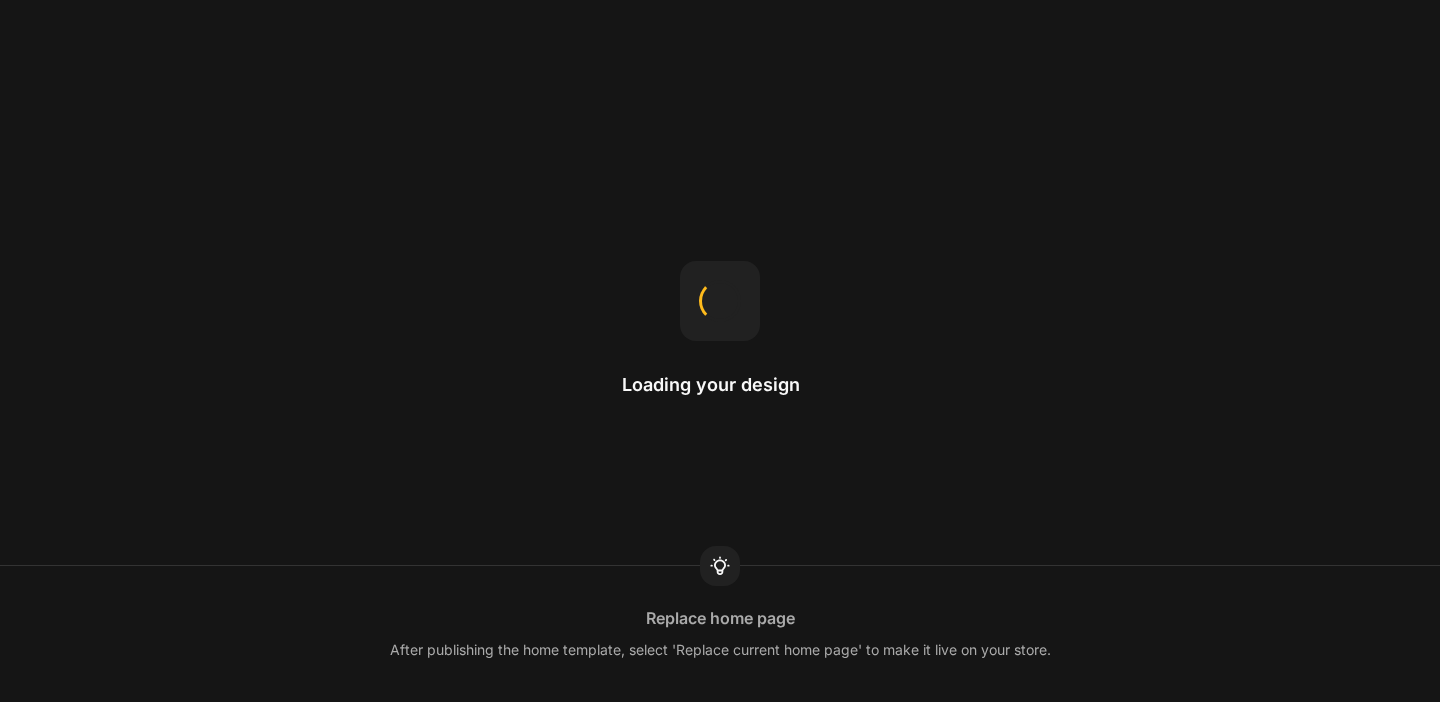 scroll, scrollTop: 0, scrollLeft: 0, axis: both 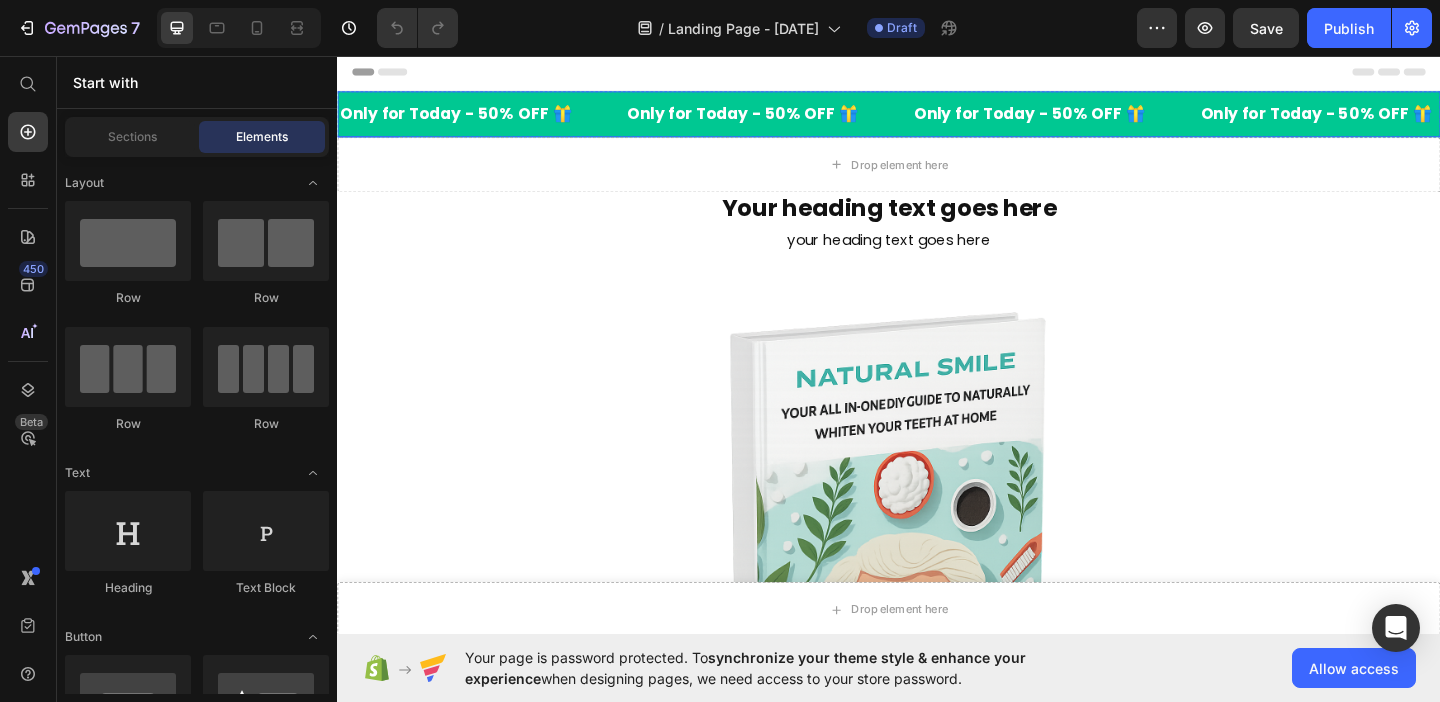 click on "Only for Today - 50% OFF 🎁 Text" at bounding box center [494, 119] 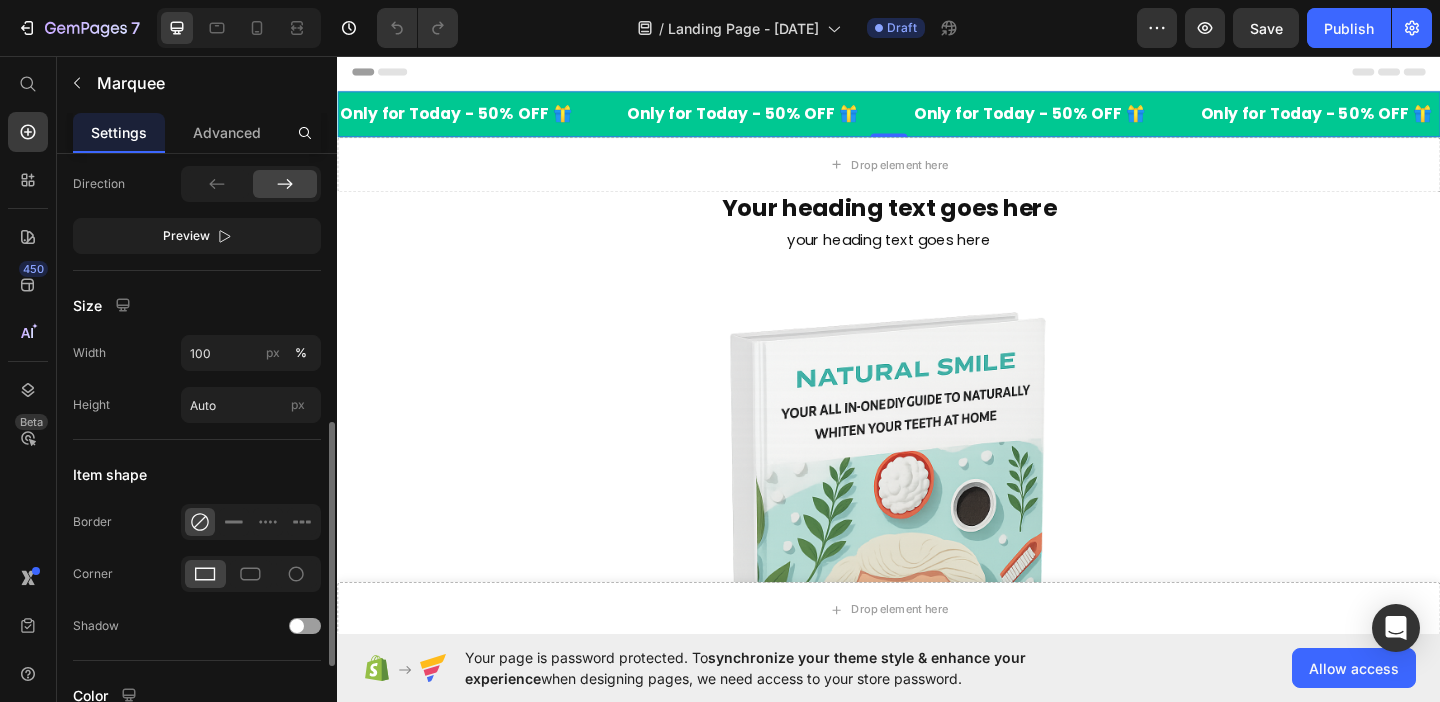 scroll, scrollTop: 694, scrollLeft: 0, axis: vertical 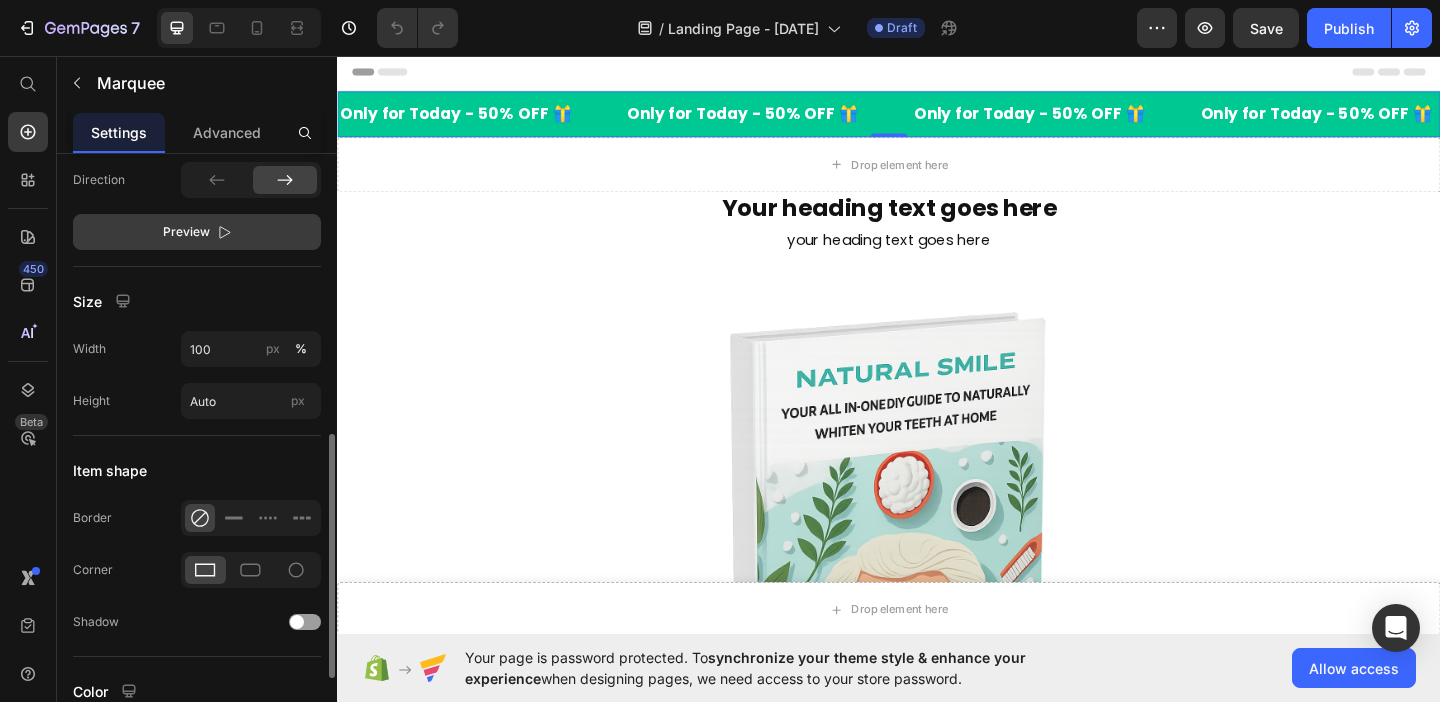 click on "Preview" 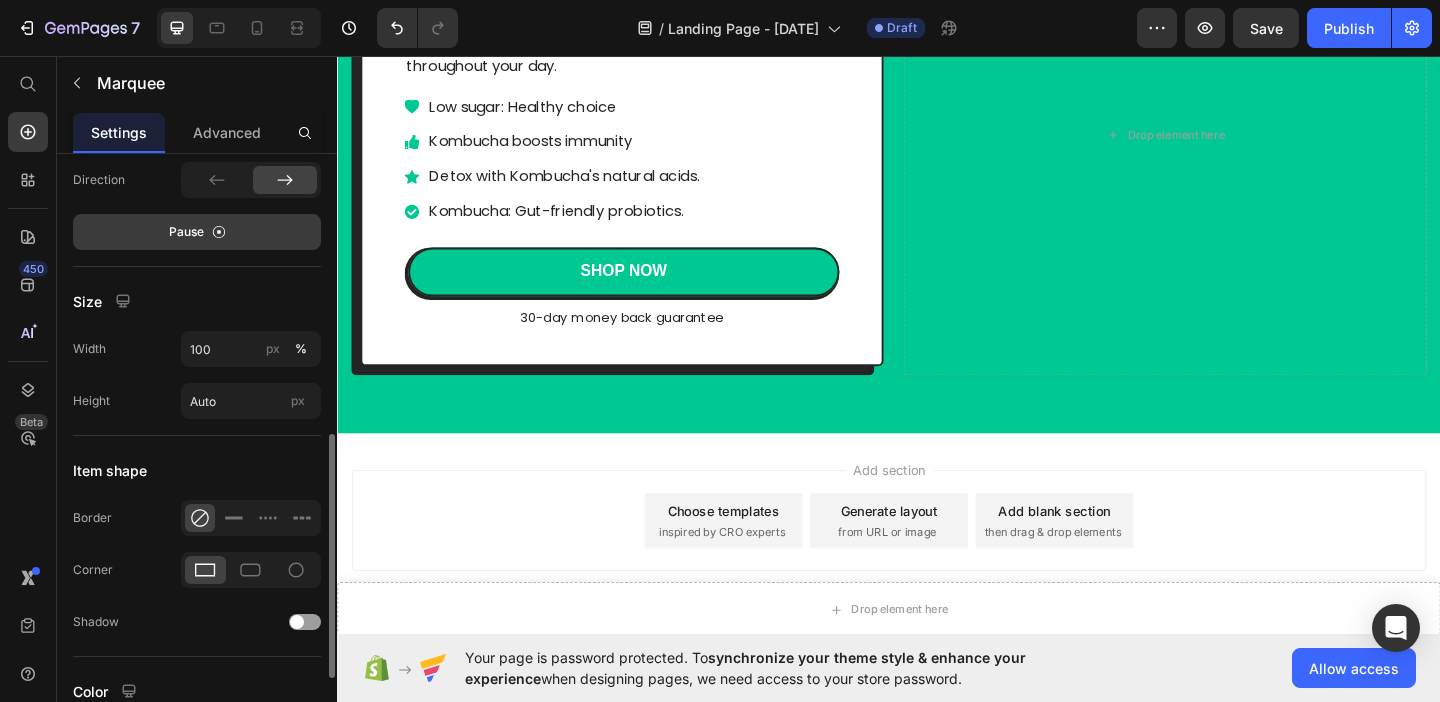 scroll, scrollTop: 1787, scrollLeft: 0, axis: vertical 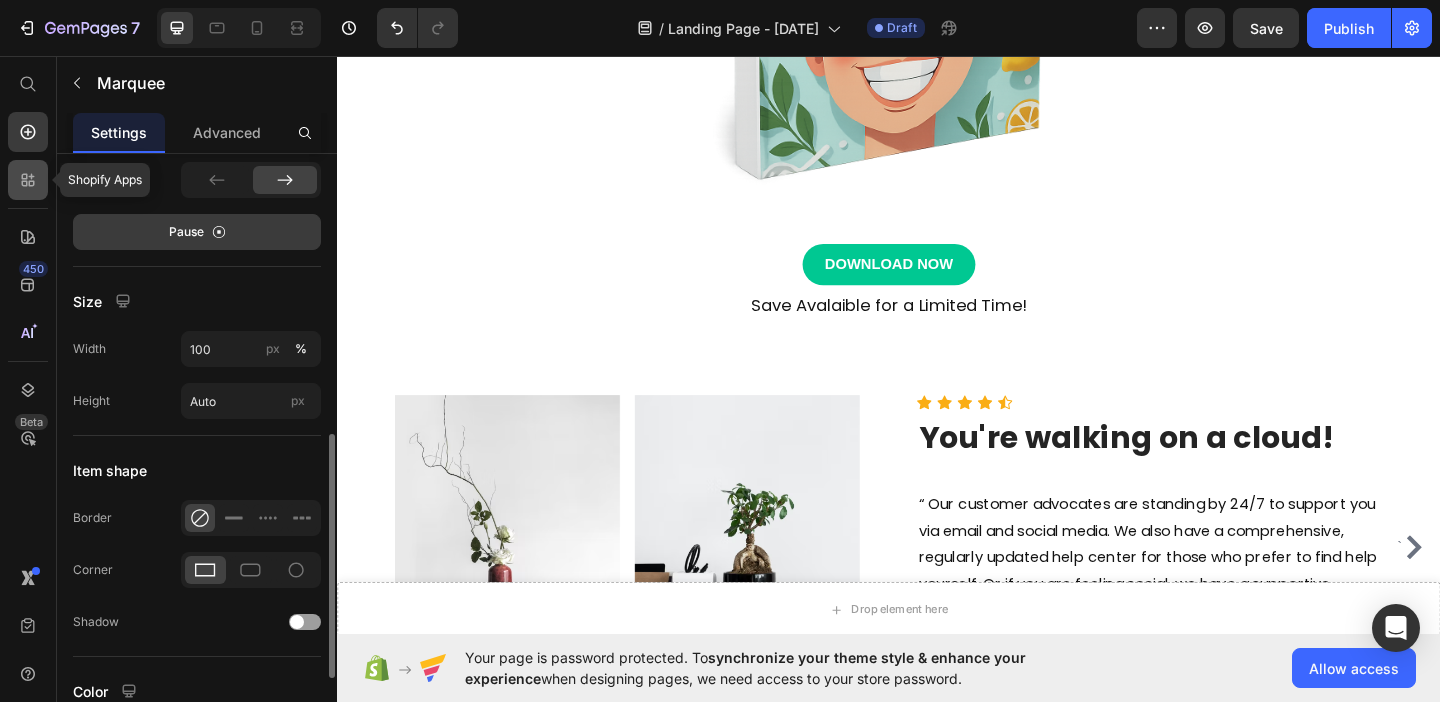 click 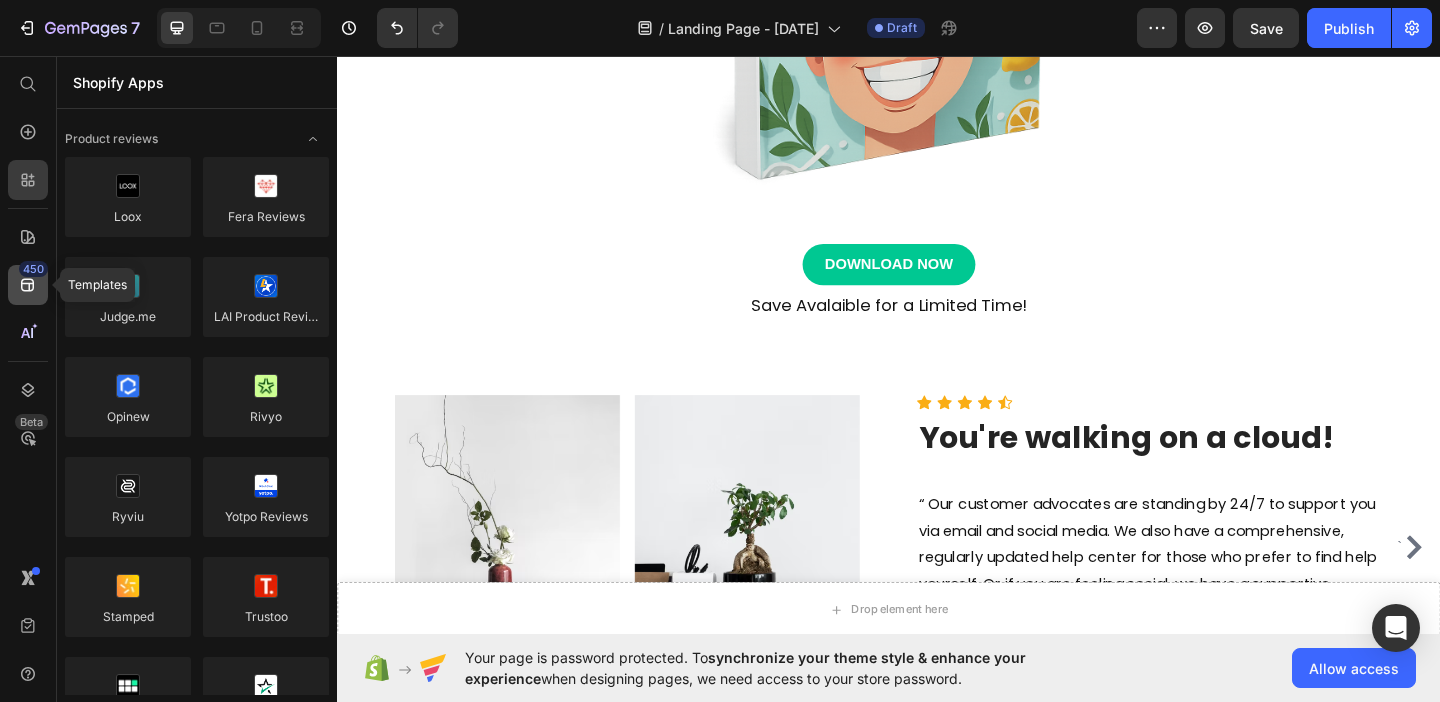 click on "450" 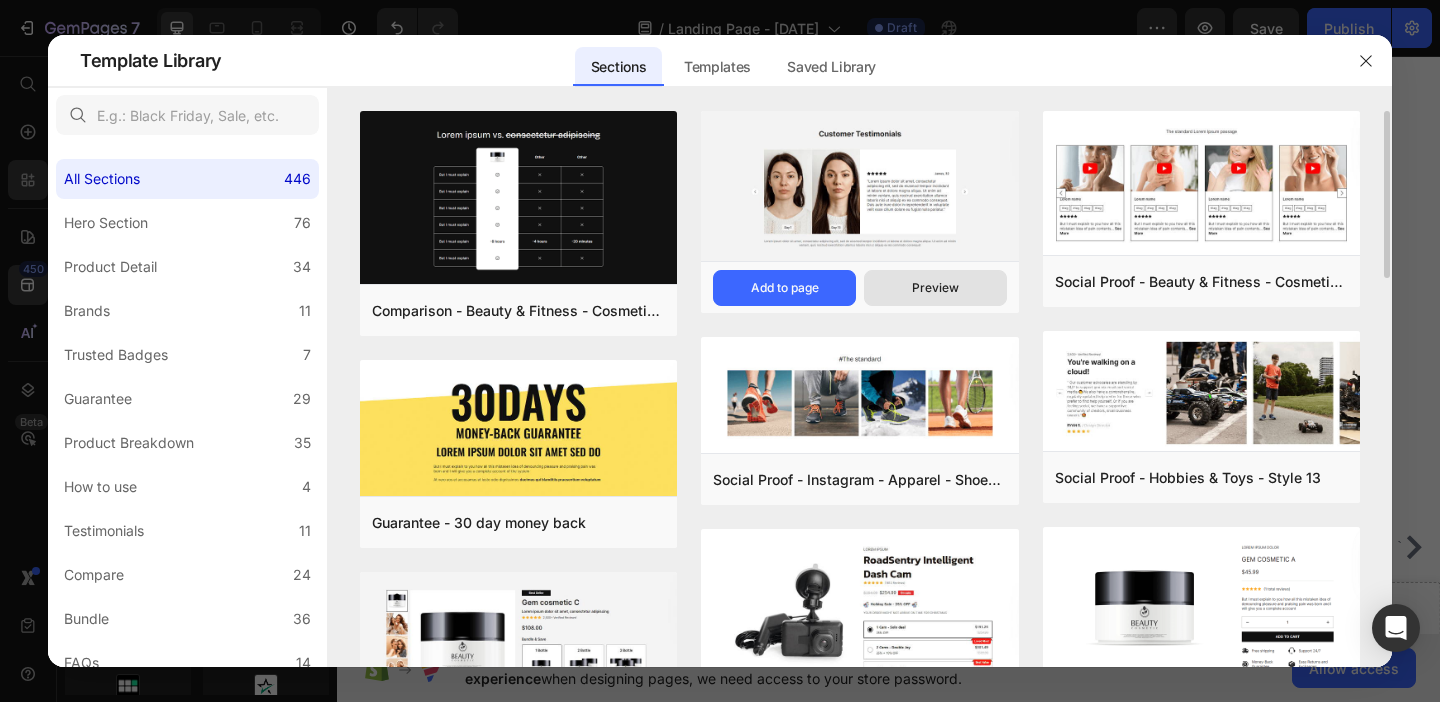 click on "Preview" at bounding box center [935, 288] 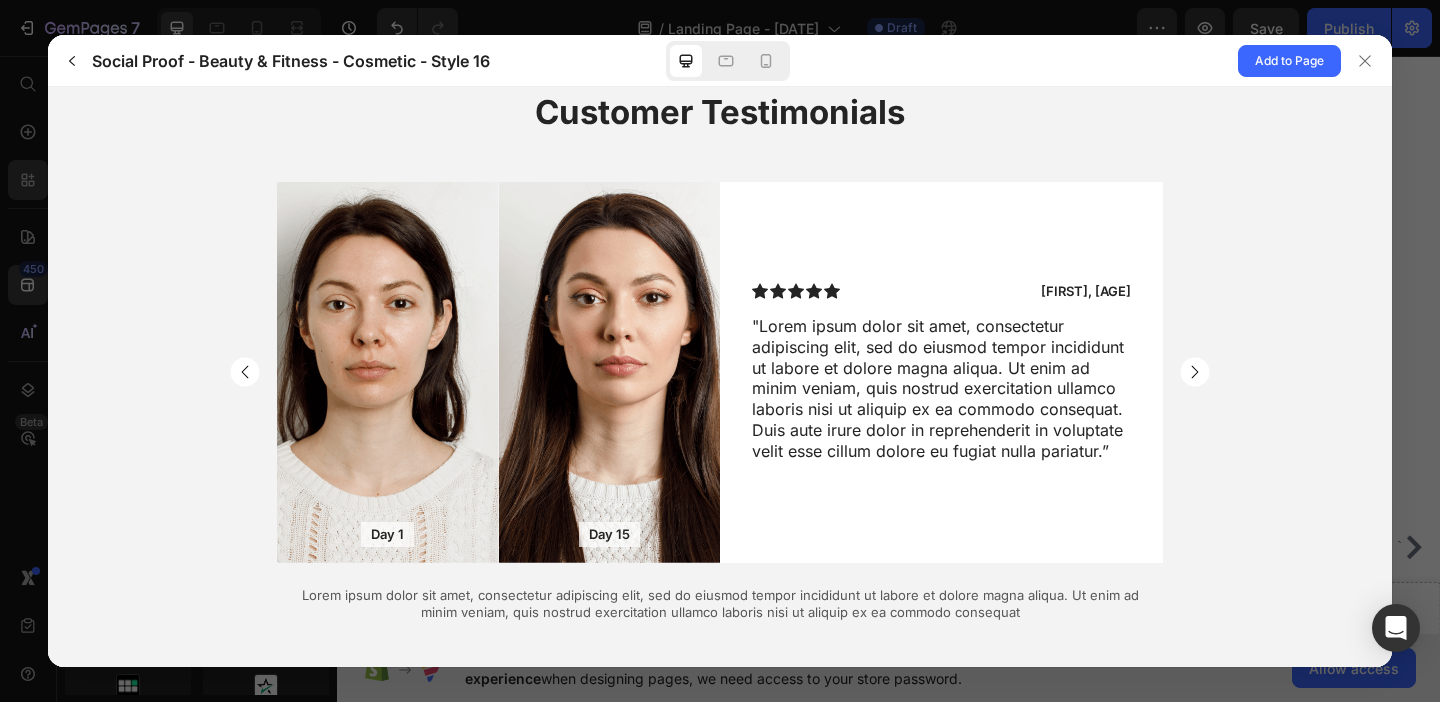 scroll, scrollTop: 75, scrollLeft: 0, axis: vertical 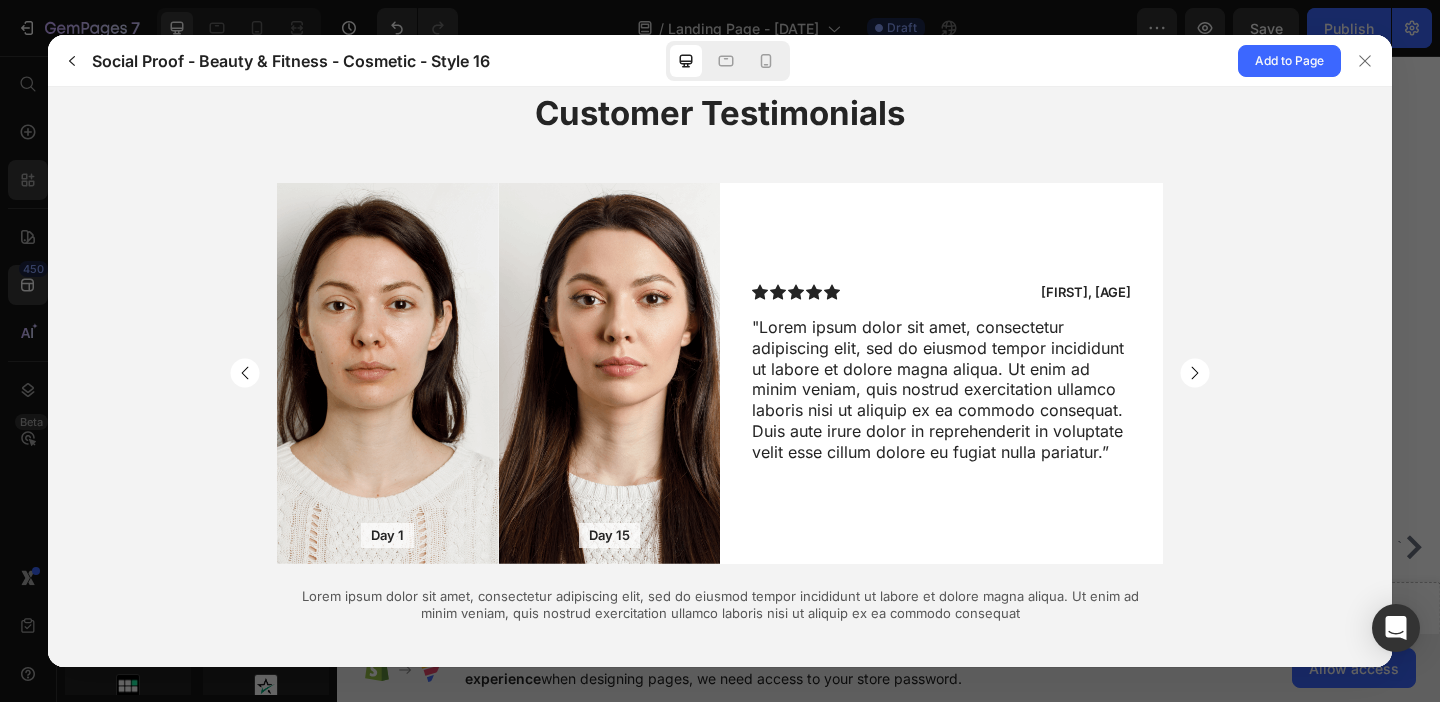 click 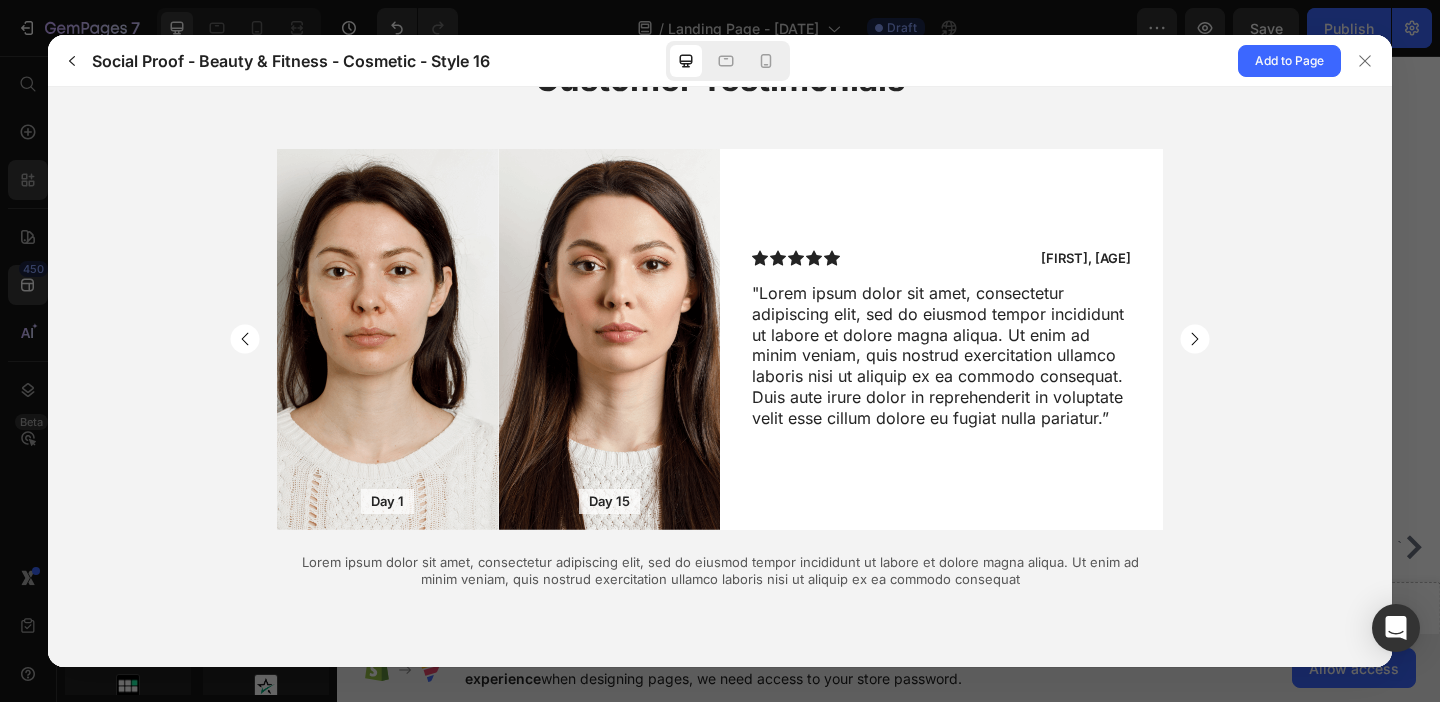 scroll, scrollTop: 0, scrollLeft: 0, axis: both 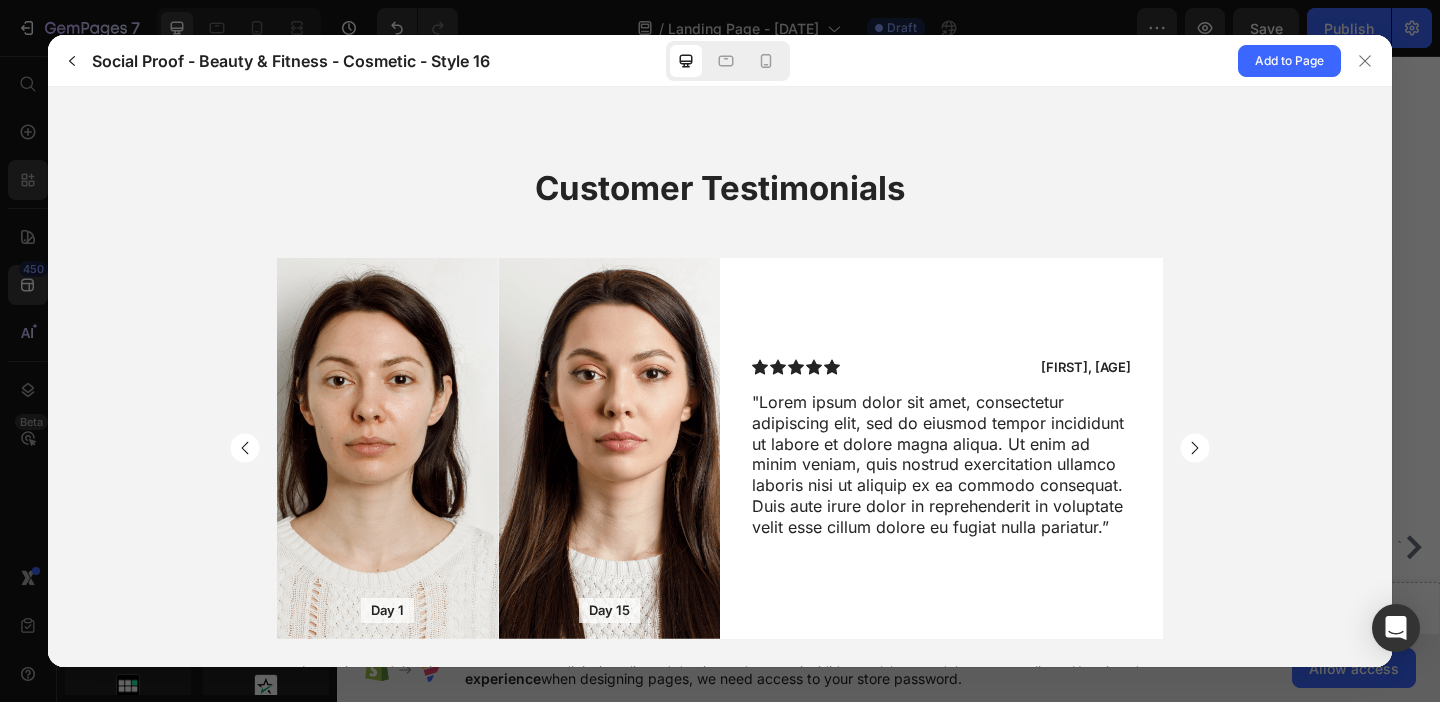 click 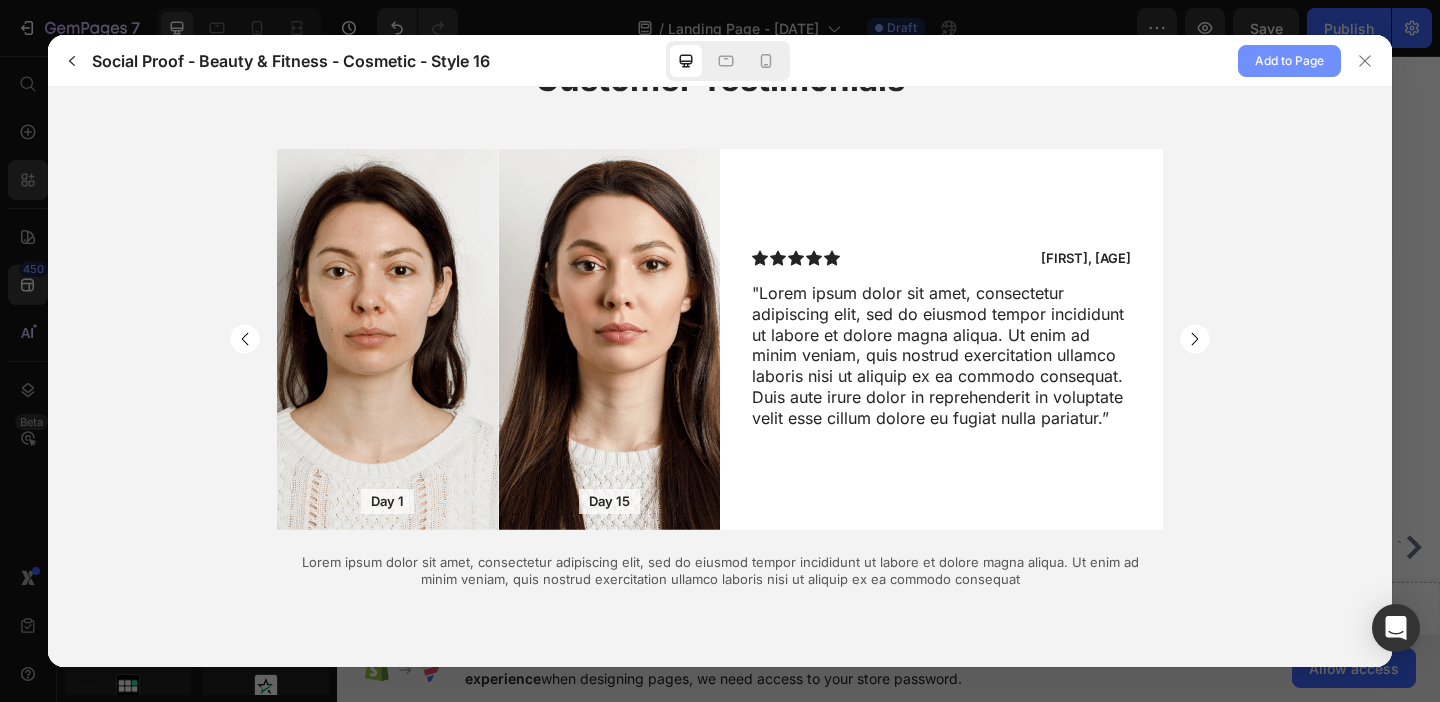 click on "Add to Page" 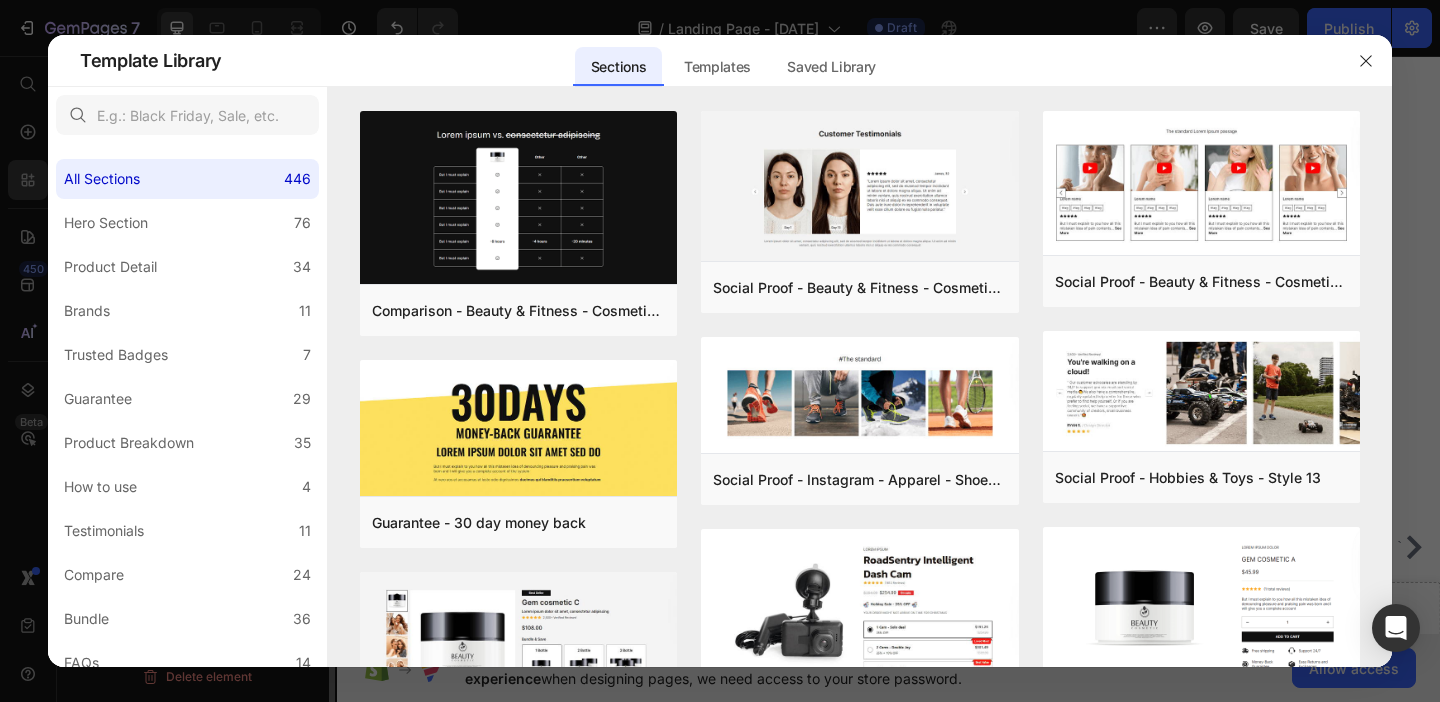 scroll, scrollTop: 0, scrollLeft: 0, axis: both 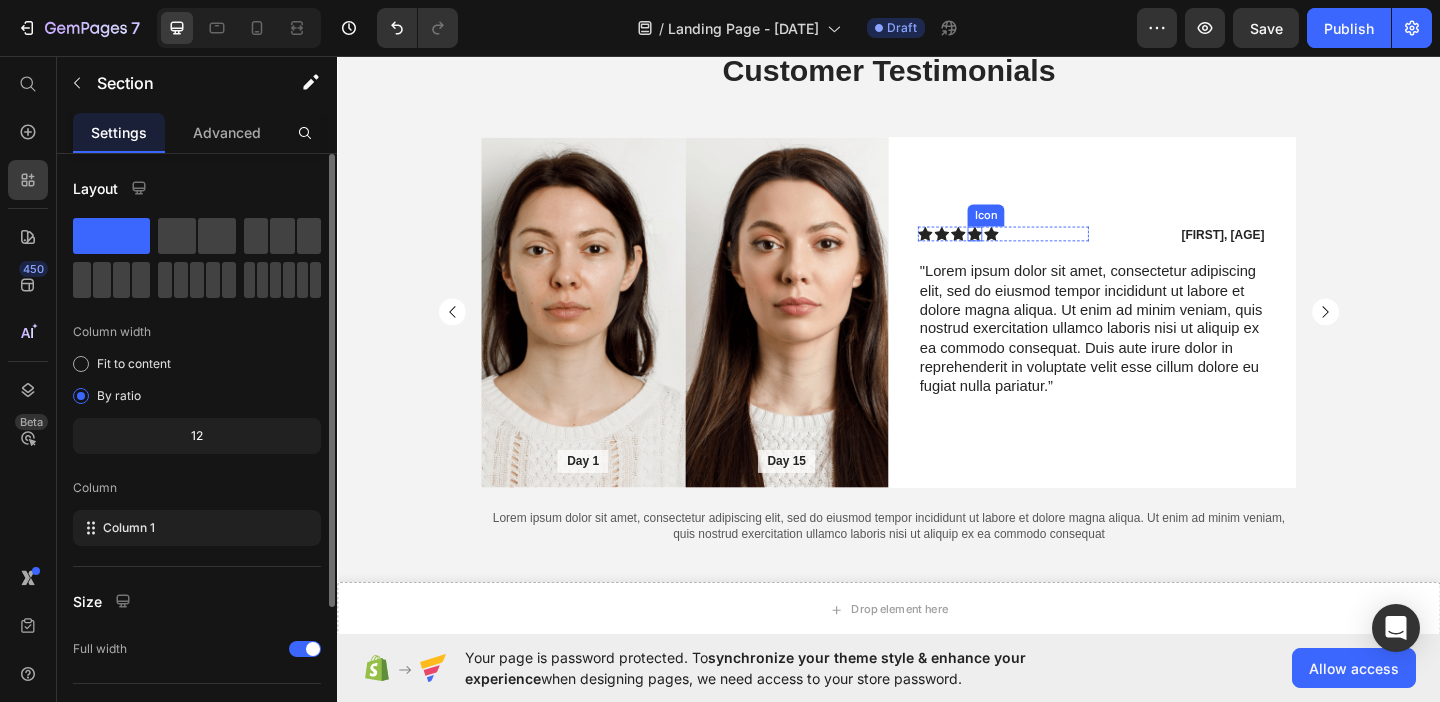 click 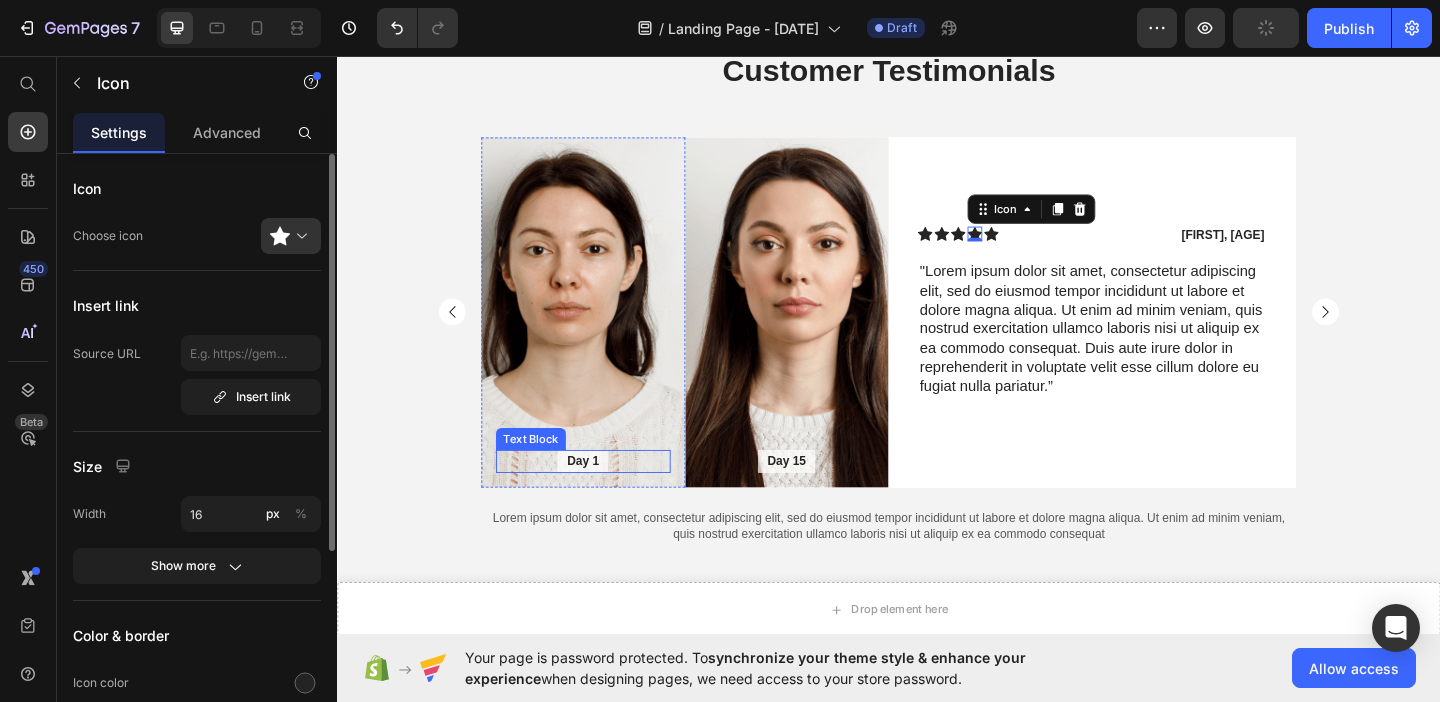 click on "Day 1" at bounding box center (604, 496) 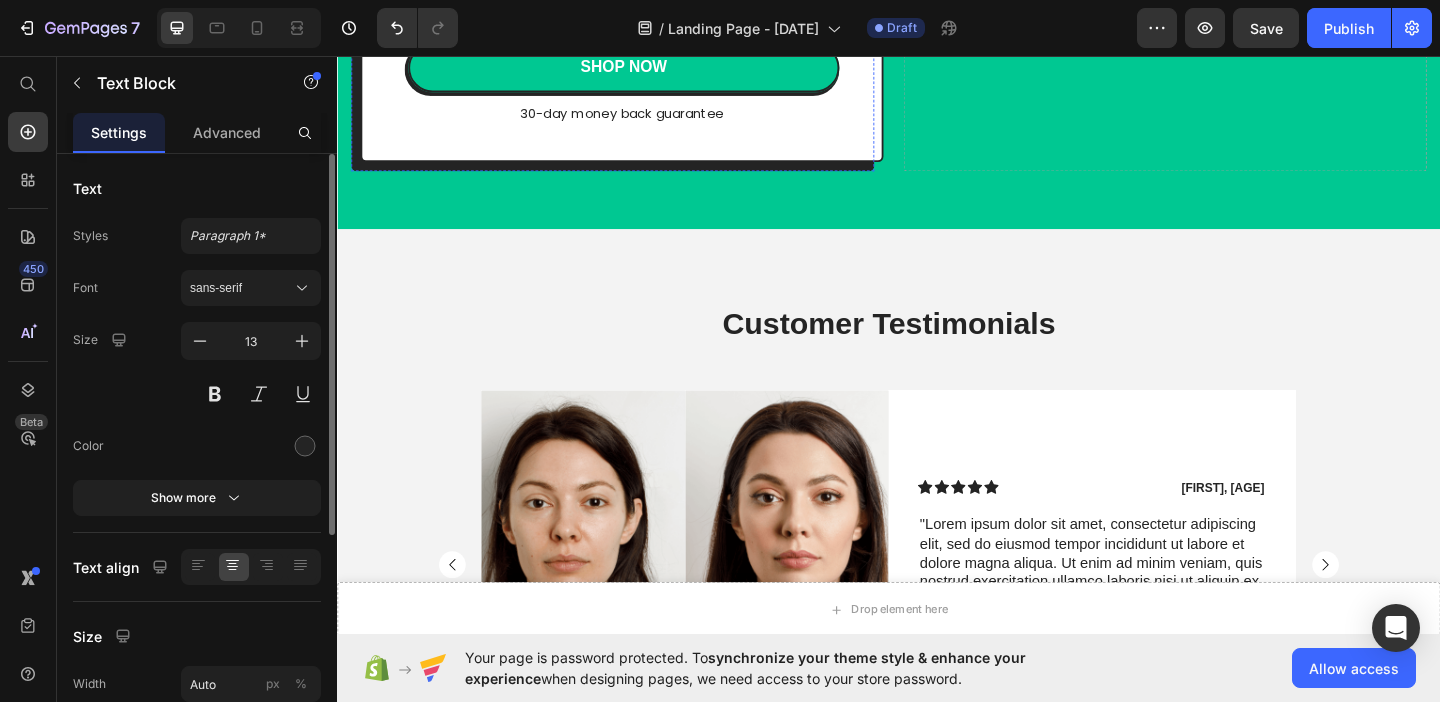 scroll, scrollTop: 2106, scrollLeft: 0, axis: vertical 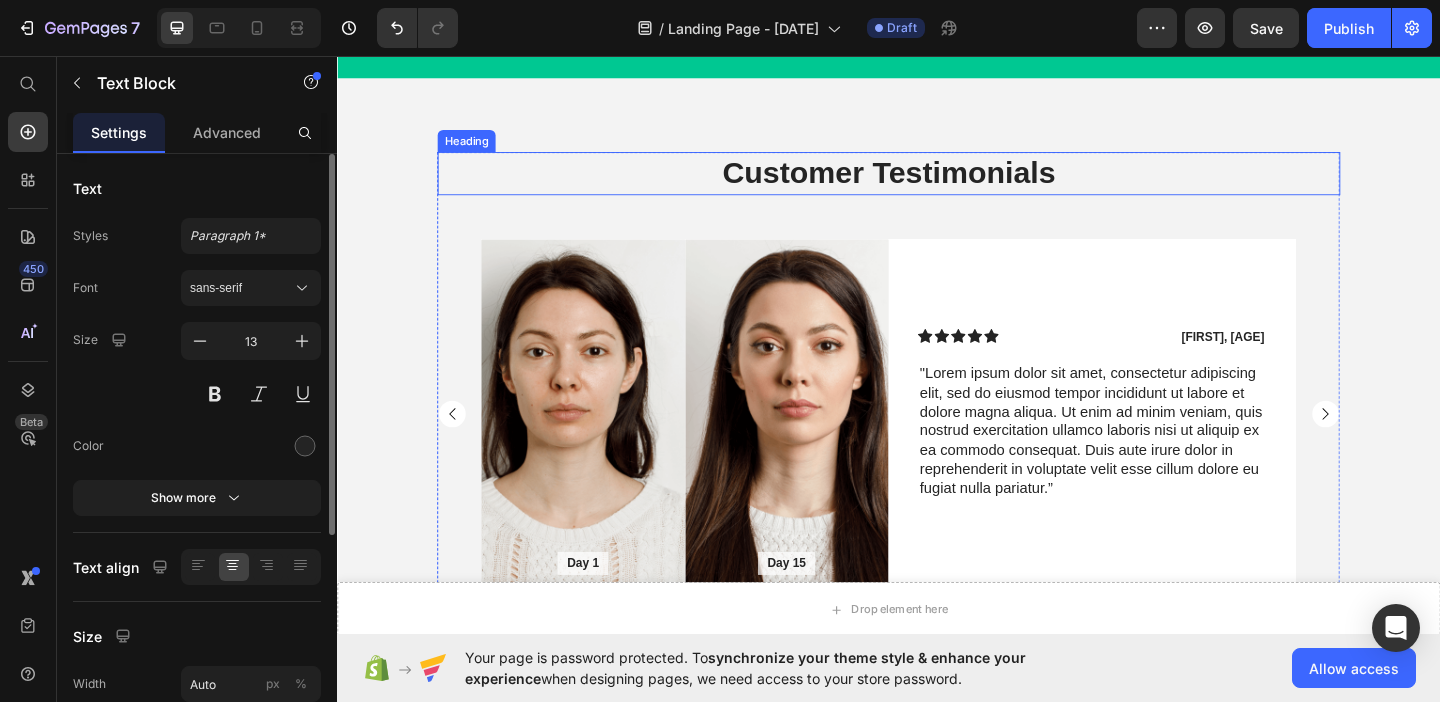 click on "Customer Testimonials" at bounding box center [937, 183] 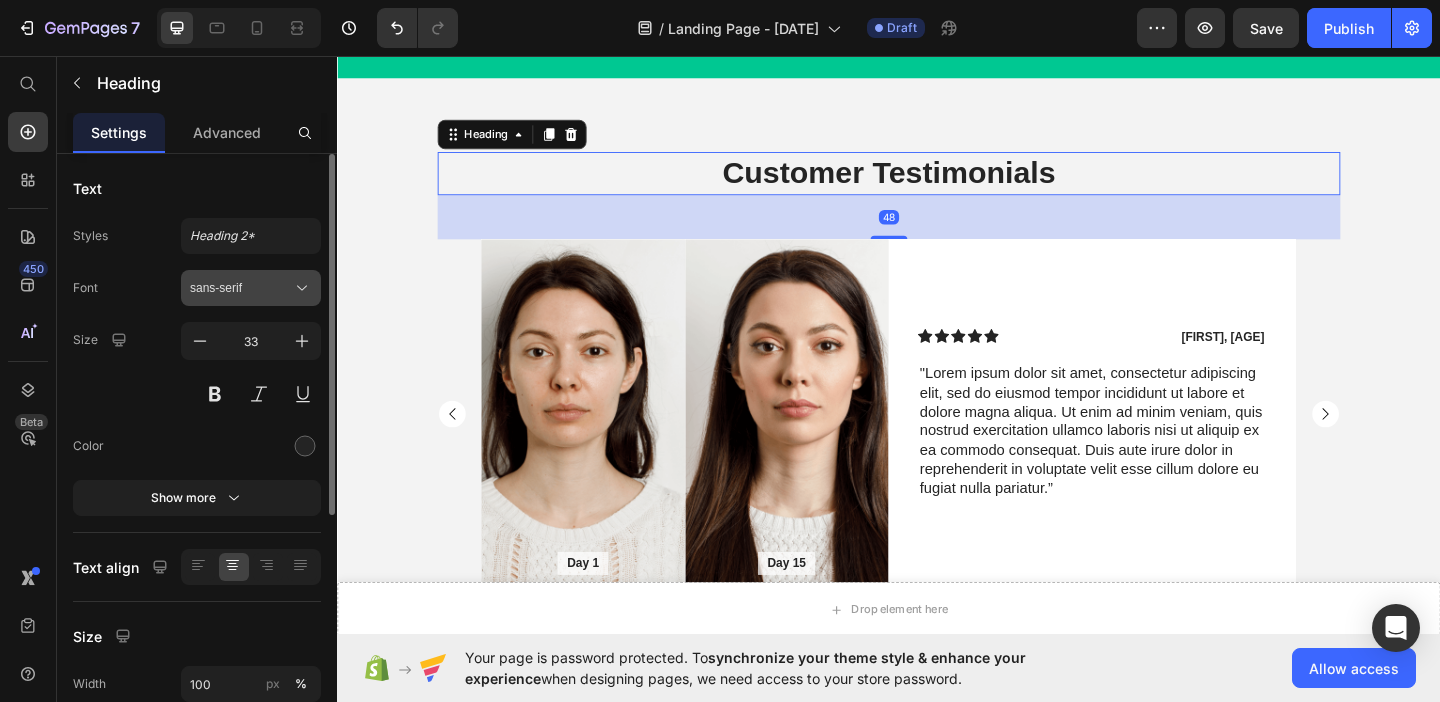 click on "sans-serif" at bounding box center [251, 288] 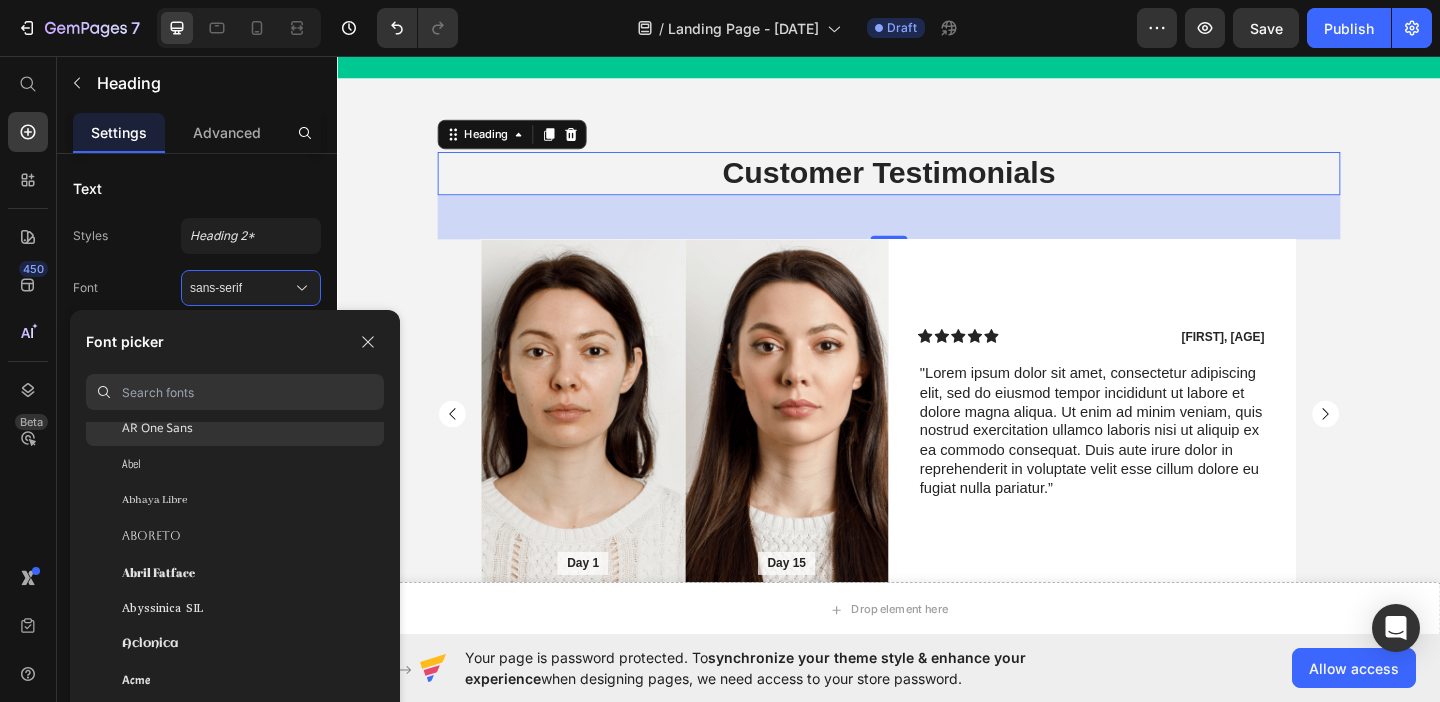 scroll, scrollTop: 0, scrollLeft: 0, axis: both 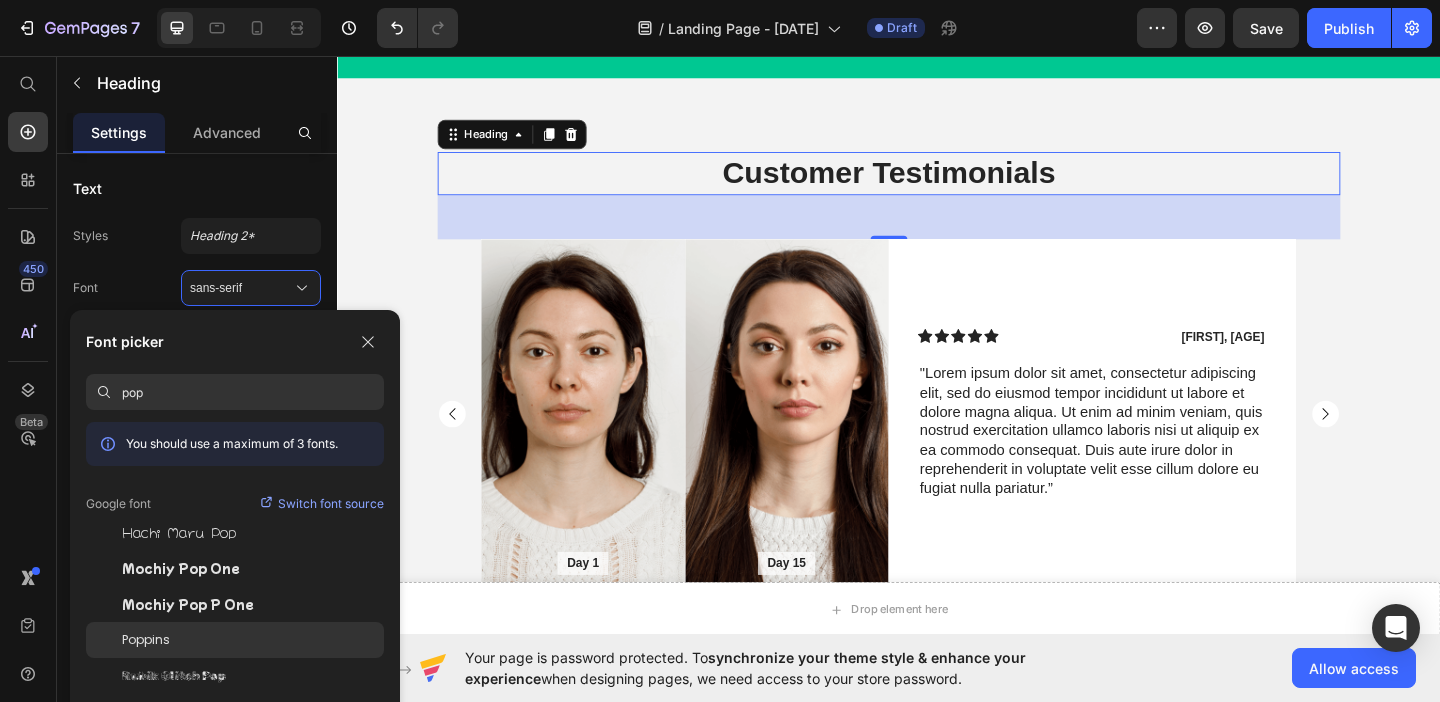 type on "pop" 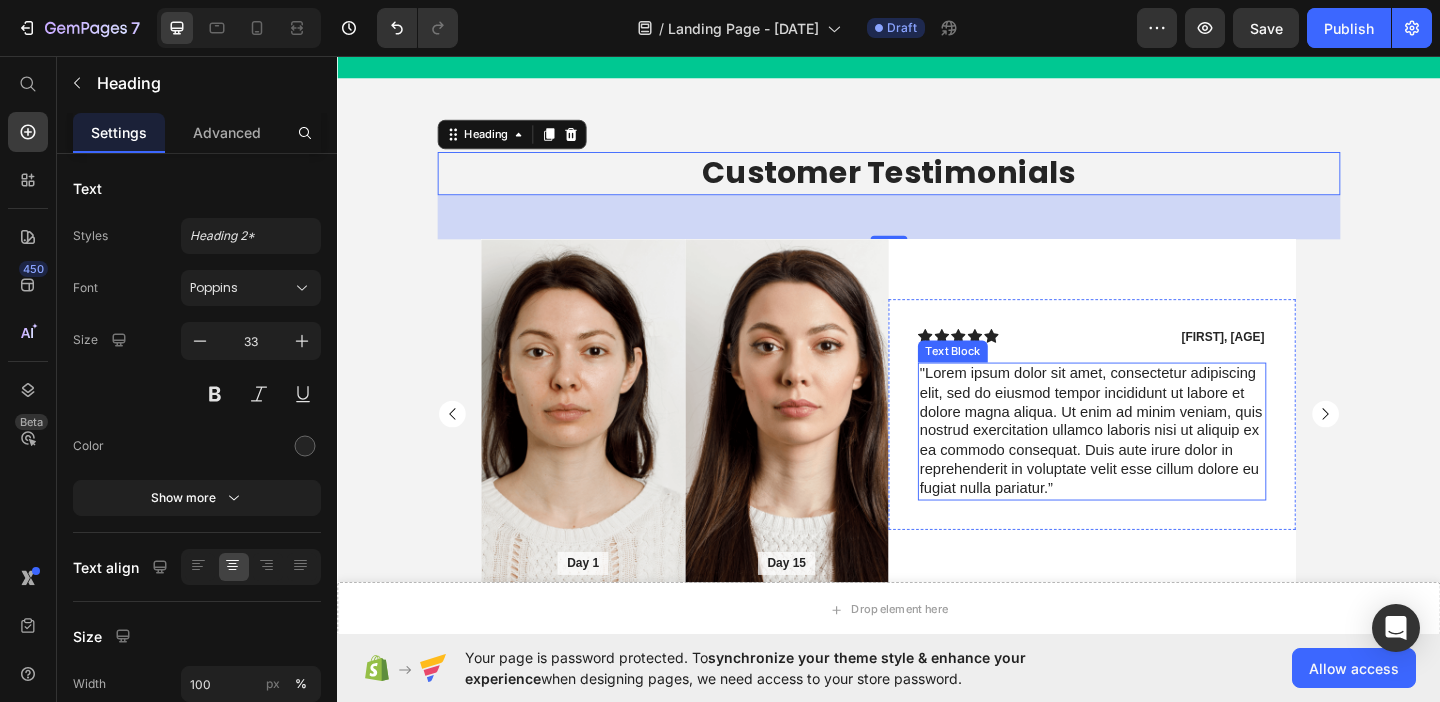 click on ""Lorem ipsum dolor sit amet, consectetur adipiscing elit, sed do eiusmod tempor incididunt ut labore et dolore magna aliqua. Ut enim ad minim veniam, quis nostrud exercitation ullamco laboris nisi ut aliquip ex ea commodo consequat. Duis aute irure dolor in reprehenderit in voluptate velit esse cillum dolore eu fugiat nulla pariatur.”" at bounding box center [1158, 464] 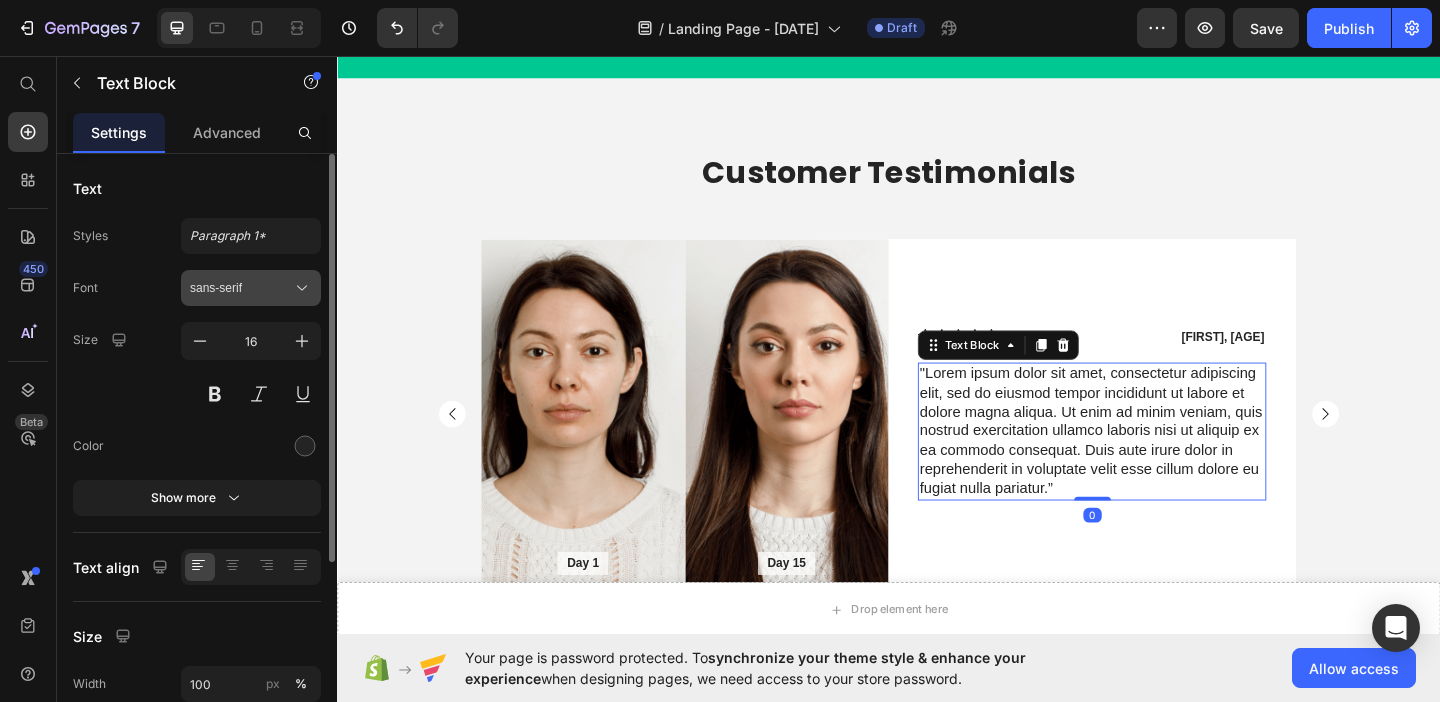 click on "sans-serif" at bounding box center [241, 288] 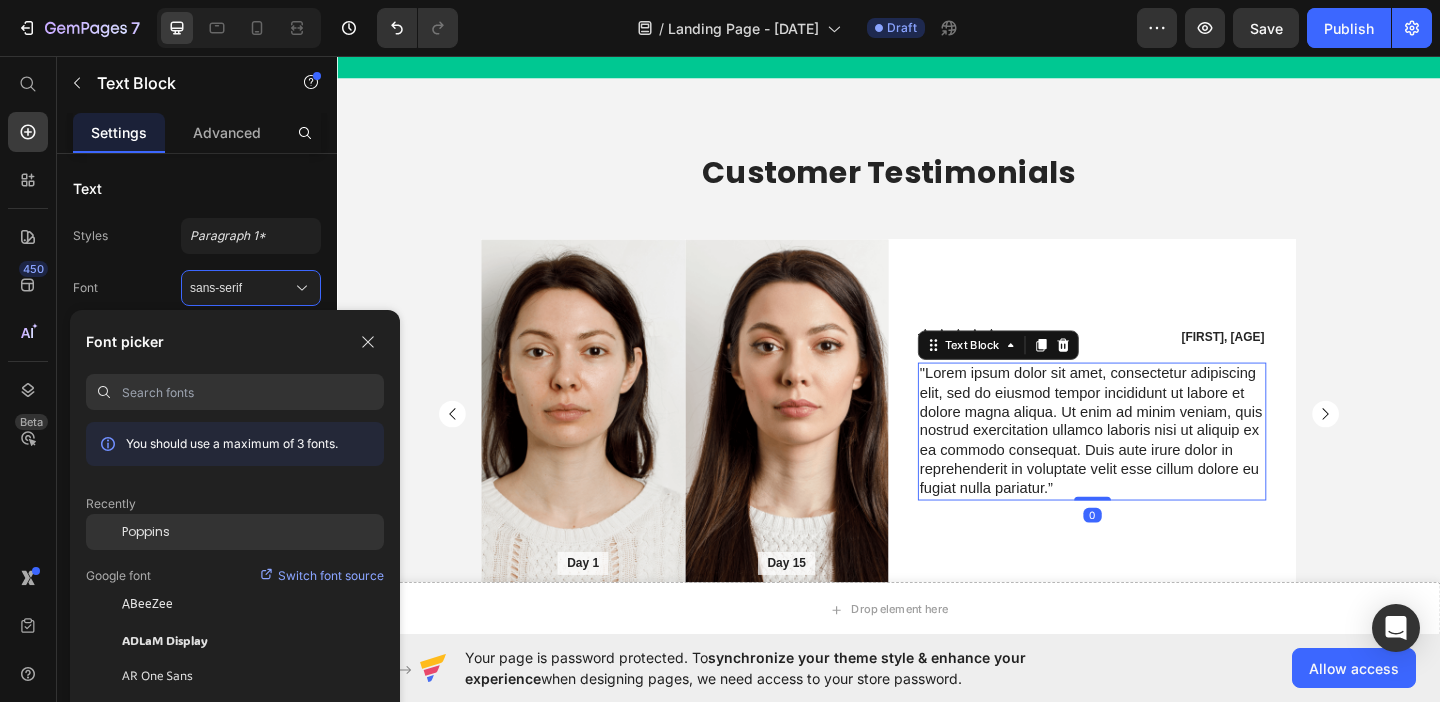 click on "Poppins" 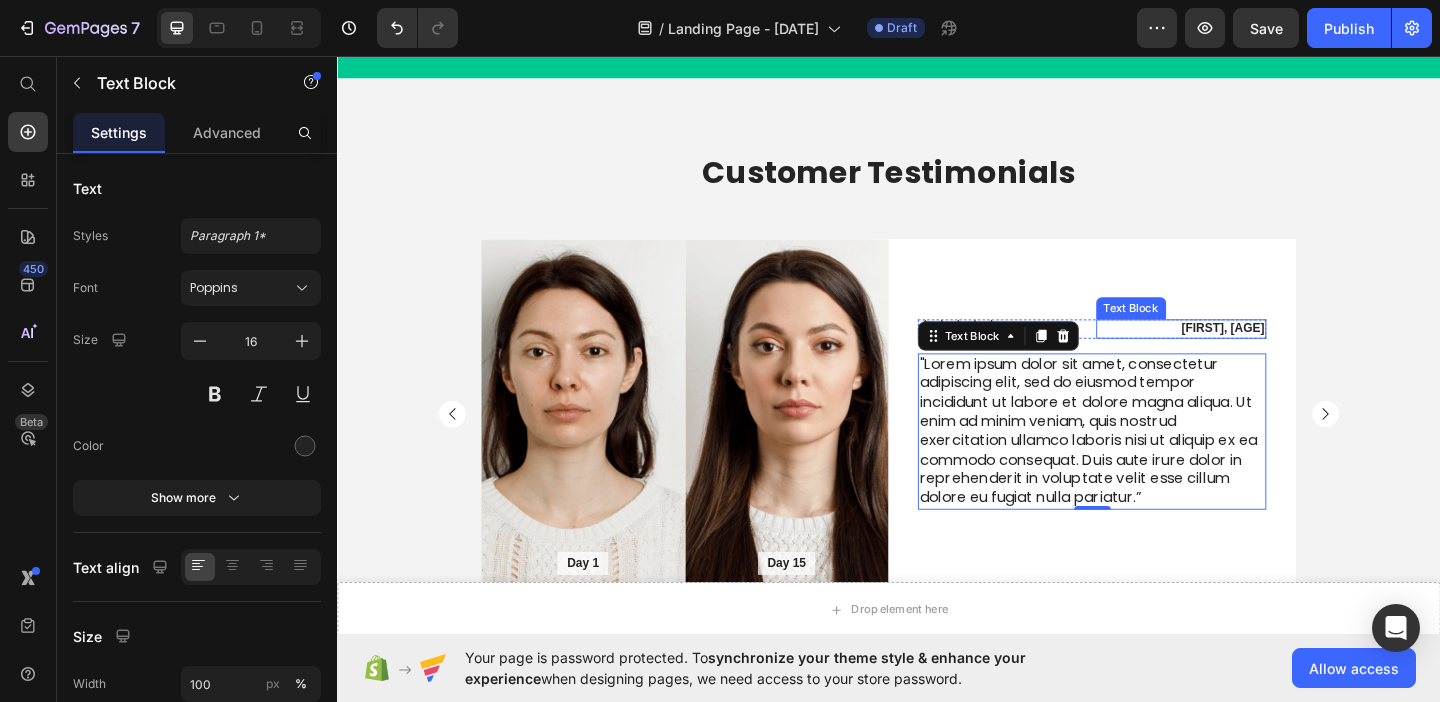 click on "[FIRST], [AGE]" at bounding box center (1256, 352) 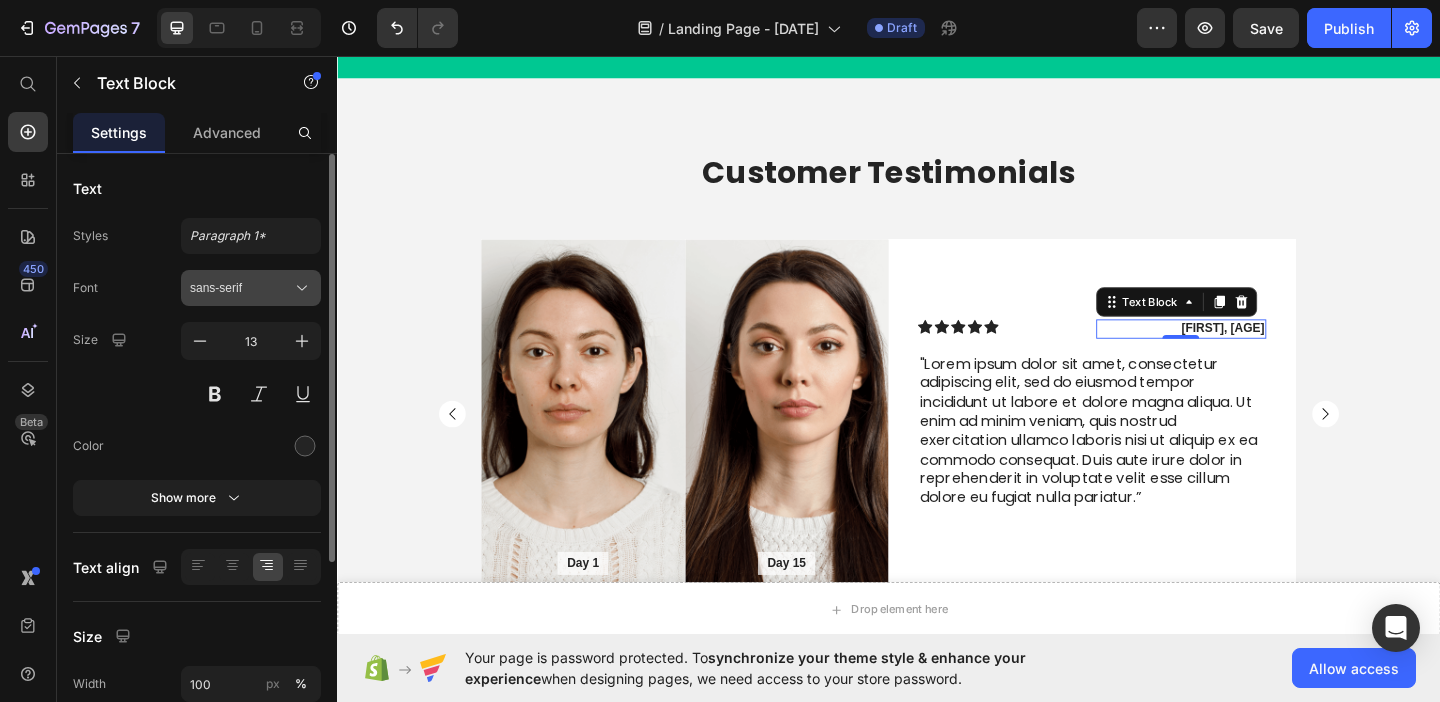 click on "sans-serif" at bounding box center [251, 288] 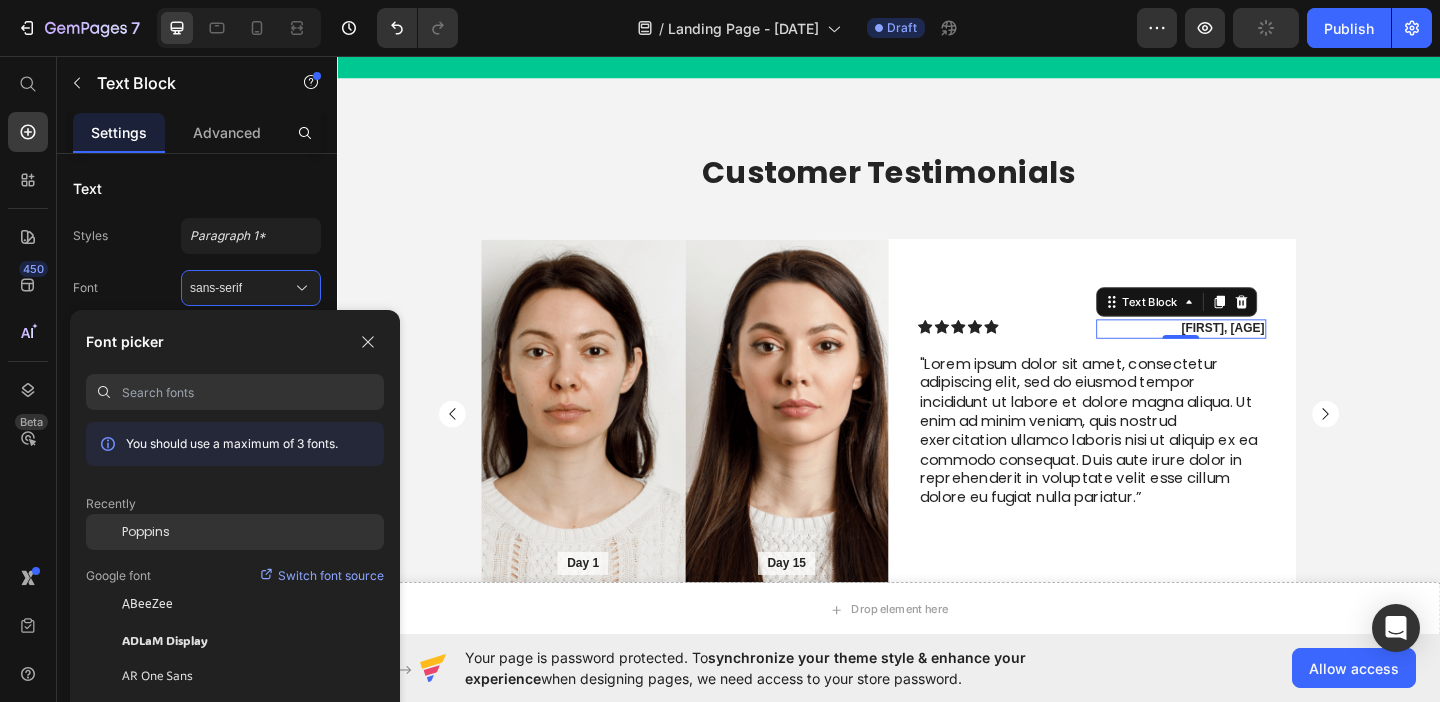 click on "Poppins" 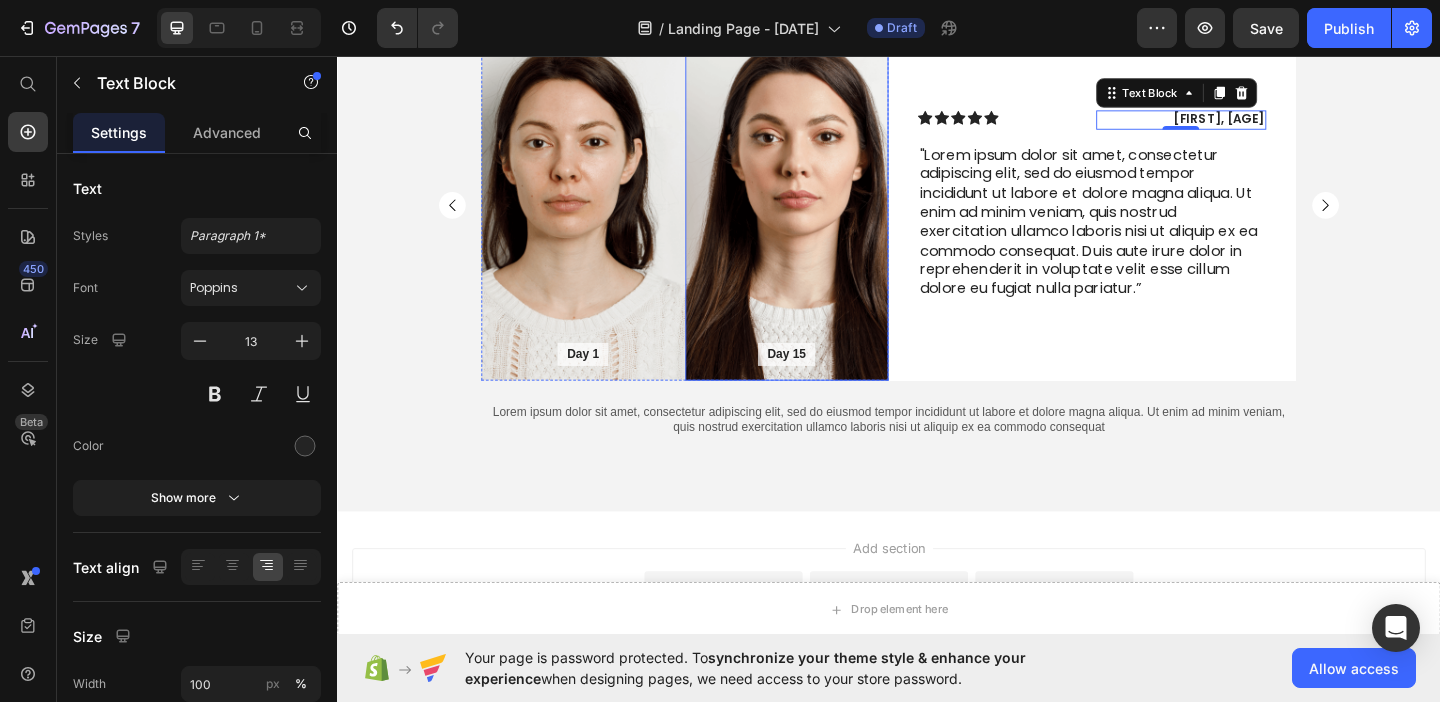 scroll, scrollTop: 2334, scrollLeft: 0, axis: vertical 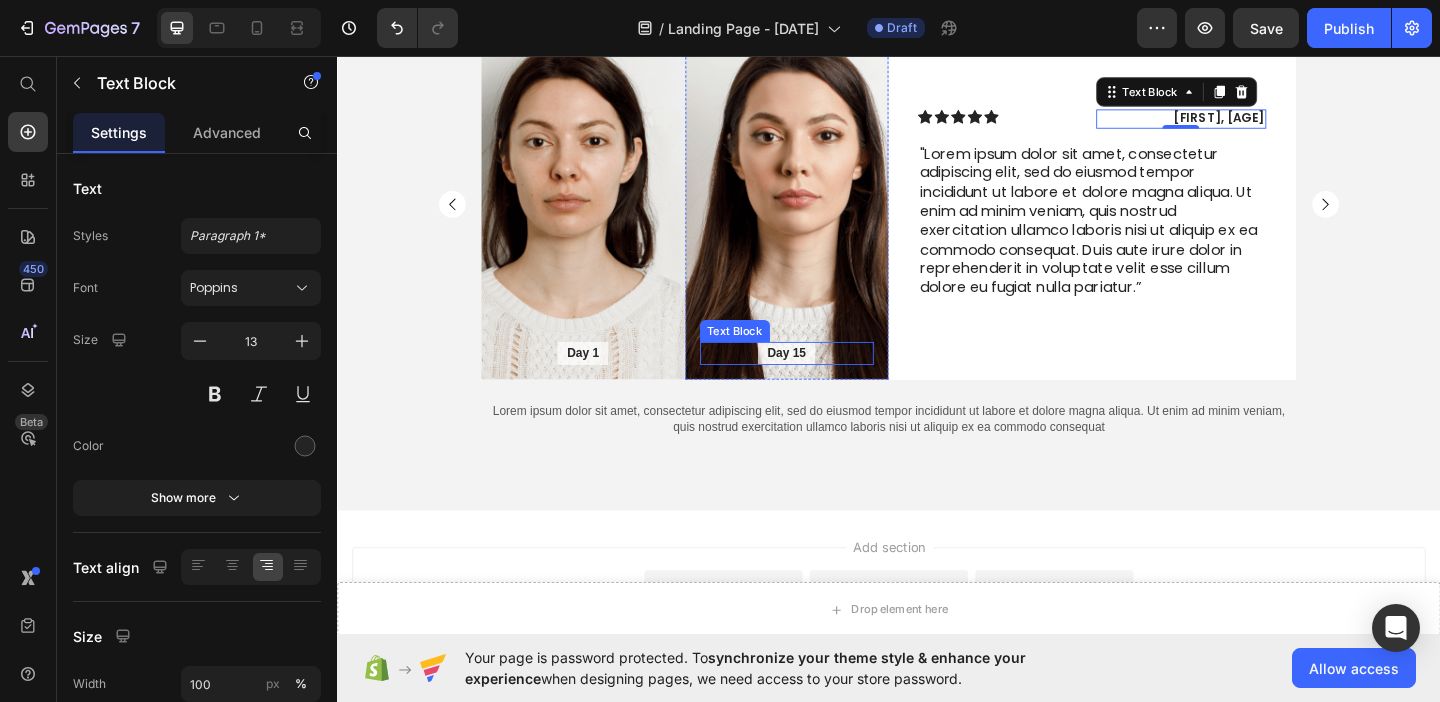 click on "Day 15" at bounding box center (826, 379) 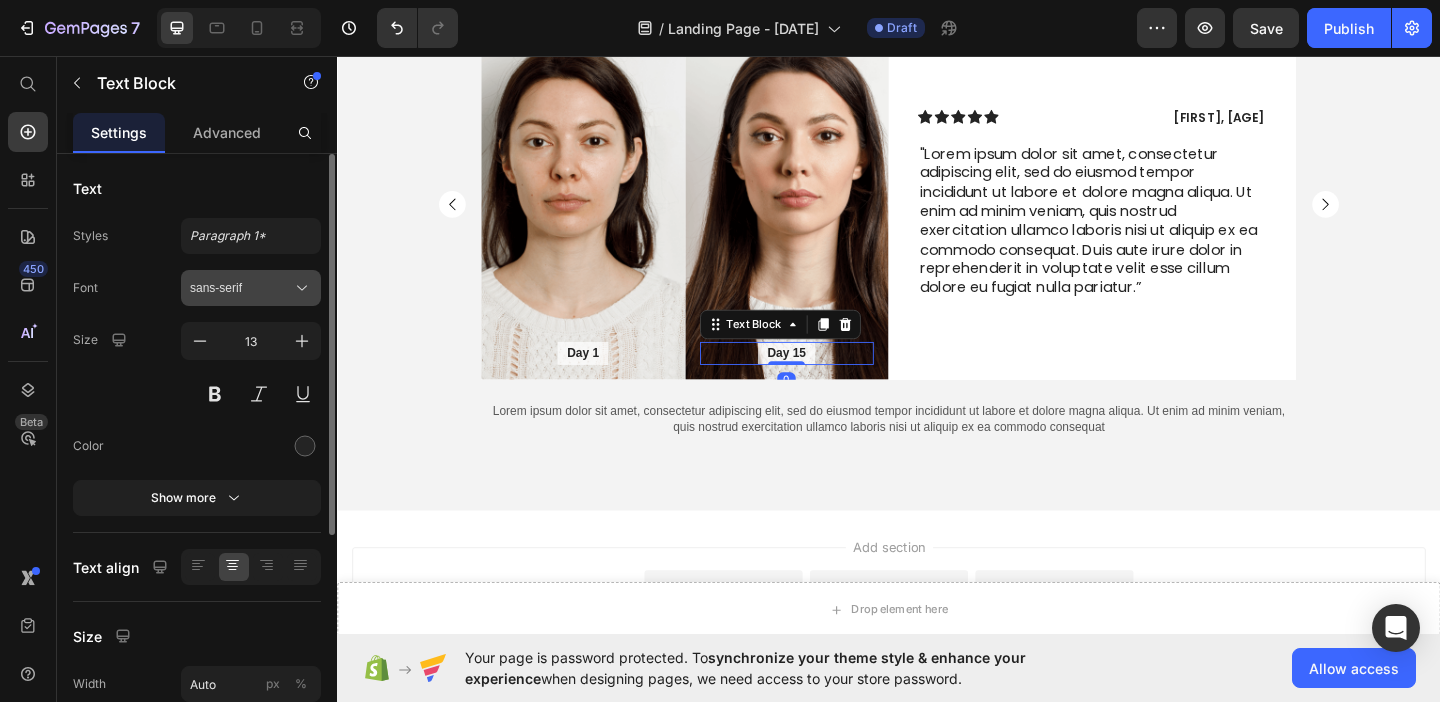 click on "sans-serif" at bounding box center [251, 288] 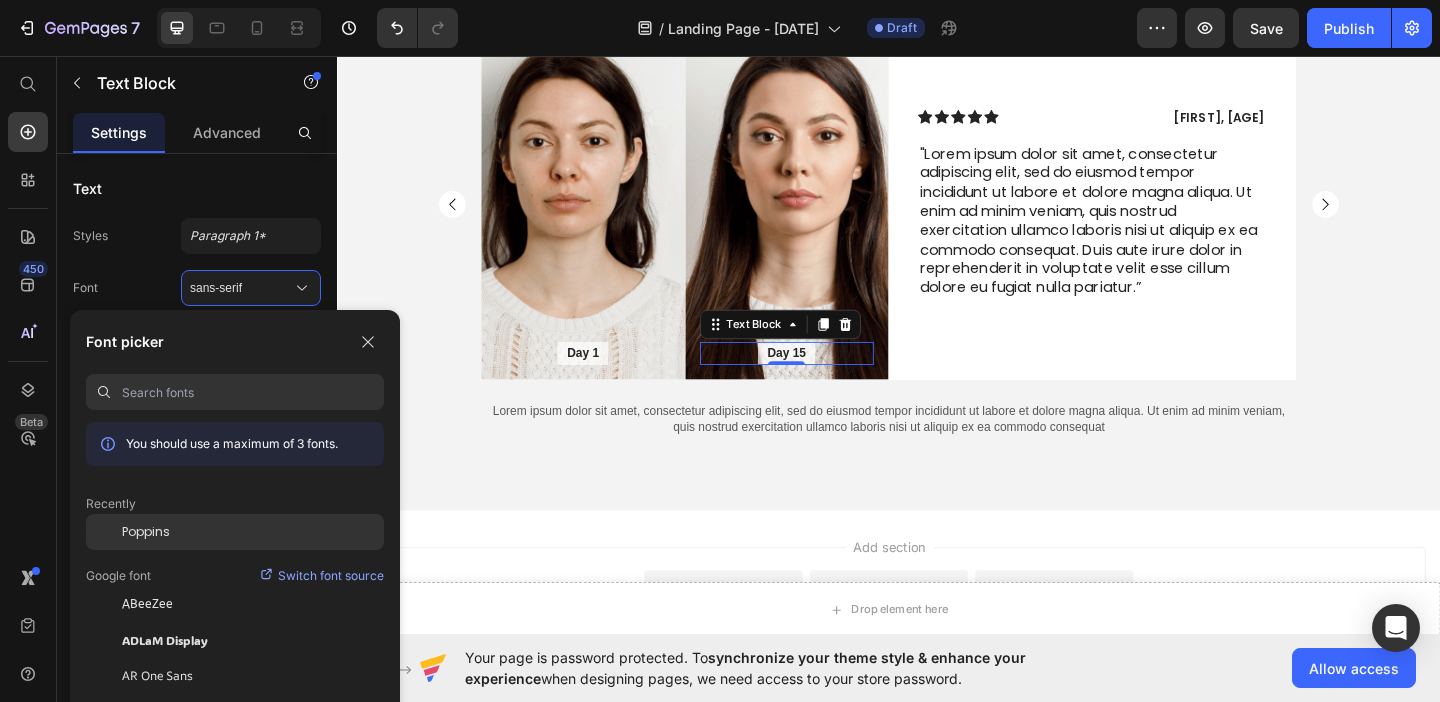 click on "Poppins" 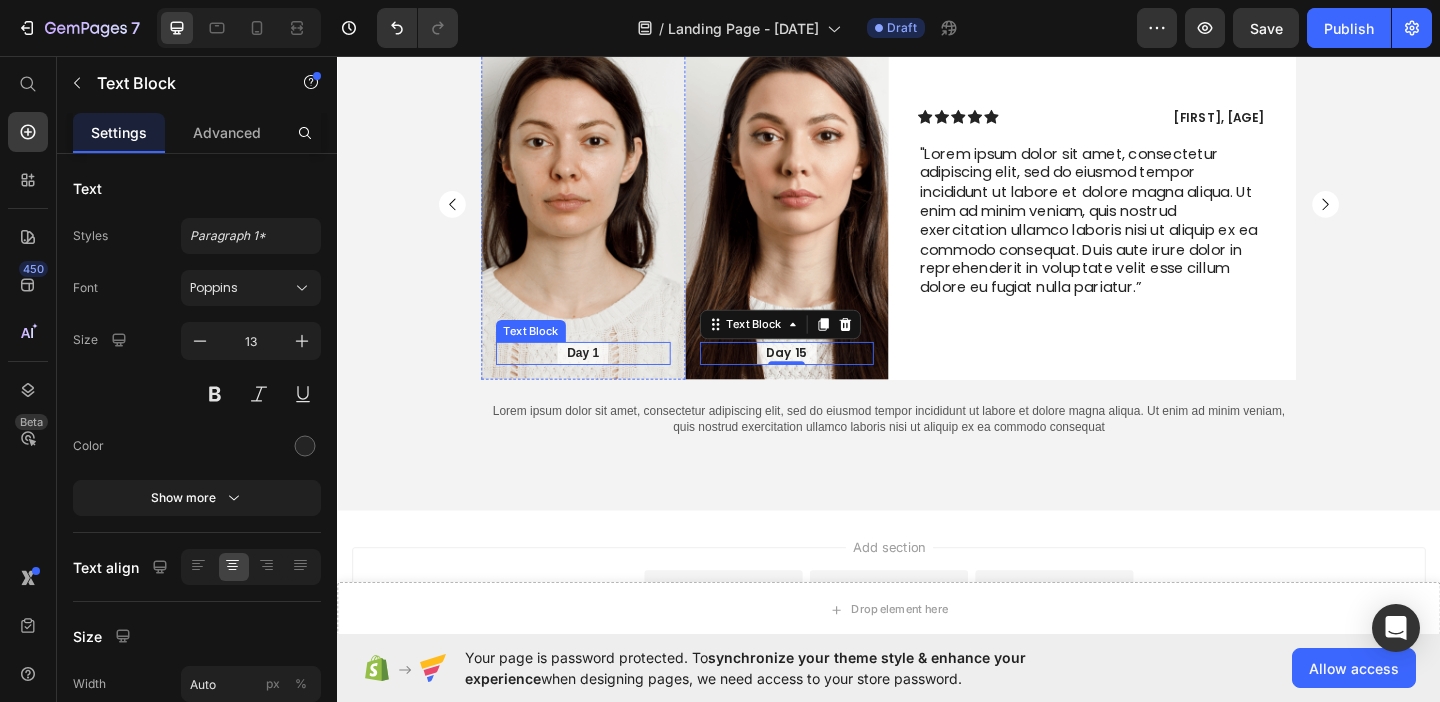 click on "Day 1" at bounding box center [604, 379] 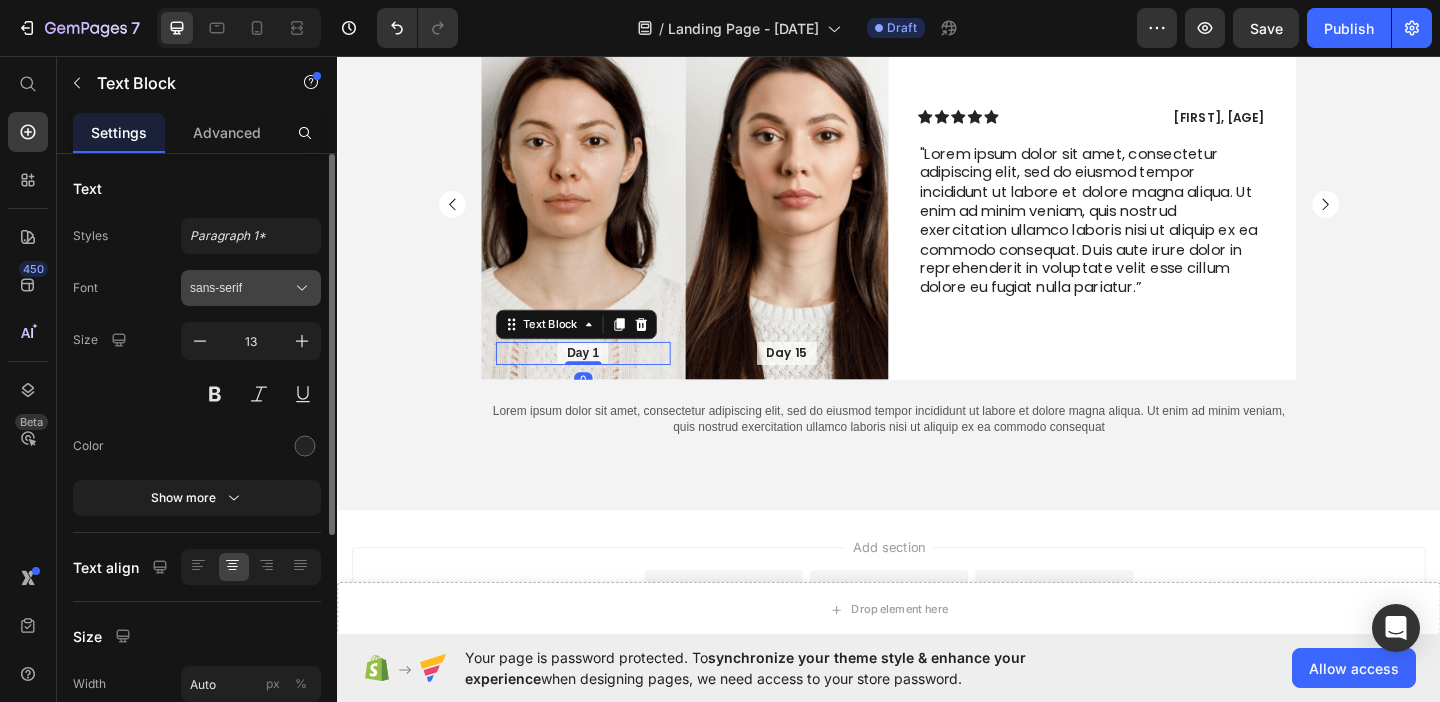click on "sans-serif" at bounding box center [241, 288] 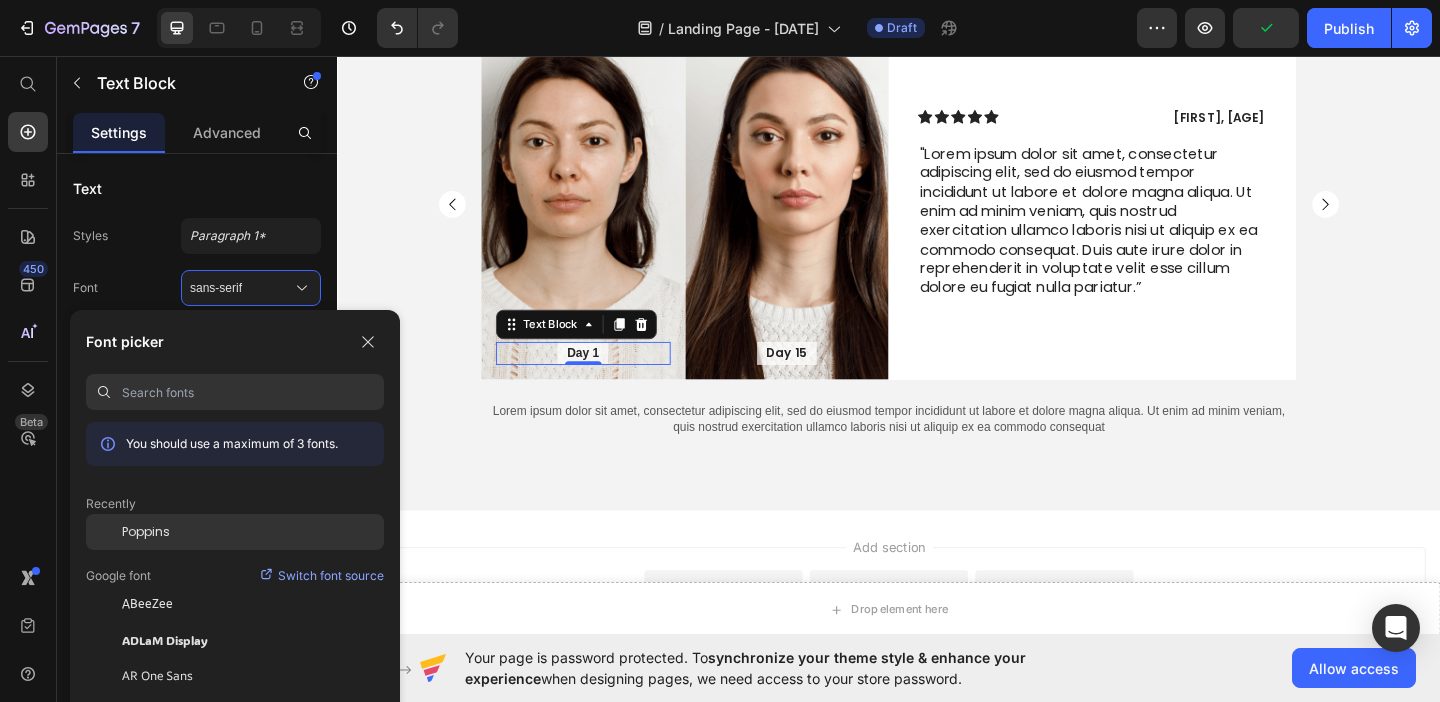 click on "Poppins" 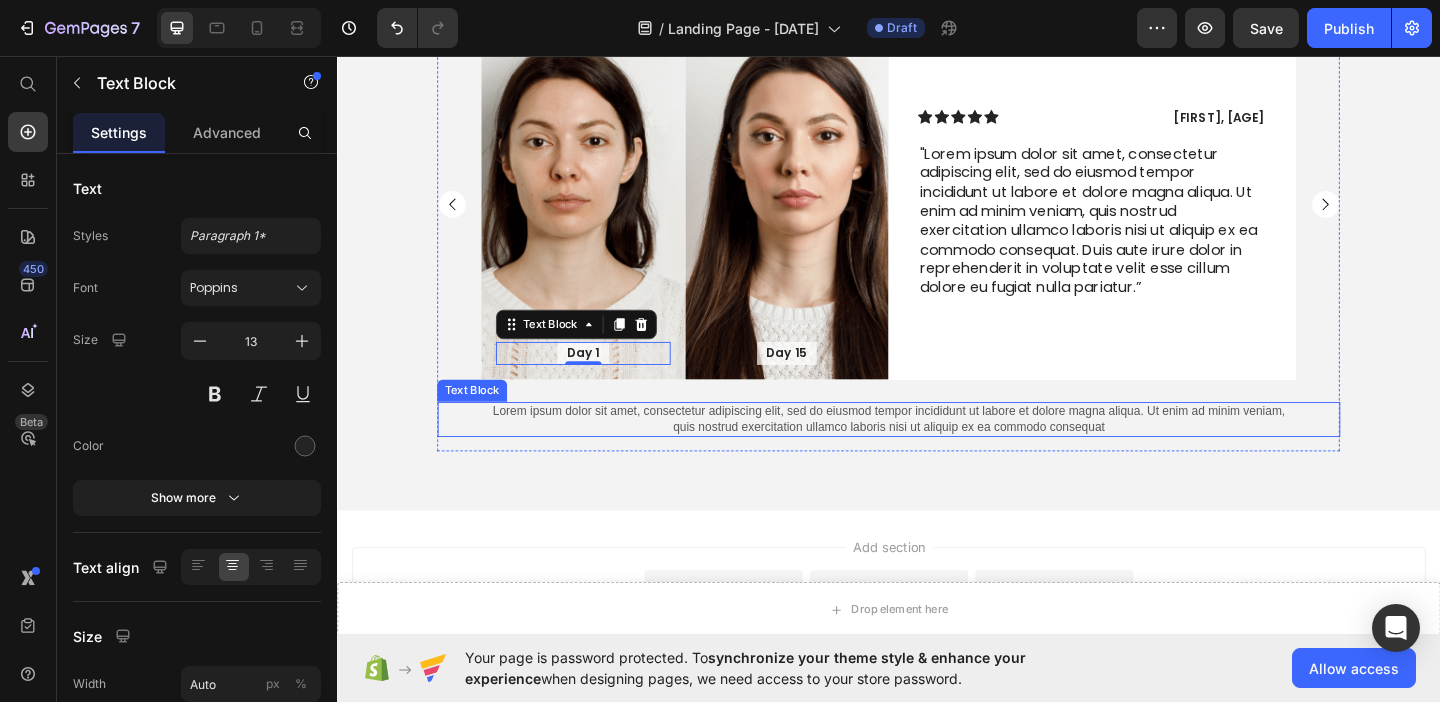 click on "Lorem ipsum dolor sit amet, consectetur adipiscing elit, sed do eiusmod tempor incididunt ut labore et dolore magna aliqua. Ut enim ad minim veniam, quis nostrud exercitation ullamco laboris nisi ut aliquip ex ea commodo consequat" at bounding box center [937, 451] 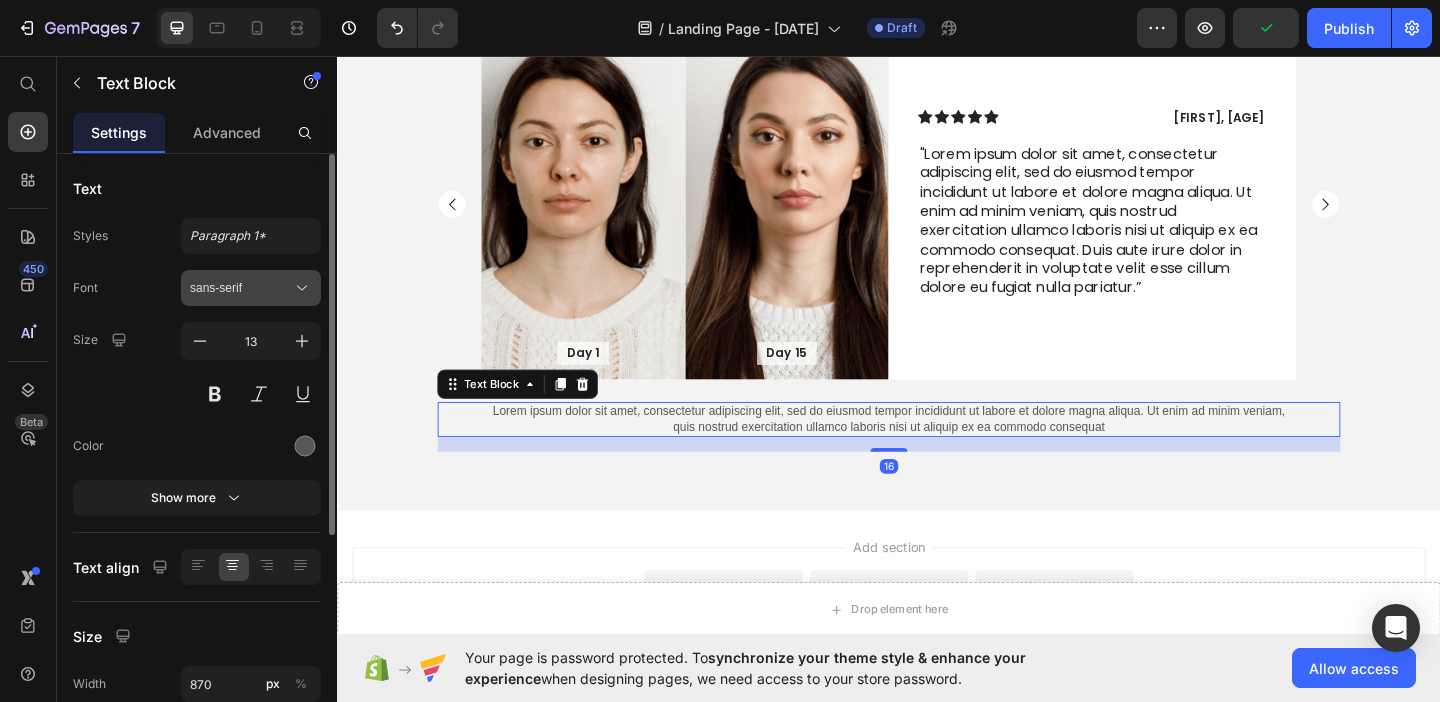 click on "sans-serif" at bounding box center (251, 288) 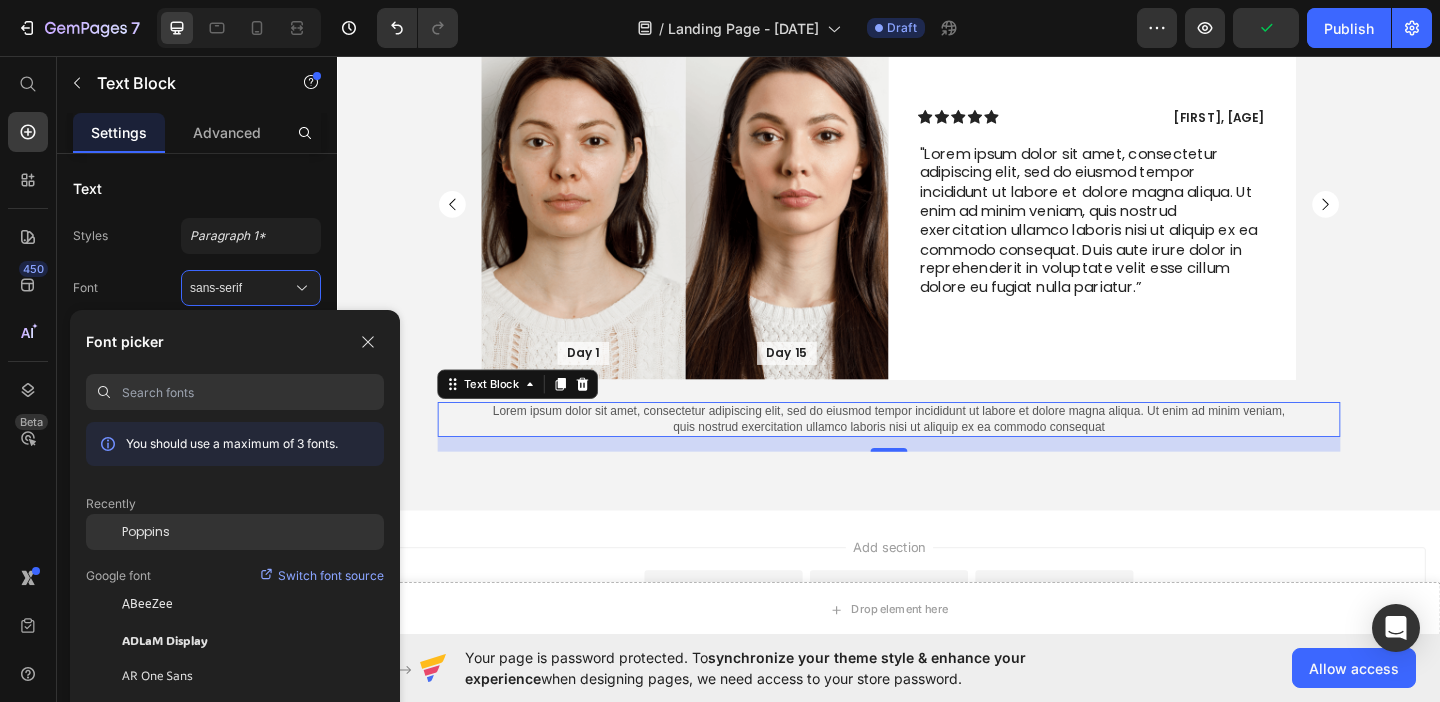 click on "Poppins" 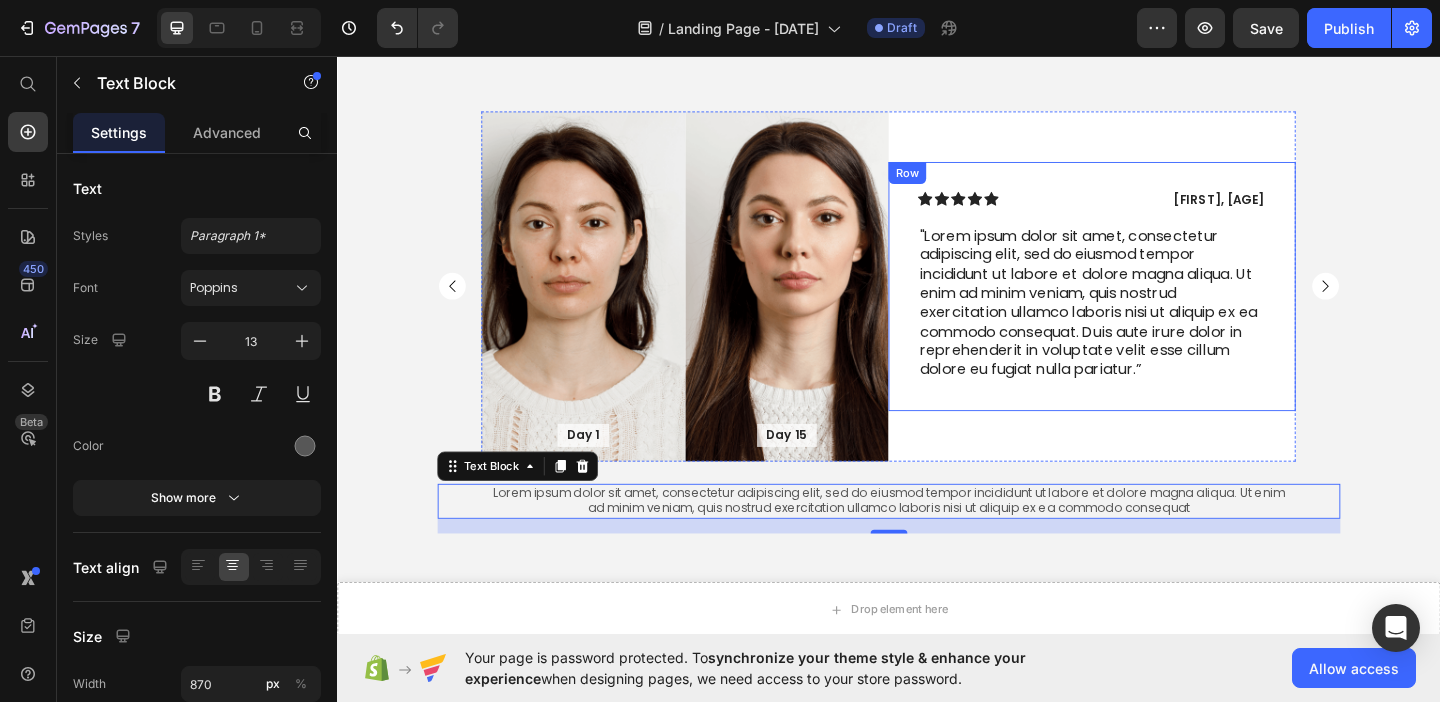 scroll, scrollTop: 2237, scrollLeft: 0, axis: vertical 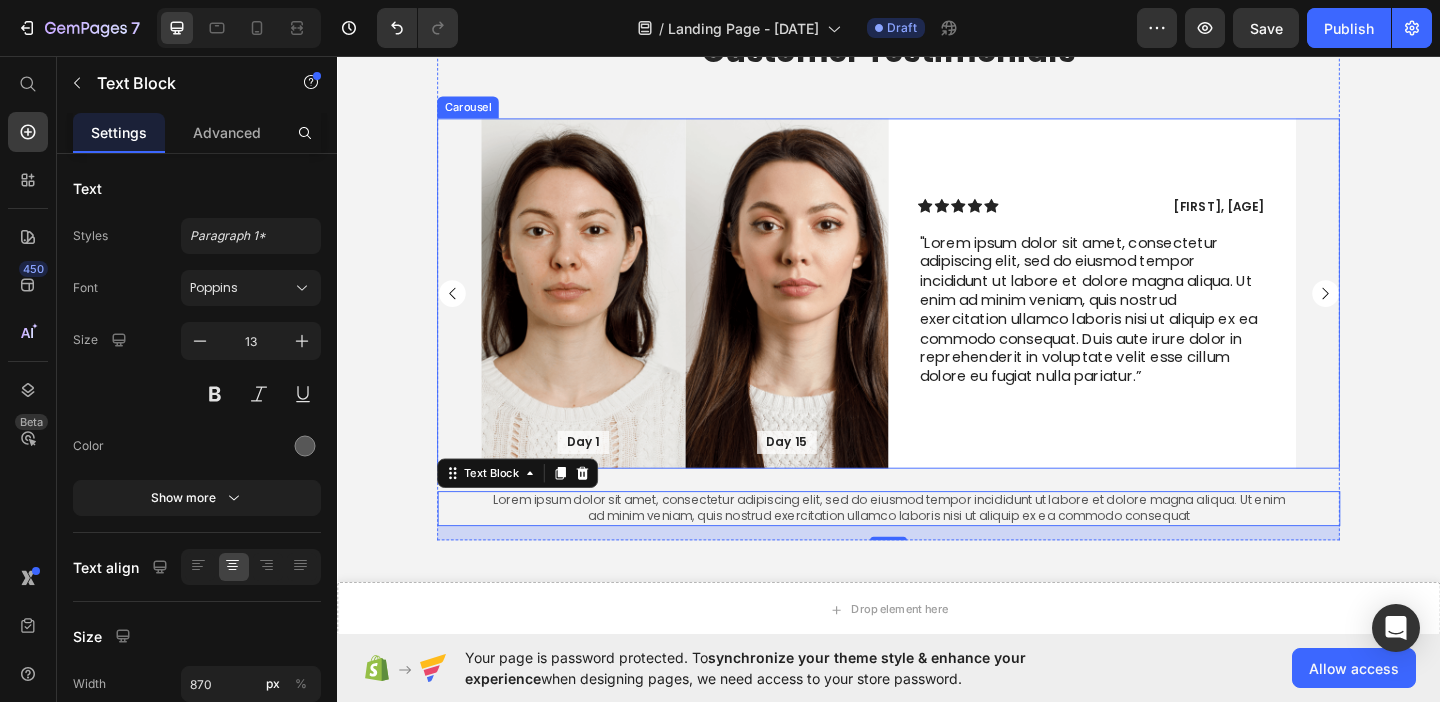 click 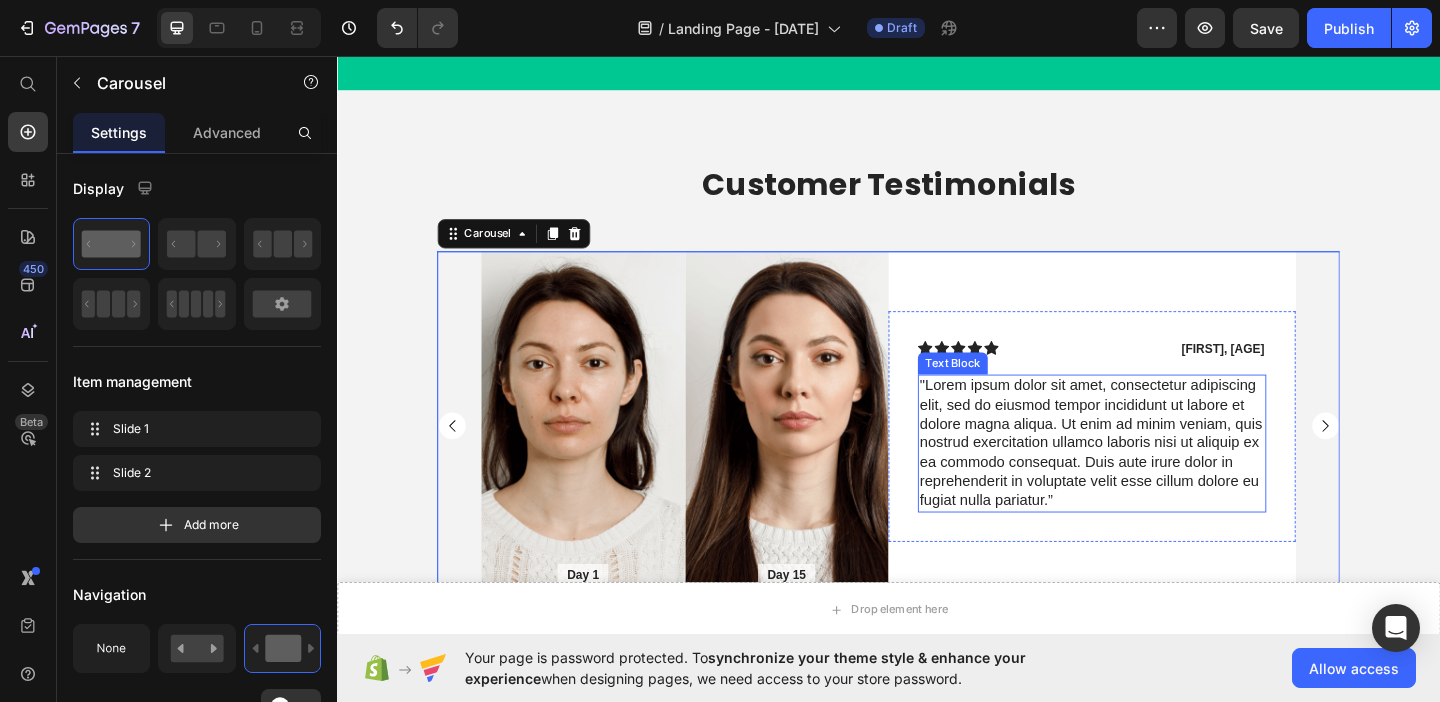 scroll, scrollTop: 2073, scrollLeft: 0, axis: vertical 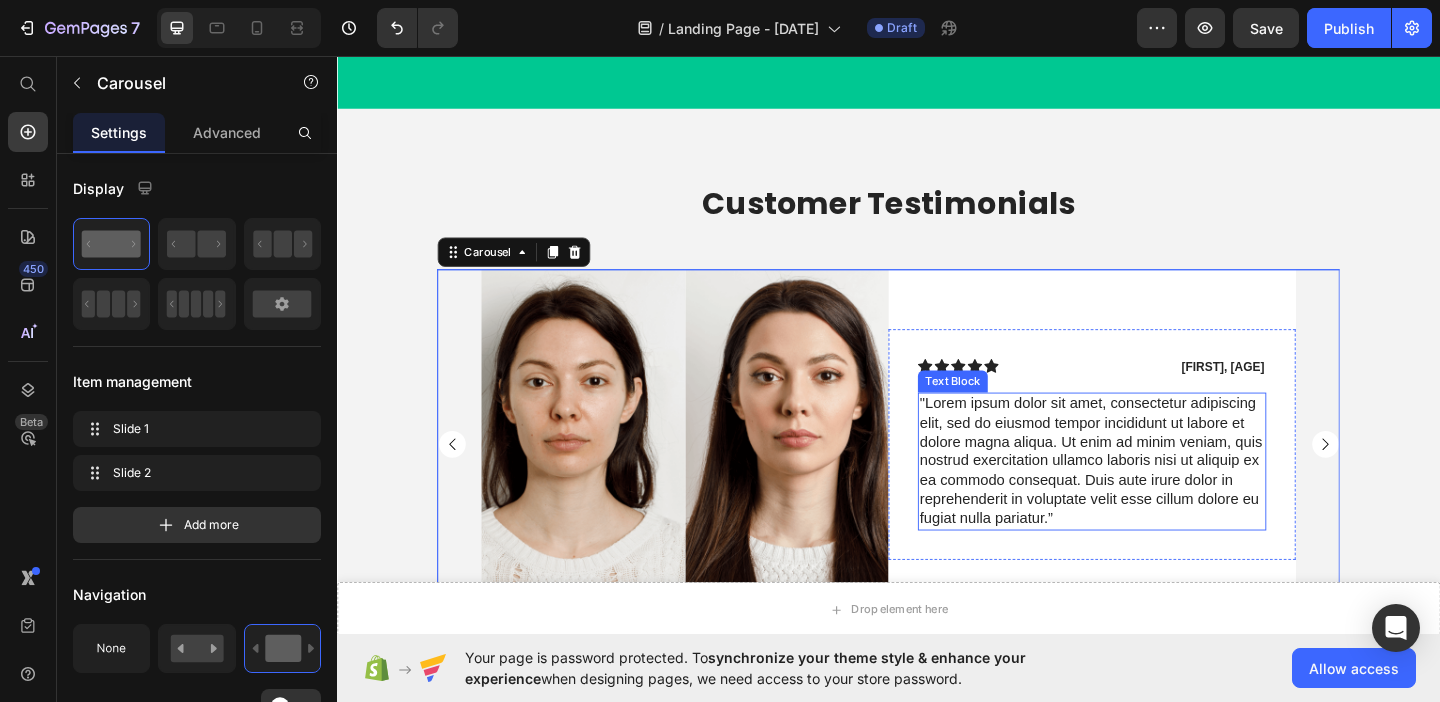 click on ""Lorem ipsum dolor sit amet, consectetur adipiscing elit, sed do eiusmod tempor incididunt ut labore et dolore magna aliqua. Ut enim ad minim veniam, quis nostrud exercitation ullamco laboris nisi ut aliquip ex ea commodo consequat. Duis aute irure dolor in reprehenderit in voluptate velit esse cillum dolore eu fugiat nulla pariatur.”" at bounding box center [1158, 497] 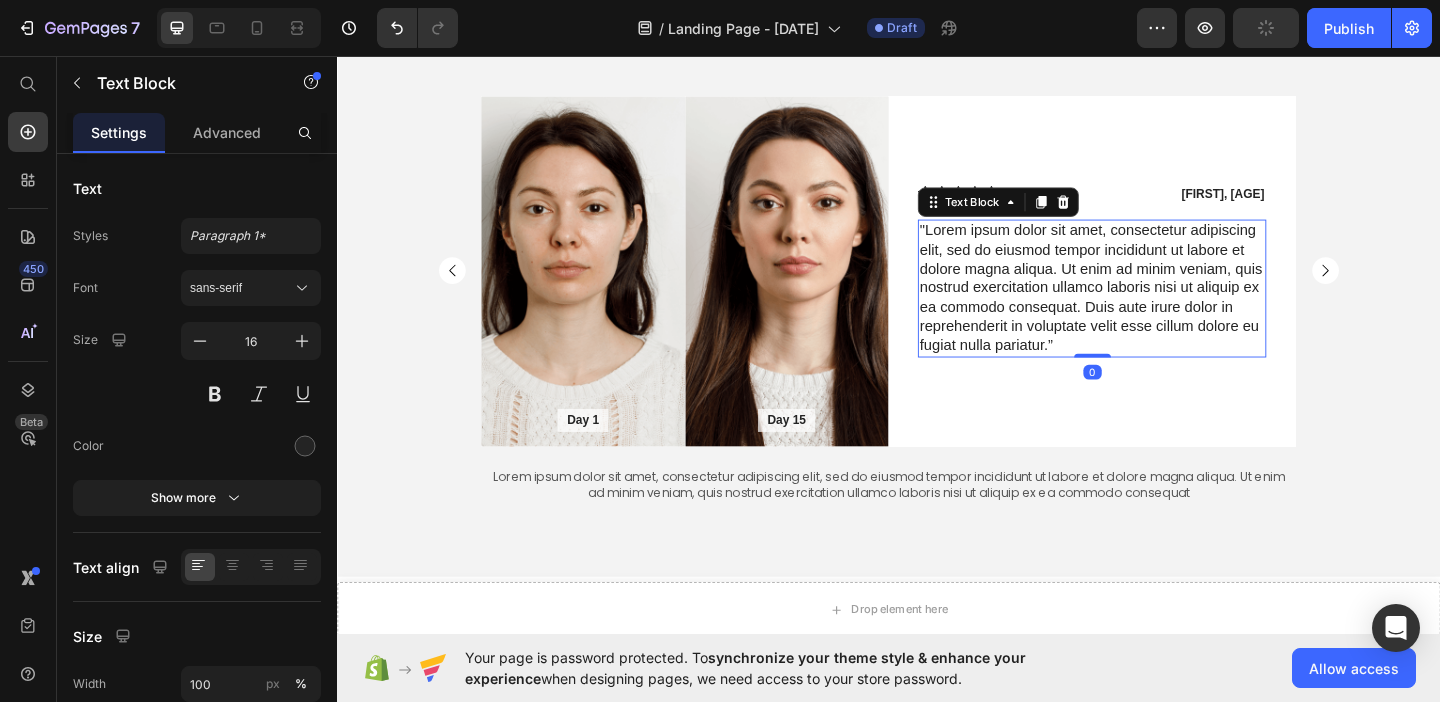 scroll, scrollTop: 2264, scrollLeft: 0, axis: vertical 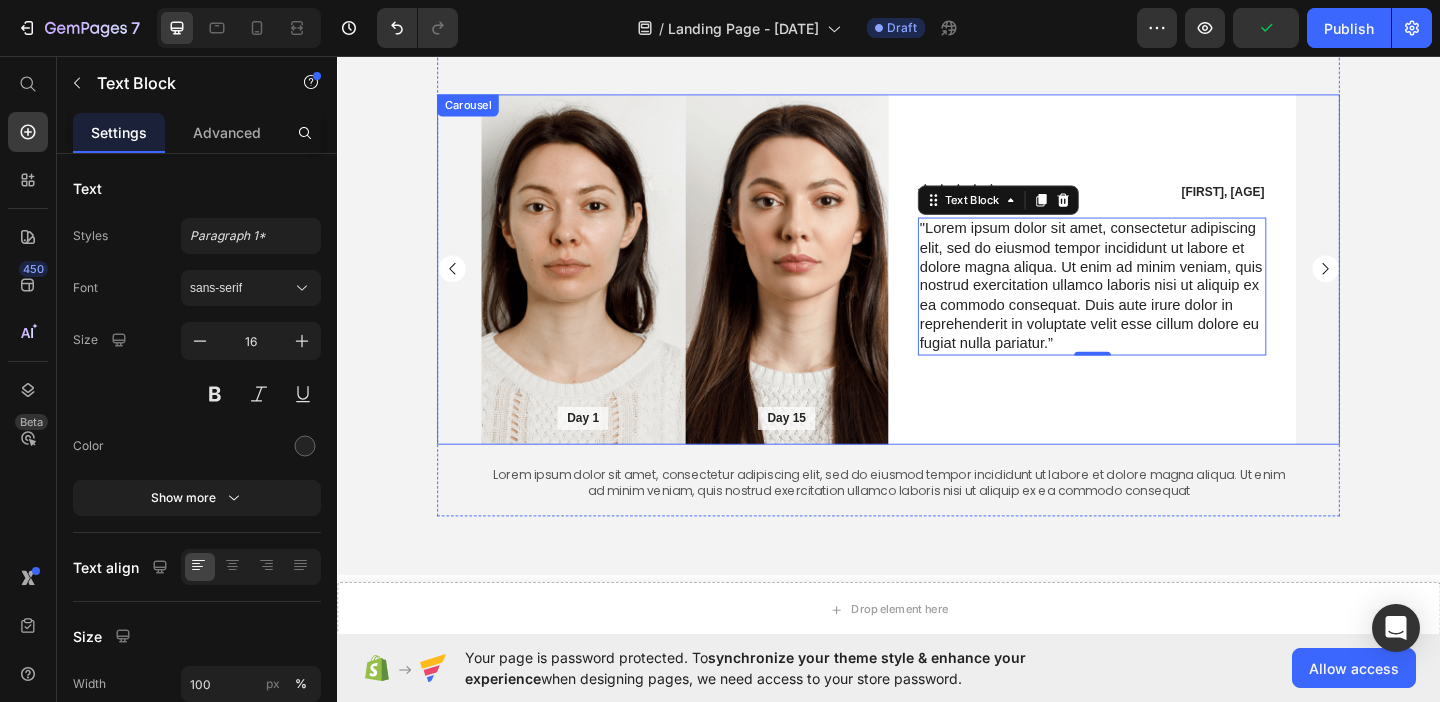 click 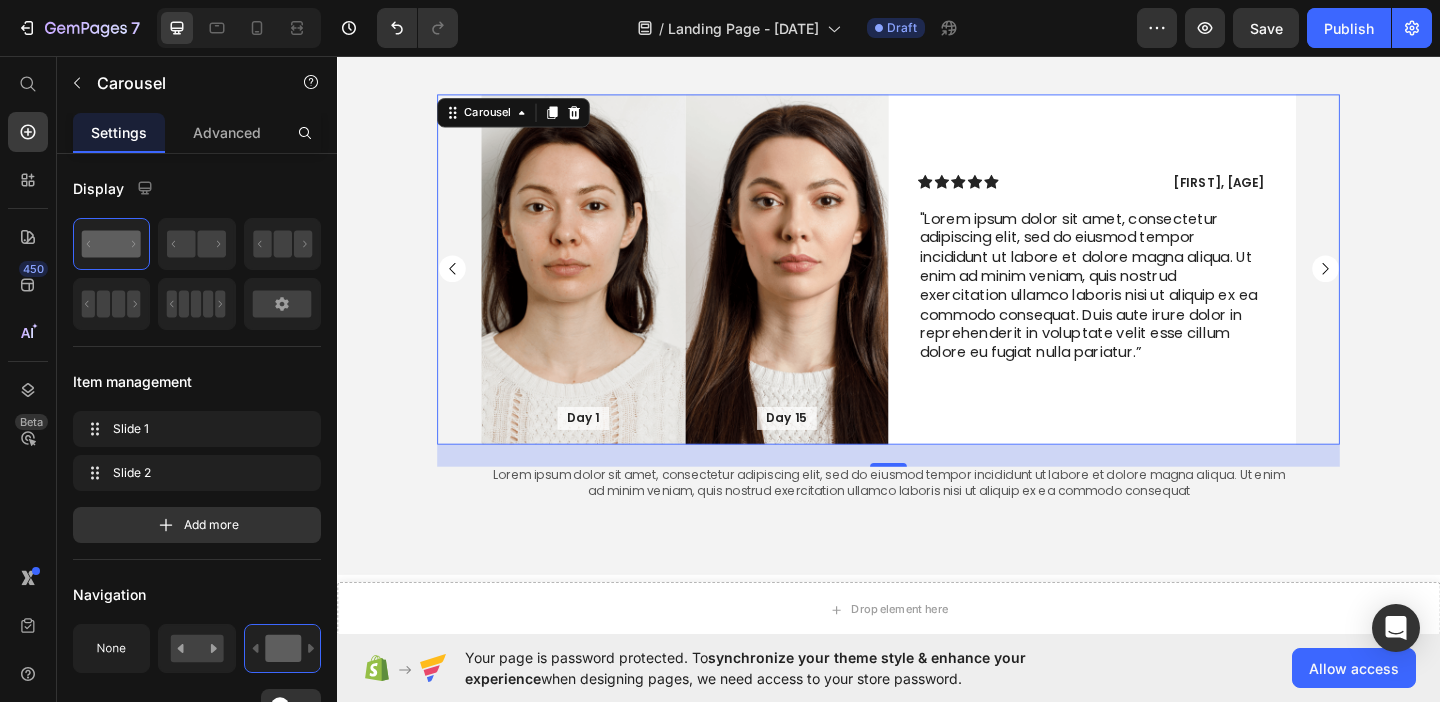 click 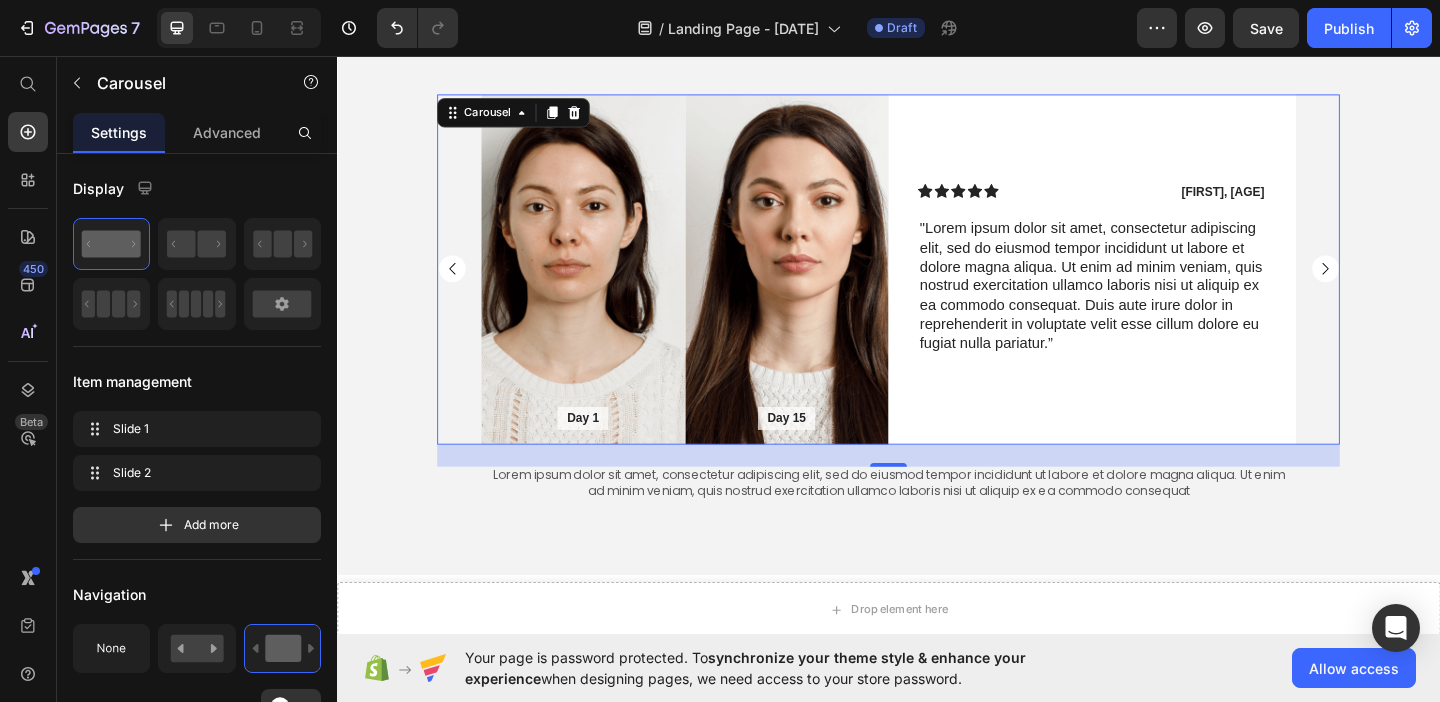 click 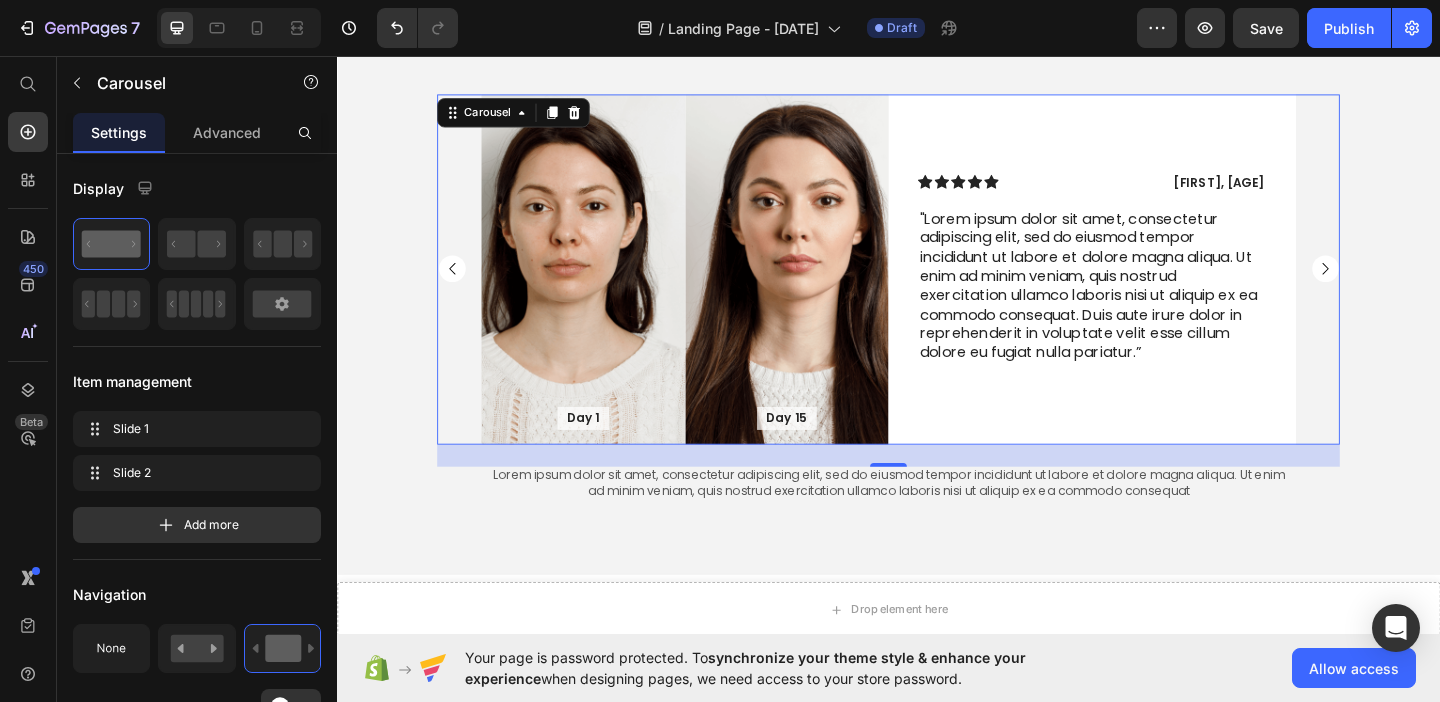 click 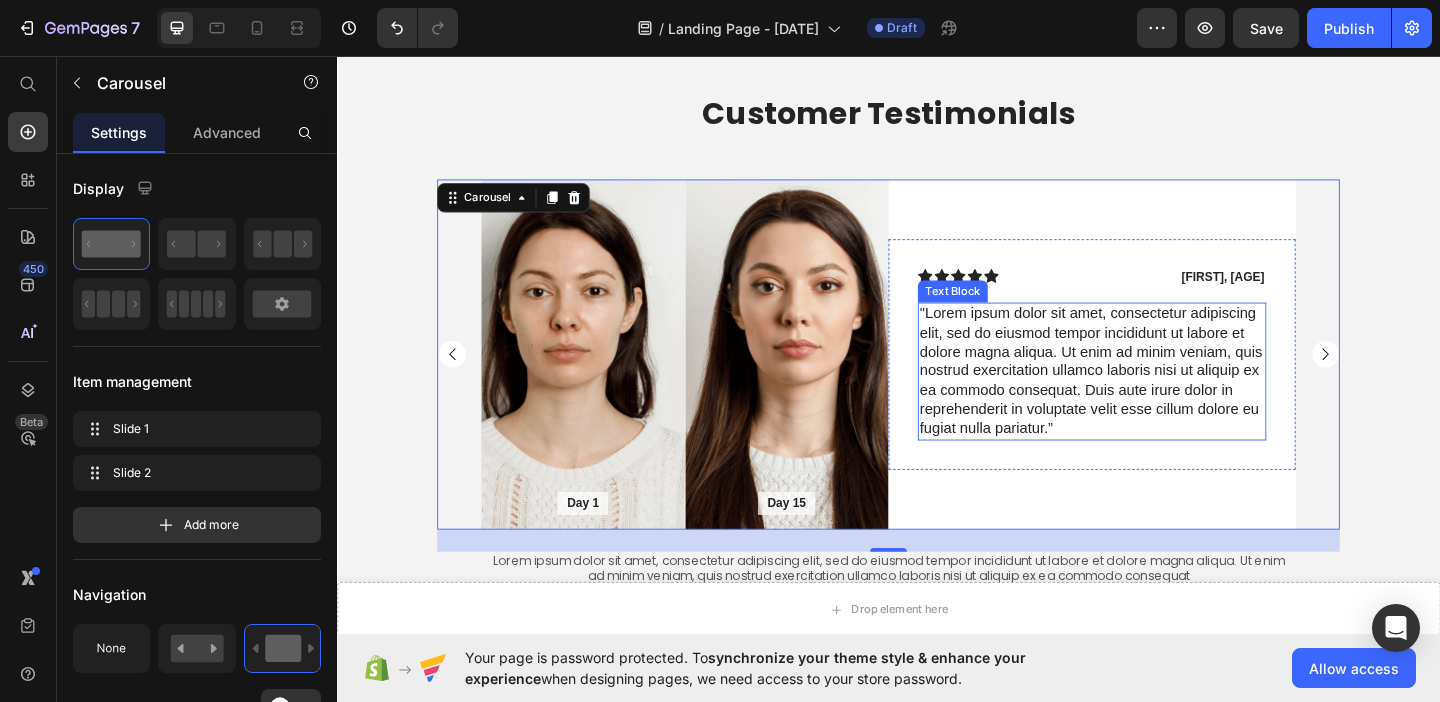 scroll, scrollTop: 2166, scrollLeft: 0, axis: vertical 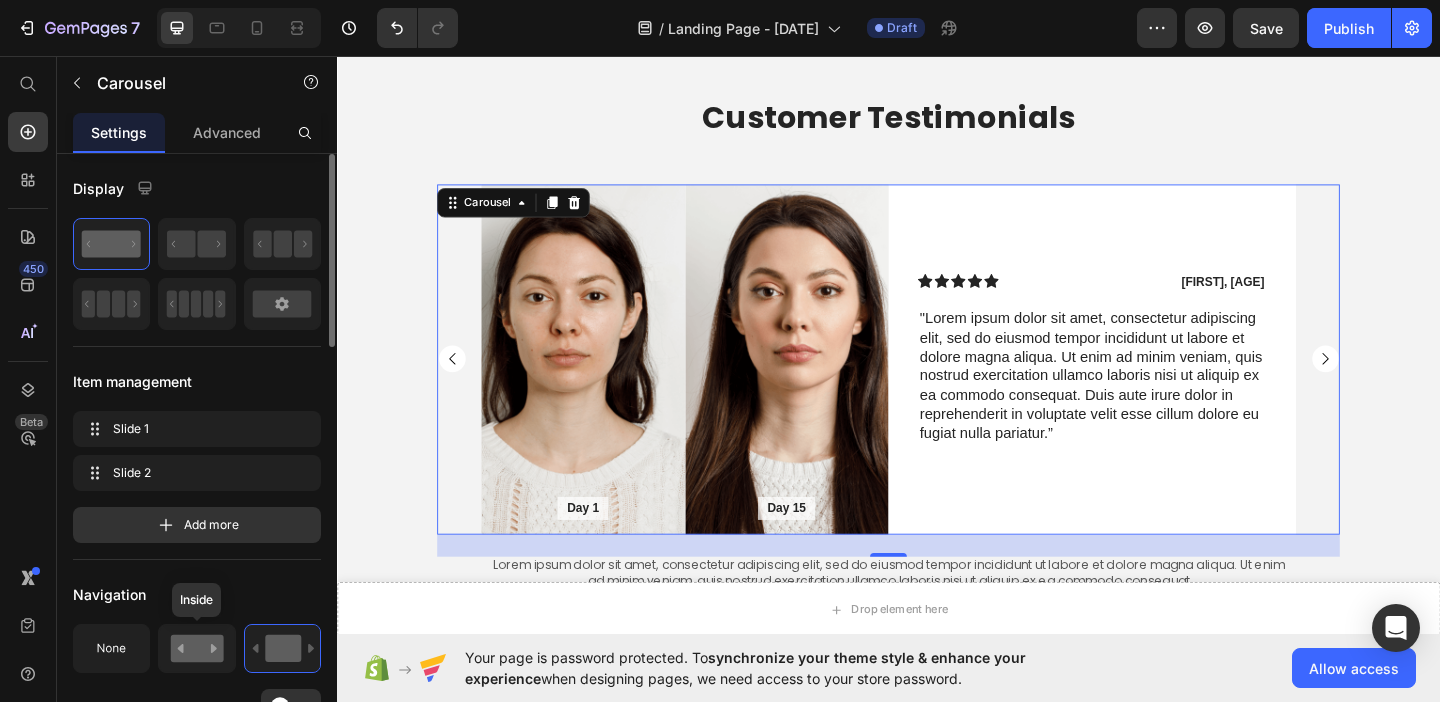 click 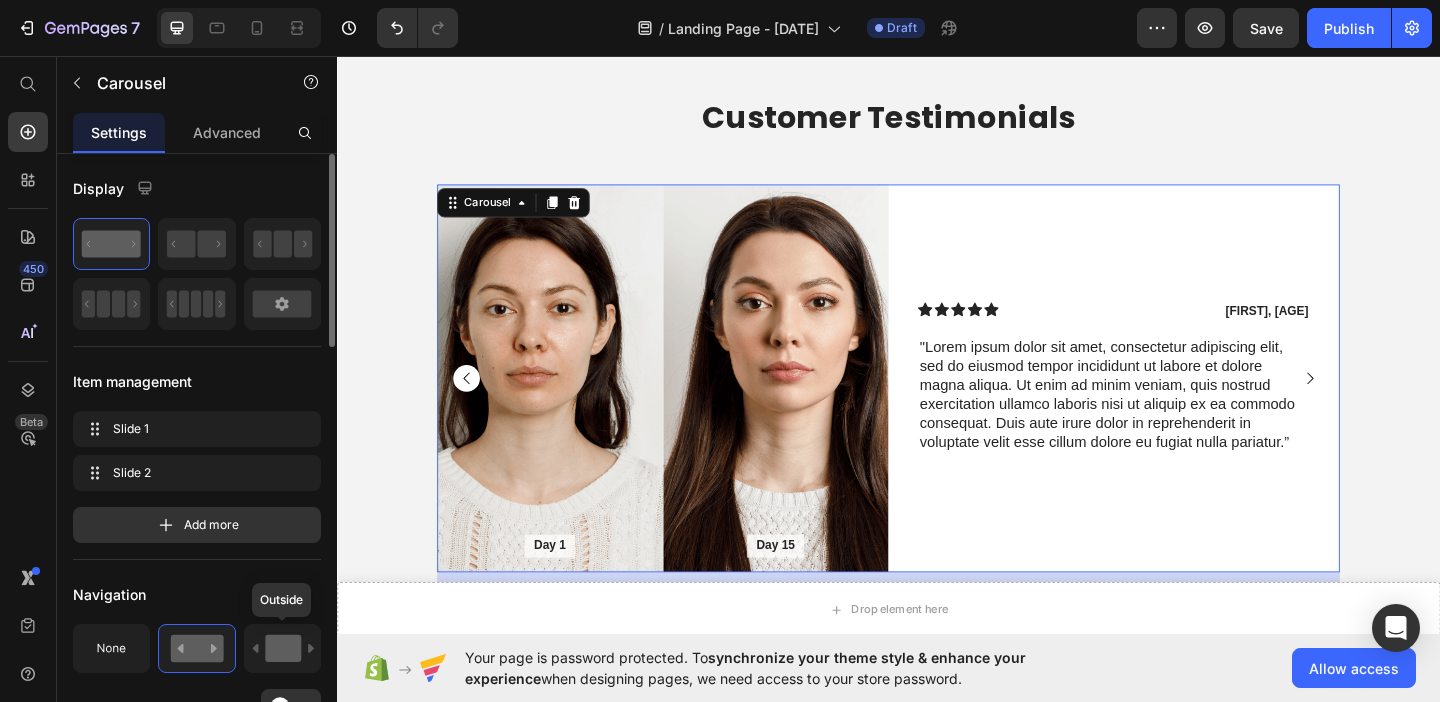 click 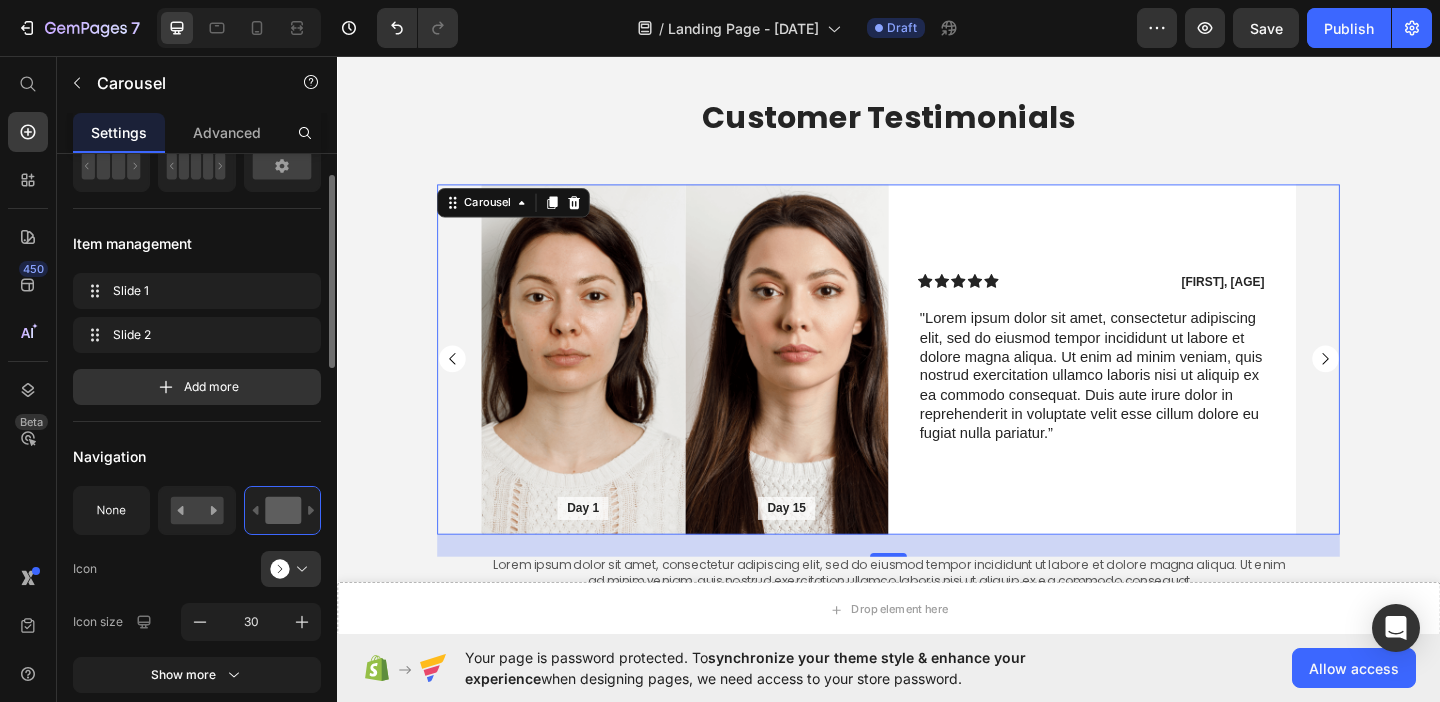 scroll, scrollTop: 144, scrollLeft: 0, axis: vertical 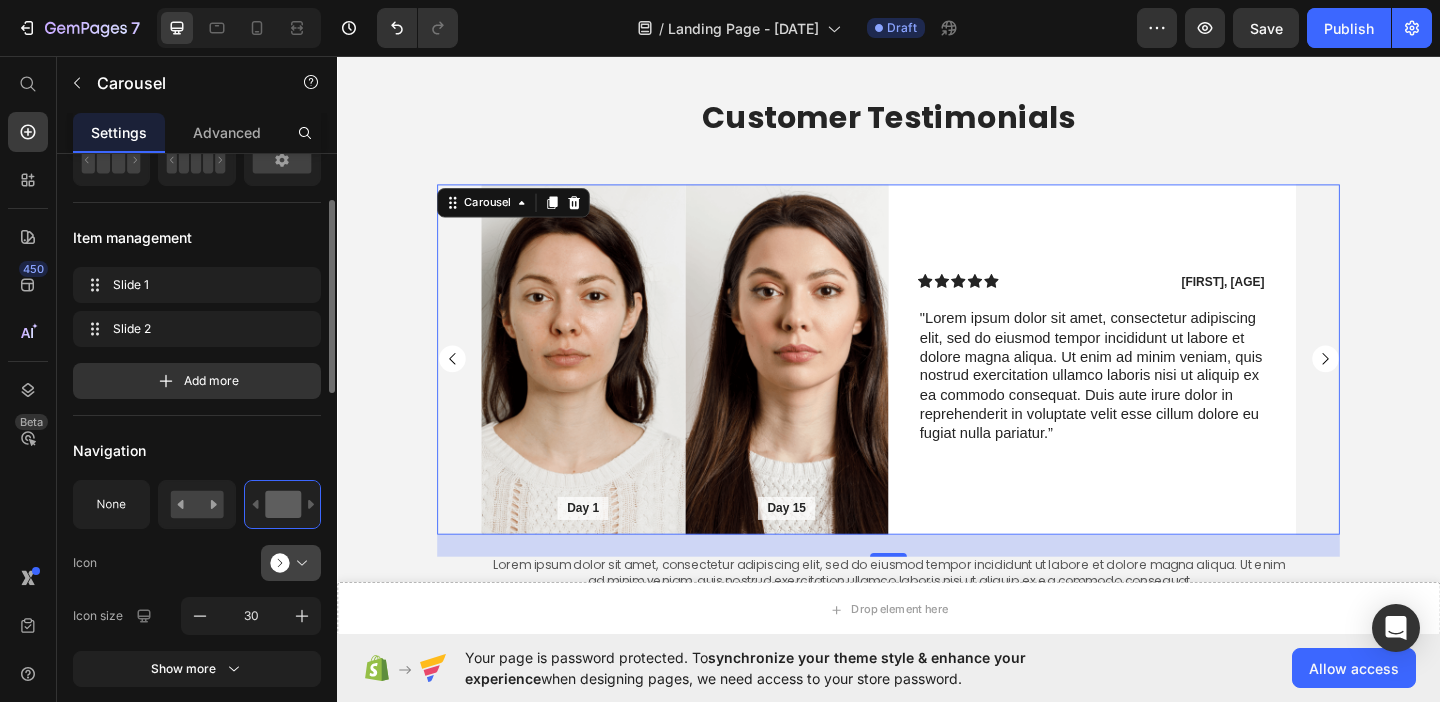 click at bounding box center (299, 563) 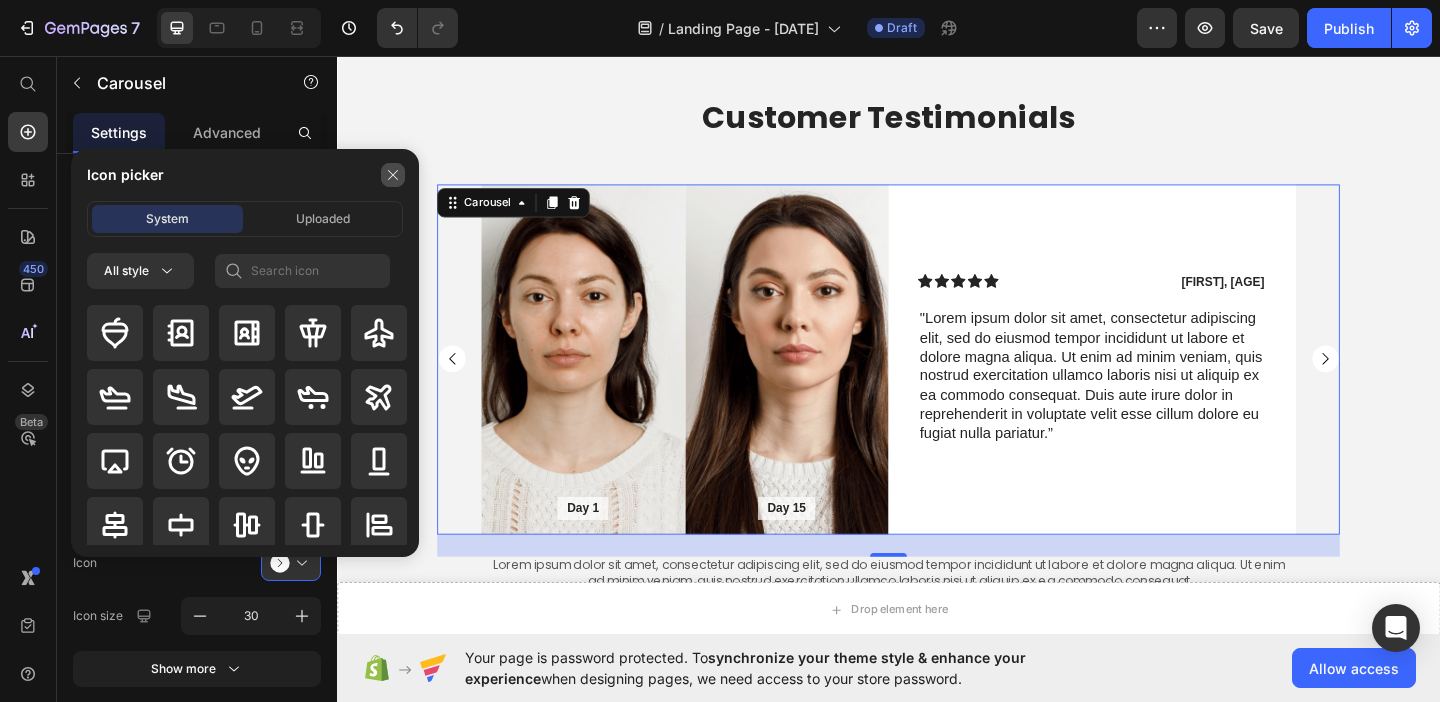 click at bounding box center [393, 175] 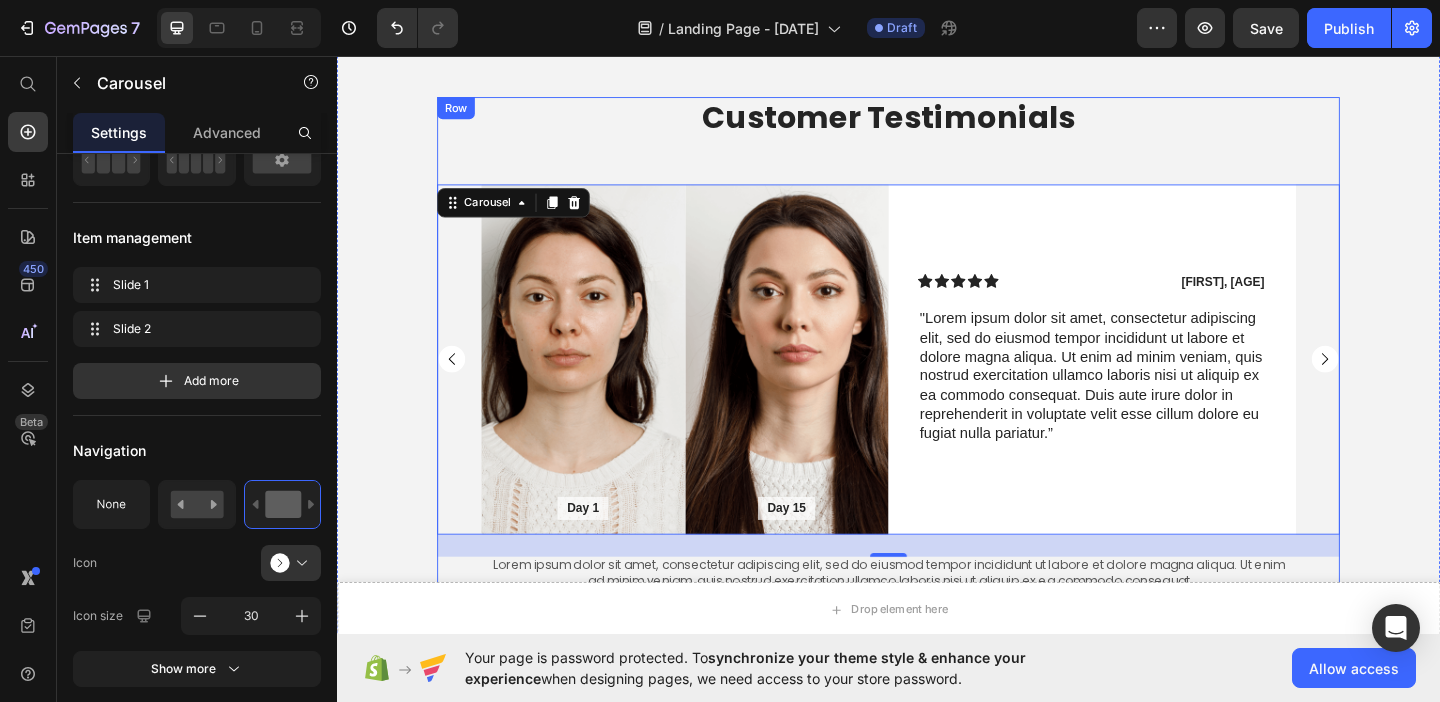 click on "Customer Testimonials Heading
Day 1 Text Block Hero Banner Day 15 Text Block Hero Banner Row Icon Icon Icon Icon Icon Icon List James, 32 Text Block Row "Lorem ipsum dolor sit amet, consectetur adipiscing elit, sed do eiusmod tempor incididunt ut labore et dolore magna aliqua. Ut enim ad minim veniam, quis nostrud exercitation ullamco laboris nisi ut aliquip ex ea commodo consequat. Duis aute irure dolor in reprehenderit in voluptate velit esse cillum dolore eu fugiat nulla pariatur.” Text Block Row Row Day 1 Text Block Hero Banner Day 15 Text Block Hero Banner Row Icon Icon Icon Icon Icon Icon List Ryan, 36 Text Block Row "Lorem ipsum dolor sit amet, consectetur adipiscing elit, sed do eiusmod tempor incididunt ut labore et dolore magna aliqua. Ut enim ad minim veniam, quis nostrud exercitation ullamco laboris nisi ut aliquip ex ea commodo consequat. Duis aute irure dolor in reprehenderit in voluptate velit esse cillum dolore eu fugiat nulla pariatur.” Text Block Row Row
Carousel   24" at bounding box center [937, 376] 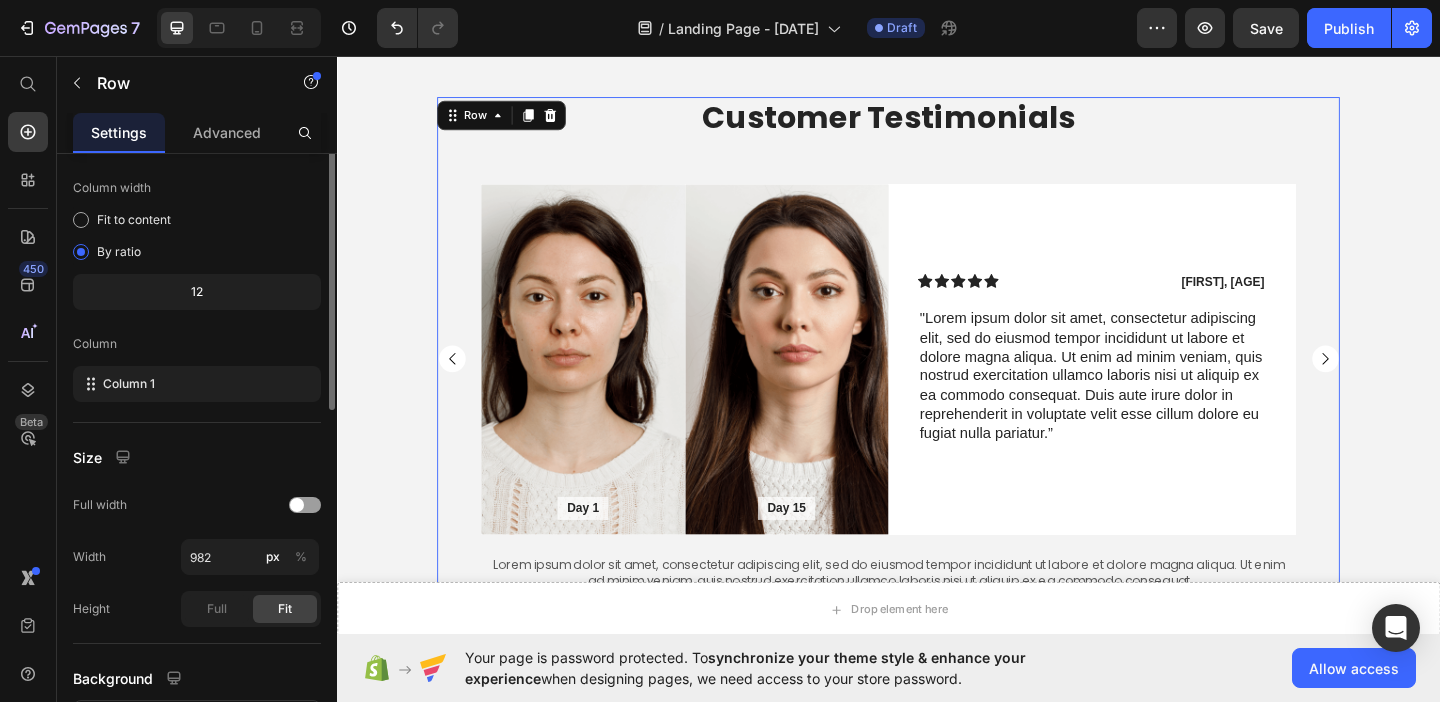 scroll, scrollTop: 0, scrollLeft: 0, axis: both 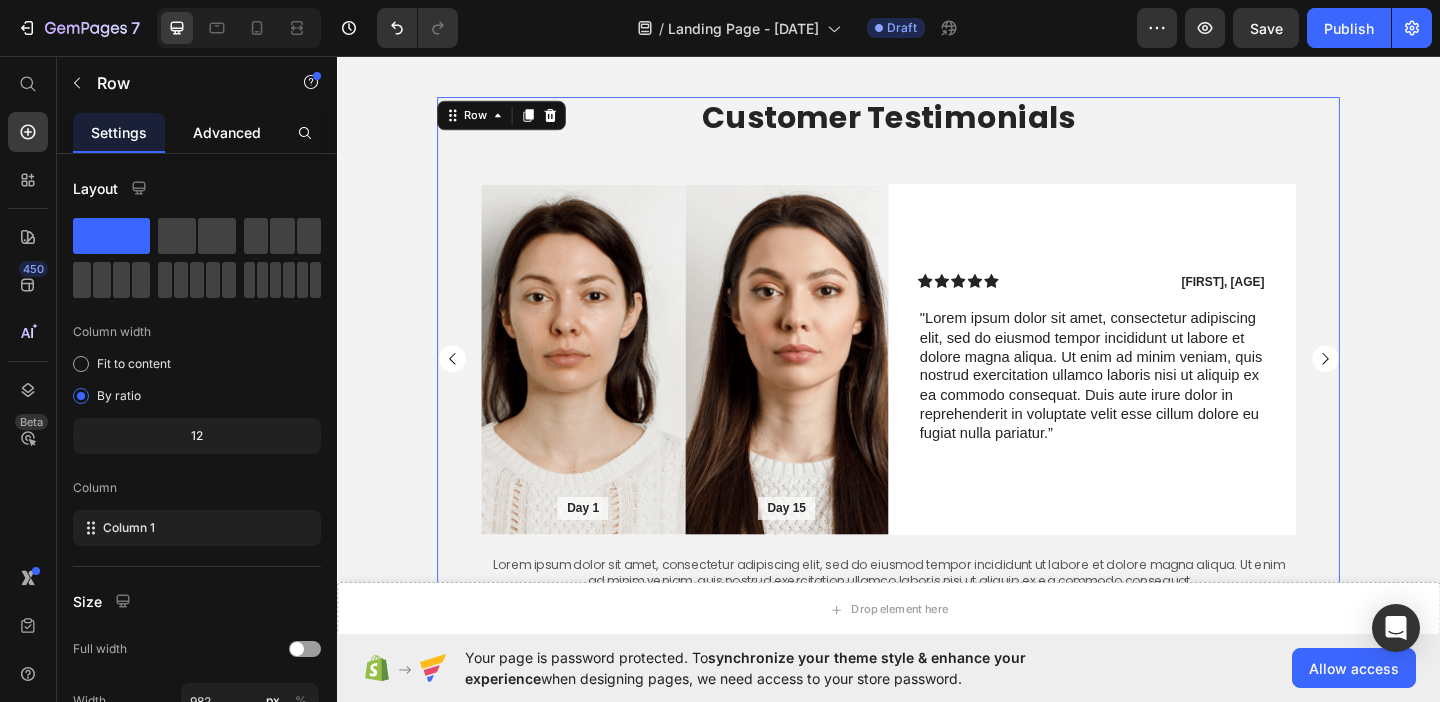 click on "Advanced" at bounding box center [227, 132] 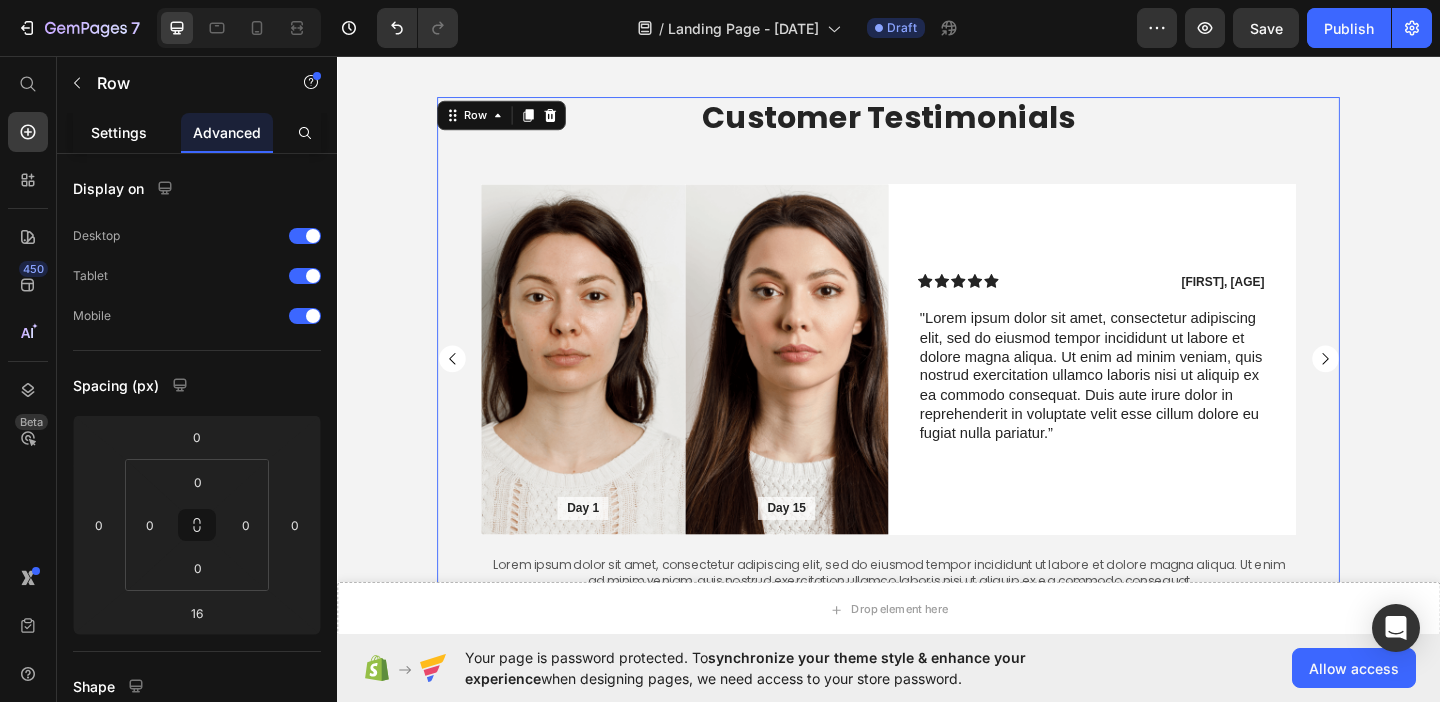 click on "Settings" 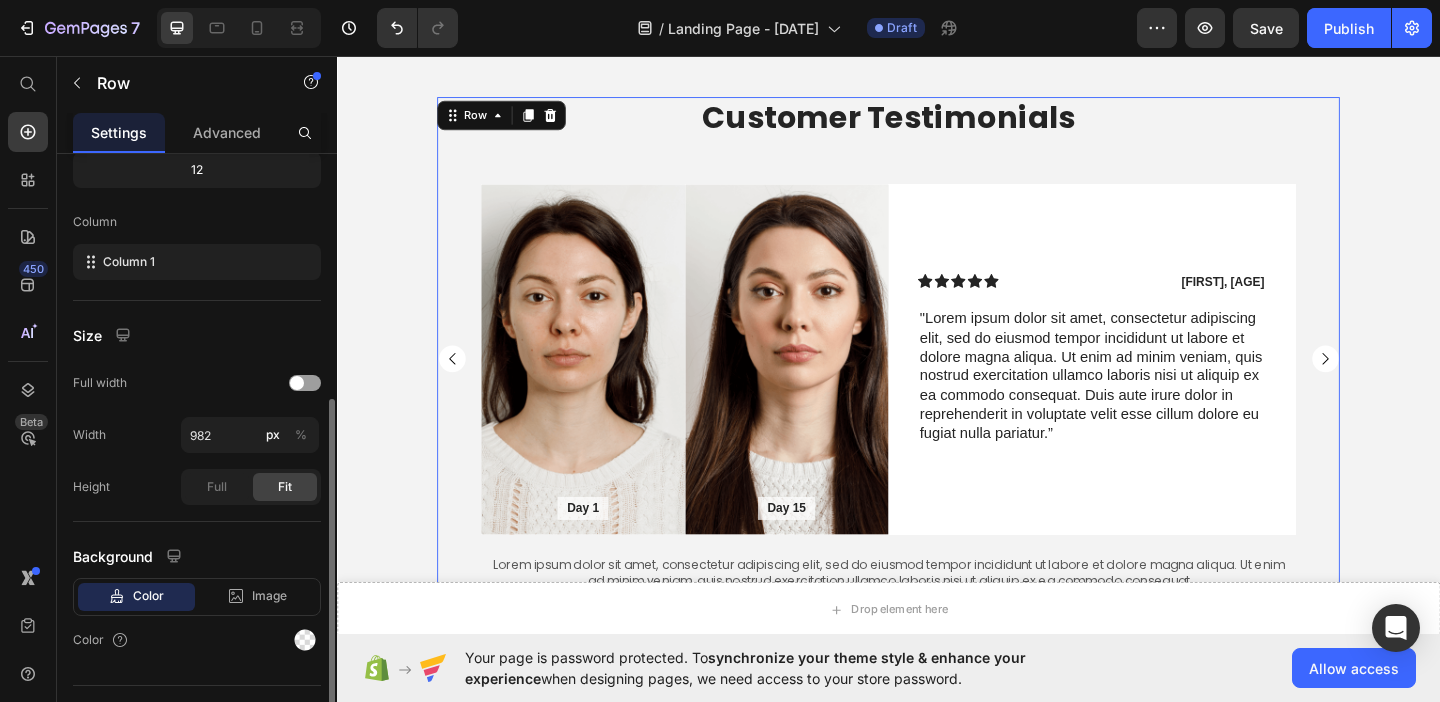 scroll, scrollTop: 307, scrollLeft: 0, axis: vertical 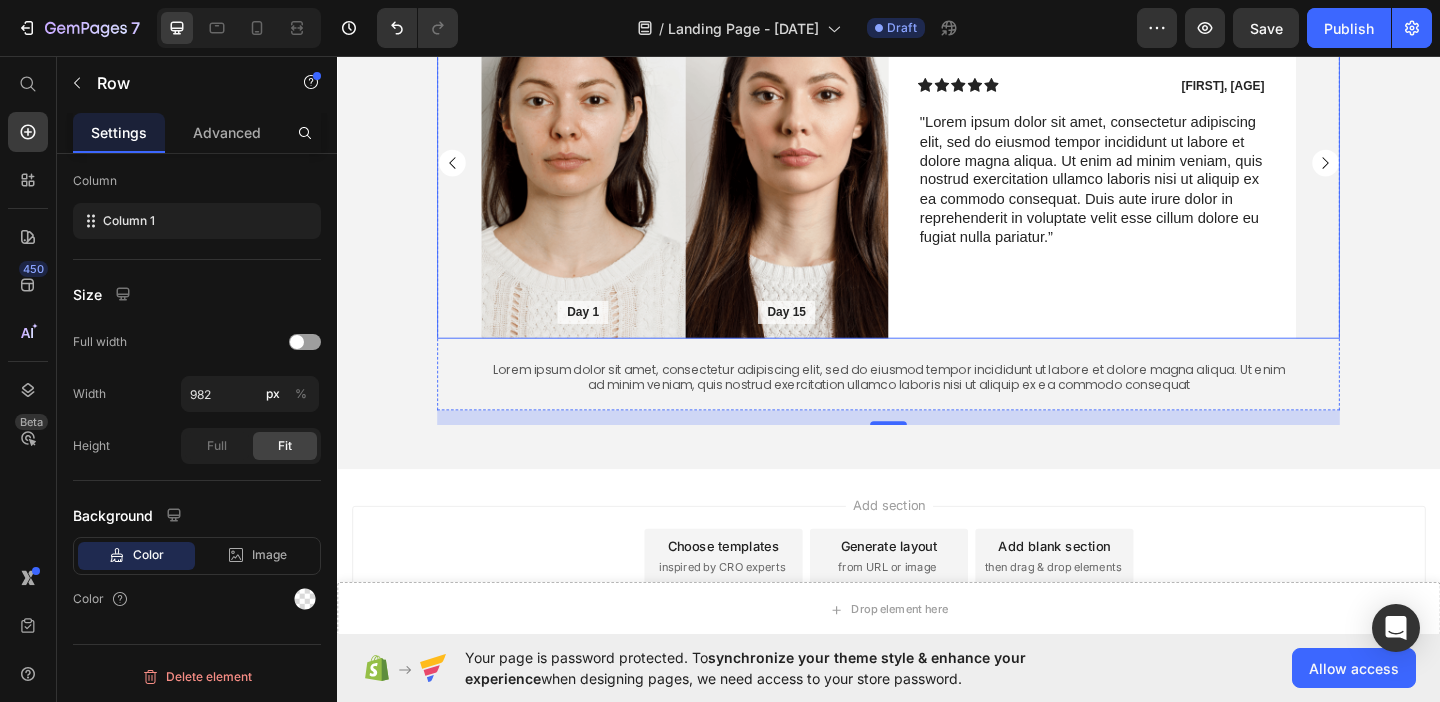 click 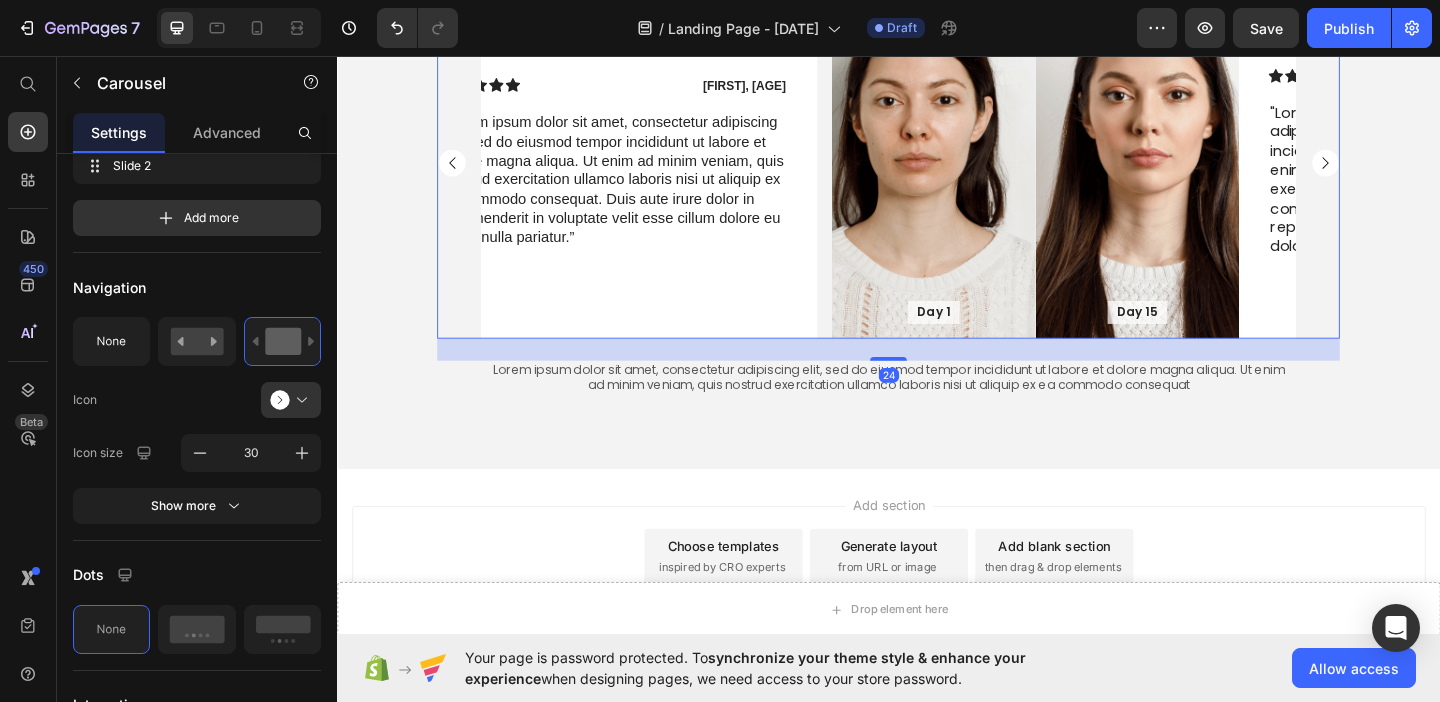 scroll, scrollTop: 0, scrollLeft: 0, axis: both 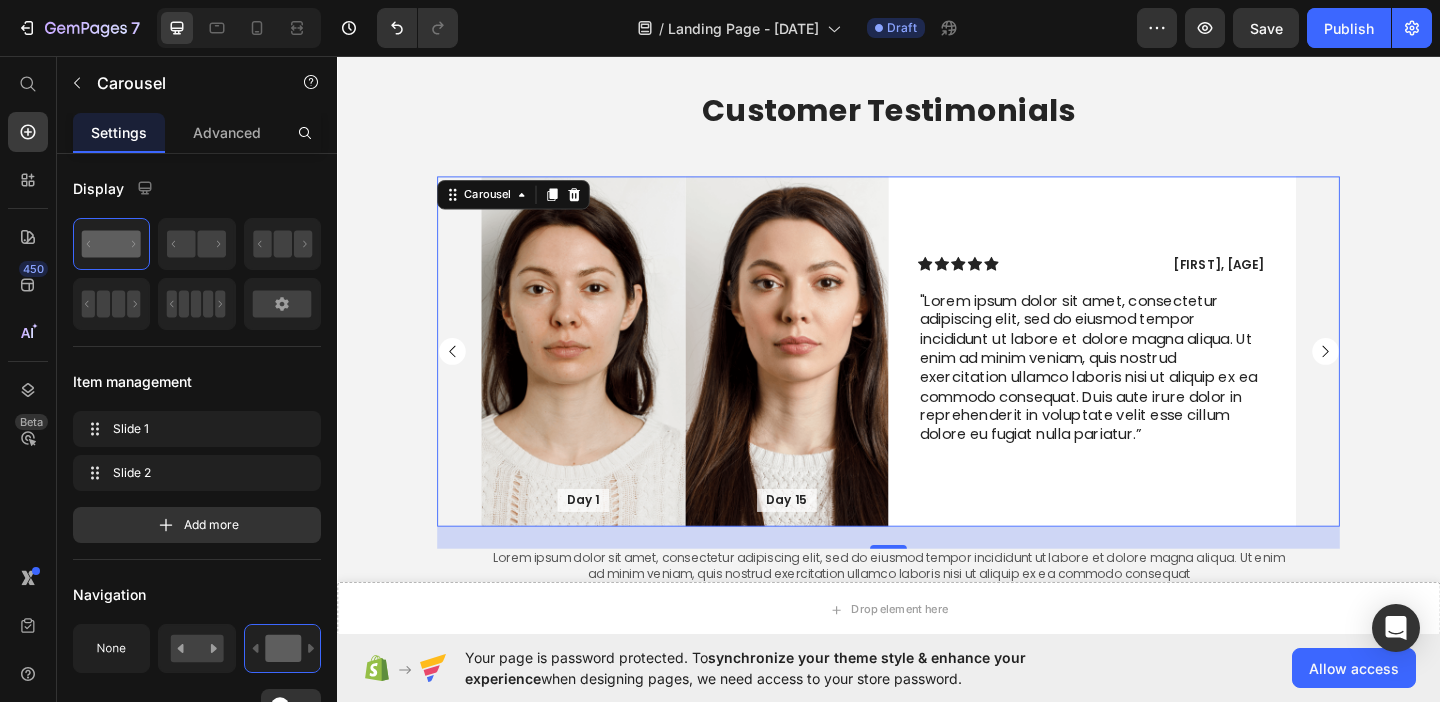 click 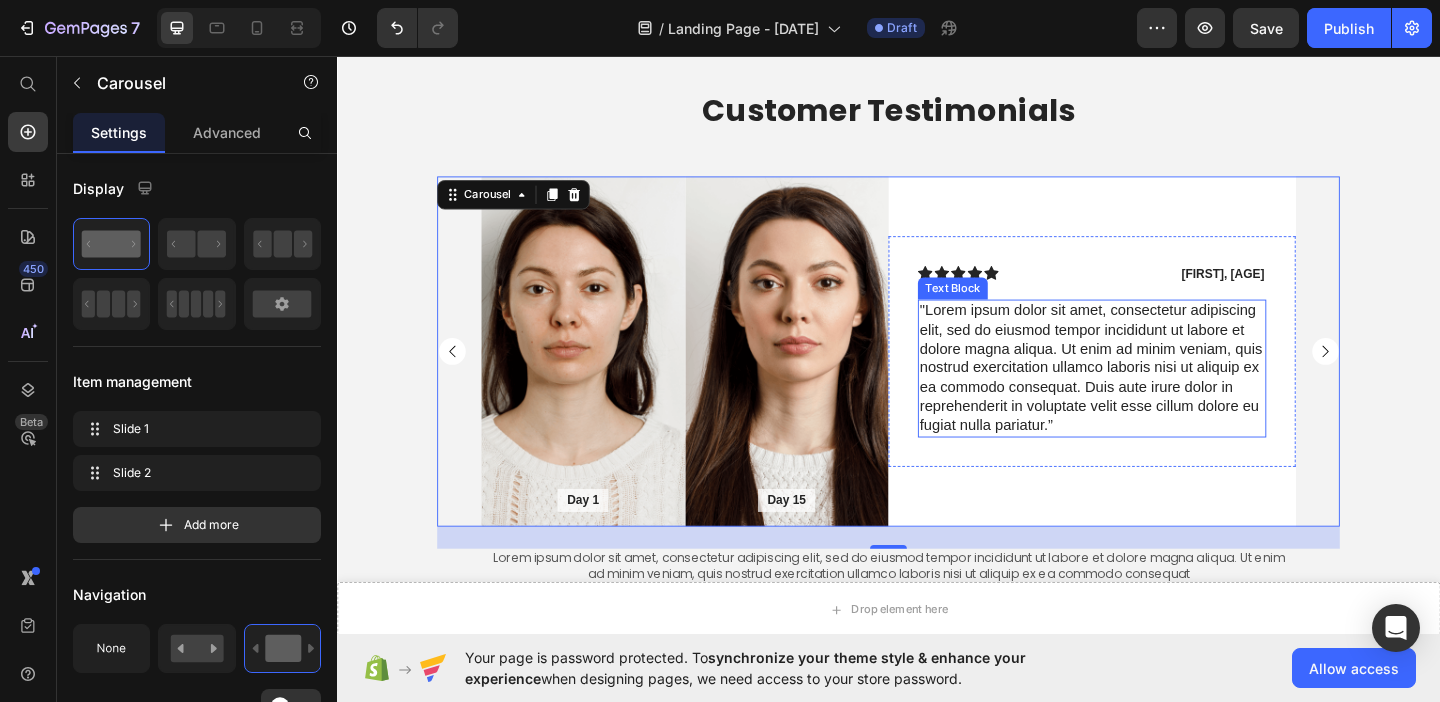 click on ""Lorem ipsum dolor sit amet, consectetur adipiscing elit, sed do eiusmod tempor incididunt ut labore et dolore magna aliqua. Ut enim ad minim veniam, quis nostrud exercitation ullamco laboris nisi ut aliquip ex ea commodo consequat. Duis aute irure dolor in reprehenderit in voluptate velit esse cillum dolore eu fugiat nulla pariatur.”" at bounding box center [1158, 396] 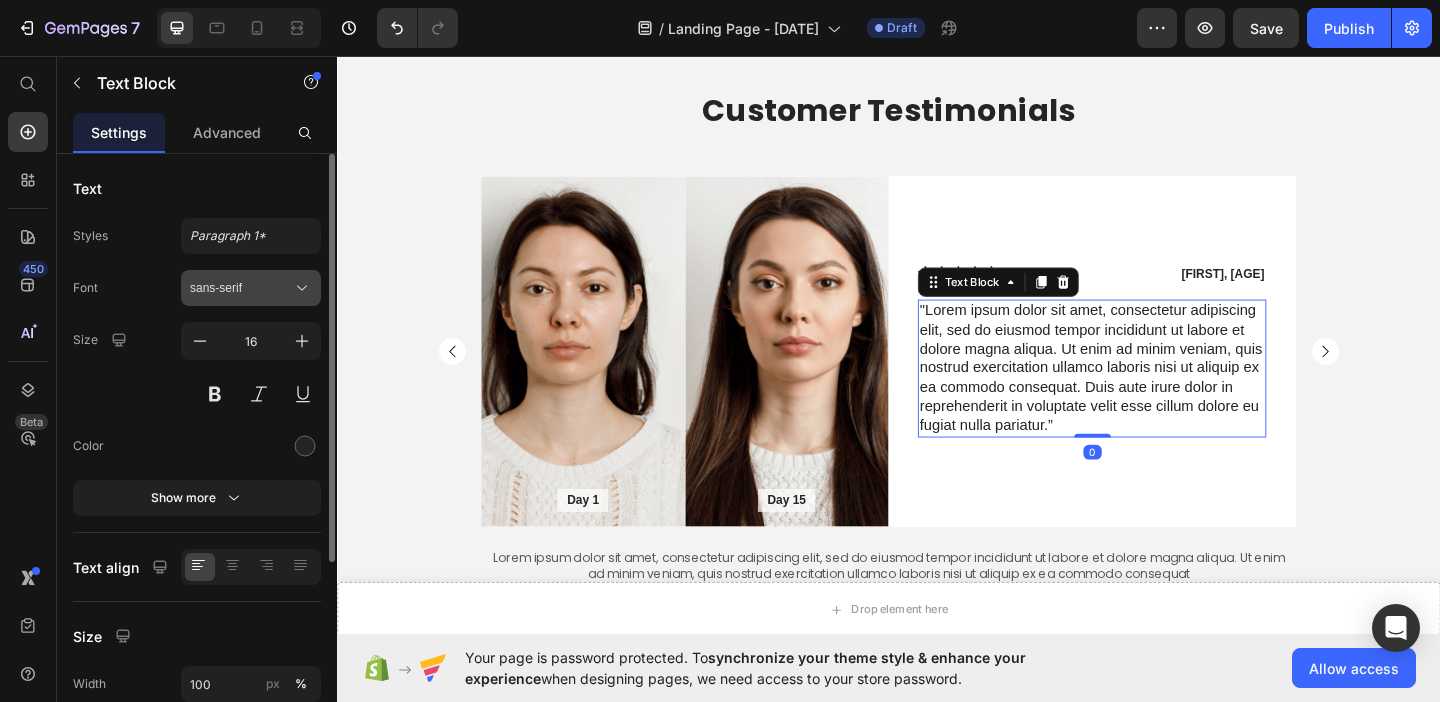 click 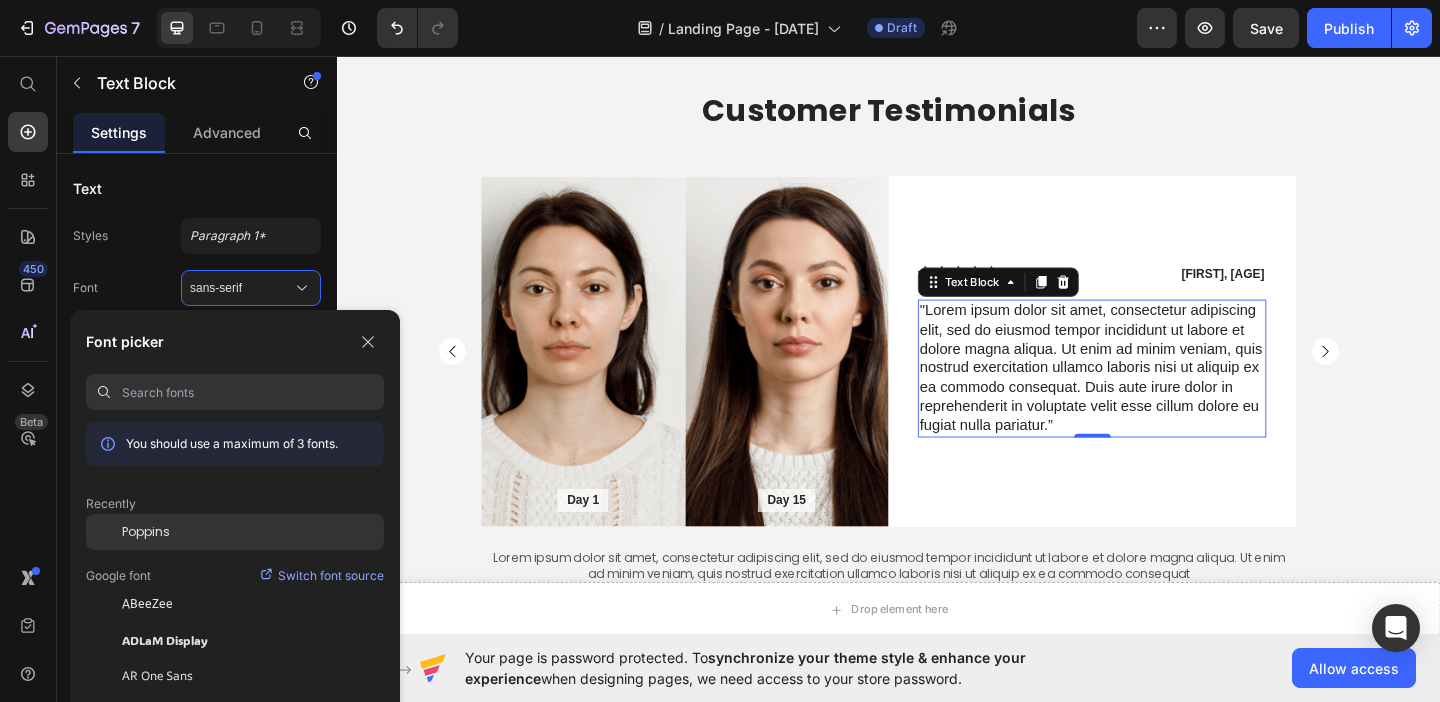click on "Poppins" 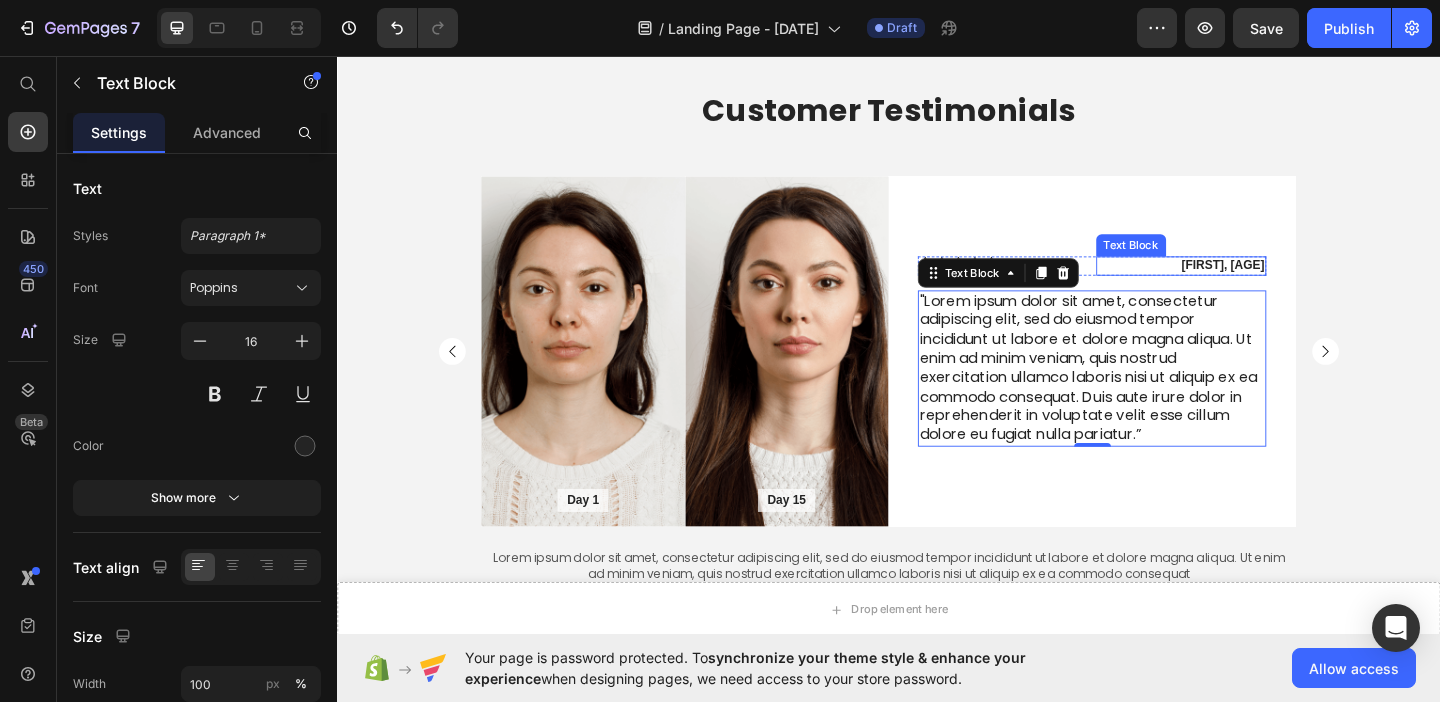 click on "[FIRST], [AGE]" at bounding box center (1256, 284) 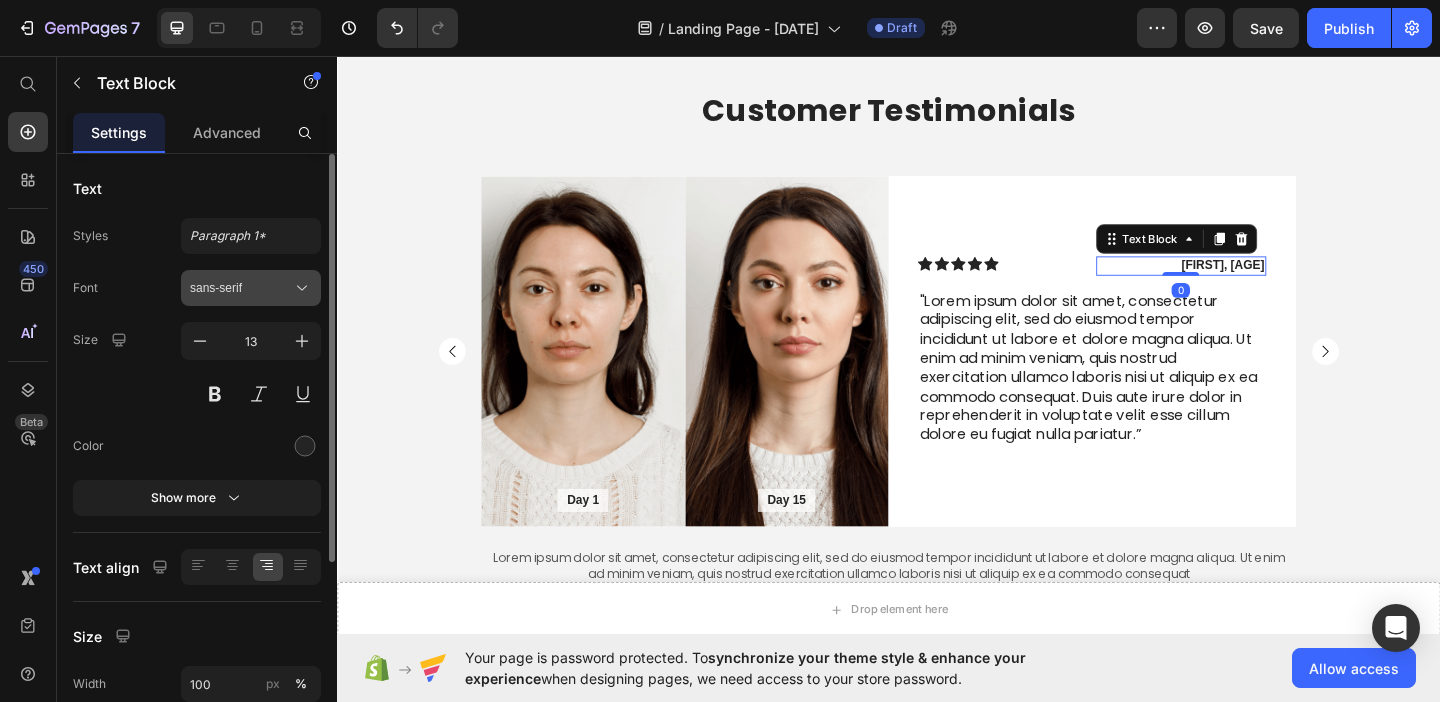 click on "sans-serif" at bounding box center [251, 288] 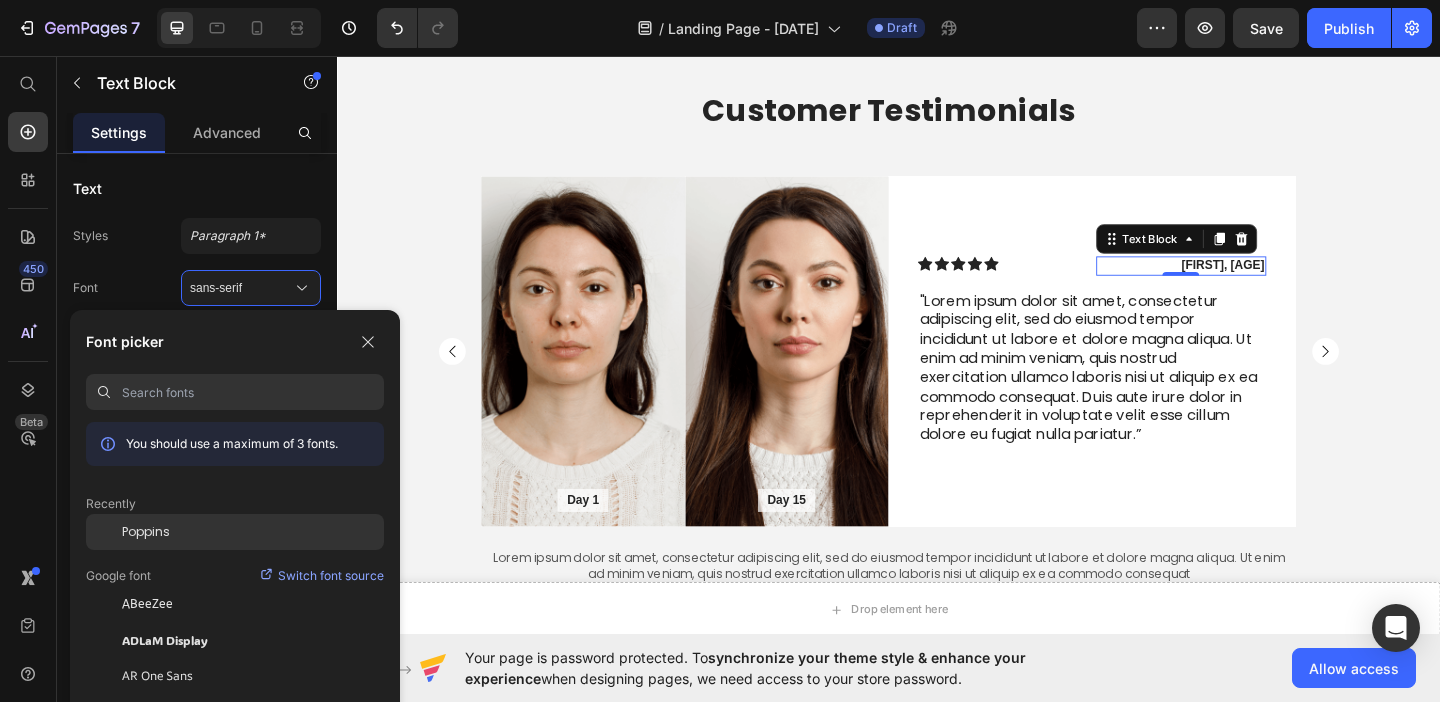 click on "Poppins" 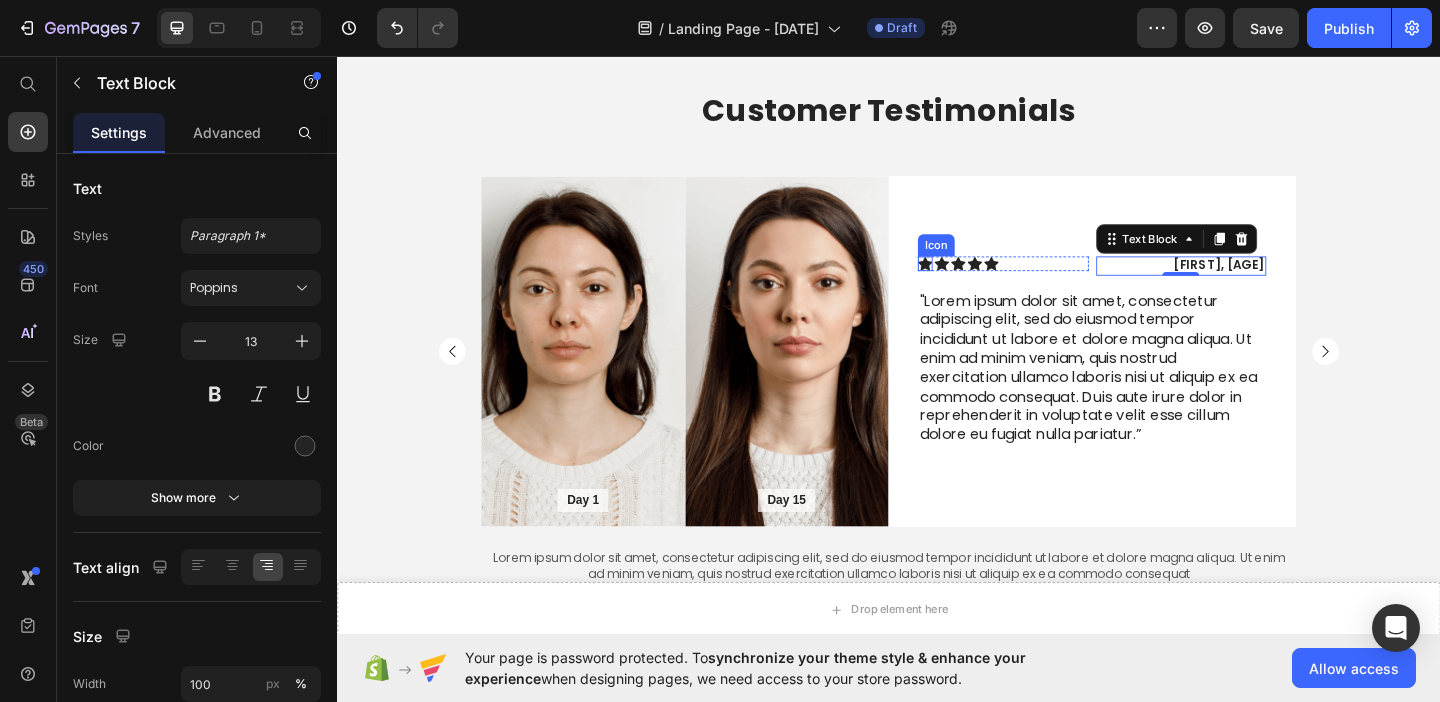 click 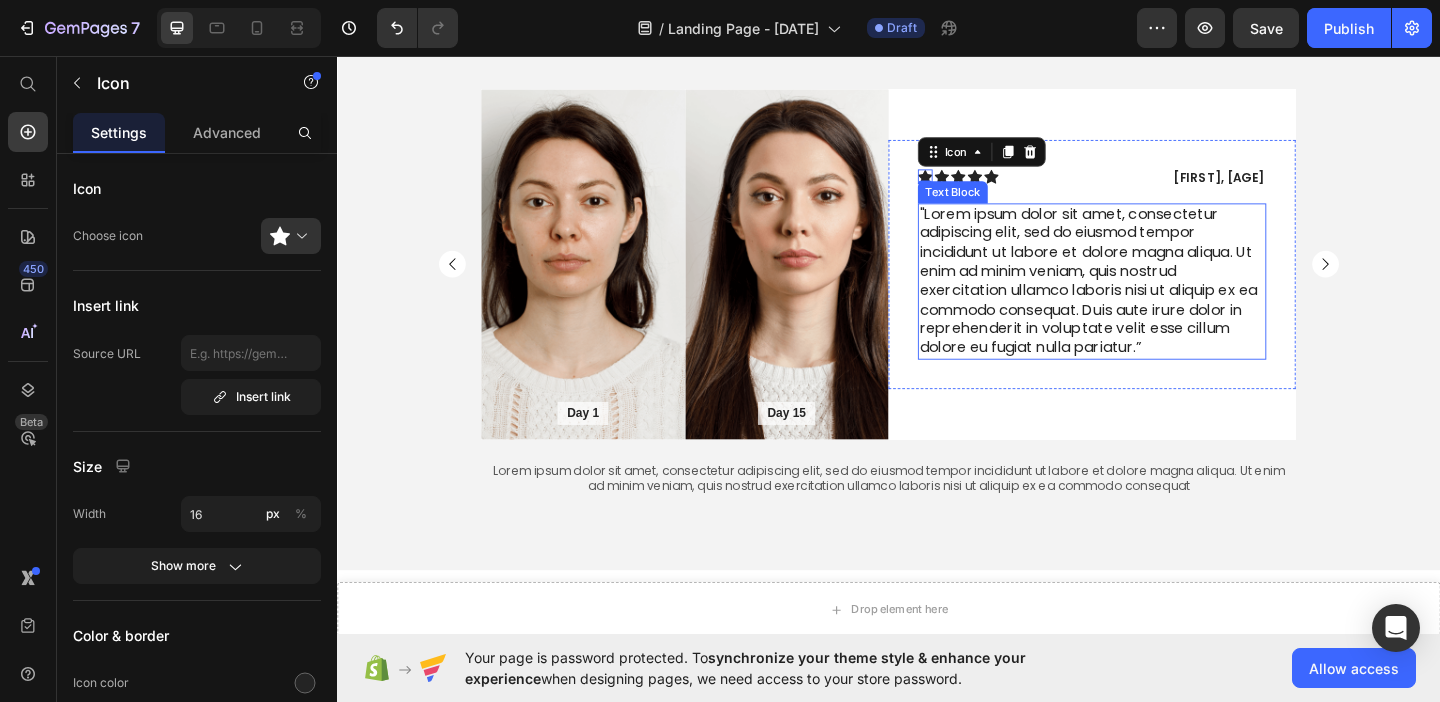 scroll, scrollTop: 2283, scrollLeft: 0, axis: vertical 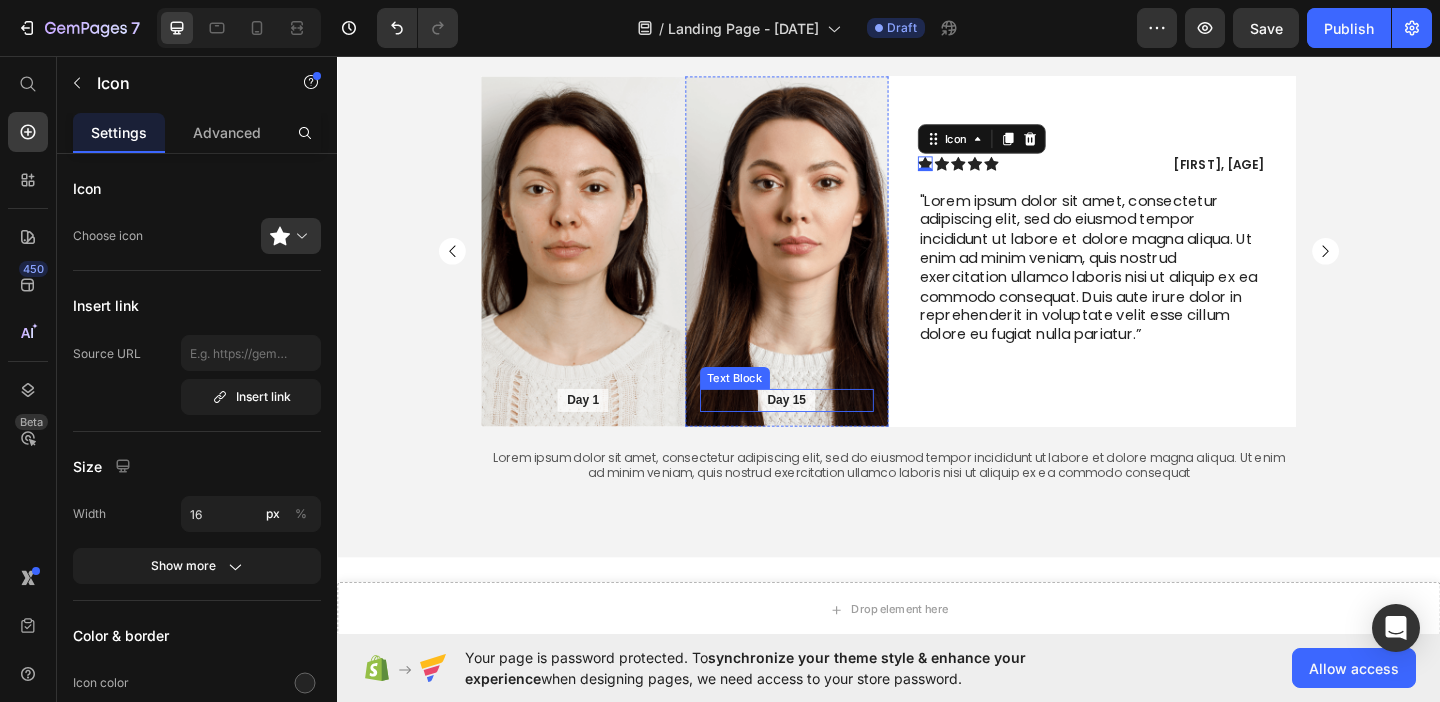 click on "Day 15" at bounding box center (826, 430) 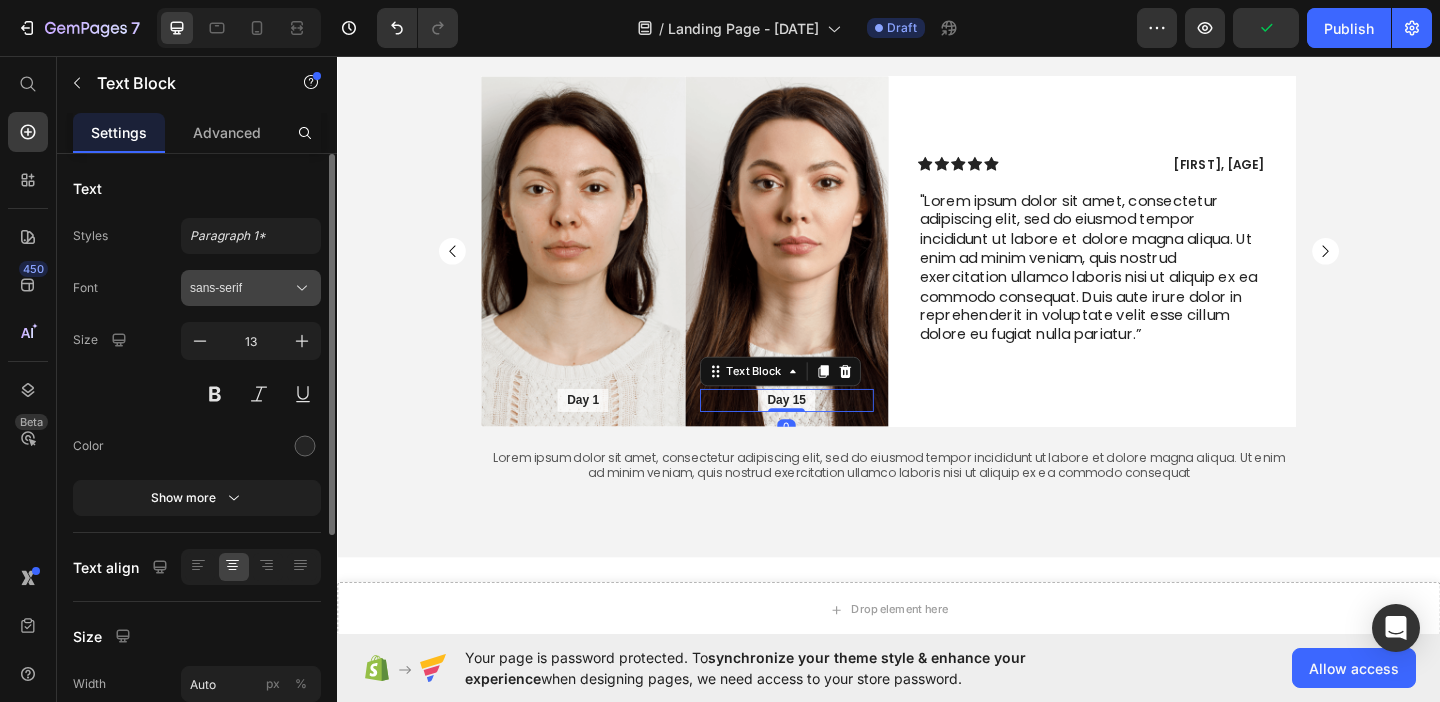 click on "sans-serif" at bounding box center (241, 288) 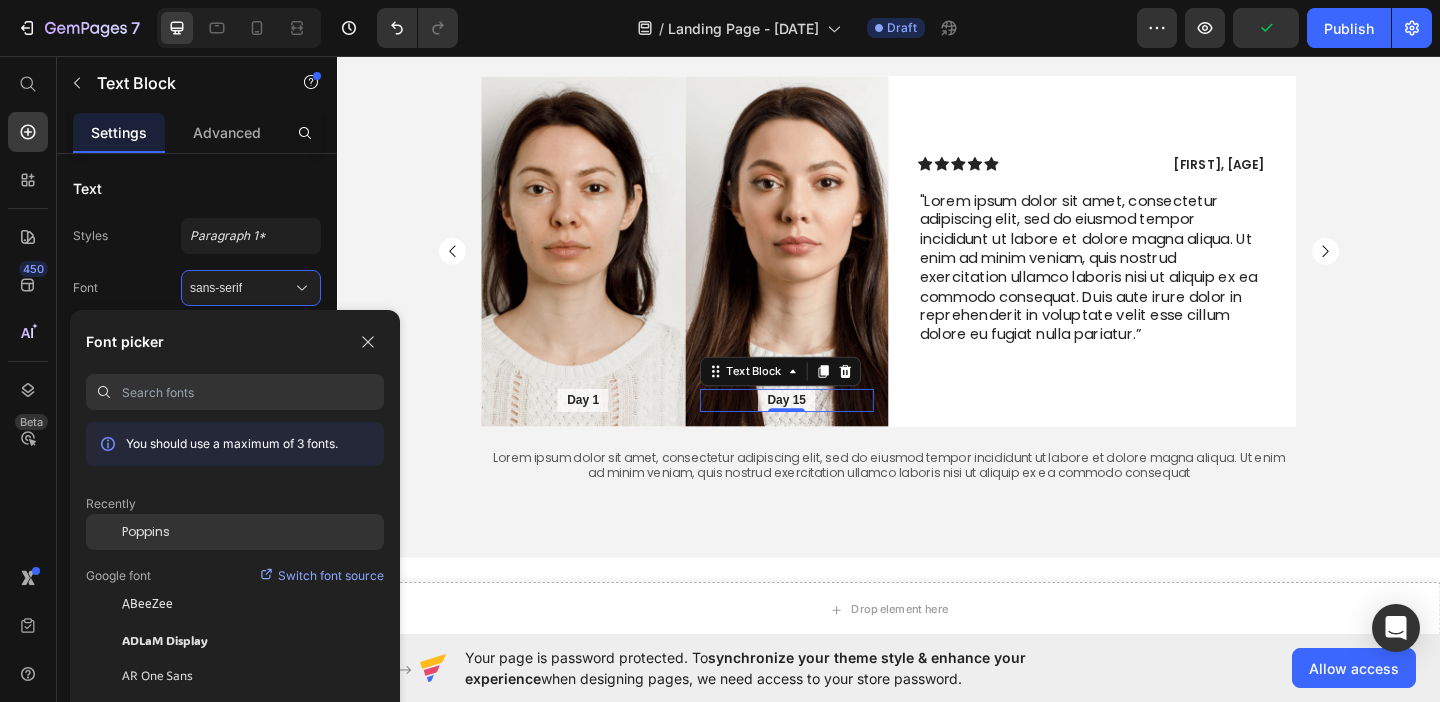 click on "Poppins" 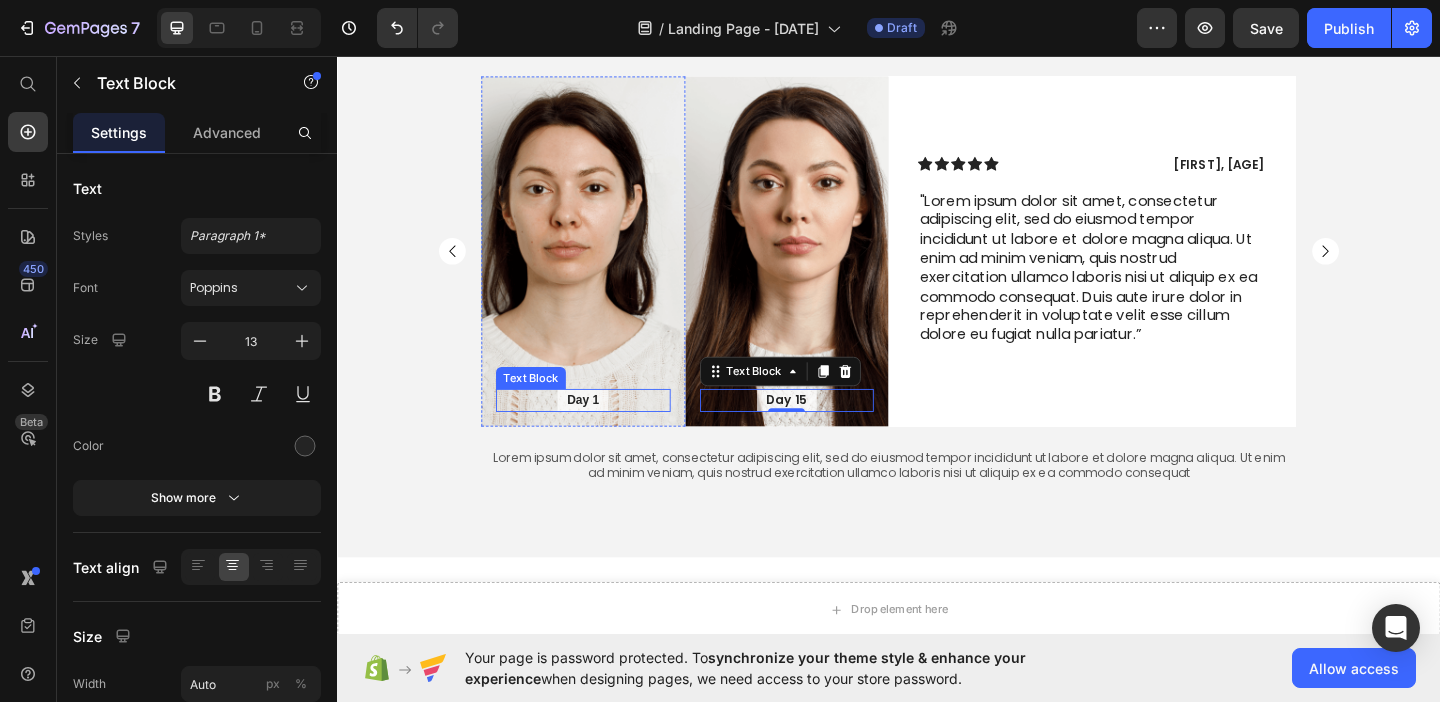 click on "Day 1" at bounding box center (604, 430) 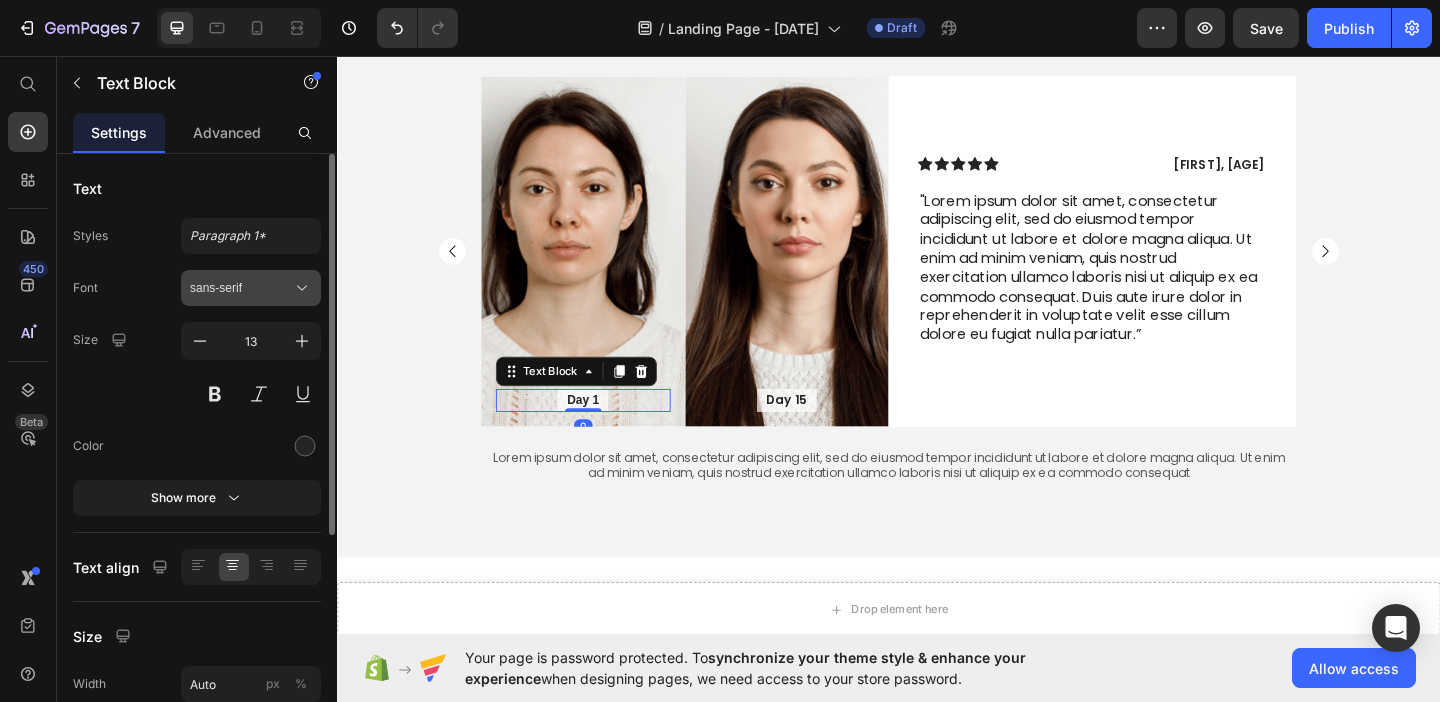 click on "sans-serif" at bounding box center (241, 288) 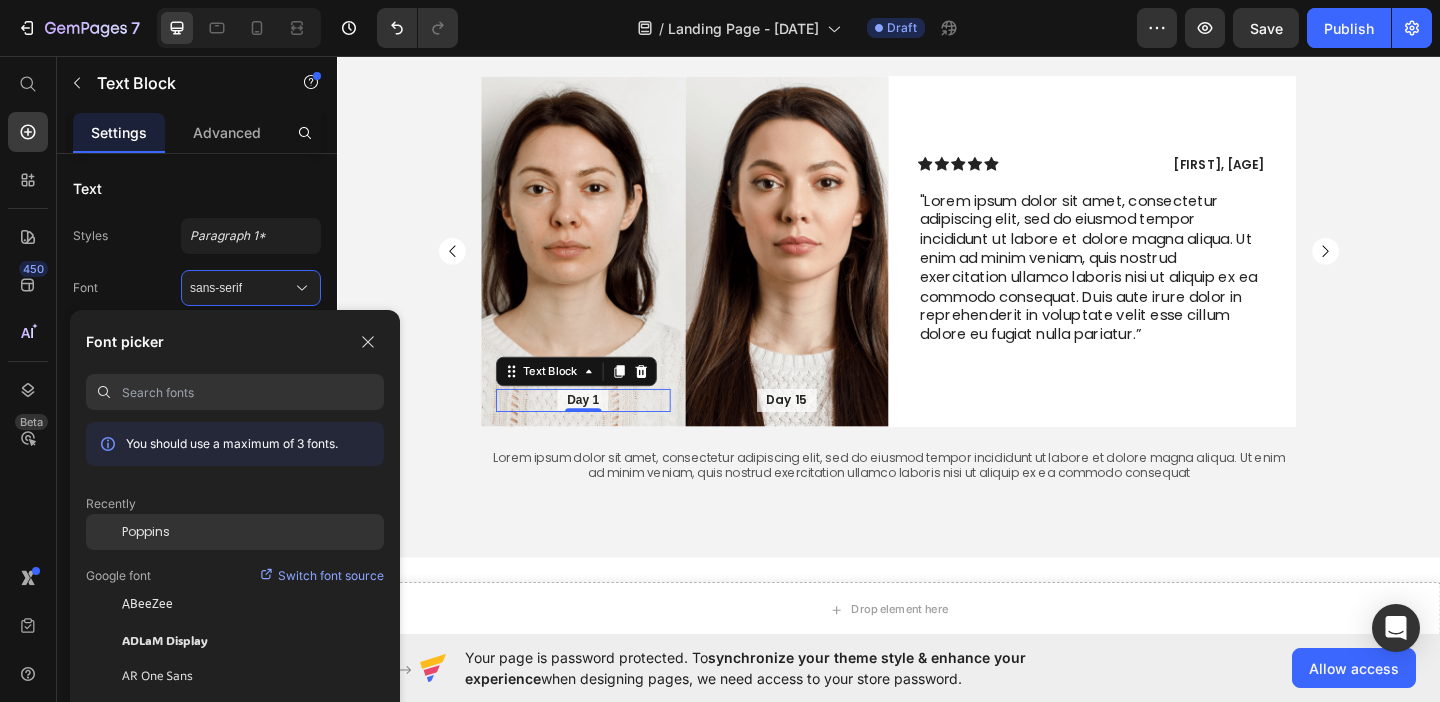click on "Poppins" 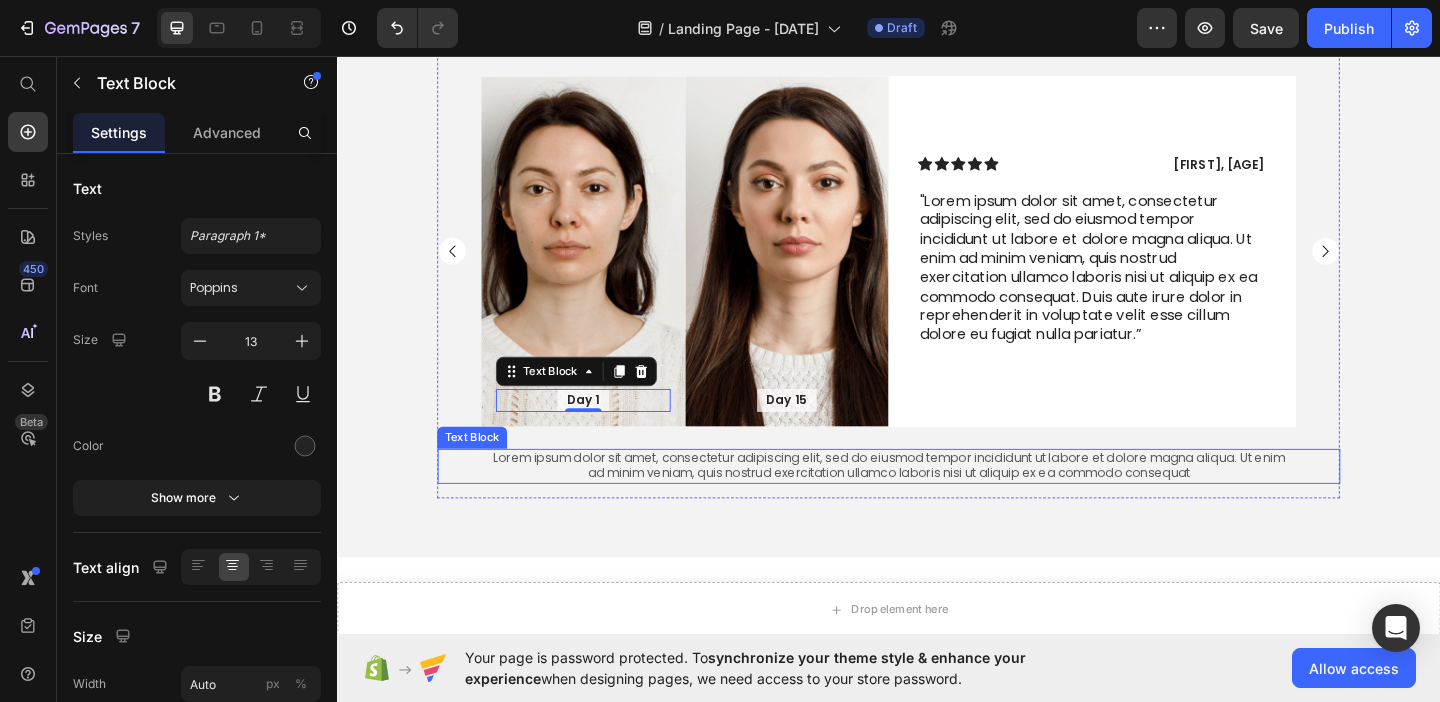 click on "Lorem ipsum dolor sit amet, consectetur adipiscing elit, sed do eiusmod tempor incididunt ut labore et dolore magna aliqua. Ut enim ad minim veniam, quis nostrud exercitation ullamco laboris nisi ut aliquip ex ea commodo consequat" at bounding box center (937, 502) 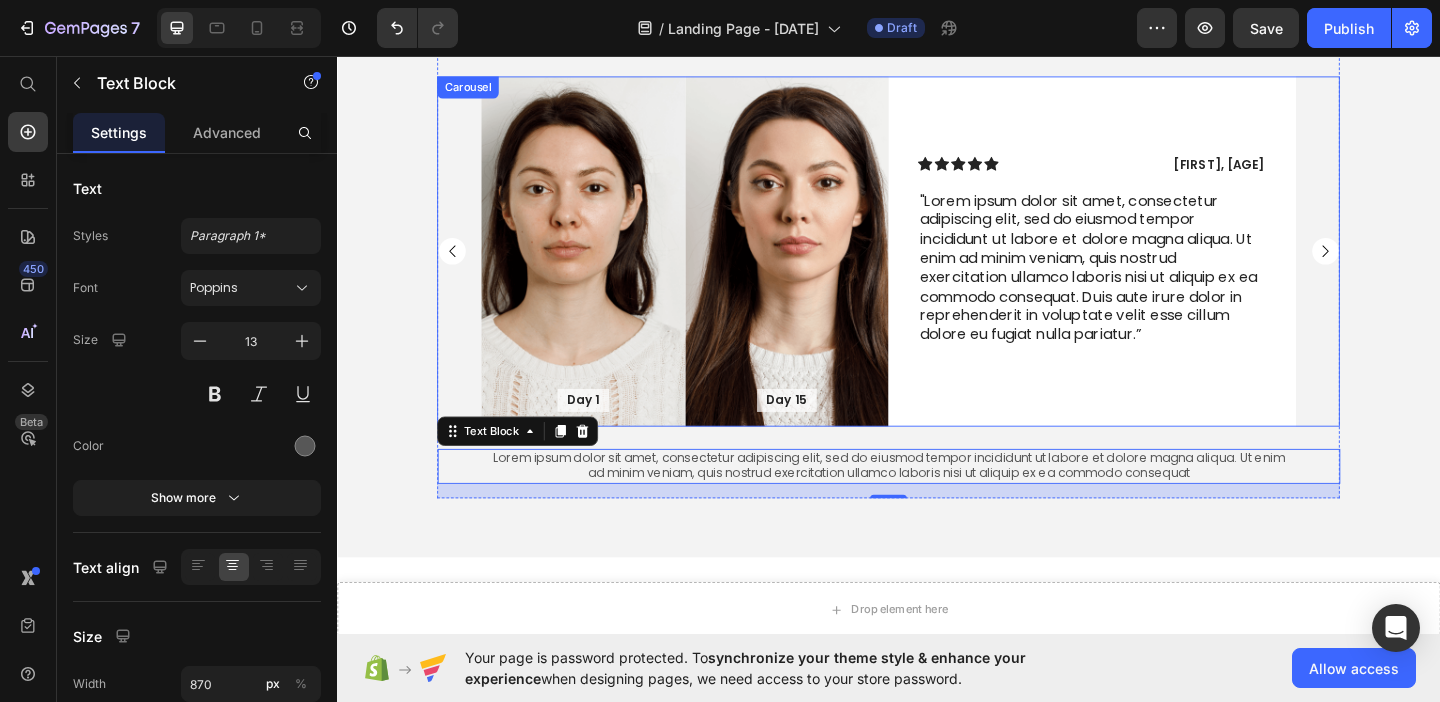 click 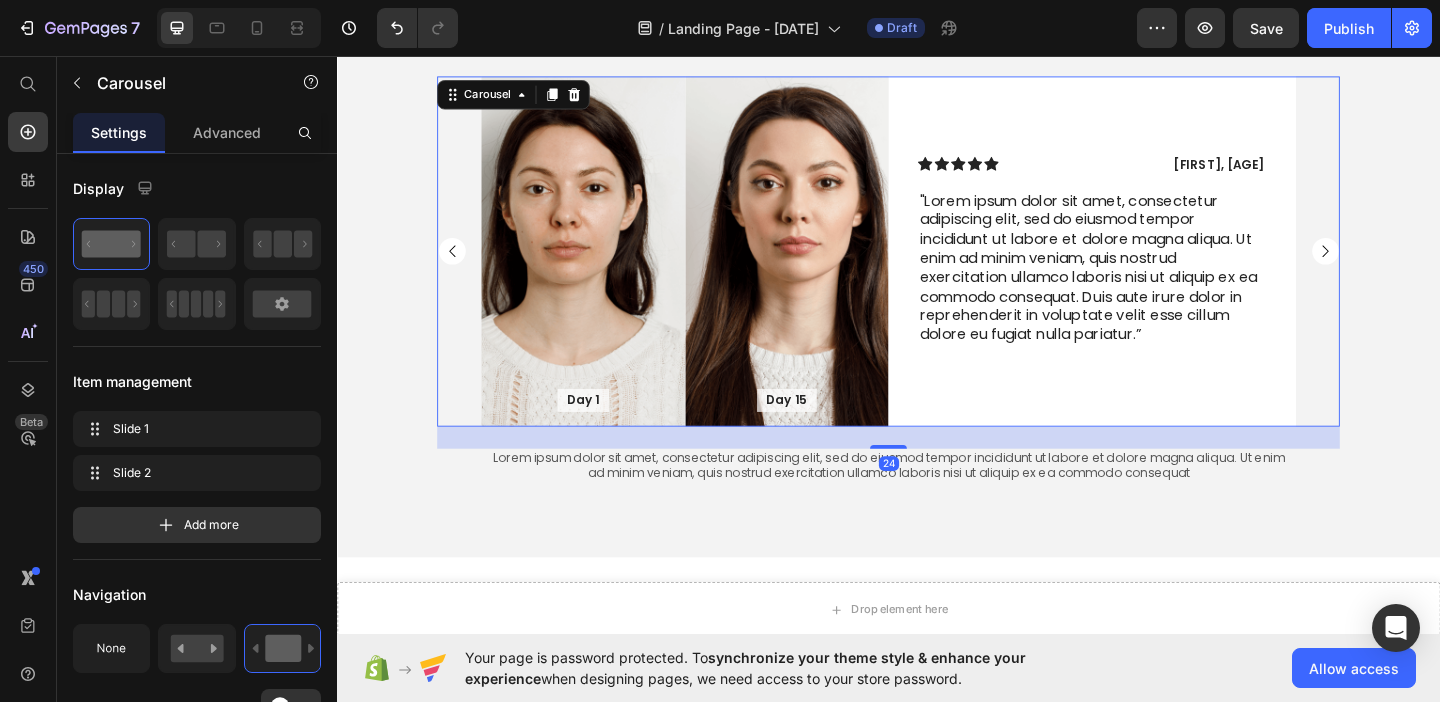click 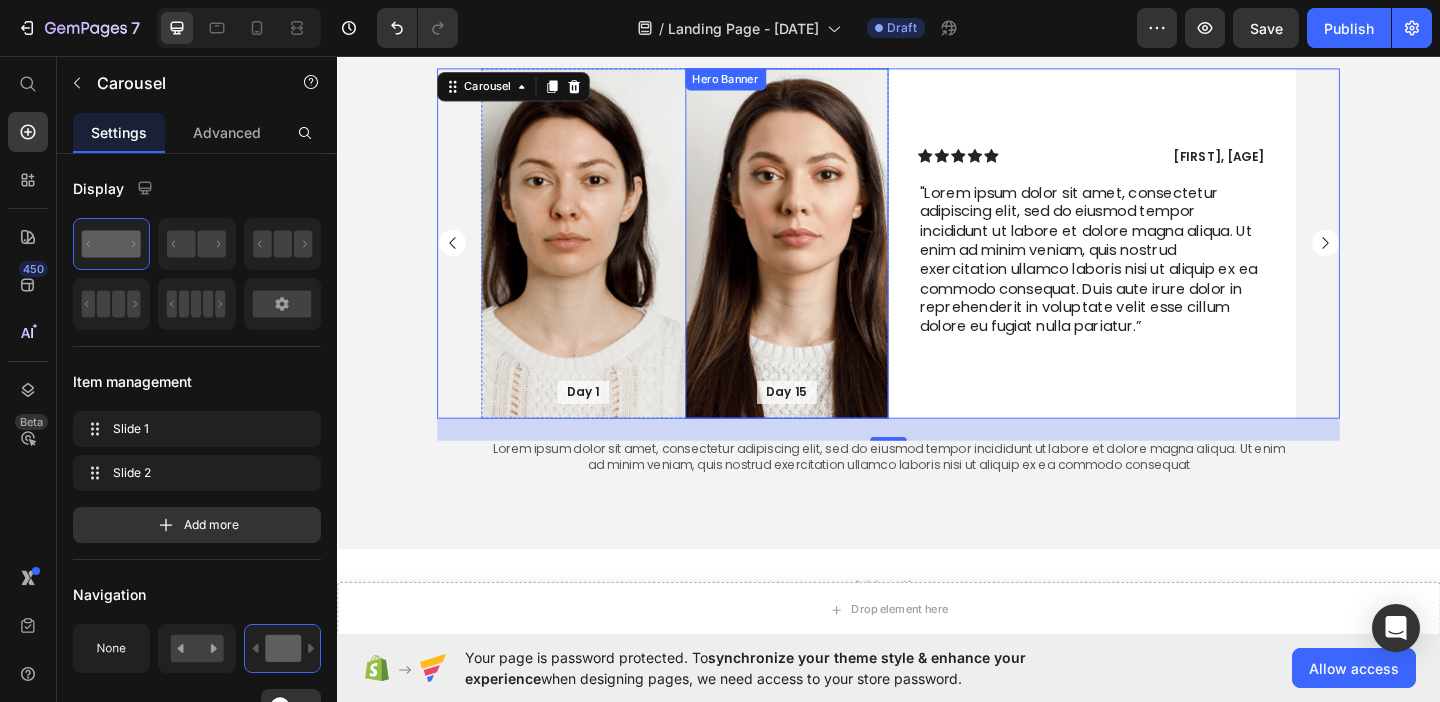 scroll, scrollTop: 2291, scrollLeft: 0, axis: vertical 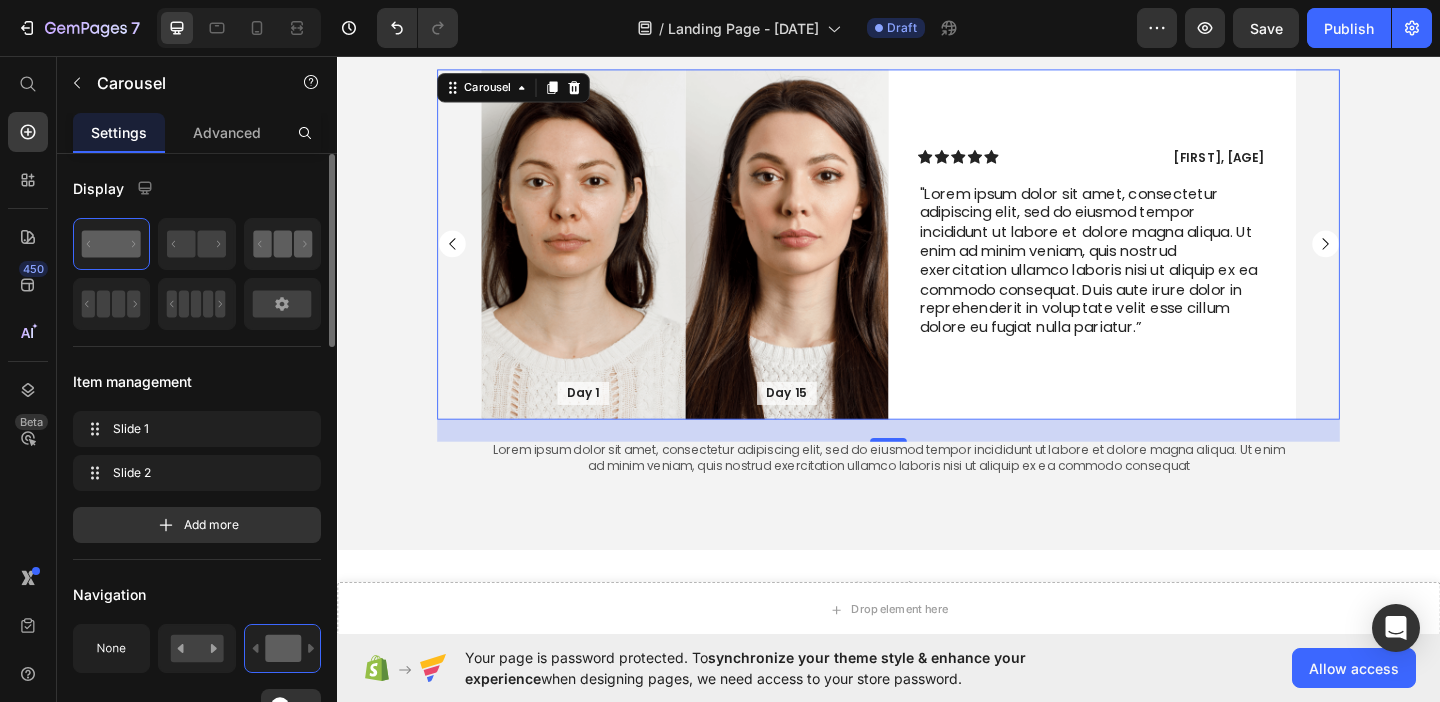 click 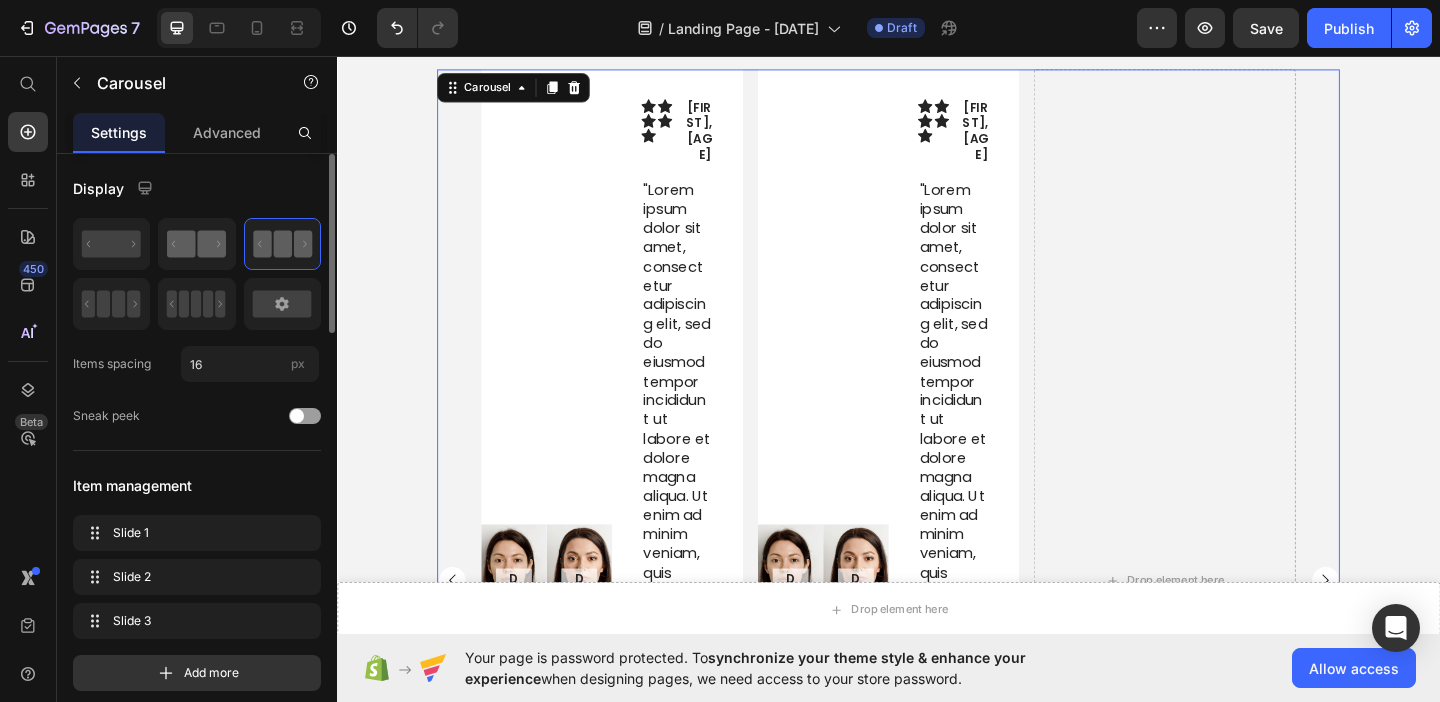 click 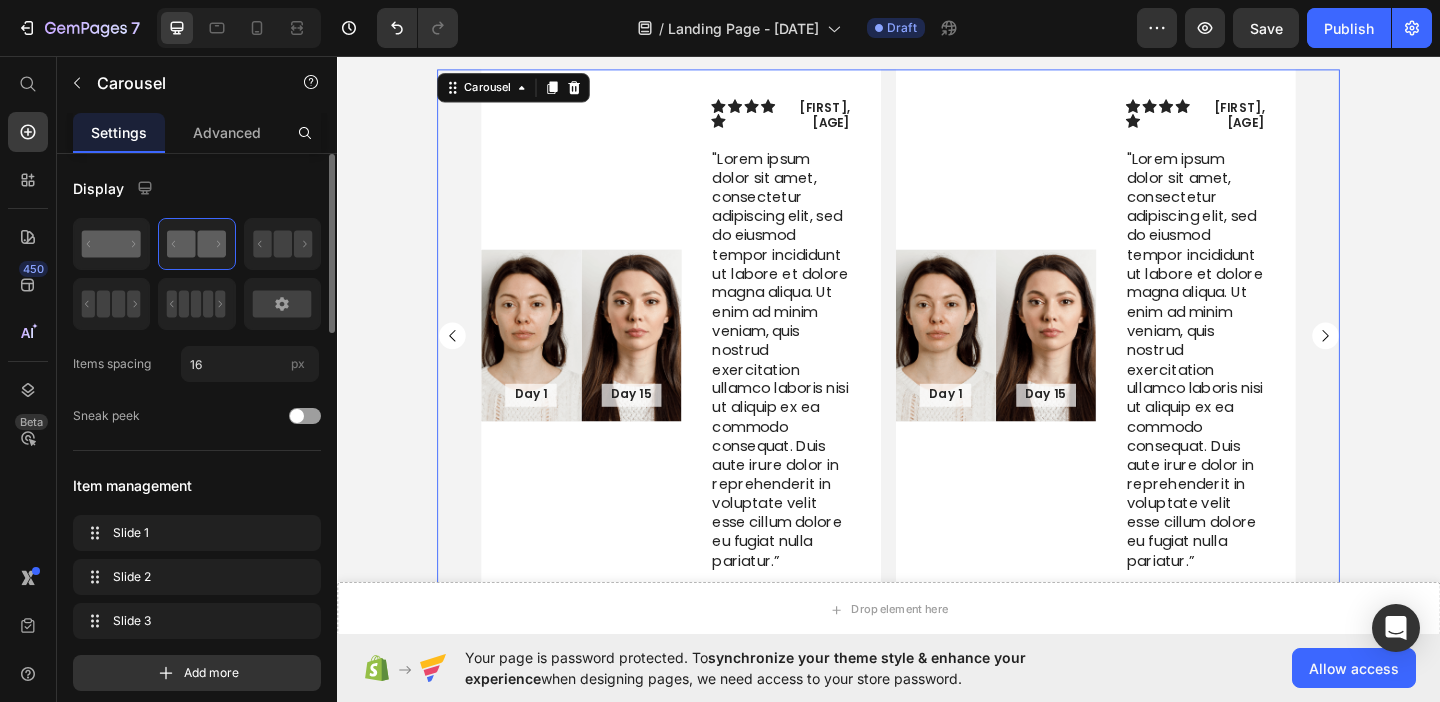 click 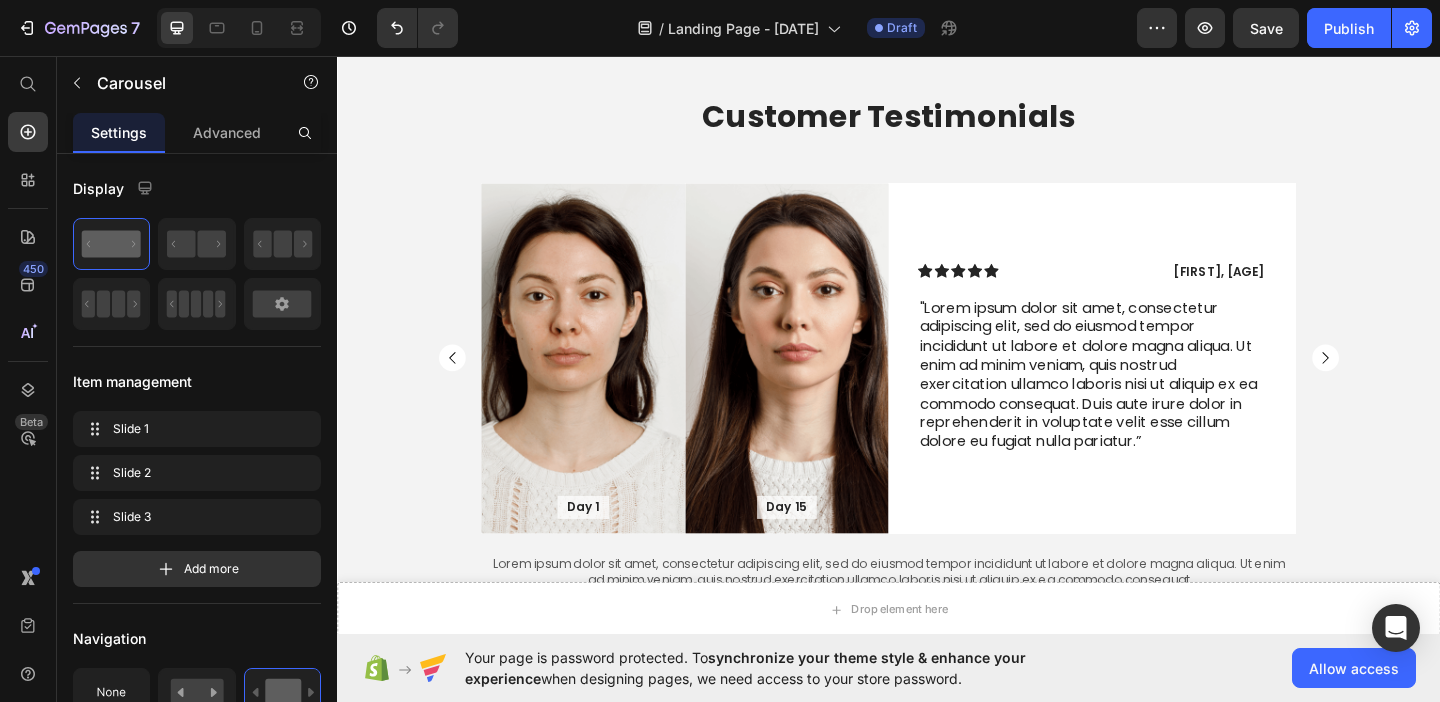 scroll, scrollTop: 2162, scrollLeft: 0, axis: vertical 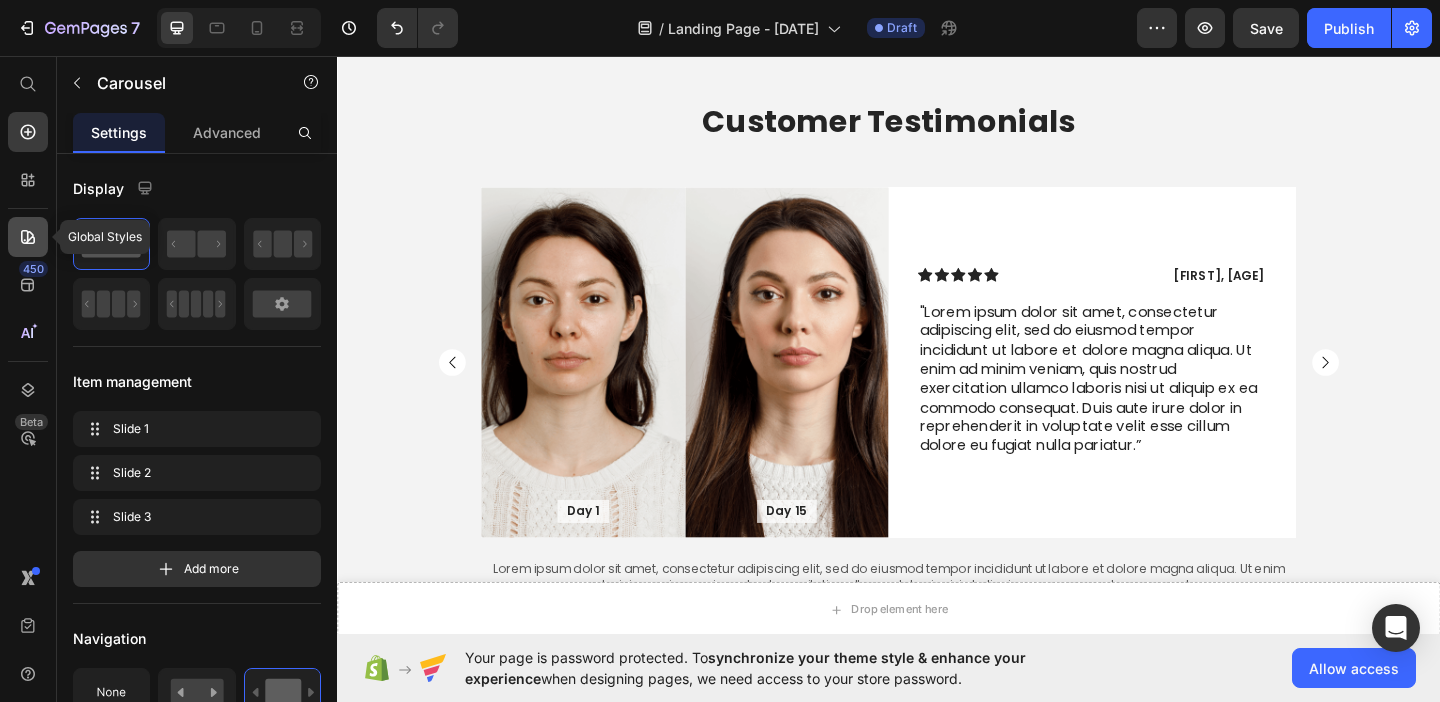 click 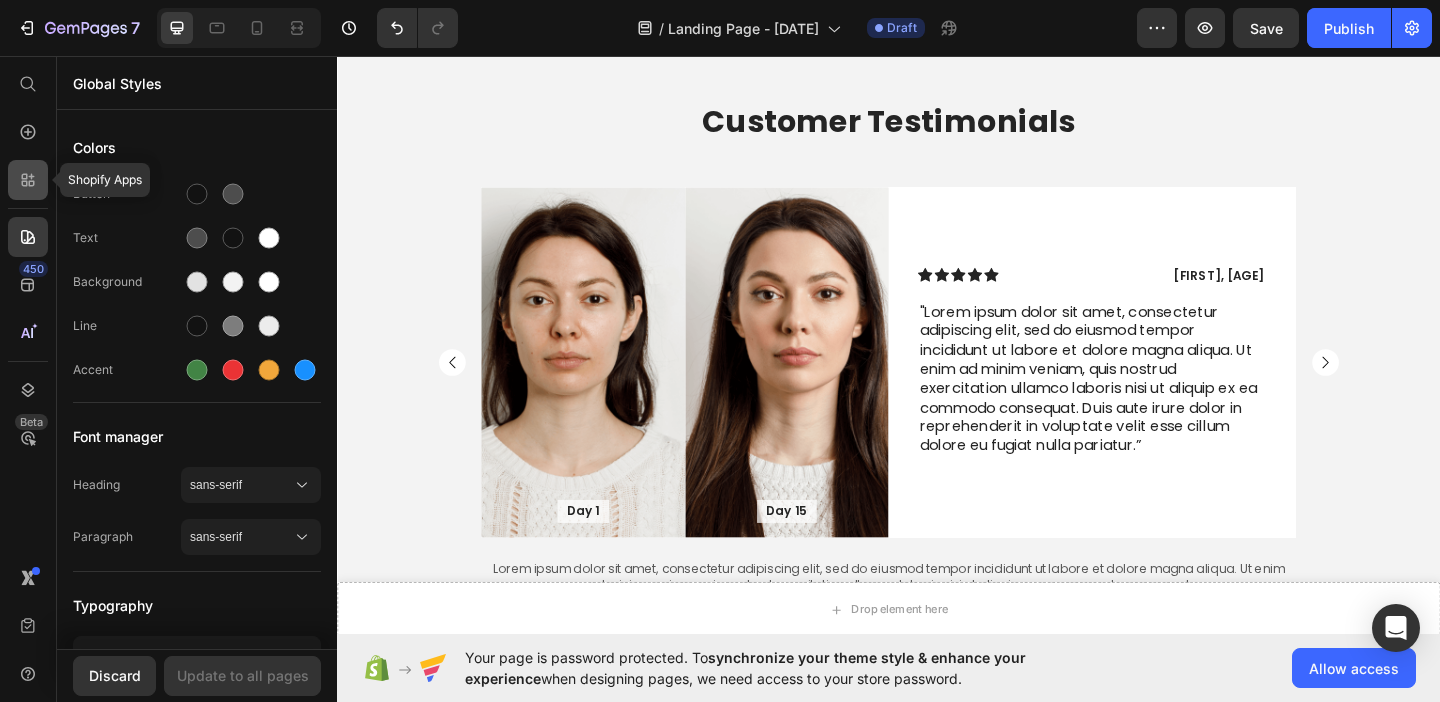 click 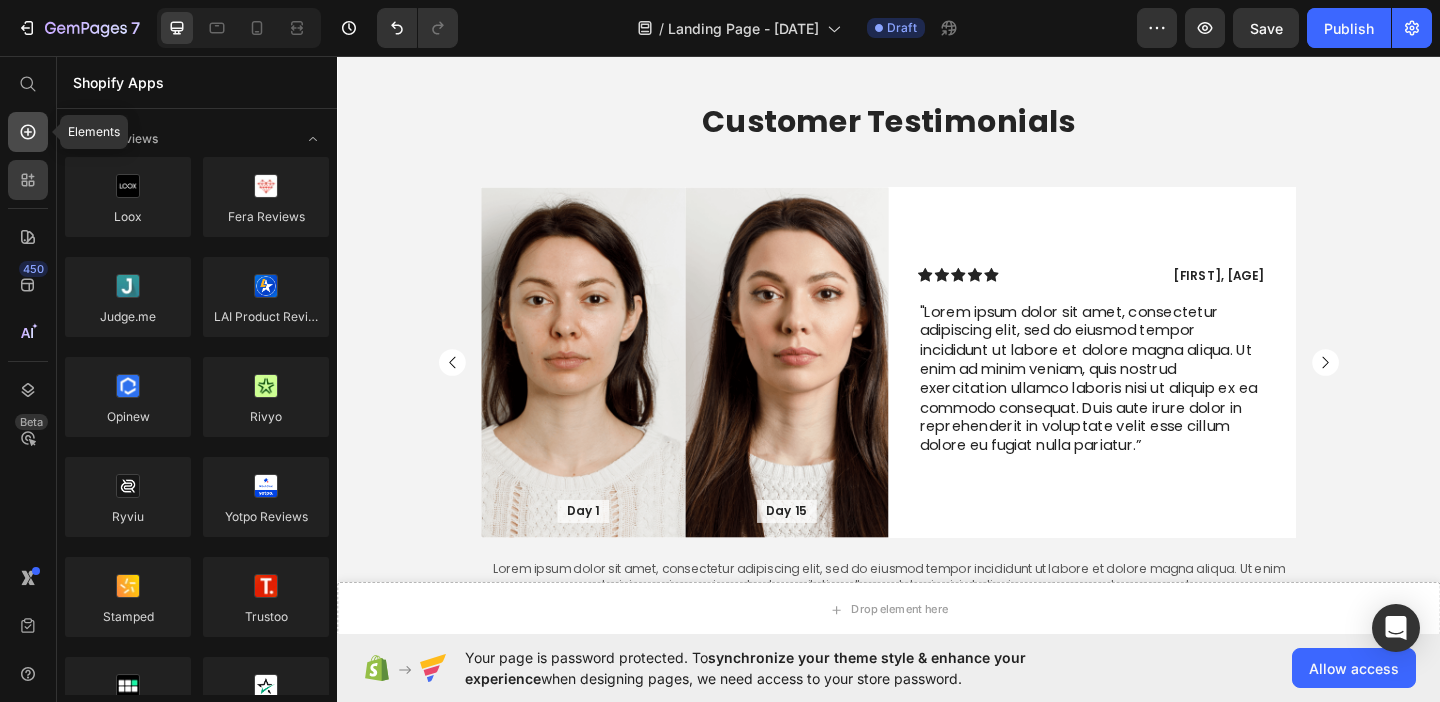 click 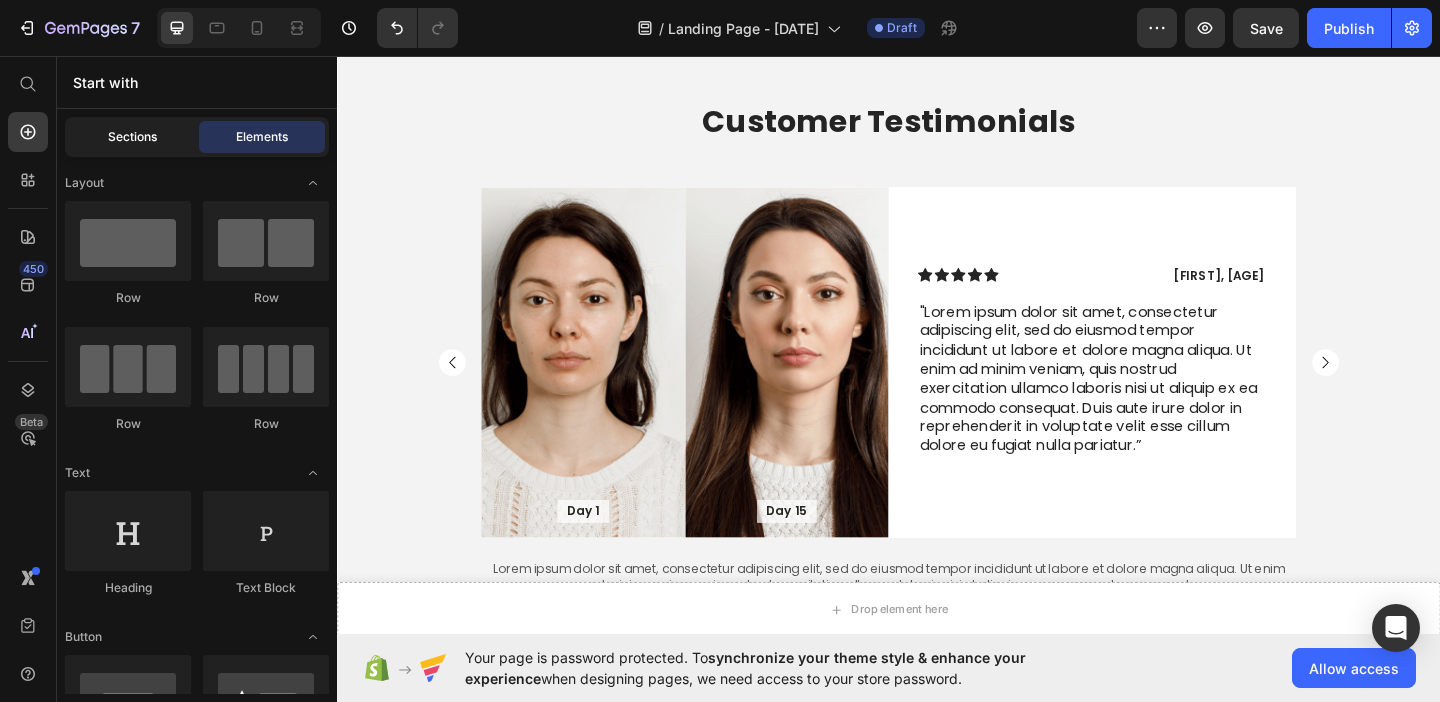 click on "Sections" at bounding box center (132, 137) 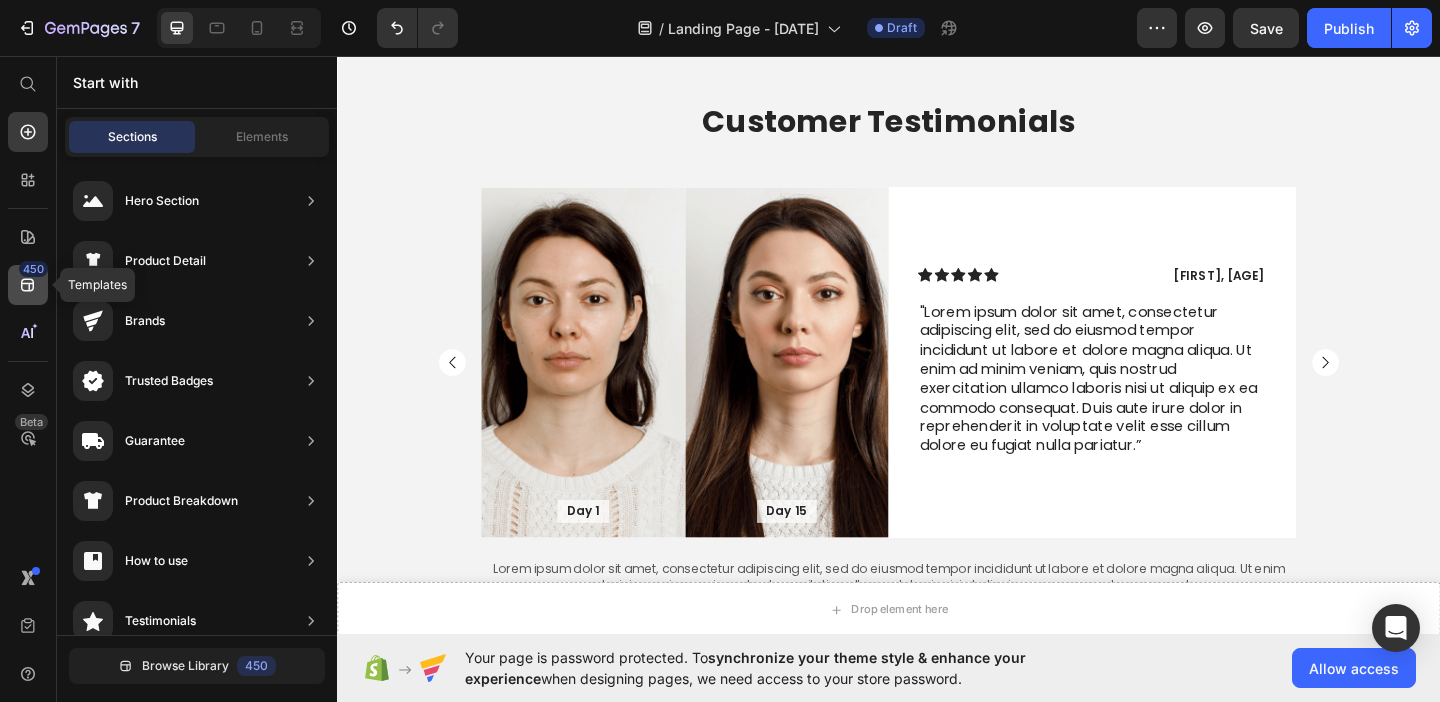 click 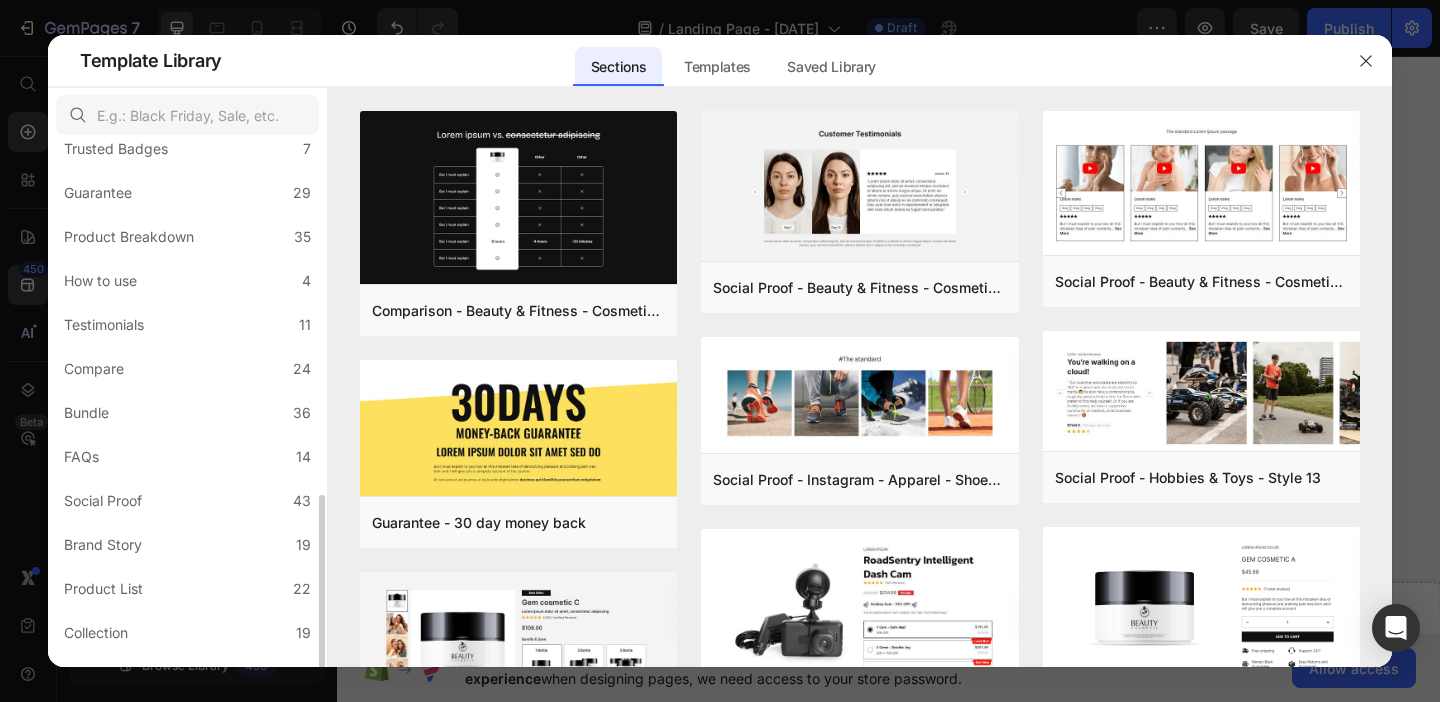 scroll, scrollTop: 456, scrollLeft: 0, axis: vertical 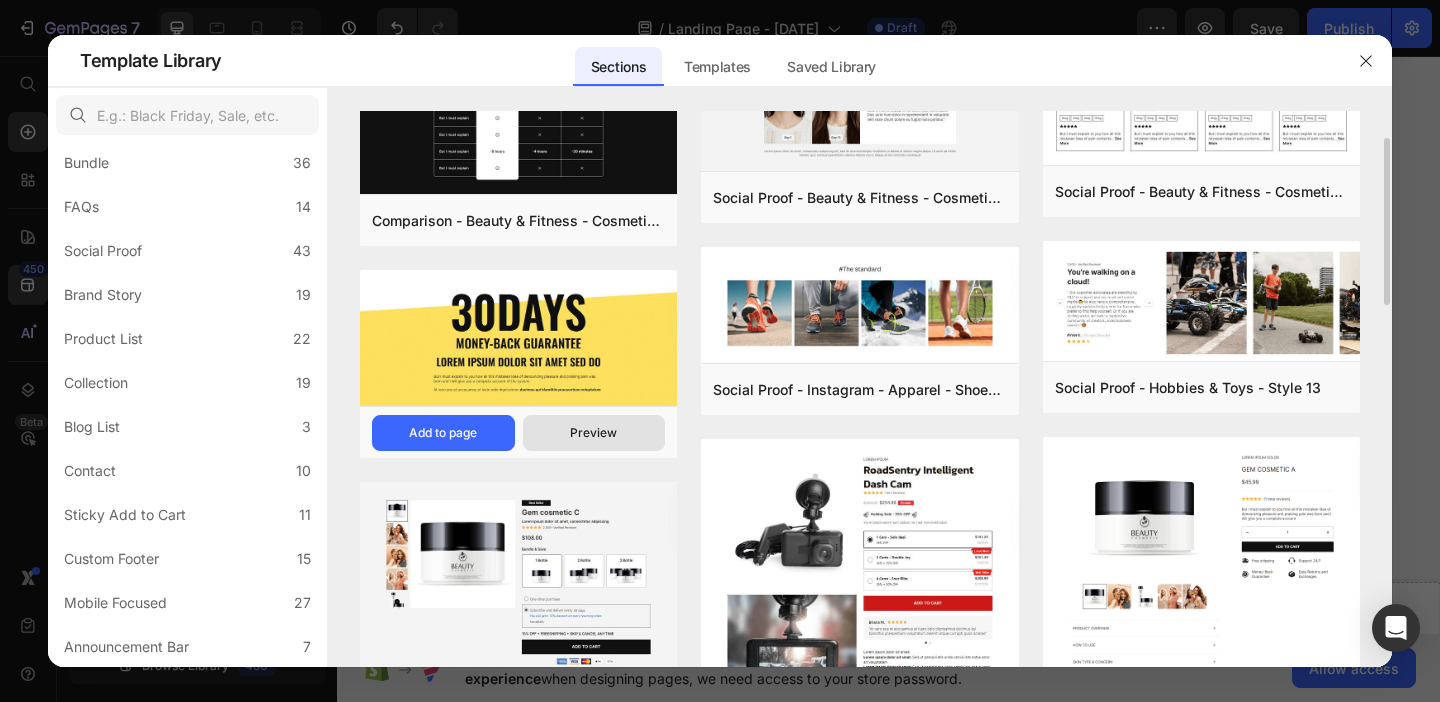 click on "Preview" at bounding box center (593, 433) 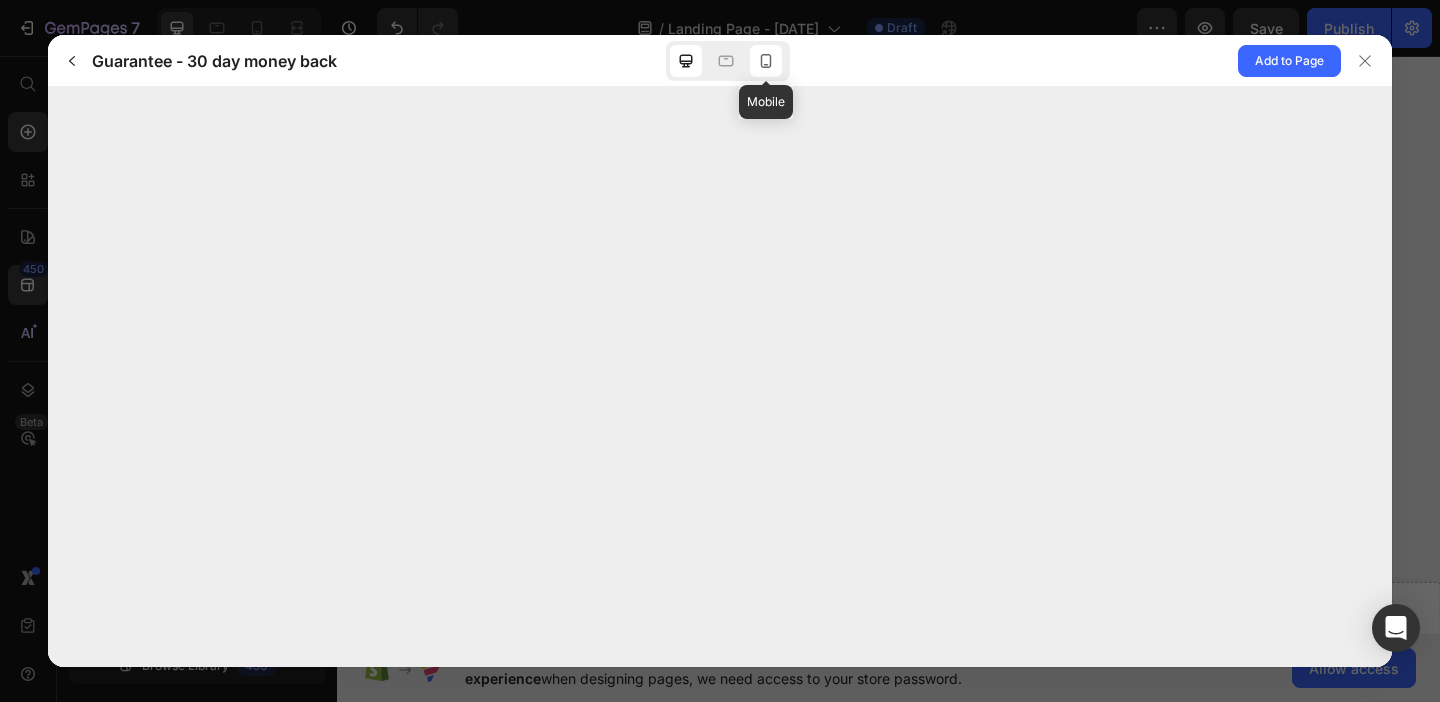 click 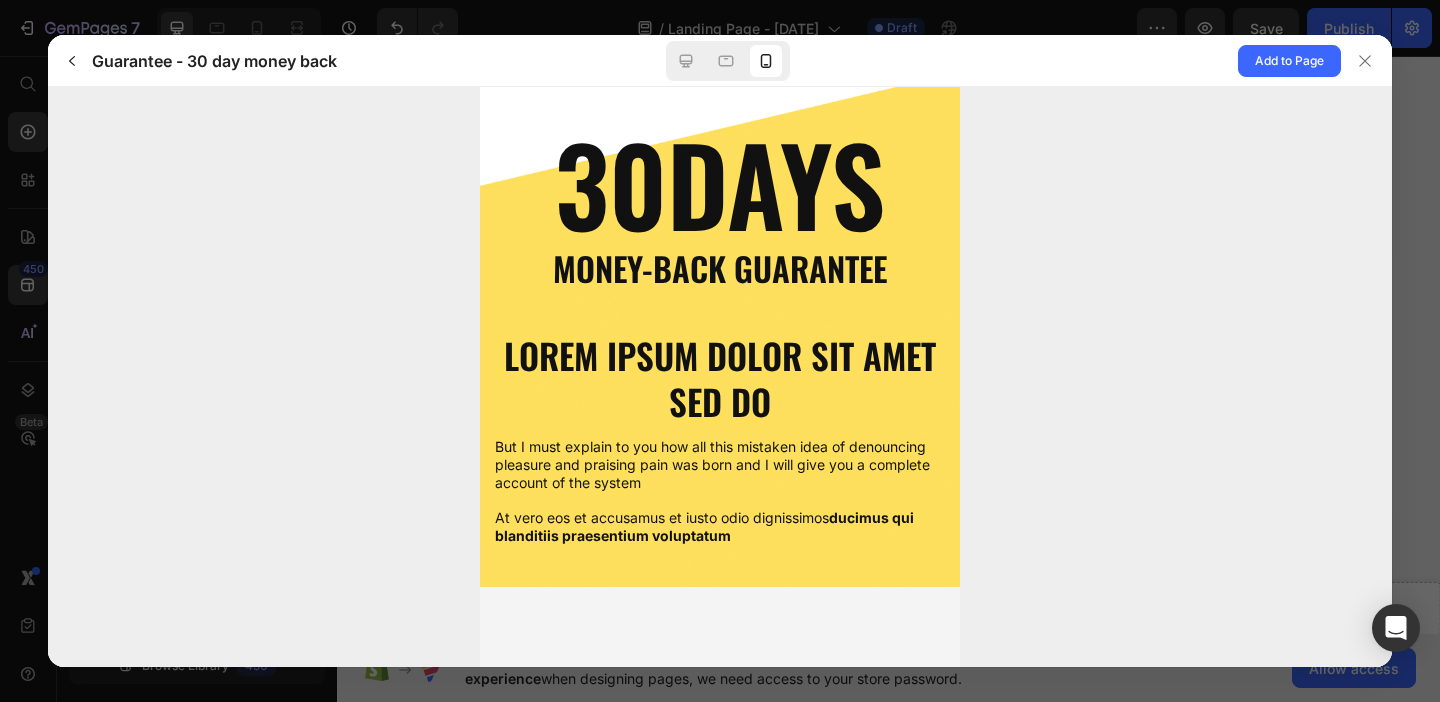 scroll, scrollTop: 0, scrollLeft: 0, axis: both 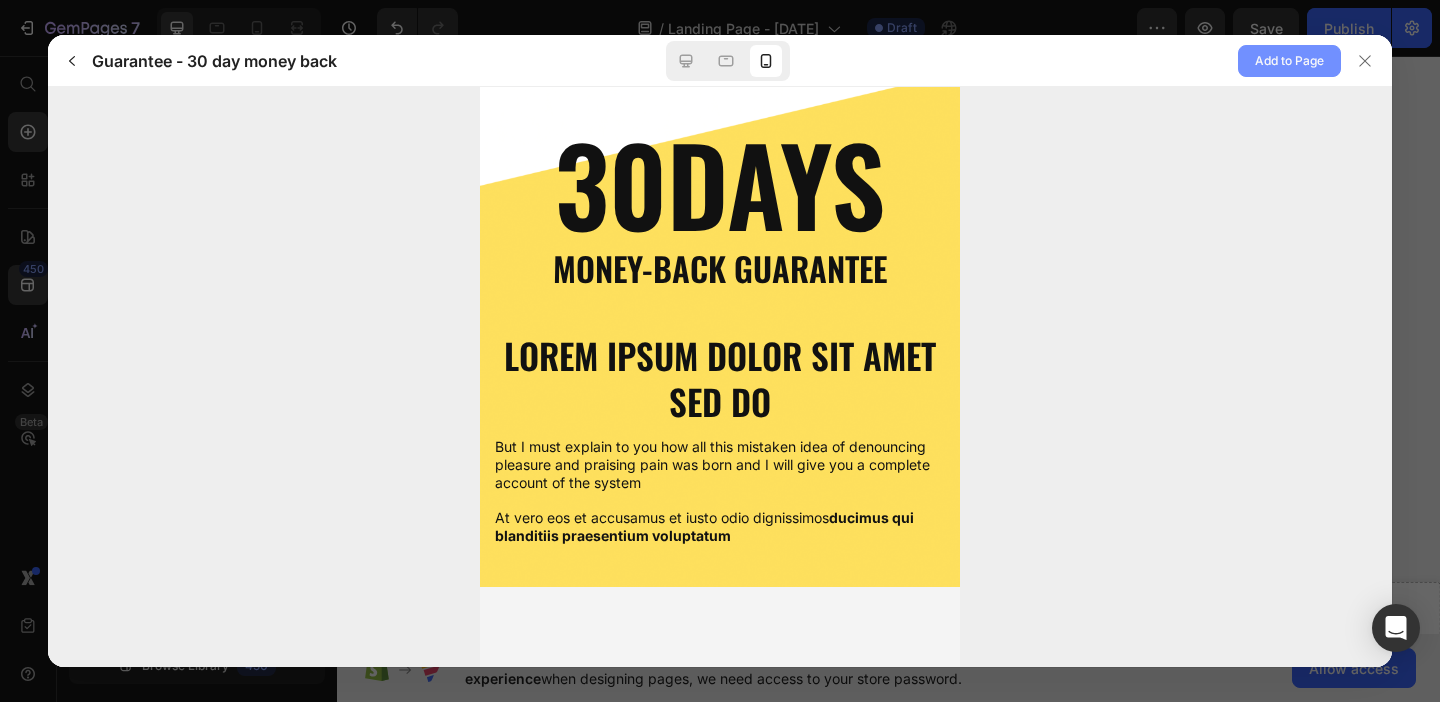 click on "Add to Page" at bounding box center [1289, 61] 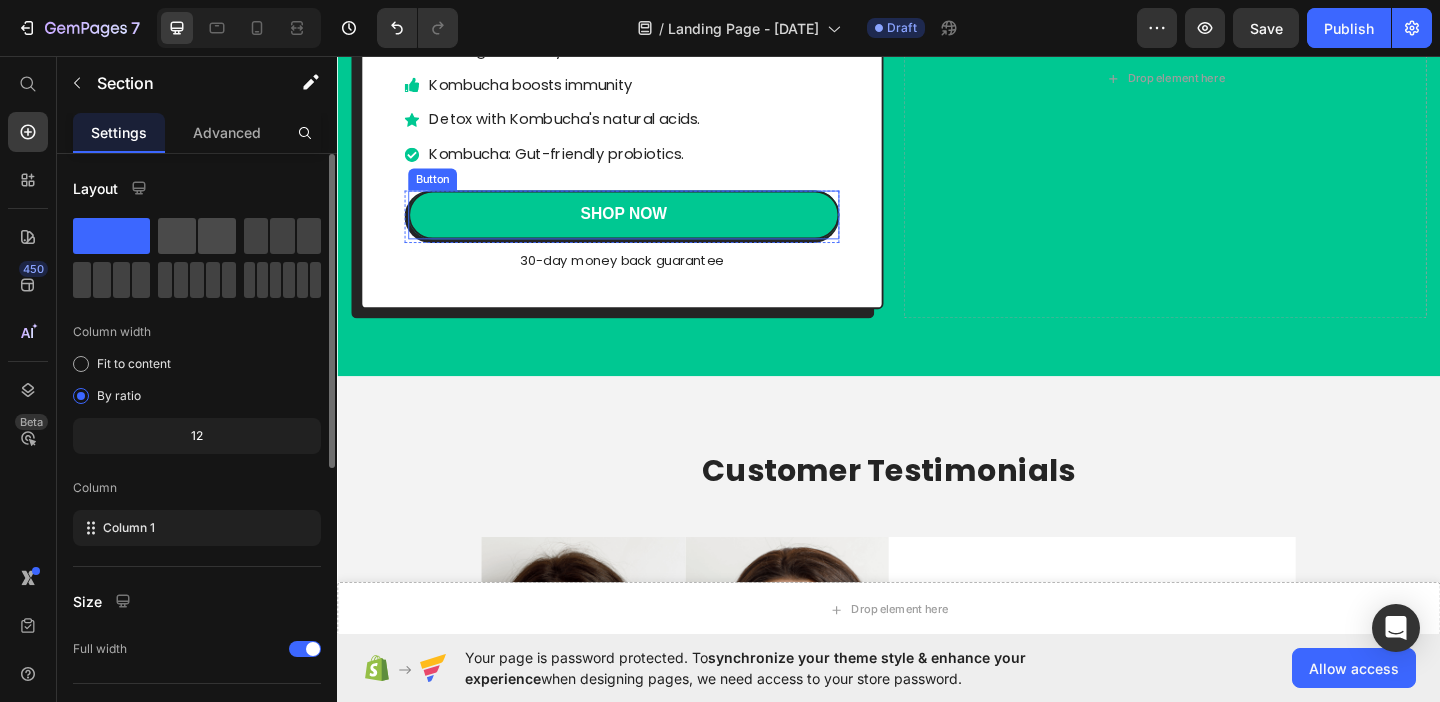 scroll, scrollTop: 1525, scrollLeft: 0, axis: vertical 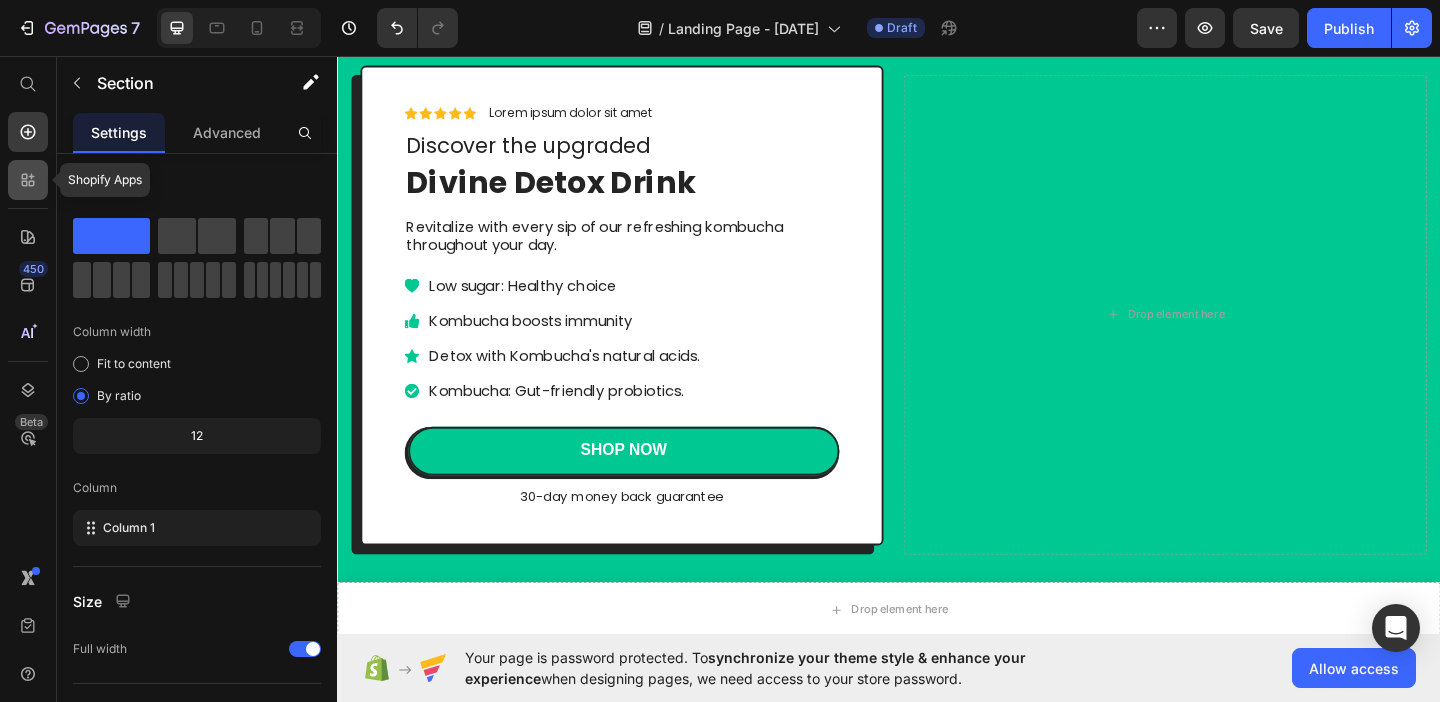 click 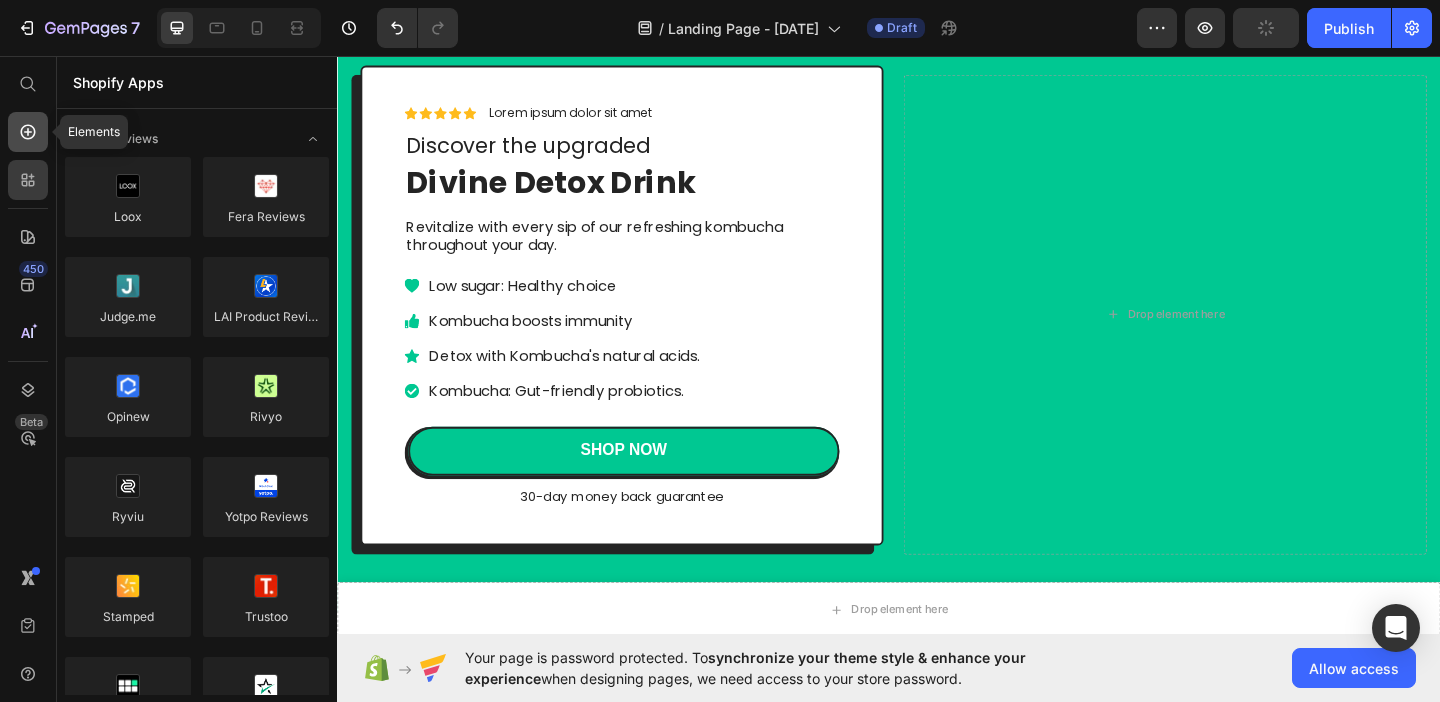 click 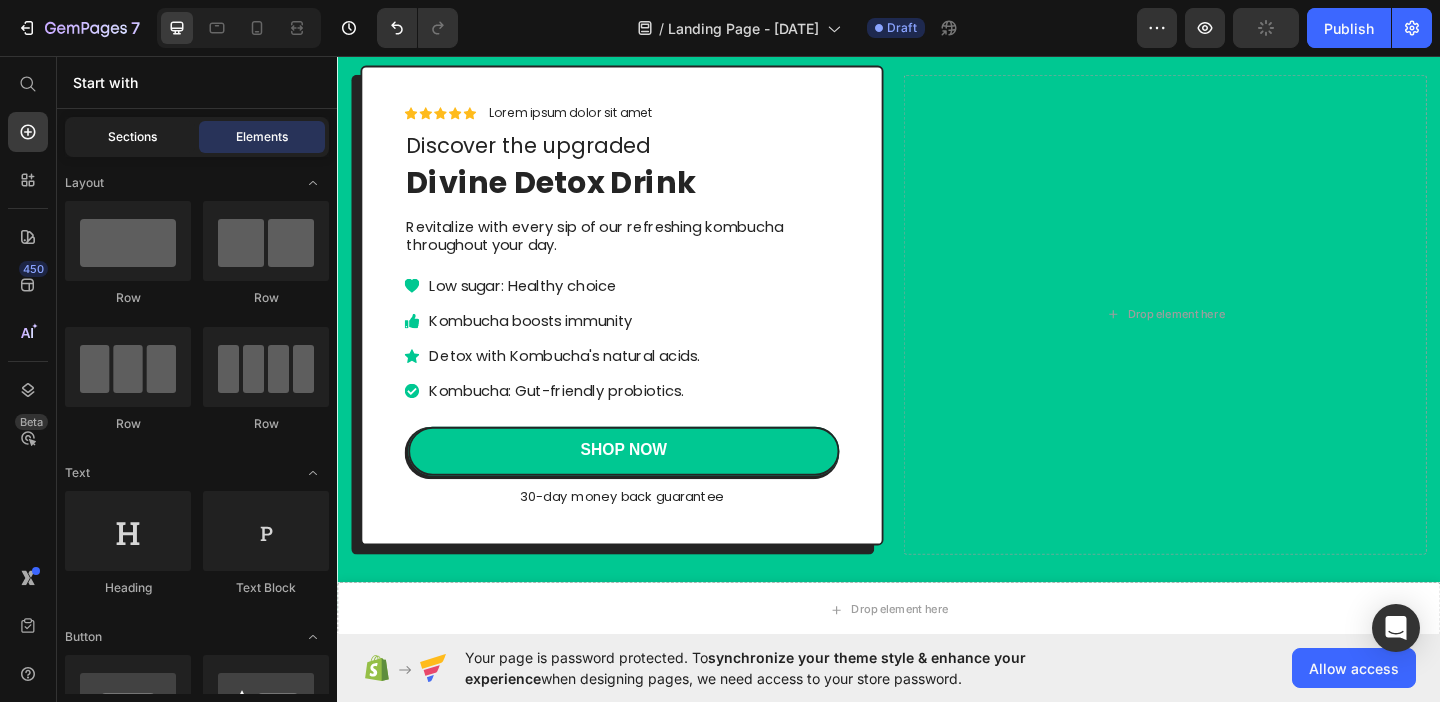 click on "Sections" 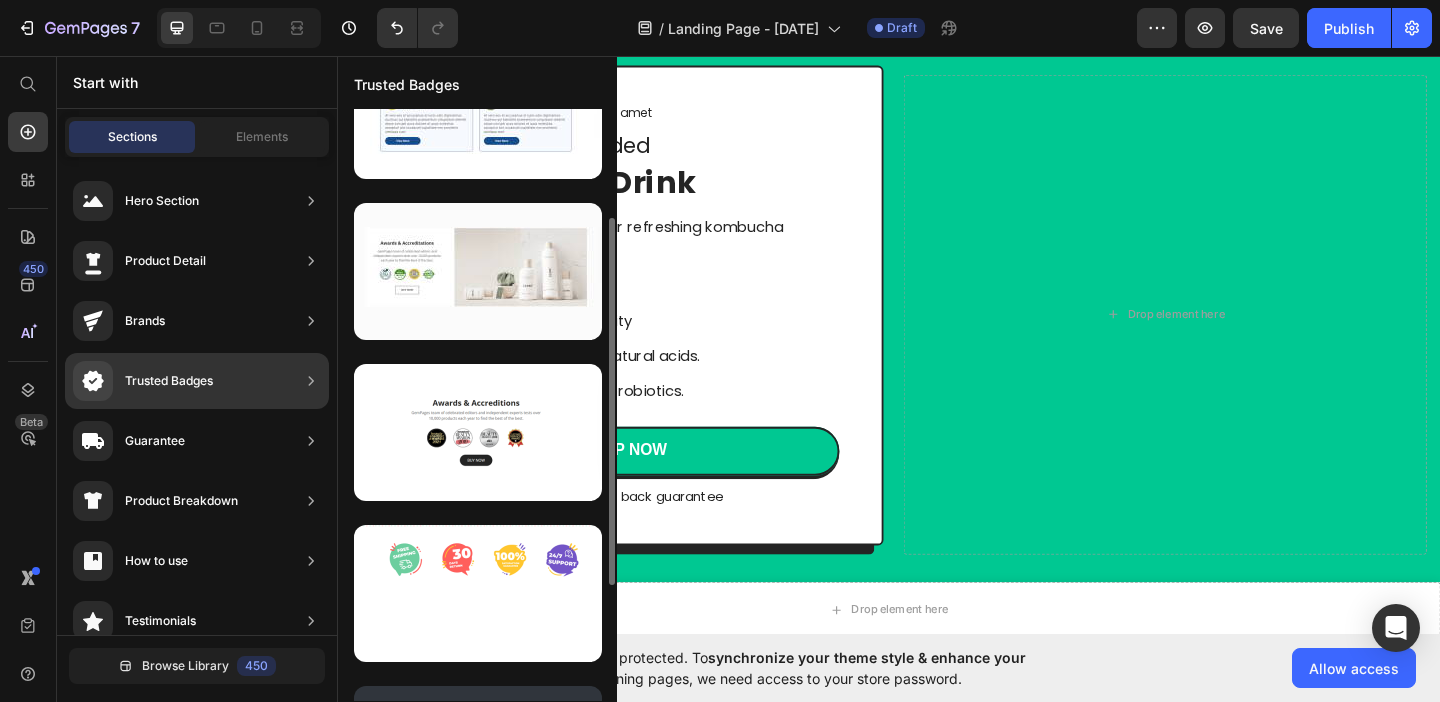 scroll, scrollTop: 246, scrollLeft: 0, axis: vertical 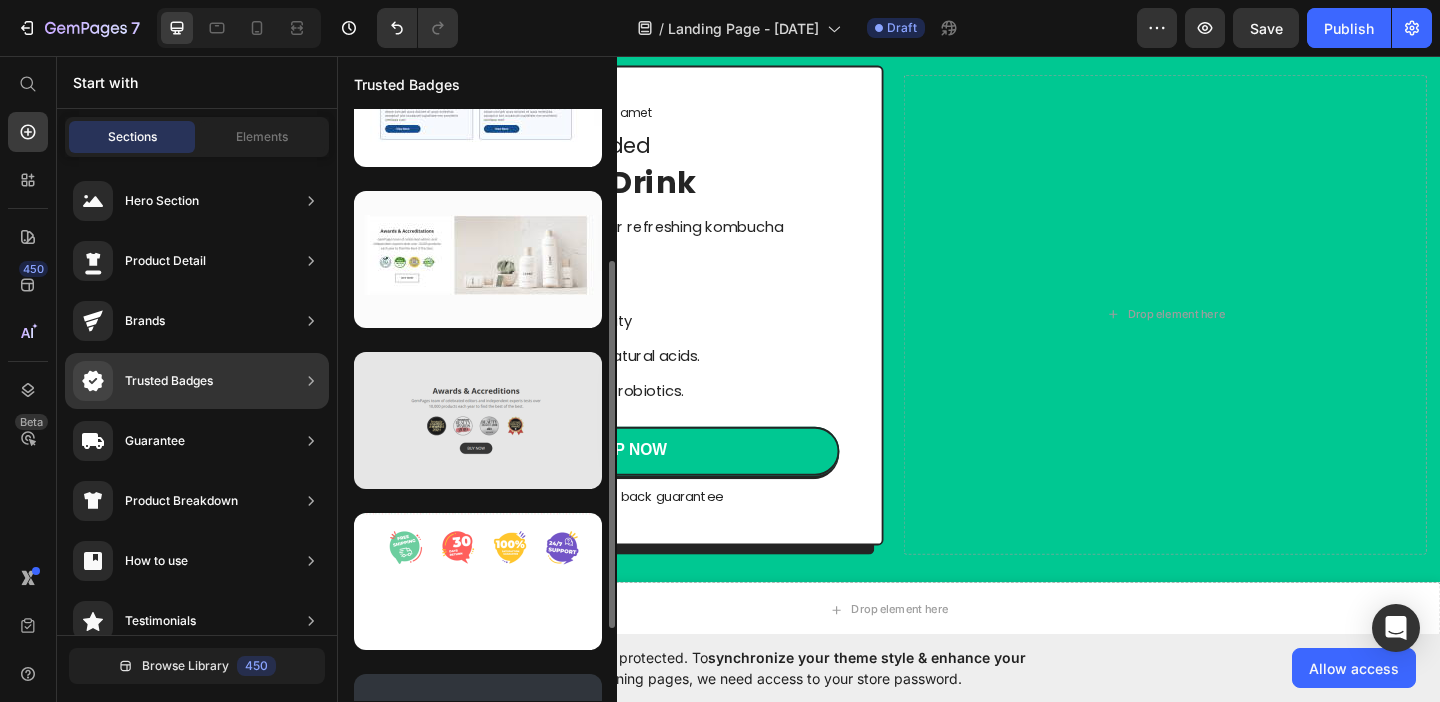 click at bounding box center (478, 420) 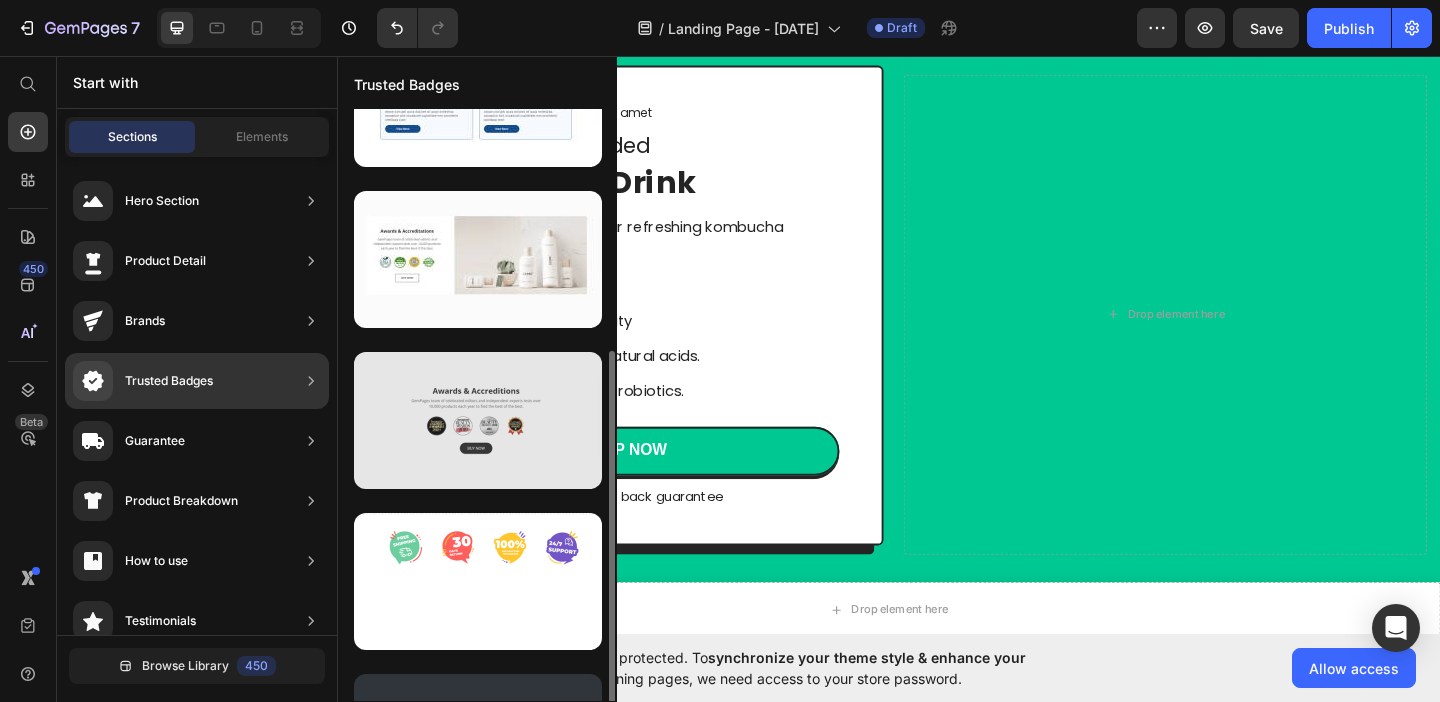 scroll, scrollTop: 362, scrollLeft: 0, axis: vertical 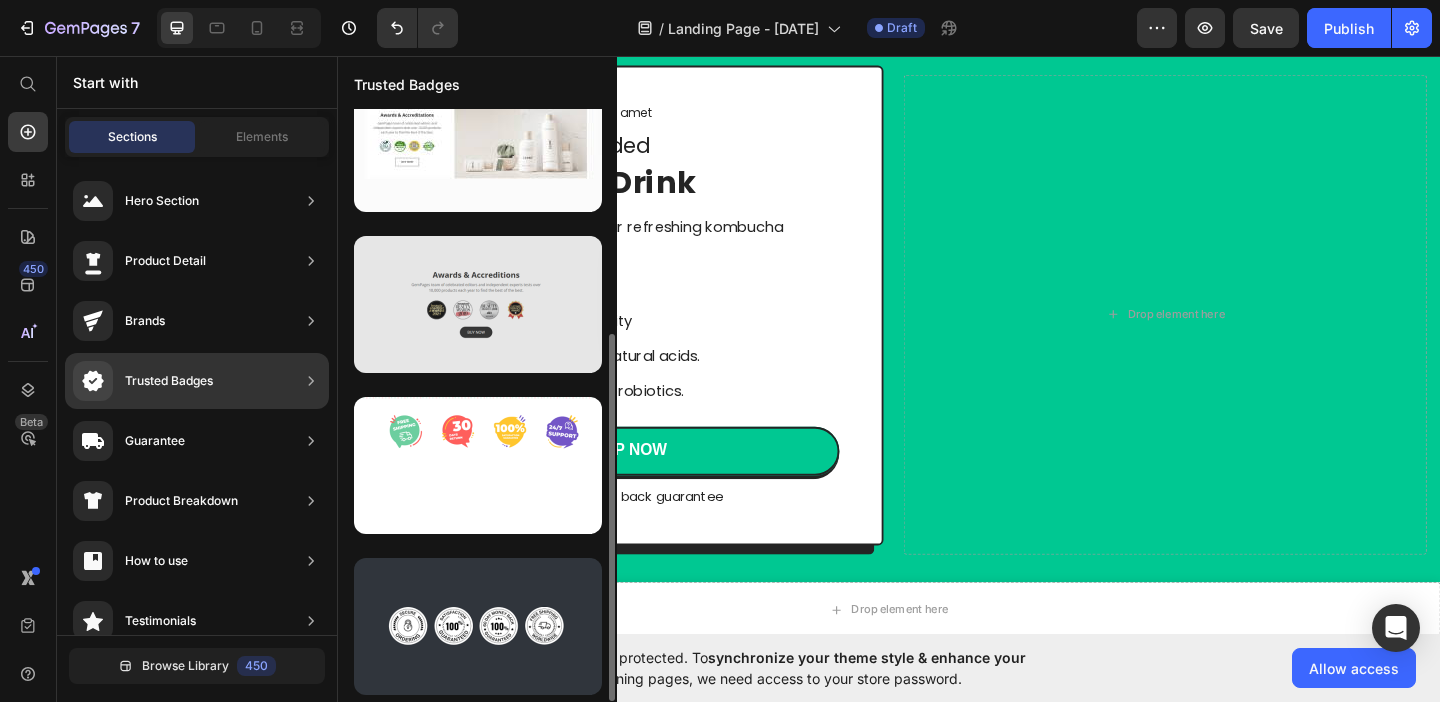 click at bounding box center (478, 304) 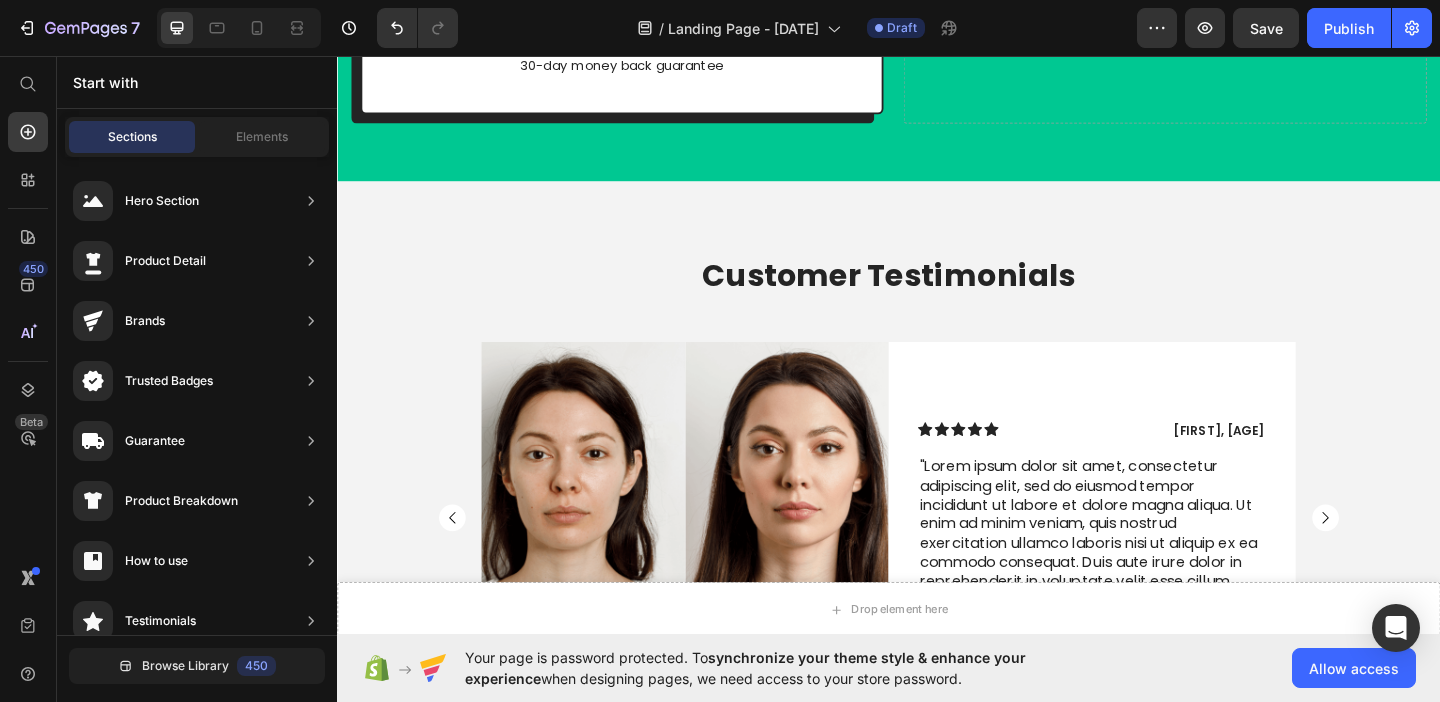 scroll, scrollTop: 1894, scrollLeft: 0, axis: vertical 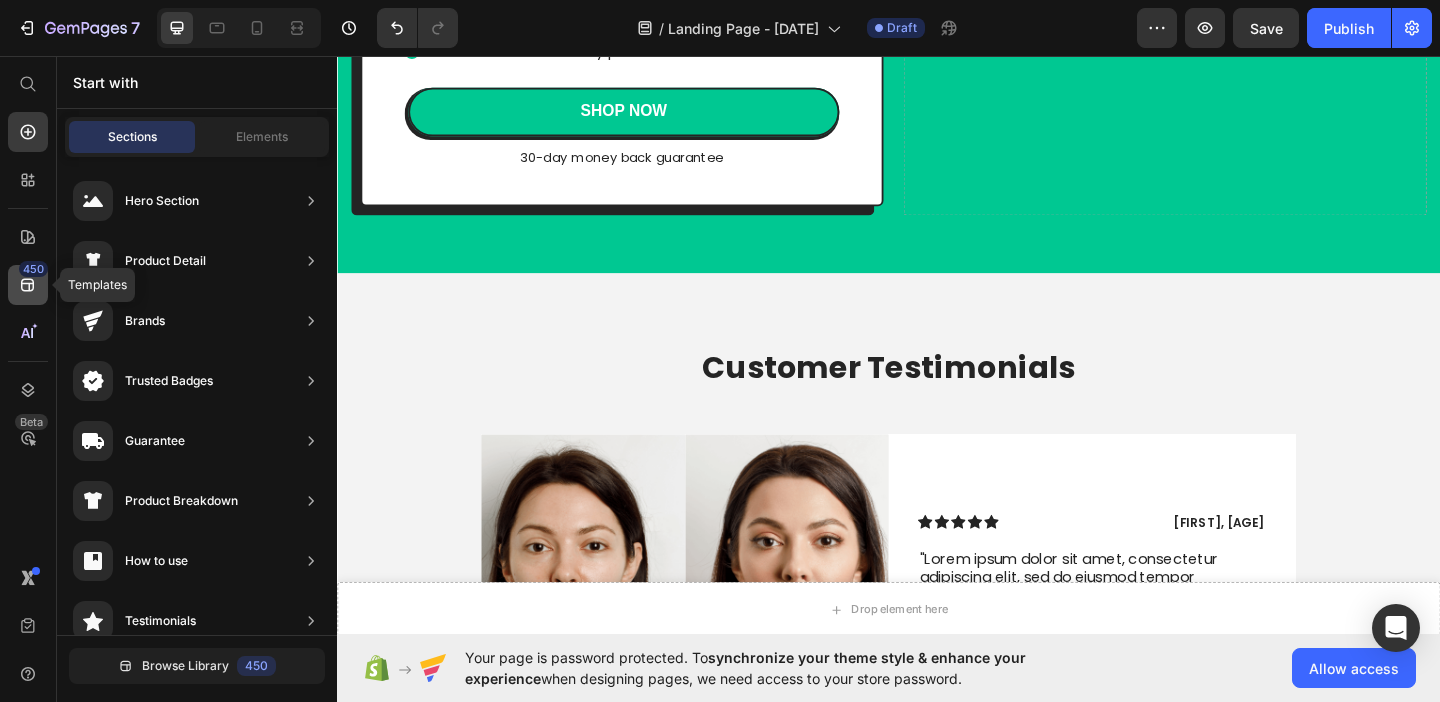 click 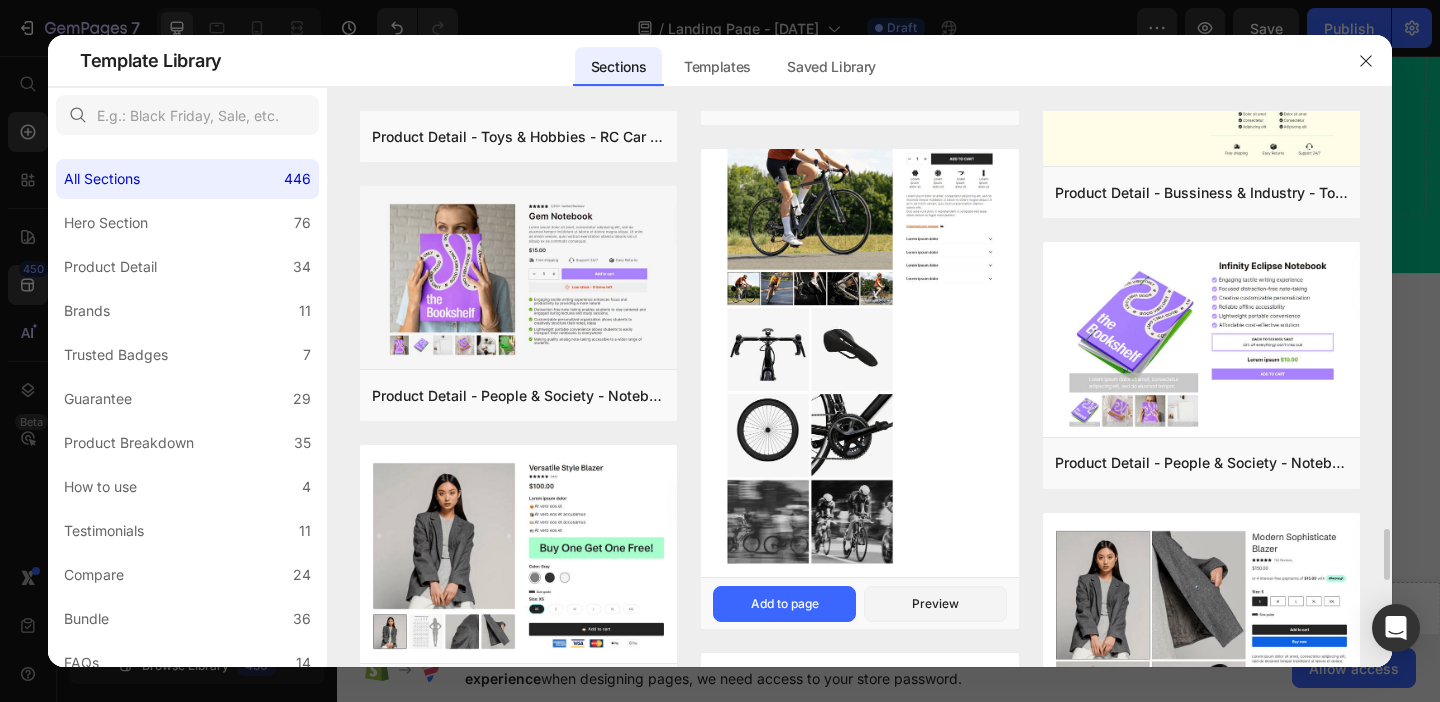 scroll, scrollTop: 4523, scrollLeft: 0, axis: vertical 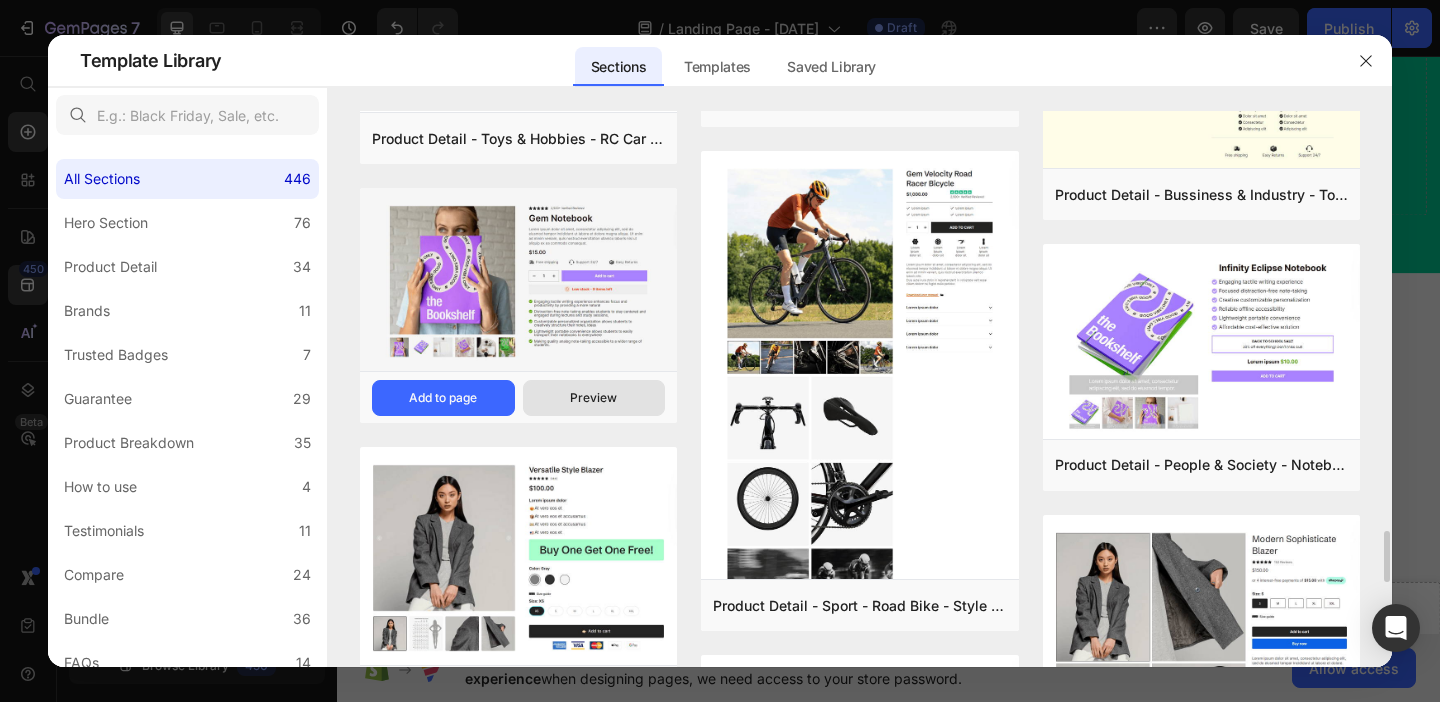 click on "Preview" at bounding box center (593, 398) 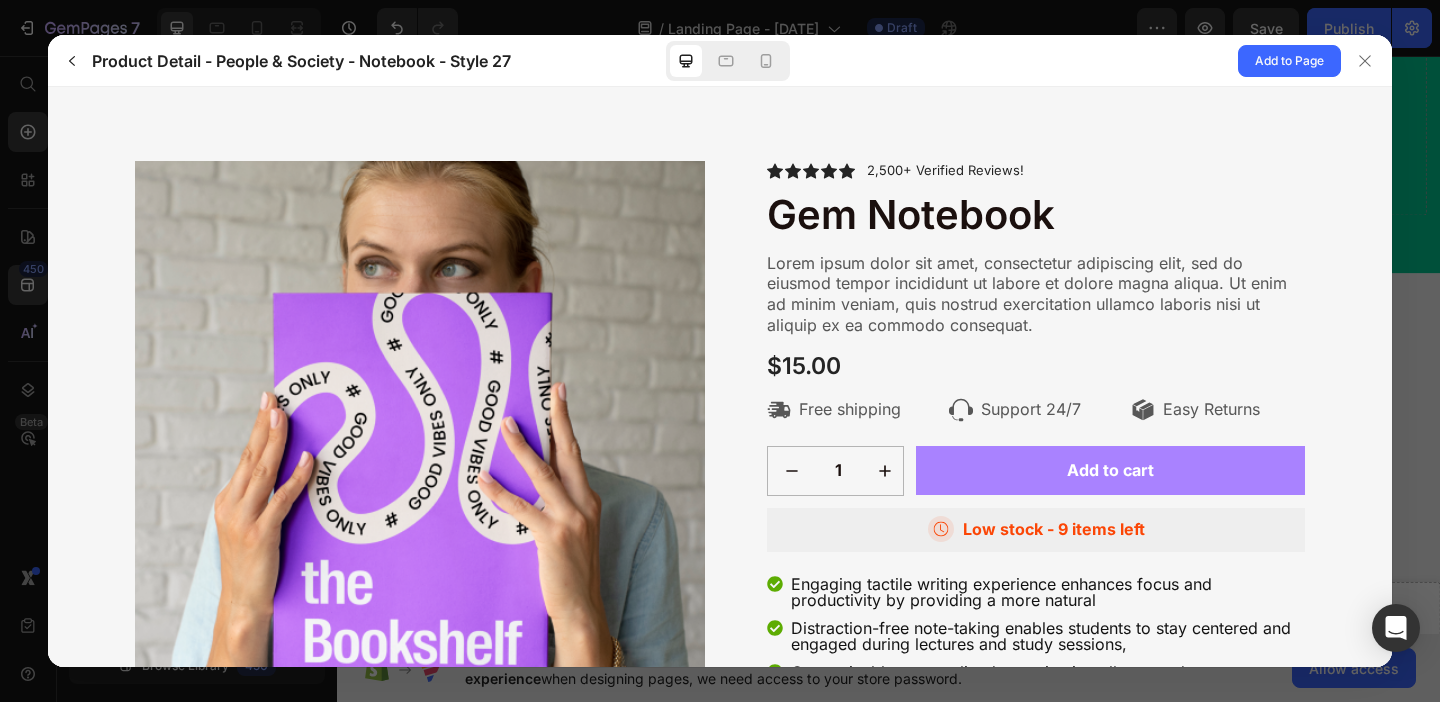 scroll, scrollTop: 0, scrollLeft: 0, axis: both 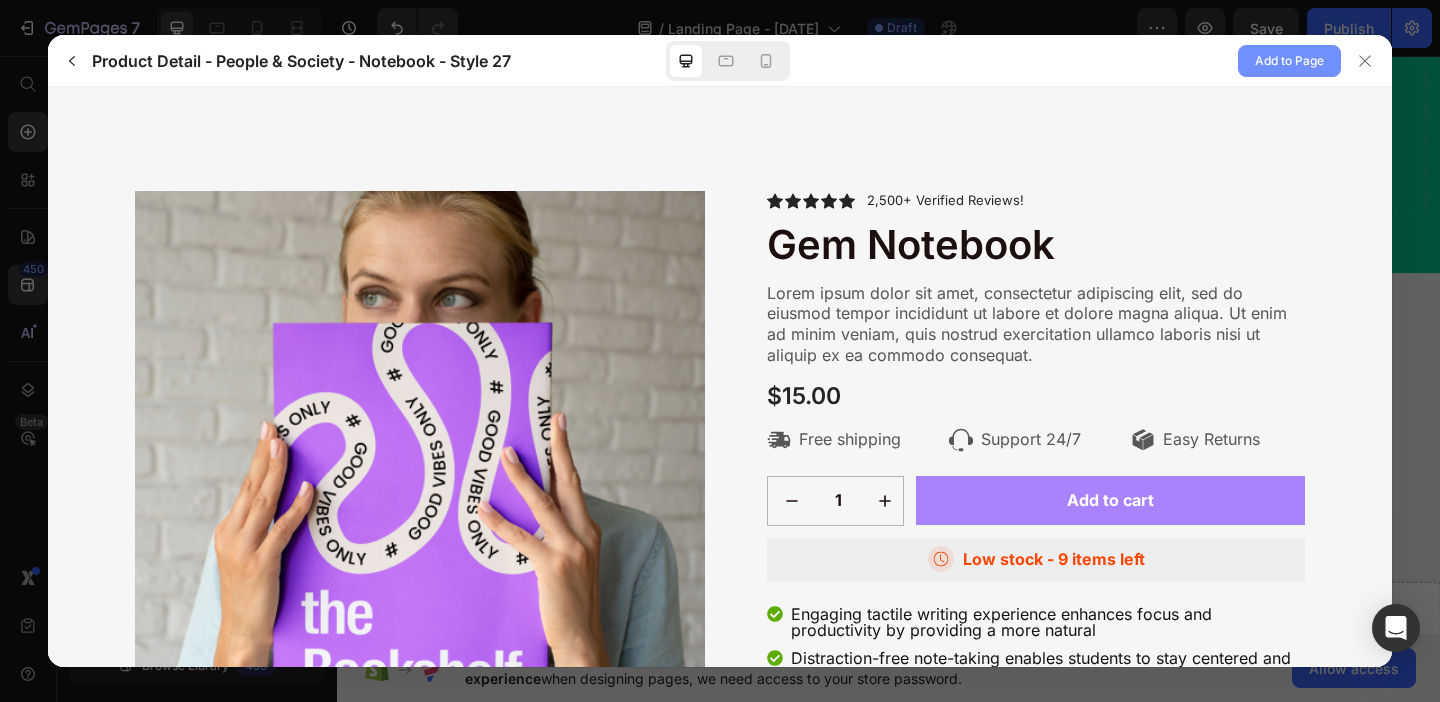 click on "Add to Page" 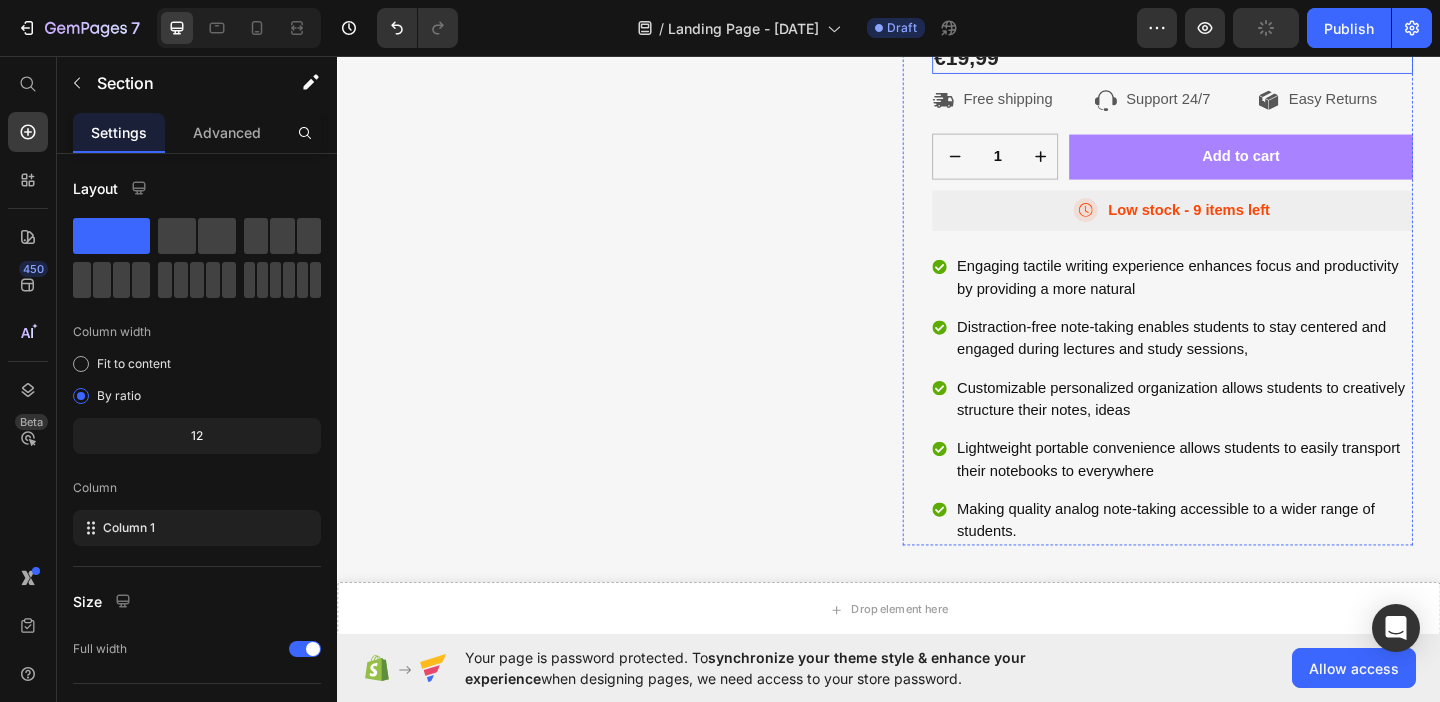 scroll, scrollTop: 3668, scrollLeft: 0, axis: vertical 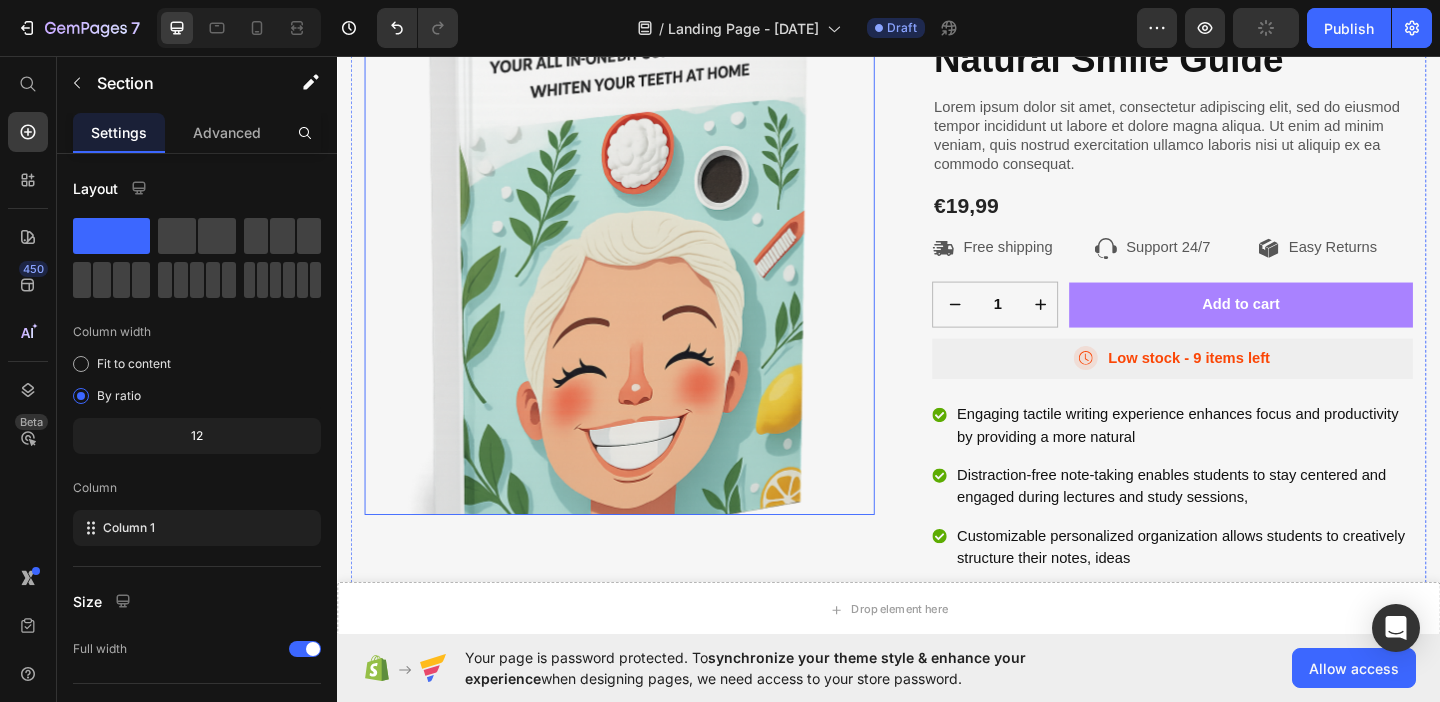 click at bounding box center [644, 277] 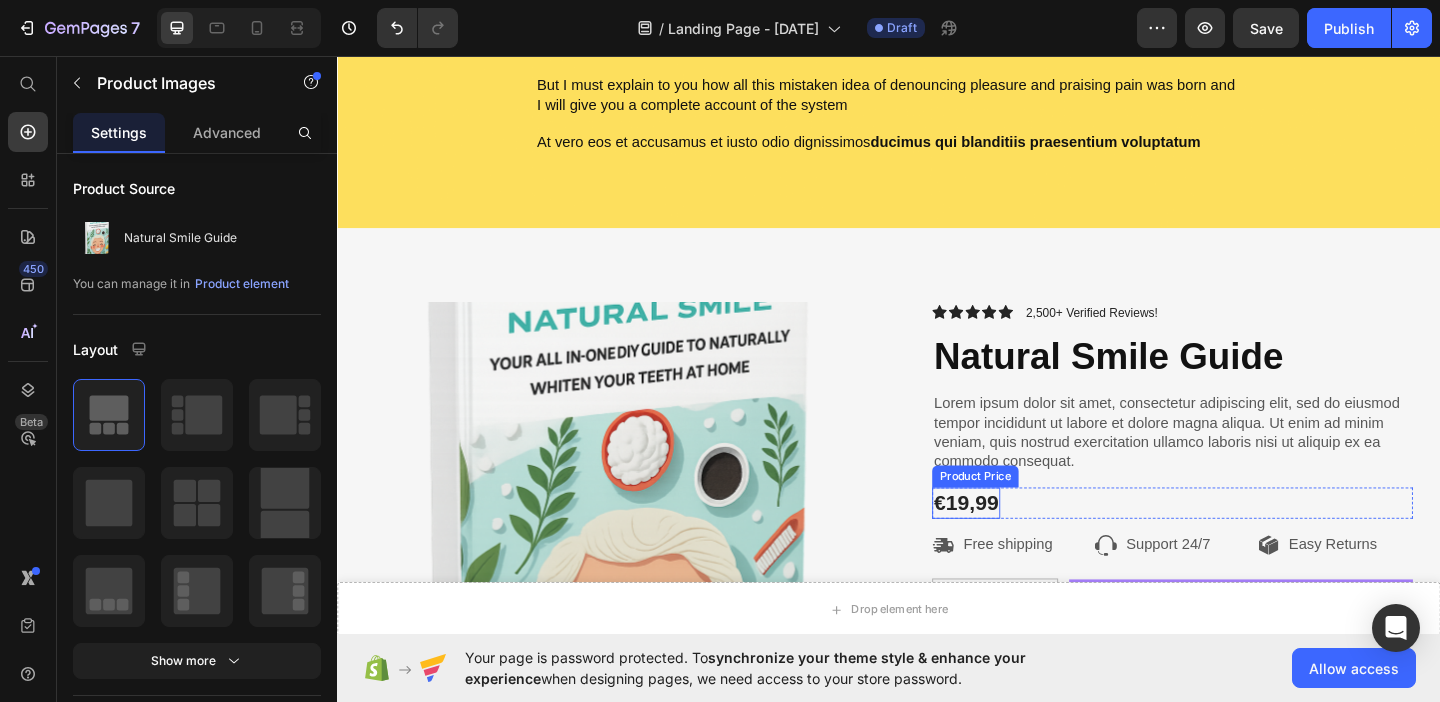 scroll, scrollTop: 3337, scrollLeft: 0, axis: vertical 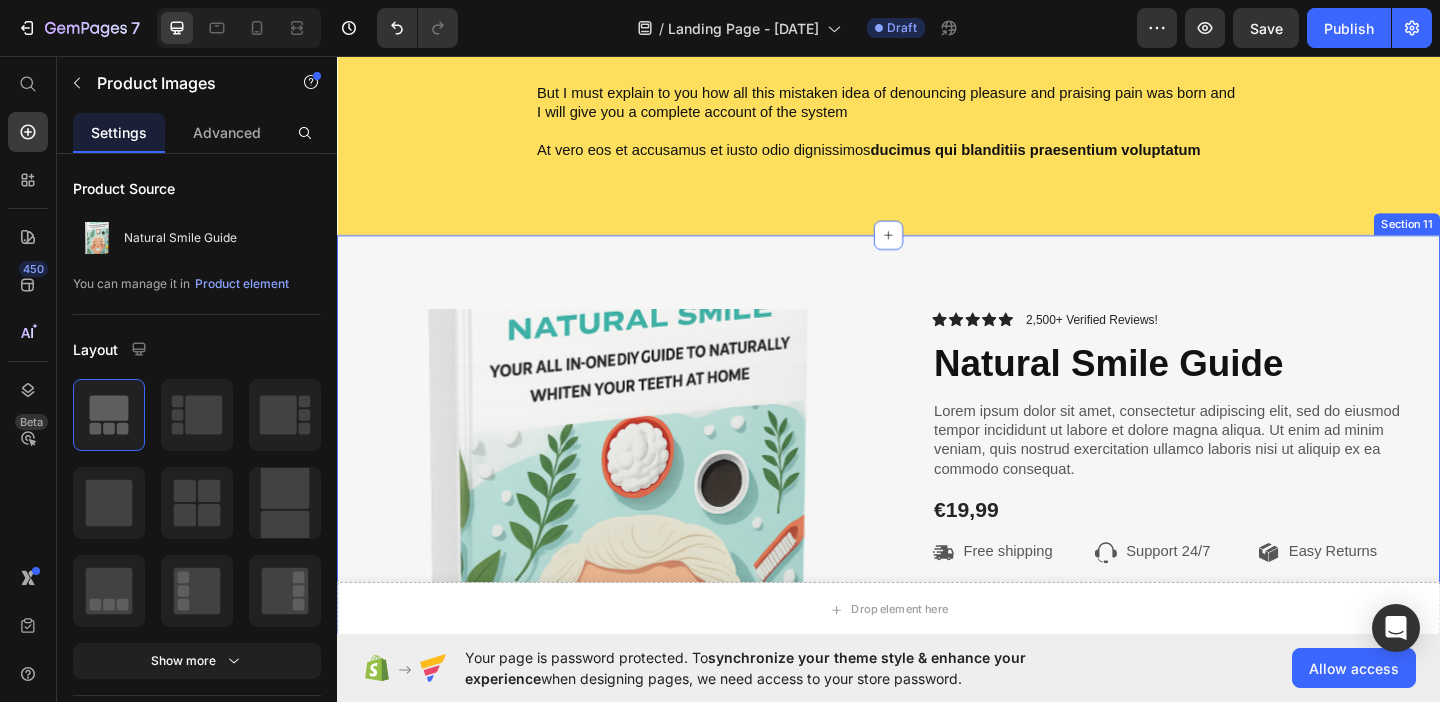 click on "Product Images Icon Icon Icon Icon Icon Icon List 2,500+ Verified Reviews! Text Block Row Natural Smile Guide Product Title Lorem ipsum dolor sit amet, consectetur adipiscing elit, sed do eiusmod tempor incididunt ut labore et dolore magna aliqua. Ut enim ad minim veniam, quis nostrud exercitation ullamco laboris nisi ut aliquip ex ea commodo consequat. Text Block €19,99 Product Price Row
Icon Free shipping  Text Block Row
Icon Support 24/7 Text Block Row
Icon Easy Returns Text Block Row Row 1 Product Quantity Row Add to cart Add to Cart Row
Icon Low stock - 9 items left Text Block Row Engaging tactile writing experience enhances focus and productivity by providing a more natural Distraction-free note-taking enables students to stay centered and engaged during lectures and study sessions, Customizable personalized organization allows students to creatively structure their notes, ideas Item List Row Product Section 11" at bounding box center (937, 697) 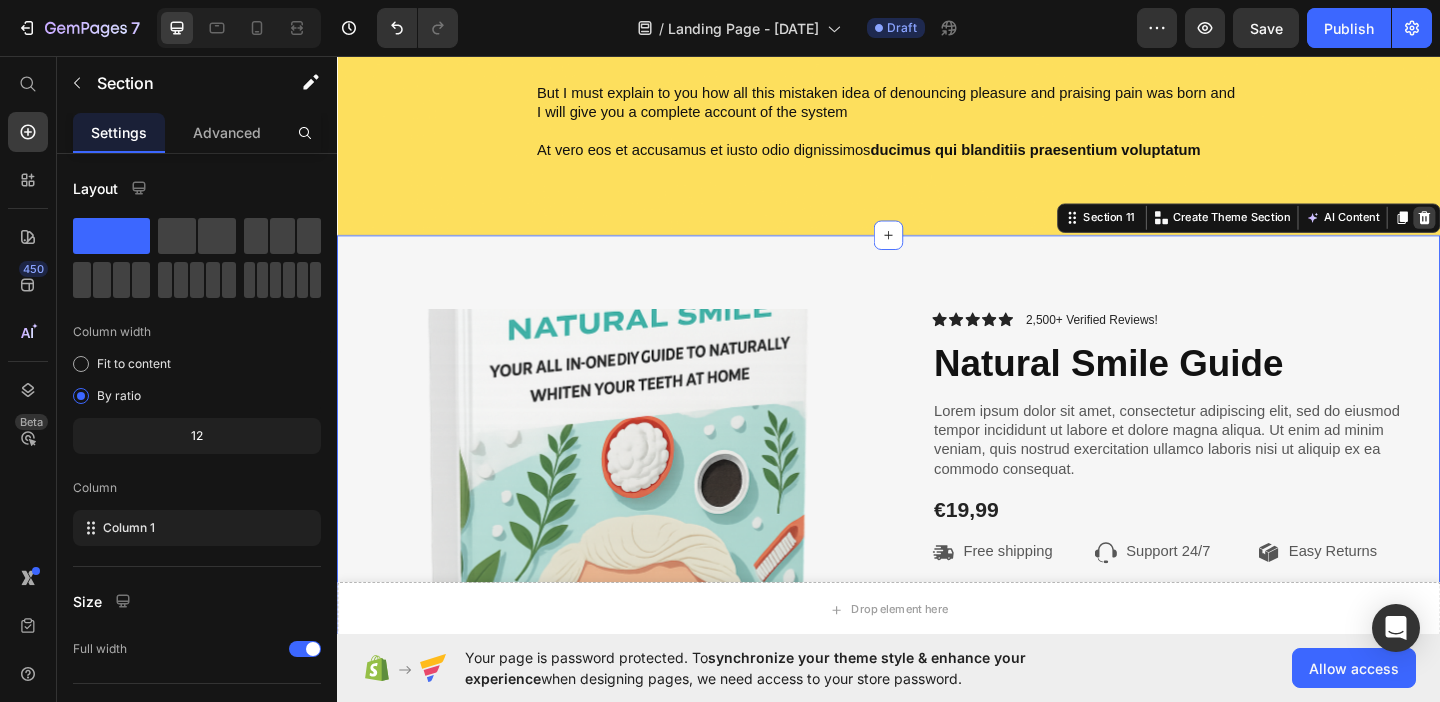 click 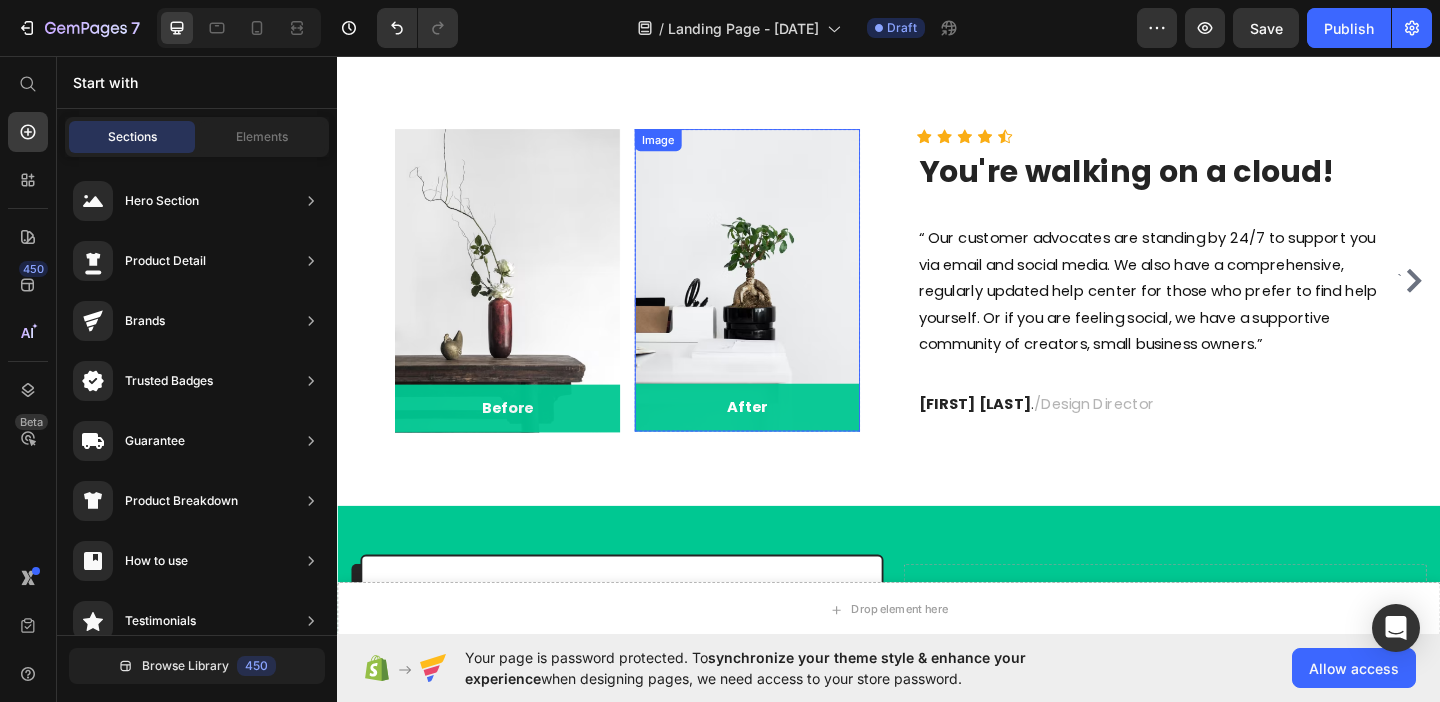 scroll, scrollTop: 907, scrollLeft: 0, axis: vertical 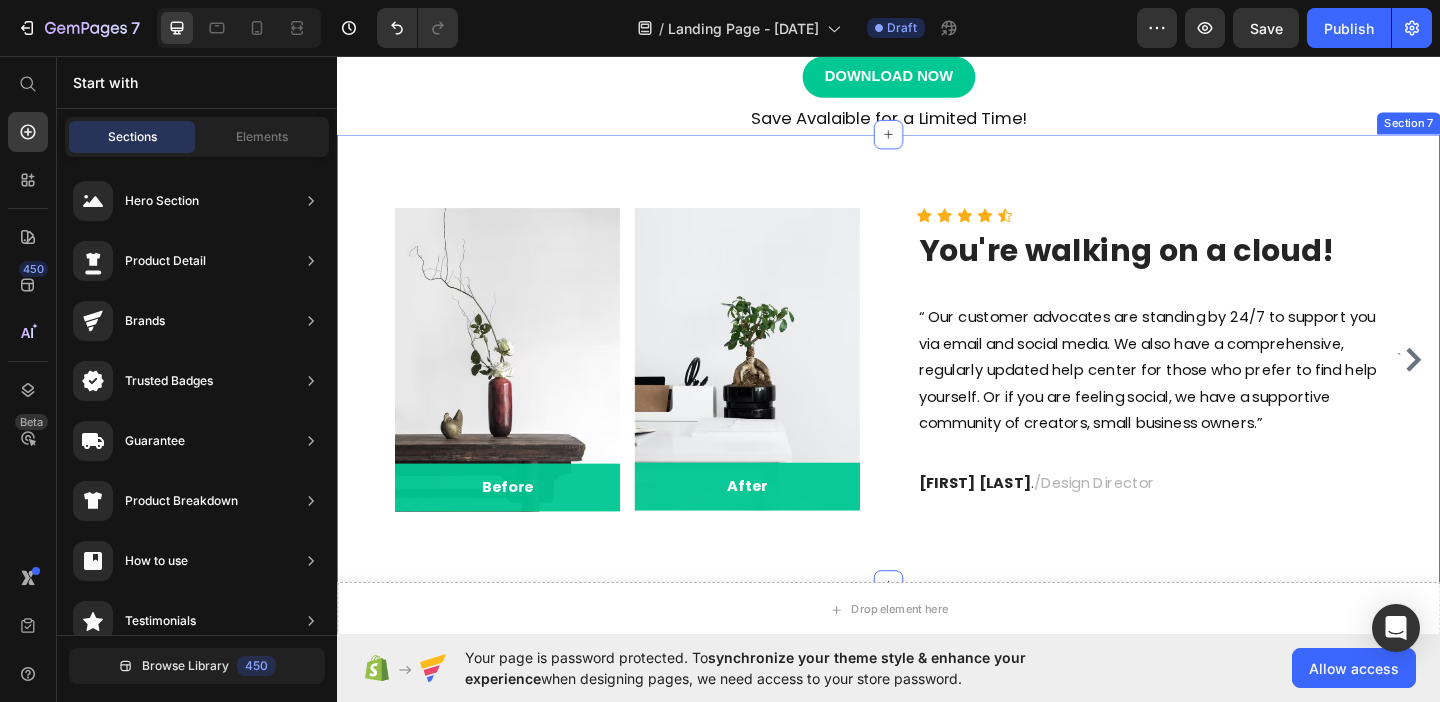 click on "` Image Before Text block Row Row Image After Text block Row Row Row                Icon                Icon                Icon                Icon
Icon Icon List Hoz You're walking on a cloud! Heading “ Our customer advocates are standing by 24/7 to support you via email and social media. We also have a comprehensive, regularly updated help center for those who prefer to find help yourself. Or if you are feeling social, we have a supportive community of creators, small business owners.” Text block Ryan S .  /  Design Director Text block Row Image Before Text block Row Row Image After Text block Row Row Row                Icon                Icon                Icon                Icon
Icon Icon List Hoz You're walking on a cloud! Heading Text block Ryan S .  /  Design Director Text block Row Image Before Text block Row Row Image After Text block Row Row Row                Icon                Icon                Icon                Icon
Icon Icon List Hoz ." at bounding box center (937, 386) 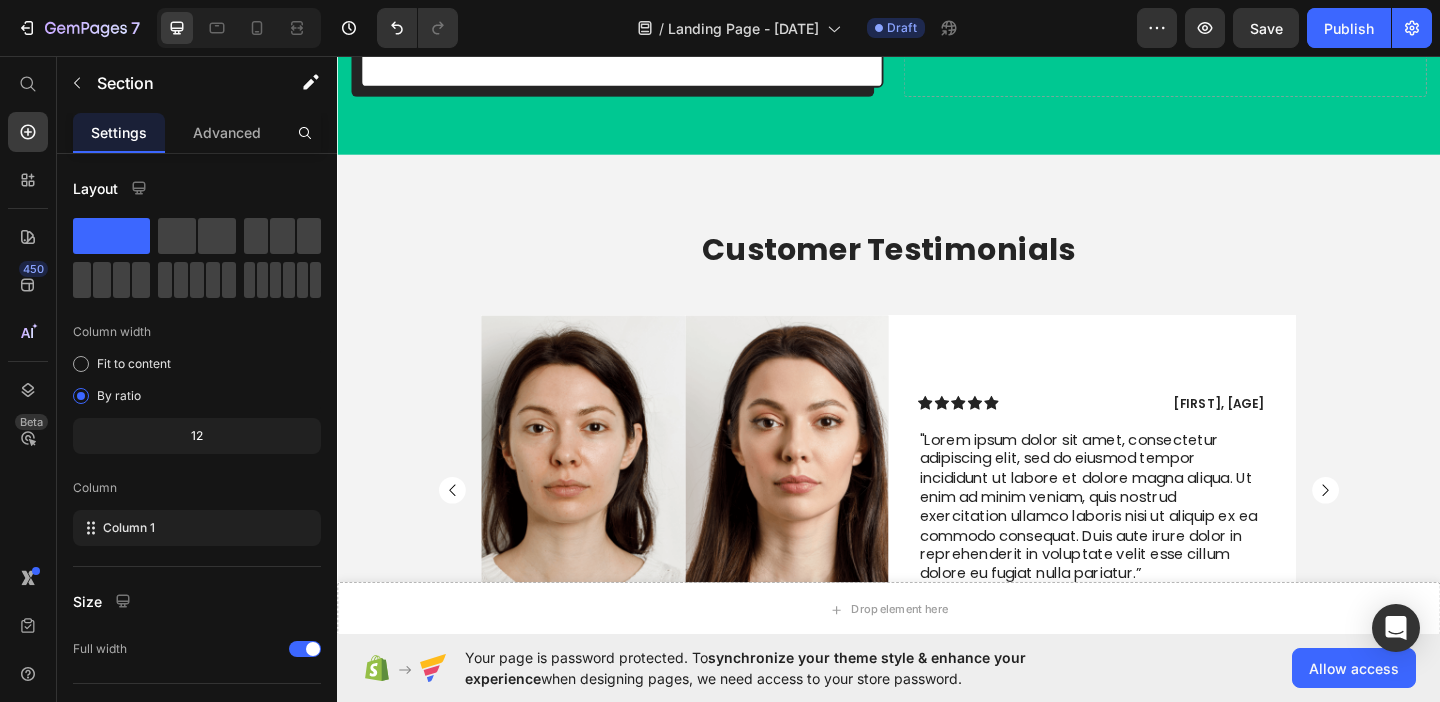 scroll, scrollTop: 2279, scrollLeft: 0, axis: vertical 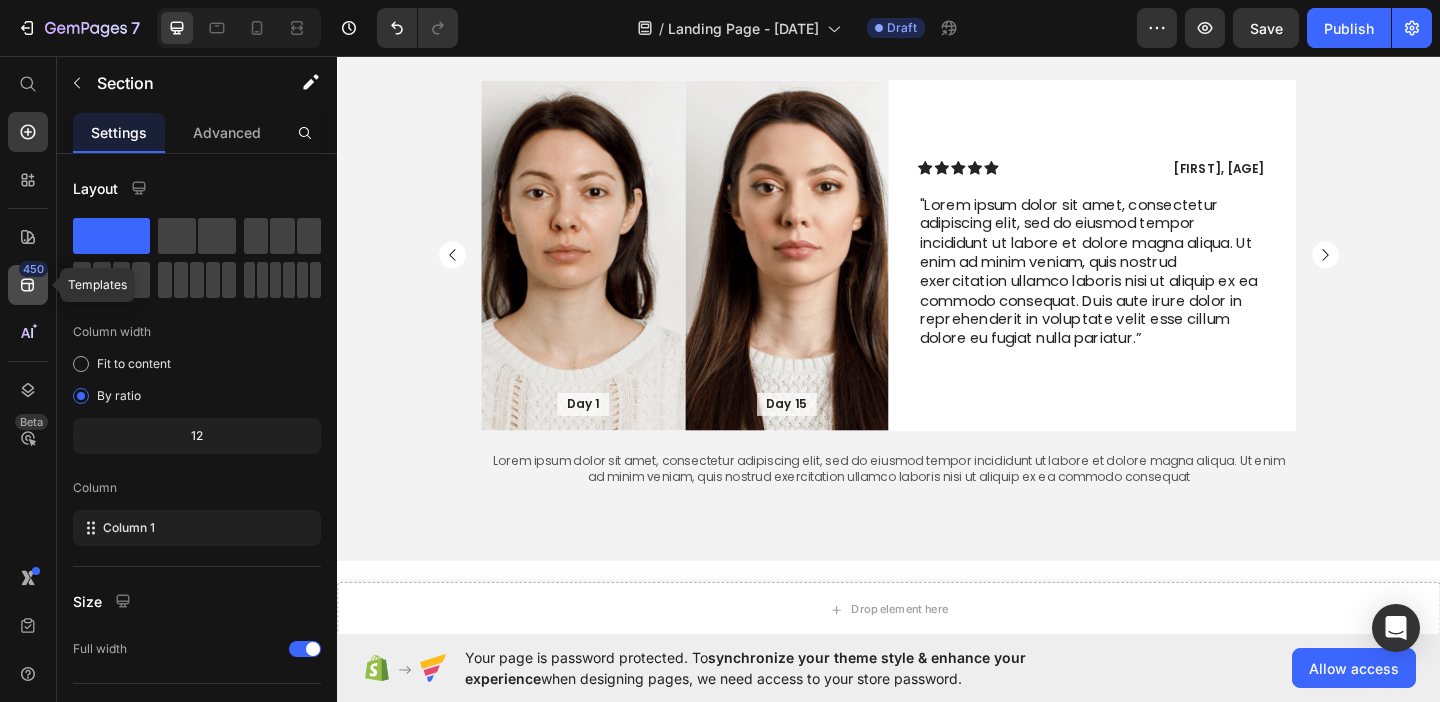 click 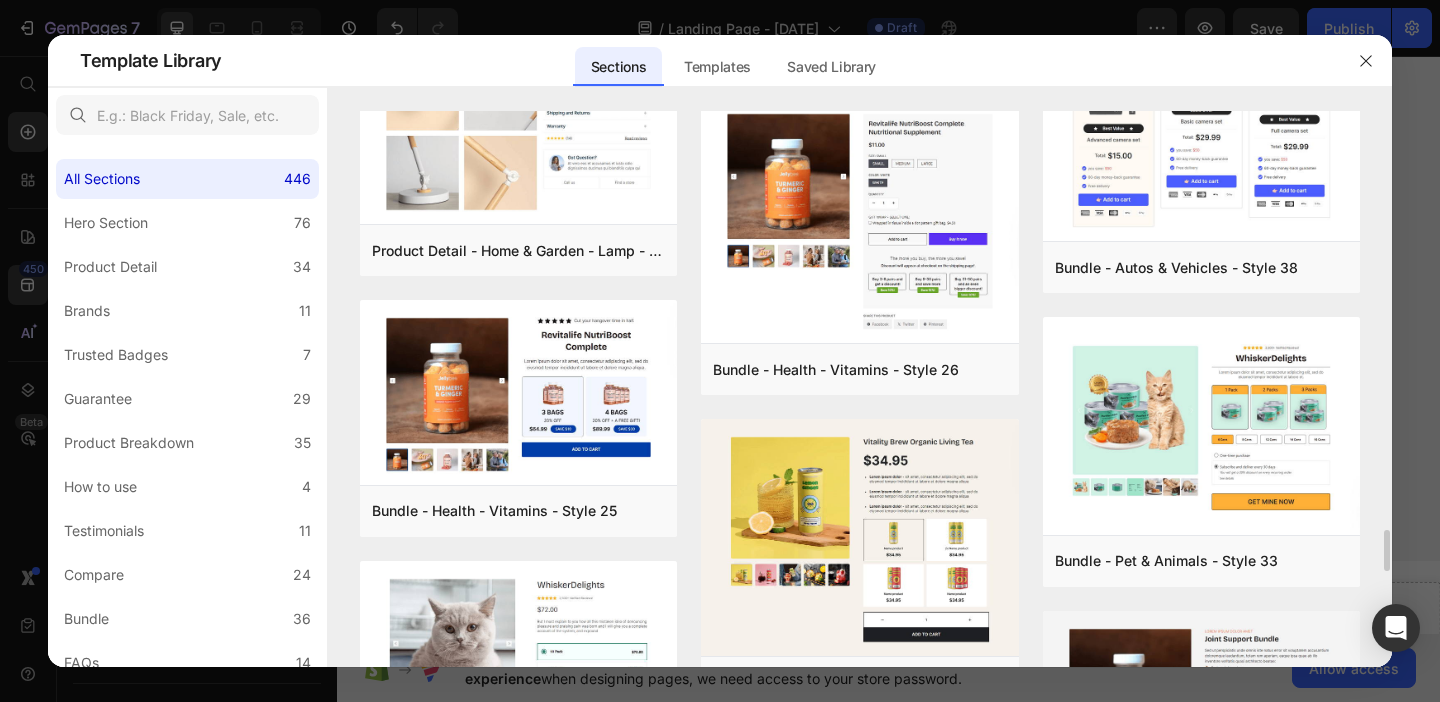 scroll, scrollTop: 5798, scrollLeft: 0, axis: vertical 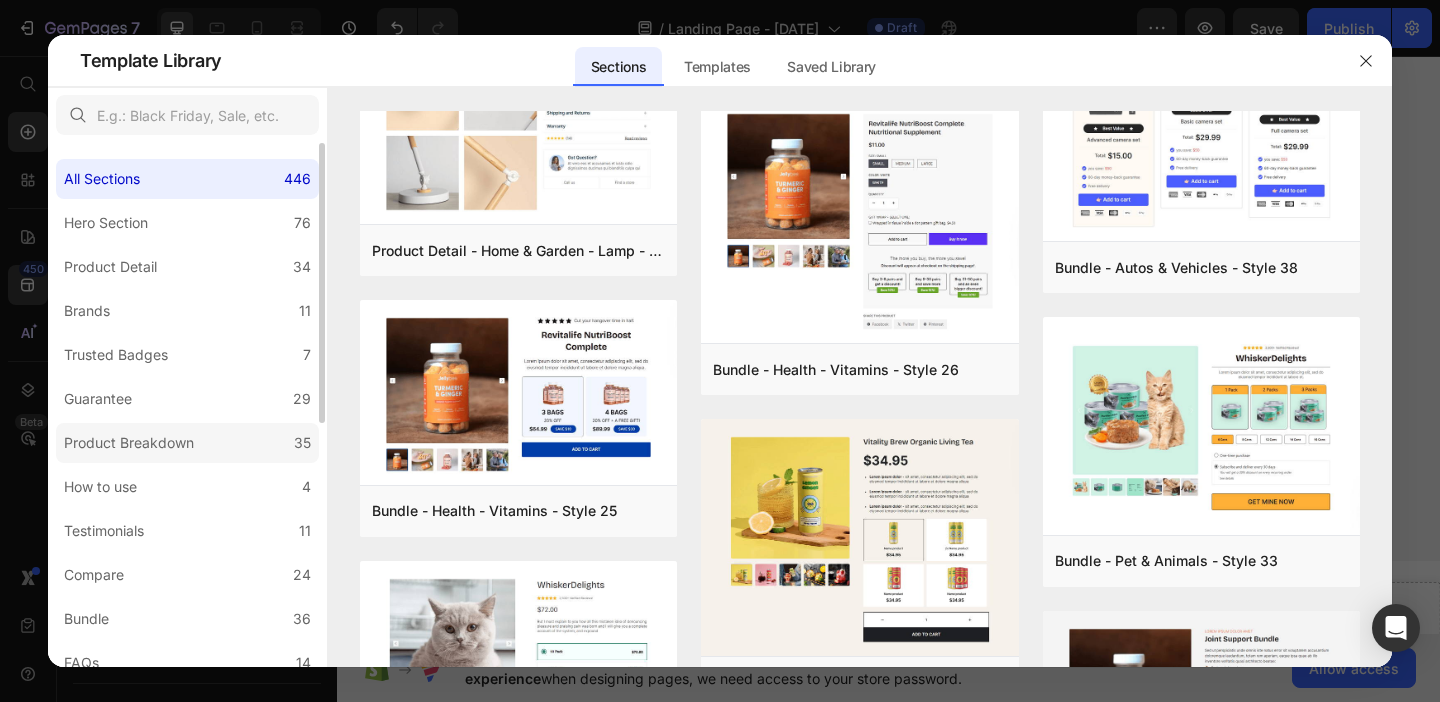 click on "Product Breakdown" at bounding box center [133, 443] 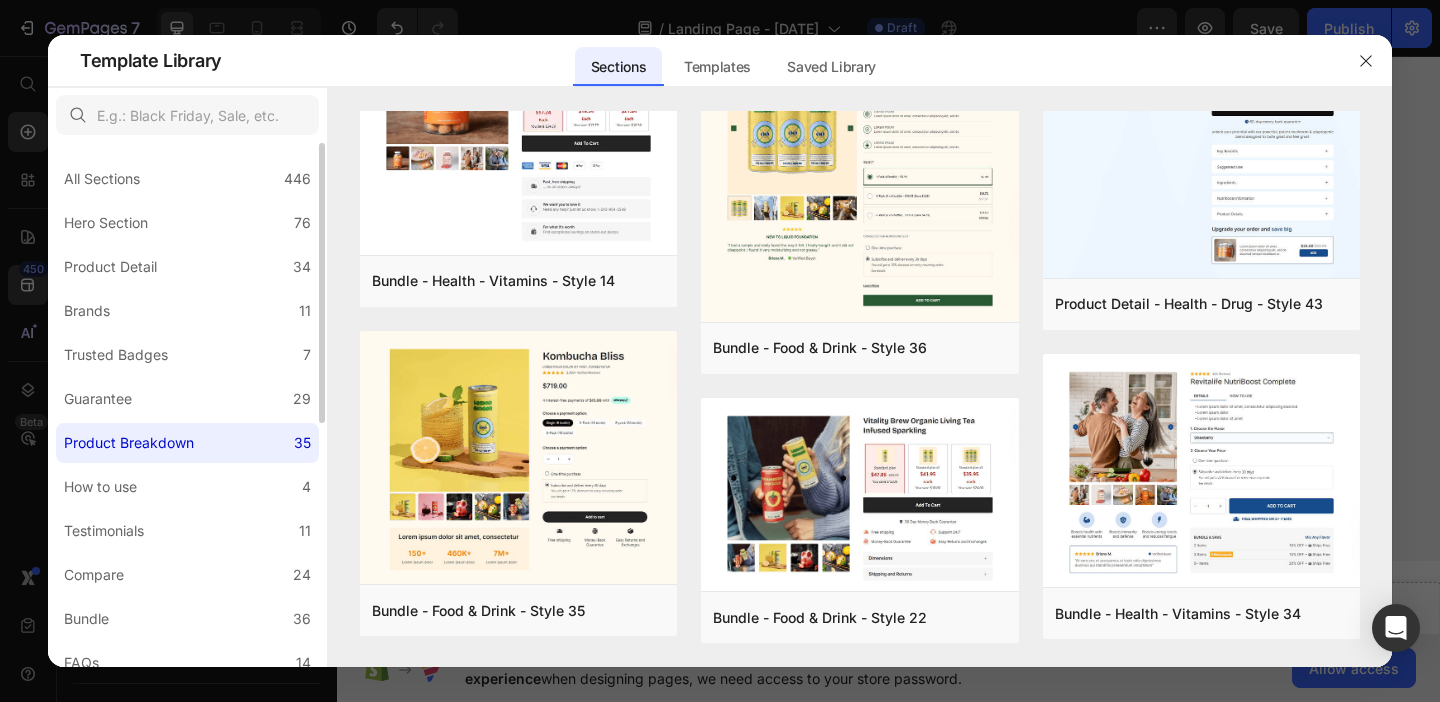 scroll, scrollTop: 0, scrollLeft: 0, axis: both 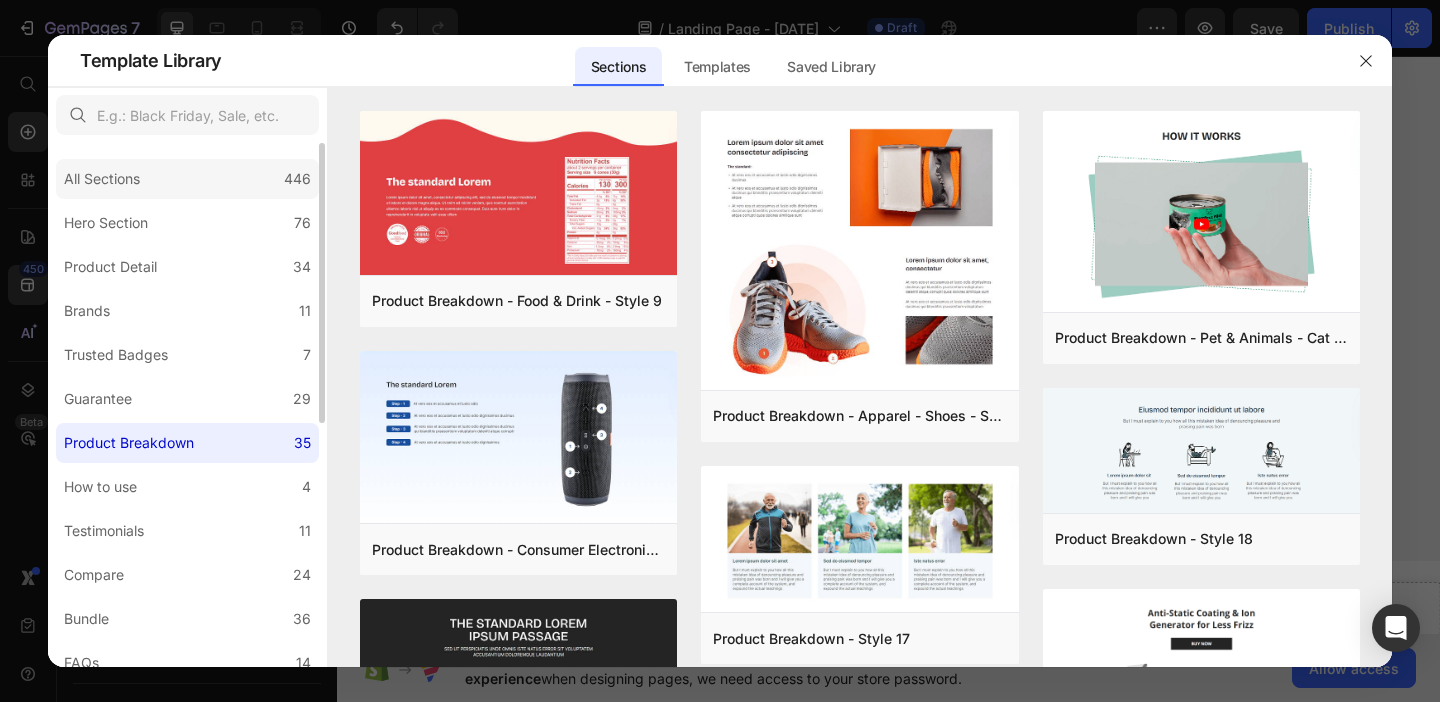 click on "All Sections 446" 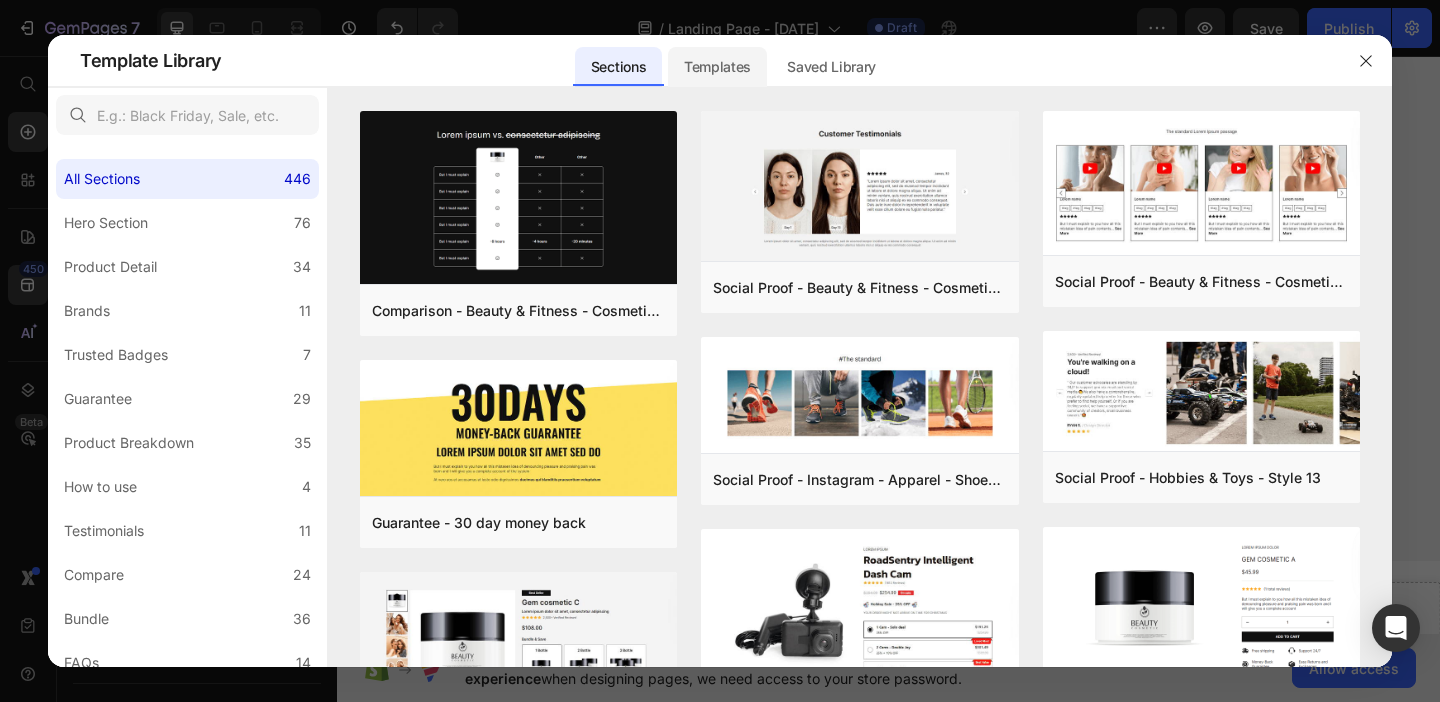 click on "Templates" 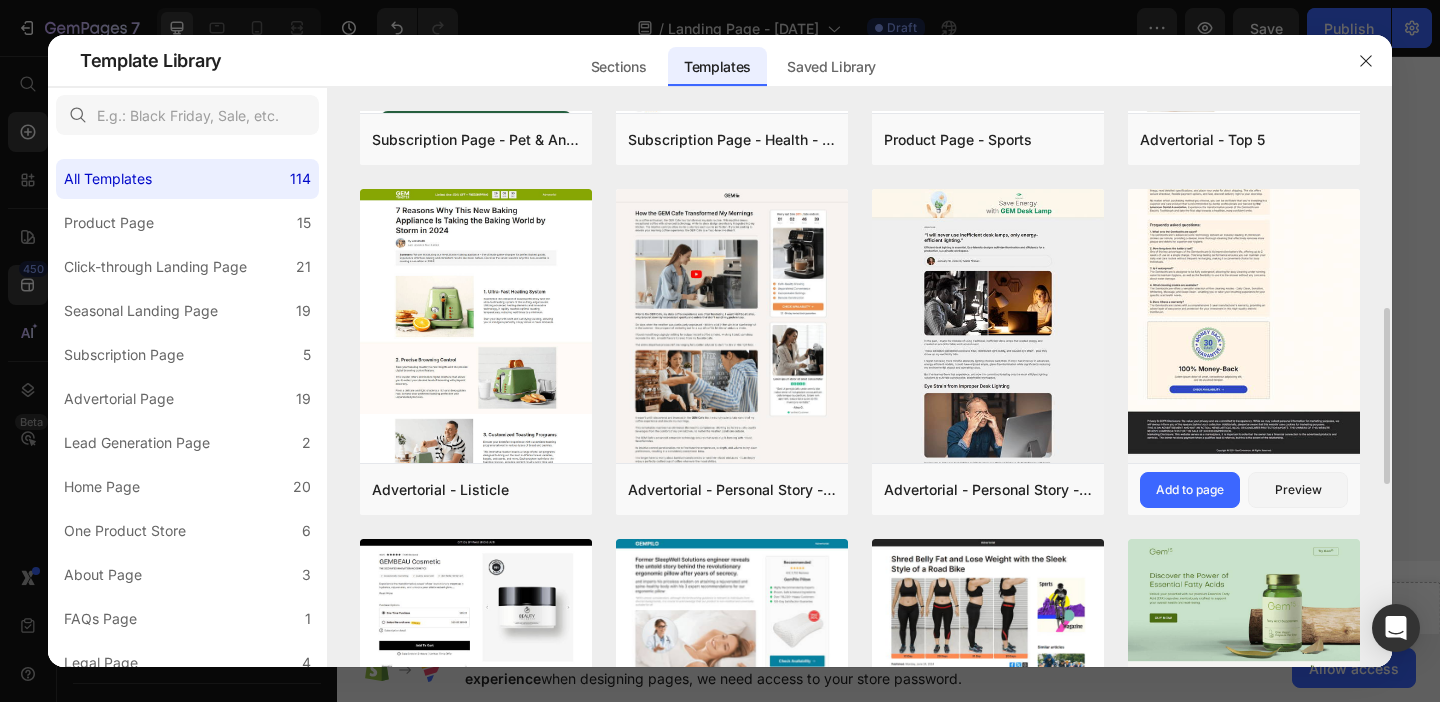 scroll, scrollTop: 614, scrollLeft: 0, axis: vertical 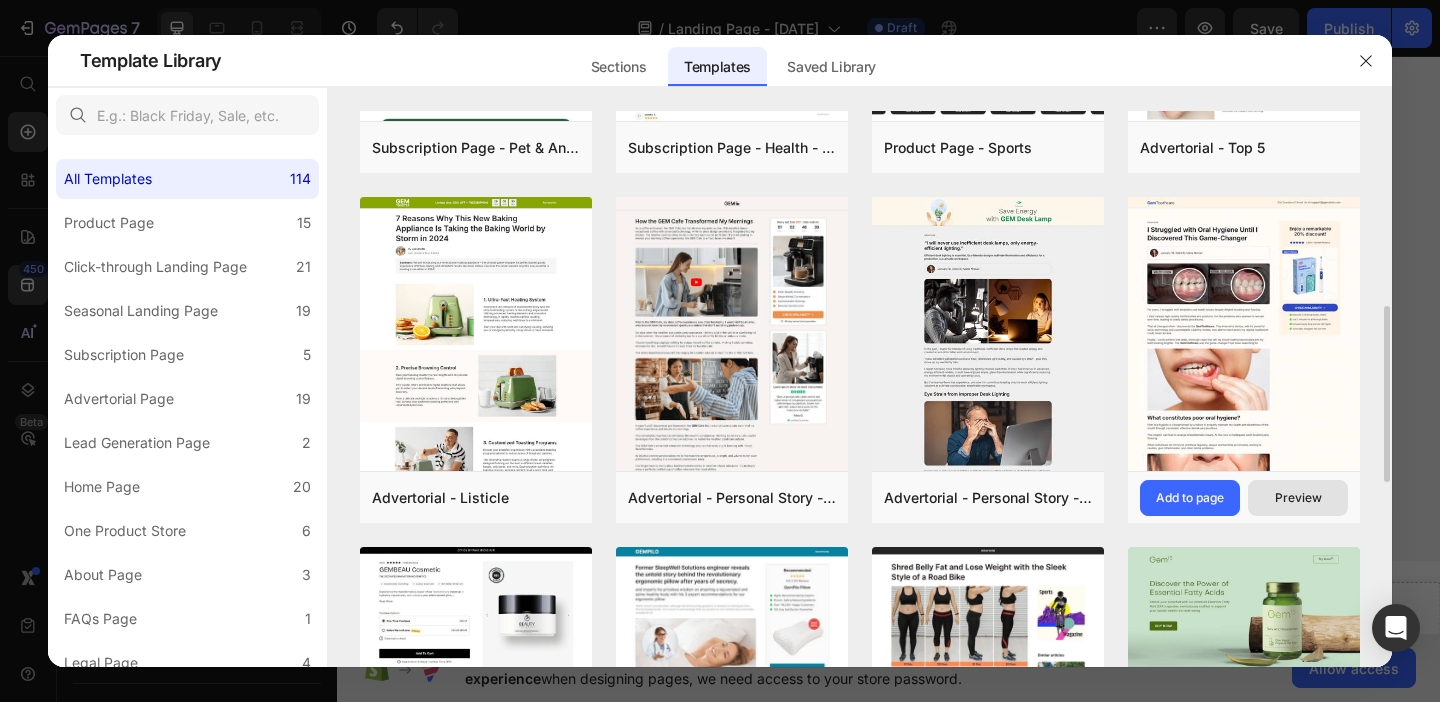 click on "Preview" at bounding box center [1298, 498] 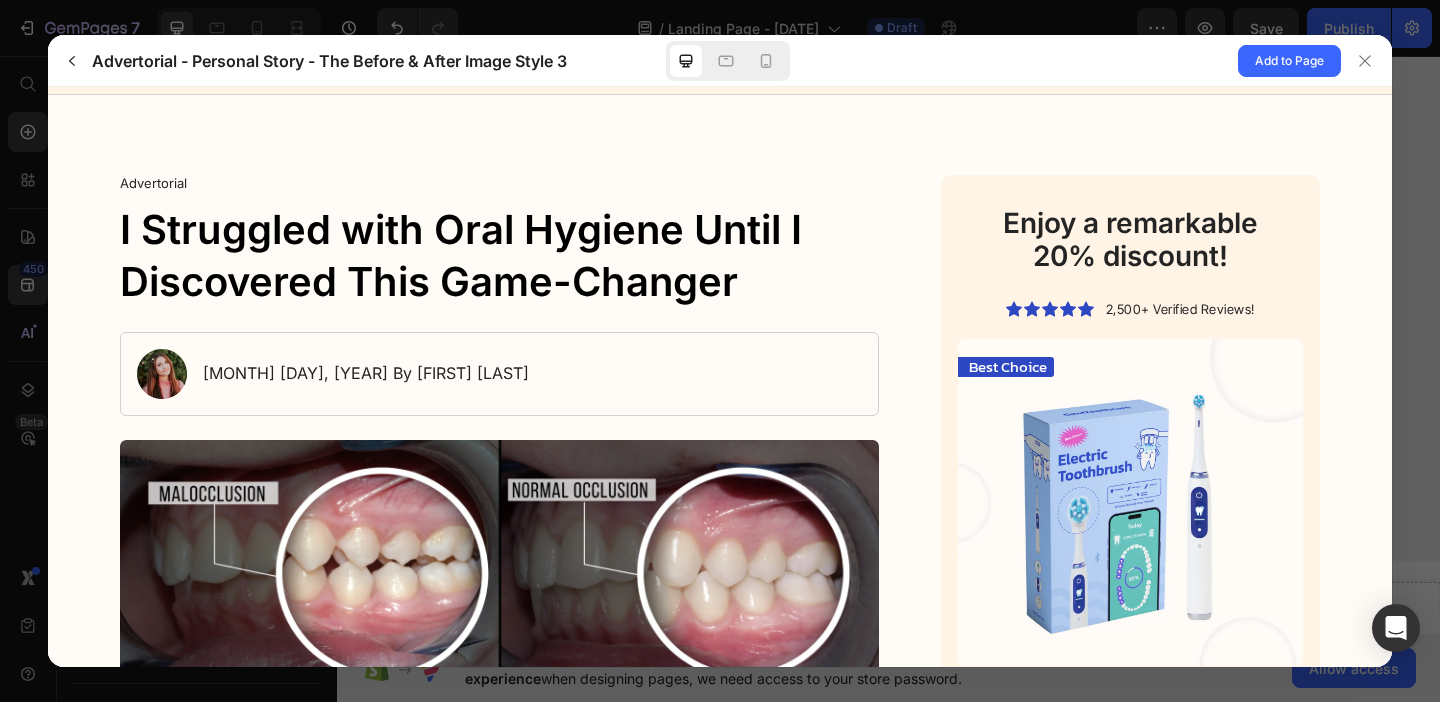scroll, scrollTop: 0, scrollLeft: 0, axis: both 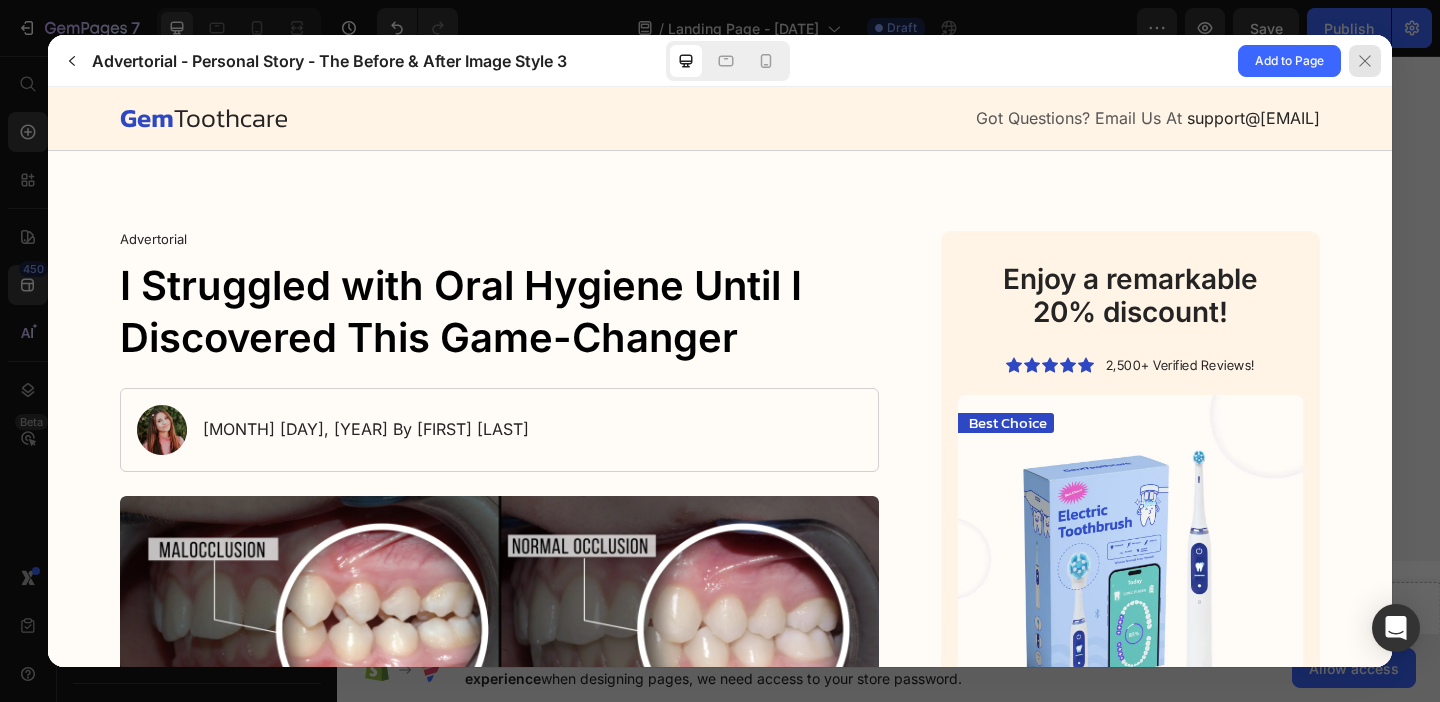 click 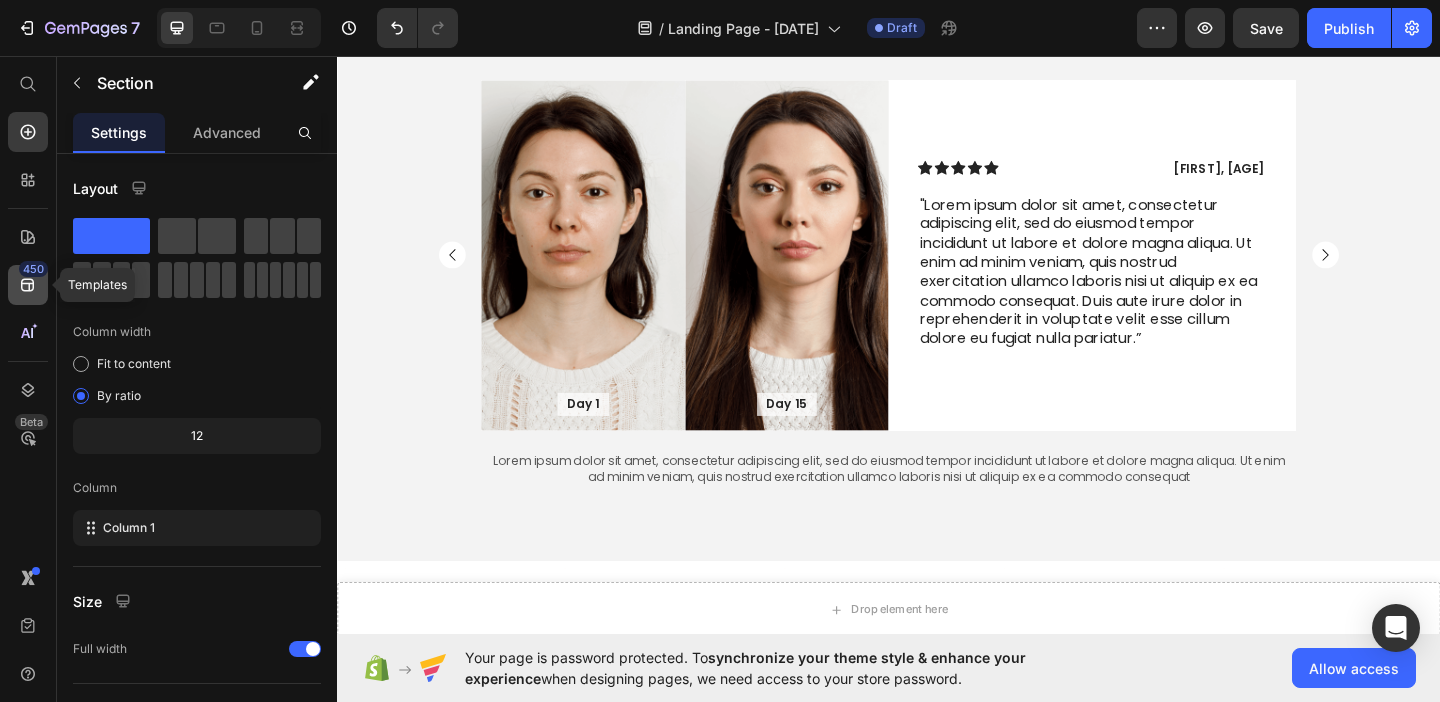 click on "450" at bounding box center [33, 269] 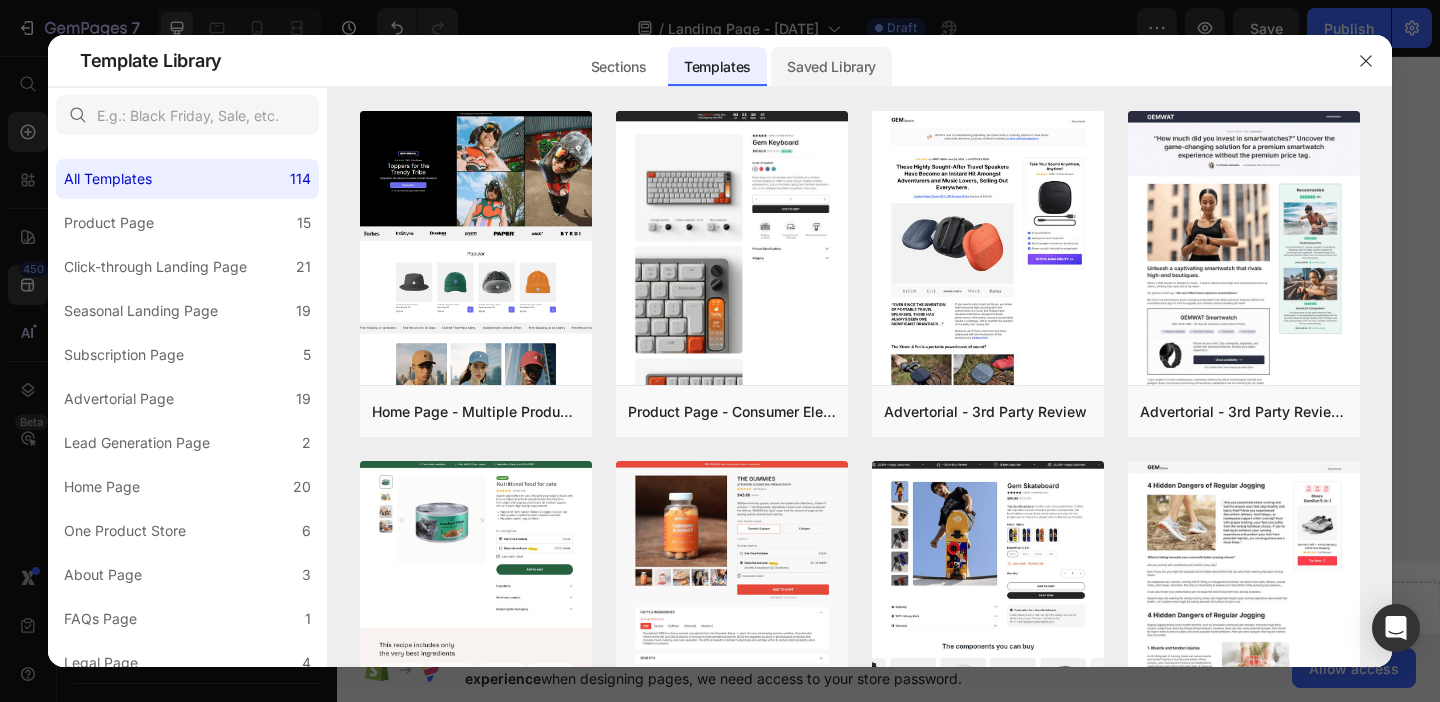 click on "Saved Library" 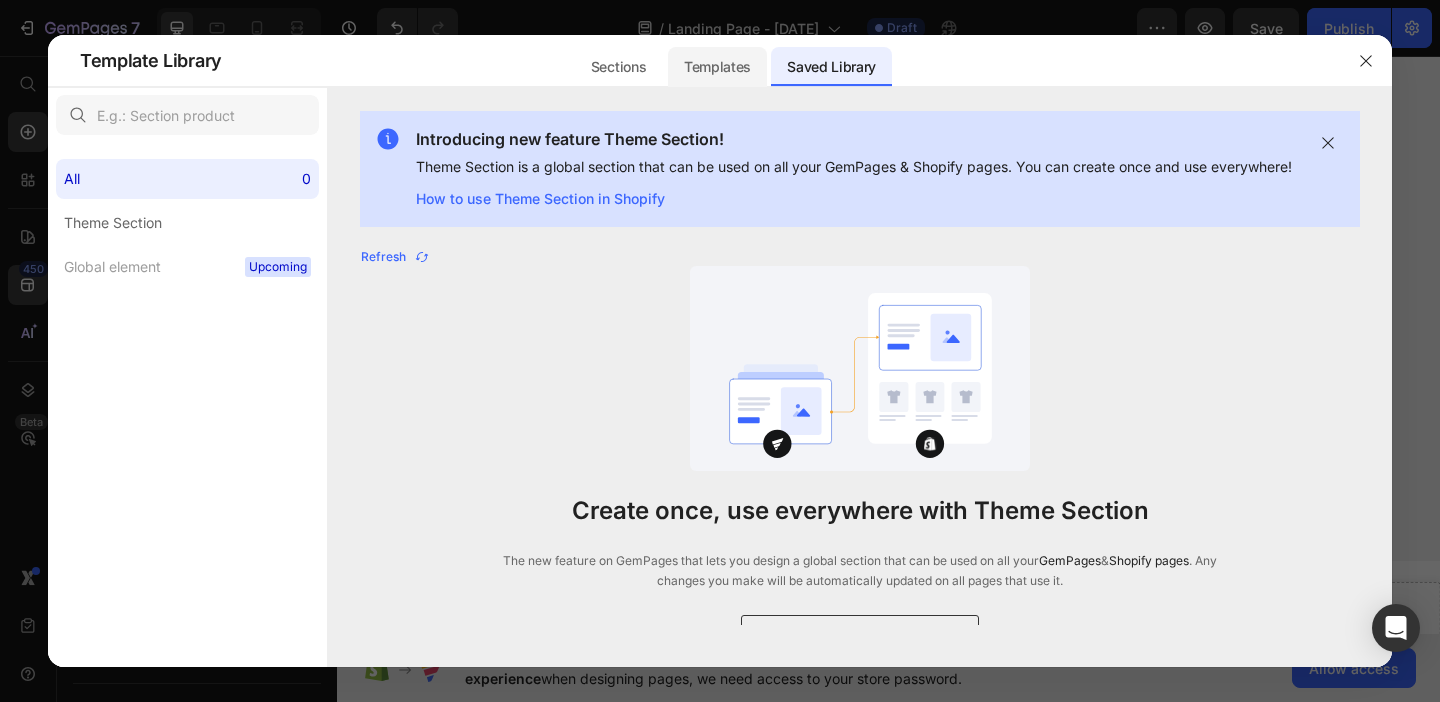 click on "Templates" 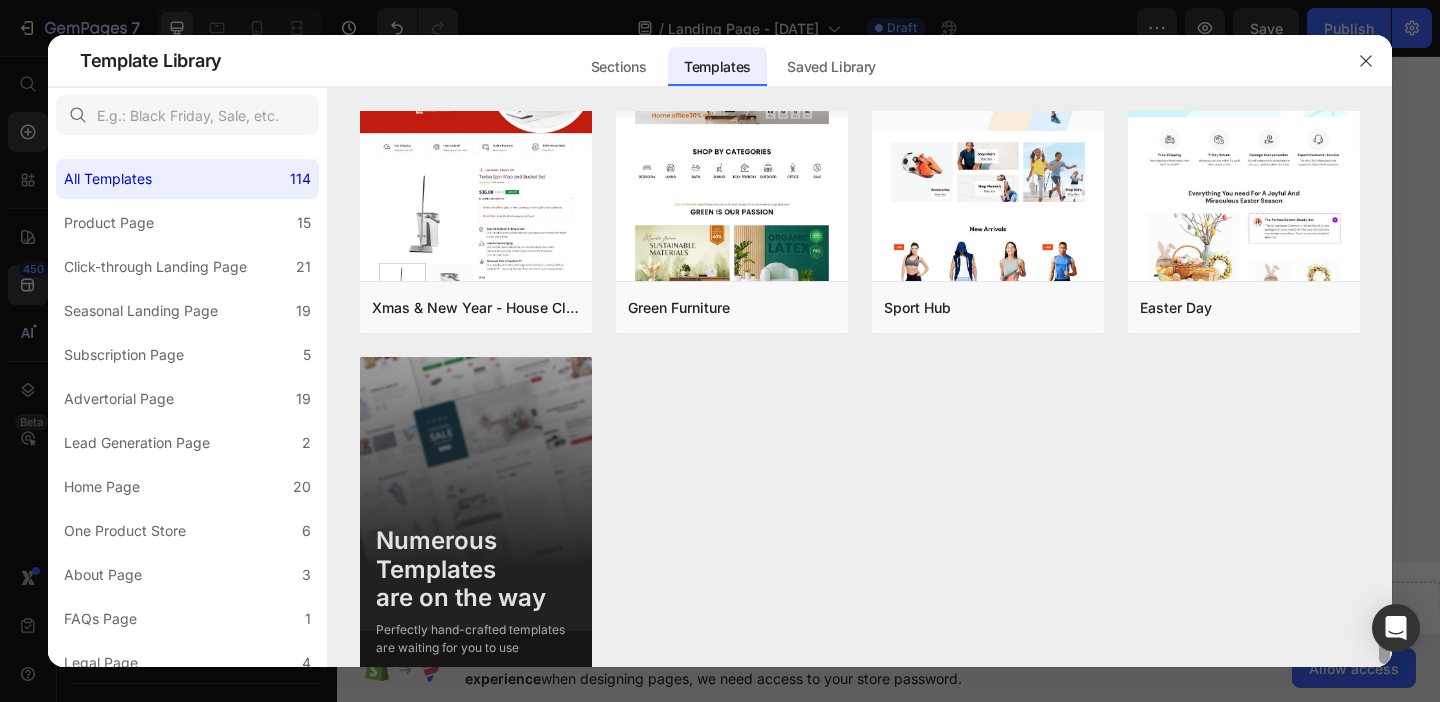 scroll, scrollTop: 9592, scrollLeft: 0, axis: vertical 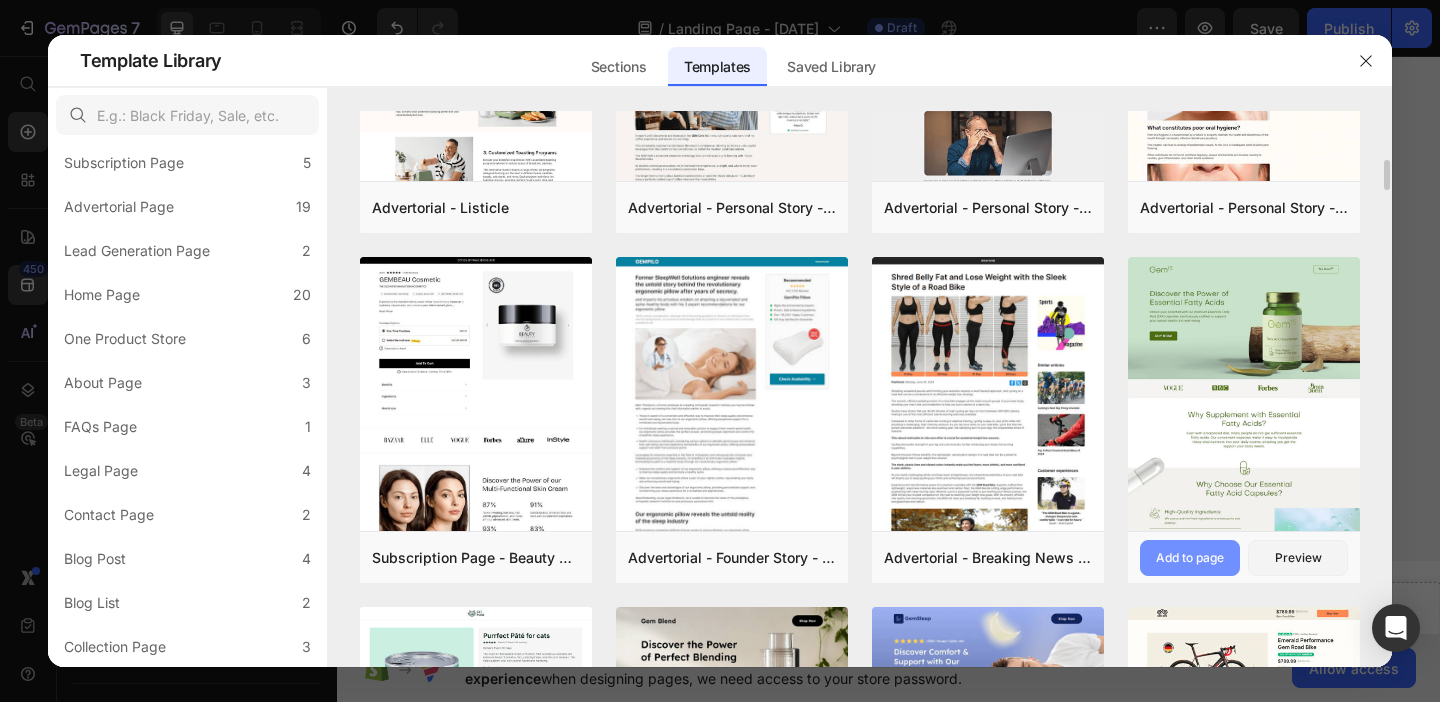 click on "Add to page" at bounding box center (1190, 558) 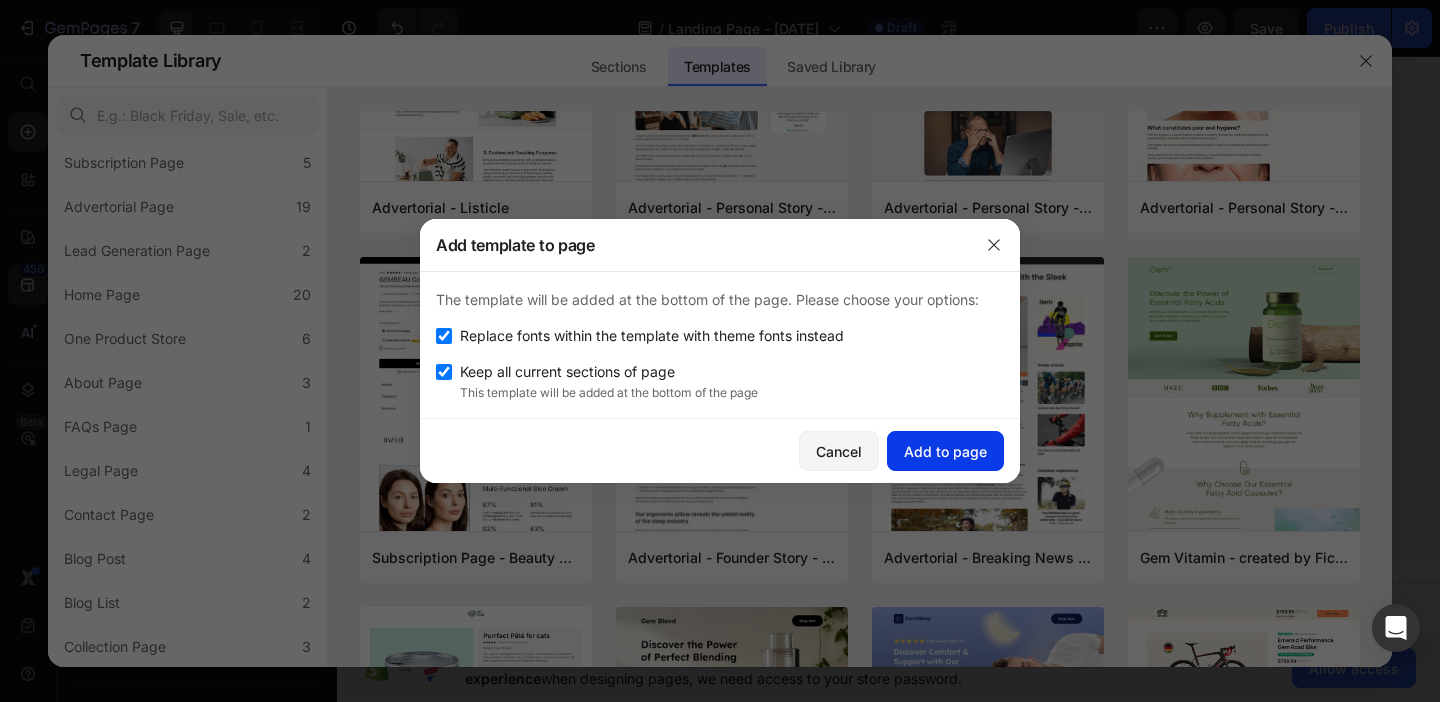 click on "Add to page" at bounding box center (945, 451) 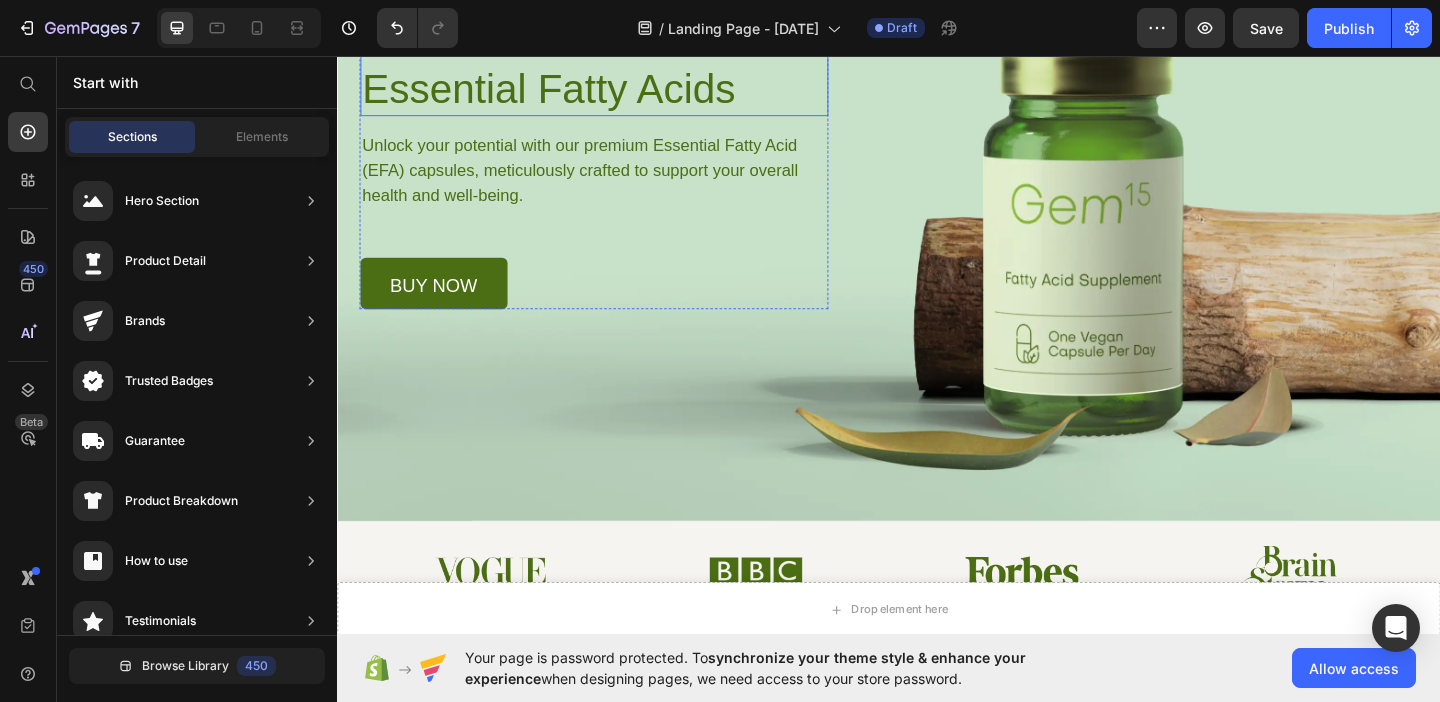 scroll, scrollTop: 3706, scrollLeft: 0, axis: vertical 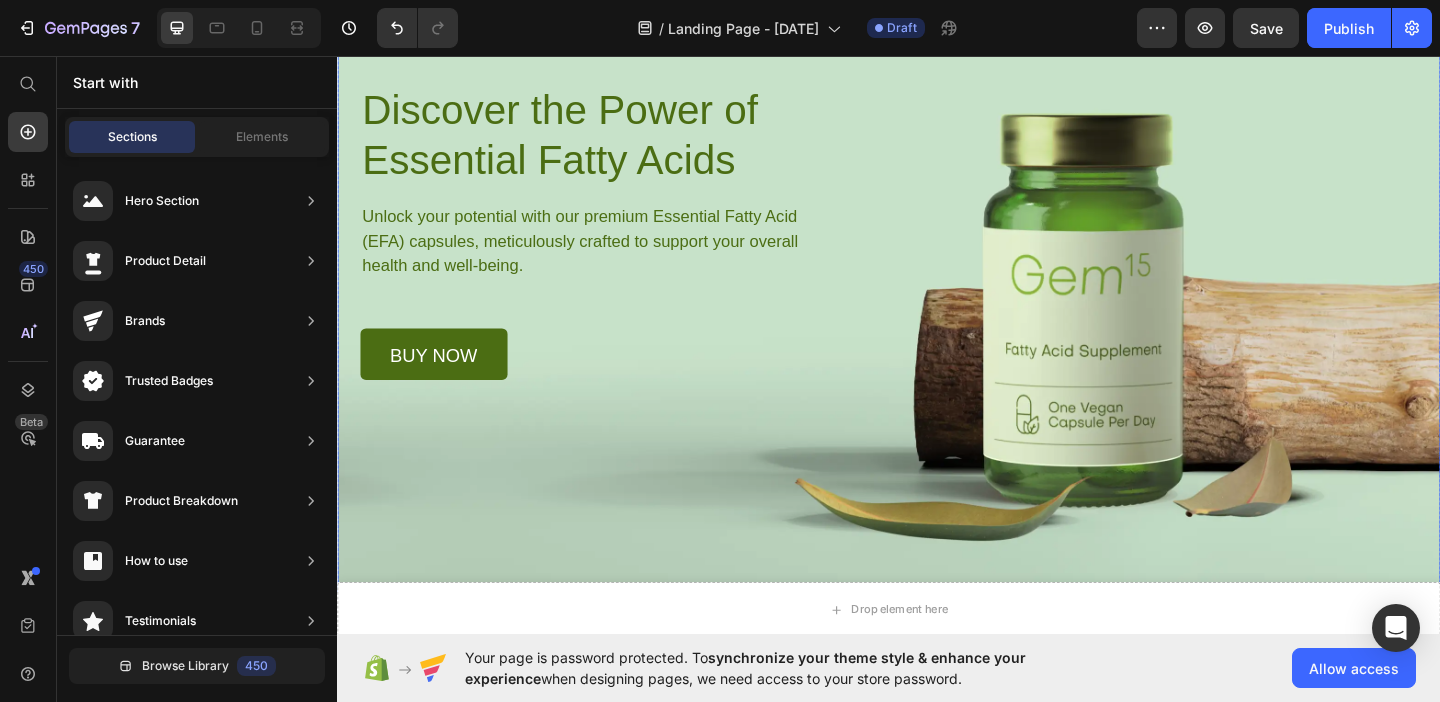 click at bounding box center (937, 260) 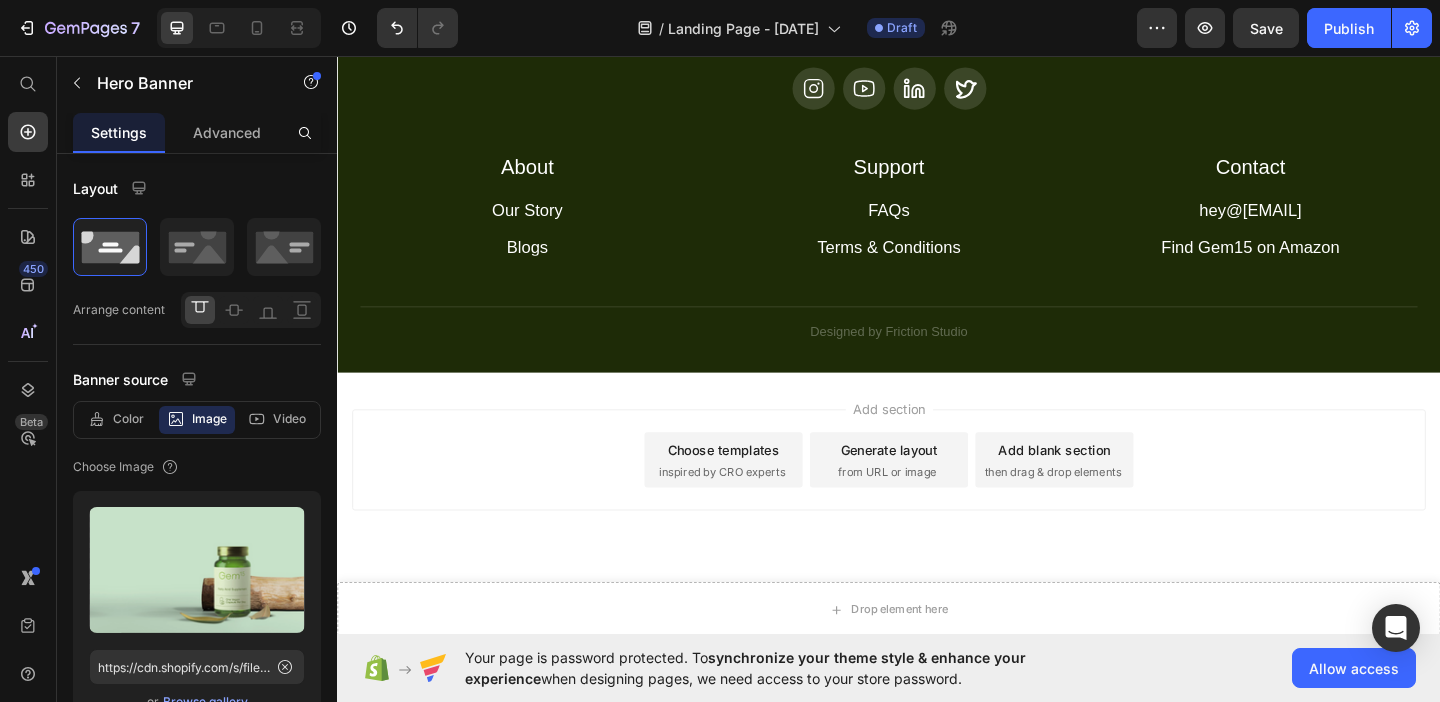 scroll, scrollTop: 9400, scrollLeft: 0, axis: vertical 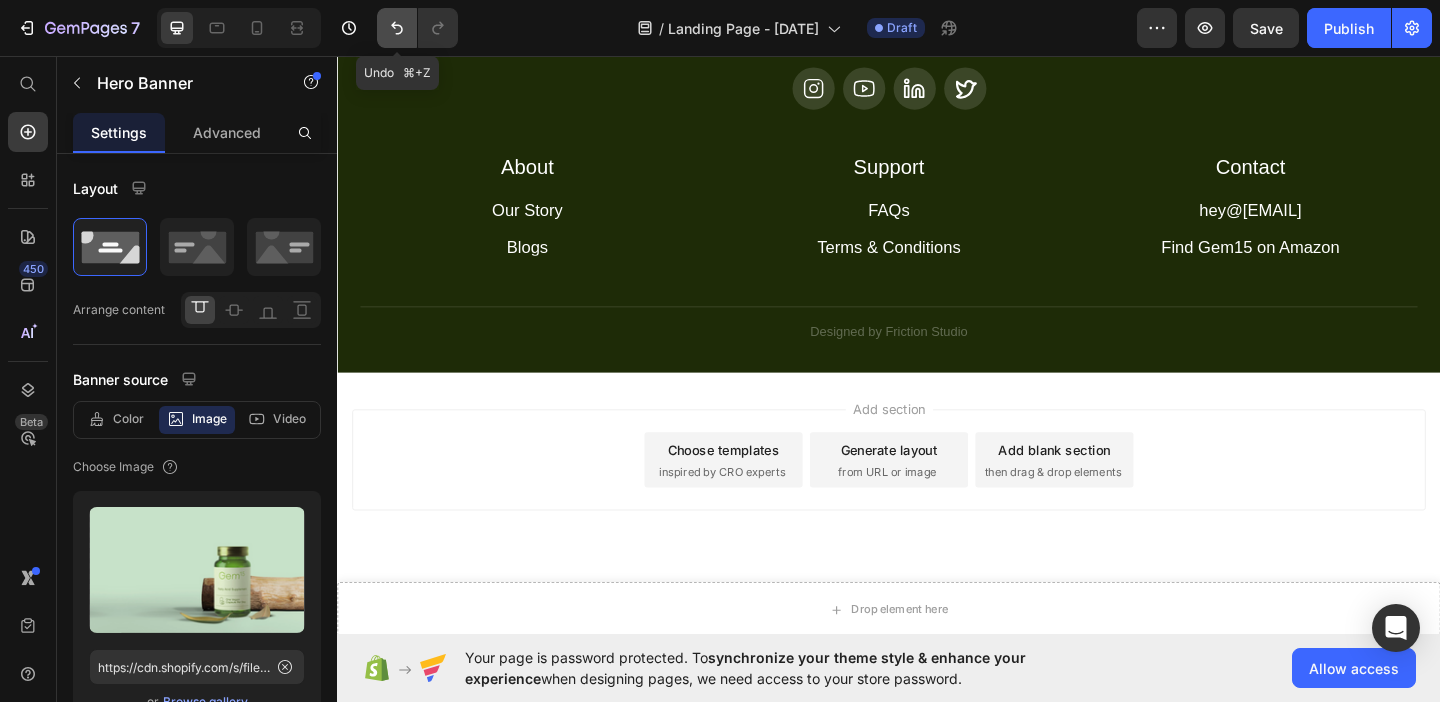click 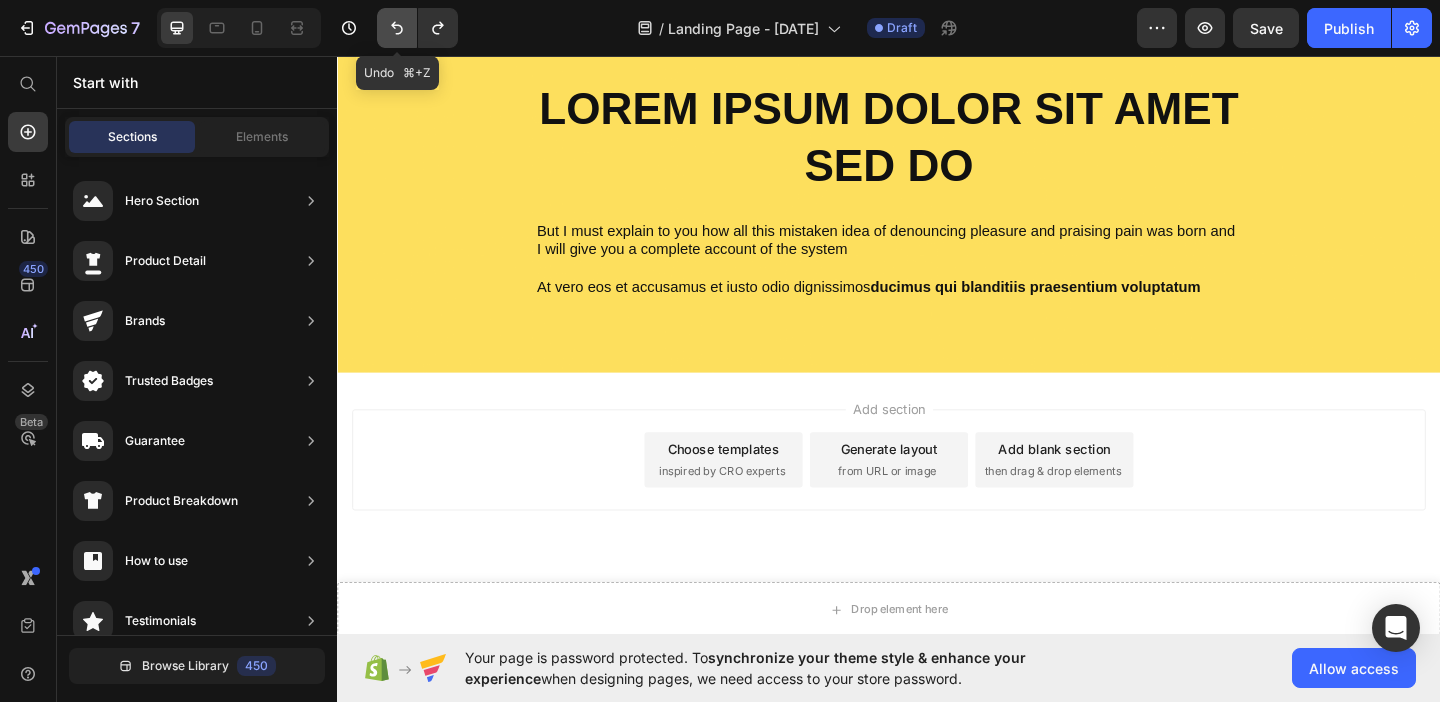 scroll, scrollTop: 3188, scrollLeft: 0, axis: vertical 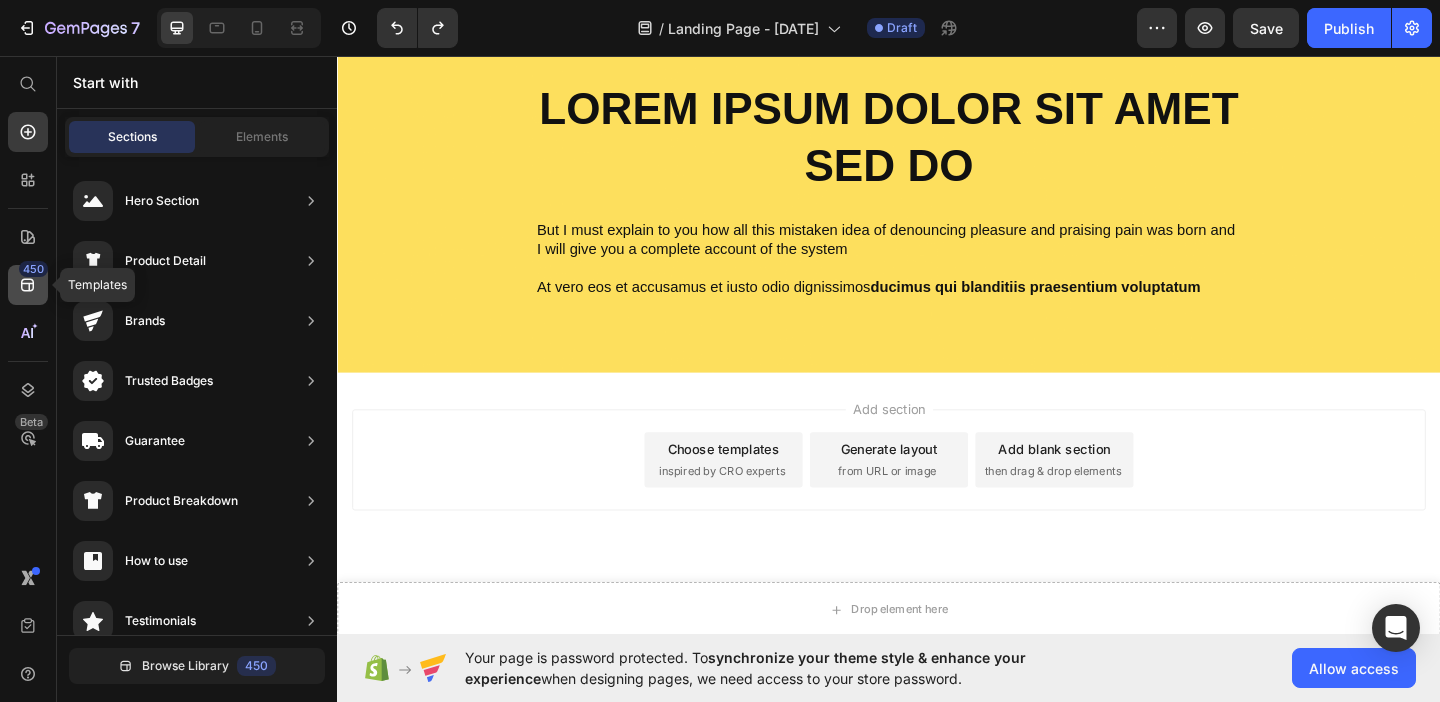 click 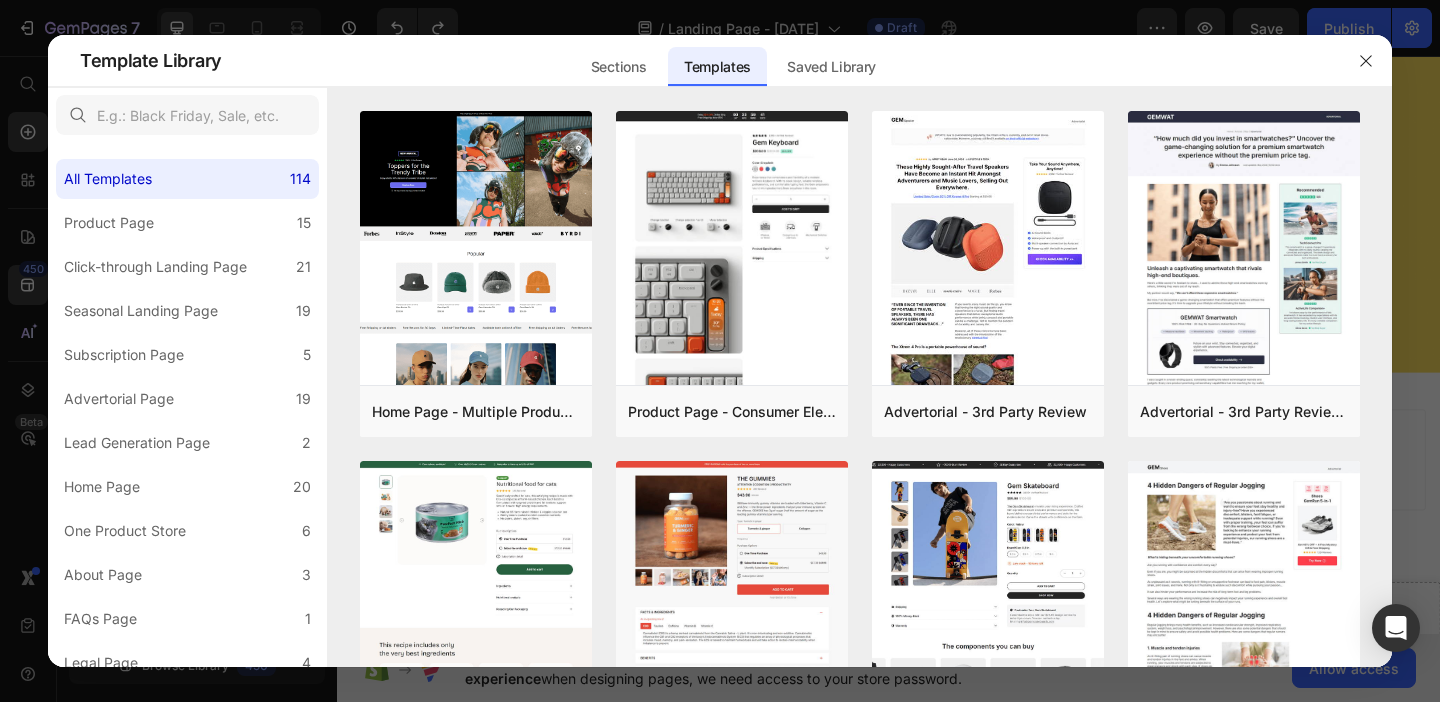 click at bounding box center [720, 351] 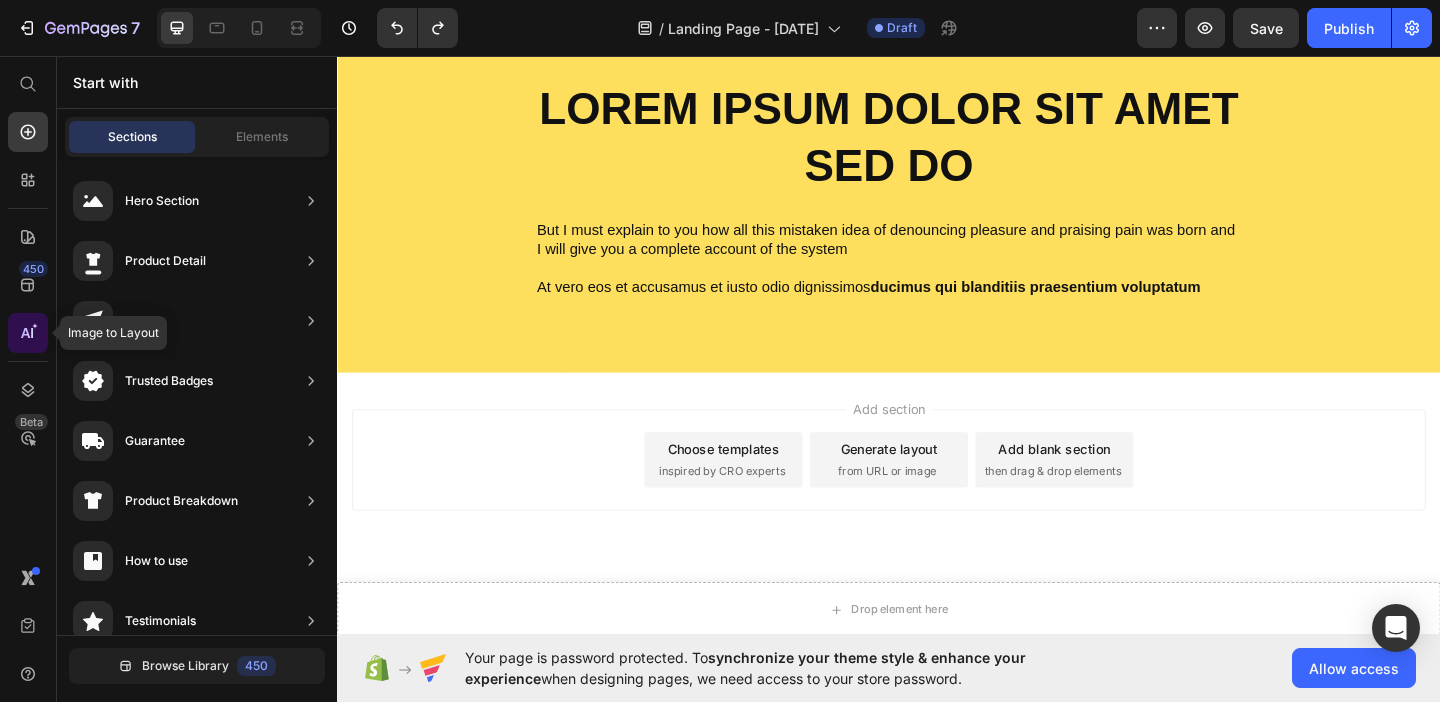 click 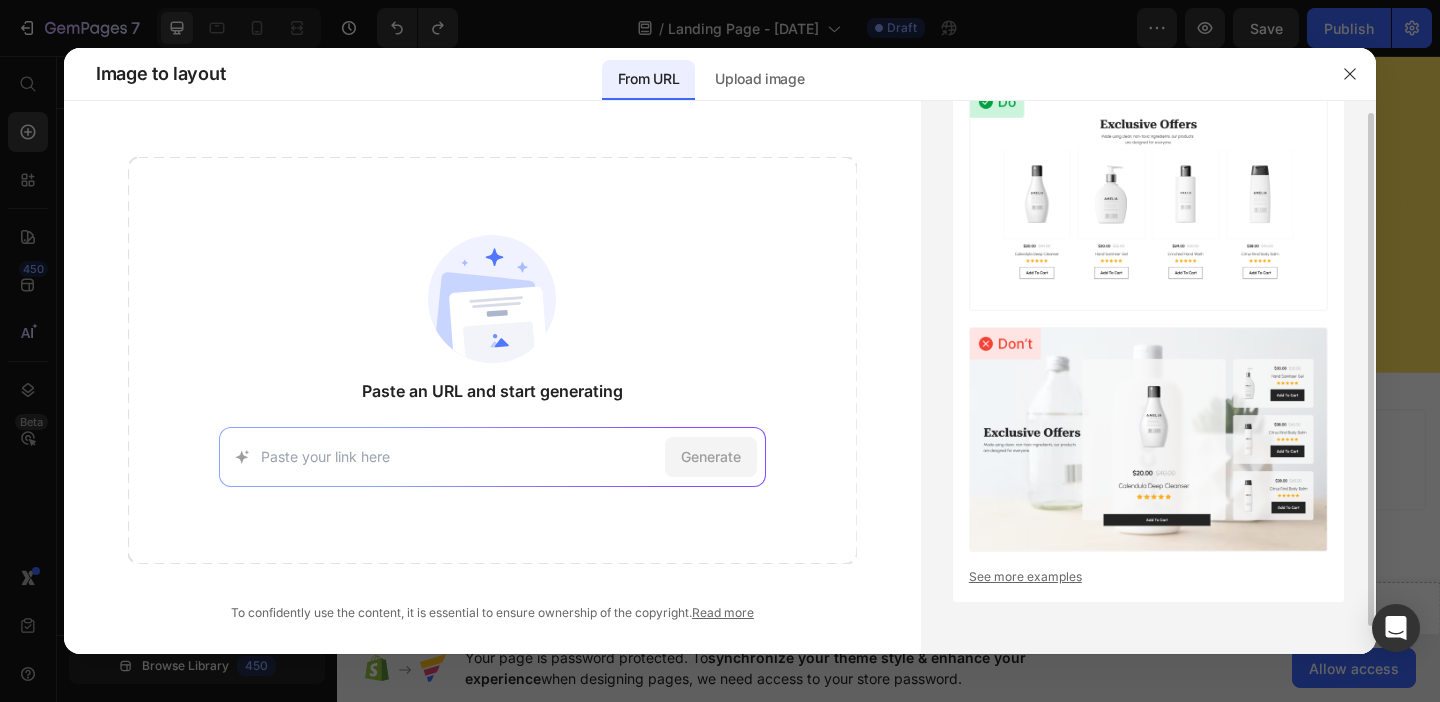 scroll, scrollTop: 0, scrollLeft: 0, axis: both 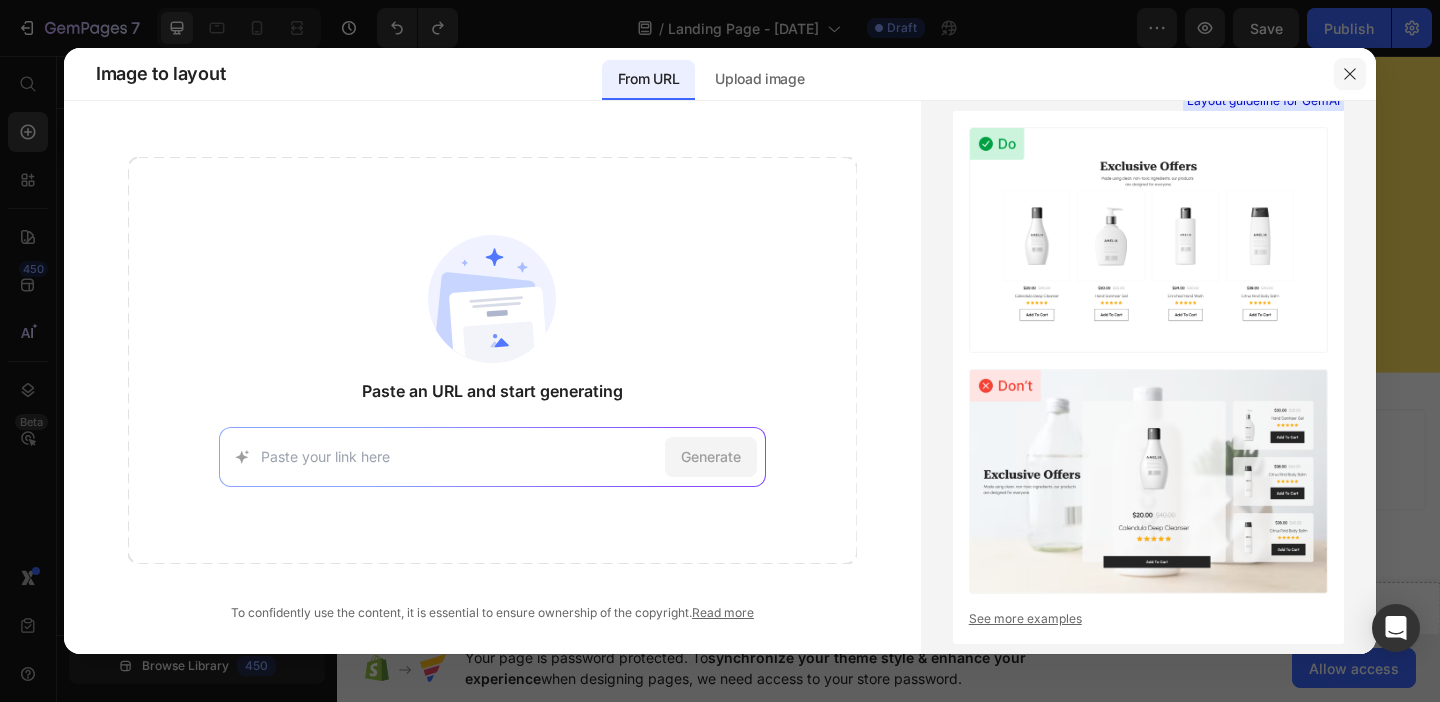 click 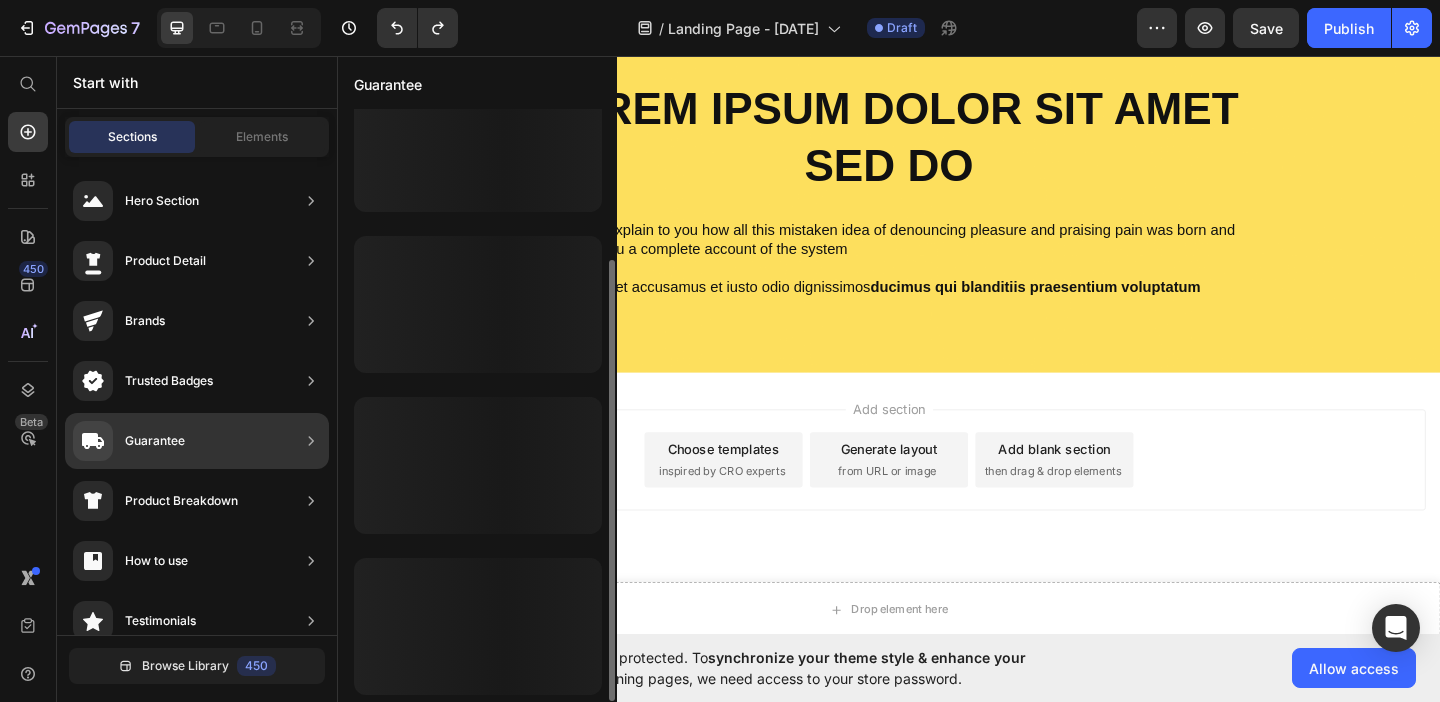scroll, scrollTop: 201, scrollLeft: 0, axis: vertical 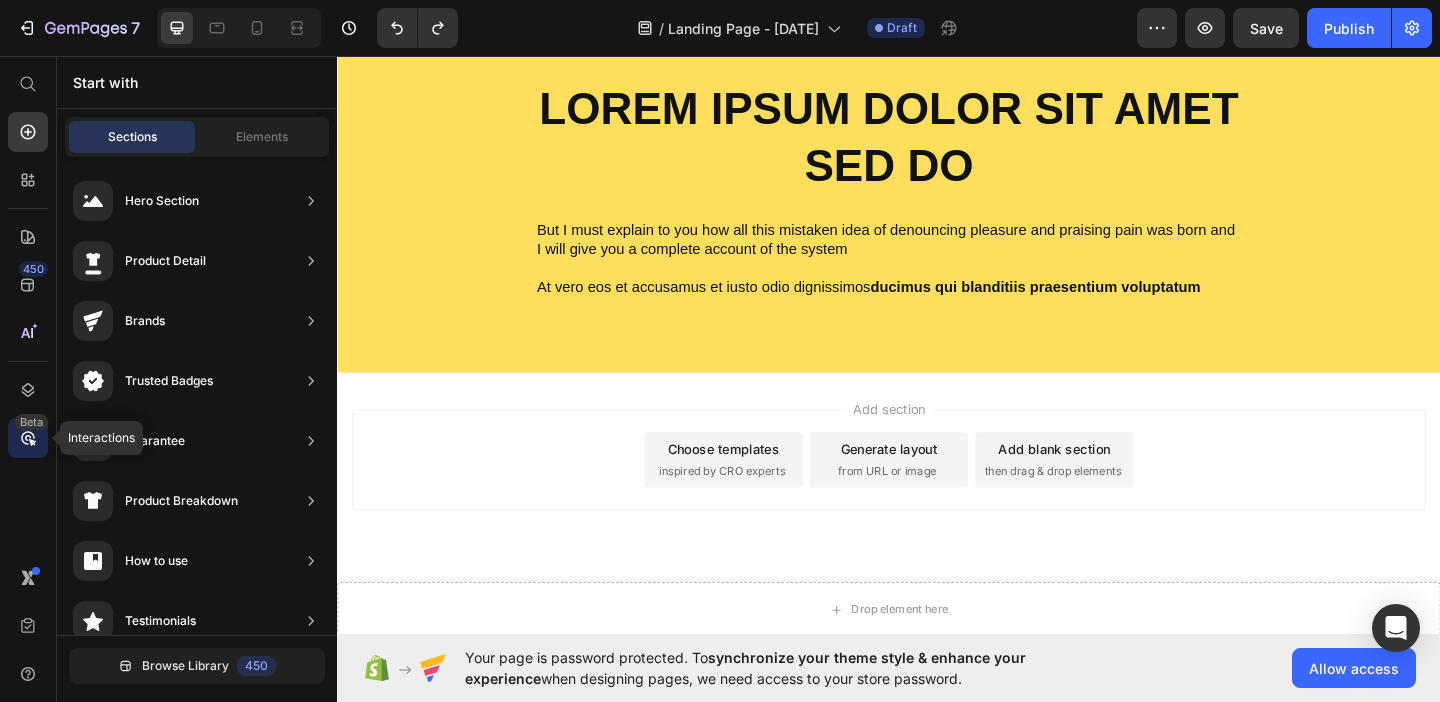 click on "Beta" at bounding box center [31, 422] 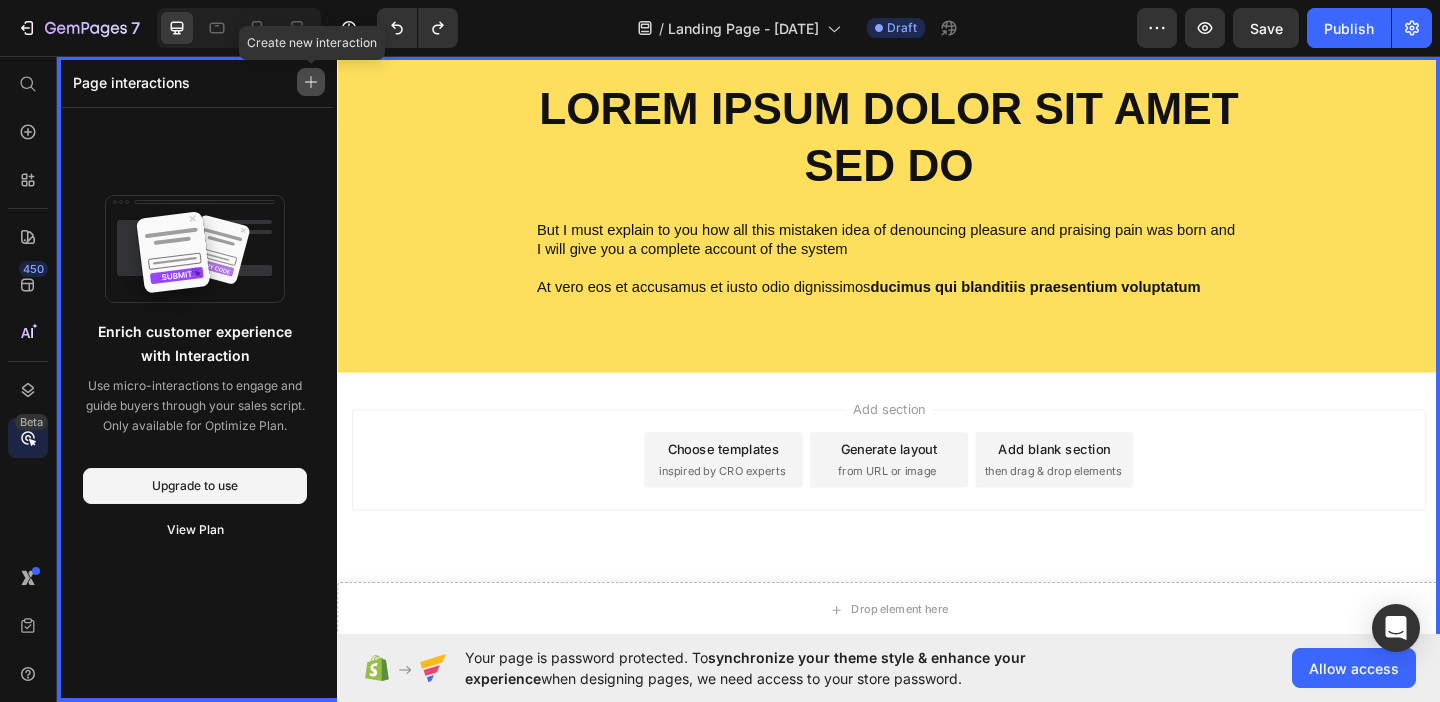 click 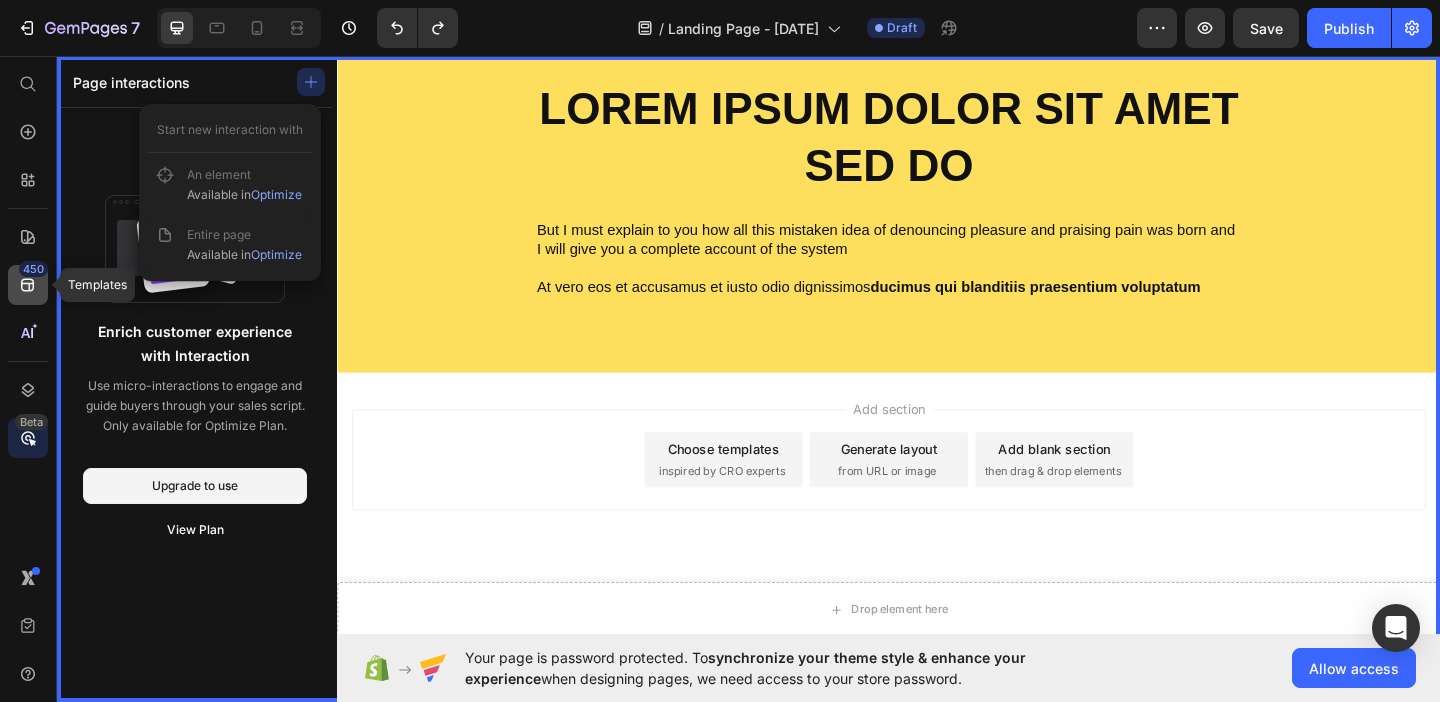 click 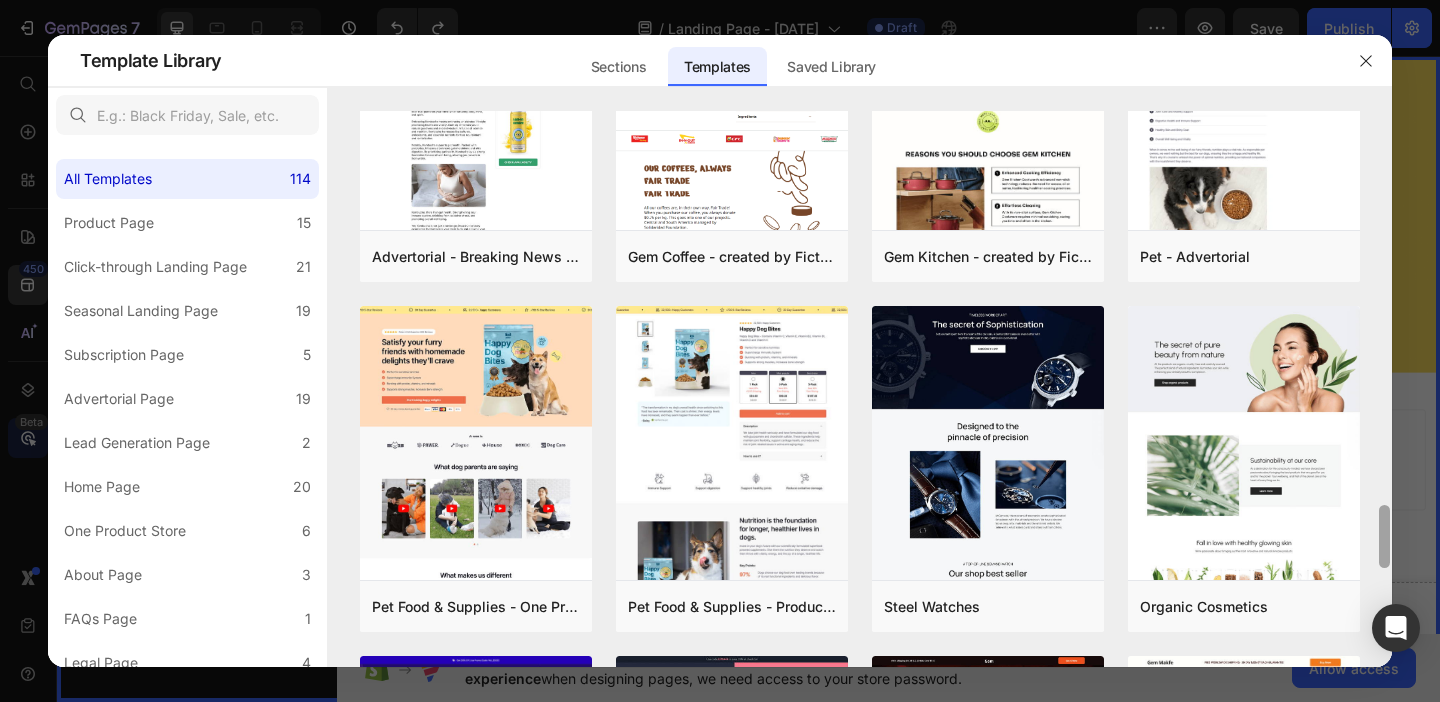 scroll, scrollTop: 3031, scrollLeft: 0, axis: vertical 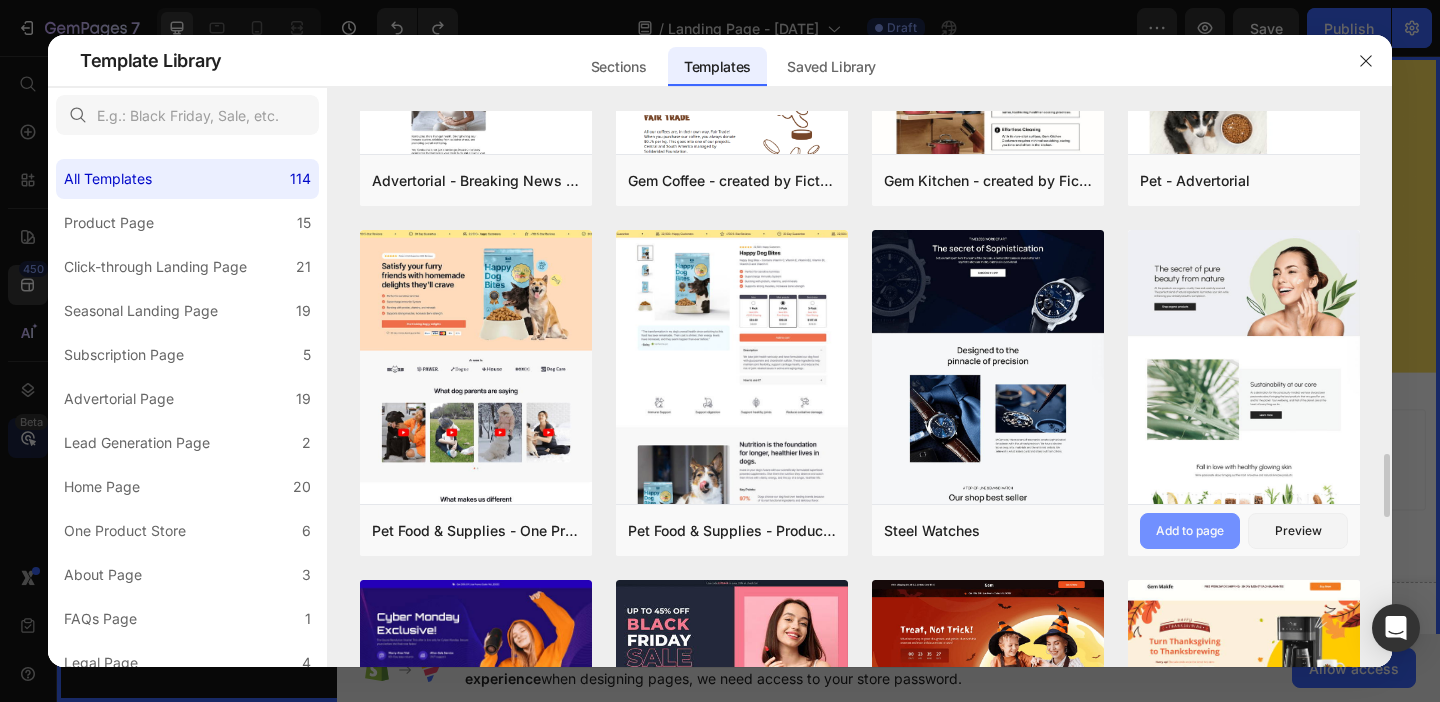 click on "Add to page" at bounding box center (1190, 531) 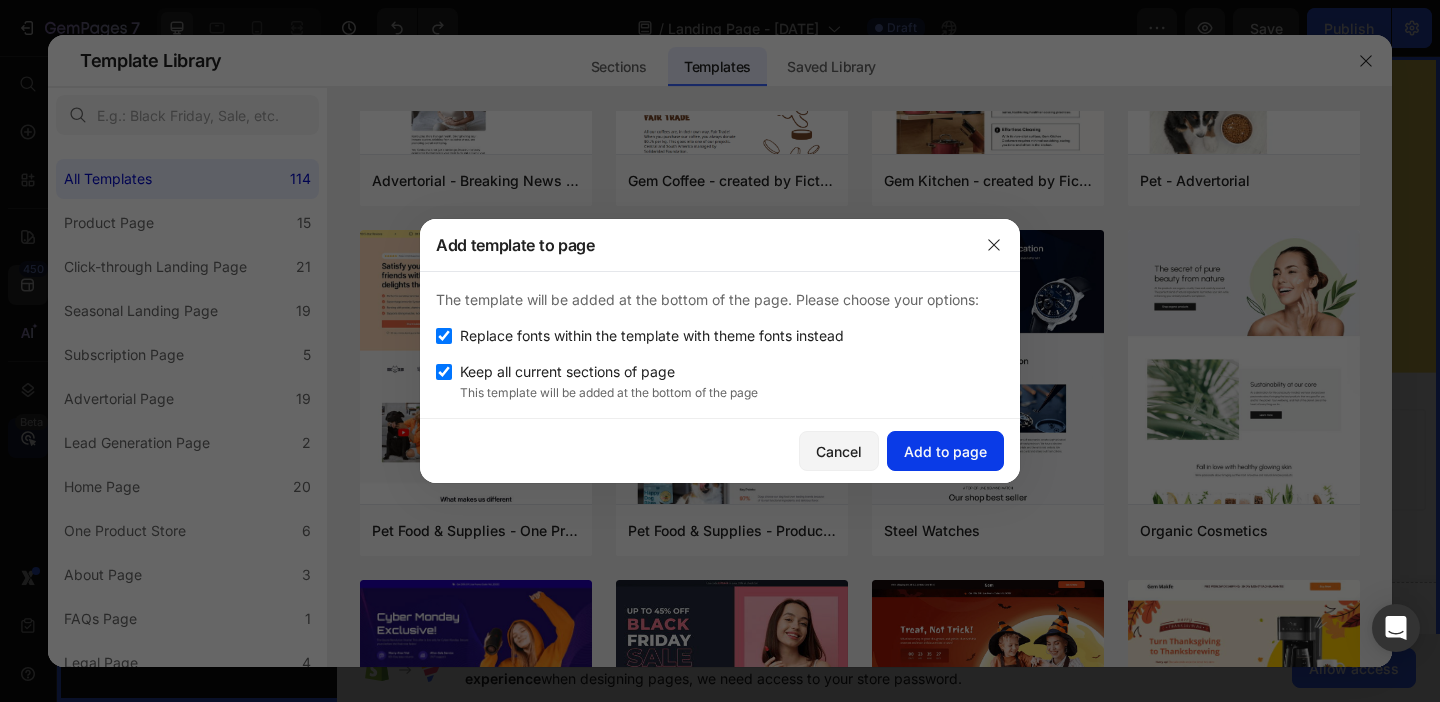 click on "Add to page" 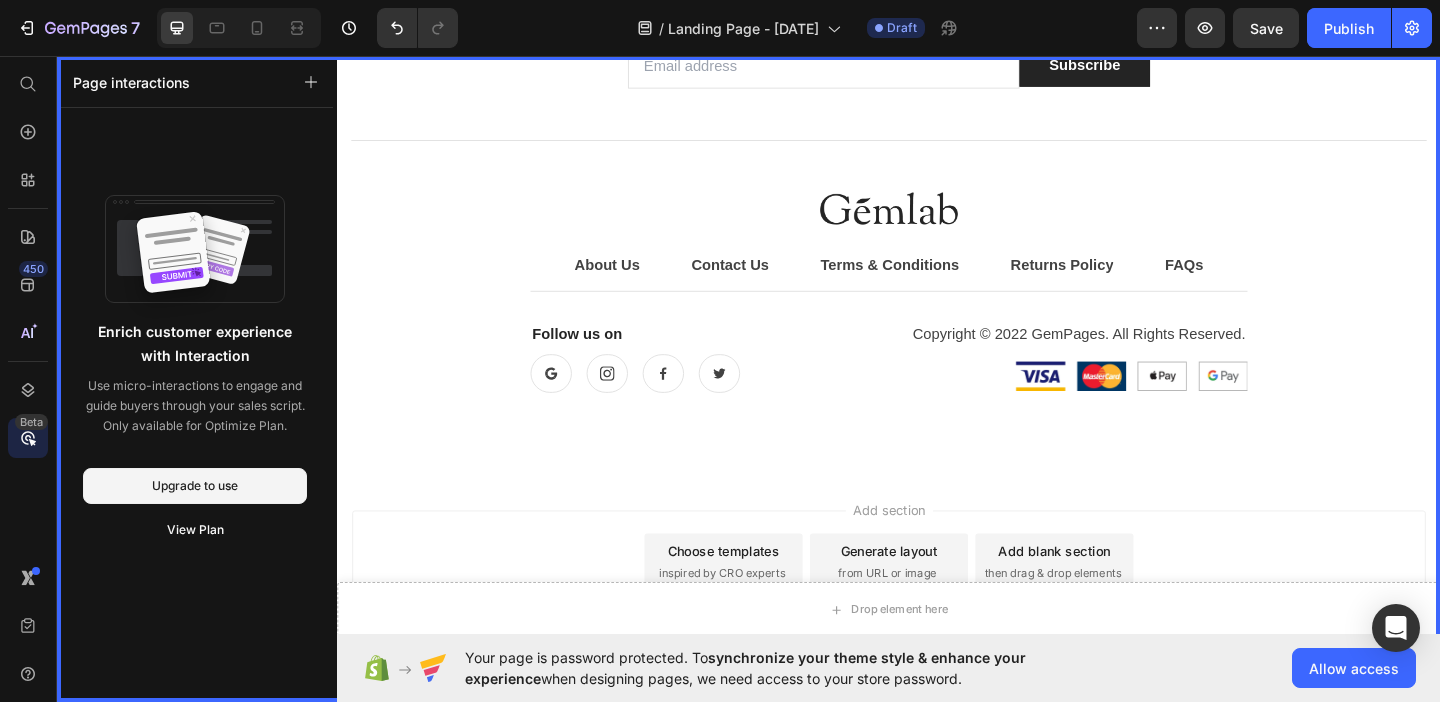 scroll, scrollTop: 9764, scrollLeft: 0, axis: vertical 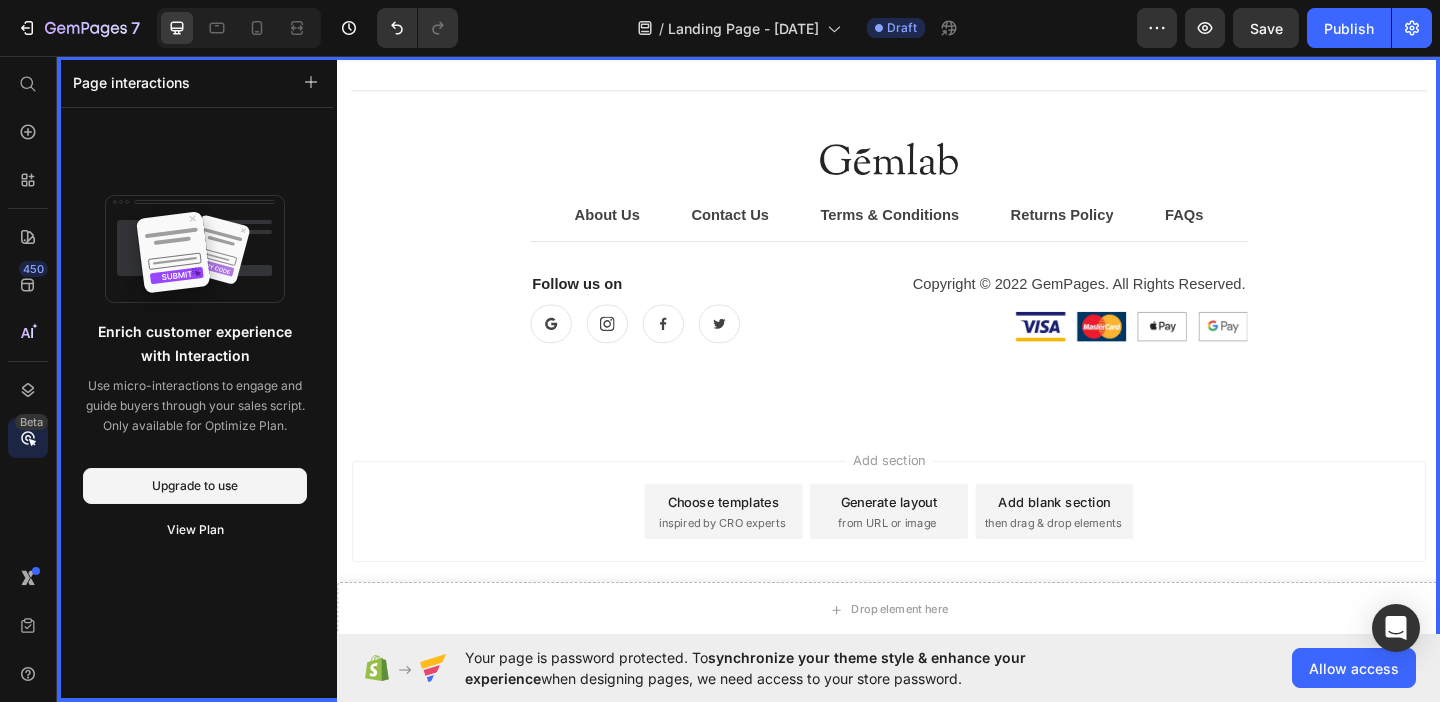 click at bounding box center (937, 370) 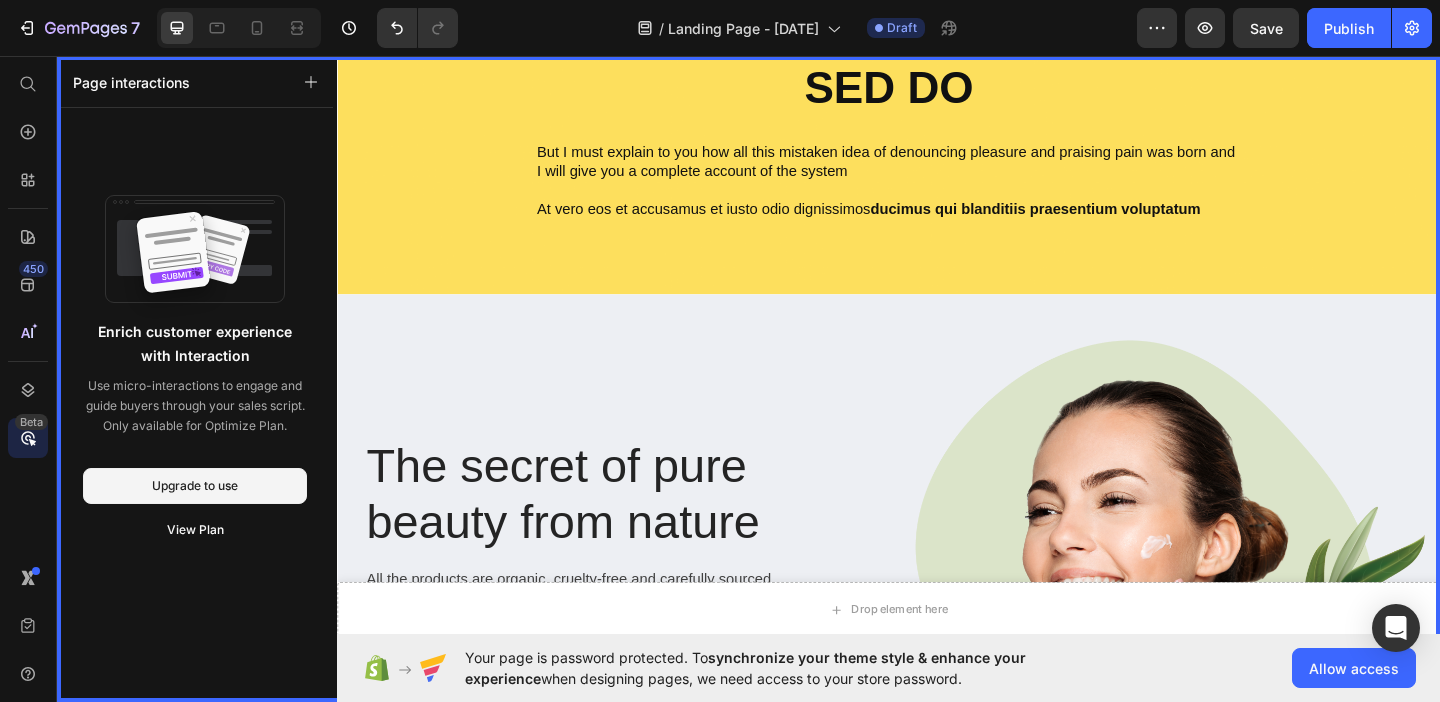 scroll, scrollTop: 3505, scrollLeft: 0, axis: vertical 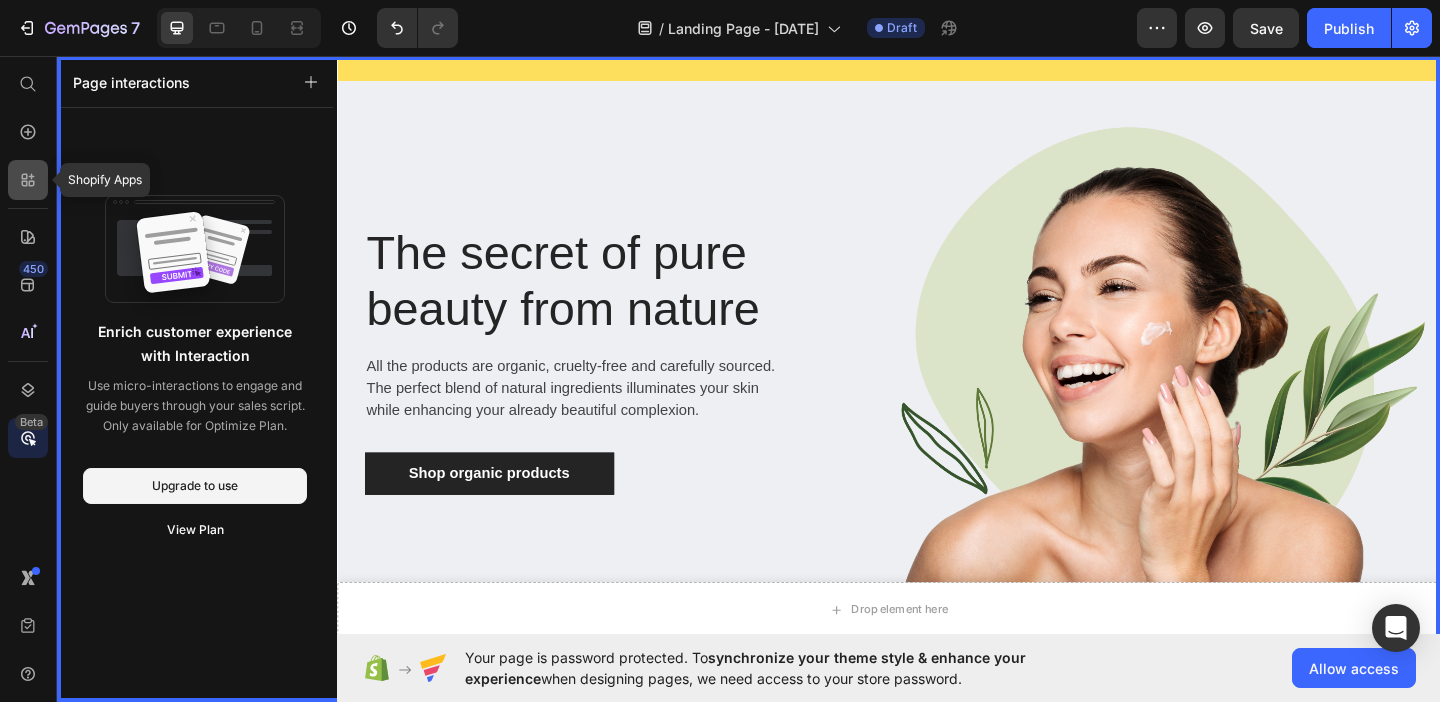 click 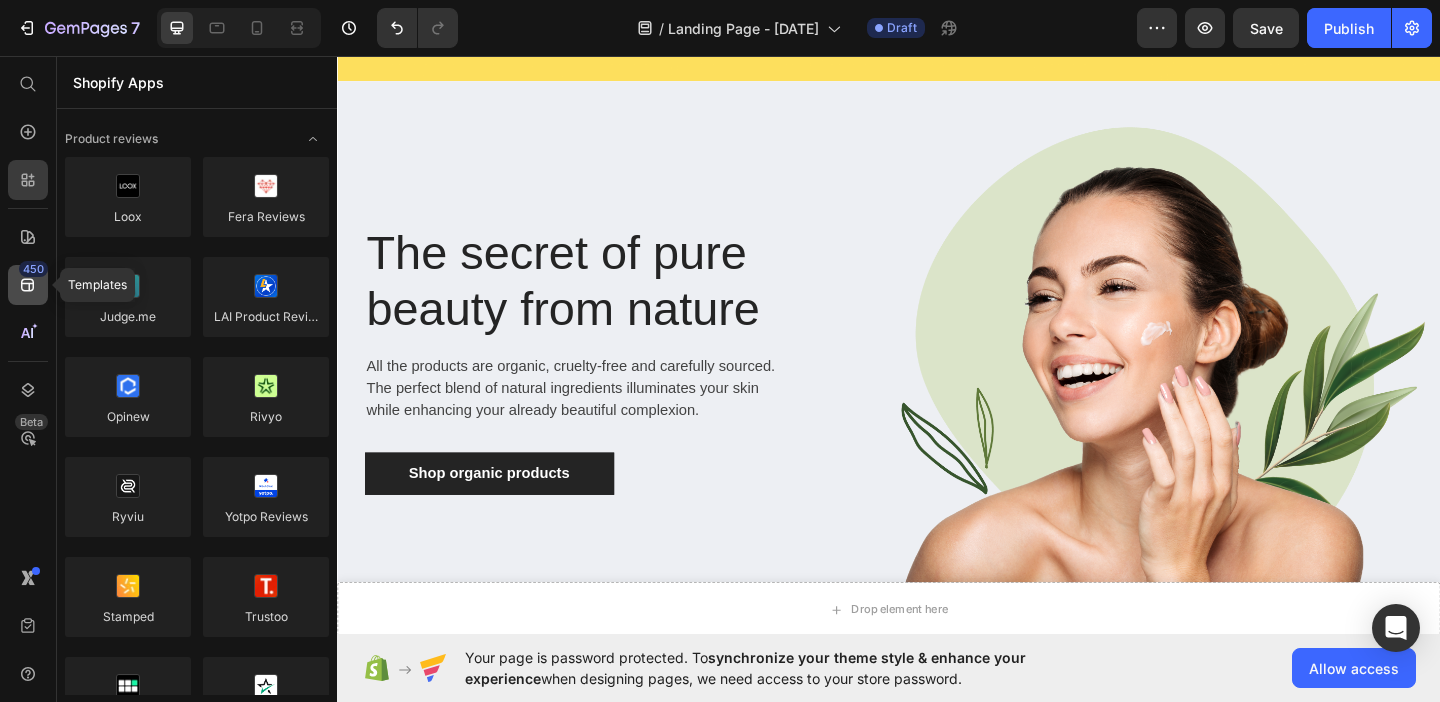 click on "450" at bounding box center (33, 269) 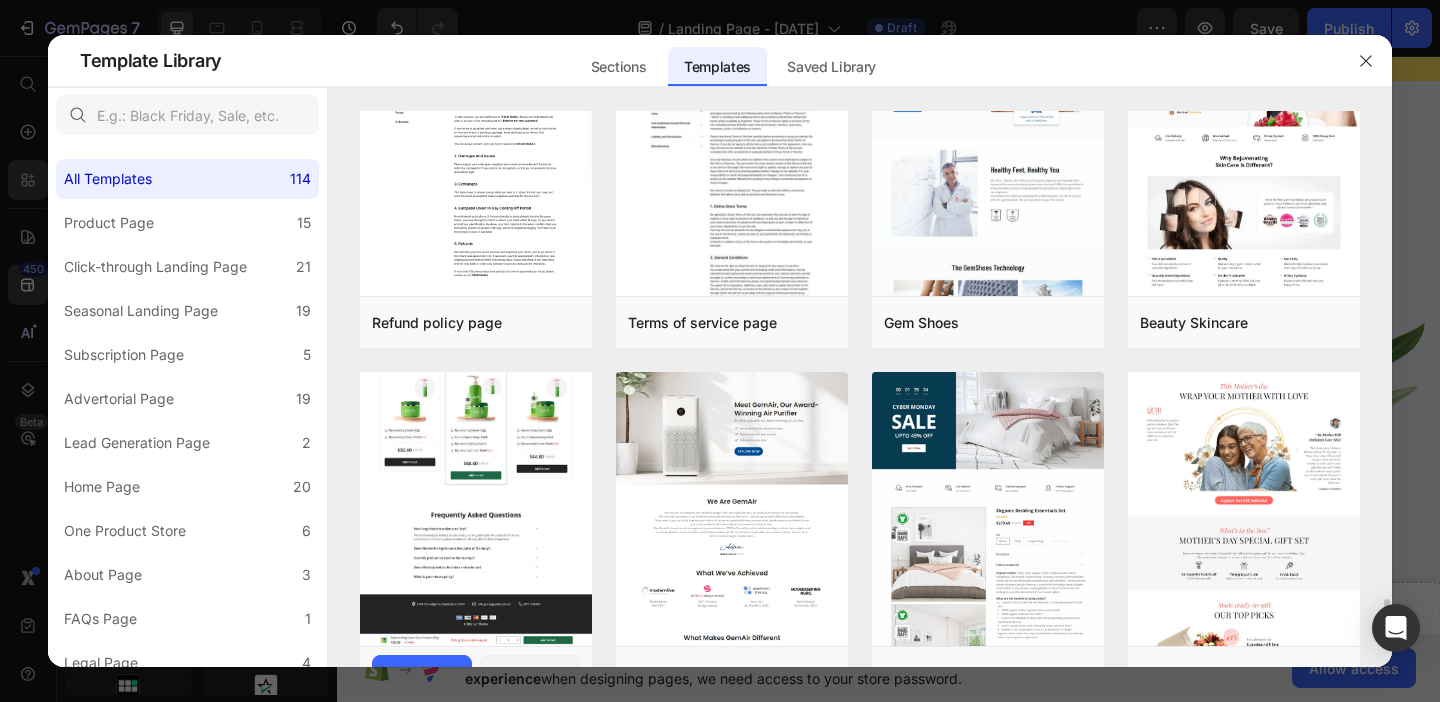 scroll, scrollTop: 4408, scrollLeft: 0, axis: vertical 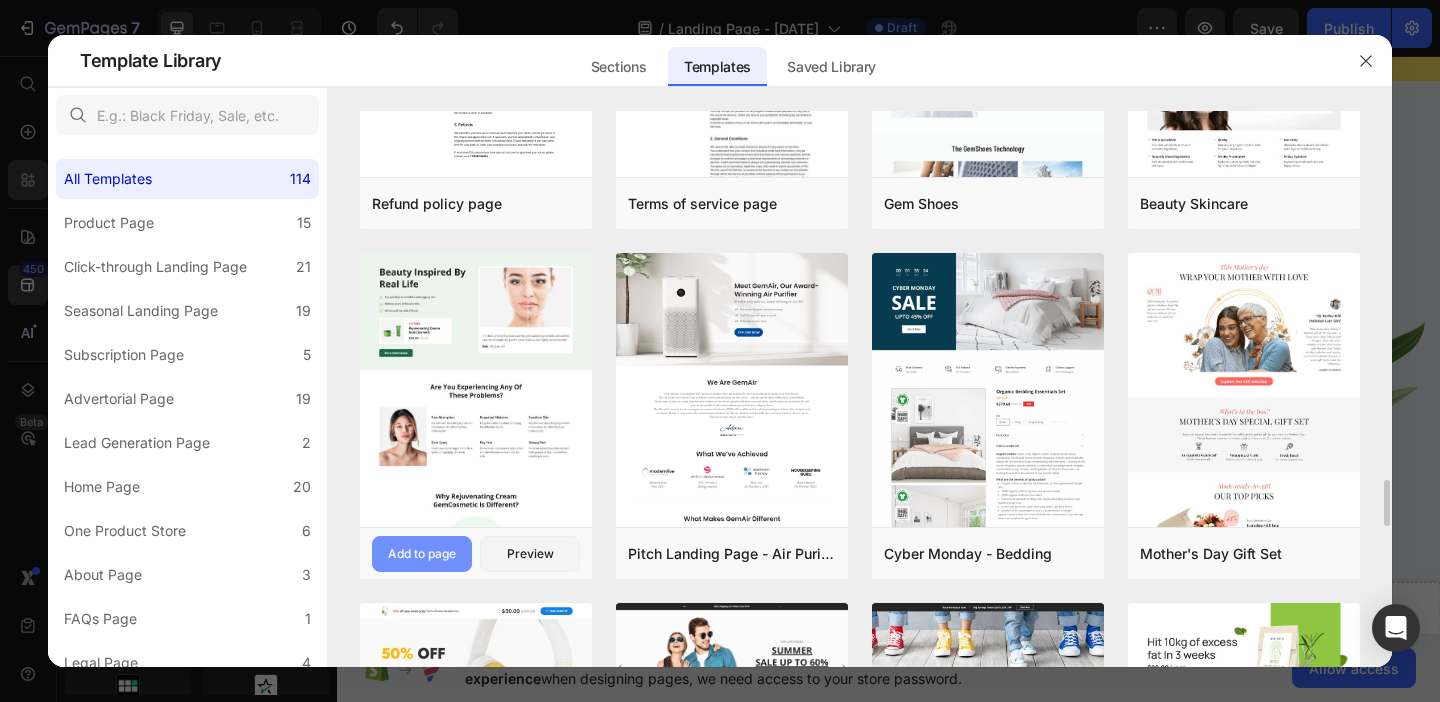 click on "Add to page" at bounding box center (422, 554) 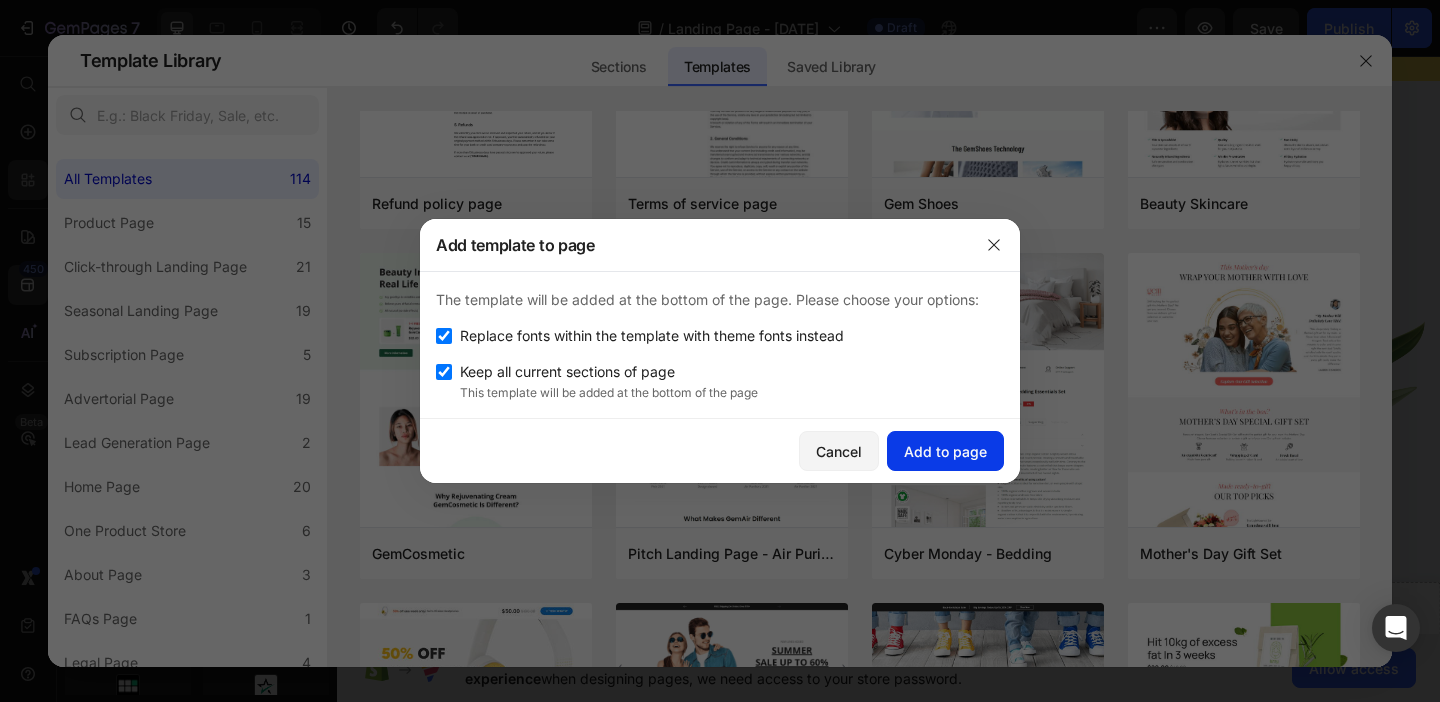 click on "Add to page" at bounding box center (945, 451) 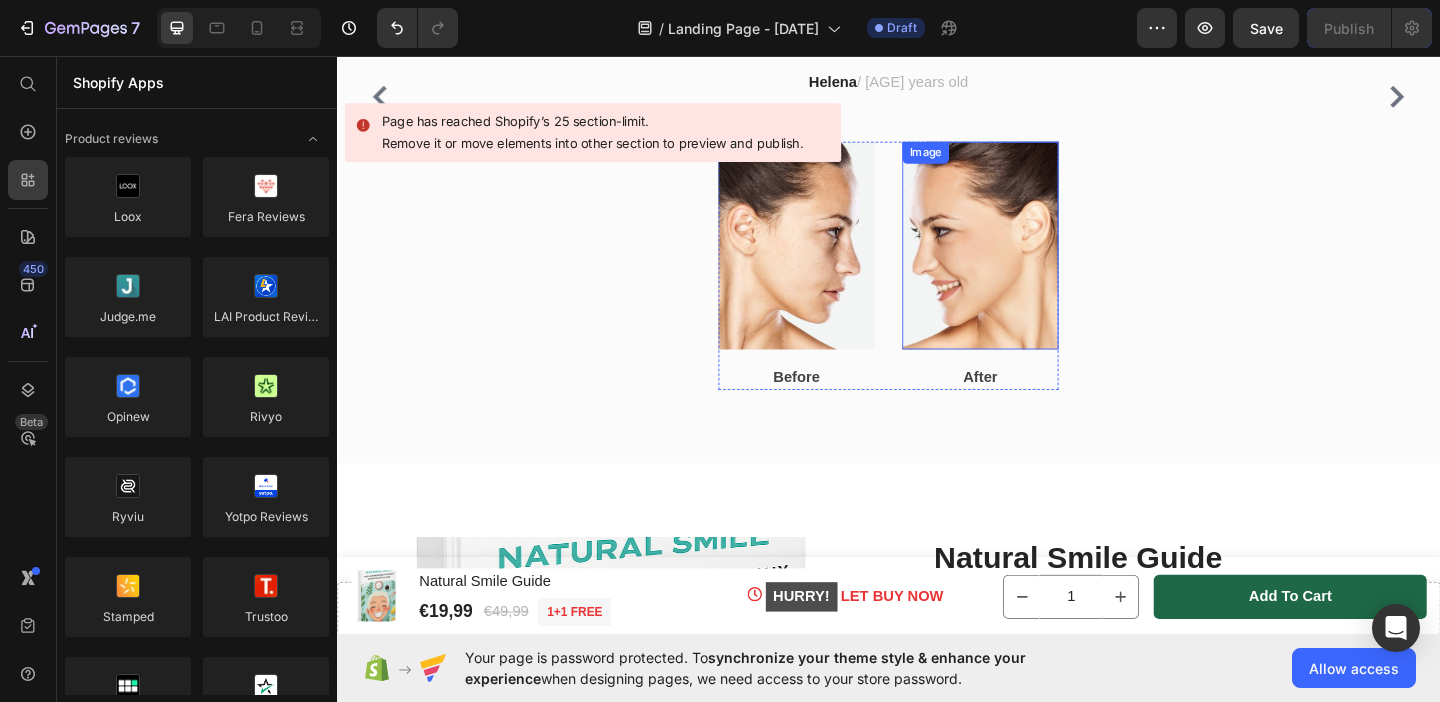 scroll, scrollTop: 12663, scrollLeft: 0, axis: vertical 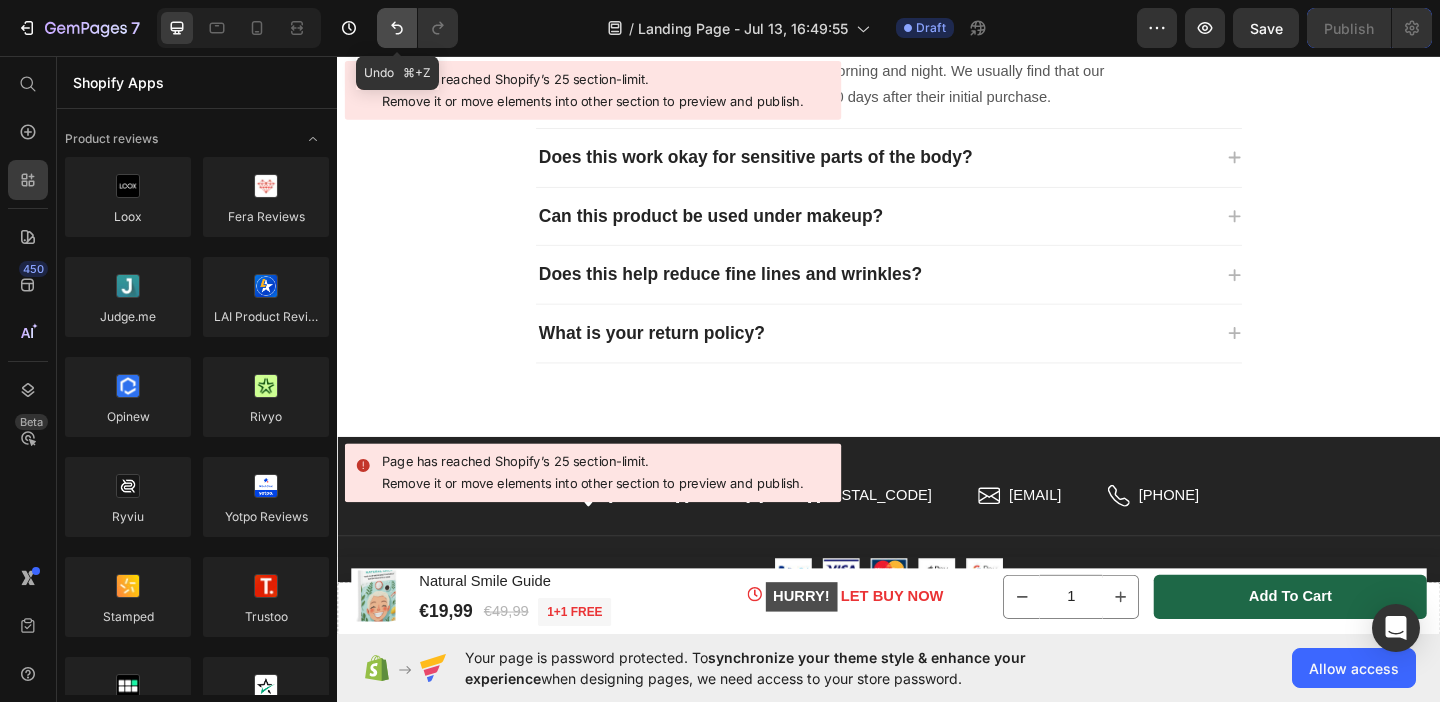 click 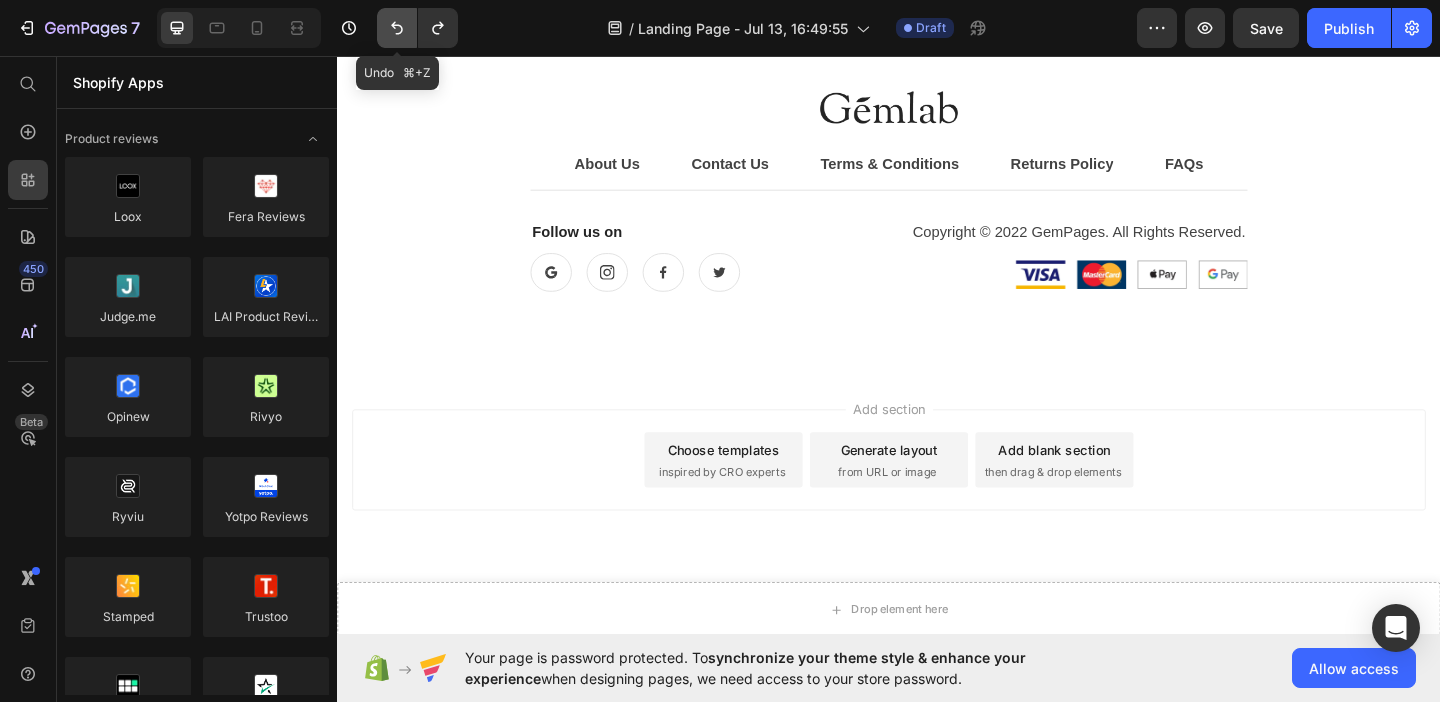 scroll, scrollTop: 9112, scrollLeft: 0, axis: vertical 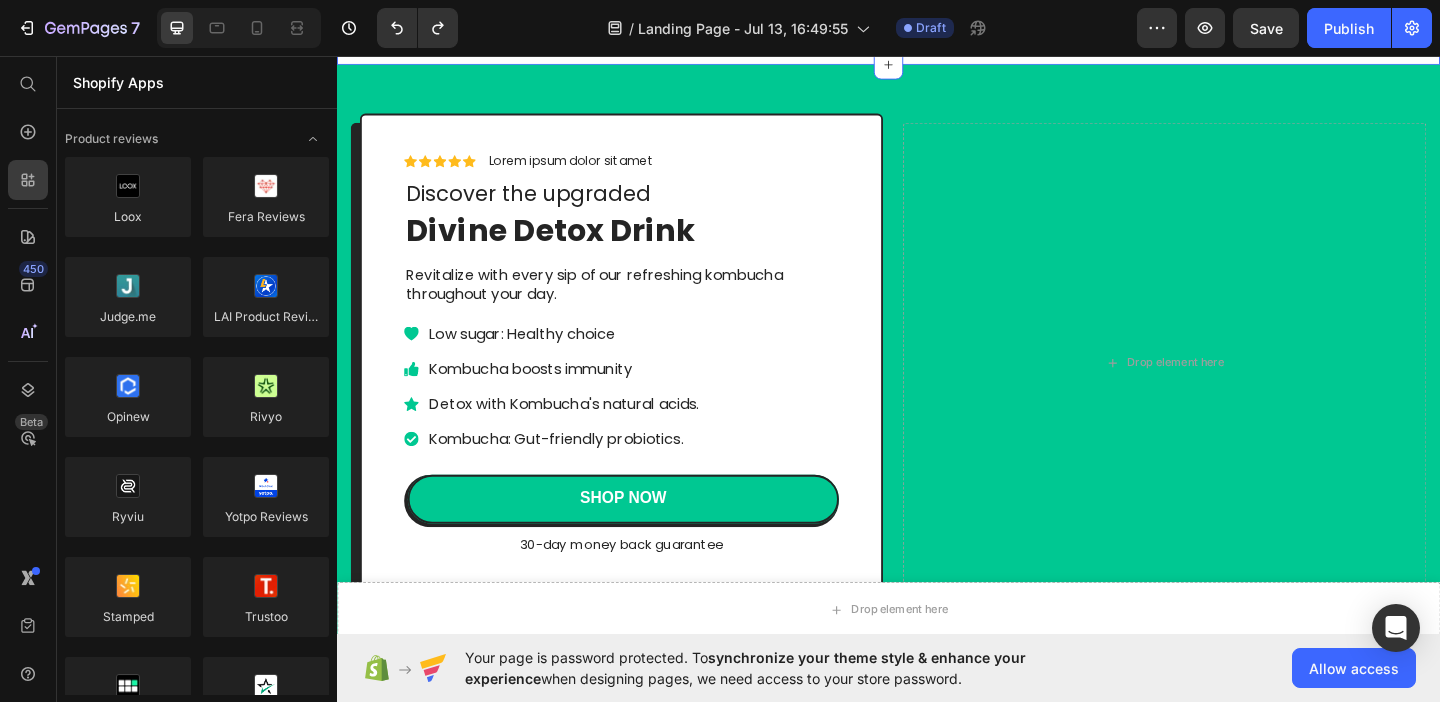 click on "` Image Before Text block Row Row Image After Text block Row Row Row                Icon                Icon                Icon                Icon
Icon Icon List Hoz You're walking on a cloud! Heading “ Our customer advocates are standing by 24/7 to support you via email and social media. We also have a comprehensive, regularly updated help center for those who prefer to find help yourself. Or if you are feeling social, we have a supportive community of creators, small business owners.” Text block Ryan S .  /  Design Director Text block Row Image Before Text block Row Row Image After Text block Row Row Row                Icon                Icon                Icon                Icon
Icon Icon List Hoz You're walking on a cloud! Heading Text block Ryan S .  /  Design Director Text block Row Image Before Text block Row Row Image After Text block Row Row Row                Icon                Icon                Icon                Icon
Icon Icon List Hoz ." at bounding box center [937, -173] 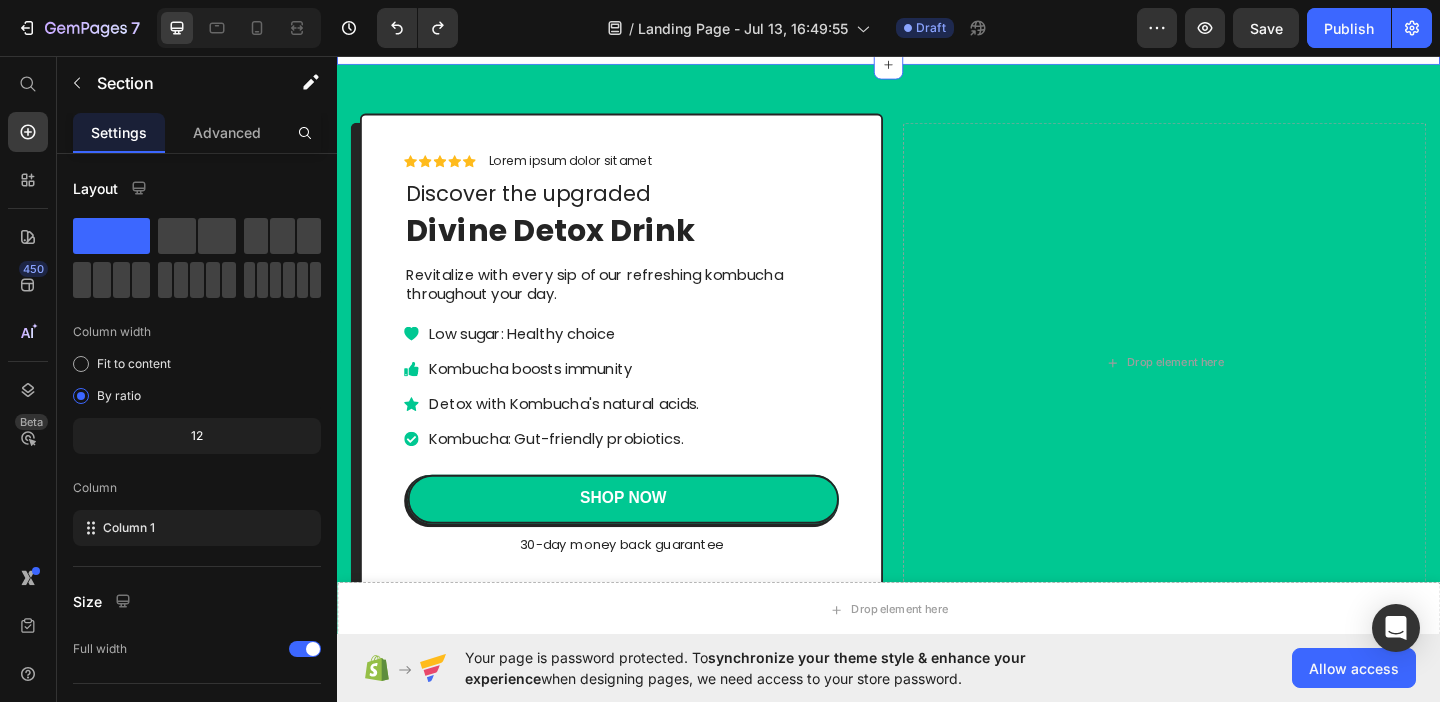 click 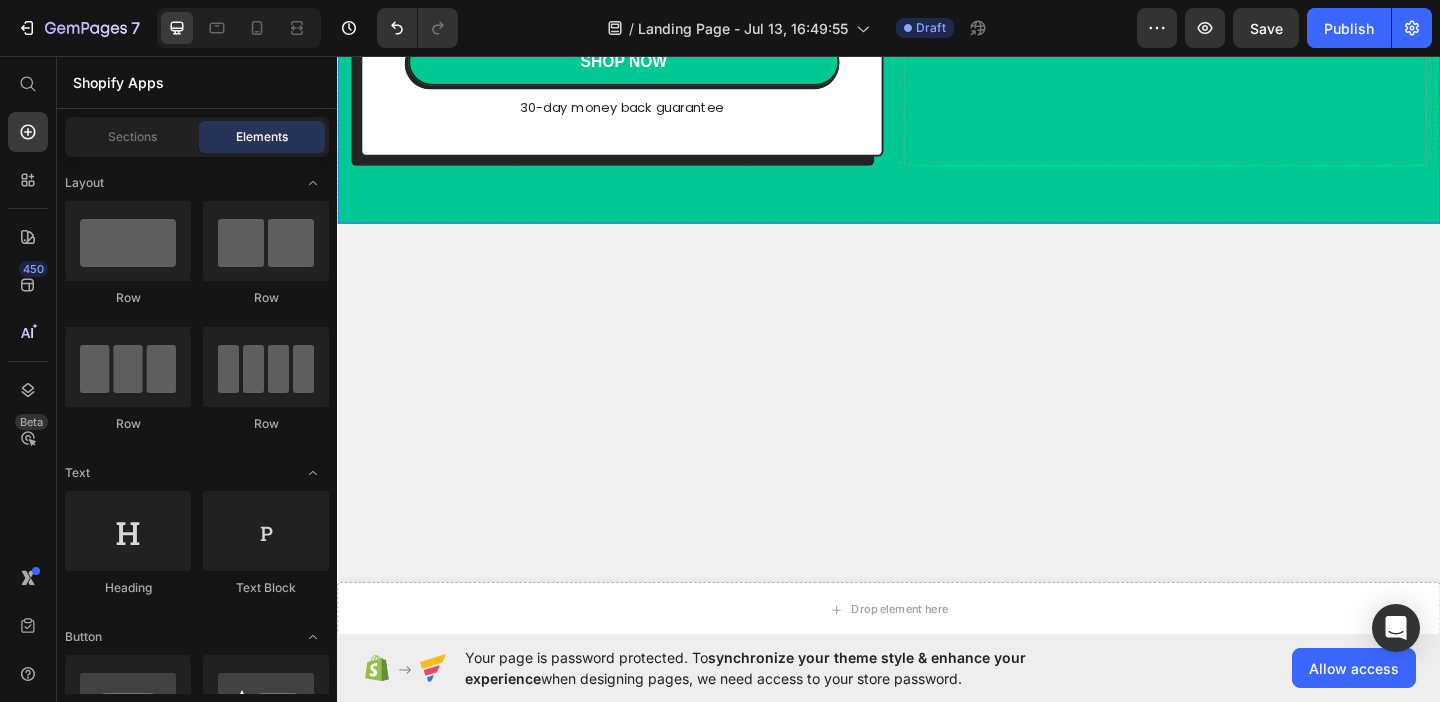 click on "Icon Icon Icon Icon Icon Icon List Lorem ipsum dolor sit amet Text Block Row Discover the upgraded Text Block Divine Detox Drink Heading Revitalize with every sip of our refreshing kombucha throughout your day. Text Block Low sugar: Healthy choice Kombucha boosts immunity Detox with Kombucha's natural acids. Kombucha: Gut-friendly probiotics. Item List SHOP NOW Button Row 30-day money back guarantee Text Block Row Row
Drop element here" at bounding box center [937, -87] 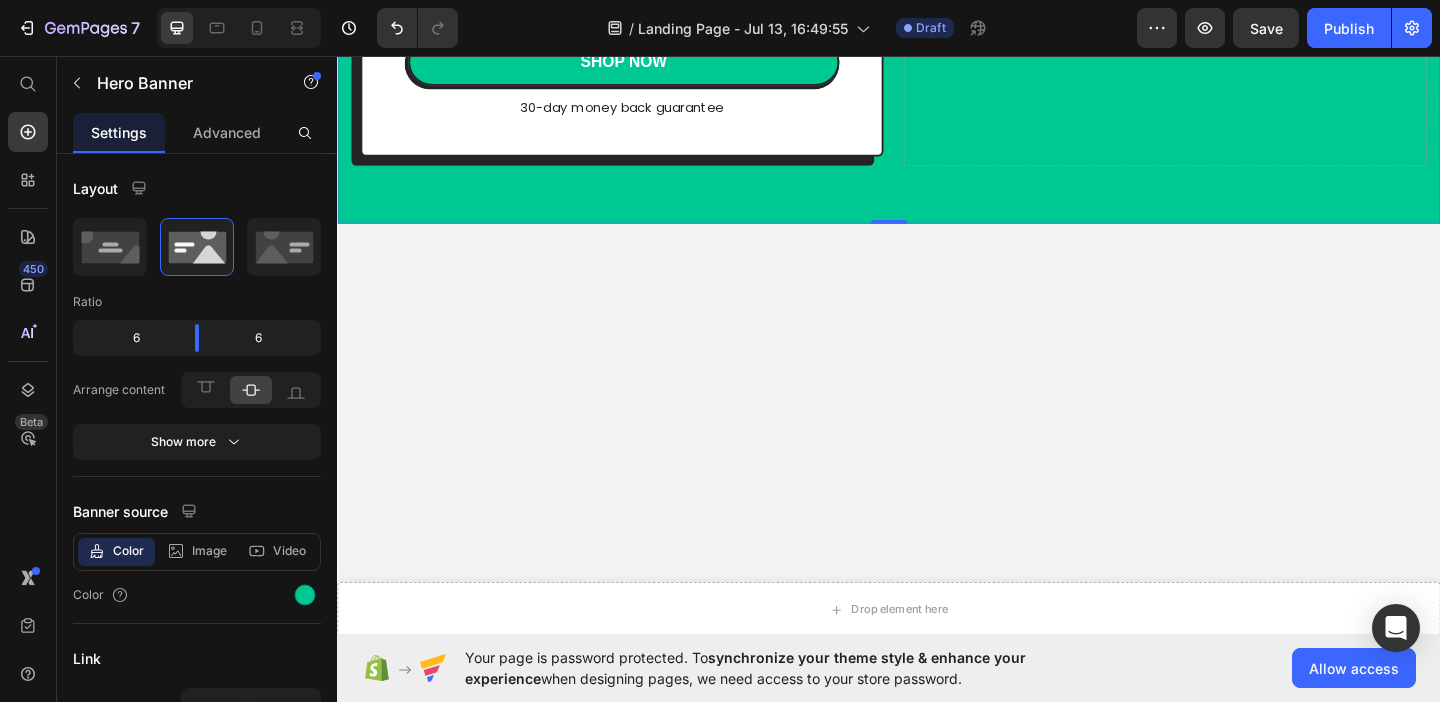 click on "Icon Icon Icon Icon Icon Icon List Lorem ipsum dolor sit amet Text Block Row Discover the upgraded Text Block Divine Detox Drink Heading Revitalize with every sip of our refreshing kombucha throughout your day. Text Block Low sugar: Healthy choice Kombucha boosts immunity Detox with Kombucha's natural acids. Kombucha: Gut-friendly probiotics. Item List SHOP NOW Button Row 30-day money back guarantee Text Block Row Row
Drop element here" at bounding box center (937, -87) 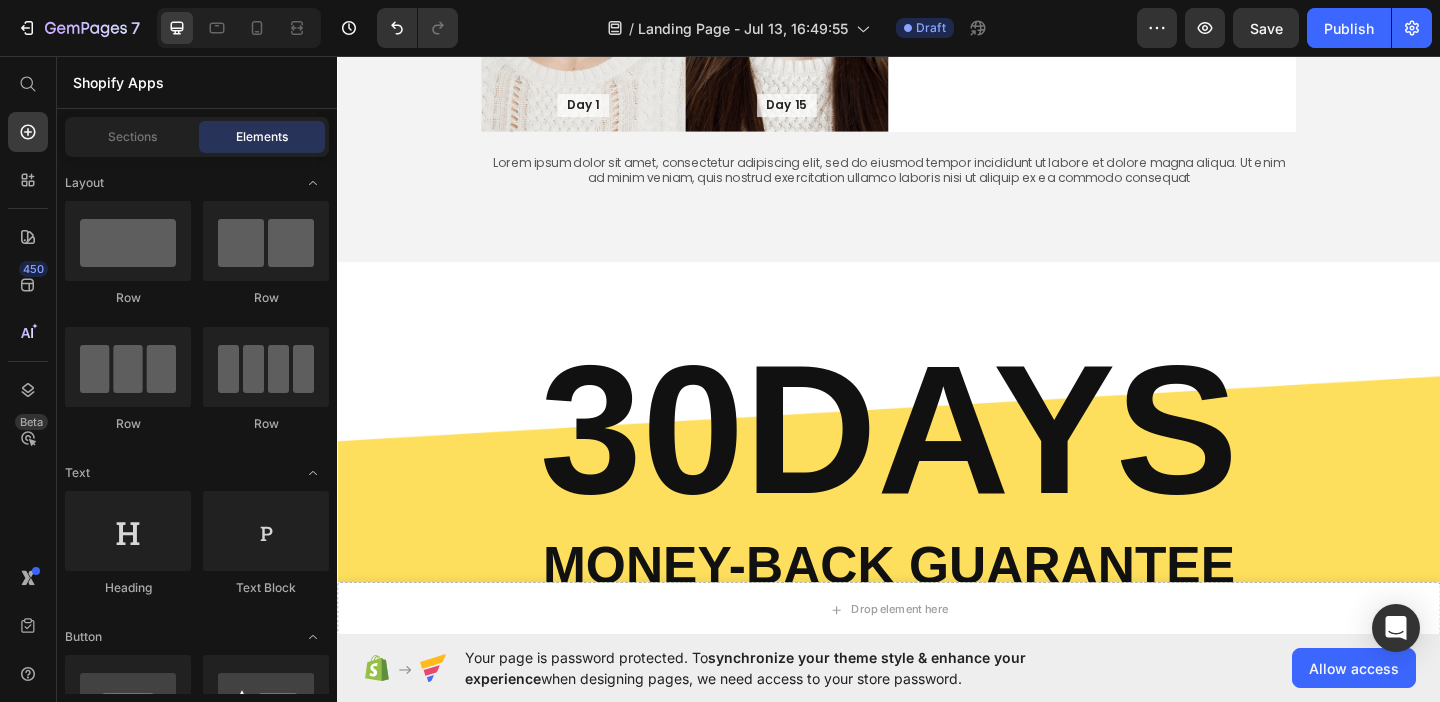 scroll, scrollTop: 1567, scrollLeft: 0, axis: vertical 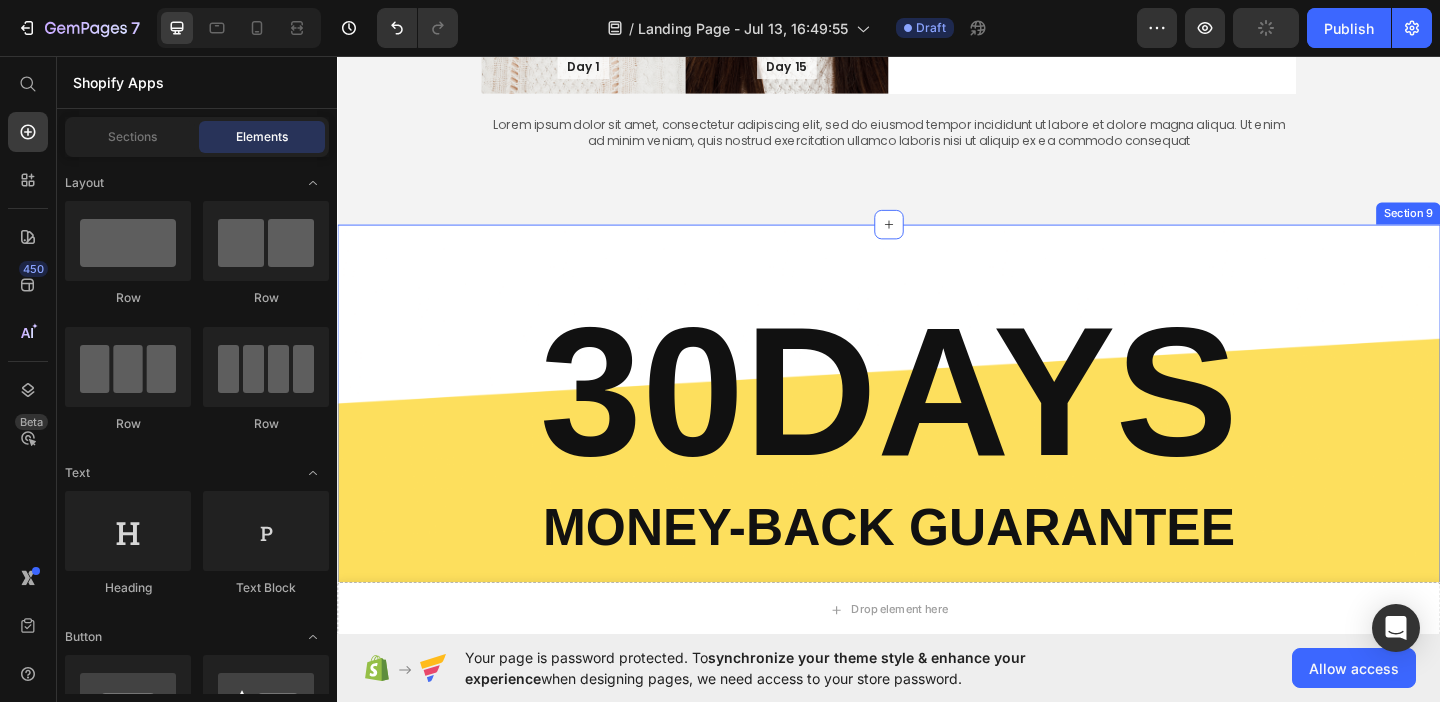 click on "30DAYS Heading Money-Back Guarantee Text Block Lorem ipsum dolor sit amet sed do Text Block But I must explain to you how all this mistaken idea of denouncing pleasure and praising pain was born and I will give you a complete account of the system Text Block At vero eos et accusamus et iusto odio dignissimos  ducimus qui blanditiis praesentium voluptatum Text Block Row Section 9" at bounding box center (937, 590) 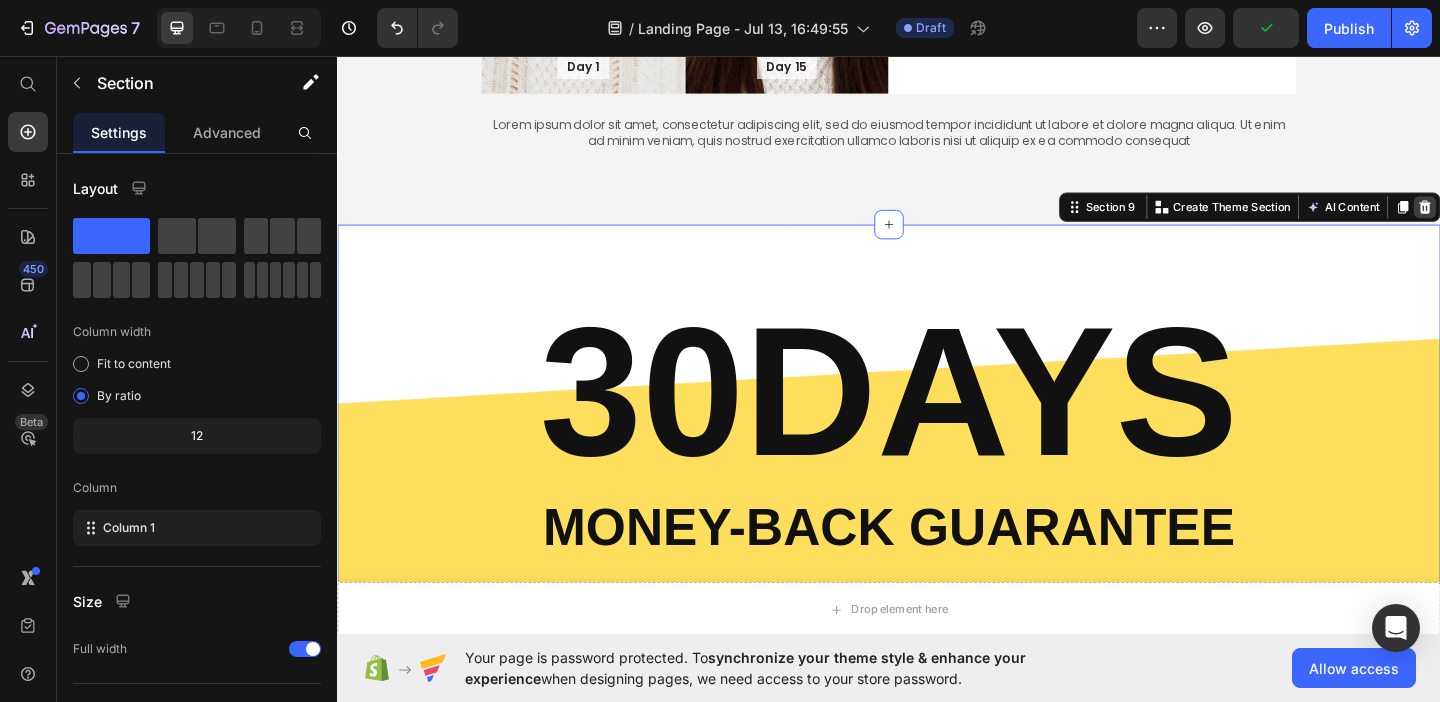 click 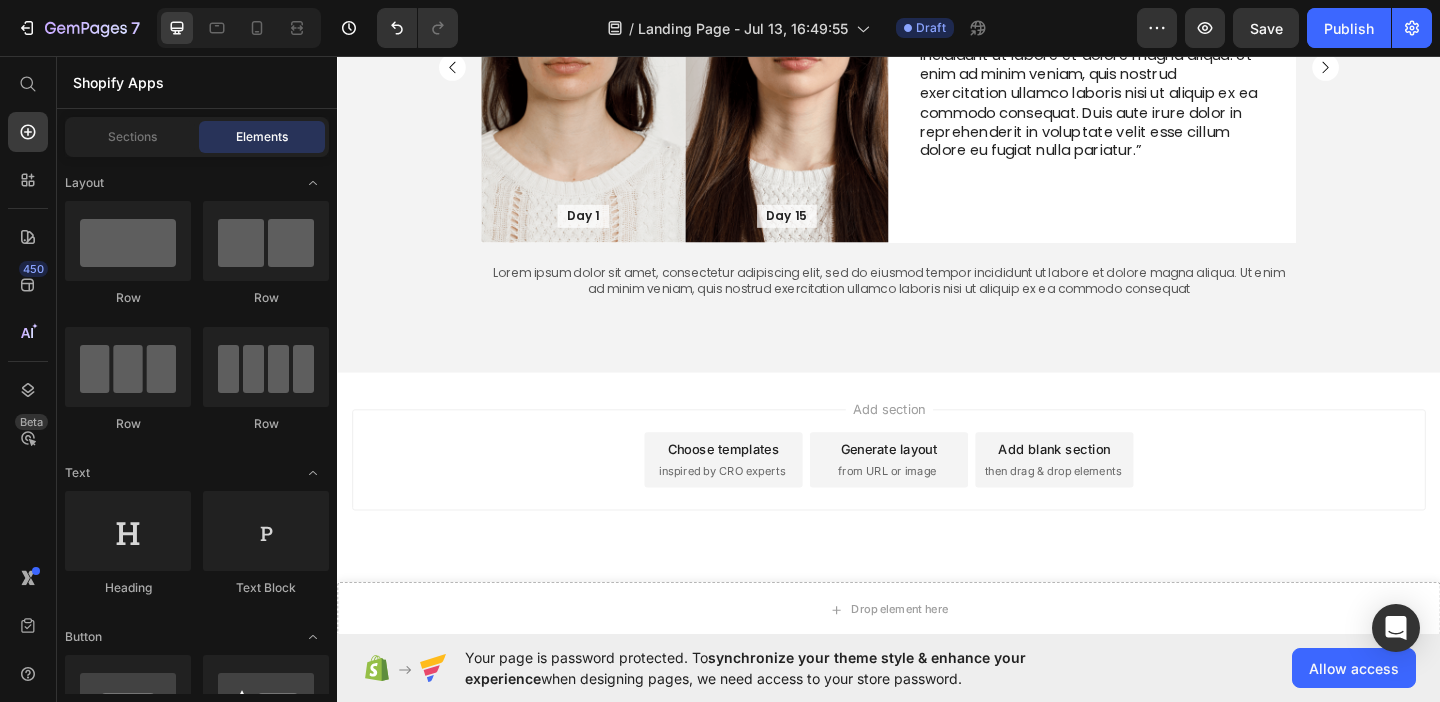 scroll, scrollTop: 1054, scrollLeft: 0, axis: vertical 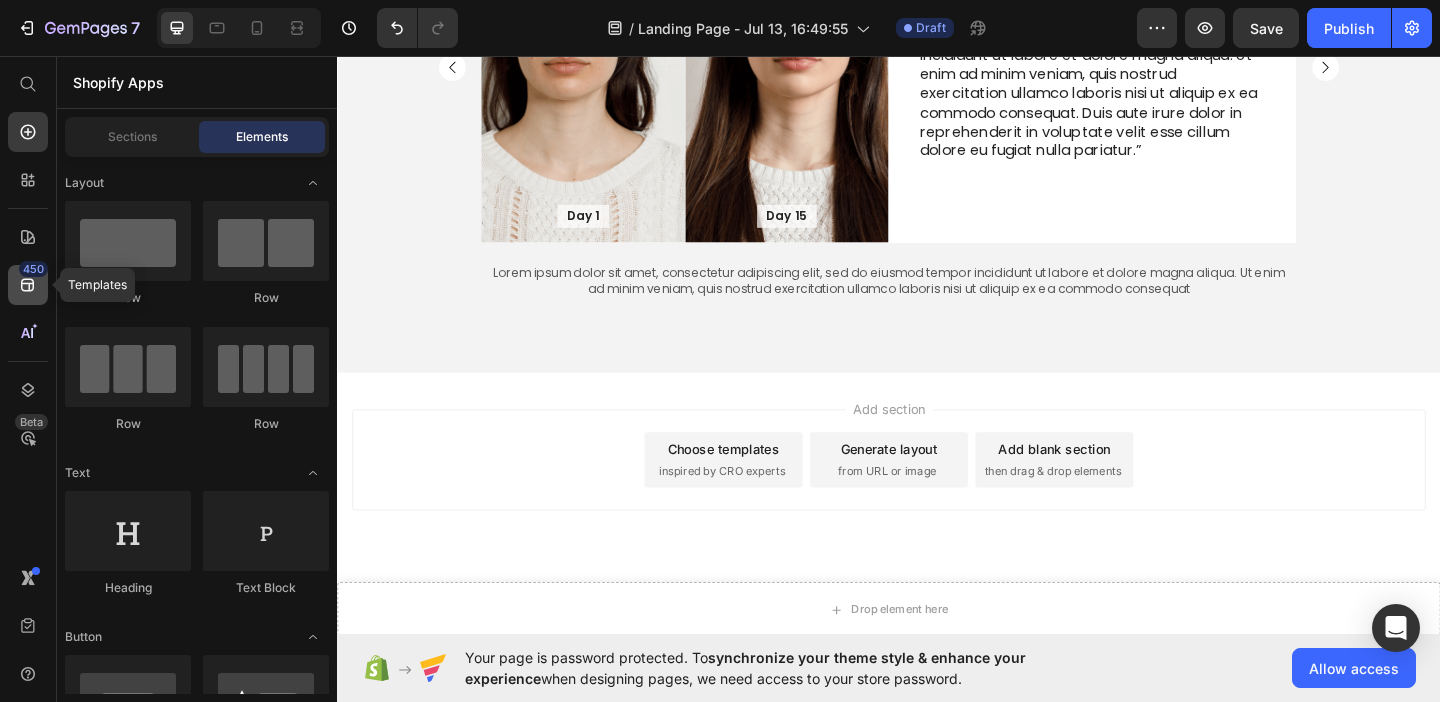 click on "450" at bounding box center [33, 269] 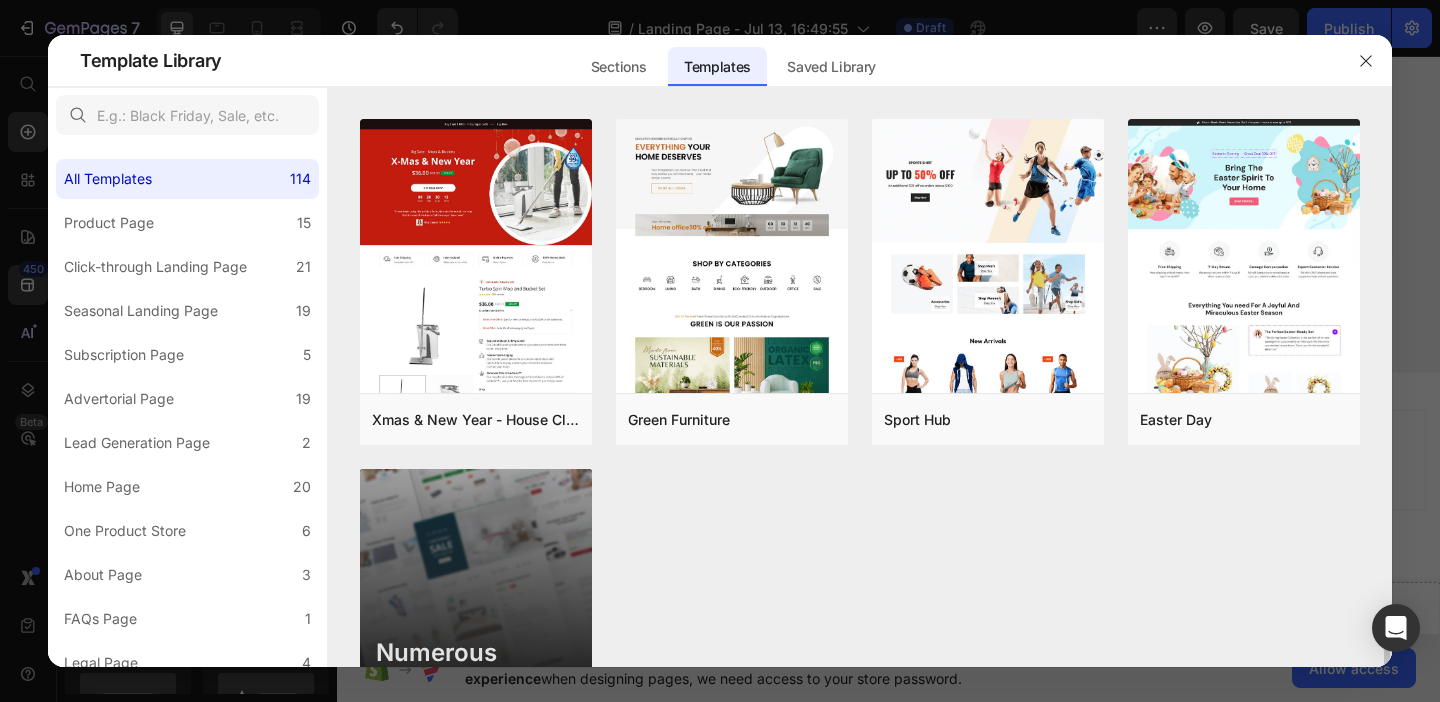 scroll, scrollTop: 9443, scrollLeft: 0, axis: vertical 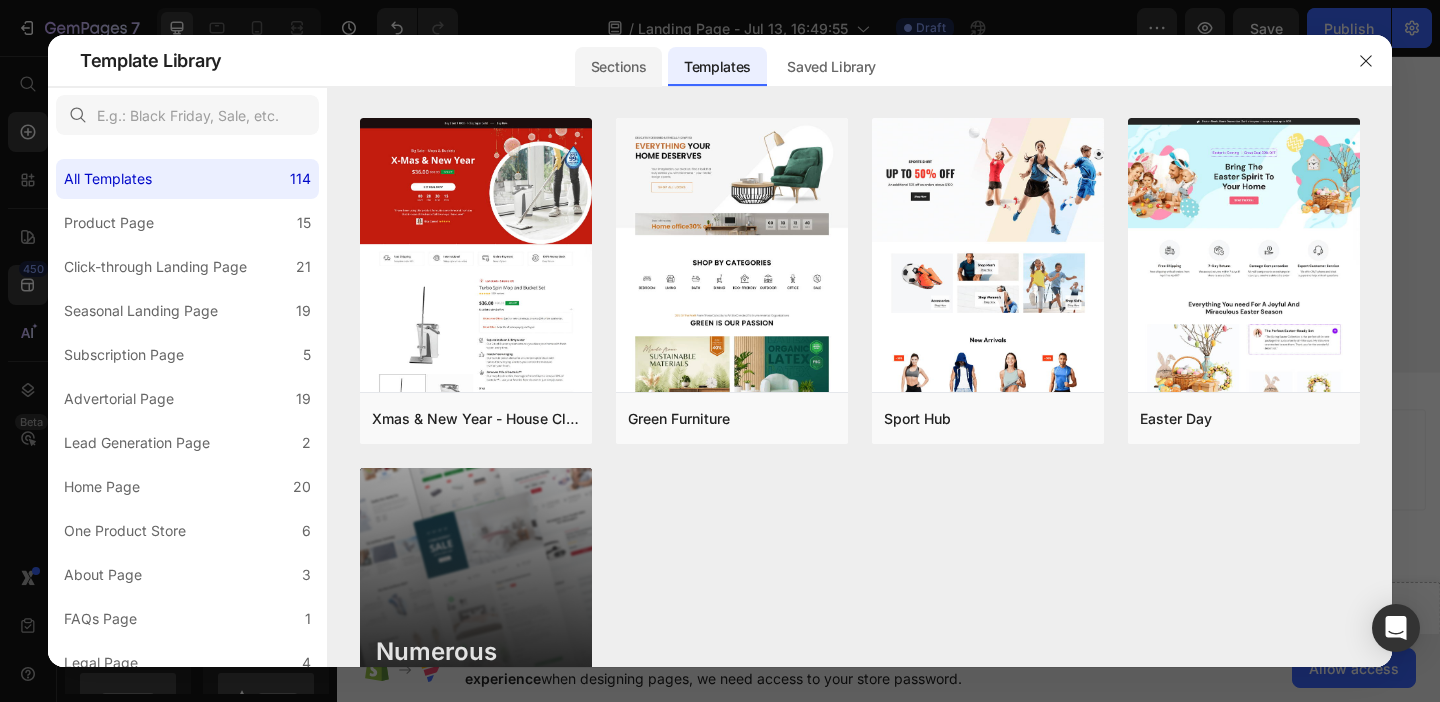 click on "Sections" 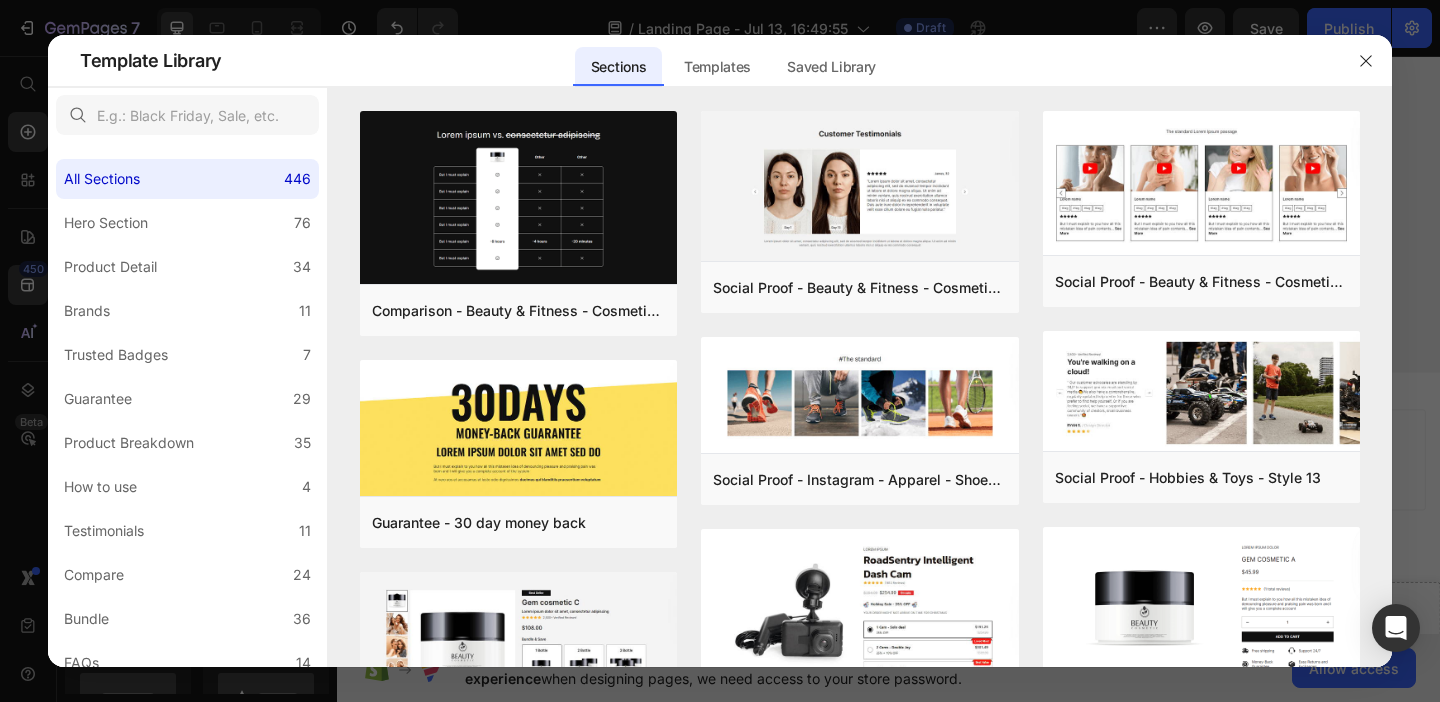 scroll, scrollTop: 1194, scrollLeft: 0, axis: vertical 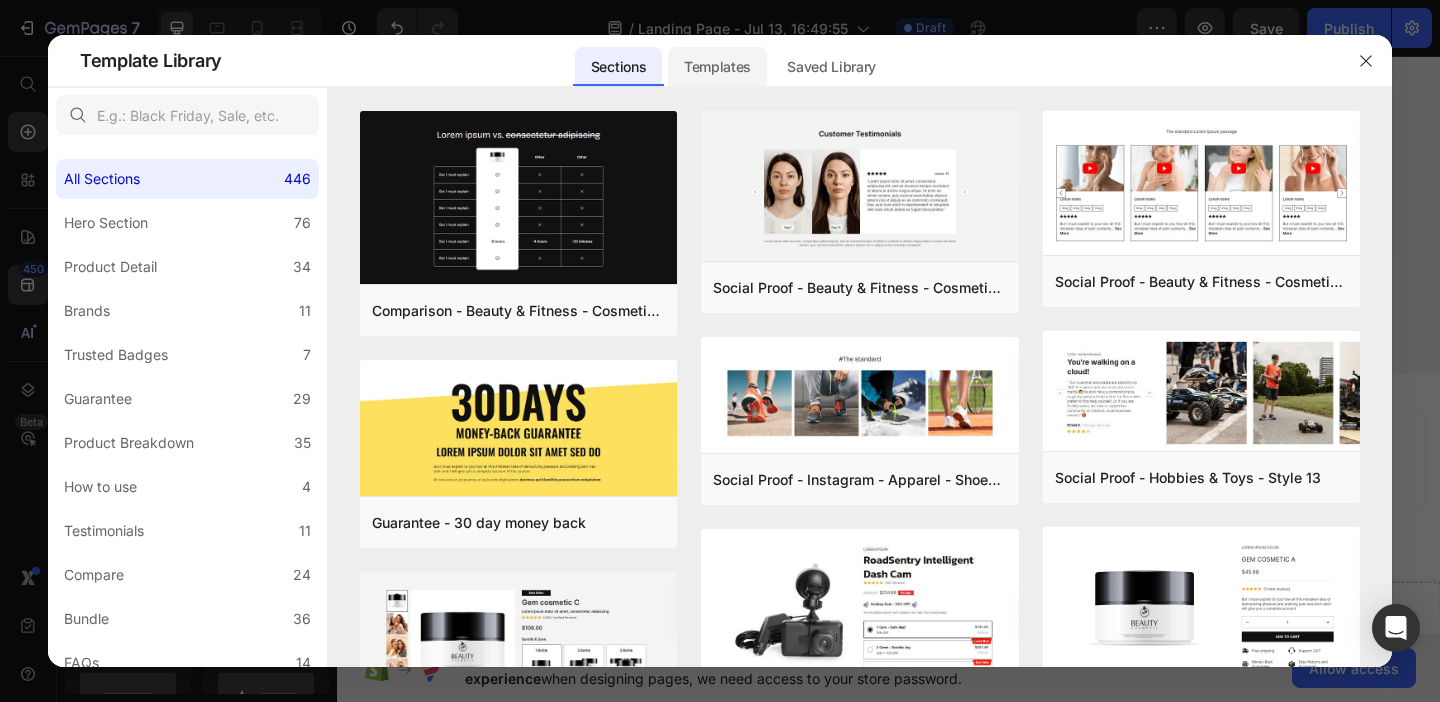 click on "Templates" 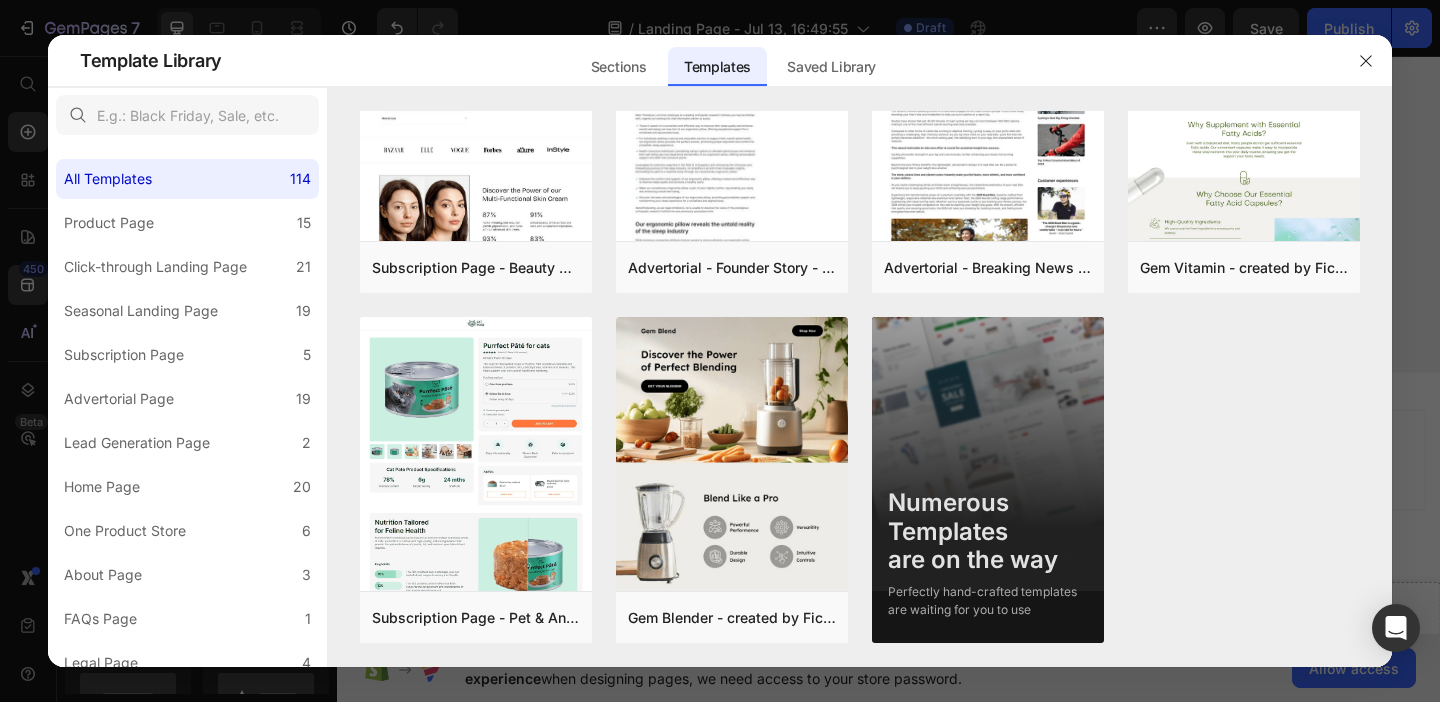 scroll, scrollTop: 0, scrollLeft: 0, axis: both 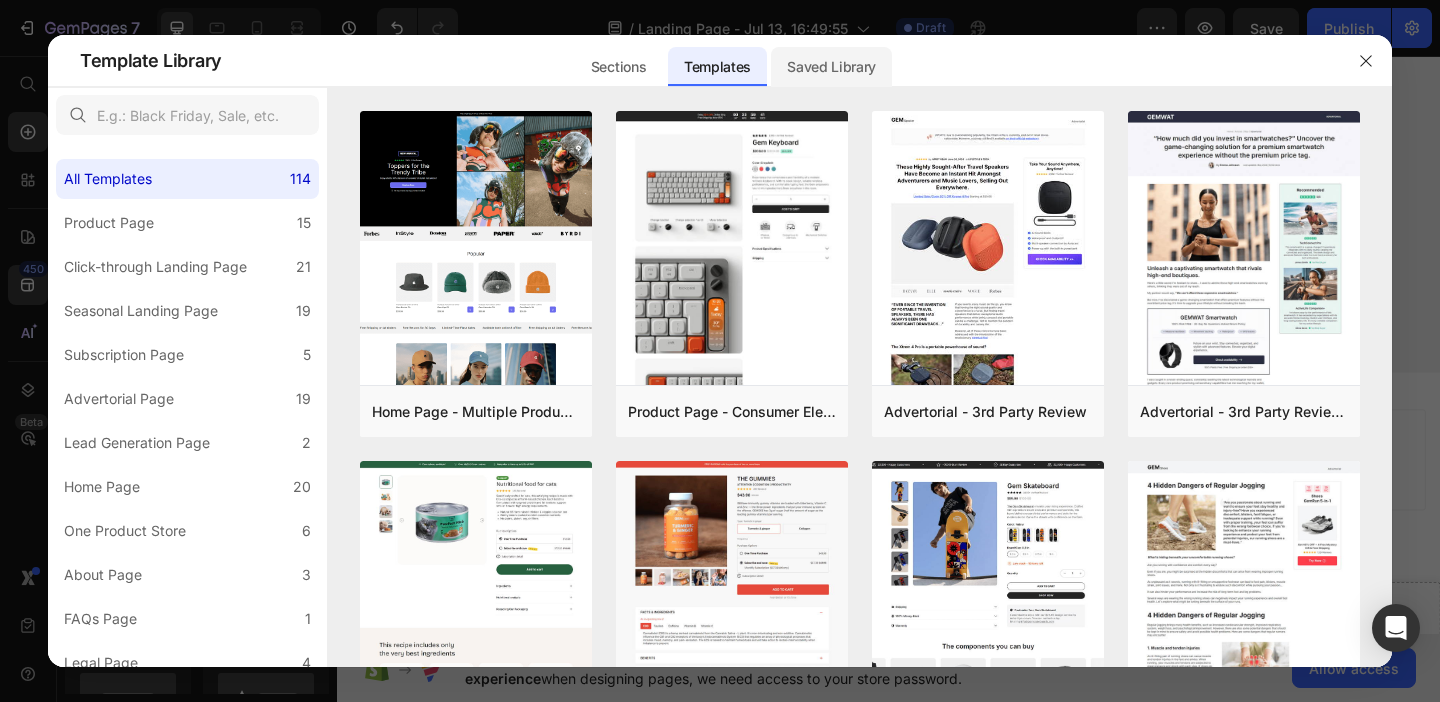 click on "Saved Library" 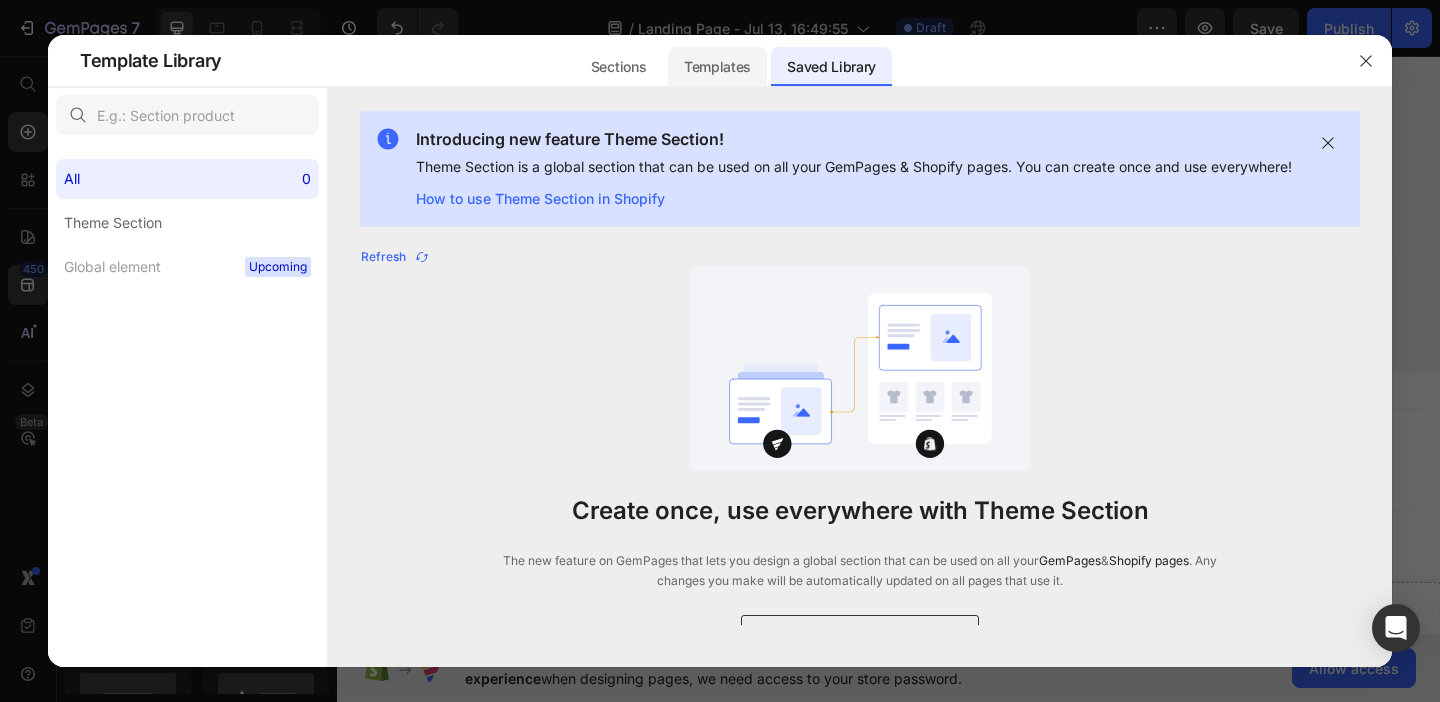 click on "Templates" 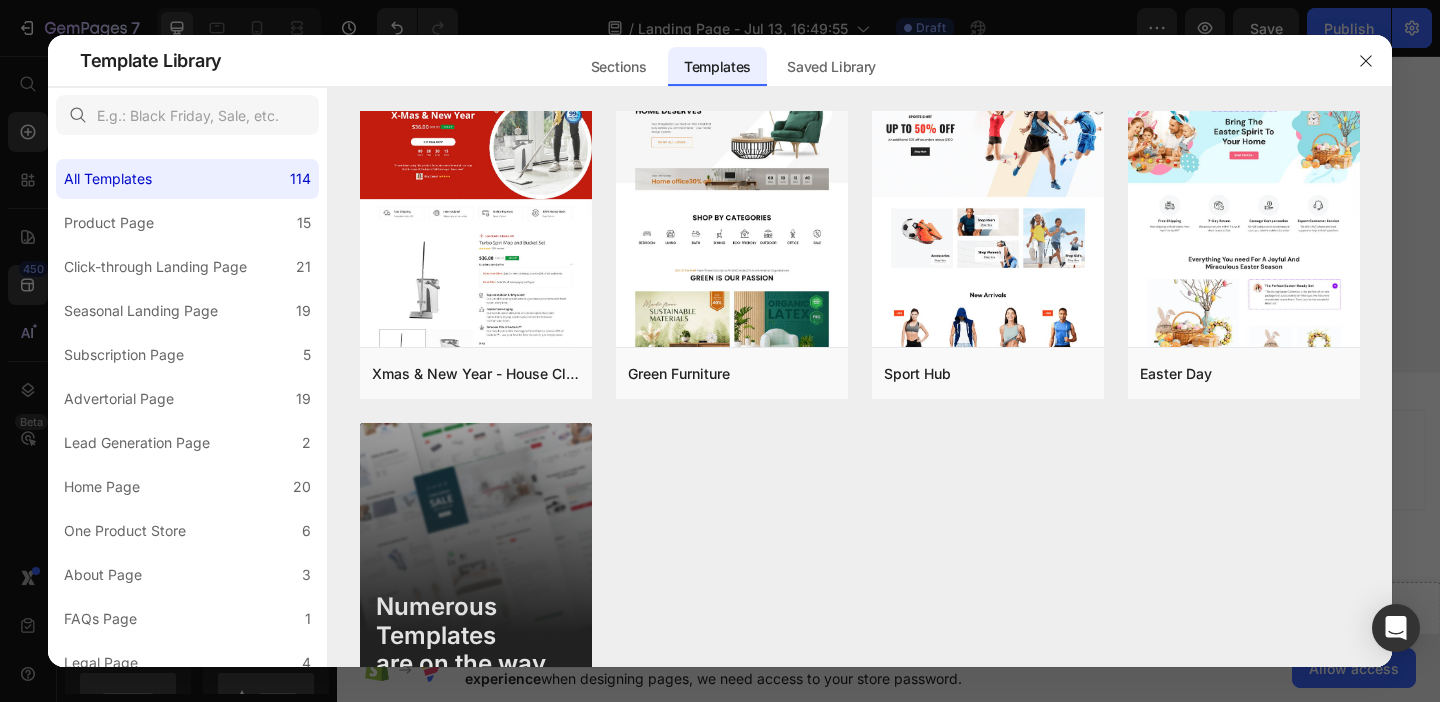 scroll, scrollTop: 9592, scrollLeft: 0, axis: vertical 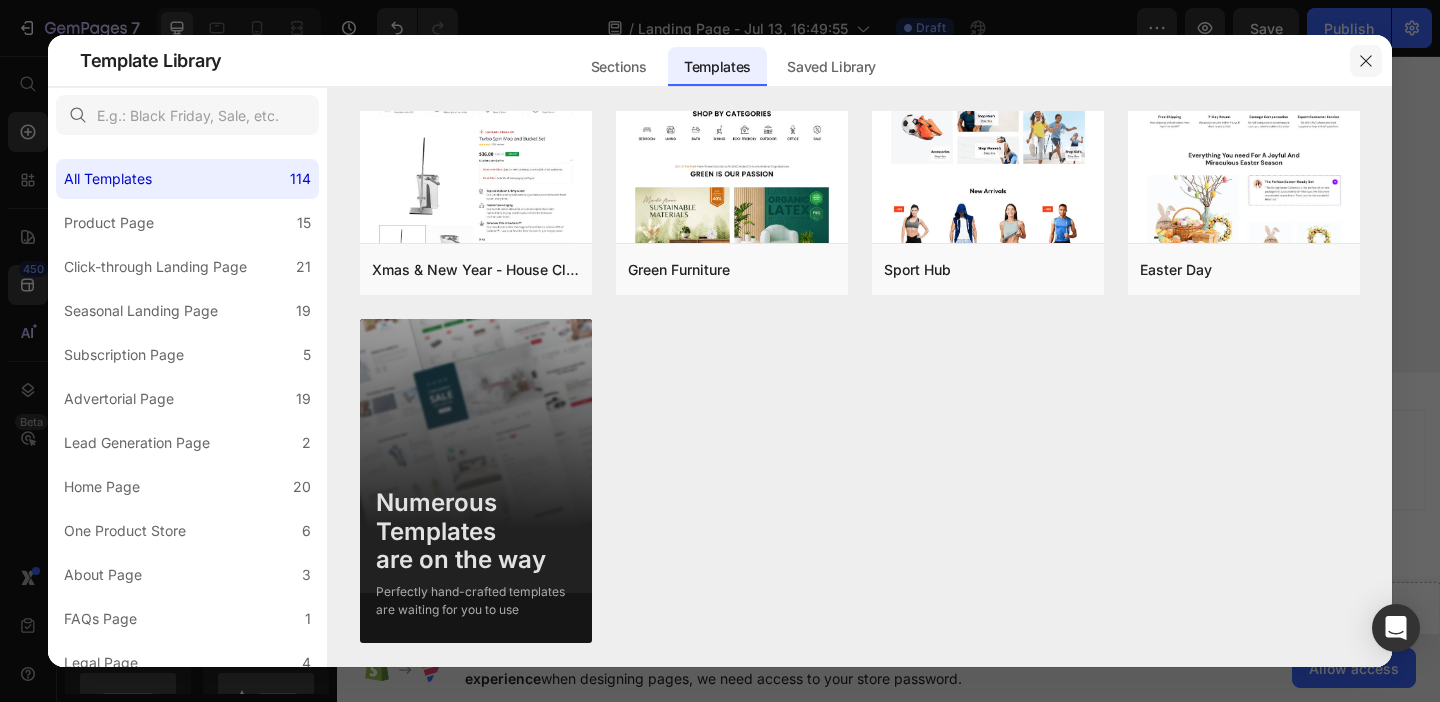 click at bounding box center [1366, 61] 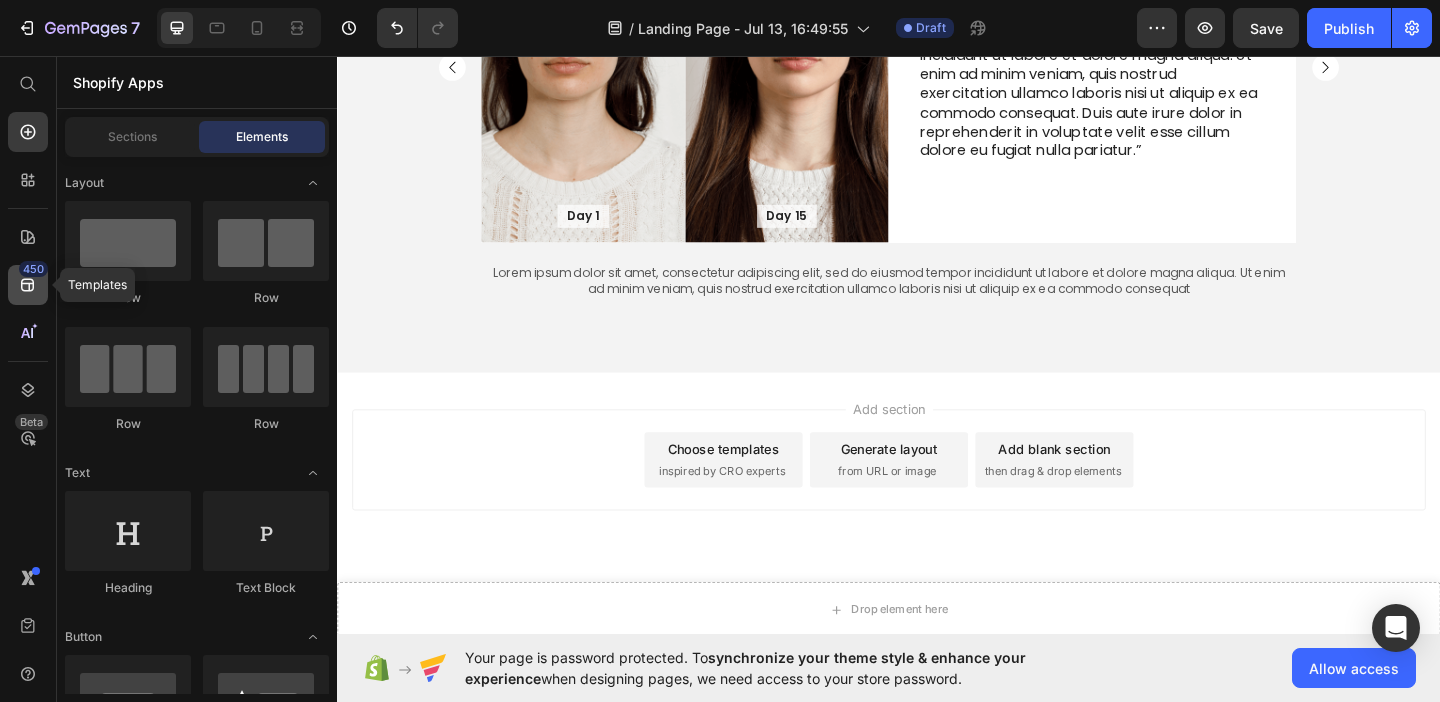 click 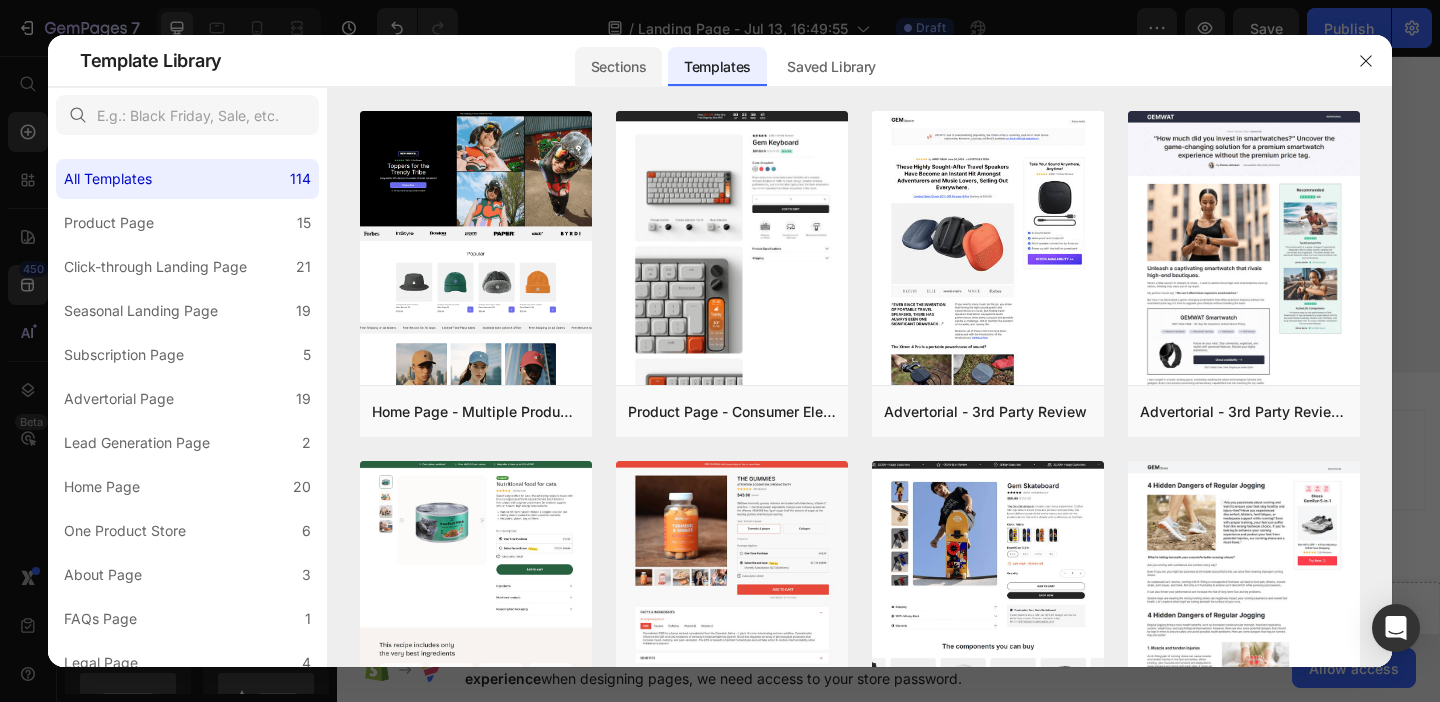 click on "Sections" 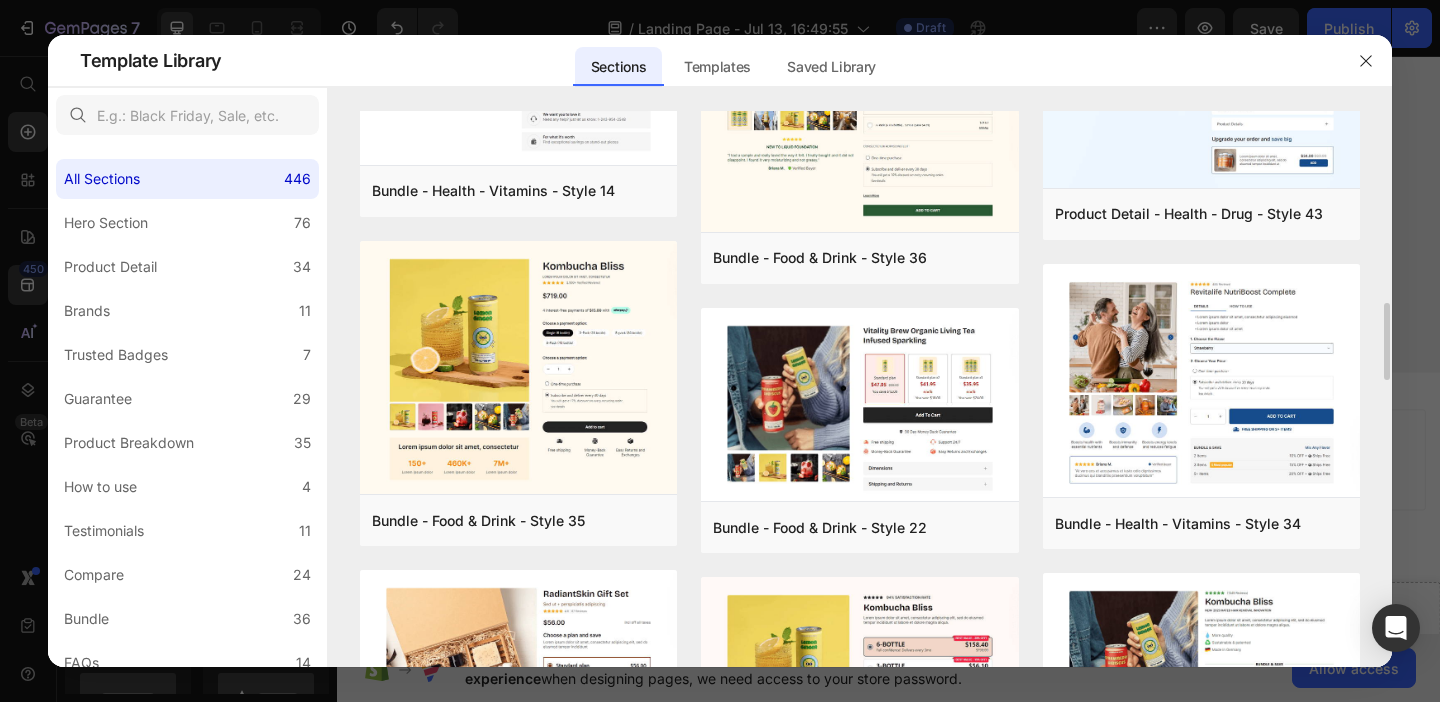 scroll, scrollTop: 1626, scrollLeft: 0, axis: vertical 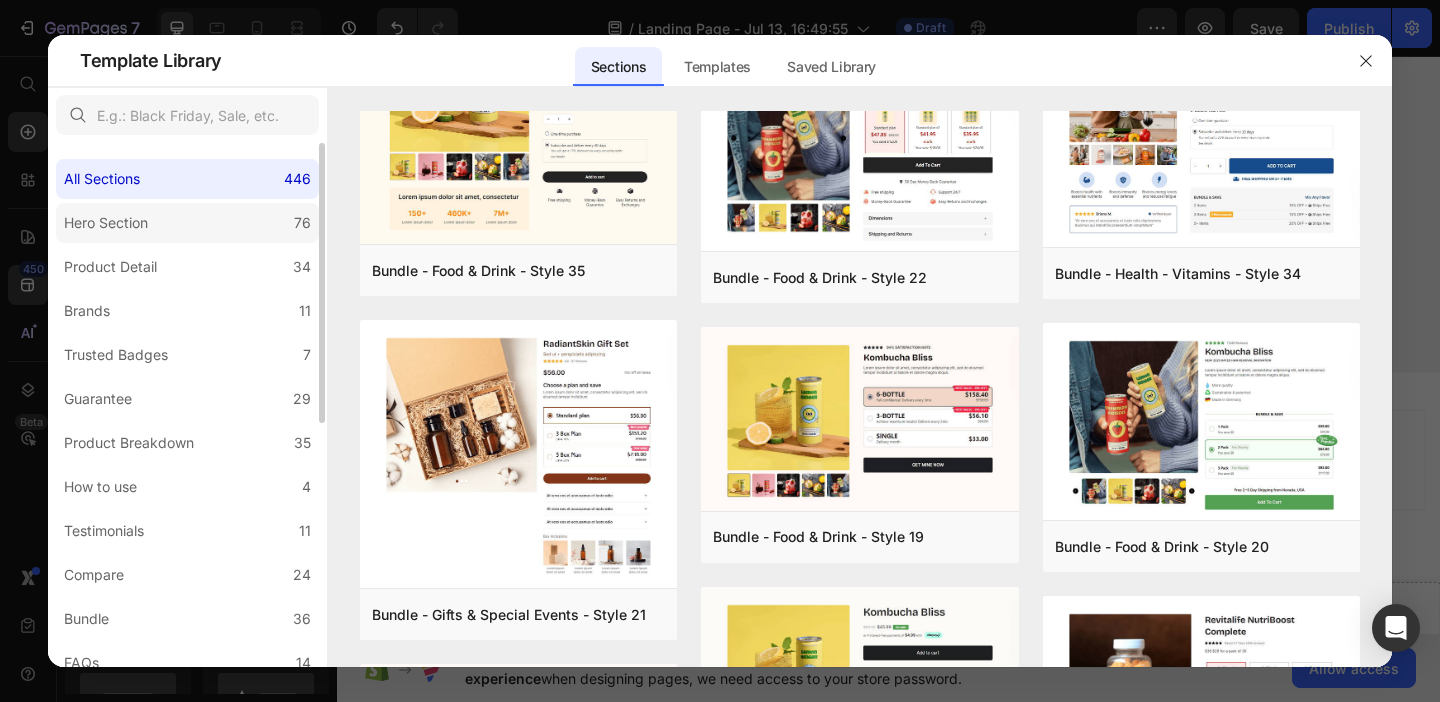 click on "Hero Section 76" 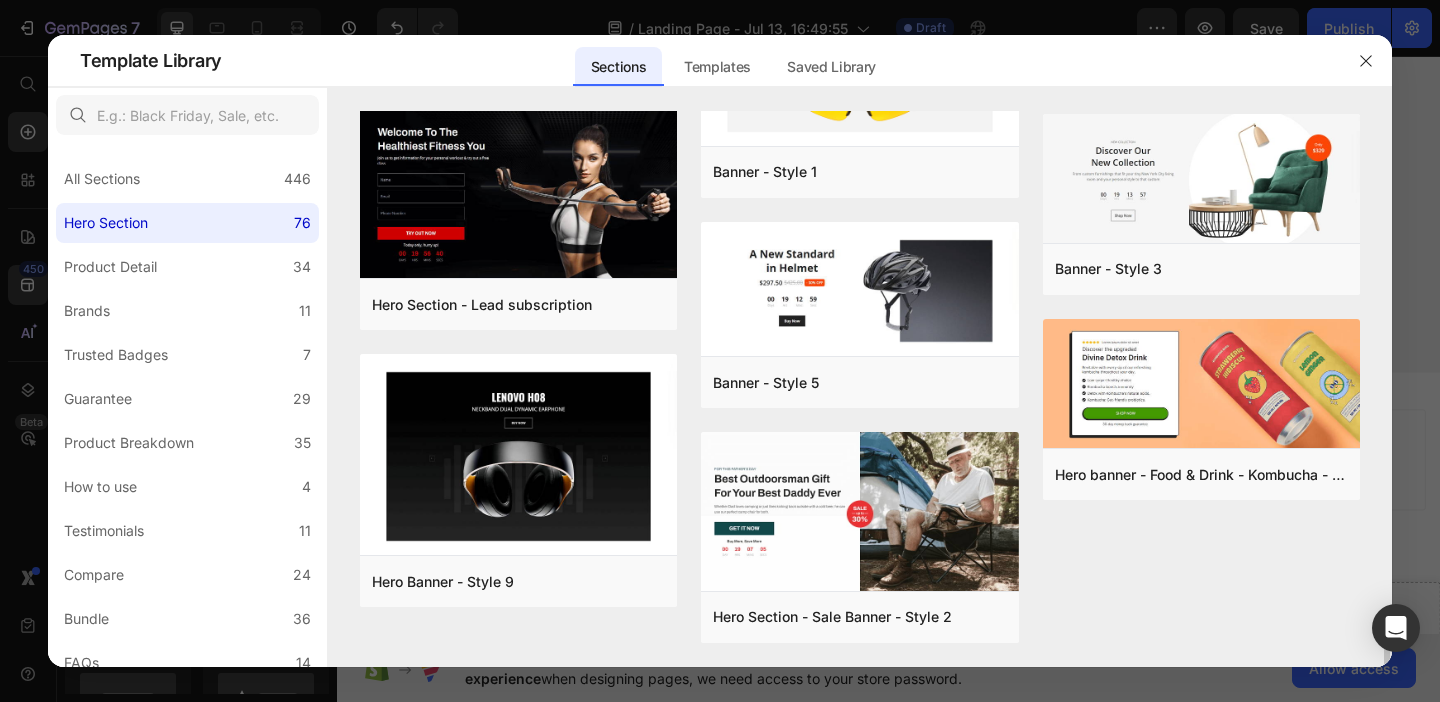 scroll, scrollTop: 4498, scrollLeft: 0, axis: vertical 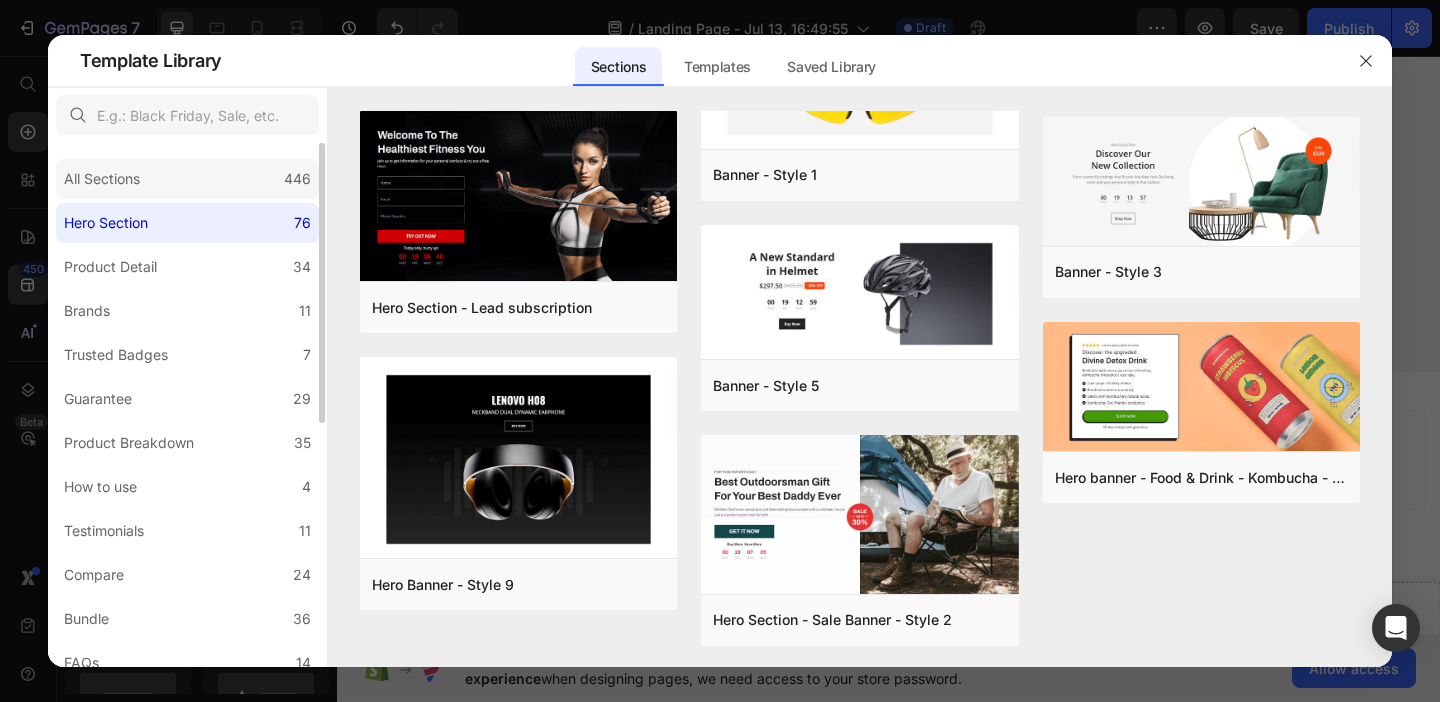 click on "All Sections 446" 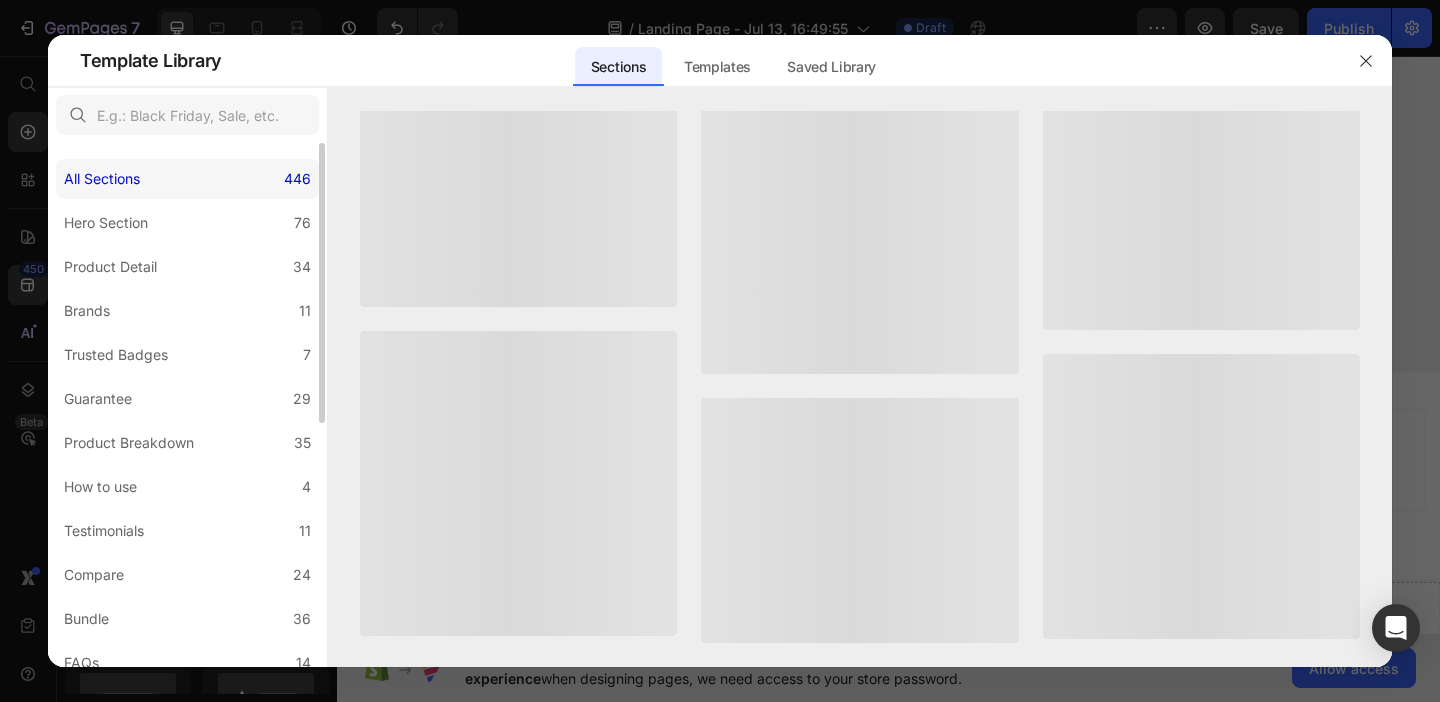 scroll, scrollTop: 0, scrollLeft: 0, axis: both 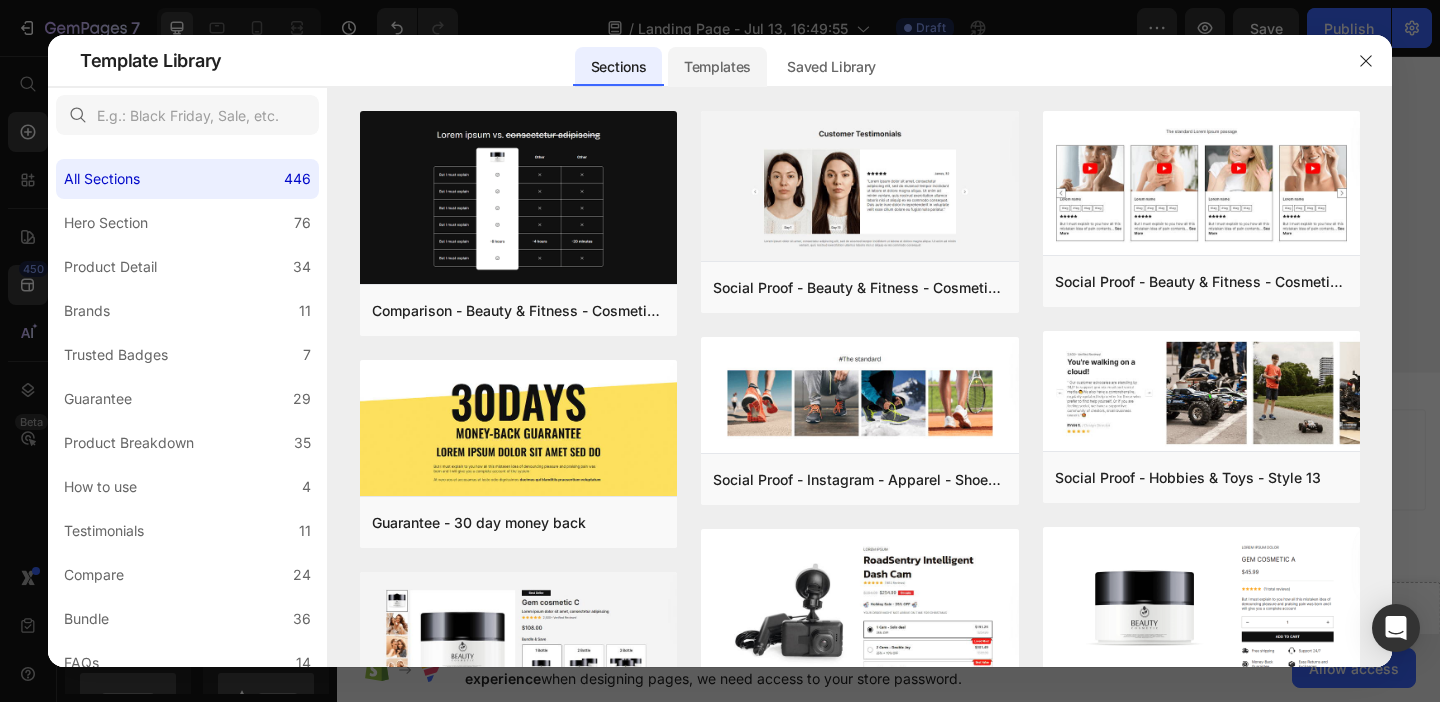 click on "Templates" 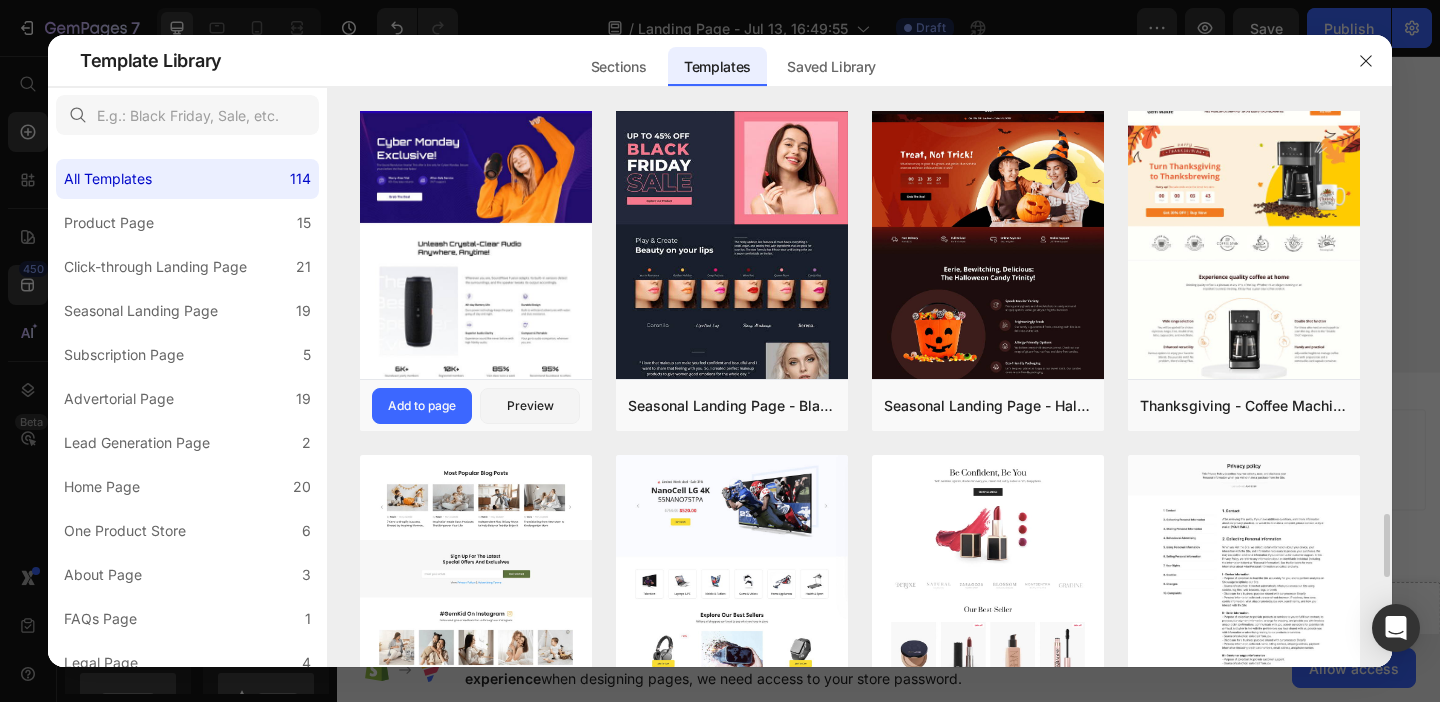 scroll, scrollTop: 3511, scrollLeft: 0, axis: vertical 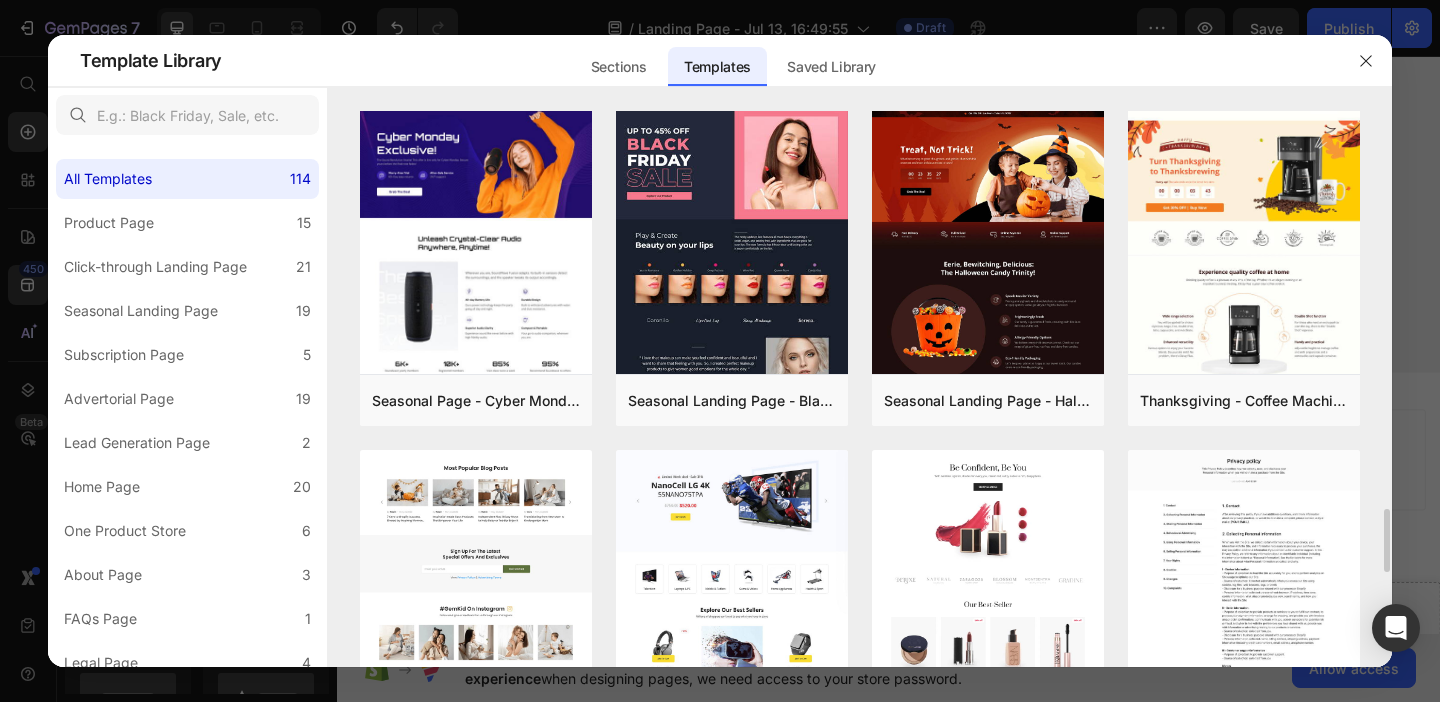 click at bounding box center (476, 298) 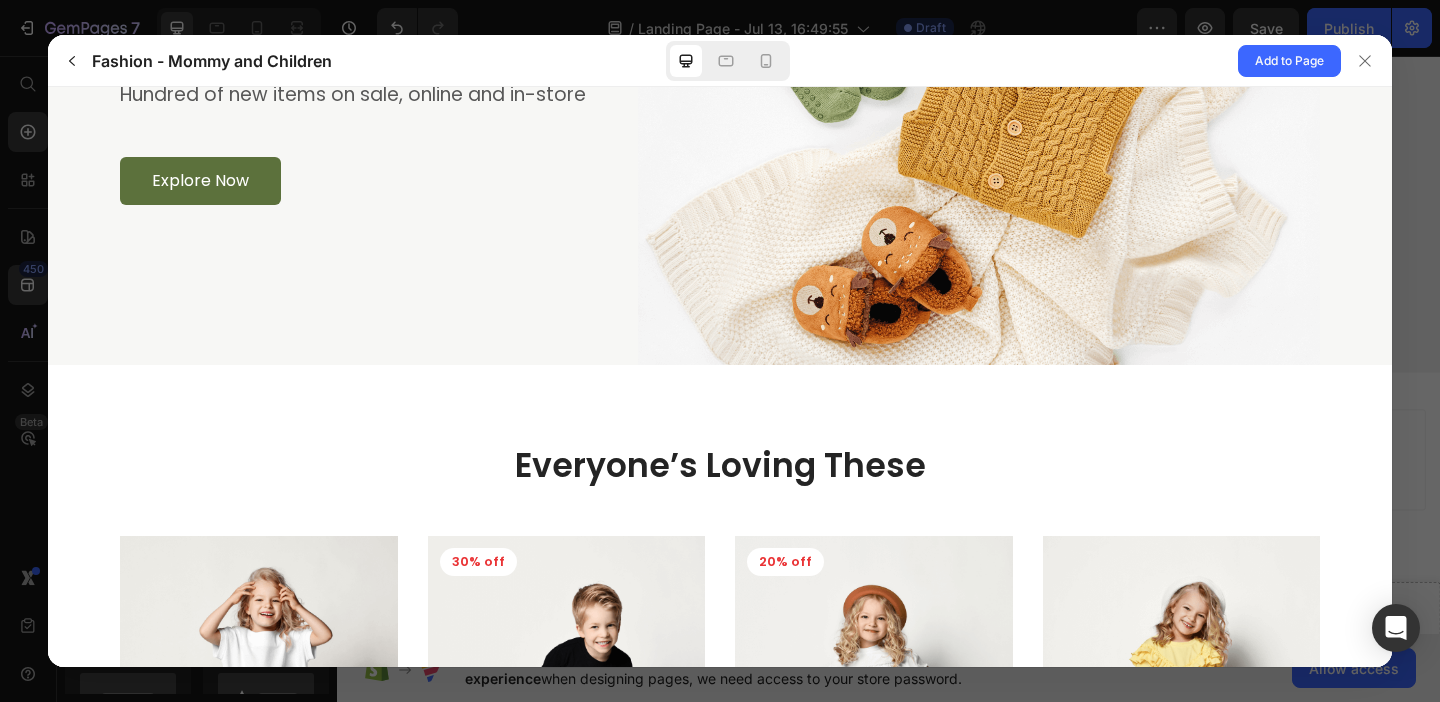 scroll, scrollTop: 0, scrollLeft: 0, axis: both 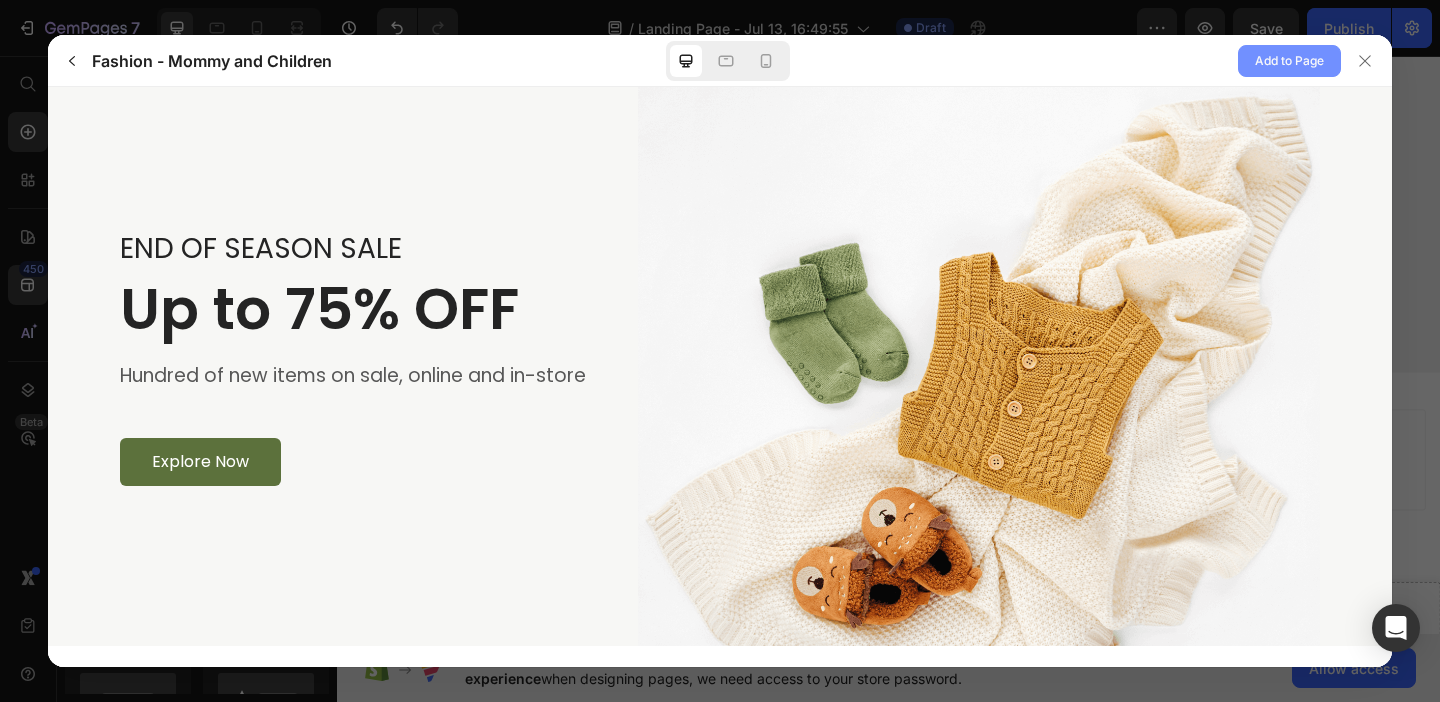 click on "Add to Page" at bounding box center (1289, 61) 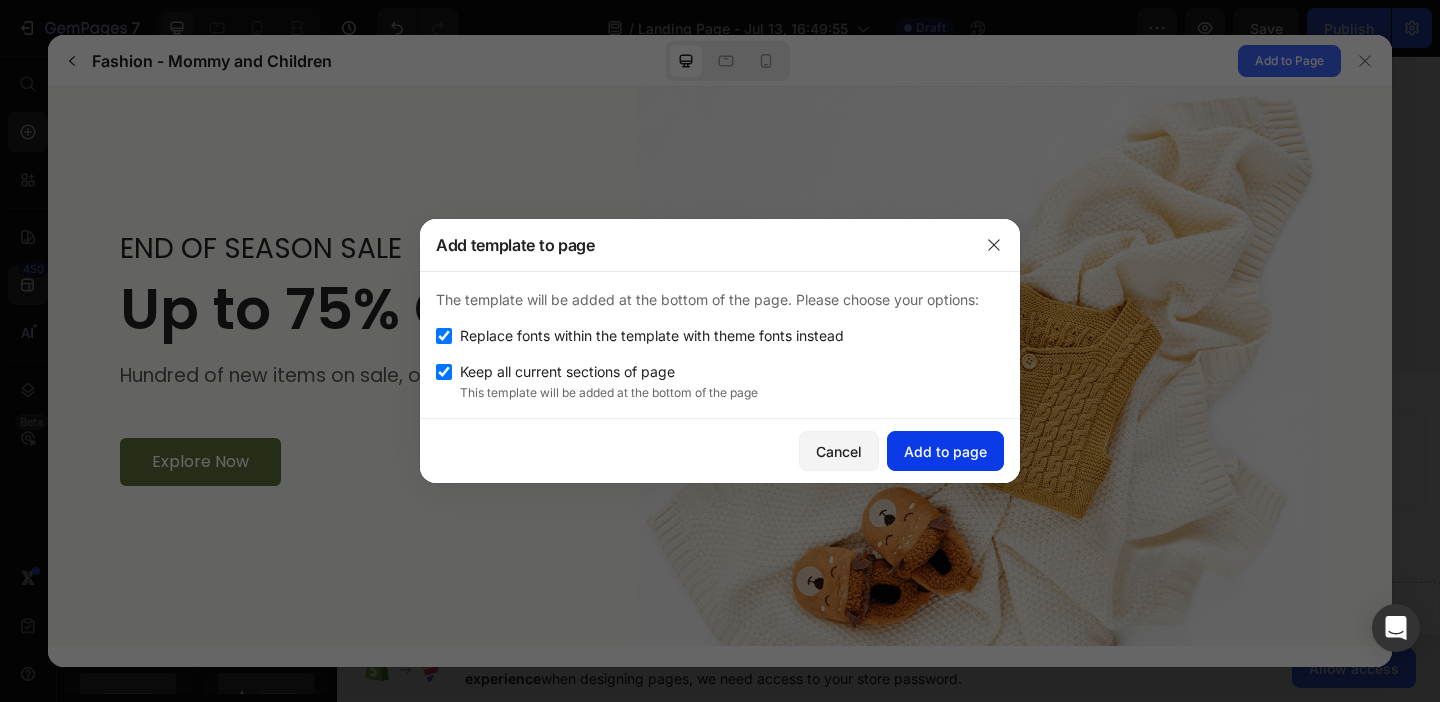 click on "Add to page" at bounding box center [945, 451] 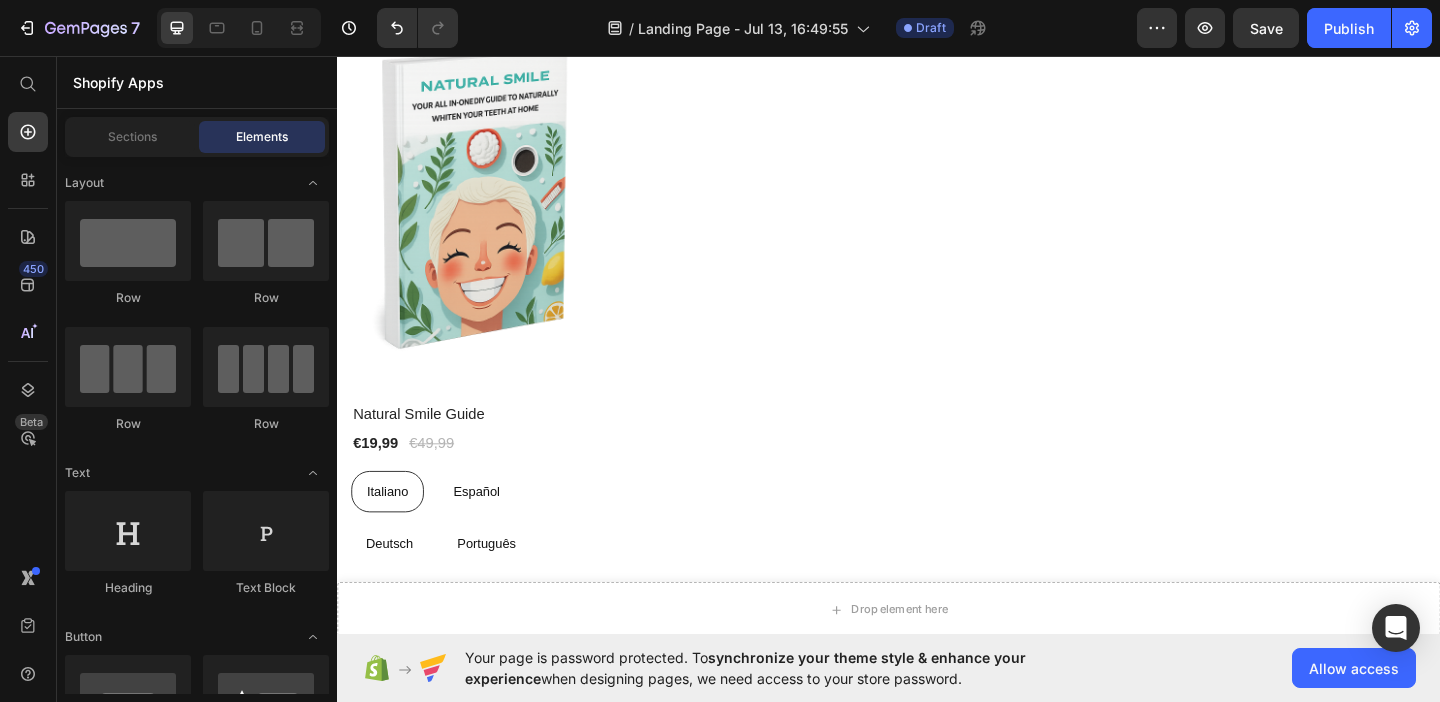 scroll, scrollTop: 2199, scrollLeft: 0, axis: vertical 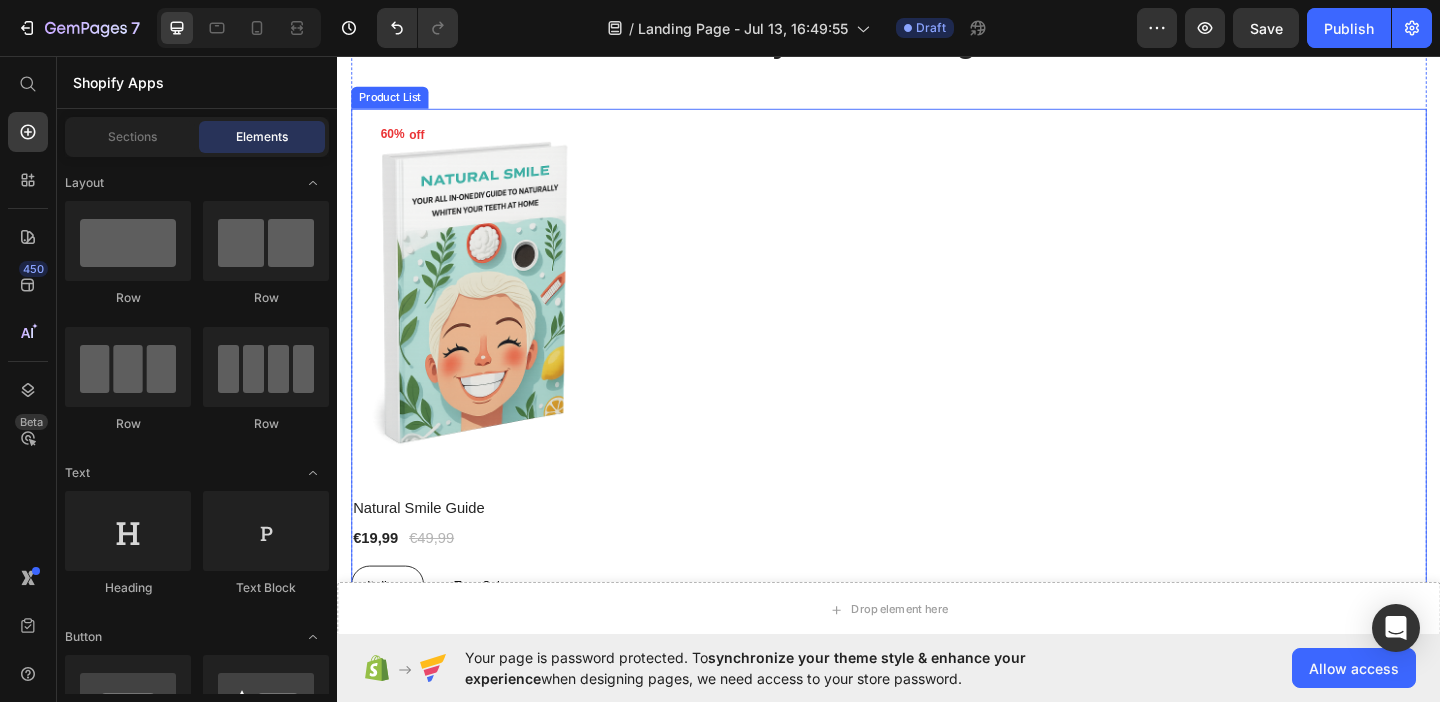 click on "60% off Product Tag Product Images Row Natural Smile Guide Product Title €19,99 Product Price €49,99 Product Price Row Italiano Italiano Italiano Español Español Español Deutsch Deutsch Deutsch Português Português Português Française Française Française Product Variants & Swatches Row" at bounding box center [937, 441] 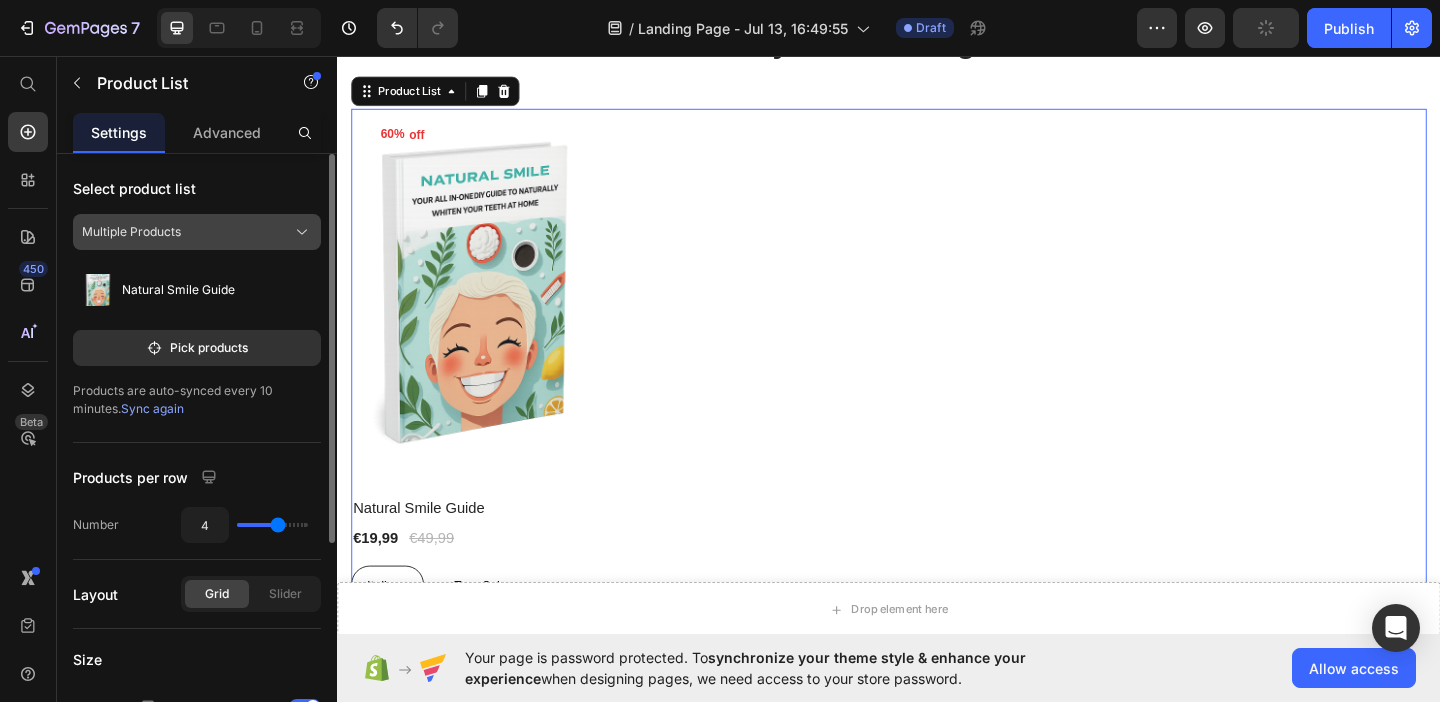 click on "Multiple Products" 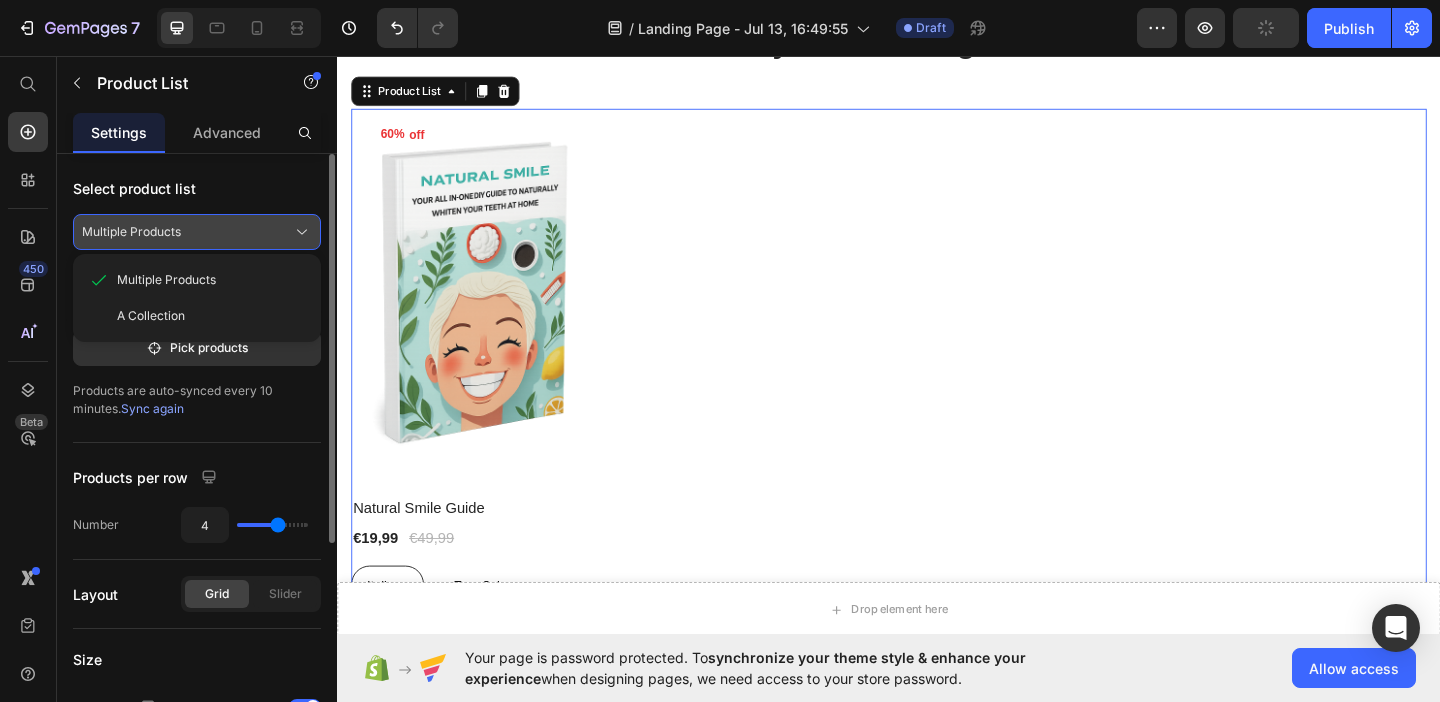 click on "Multiple Products" 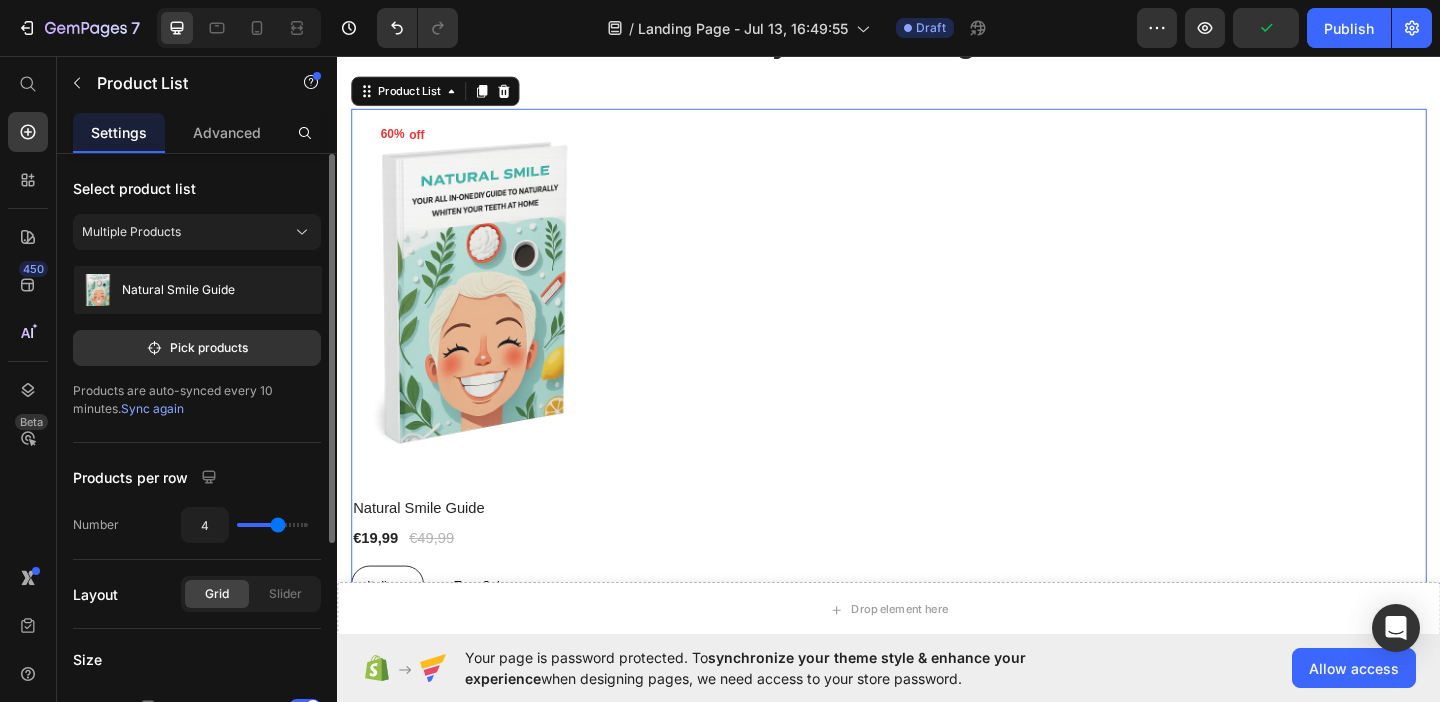 click on "Natural Smile Guide" at bounding box center [178, 290] 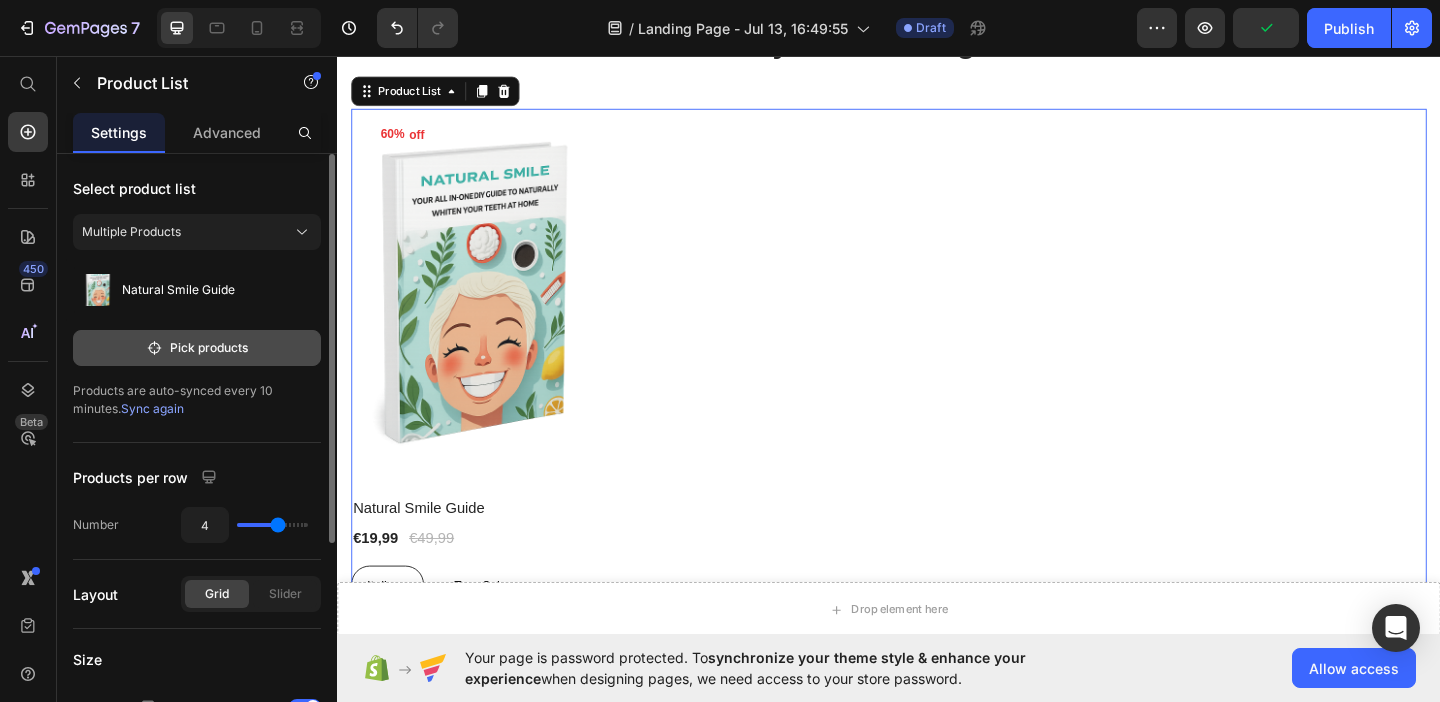 click on "Pick products" at bounding box center (197, 348) 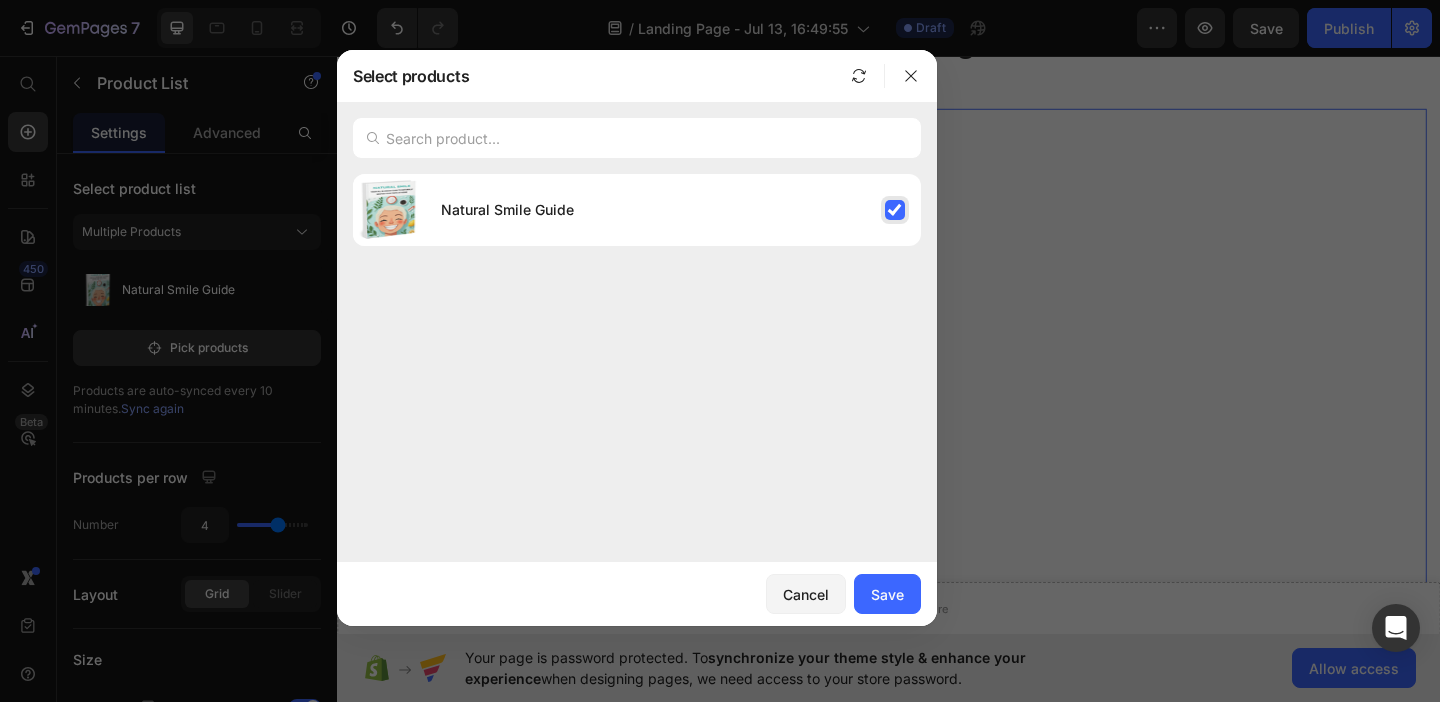 click on "Natural Smile Guide" at bounding box center (673, 210) 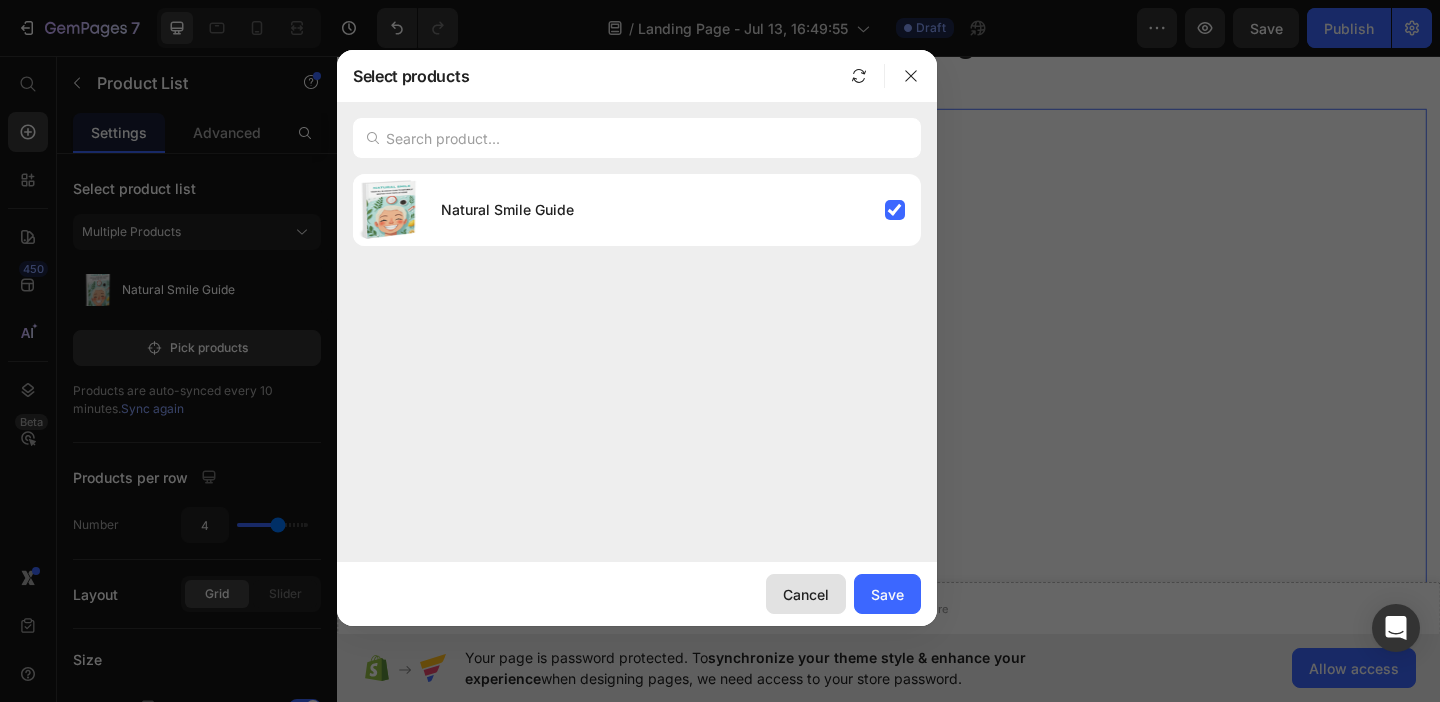 click on "Cancel" at bounding box center (806, 594) 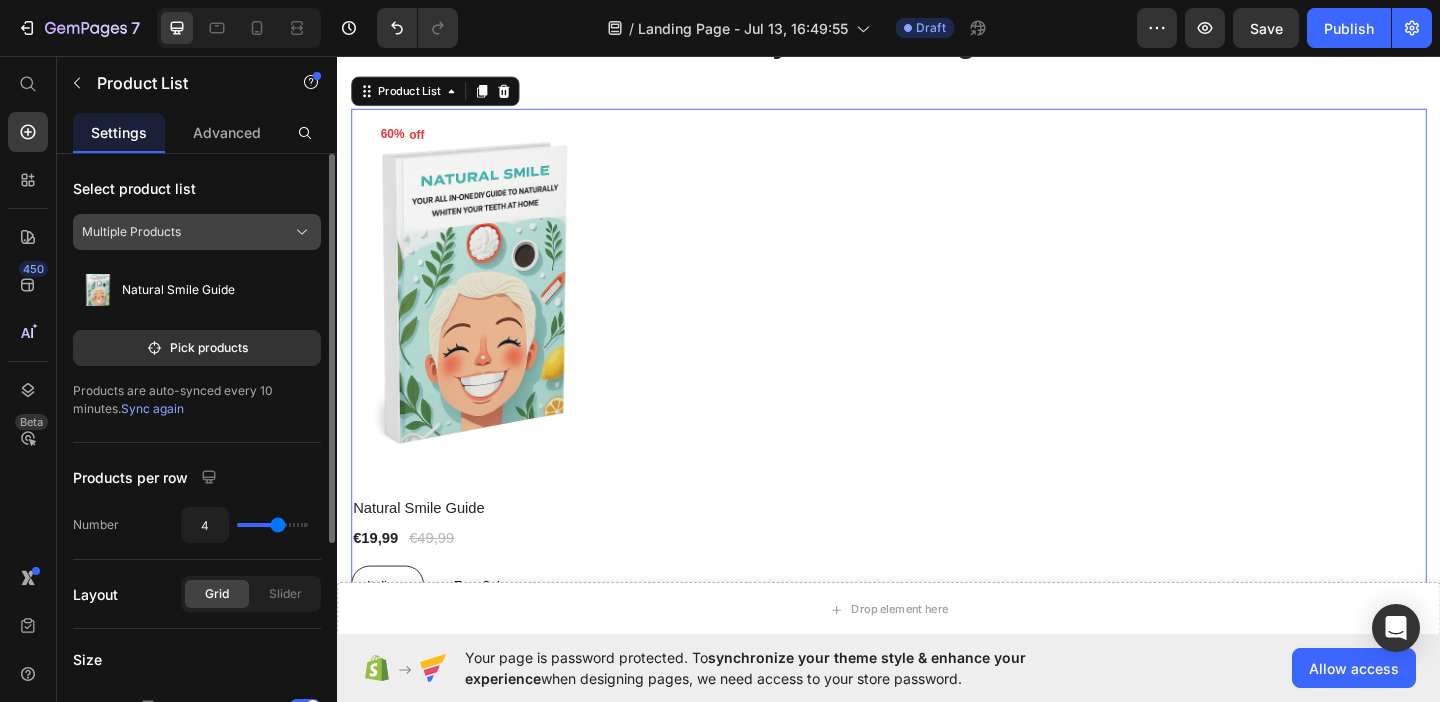 click on "Multiple Products" 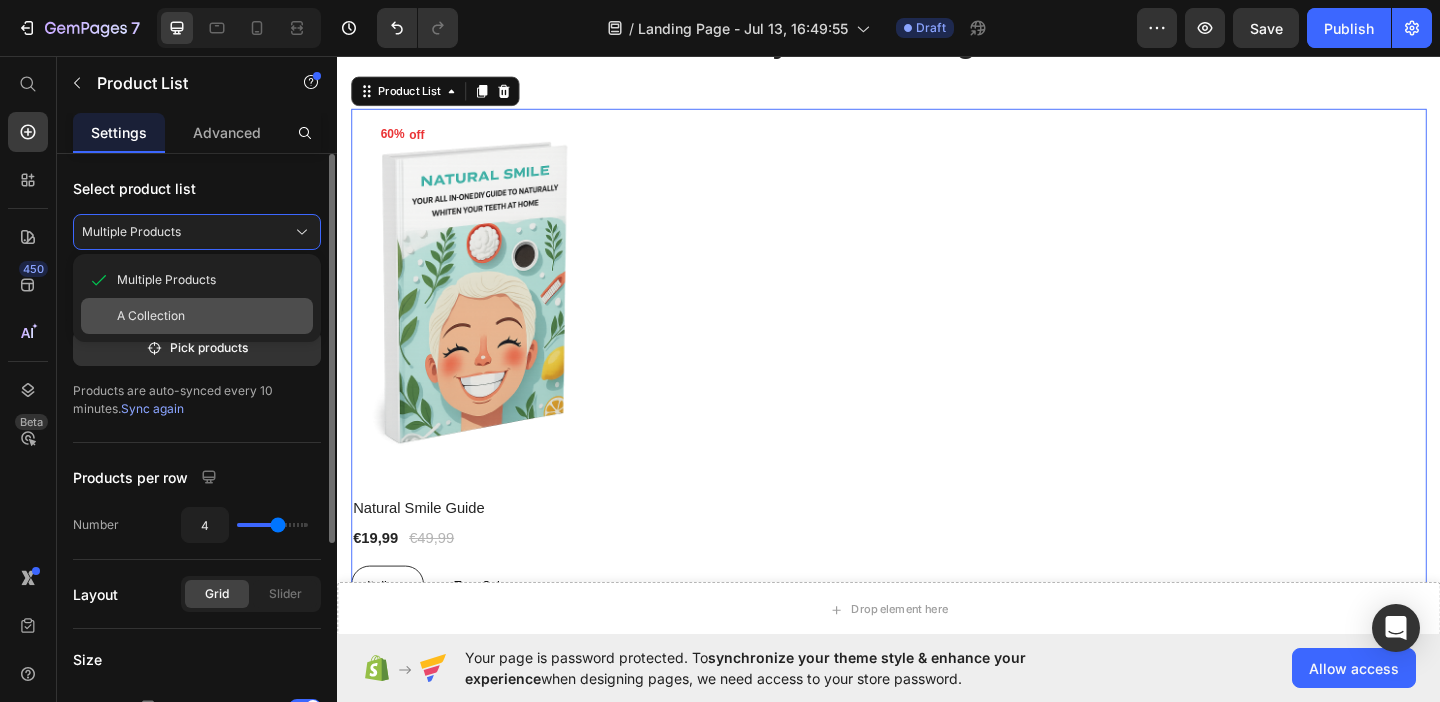 click on "A Collection" 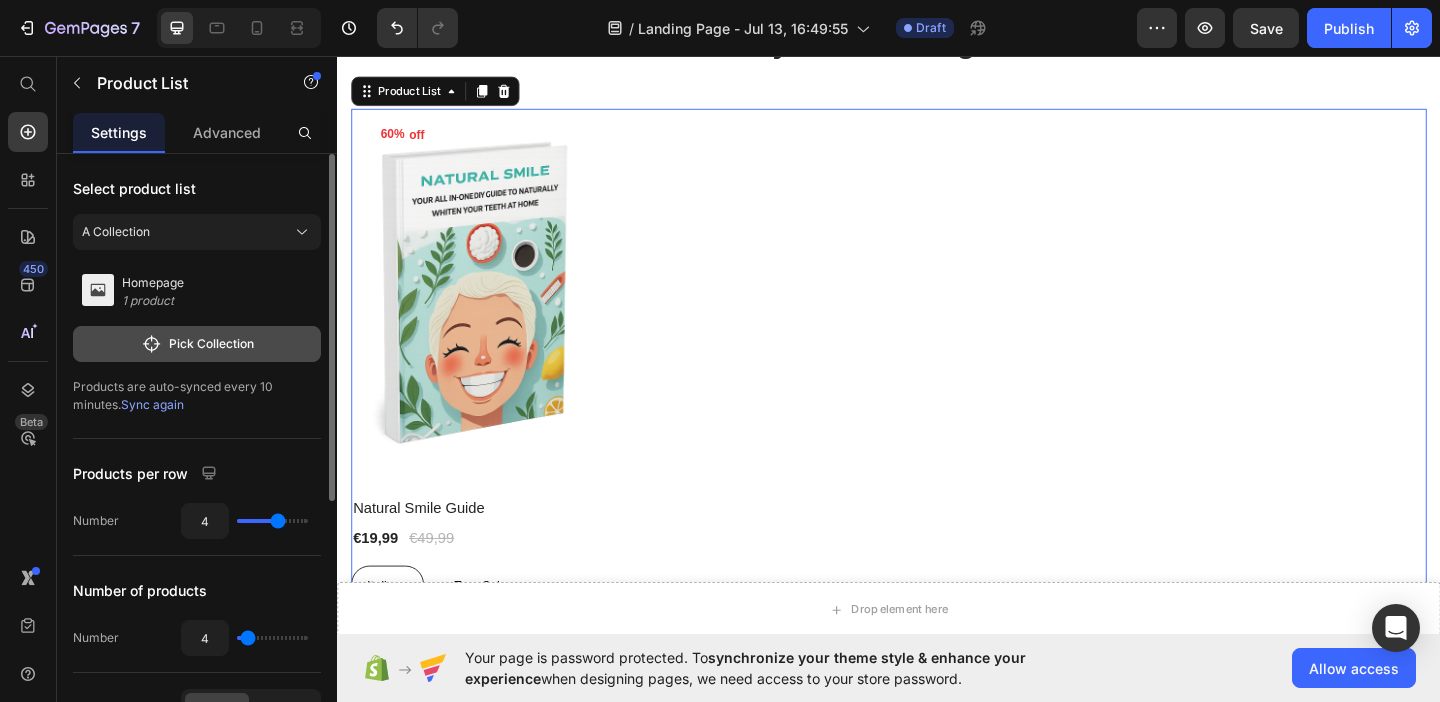 click on "Pick Collection" at bounding box center [197, 344] 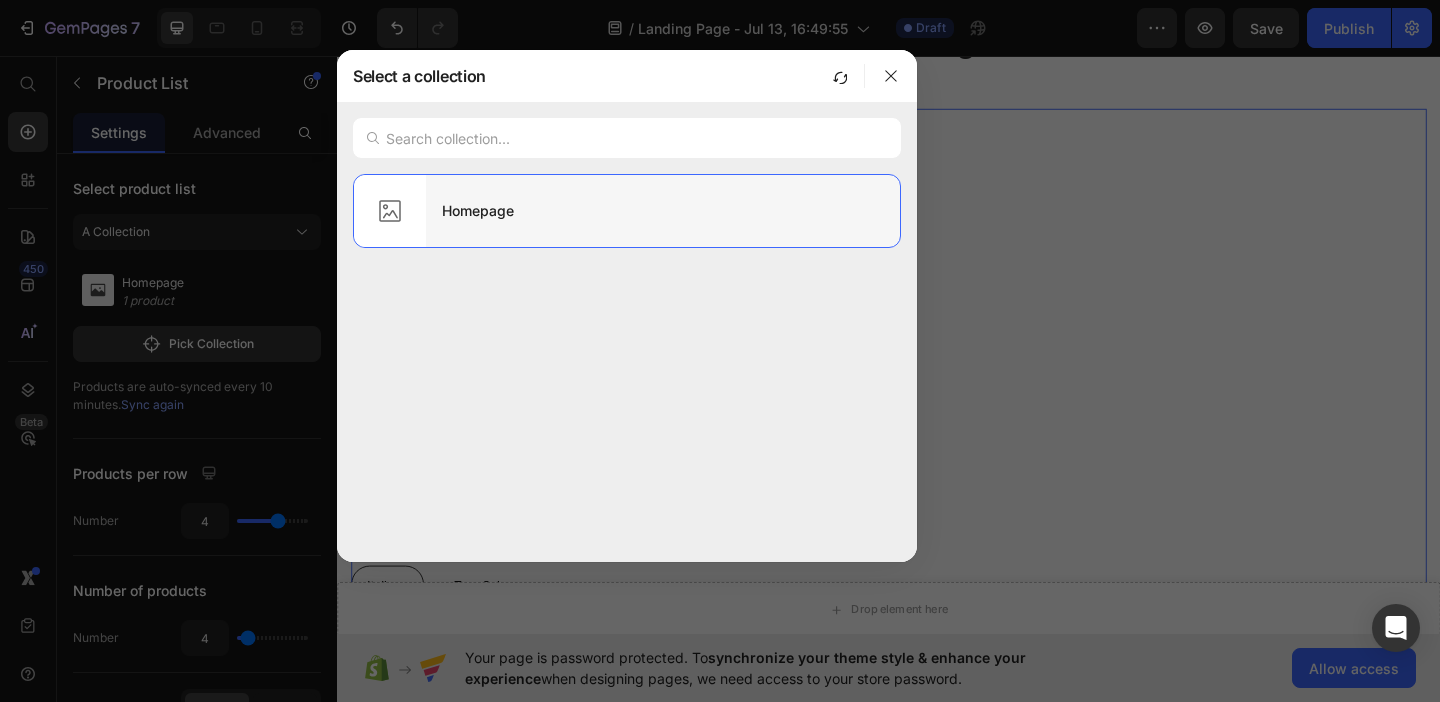 click on "Homepage" at bounding box center [663, 211] 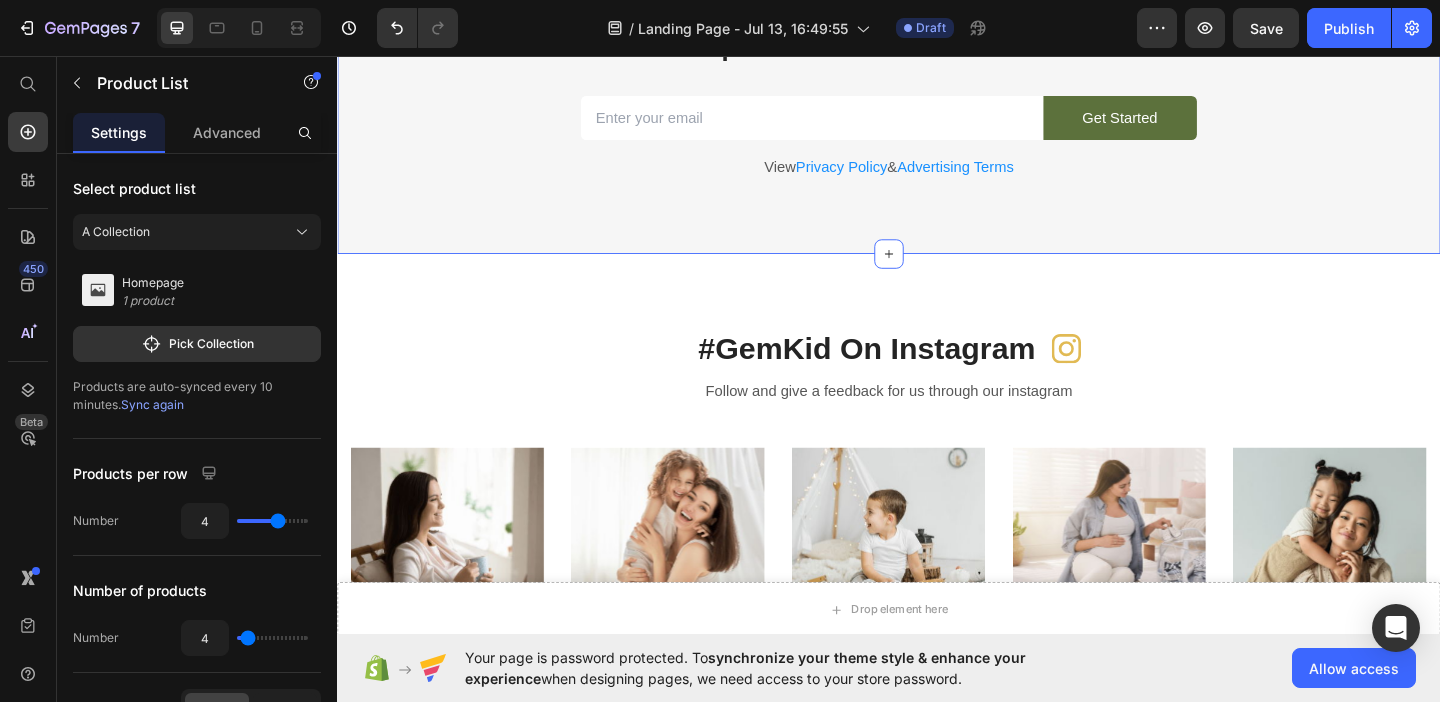 scroll, scrollTop: 3990, scrollLeft: 0, axis: vertical 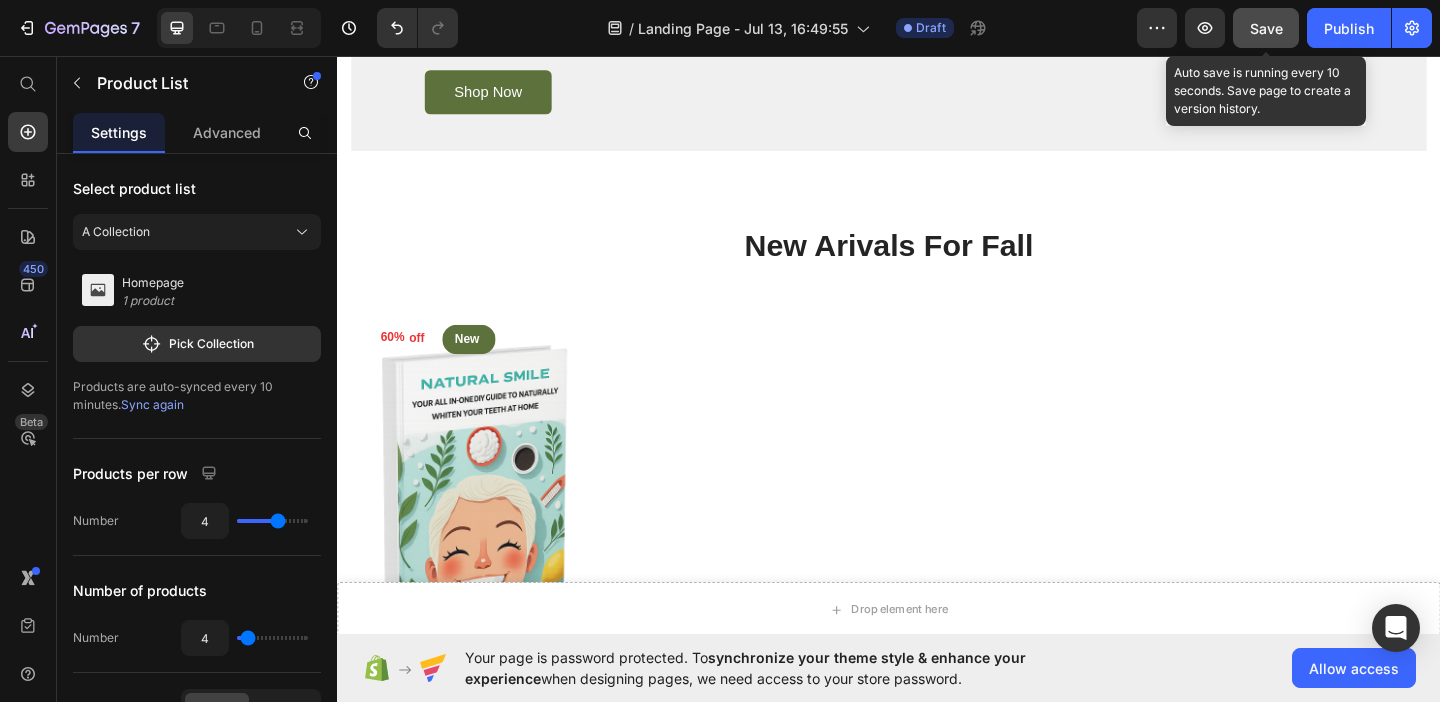 click on "Save" 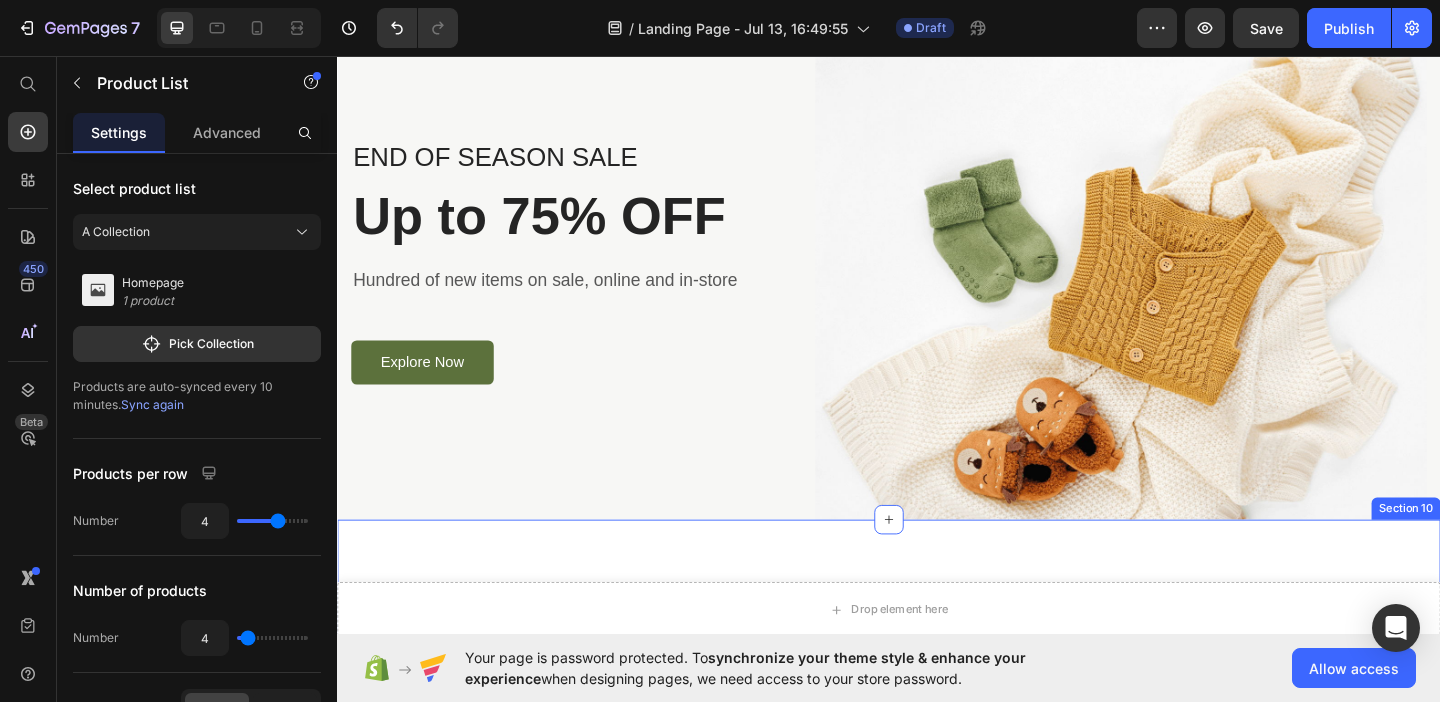 scroll, scrollTop: 1802, scrollLeft: 0, axis: vertical 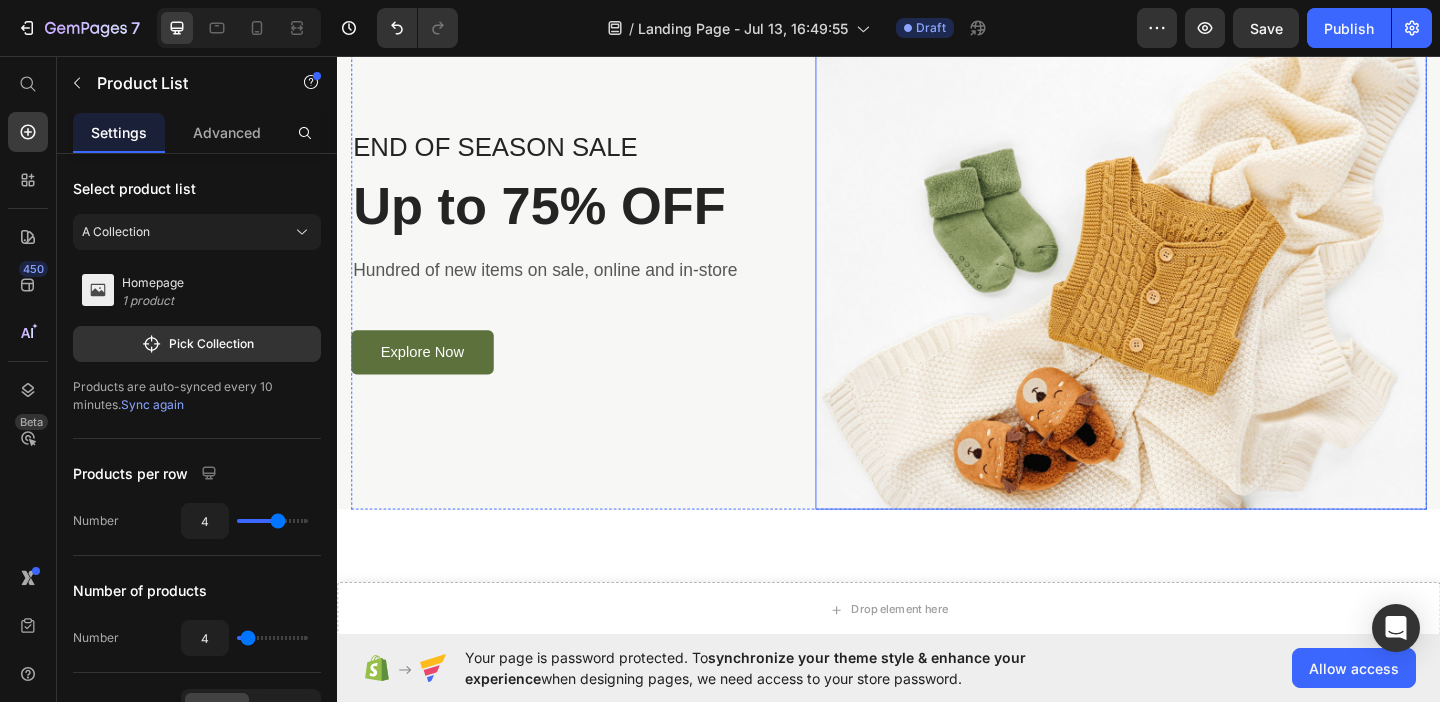 click at bounding box center (1189, 276) 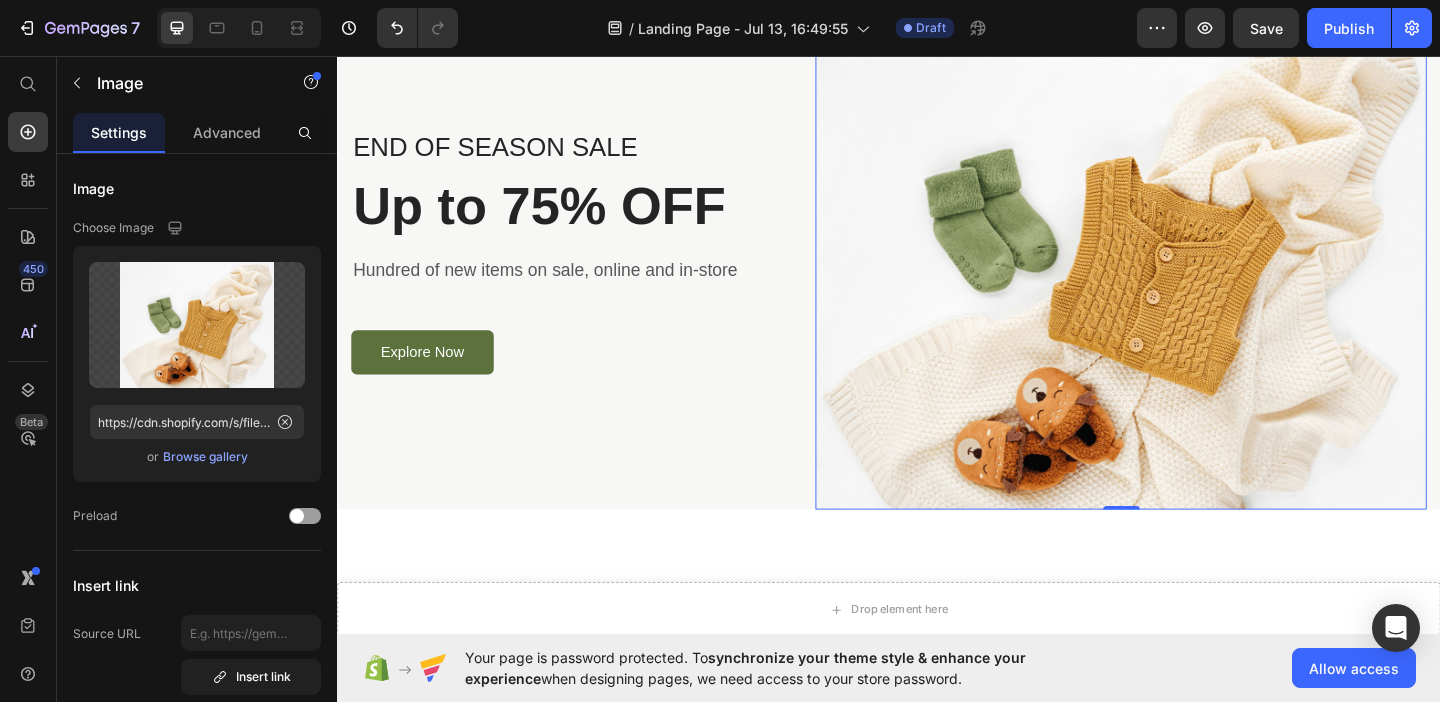 scroll, scrollTop: 1588, scrollLeft: 0, axis: vertical 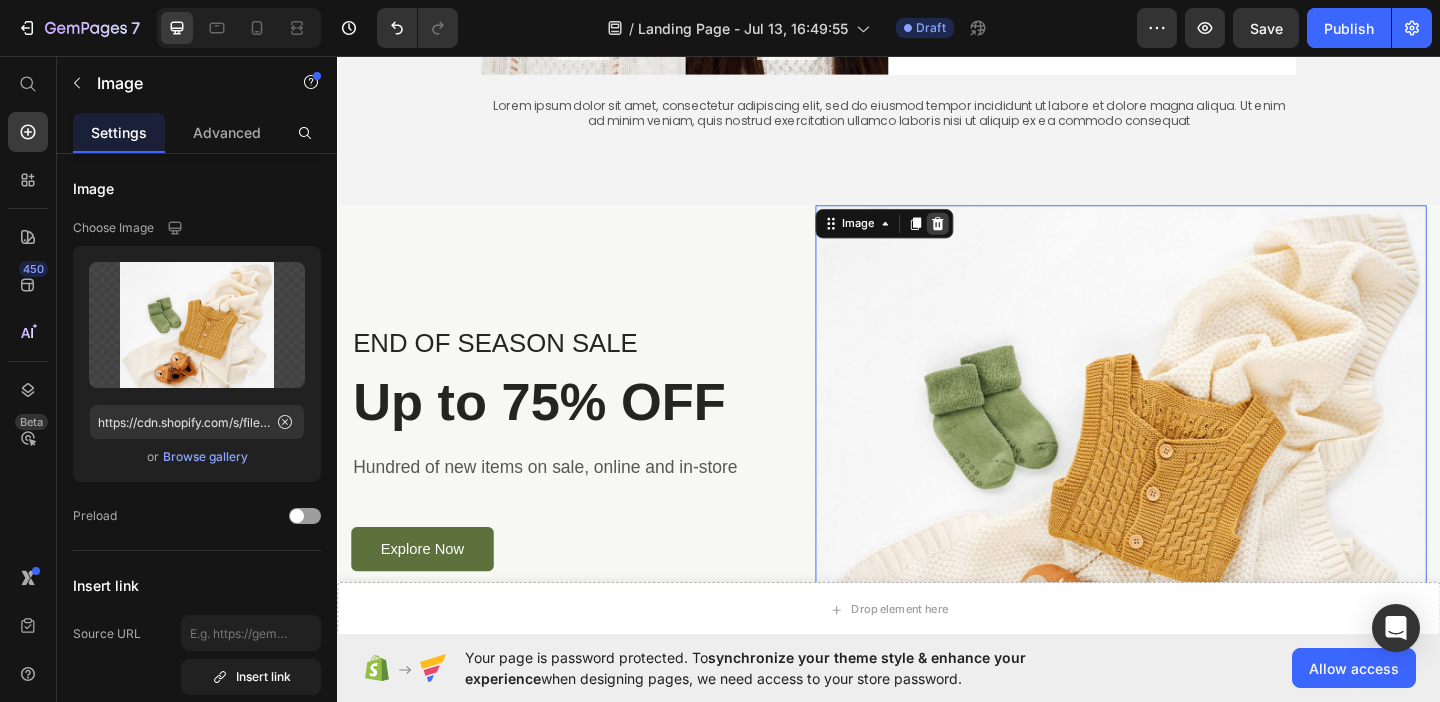 click 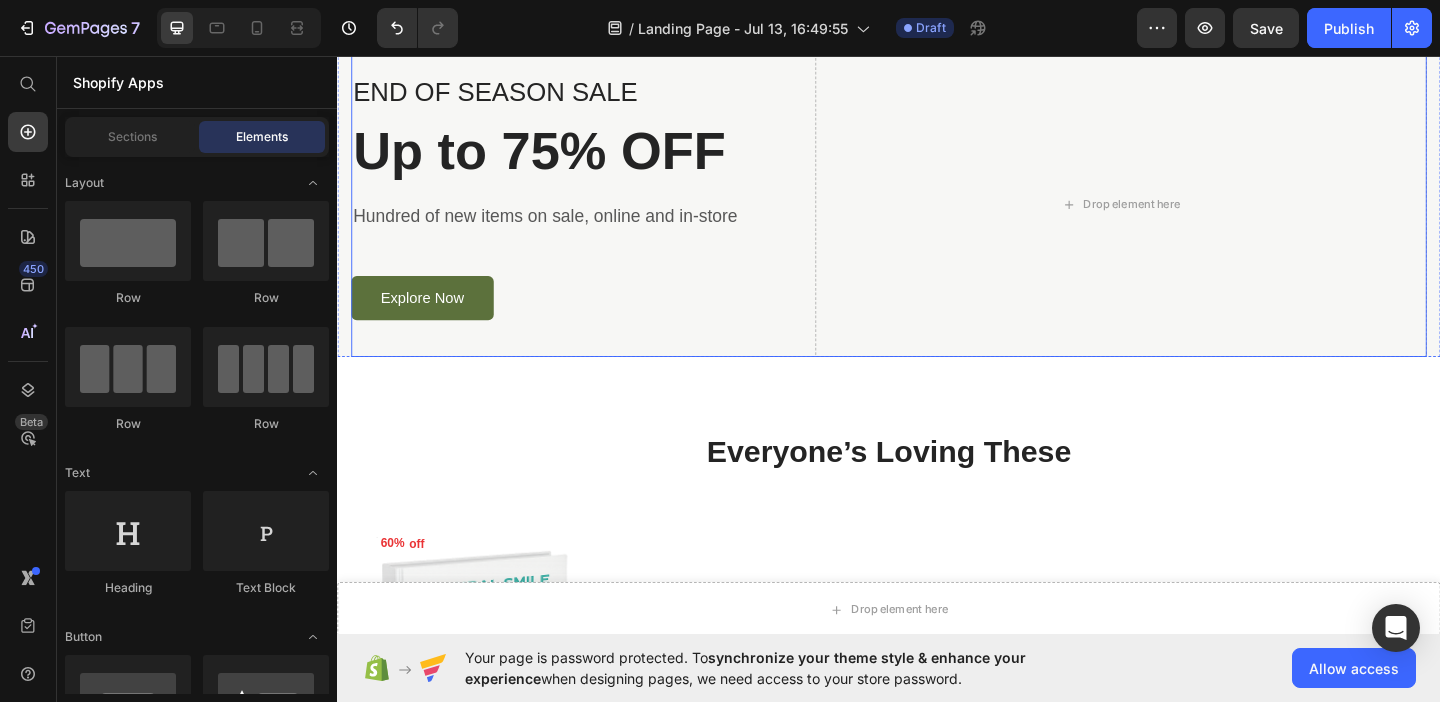 scroll, scrollTop: 1631, scrollLeft: 0, axis: vertical 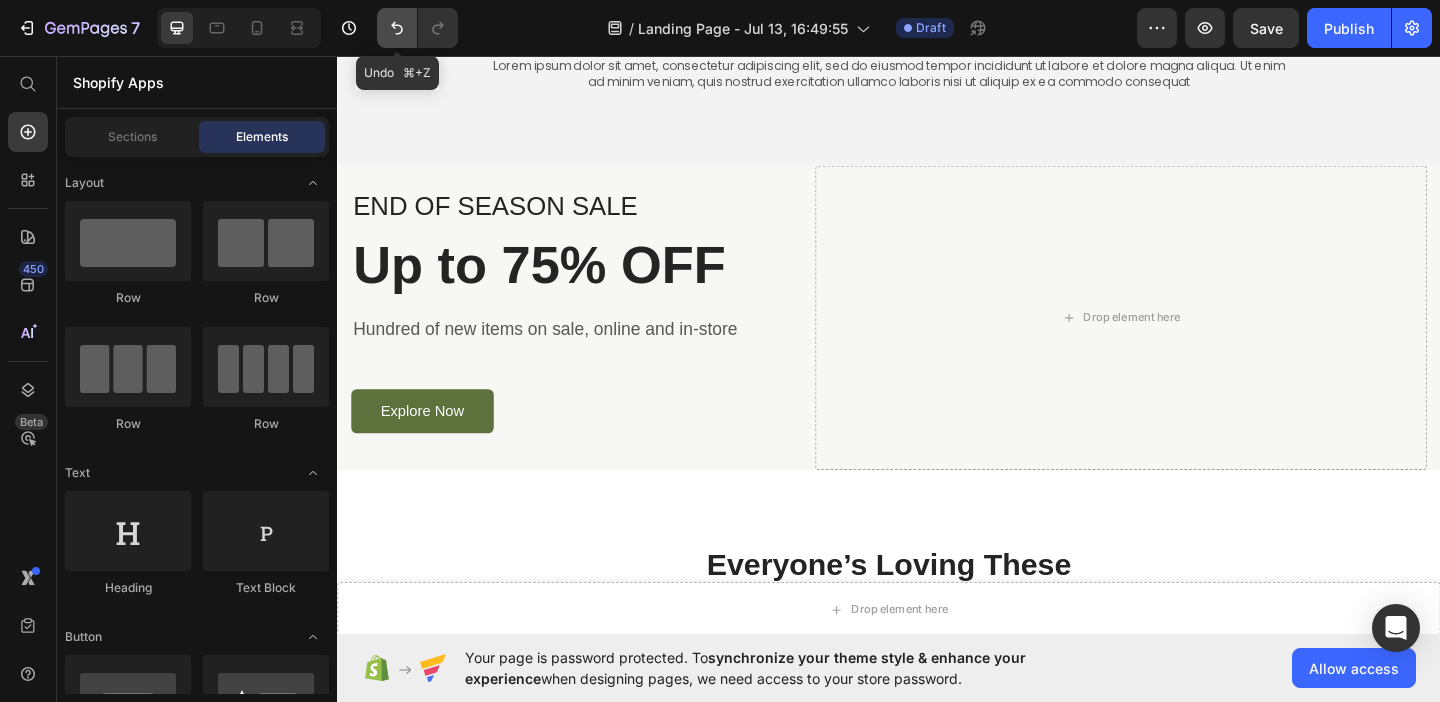 click 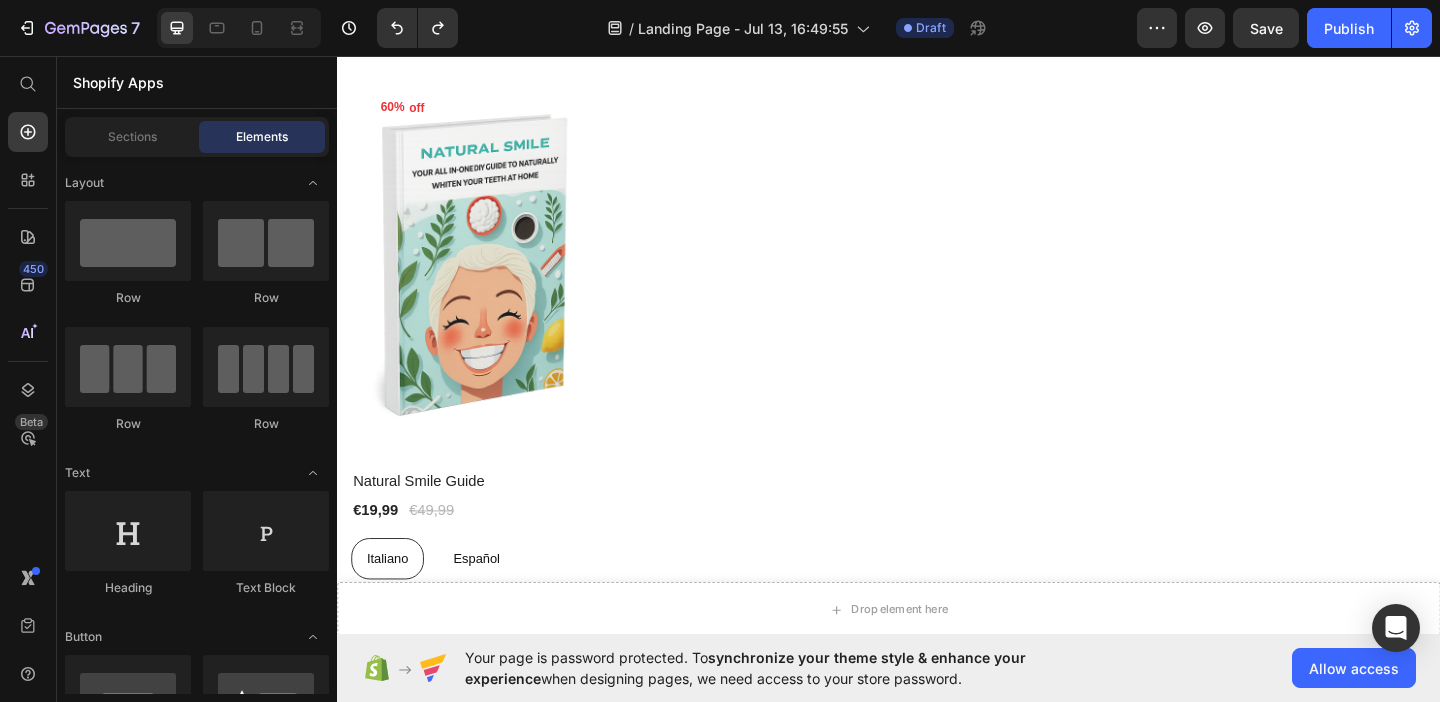 scroll, scrollTop: 2248, scrollLeft: 0, axis: vertical 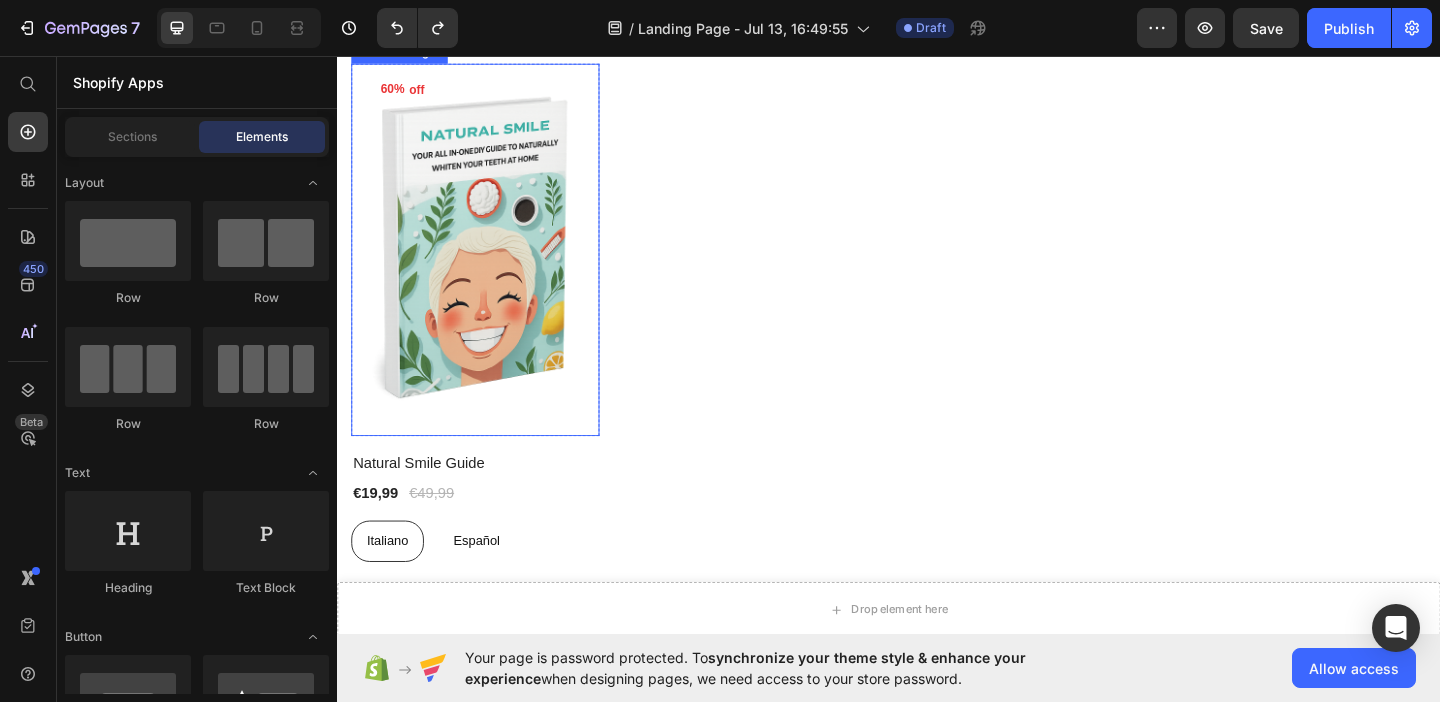 click at bounding box center (487, 266) 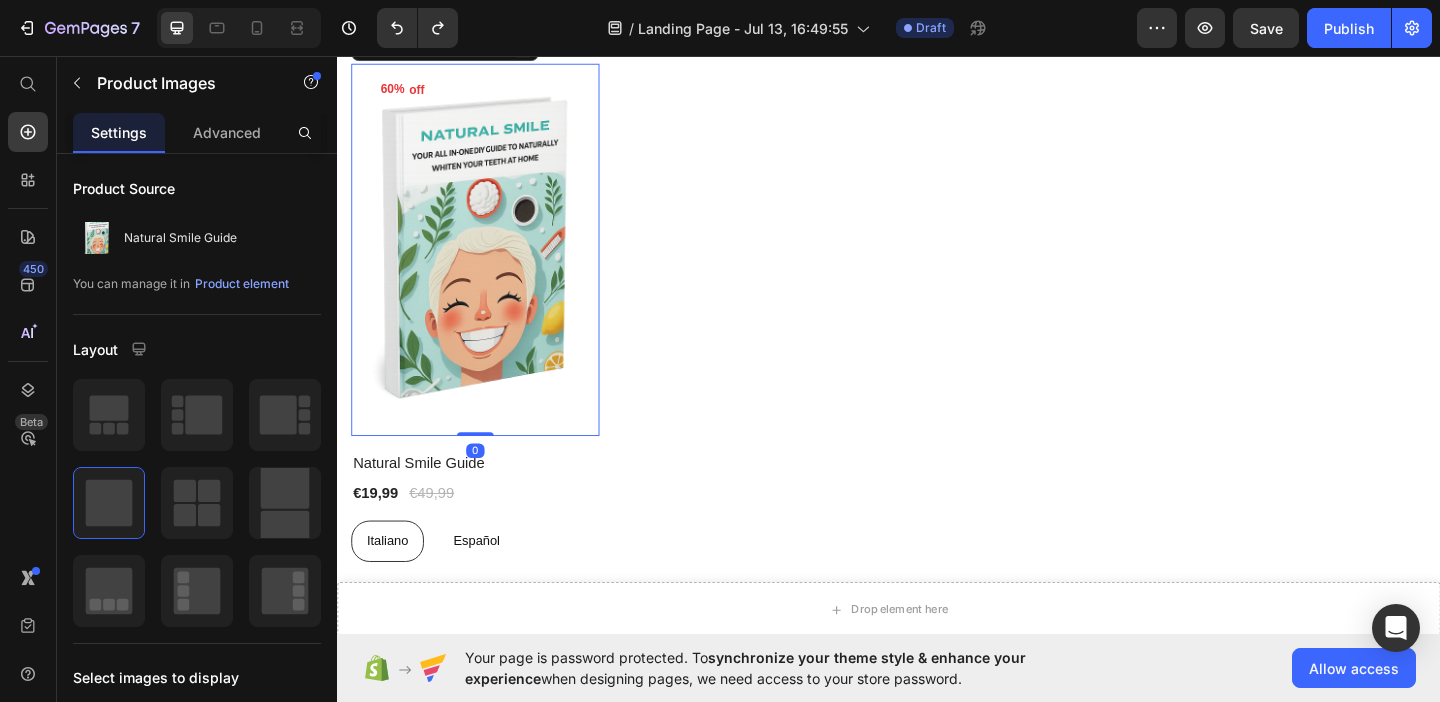click 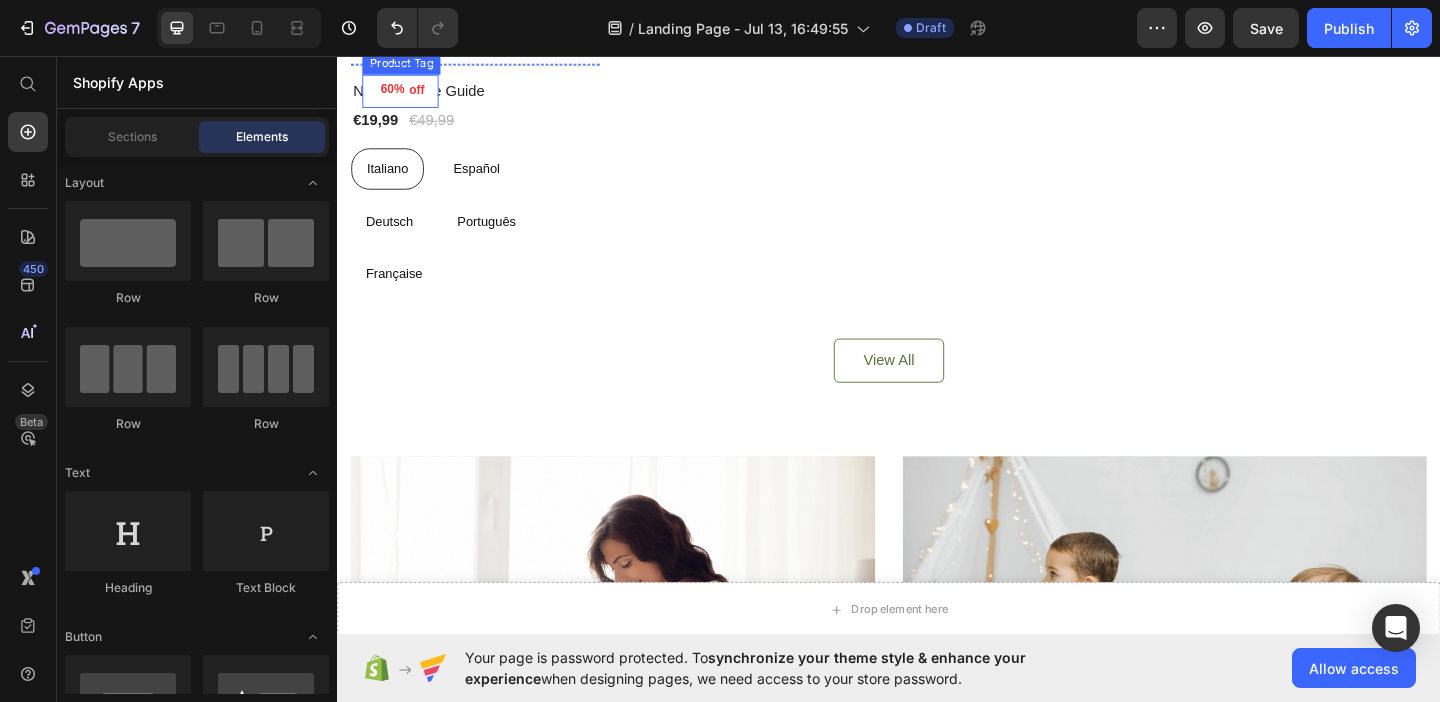 click on "60% off" at bounding box center [405, 93] 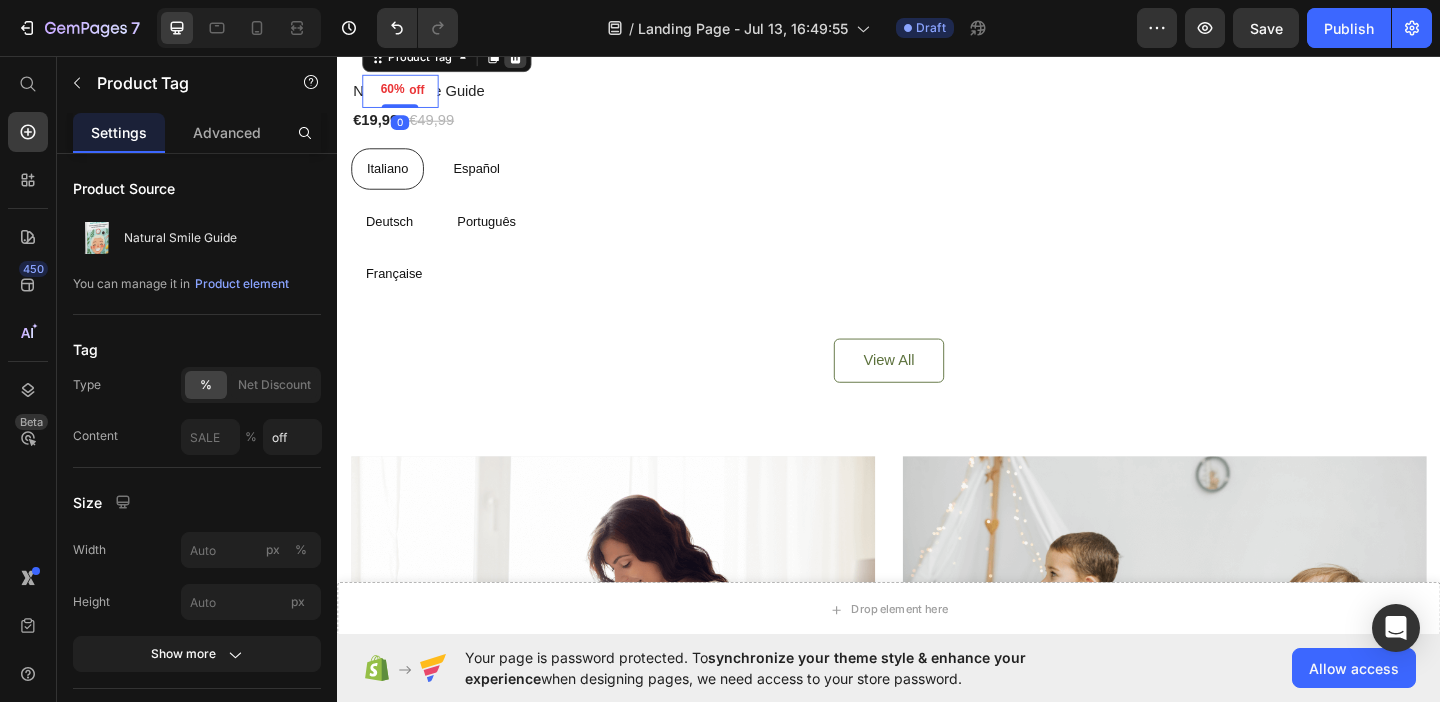 click at bounding box center (531, 57) 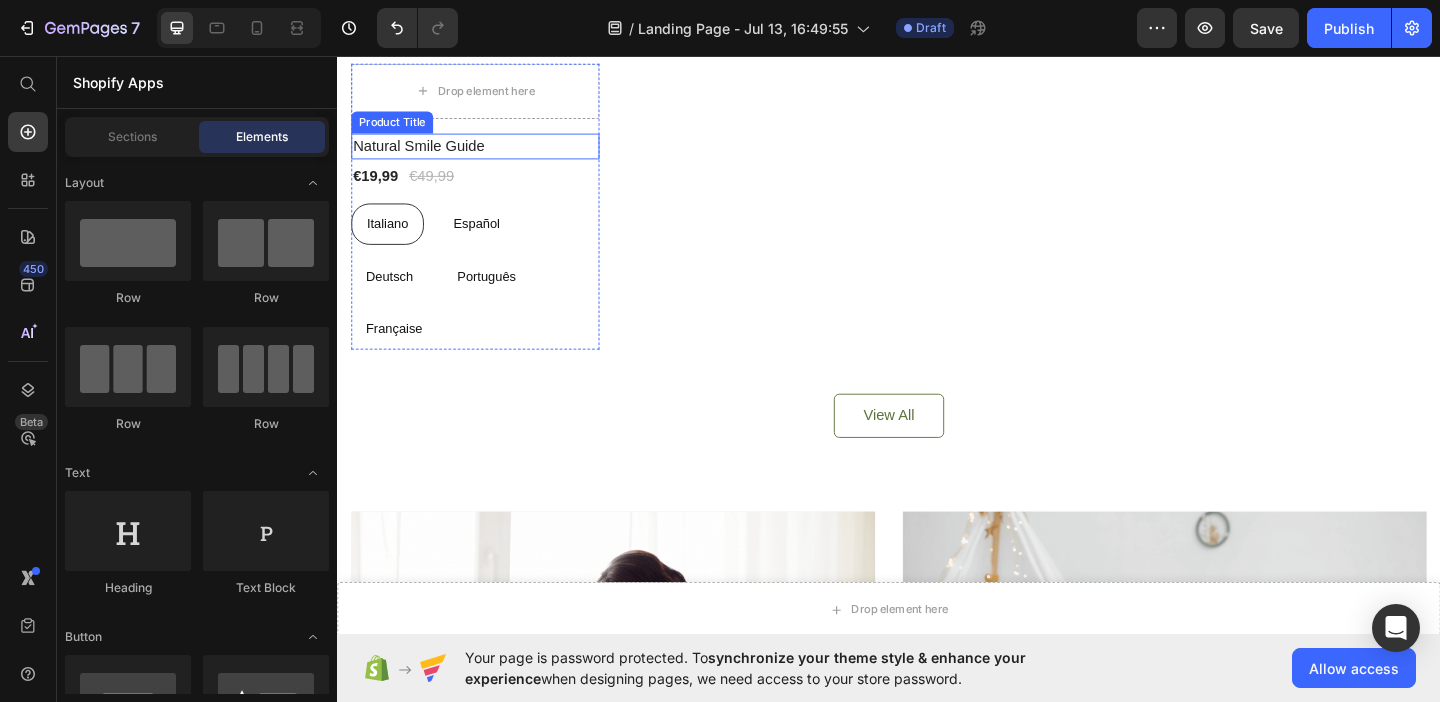 click on "Natural Smile Guide" at bounding box center (487, 154) 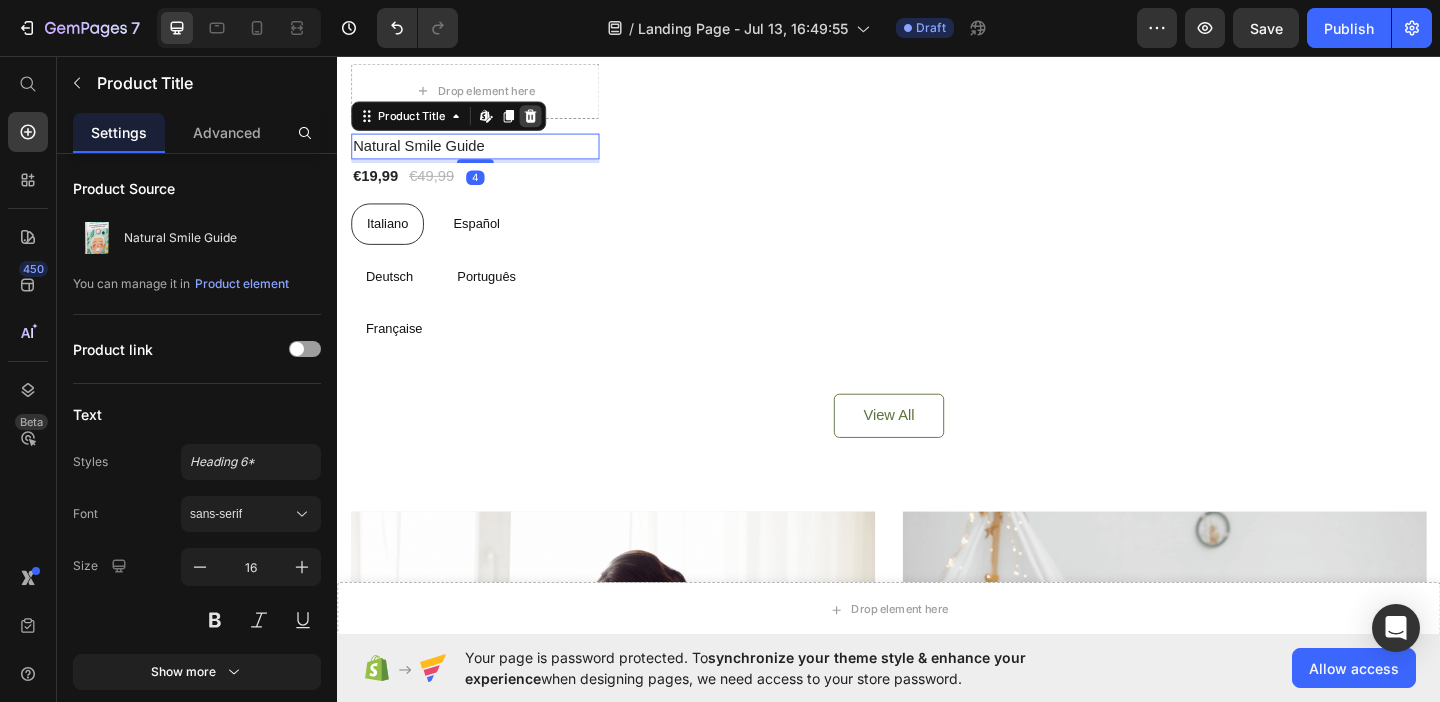 click 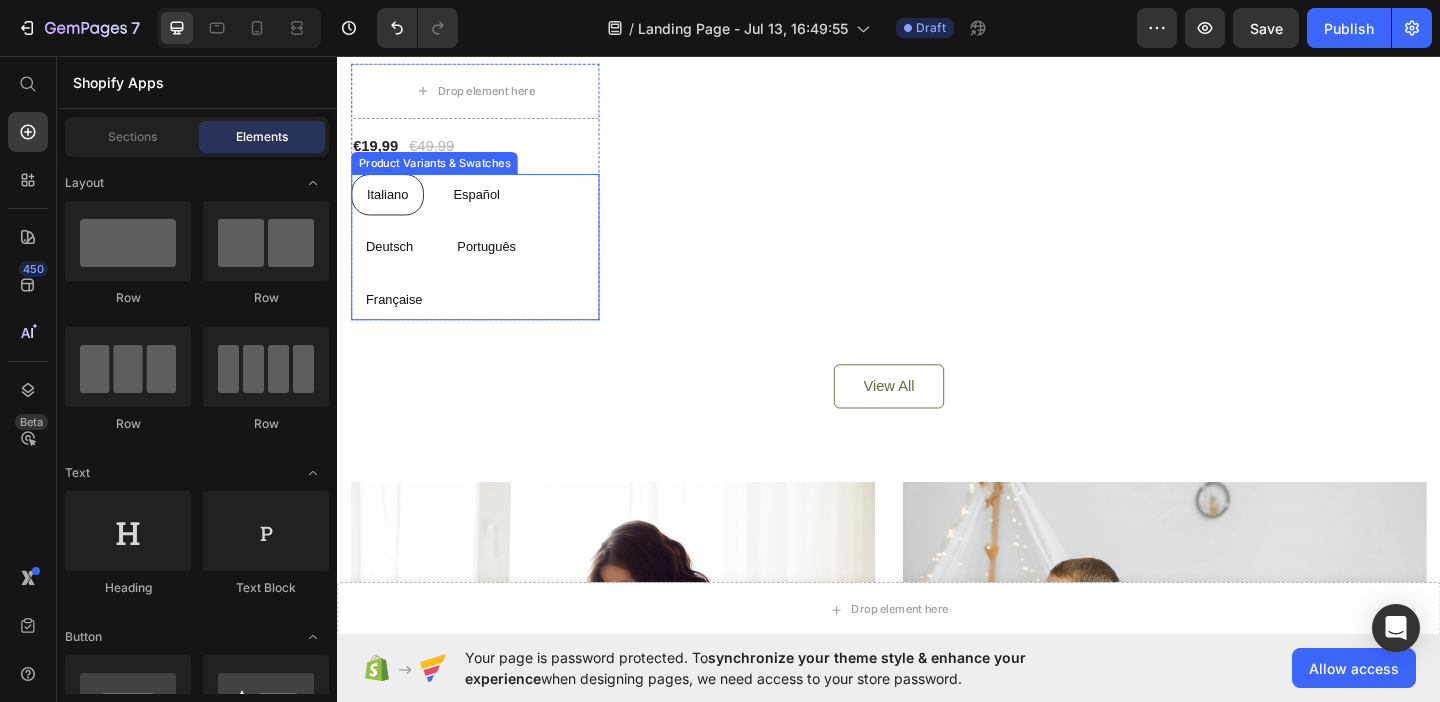 click on "Español" at bounding box center [488, 206] 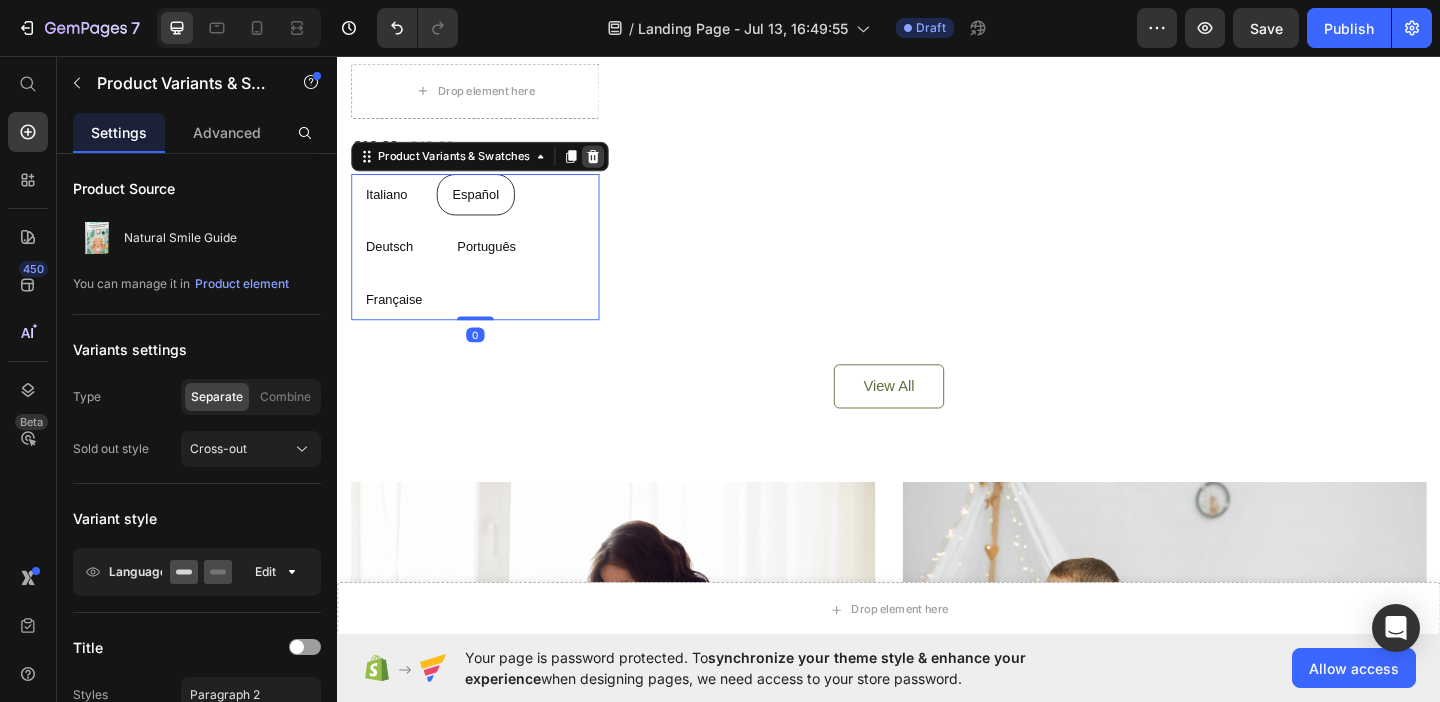 click 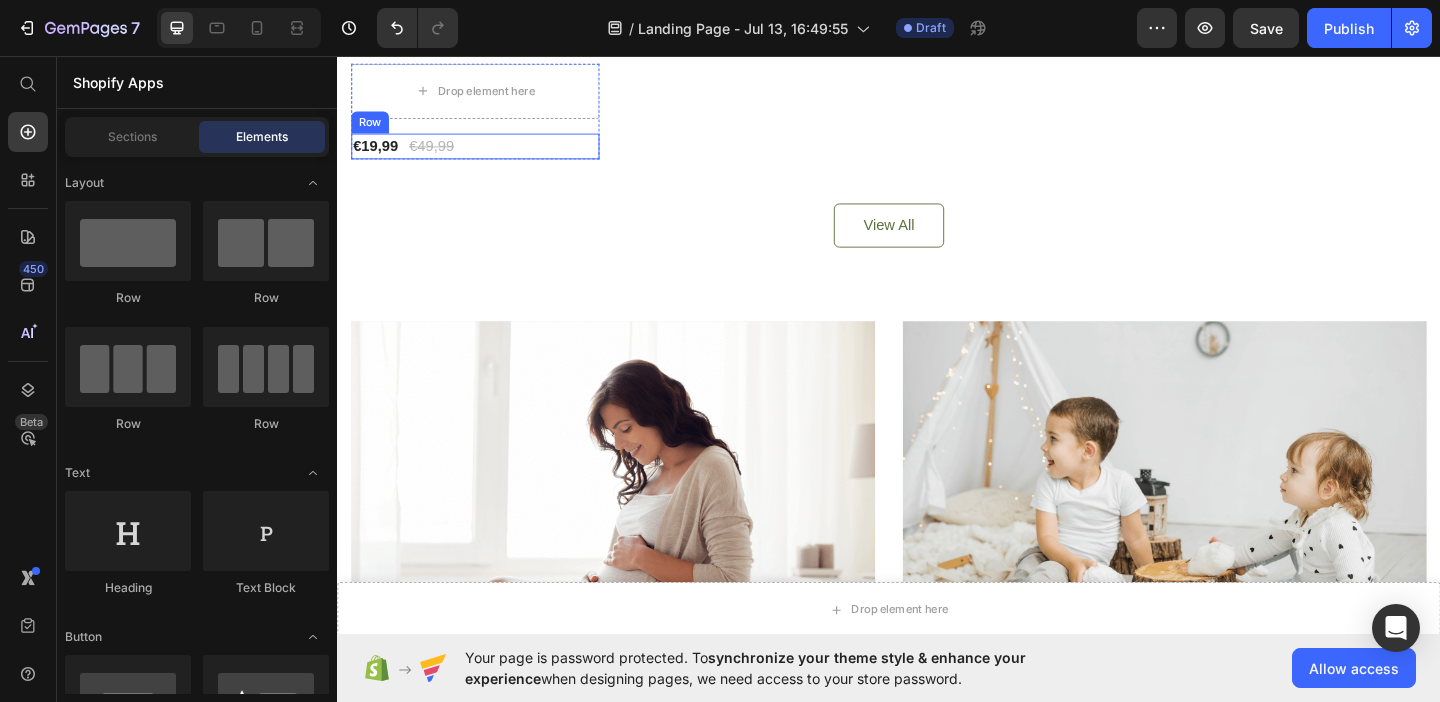 click on "€19,99 Product Price €49,99 Product Price Row" at bounding box center [487, 154] 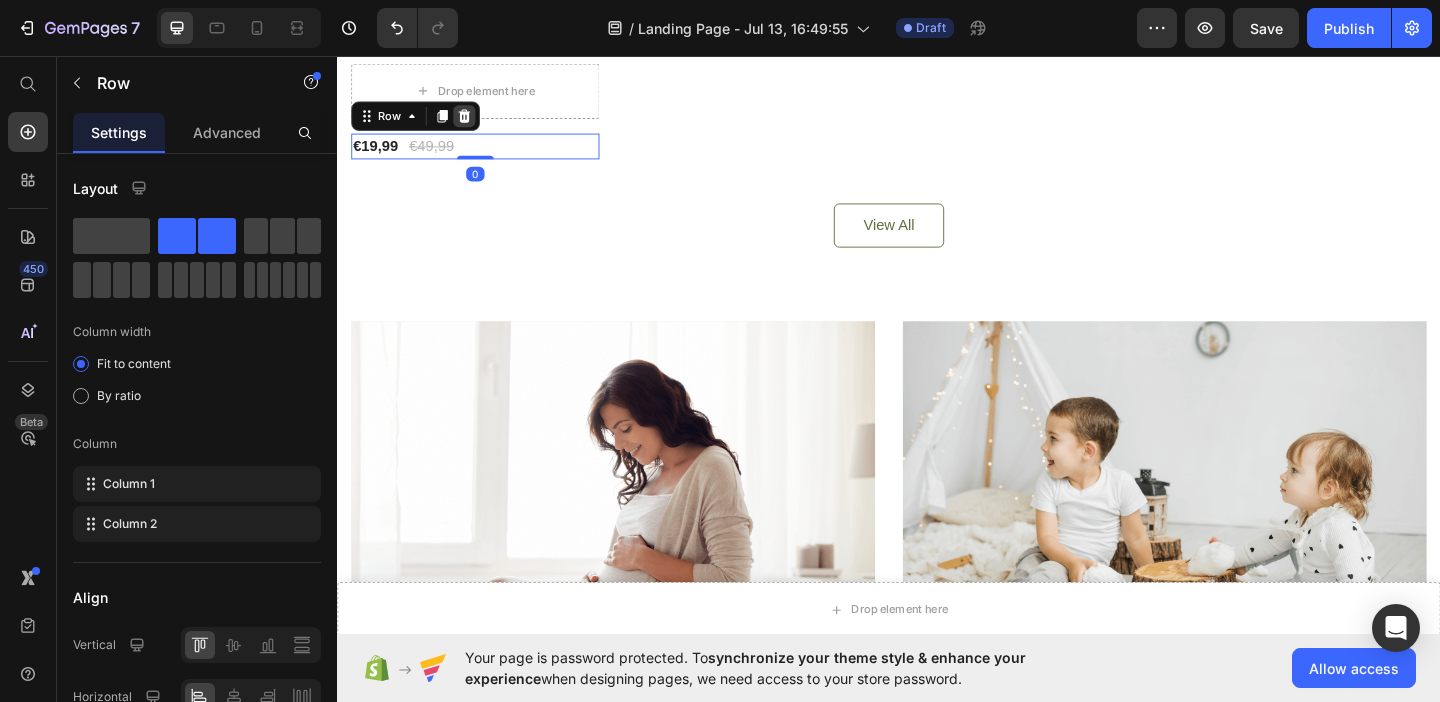 click at bounding box center (475, 121) 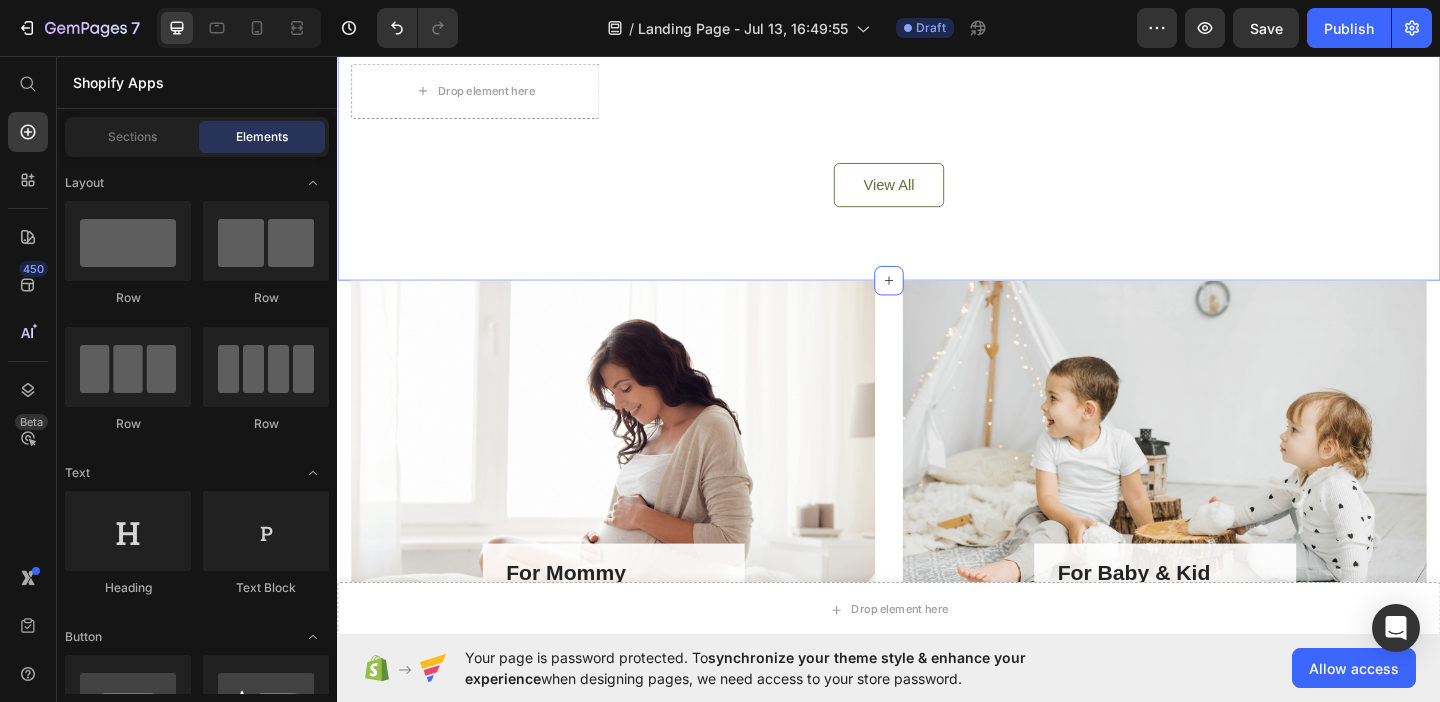 scroll, scrollTop: 2152, scrollLeft: 0, axis: vertical 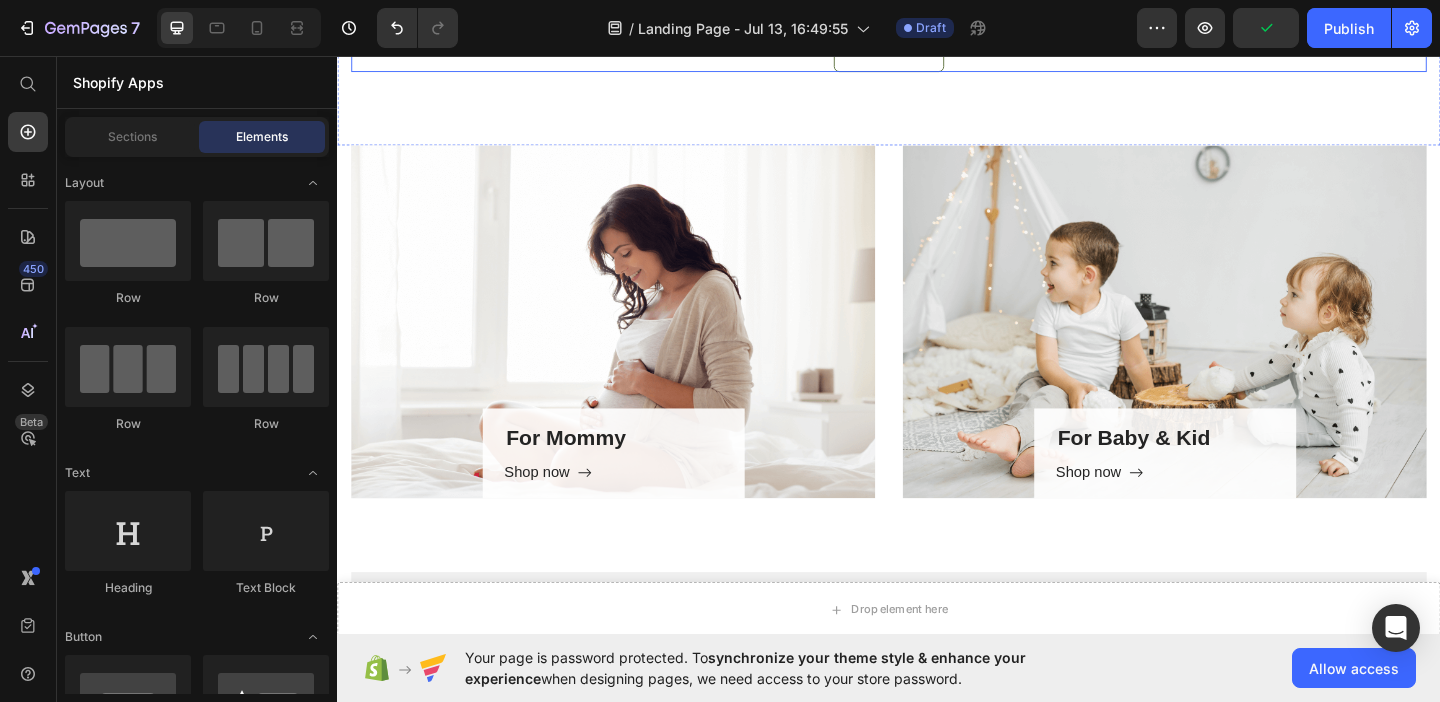select on "Español" 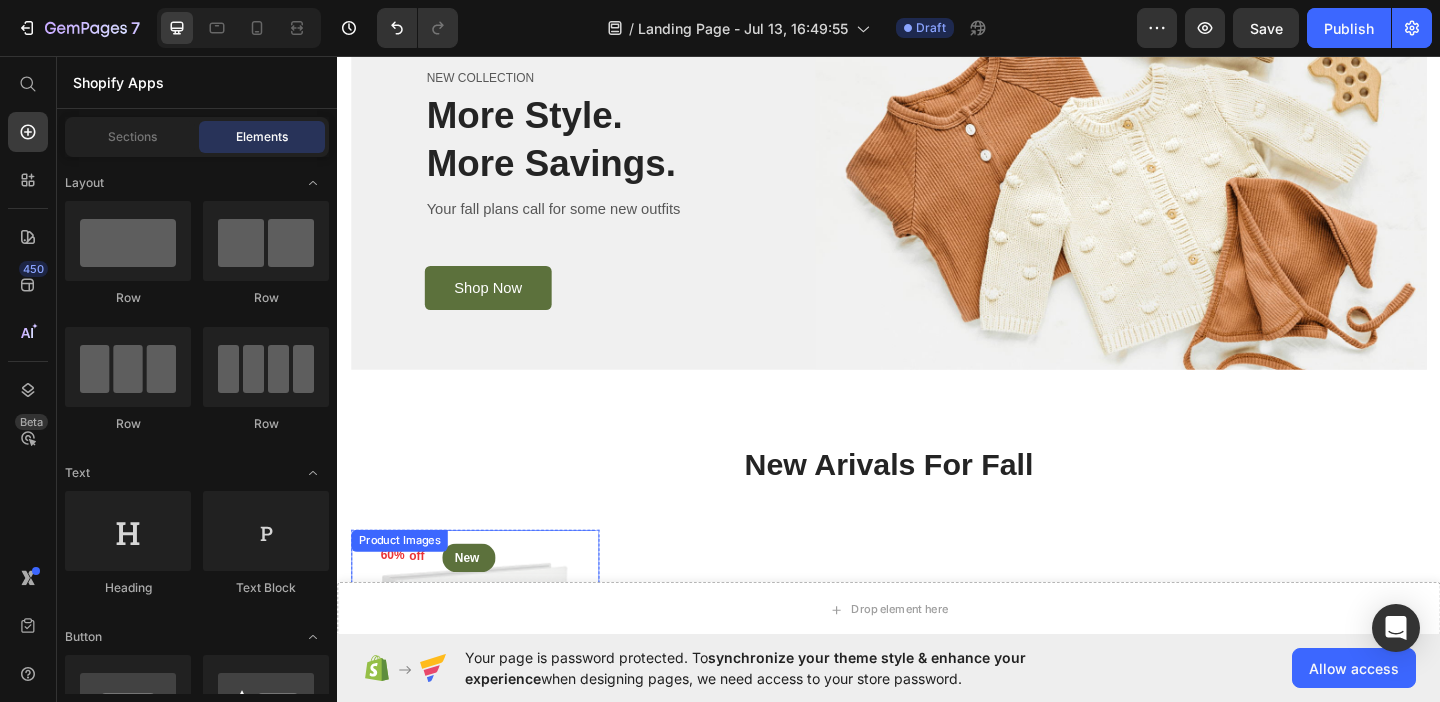scroll, scrollTop: 3455, scrollLeft: 0, axis: vertical 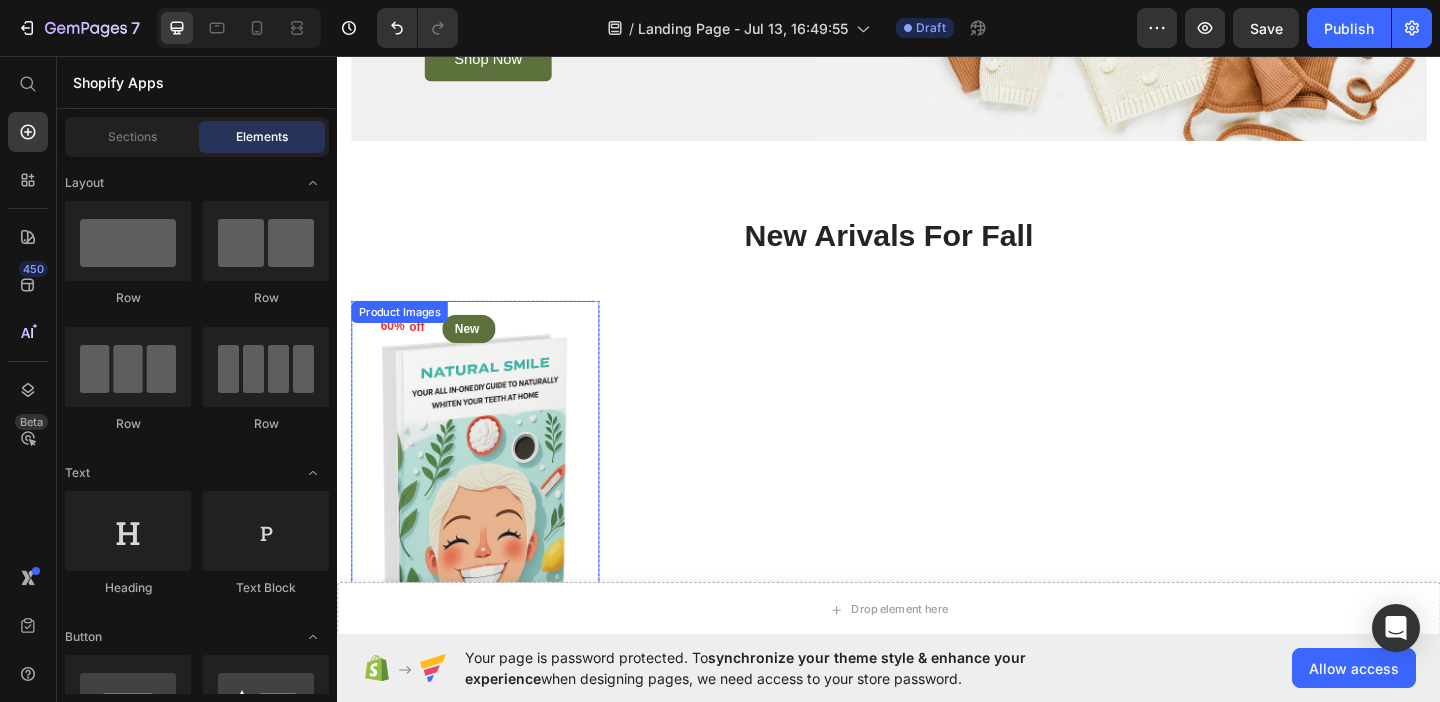 click at bounding box center [487, 524] 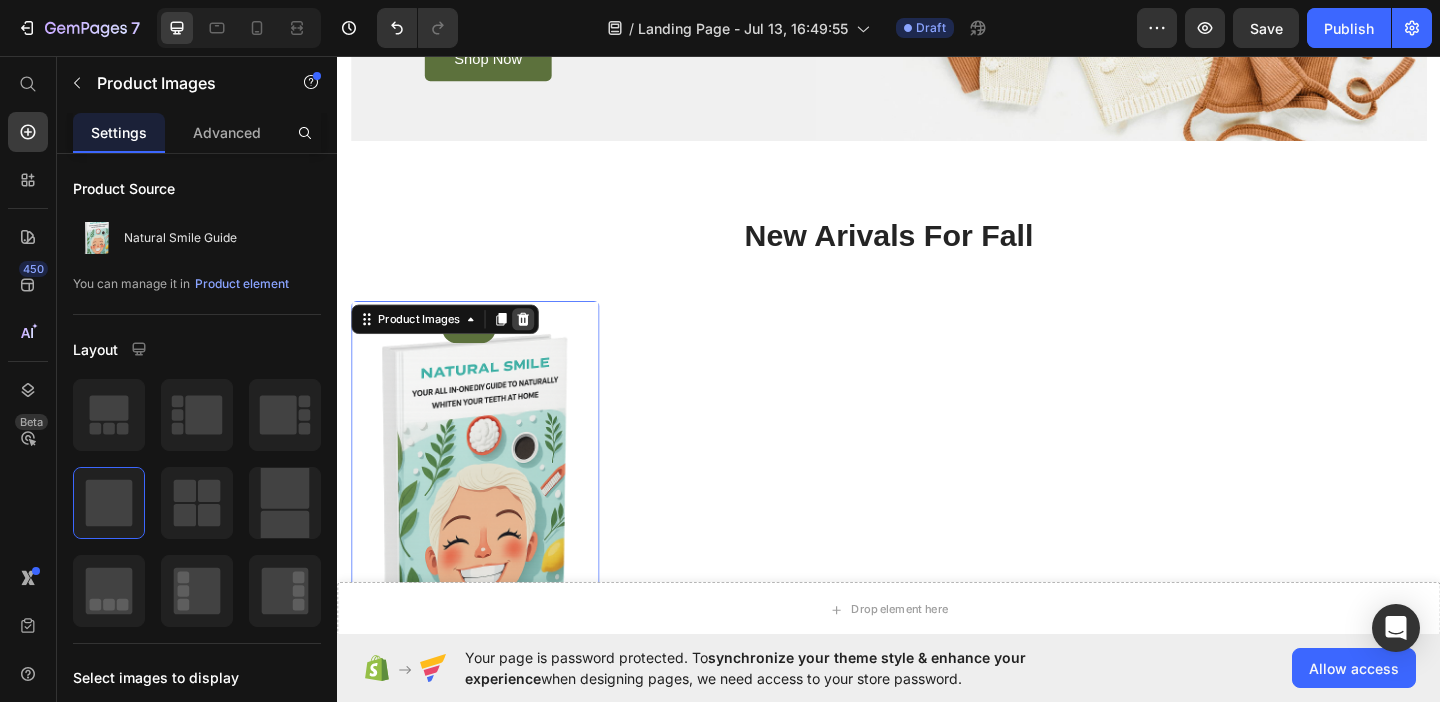 click 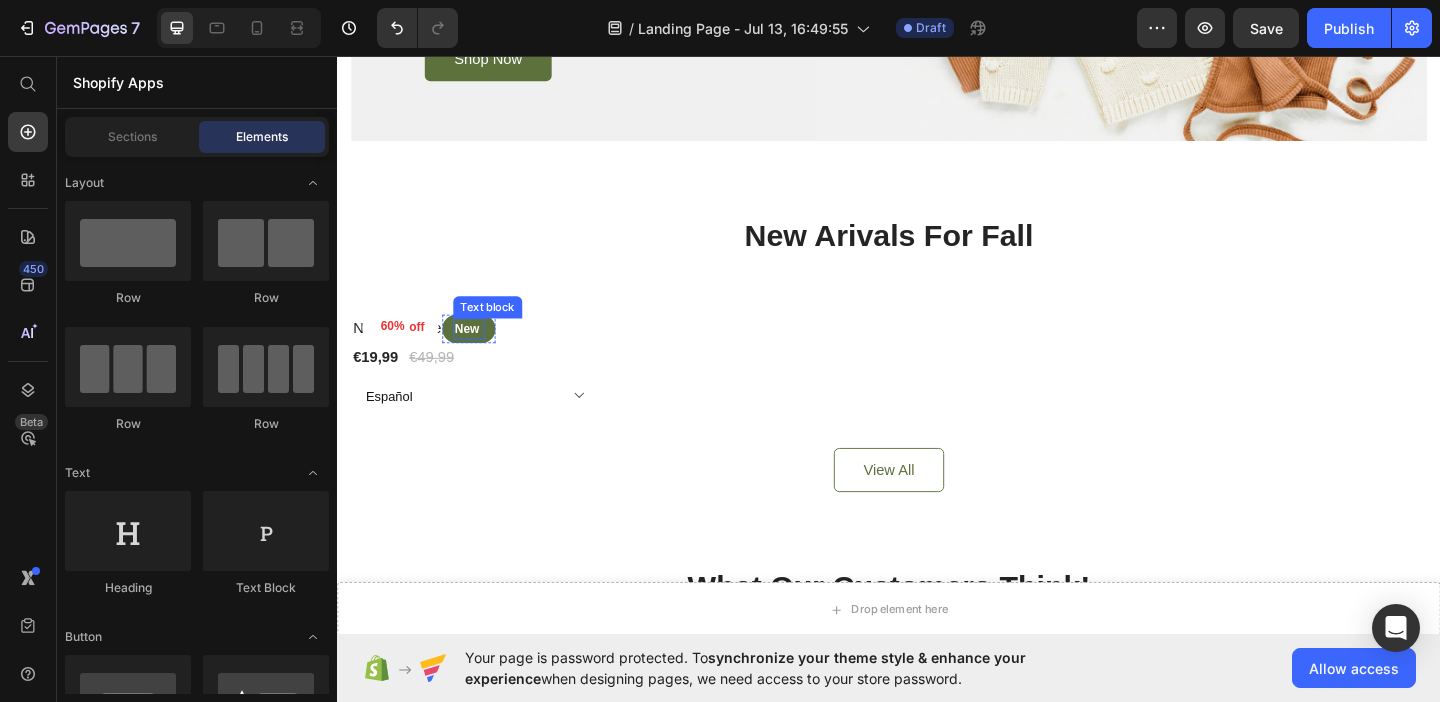 click on "New" at bounding box center (480, 353) 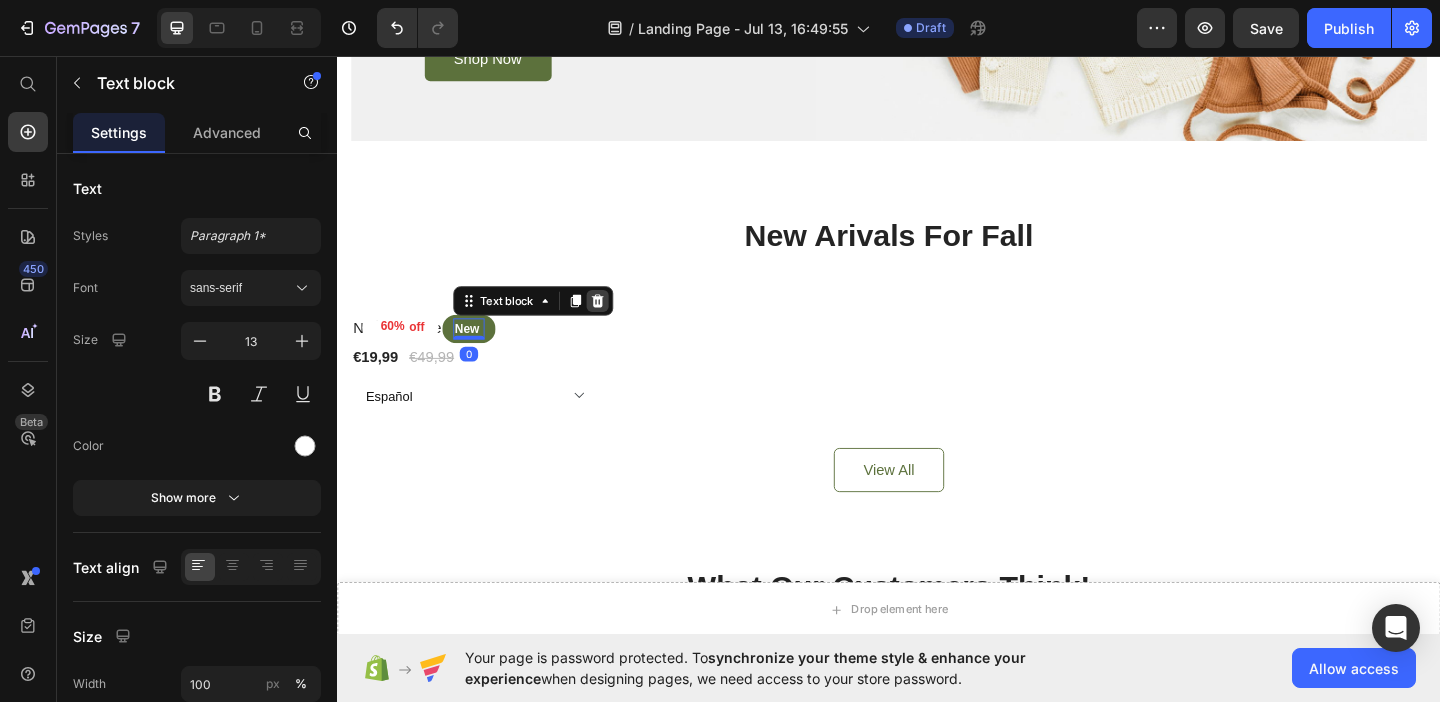 click 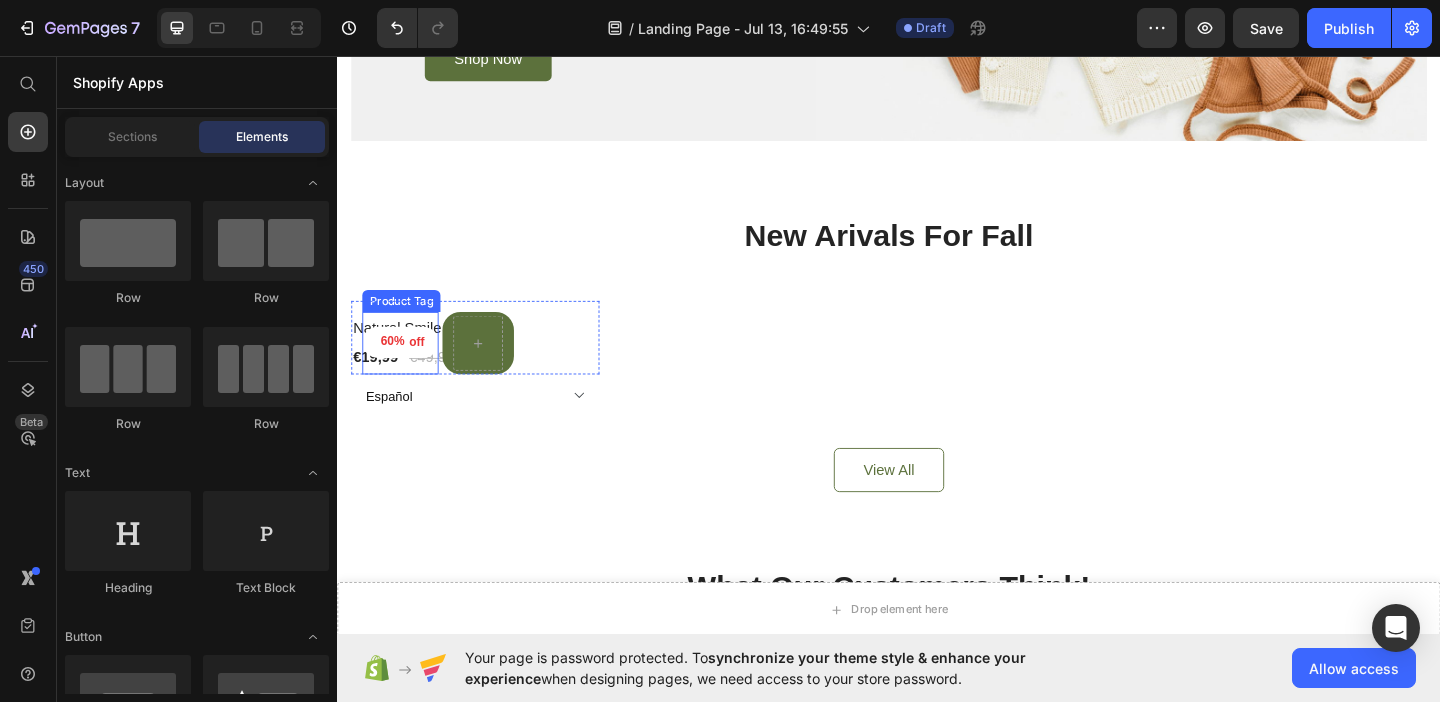 click on "off" at bounding box center [423, 367] 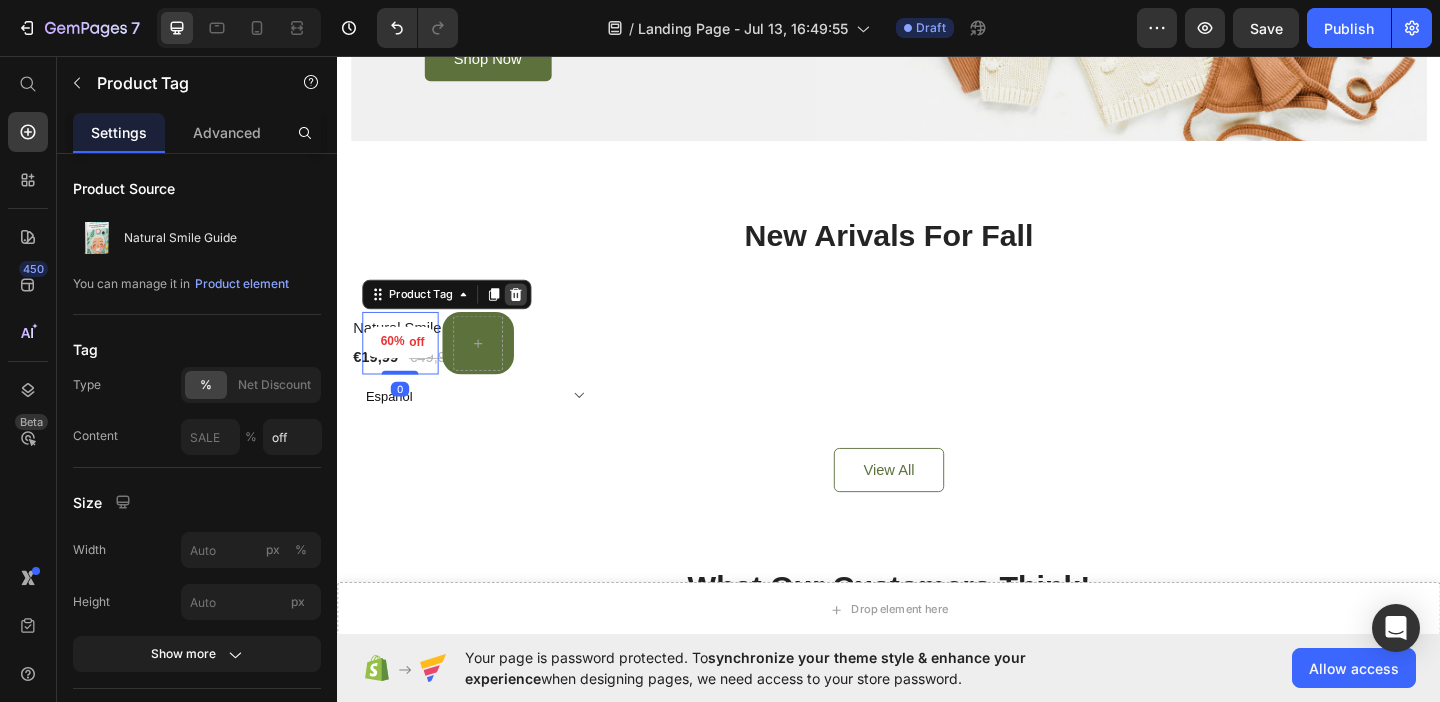 click 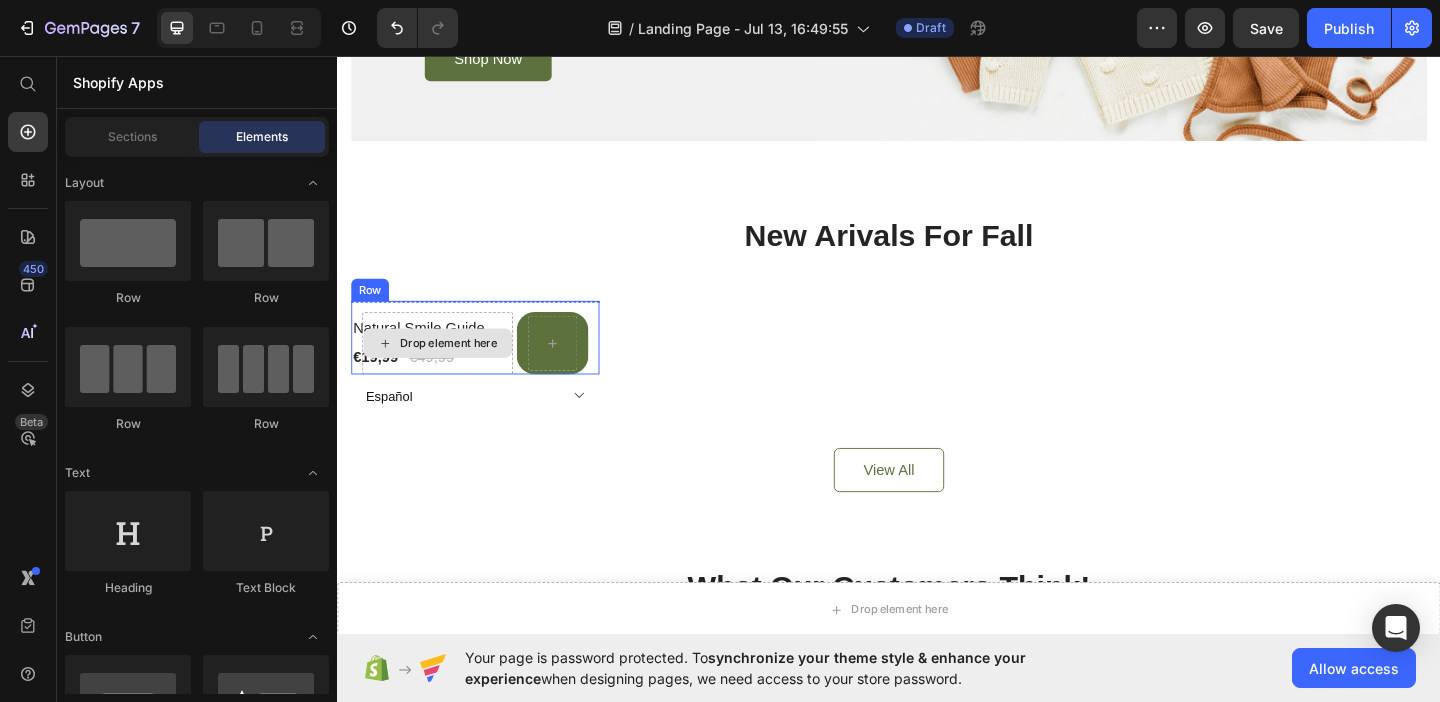 click on "Drop element here" at bounding box center (446, 368) 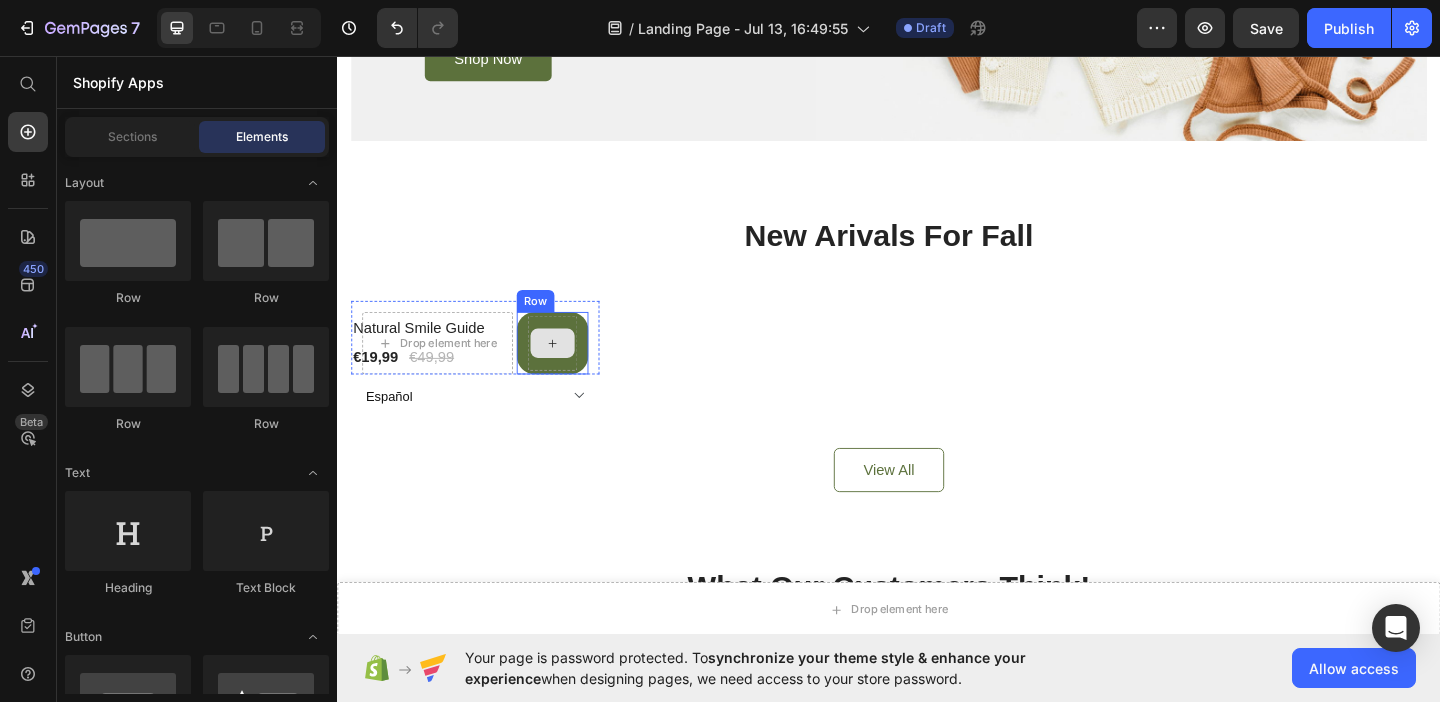 click at bounding box center [571, 368] 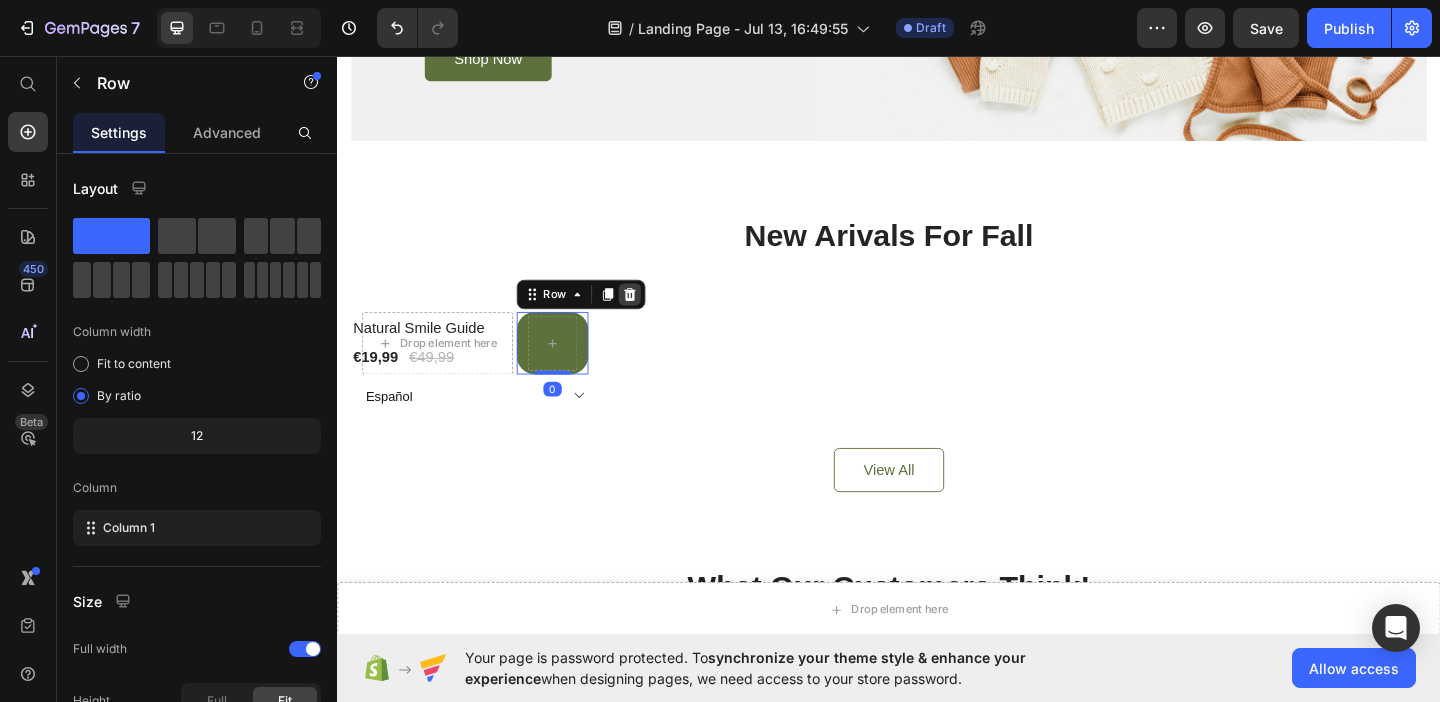 click 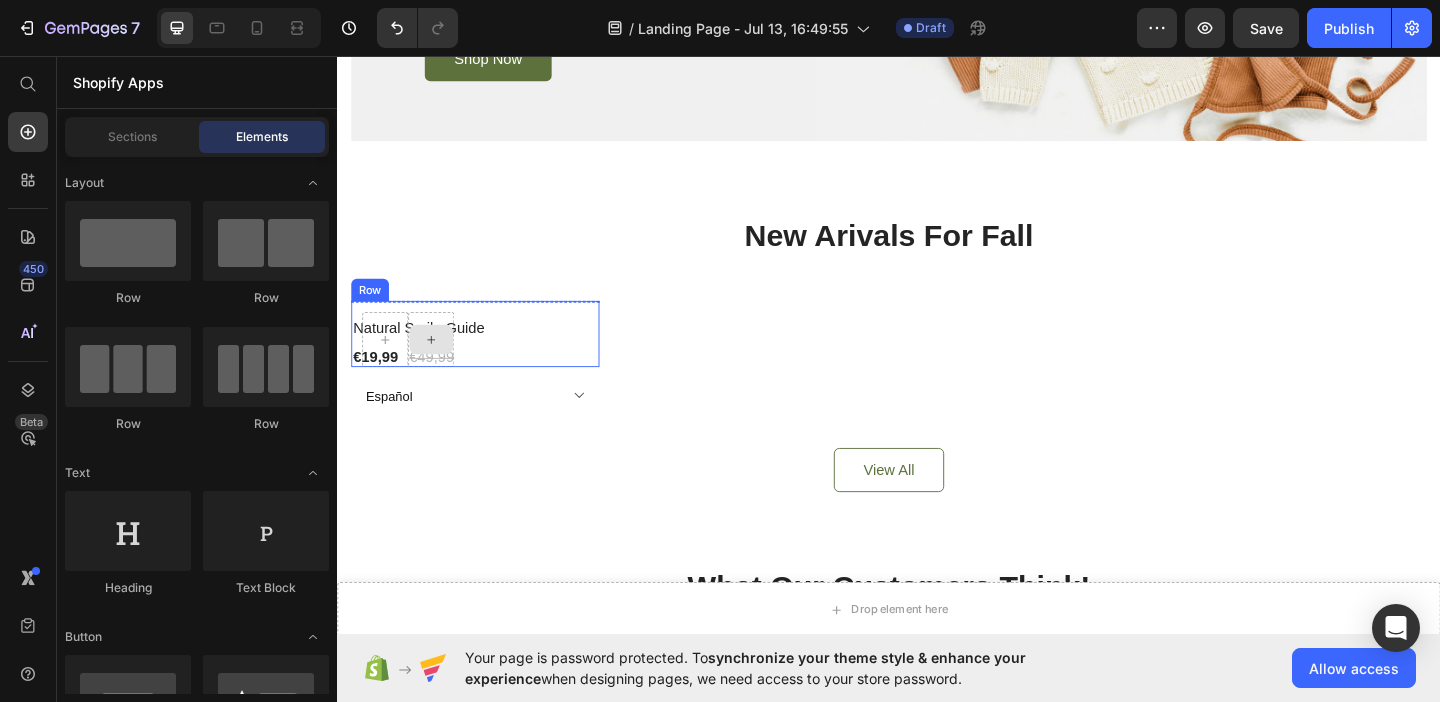 click at bounding box center (439, 364) 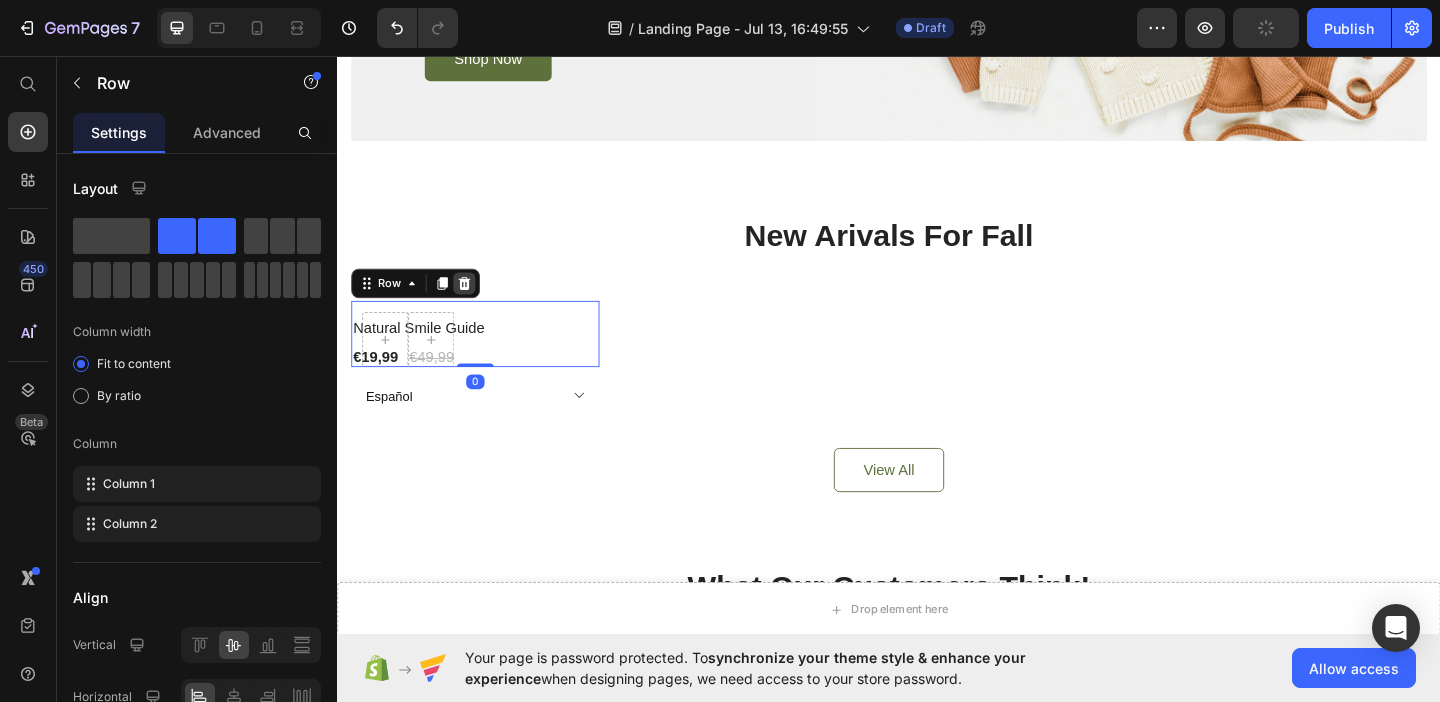 click 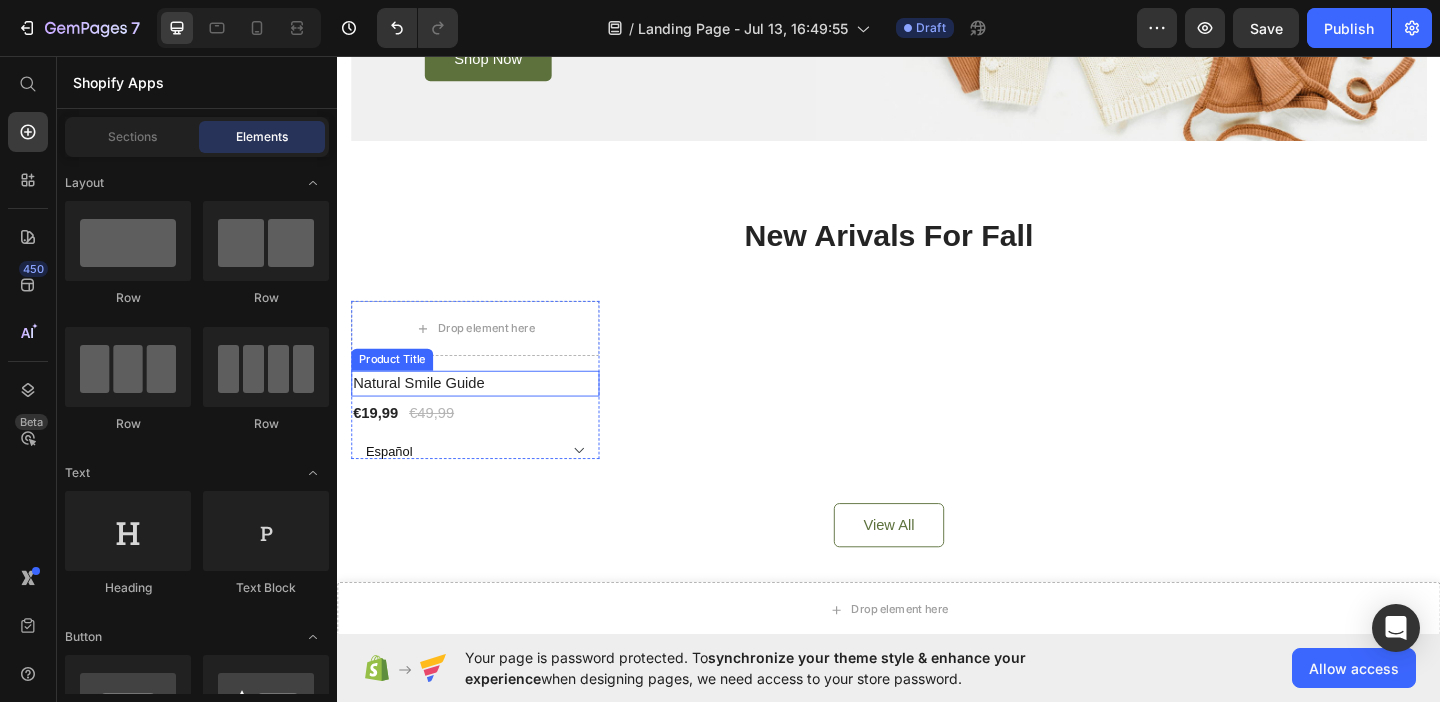 click on "Natural Smile Guide" at bounding box center [487, 412] 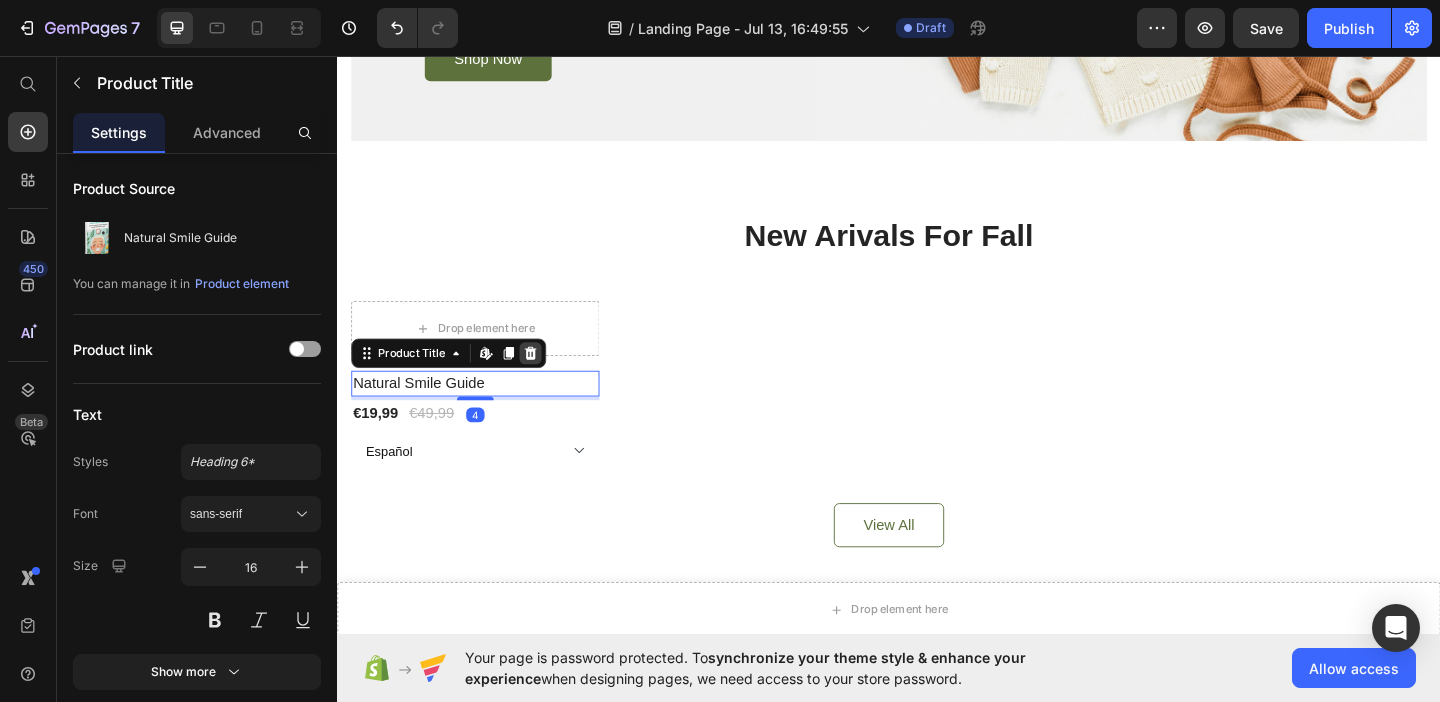 click 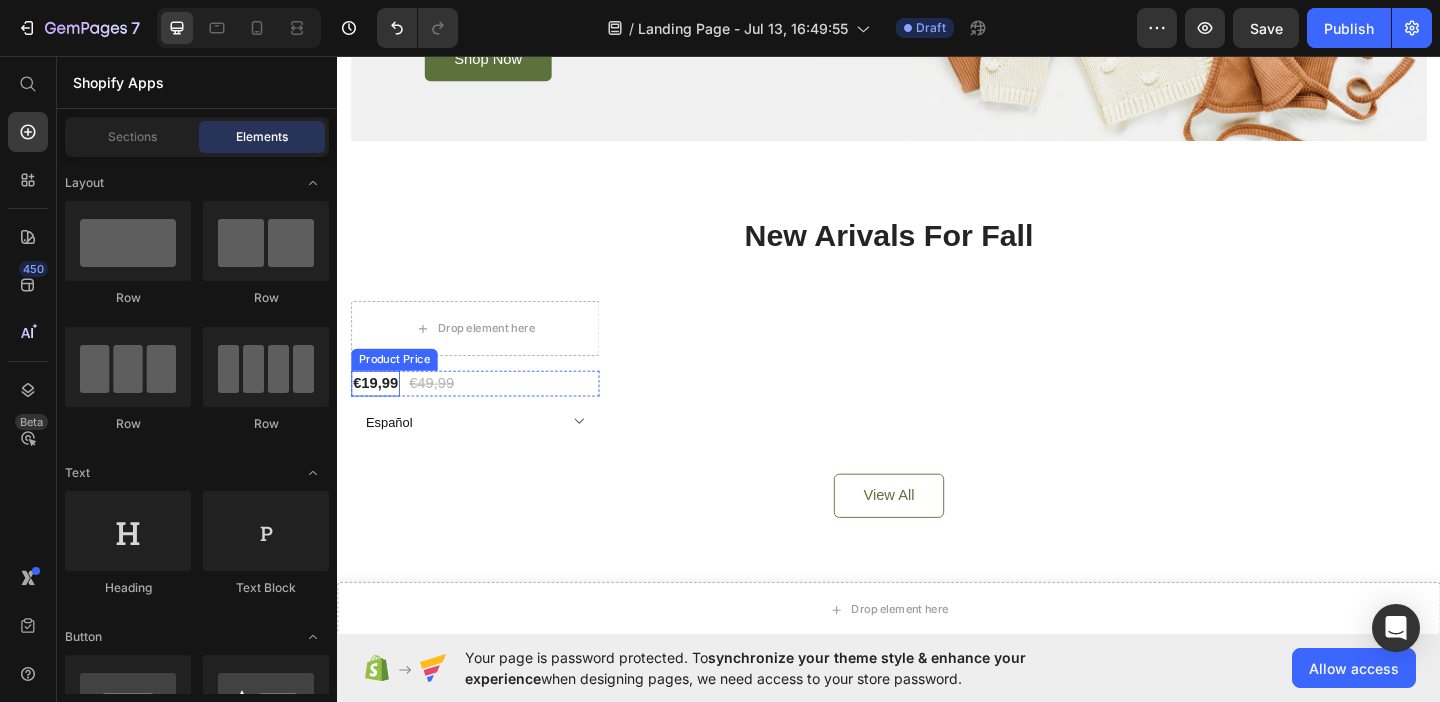 click on "€19,99" at bounding box center (378, 411) 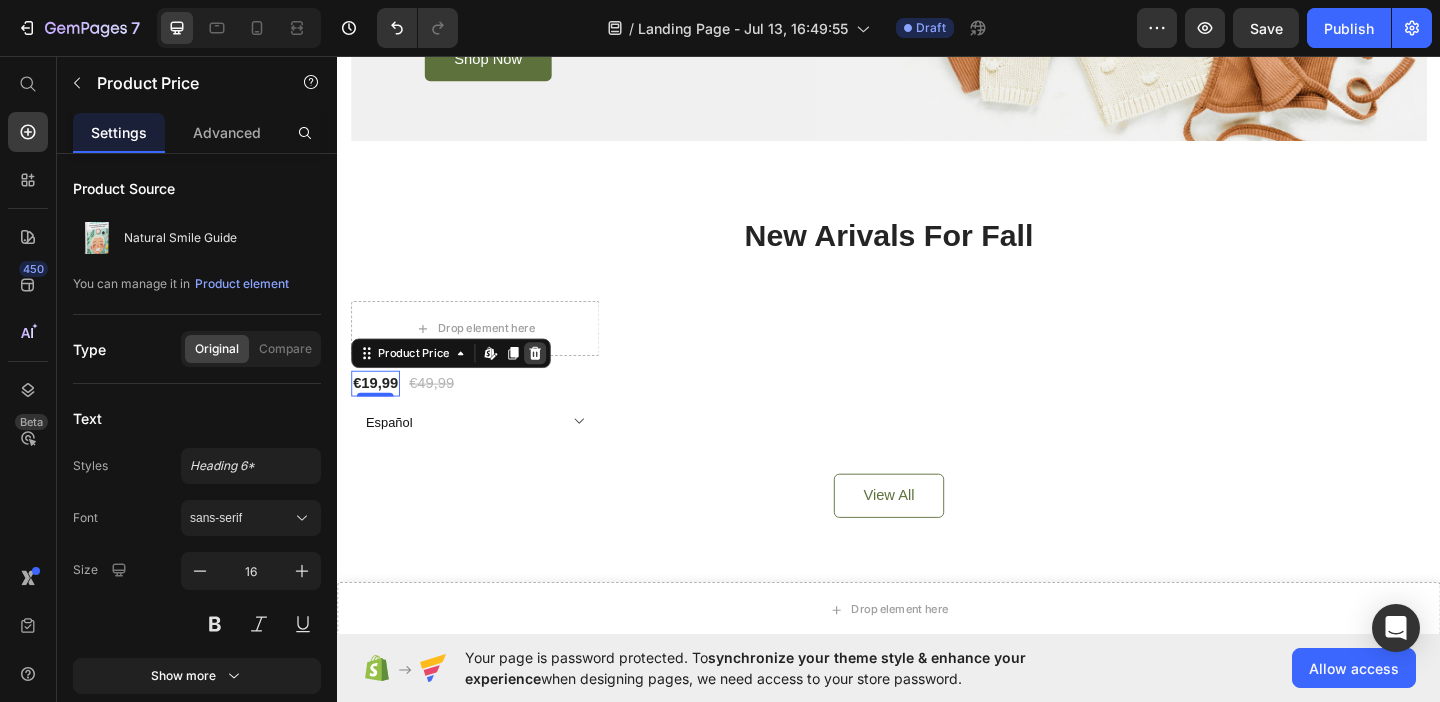 click 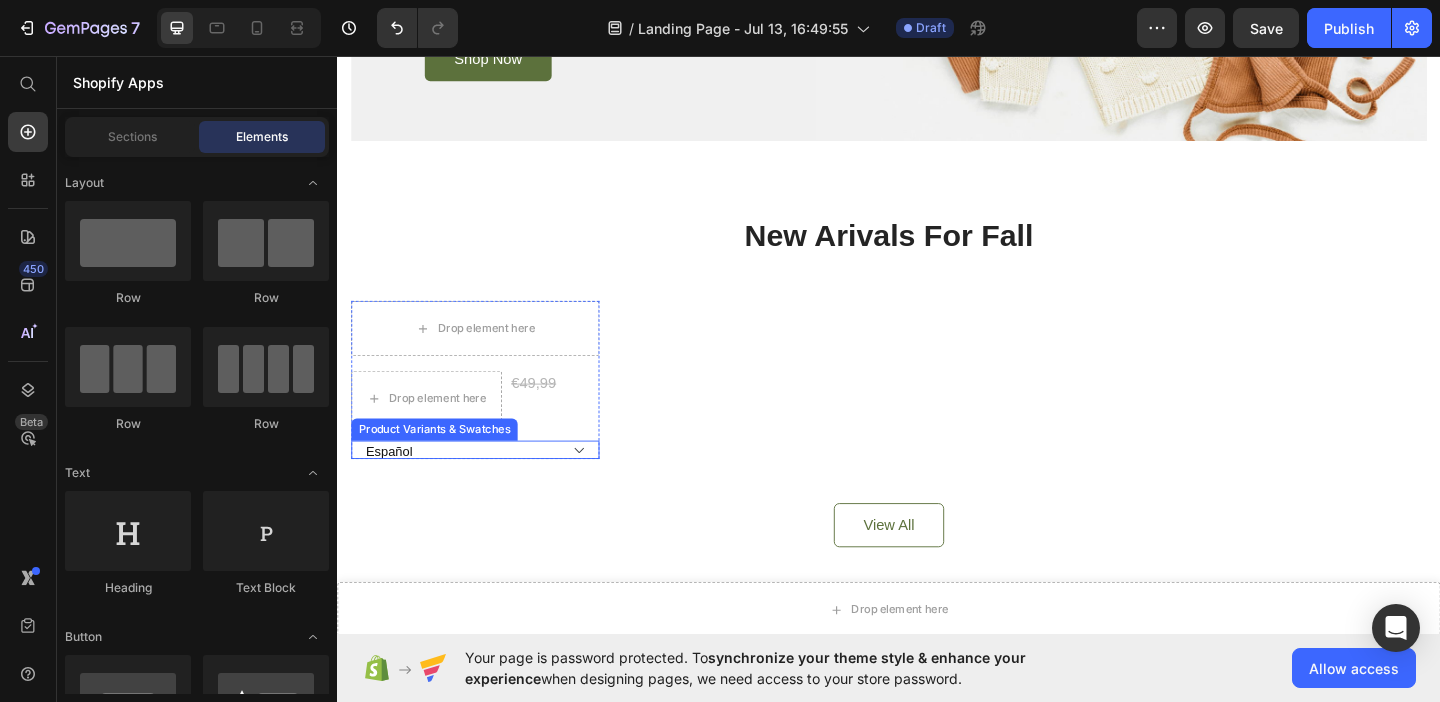 click on "Italiano Español Deutsch Português Française" at bounding box center [487, 484] 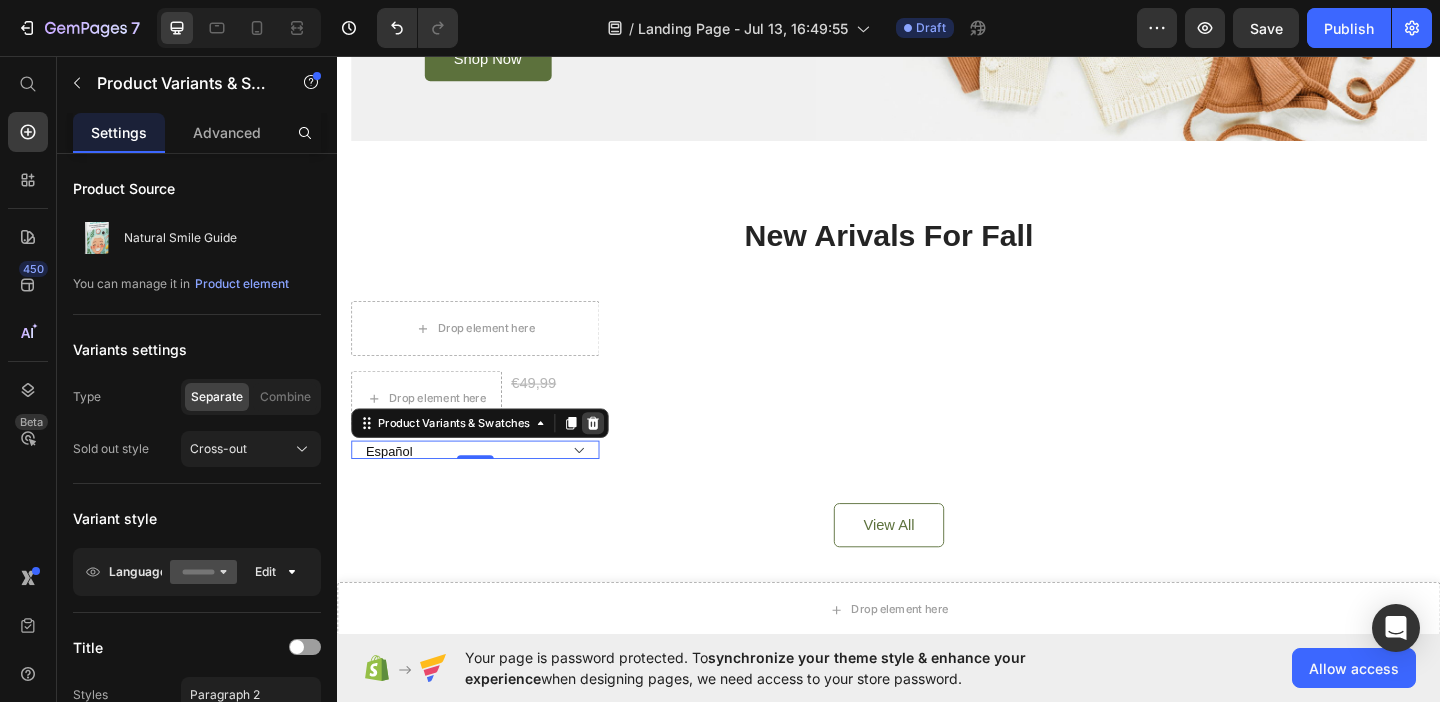 click at bounding box center [615, 455] 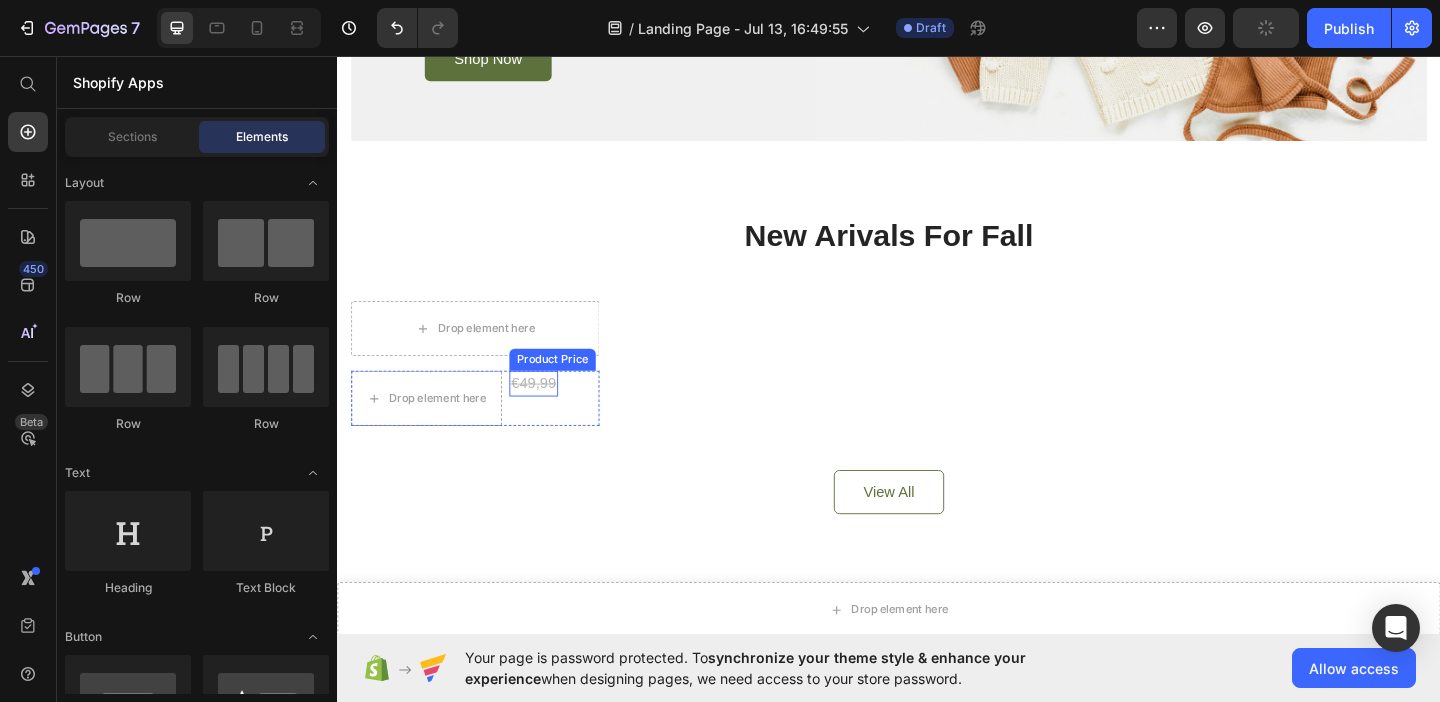 click on "€49,99" at bounding box center [550, 411] 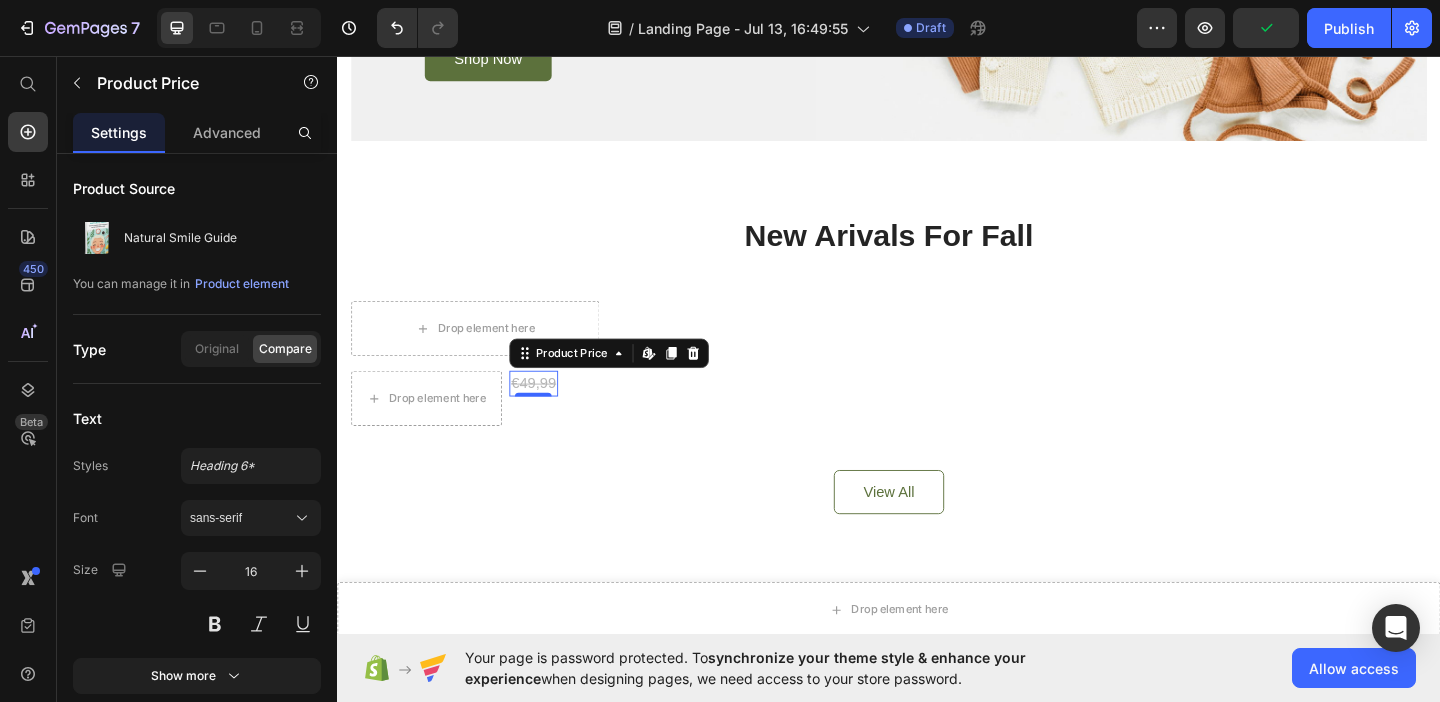 click on "Product Price   Edit content in Shopify" at bounding box center [632, 379] 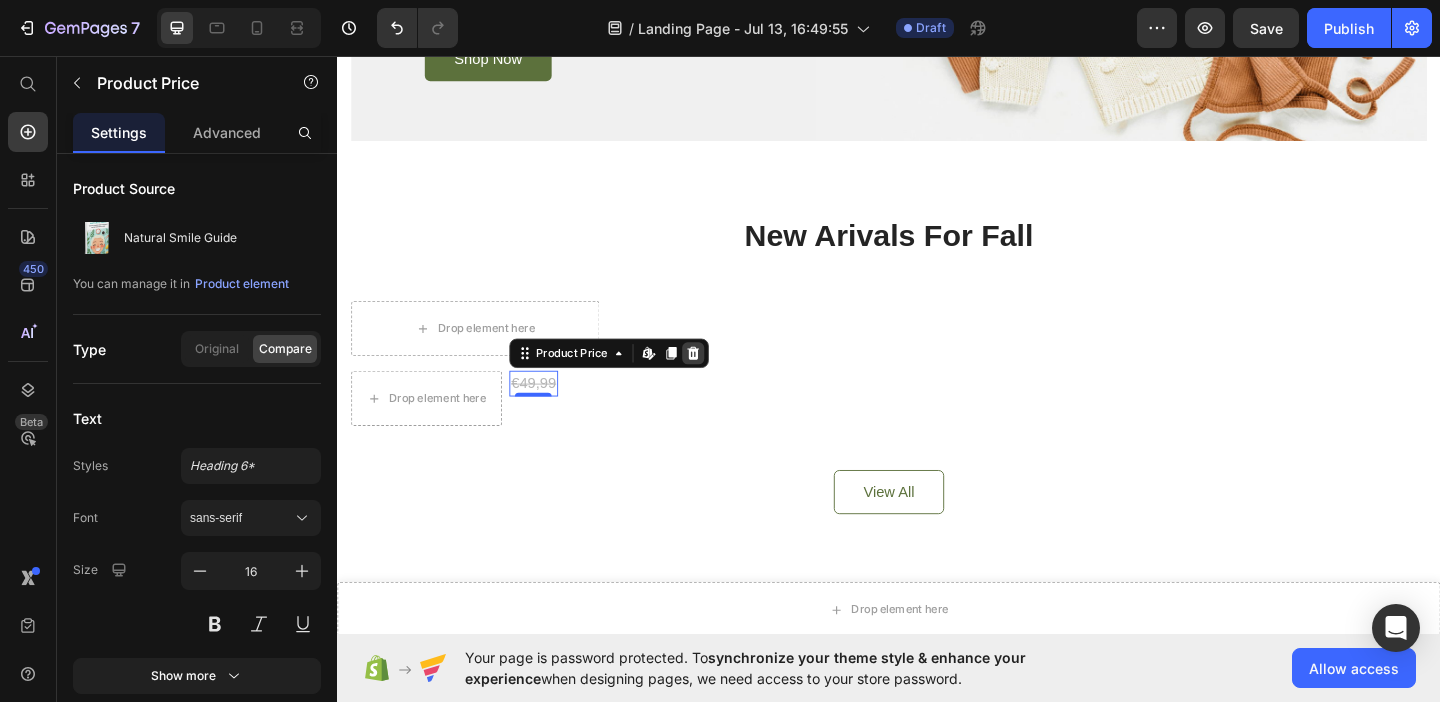 click 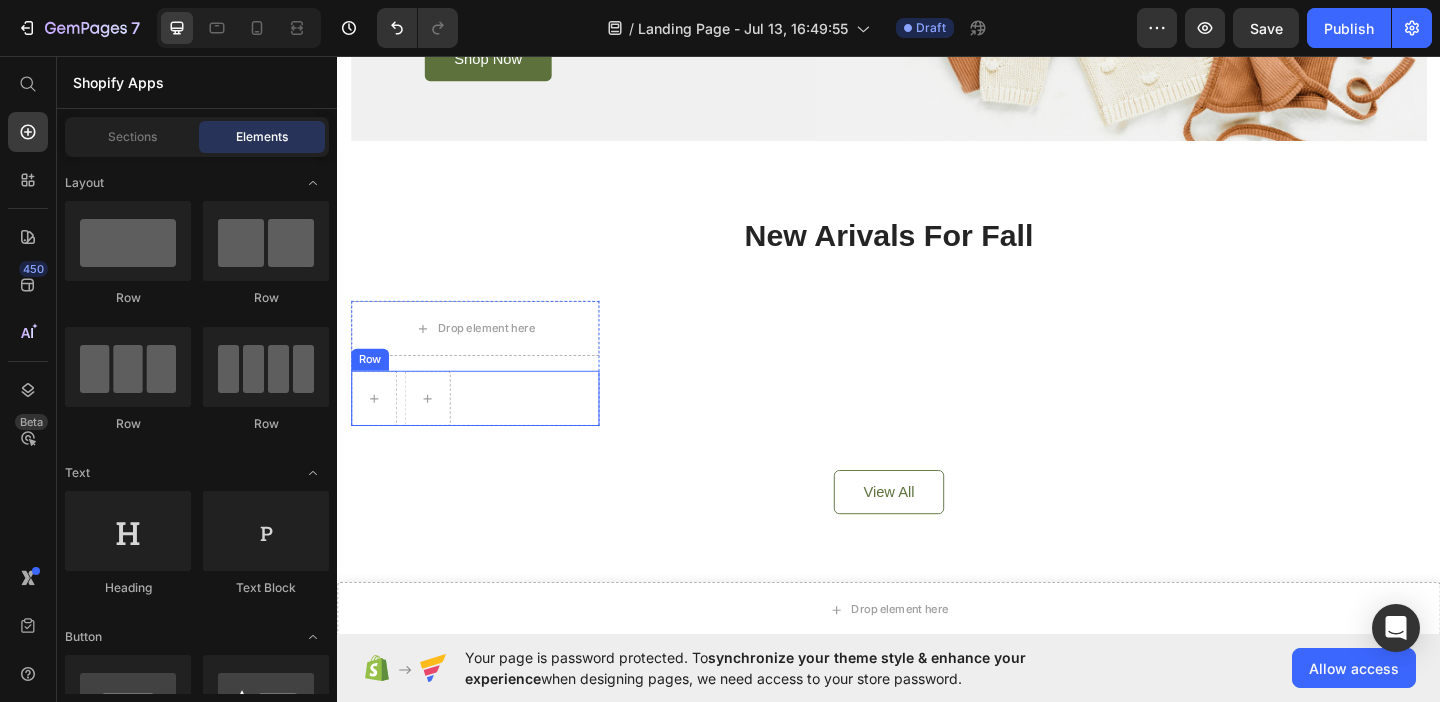 scroll, scrollTop: 3498, scrollLeft: 0, axis: vertical 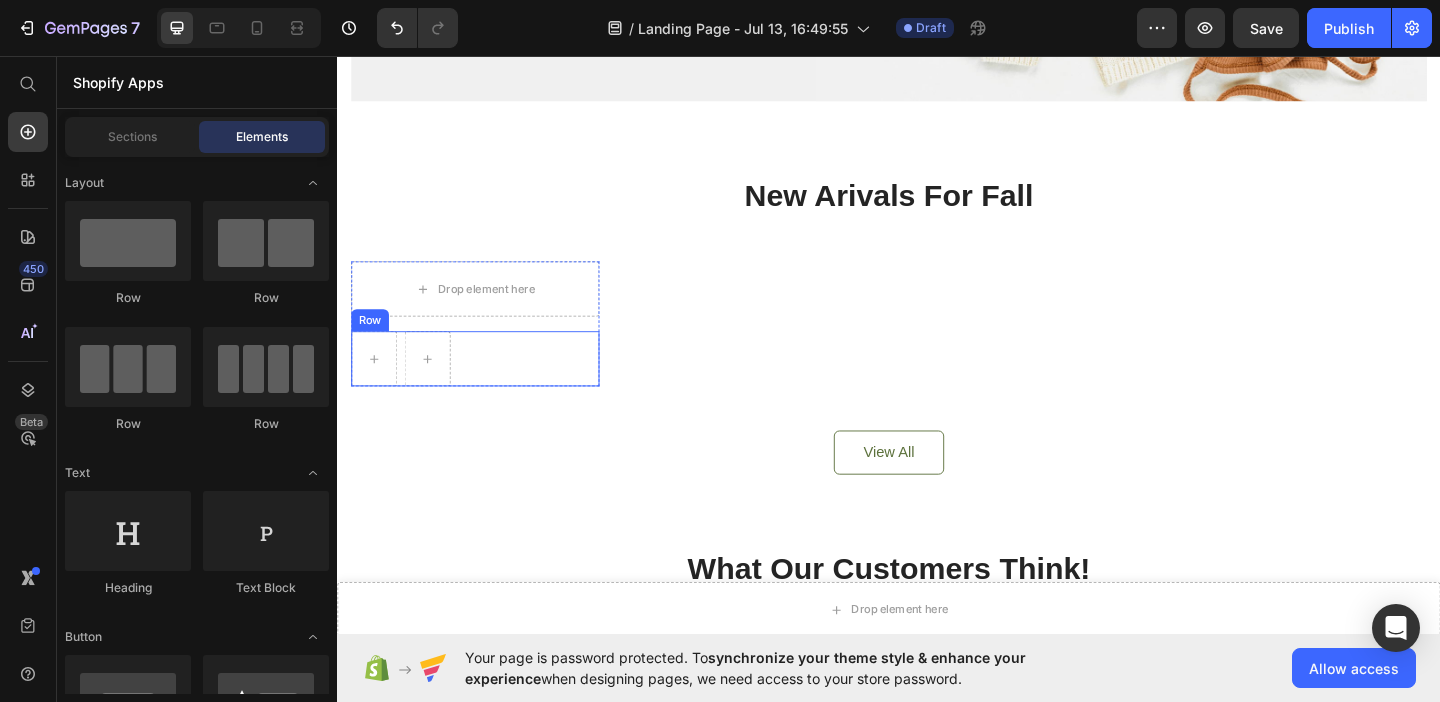 click on "Row" at bounding box center (487, 385) 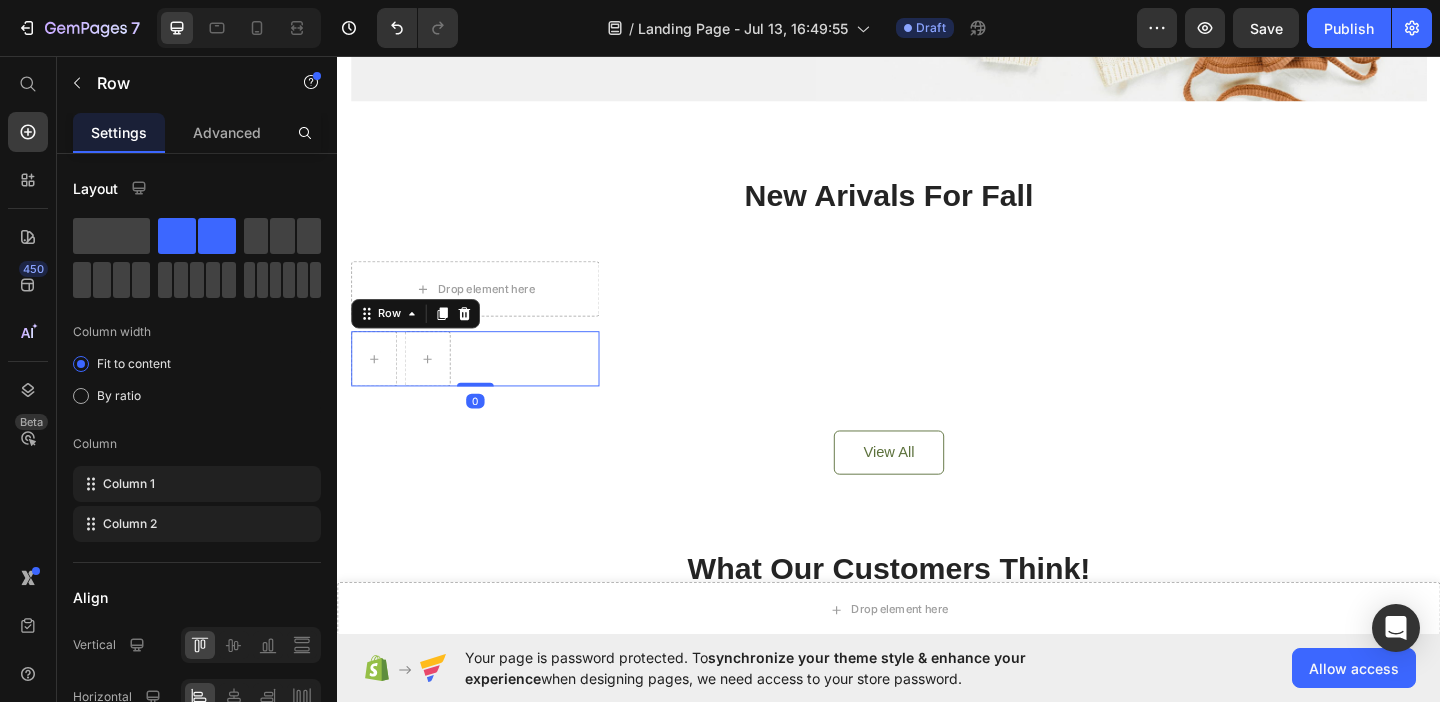 click on "Row" at bounding box center (422, 336) 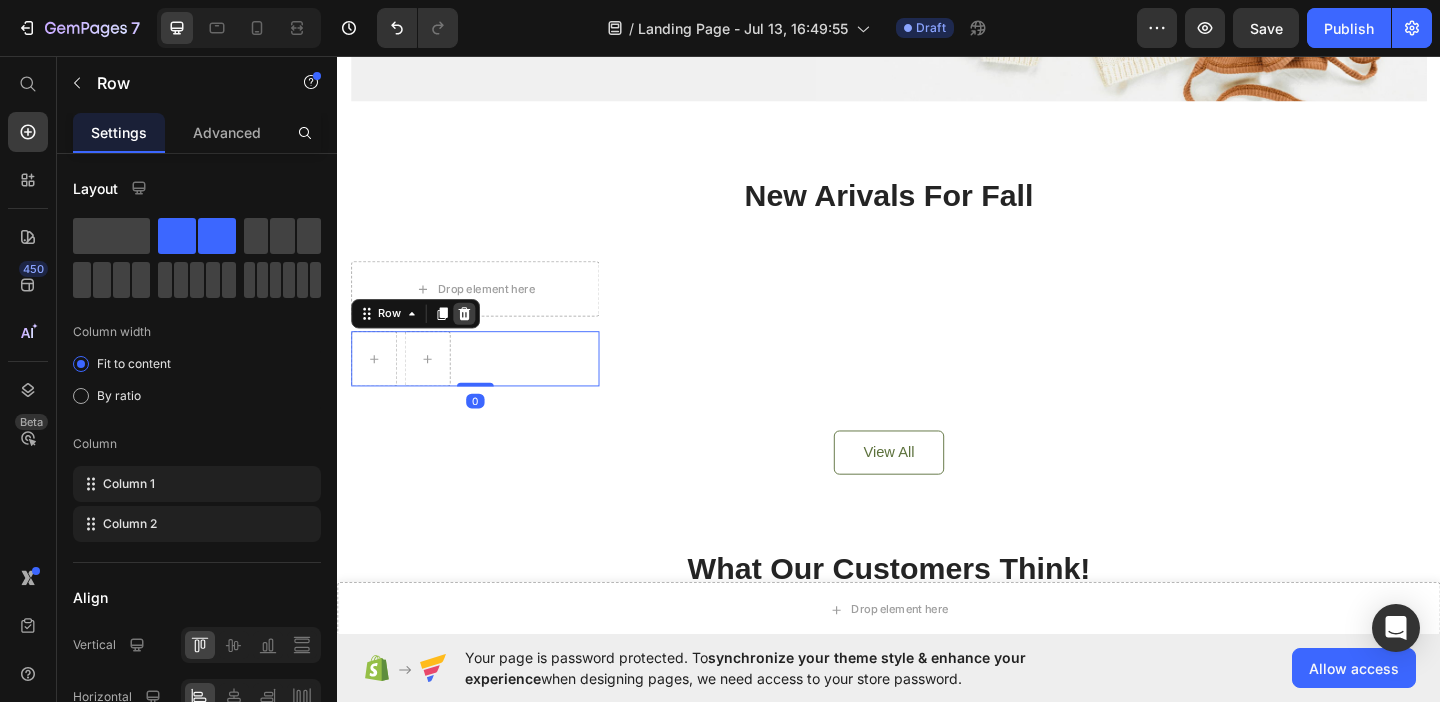 click 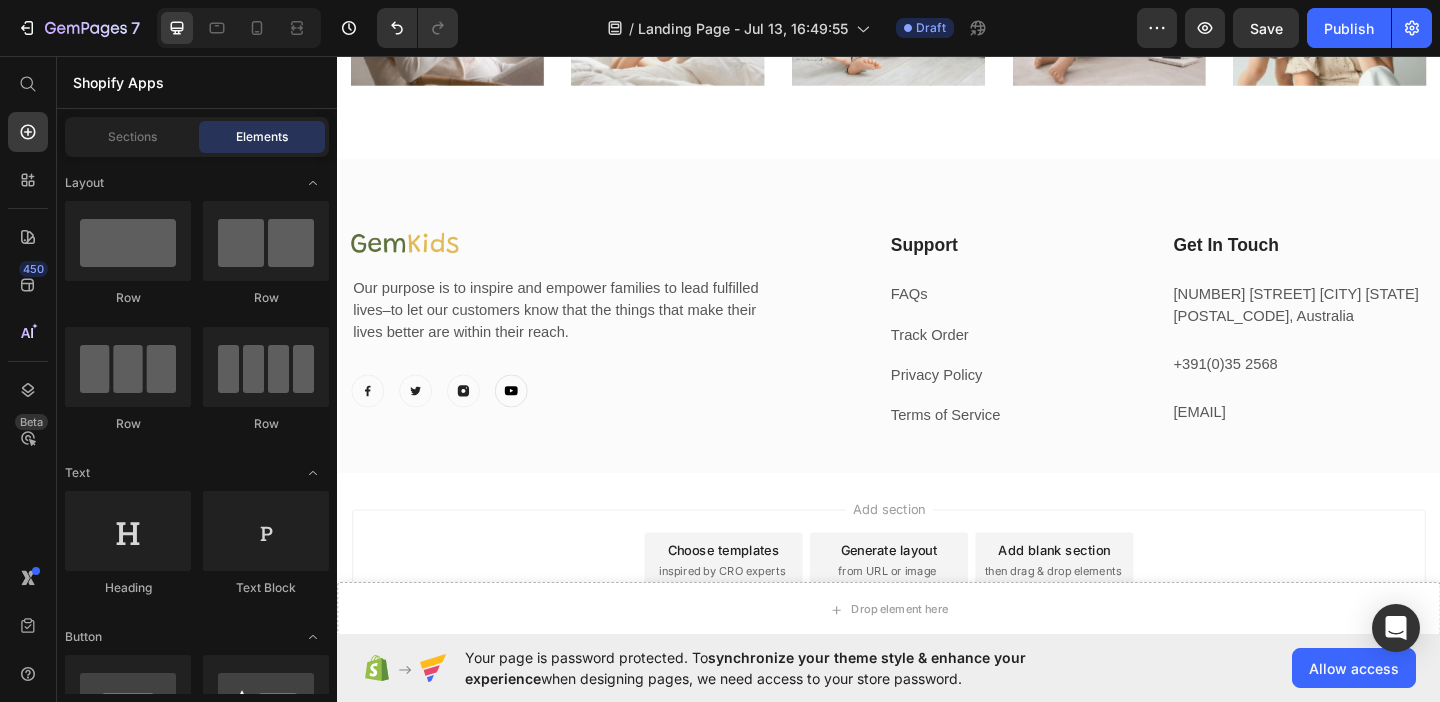 scroll, scrollTop: 5668, scrollLeft: 0, axis: vertical 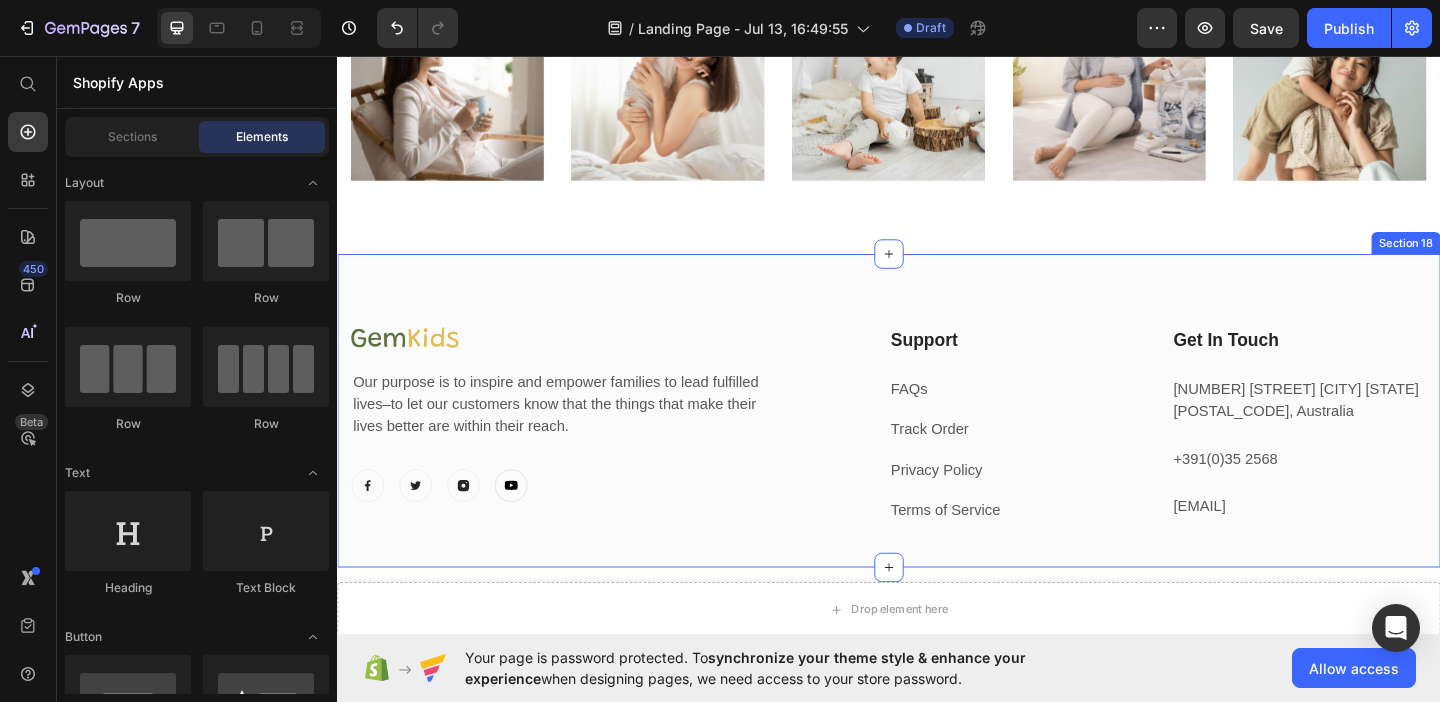 click on "Image Our purpose is to inspire and empower families to lead fulfilled lives–to let our customers know that the things that make their lives better are within their reach.  Text block Image Image Image Image Icon List Hoz Support Text block FAQs Text block Track Order Text block Privacy Policy Text block Terms of Service Text block Get In Touch Text block 184 Main Rd E, St Albans VIC 3021, Australia Text block +391(0)35 2568 Text block support@gmail.com Text block Row Section 18" at bounding box center (937, 441) 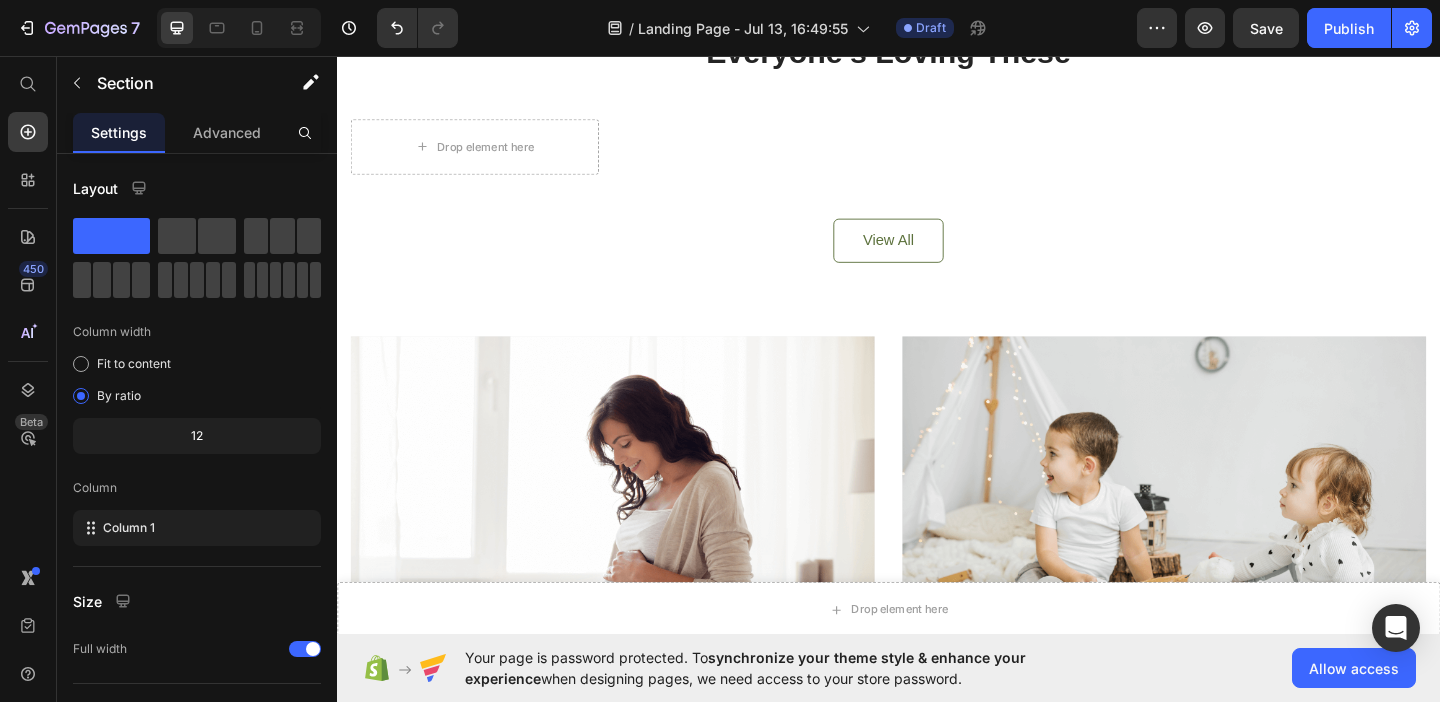 scroll, scrollTop: 2189, scrollLeft: 0, axis: vertical 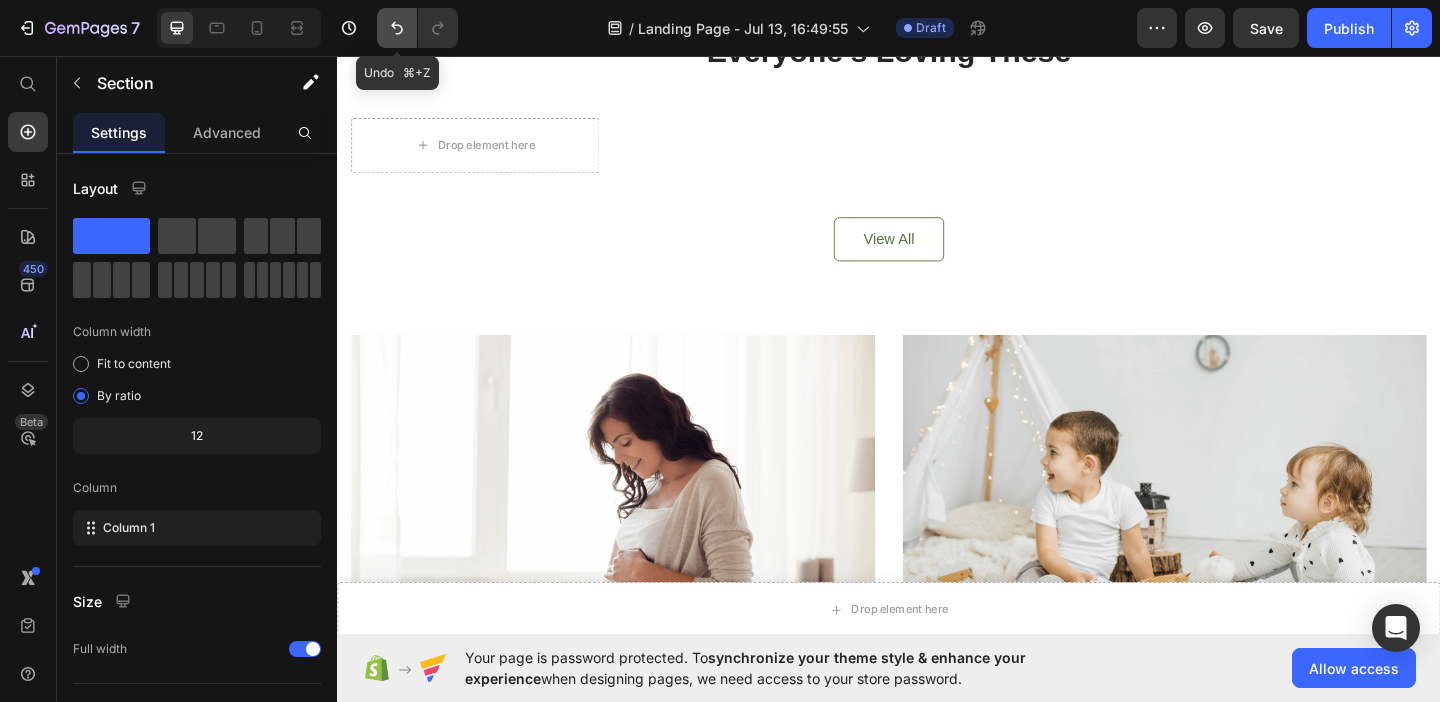 click 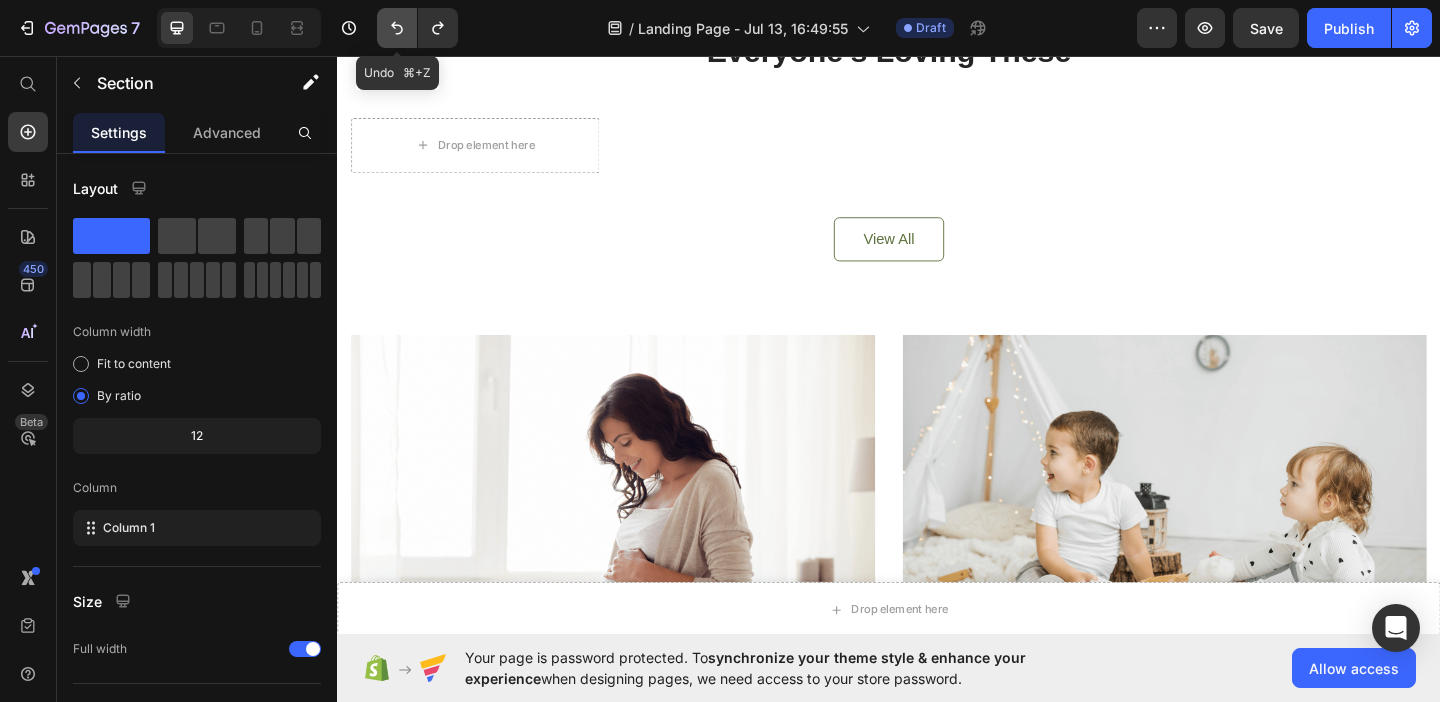click 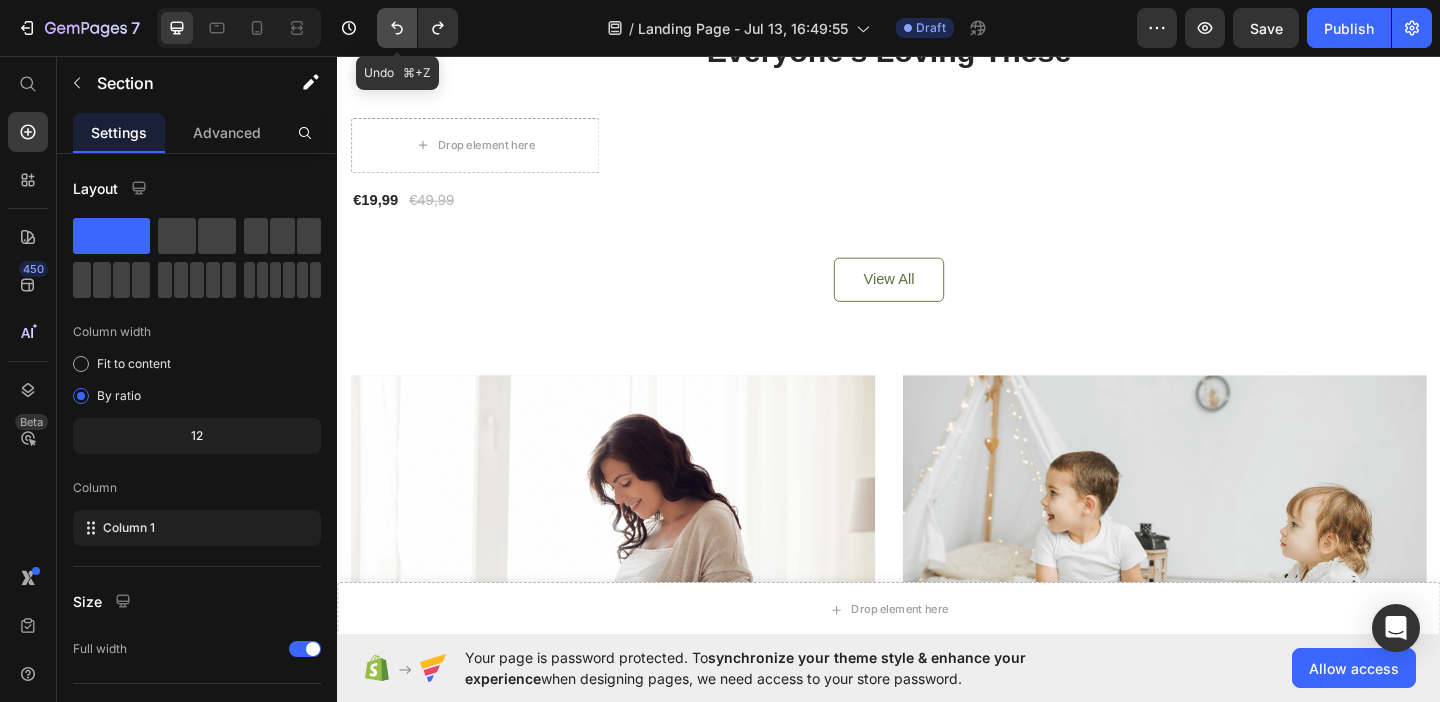 click 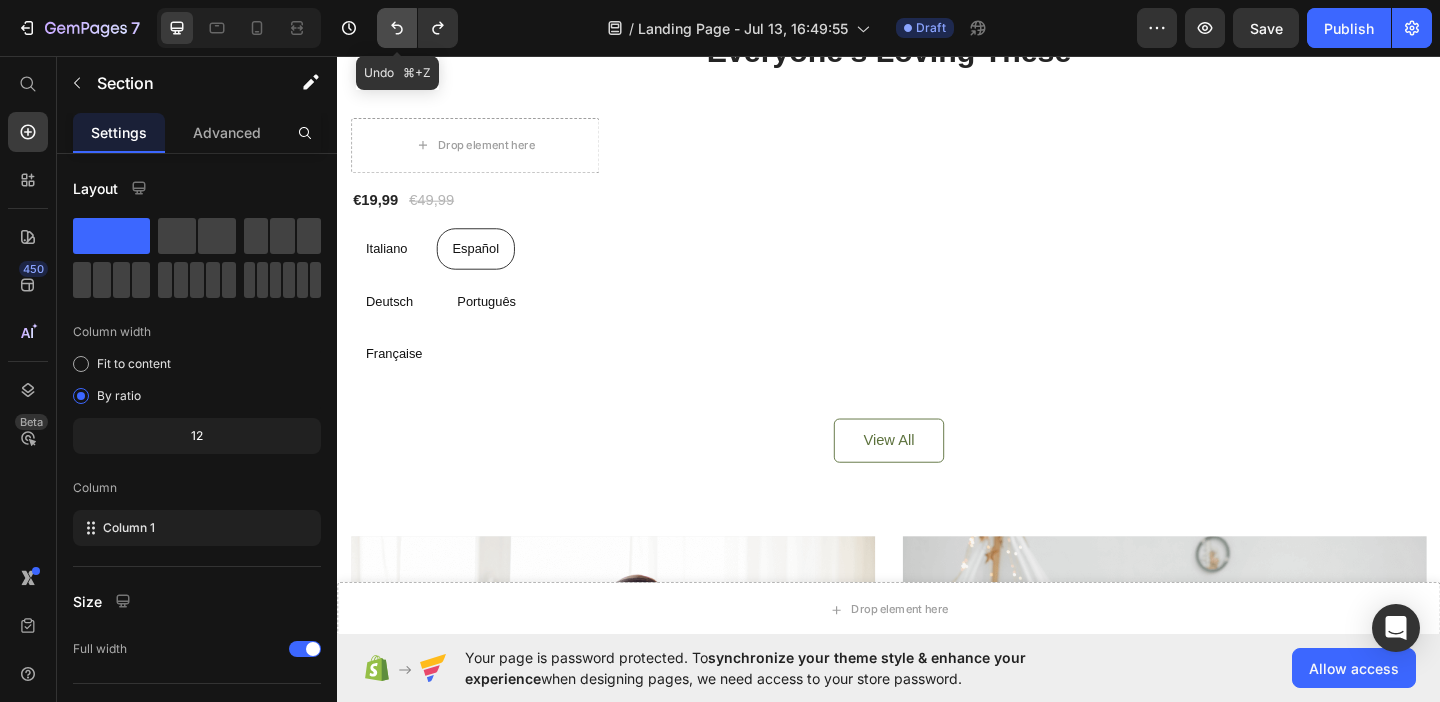 click 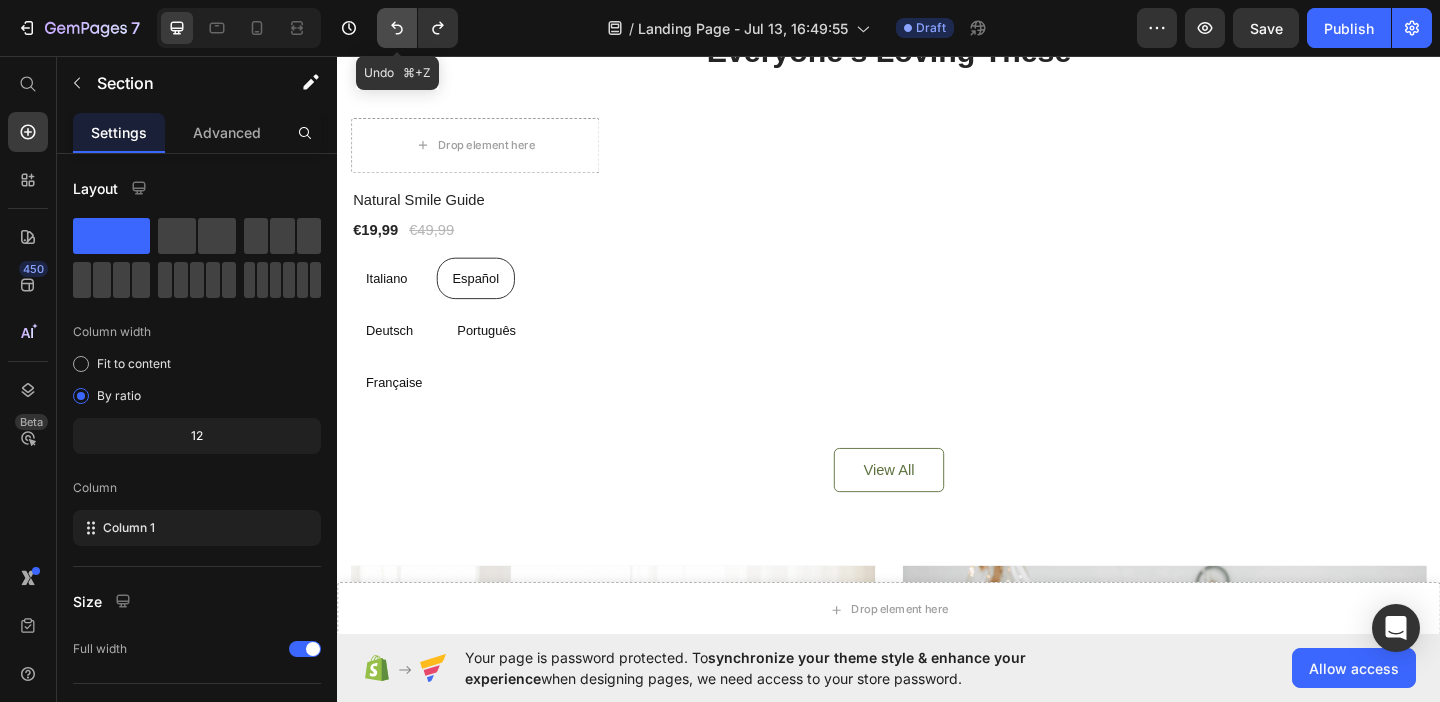 click 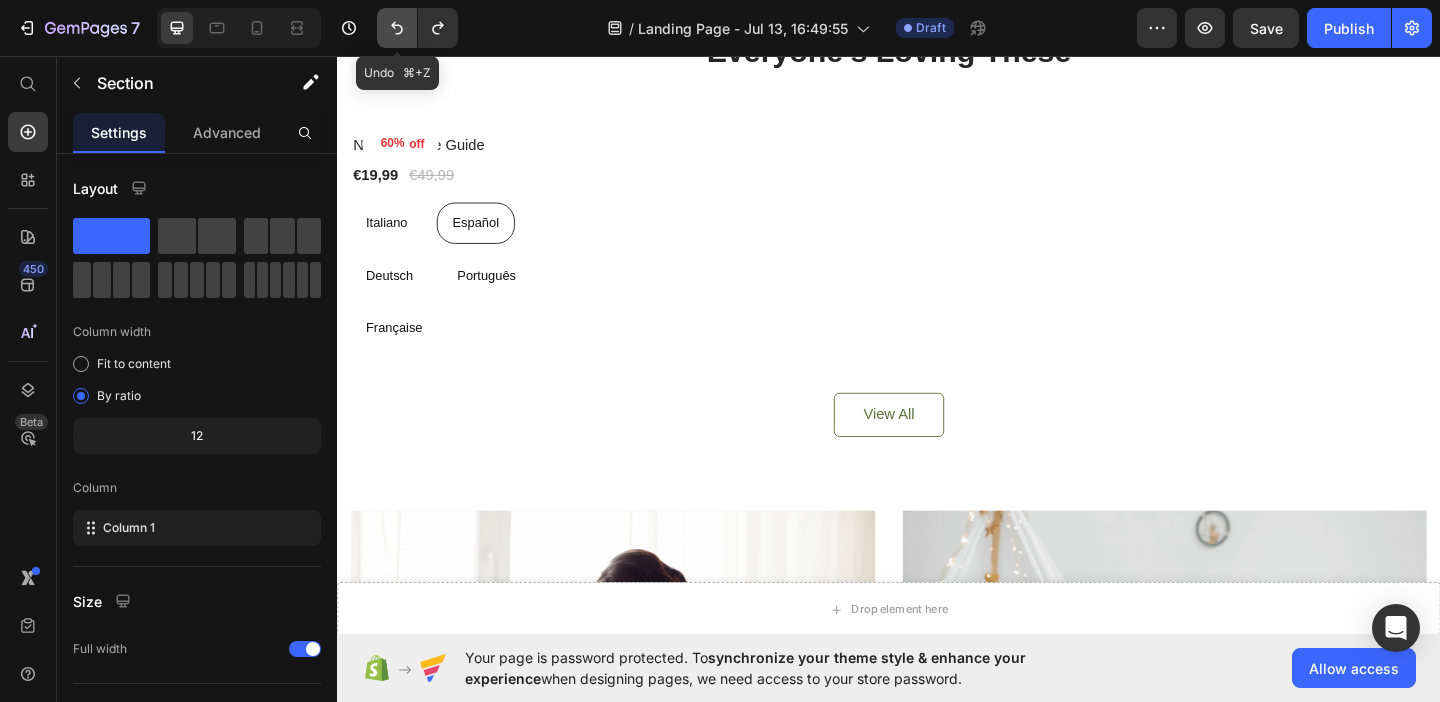 click 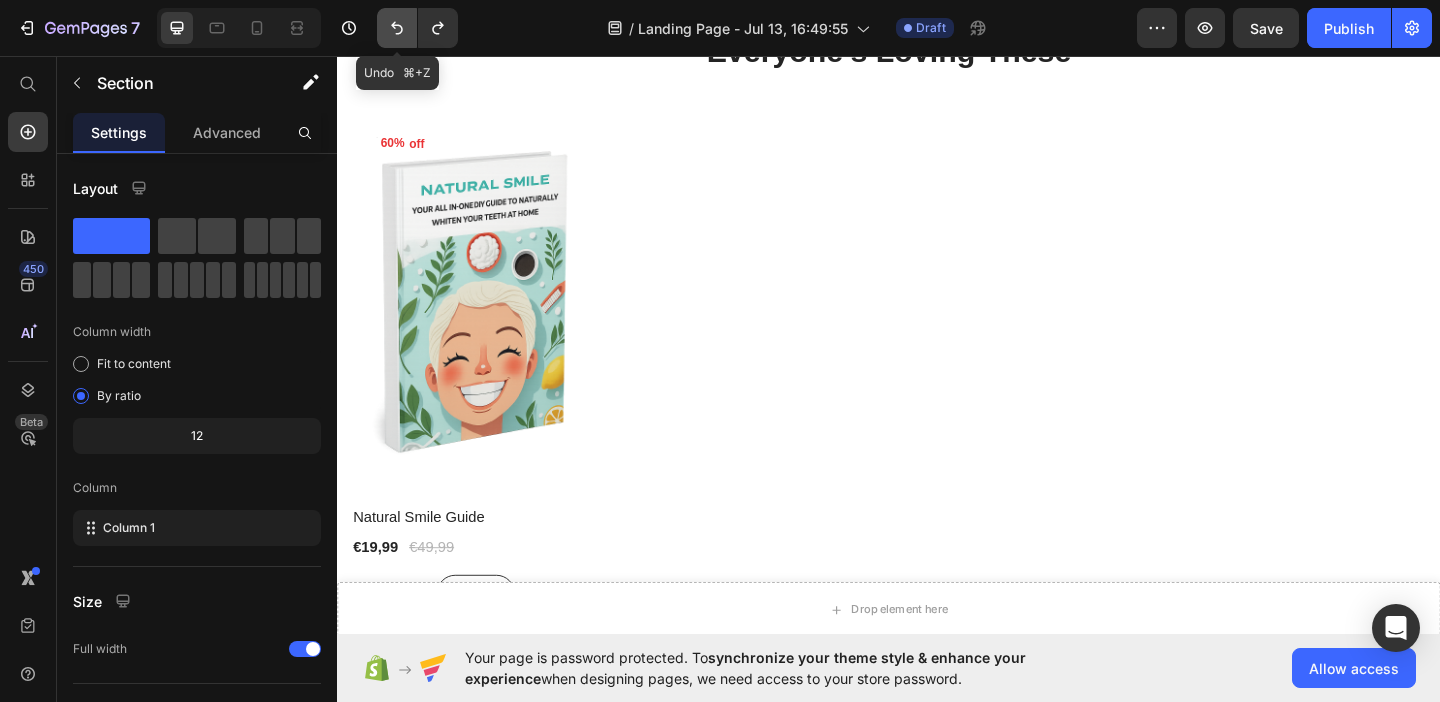 click 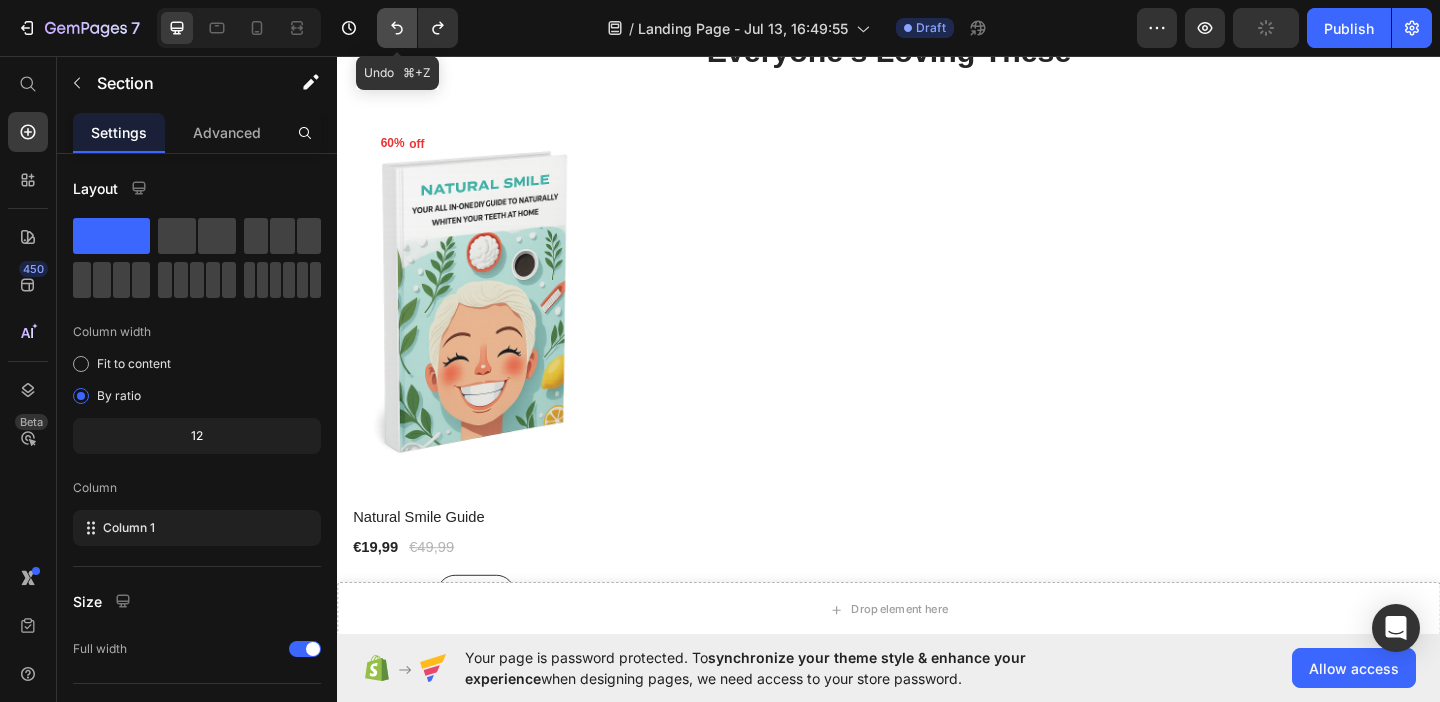 click 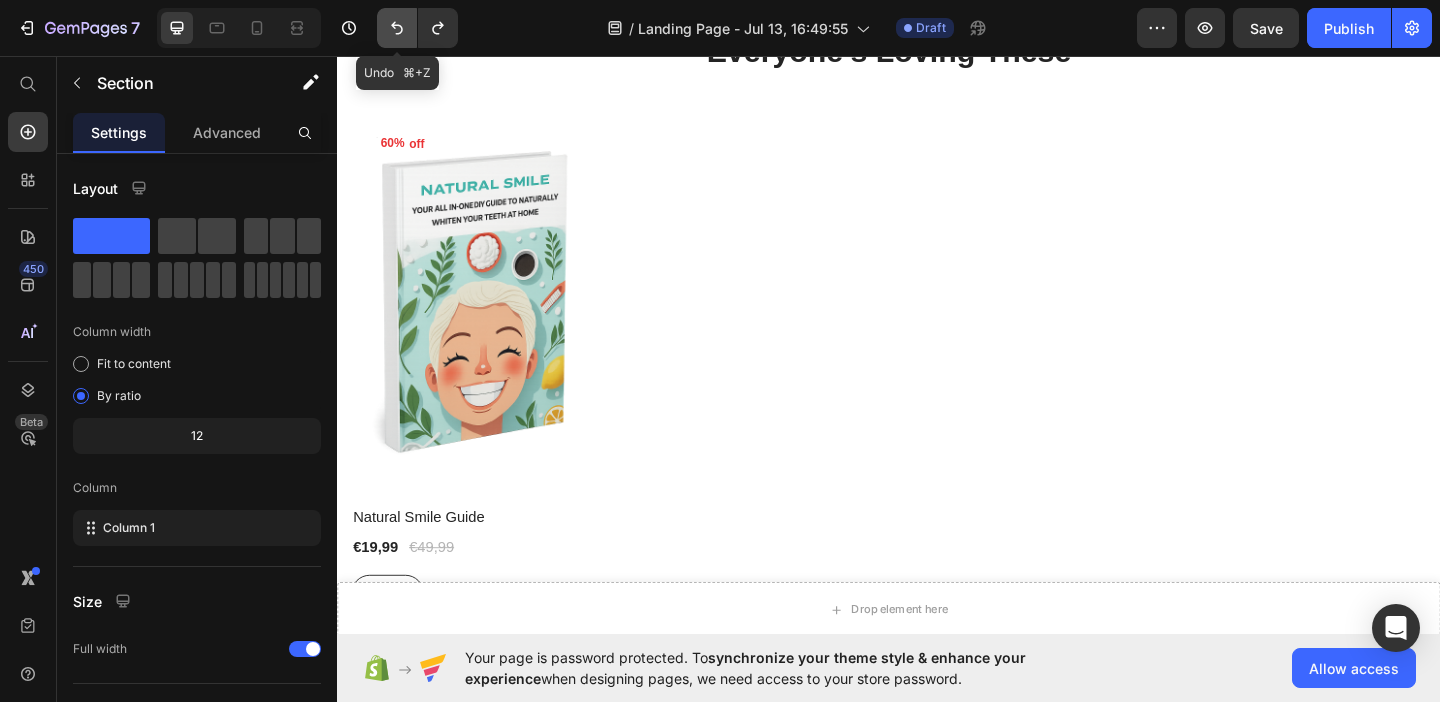 click 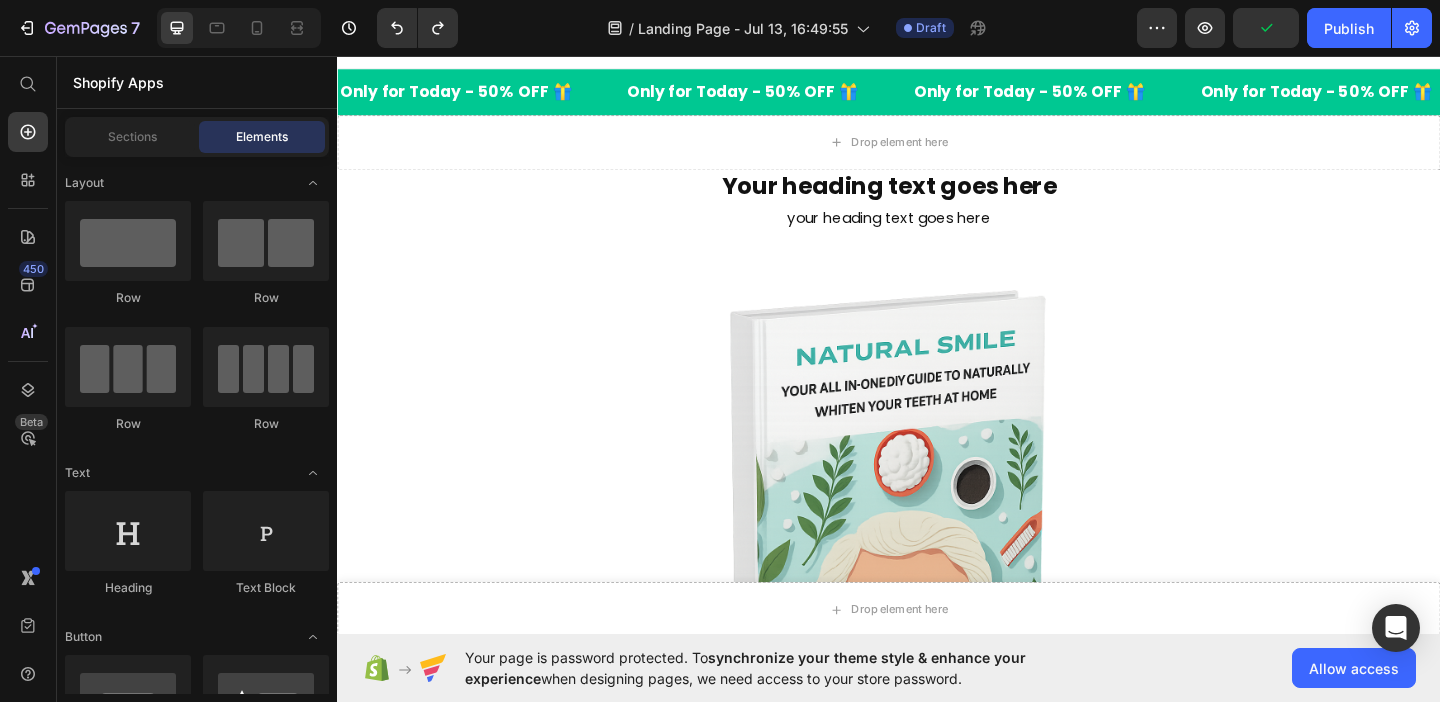 scroll, scrollTop: 0, scrollLeft: 0, axis: both 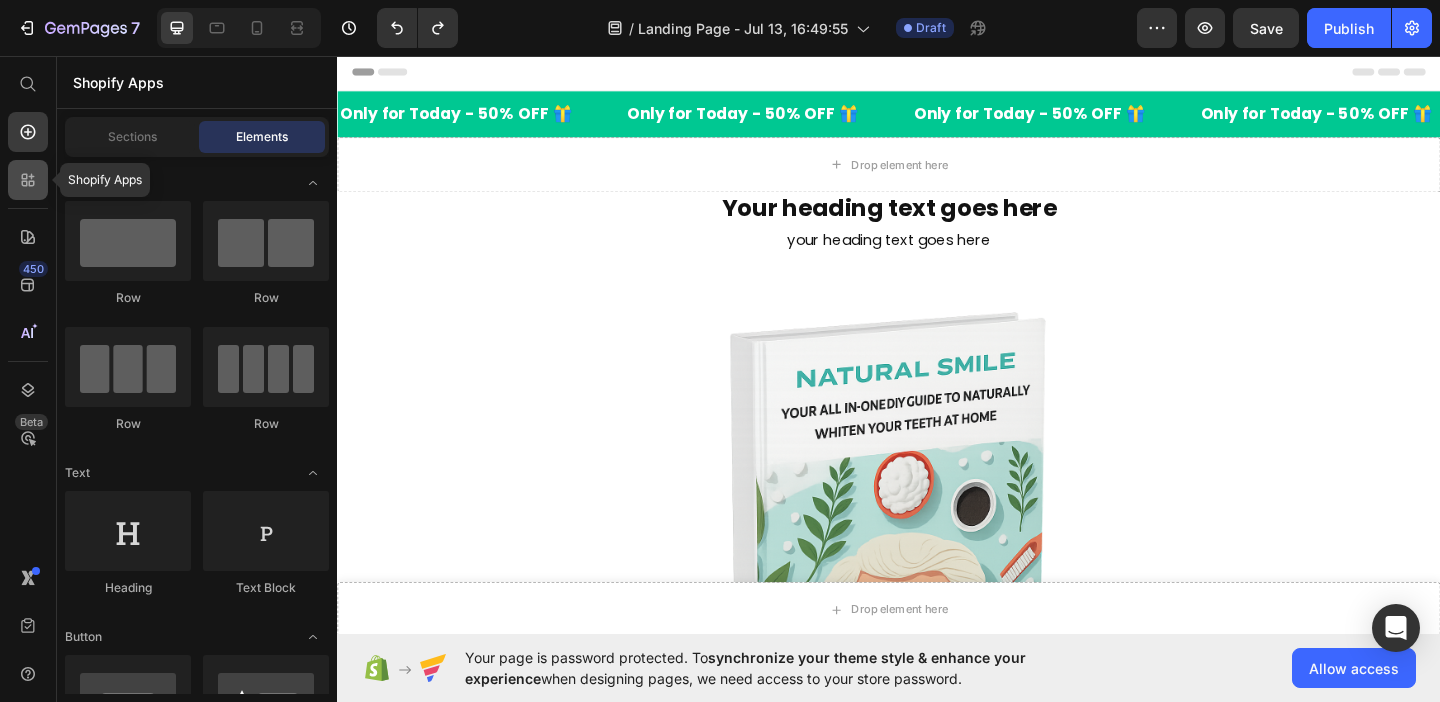 click 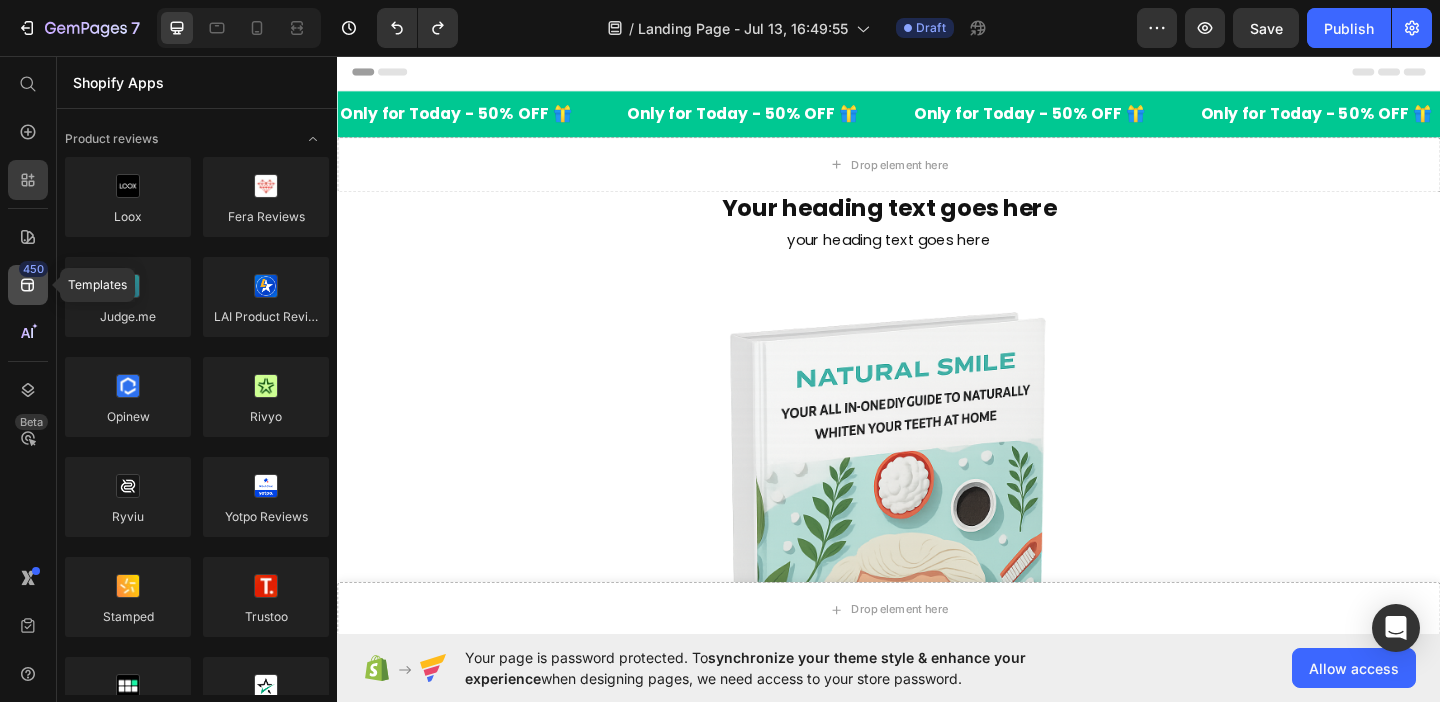 click on "450" at bounding box center [33, 269] 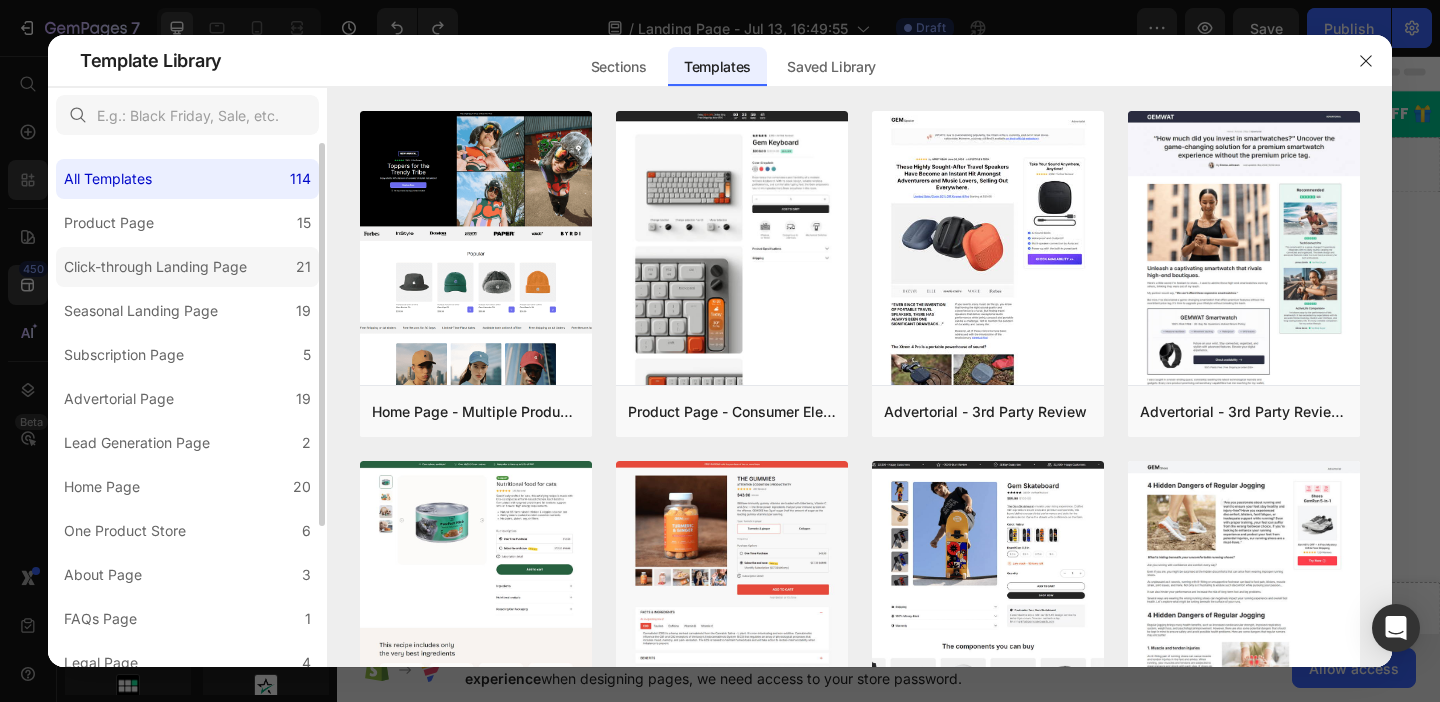 click on "Click-through Landing Page" at bounding box center (155, 267) 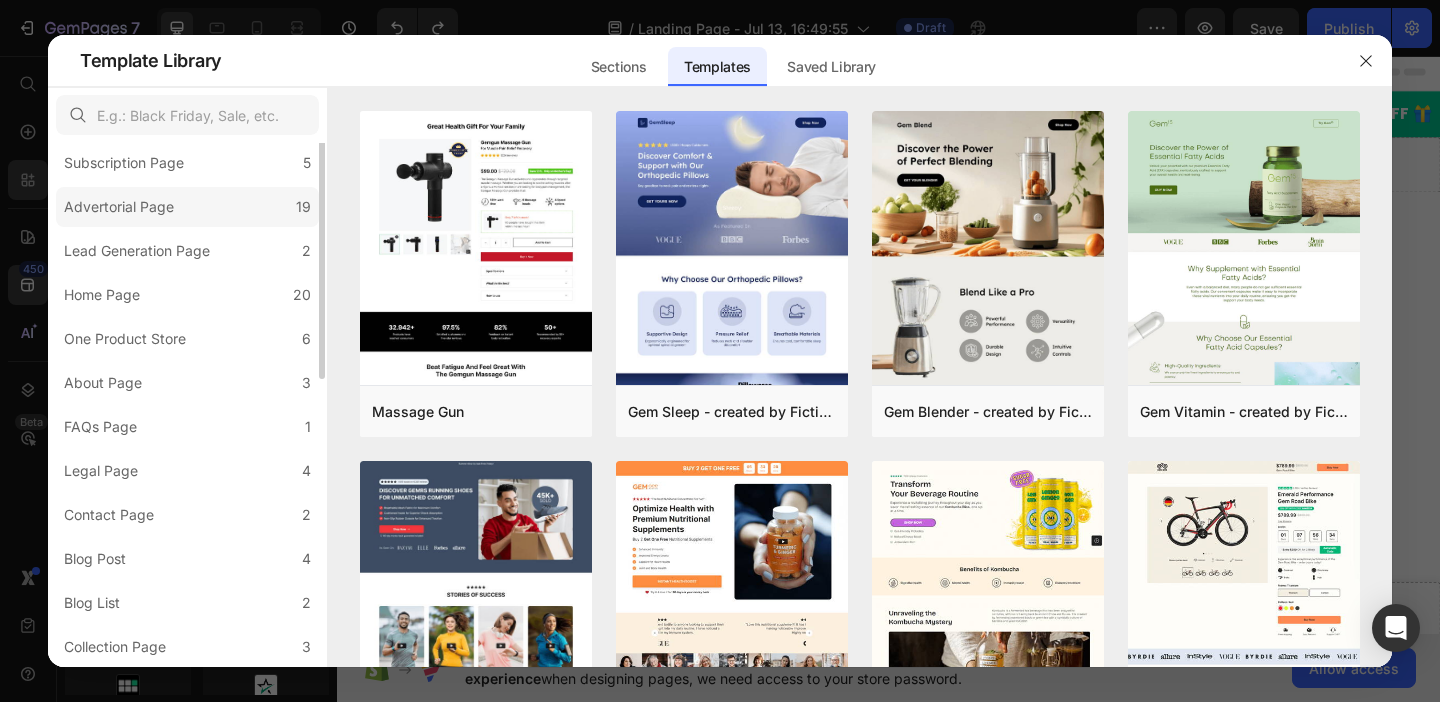scroll, scrollTop: 0, scrollLeft: 0, axis: both 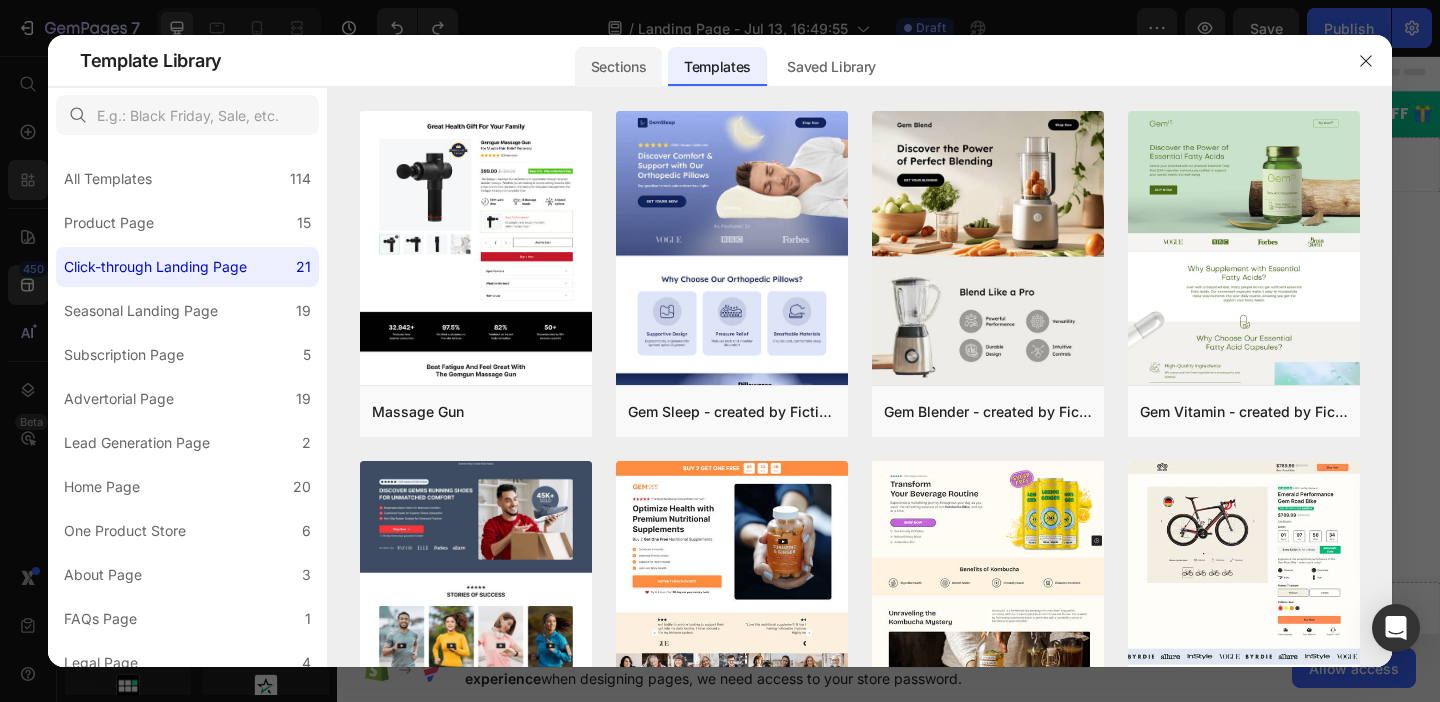 click on "Sections" 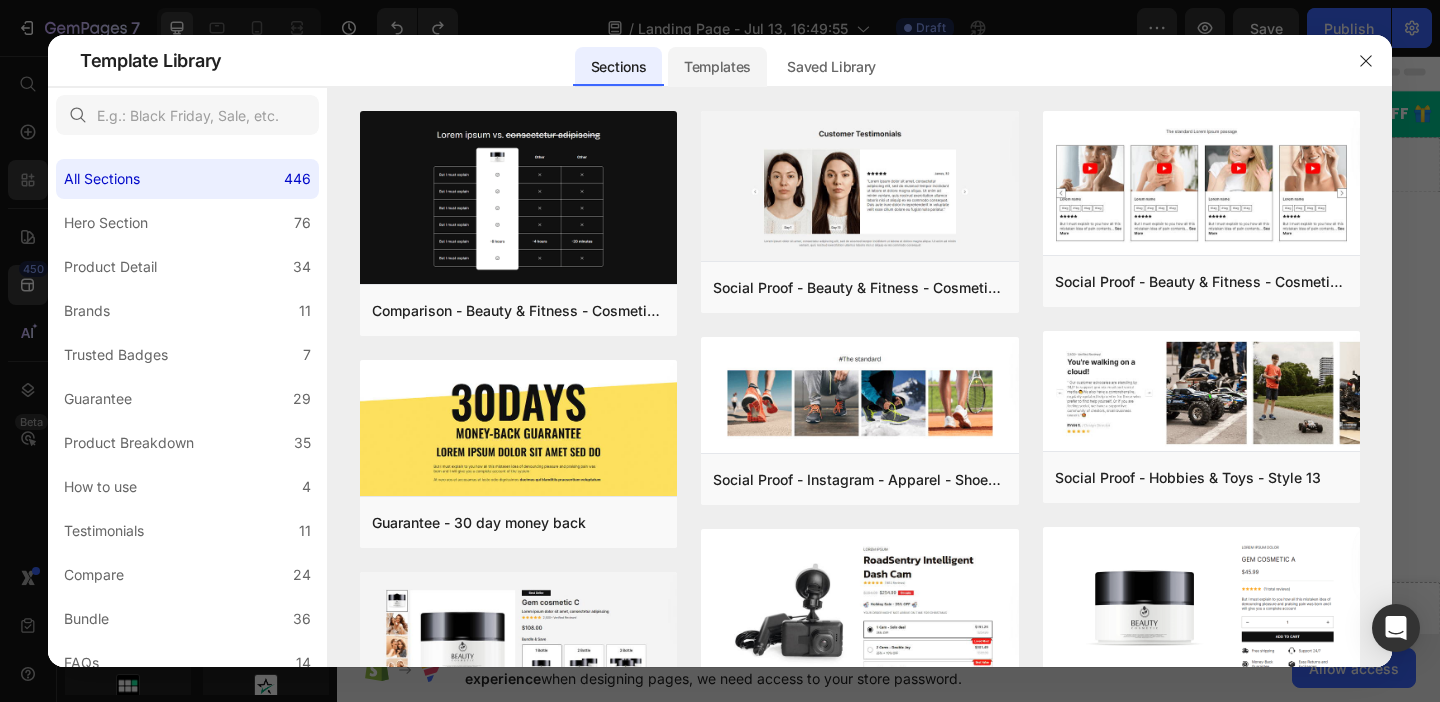 click on "Templates" 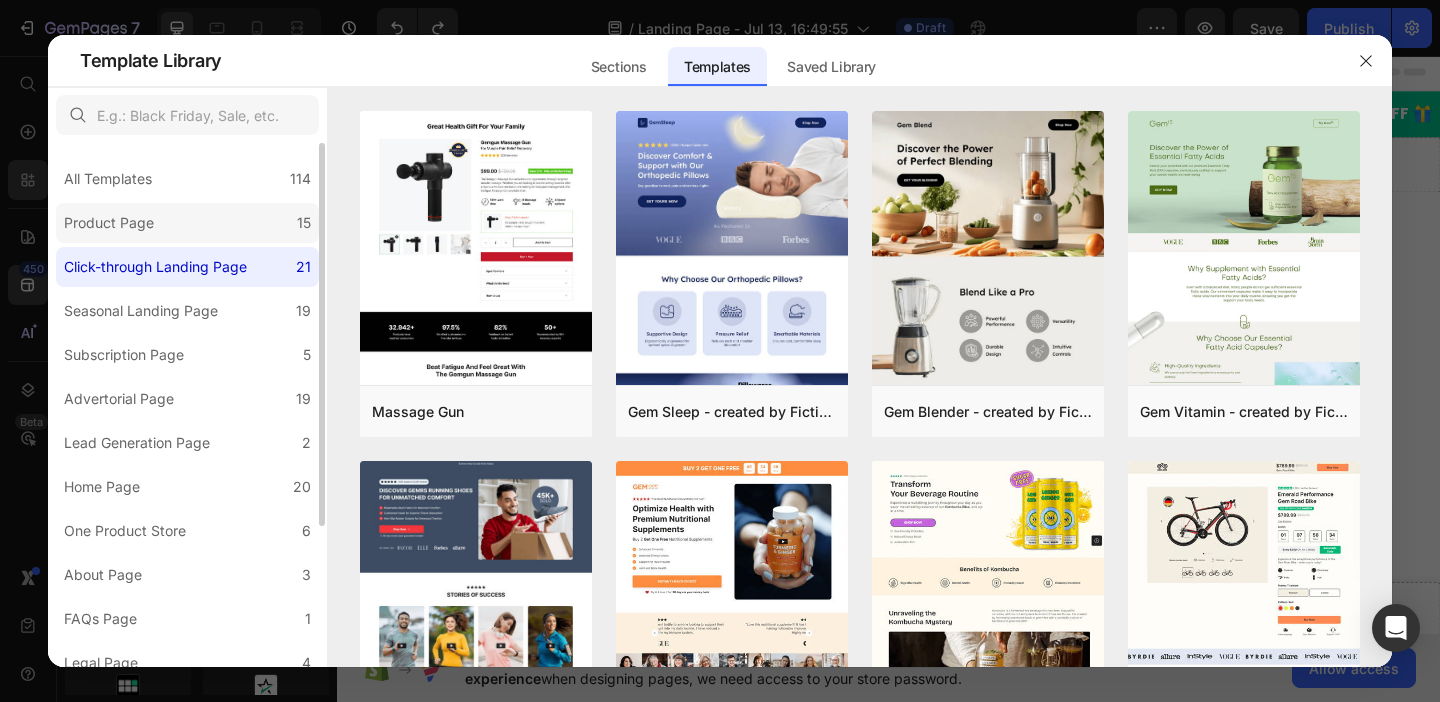 click on "Product Page 15" 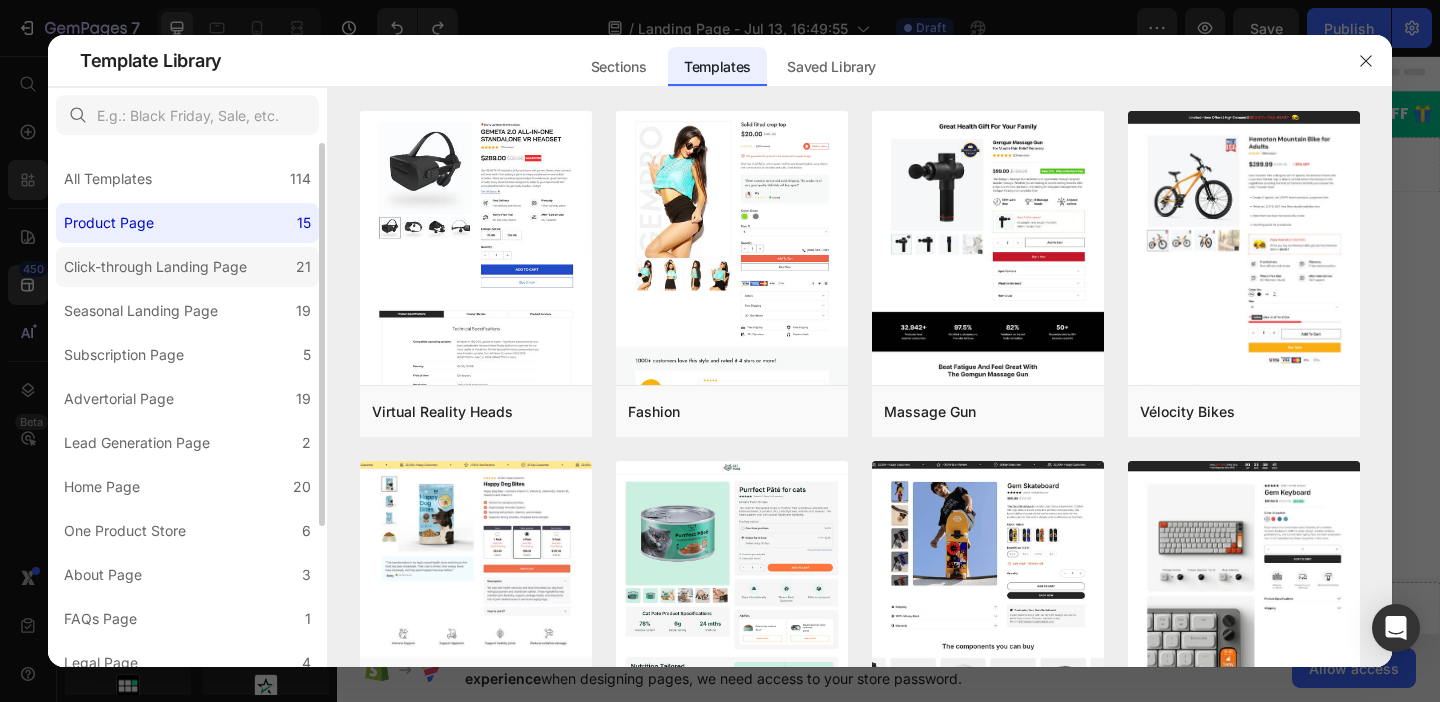 click on "Click-through Landing Page 21" 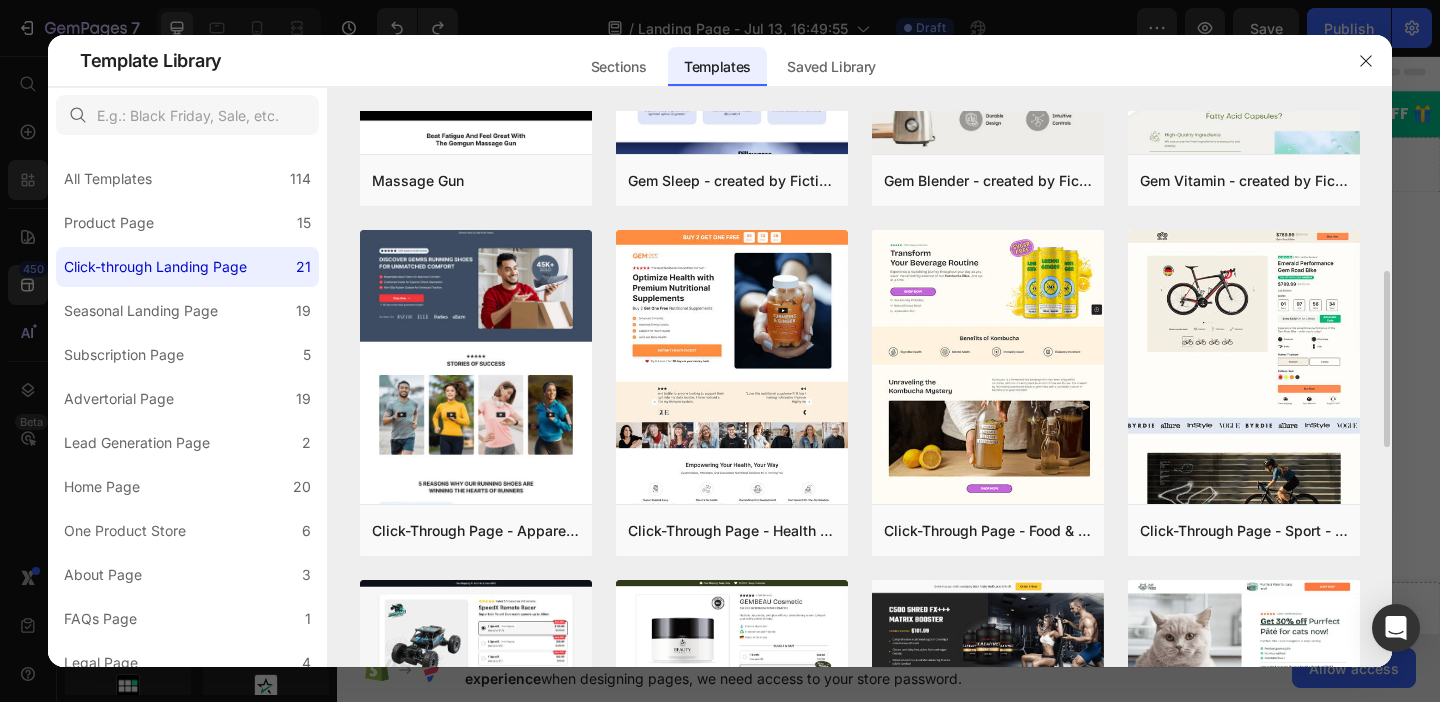 scroll, scrollTop: 299, scrollLeft: 0, axis: vertical 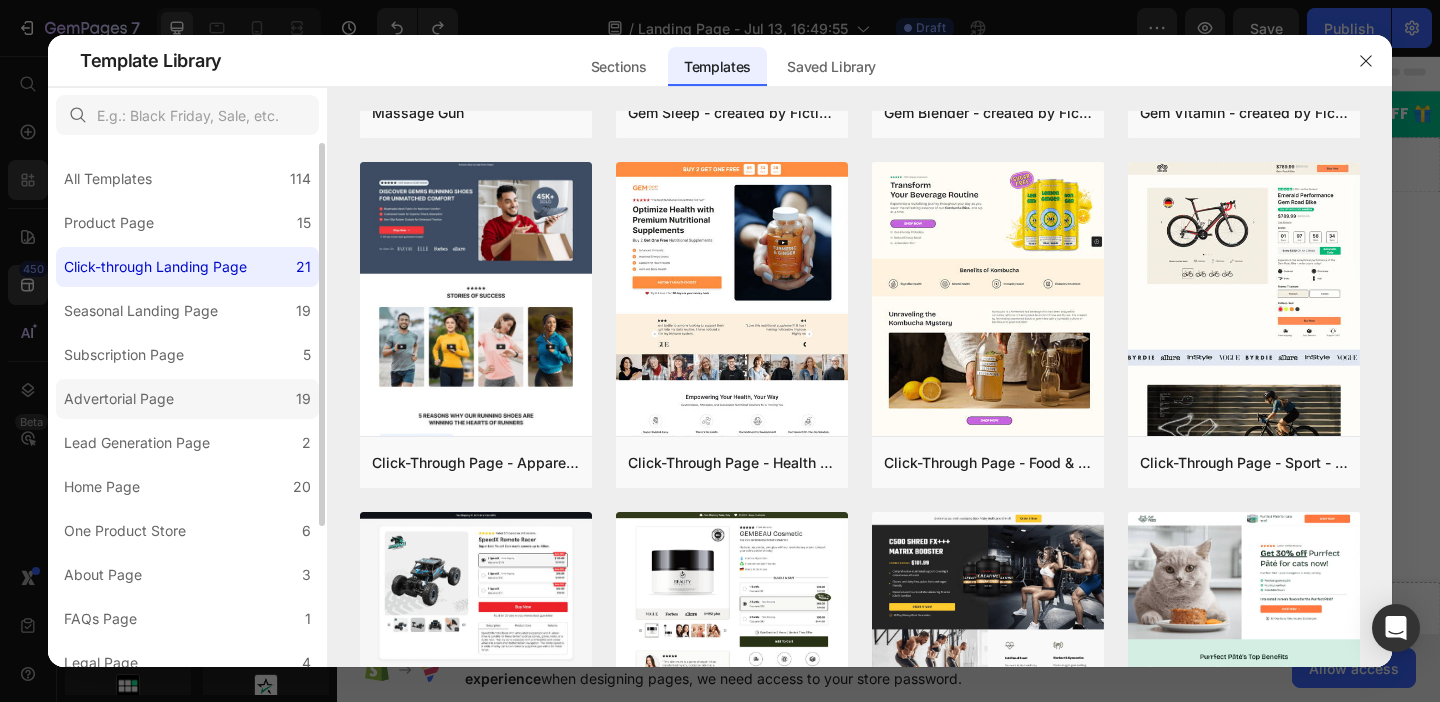 click on "Advertorial Page 19" 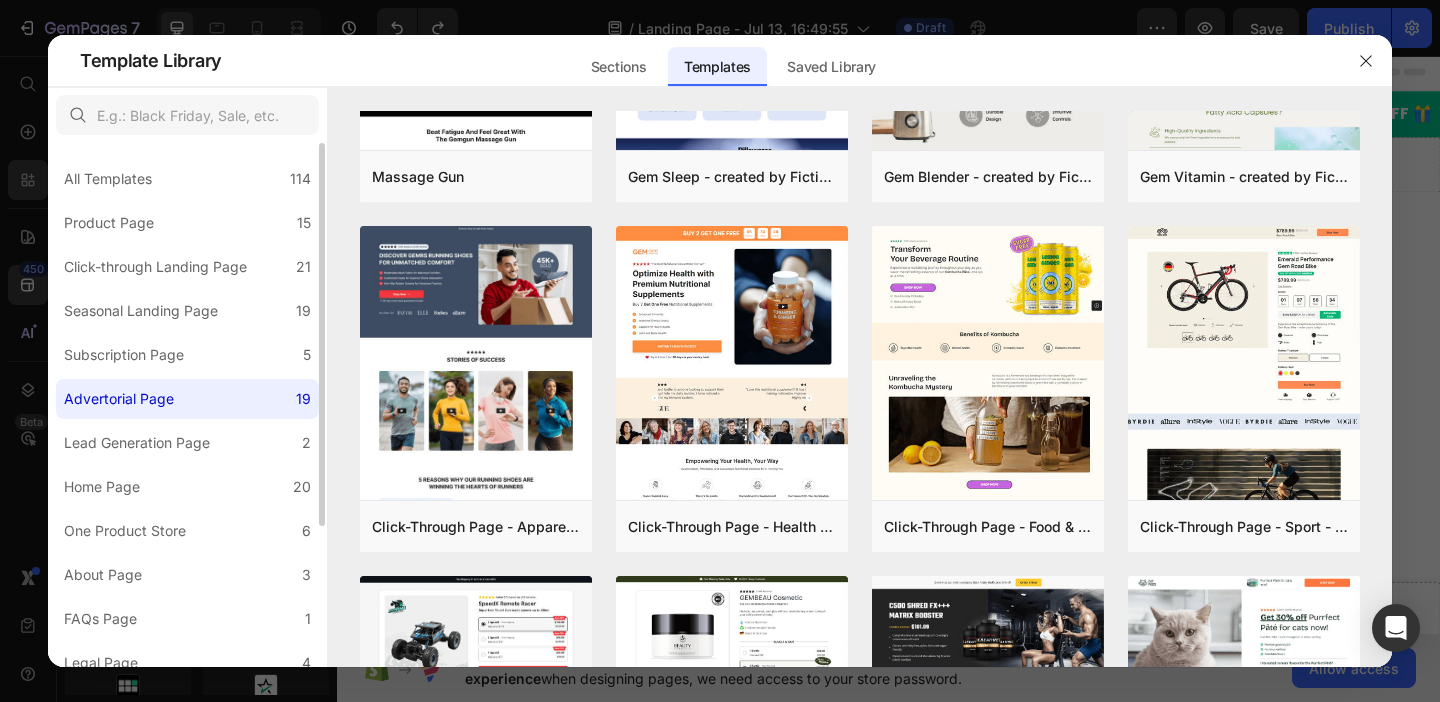 scroll, scrollTop: 0, scrollLeft: 0, axis: both 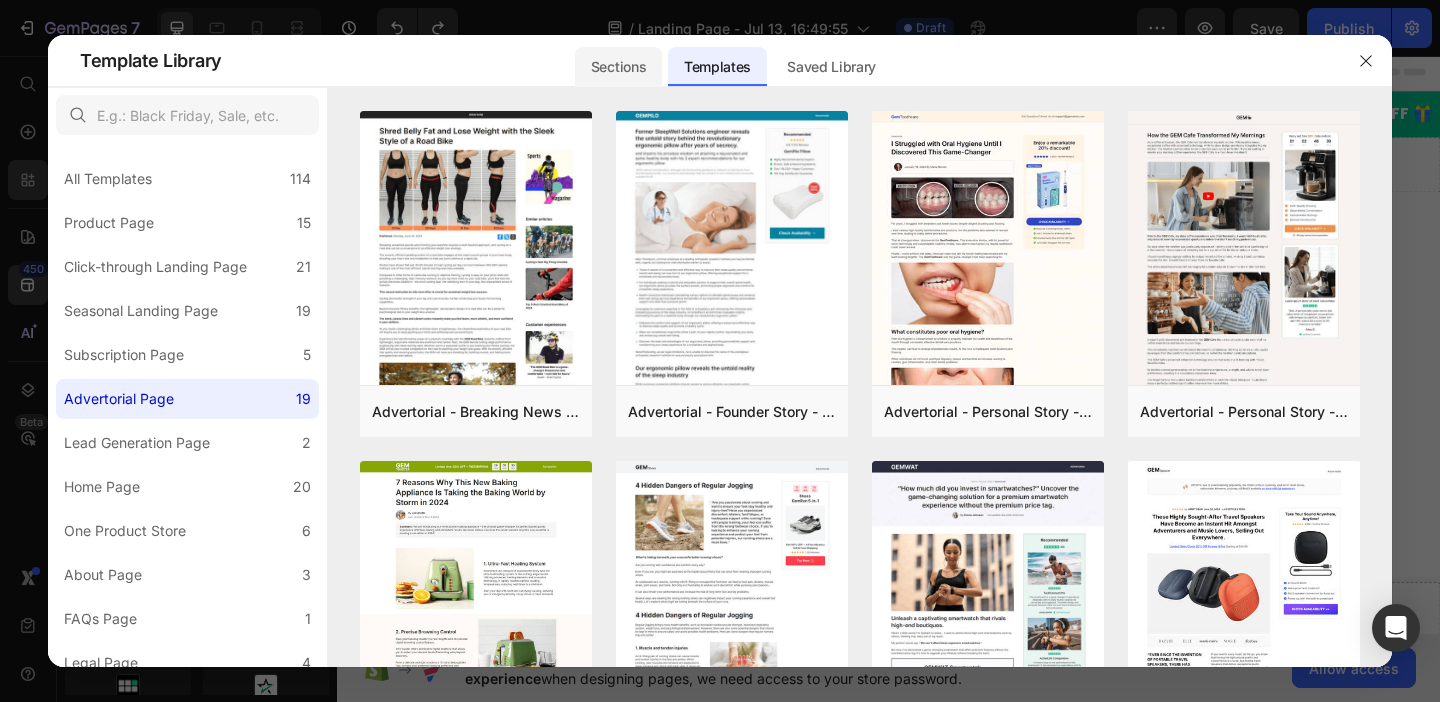 click on "Sections" 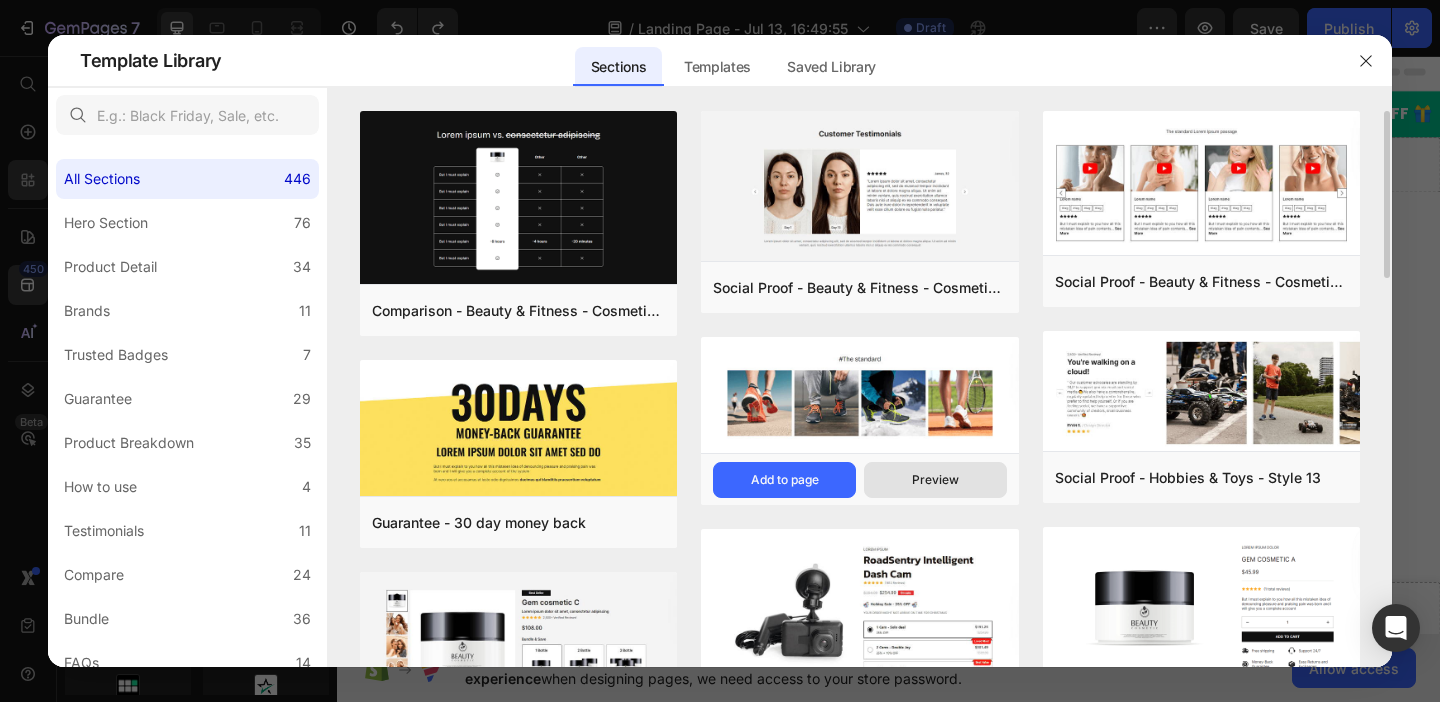 click on "Preview" at bounding box center (935, 480) 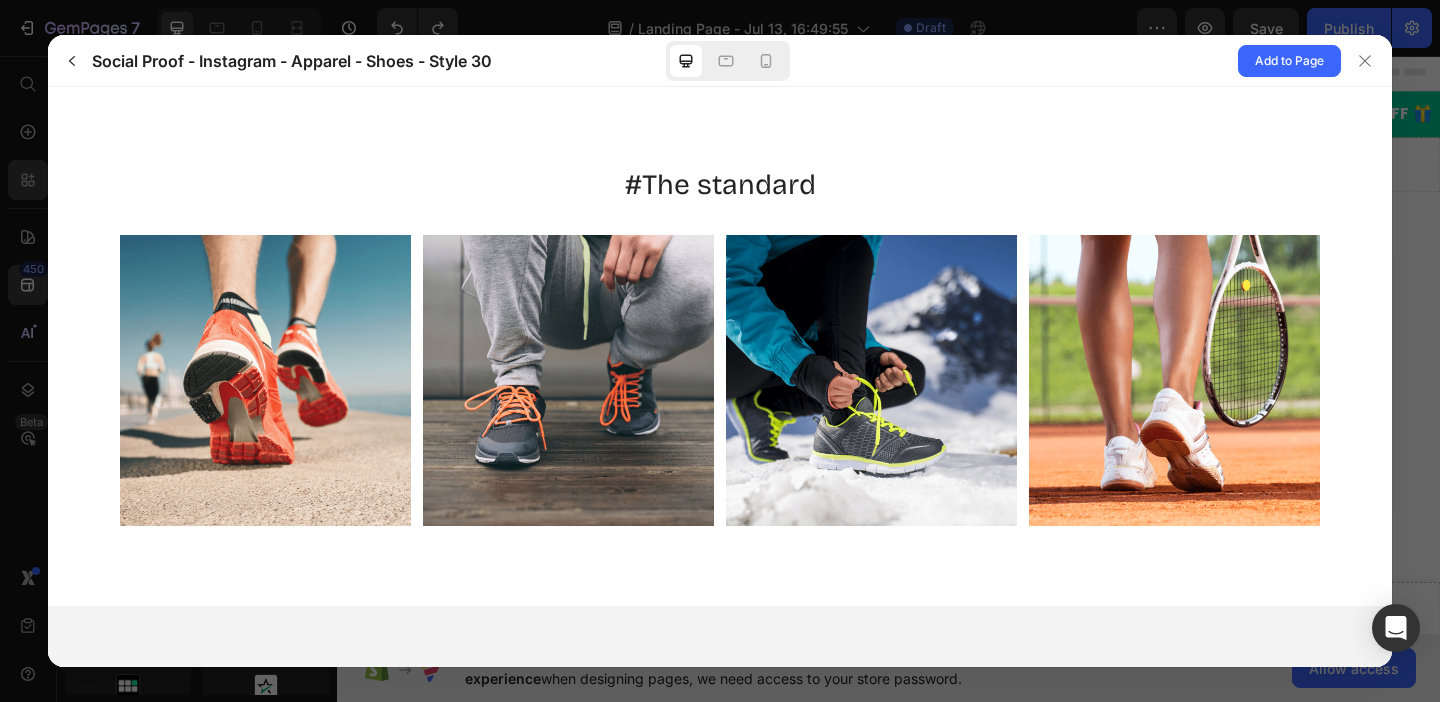 scroll, scrollTop: 0, scrollLeft: 0, axis: both 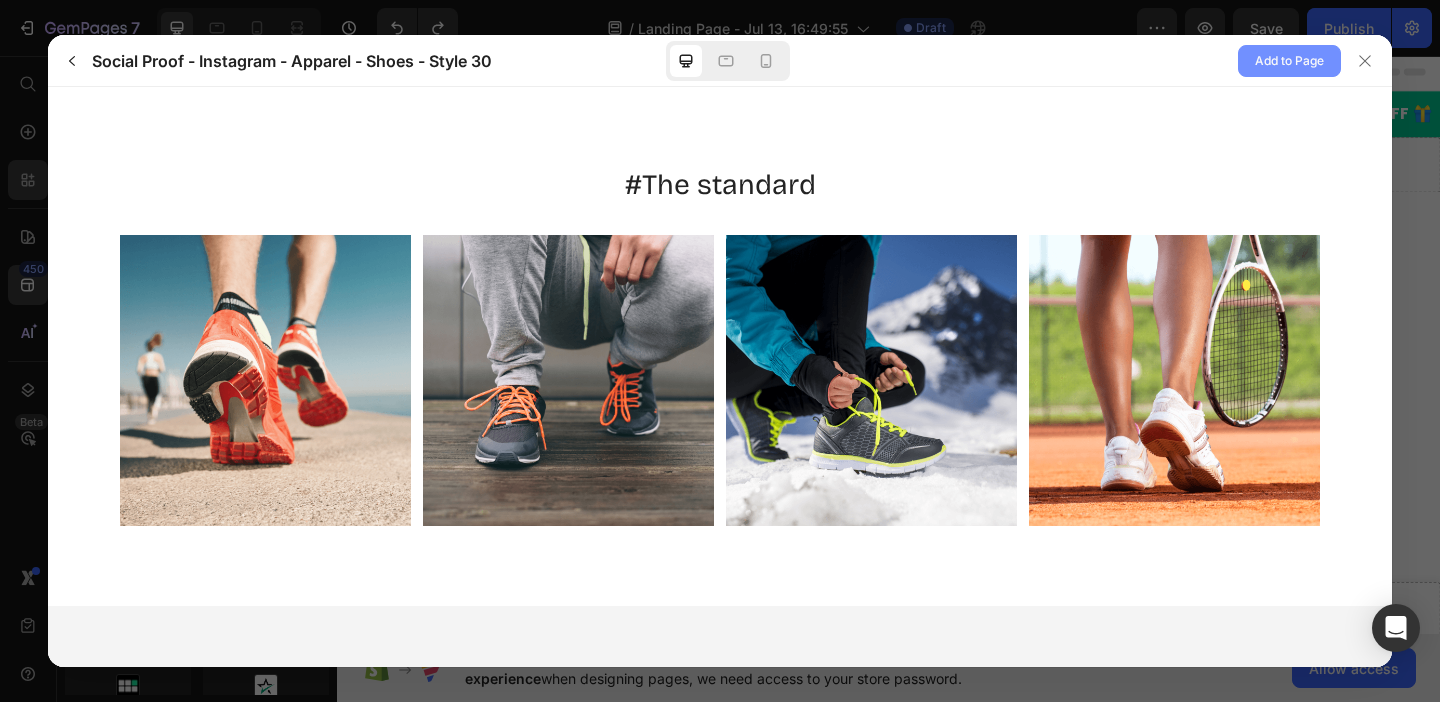 click on "Add to Page" 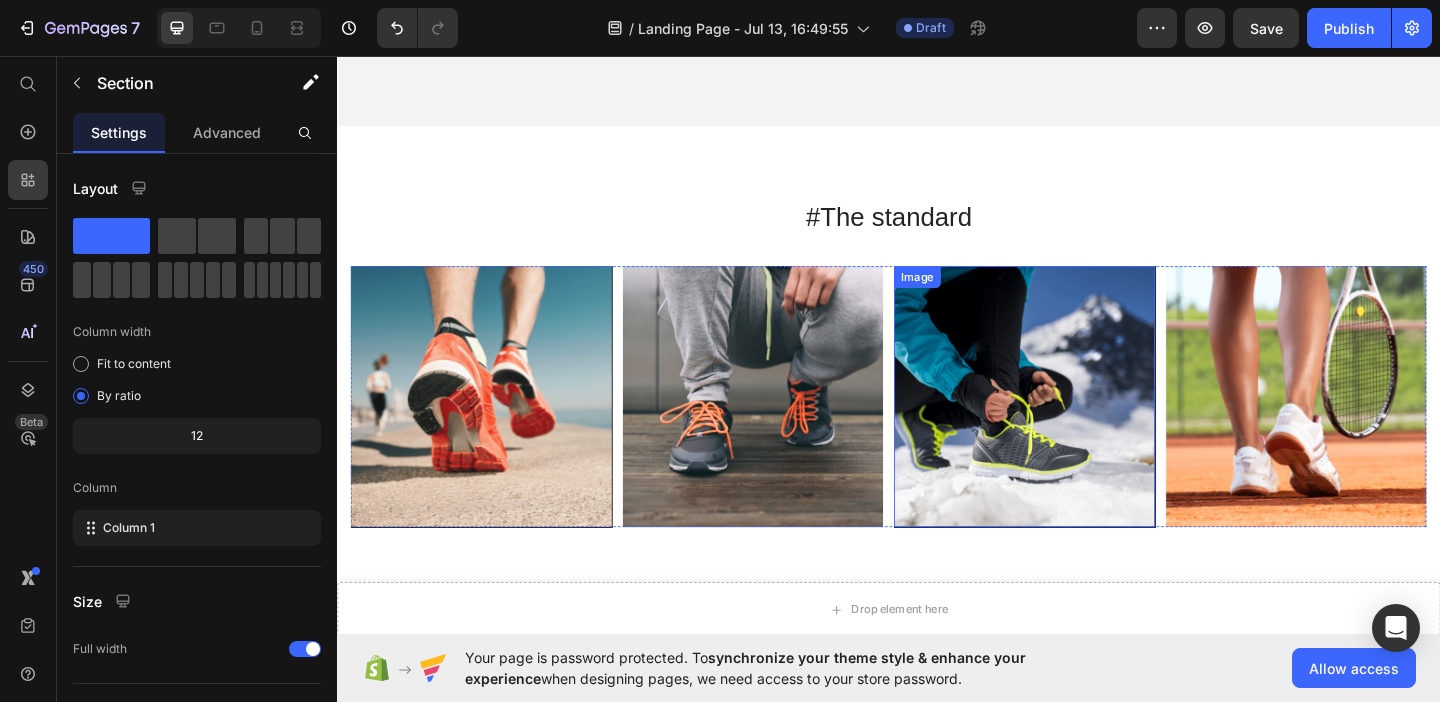 scroll, scrollTop: 1650, scrollLeft: 0, axis: vertical 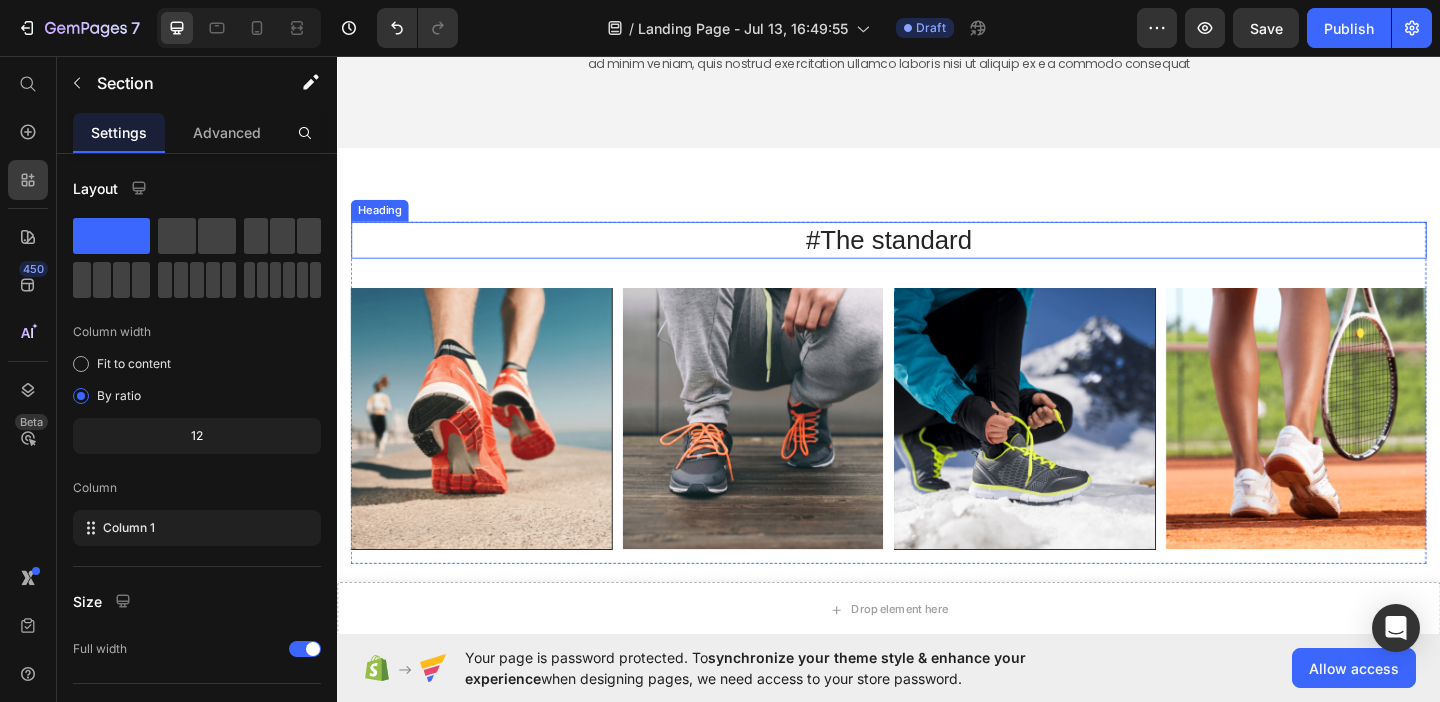 click on "#The standard" at bounding box center [937, 256] 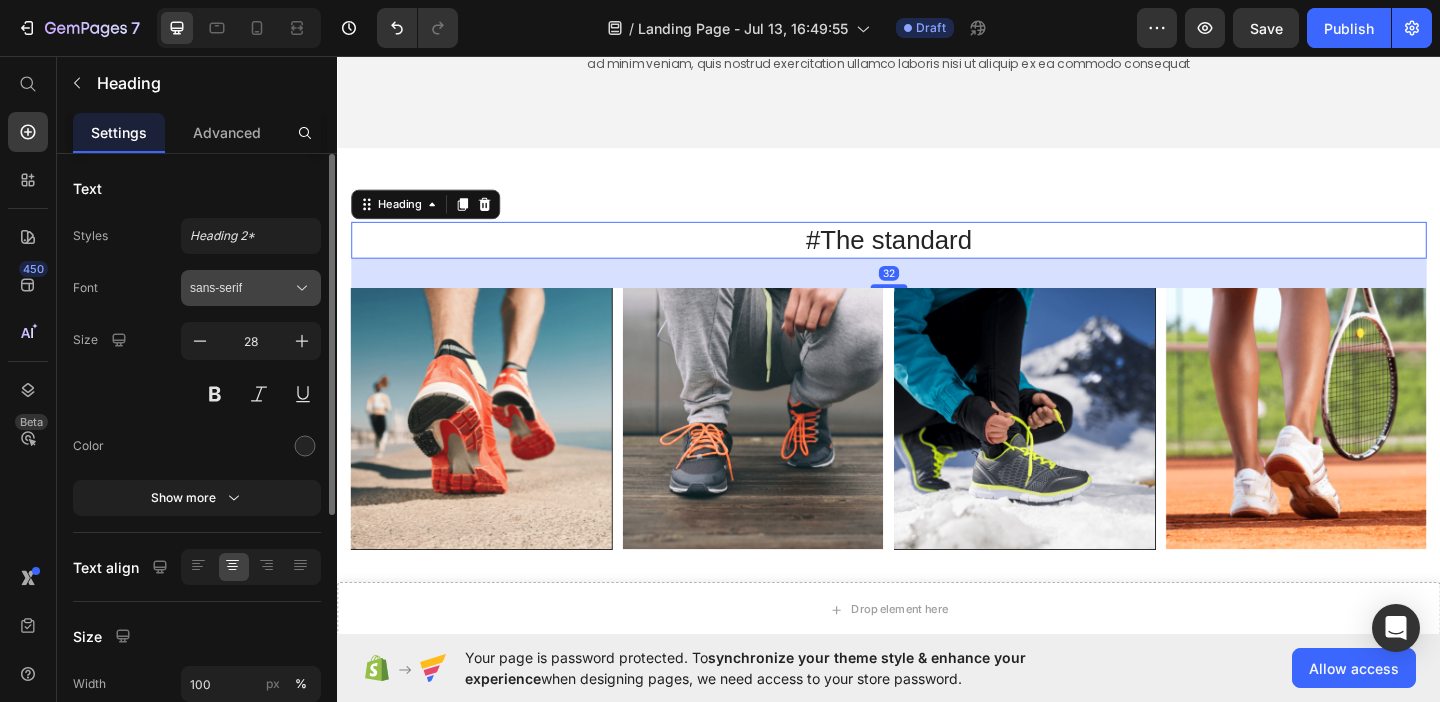 click on "sans-serif" at bounding box center (241, 288) 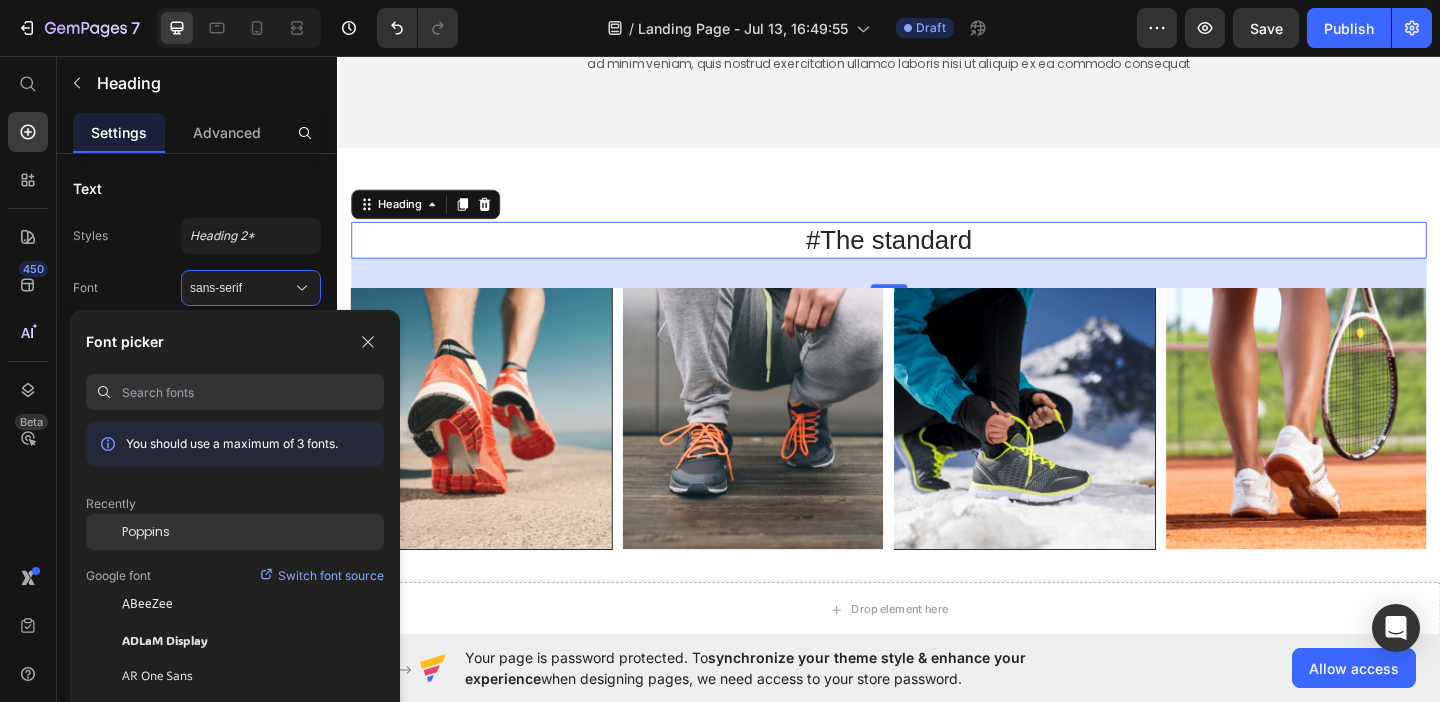click on "Poppins" 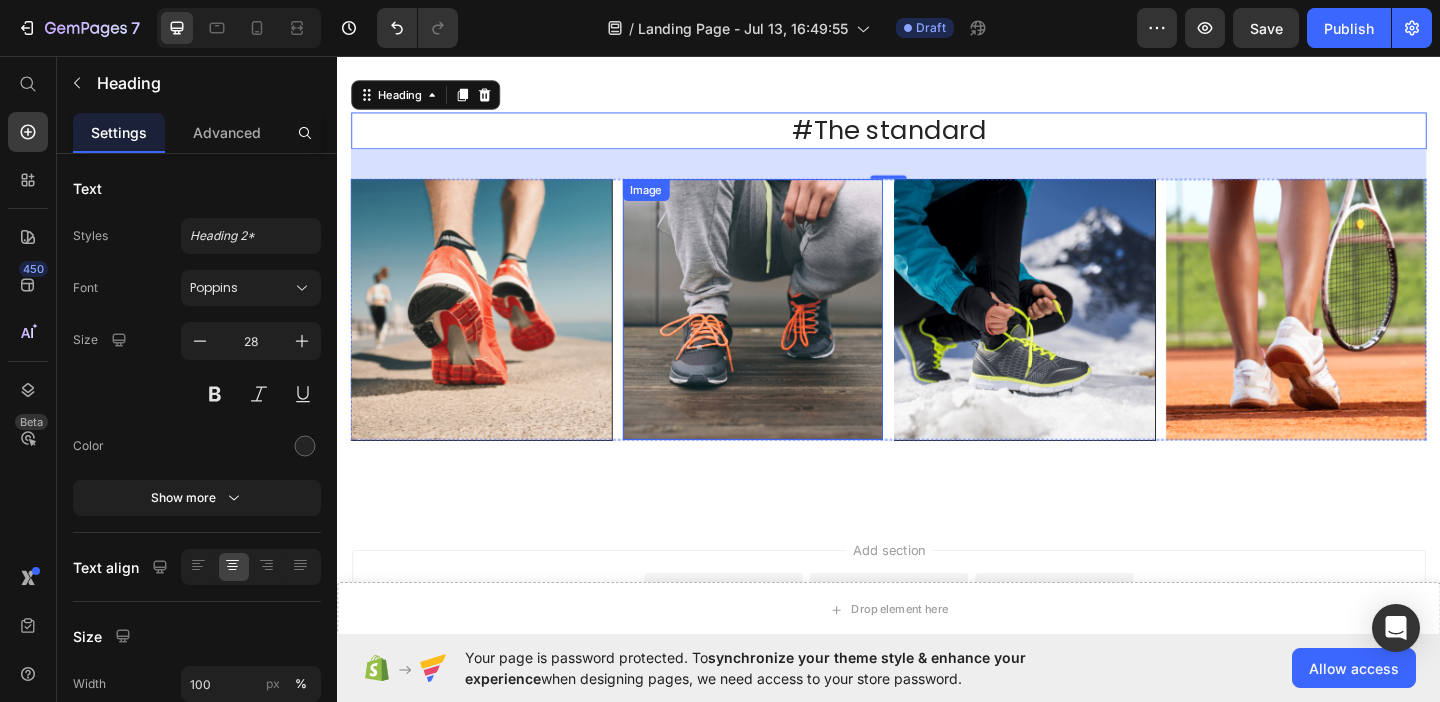 scroll, scrollTop: 1698, scrollLeft: 0, axis: vertical 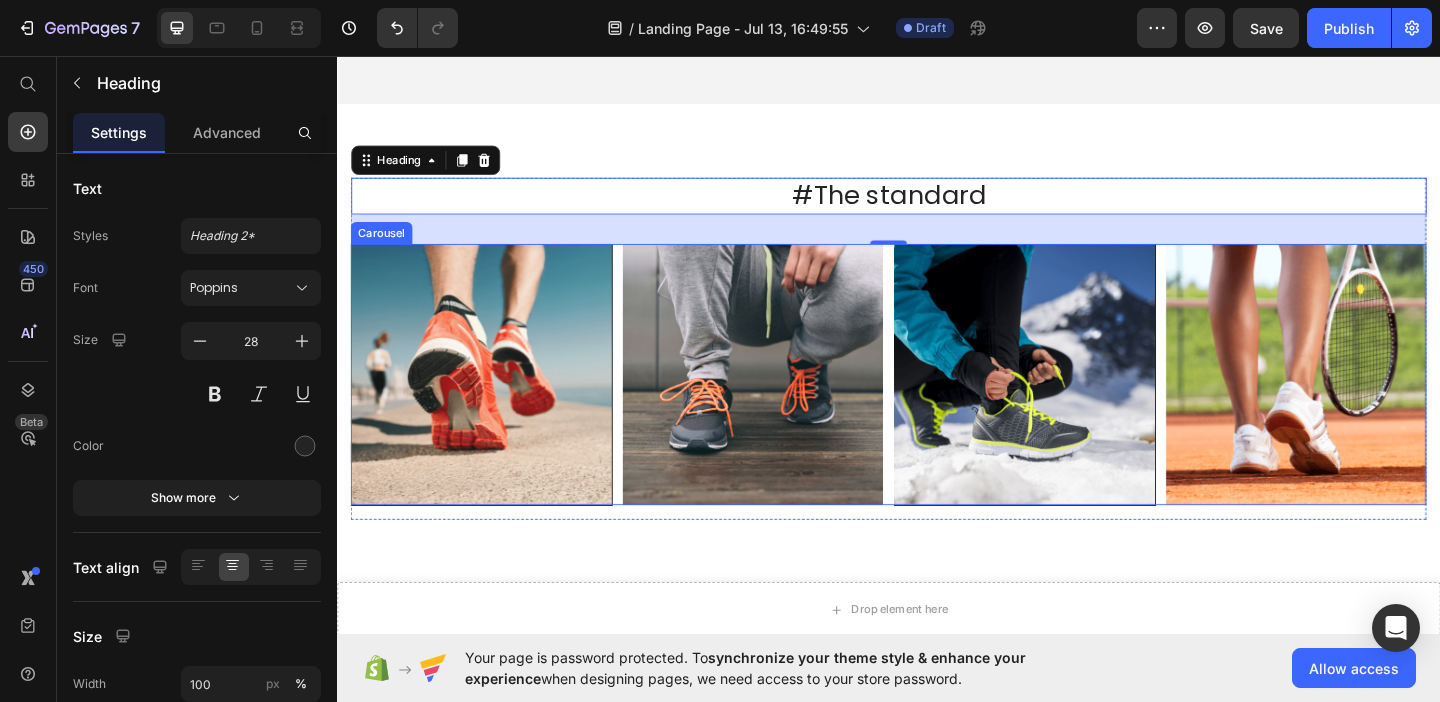click 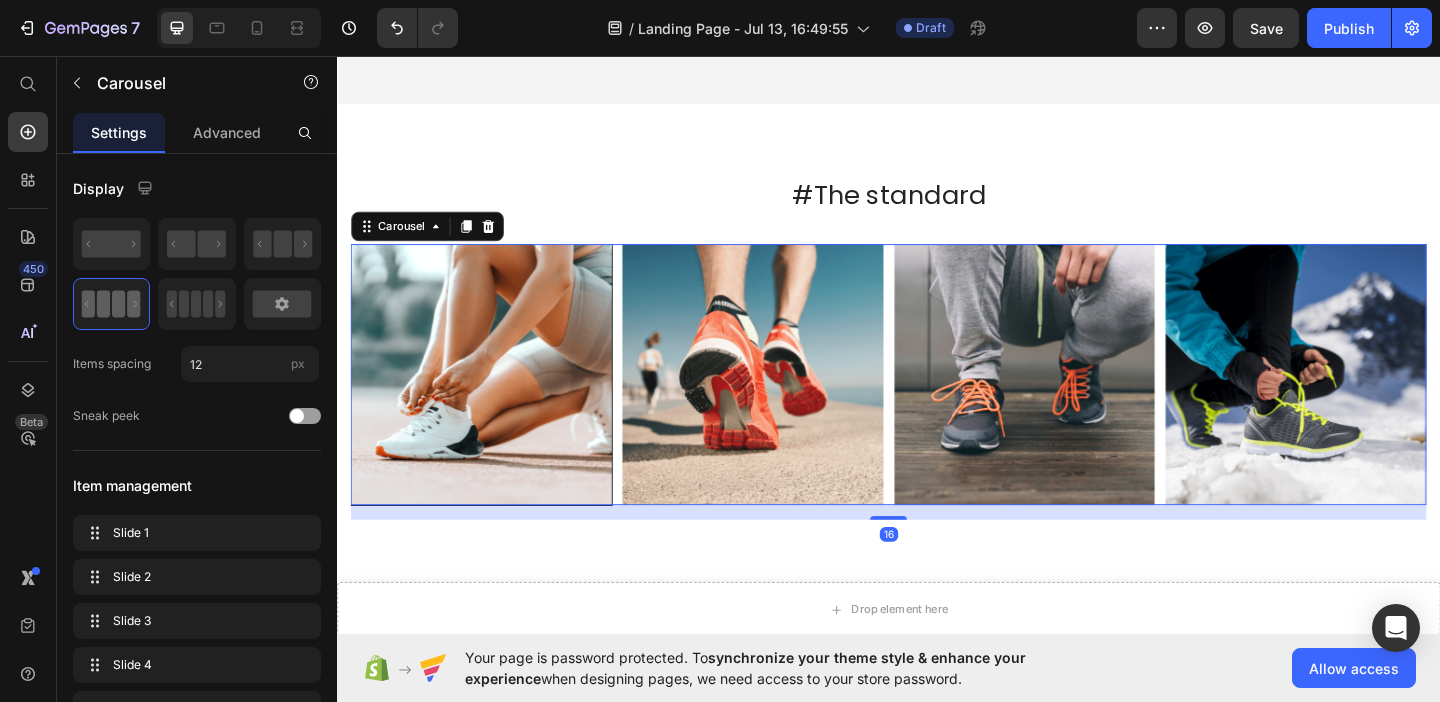 click 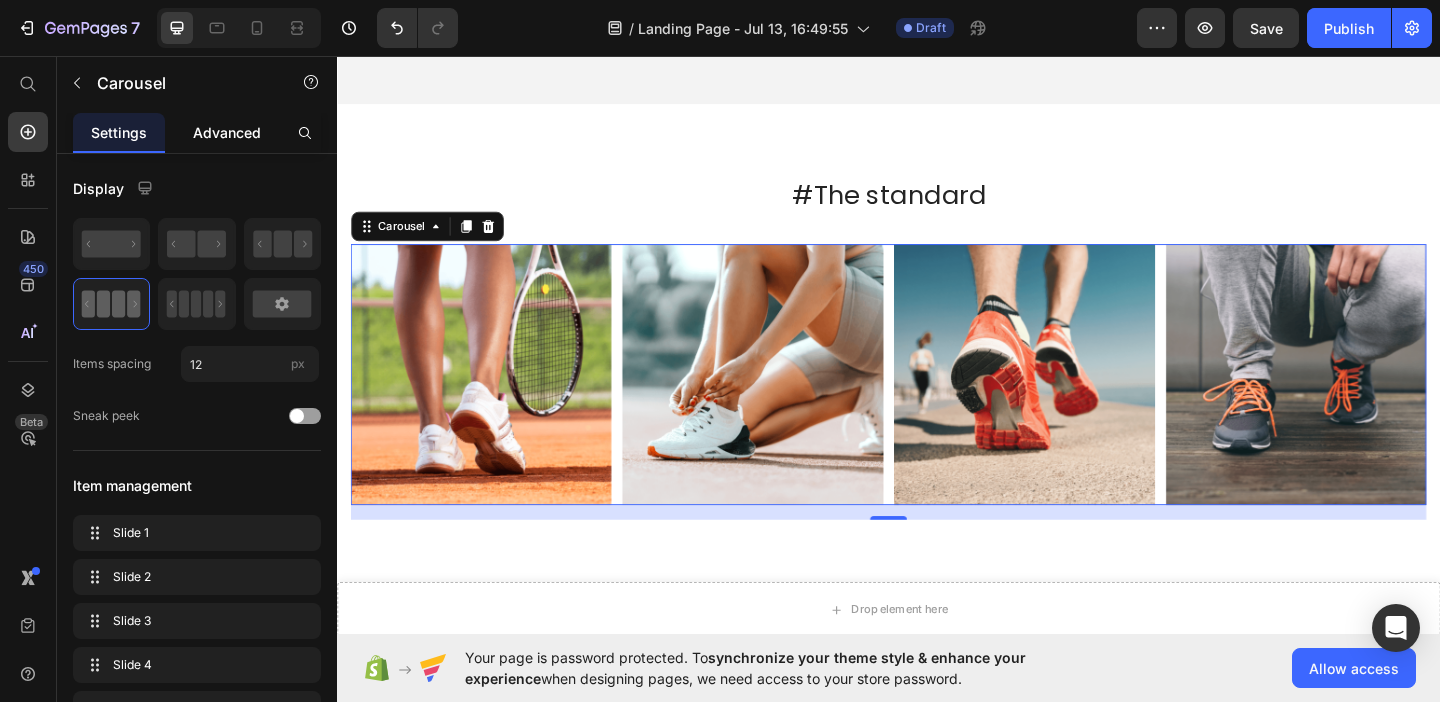 click on "Advanced" at bounding box center [227, 132] 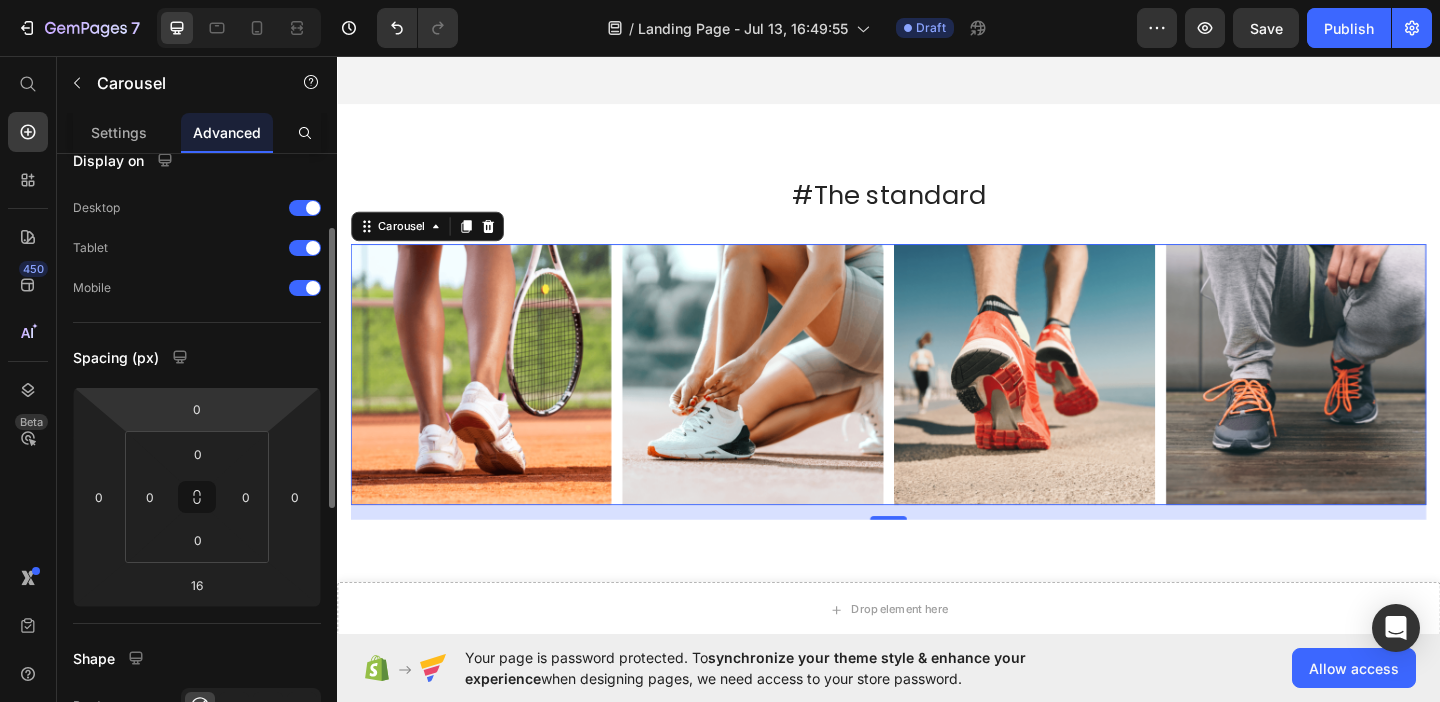 scroll, scrollTop: 0, scrollLeft: 0, axis: both 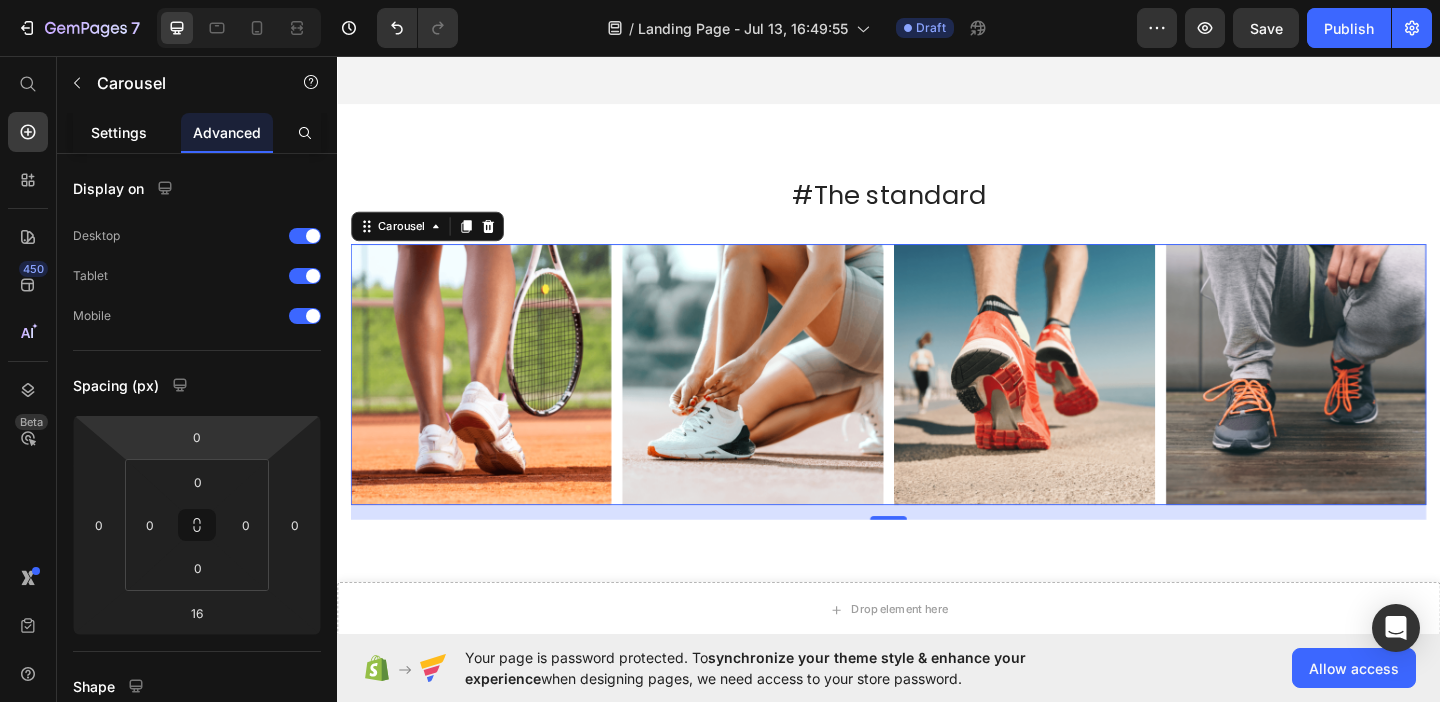 click on "Settings" at bounding box center [119, 132] 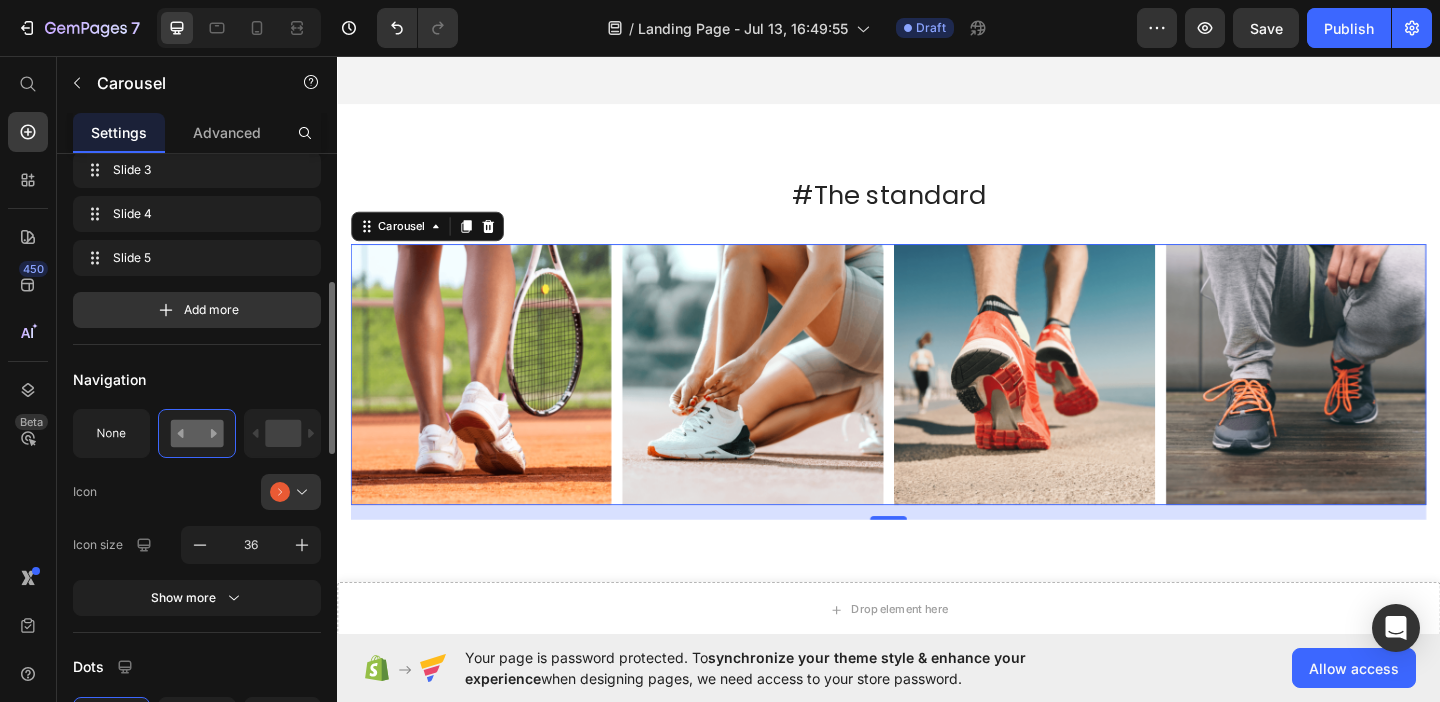 scroll, scrollTop: 466, scrollLeft: 0, axis: vertical 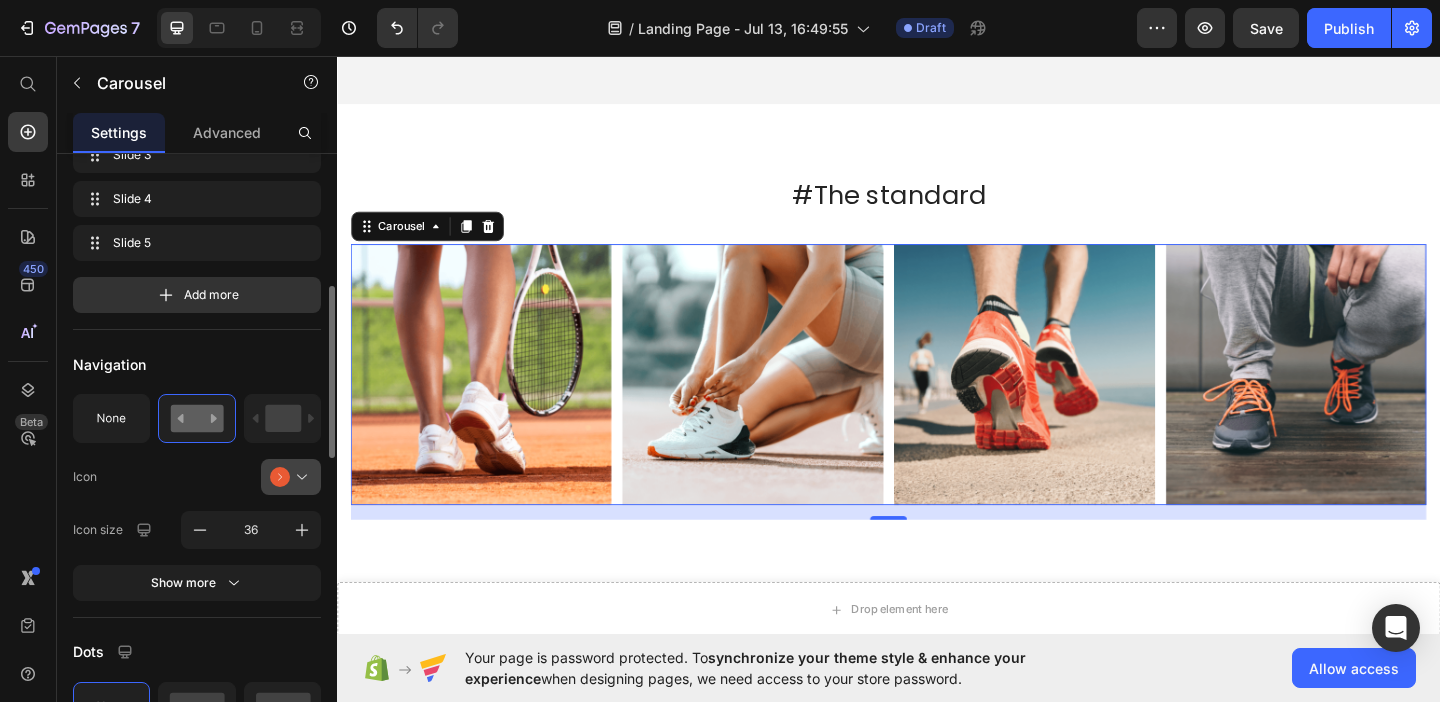 click at bounding box center [299, 477] 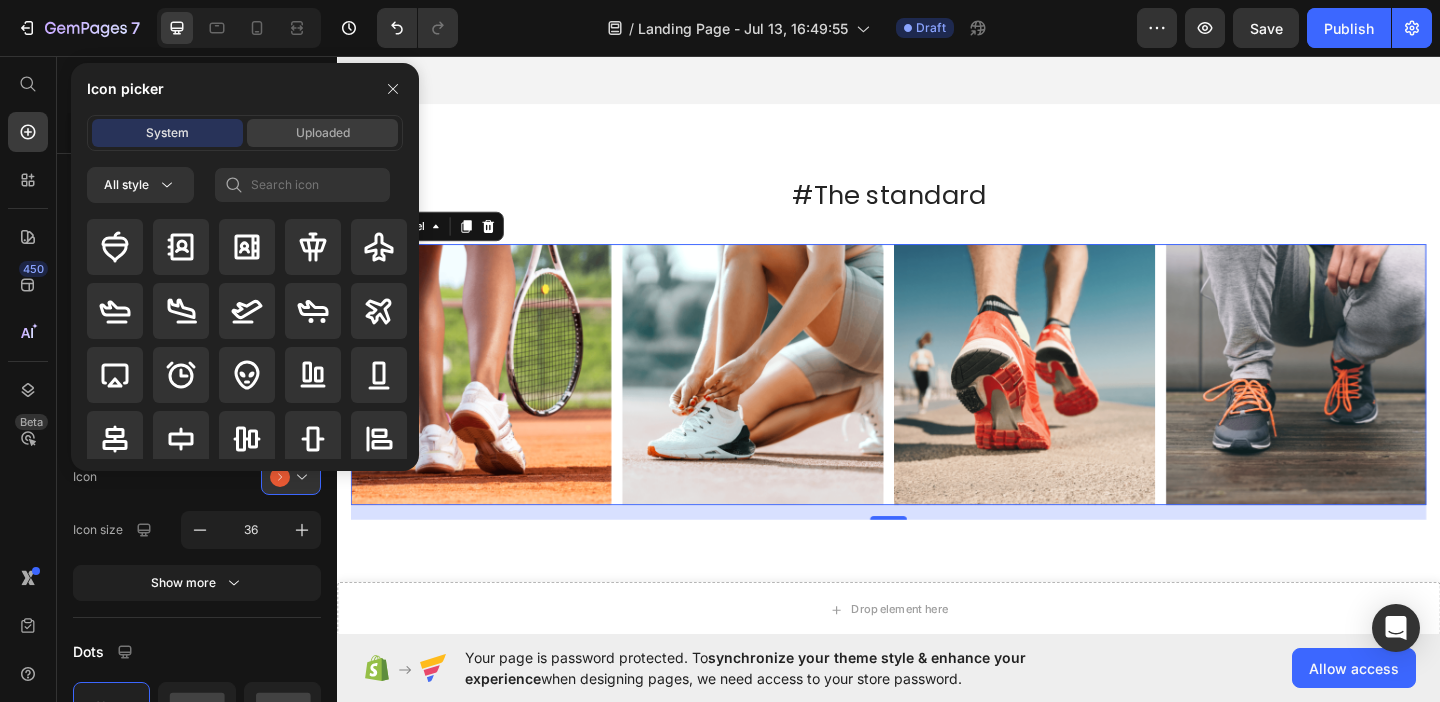 click on "Uploaded" at bounding box center (323, 133) 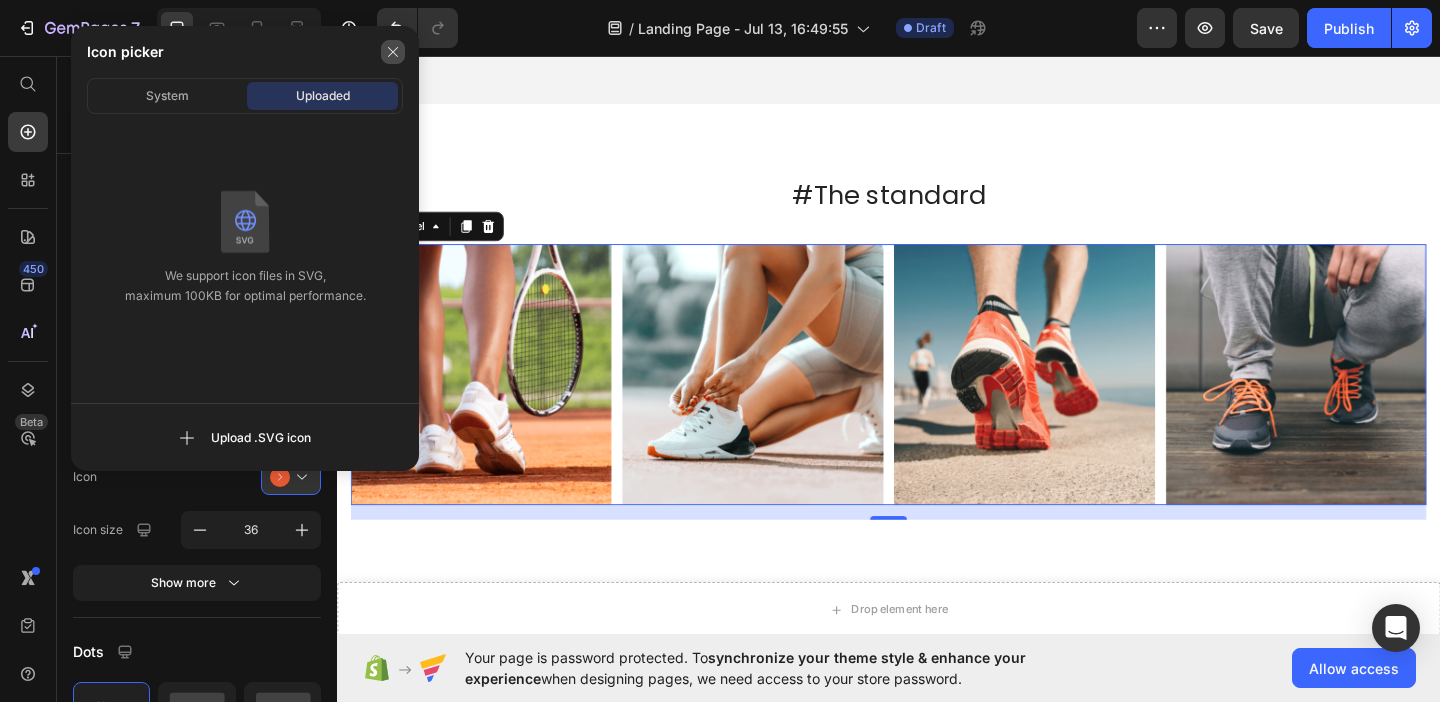 click 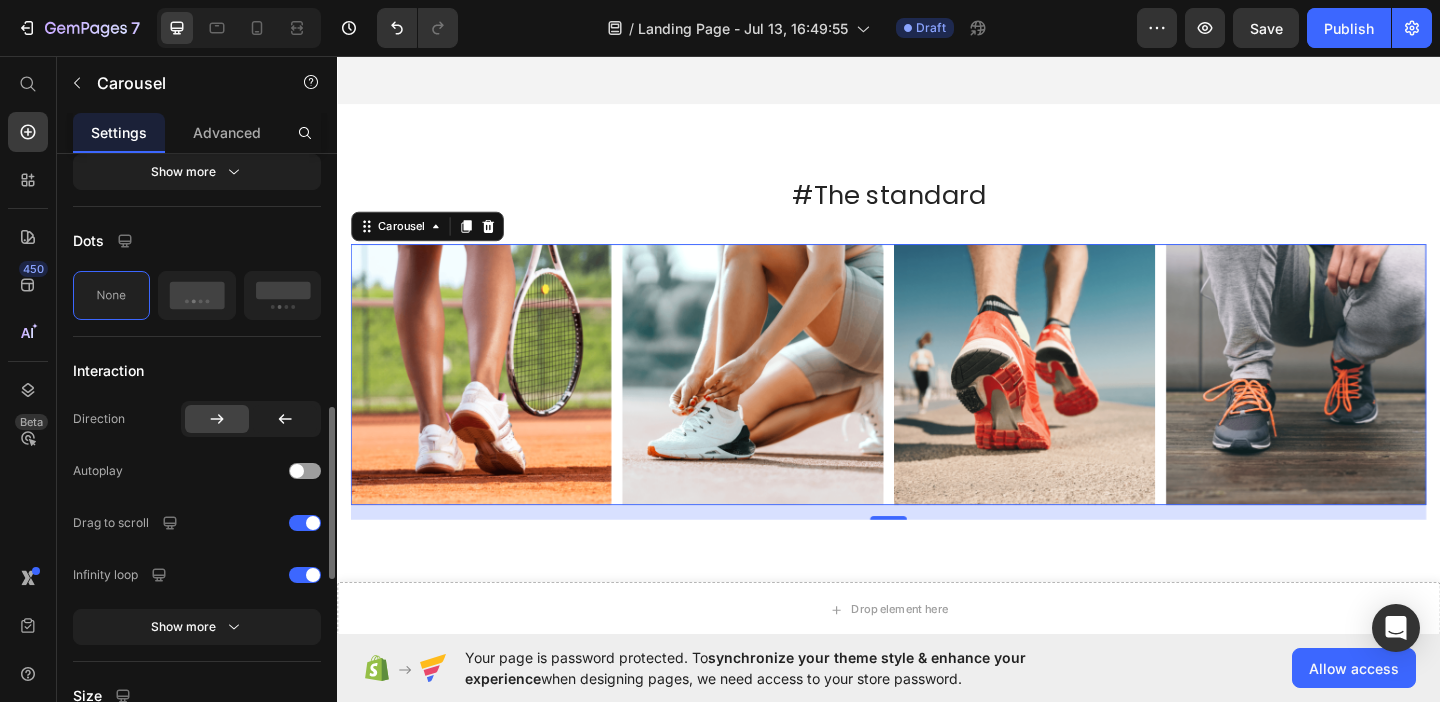 scroll, scrollTop: 881, scrollLeft: 0, axis: vertical 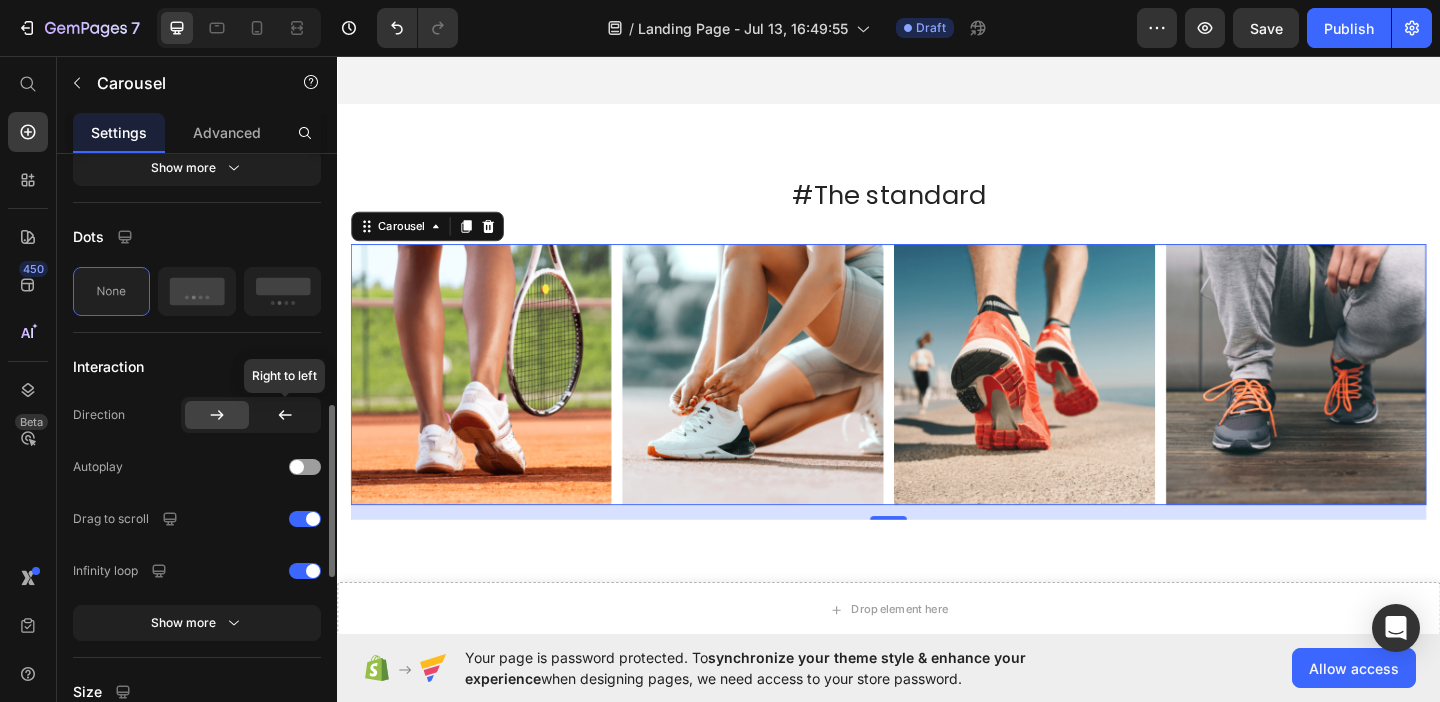 click 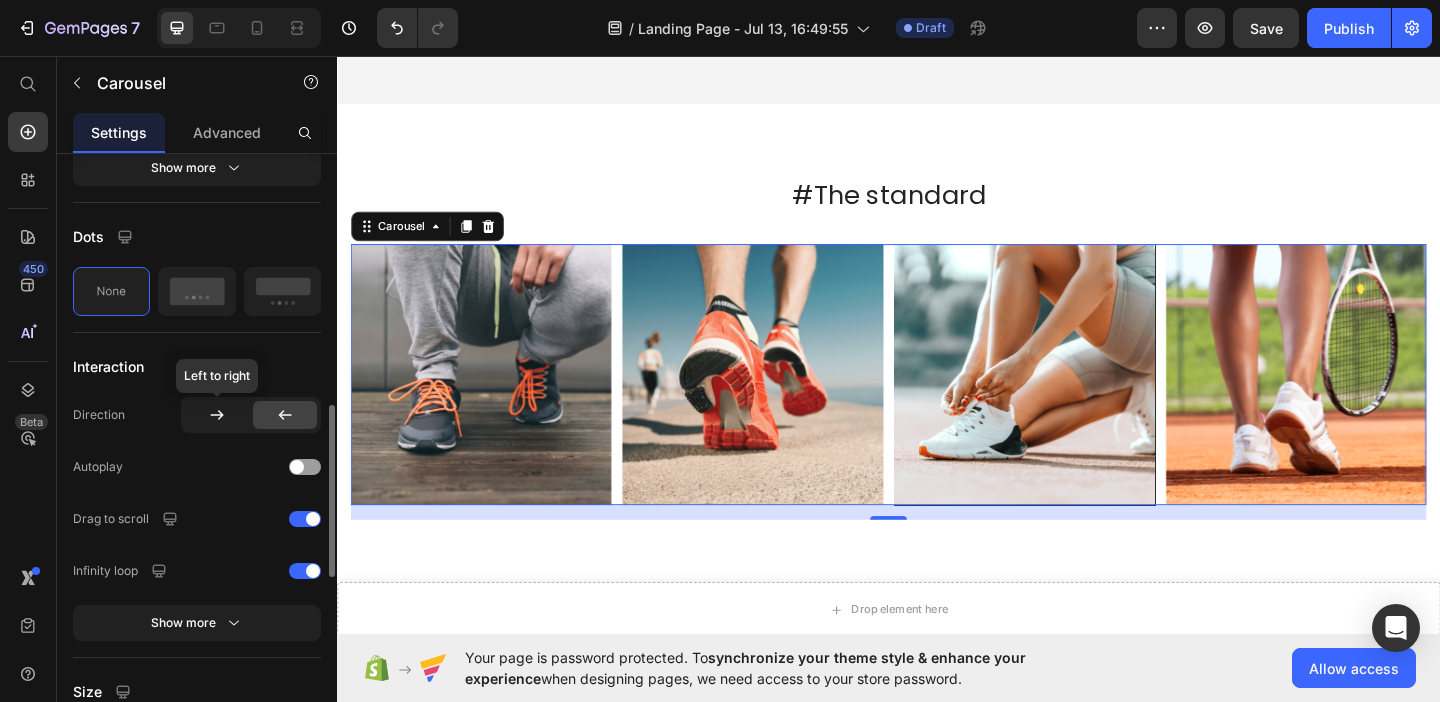 click 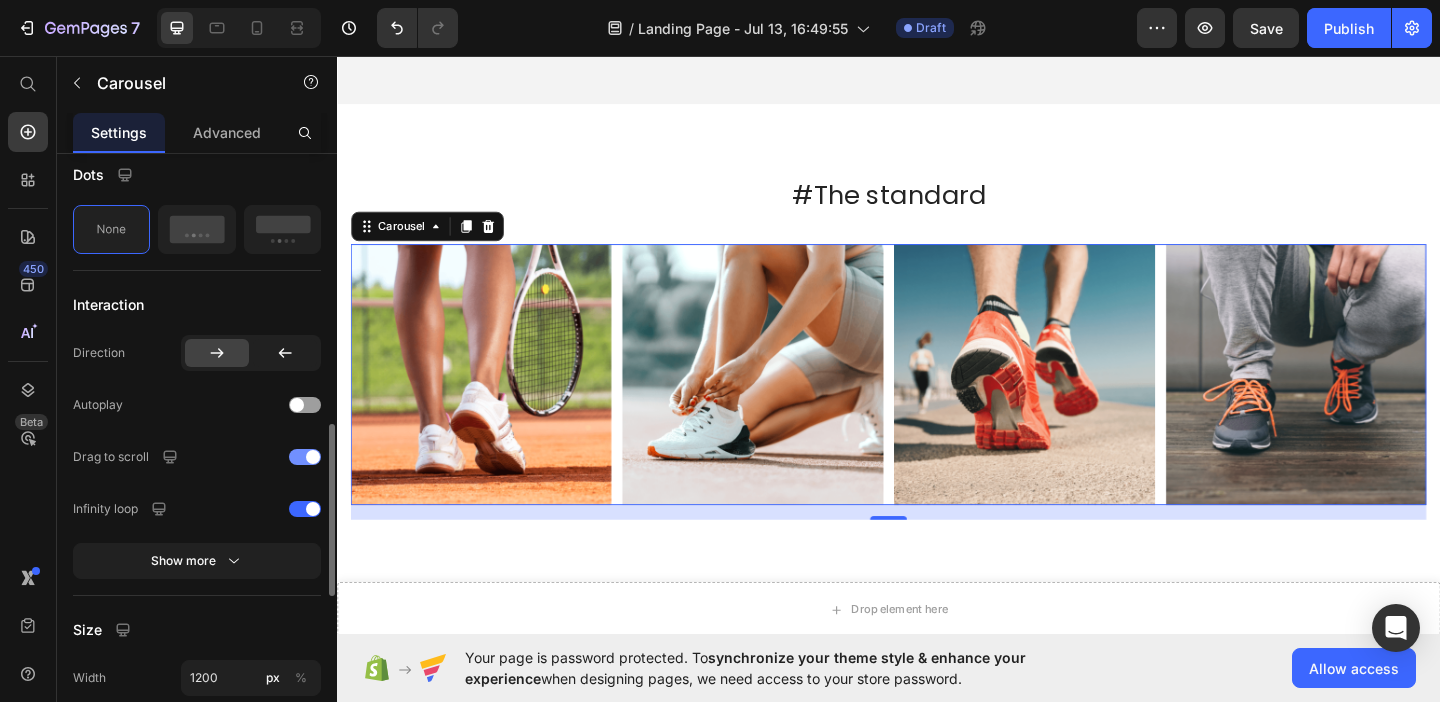 scroll, scrollTop: 944, scrollLeft: 0, axis: vertical 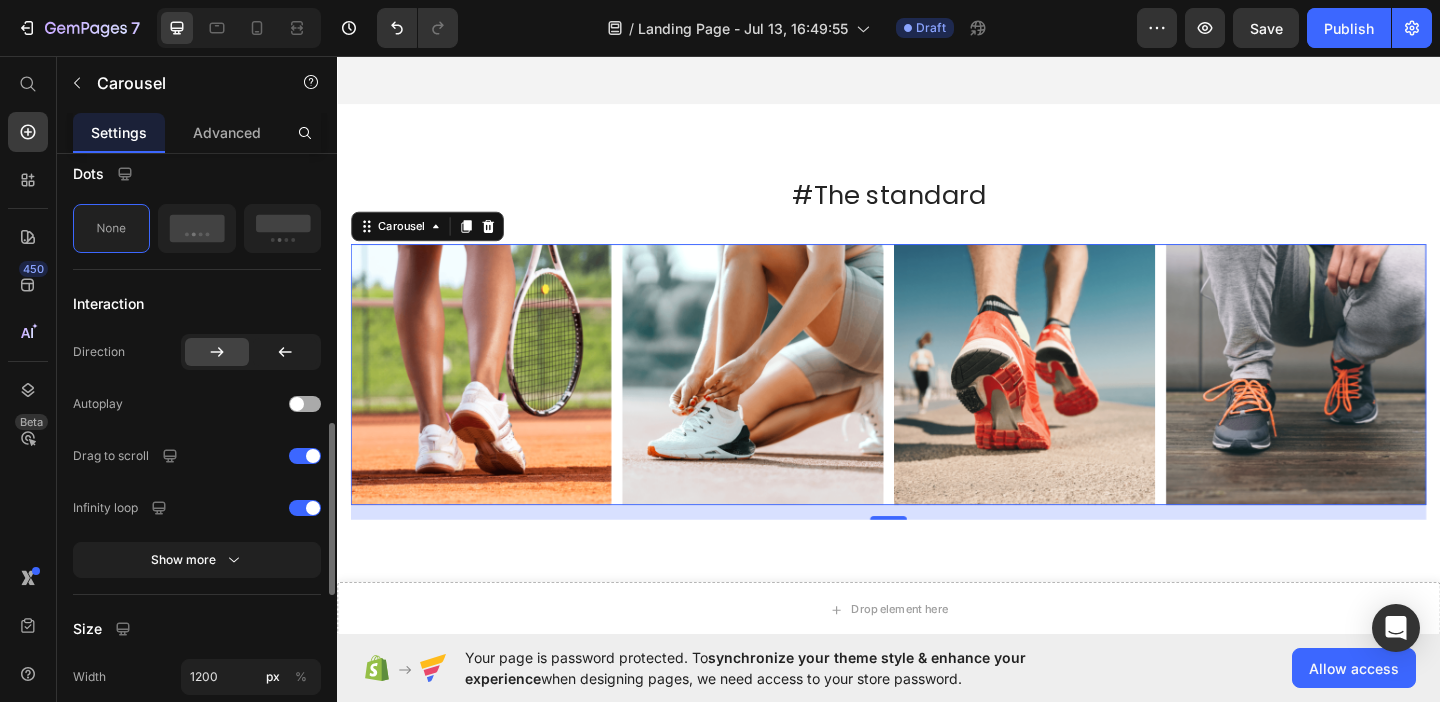 click at bounding box center (305, 404) 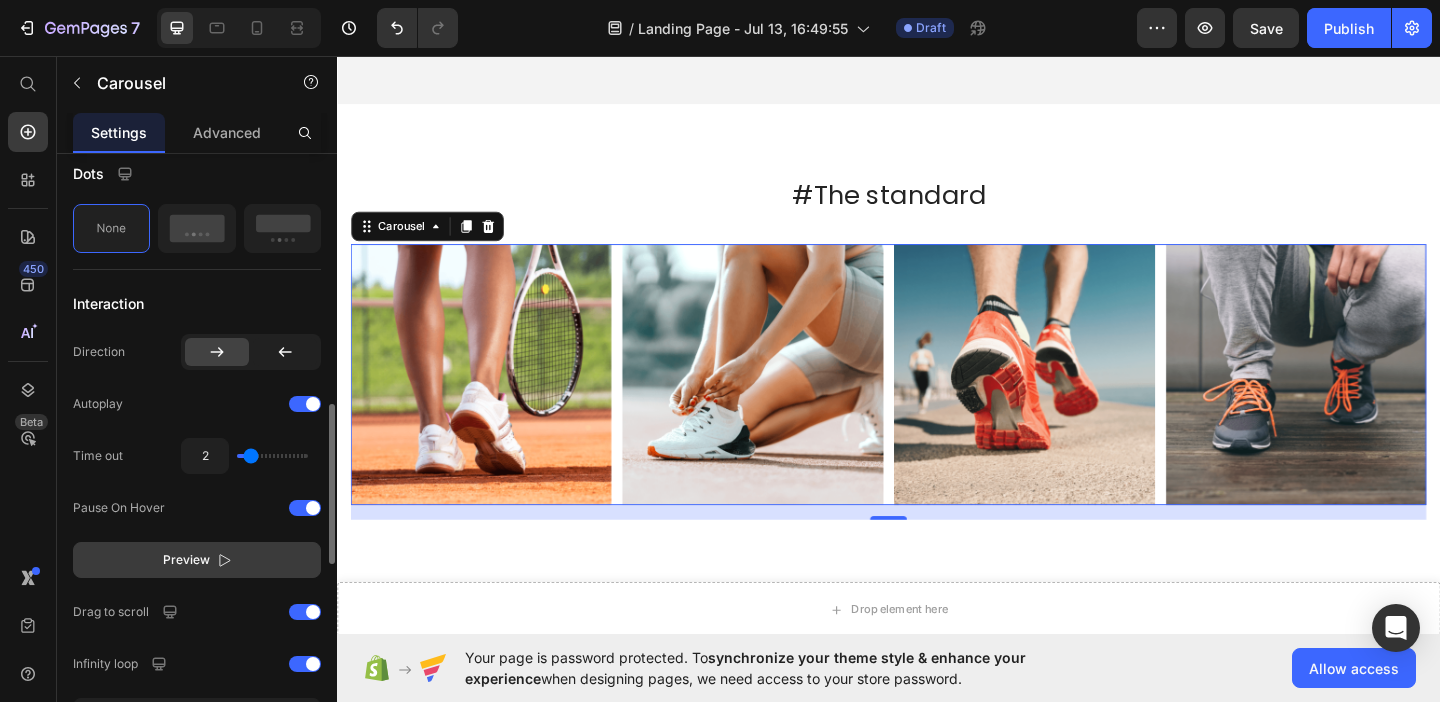 click 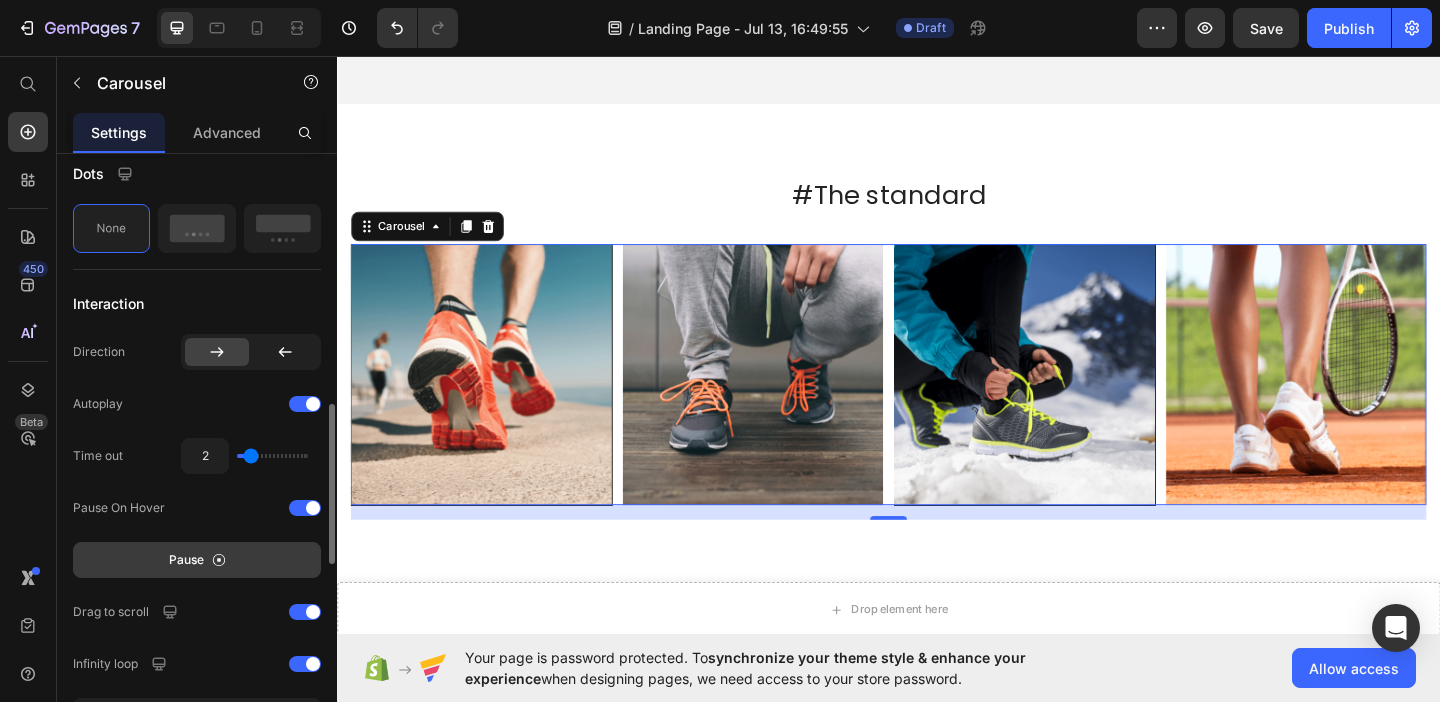 type on "1.9" 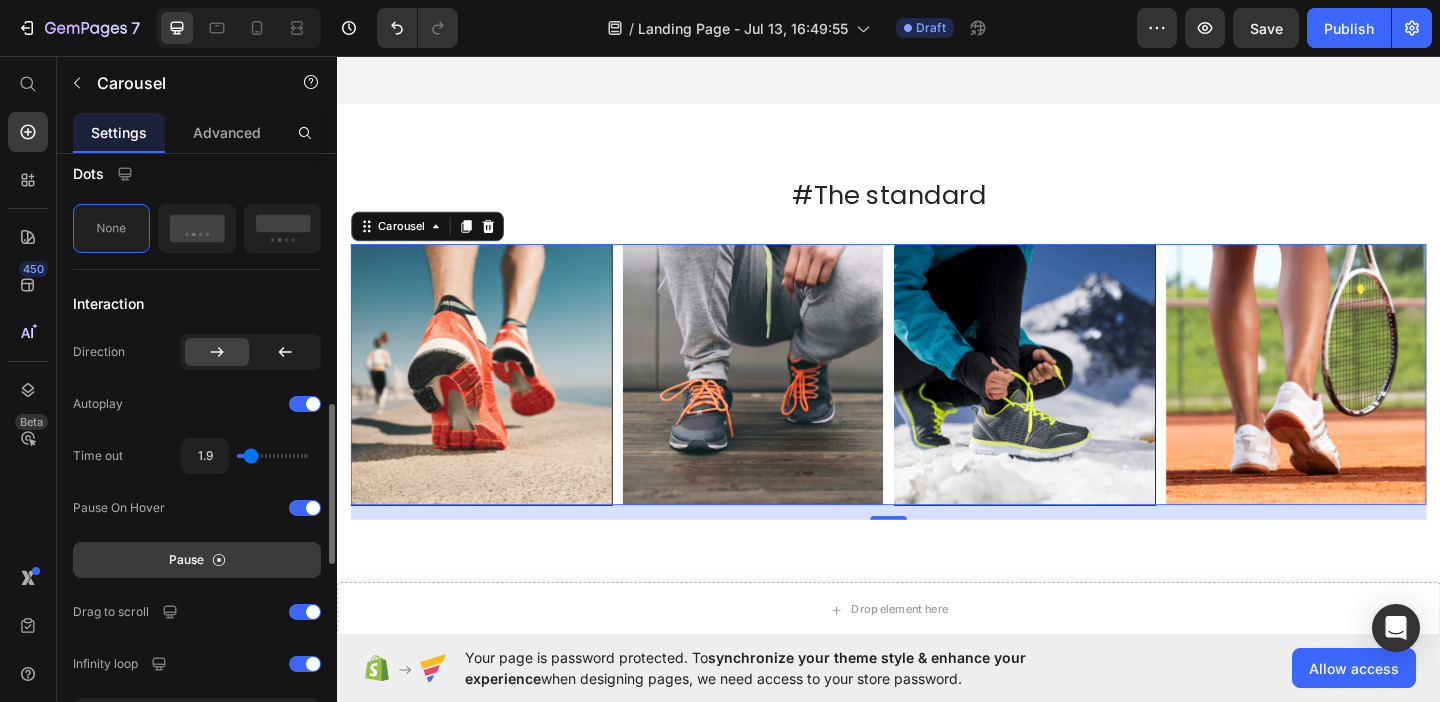 type on "2" 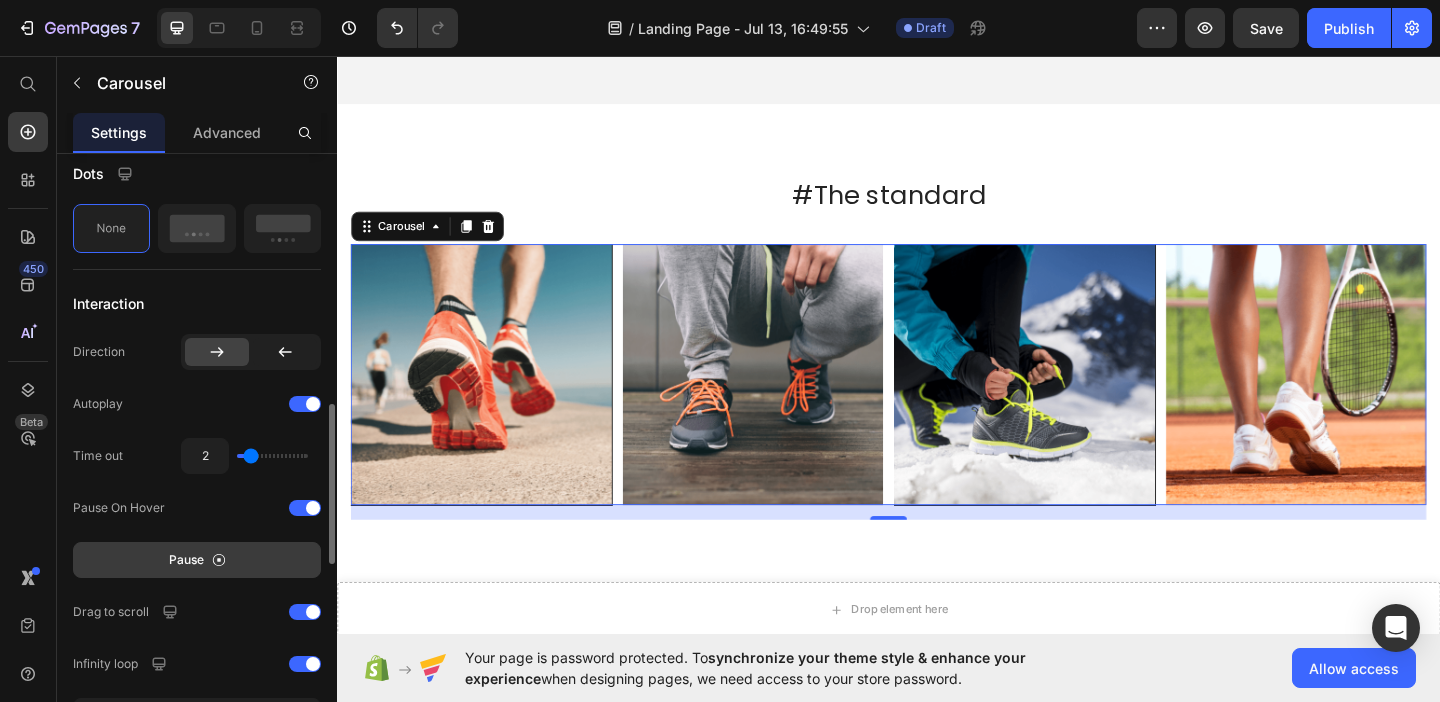 type on "2.3" 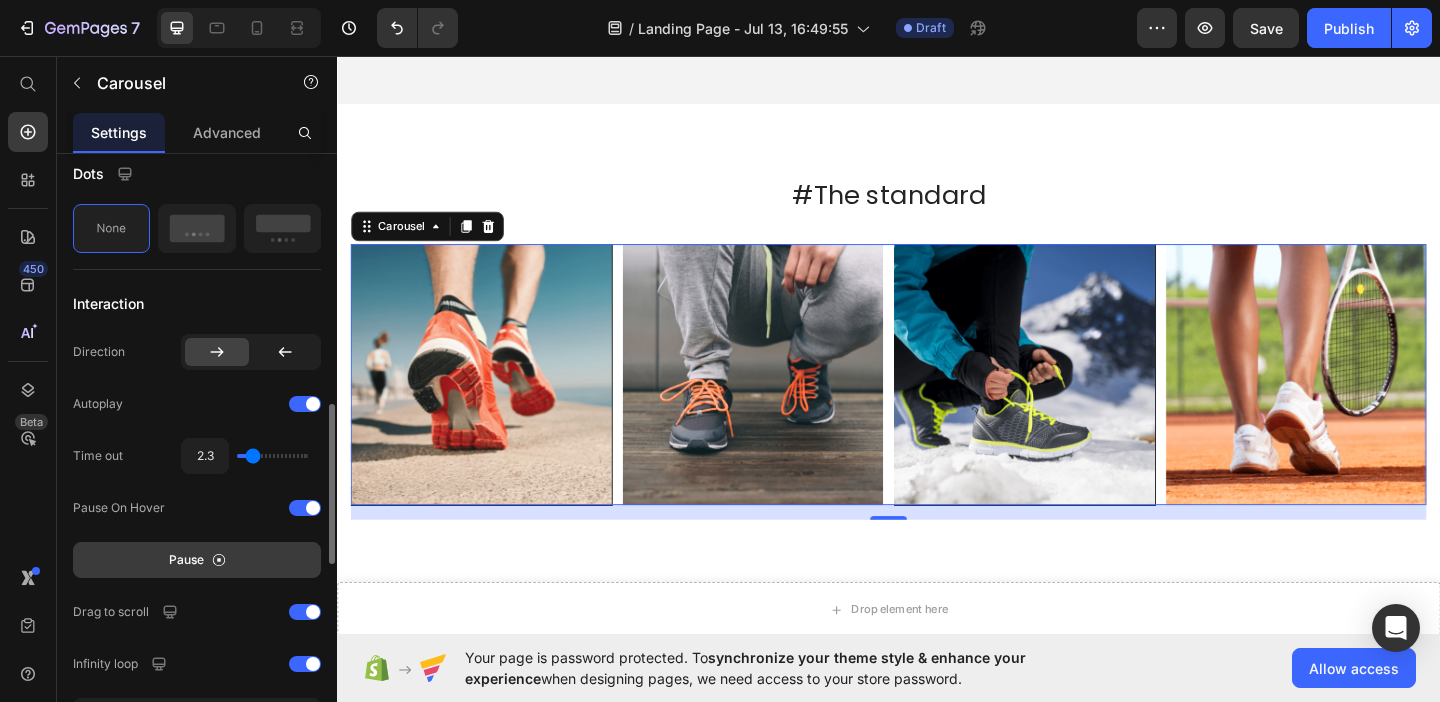 type on "2.7" 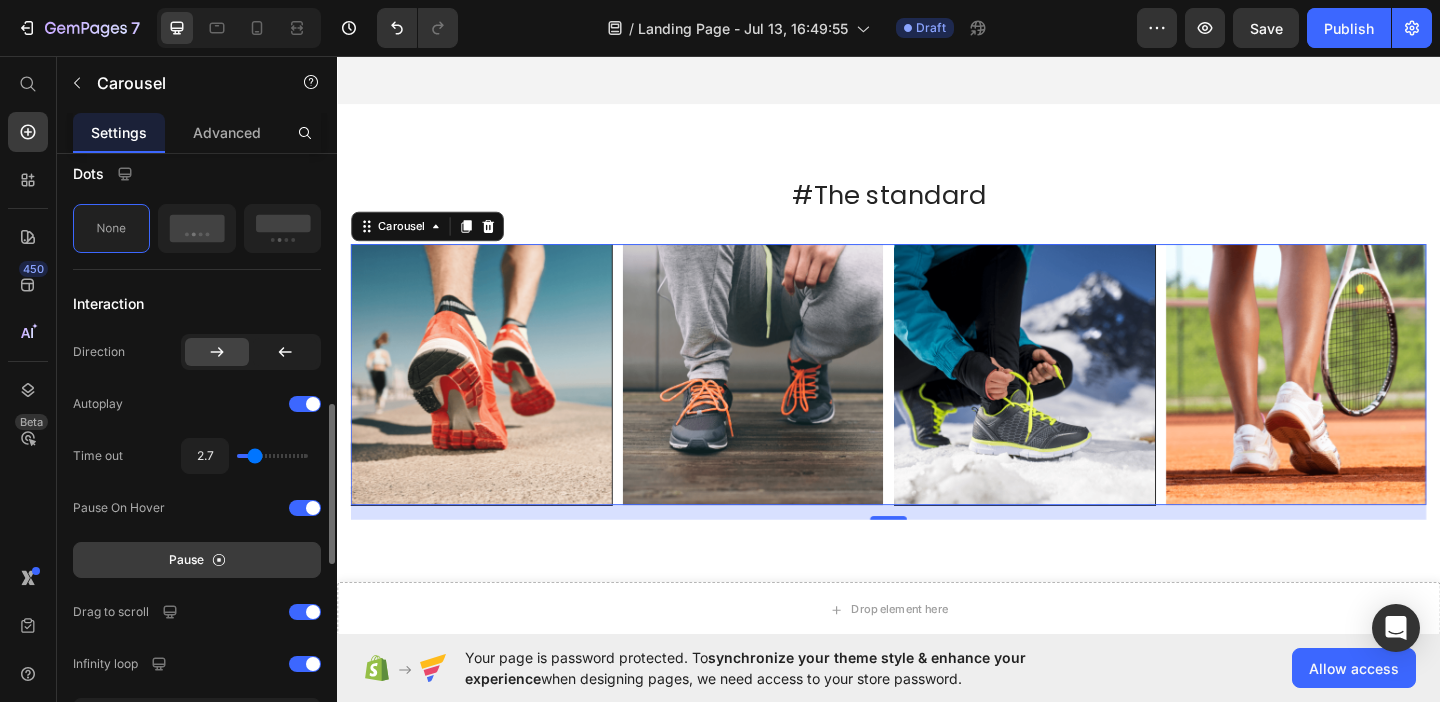 type on "3.3" 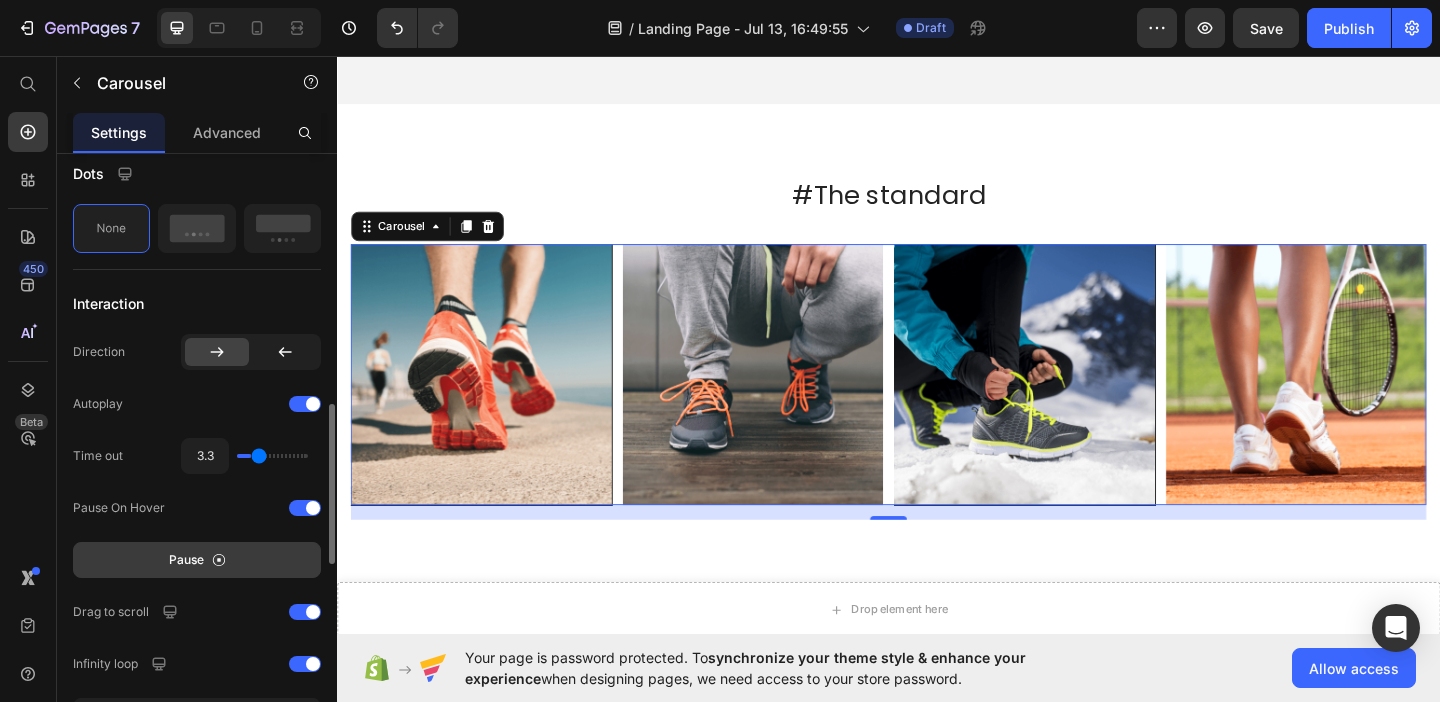 type on "3.8" 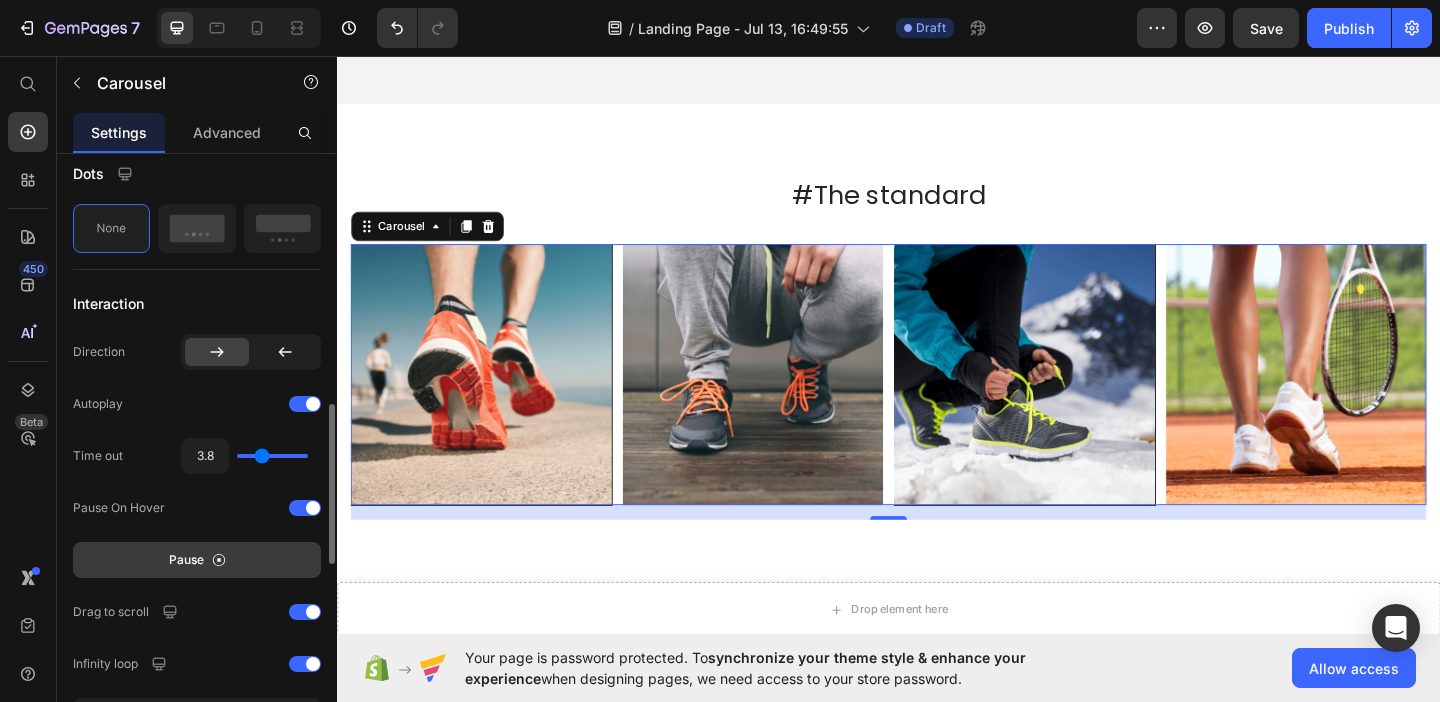 type on "4.2" 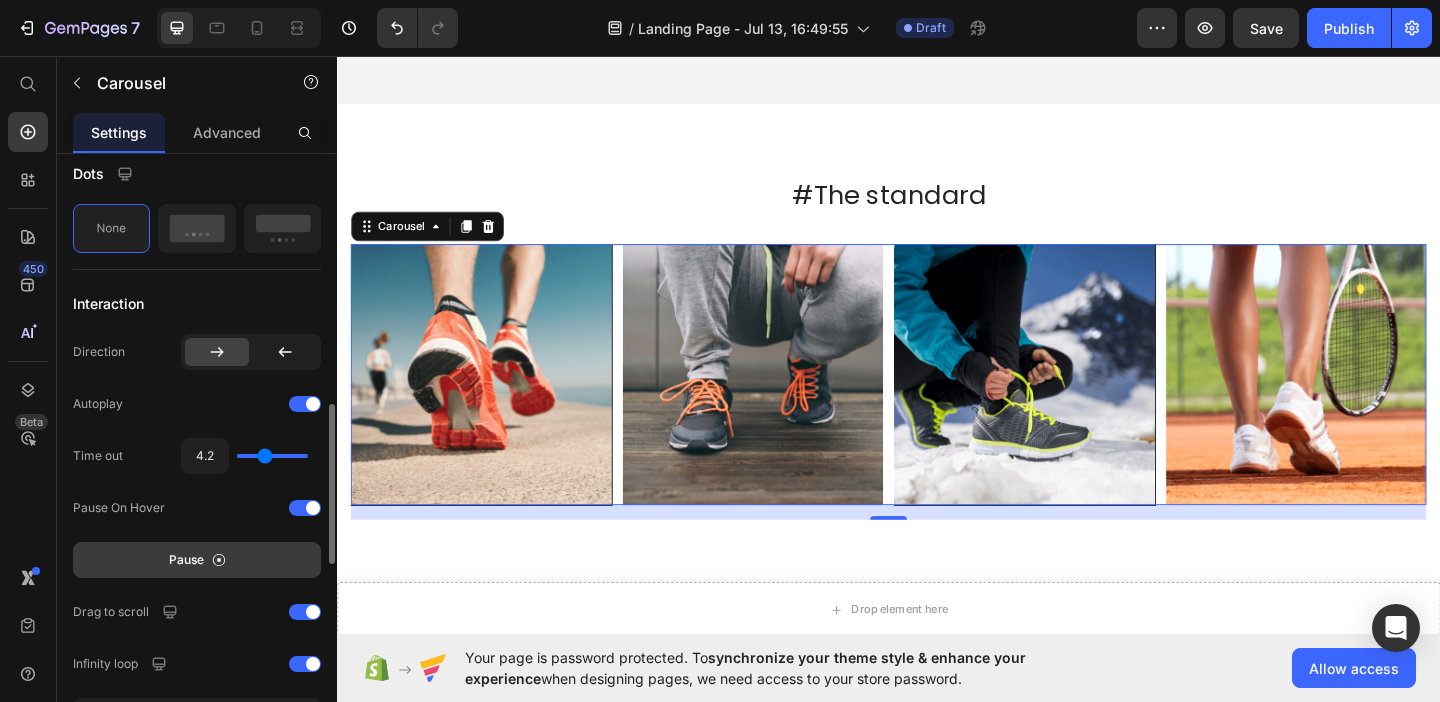 type on "4.6" 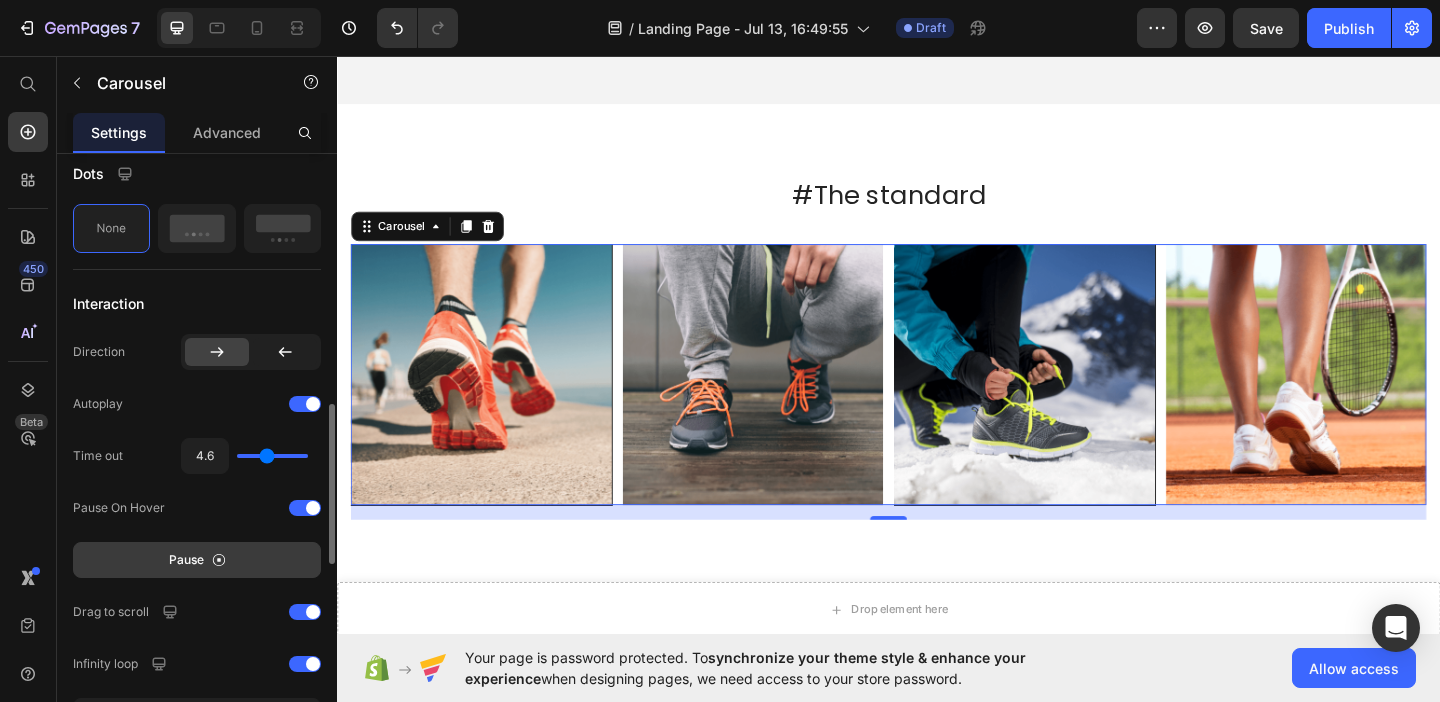 type on "4.8" 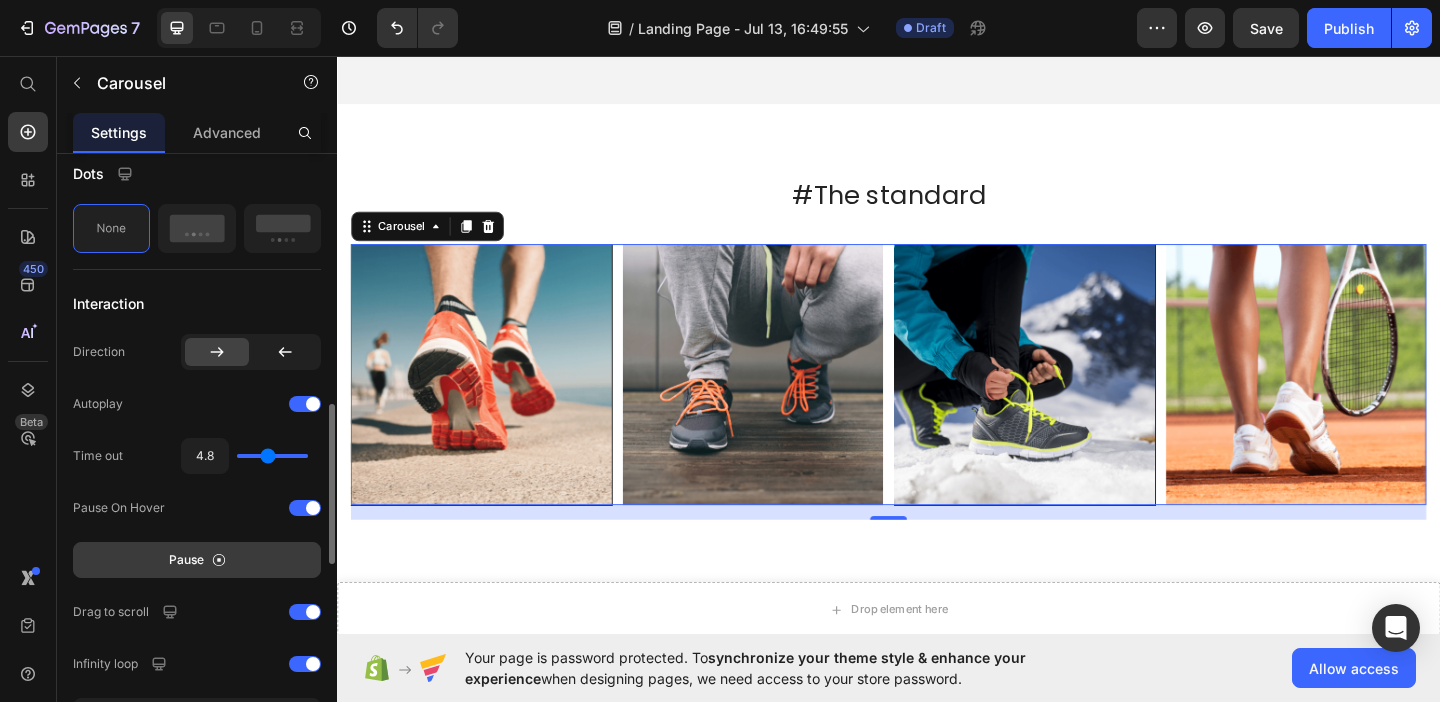 type on "4.9" 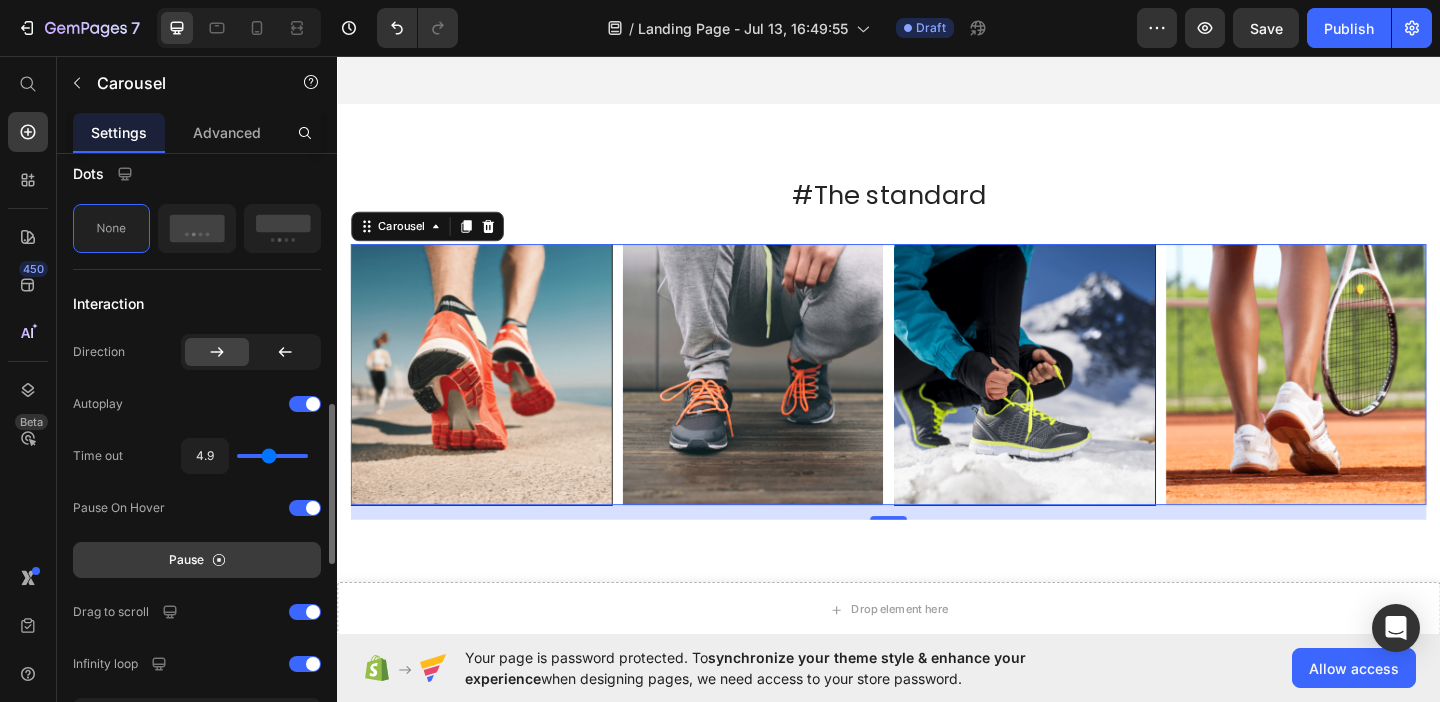 type on "5" 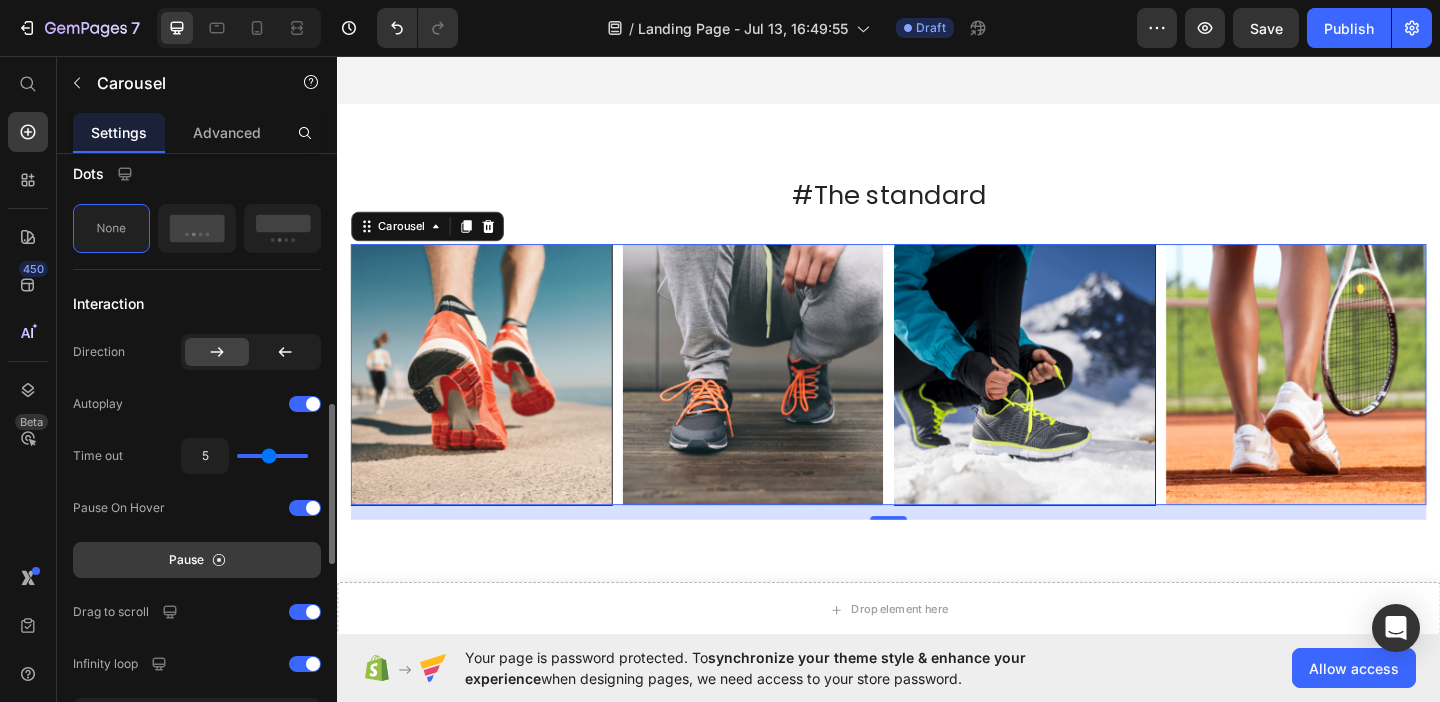 type on "5.1" 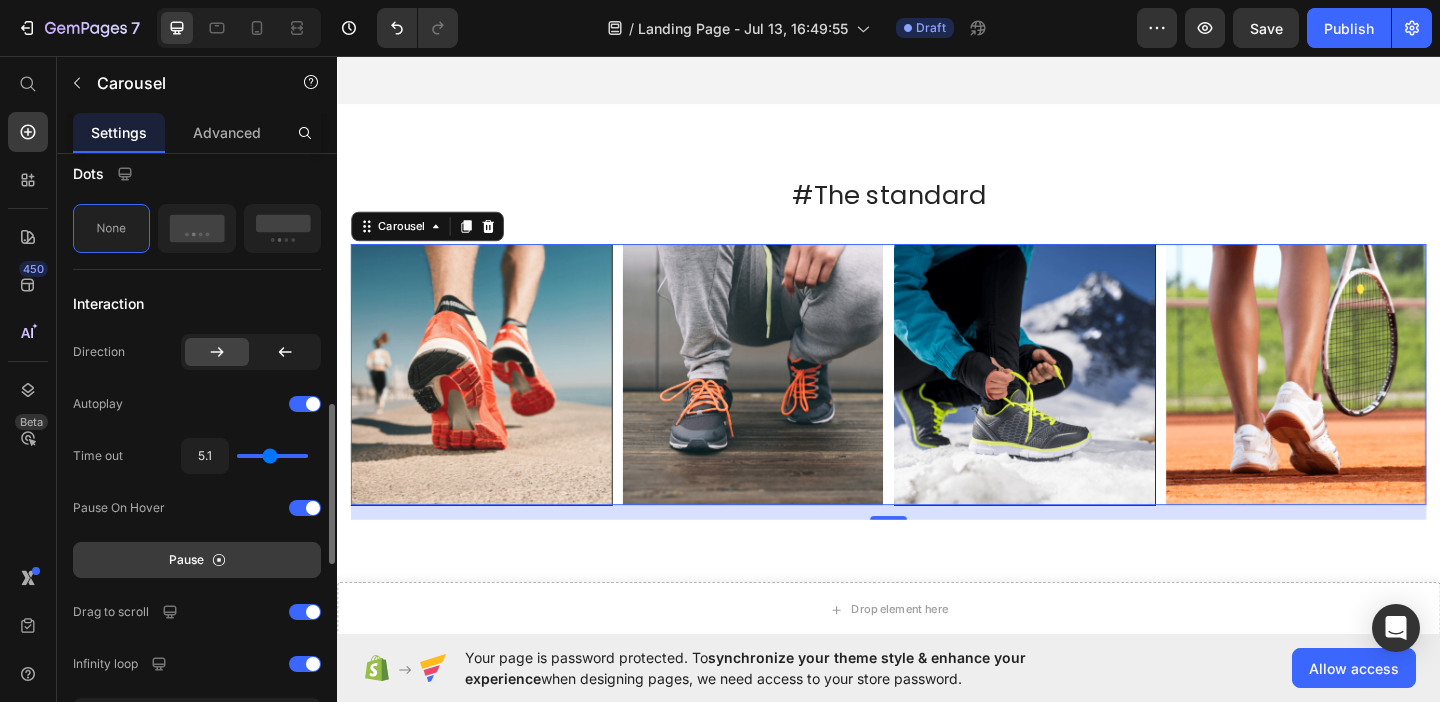 type on "5" 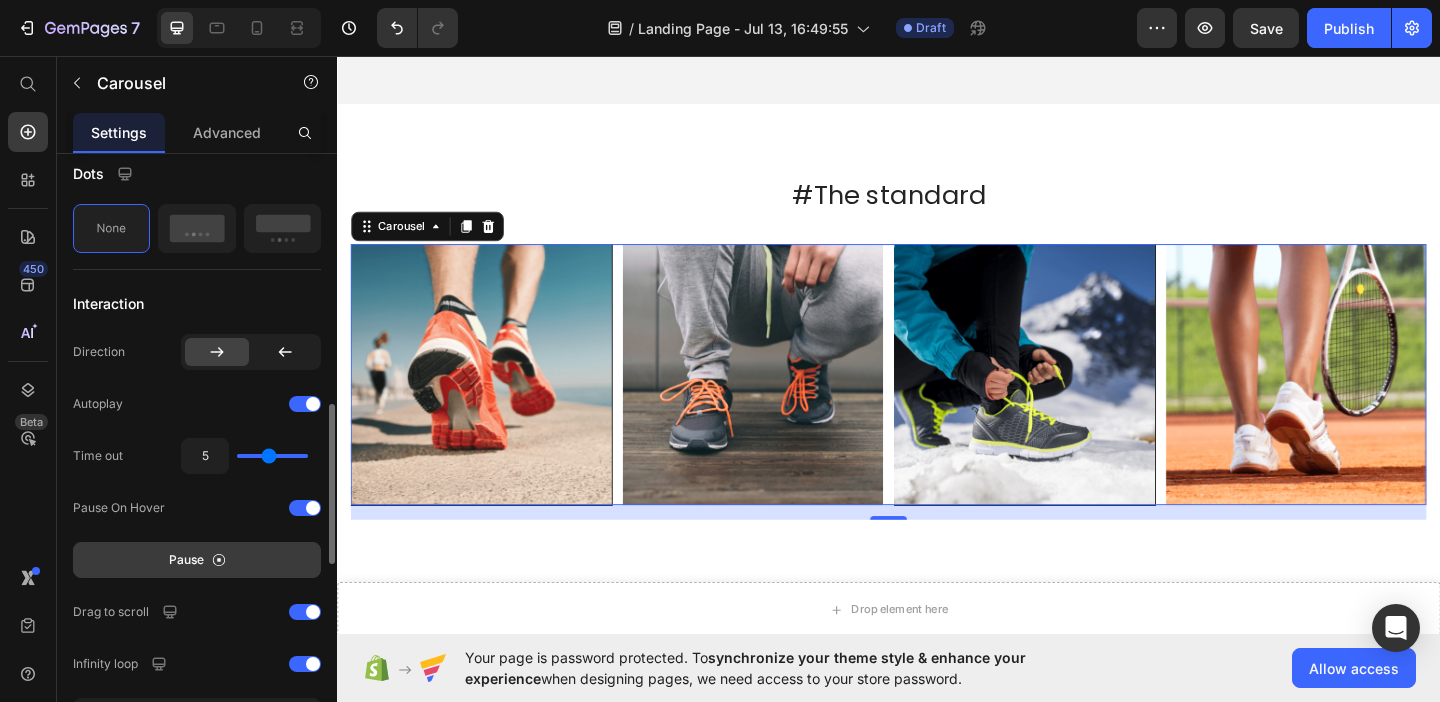 type on "4.9" 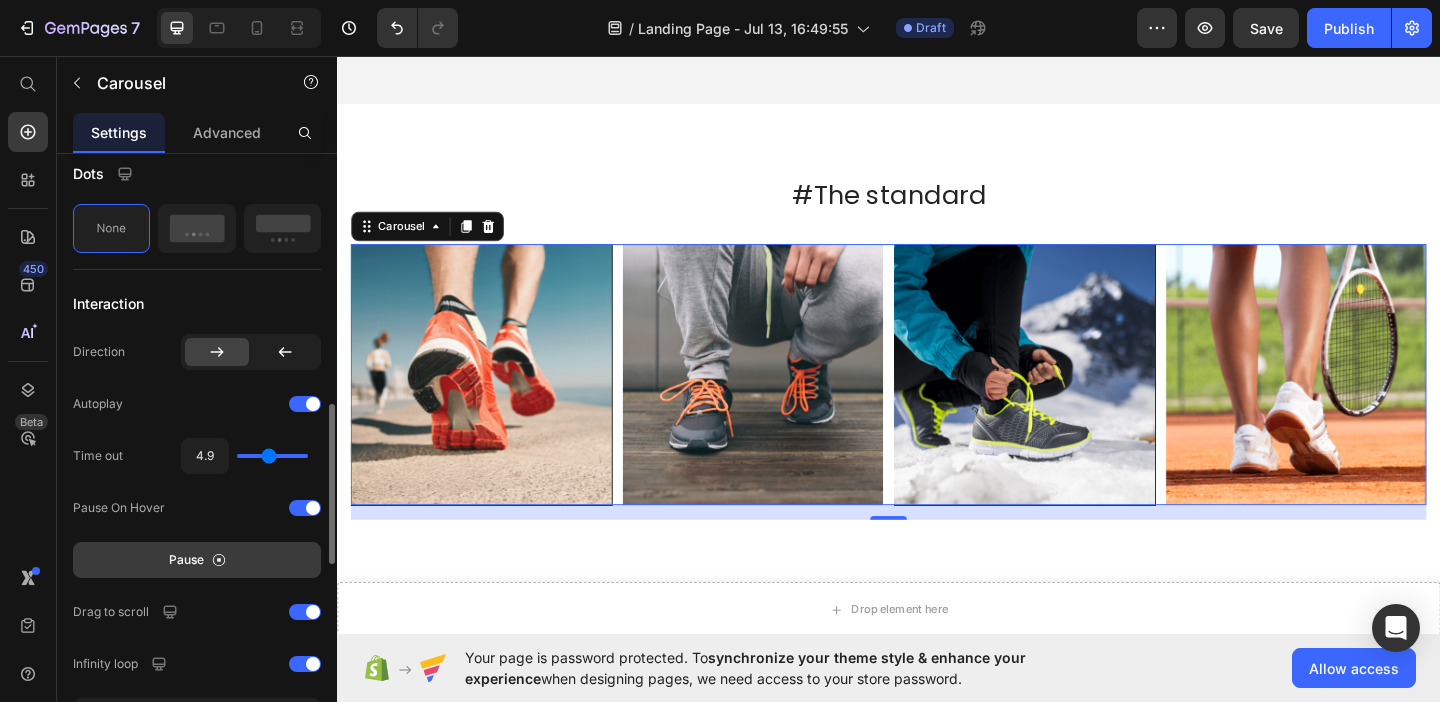 type on "4.8" 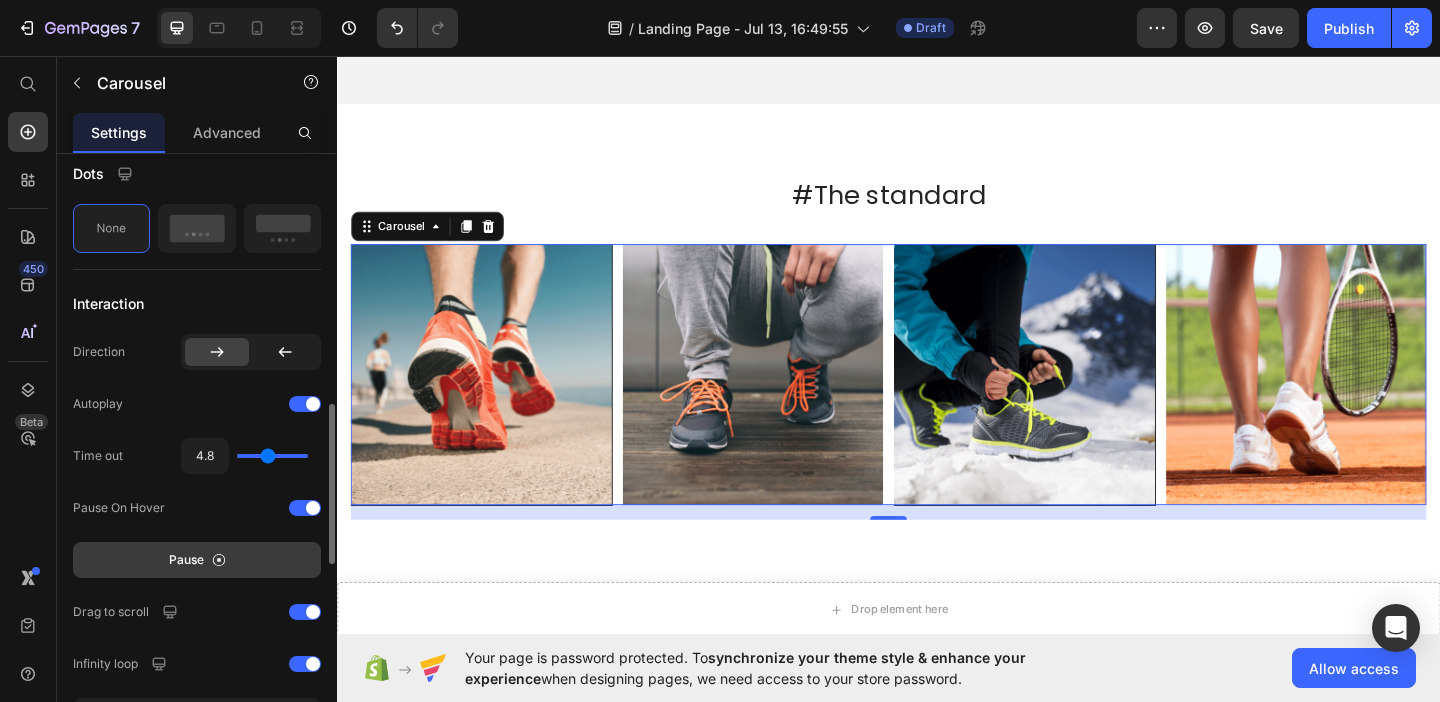 type on "4.7" 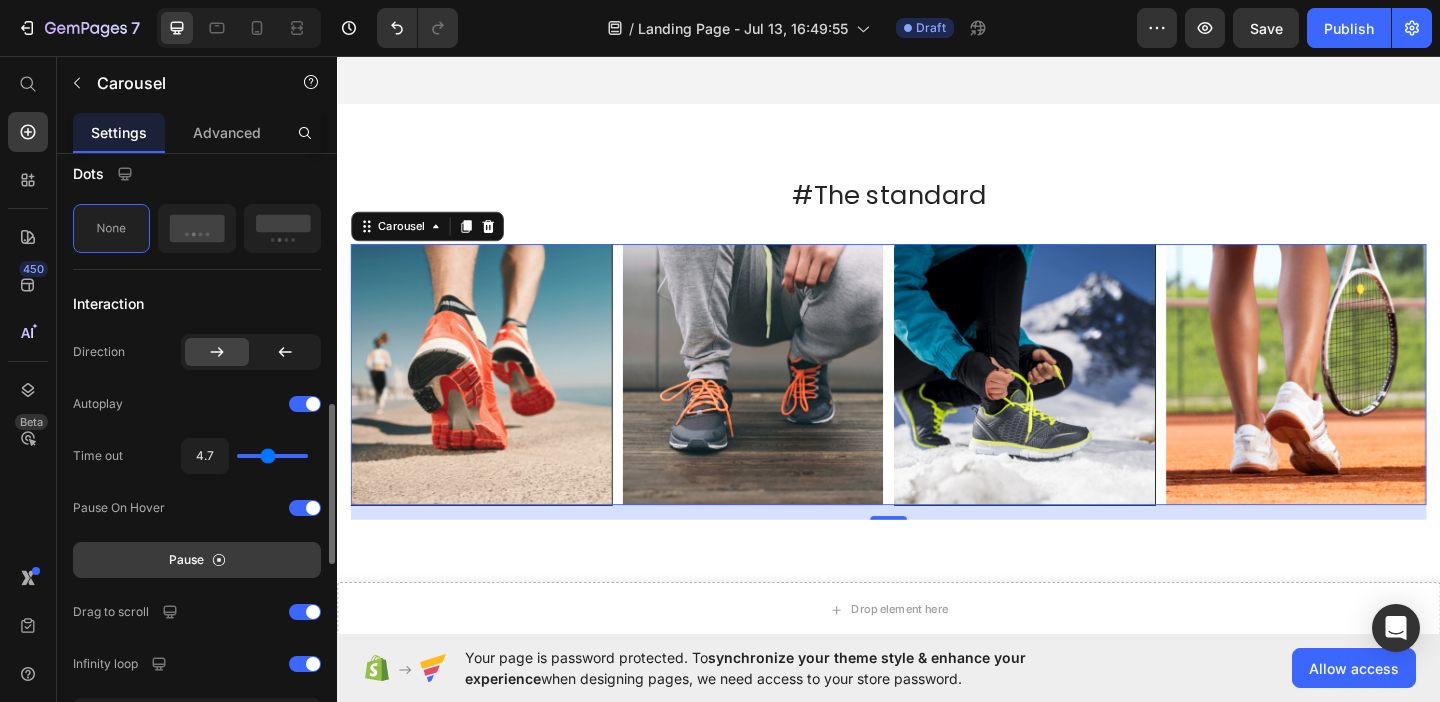 type on "4.6" 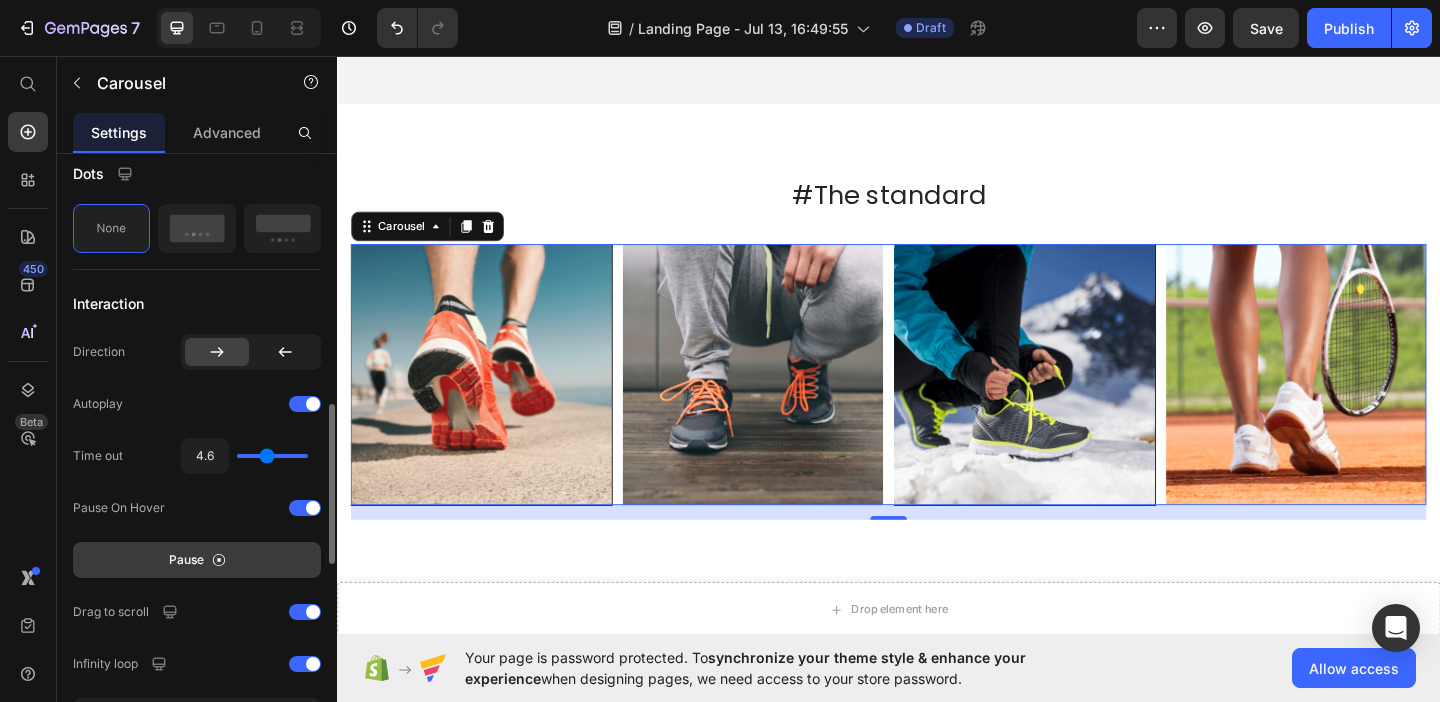 type on "4.5" 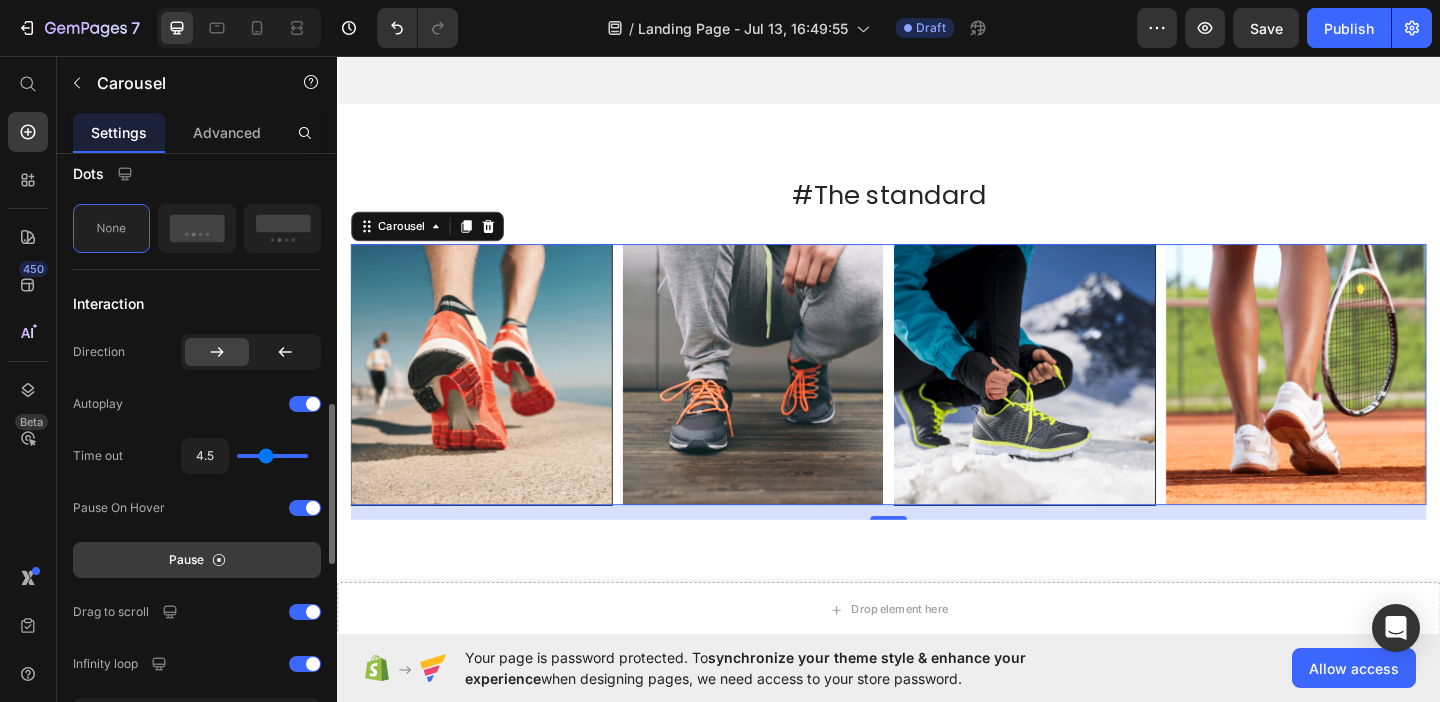 type on "4.4" 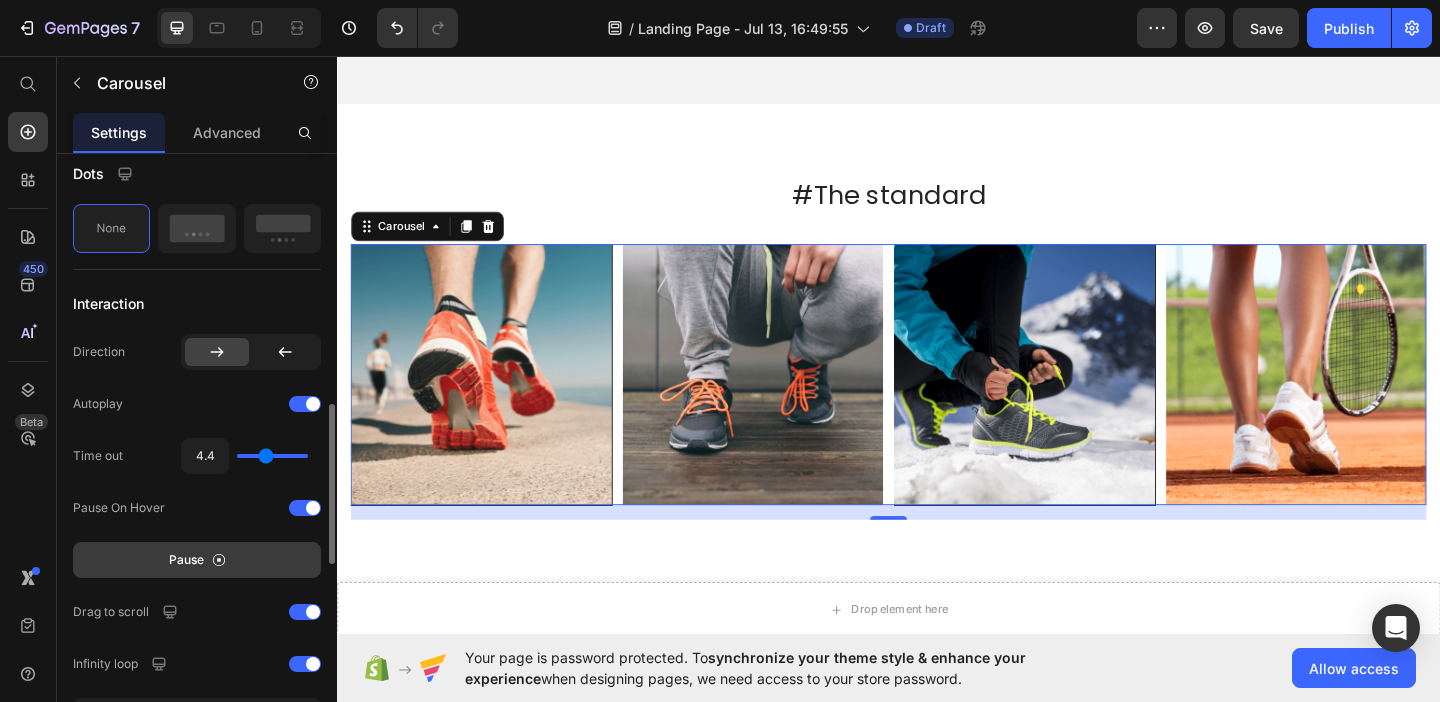 type on "4.3" 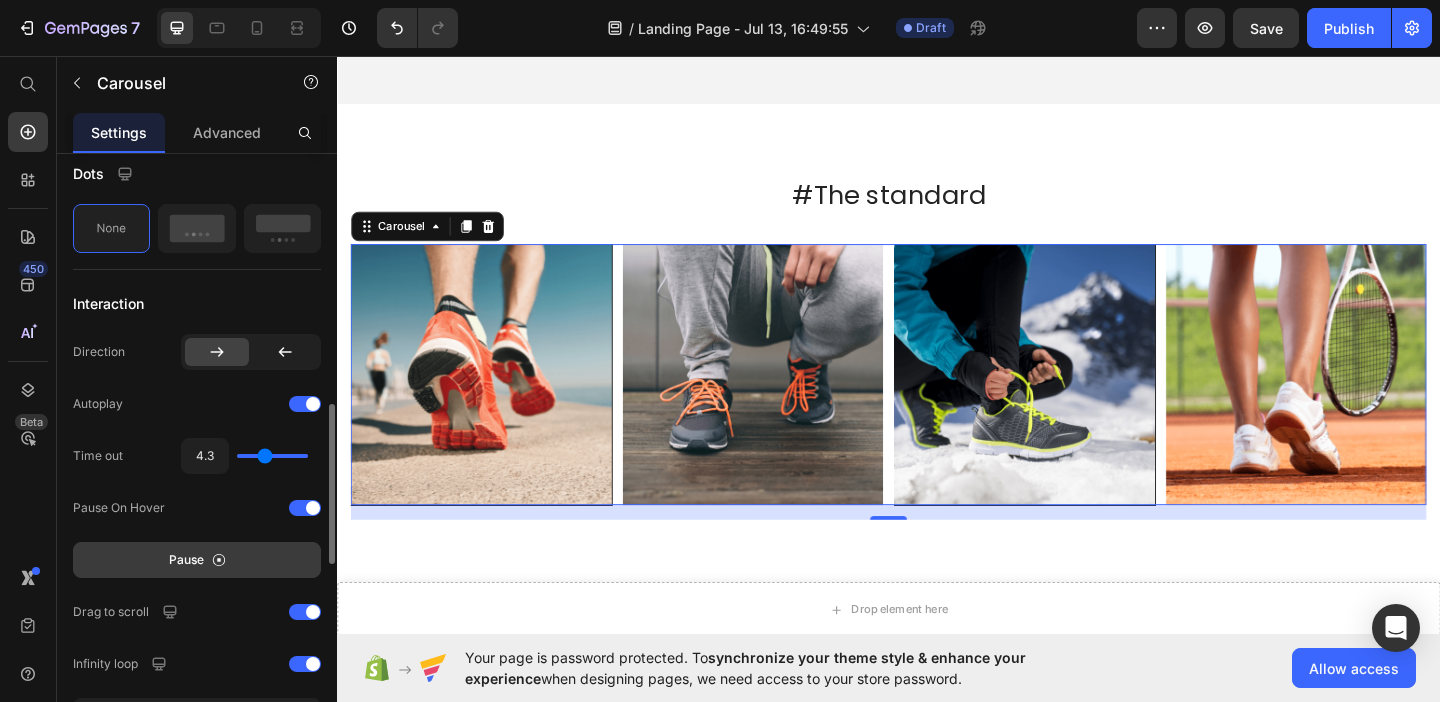 type on "4.2" 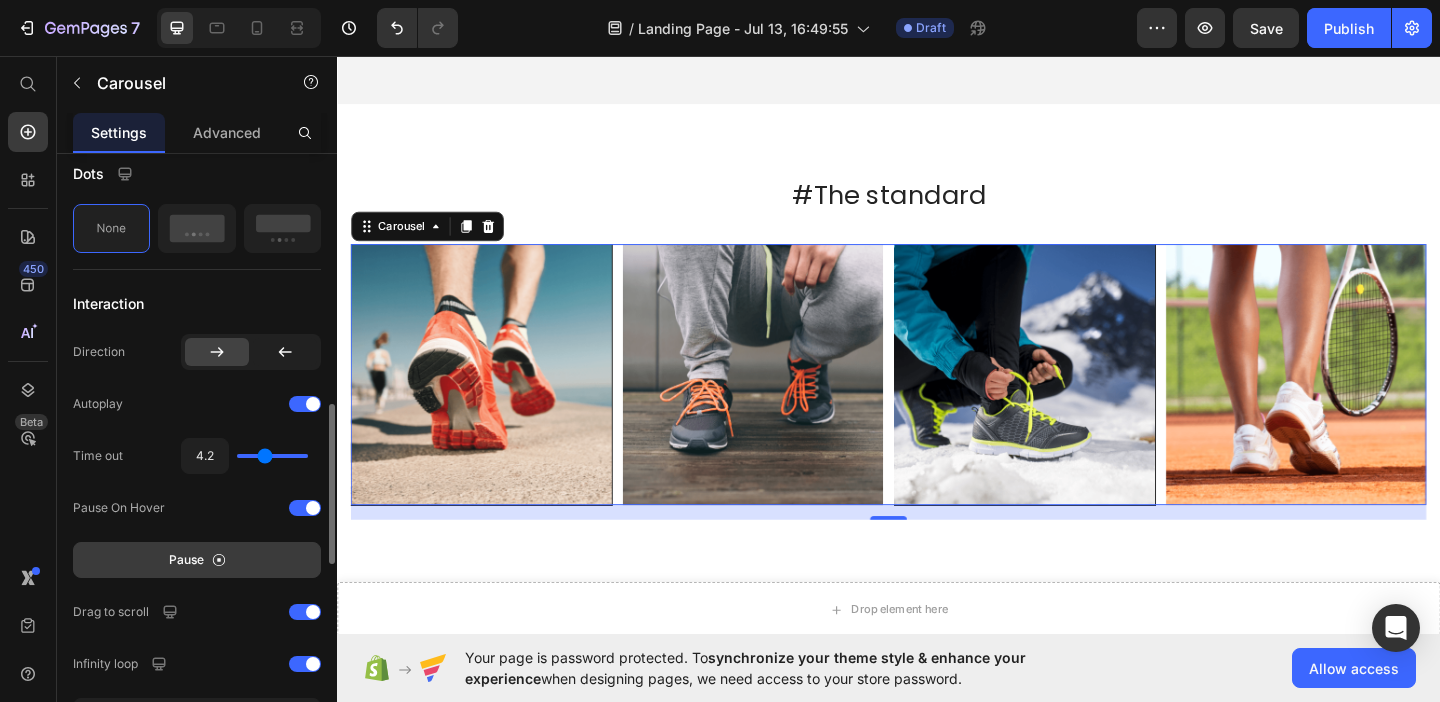 type on "4" 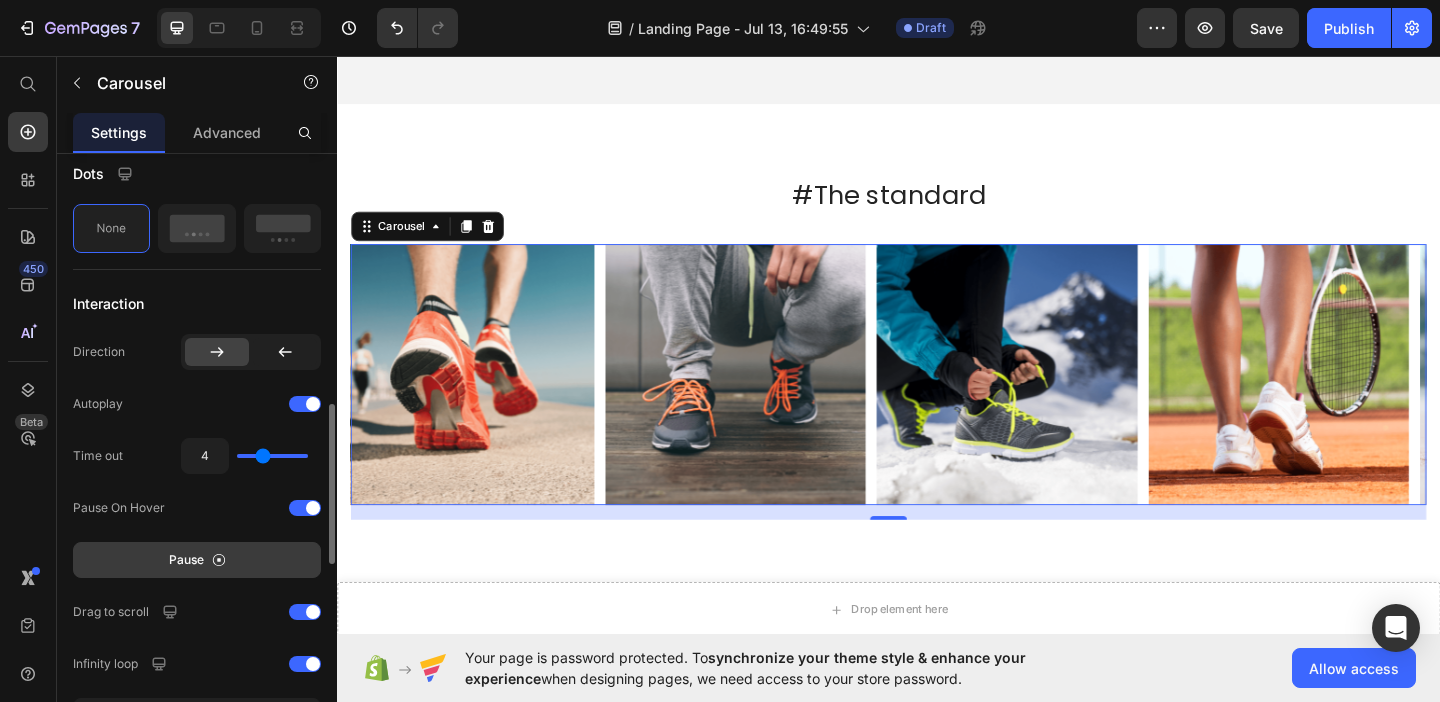 type on "3.2" 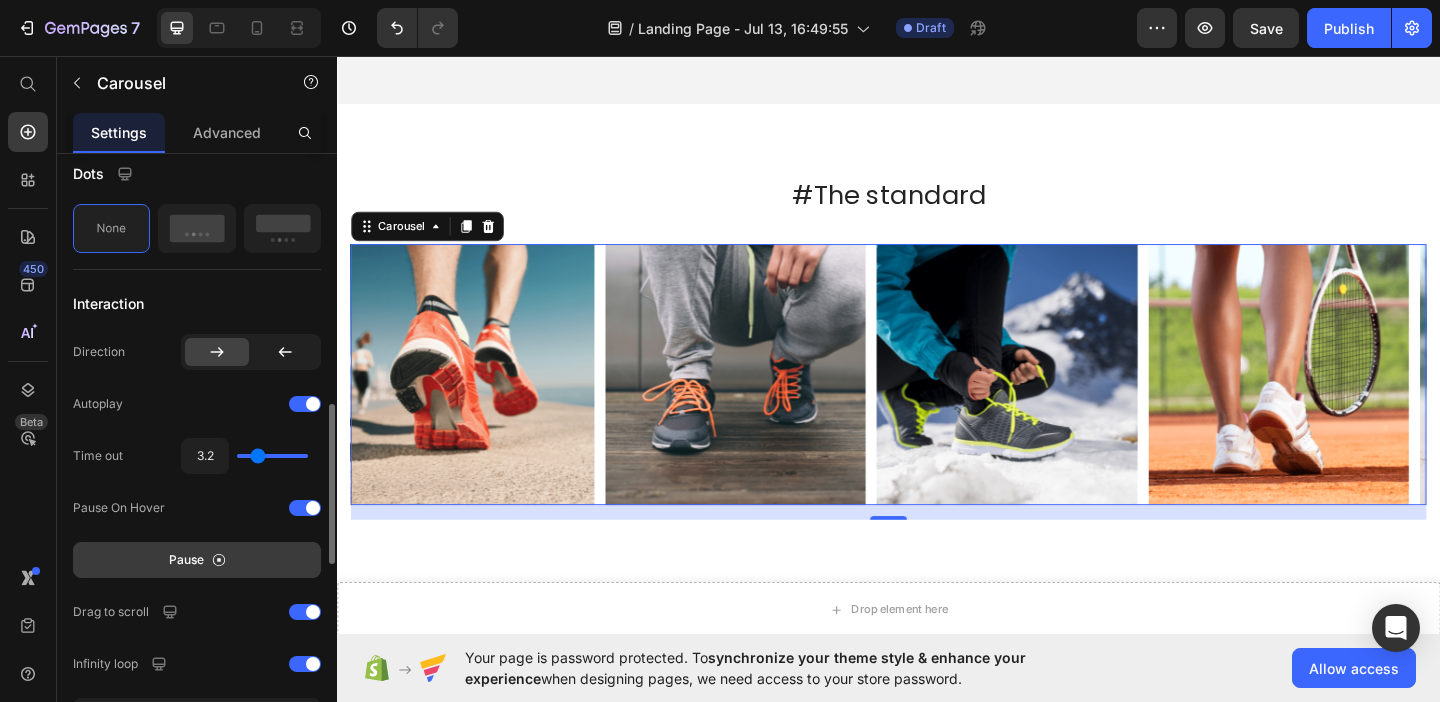 type on "2.9" 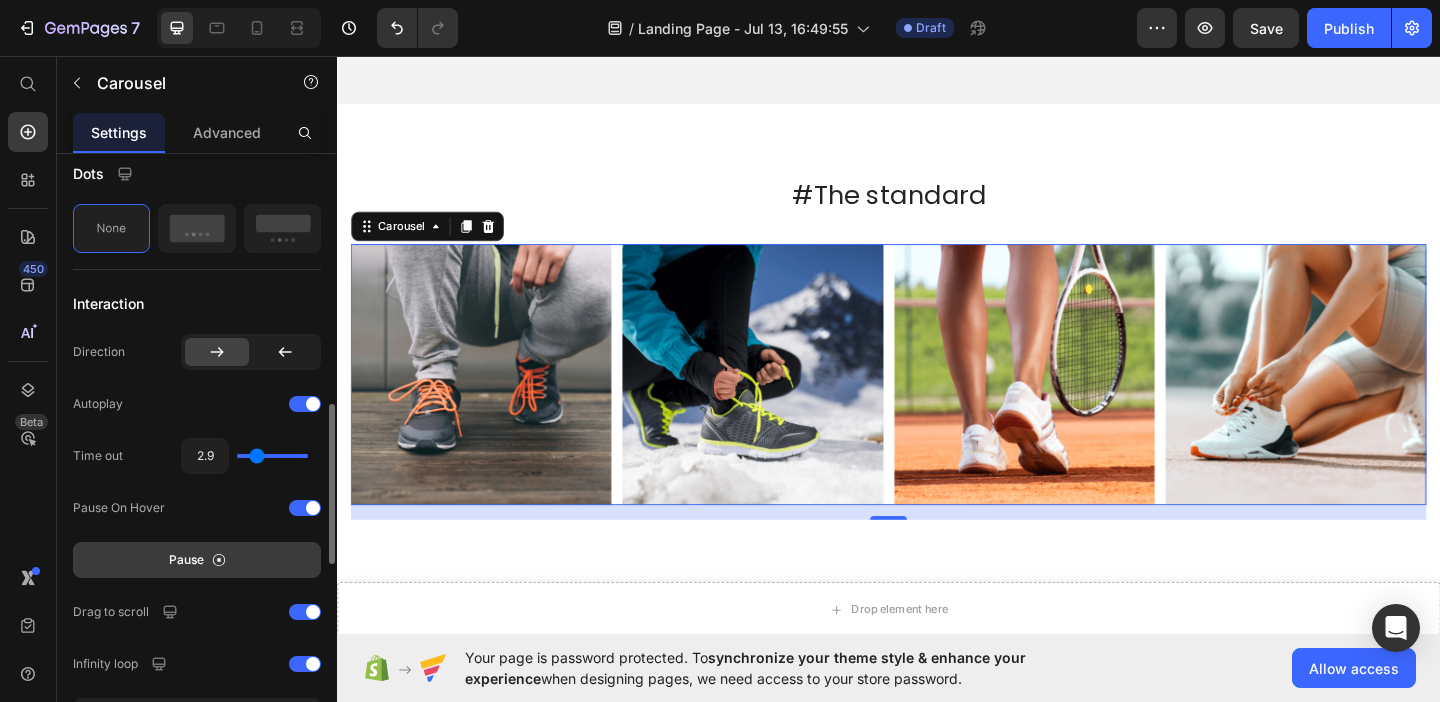 type on "3" 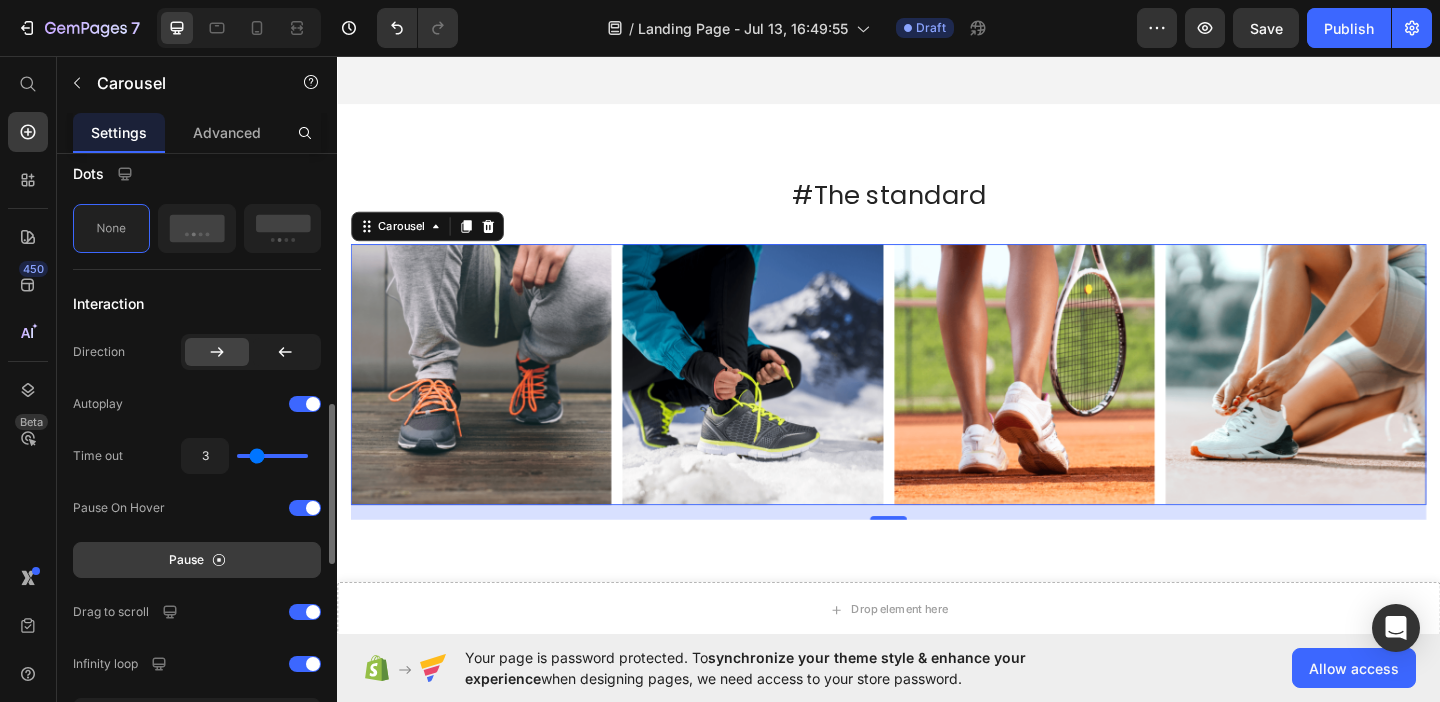 type on "3.1" 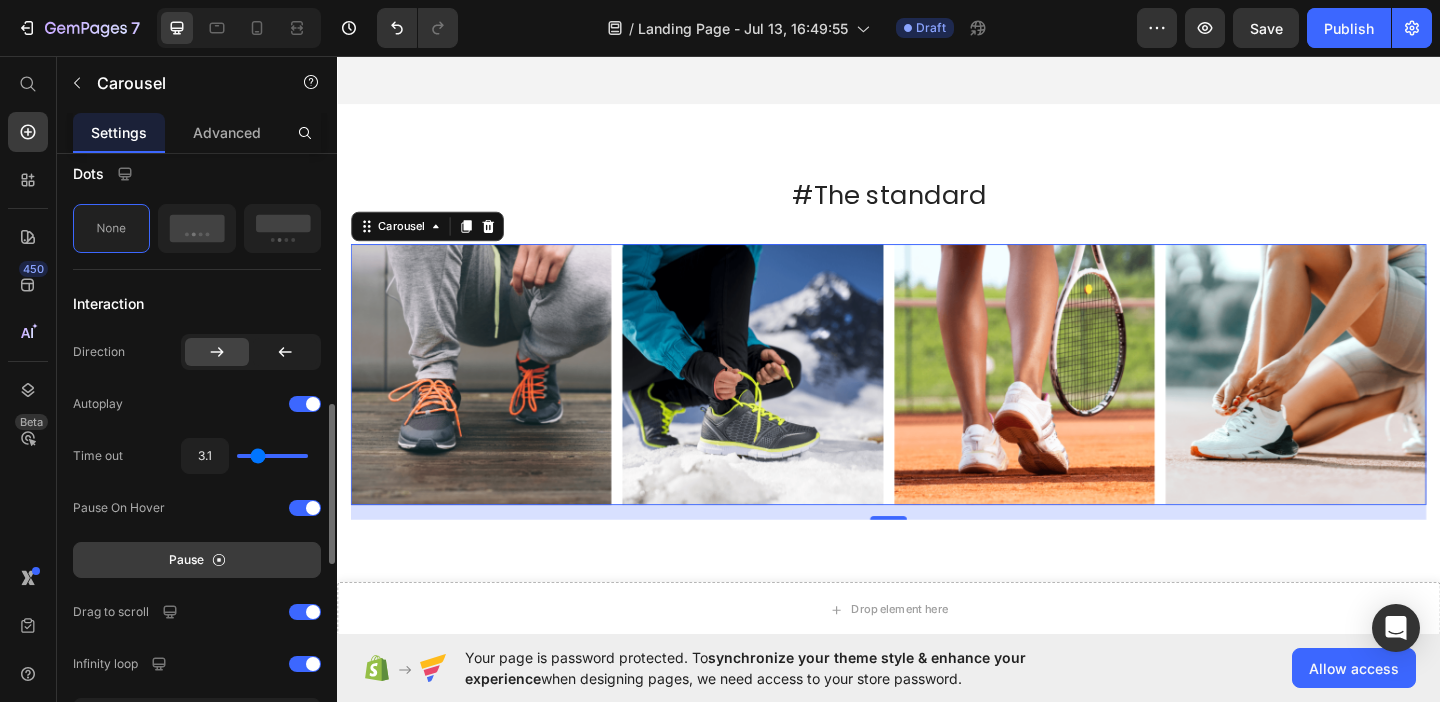 type on "3.2" 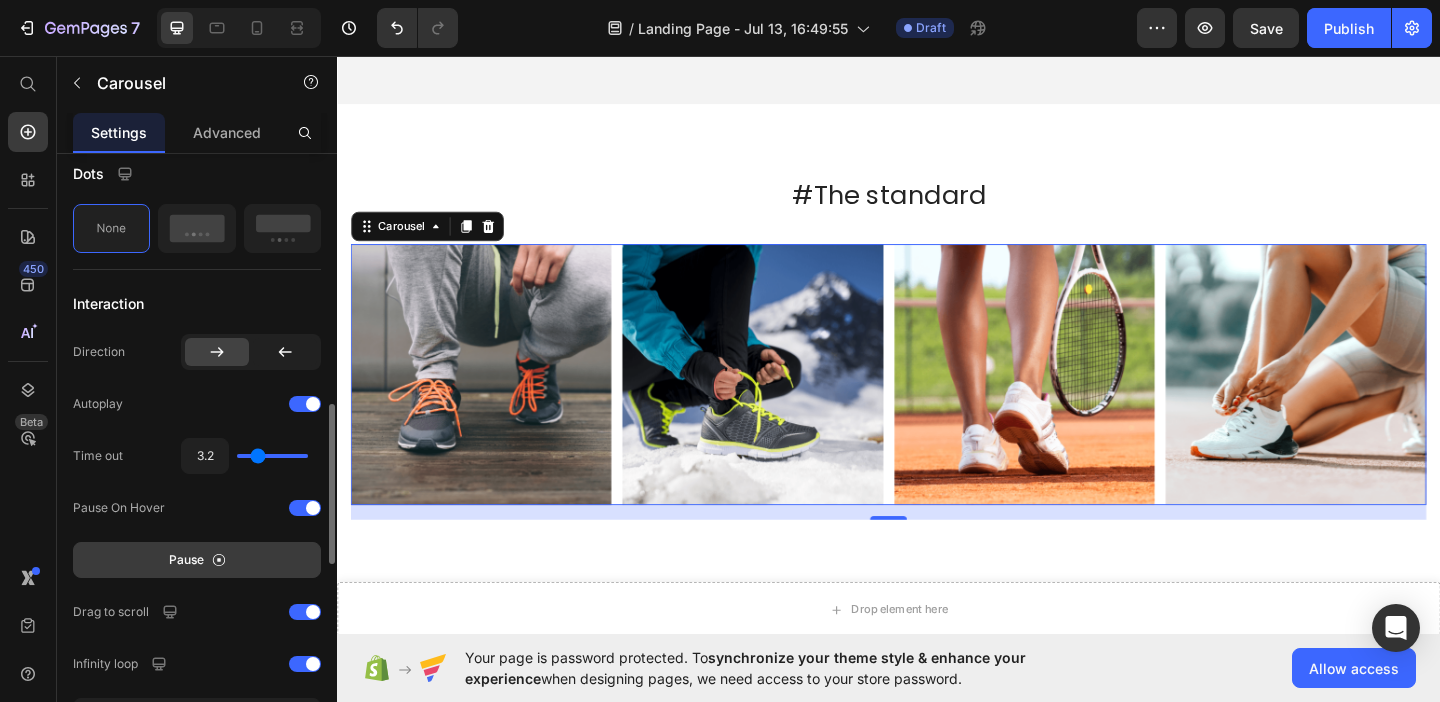 type on "3.3" 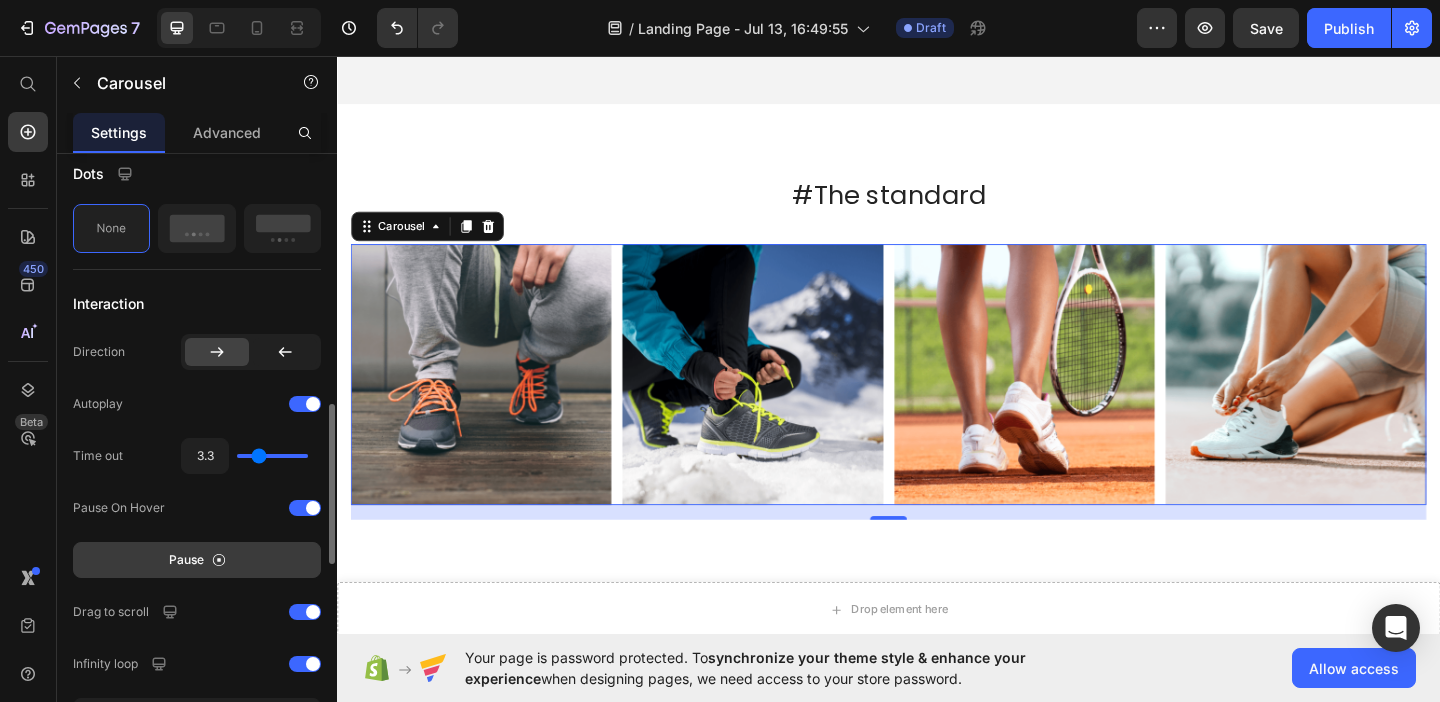 type on "3.4" 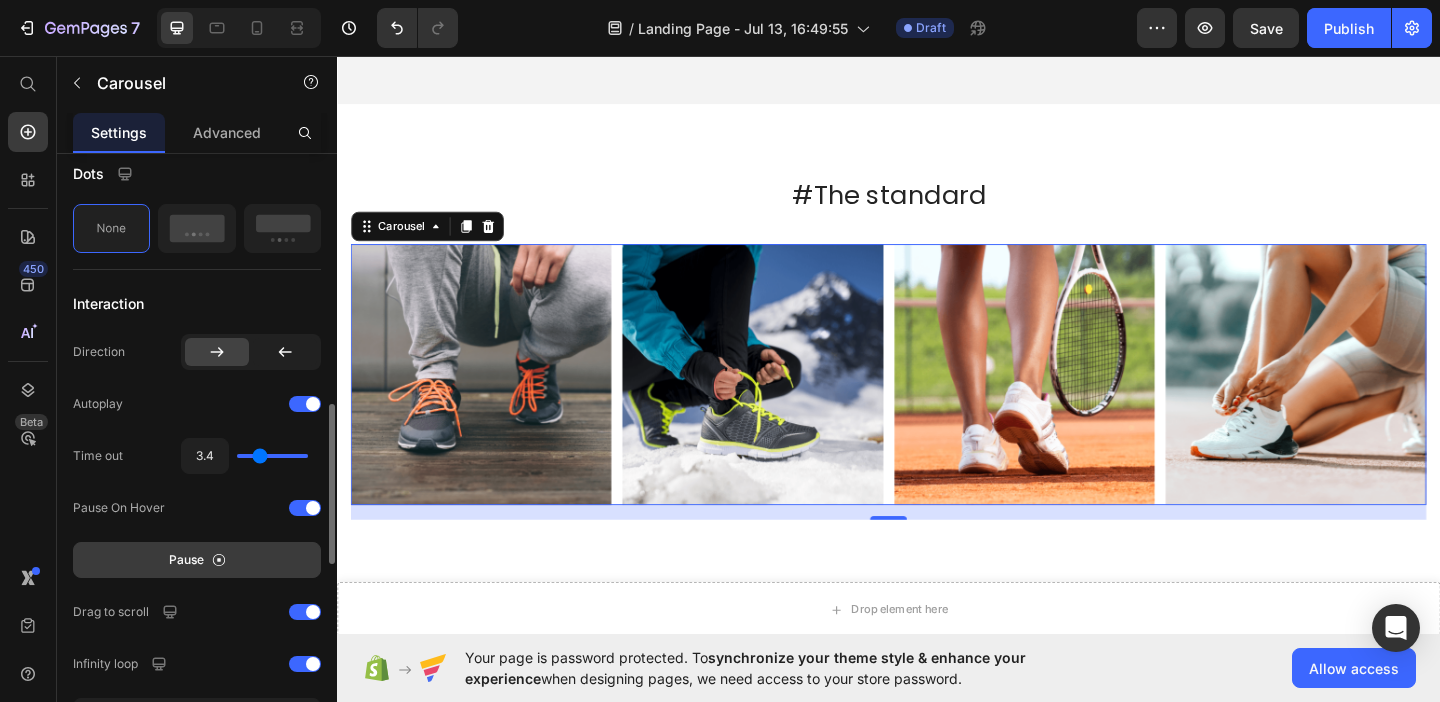 type on "3.5" 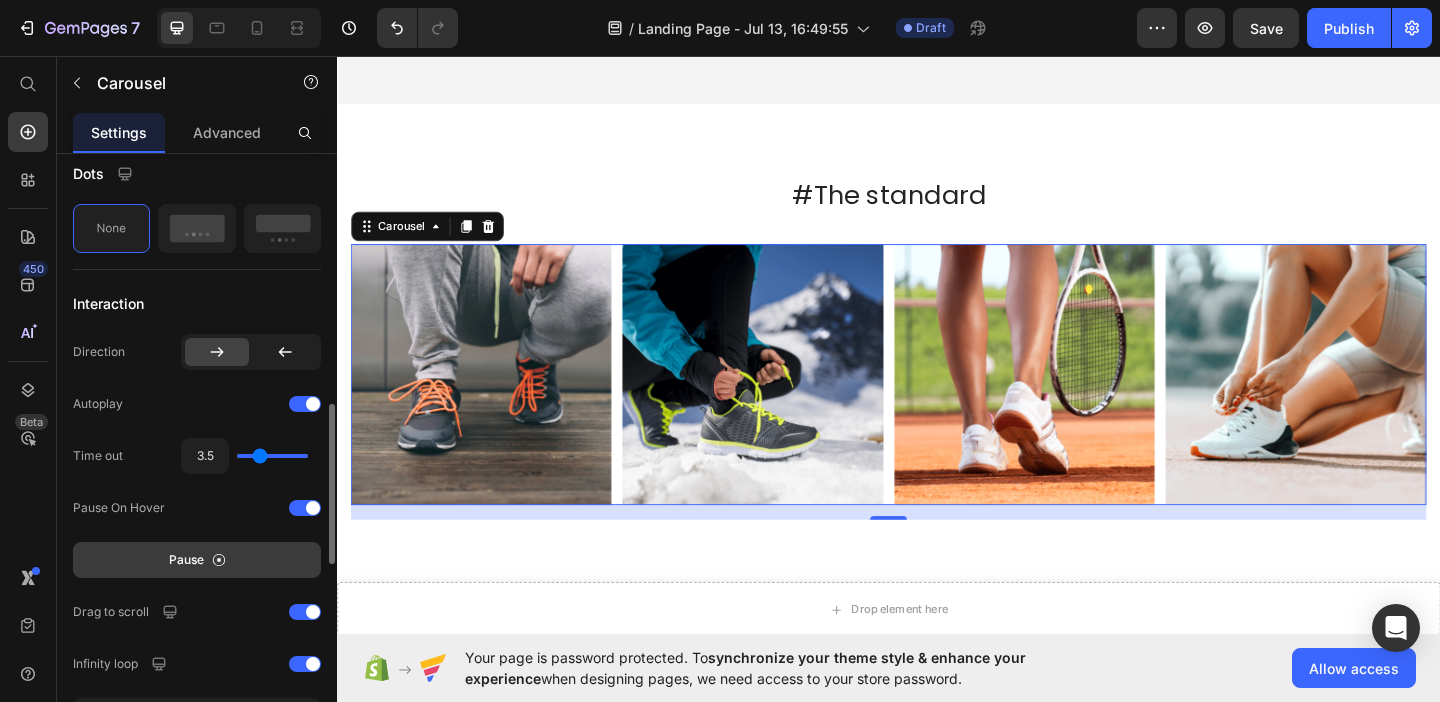 type on "3.6" 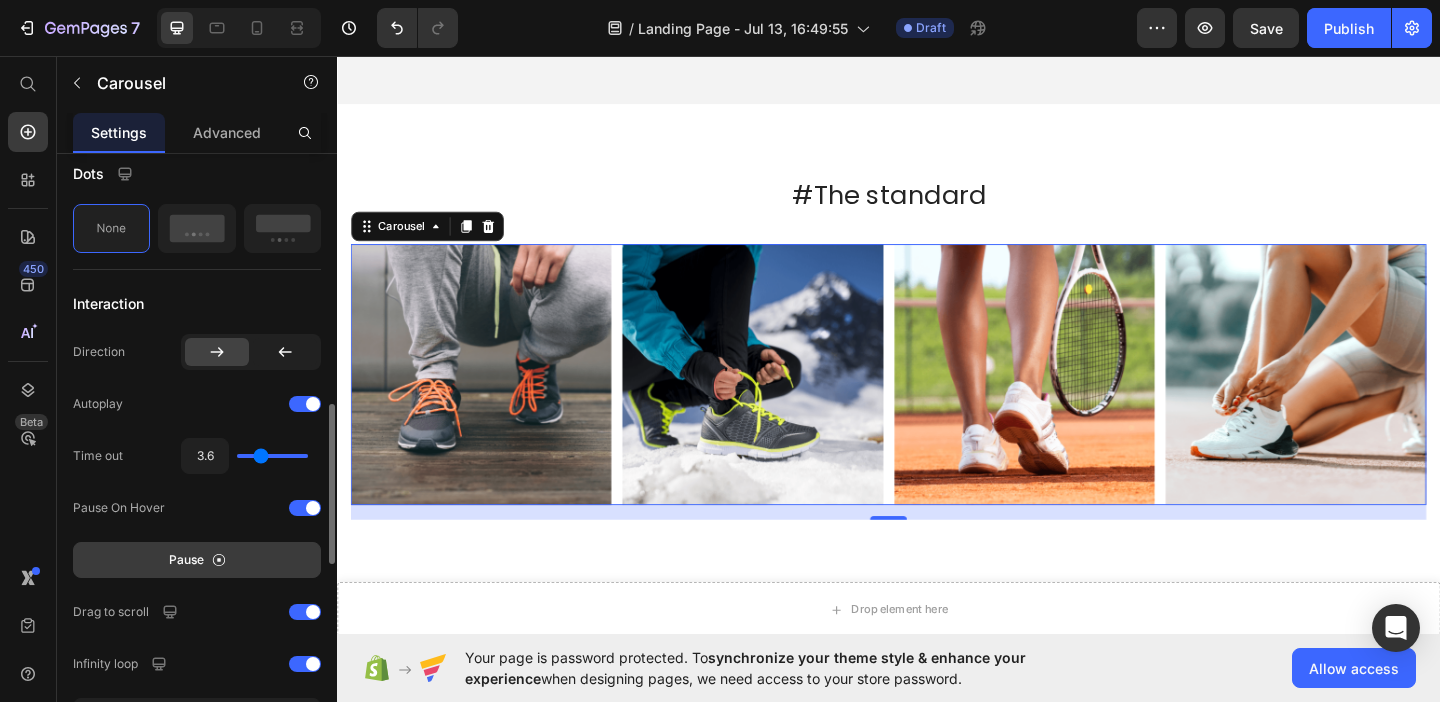 type on "3.7" 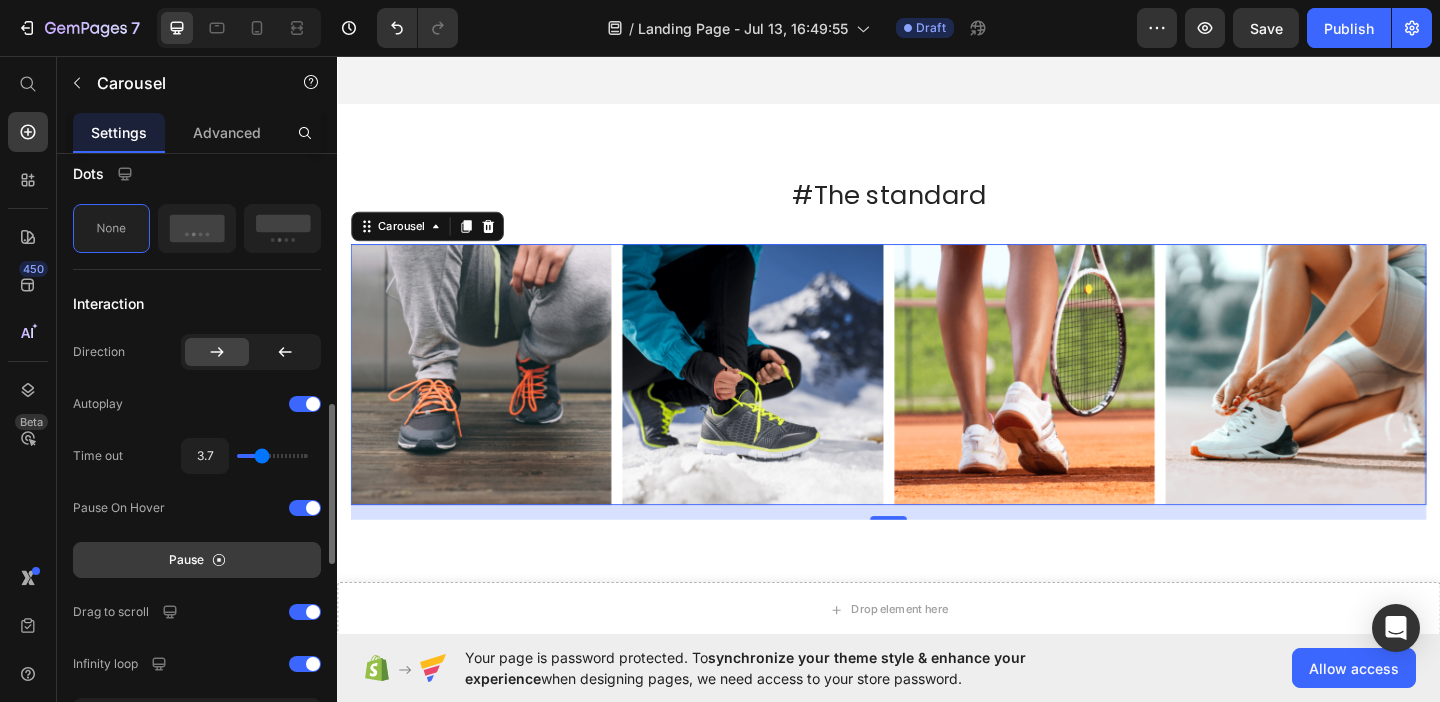 drag, startPoint x: 250, startPoint y: 460, endPoint x: 261, endPoint y: 458, distance: 11.18034 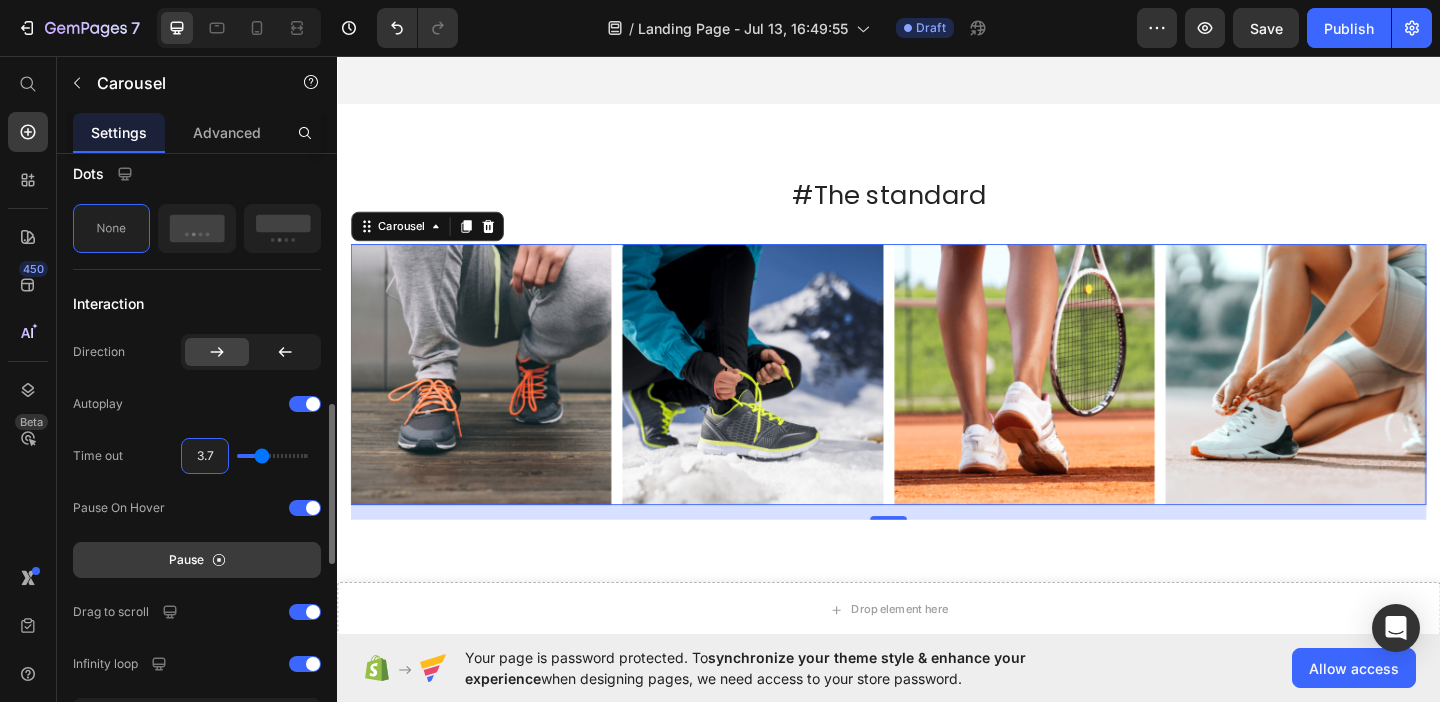 click on "3.7" at bounding box center (205, 456) 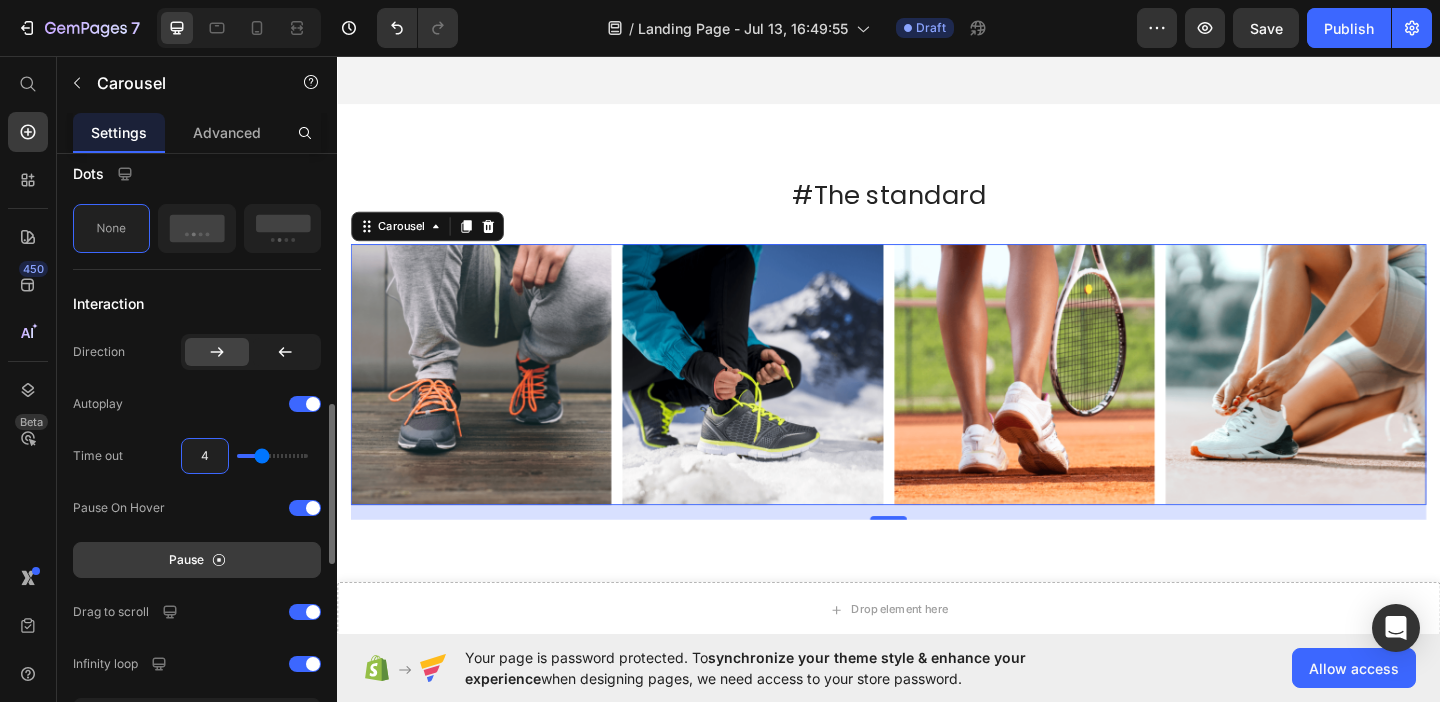 type on "4" 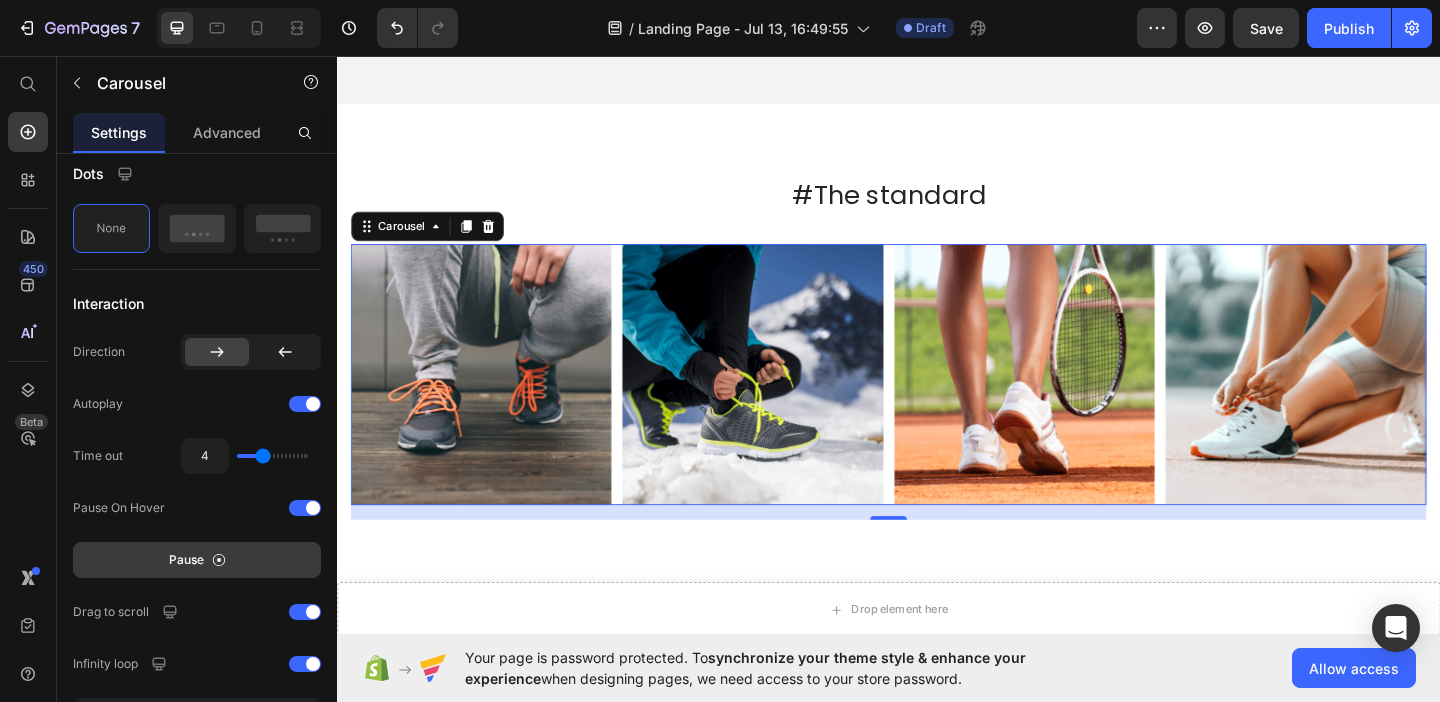 click 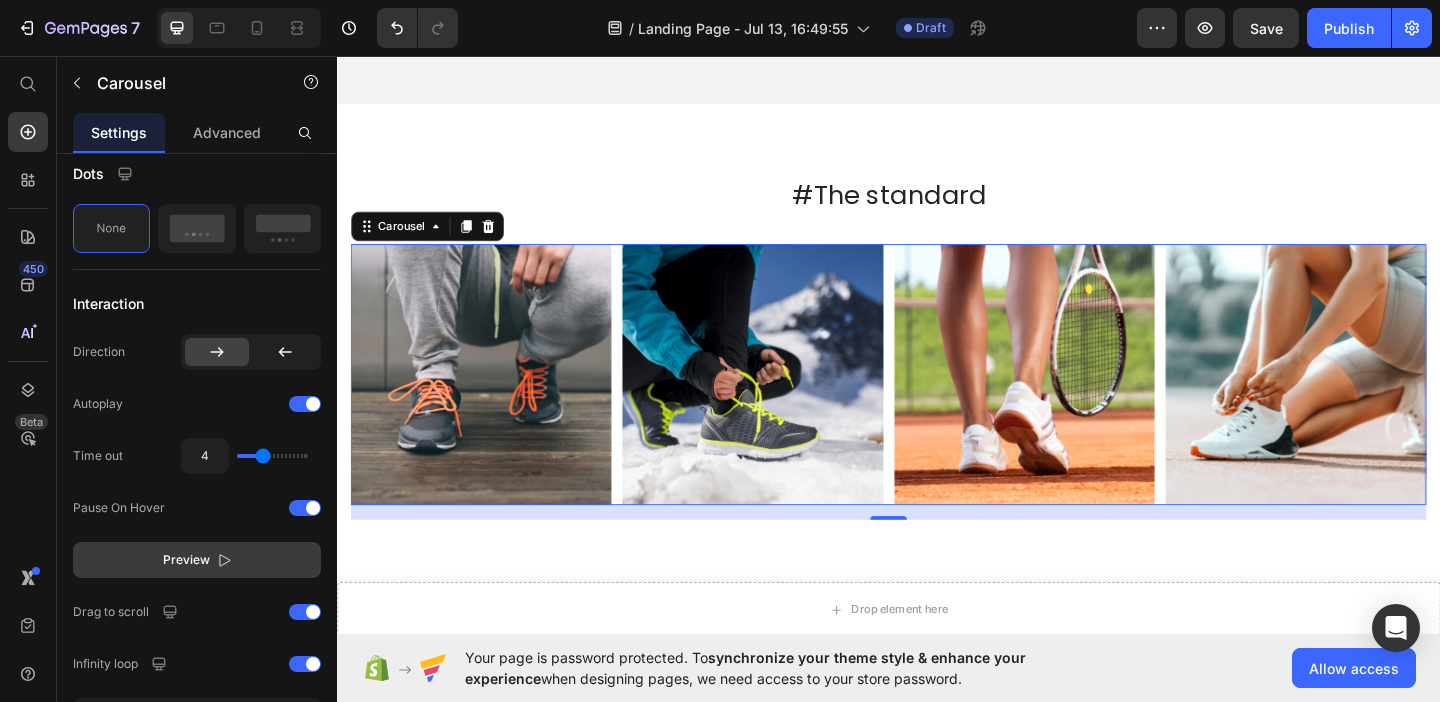 click 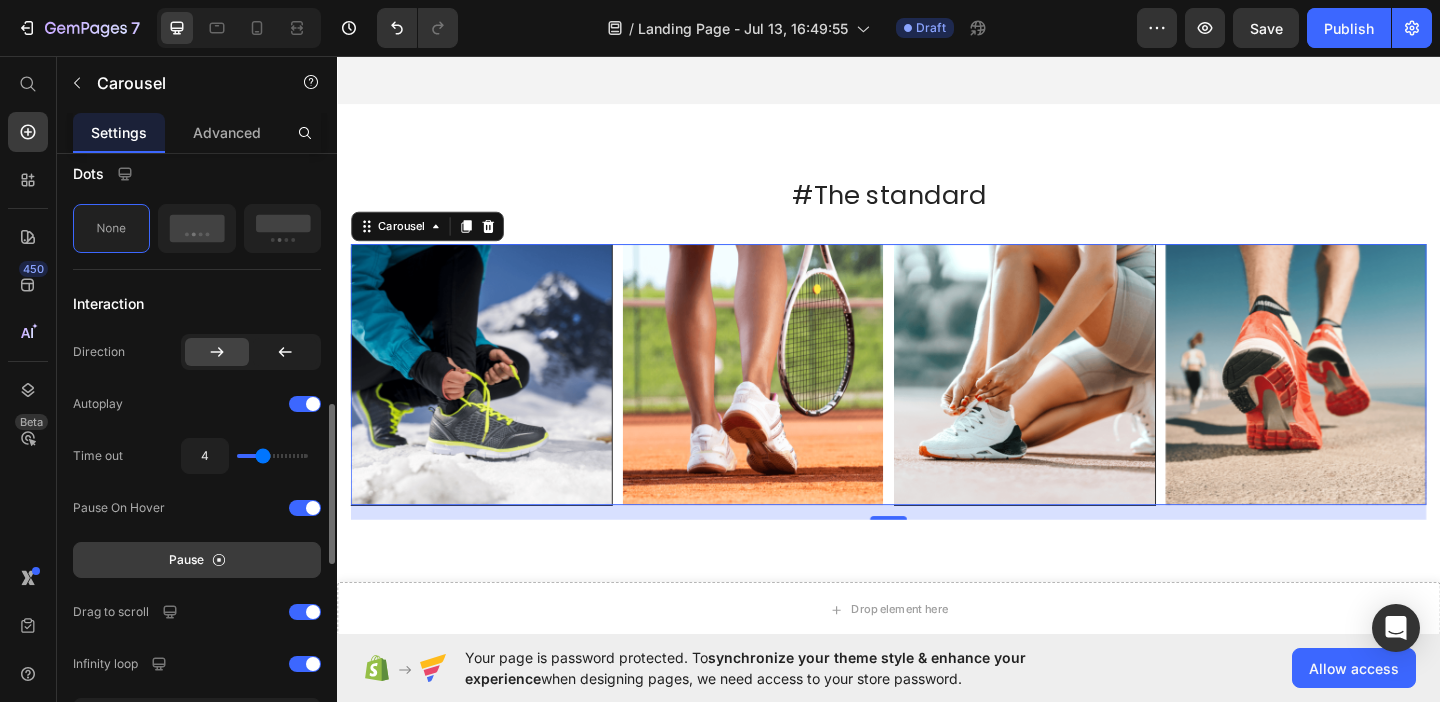 type on "4.7" 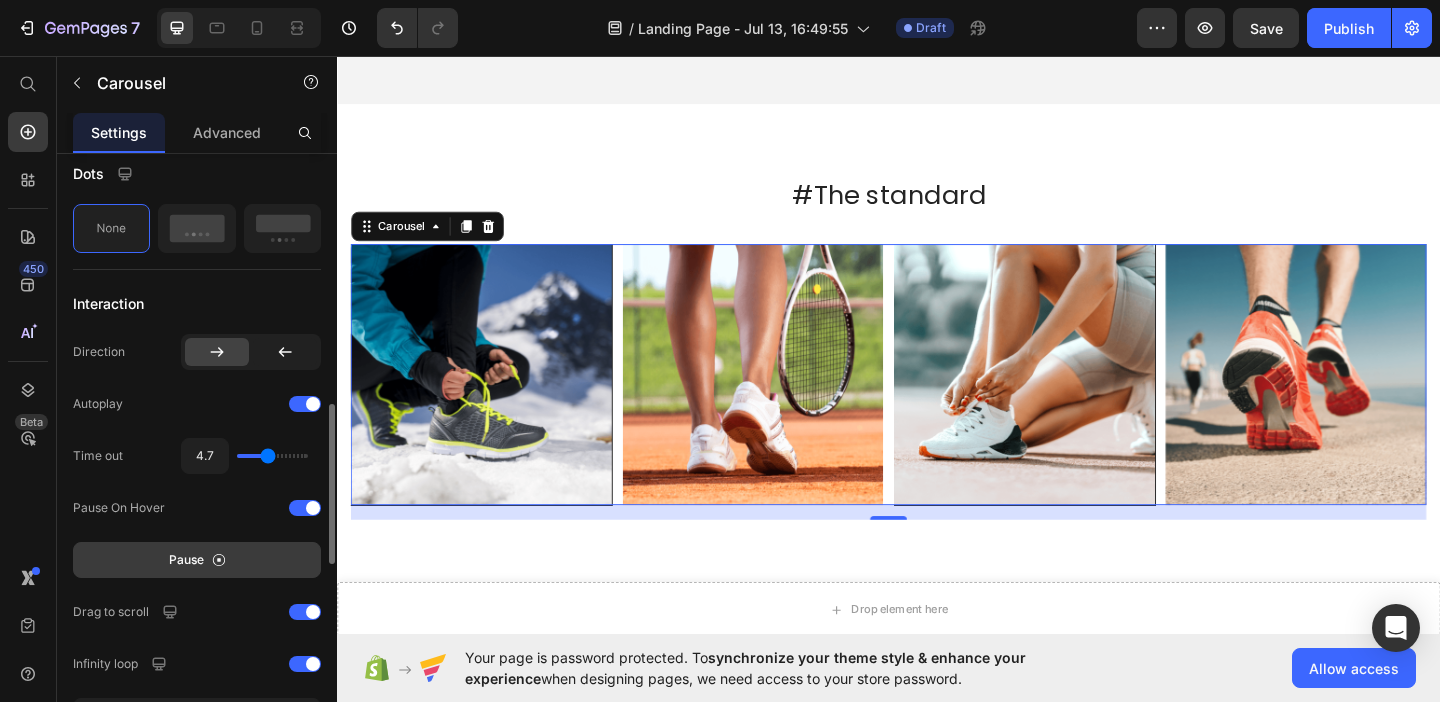 type on "4.5" 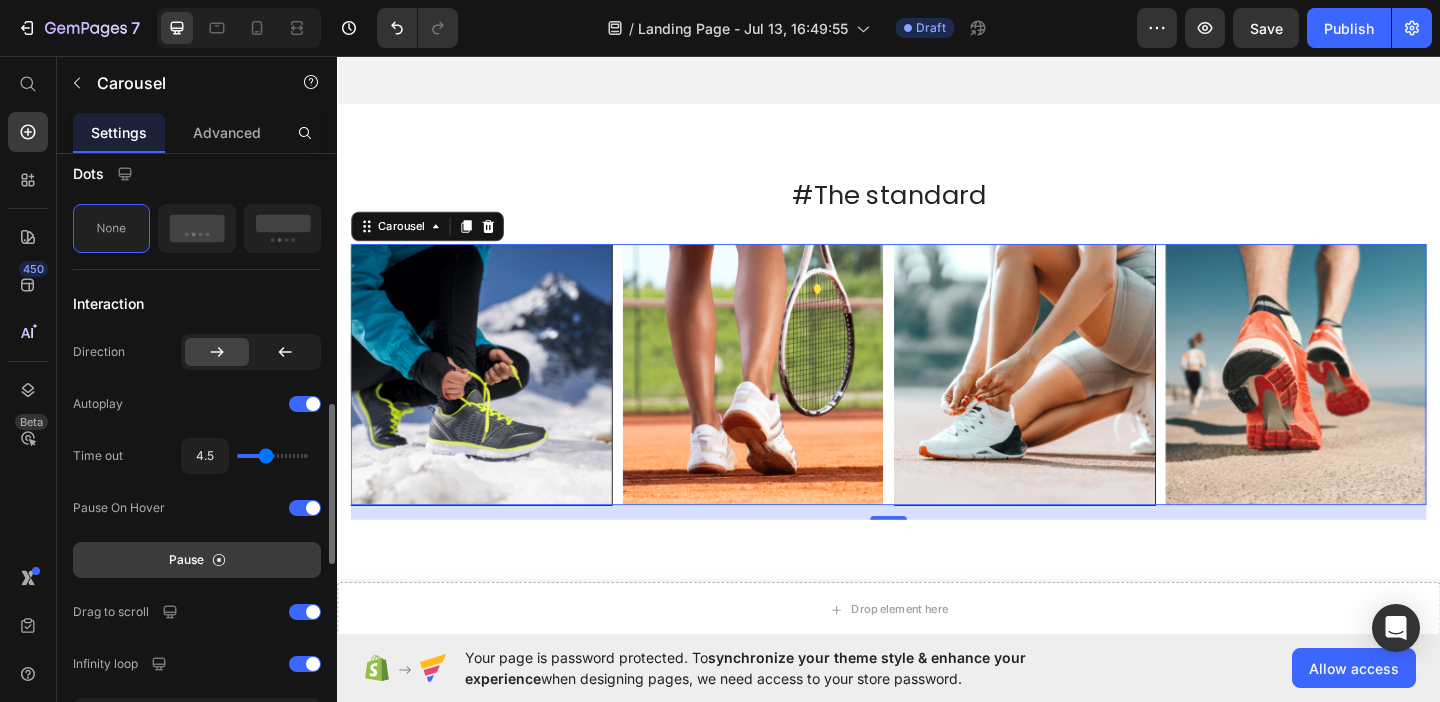 type on "4.2" 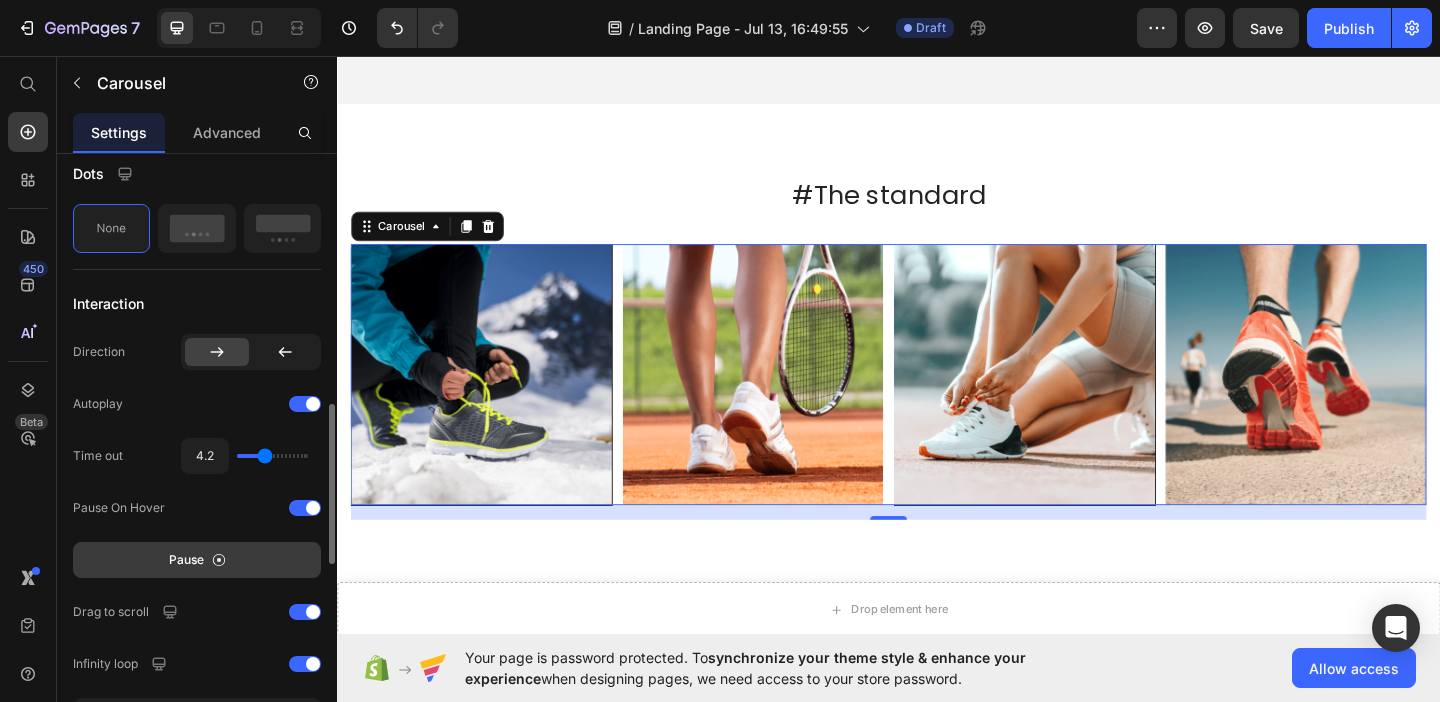 type on "3.7" 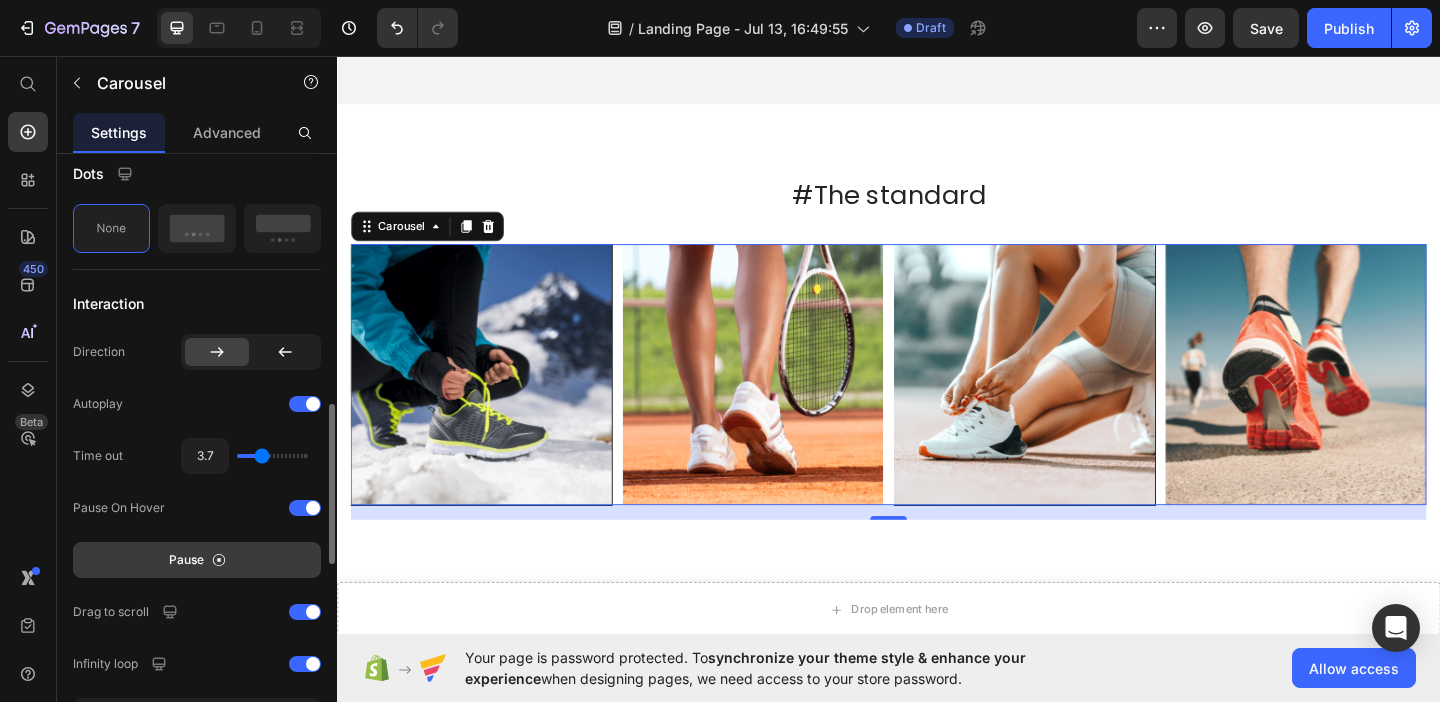 type on "2.9" 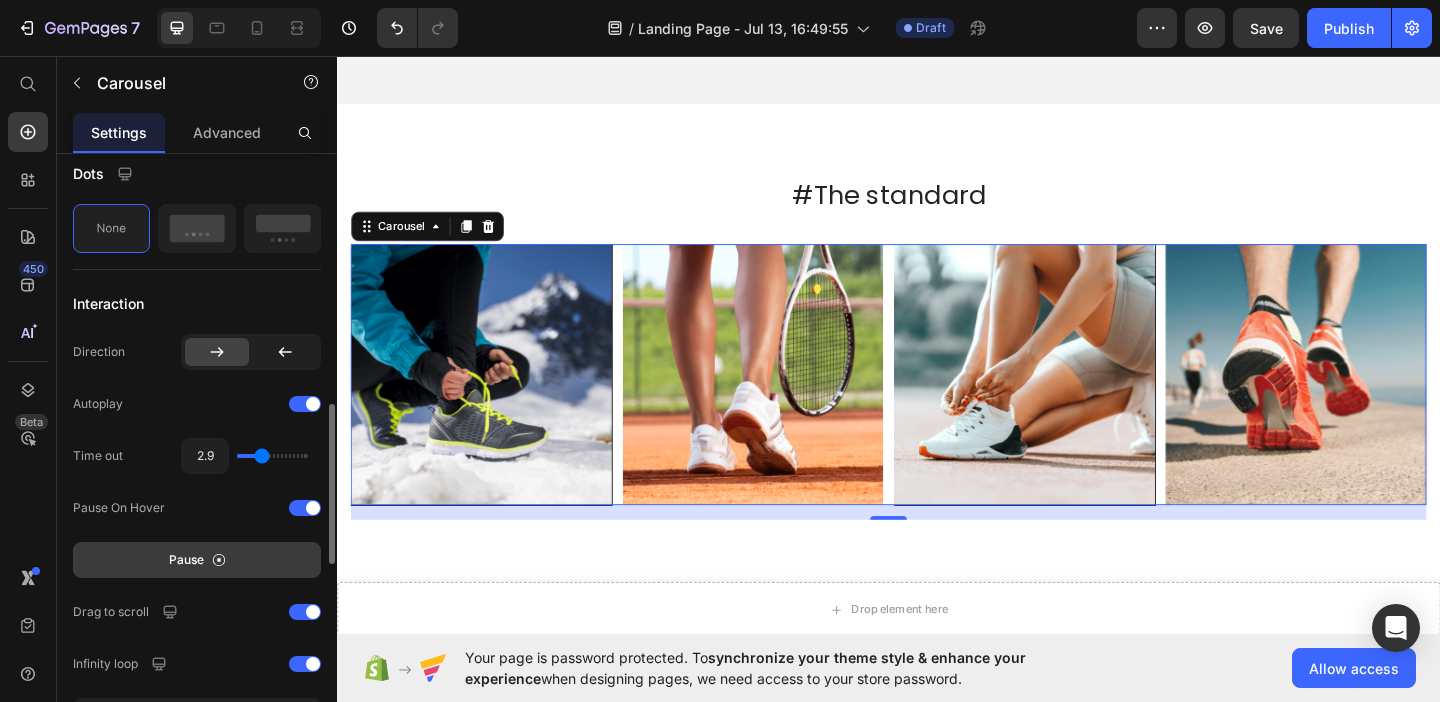 type on "2.9" 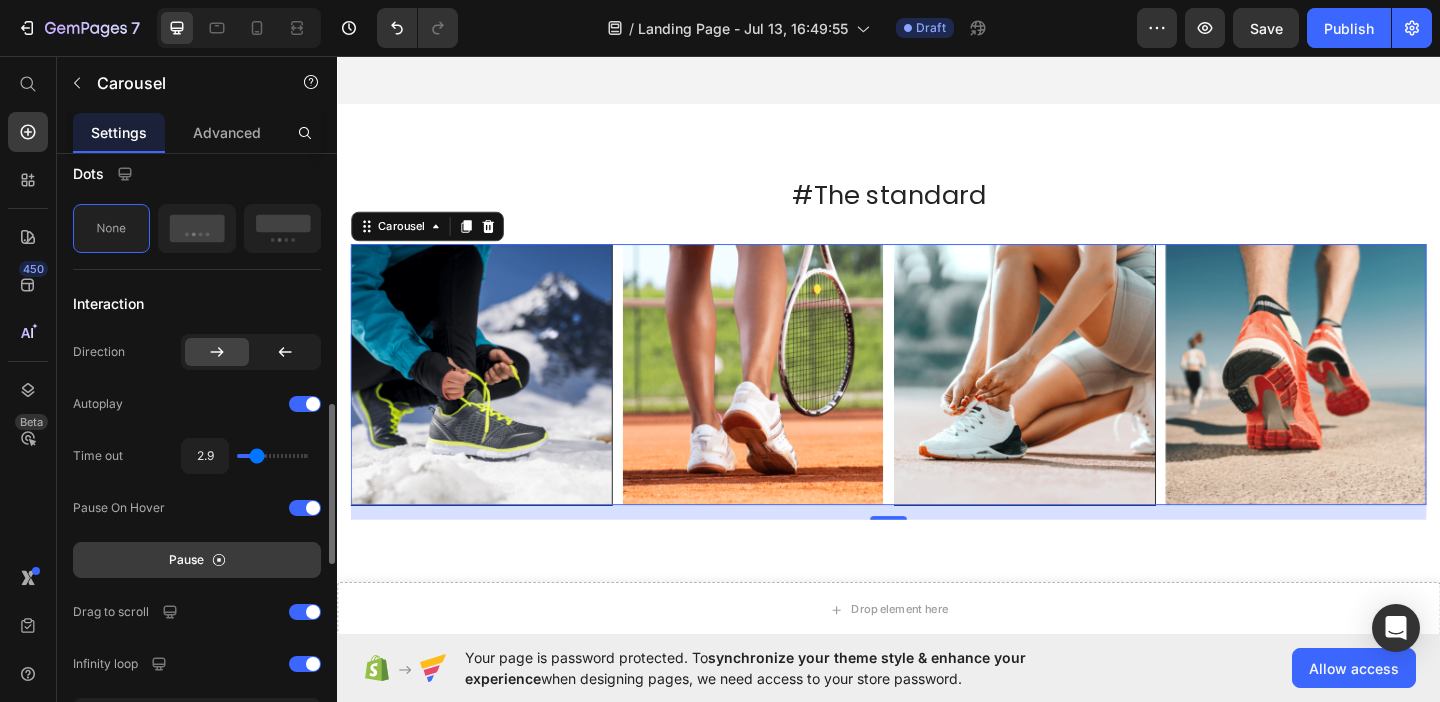 type on "2" 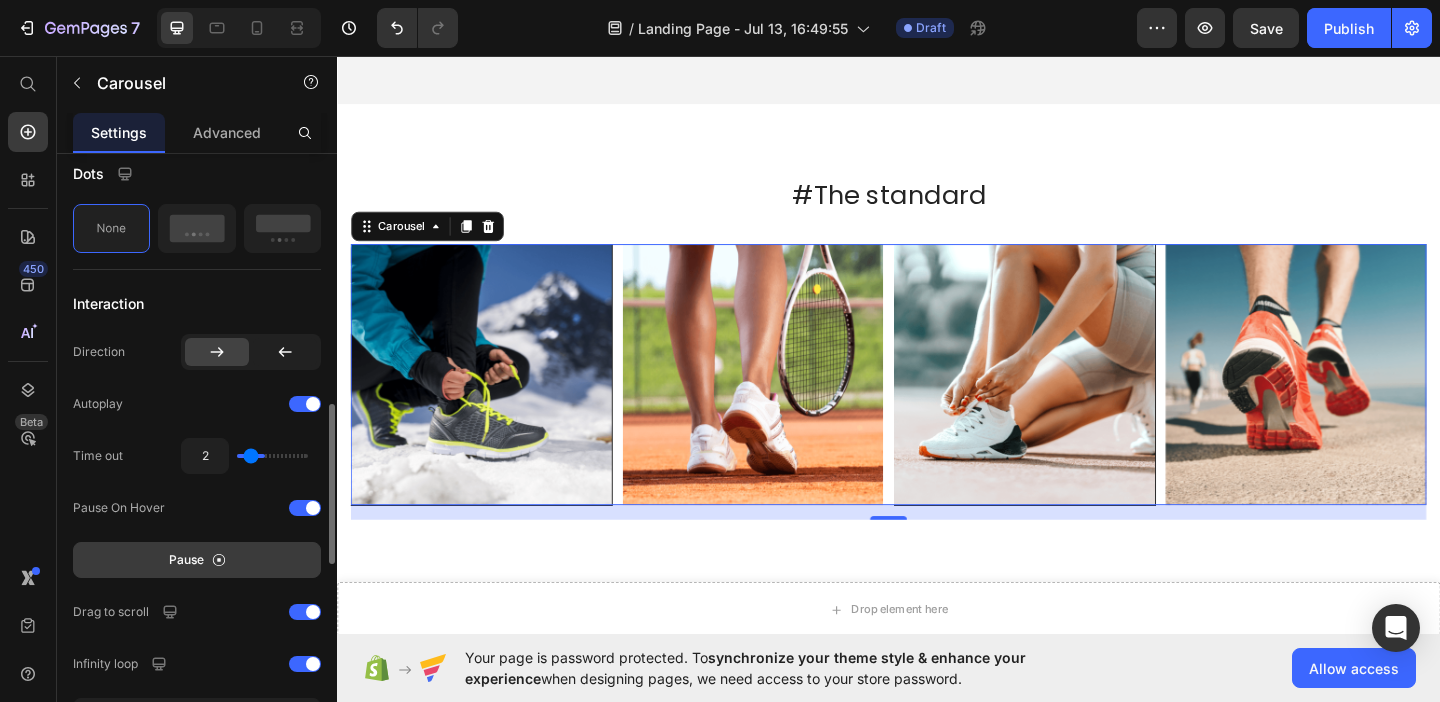 type on "1.1" 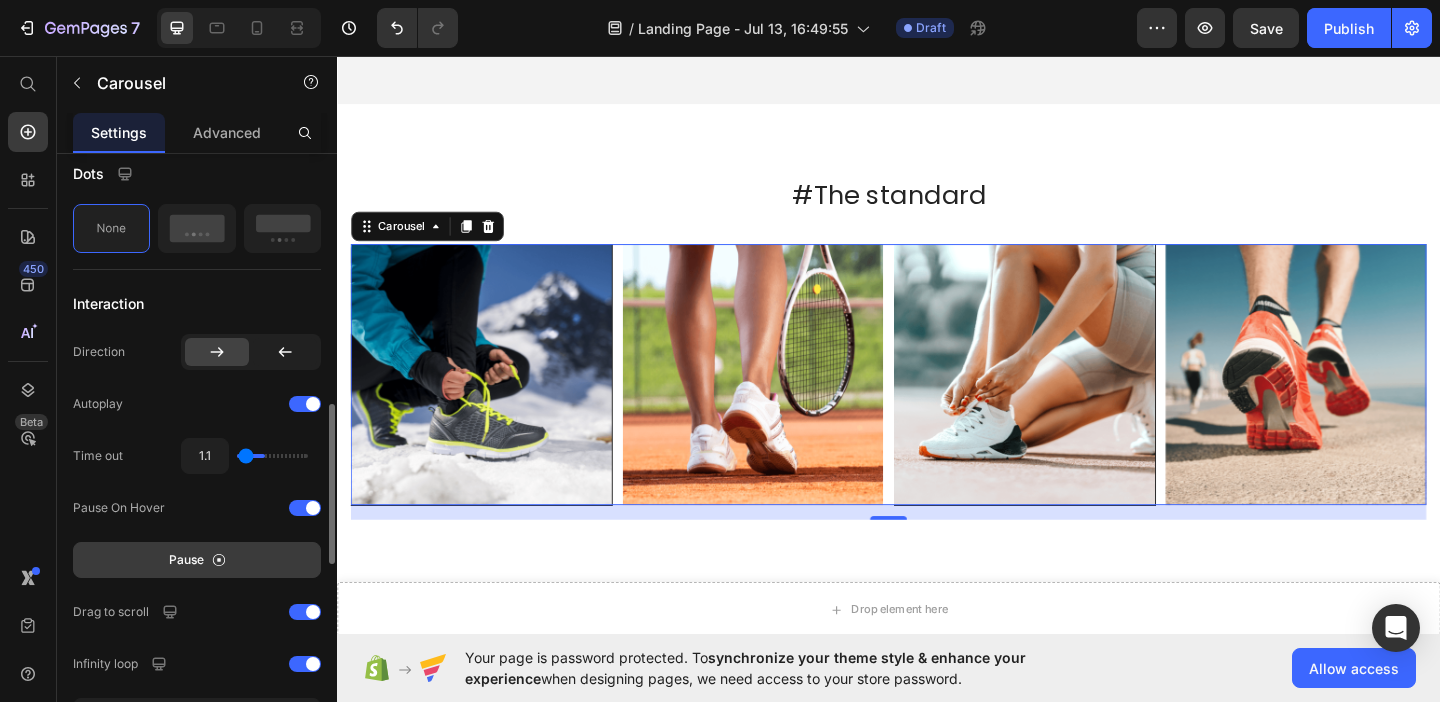 type on "1" 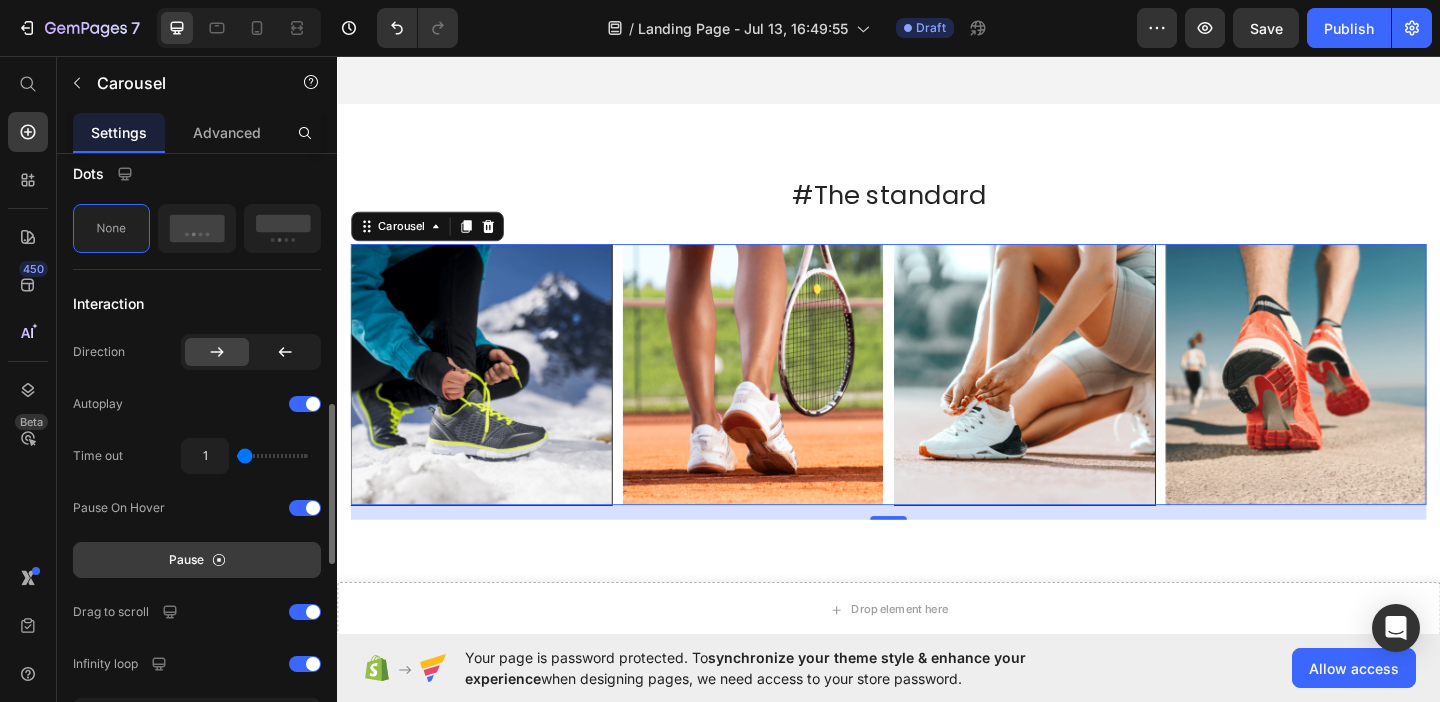 drag, startPoint x: 267, startPoint y: 458, endPoint x: 233, endPoint y: 458, distance: 34 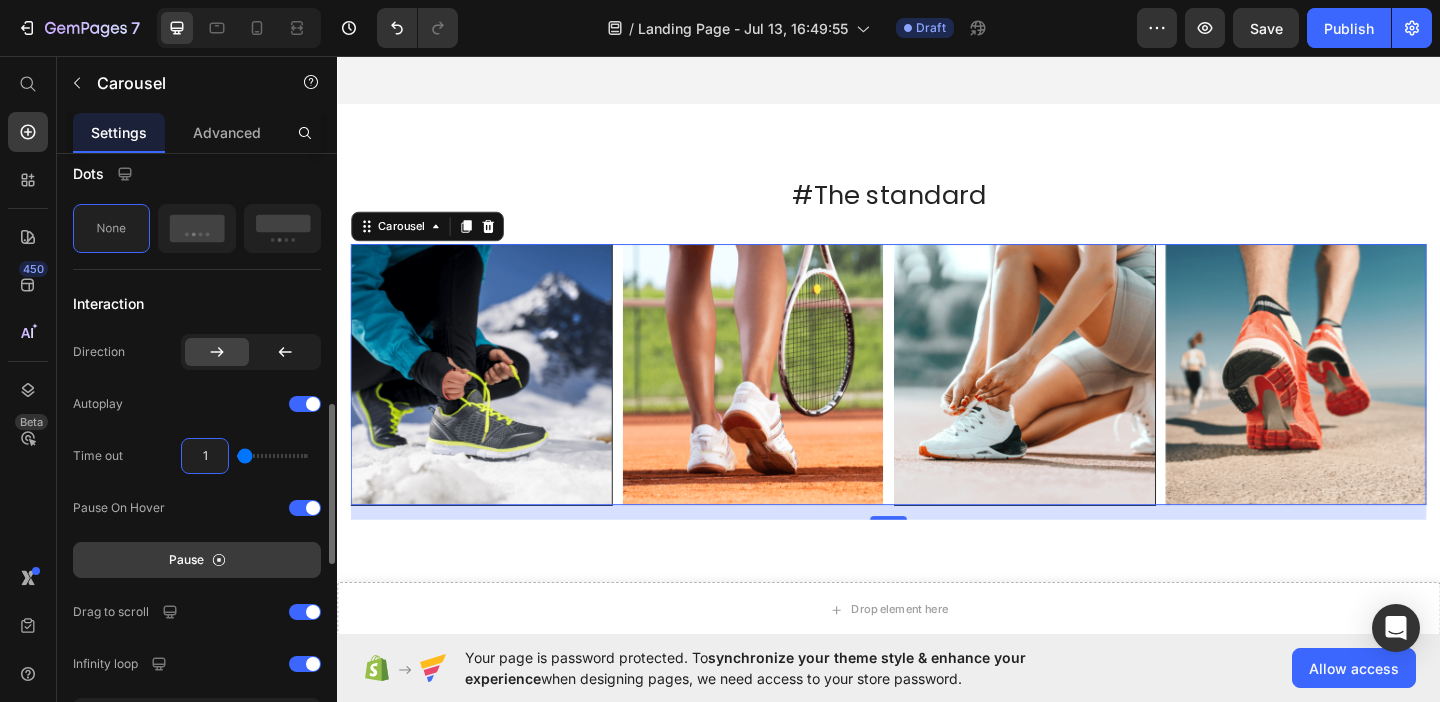 click on "1" at bounding box center (205, 456) 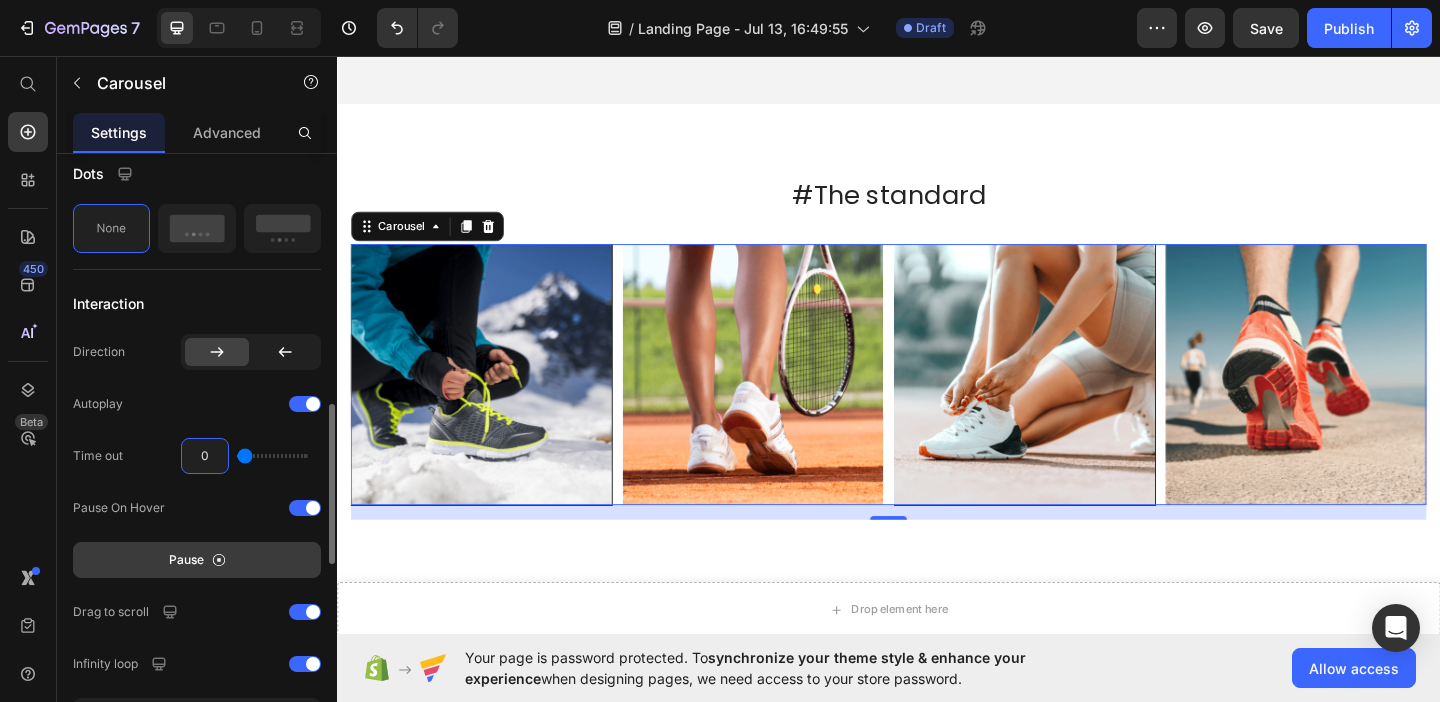 type on "1" 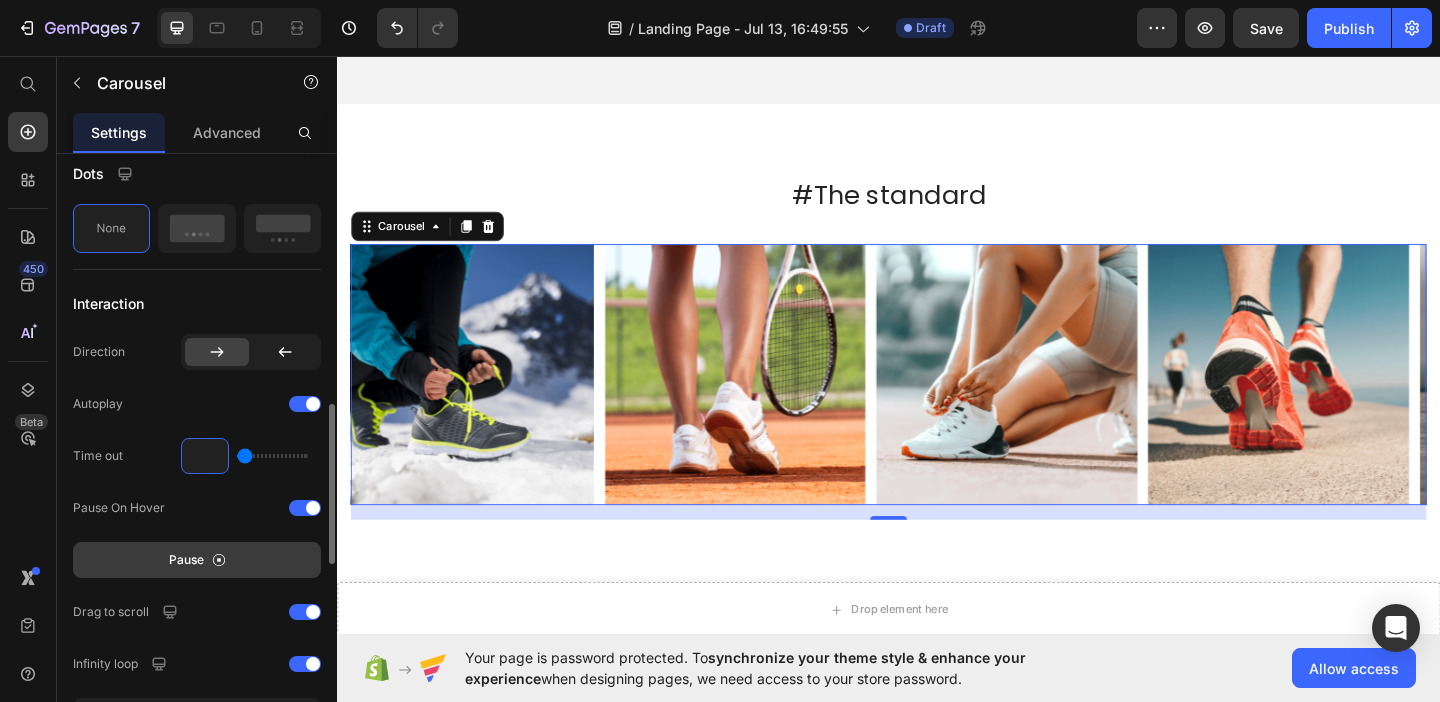 type on "0" 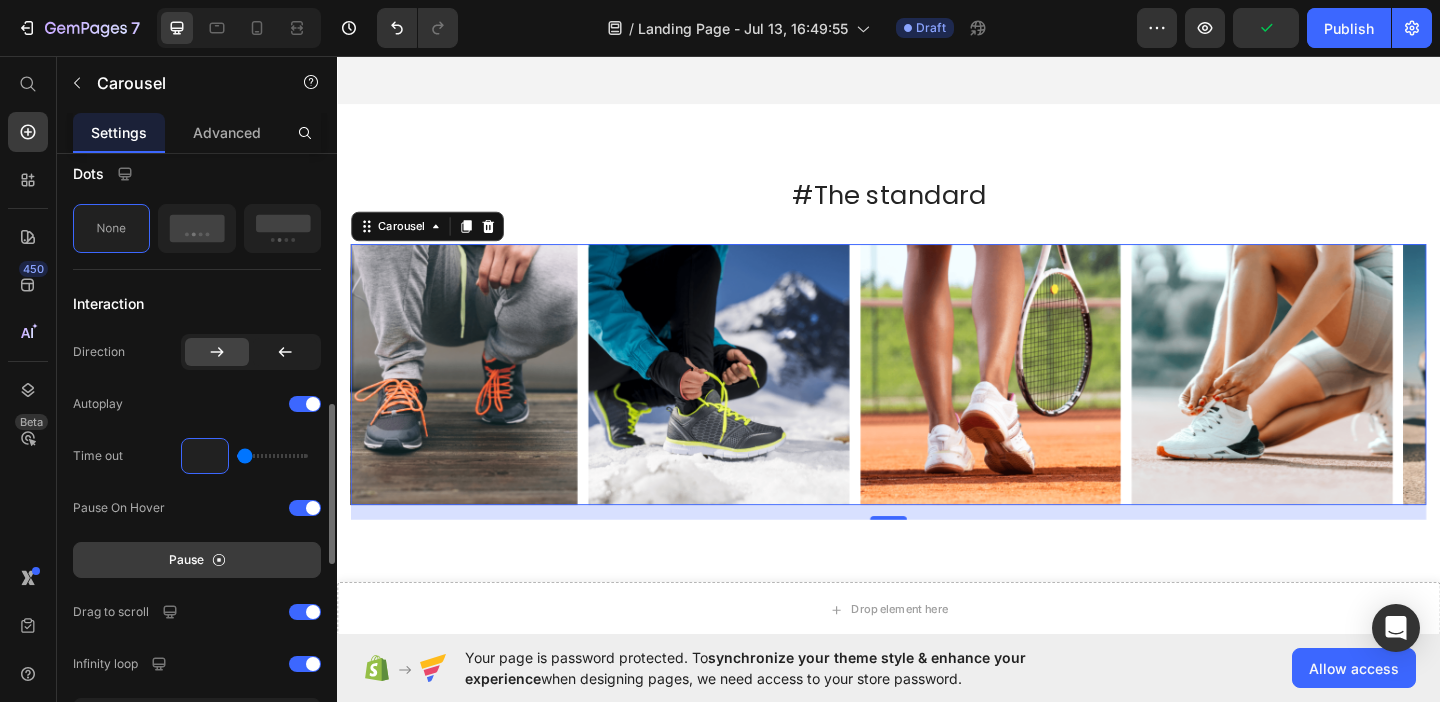 type on "1" 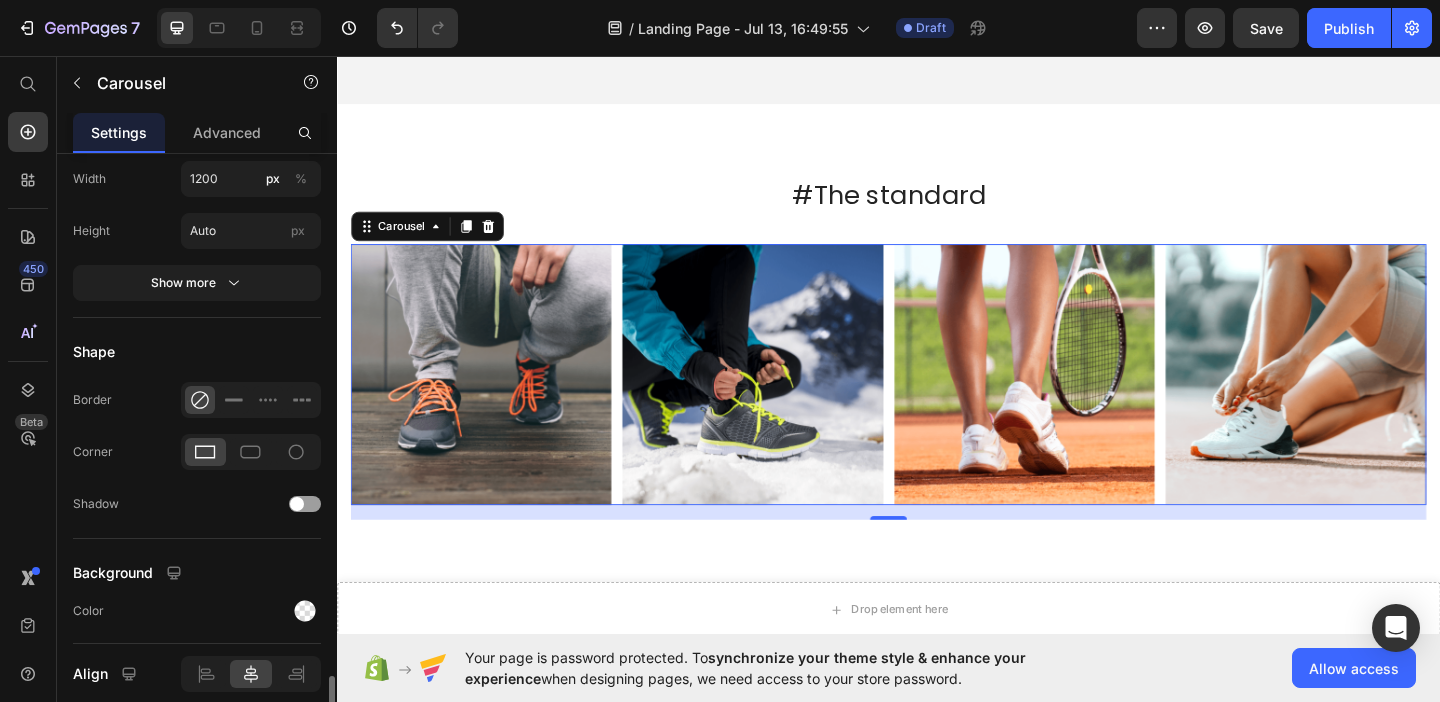 scroll, scrollTop: 1675, scrollLeft: 0, axis: vertical 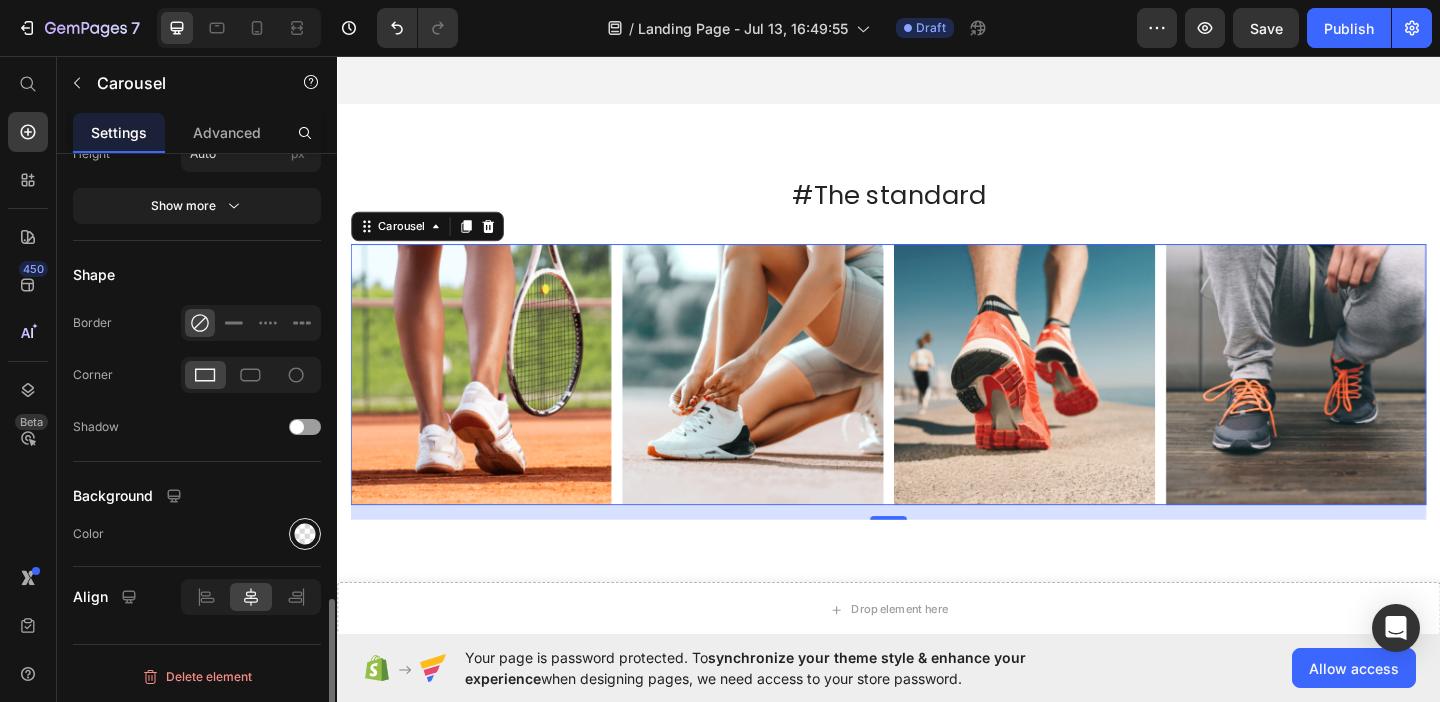 click at bounding box center [305, 534] 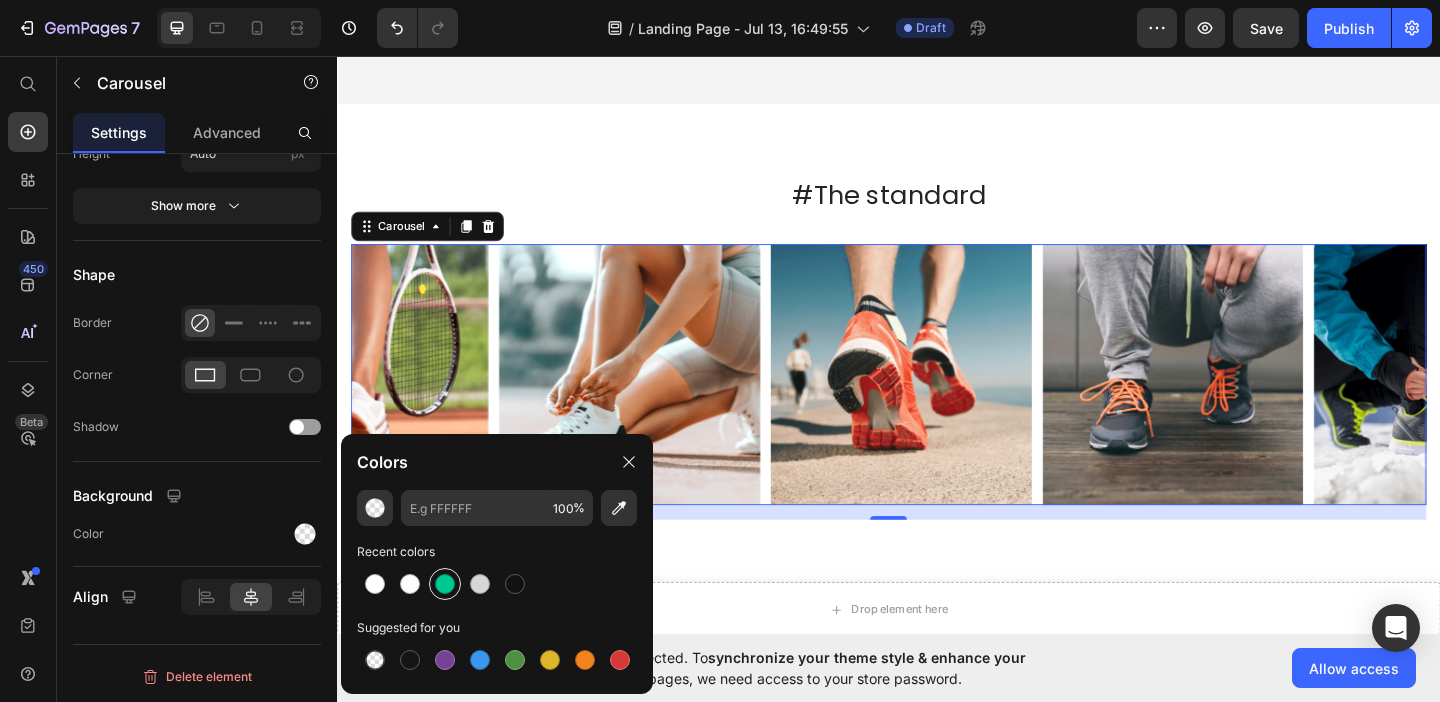 click at bounding box center [445, 584] 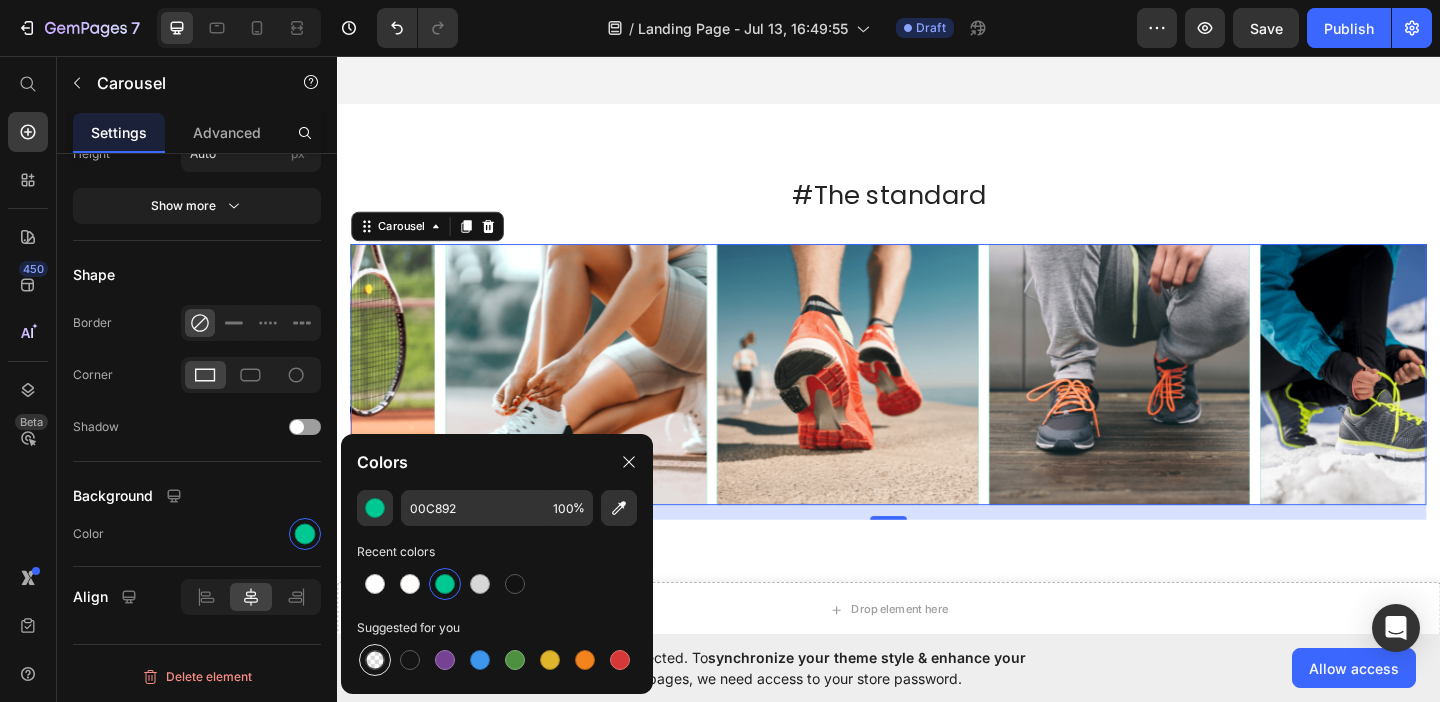 click at bounding box center [375, 660] 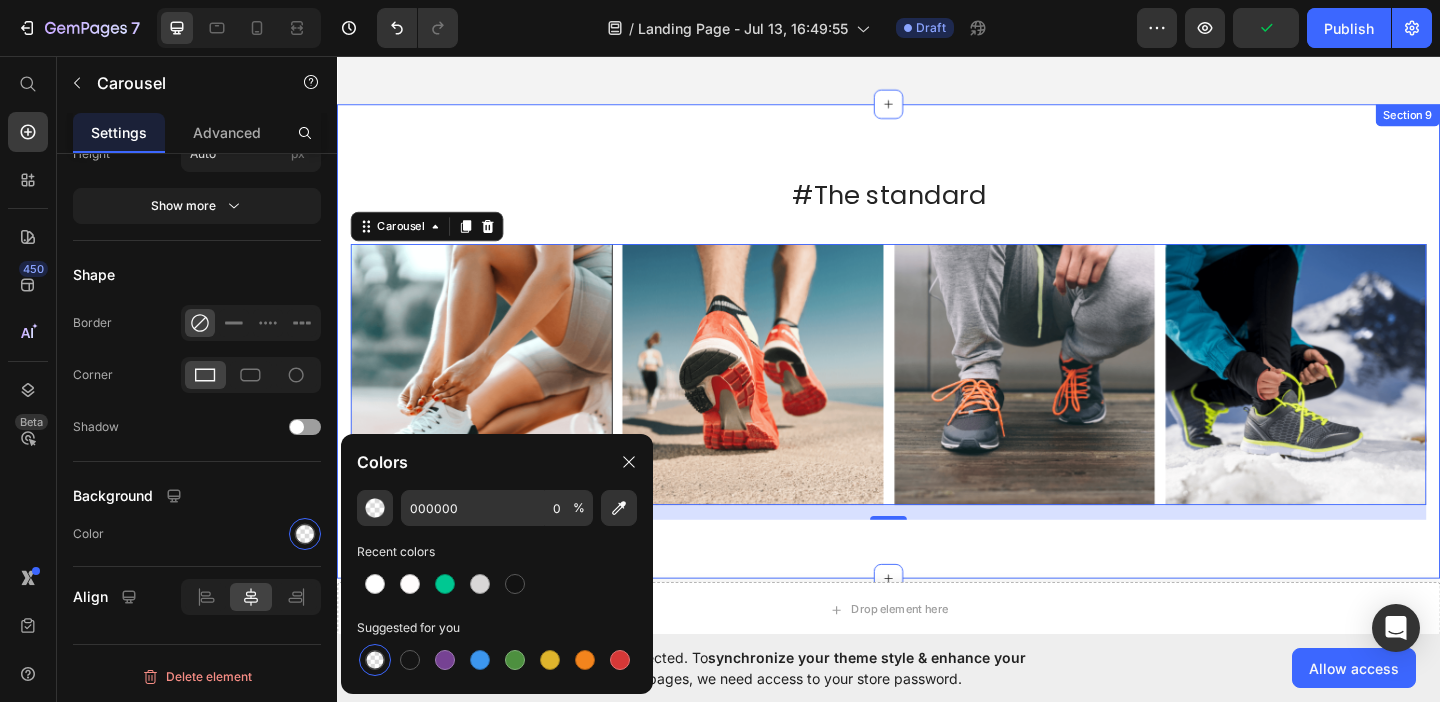 click on "#The standard Heading
Image Image Image Image Image
Carousel   16 Row Section 9" at bounding box center [937, 366] 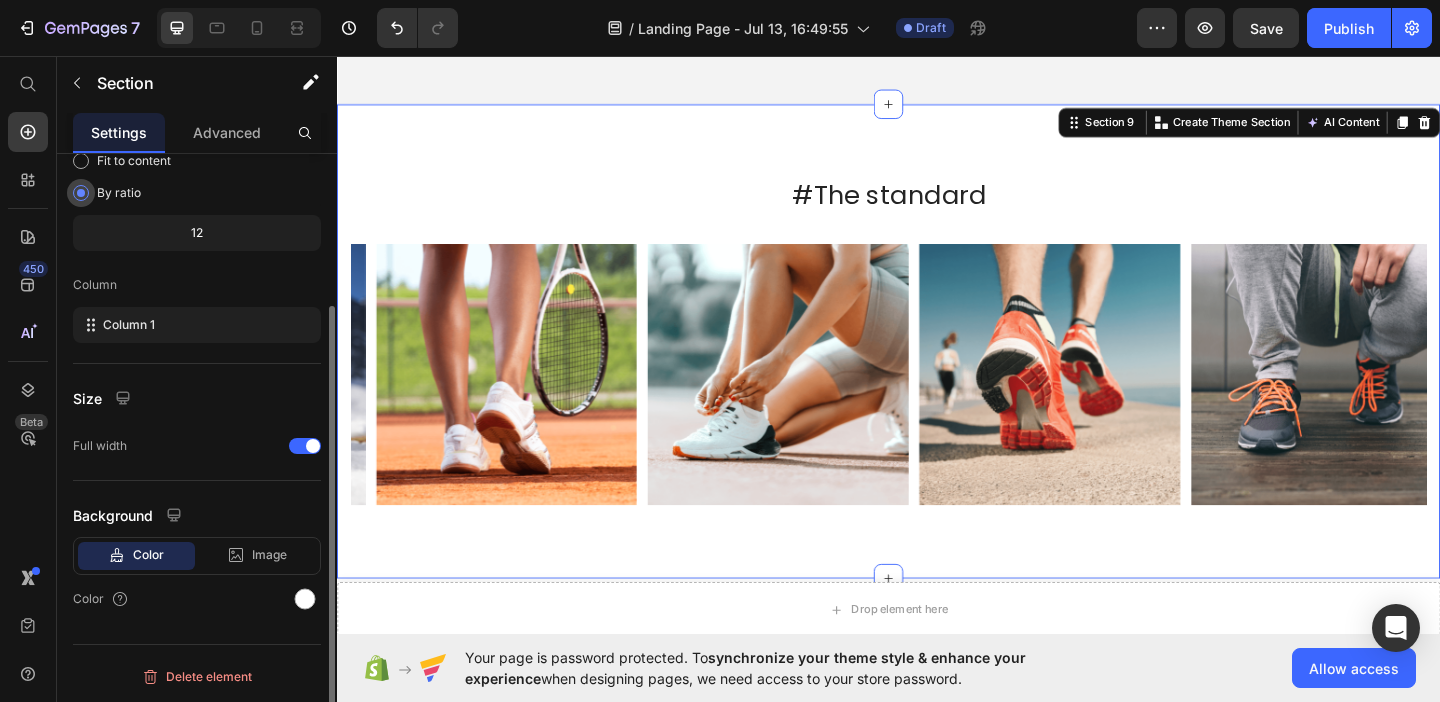 scroll, scrollTop: 0, scrollLeft: 0, axis: both 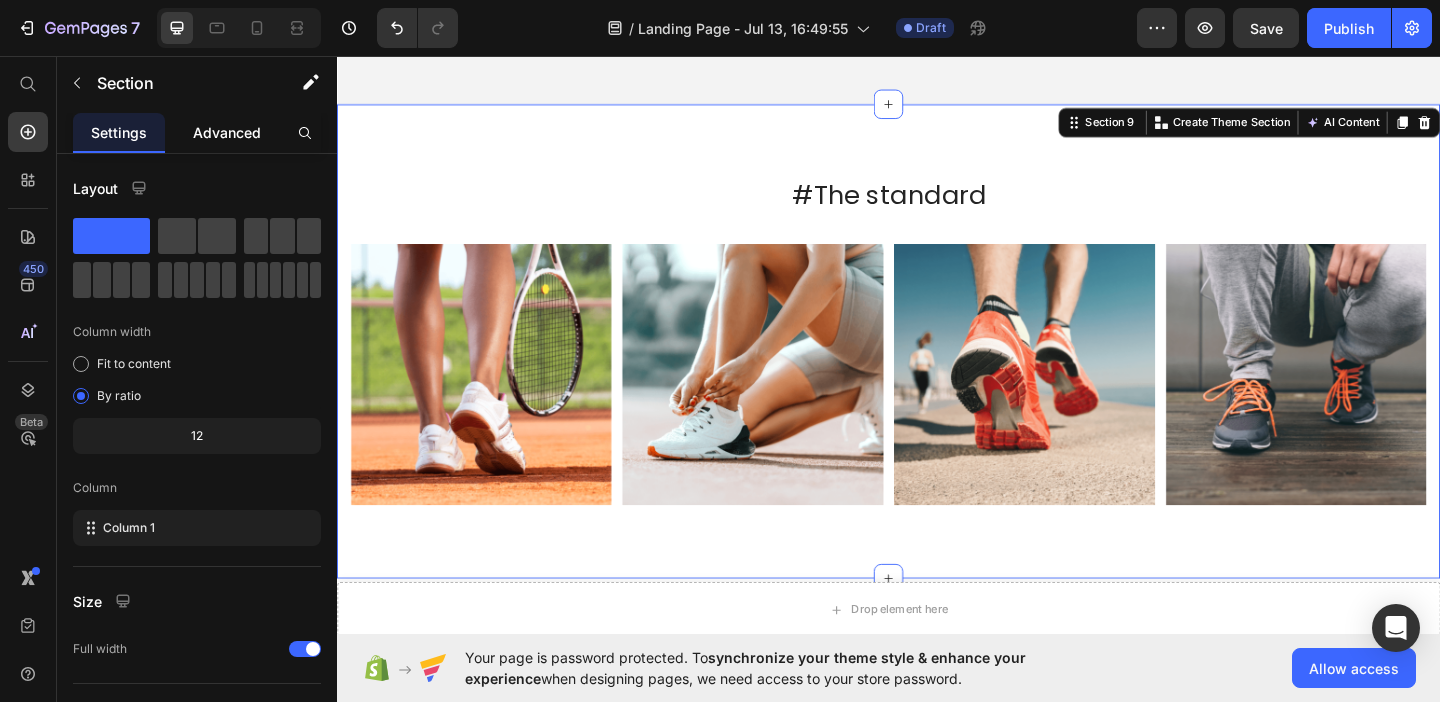 click on "Advanced" at bounding box center (227, 132) 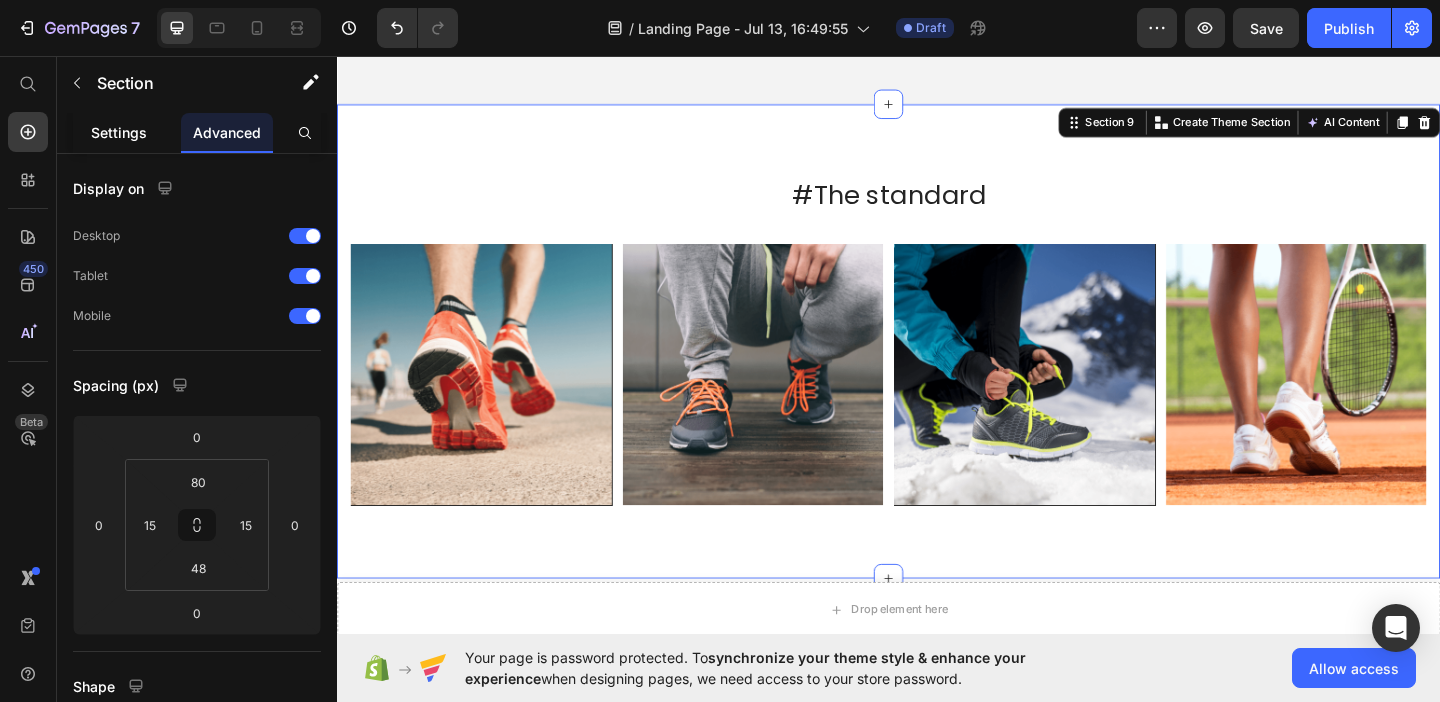 click on "Settings" at bounding box center (119, 132) 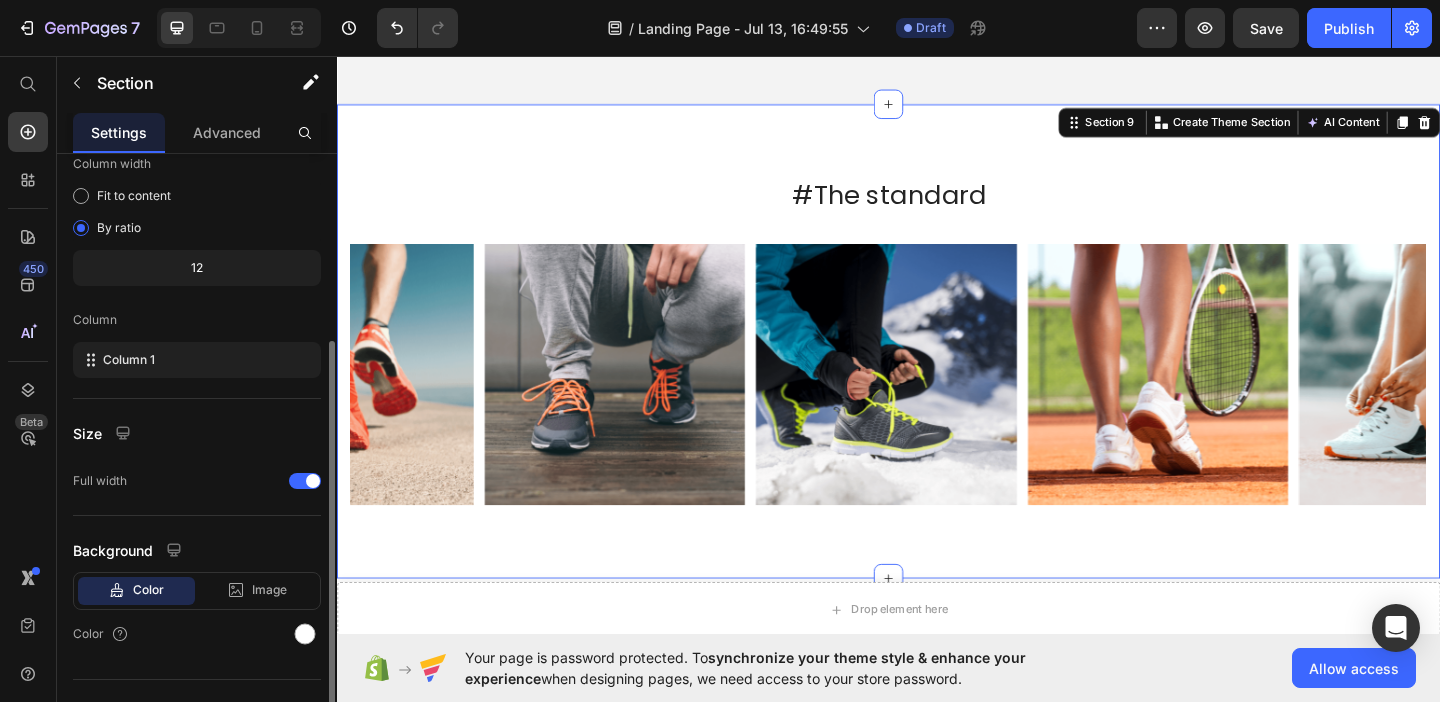scroll, scrollTop: 203, scrollLeft: 0, axis: vertical 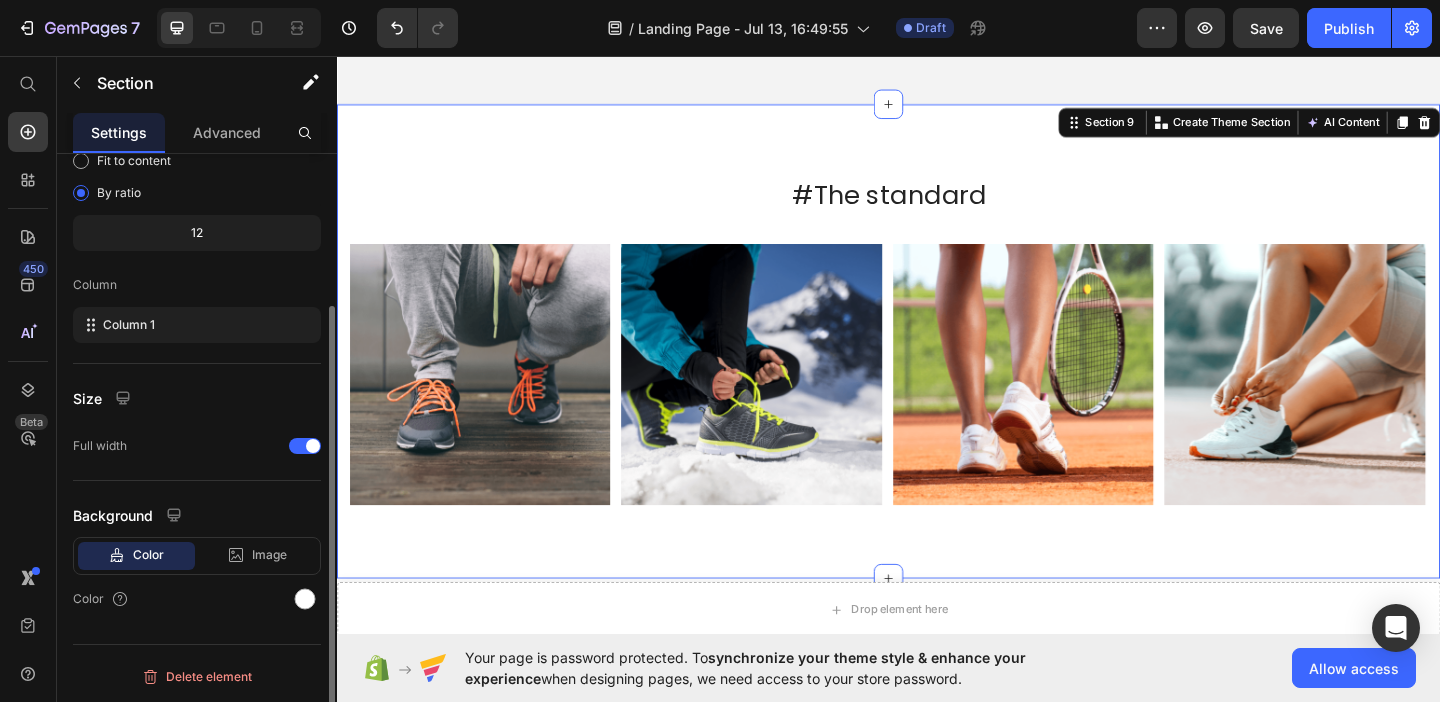 click on "Color" at bounding box center (148, 555) 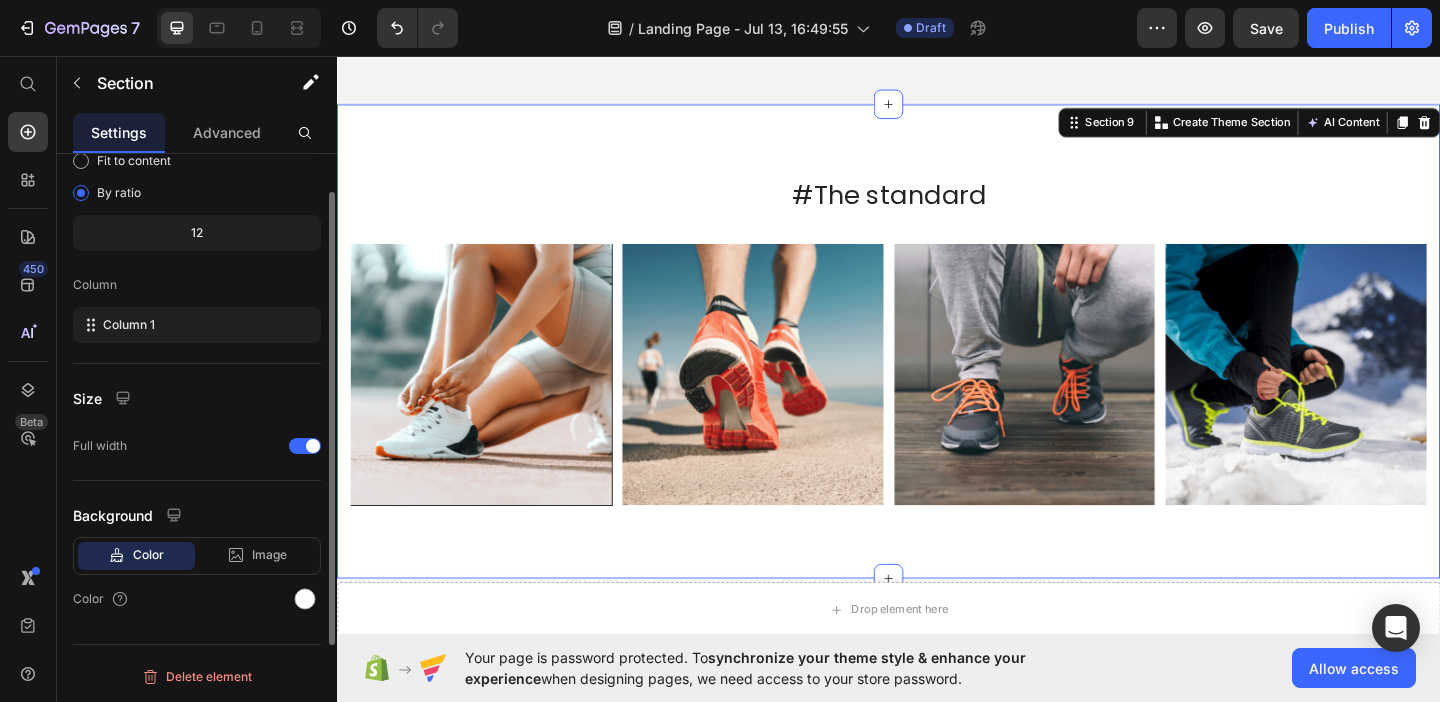 scroll, scrollTop: 0, scrollLeft: 0, axis: both 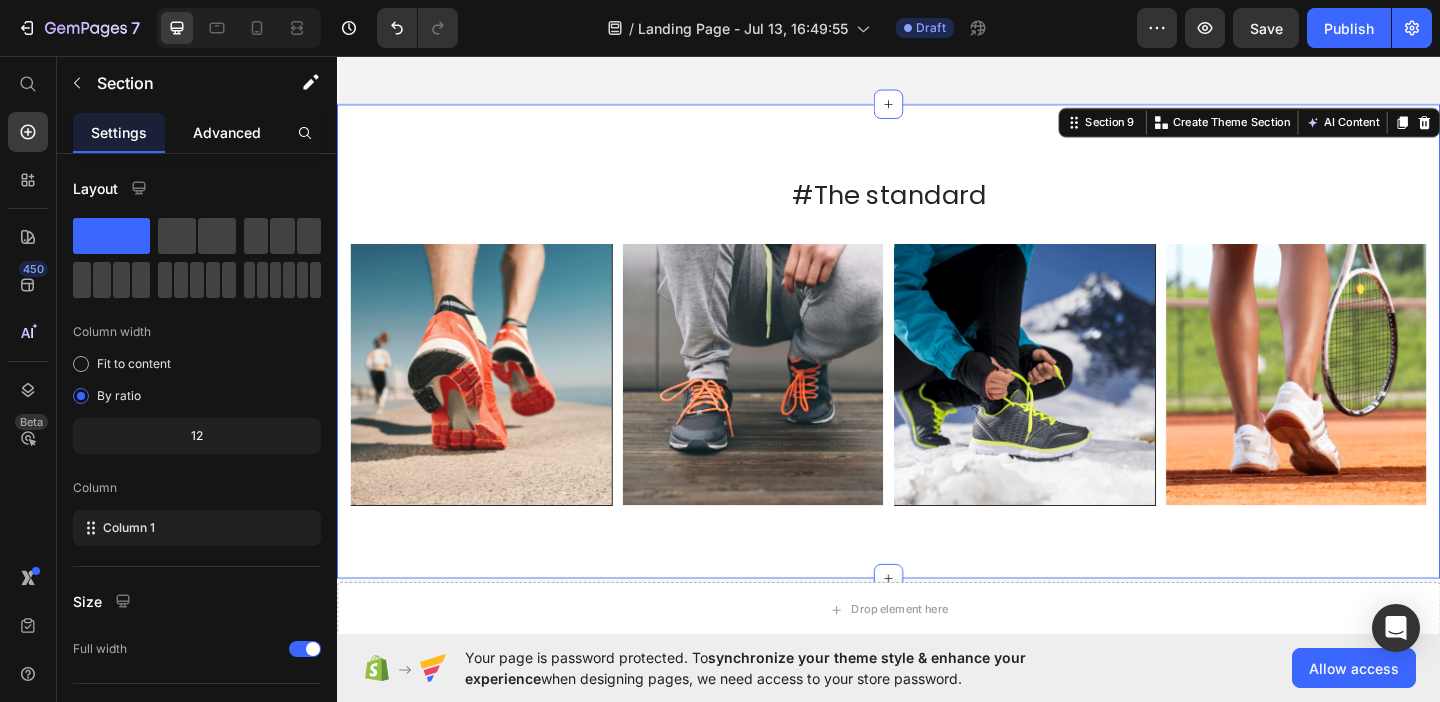 click on "Advanced" 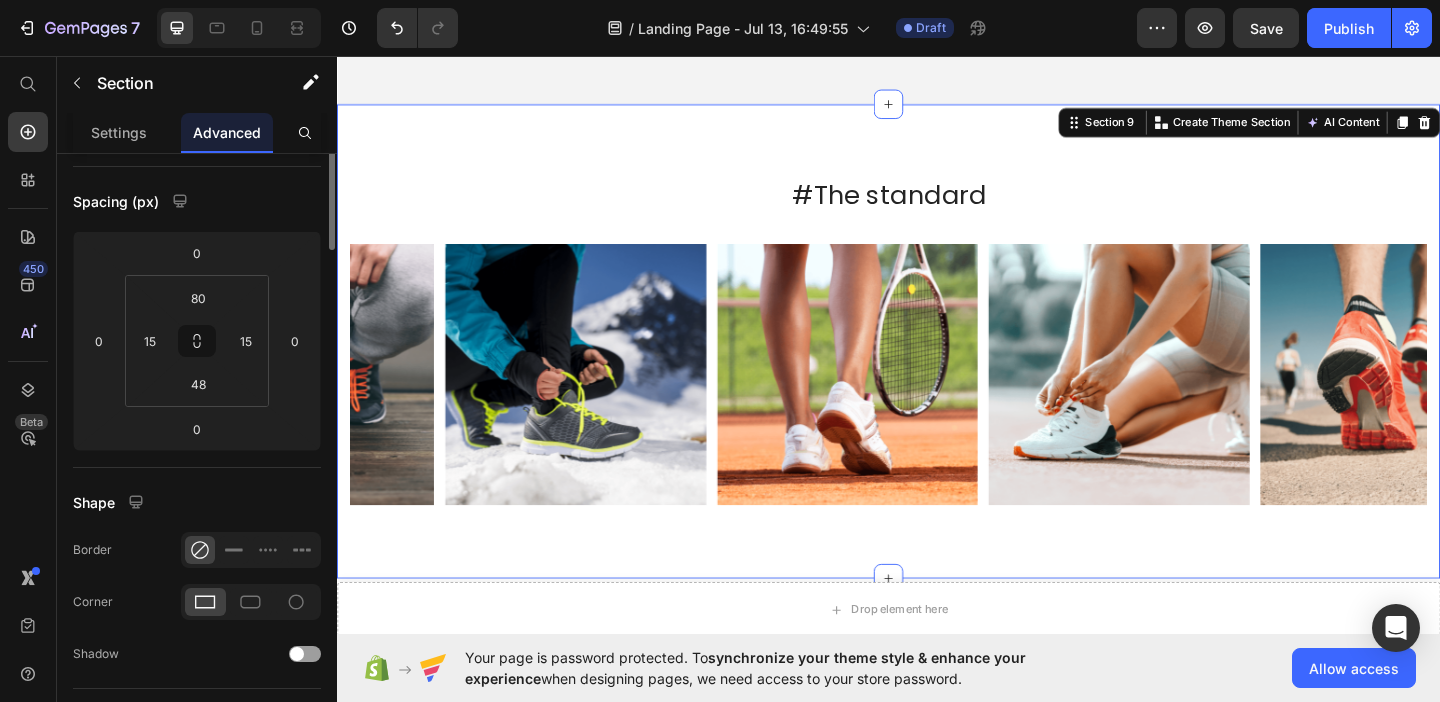 scroll, scrollTop: 0, scrollLeft: 0, axis: both 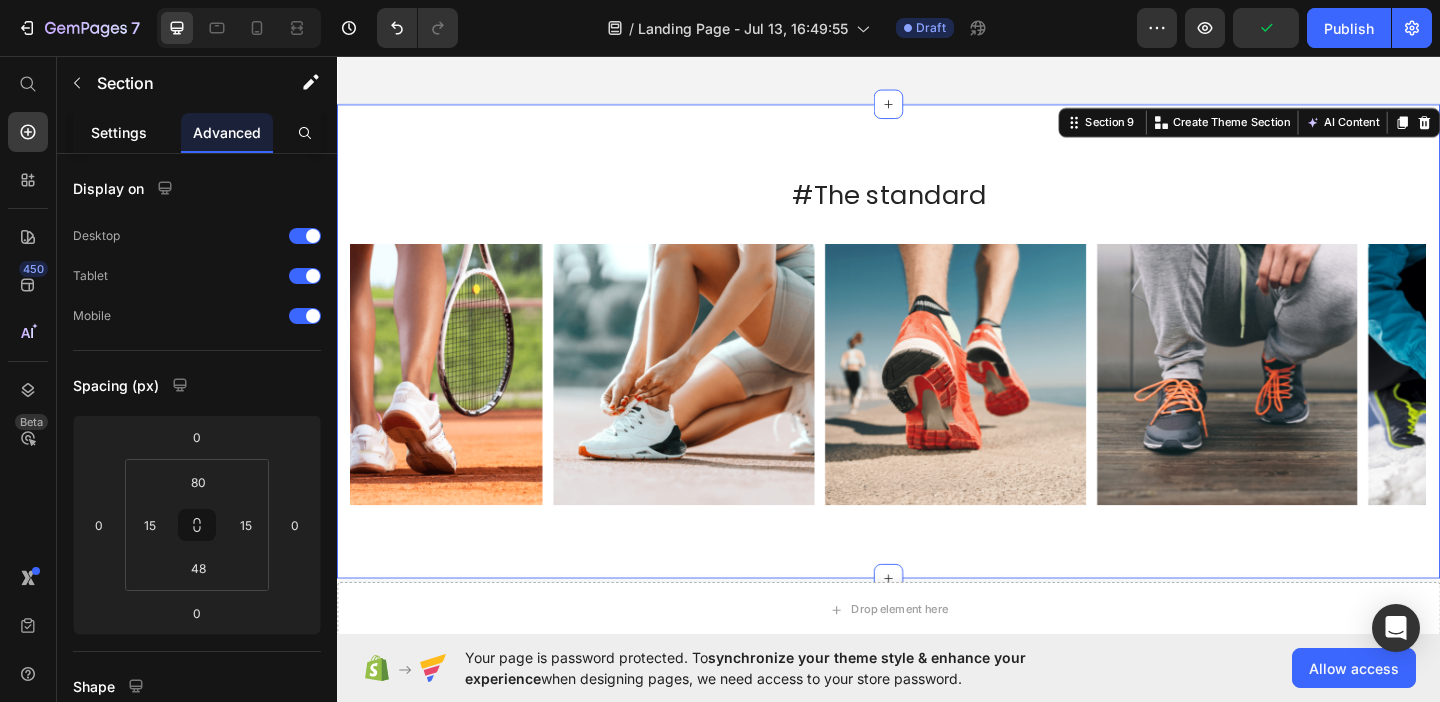 click on "Settings" at bounding box center [119, 132] 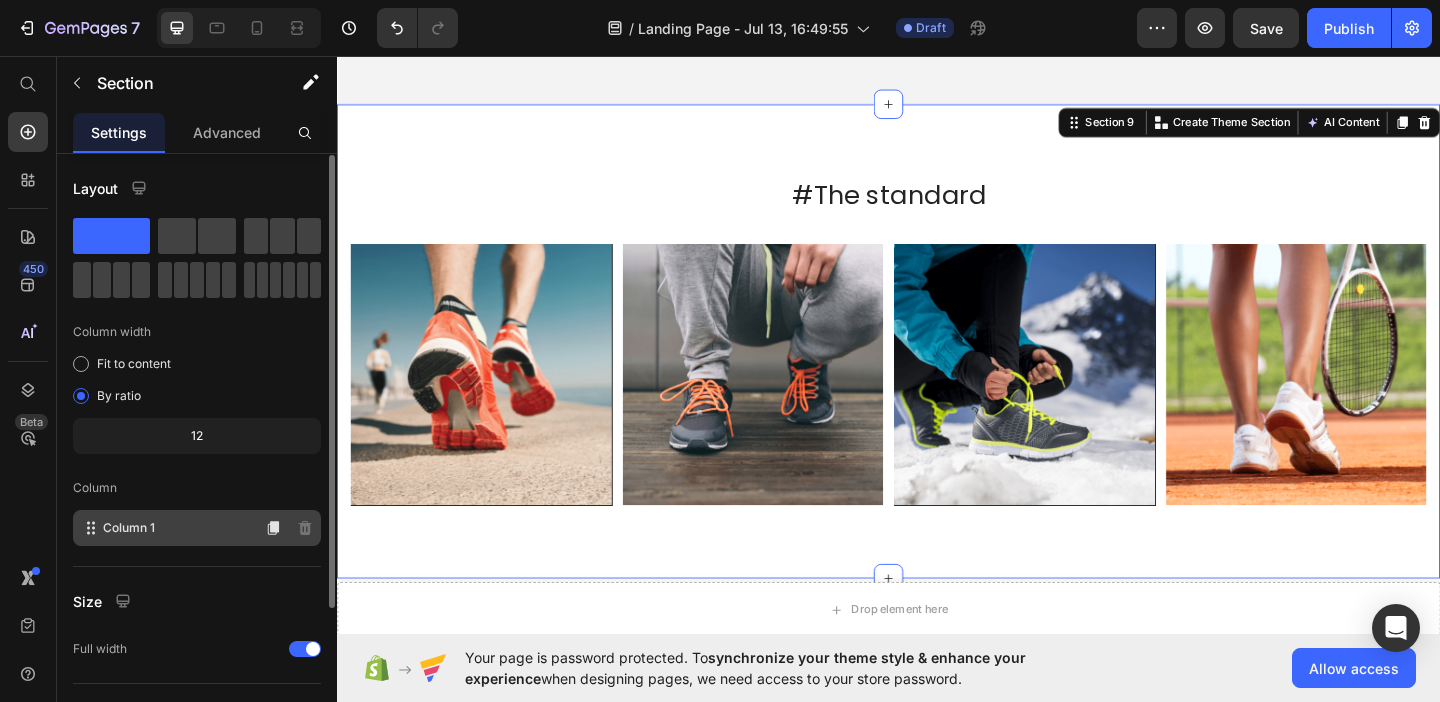 scroll, scrollTop: 201, scrollLeft: 0, axis: vertical 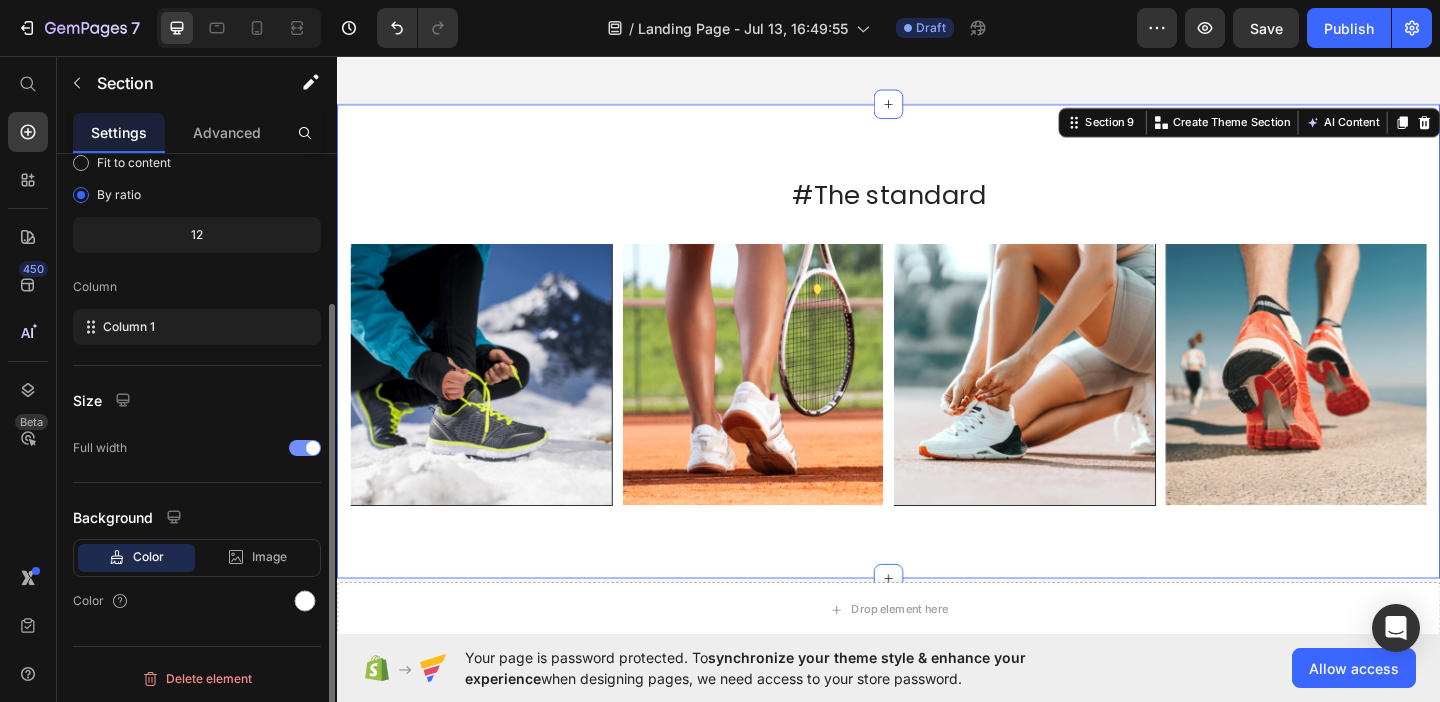 click at bounding box center [305, 448] 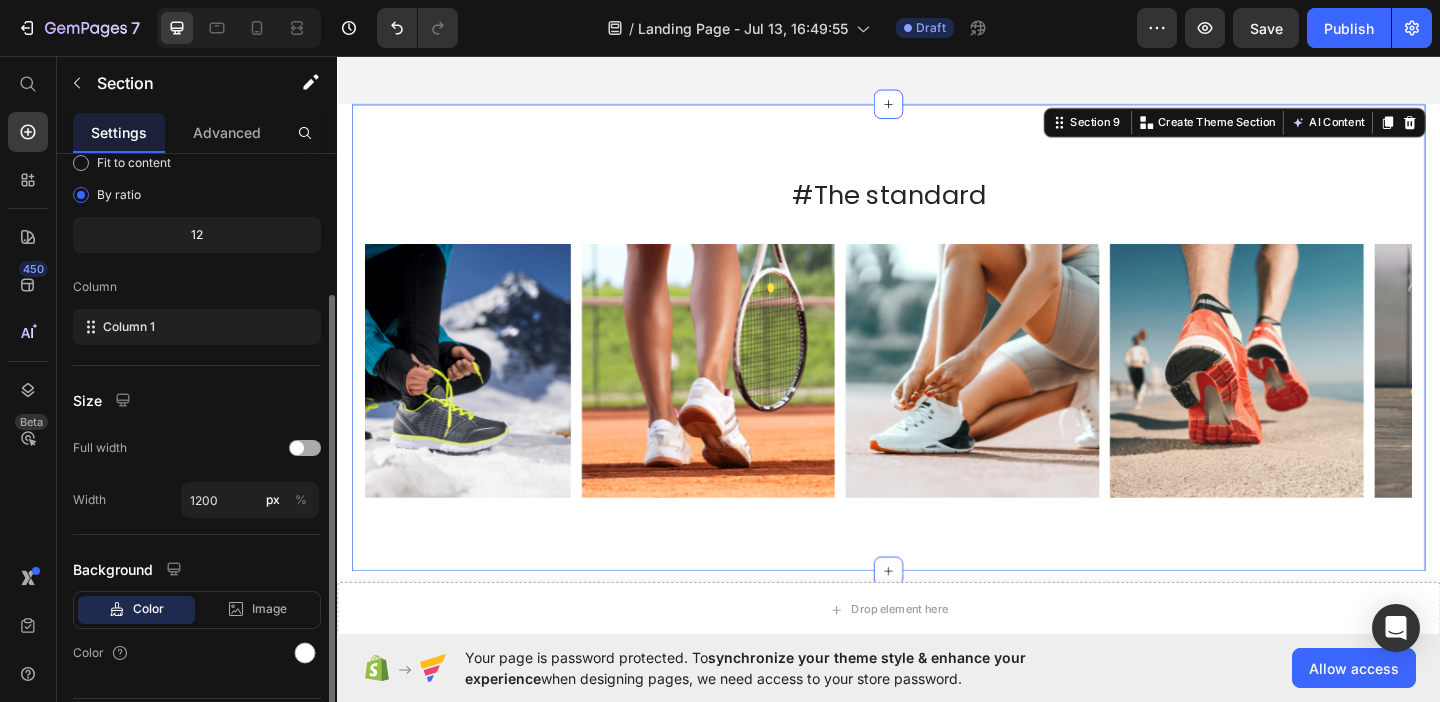 click at bounding box center (297, 448) 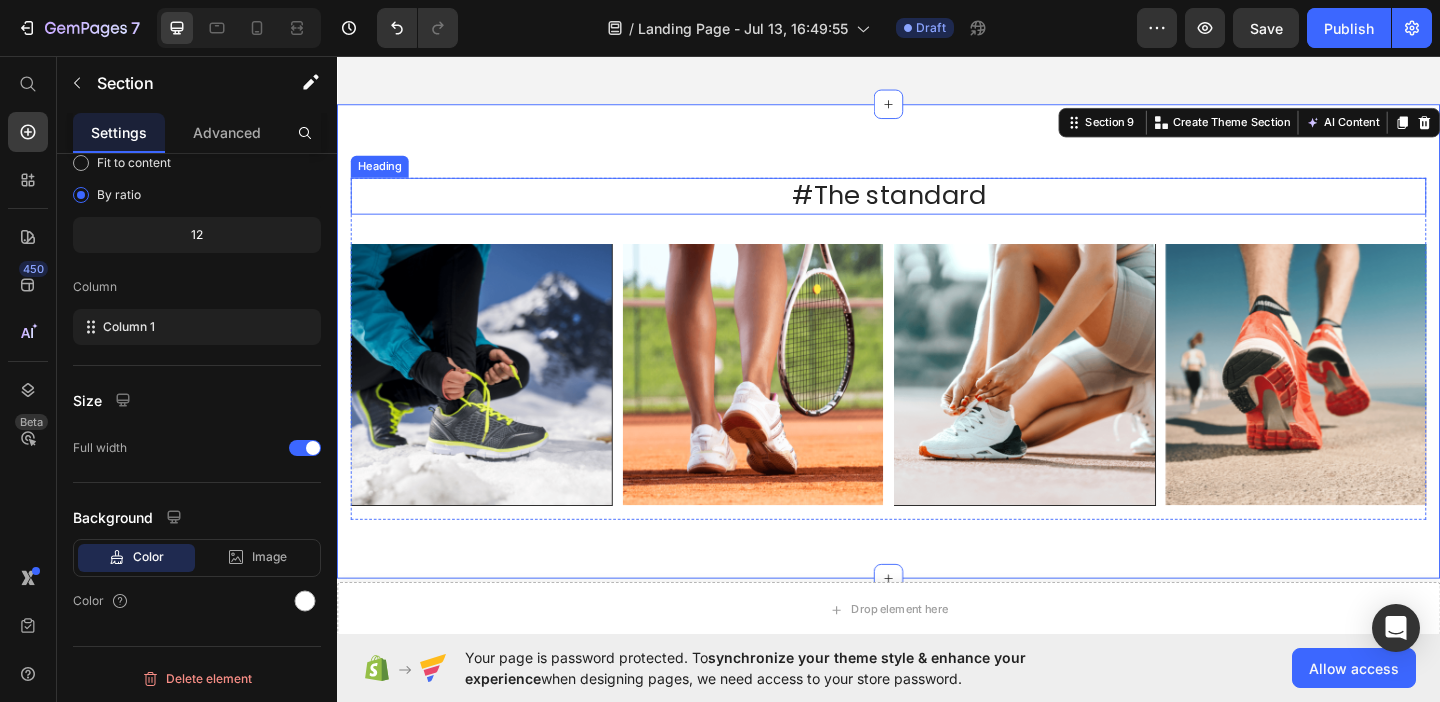 click on "#The standard" at bounding box center [937, 208] 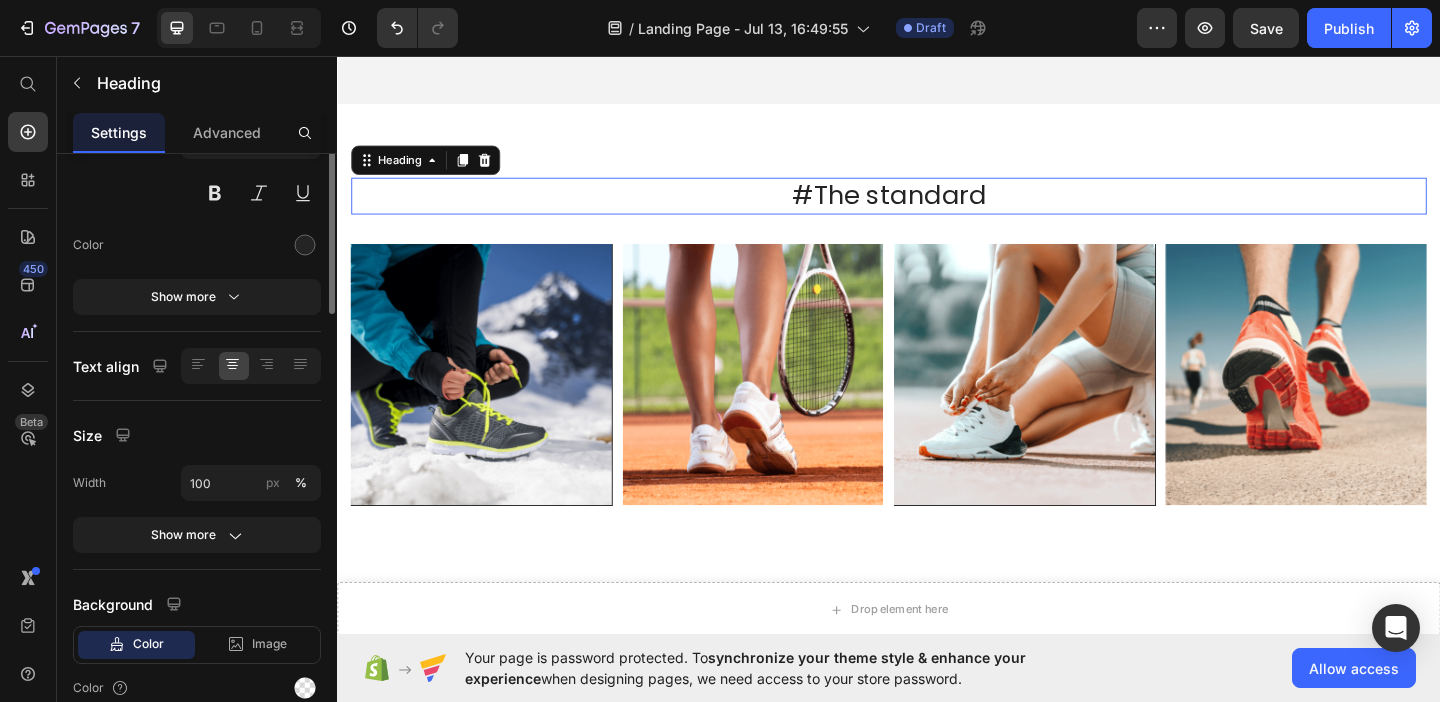 click on "#The standard" at bounding box center (937, 208) 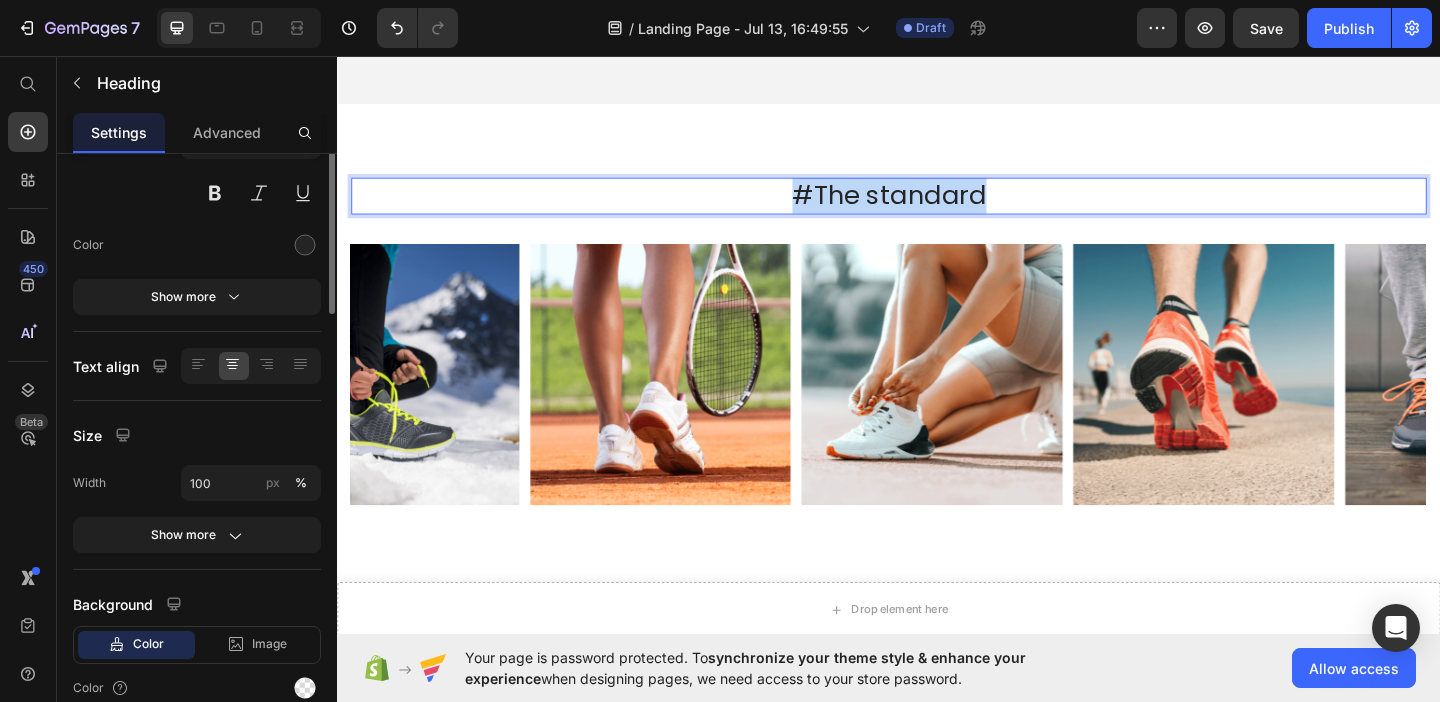 scroll, scrollTop: 0, scrollLeft: 0, axis: both 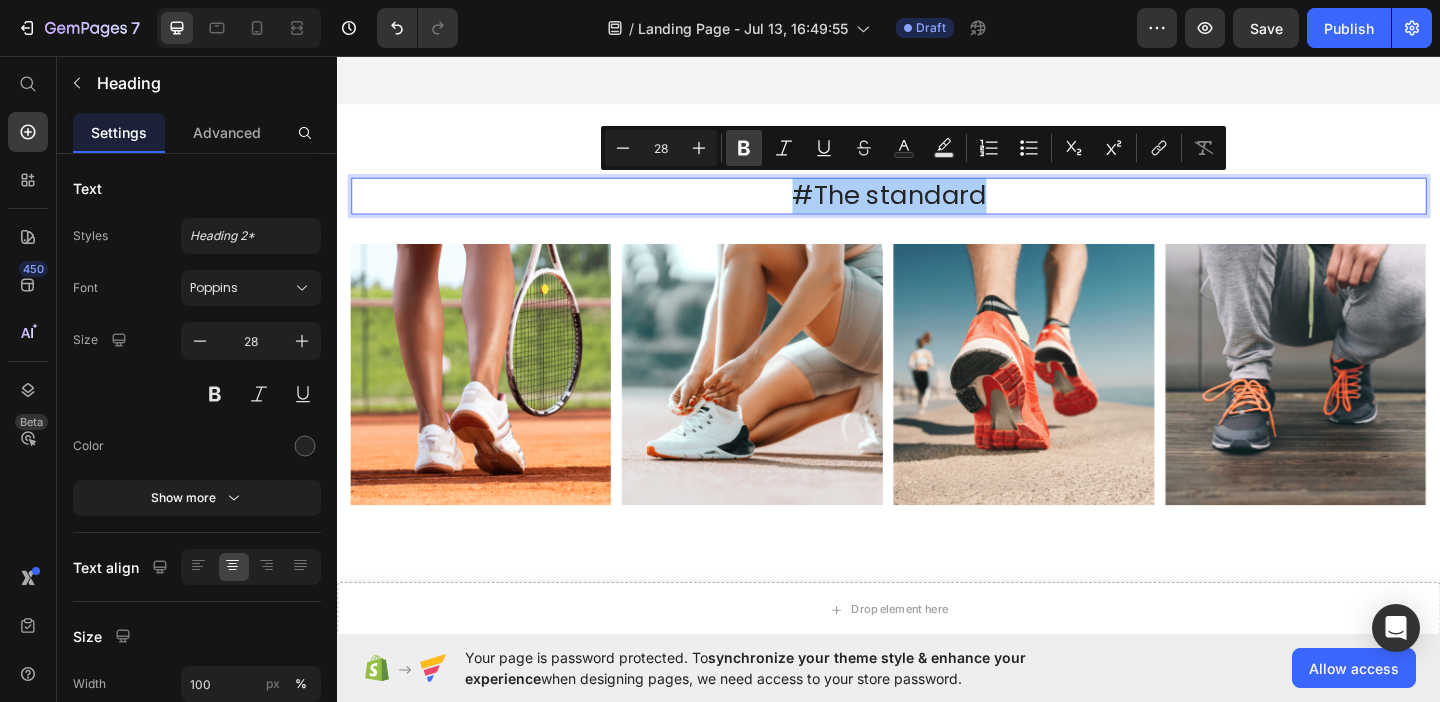click 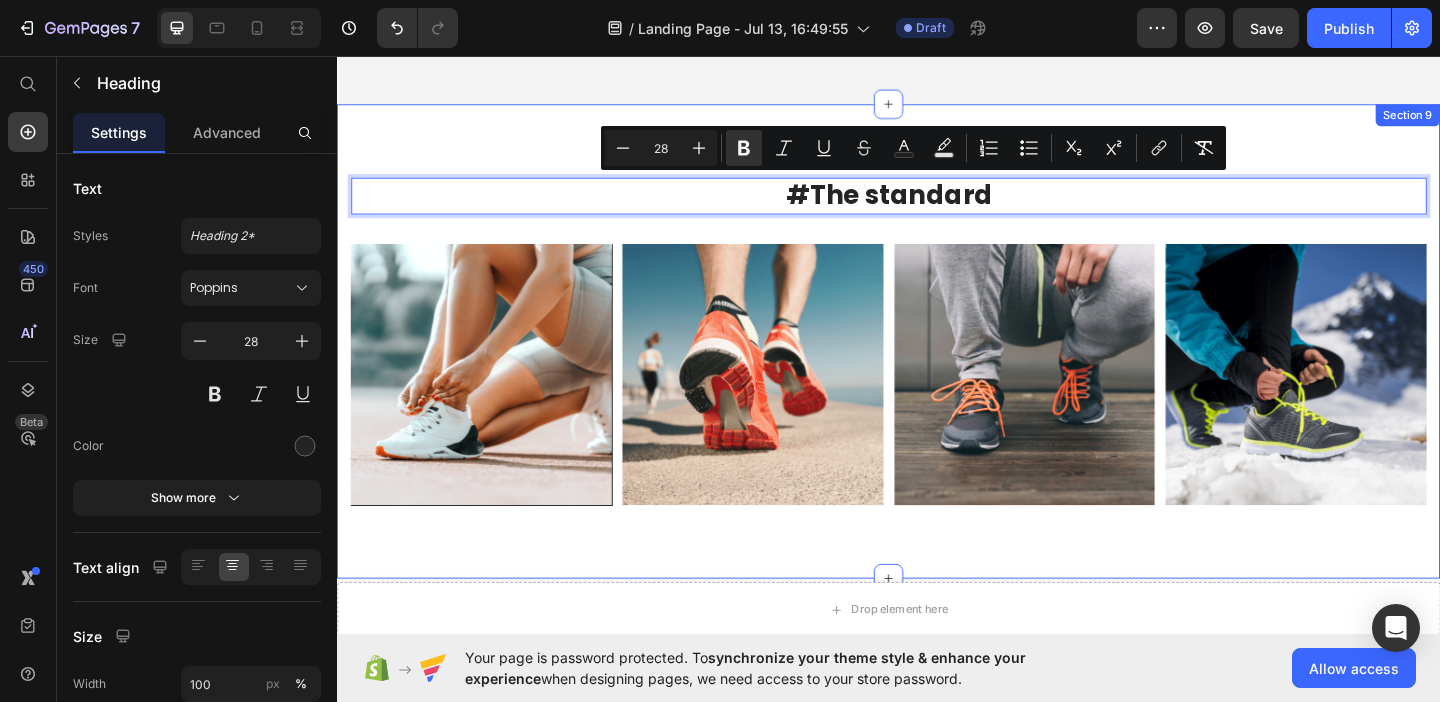click on "#The standard Heading   32
Image Image Image Image Image
Carousel Row Section 9" at bounding box center (937, 366) 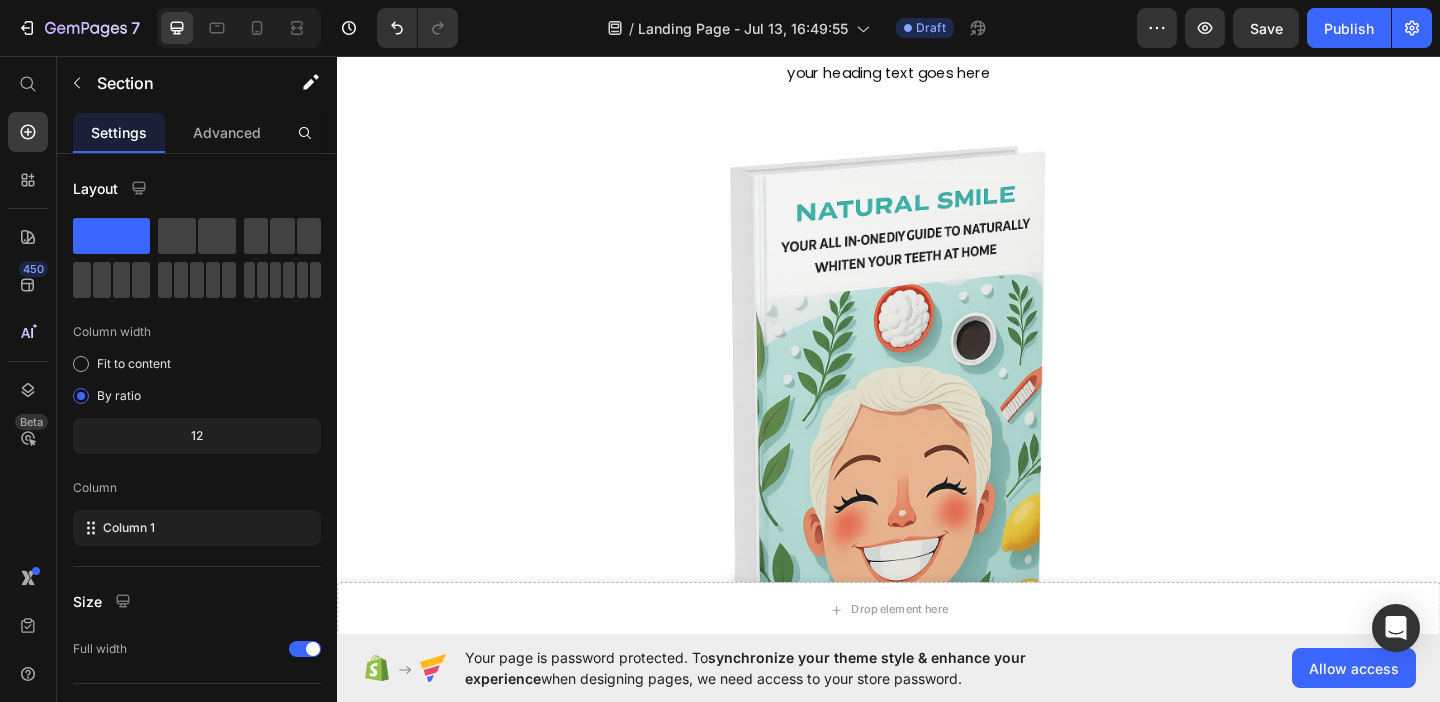 scroll, scrollTop: 1021, scrollLeft: 0, axis: vertical 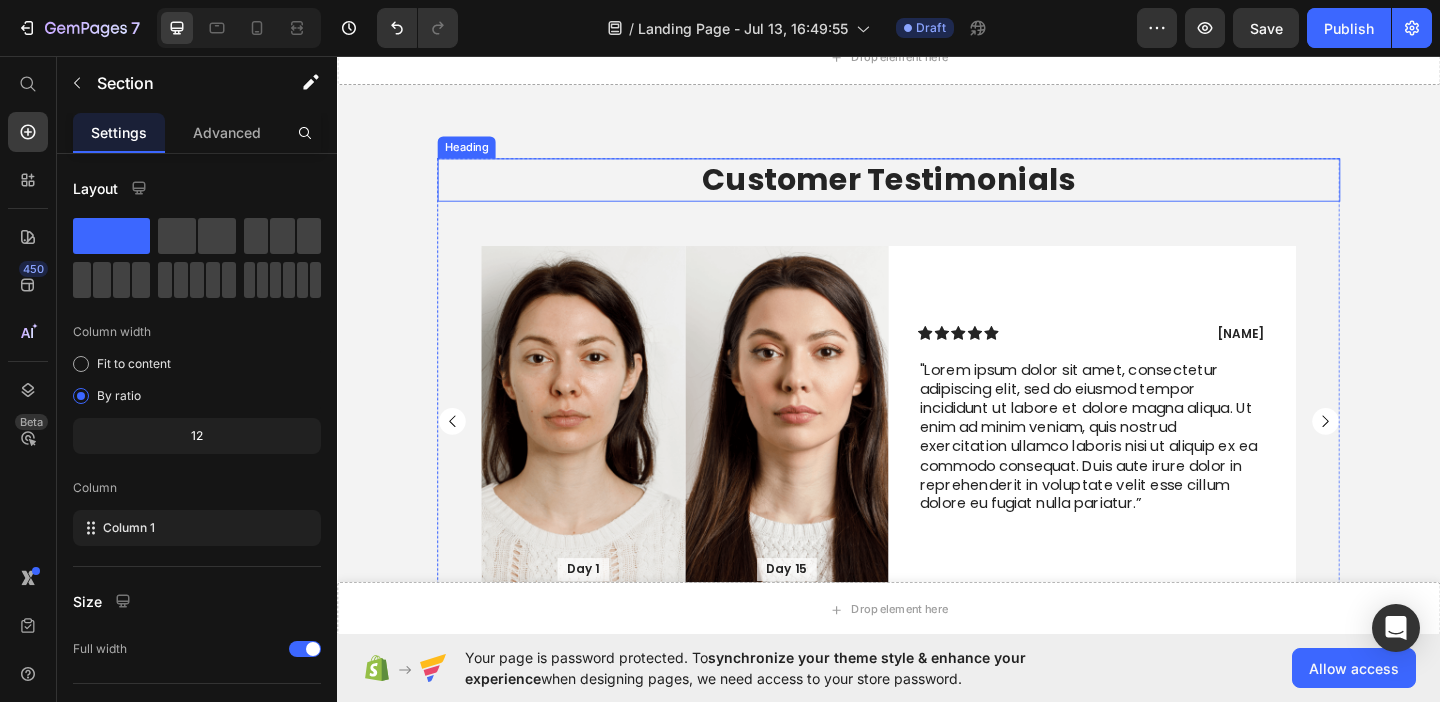 click on "Customer Testimonials" at bounding box center (937, 190) 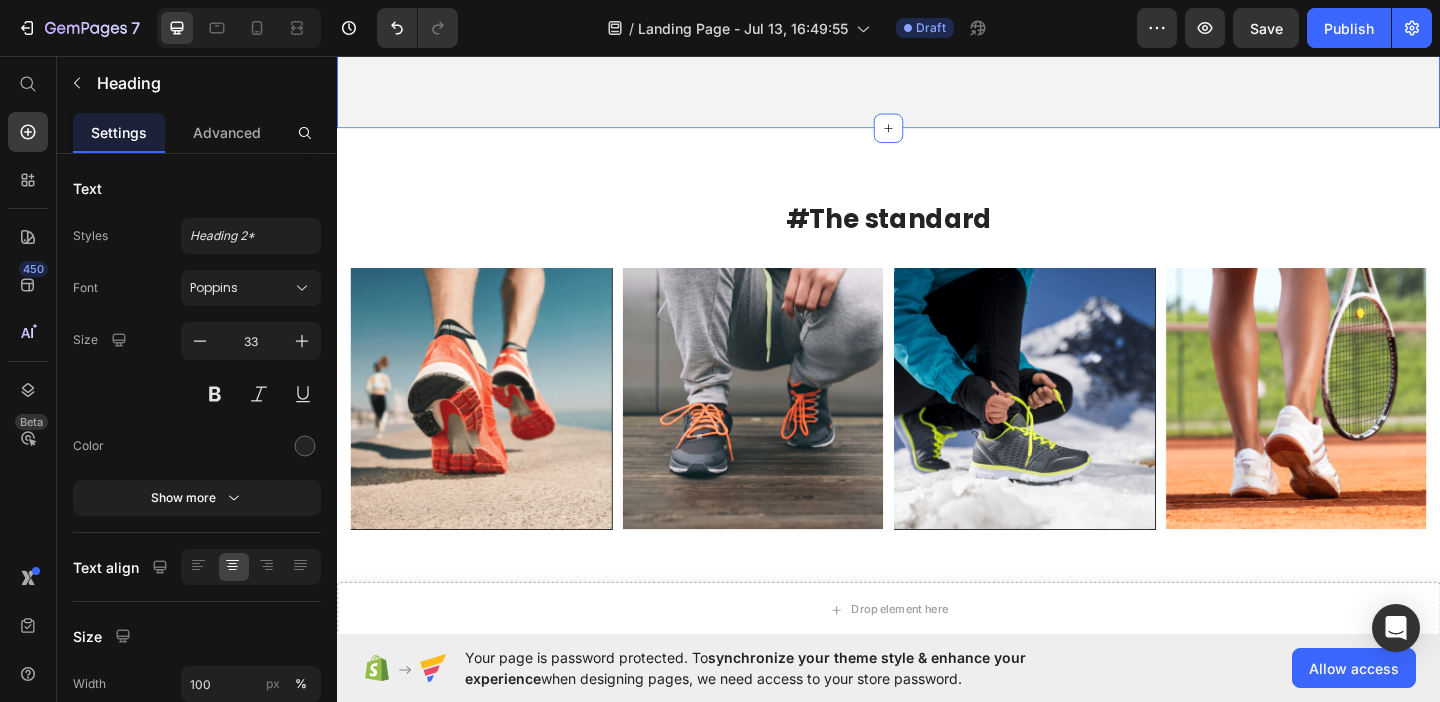 scroll, scrollTop: 1683, scrollLeft: 0, axis: vertical 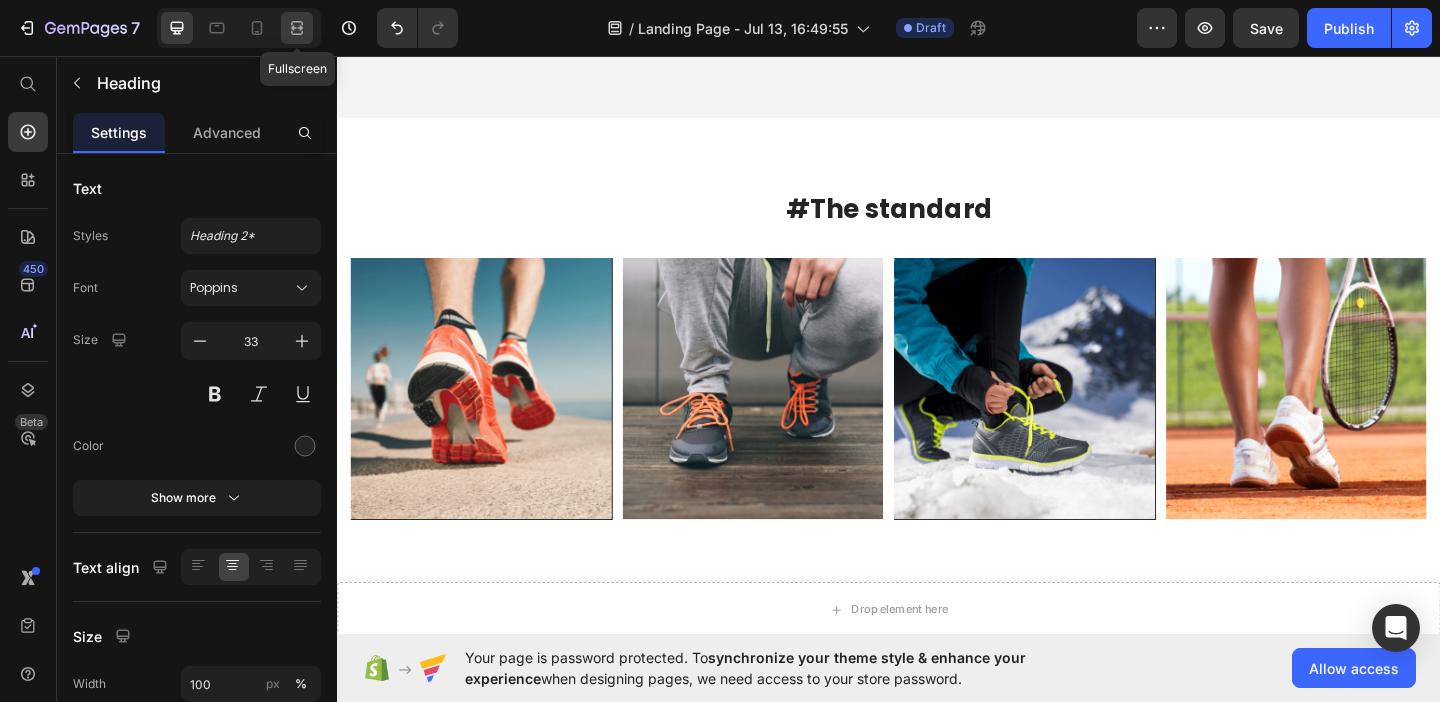click 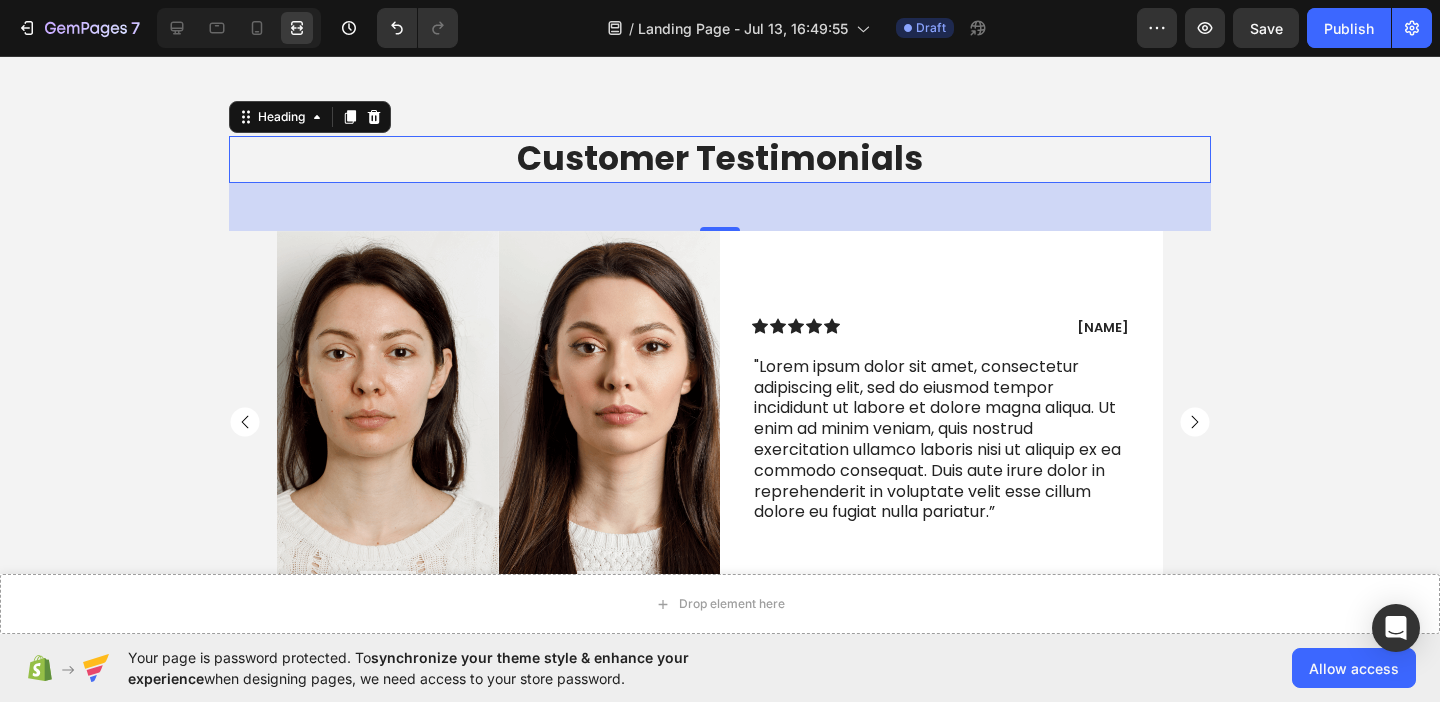 scroll, scrollTop: 1065, scrollLeft: 0, axis: vertical 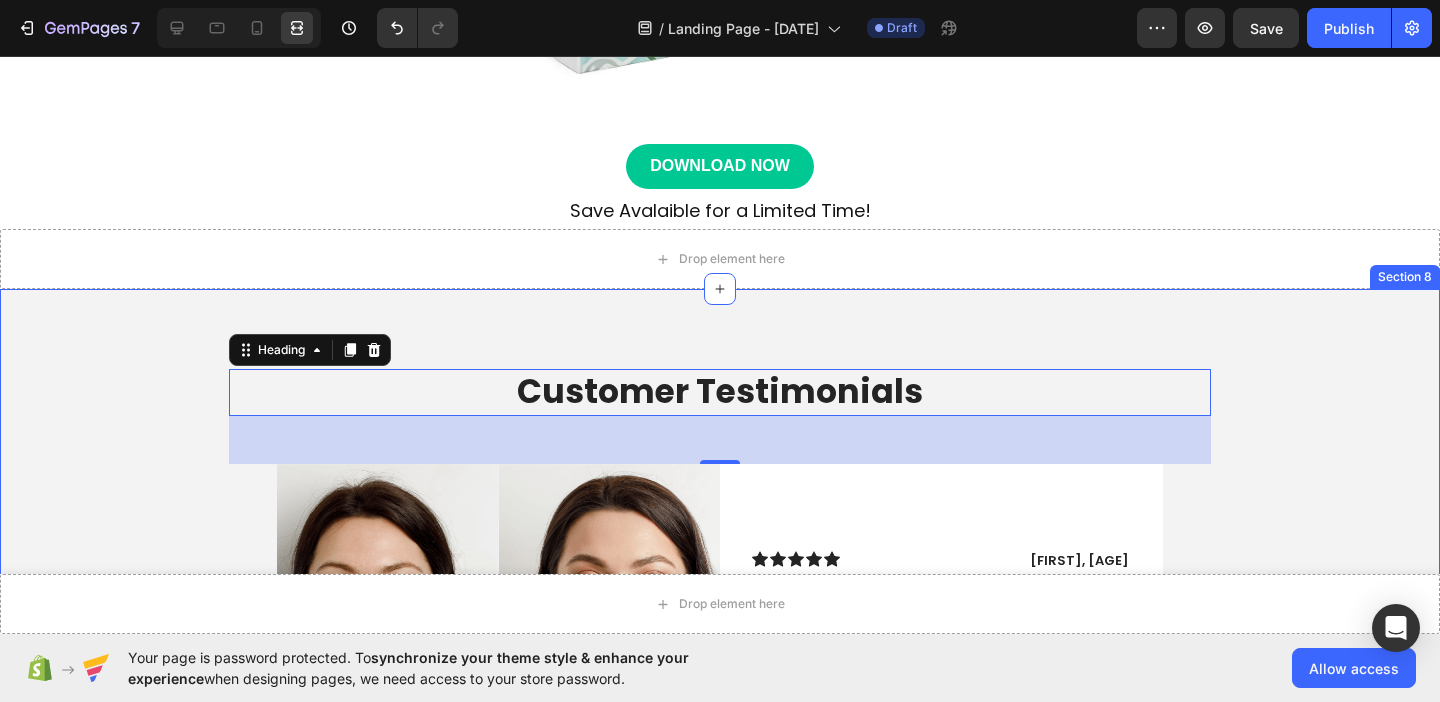 click on "Customer Testimonials Heading   48
Day 1 Text Block Hero Banner Day 15 Text Block Hero Banner Row Icon Icon Icon Icon Icon Icon List [FIRST], [AGE] Text Block Row "Lorem ipsum dolor sit amet, consectetur adipiscing elit, sed do eiusmod tempor incididunt ut labore et dolore magna aliqua. Ut enim ad minim veniam, quis nostrud exercitation ullamco laboris nisi ut aliquip ex ea commodo consequat. Duis aute irure dolor in reprehenderit in voluptate velit esse cillum dolore eu fugiat nulla pariatur.” Text Block Row Row Day 1 Text Block Hero Banner Day 15 Text Block Hero Banner Row Icon Icon Icon Icon Icon Icon List [FIRST], [AGE] Text Block Row "Lorem ipsum dolor sit amet, consectetur adipiscing elit, sed do eiusmod tempor incididunt ut labore et dolore magna aliqua. Ut enim ad minim veniam, quis nostrud exercitation ullamco laboris nisi ut aliquip ex ea commodo consequat. Duis aute irure dolor in reprehenderit in voluptate velit esse cillum dolore eu fugiat nulla pariatur.” Text Block Row Row" at bounding box center (720, 637) 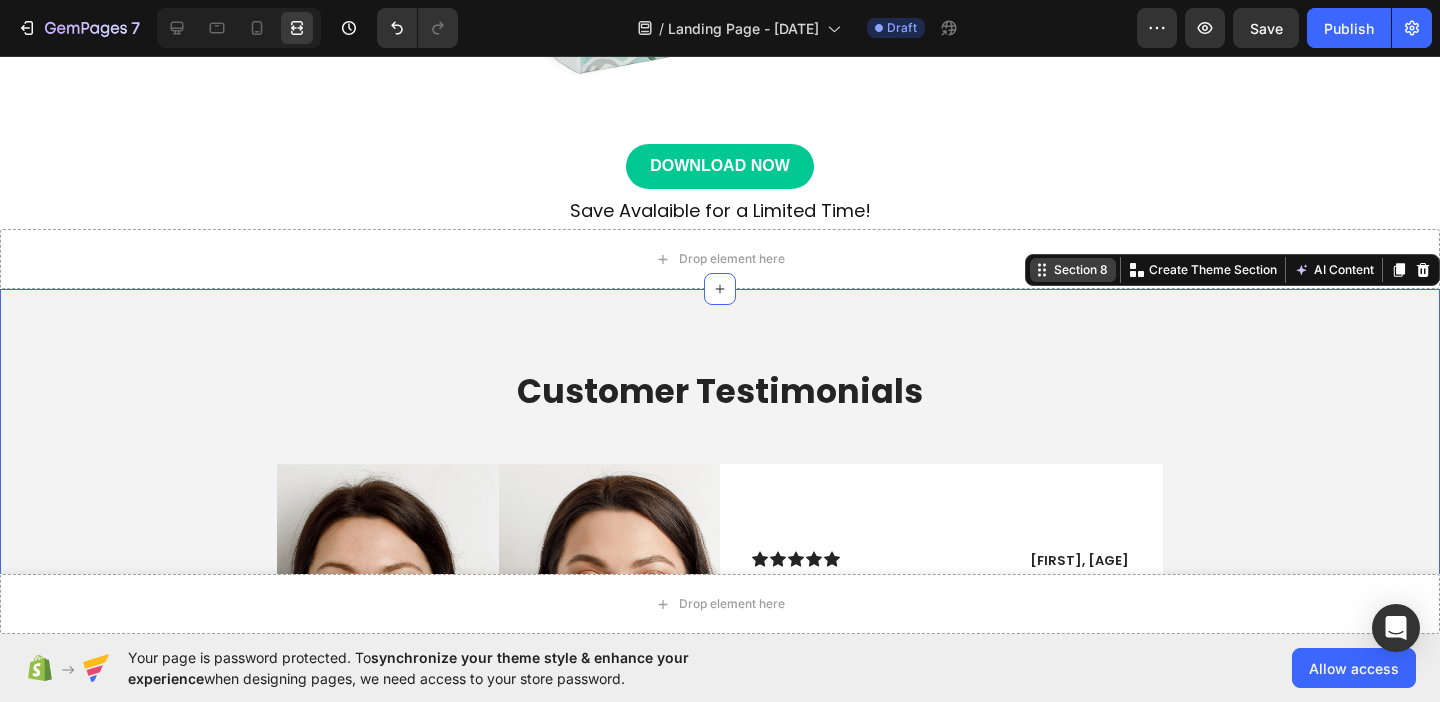 drag, startPoint x: 1047, startPoint y: 278, endPoint x: 1040, endPoint y: 268, distance: 12.206555 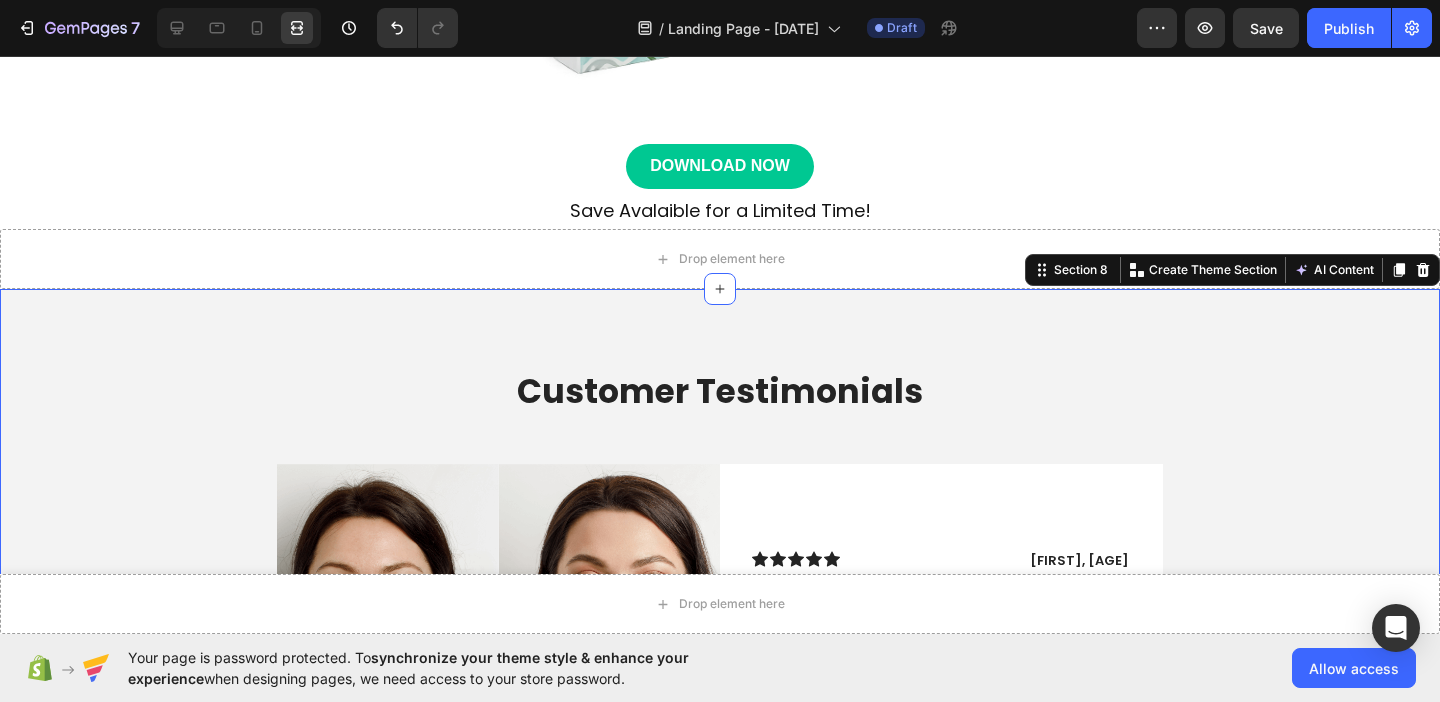 click on "Customer Testimonials Heading
Day 1 Text Block Hero Banner Day 15 Text Block Hero Banner Row Icon Icon Icon Icon Icon Icon List [FIRST], [AGE] Text Block Row "Lorem ipsum dolor sit amet, consectetur adipiscing elit, sed do eiusmod tempor incididunt ut labore et dolore magna aliqua. Ut enim ad minim veniam, quis nostrud exercitation ullamco laboris nisi ut aliquip ex ea commodo consequat. Duis aute irure dolor in reprehenderit in voluptate velit esse cillum dolore eu fugiat nulla pariatur.” Text Block Row Row Day 1 Text Block Hero Banner Day 15 Text Block Hero Banner Row Icon Icon Icon Icon Icon Icon List [FIRST], [AGE] Text Block Row Text Block Row Row
Row" at bounding box center (720, 637) 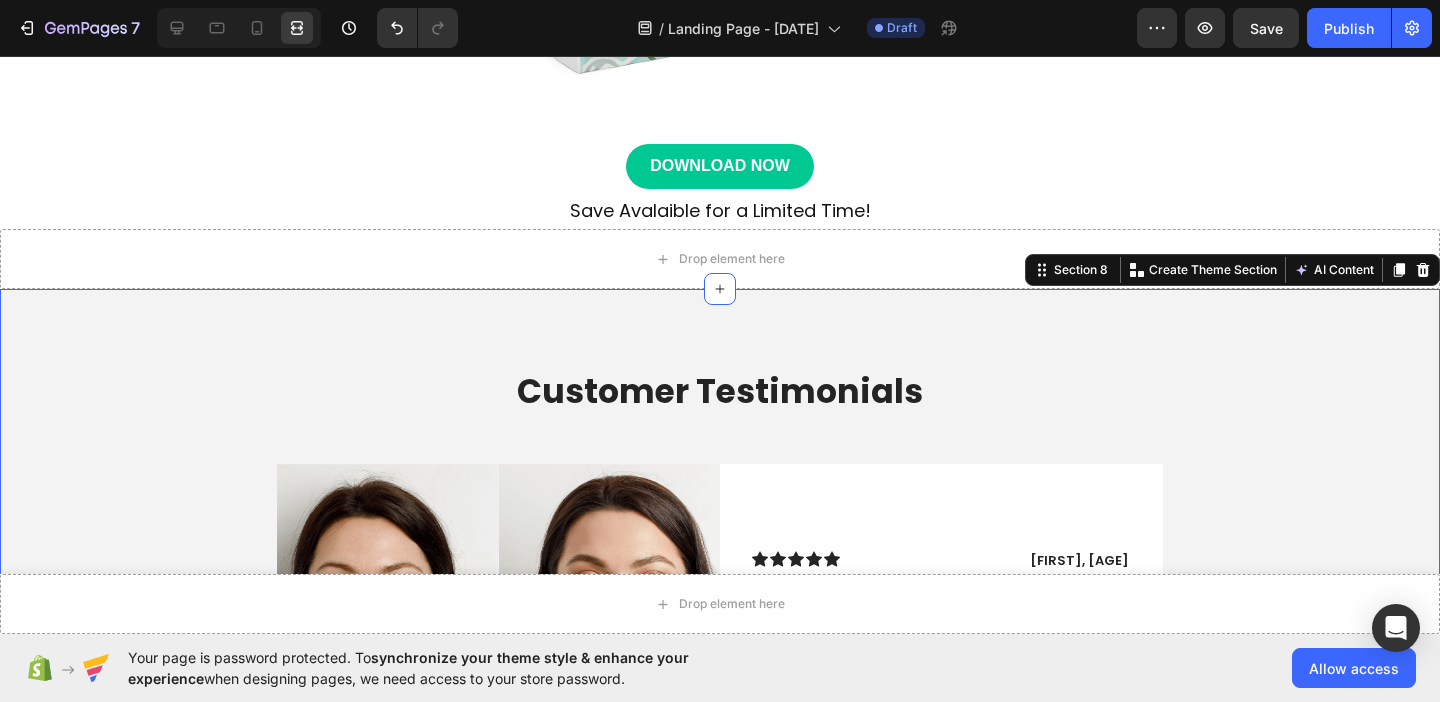 drag, startPoint x: 1035, startPoint y: 266, endPoint x: 1049, endPoint y: 51, distance: 215.45534 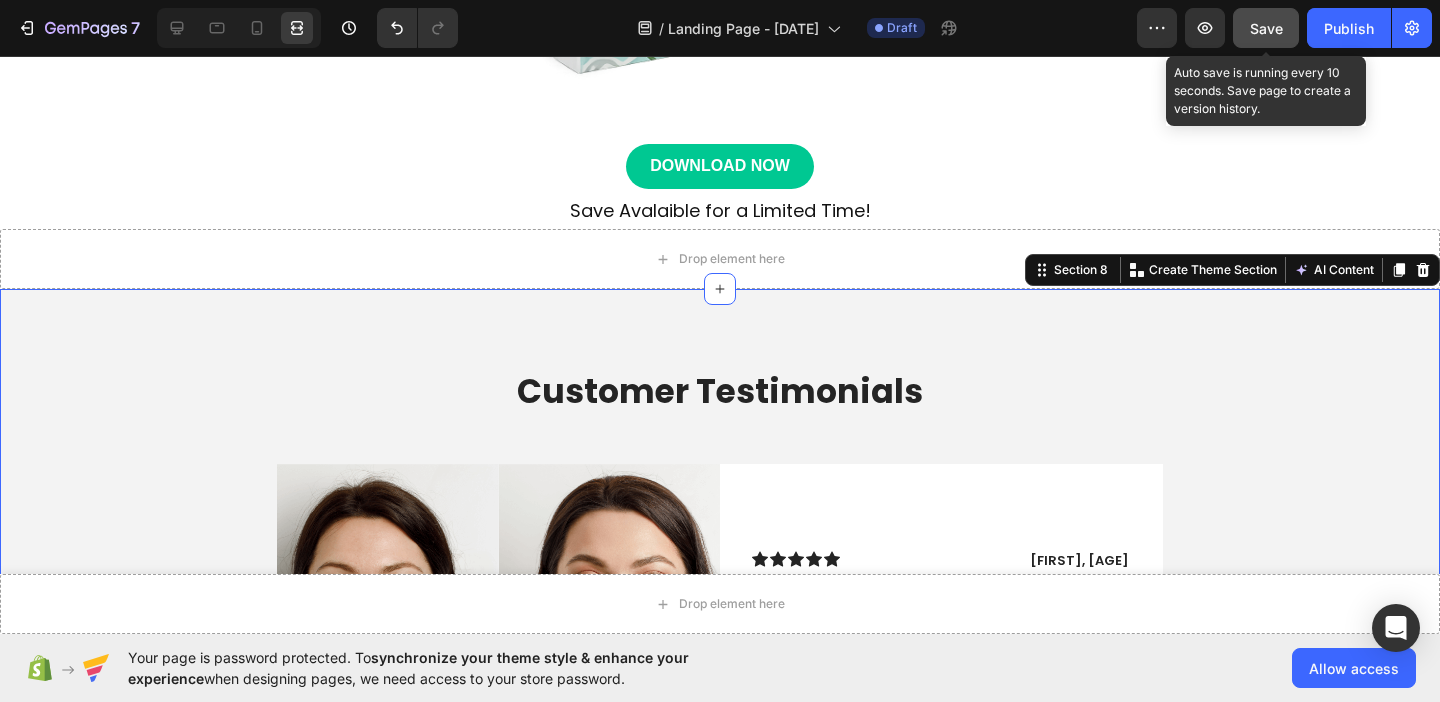 click on "Save" at bounding box center (1266, 28) 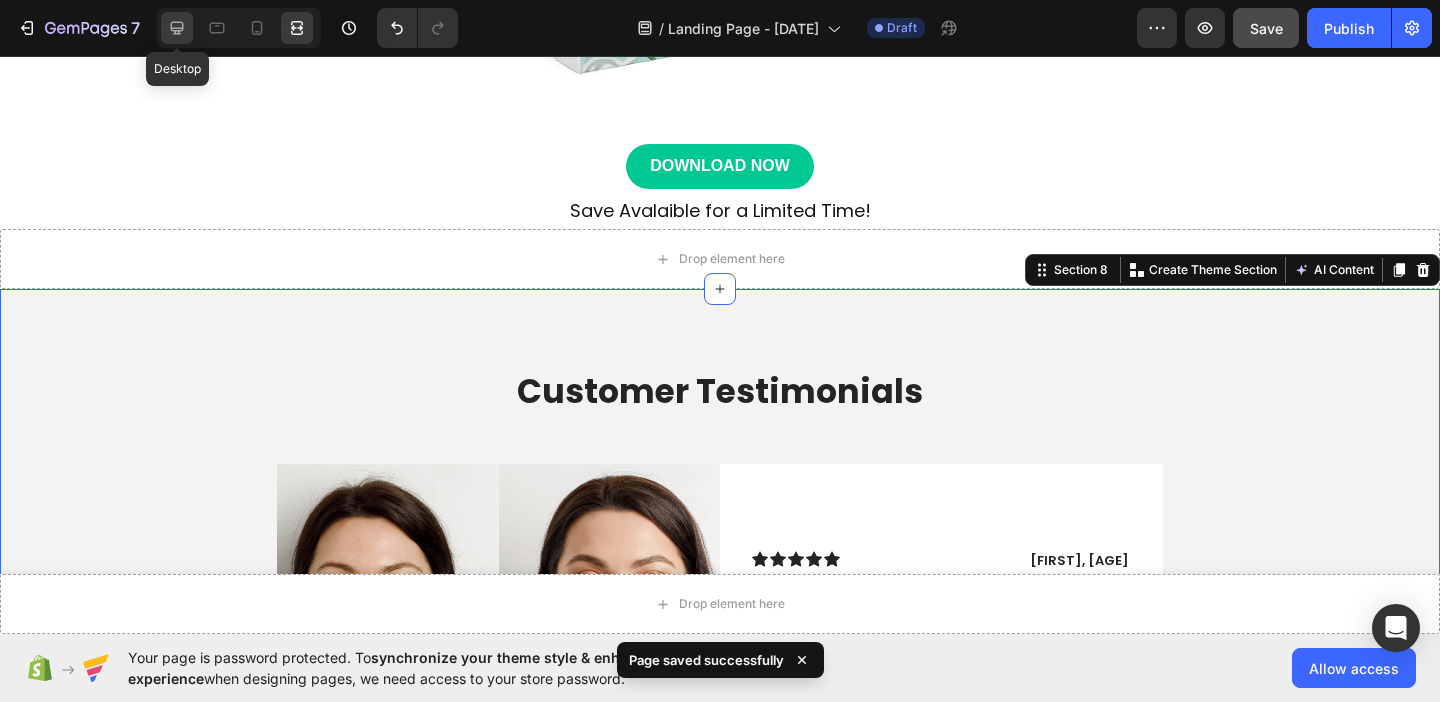 click 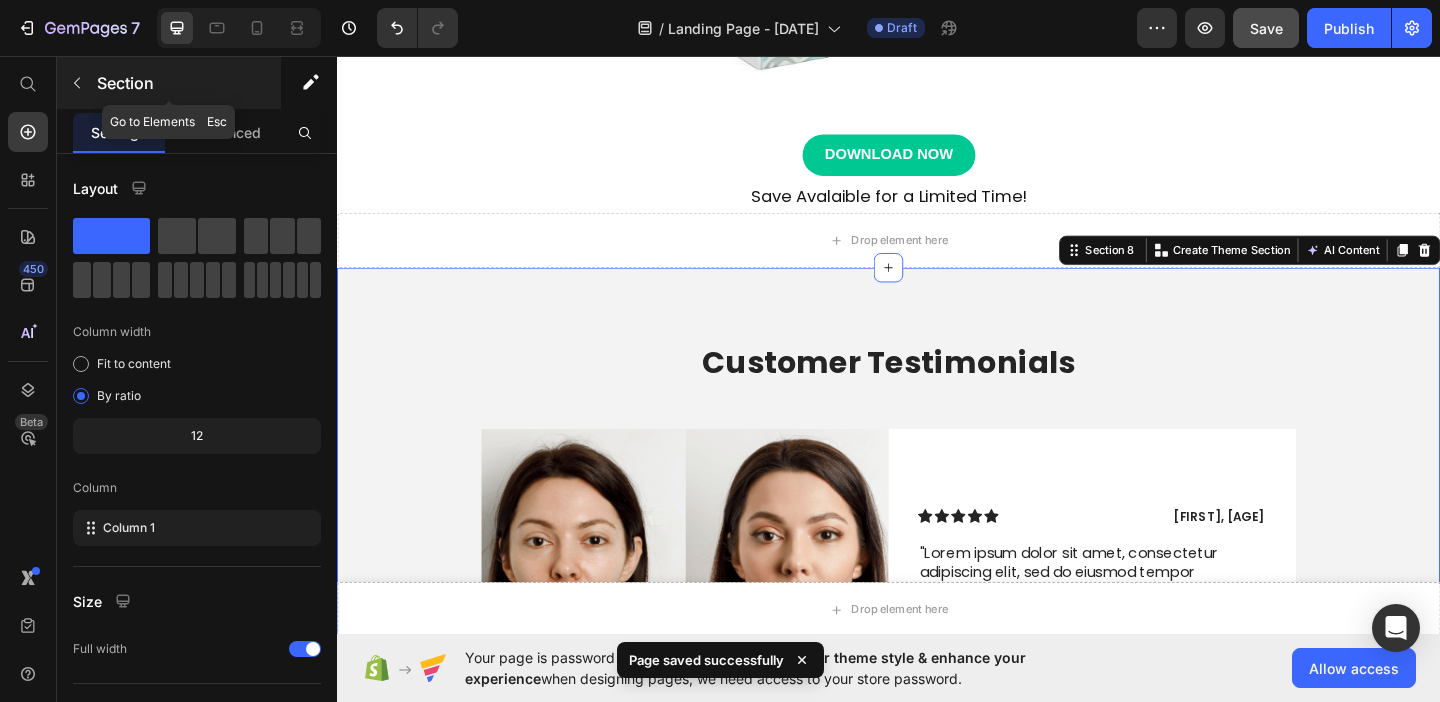click 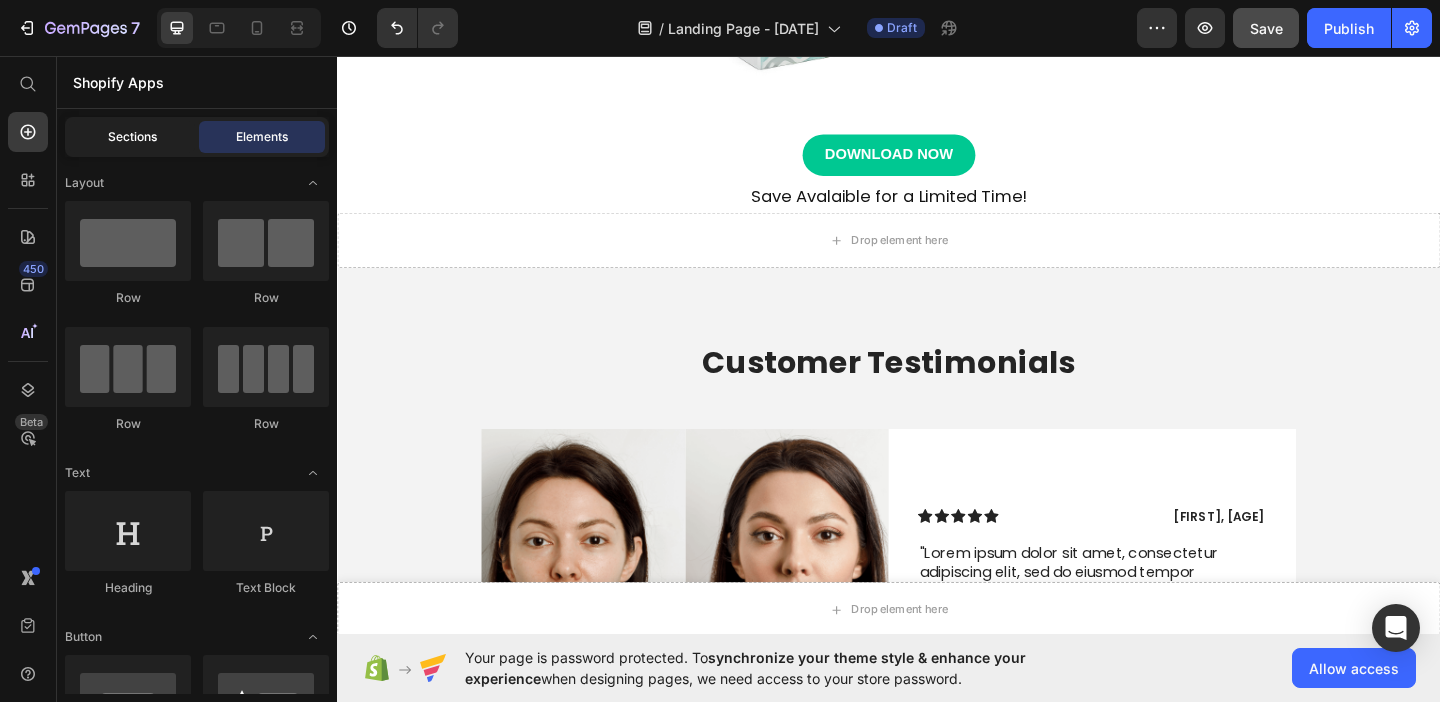 click on "Sections" 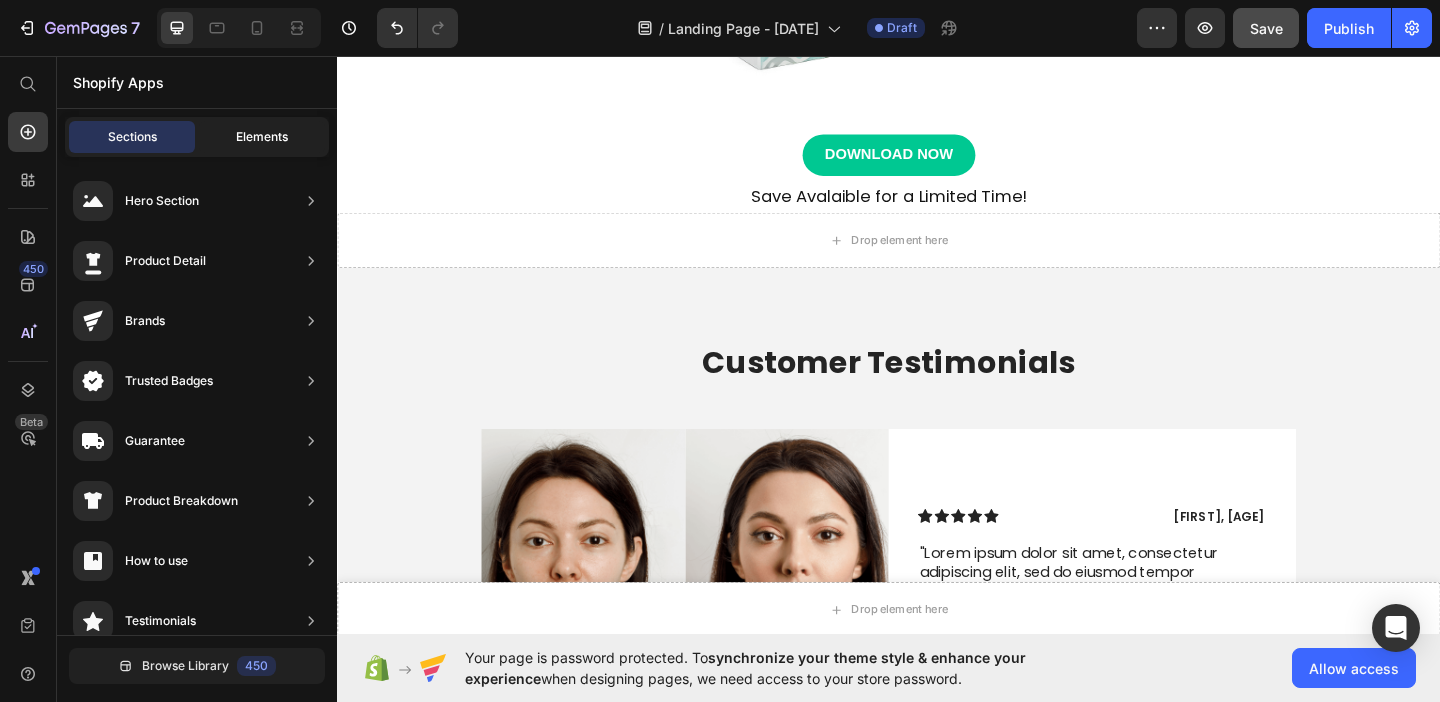 click on "Elements" 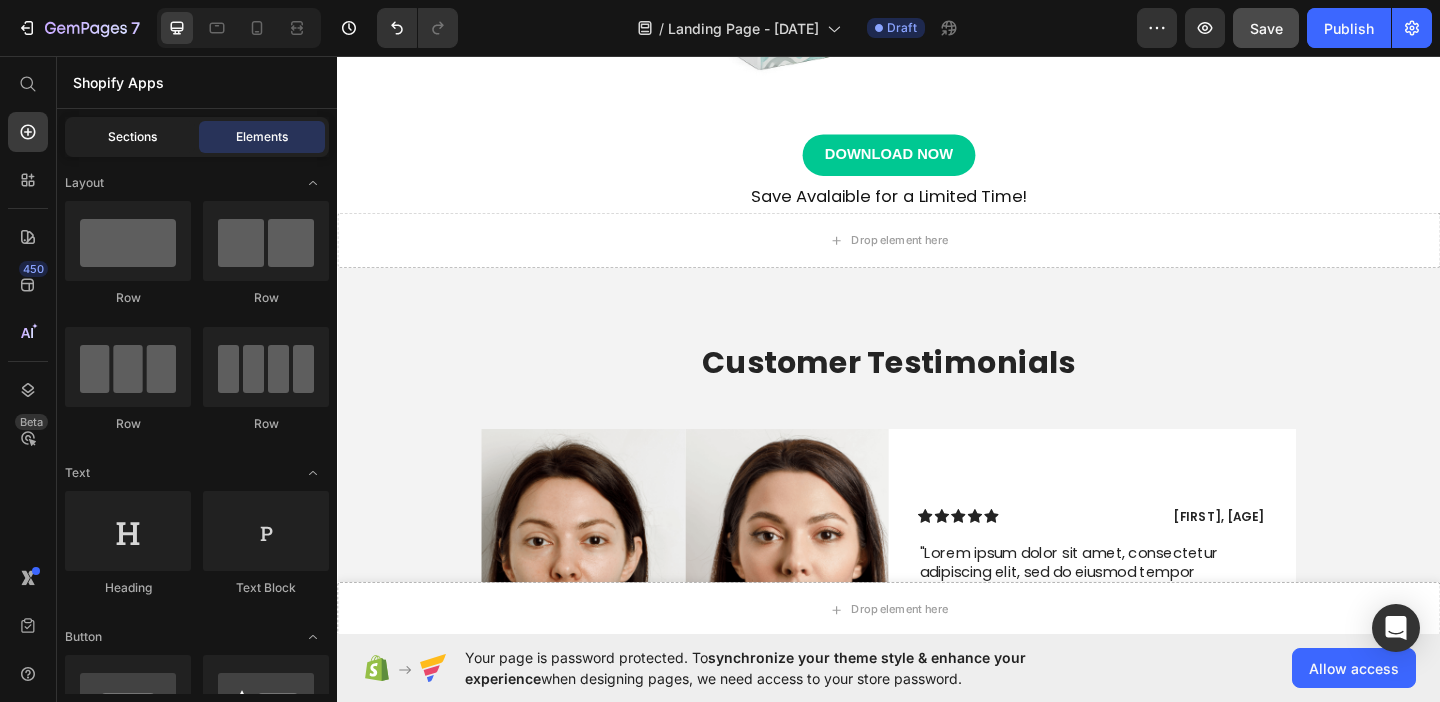 click on "Sections" at bounding box center [132, 137] 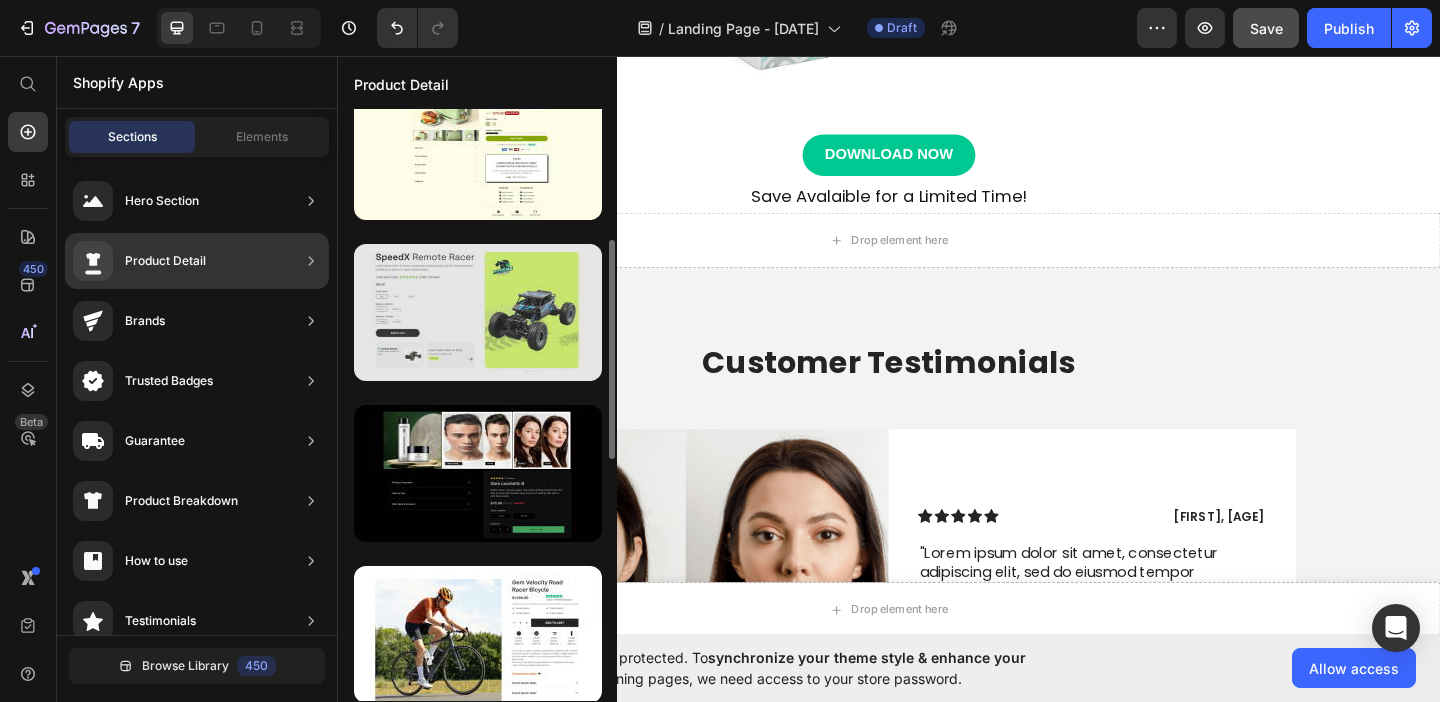 scroll, scrollTop: 0, scrollLeft: 0, axis: both 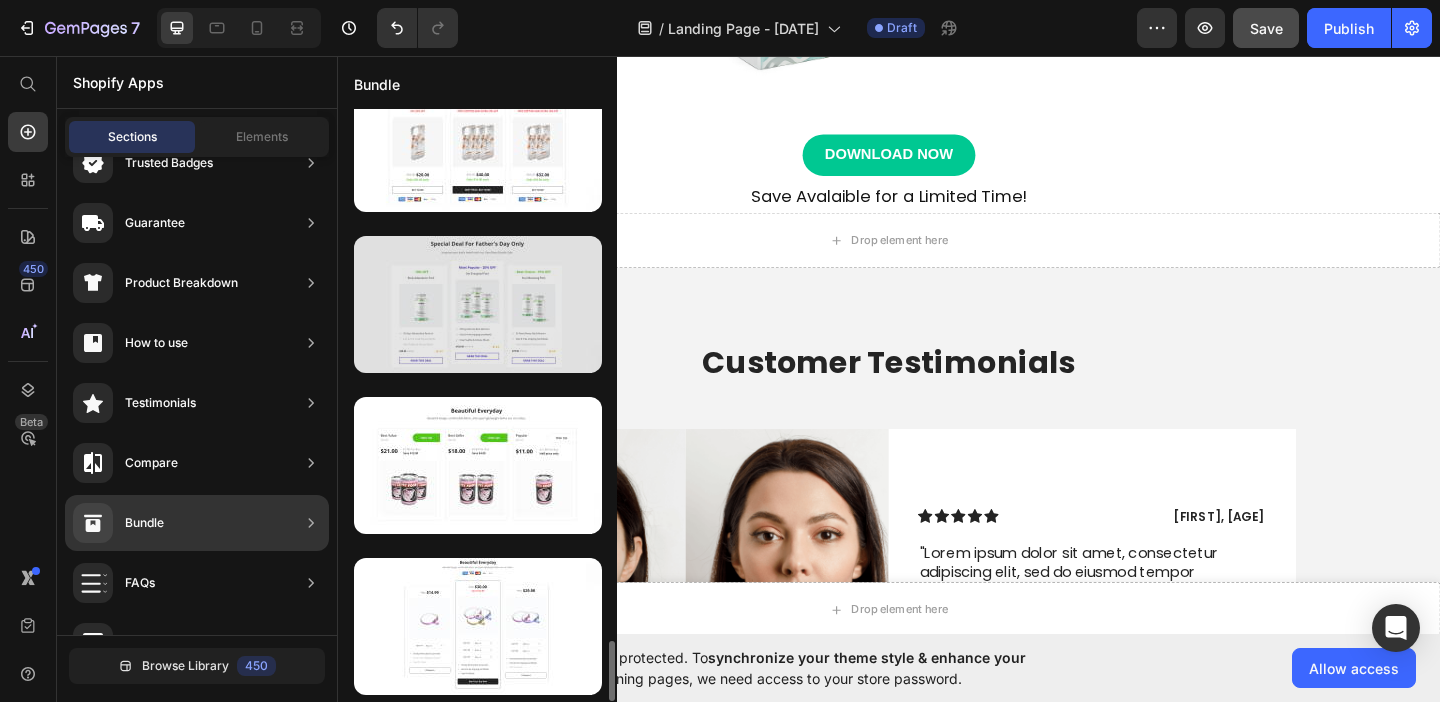 click at bounding box center (478, 304) 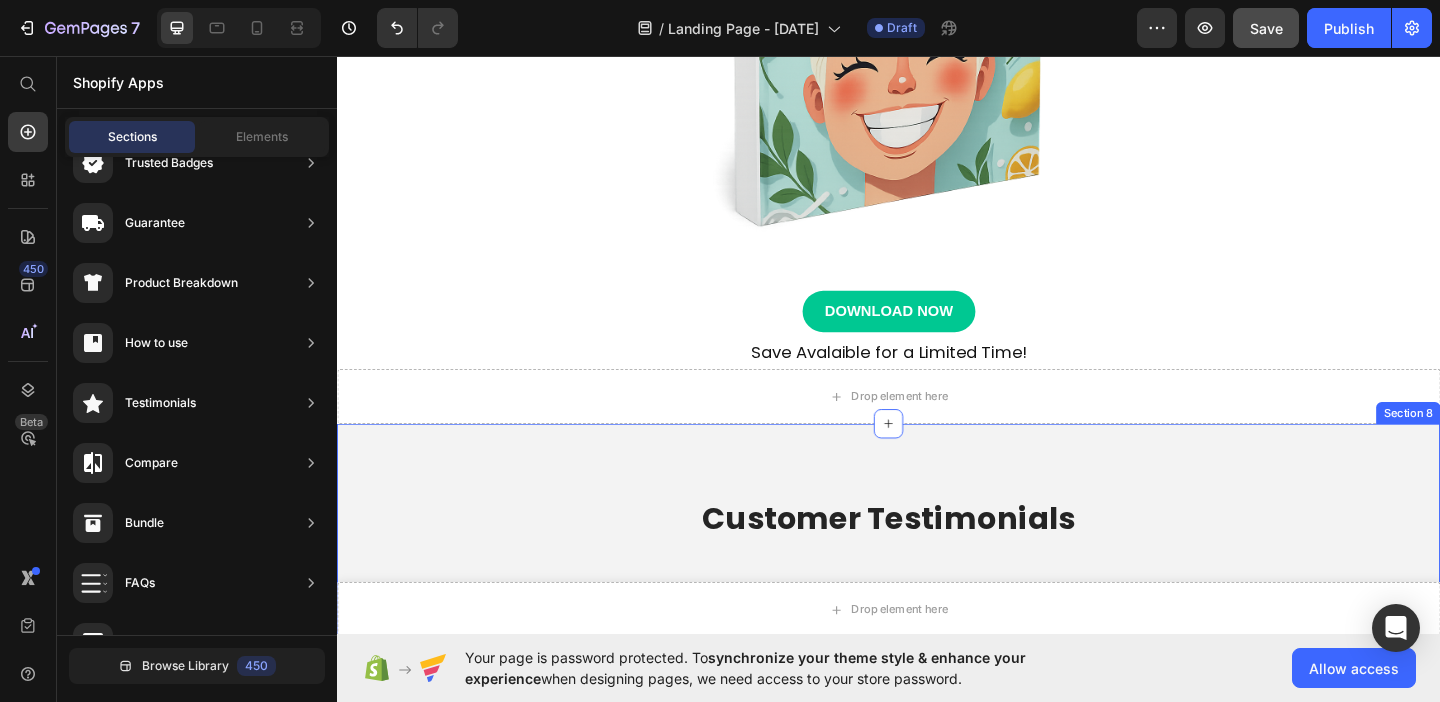 scroll, scrollTop: 0, scrollLeft: 0, axis: both 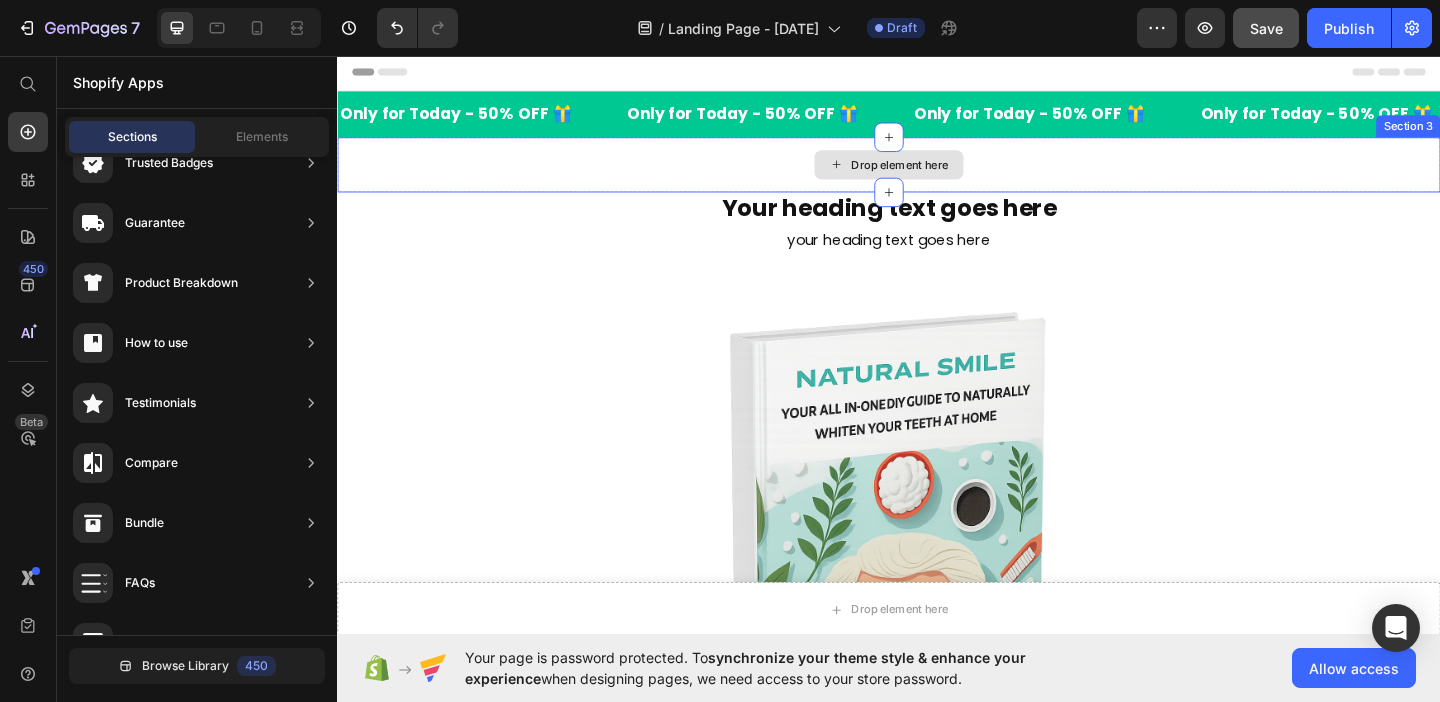 click on "Drop element here" at bounding box center (937, 174) 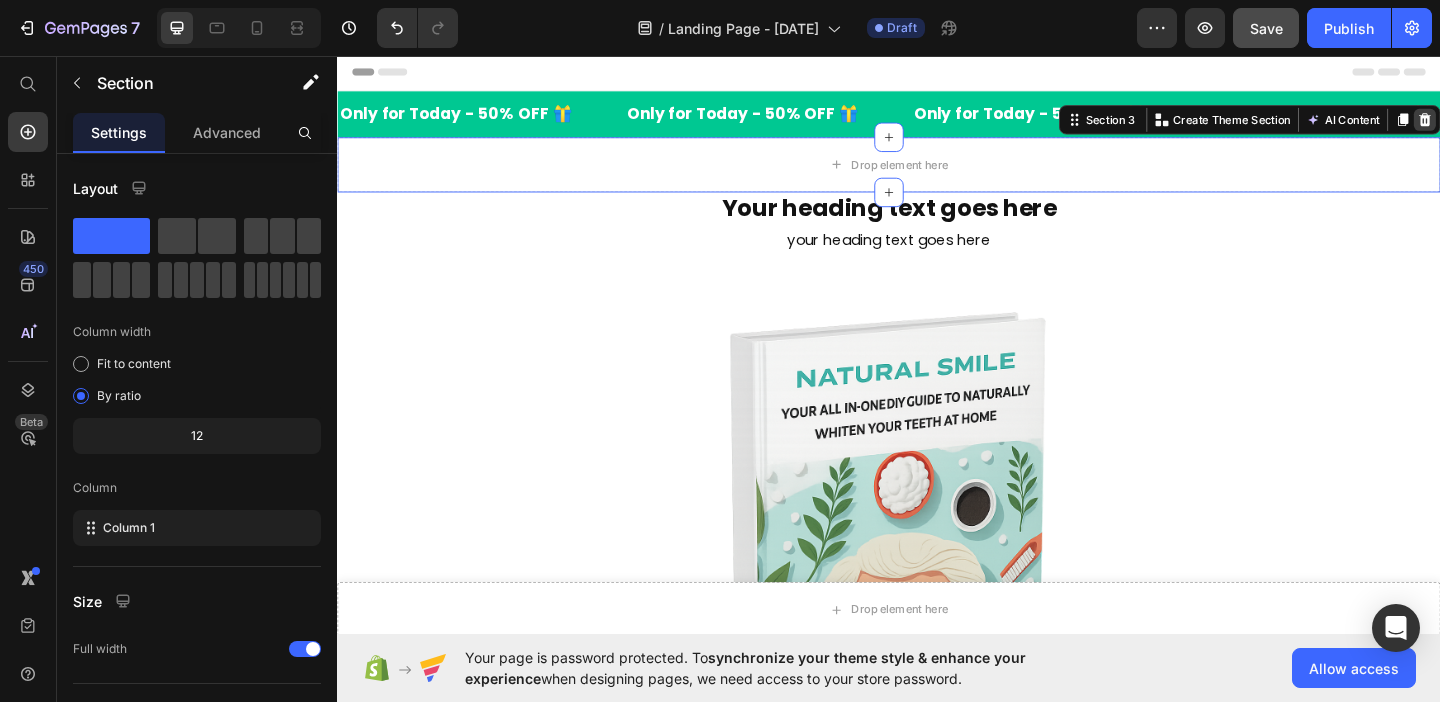 click 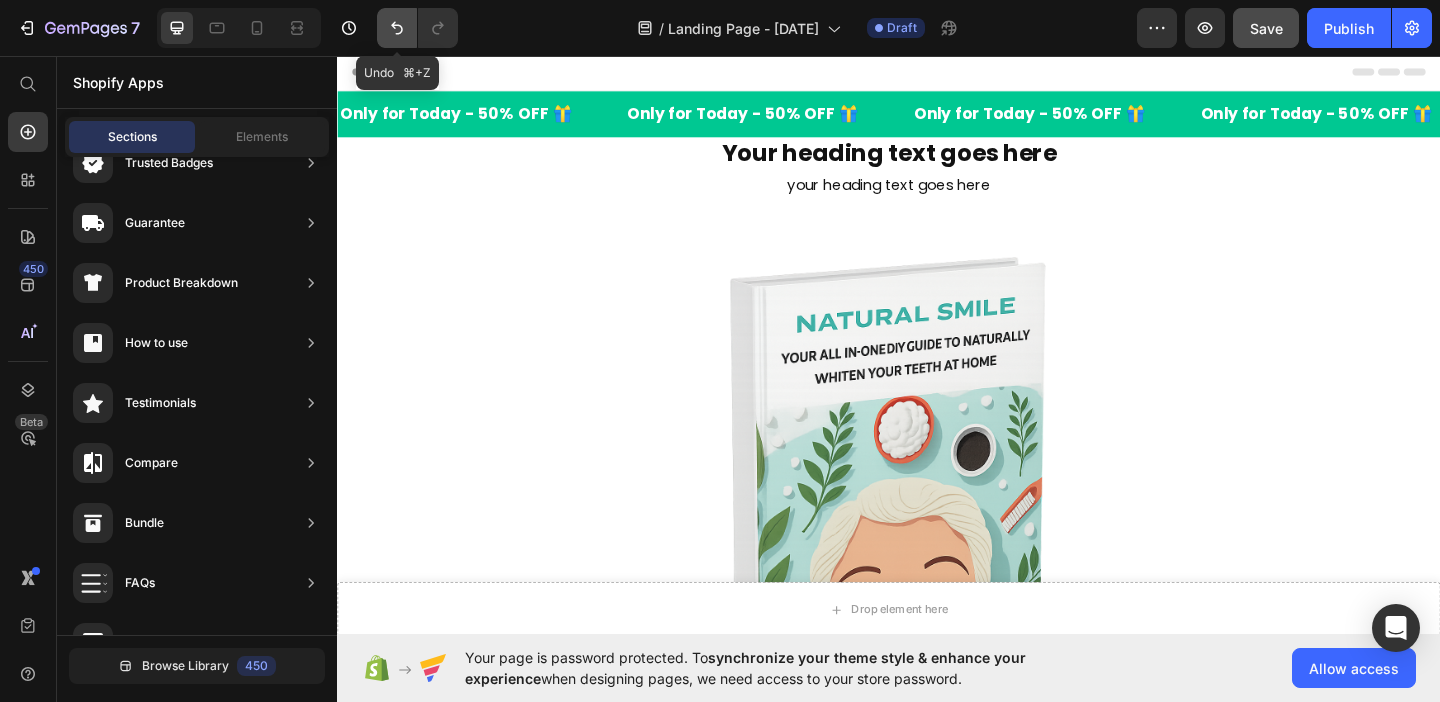 click 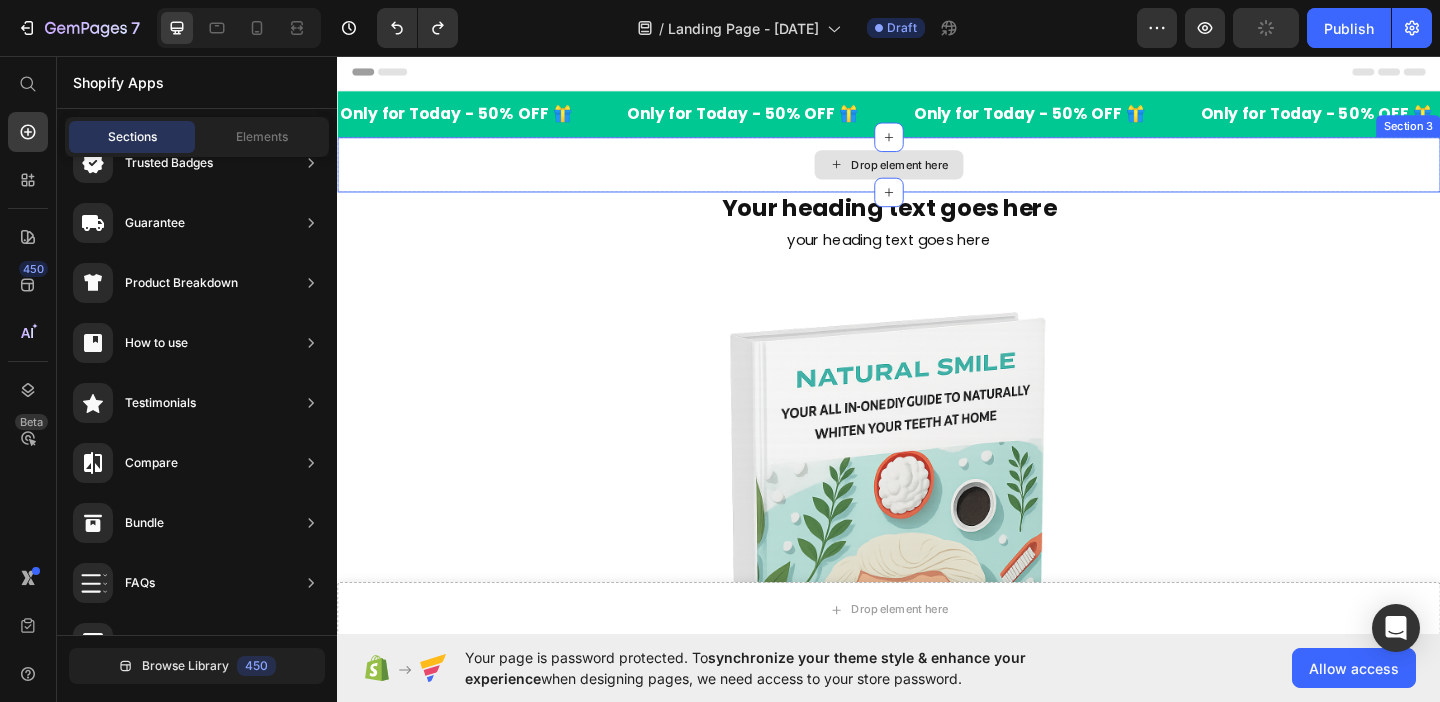 click on "Drop element here" at bounding box center [949, 174] 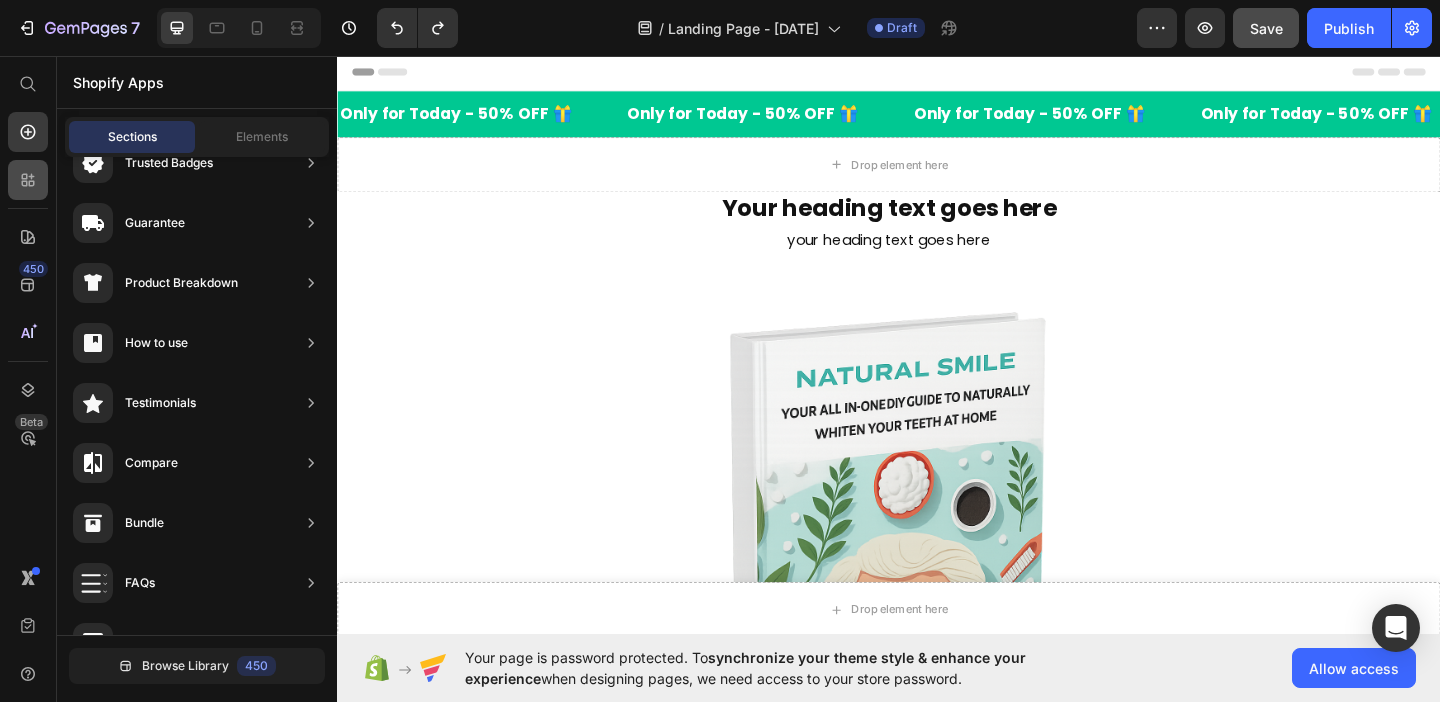 scroll, scrollTop: 0, scrollLeft: 0, axis: both 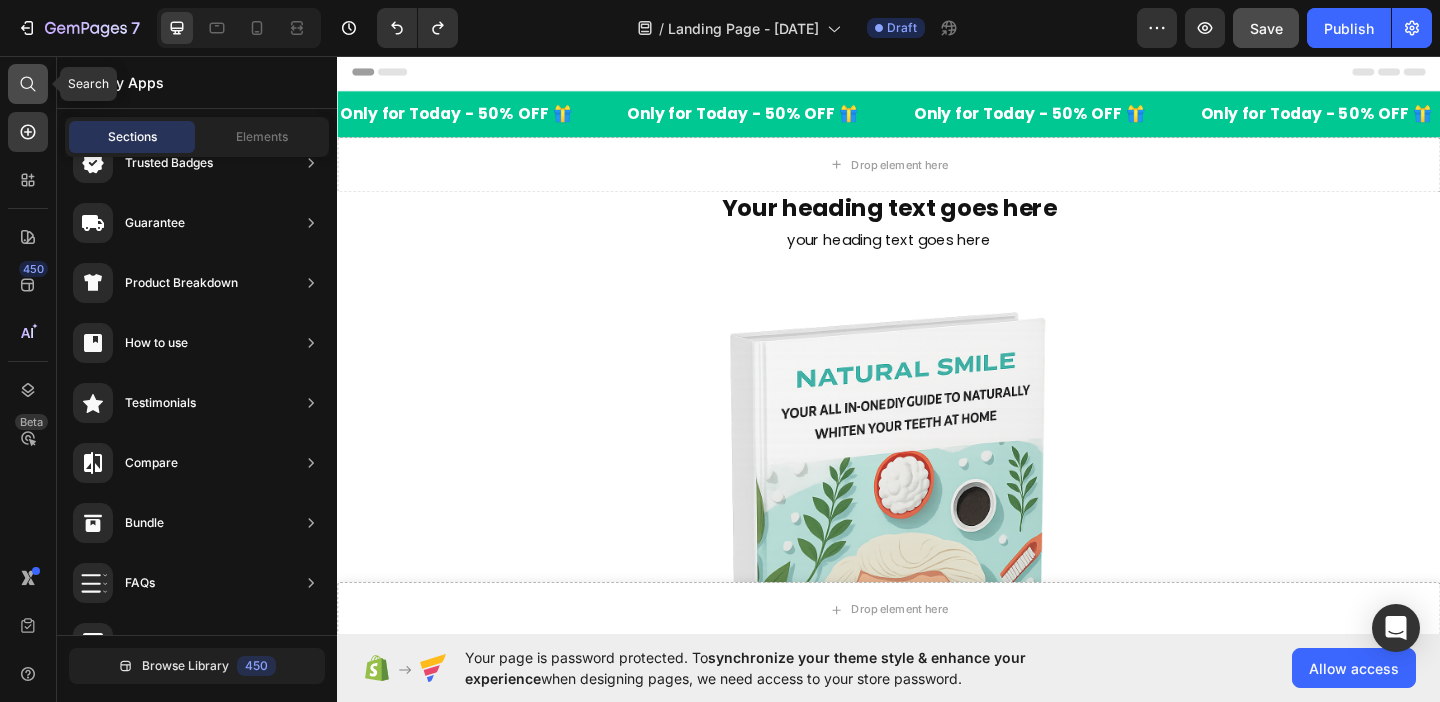 click 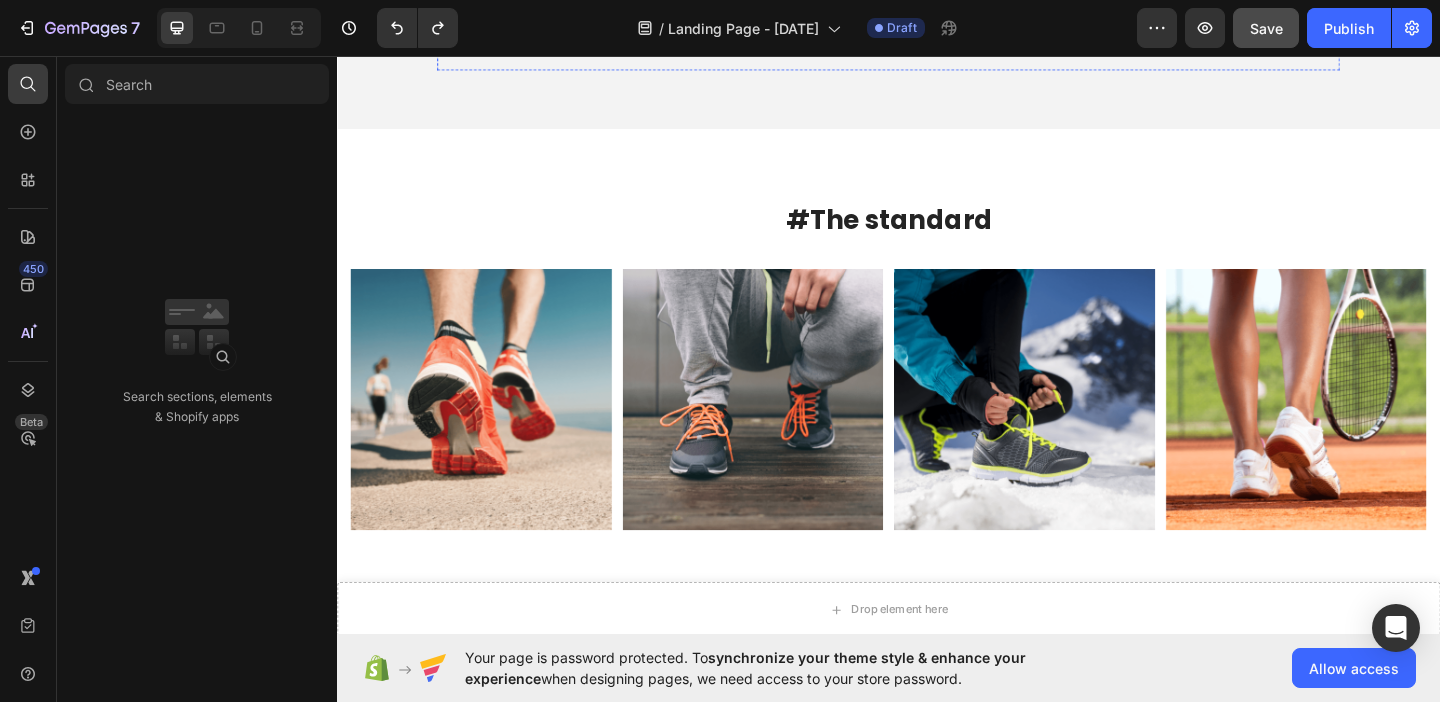 scroll, scrollTop: 1673, scrollLeft: 0, axis: vertical 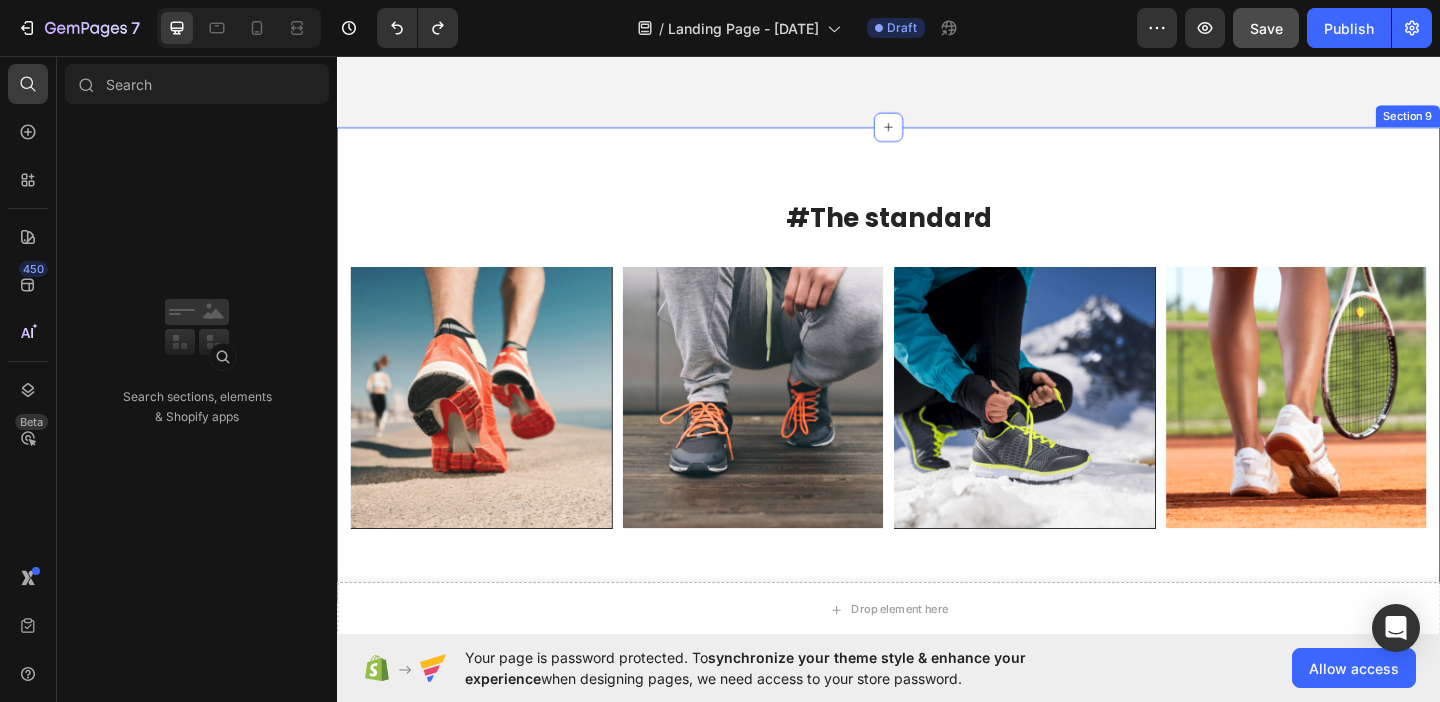 click on "#The standard Heading
Image Image Image Image Image
Carousel Row Section 9" at bounding box center (937, 391) 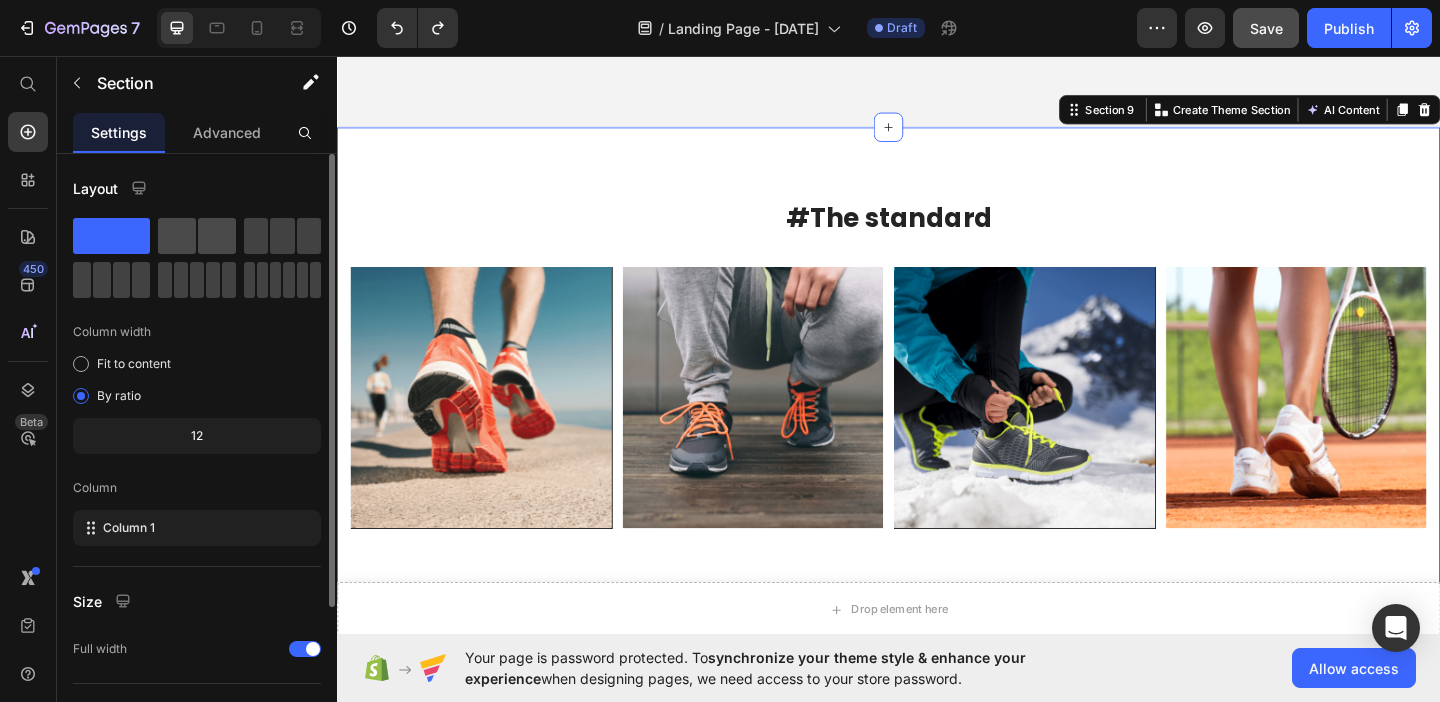 click 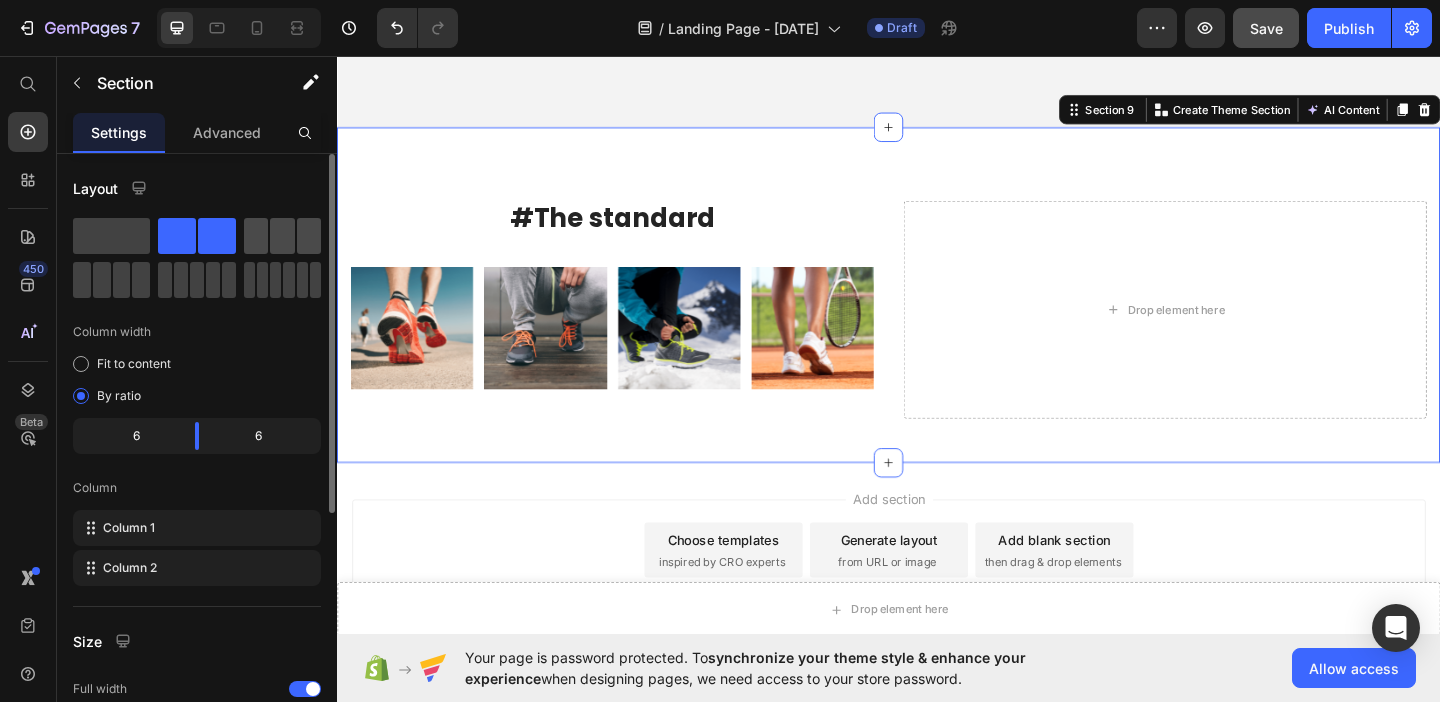 click 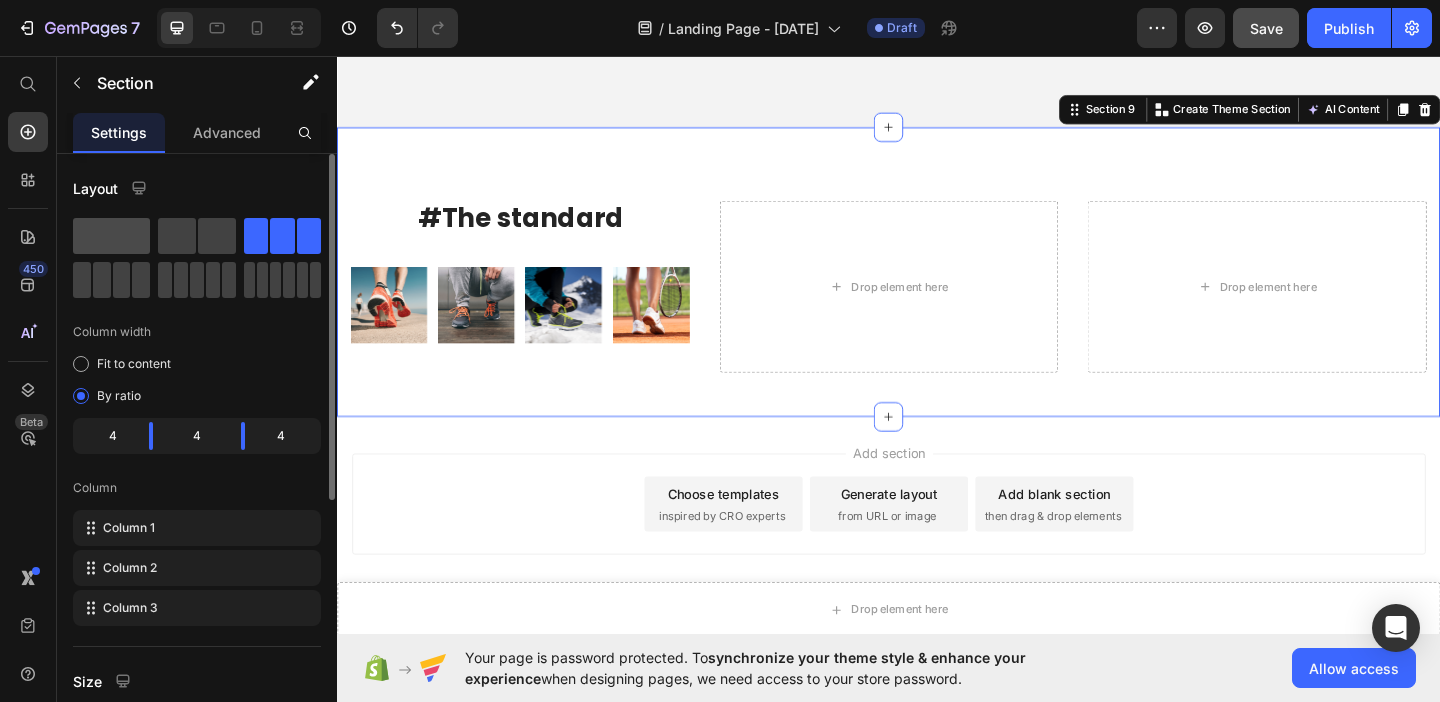 click 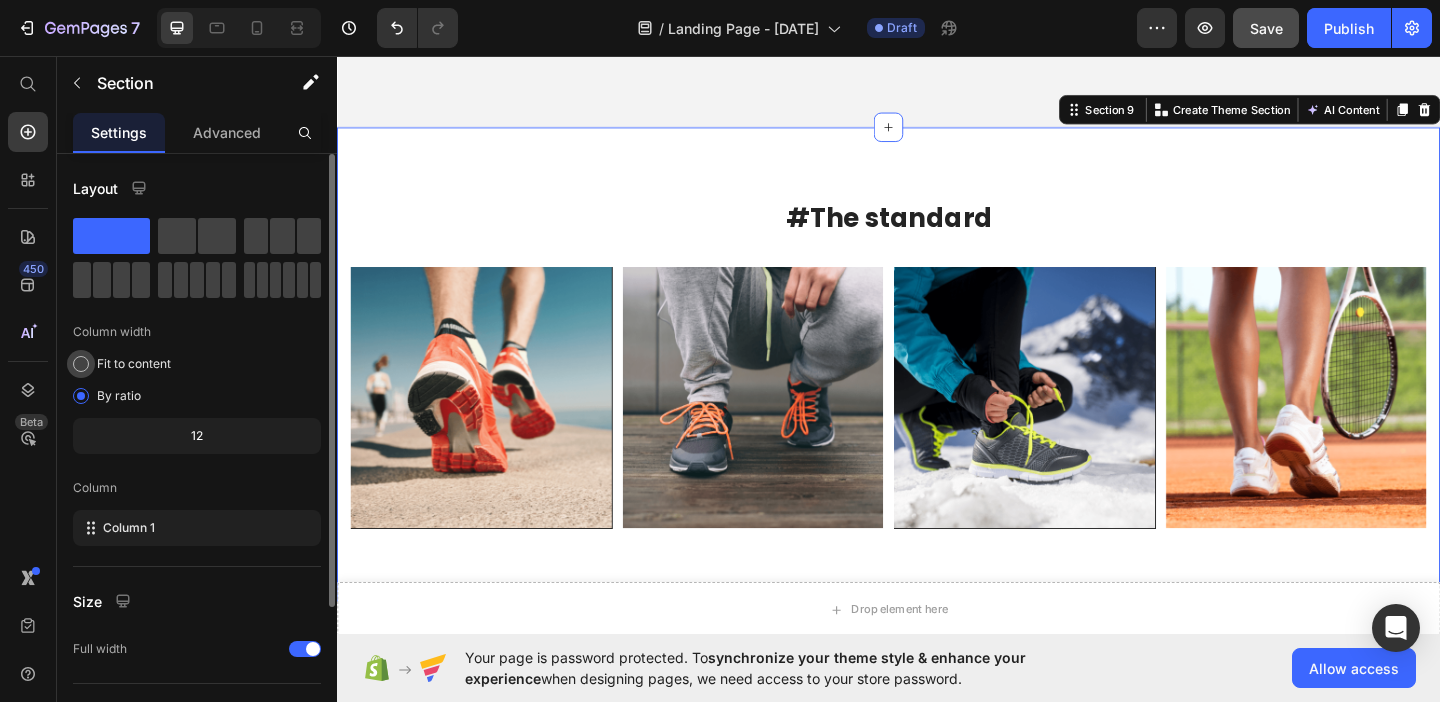 click on "Fit to content" at bounding box center [134, 364] 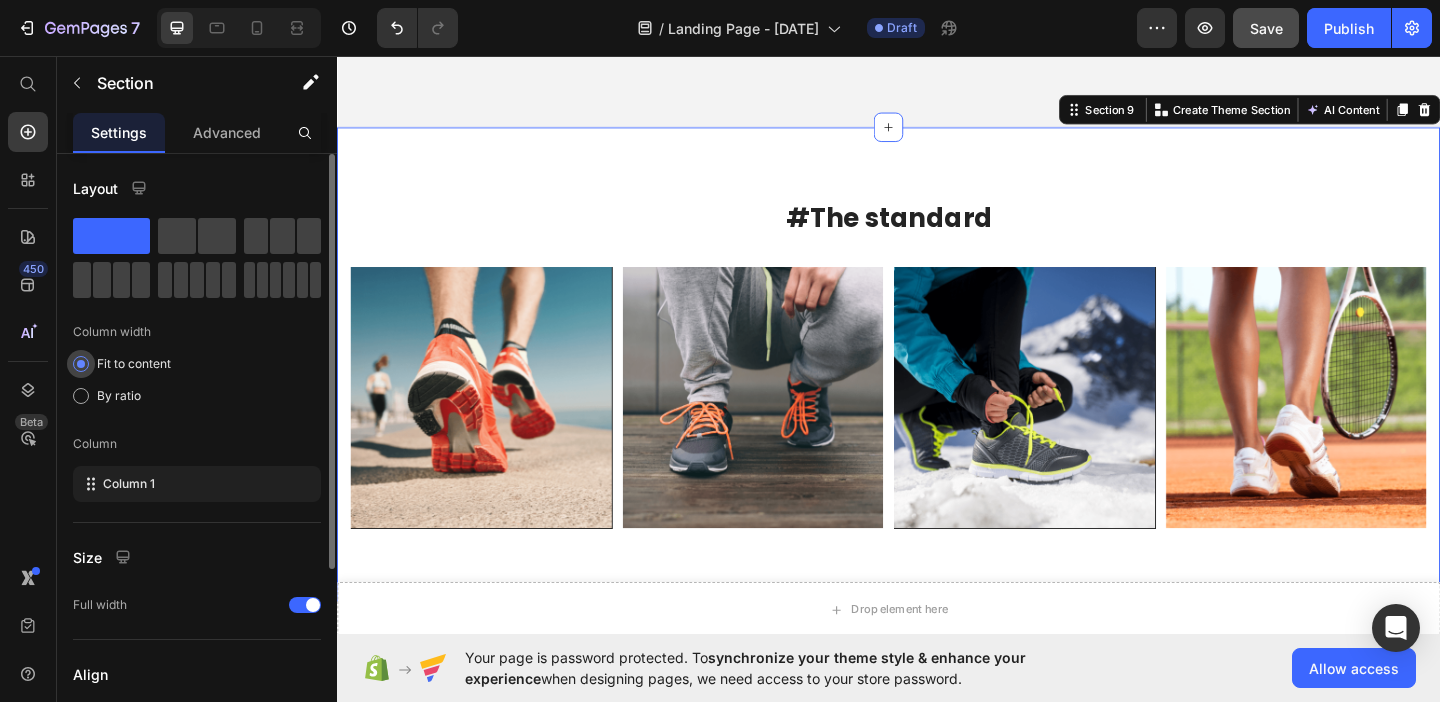 click on "Fit to content" at bounding box center (134, 364) 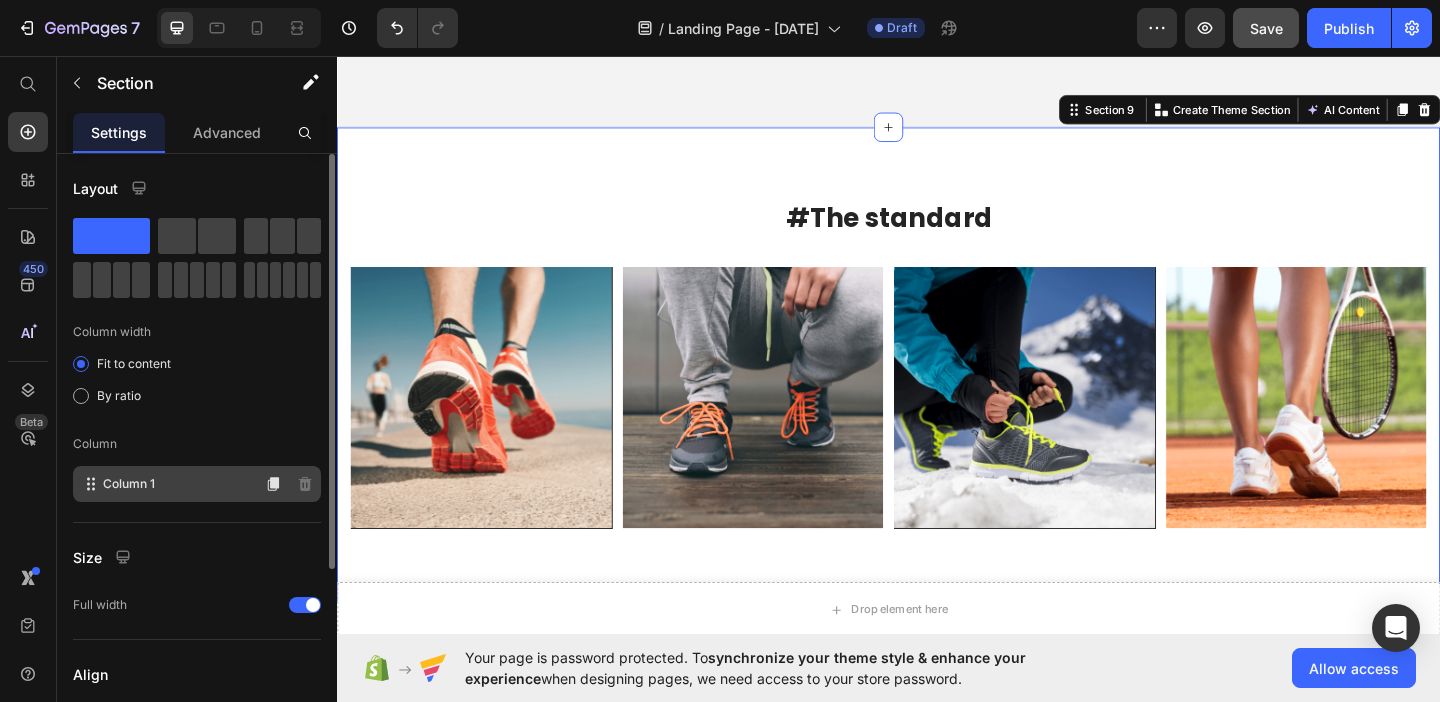click on "Column 1" 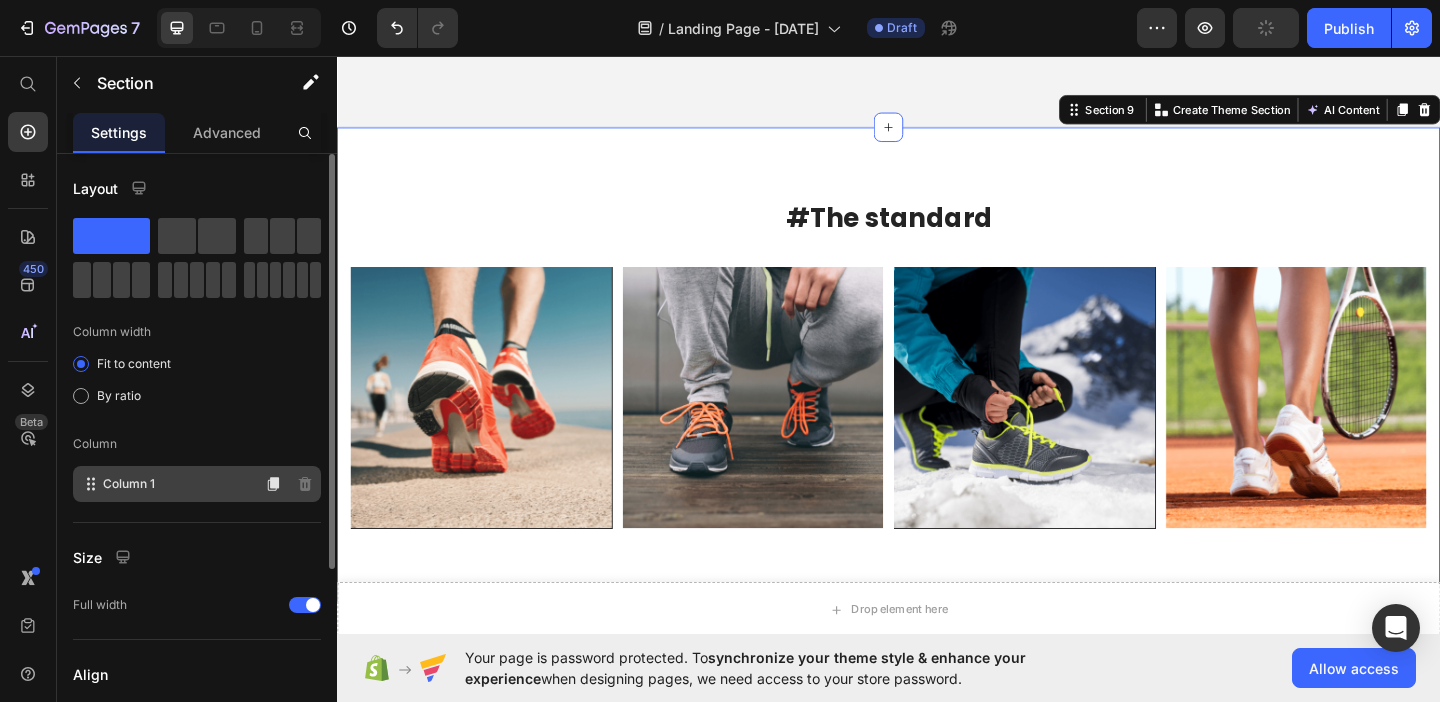 click on "Column 1" at bounding box center [129, 484] 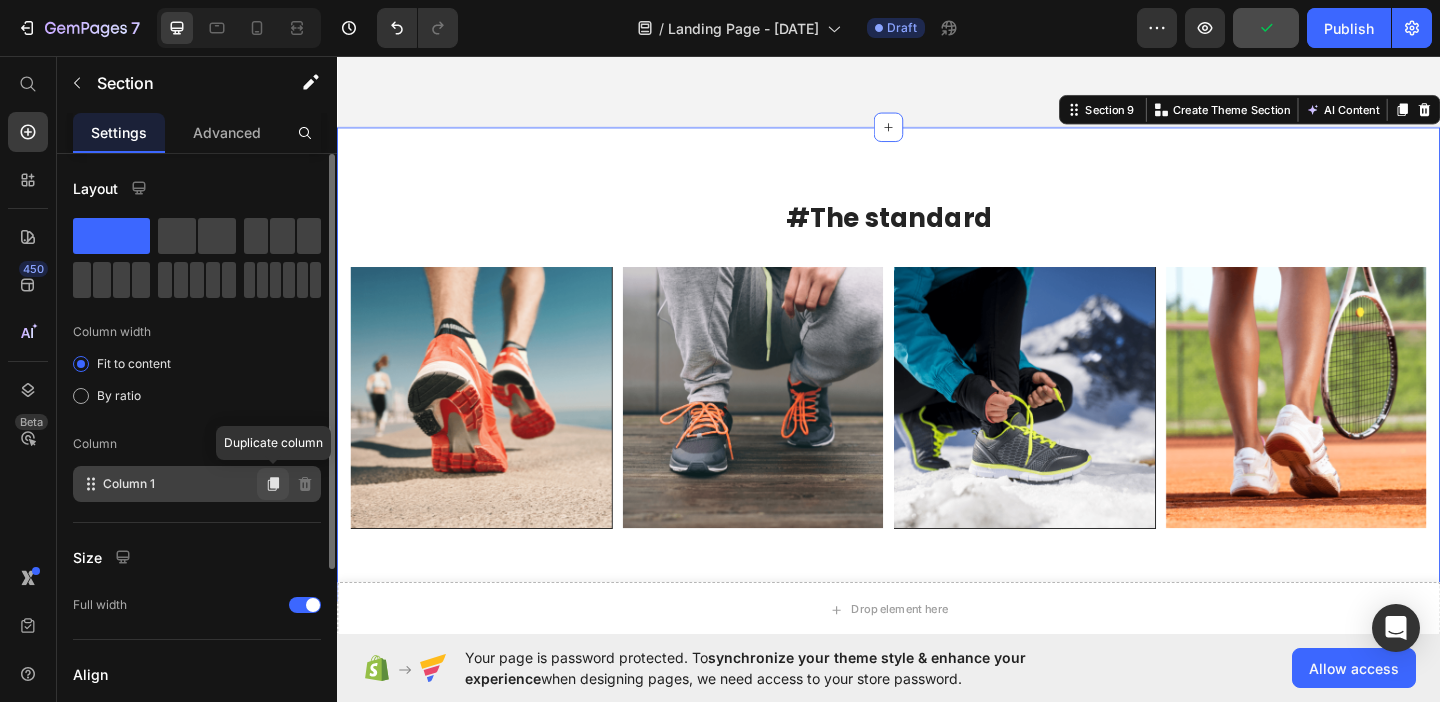 click 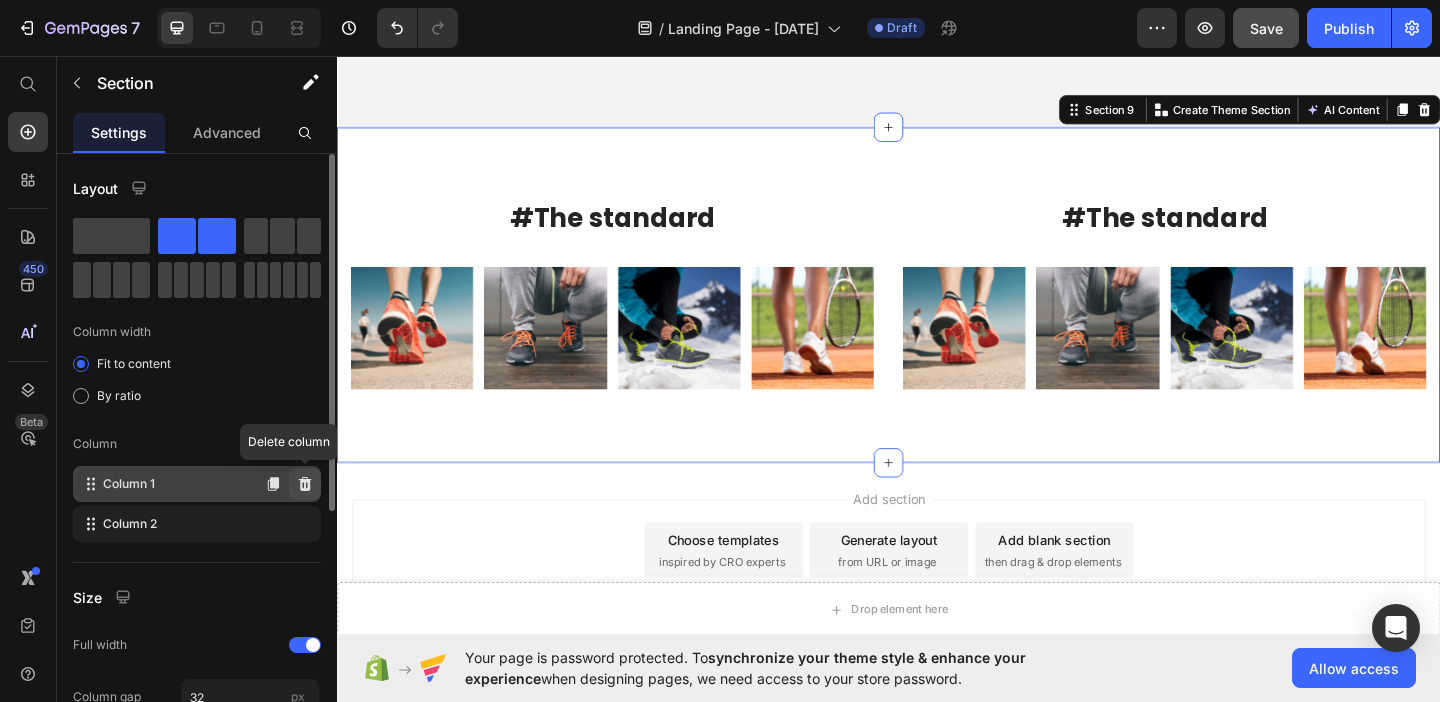 click 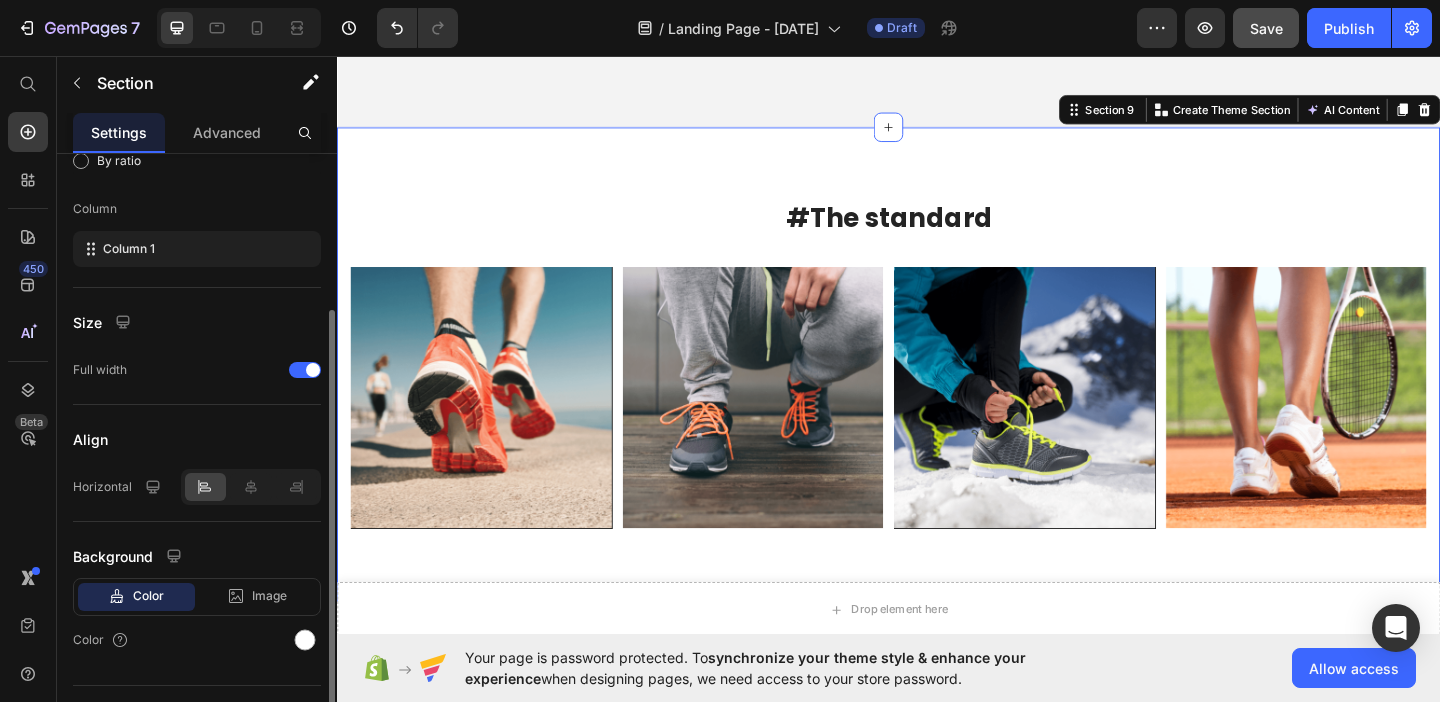 scroll, scrollTop: 237, scrollLeft: 0, axis: vertical 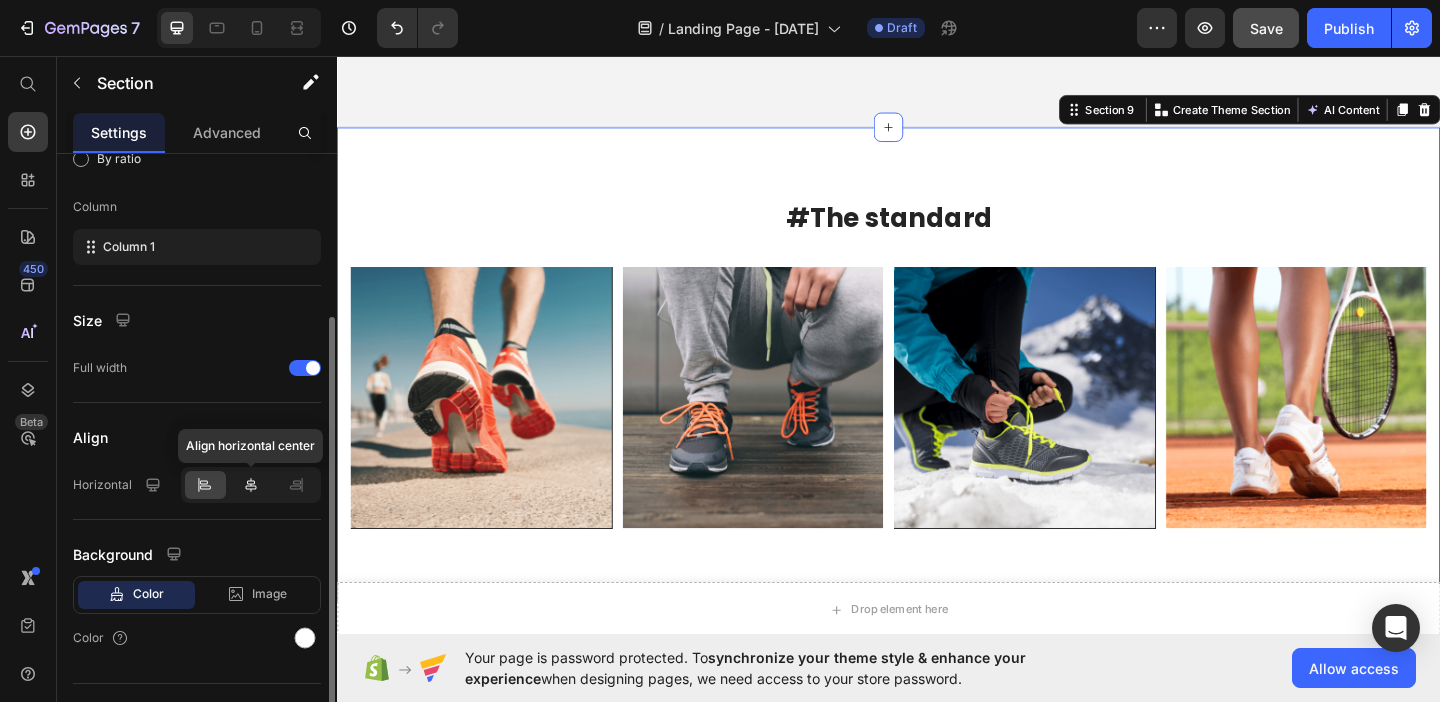 click 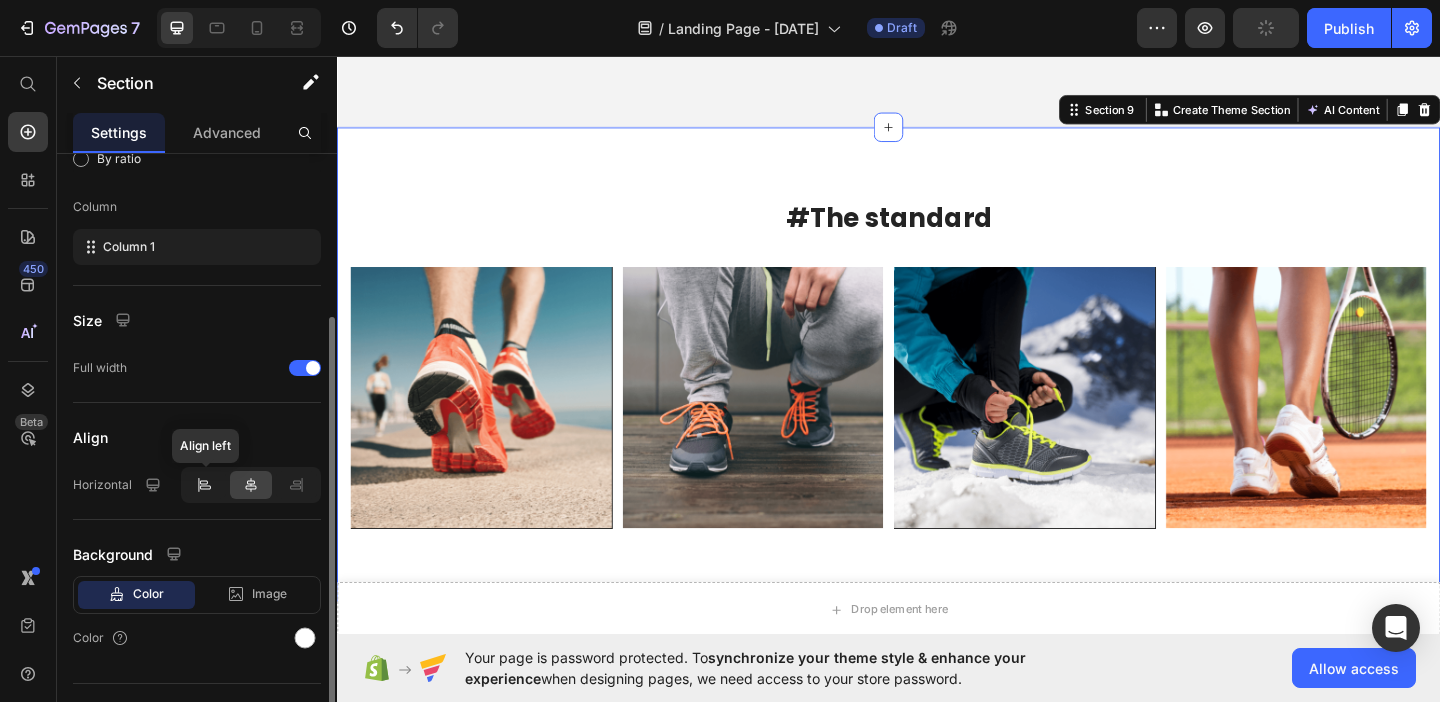 click 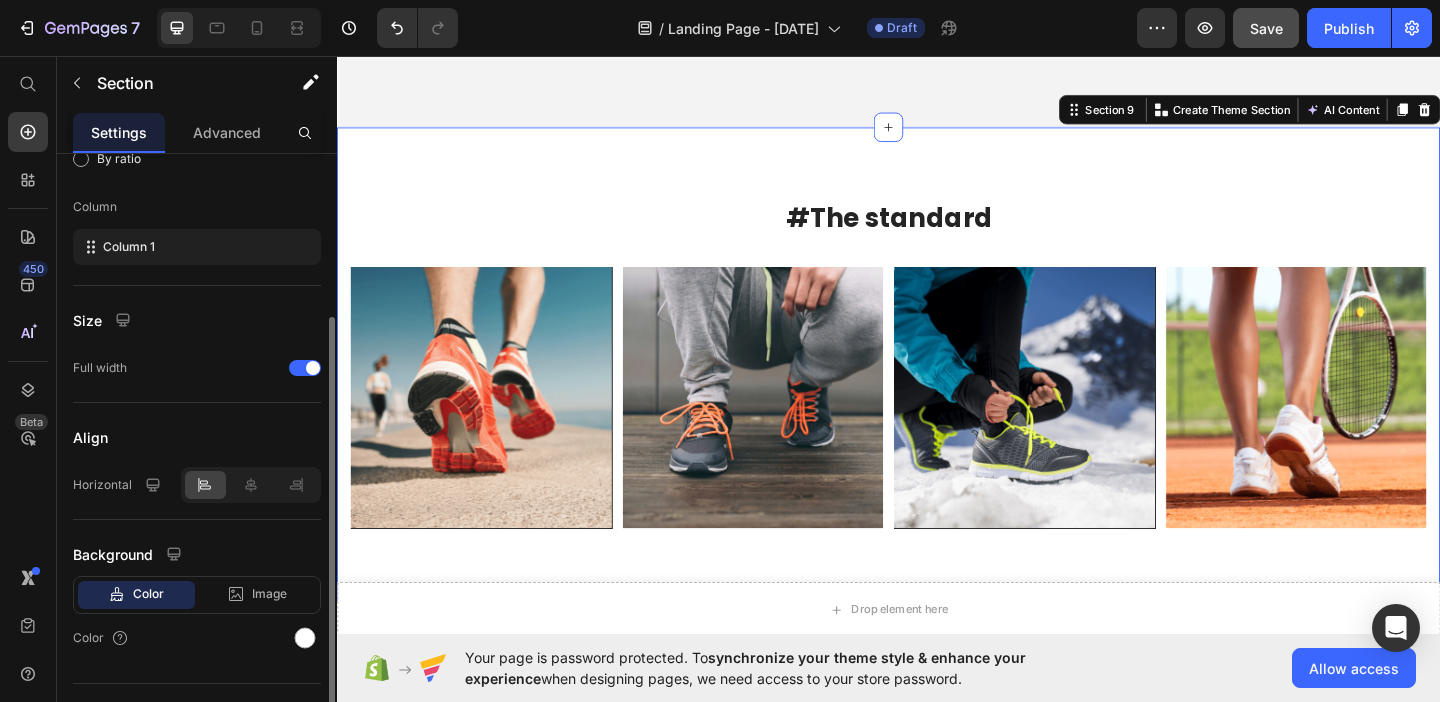 scroll, scrollTop: 276, scrollLeft: 0, axis: vertical 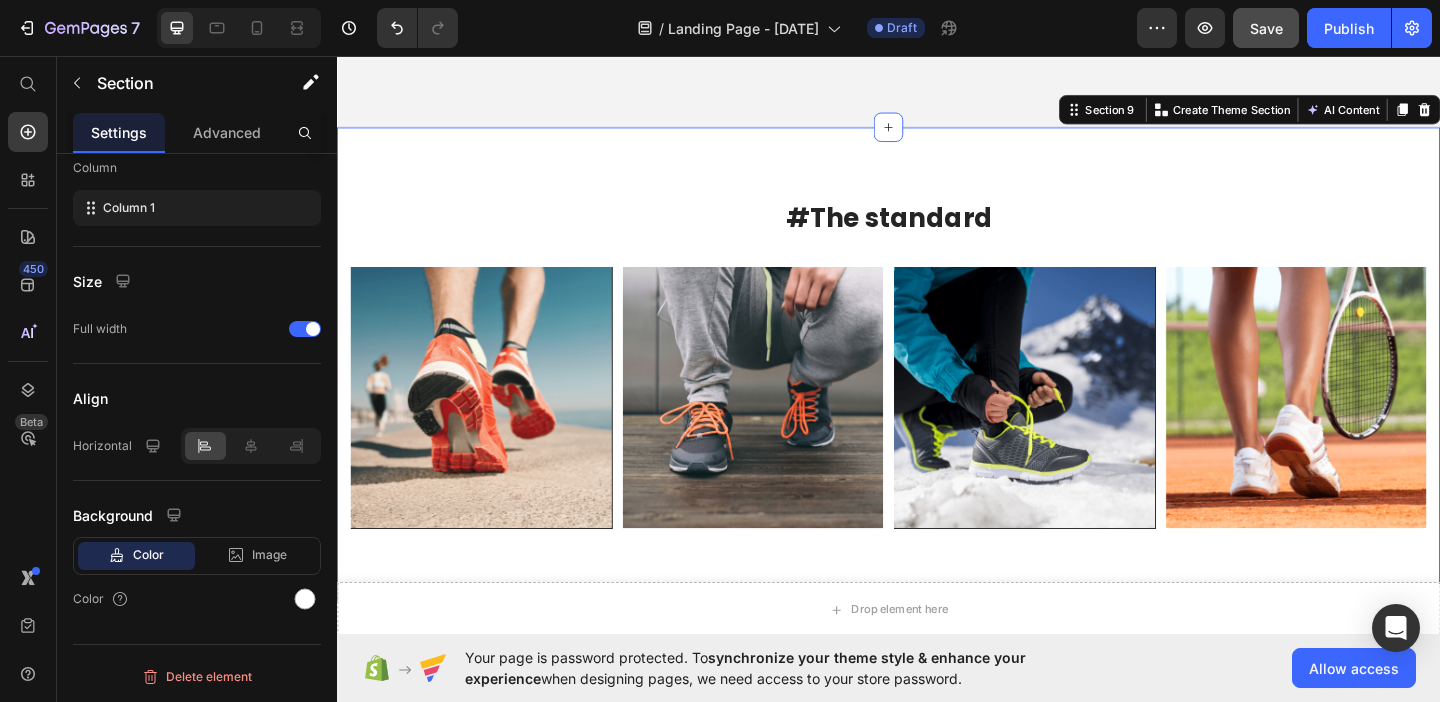 click on "#The standard Heading
Image Image Image Image Image
Carousel Row Section 9   You can create reusable sections Create Theme Section AI Content Write with GemAI What would you like to describe here? Tone and Voice Persuasive Product Natural Smile Guide Show more Generate" at bounding box center [937, 391] 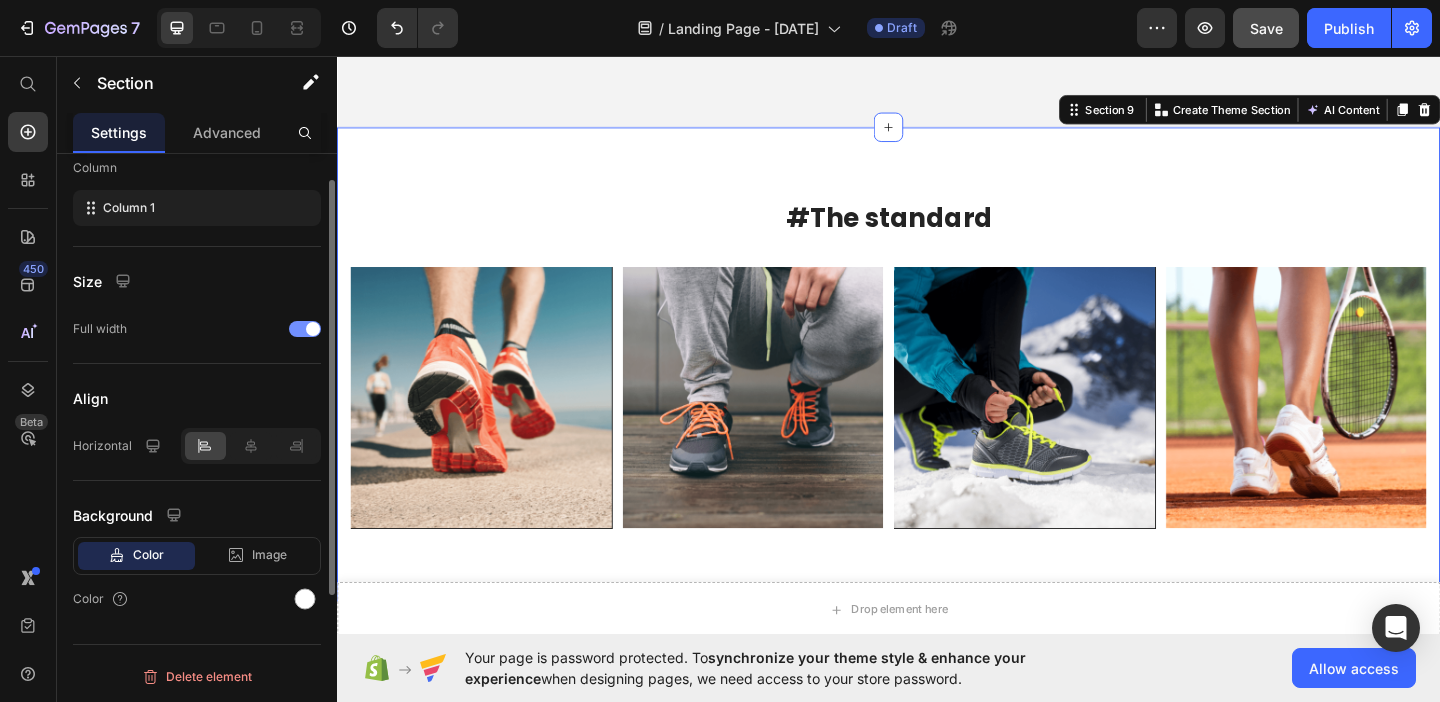 scroll, scrollTop: 0, scrollLeft: 0, axis: both 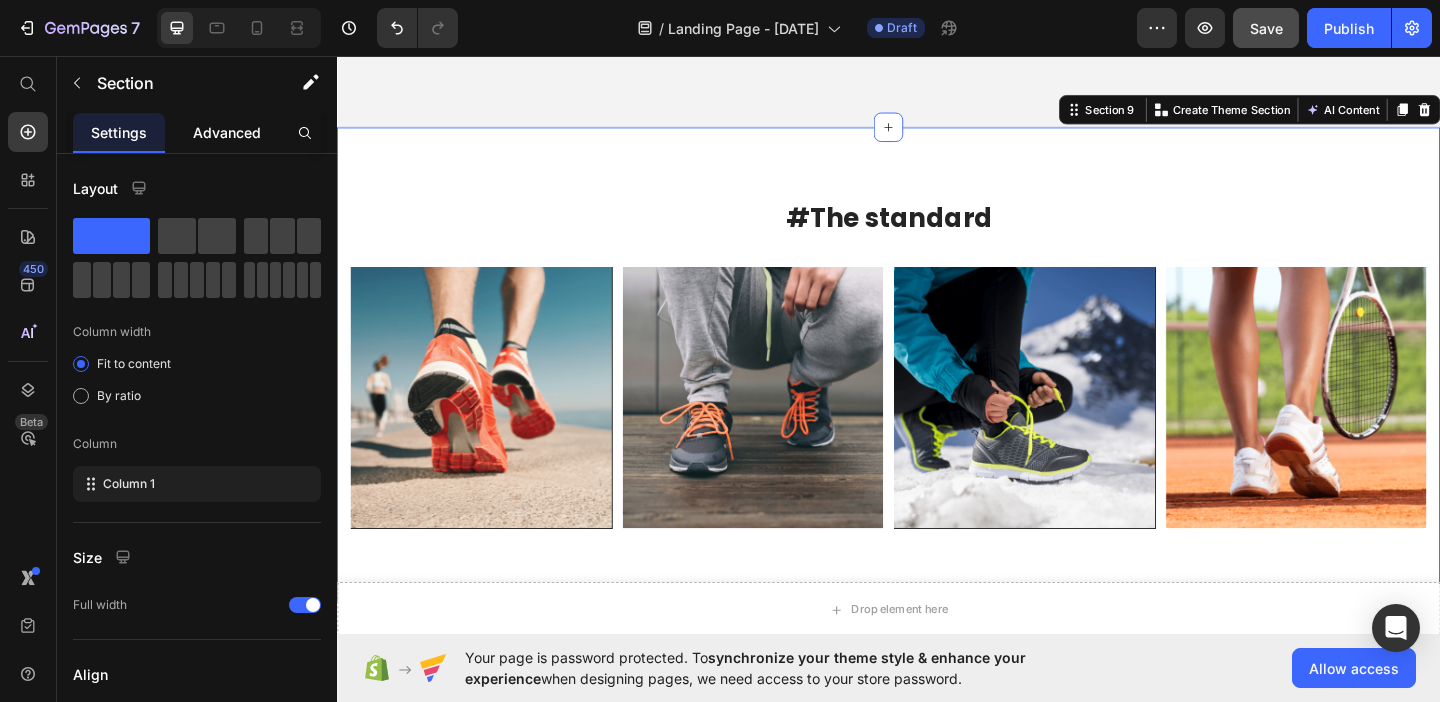 click on "Advanced" at bounding box center [227, 132] 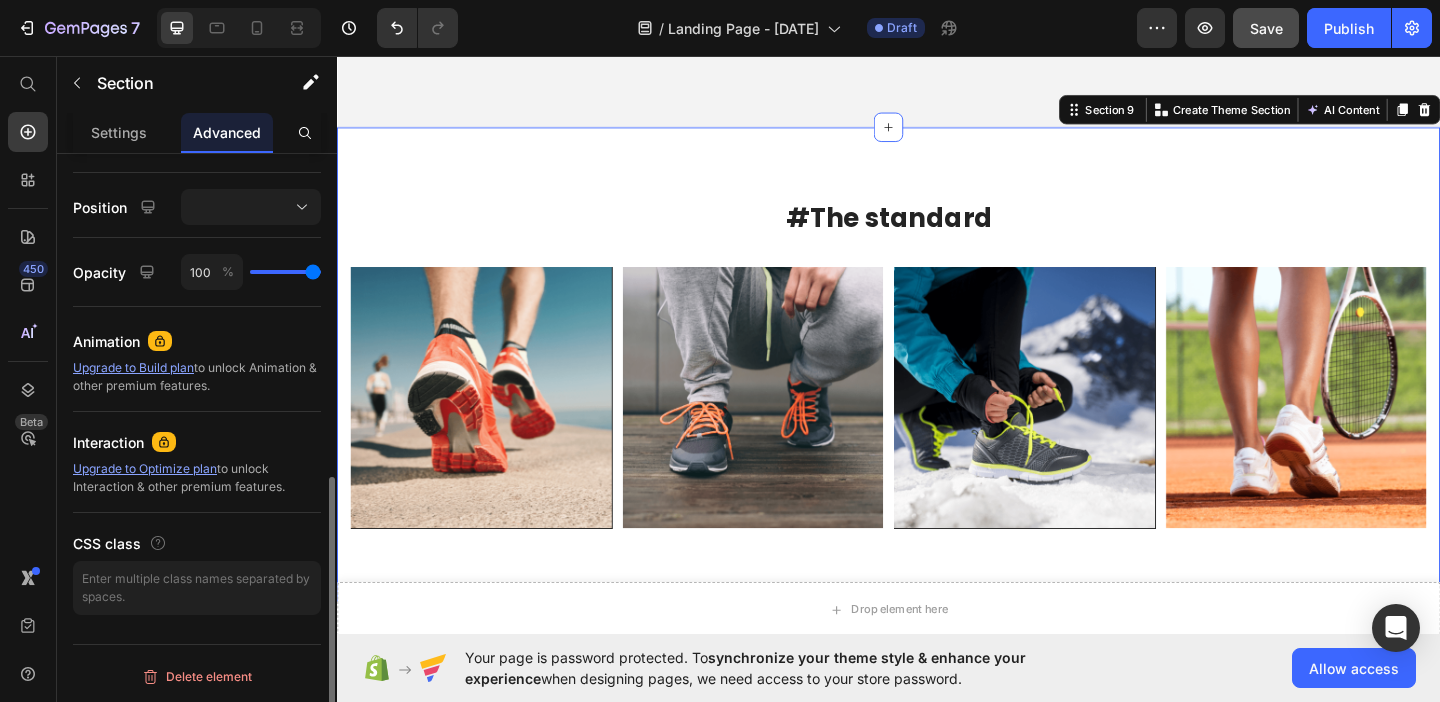 scroll, scrollTop: 699, scrollLeft: 0, axis: vertical 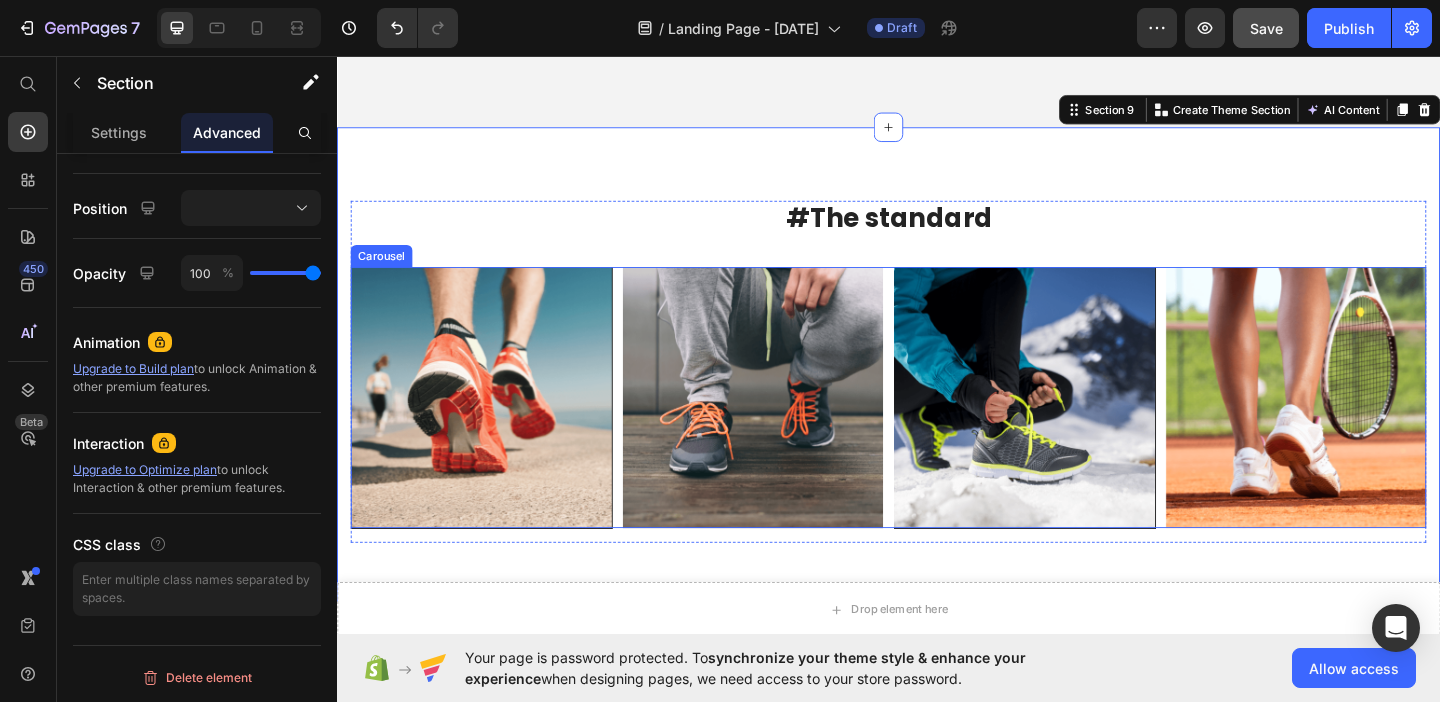 click 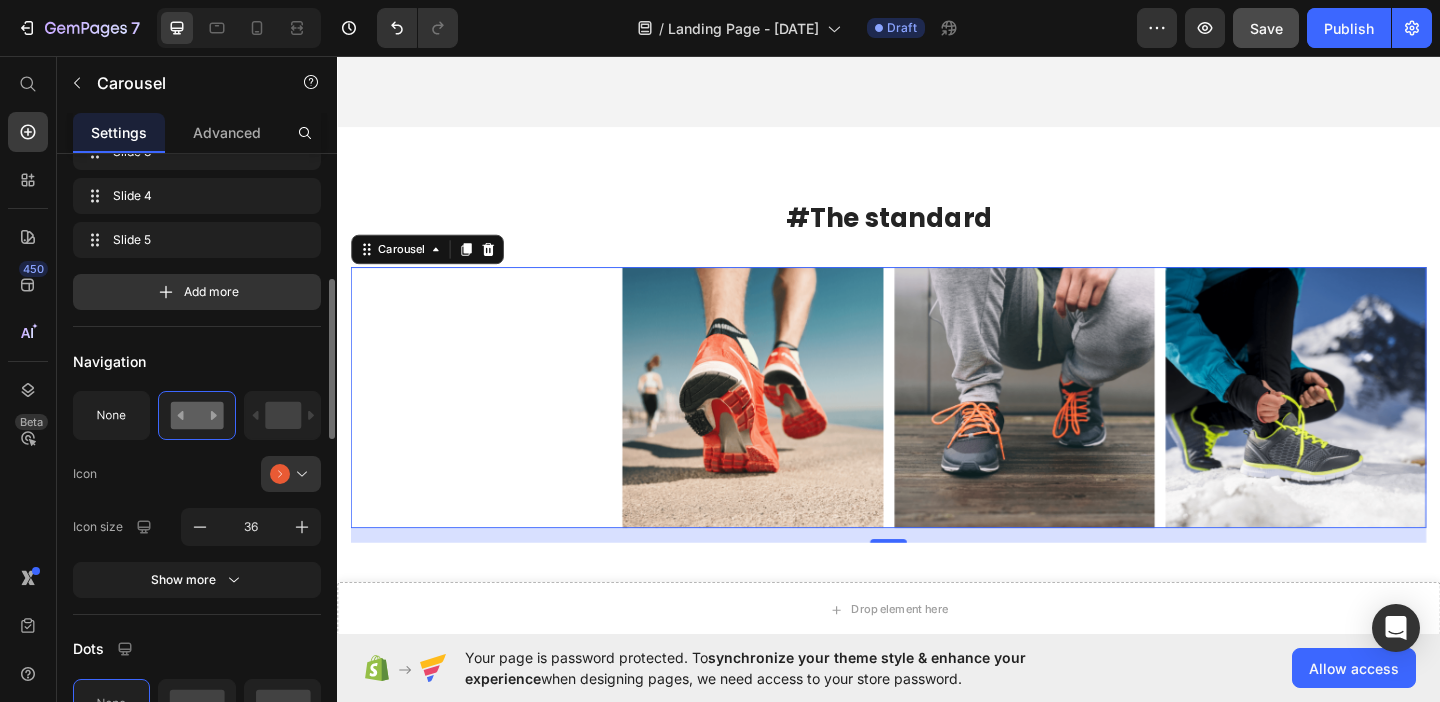 scroll, scrollTop: 470, scrollLeft: 0, axis: vertical 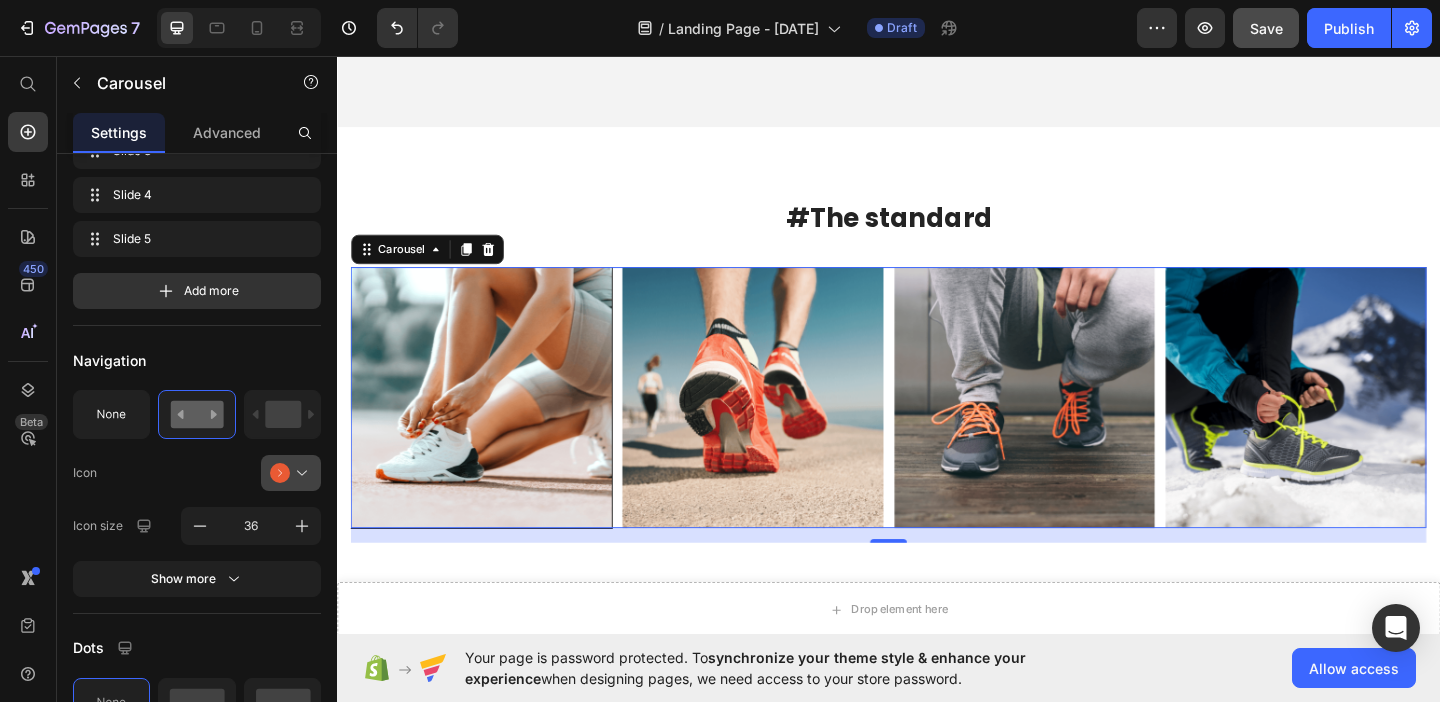click at bounding box center [299, 473] 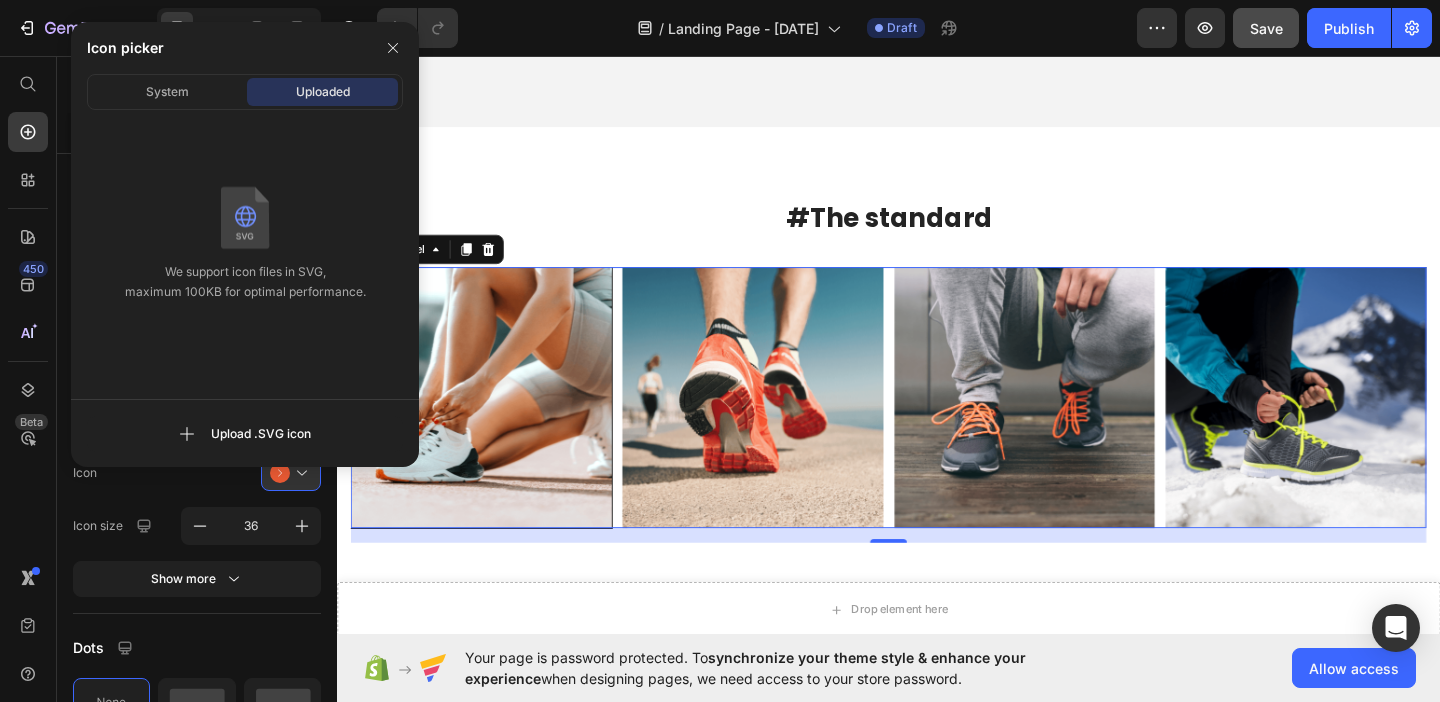 click on "System Uploaded" 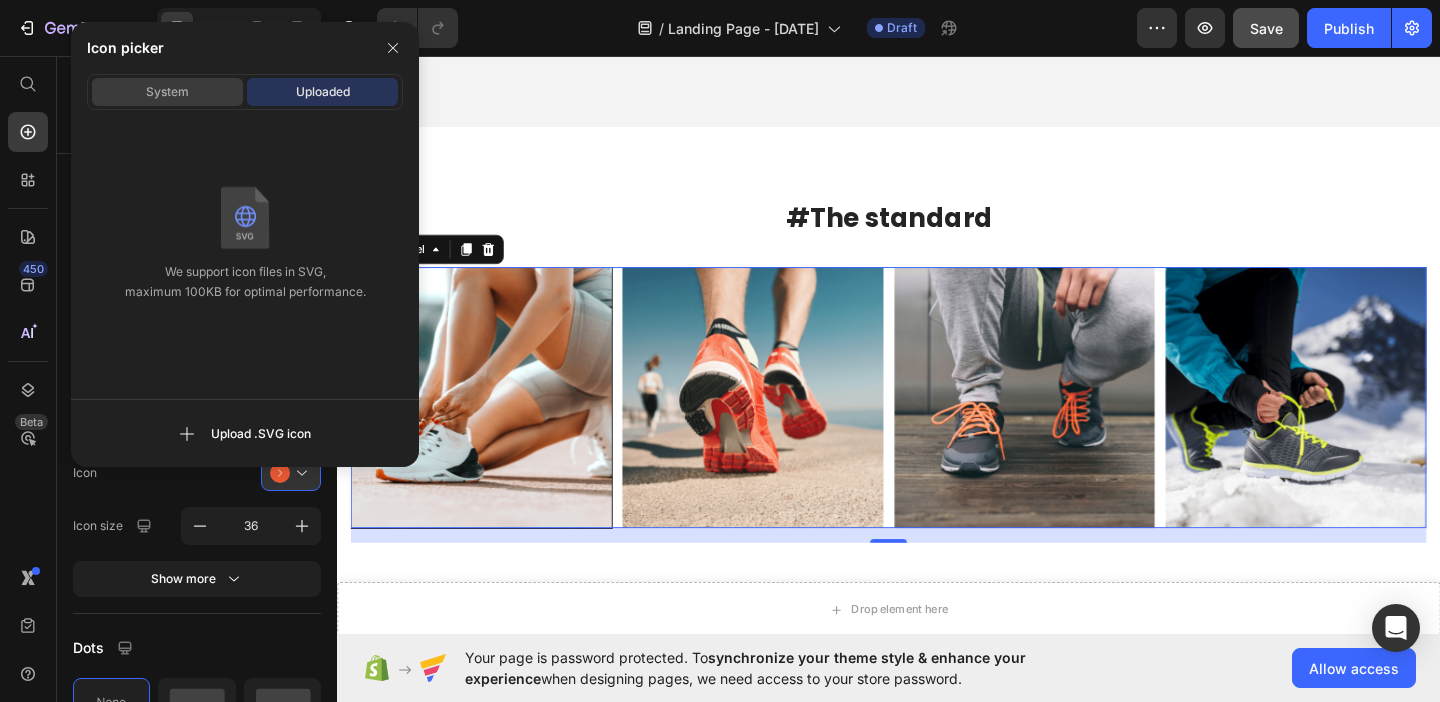 click on "System" at bounding box center (167, 92) 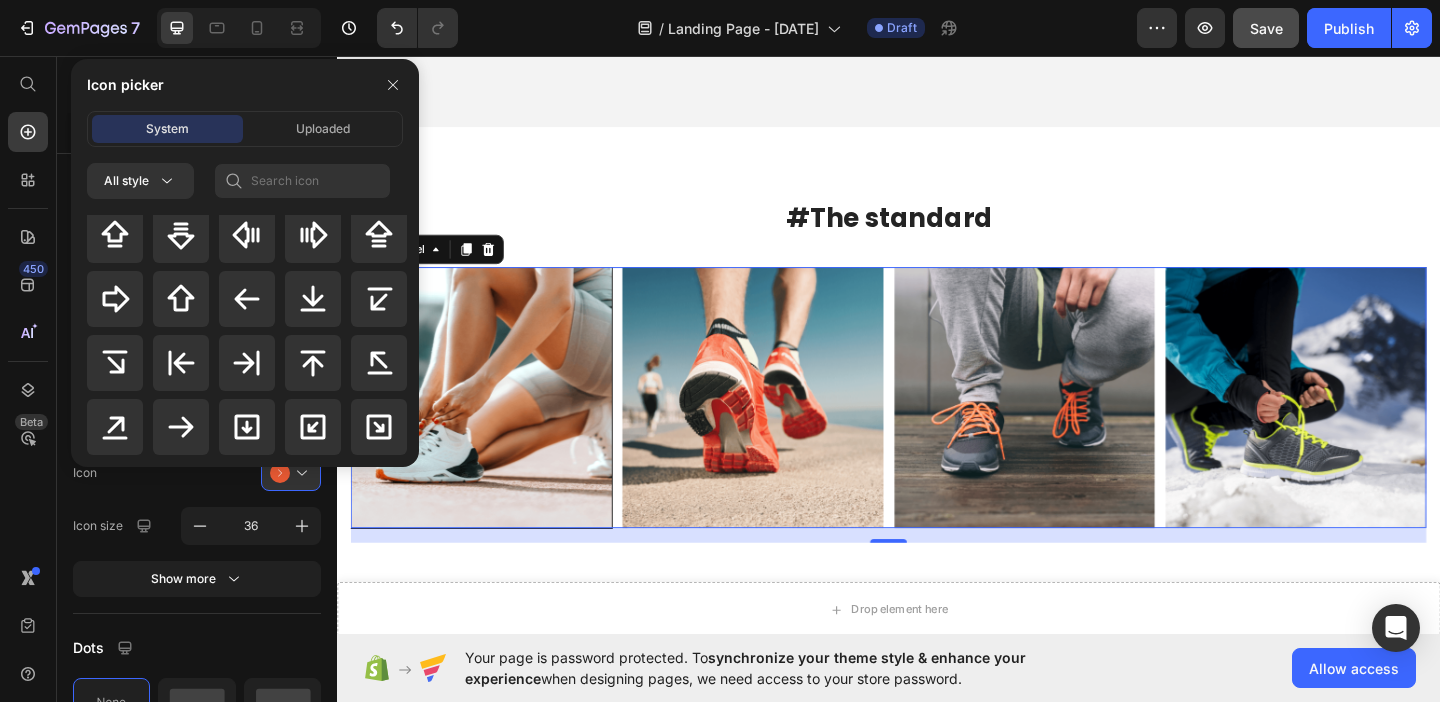 scroll, scrollTop: 981, scrollLeft: 0, axis: vertical 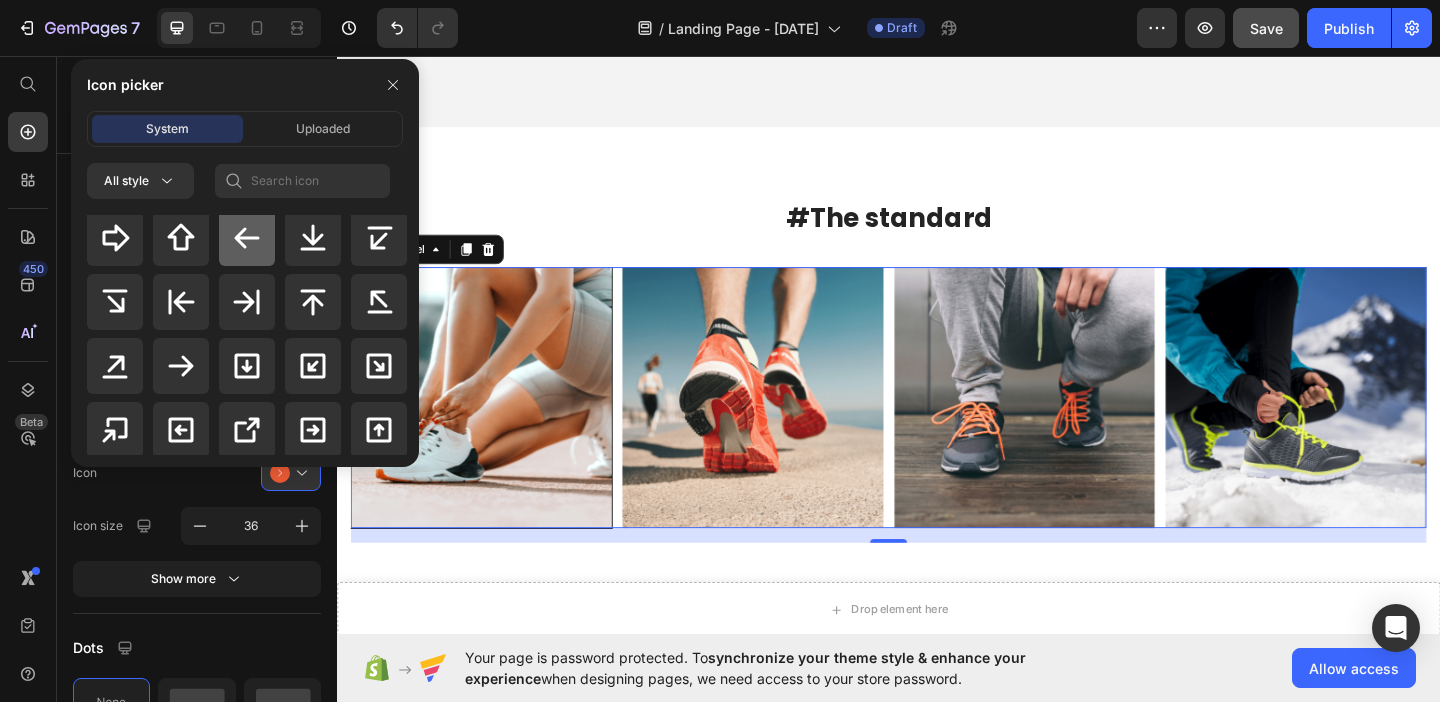 click 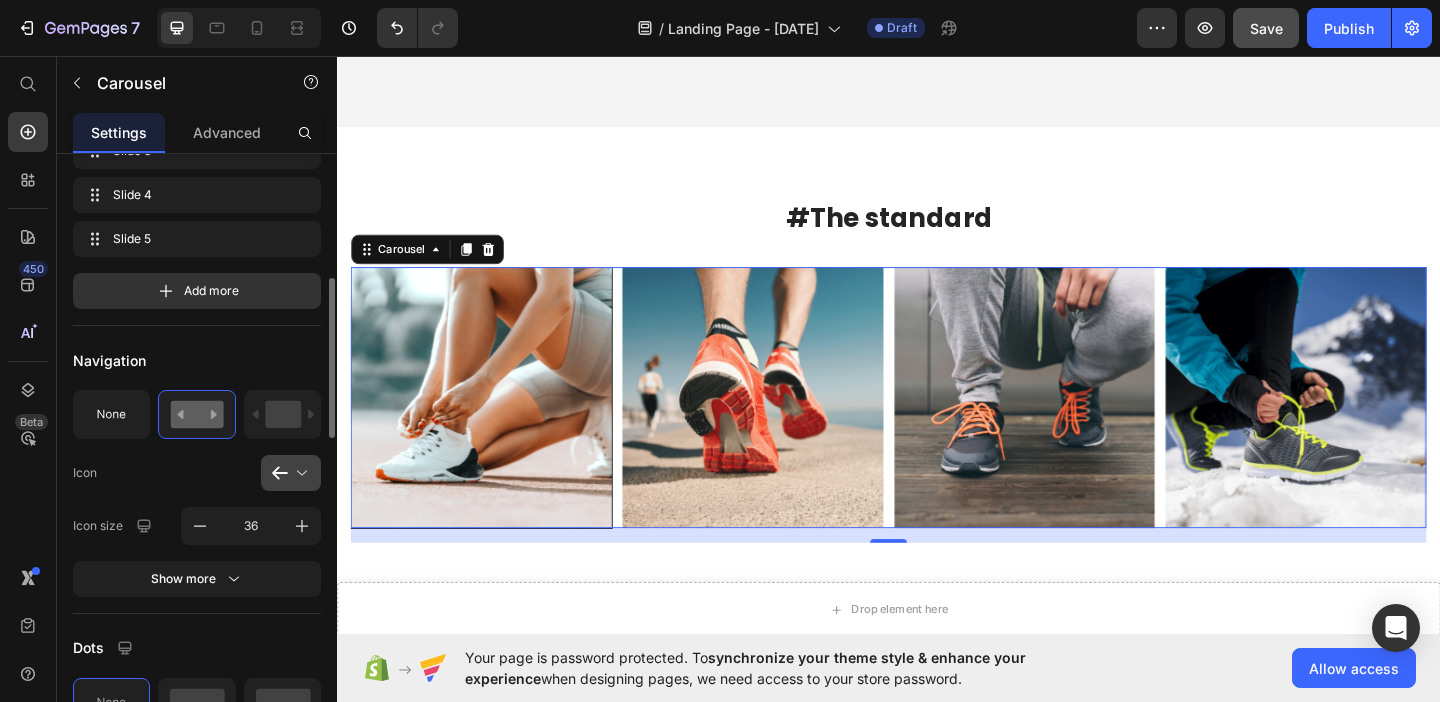 click at bounding box center [299, 473] 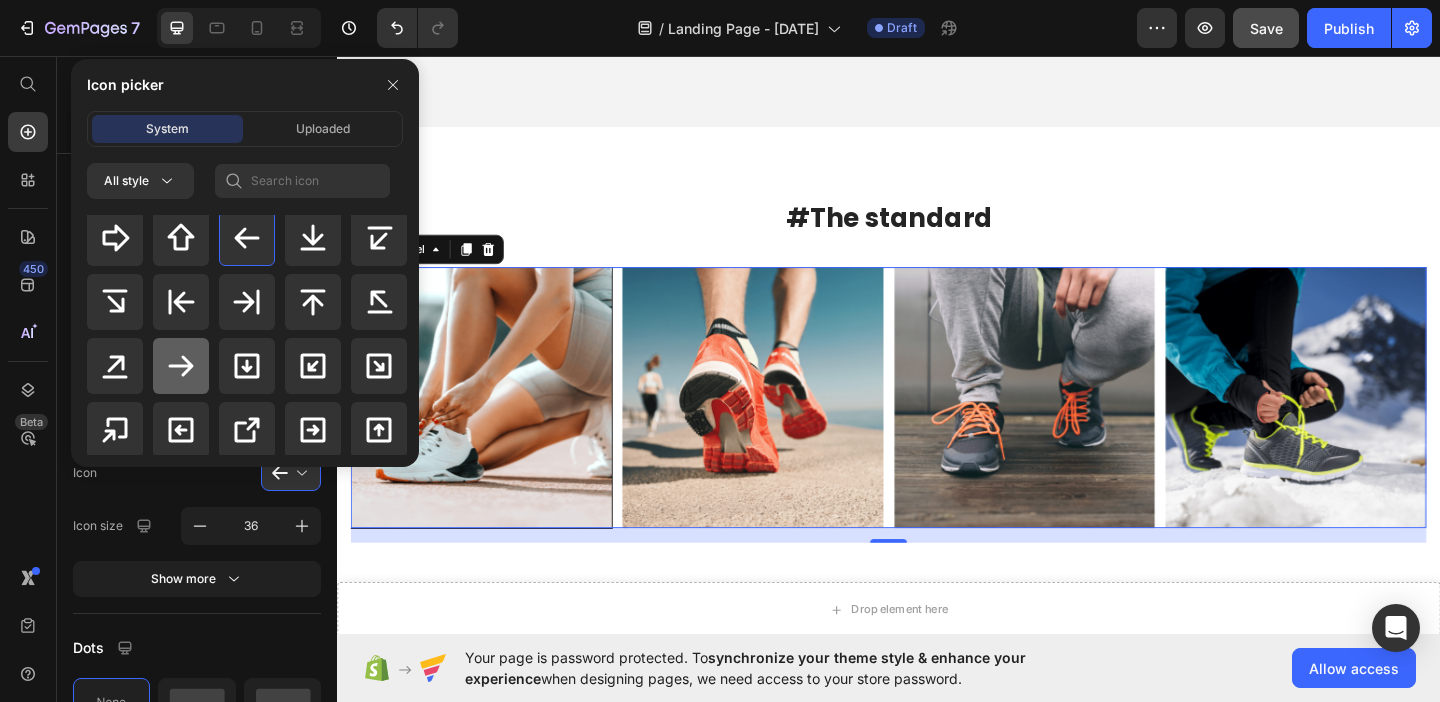 click 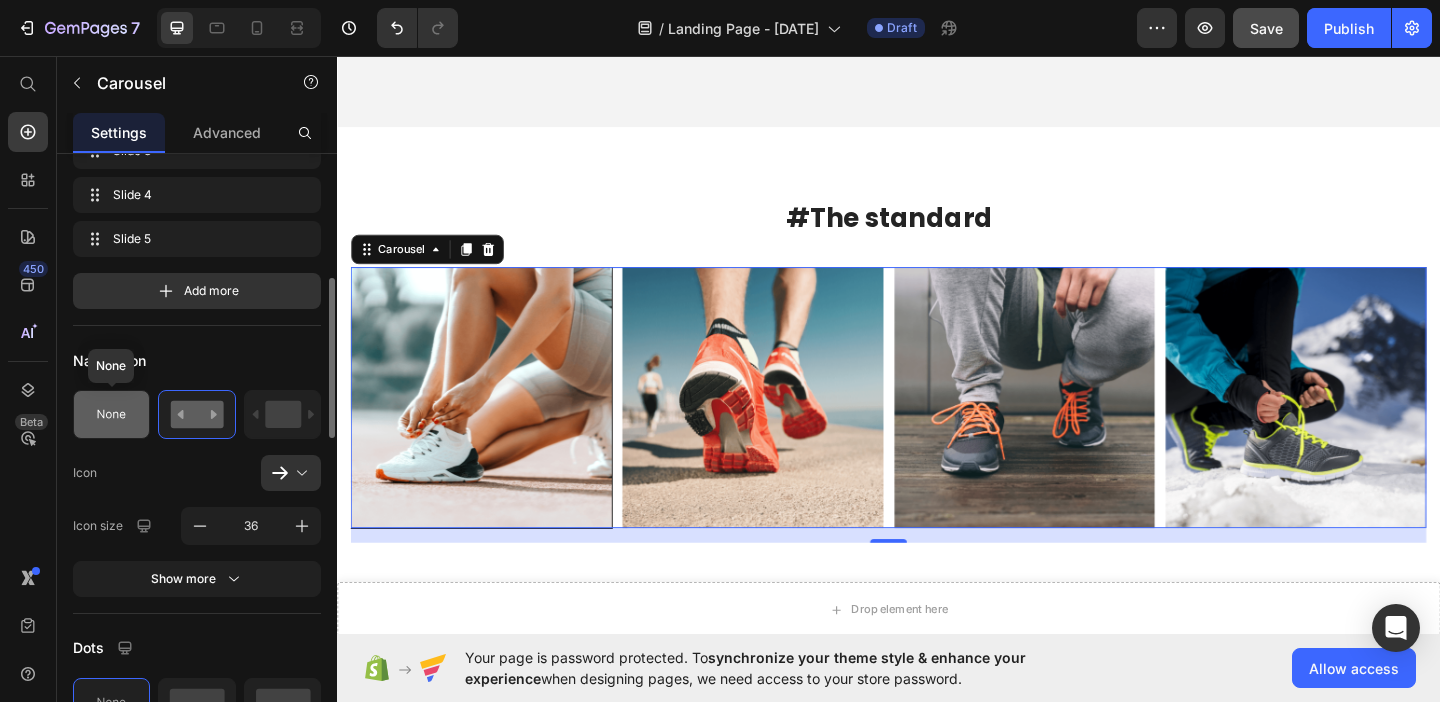 click 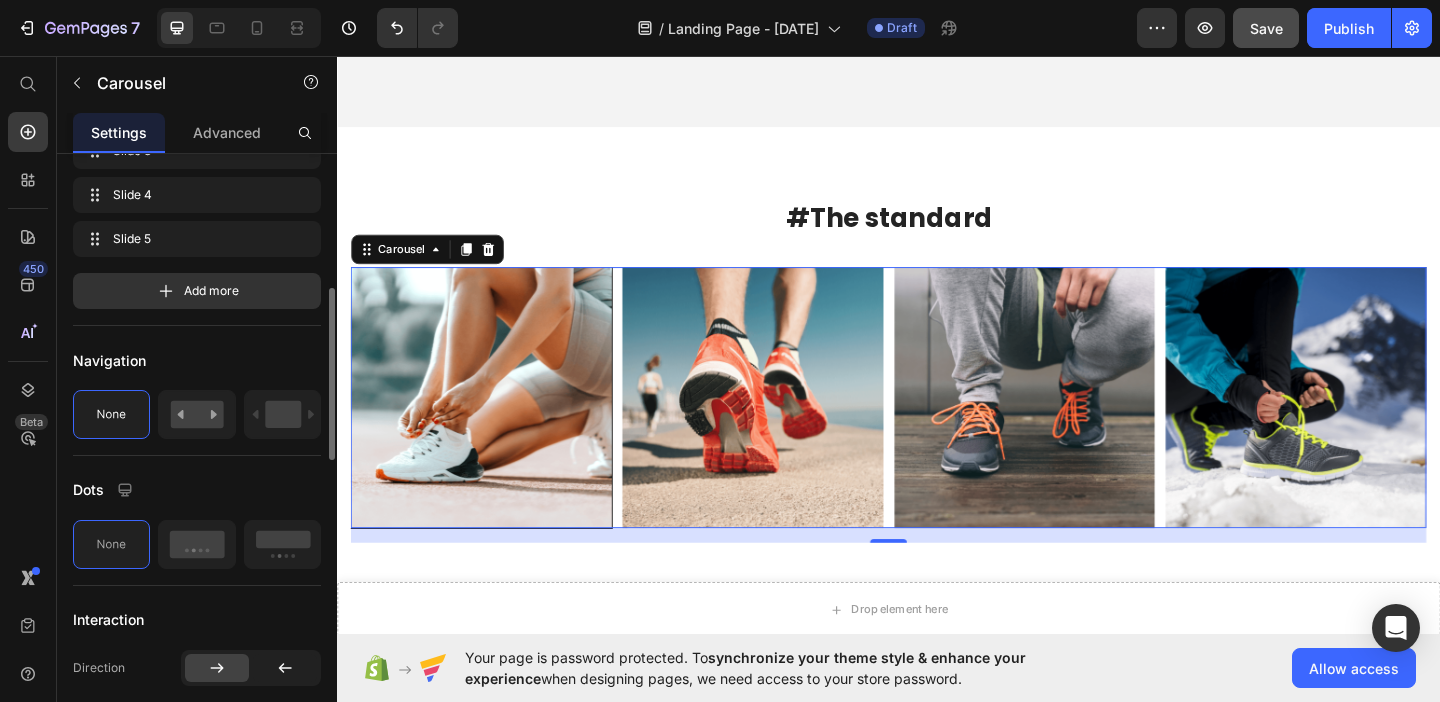 scroll, scrollTop: 565, scrollLeft: 0, axis: vertical 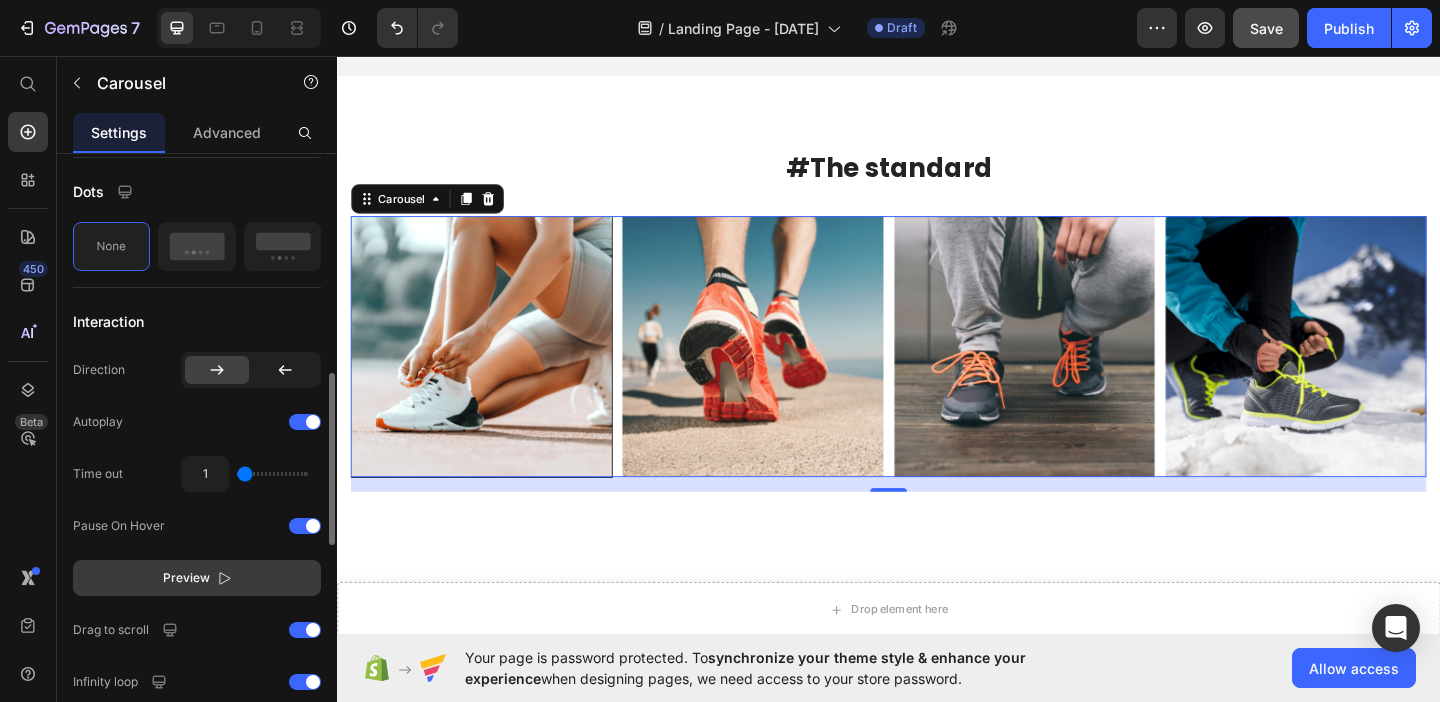 click on "Preview" 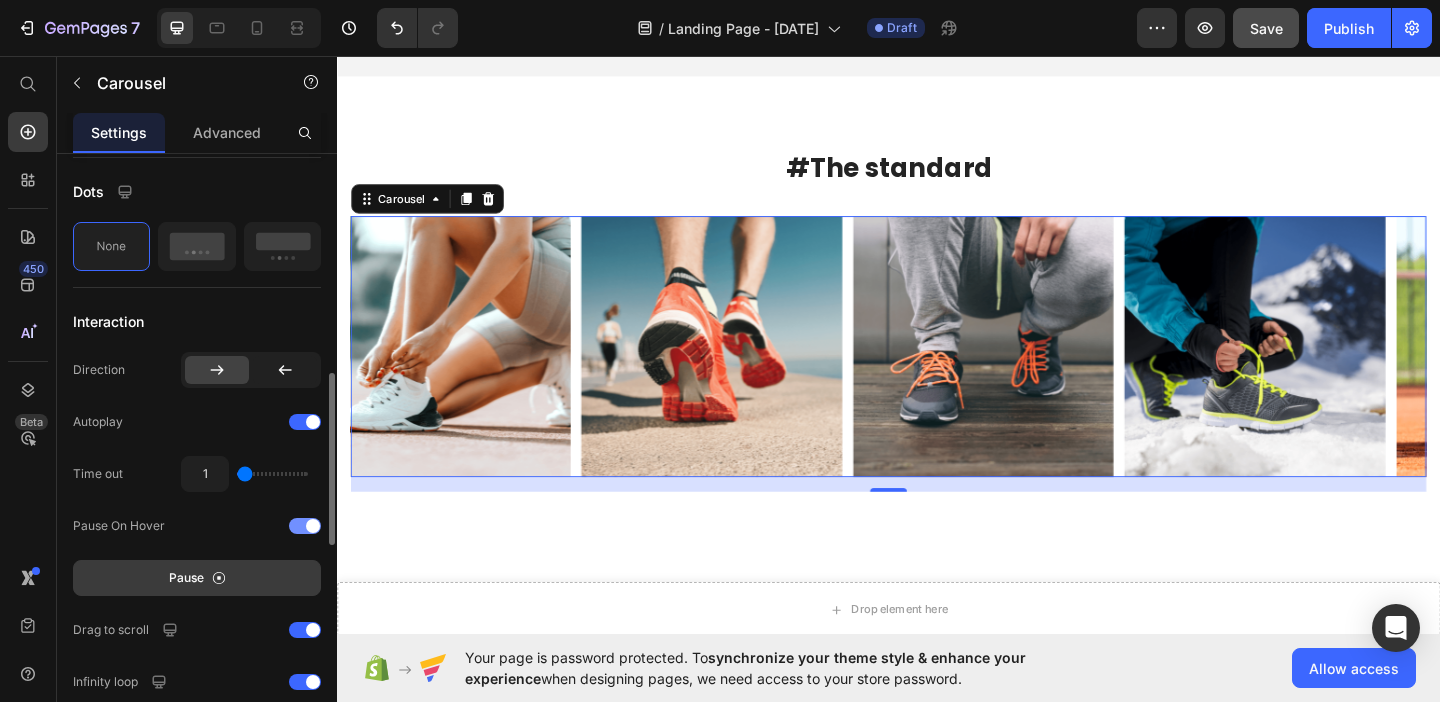 click at bounding box center (313, 526) 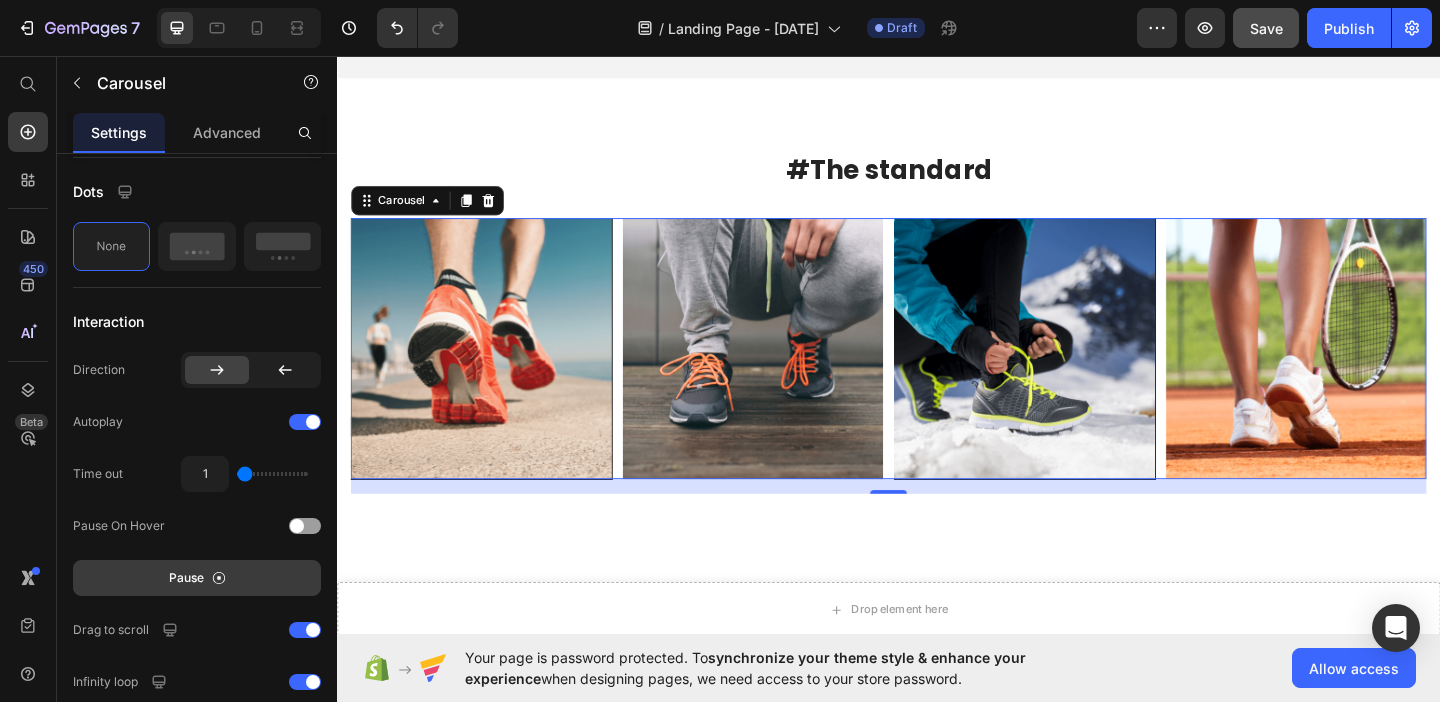 scroll, scrollTop: 1635, scrollLeft: 0, axis: vertical 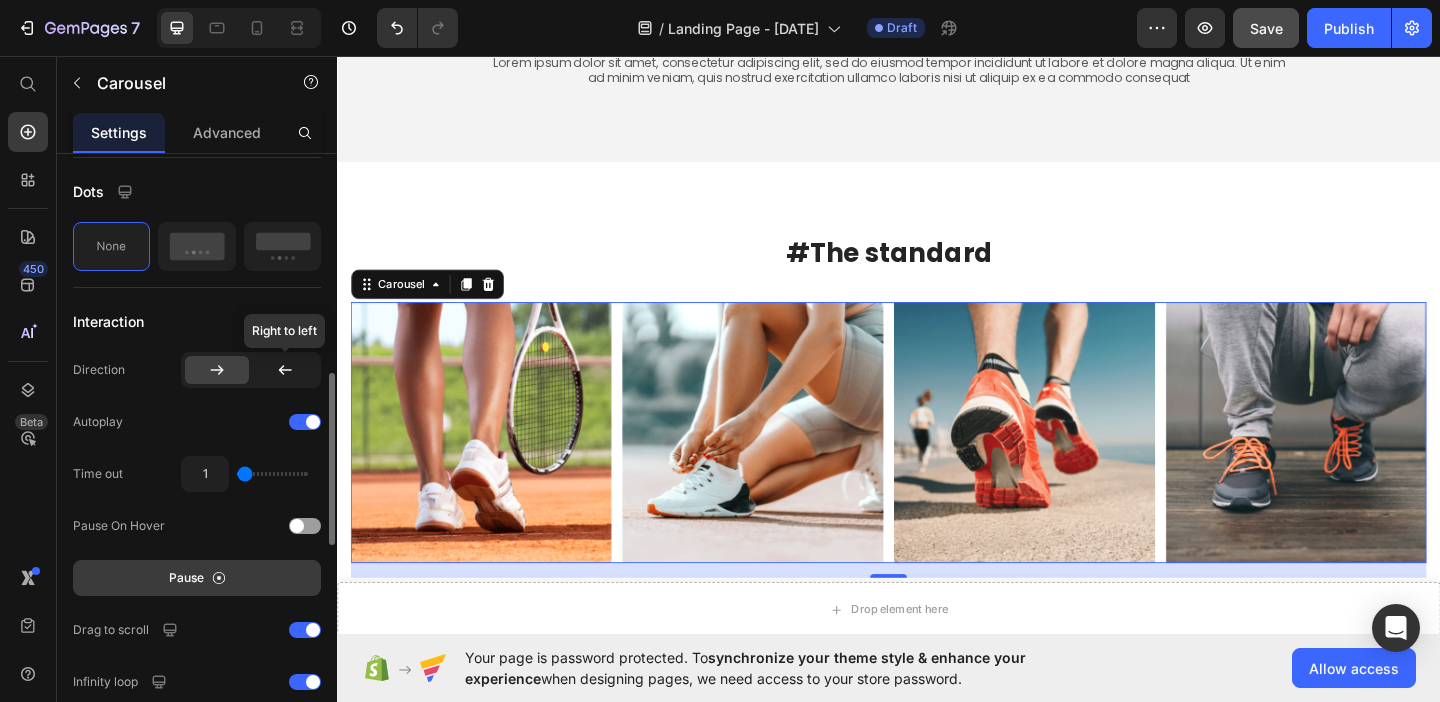 click 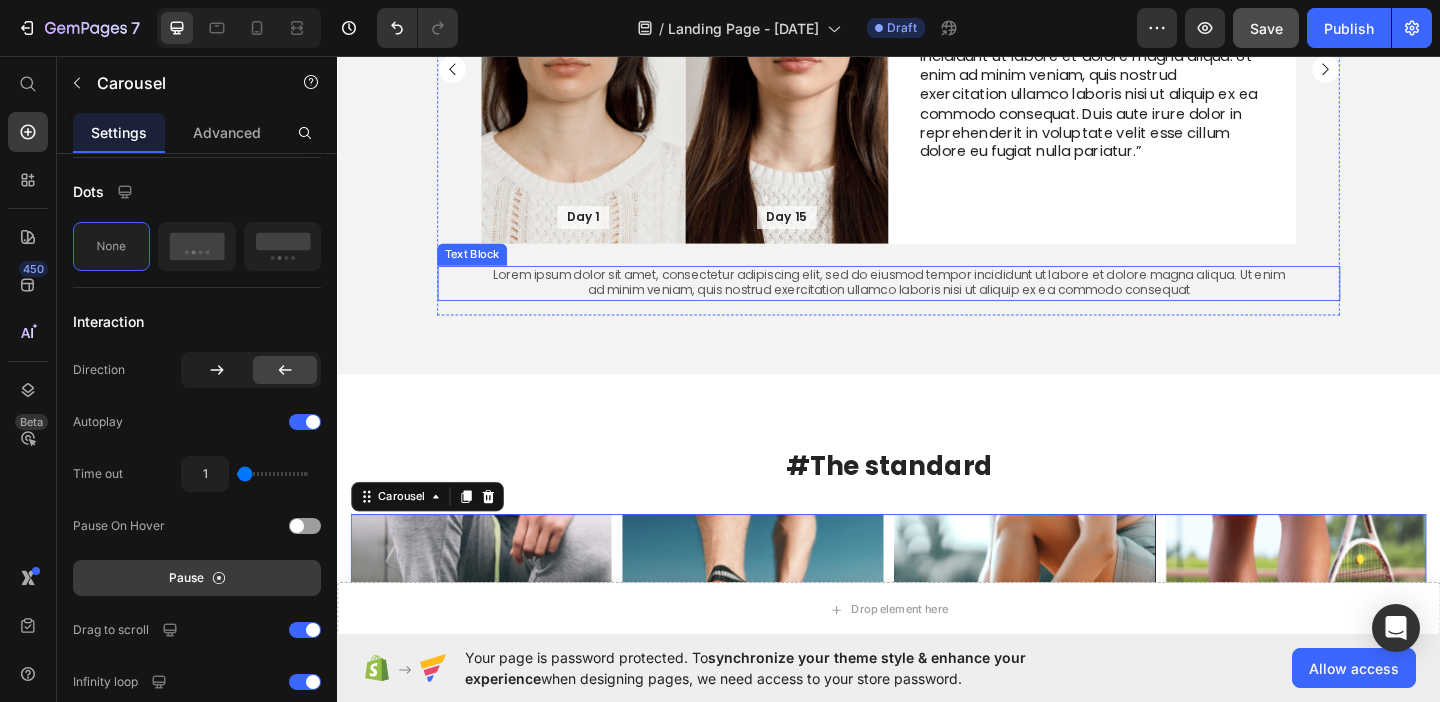 scroll, scrollTop: 1398, scrollLeft: 0, axis: vertical 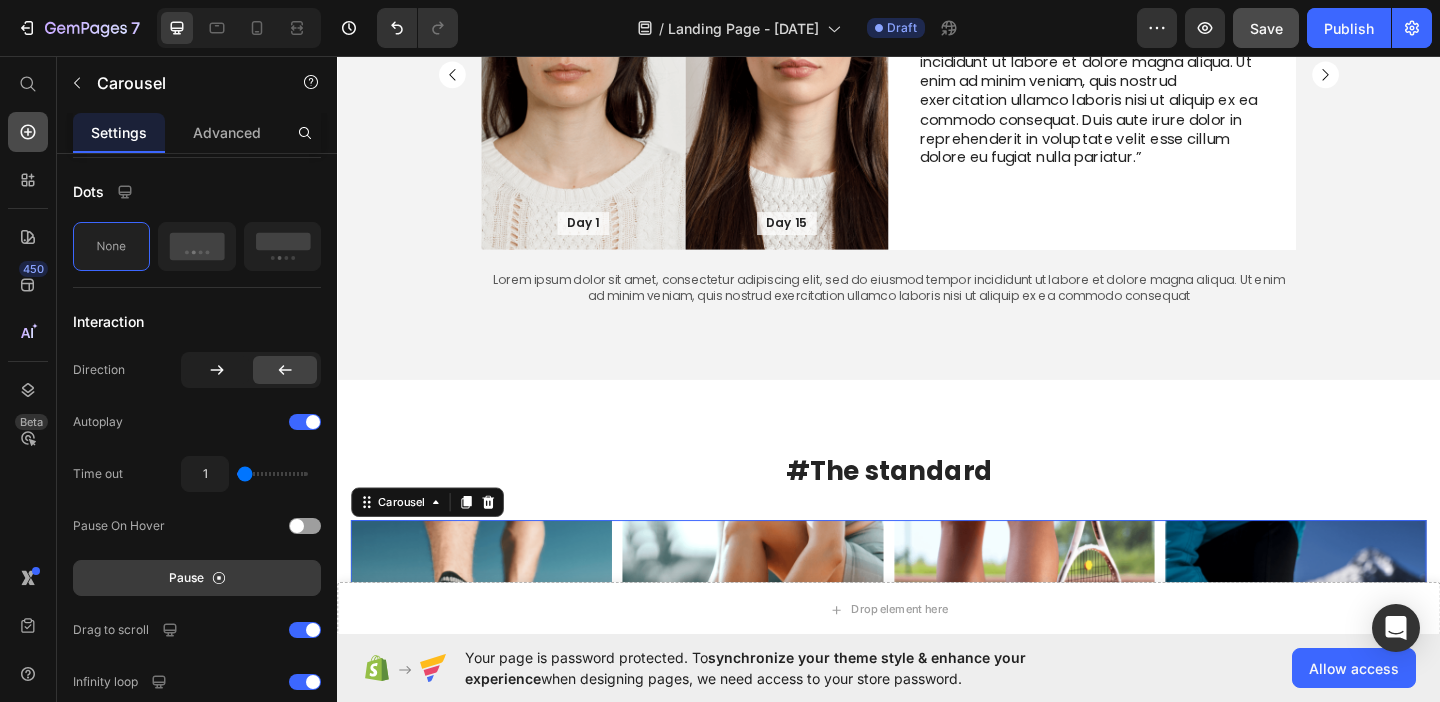 click 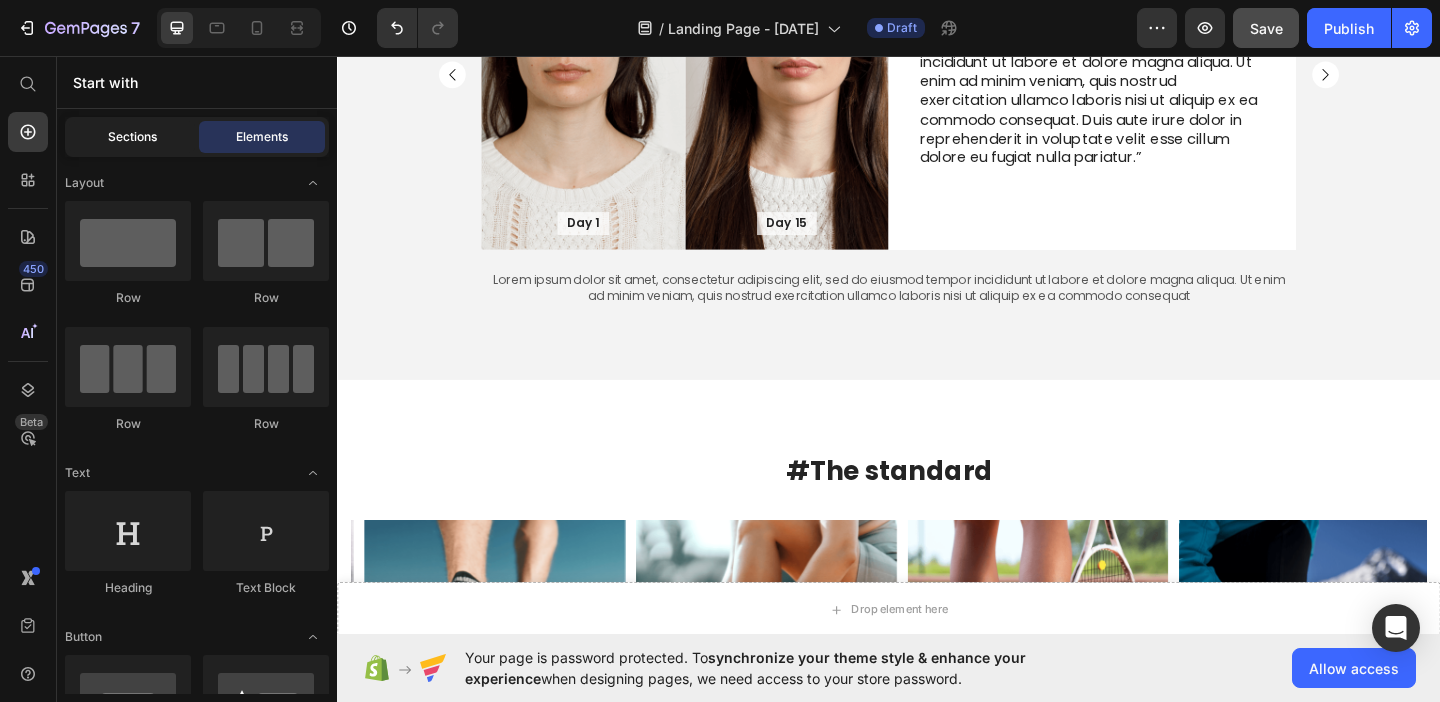click on "Sections" 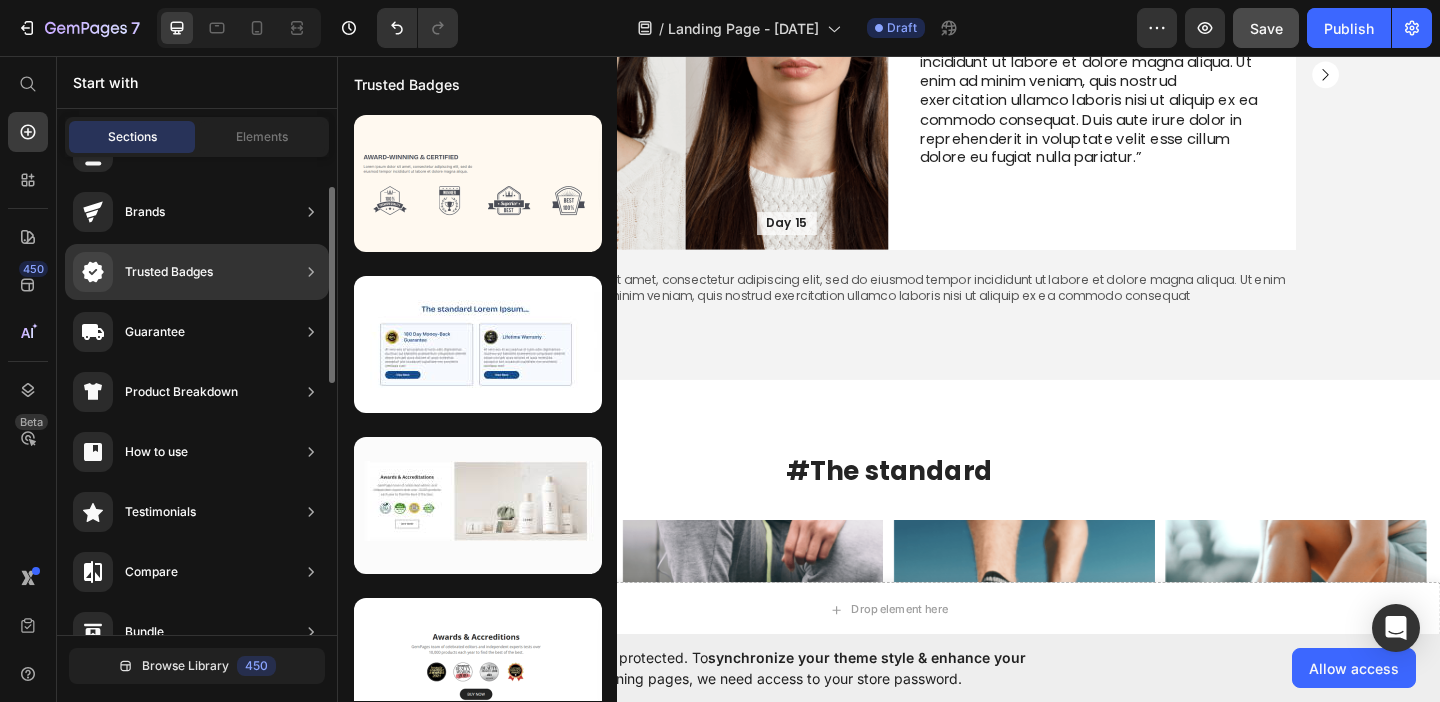scroll, scrollTop: 0, scrollLeft: 0, axis: both 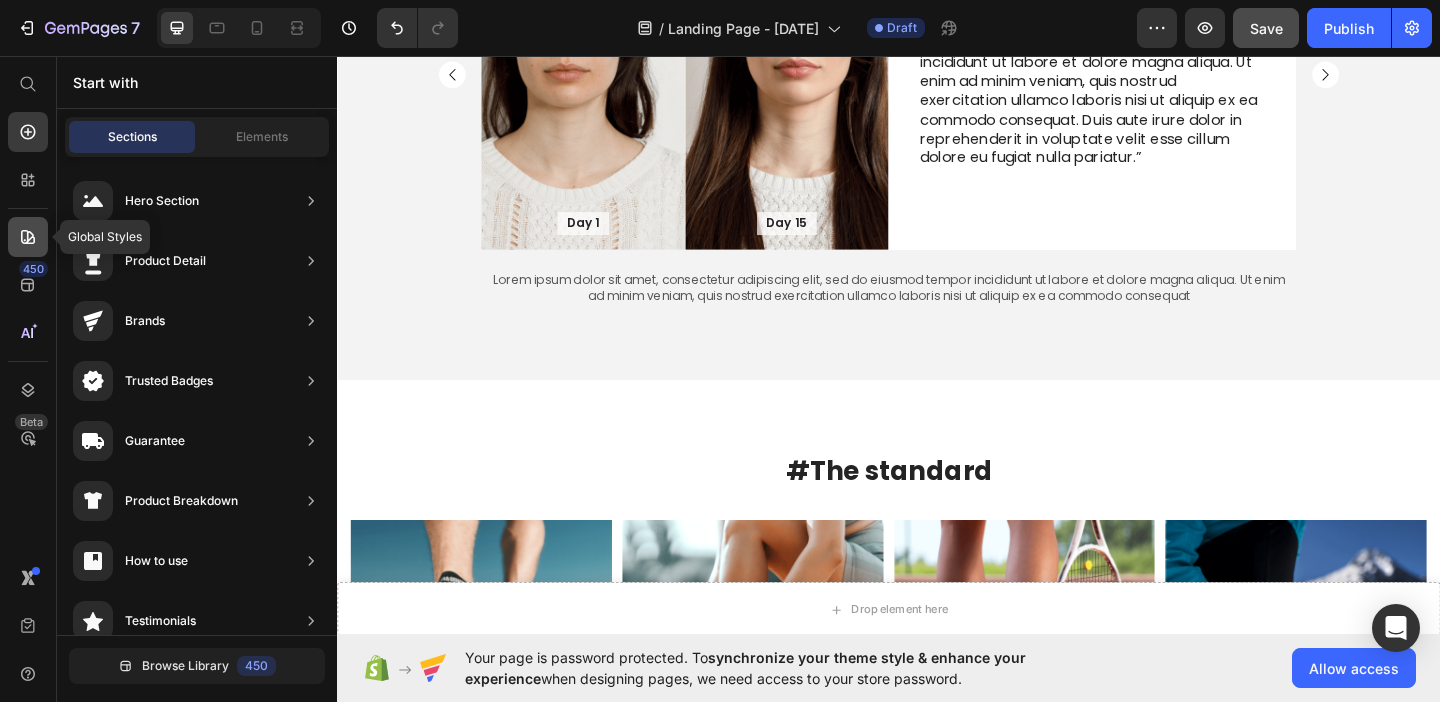 click 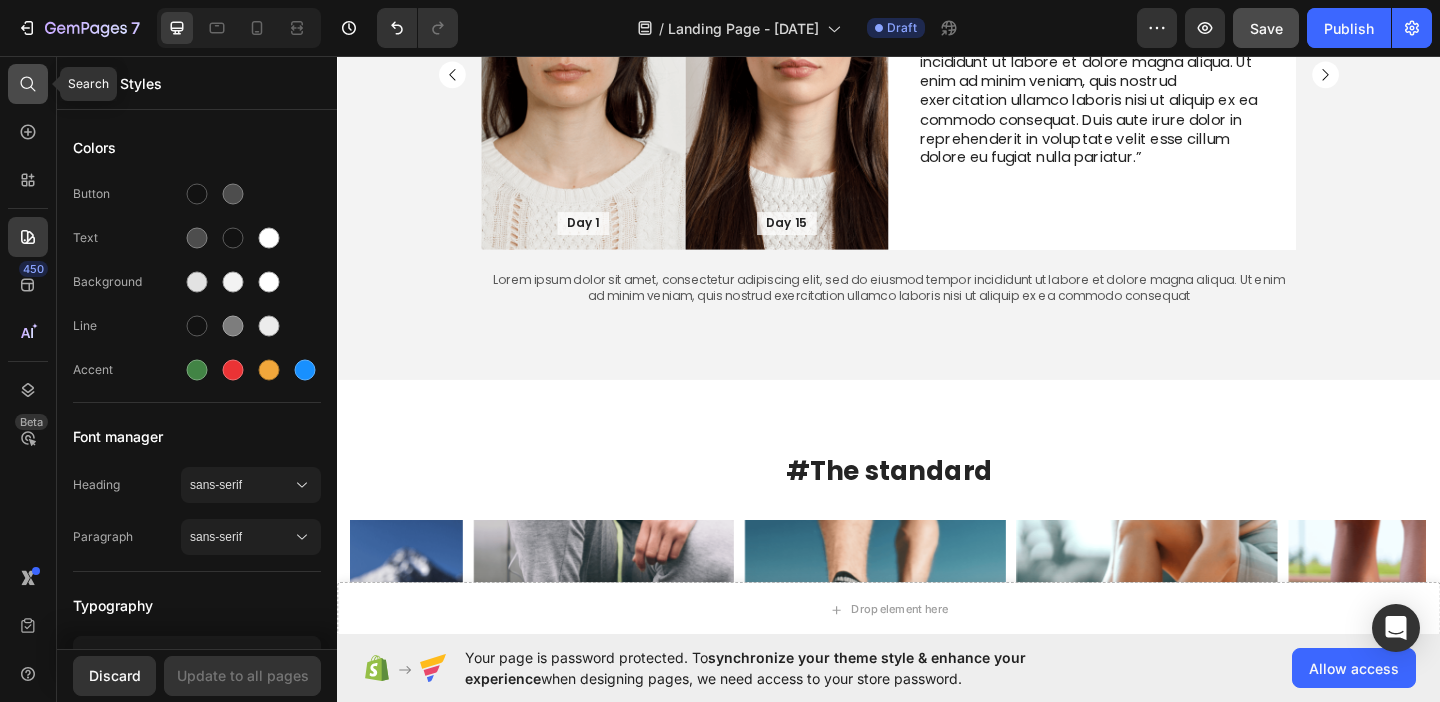 click 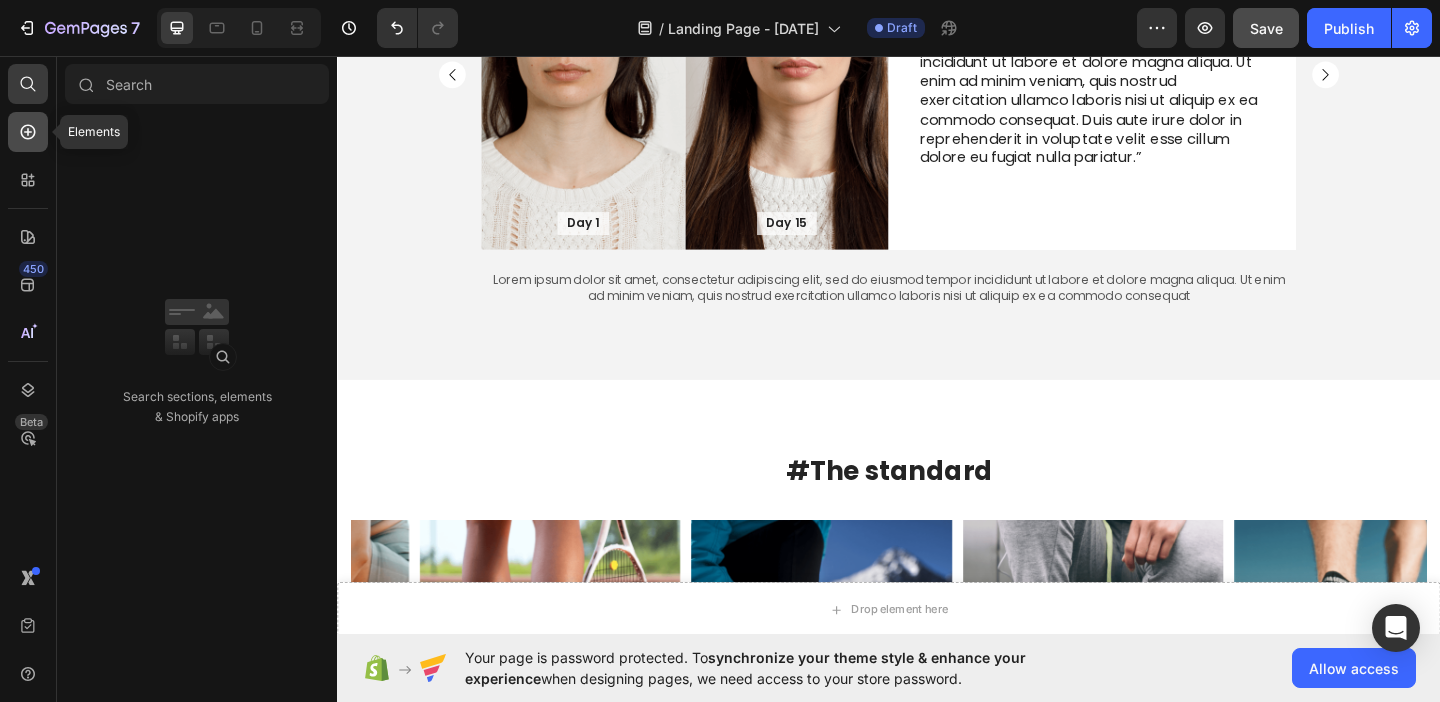 click 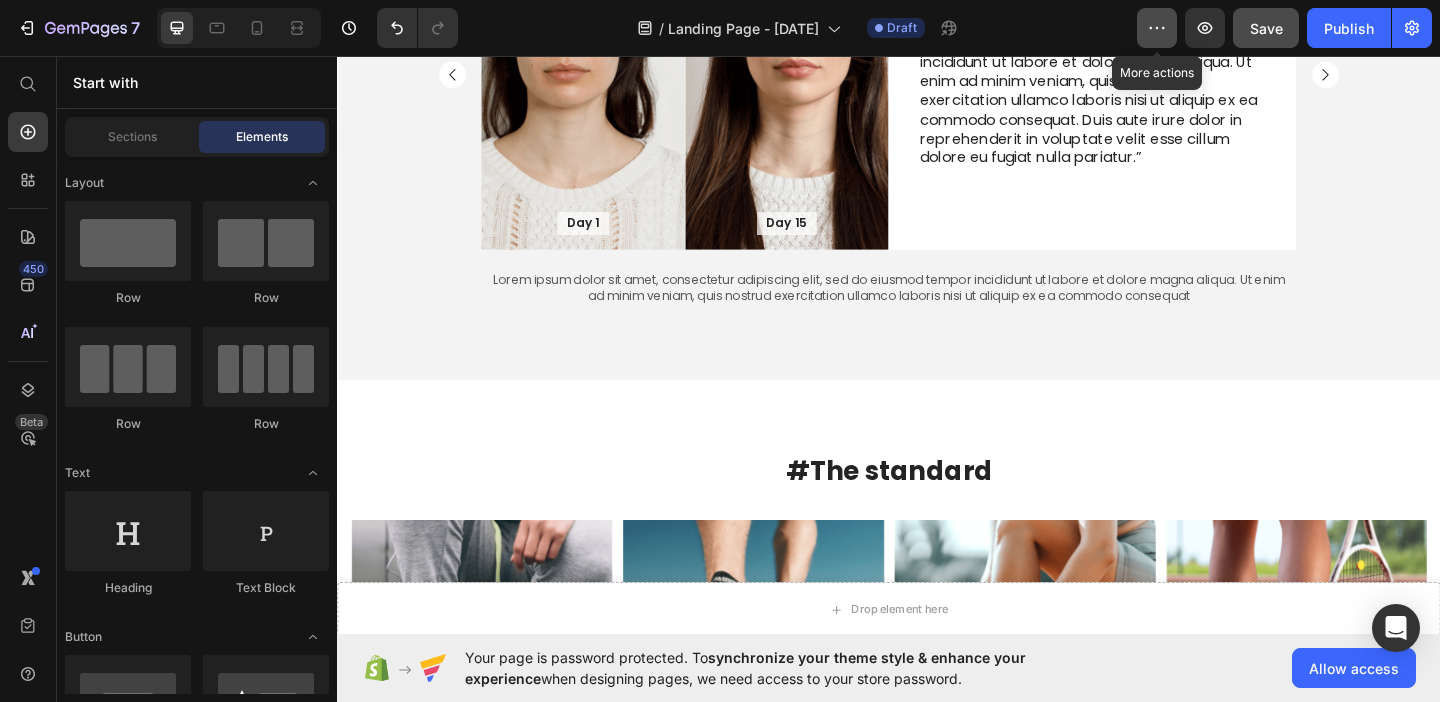 click 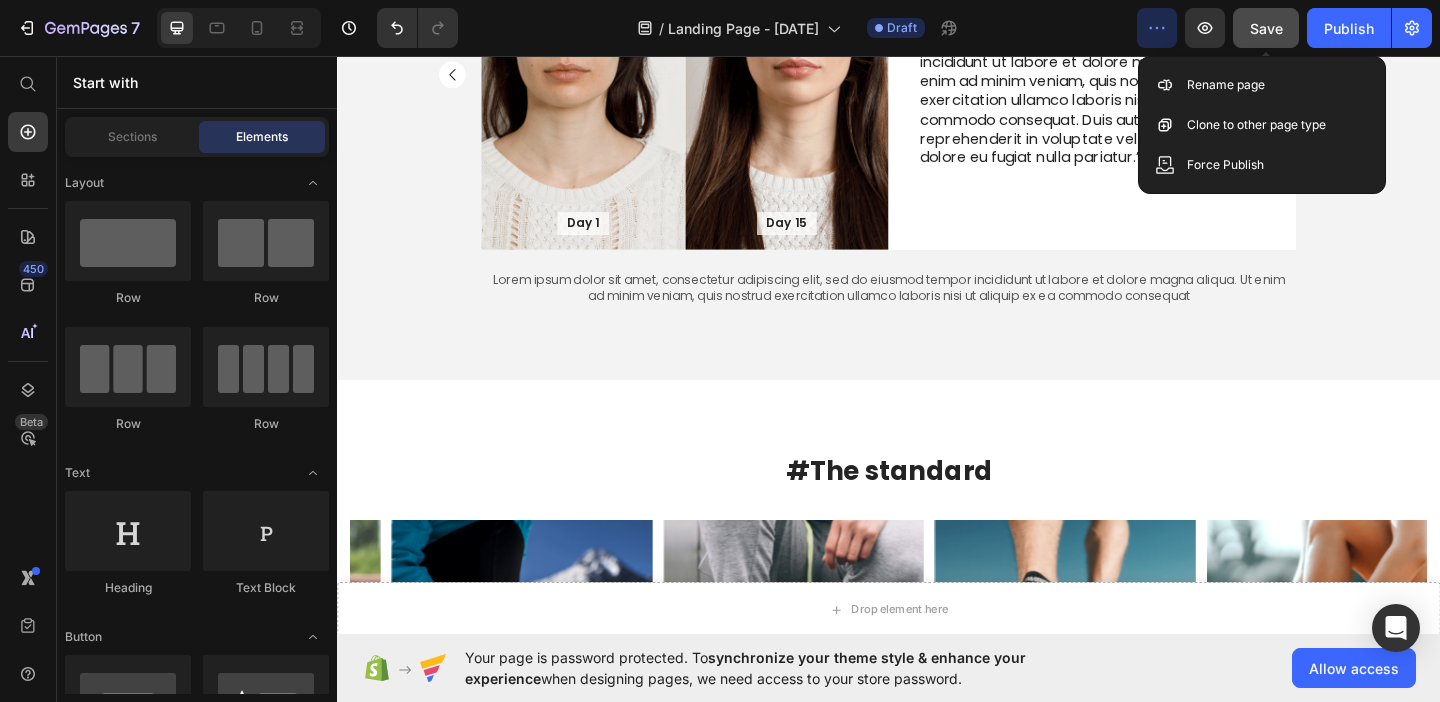 click on "Save" at bounding box center [1266, 28] 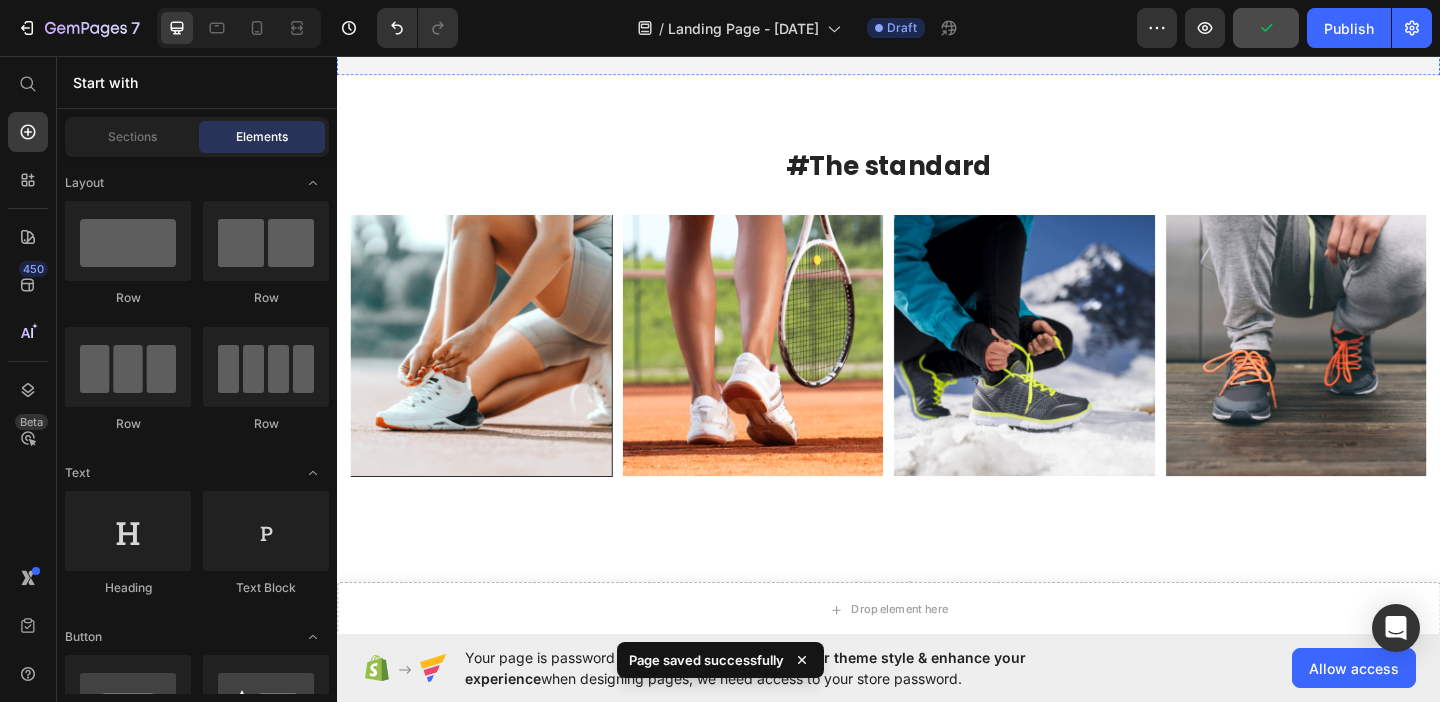 scroll, scrollTop: 1728, scrollLeft: 0, axis: vertical 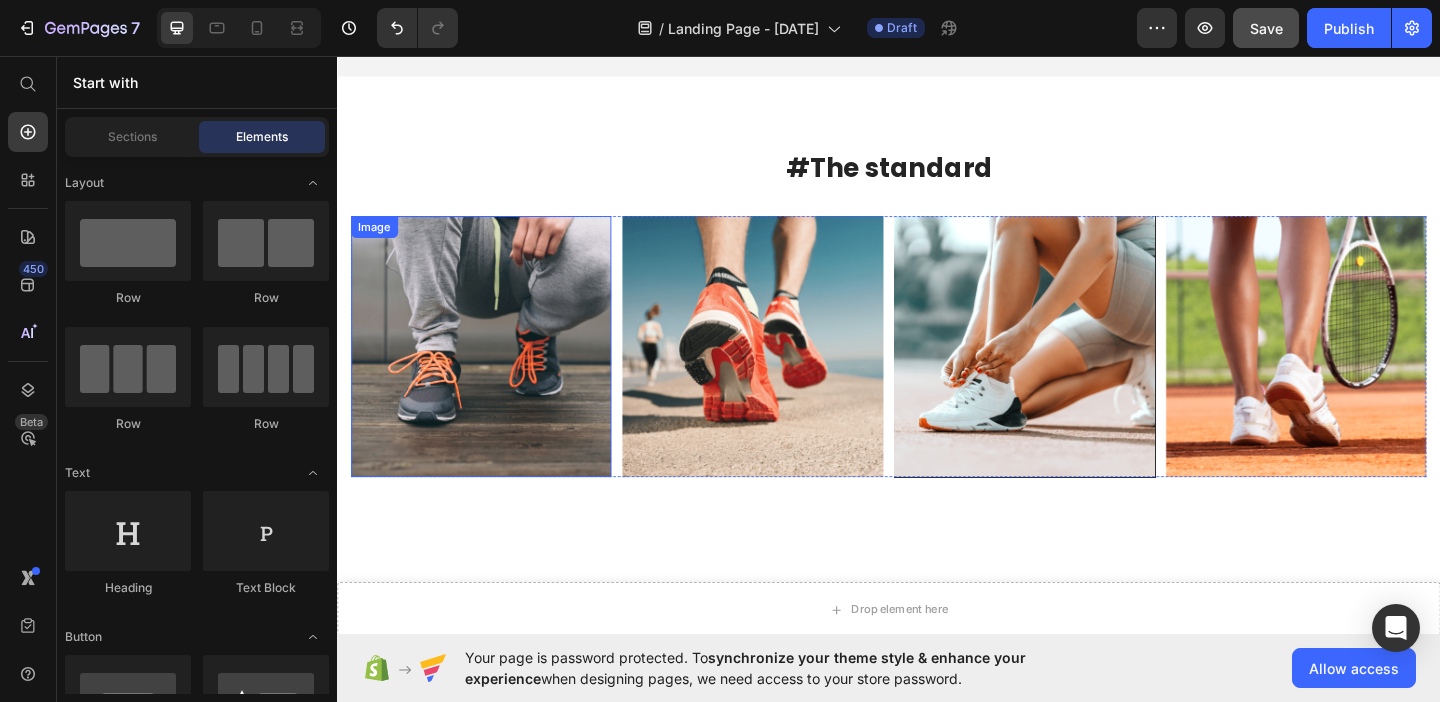 click at bounding box center [494, 372] 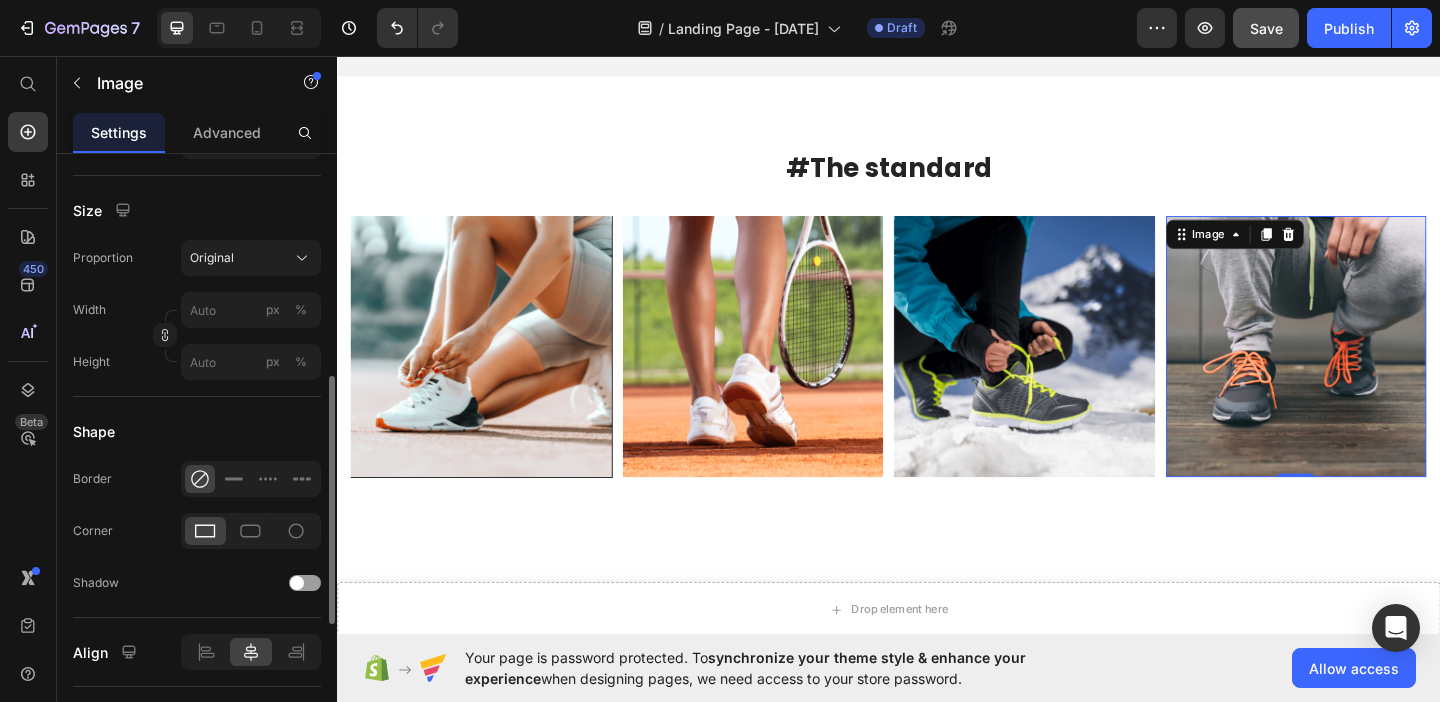 scroll, scrollTop: 537, scrollLeft: 0, axis: vertical 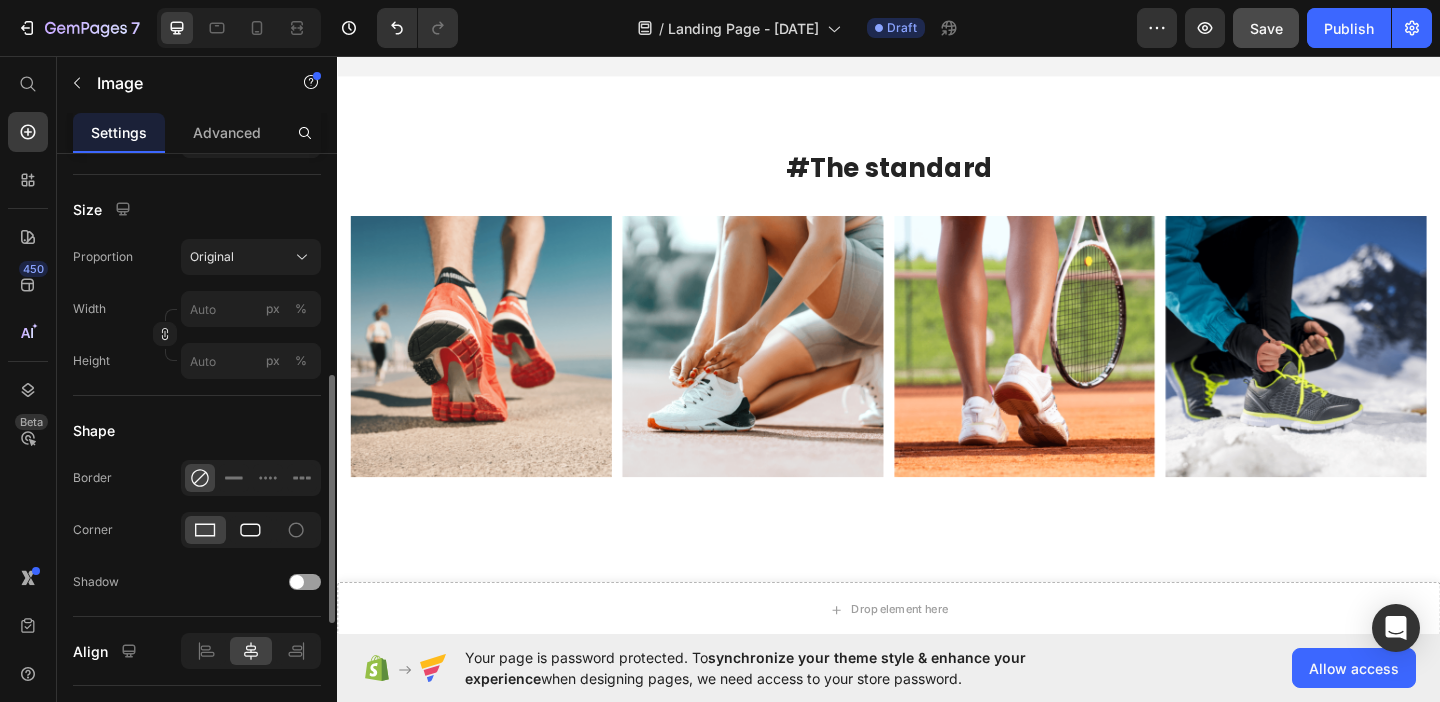 click 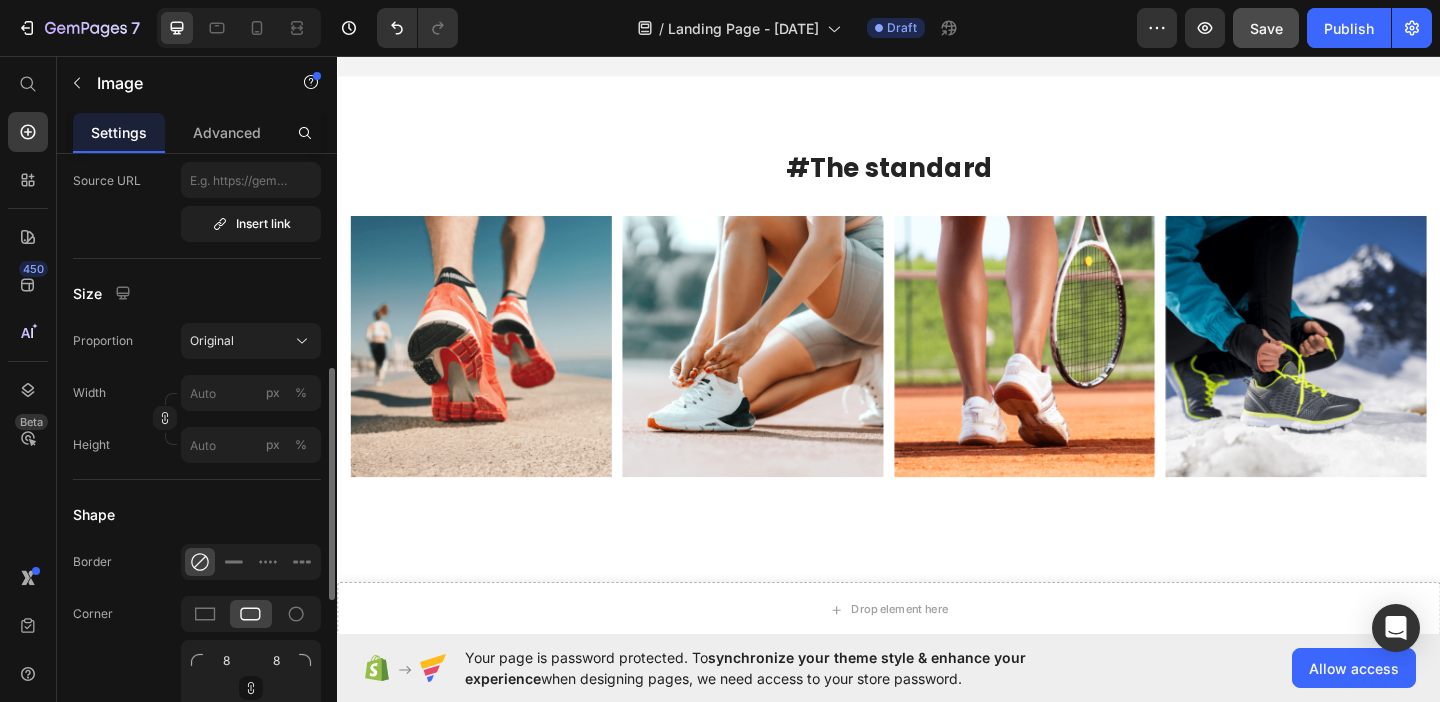 scroll, scrollTop: 552, scrollLeft: 0, axis: vertical 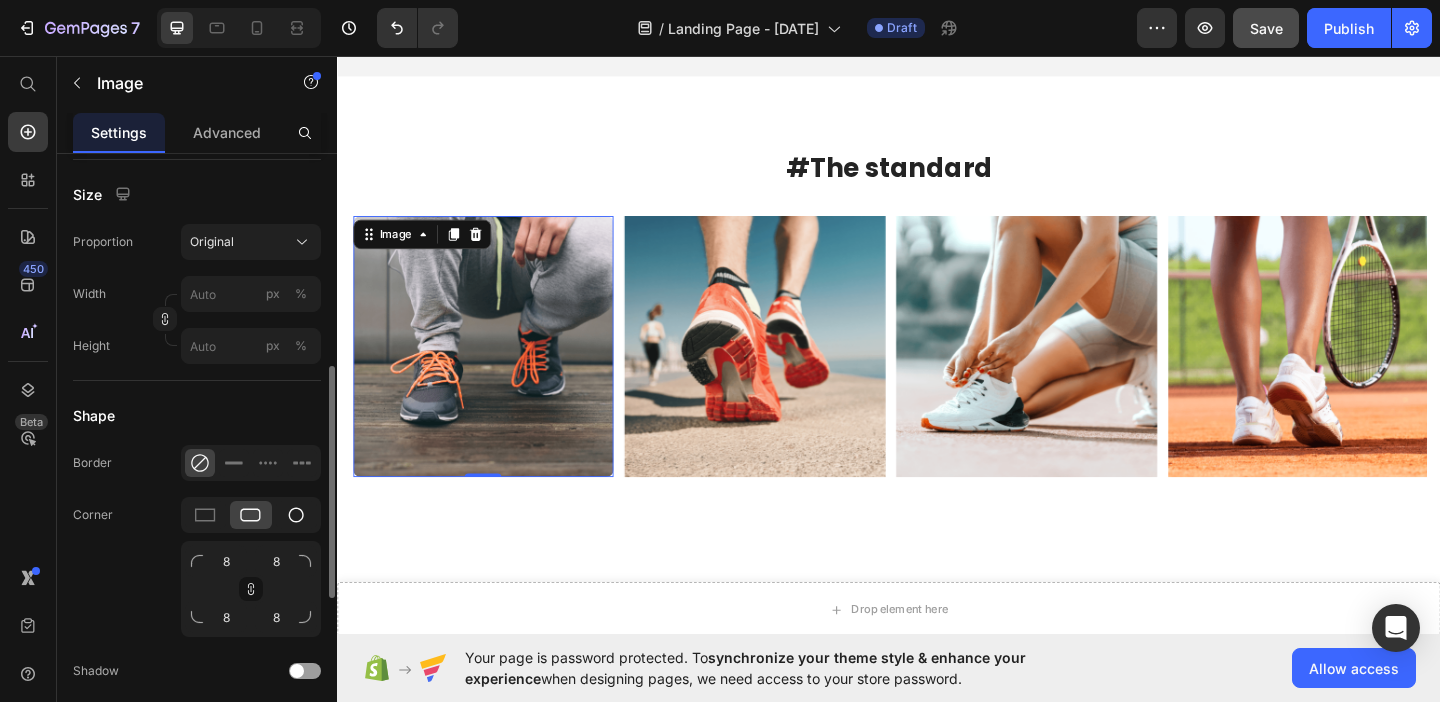 click 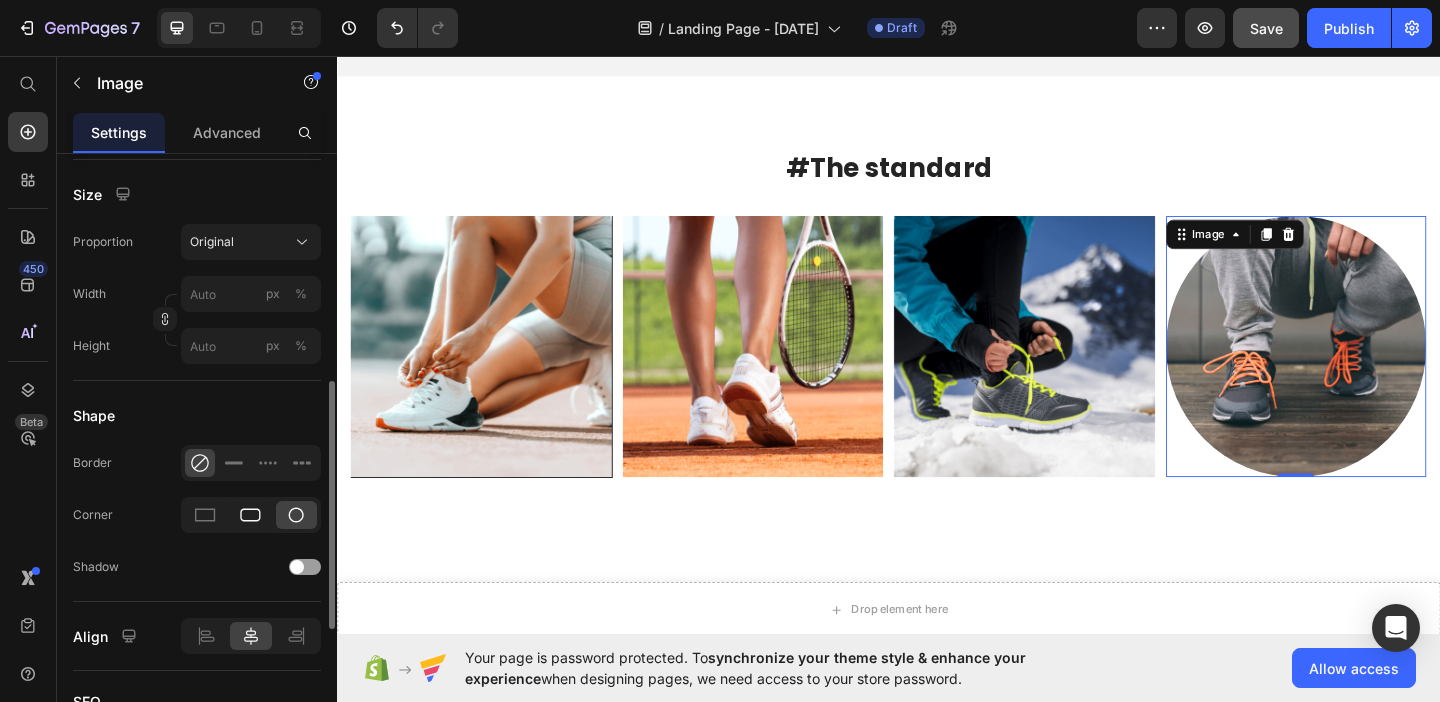 click 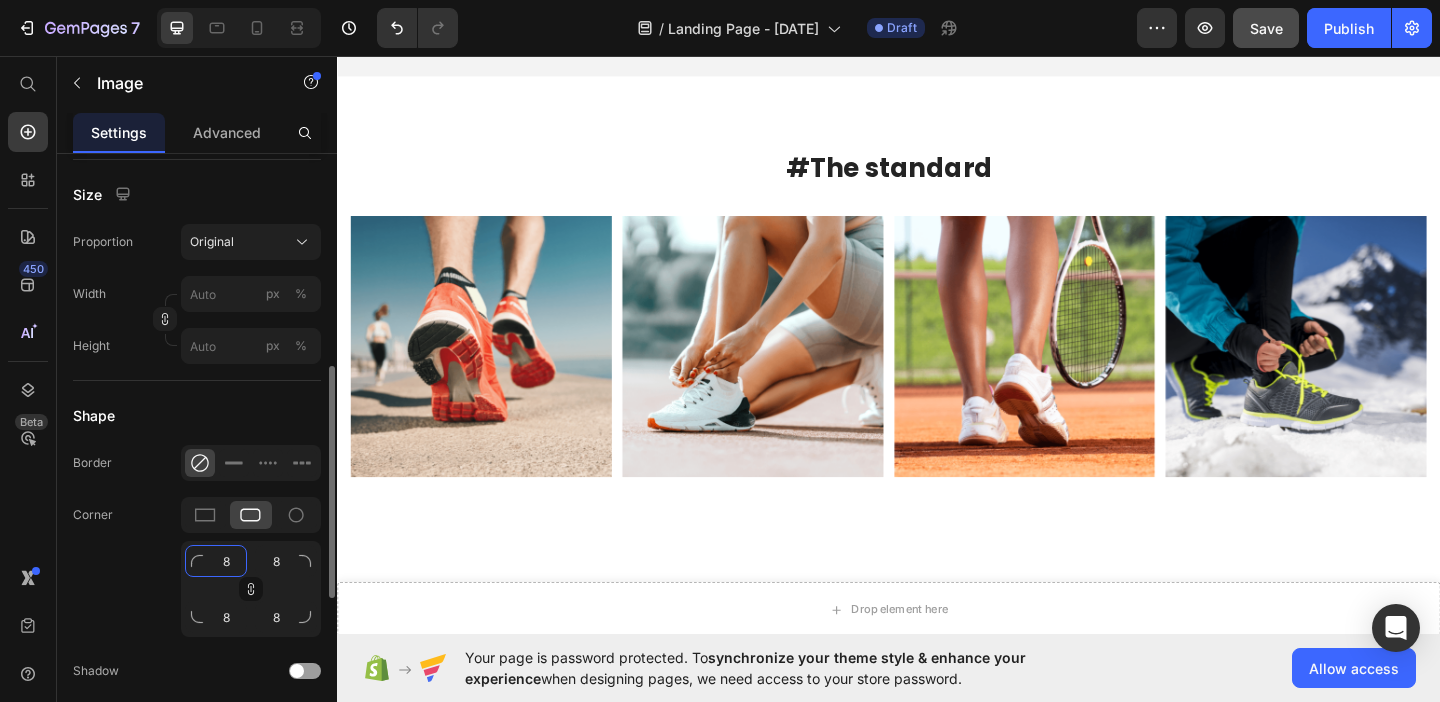 click on "8" 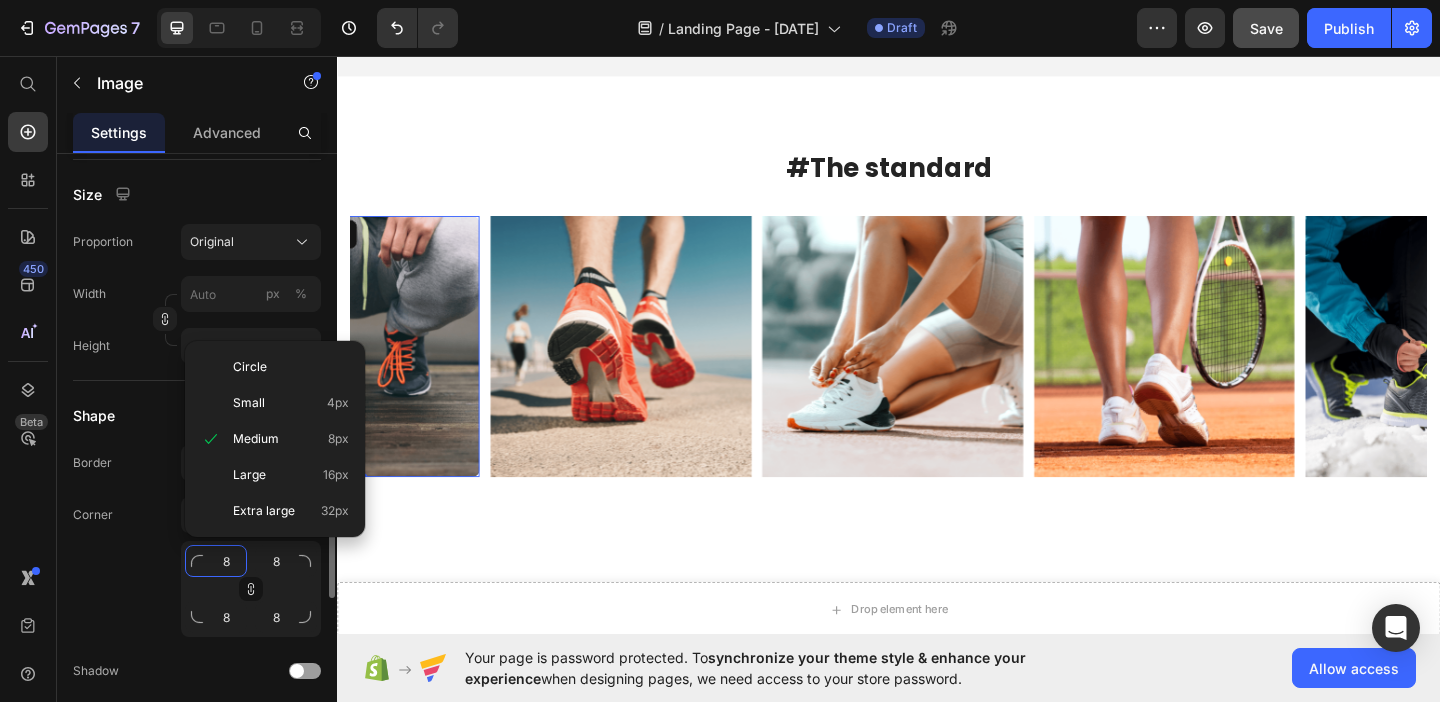type on "3" 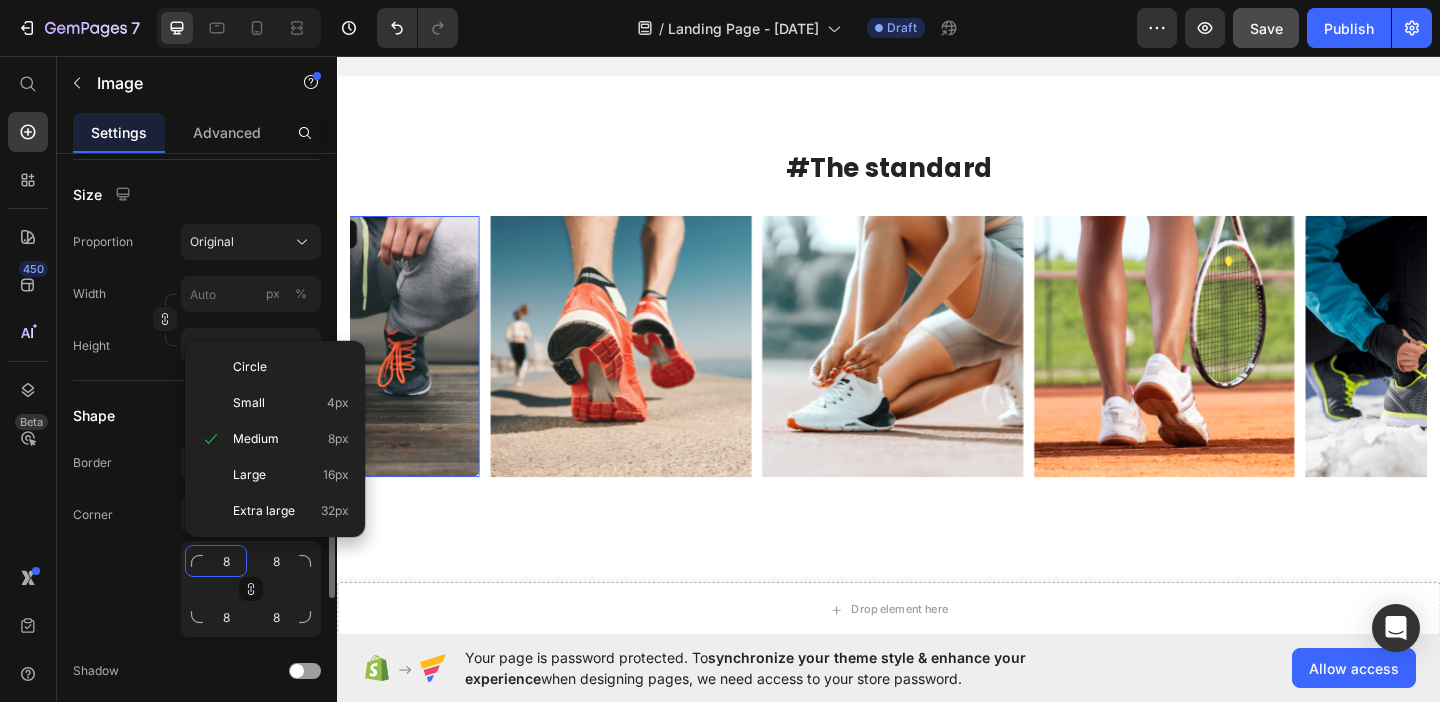 type on "3" 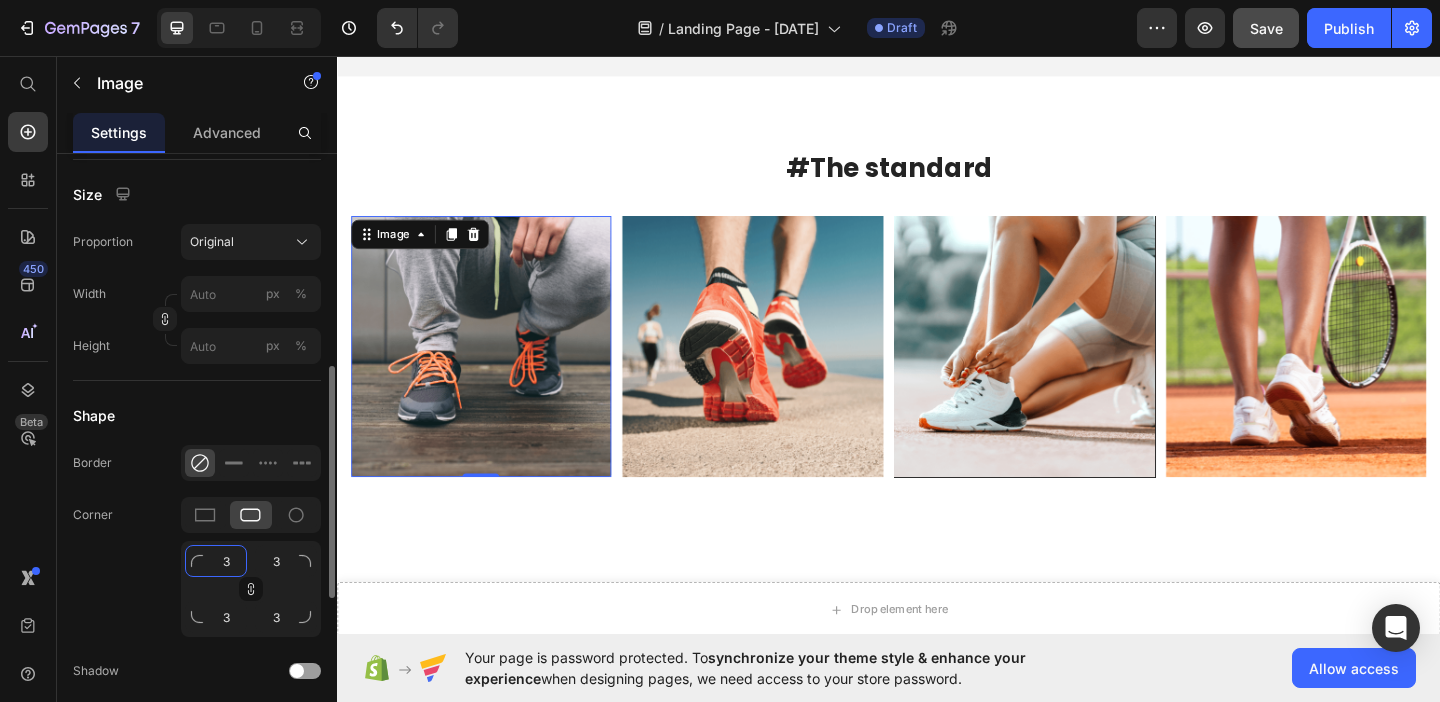 type on "32" 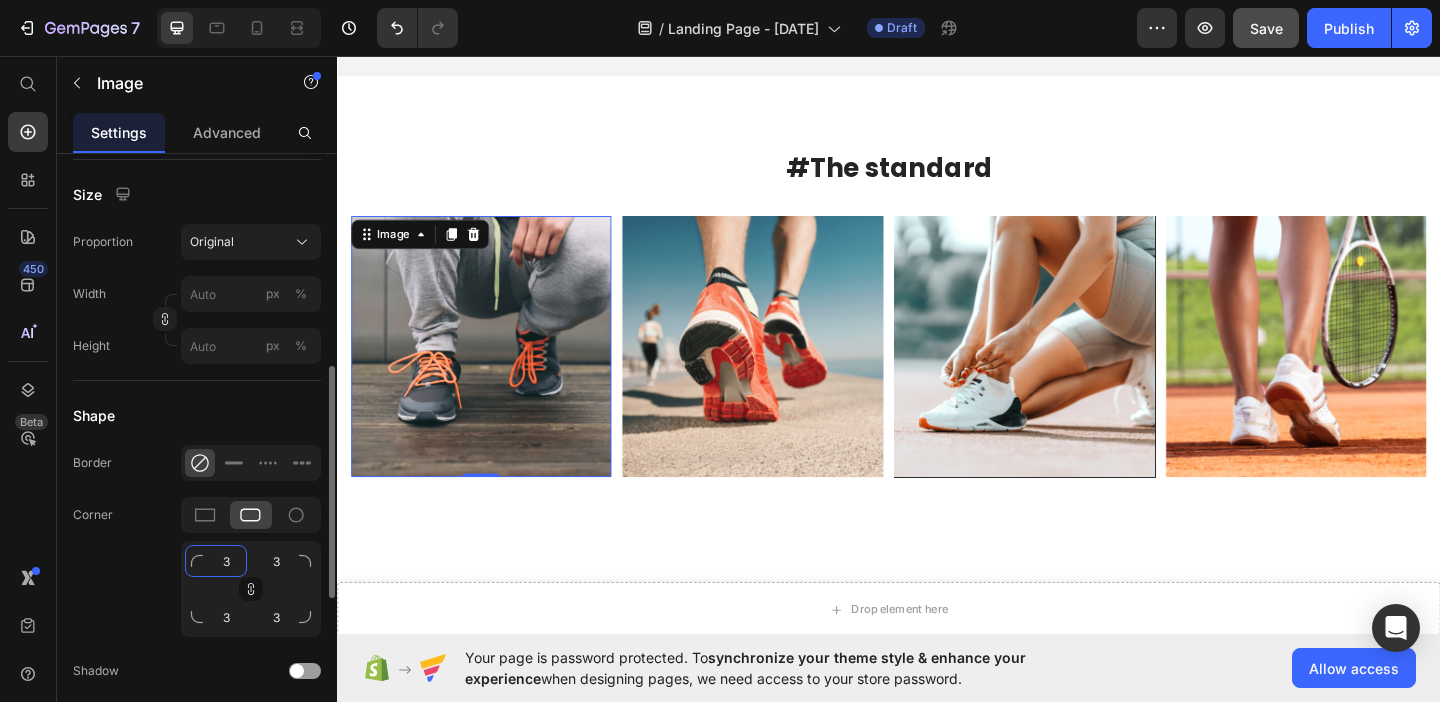 type on "32" 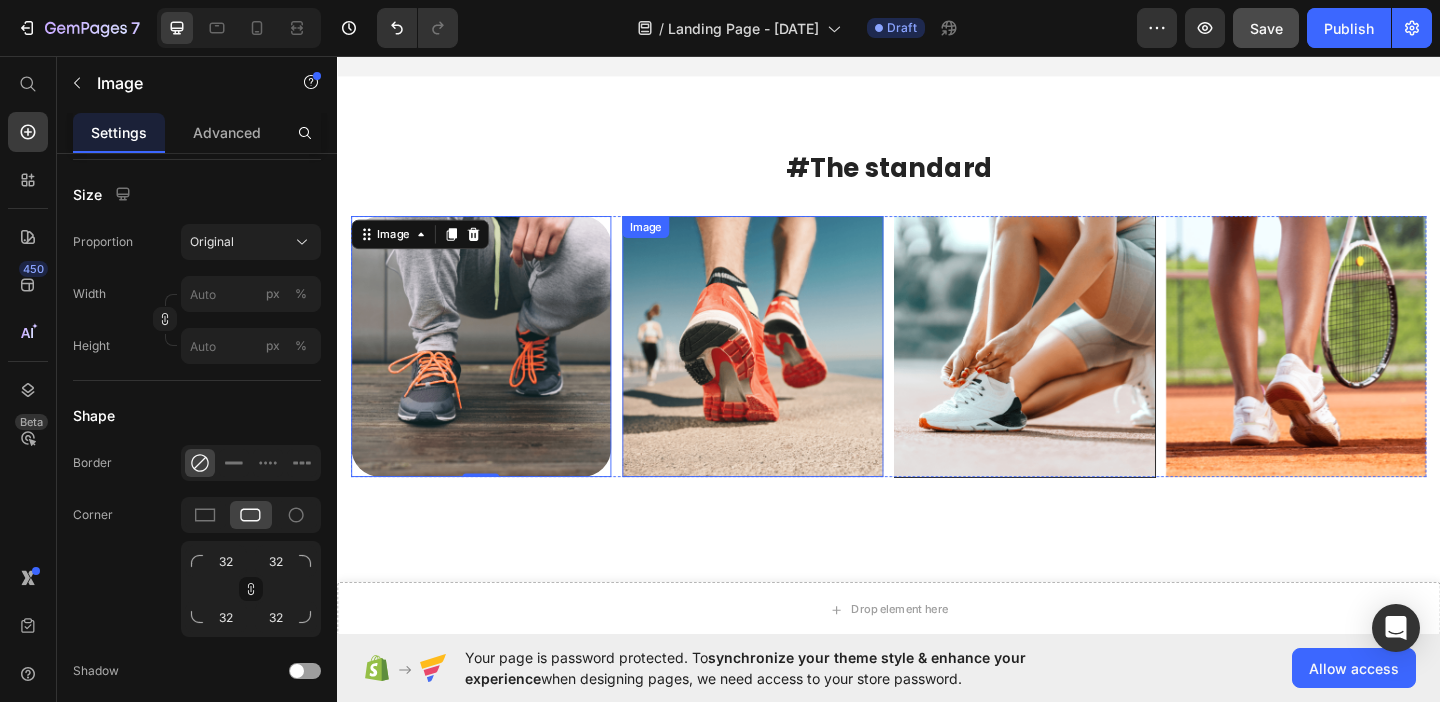 click at bounding box center (789, 372) 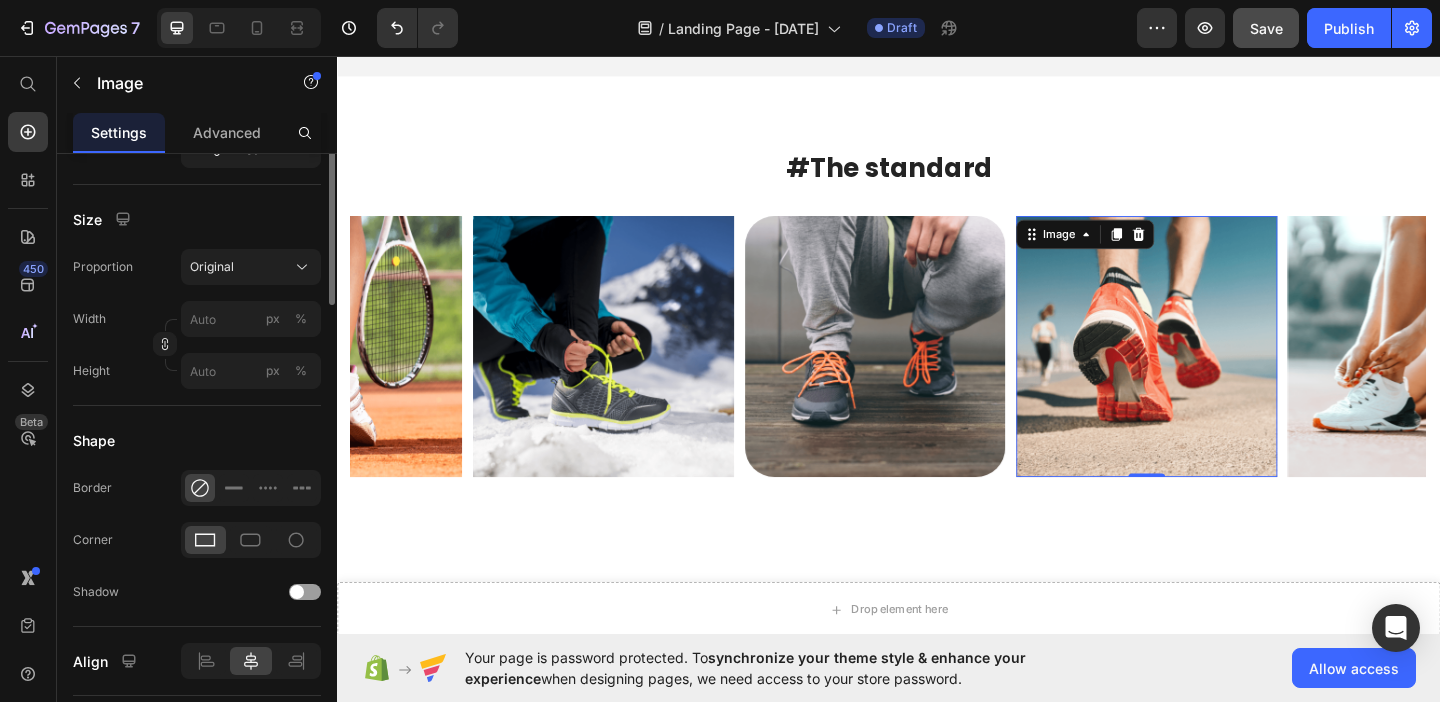 scroll, scrollTop: 305, scrollLeft: 0, axis: vertical 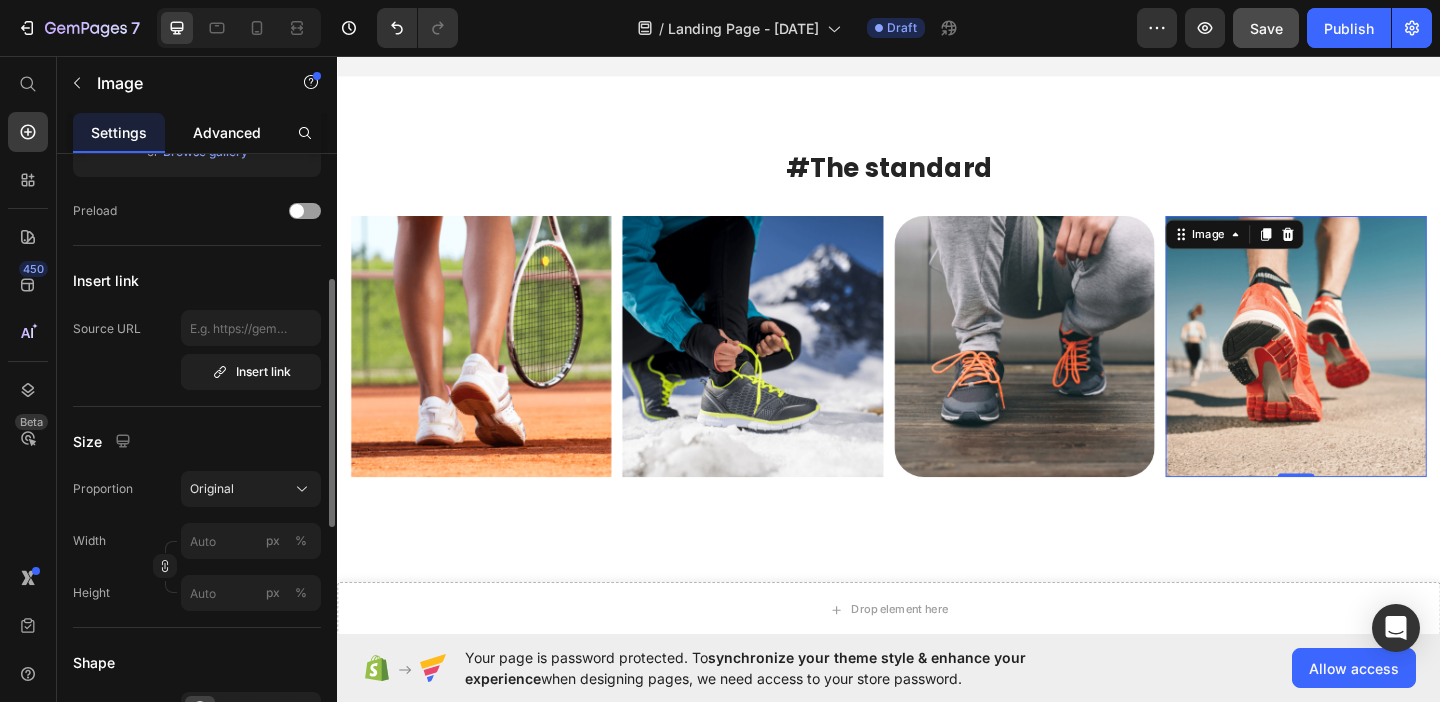 click on "Advanced" at bounding box center (227, 132) 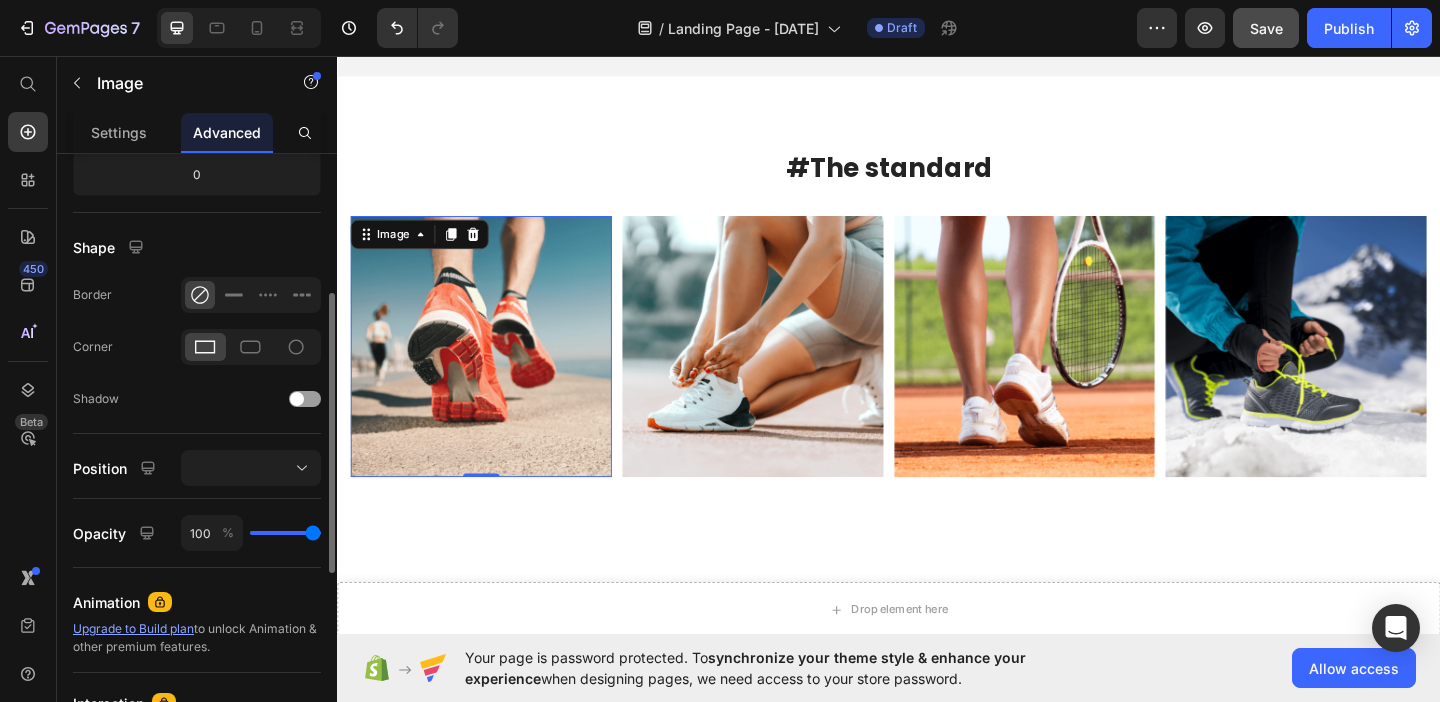 scroll, scrollTop: 454, scrollLeft: 0, axis: vertical 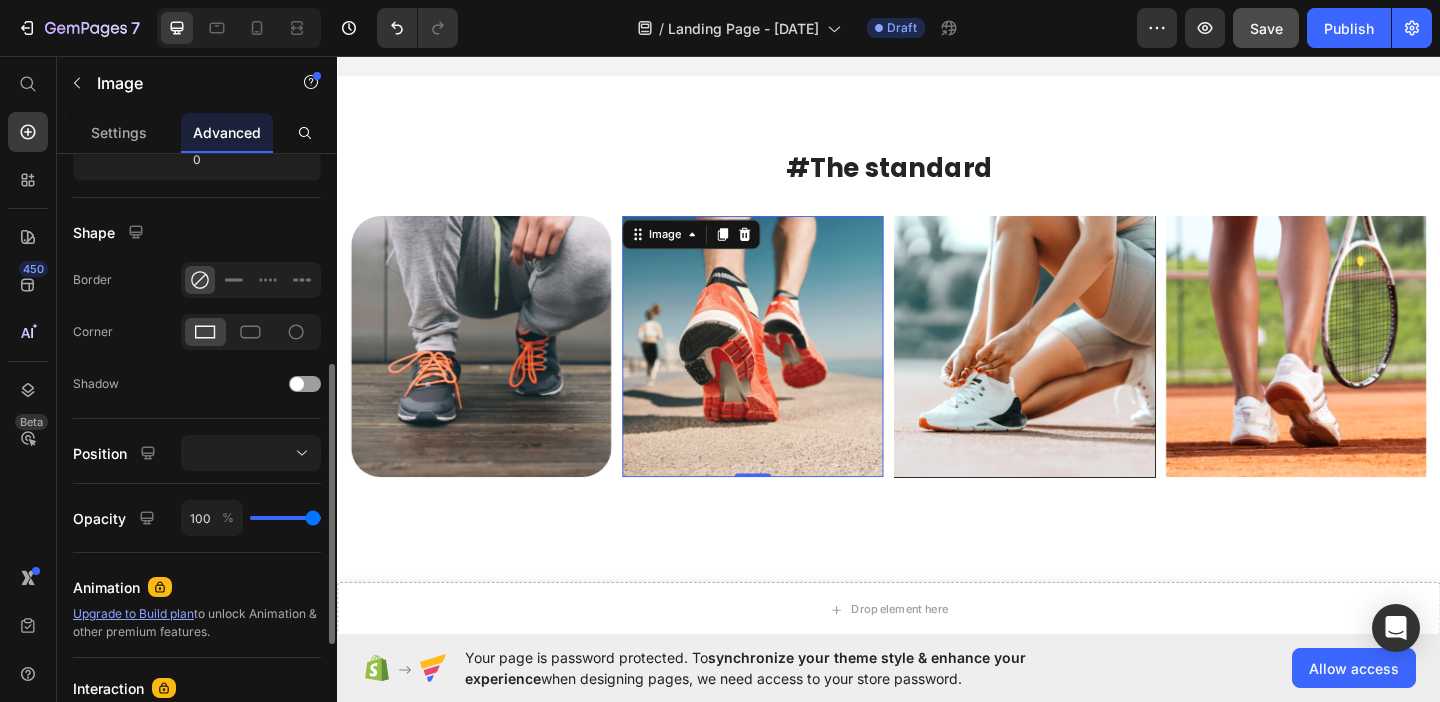 click 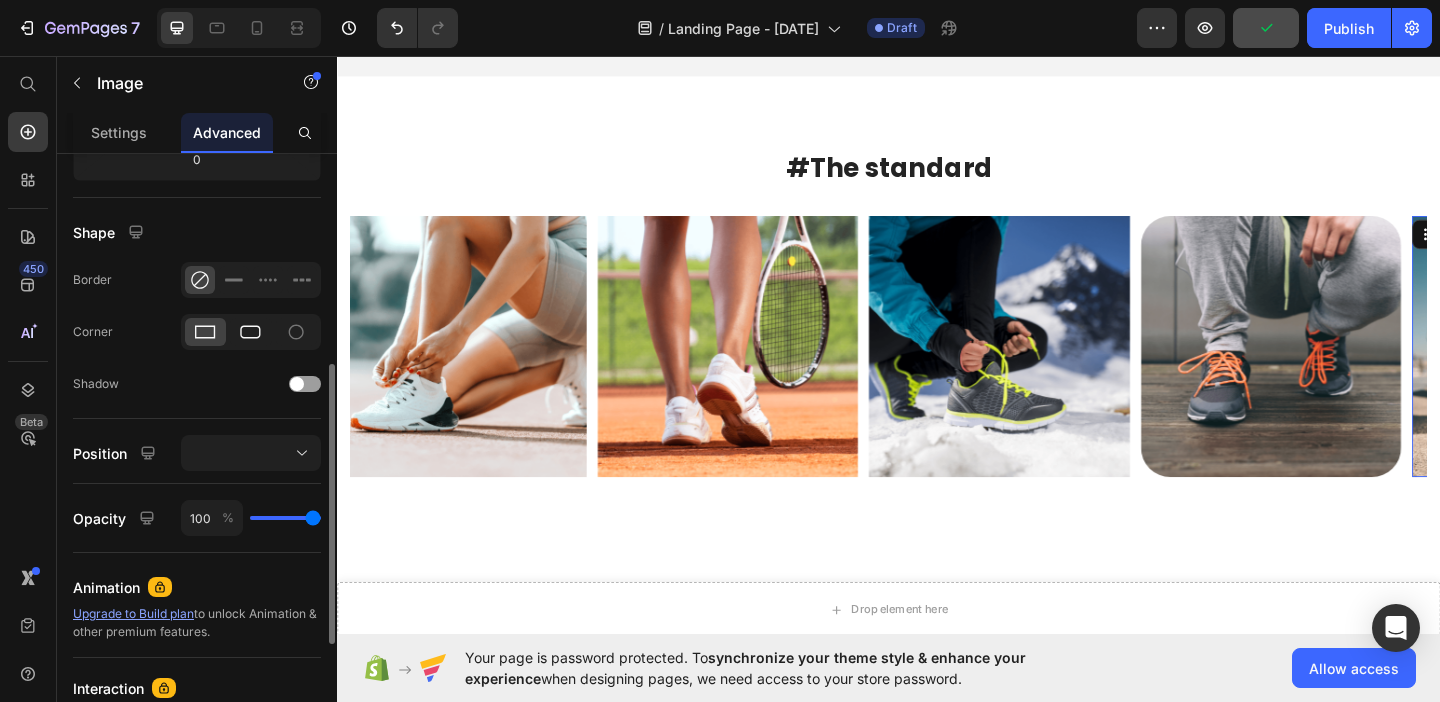 click 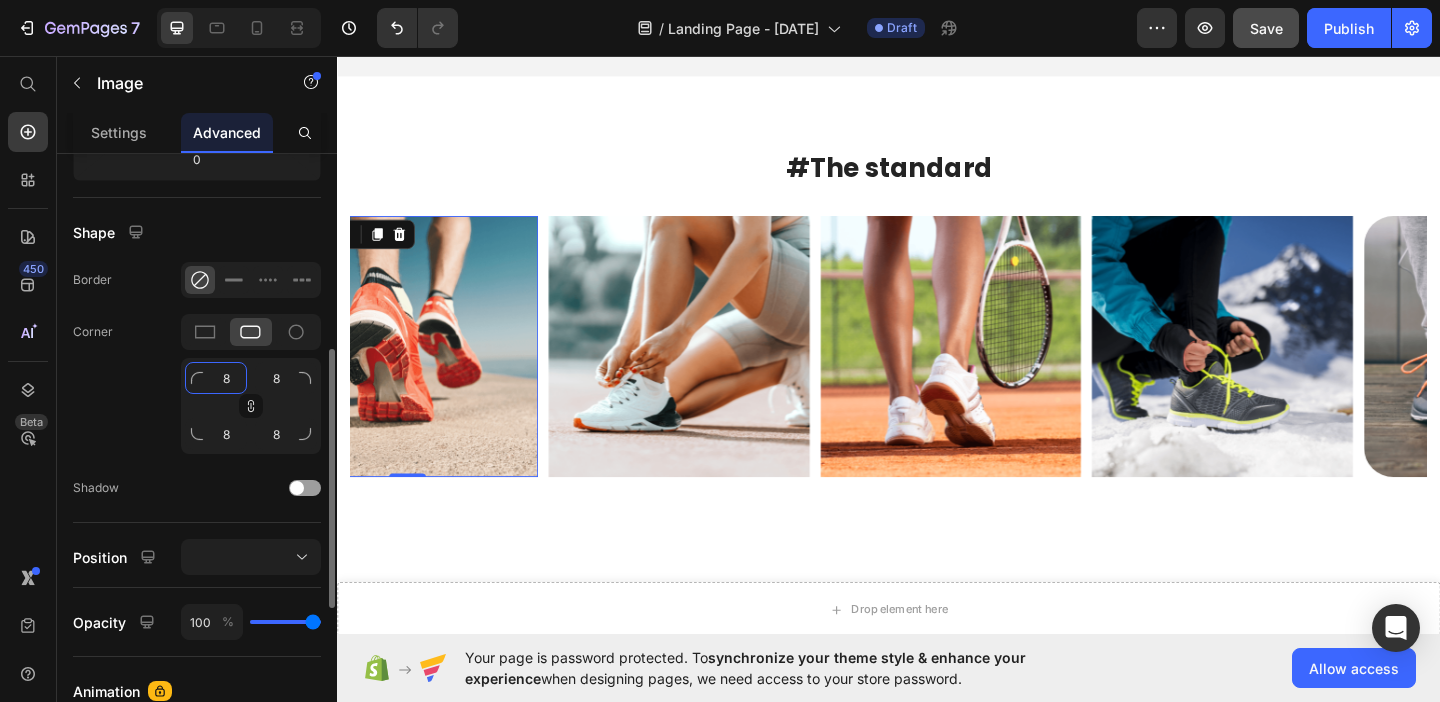 click on "8" 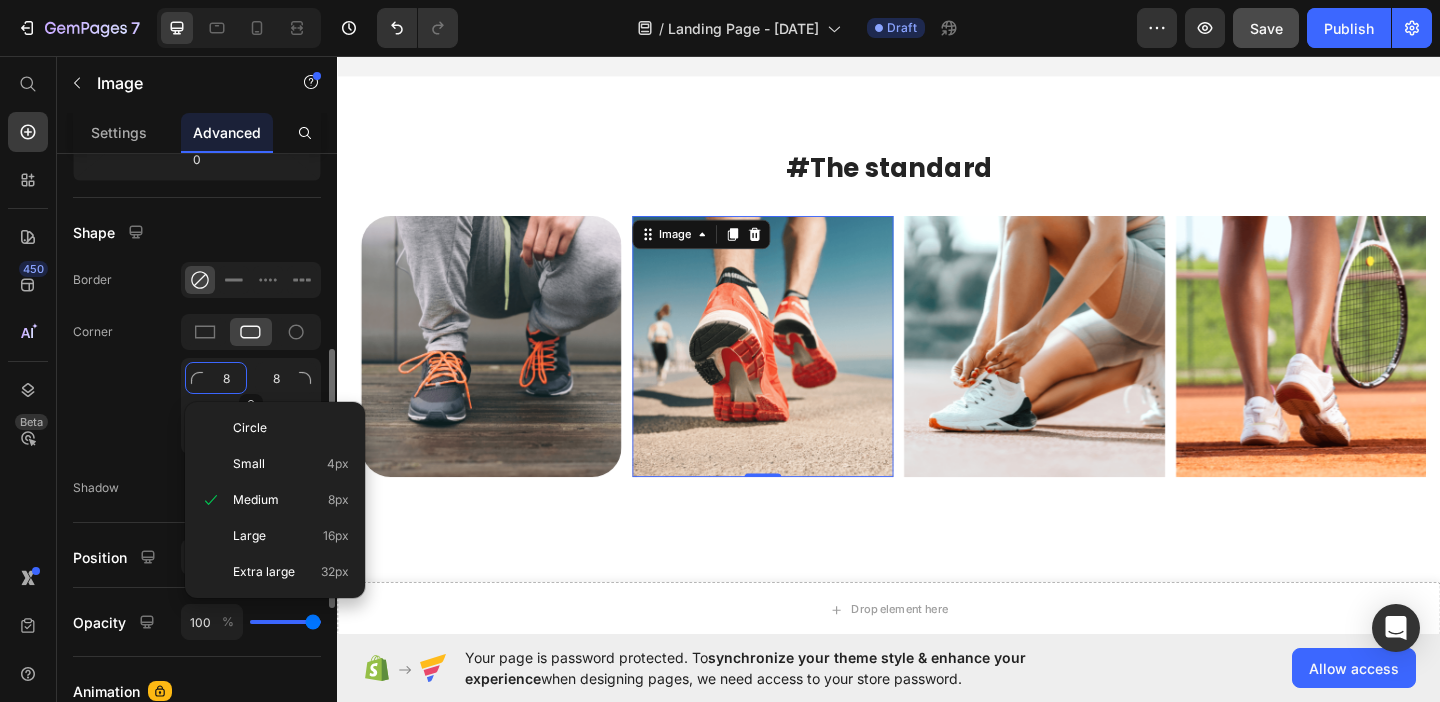 type on "2" 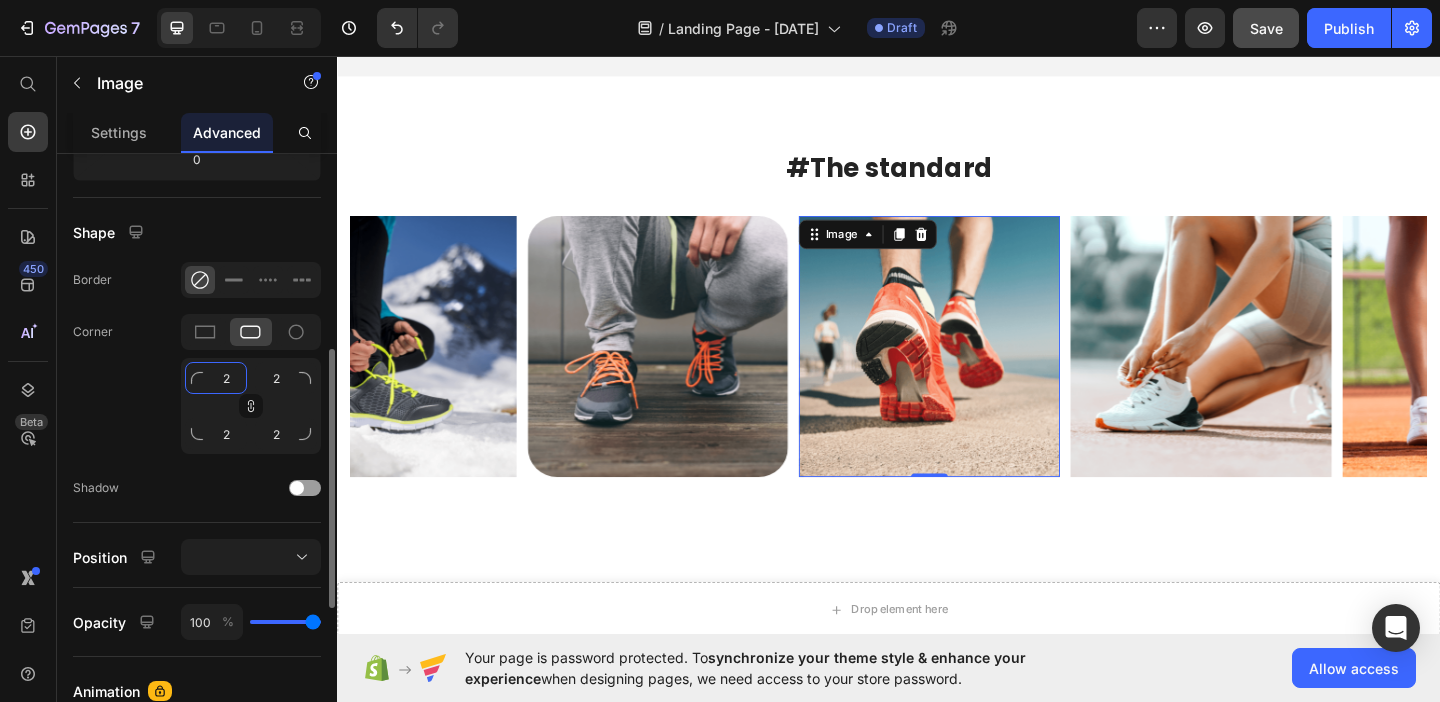 type on "28" 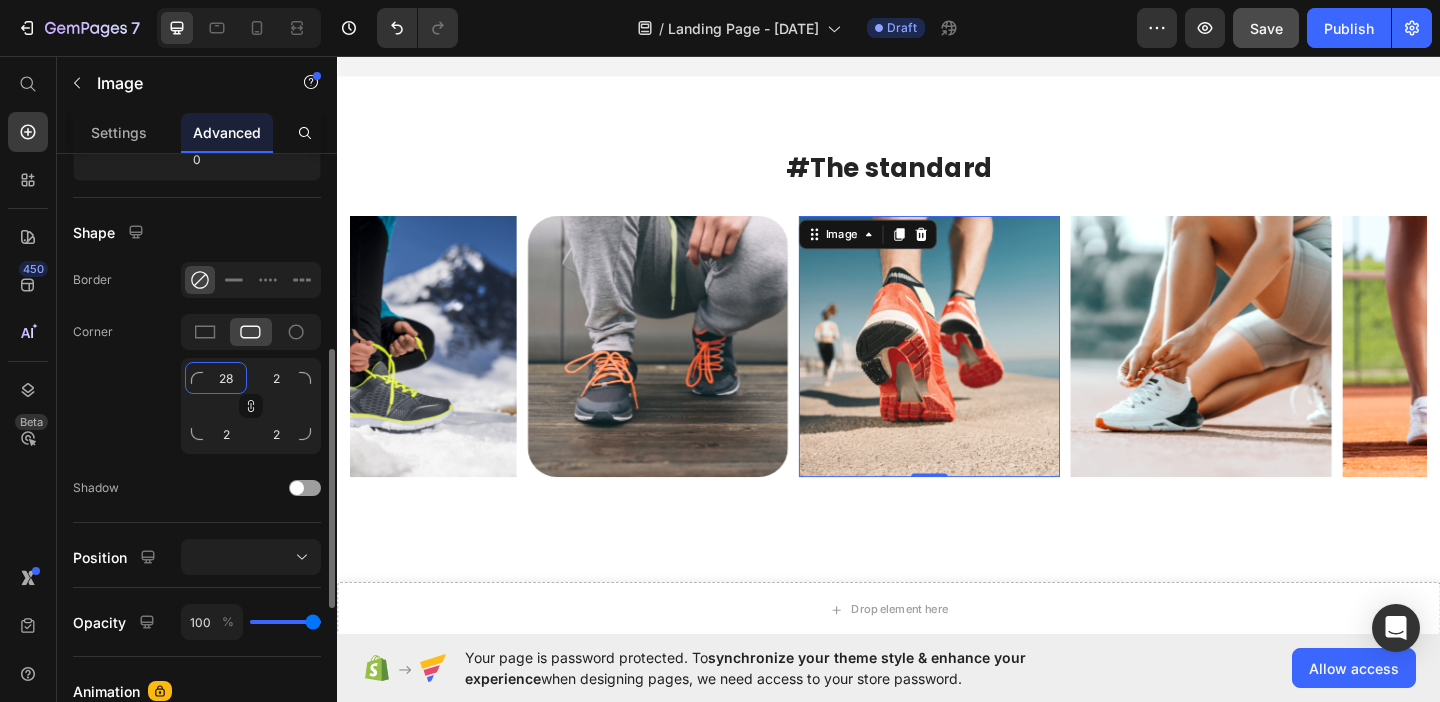 type on "28" 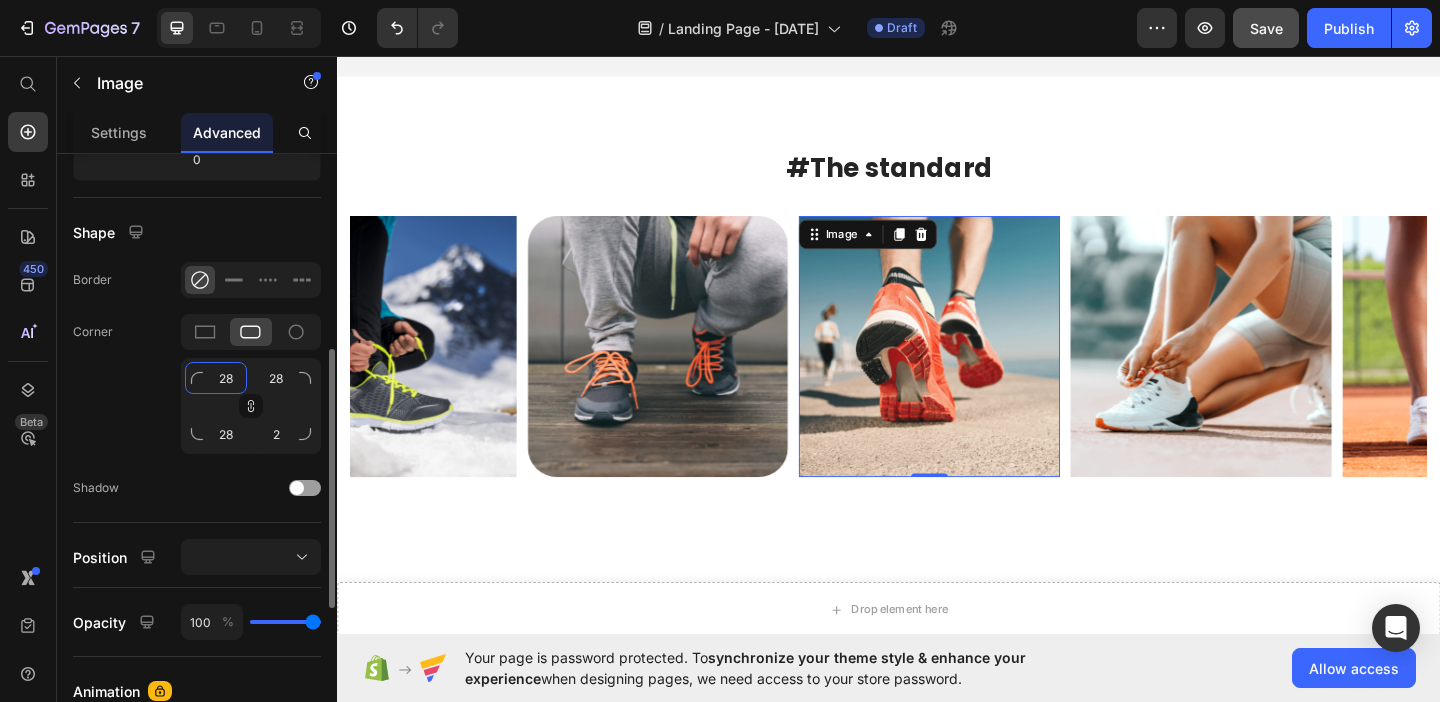 type on "28" 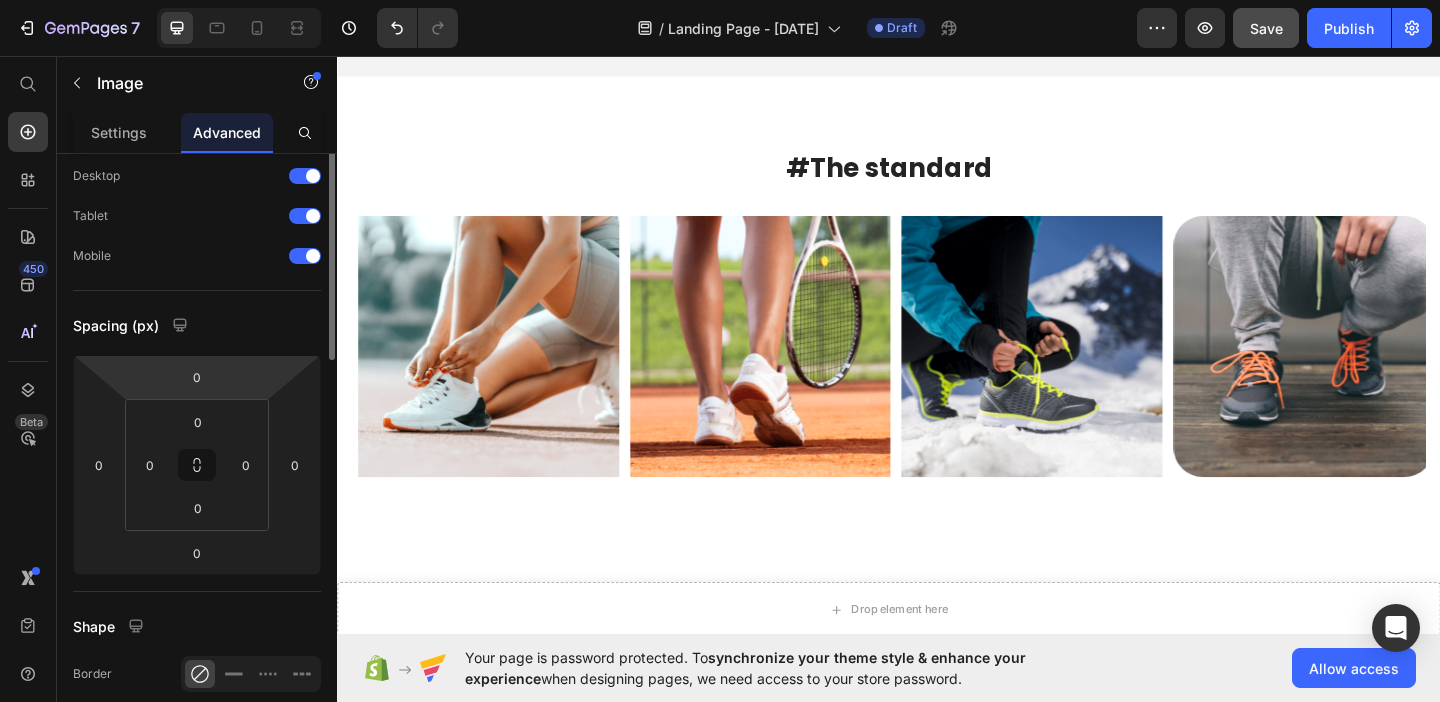 scroll, scrollTop: 0, scrollLeft: 0, axis: both 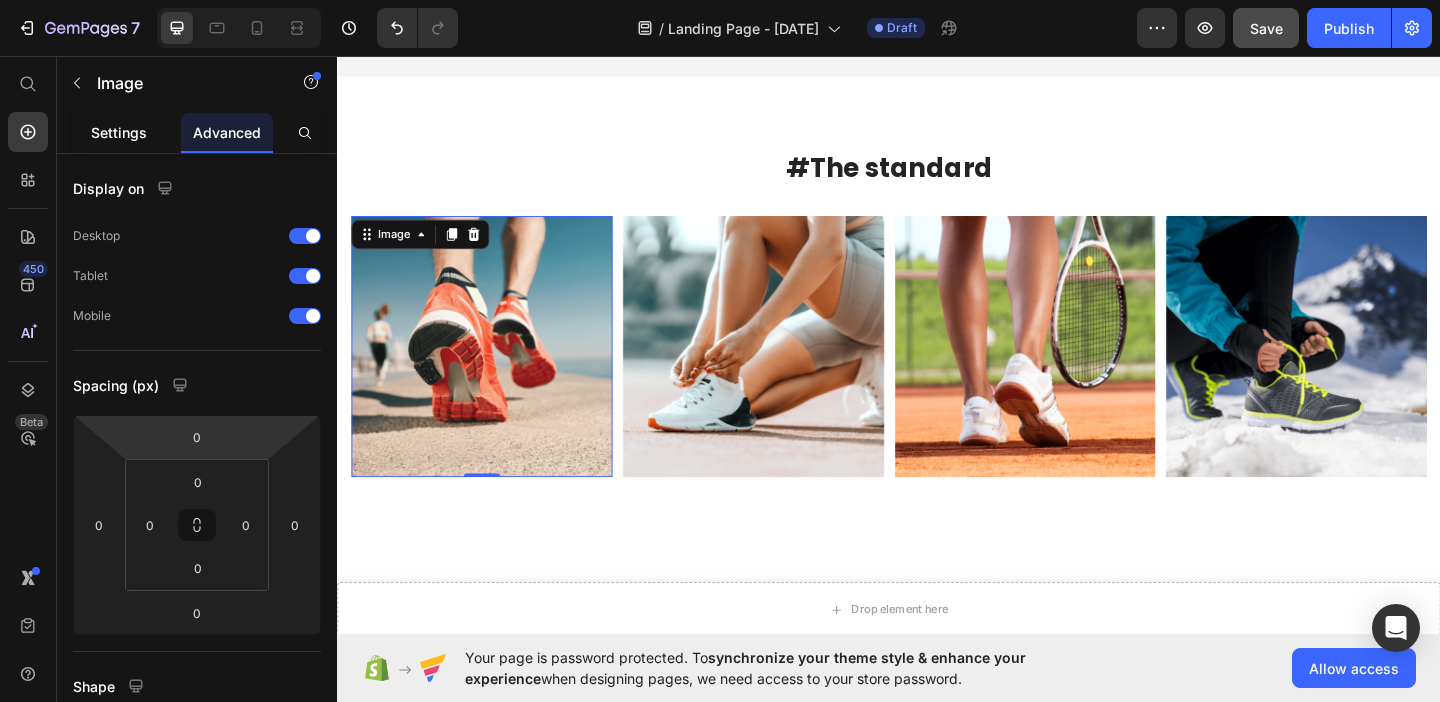 click on "Settings" at bounding box center (119, 132) 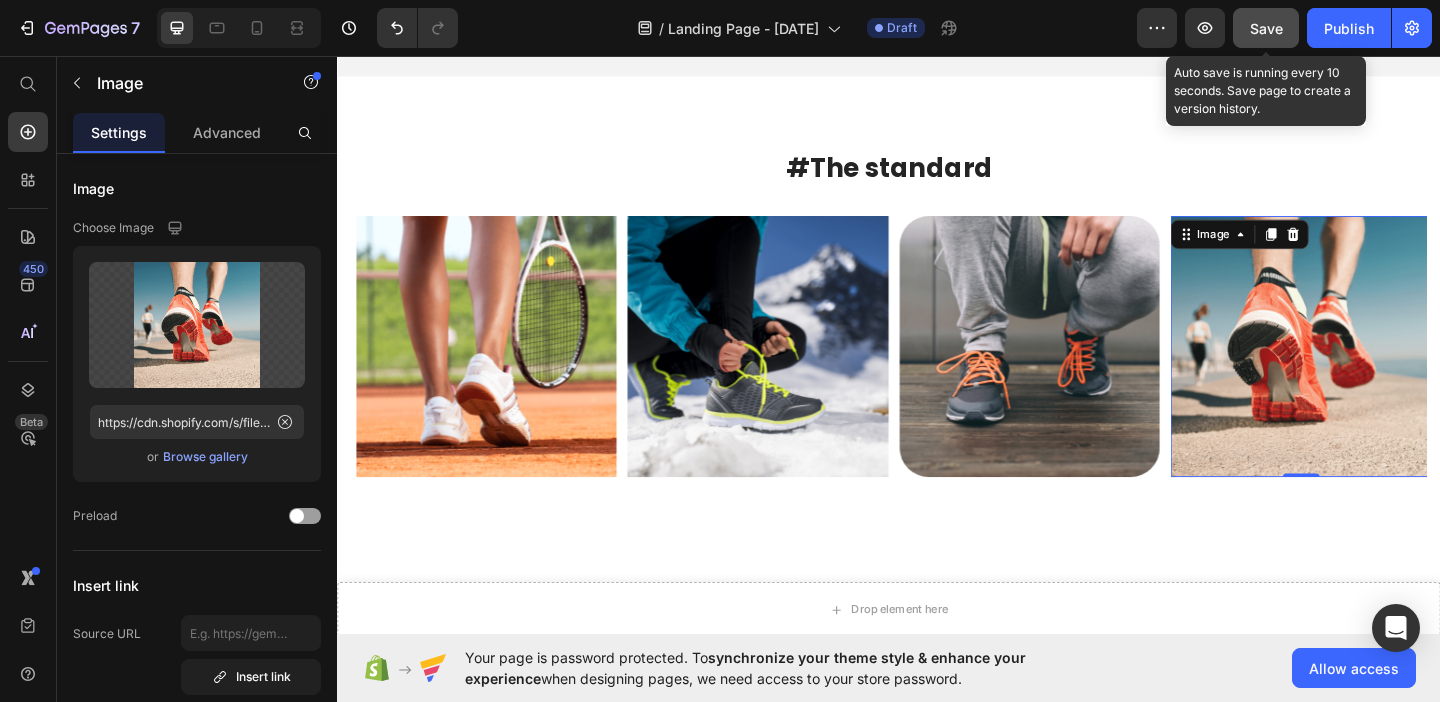 click on "Save" at bounding box center [1266, 28] 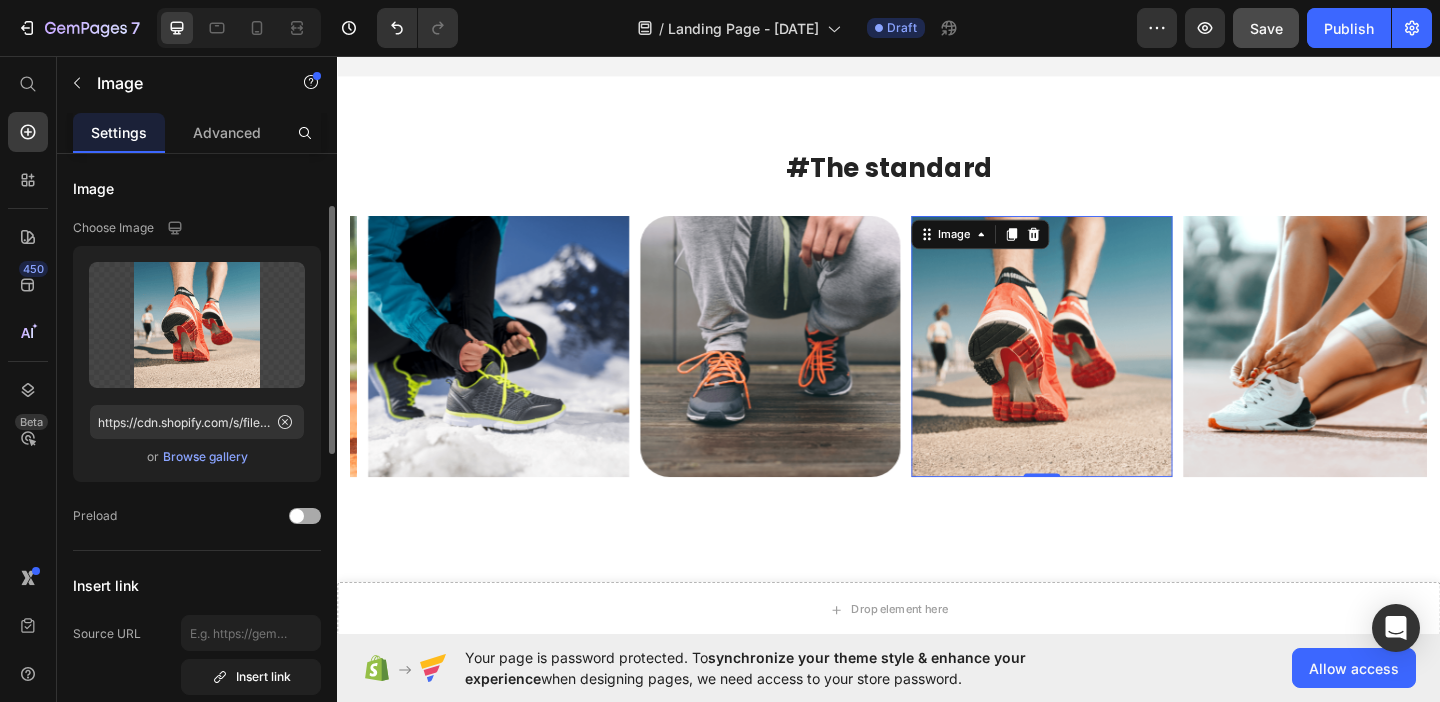 scroll, scrollTop: 83, scrollLeft: 0, axis: vertical 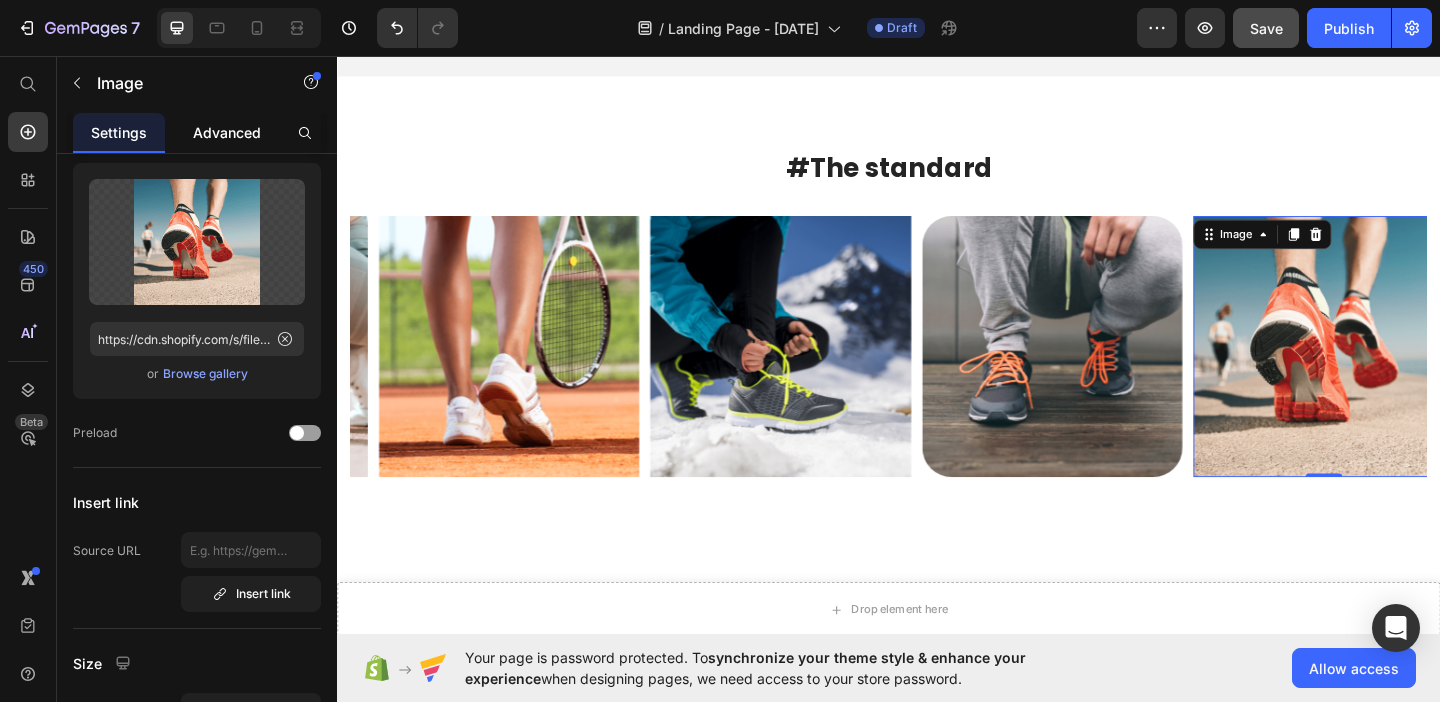click on "Advanced" 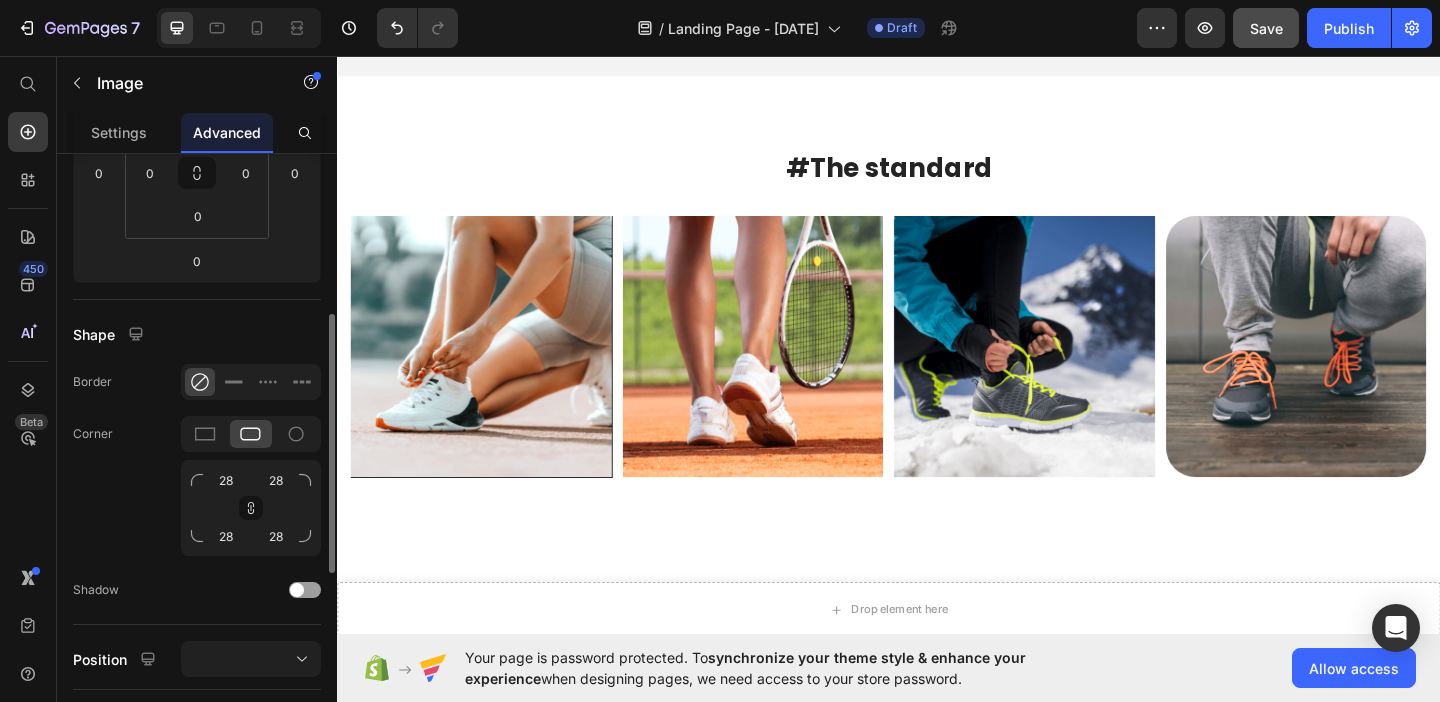 scroll, scrollTop: 359, scrollLeft: 0, axis: vertical 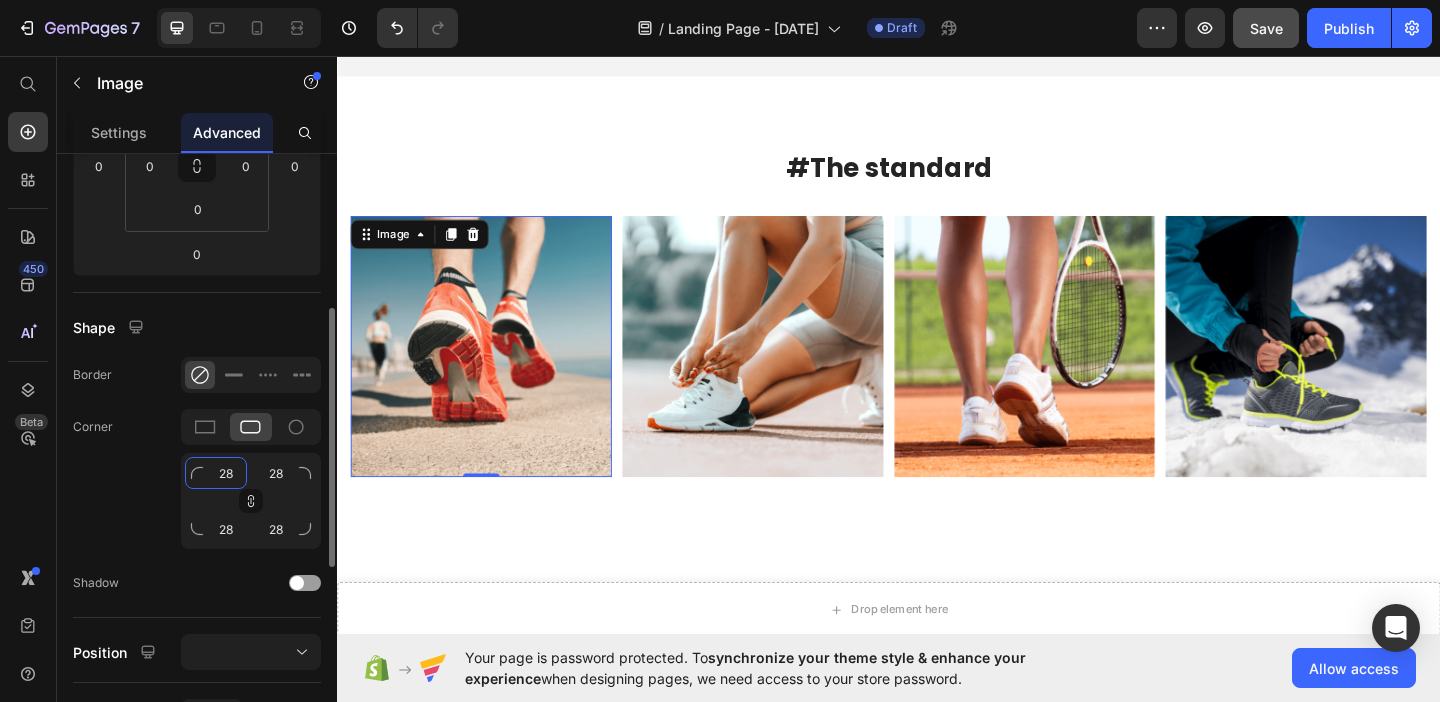 click on "28" 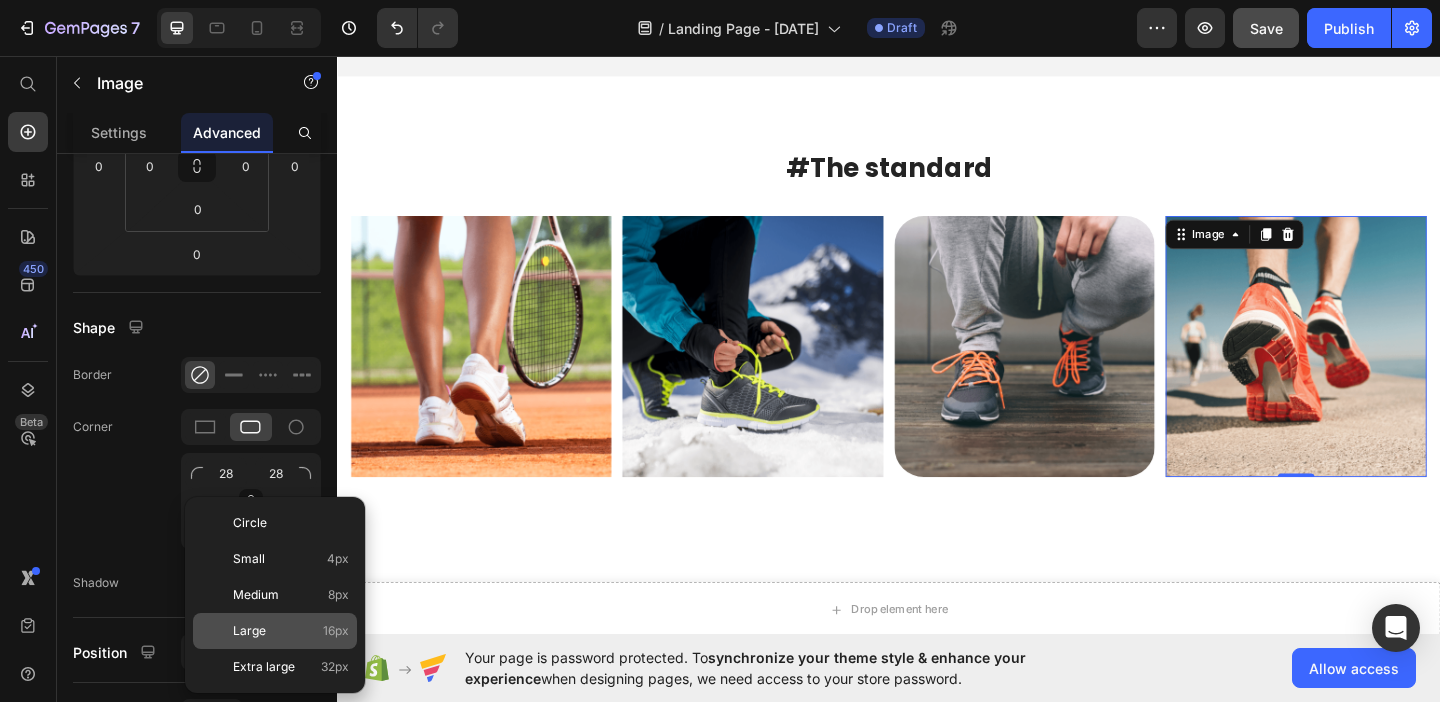 click on "Large" at bounding box center [249, 631] 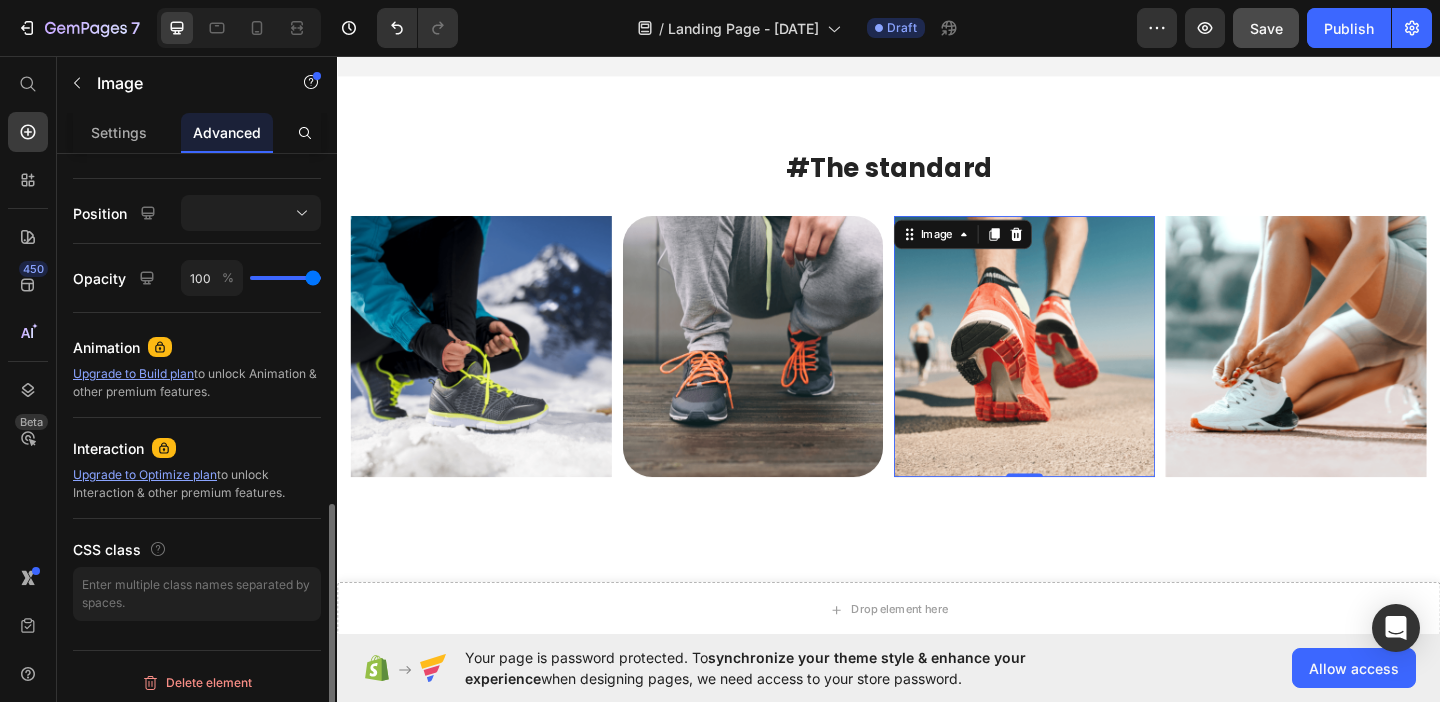 scroll, scrollTop: 803, scrollLeft: 0, axis: vertical 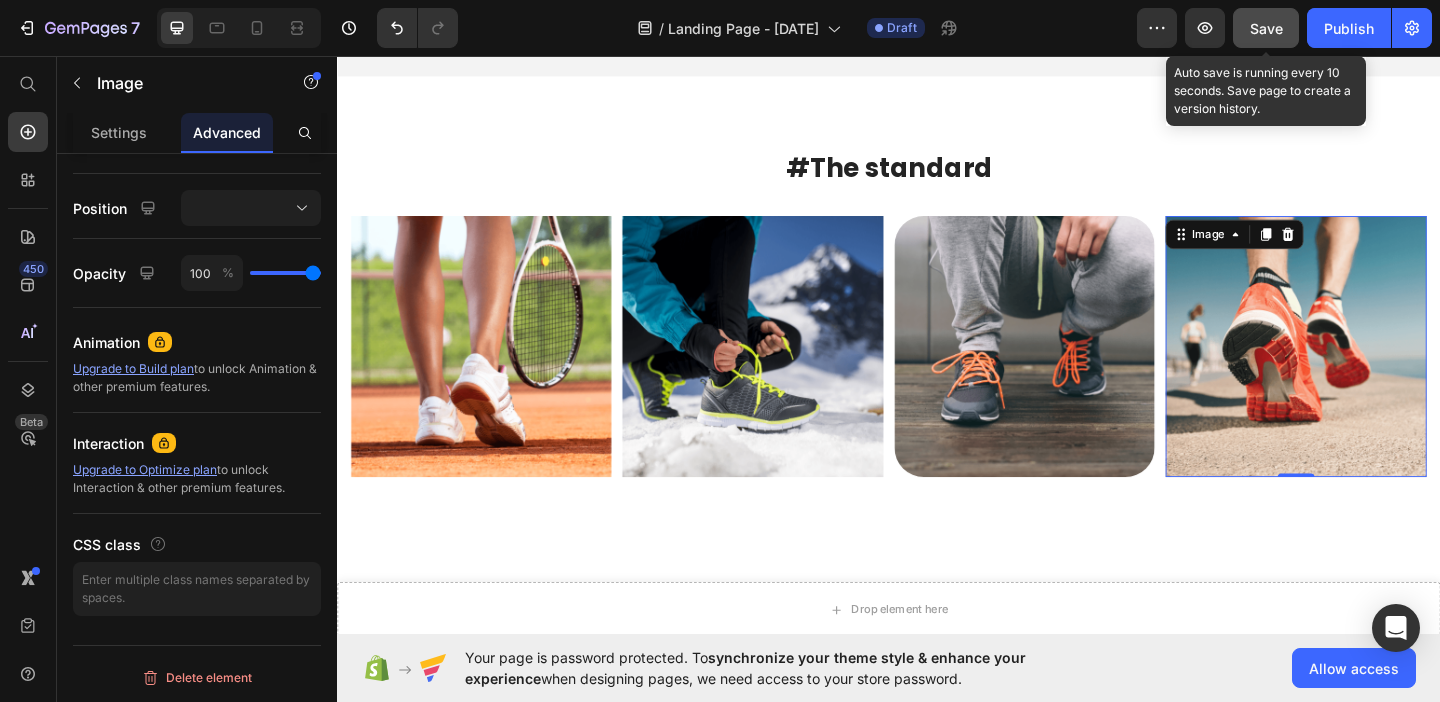 click on "Save" at bounding box center (1266, 28) 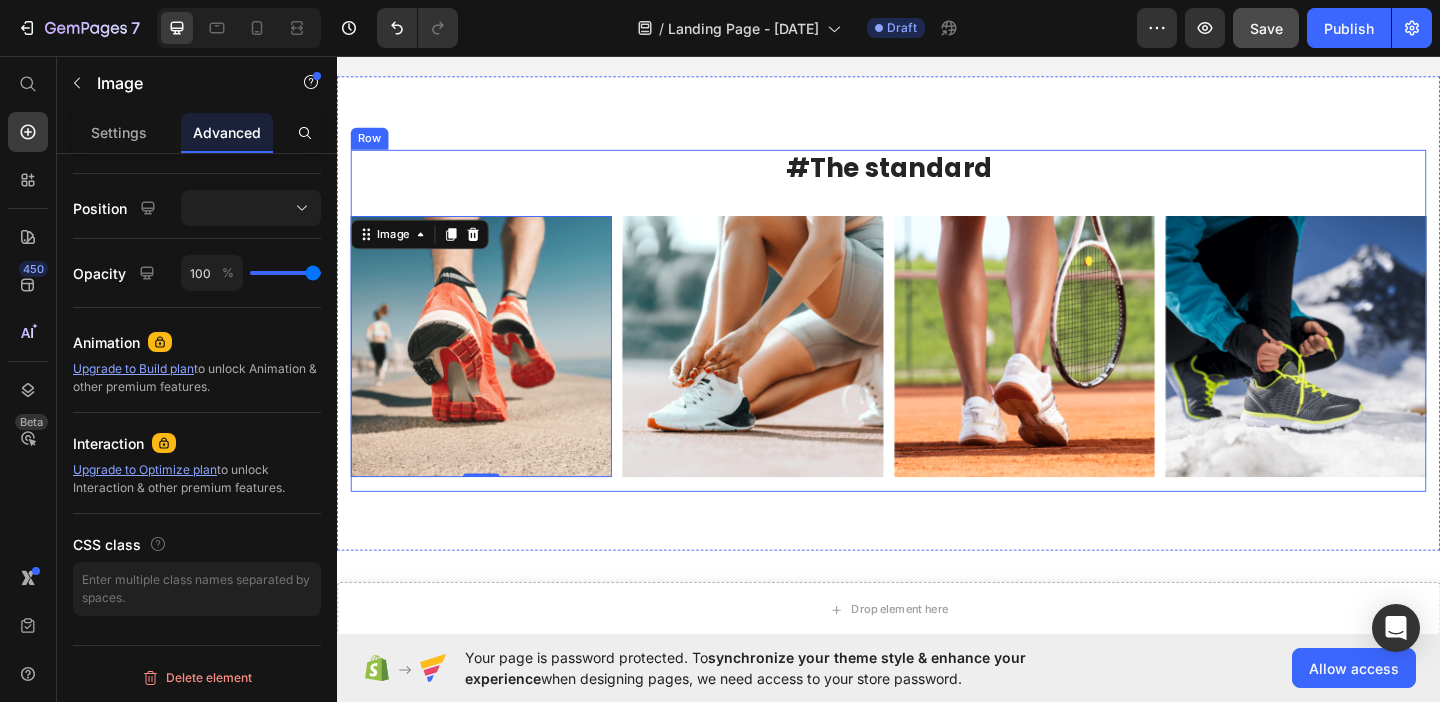 click on "#The standard Heading Image   0 Image Image Image Image Carousel" at bounding box center [937, 344] 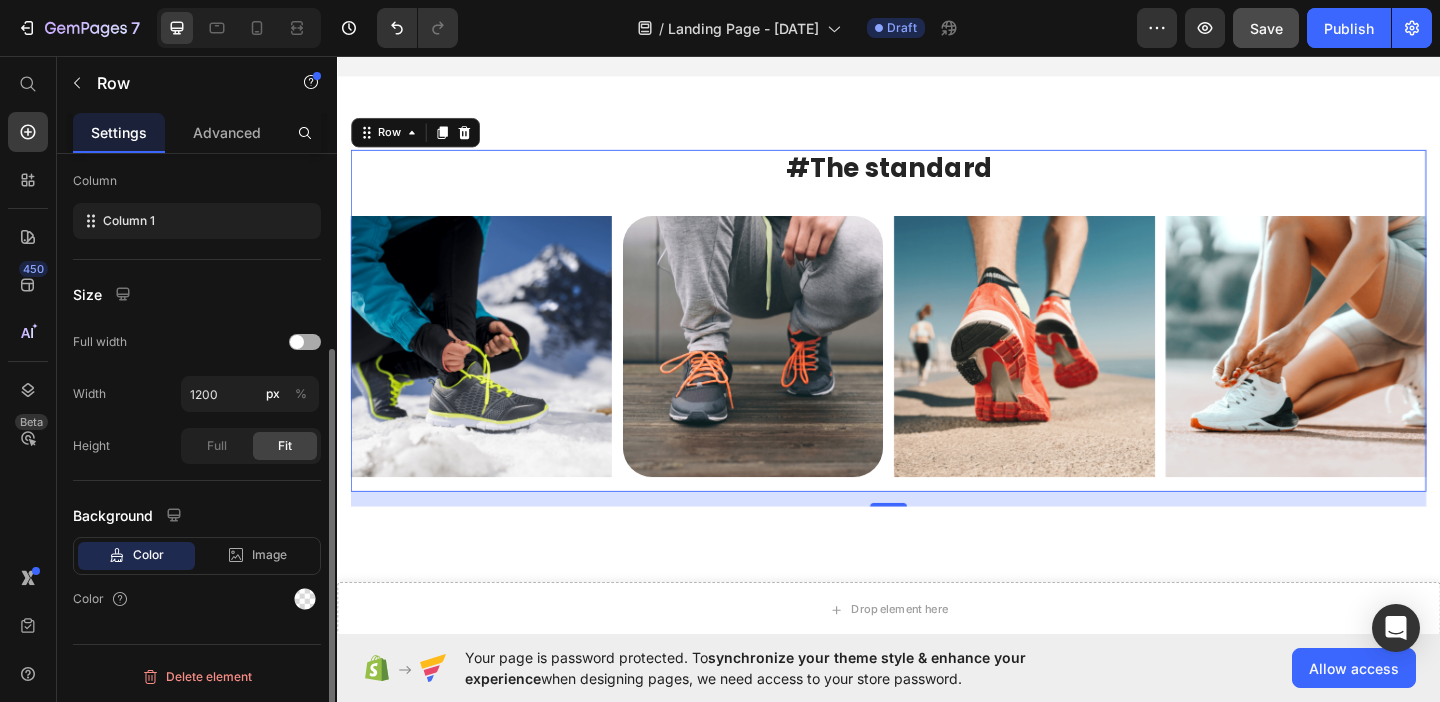 scroll, scrollTop: 302, scrollLeft: 0, axis: vertical 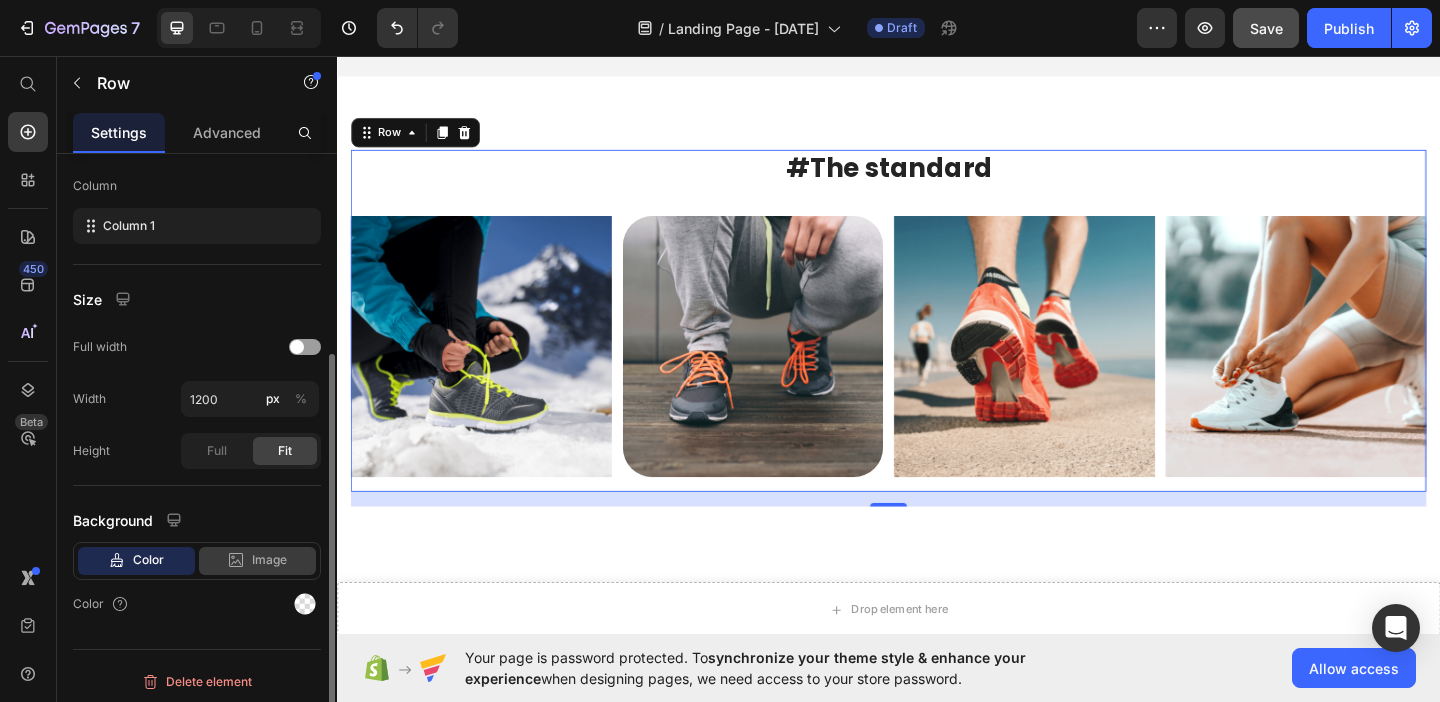 click on "Image" 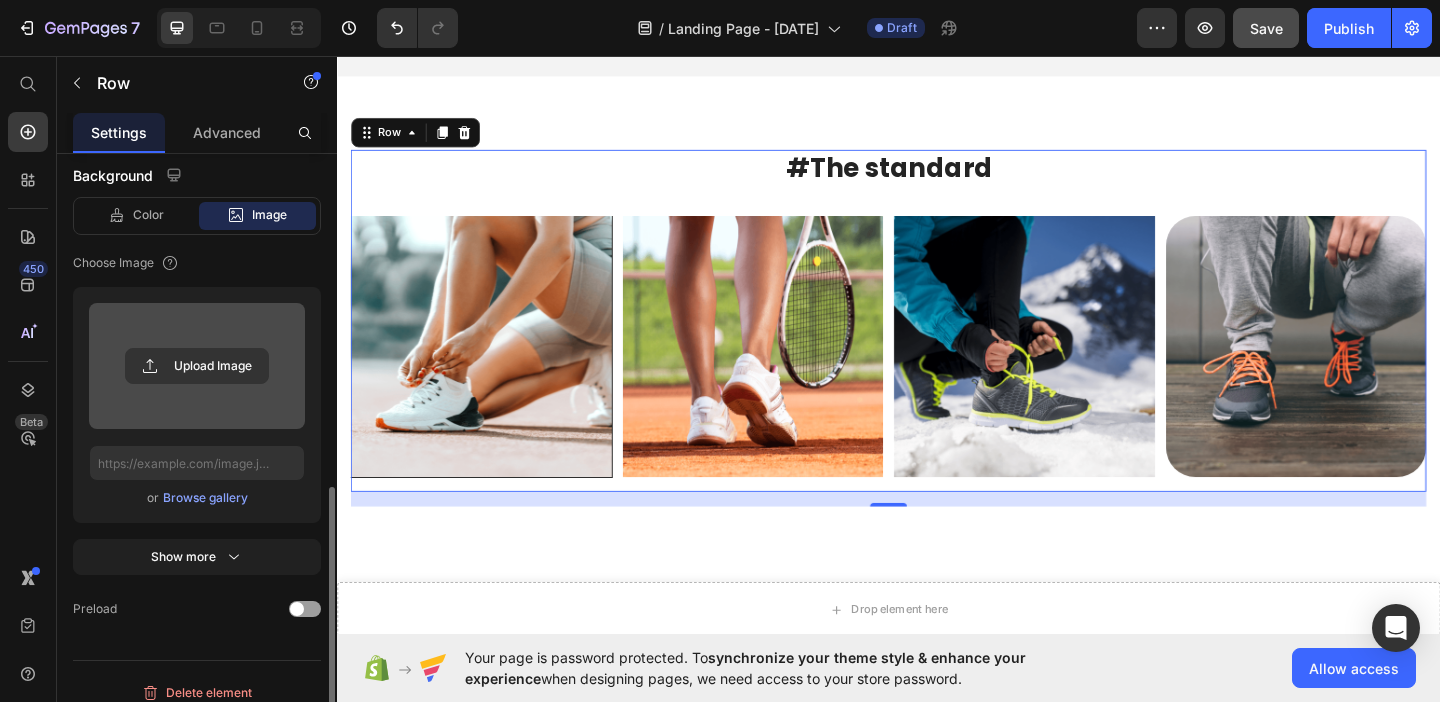 scroll, scrollTop: 663, scrollLeft: 0, axis: vertical 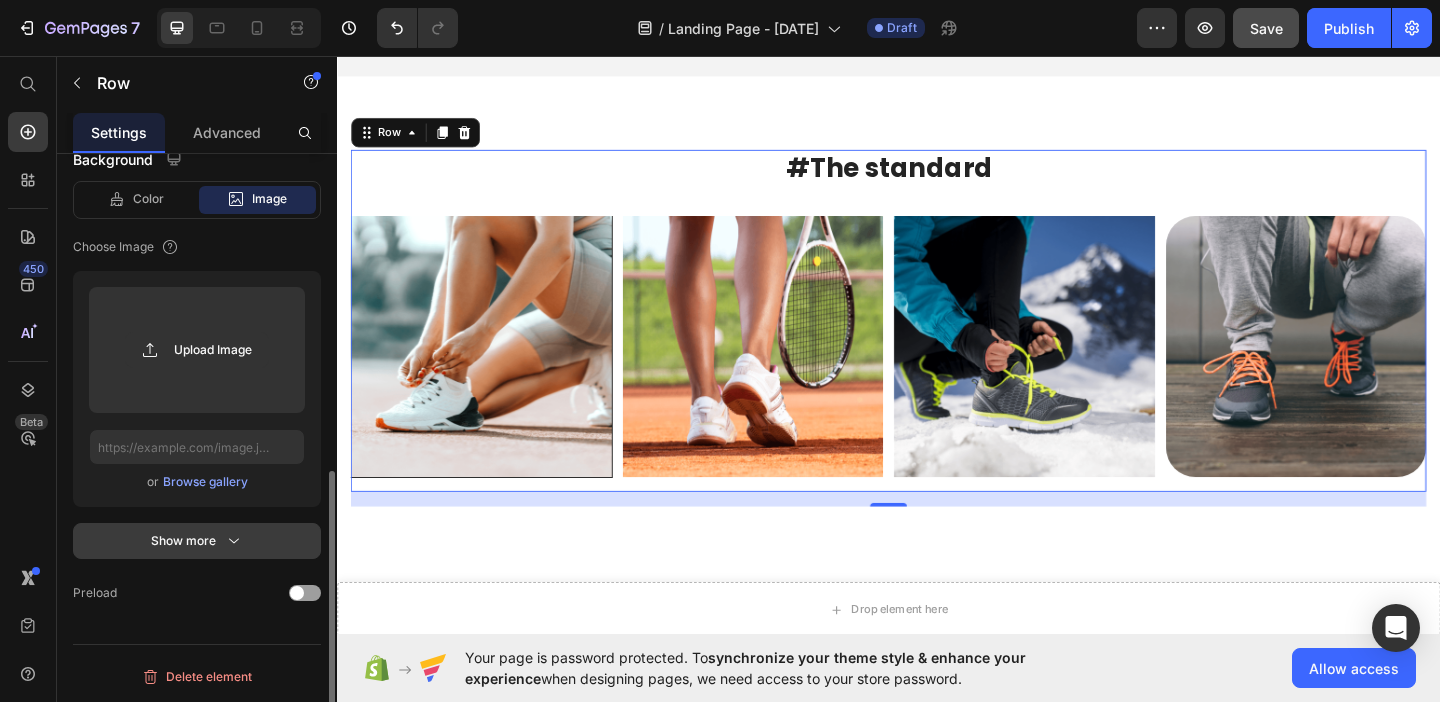click on "Show more" at bounding box center (197, 541) 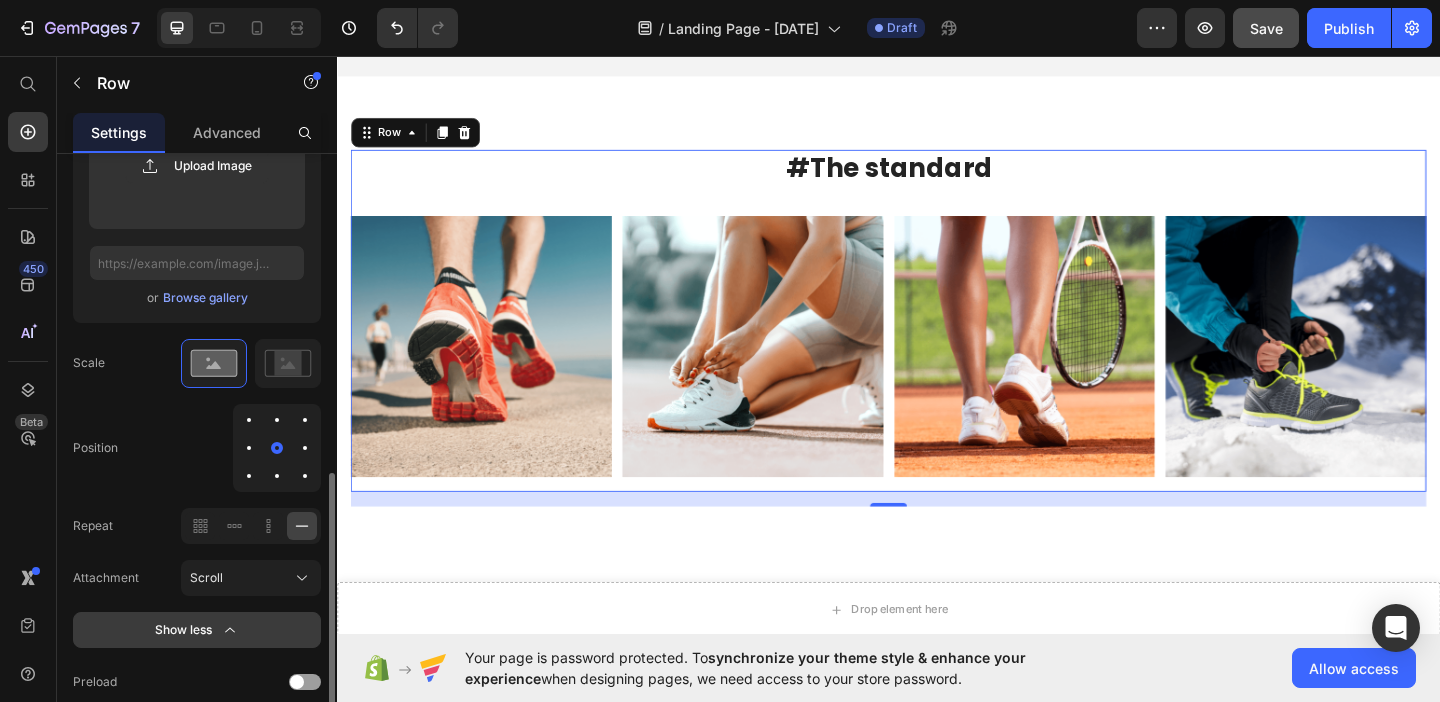 scroll, scrollTop: 849, scrollLeft: 0, axis: vertical 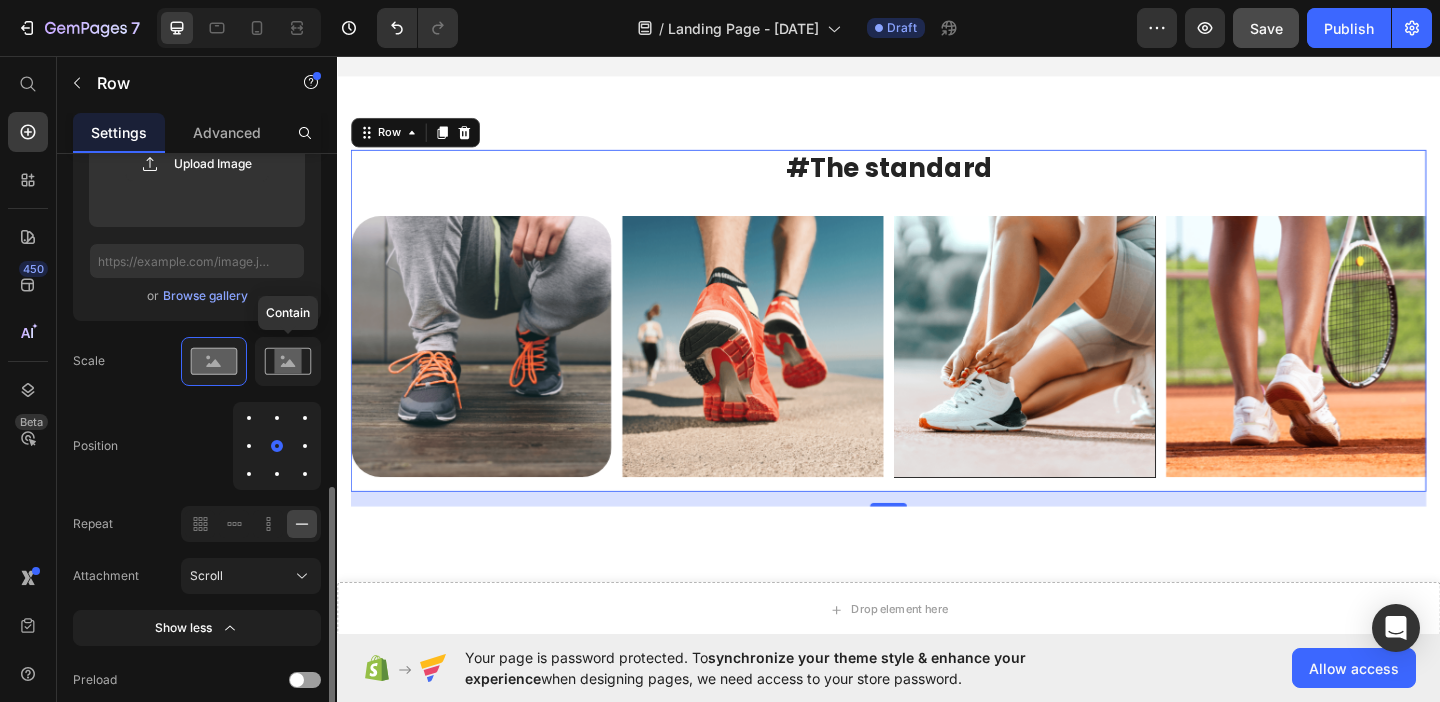 click 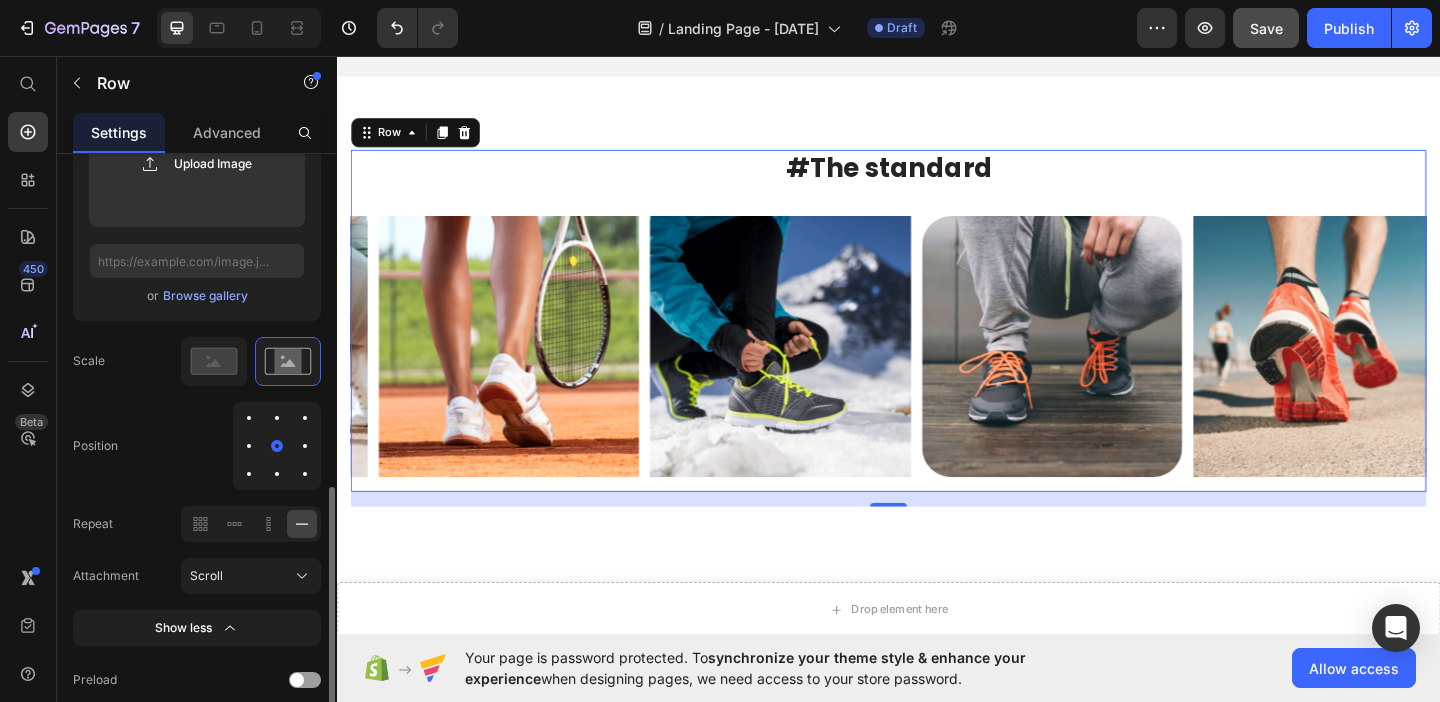 drag, startPoint x: 278, startPoint y: 445, endPoint x: 249, endPoint y: 420, distance: 38.28838 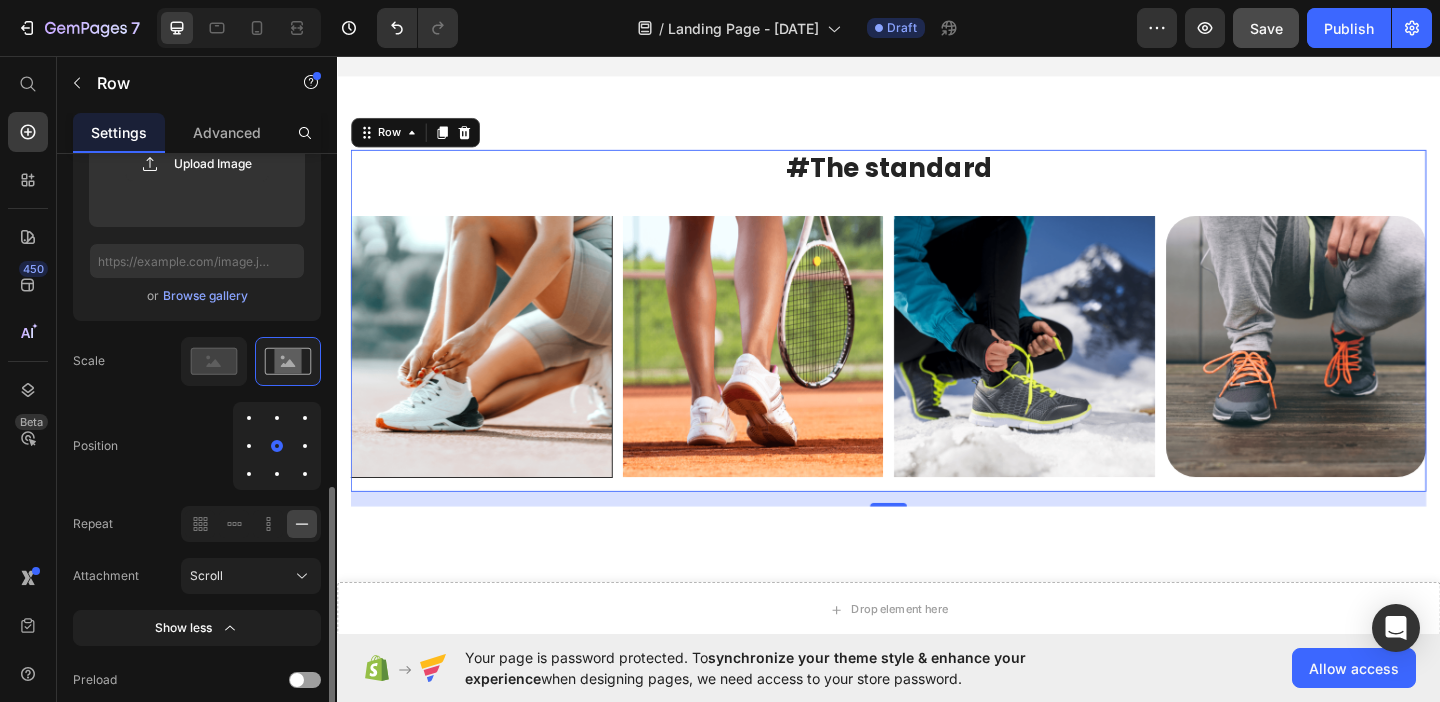 click at bounding box center (249, 418) 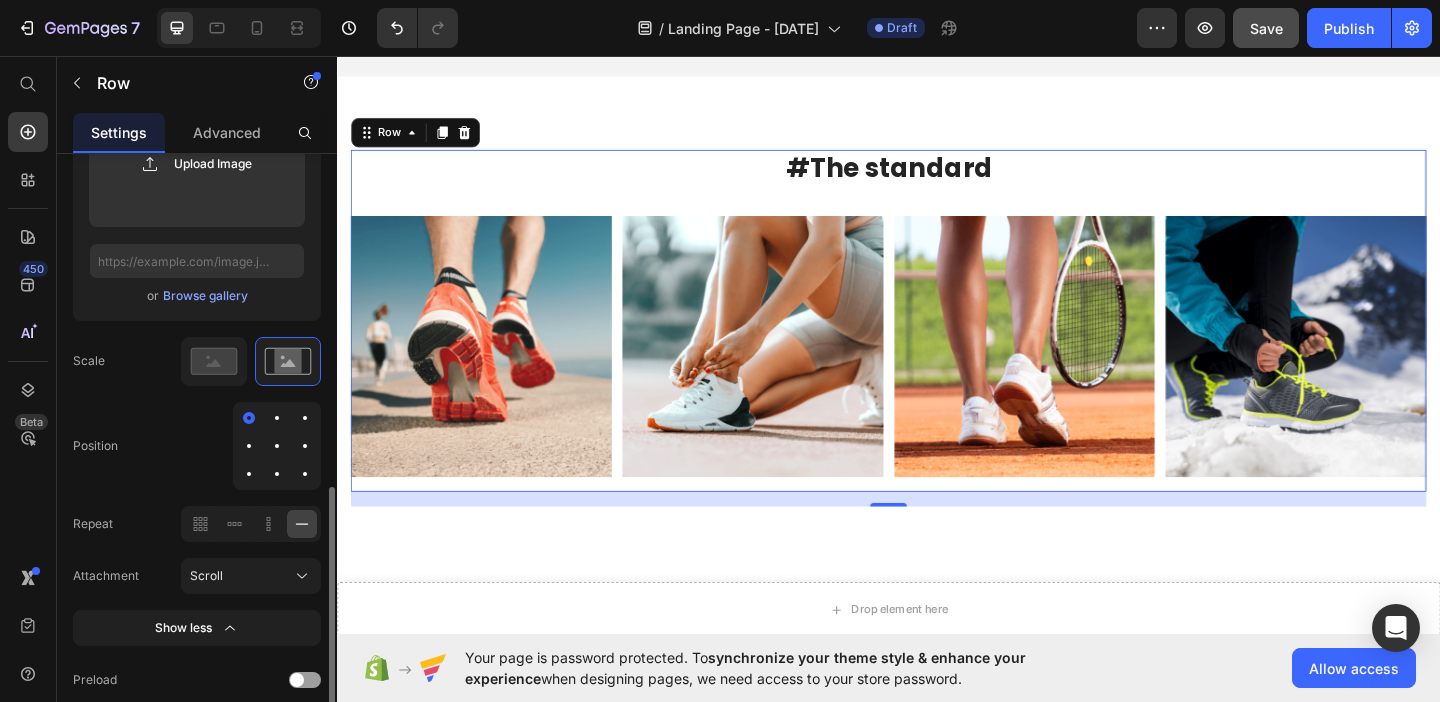 click at bounding box center (277, 446) 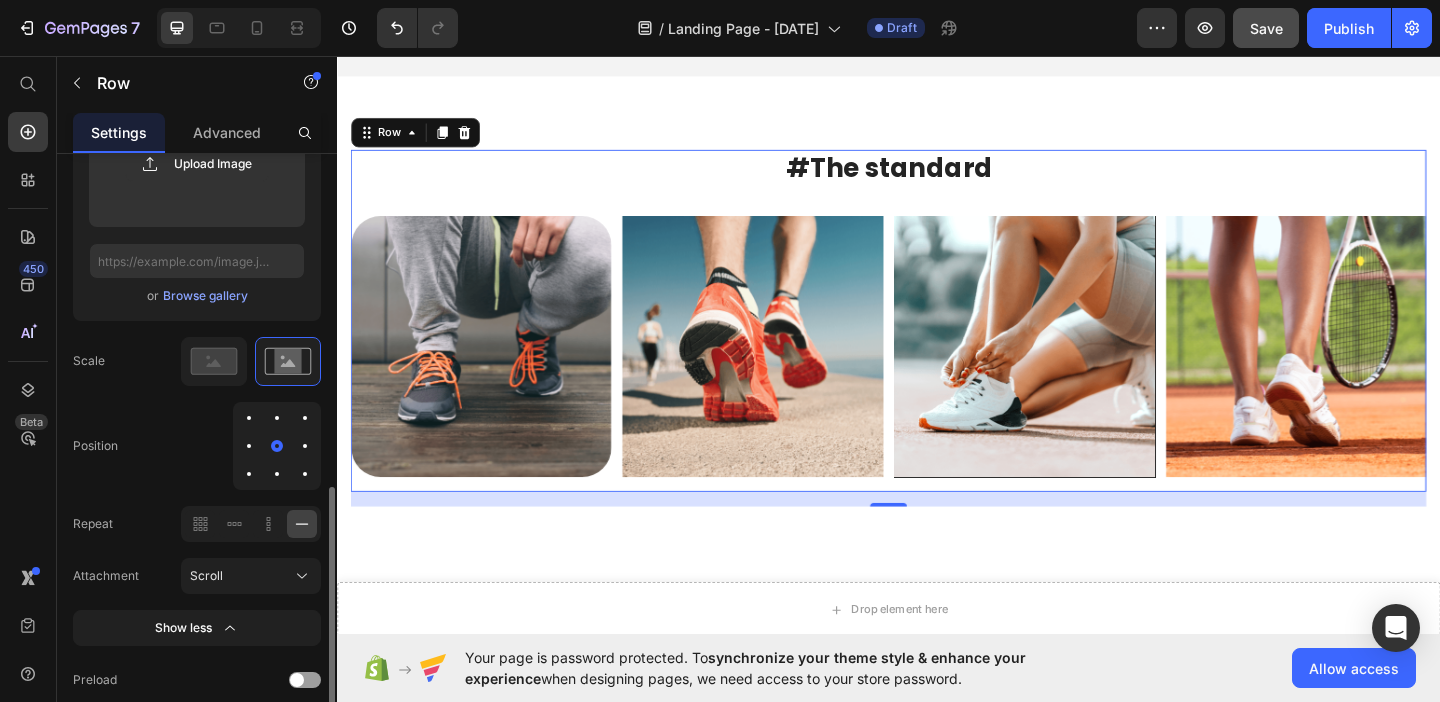 click at bounding box center (277, 474) 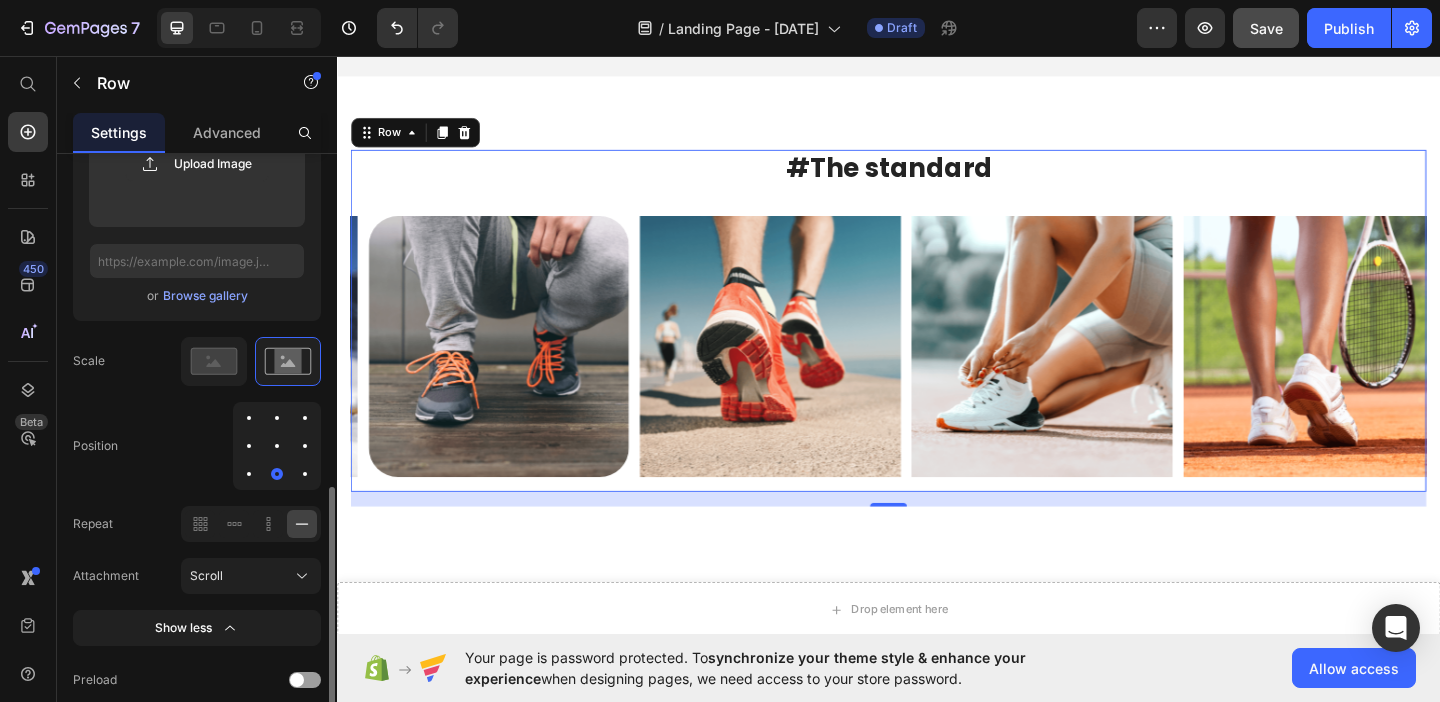 click at bounding box center [305, 474] 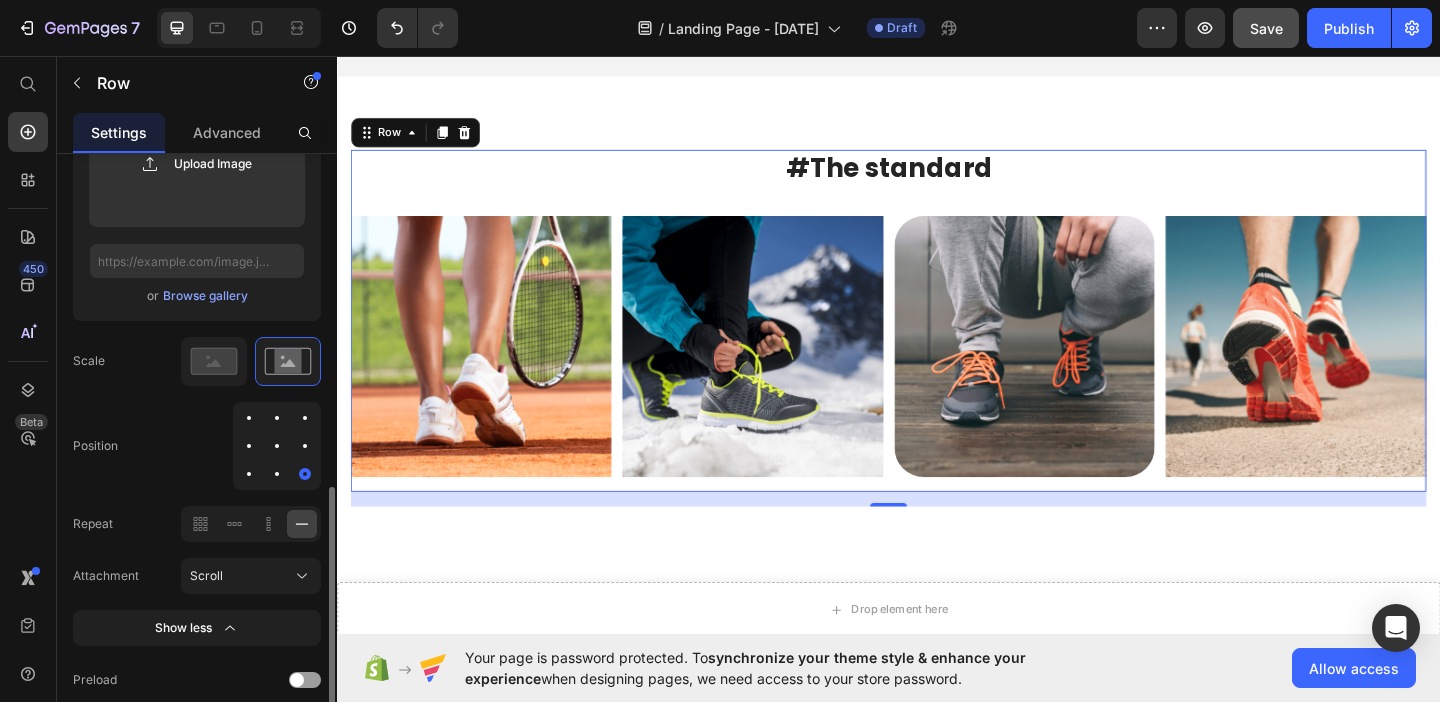 click at bounding box center [305, 446] 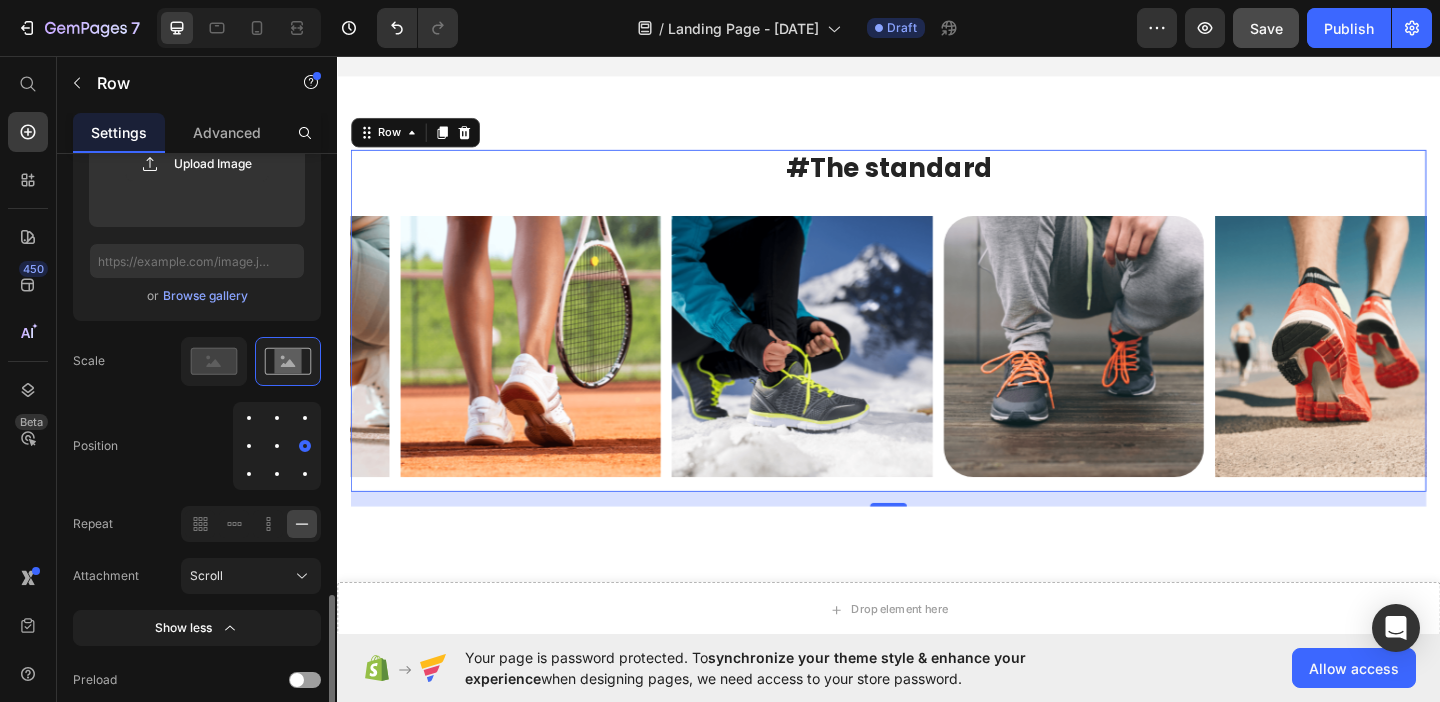 scroll, scrollTop: 936, scrollLeft: 0, axis: vertical 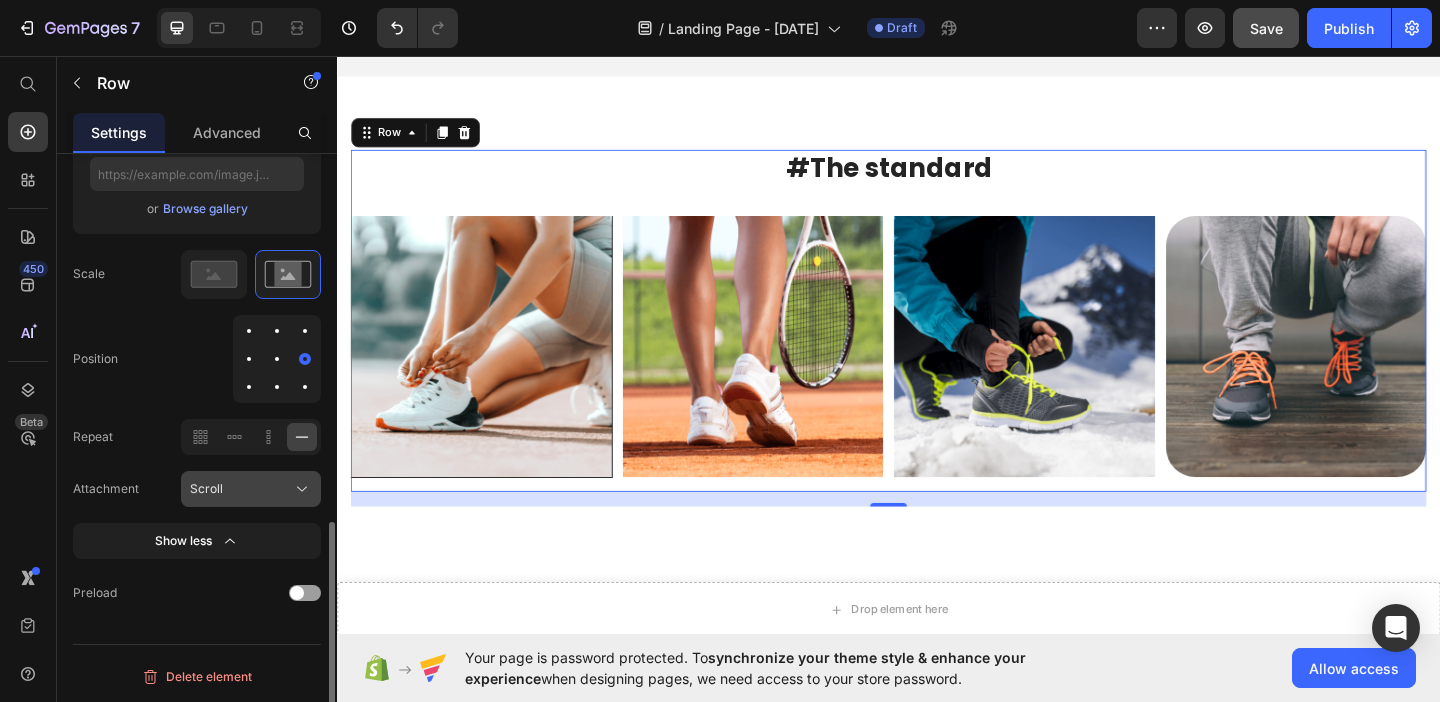 click on "Scroll" at bounding box center [251, 489] 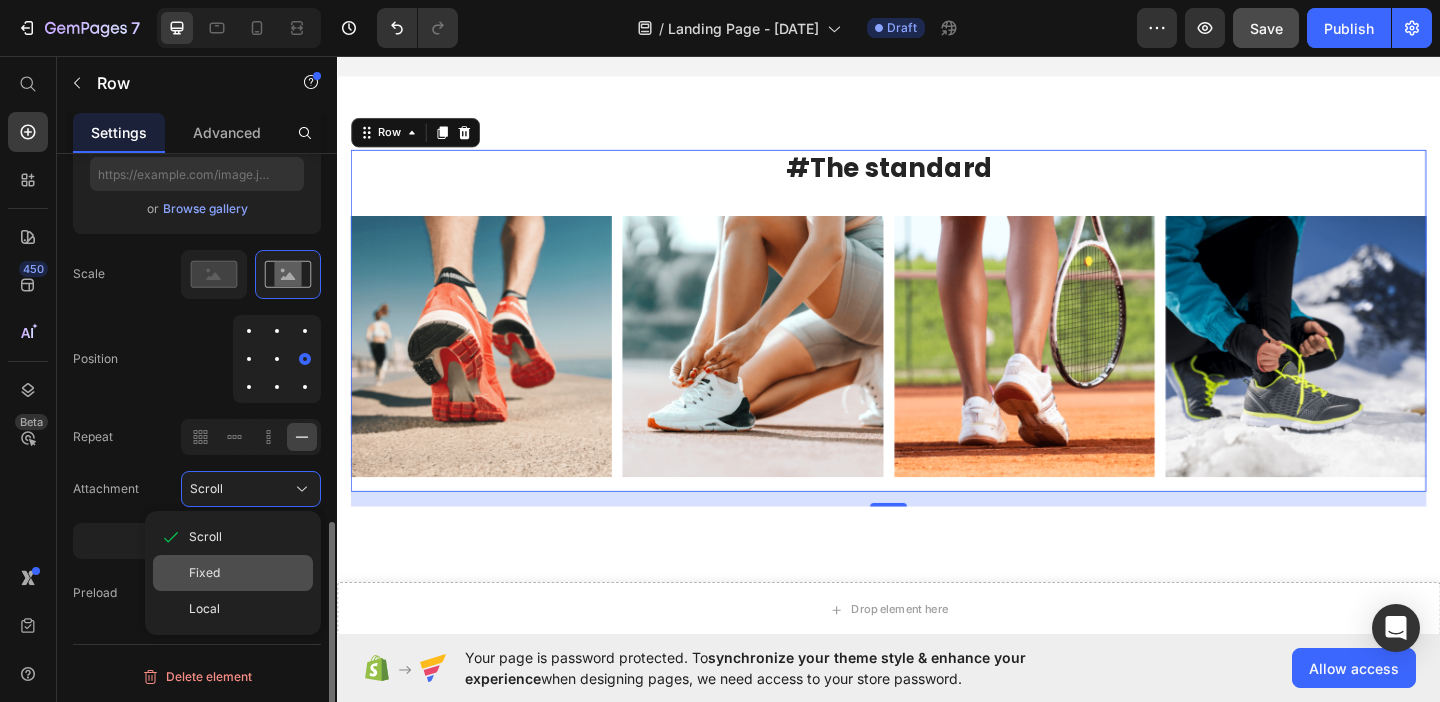 click on "Fixed" at bounding box center (247, 573) 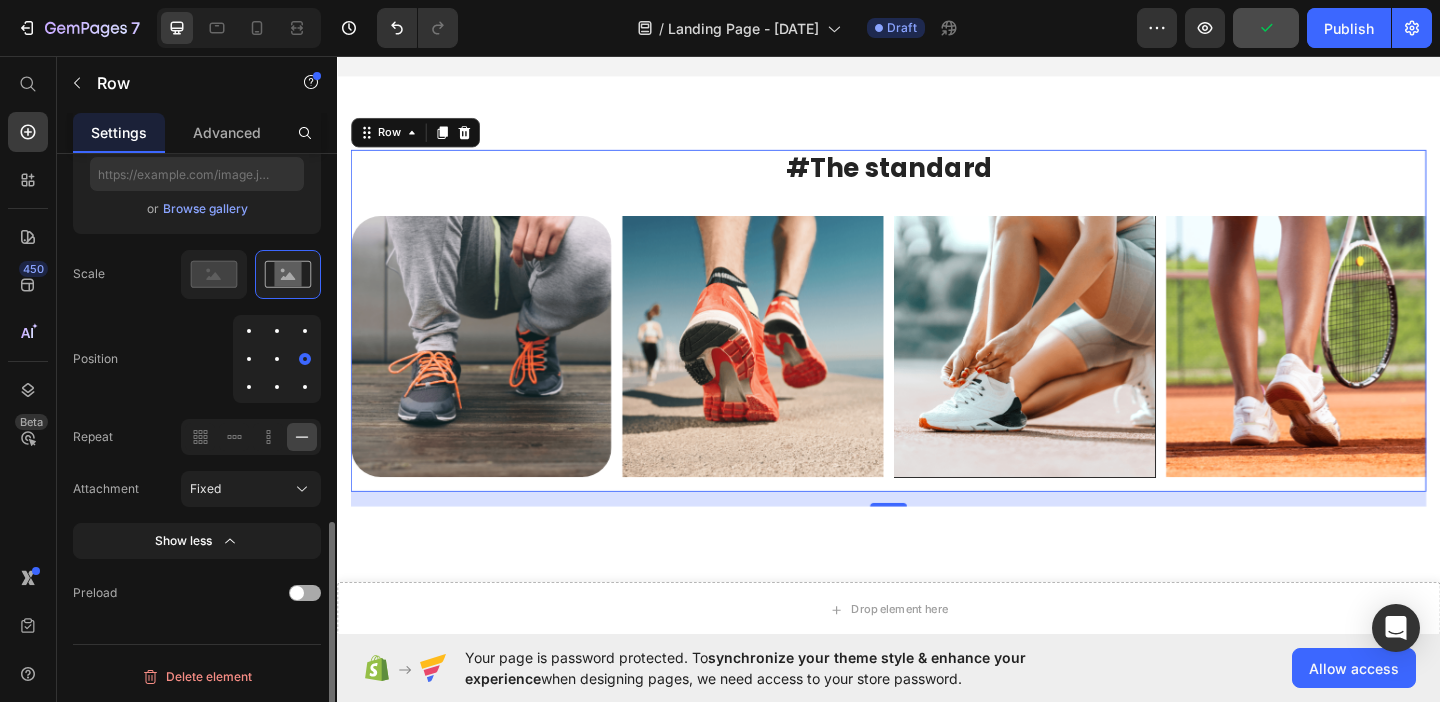 click at bounding box center (305, 593) 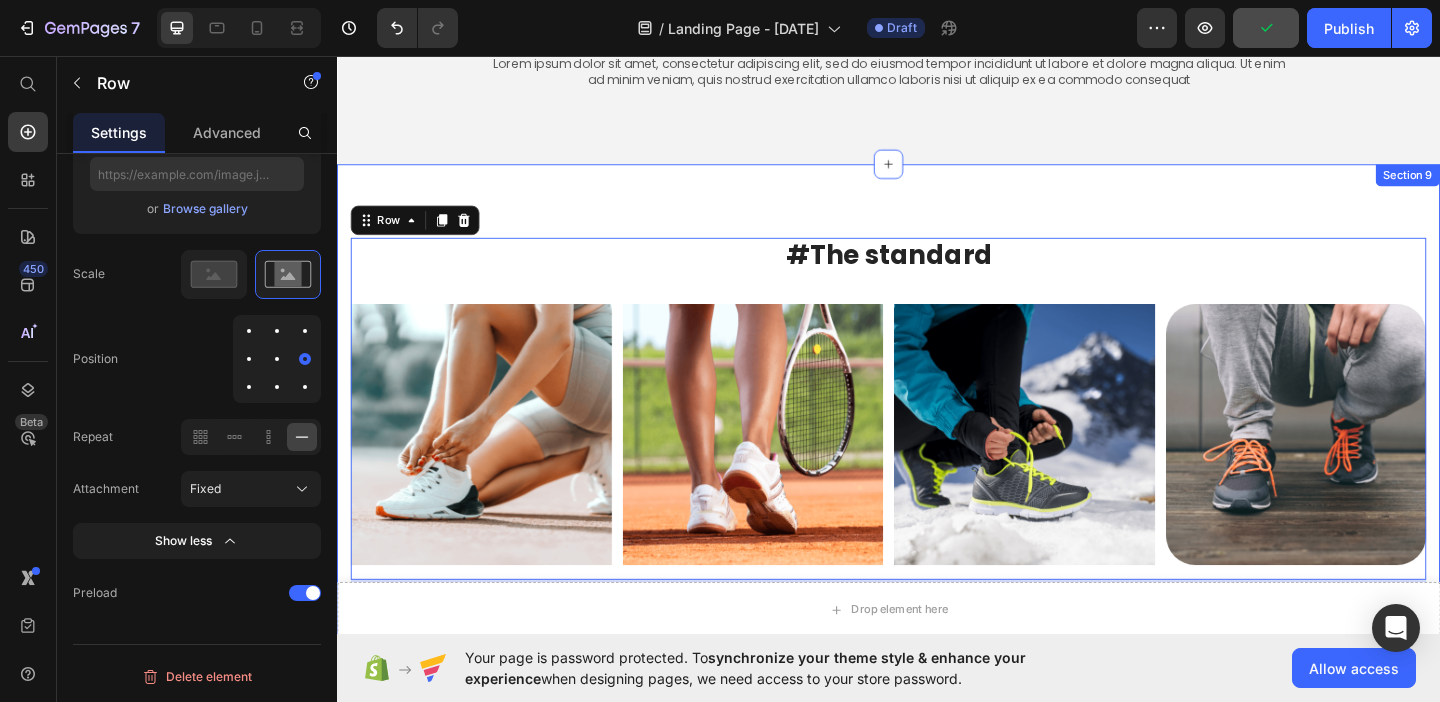 scroll, scrollTop: 1618, scrollLeft: 0, axis: vertical 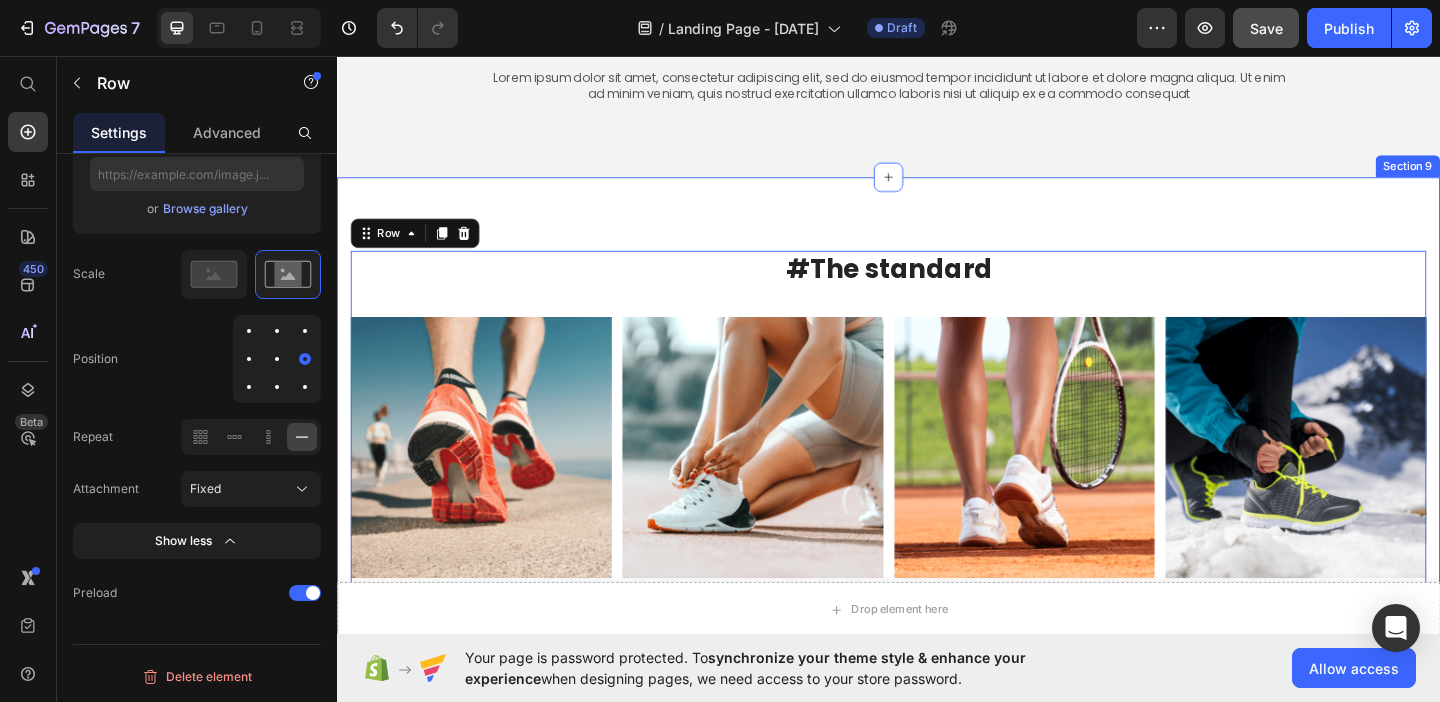 click on "#The standard Heading Image Image Image Image Image Carousel Row   16 Section 9" at bounding box center (937, 446) 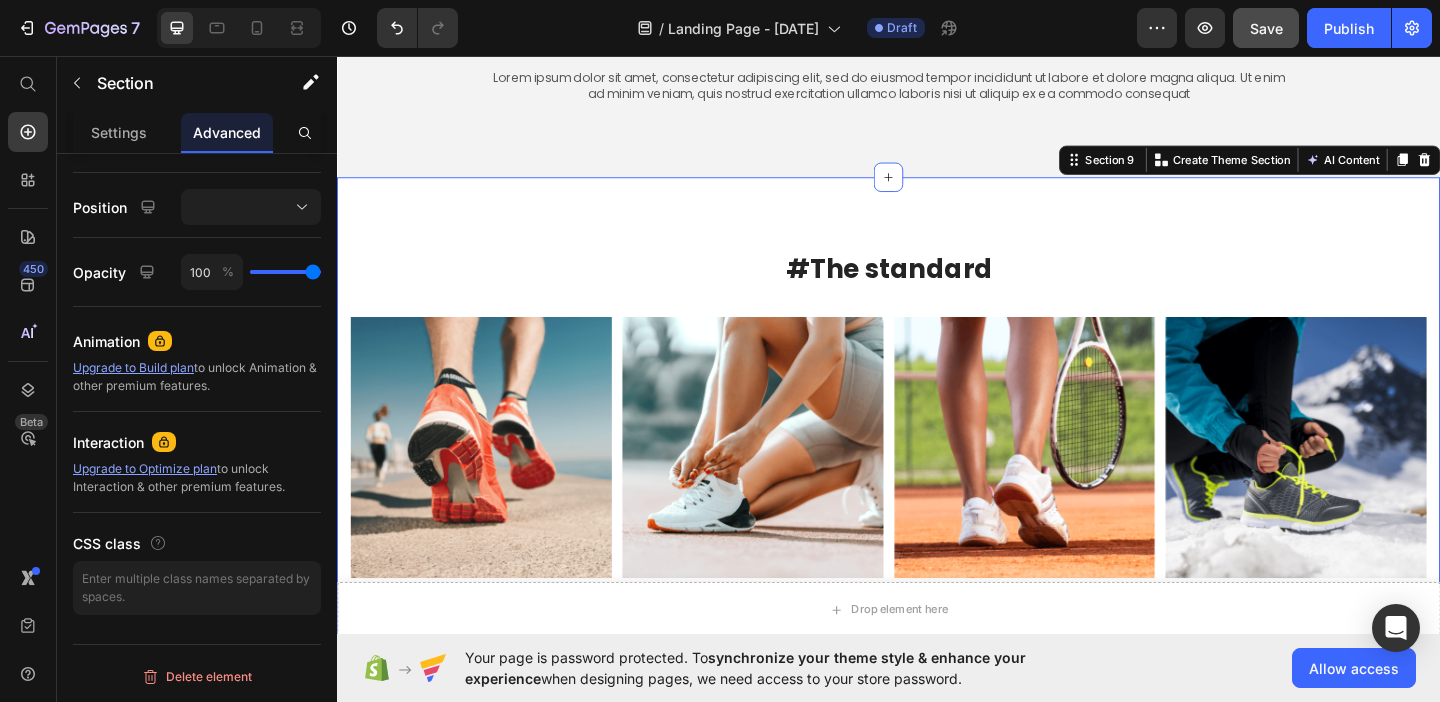 scroll, scrollTop: 0, scrollLeft: 0, axis: both 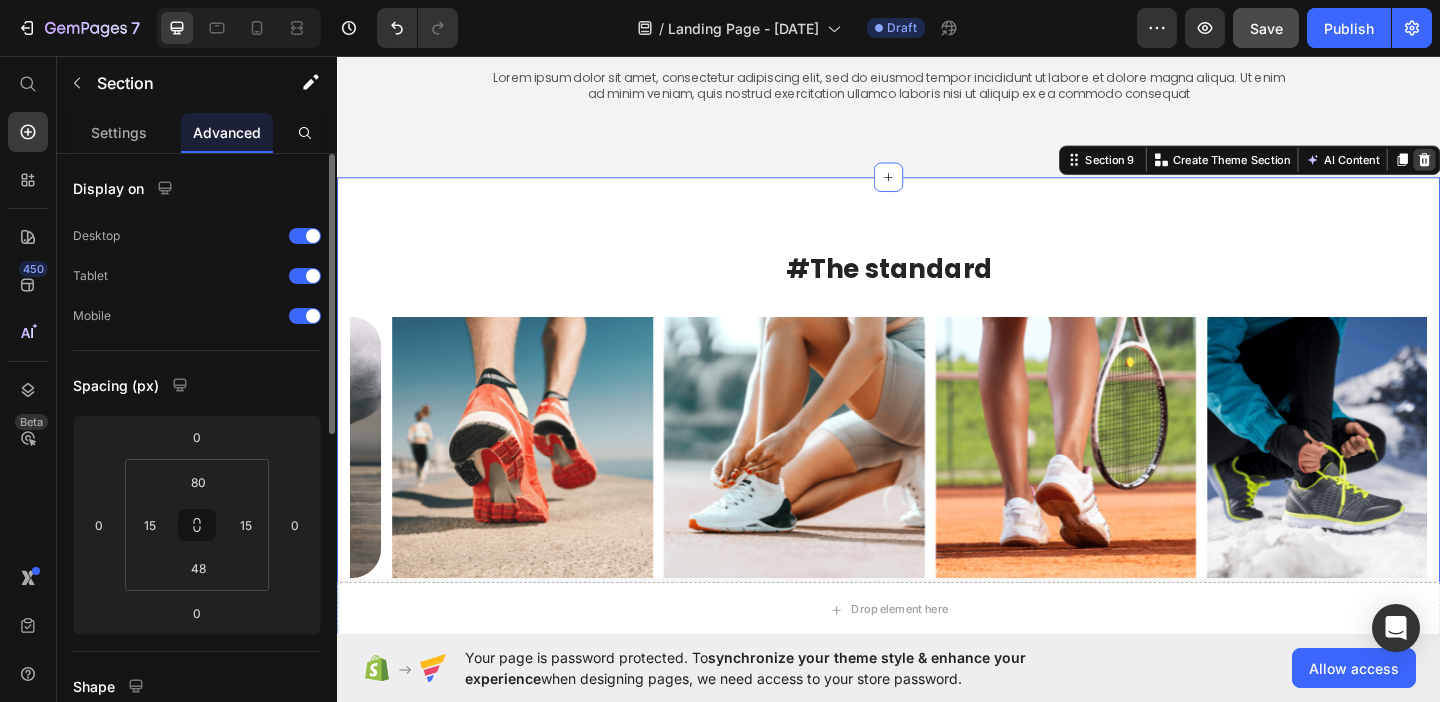 click 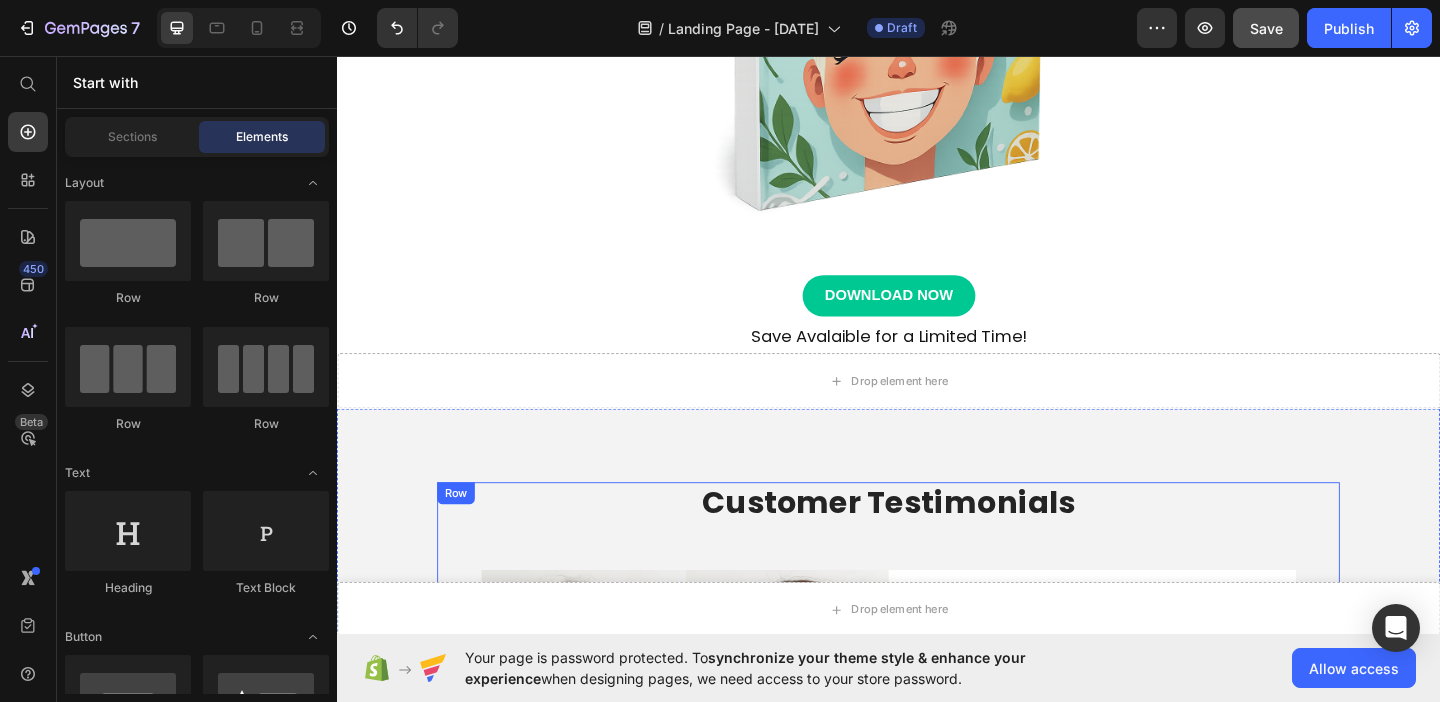 scroll, scrollTop: 0, scrollLeft: 0, axis: both 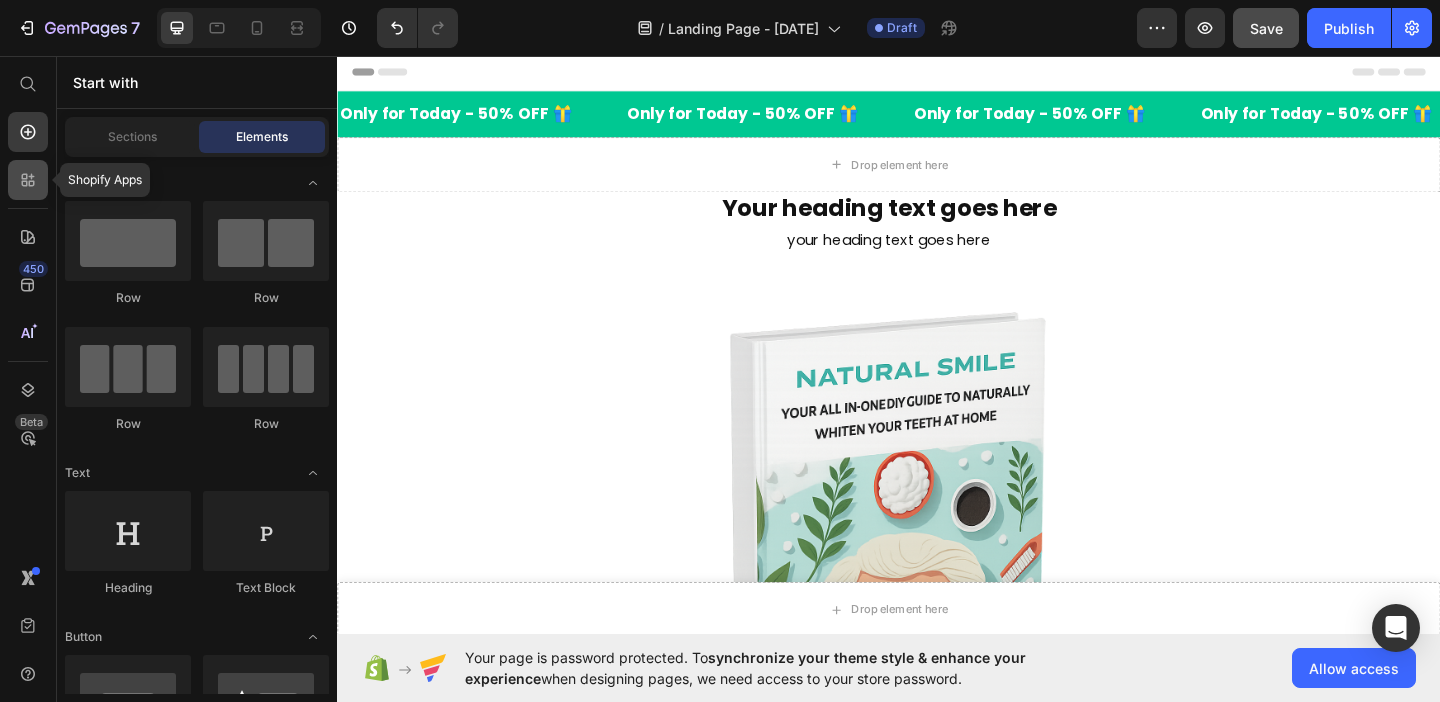 click 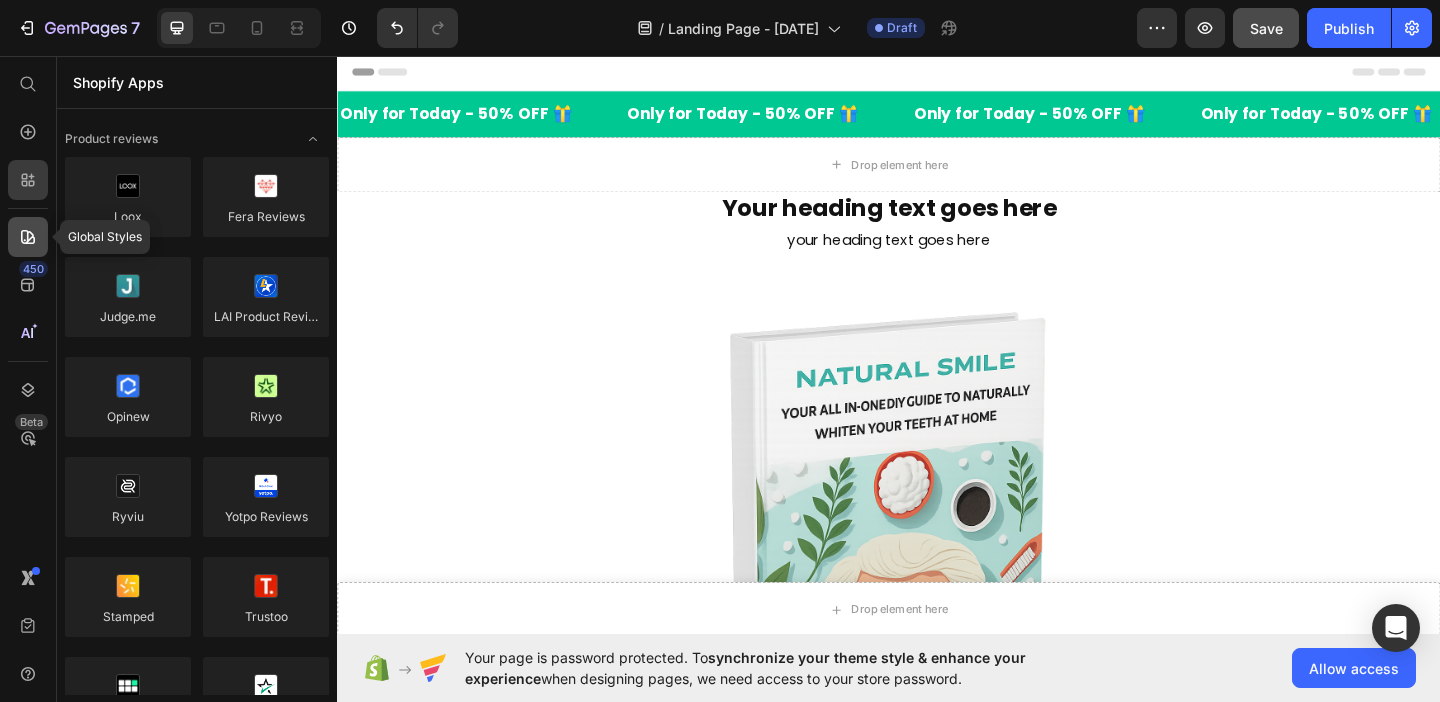 click 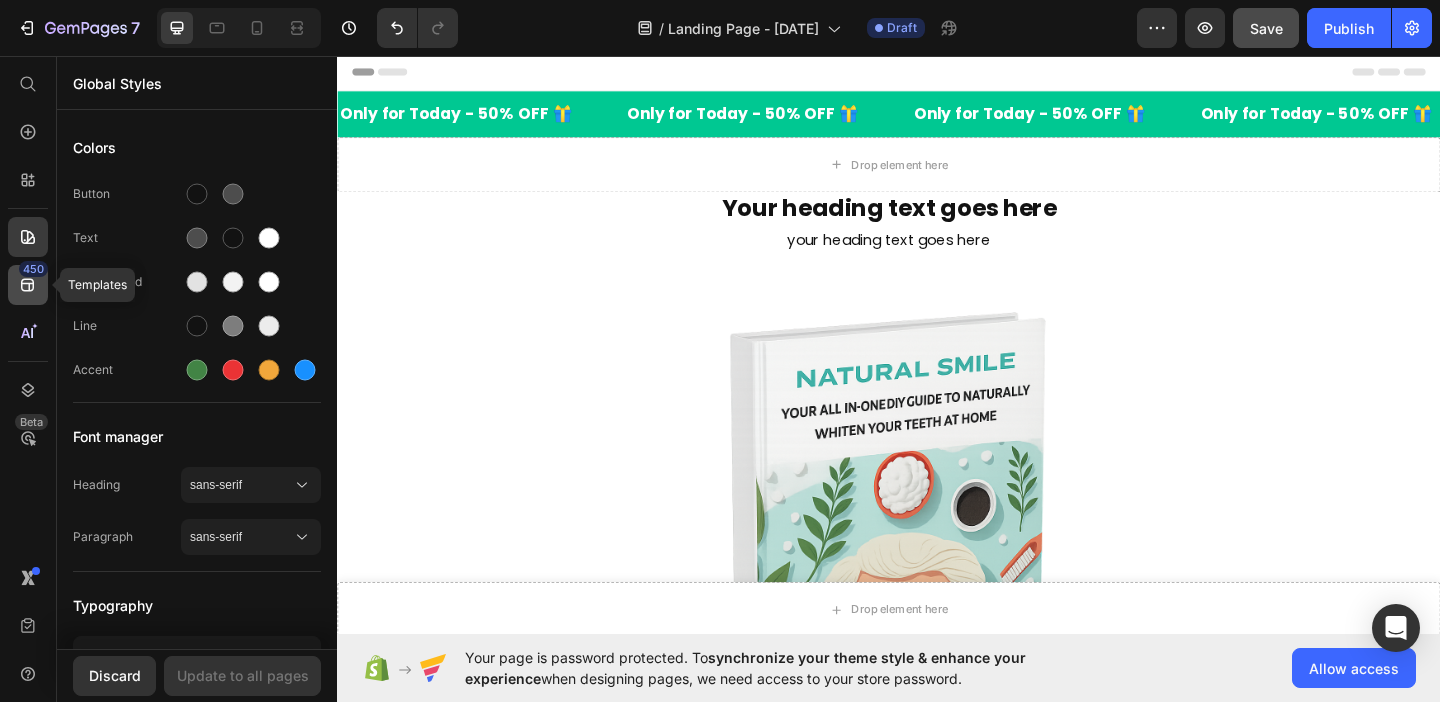 click on "450" at bounding box center (33, 269) 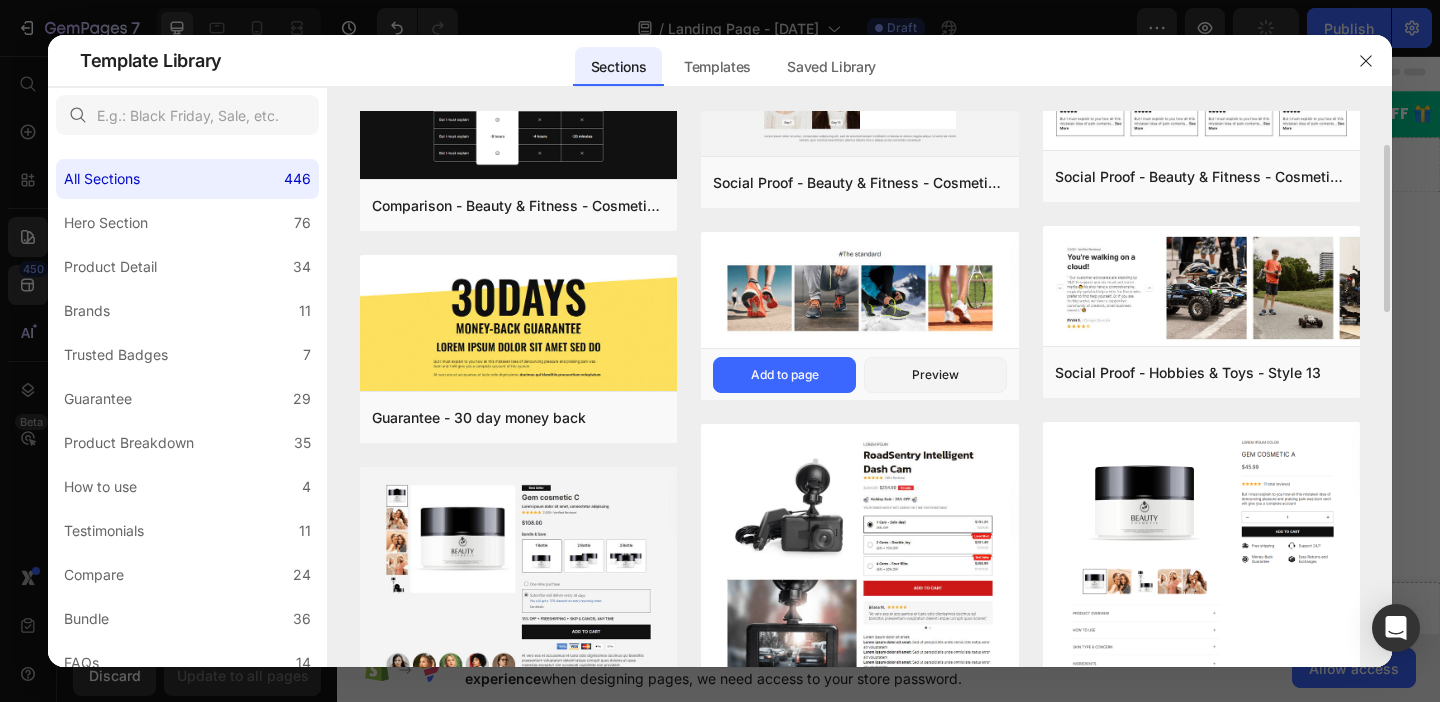 scroll, scrollTop: 107, scrollLeft: 0, axis: vertical 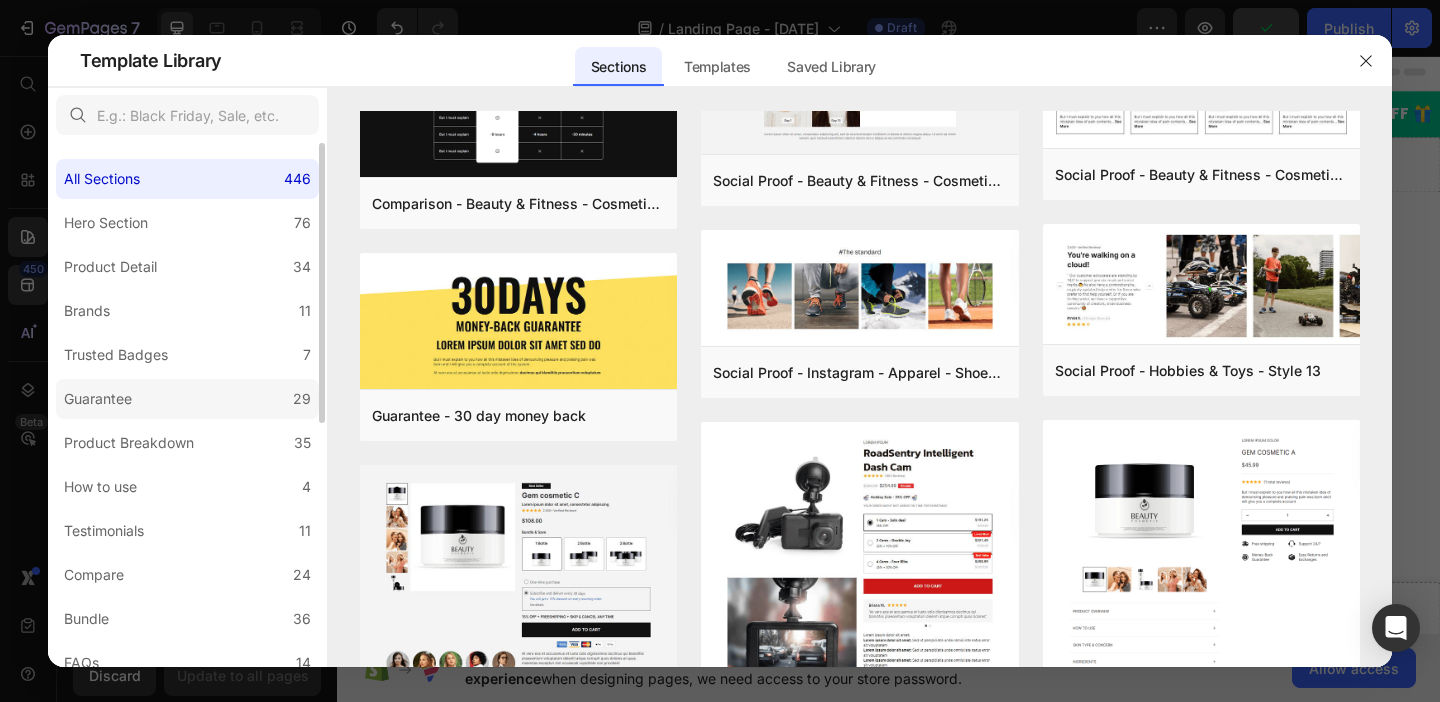 click on "Guarantee 29" 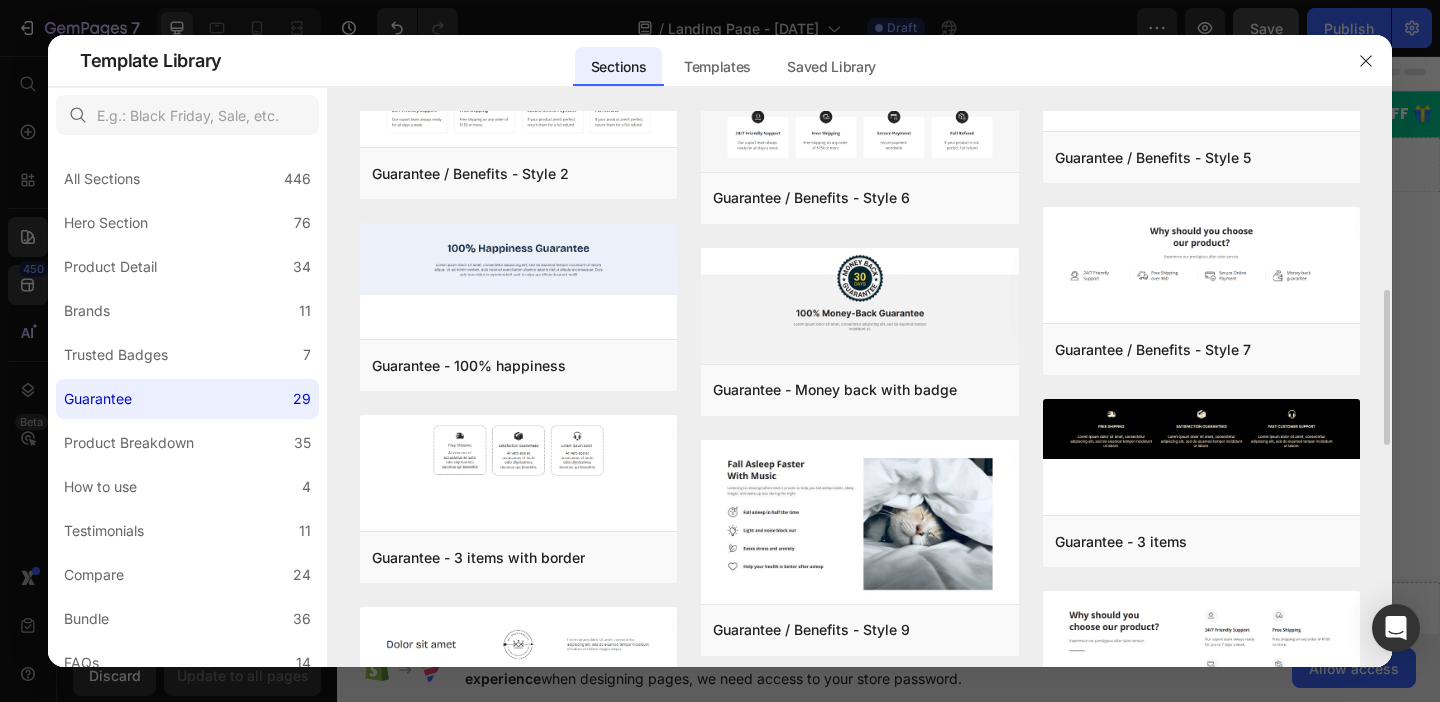 scroll, scrollTop: 649, scrollLeft: 0, axis: vertical 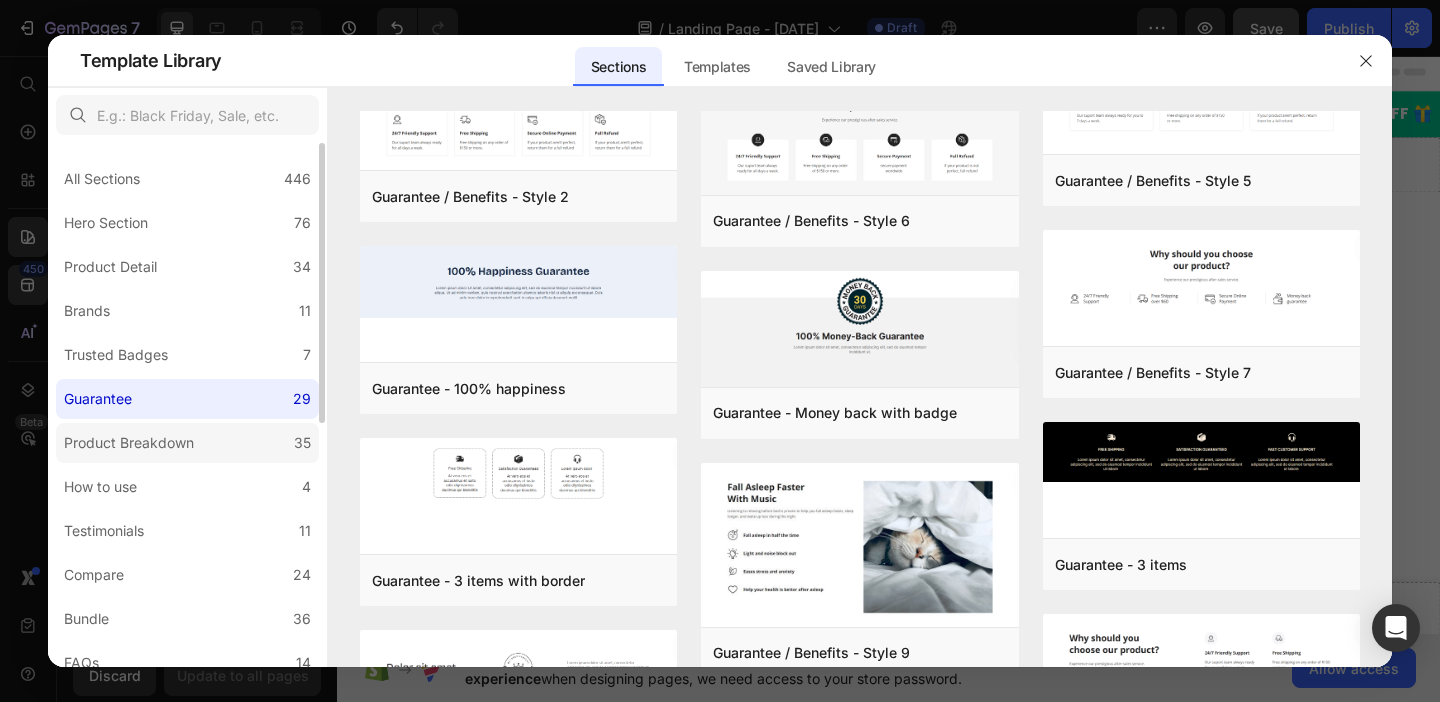 click on "Product Breakdown 35" 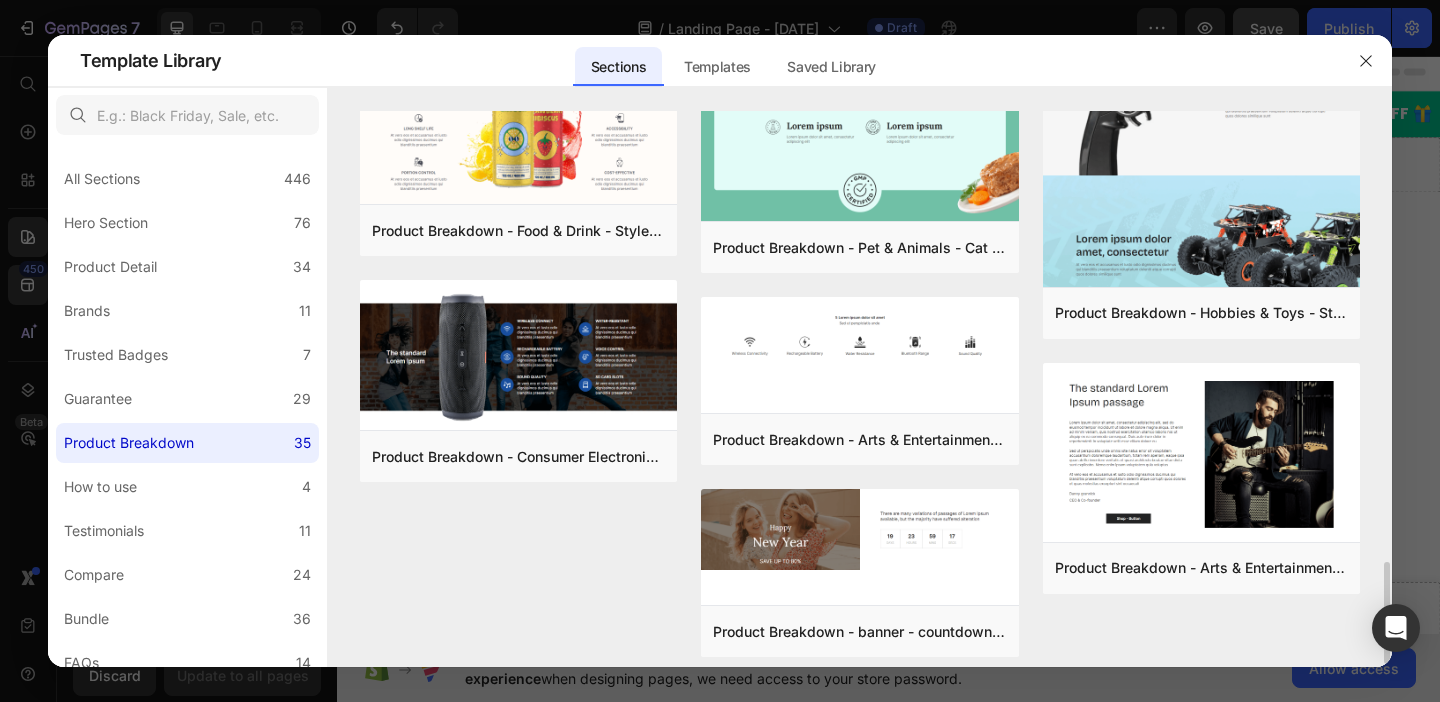 scroll, scrollTop: 2451, scrollLeft: 0, axis: vertical 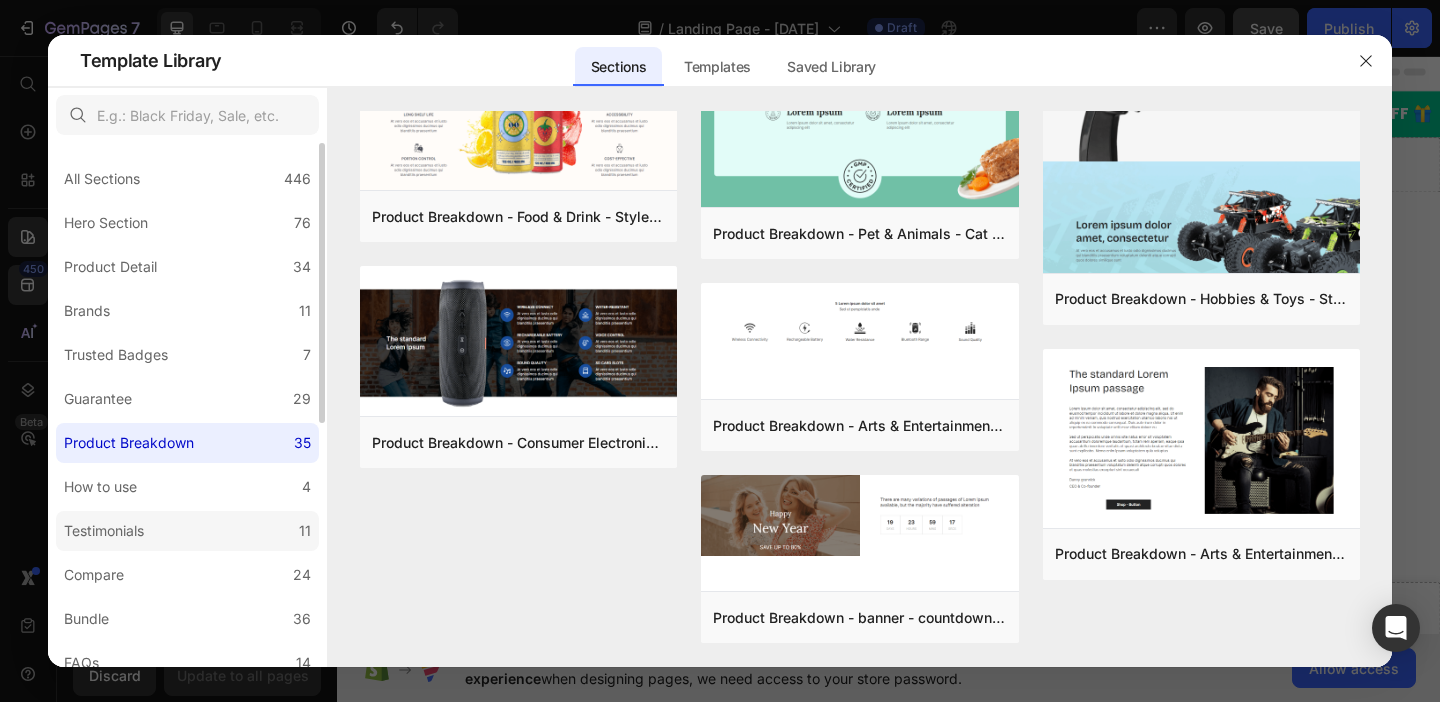 click on "Testimonials 11" 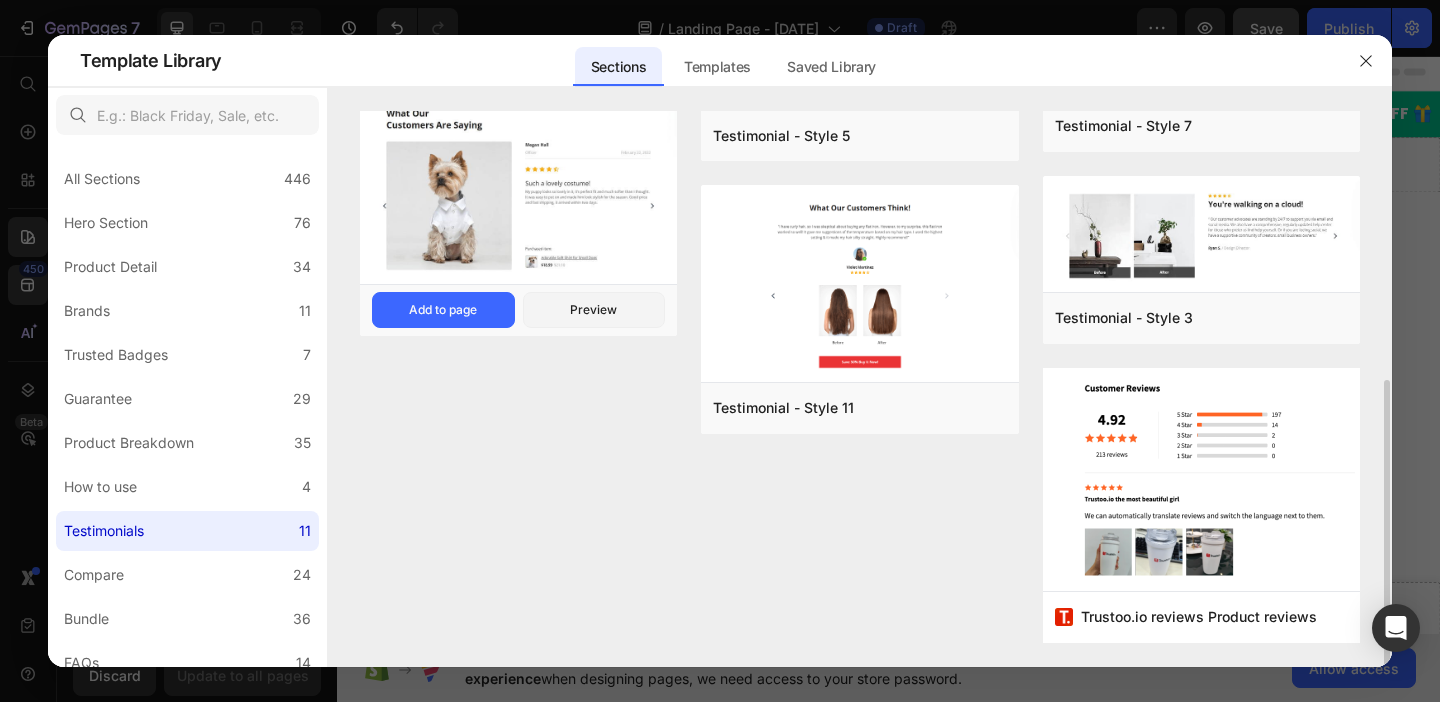 scroll, scrollTop: 516, scrollLeft: 0, axis: vertical 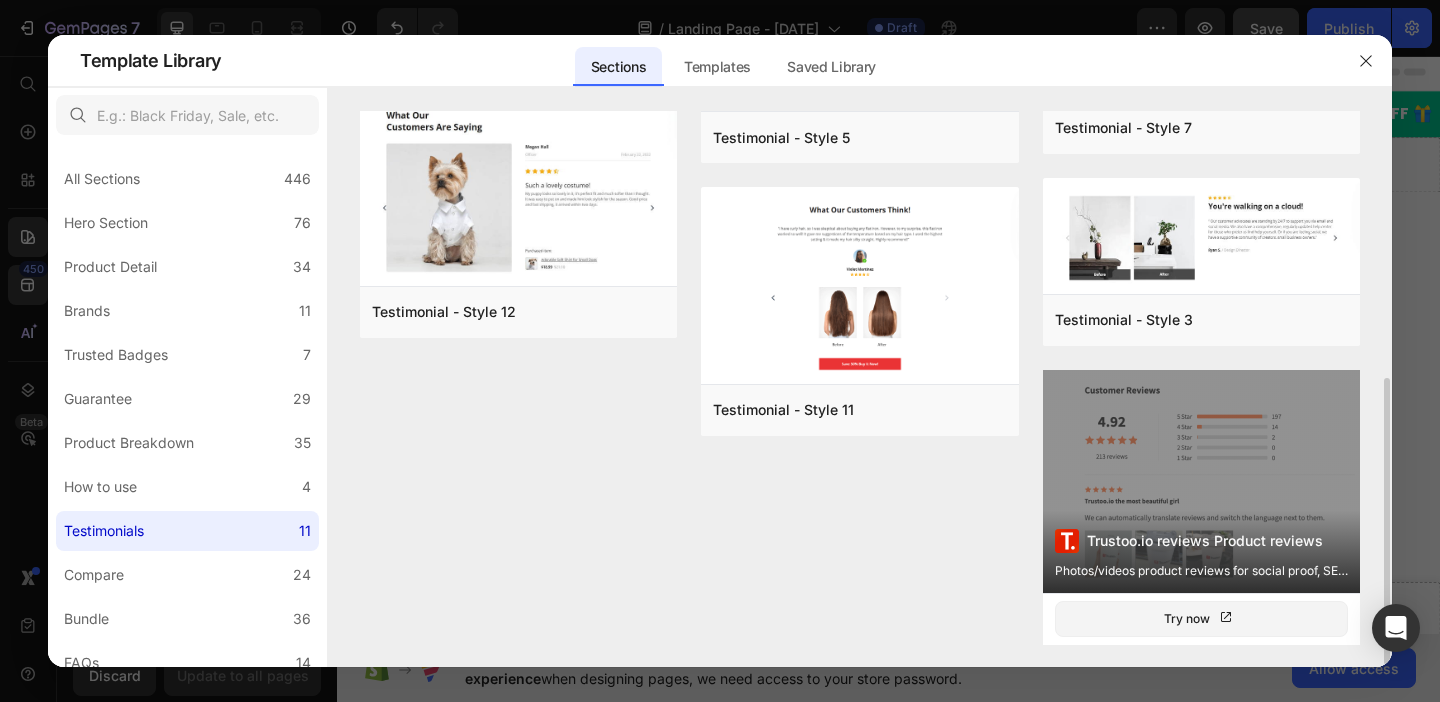 click on "Trustoo.io reviews Product reviews Photos/videos product reviews for social proof, SEO & UGC" at bounding box center [1201, 481] 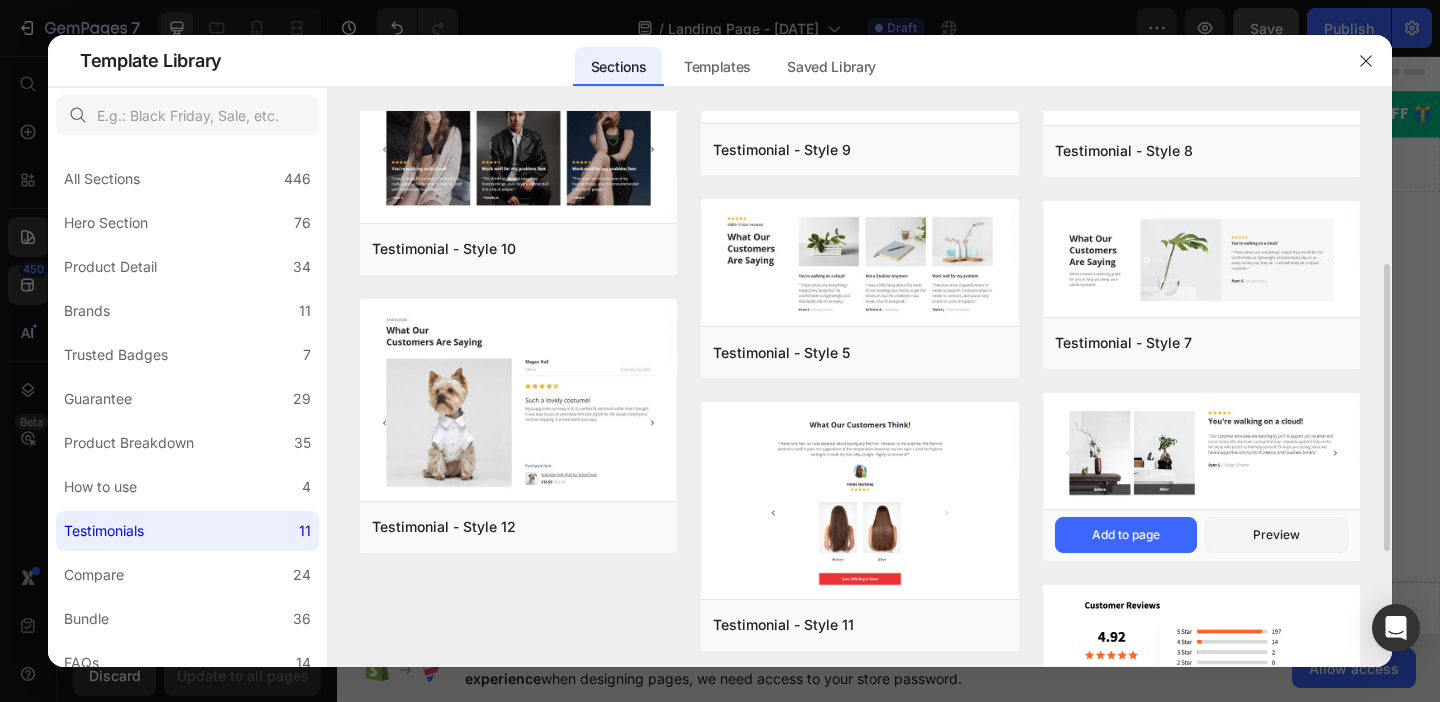 scroll, scrollTop: 299, scrollLeft: 0, axis: vertical 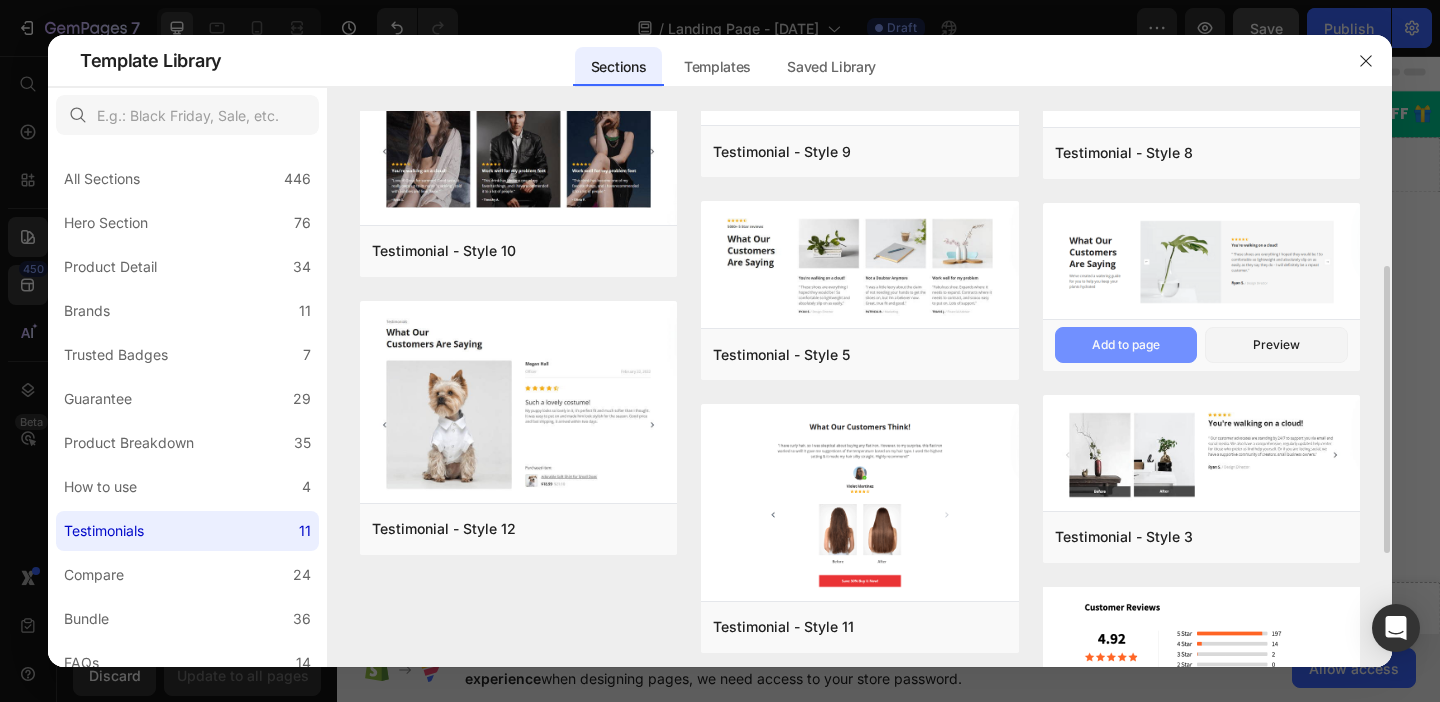 click on "Add to page" at bounding box center (1126, 345) 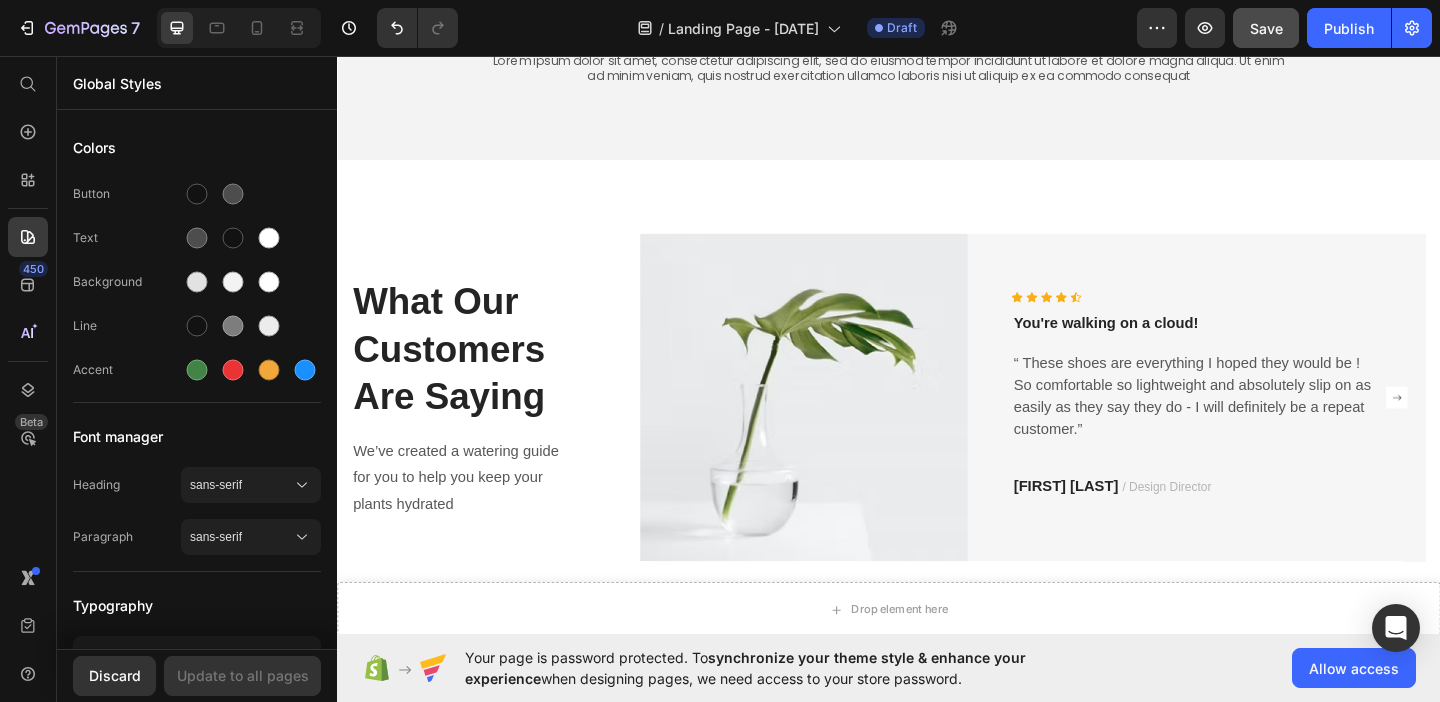 scroll, scrollTop: 1740, scrollLeft: 0, axis: vertical 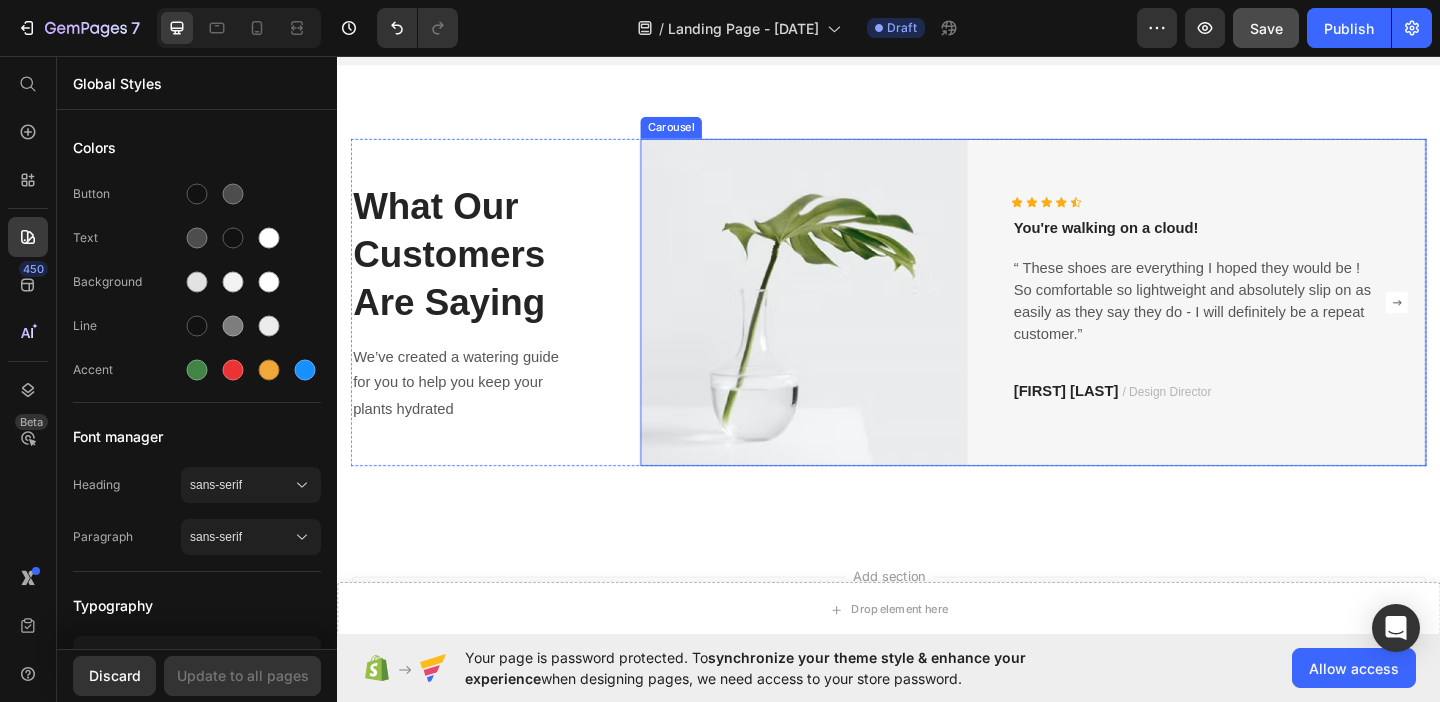 click 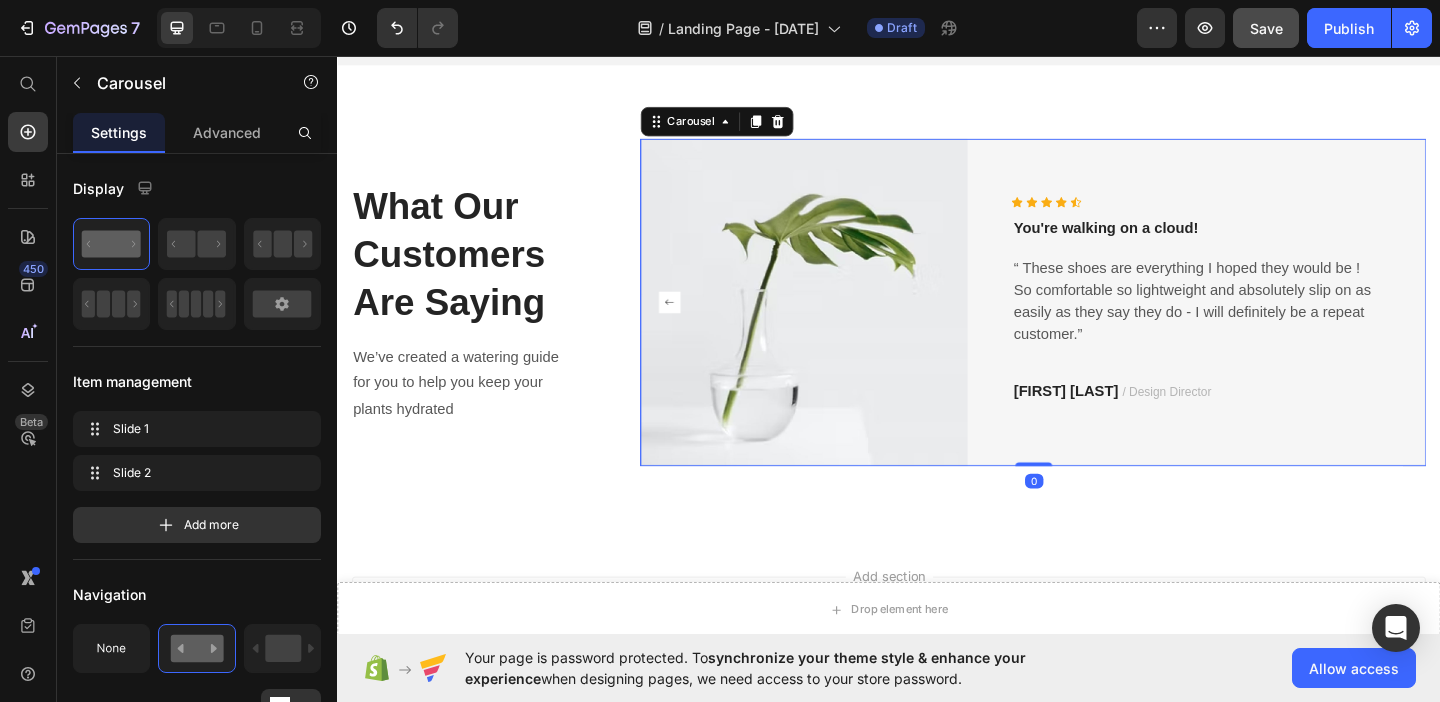 click on "Icon                Icon                Icon                Icon
Icon Icon List Hoz You're walking on a cloud! Text block “ These shoes are everything I hoped they would be ! So comfortable so lightweight and absolutely slip on as easily as they say they do - I will definitely be a repeat customer.” Text block Ryan S.   / Design Director Text block Row" at bounding box center (1272, 324) 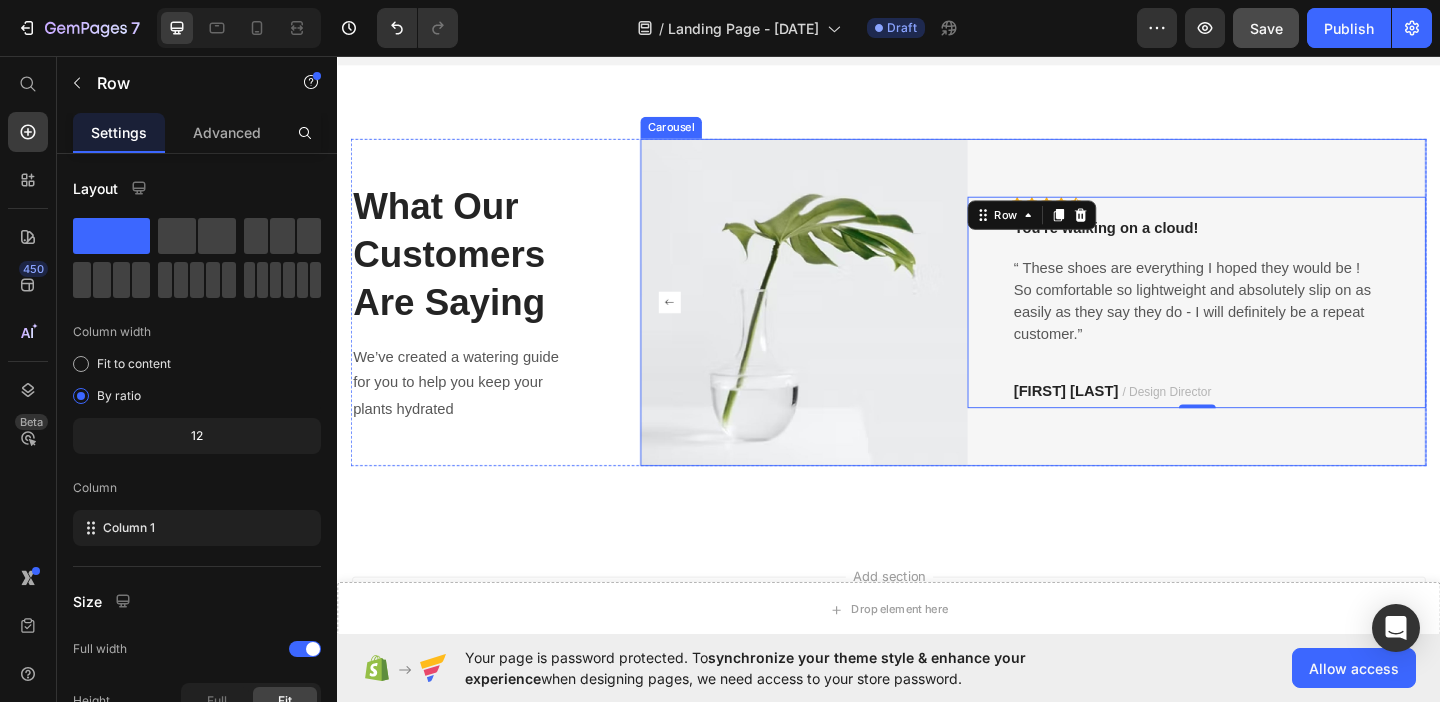 click 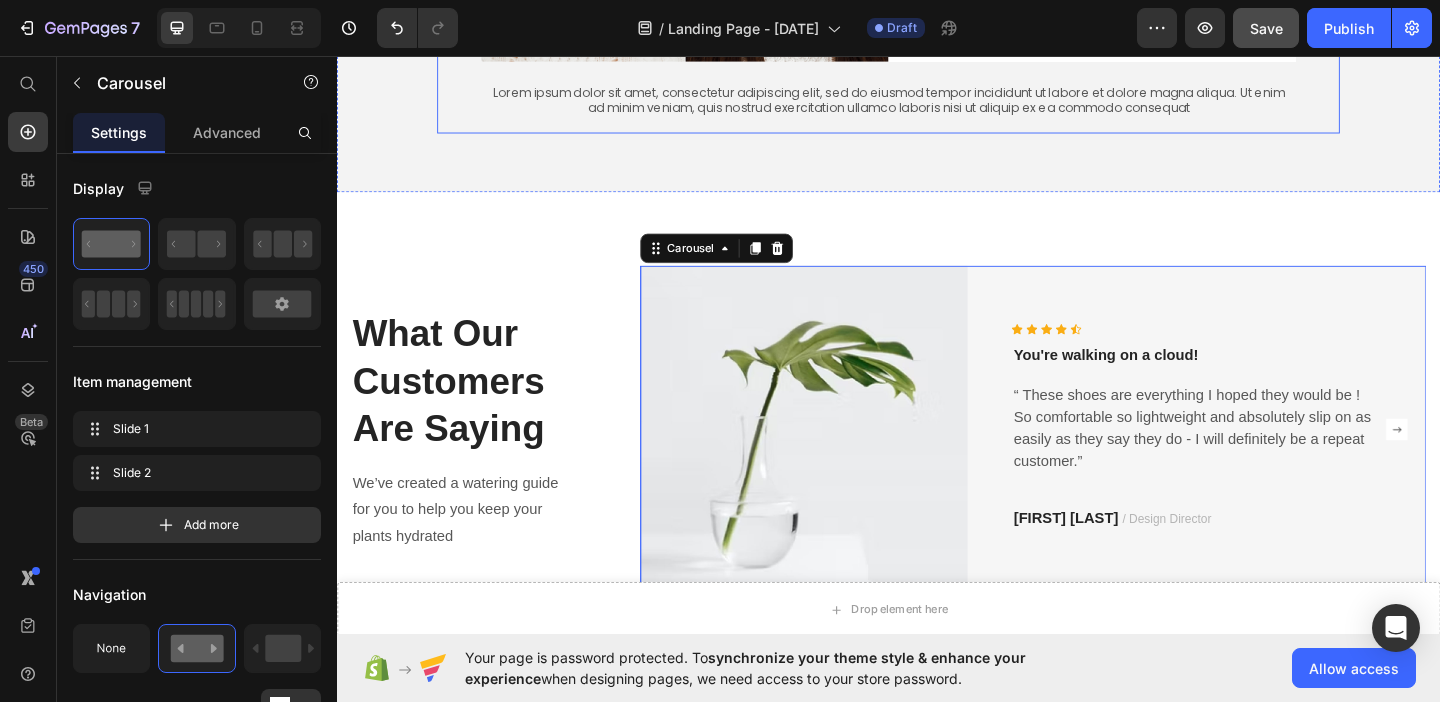 scroll, scrollTop: 1597, scrollLeft: 0, axis: vertical 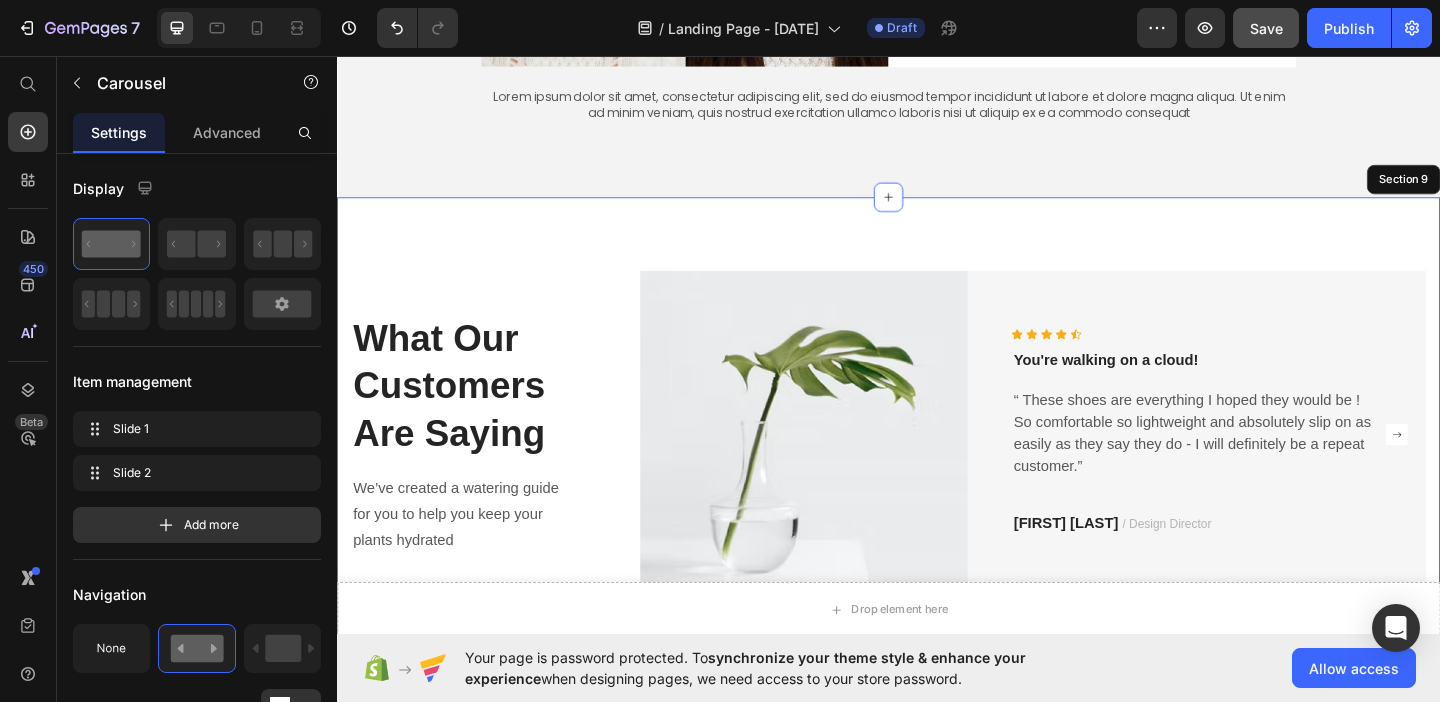 click on "What Our Customers Are Saying Heading We’ve created a watering guide for you to help you keep your plants hydrated Text block       Image                Icon                Icon                Icon                Icon
Icon Icon List Hoz You're walking on a cloud! Text block “ These shoes are everything I hoped they would be ! So comfortable so lightweight and absolutely slip on as easily as they say they do - I will definitely be a repeat customer.” Text block Ryan S.   / Design Director Text block Row Row Image                Icon                Icon                Icon                Icon
Icon Icon List Hoz You're walking on a cloud! Text block “ These shoes are everything I hoped they would be ! So comfortable so lightweight and absolutely slip on as easily as they say they do - I will definitely be a repeat customer.” Text block Ryan S.   / Design Director Text block Row Row       Carousel   0 Row Section 9" at bounding box center (937, 467) 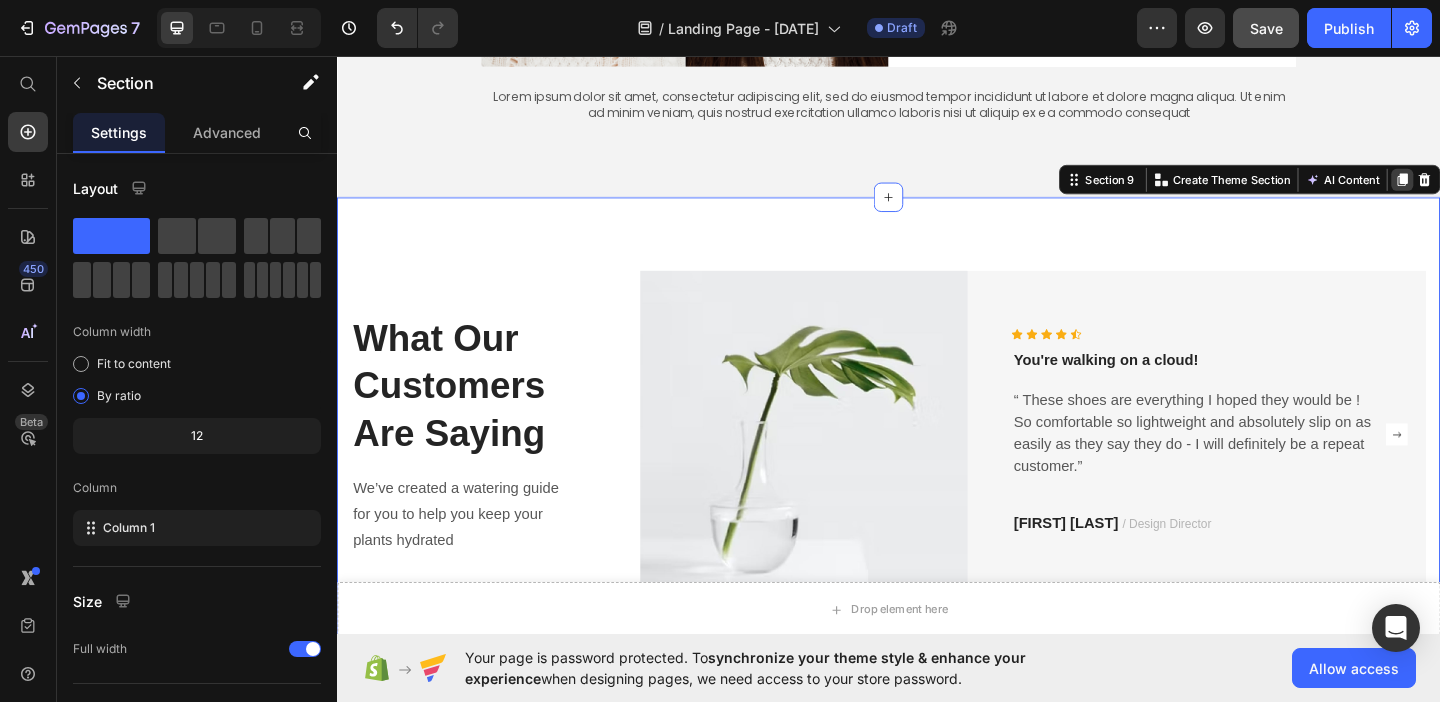 click 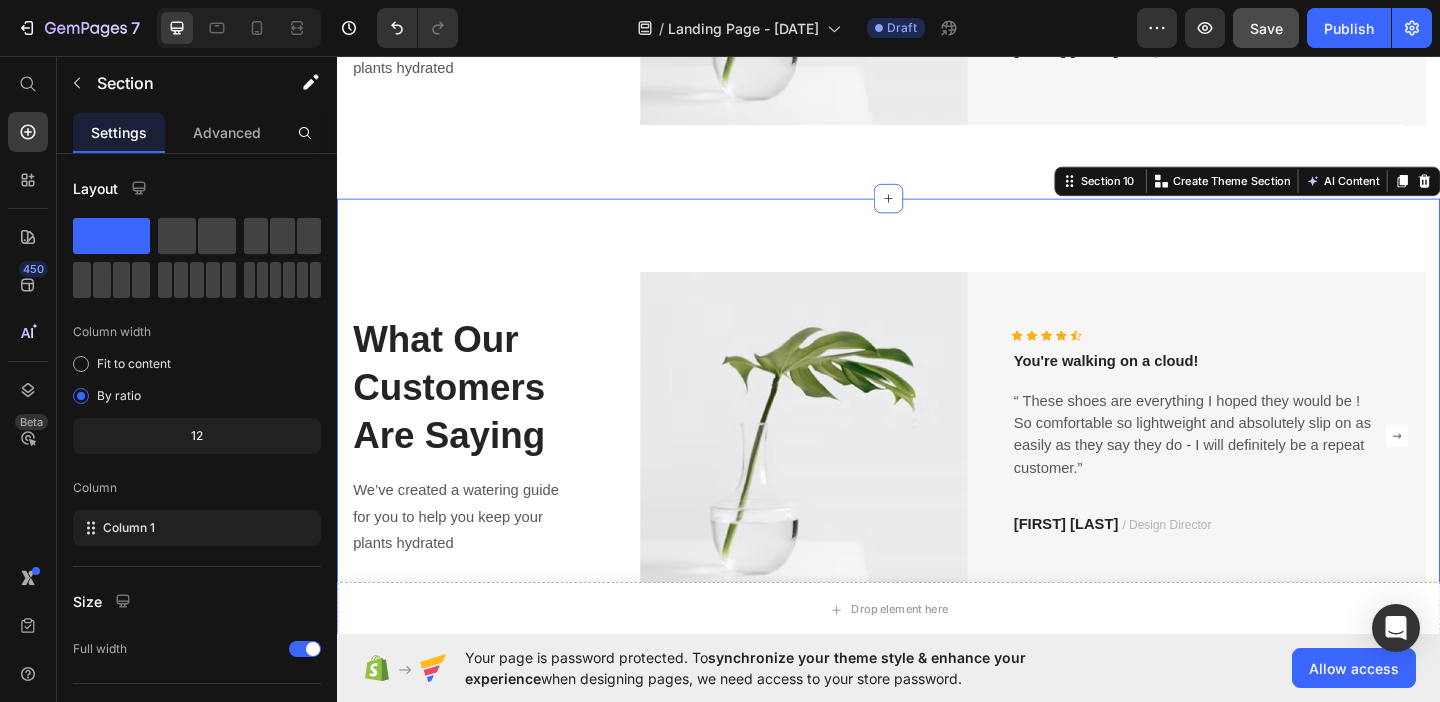 scroll, scrollTop: 2199, scrollLeft: 0, axis: vertical 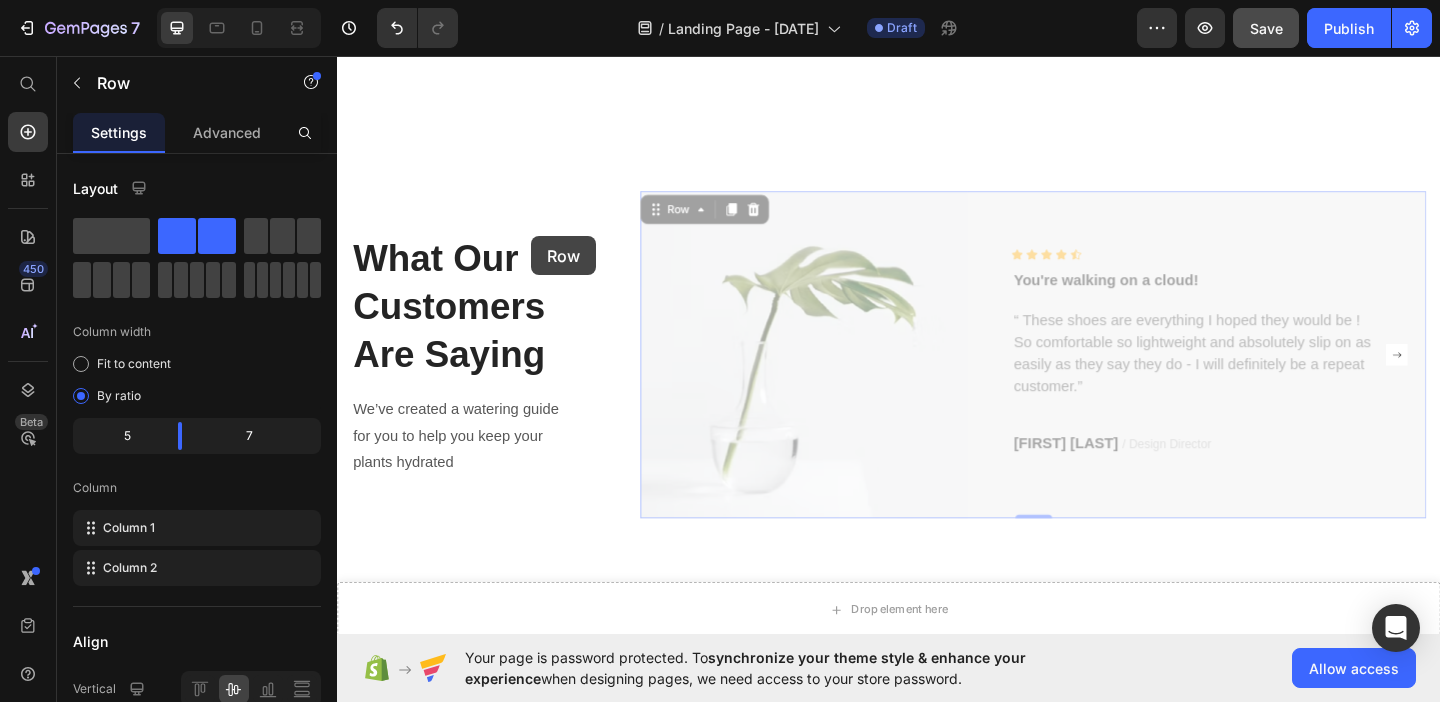 drag, startPoint x: 715, startPoint y: 230, endPoint x: 548, endPoint y: 252, distance: 168.44287 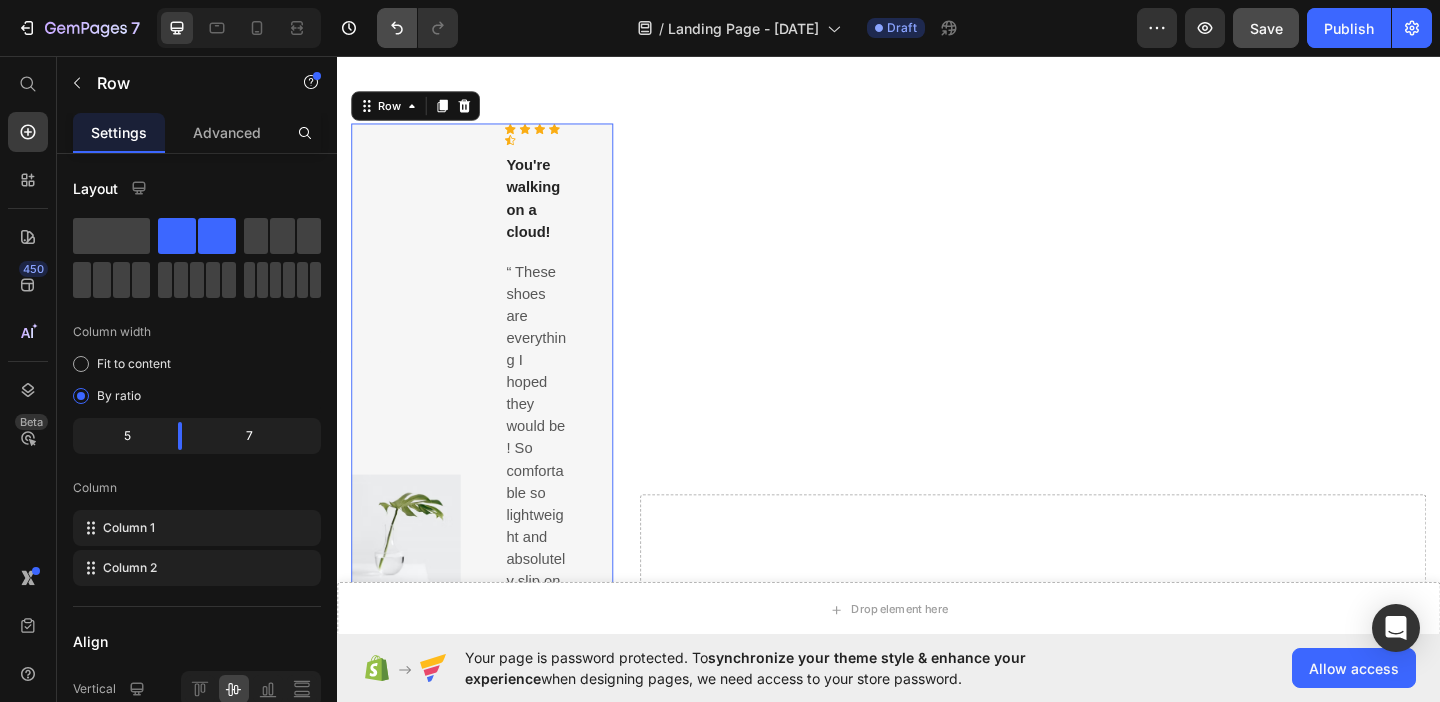 scroll, scrollTop: 2250, scrollLeft: 0, axis: vertical 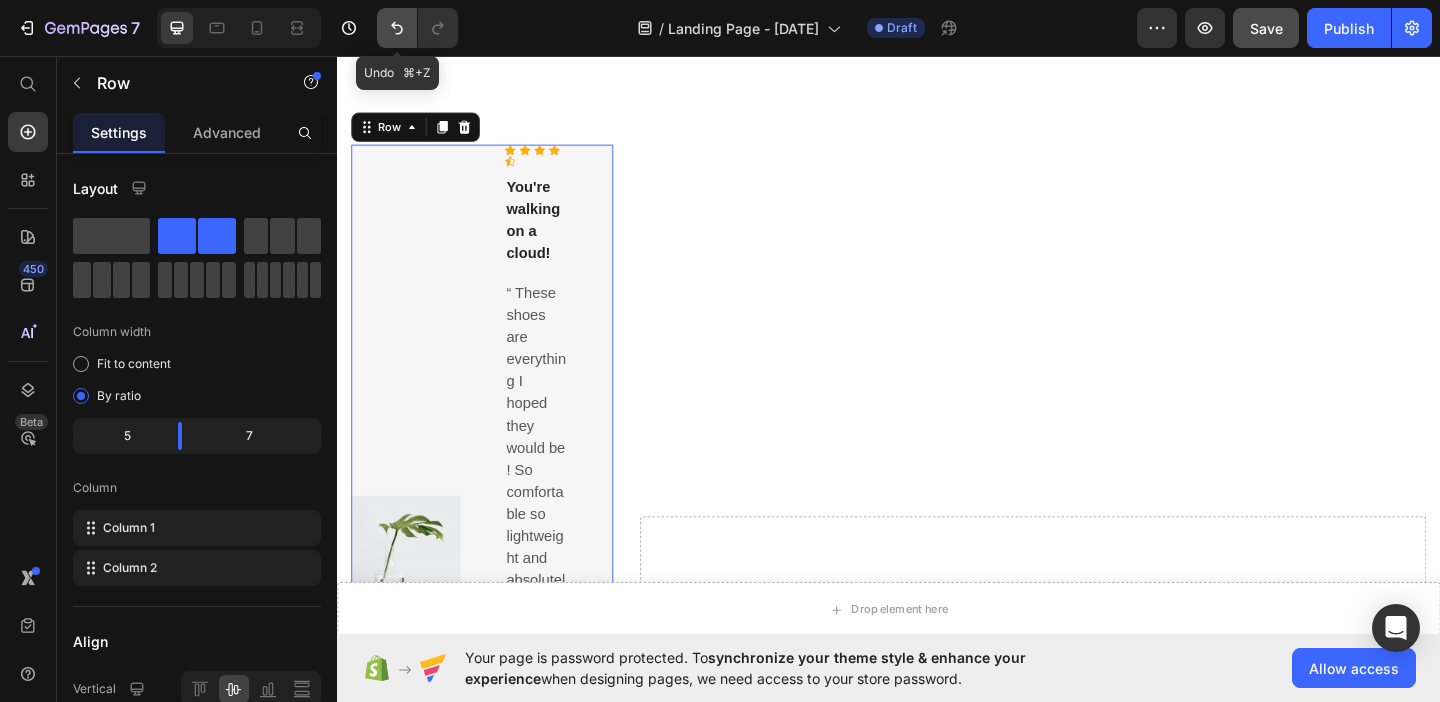 click 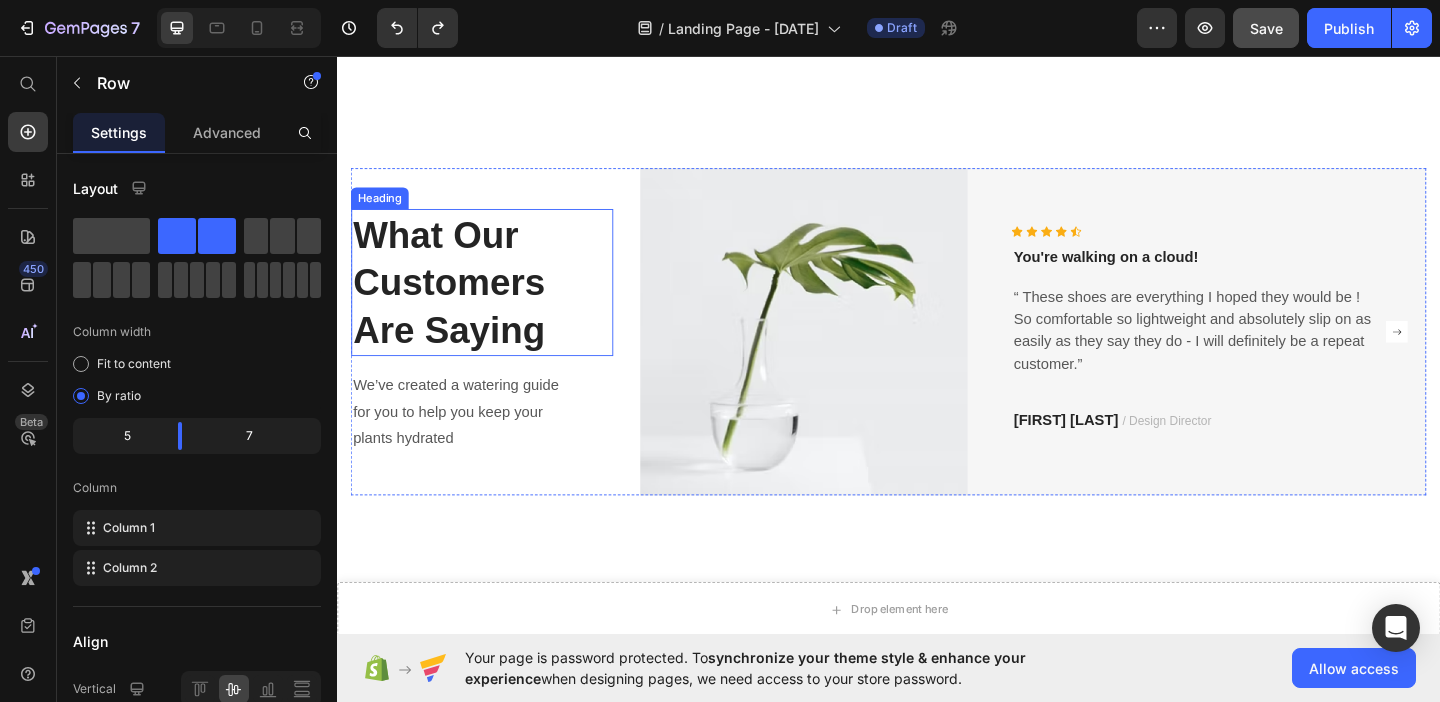 scroll, scrollTop: 2239, scrollLeft: 0, axis: vertical 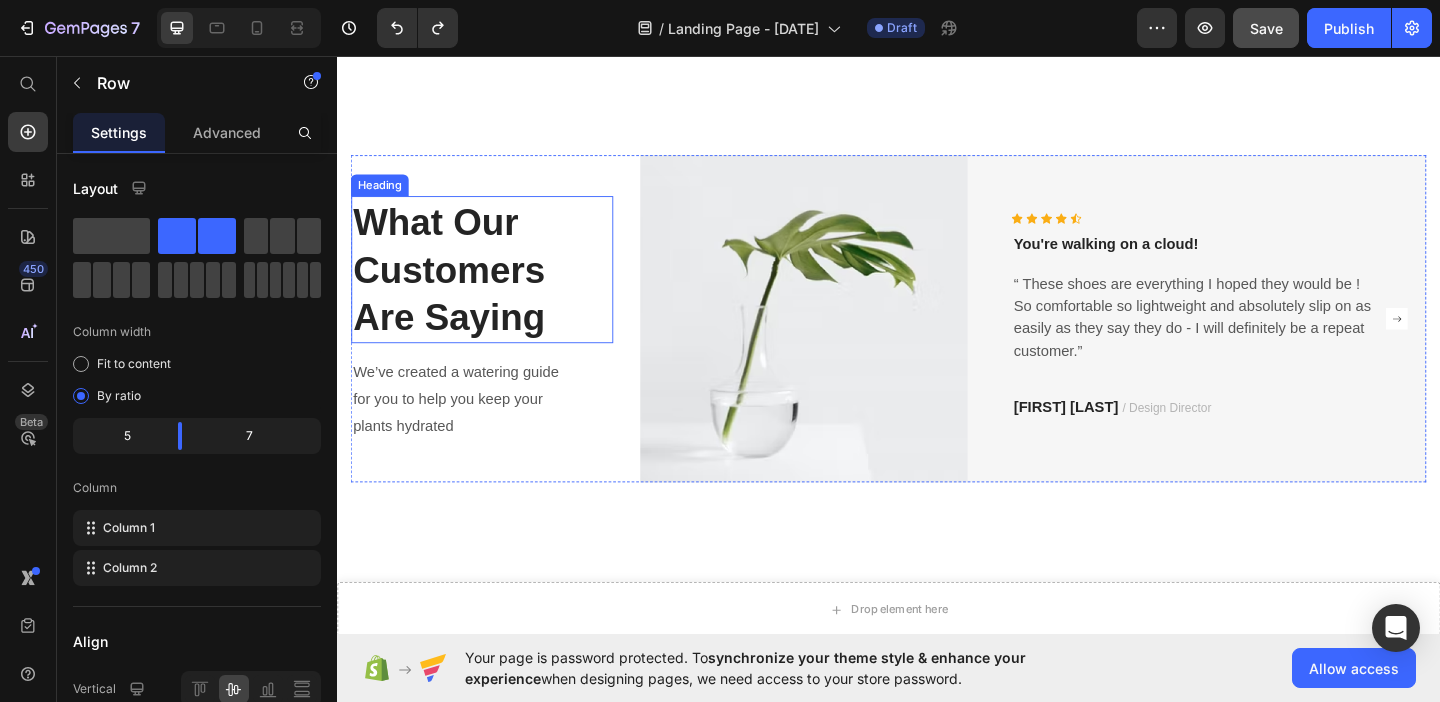 click on "What Our Customers Are Saying" at bounding box center [494, 288] 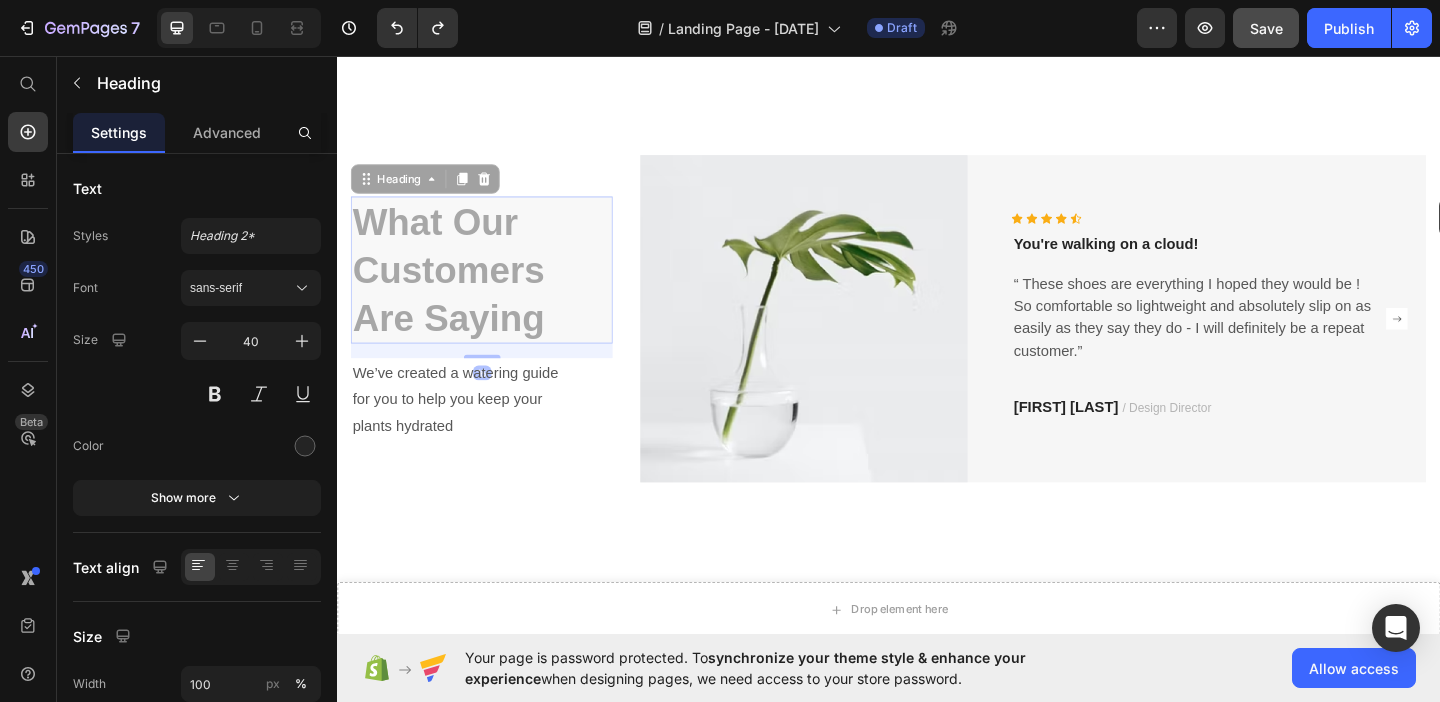 drag, startPoint x: 369, startPoint y: 194, endPoint x: 1536, endPoint y: 211, distance: 1167.1238 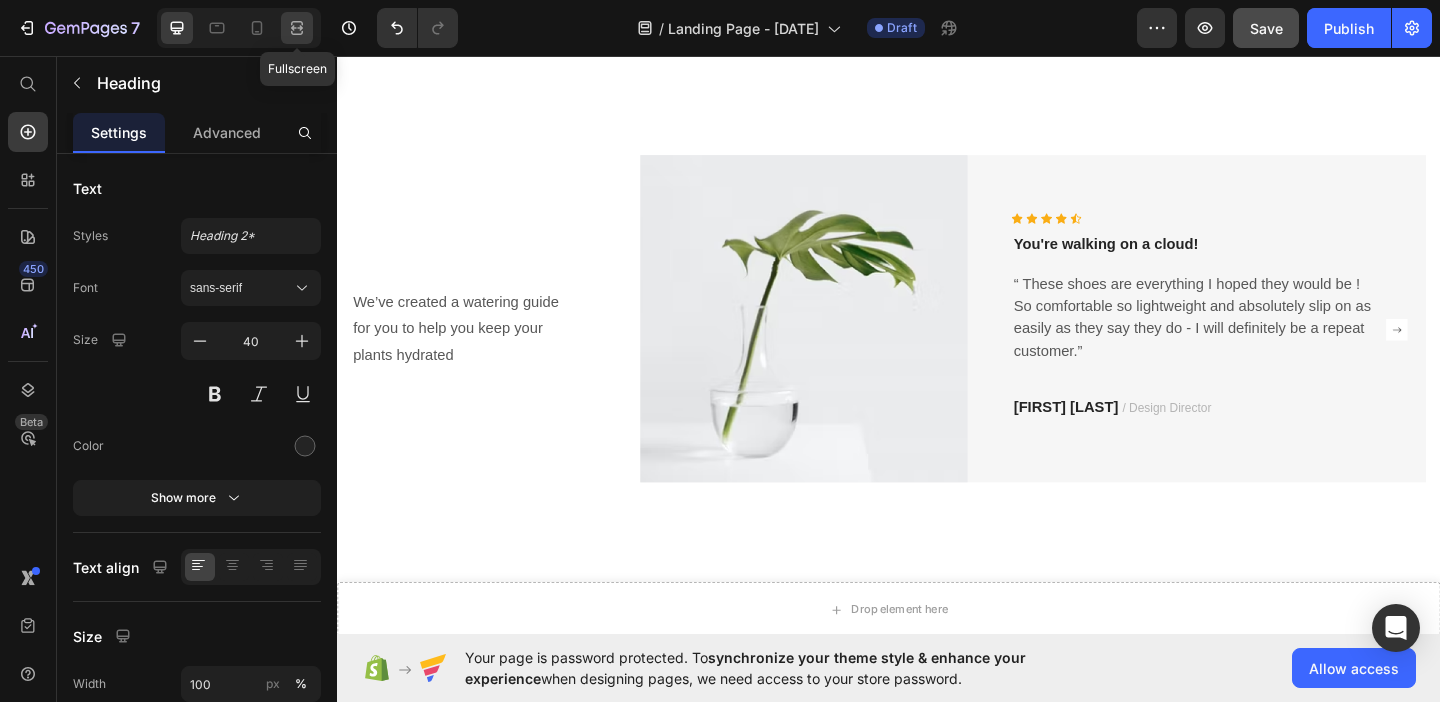 click 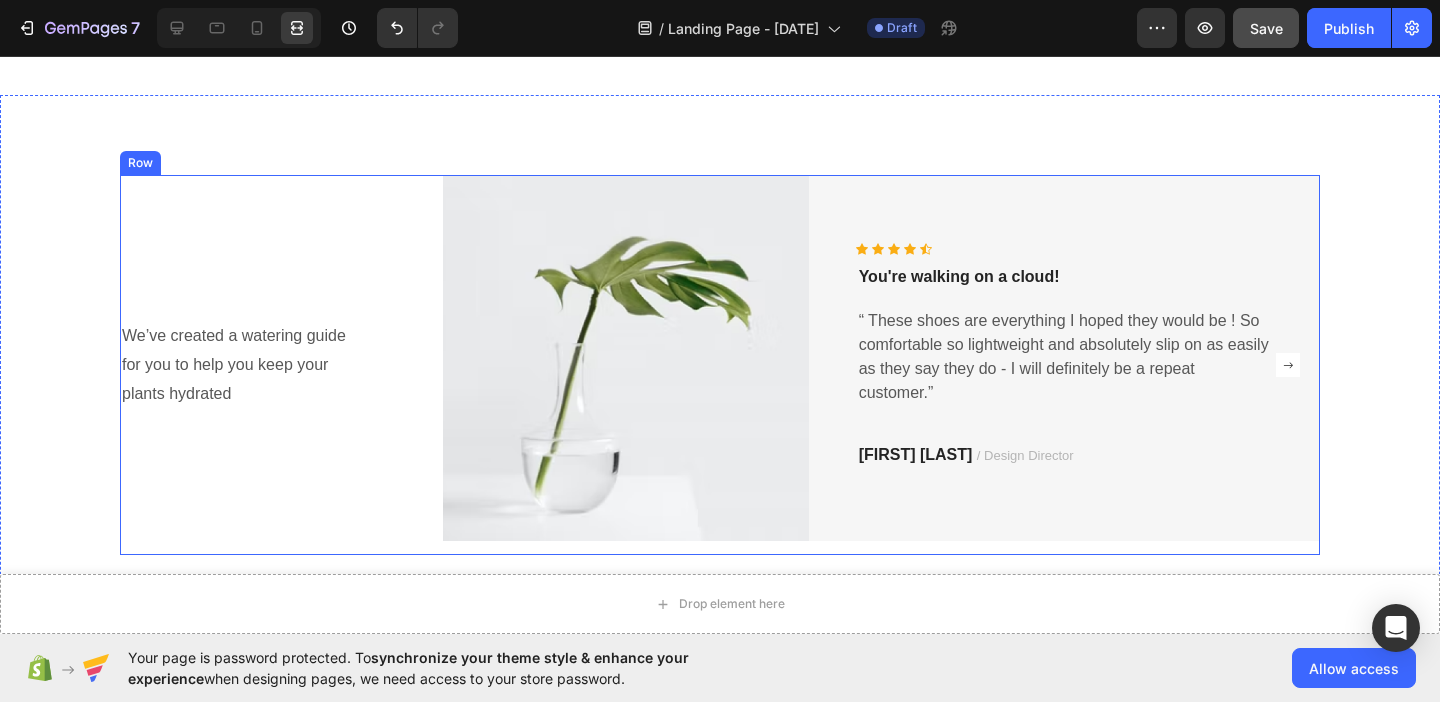 click on "We’ve created a watering guide for you to help you keep your plants hydrated Text block" at bounding box center (266, 365) 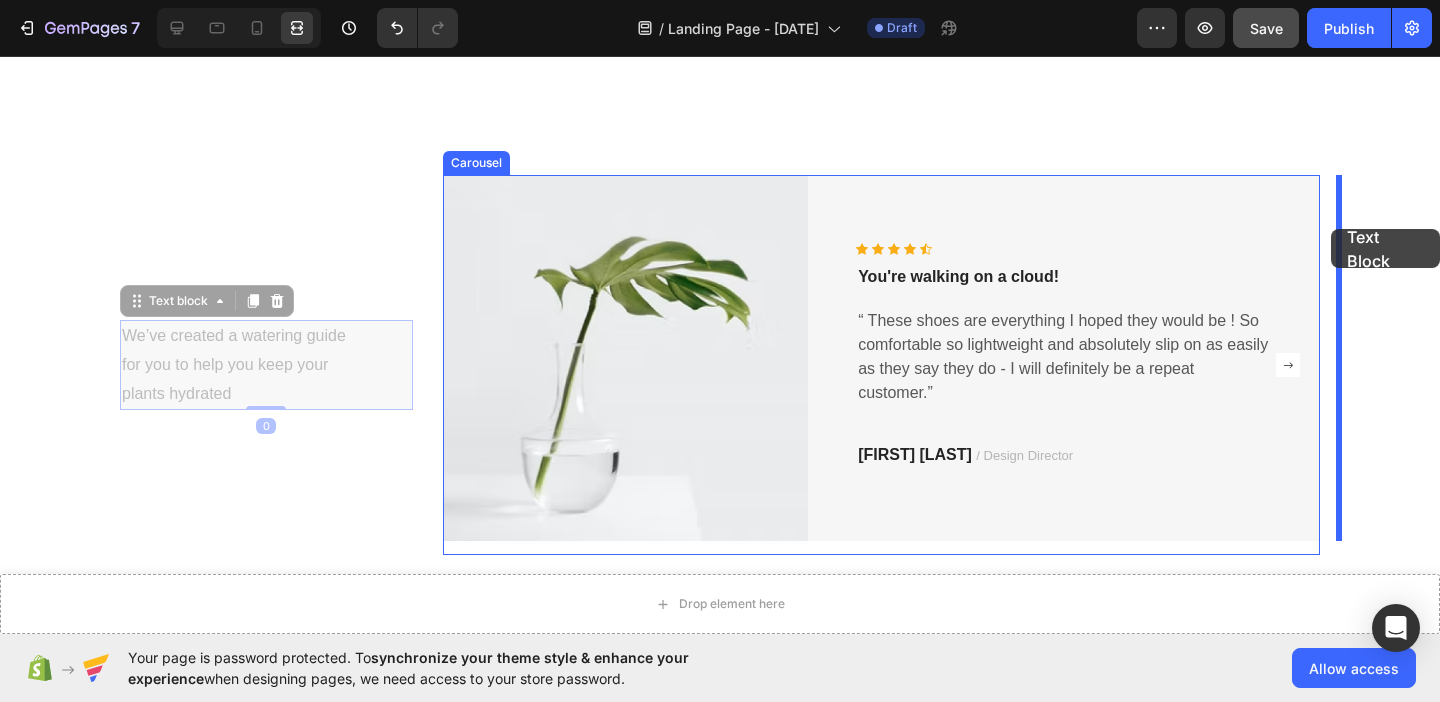 drag, startPoint x: 157, startPoint y: 297, endPoint x: 1331, endPoint y: 229, distance: 1175.9677 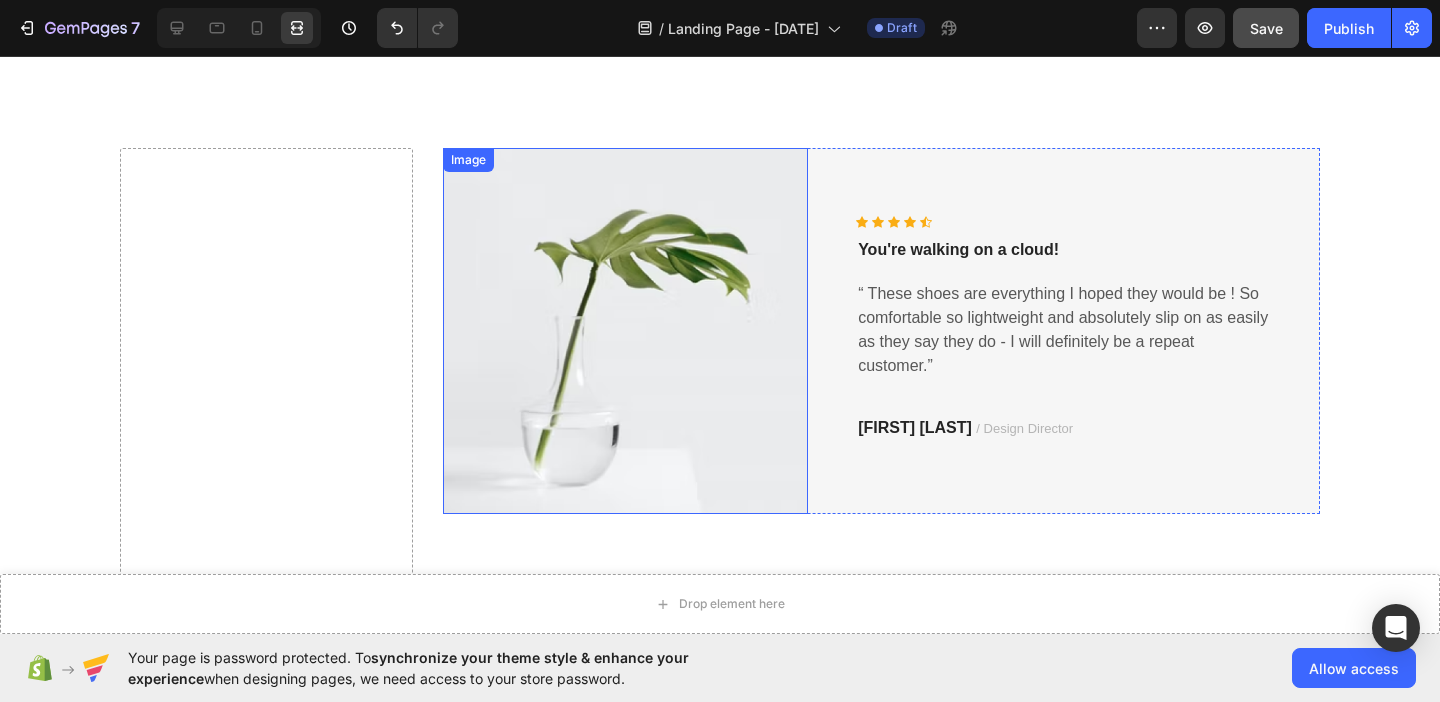 scroll, scrollTop: 2260, scrollLeft: 0, axis: vertical 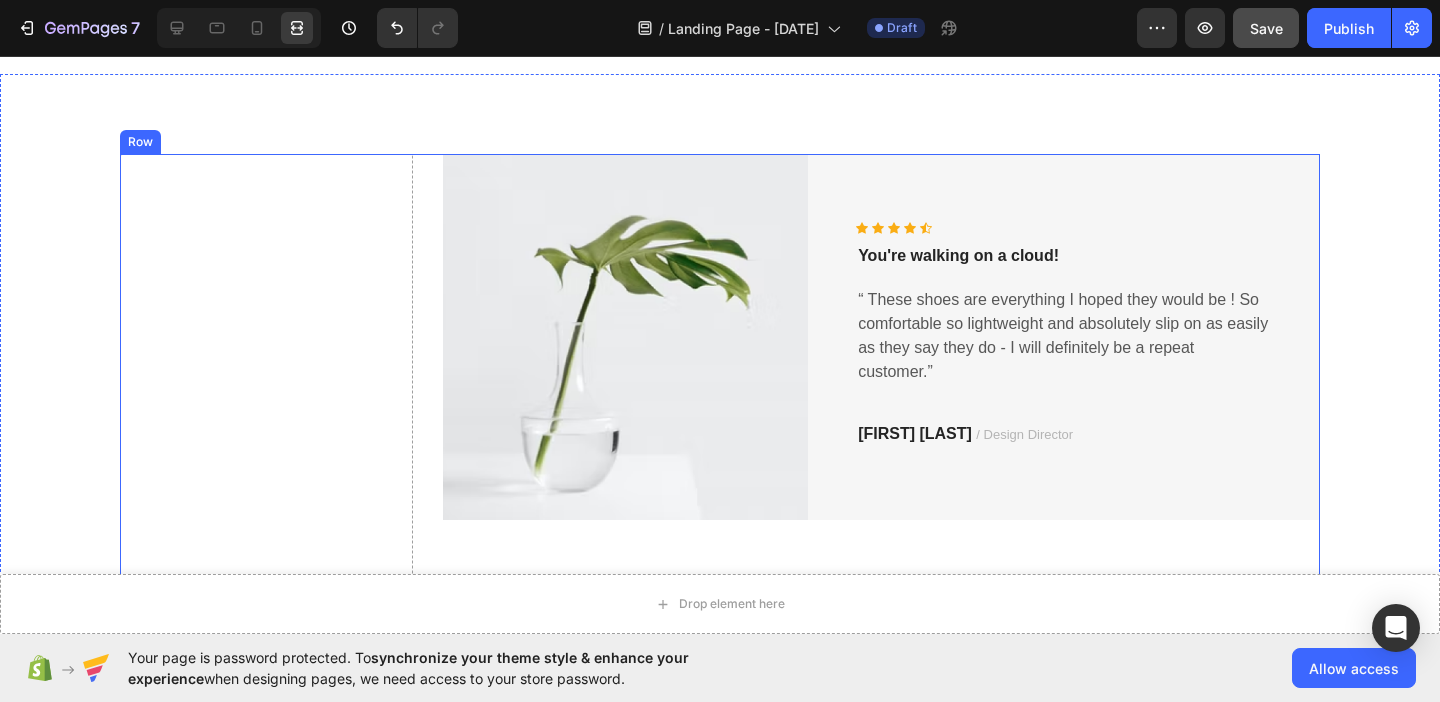 click on "Drop element here" at bounding box center [266, 2632] 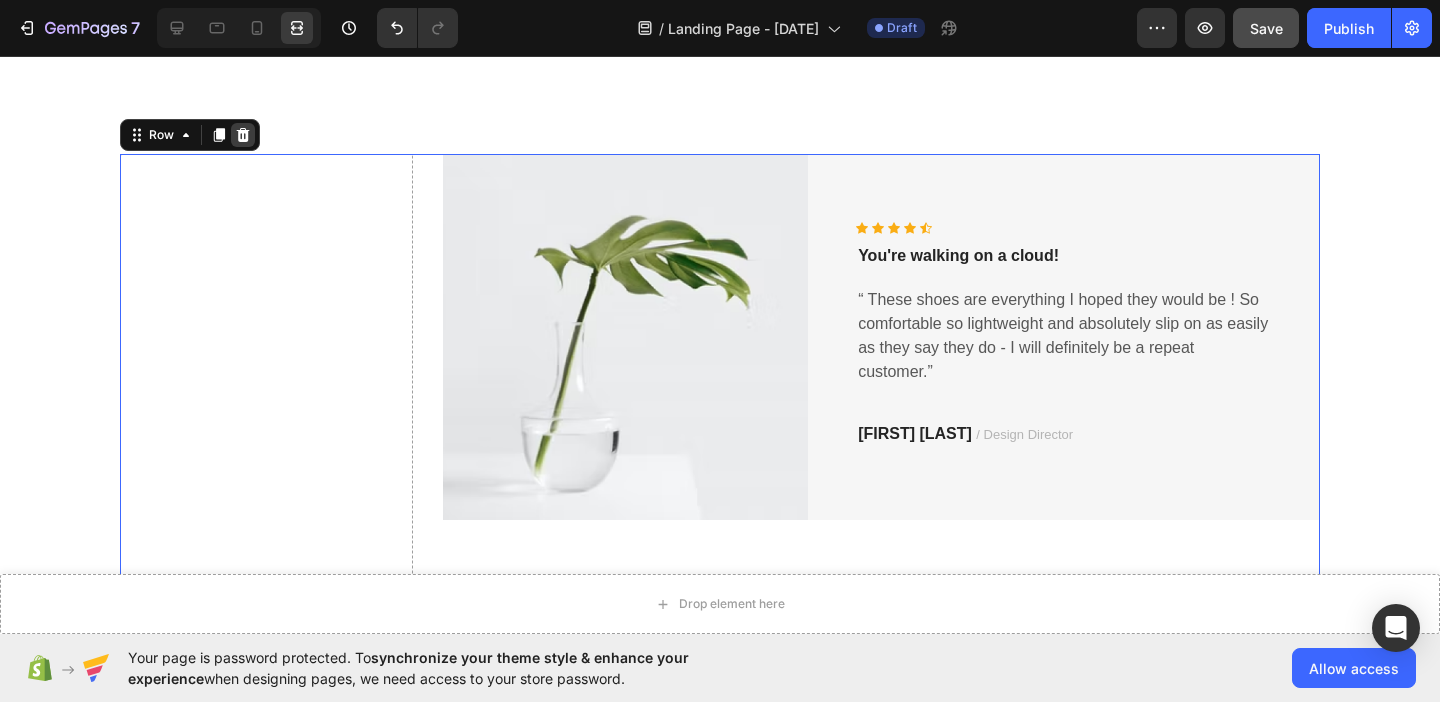 click 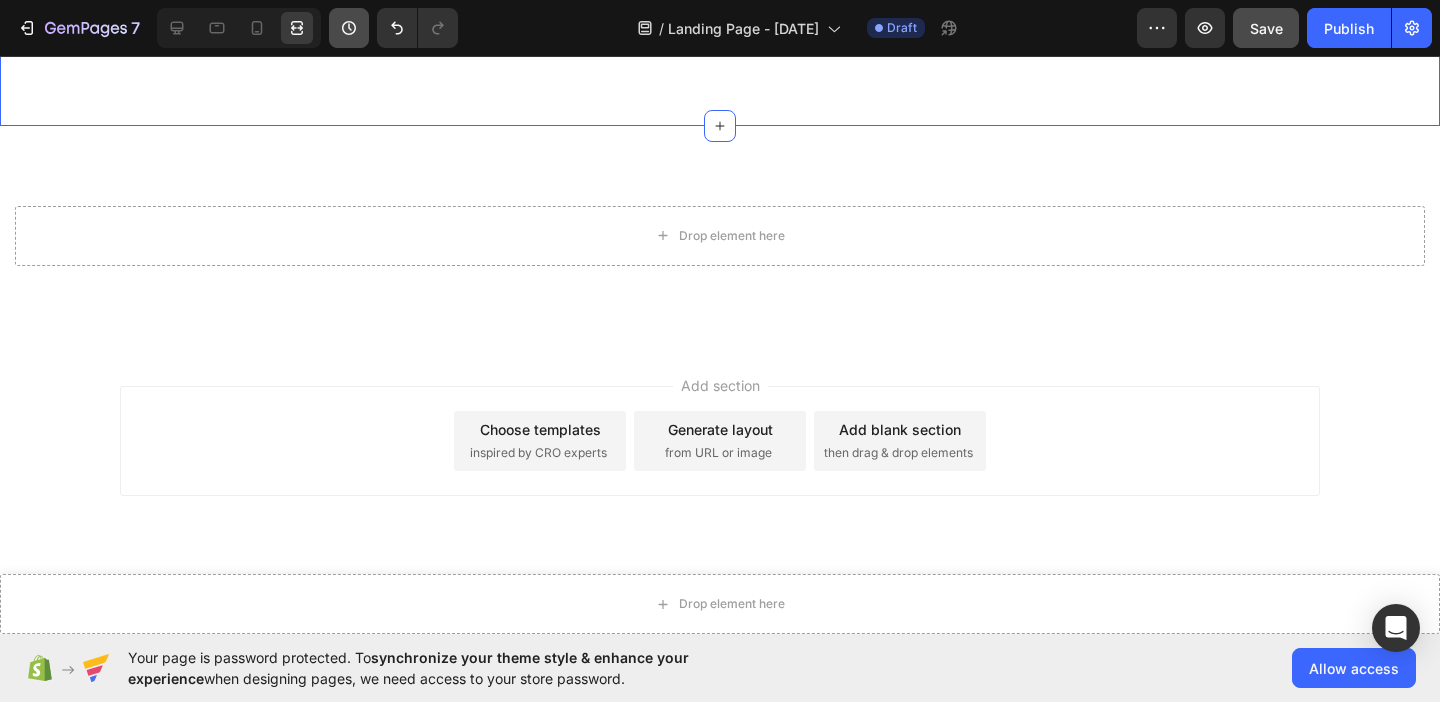 scroll, scrollTop: 2208, scrollLeft: 0, axis: vertical 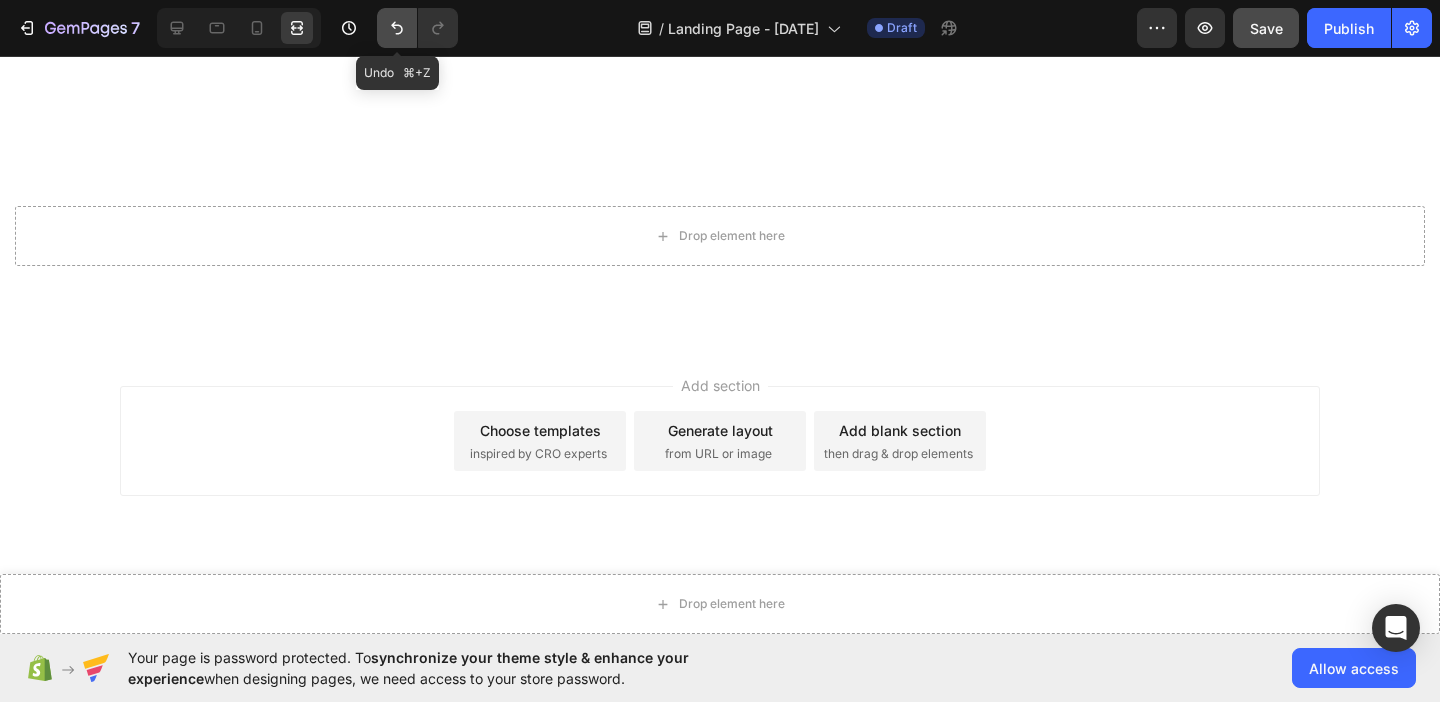 click 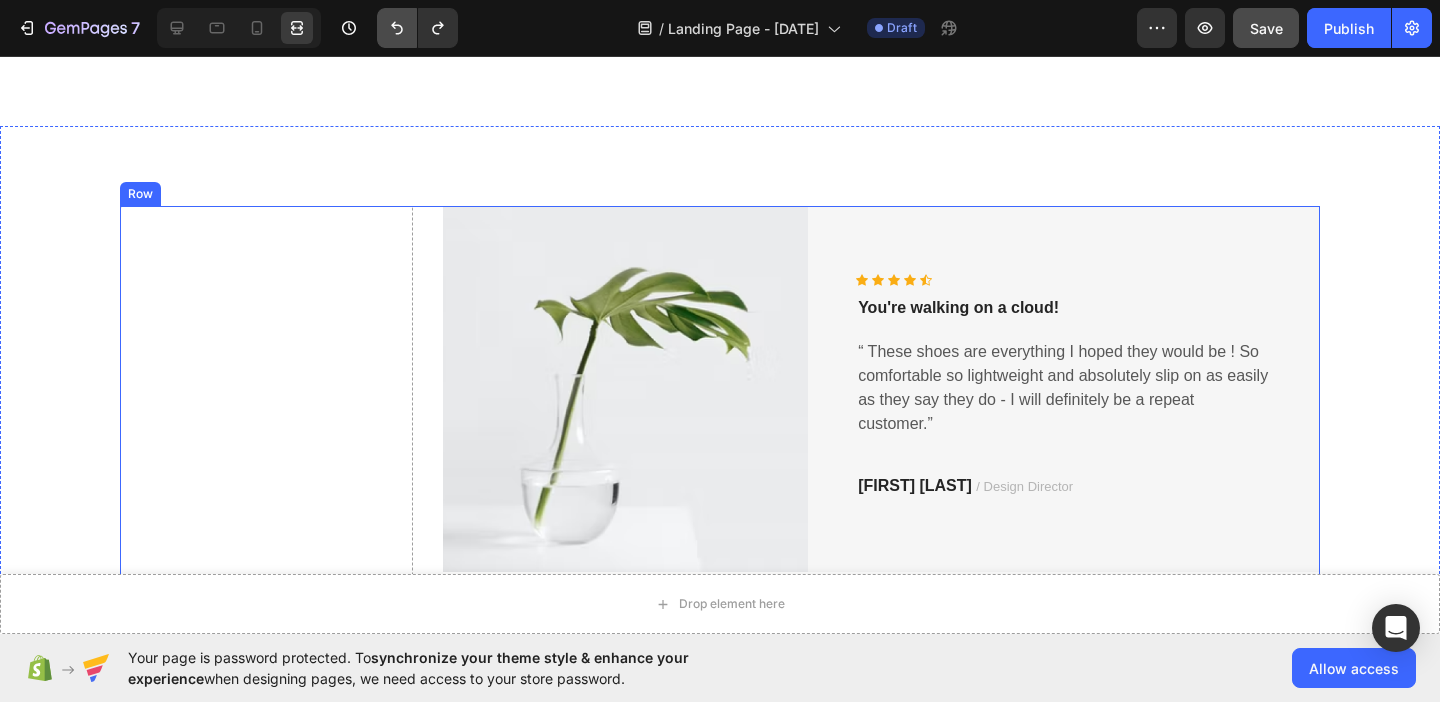 scroll, scrollTop: 2260, scrollLeft: 0, axis: vertical 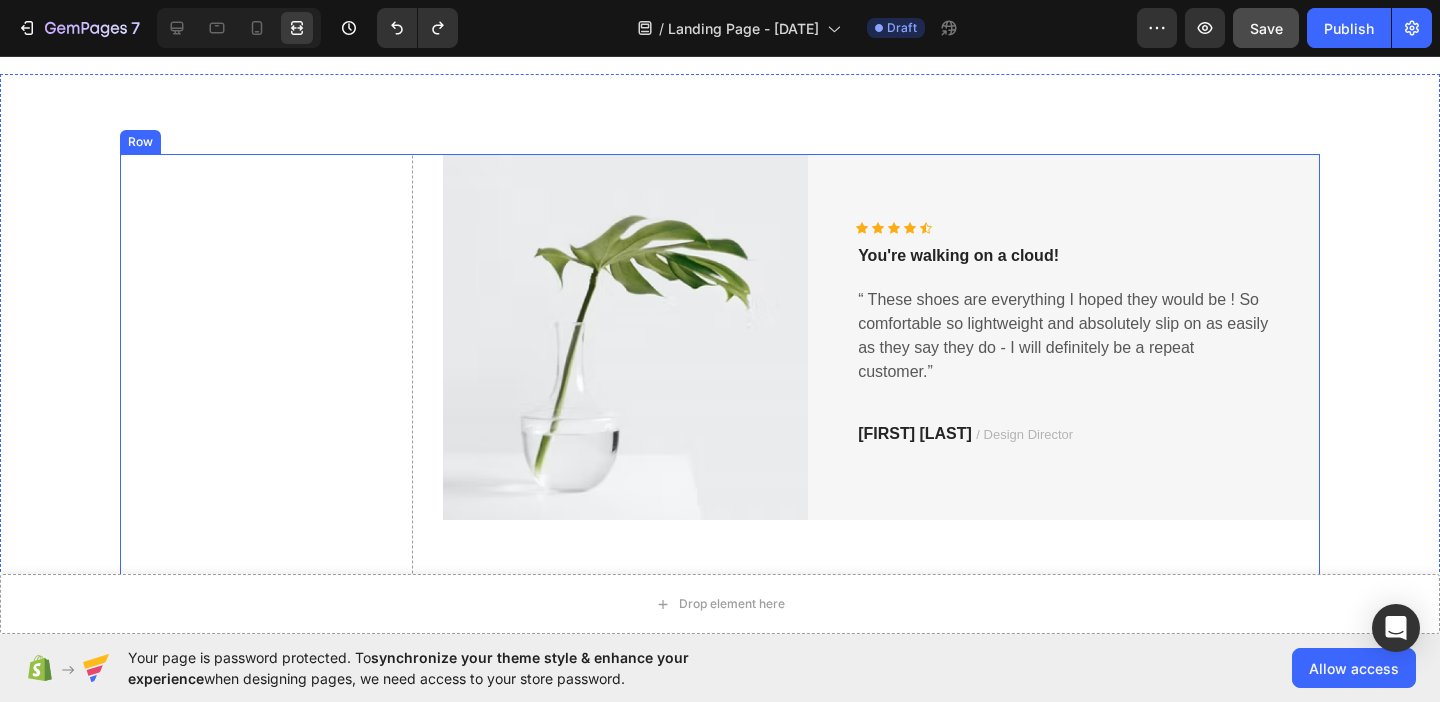 click on "Drop element here" at bounding box center [266, 2632] 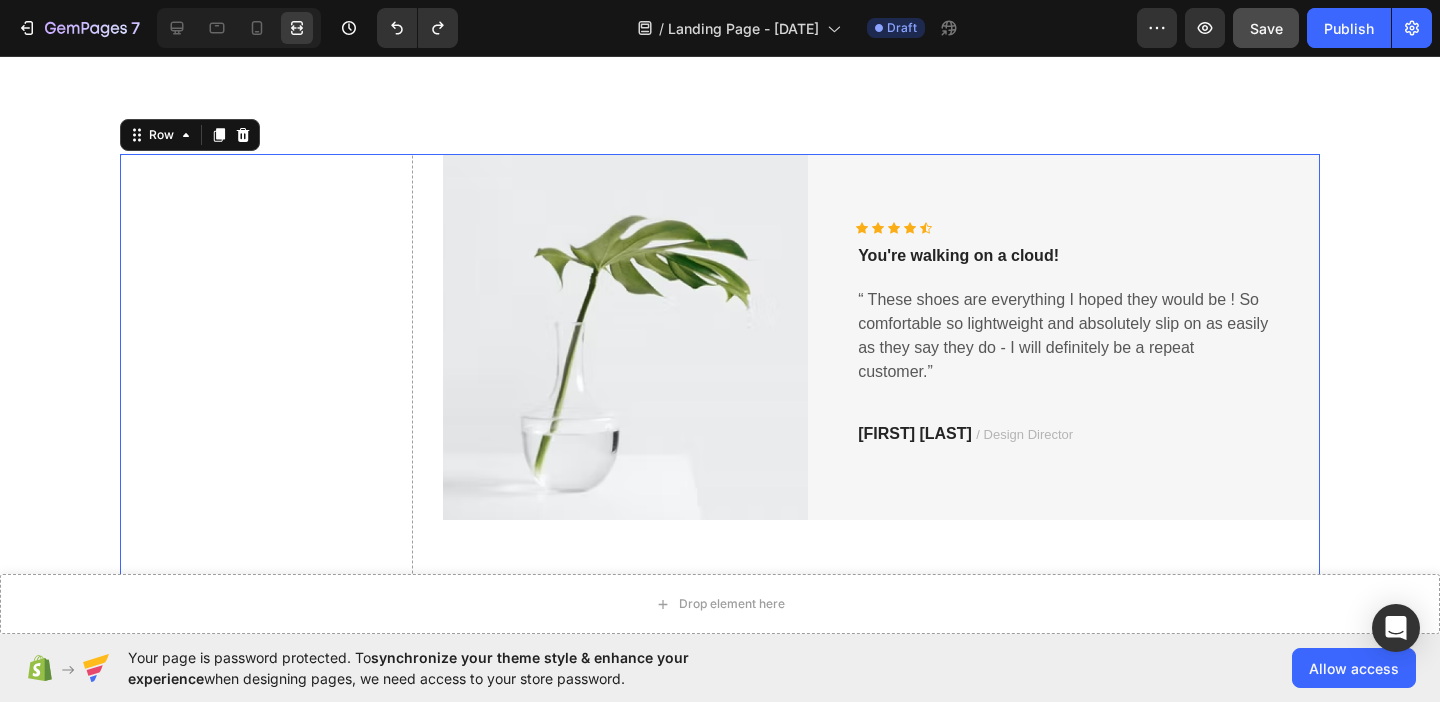 scroll, scrollTop: 2204, scrollLeft: 0, axis: vertical 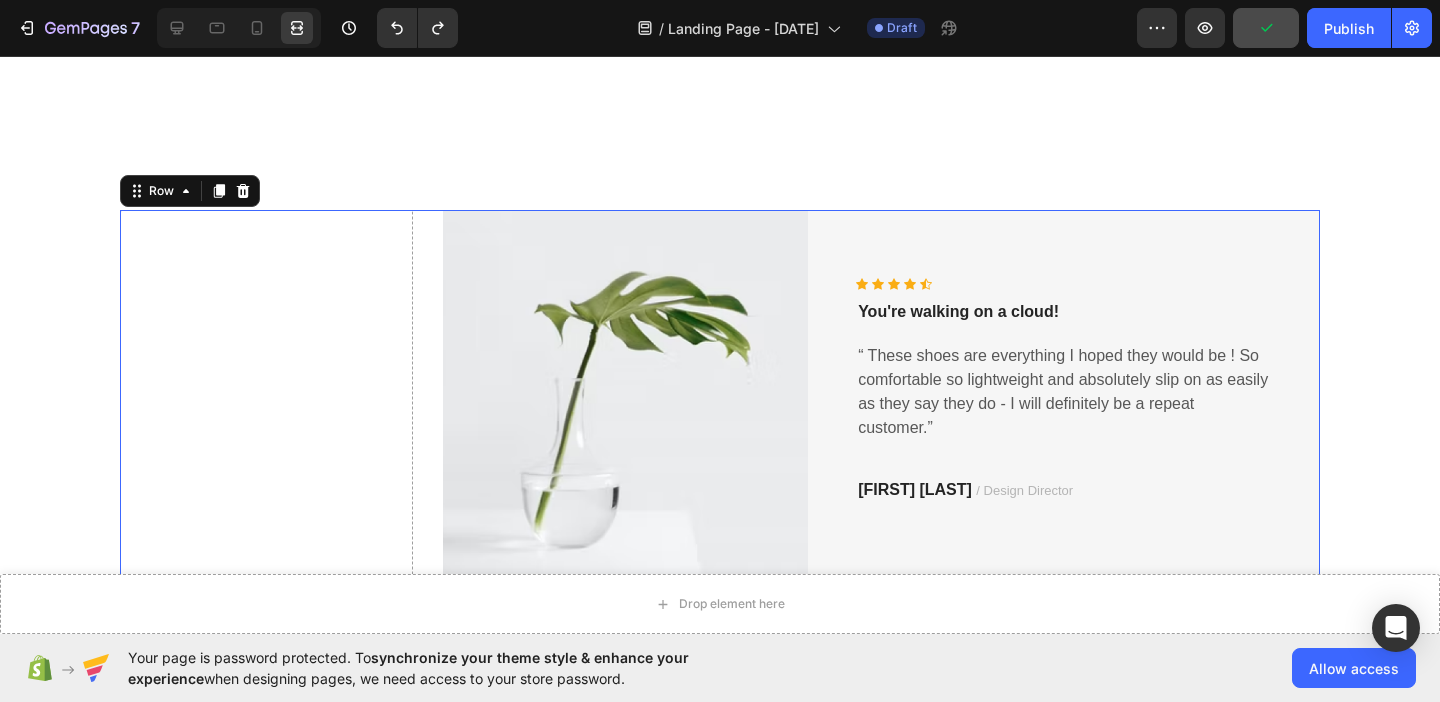click on "Drop element here" at bounding box center (266, 2688) 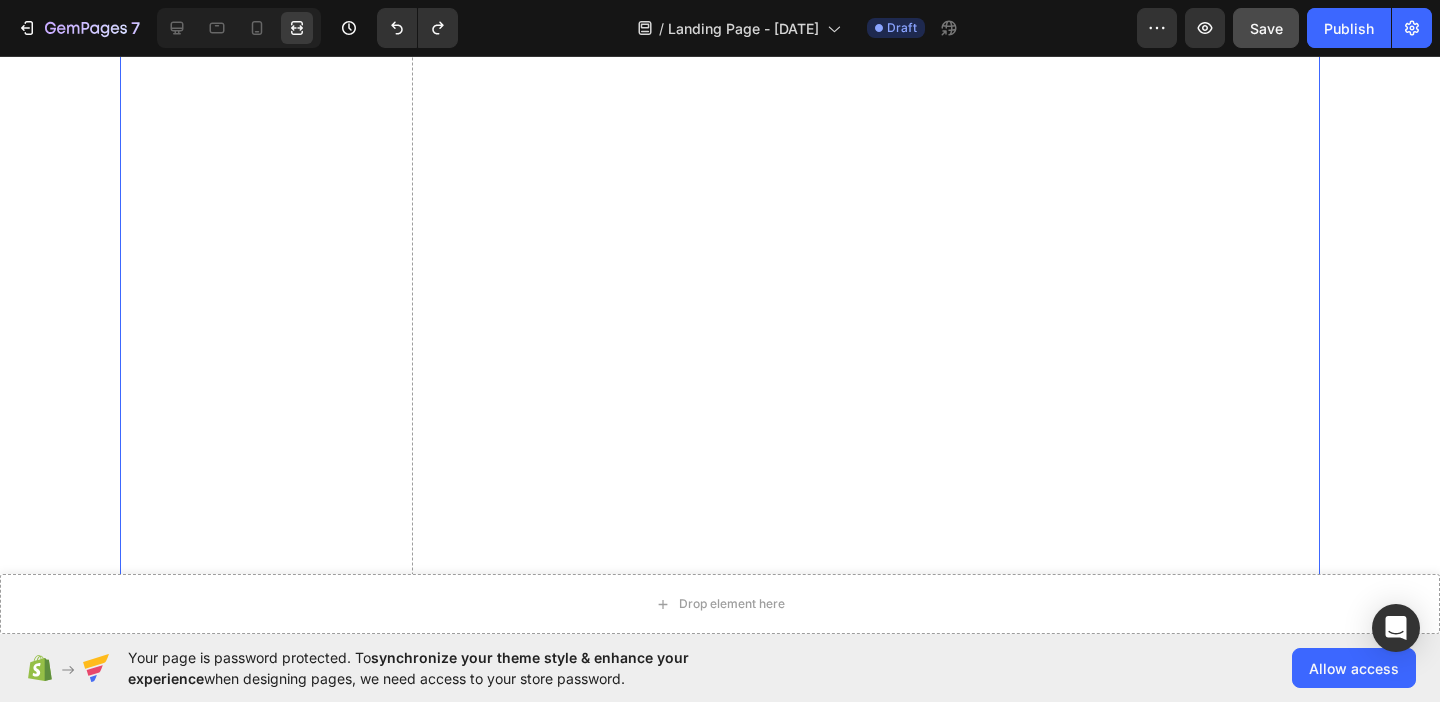 scroll, scrollTop: 2793, scrollLeft: 0, axis: vertical 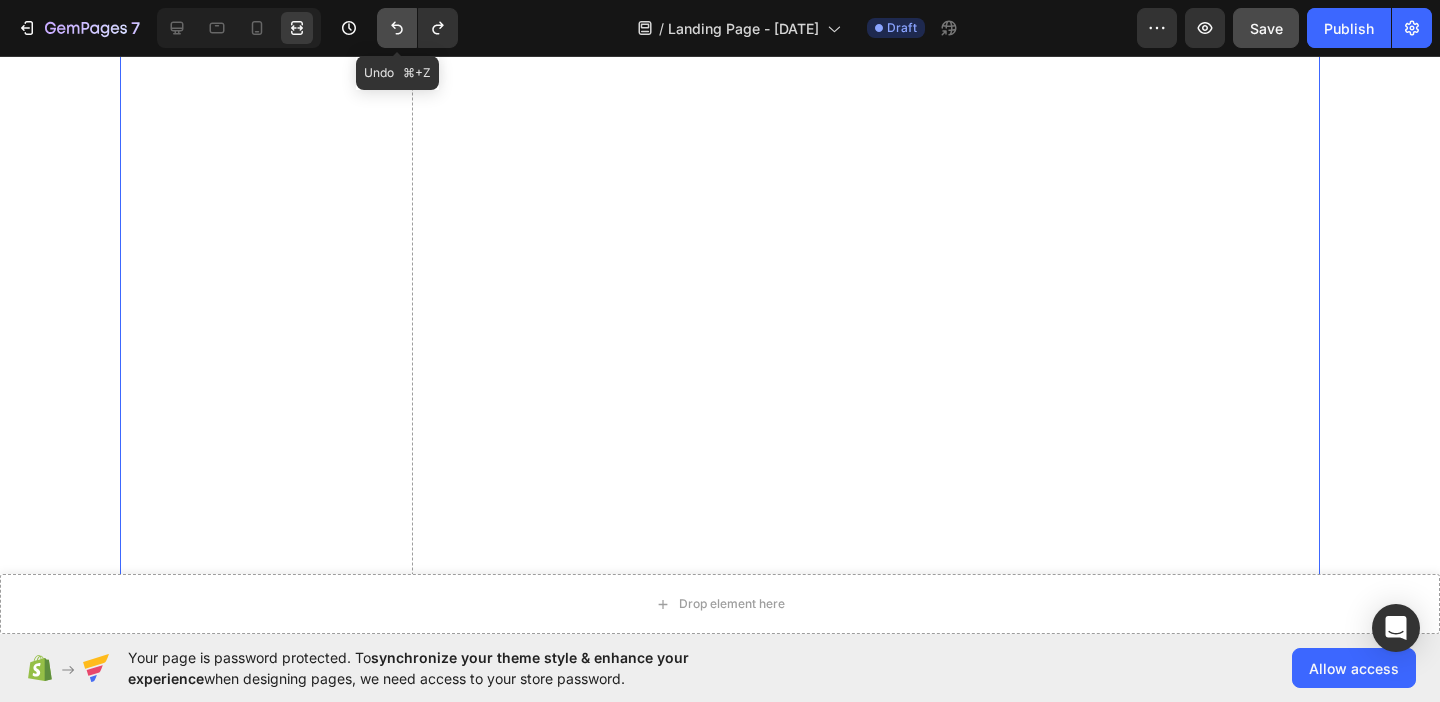 click 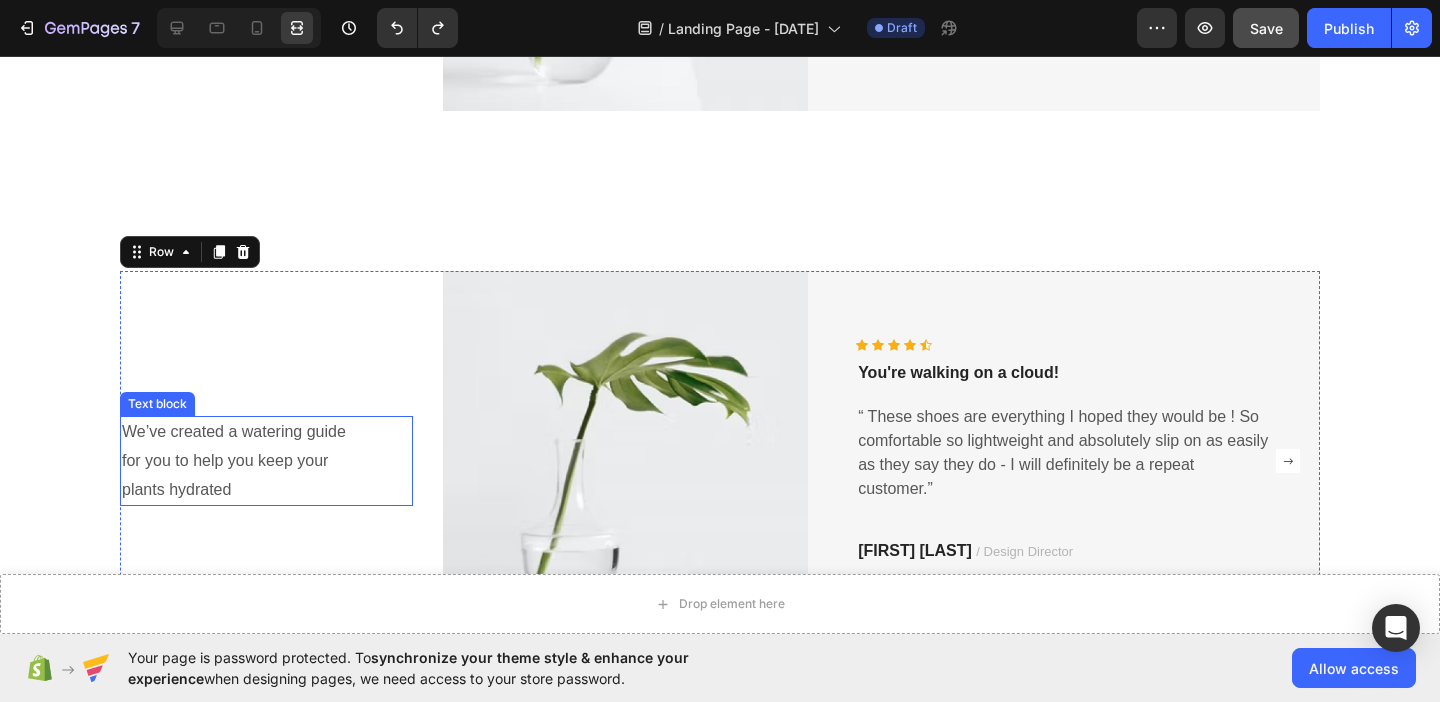 scroll, scrollTop: 2180, scrollLeft: 0, axis: vertical 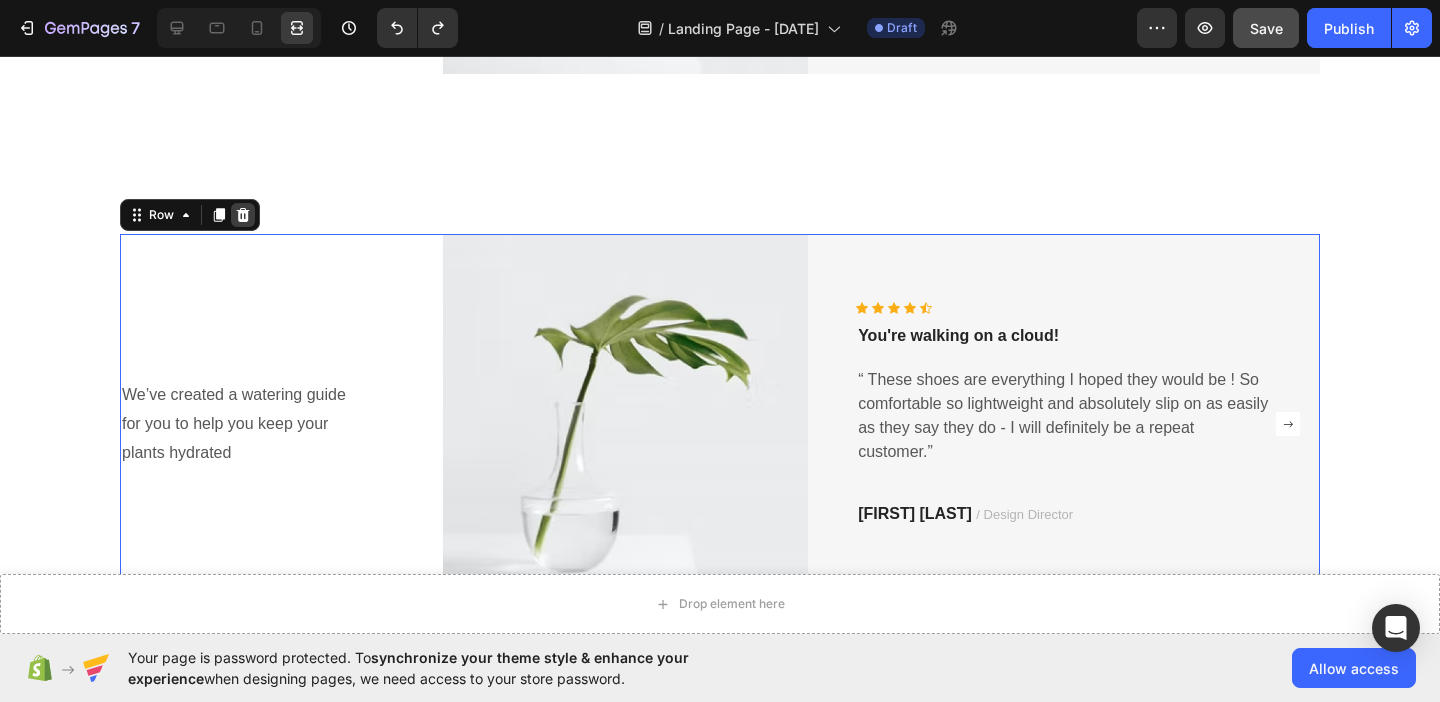 click 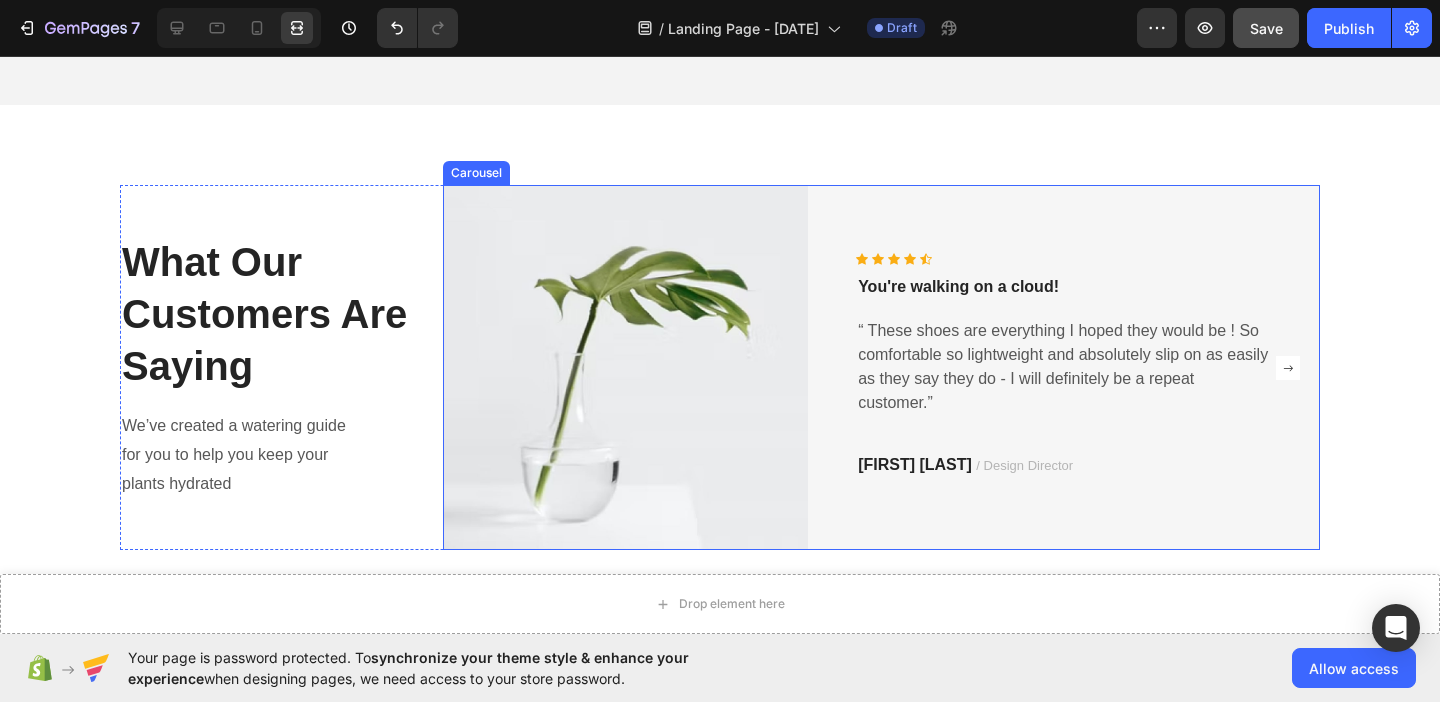 scroll, scrollTop: 1723, scrollLeft: 0, axis: vertical 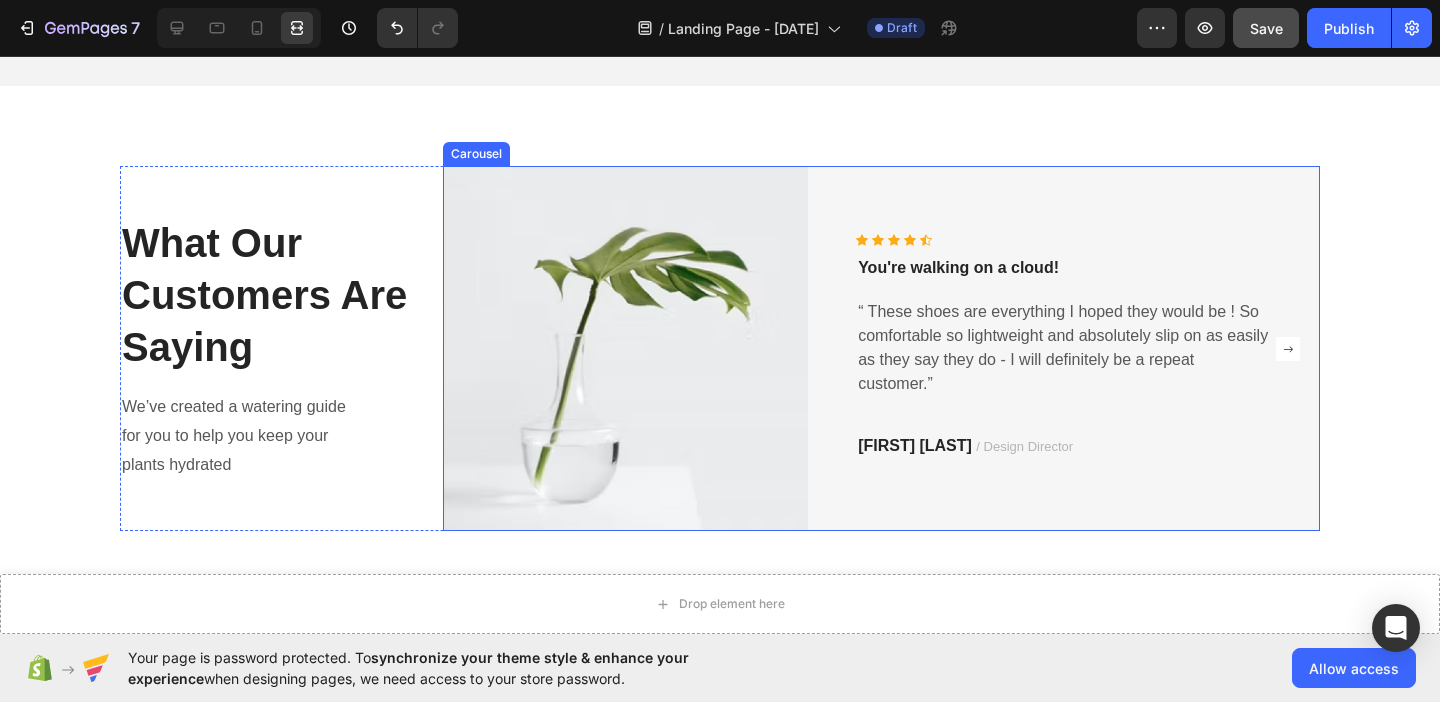 click 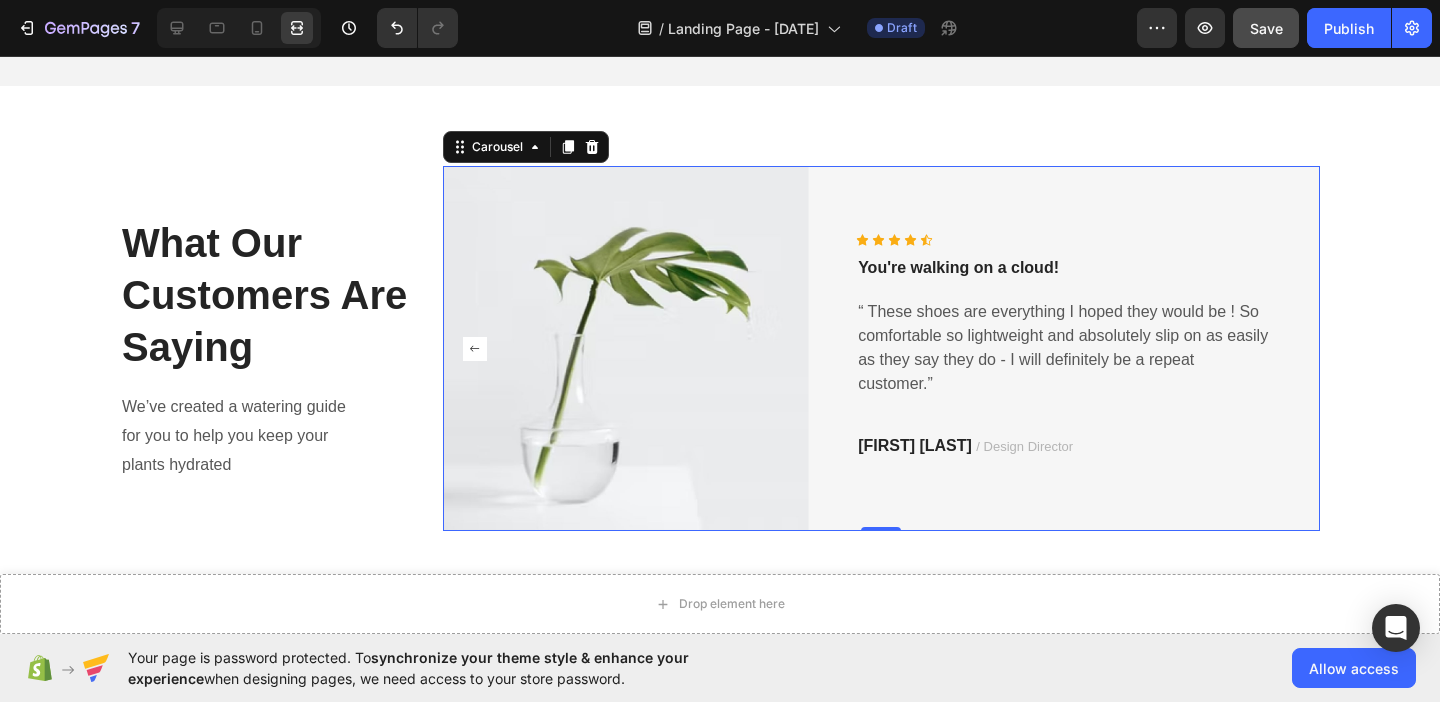 click 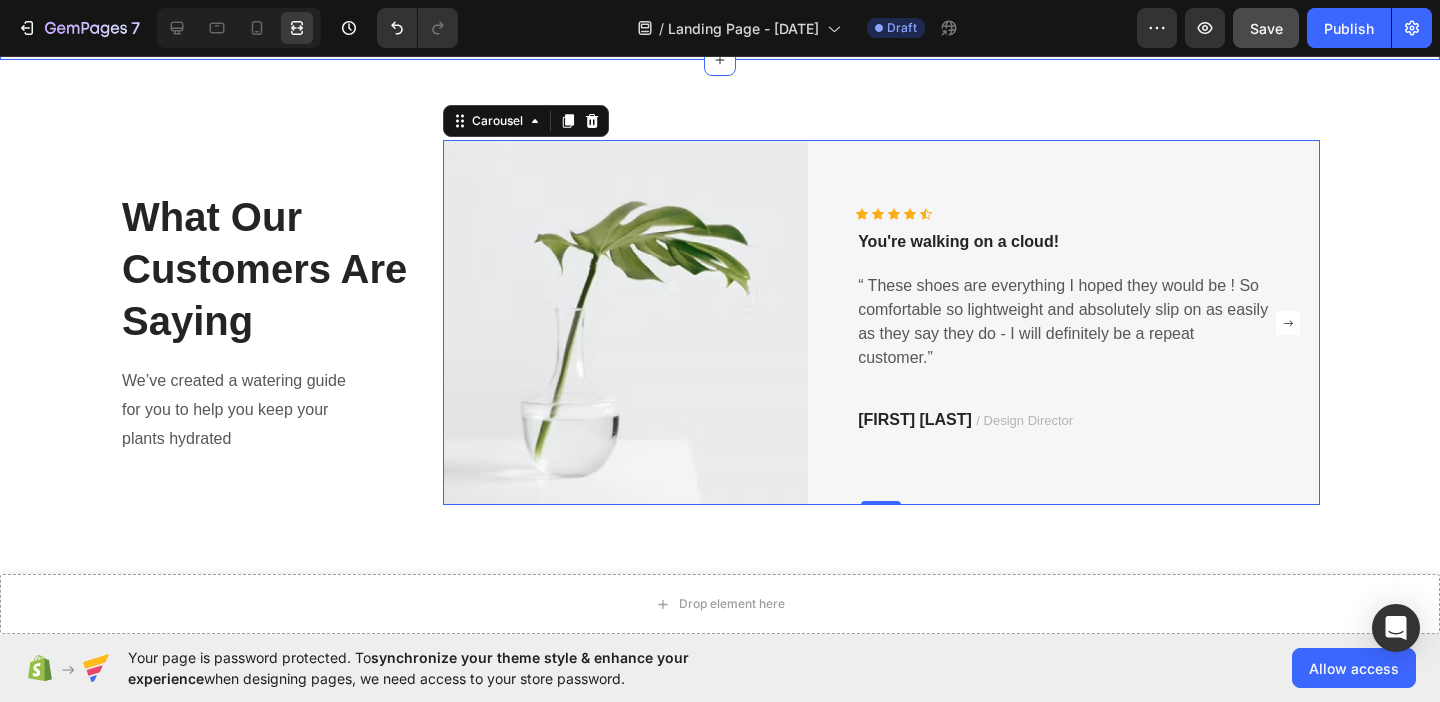 scroll, scrollTop: 1748, scrollLeft: 0, axis: vertical 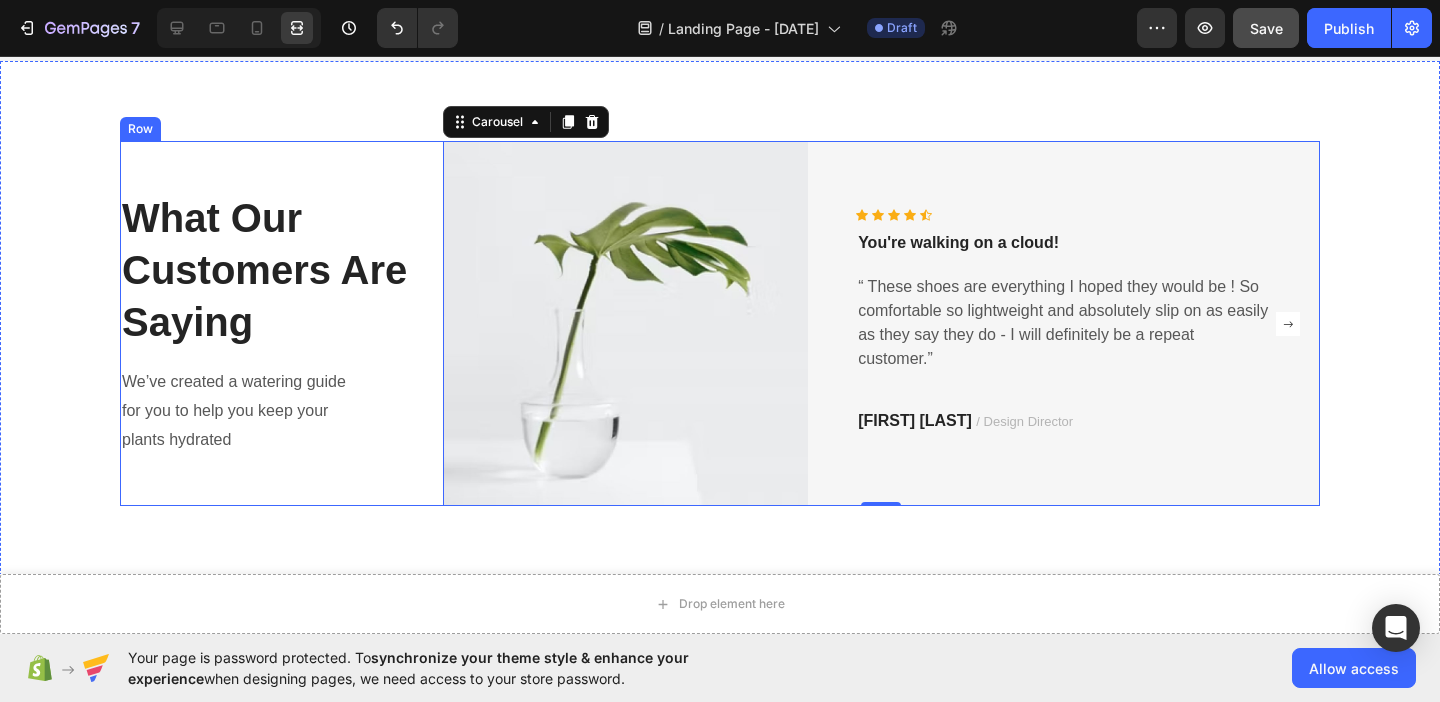 click on "What Our Customers Are Saying Heading We’ve created a watering guide for you to help you keep your plants hydrated Text block" at bounding box center [266, 324] 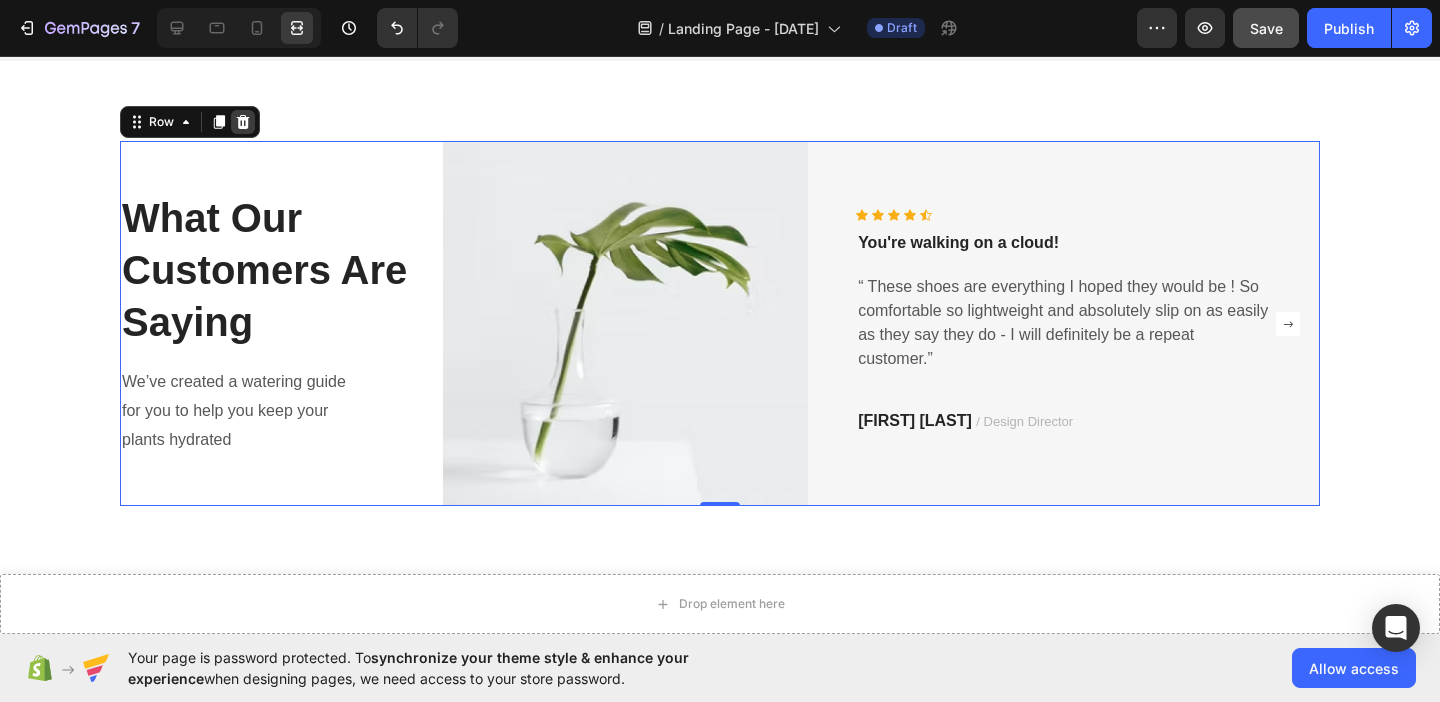 click 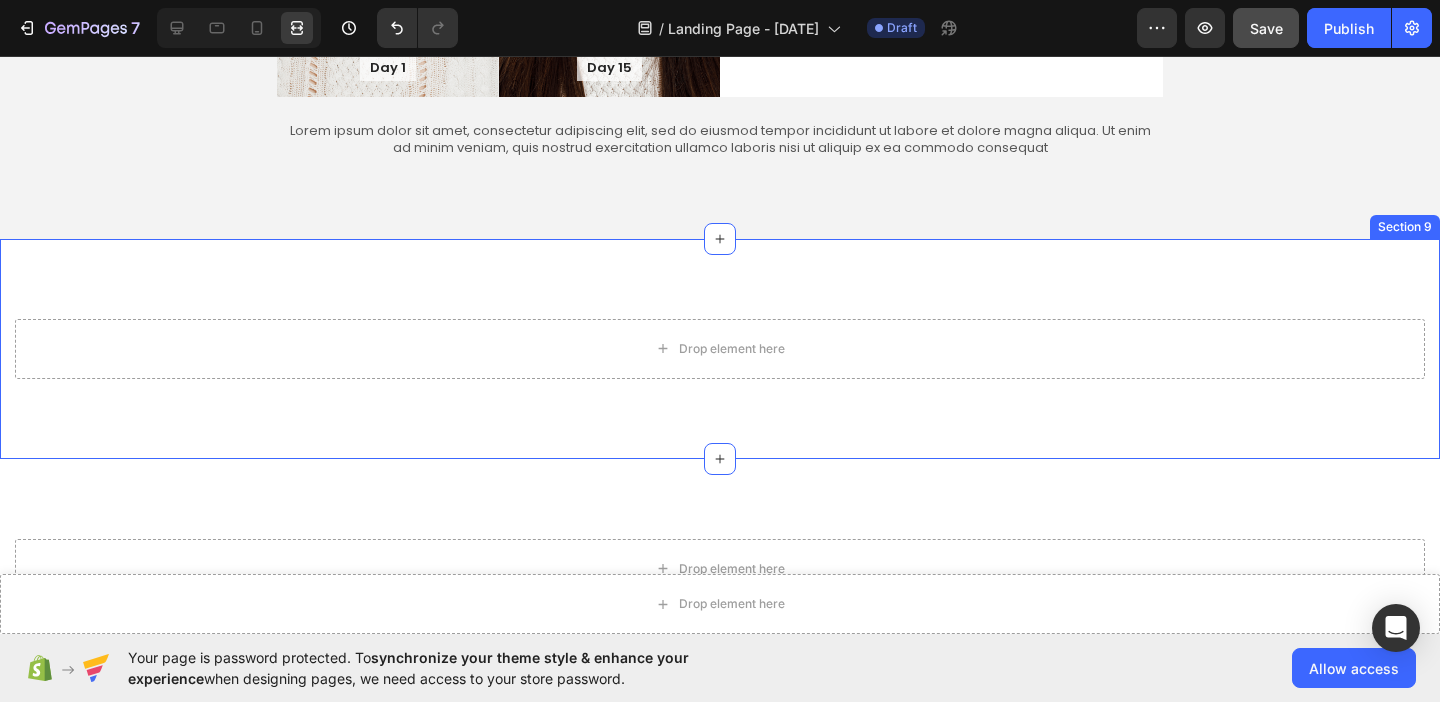 scroll, scrollTop: 1554, scrollLeft: 0, axis: vertical 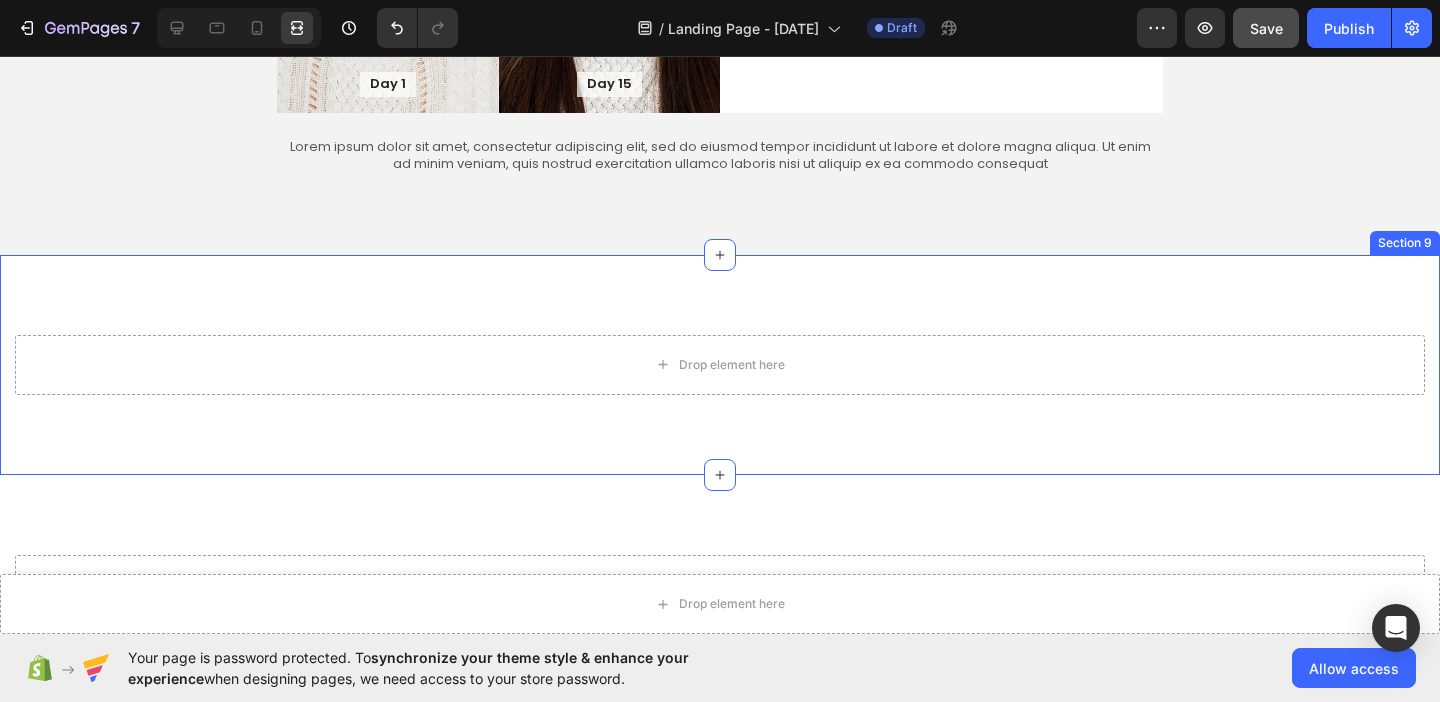 click on "Drop element here Section 9" at bounding box center (720, 365) 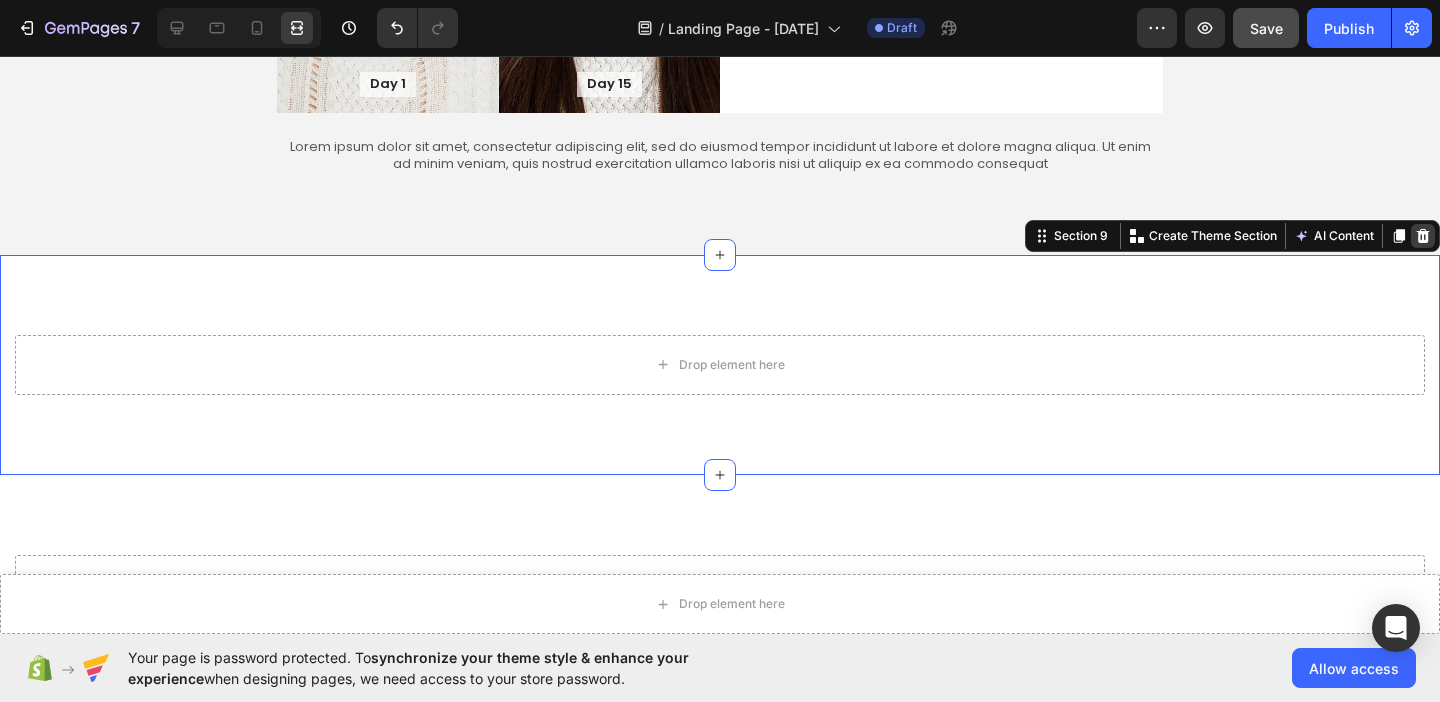 click 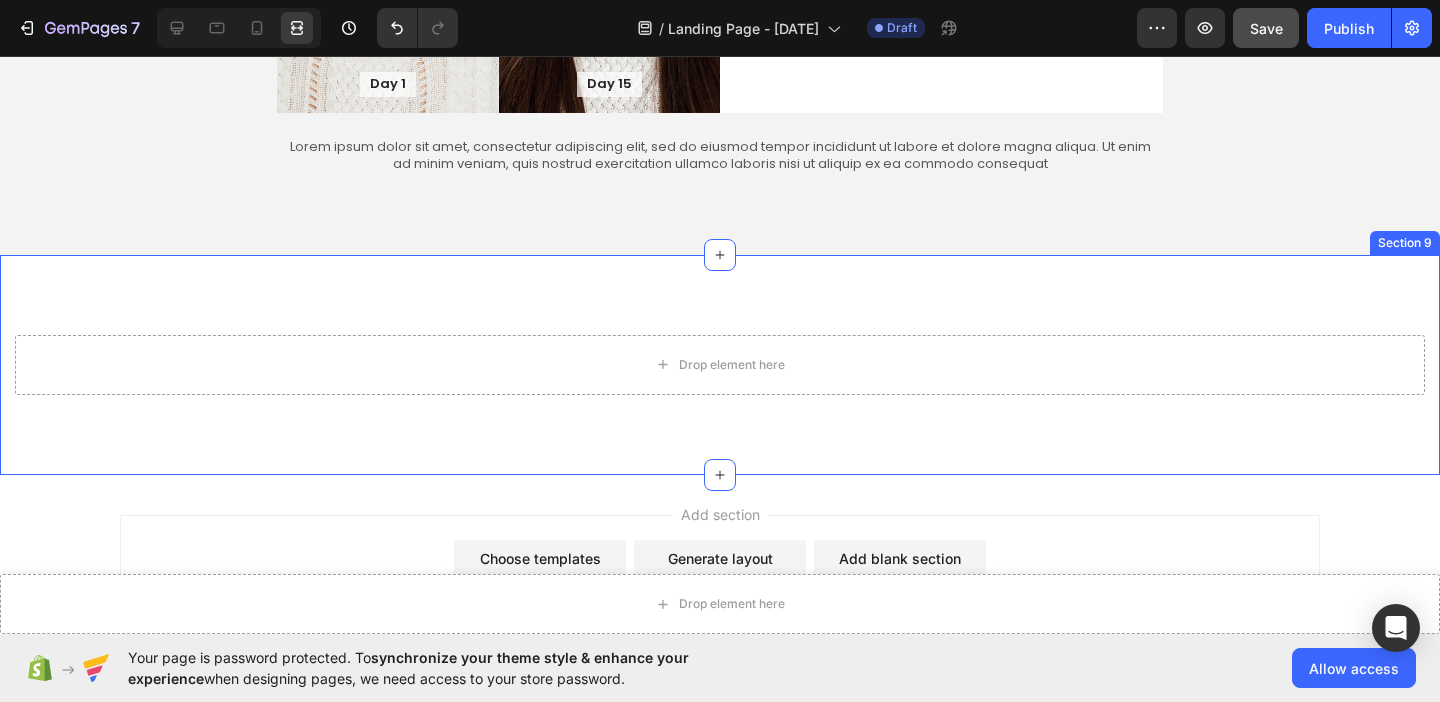 click on "Drop element here Section 9" at bounding box center (720, 365) 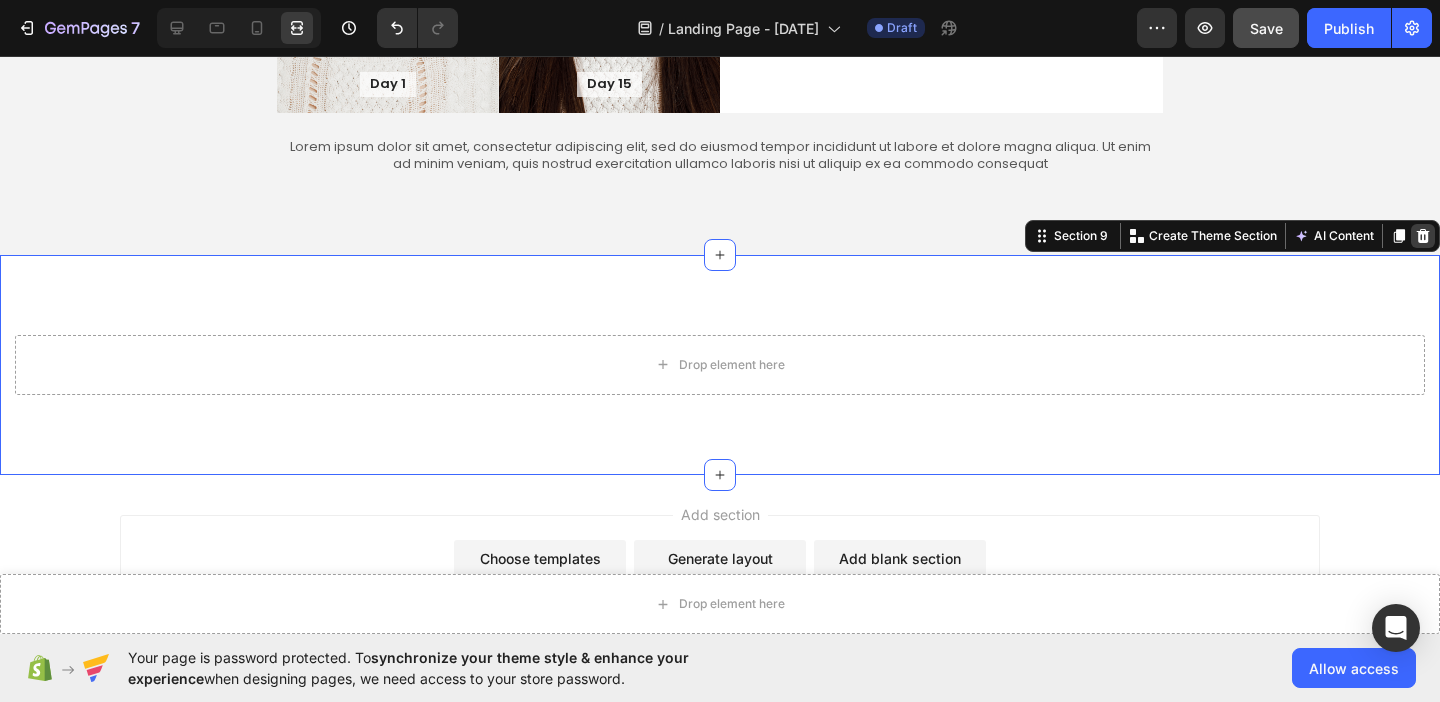 click at bounding box center (1423, 236) 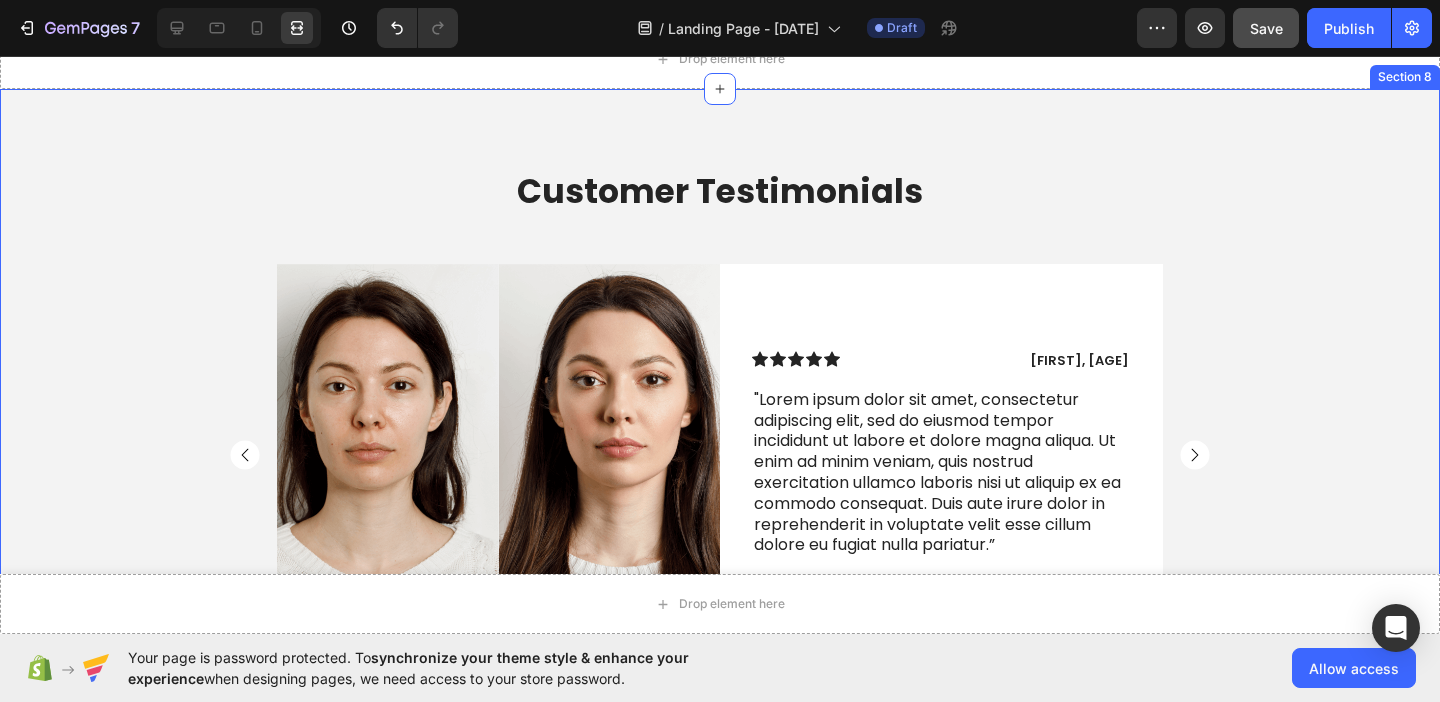 scroll, scrollTop: 1025, scrollLeft: 0, axis: vertical 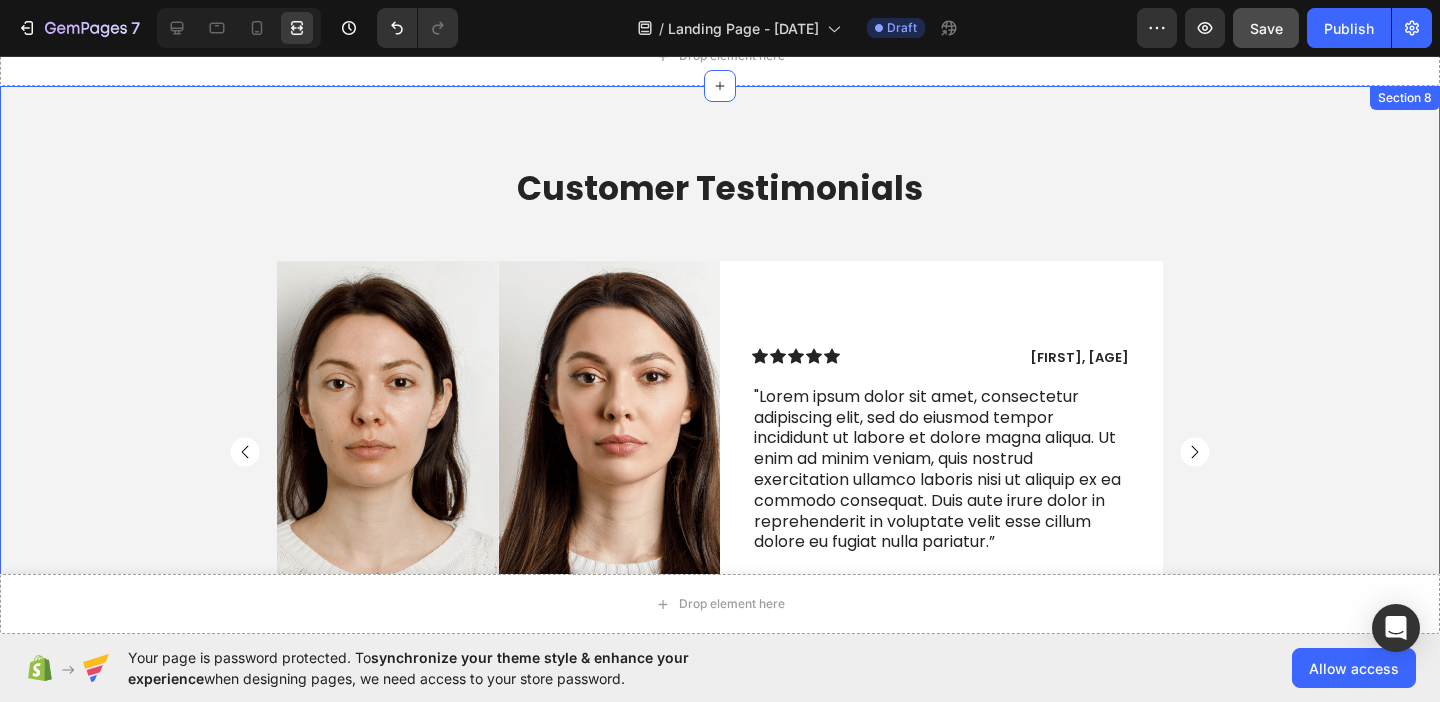 click on "Customer Testimonials Heading
Day 1 Text Block Hero Banner Day 15 Text Block Hero Banner Row Icon Icon Icon Icon Icon Icon List James, 32 Text Block Row "Lorem ipsum dolor sit amet, consectetur adipiscing elit, sed do eiusmod tempor incididunt ut labore et dolore magna aliqua. Ut enim ad minim veniam, quis nostrud exercitation ullamco laboris nisi ut aliquip ex ea commodo consequat. Duis aute irure dolor in reprehenderit in voluptate velit esse cillum dolore eu fugiat nulla pariatur.” Text Block Row Row Day 1 Text Block Hero Banner Day 15 Text Block Hero Banner Row Icon Icon Icon Icon Icon Icon List Ryan, 36 Text Block Row "Lorem ipsum dolor sit amet, consectetur adipiscing elit, sed do eiusmod tempor incididunt ut labore et dolore magna aliqua. Ut enim ad minim veniam, quis nostrud exercitation ullamco laboris nisi ut aliquip ex ea commodo consequat. Duis aute irure dolor in reprehenderit in voluptate velit esse cillum dolore eu fugiat nulla pariatur.” Text Block Row Row
Row" at bounding box center [720, 434] 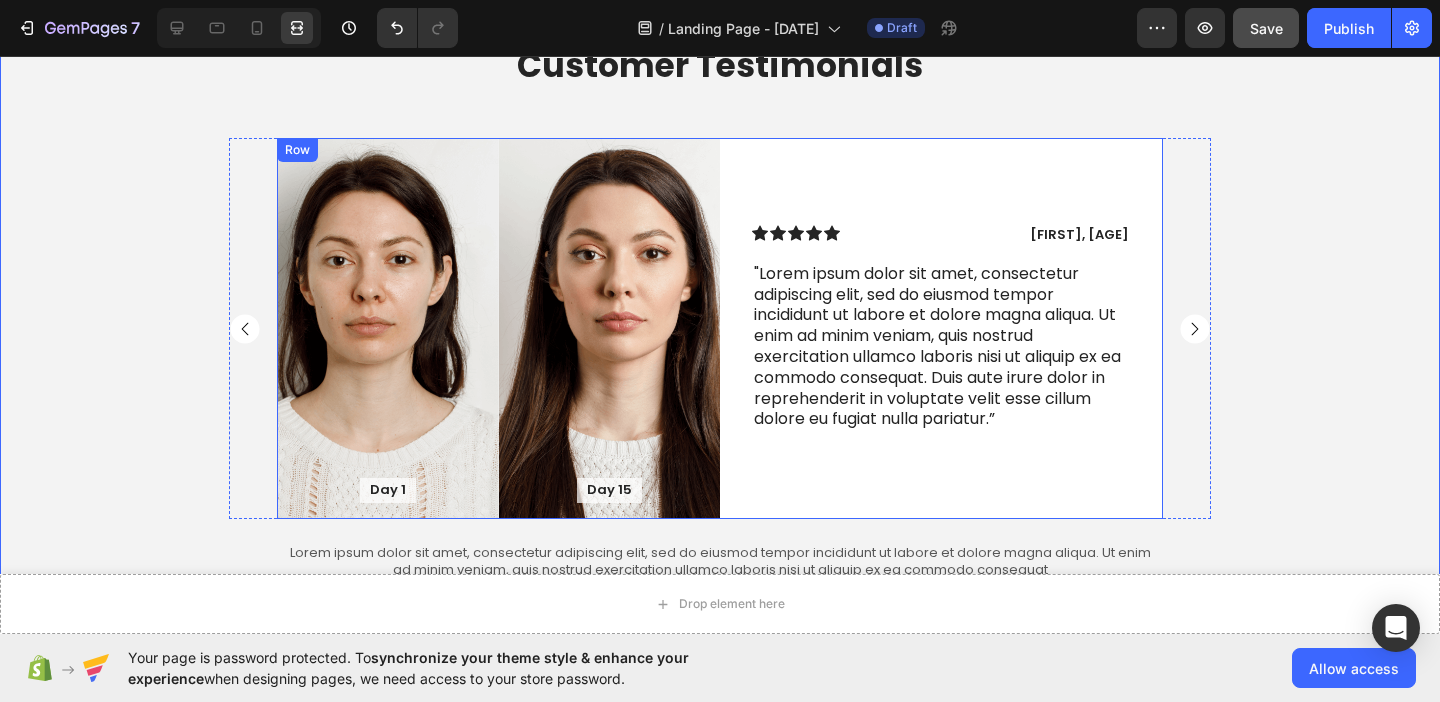 scroll, scrollTop: 1026, scrollLeft: 0, axis: vertical 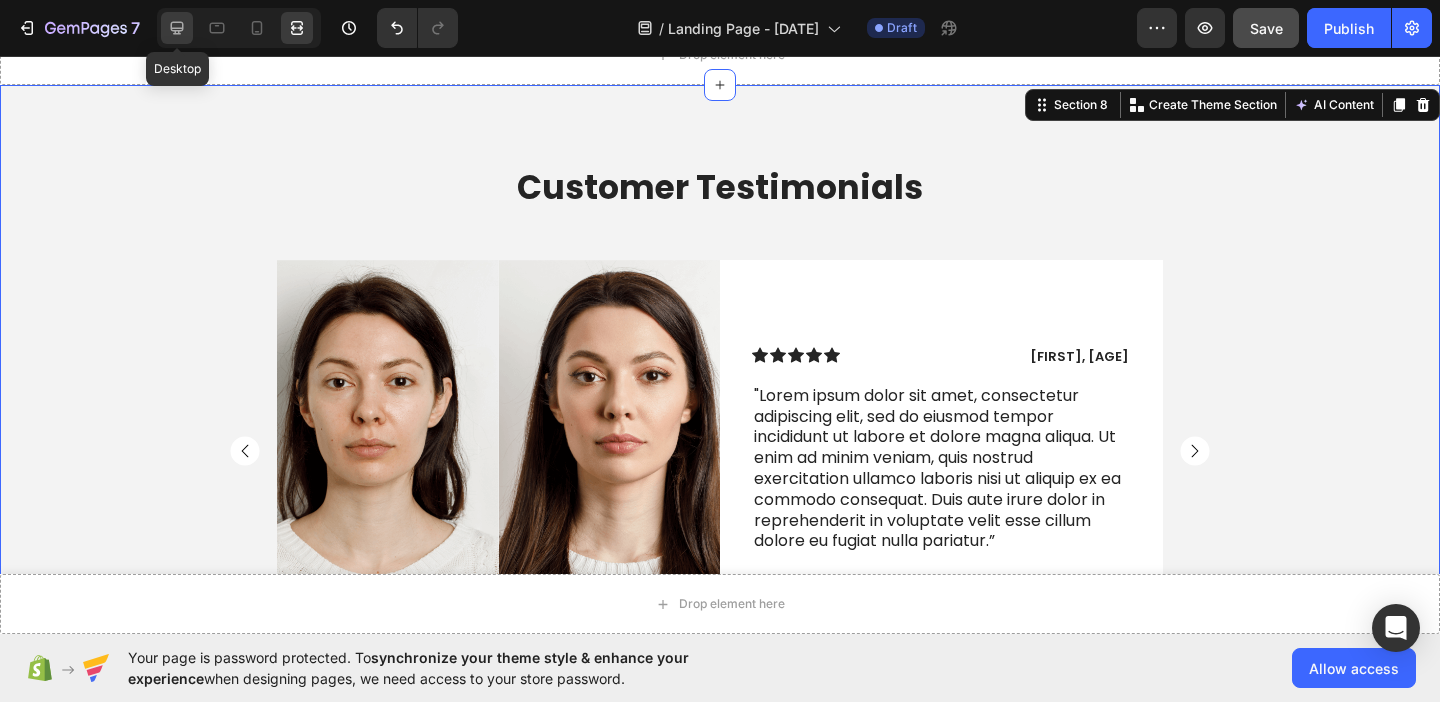 click 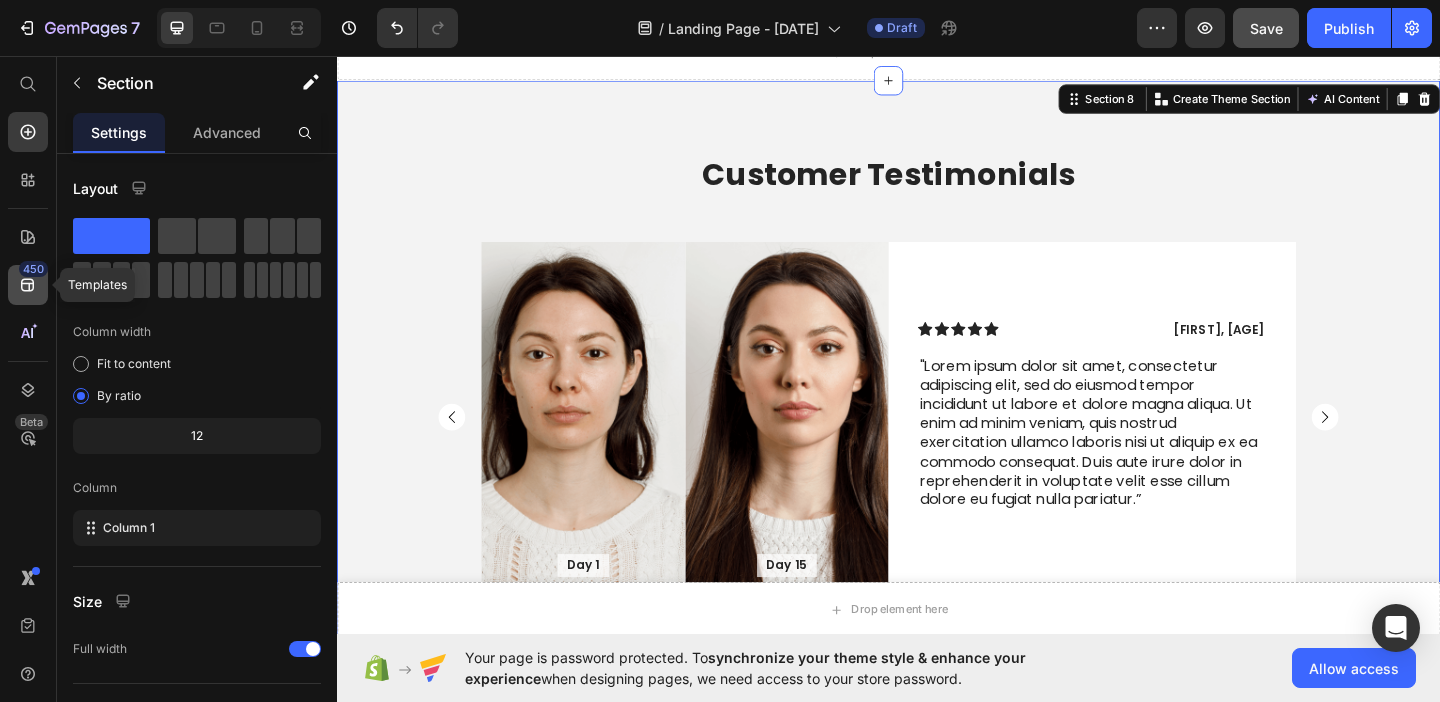 click 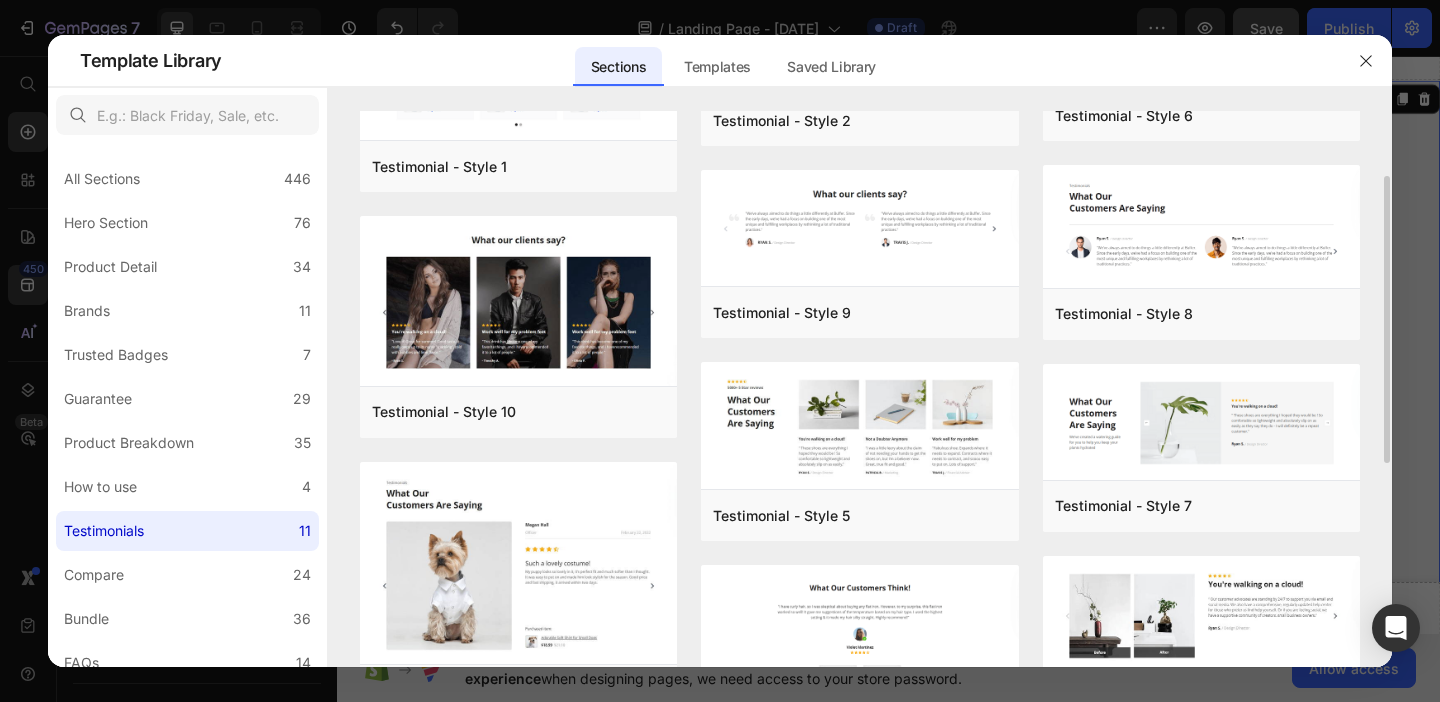 scroll, scrollTop: 134, scrollLeft: 0, axis: vertical 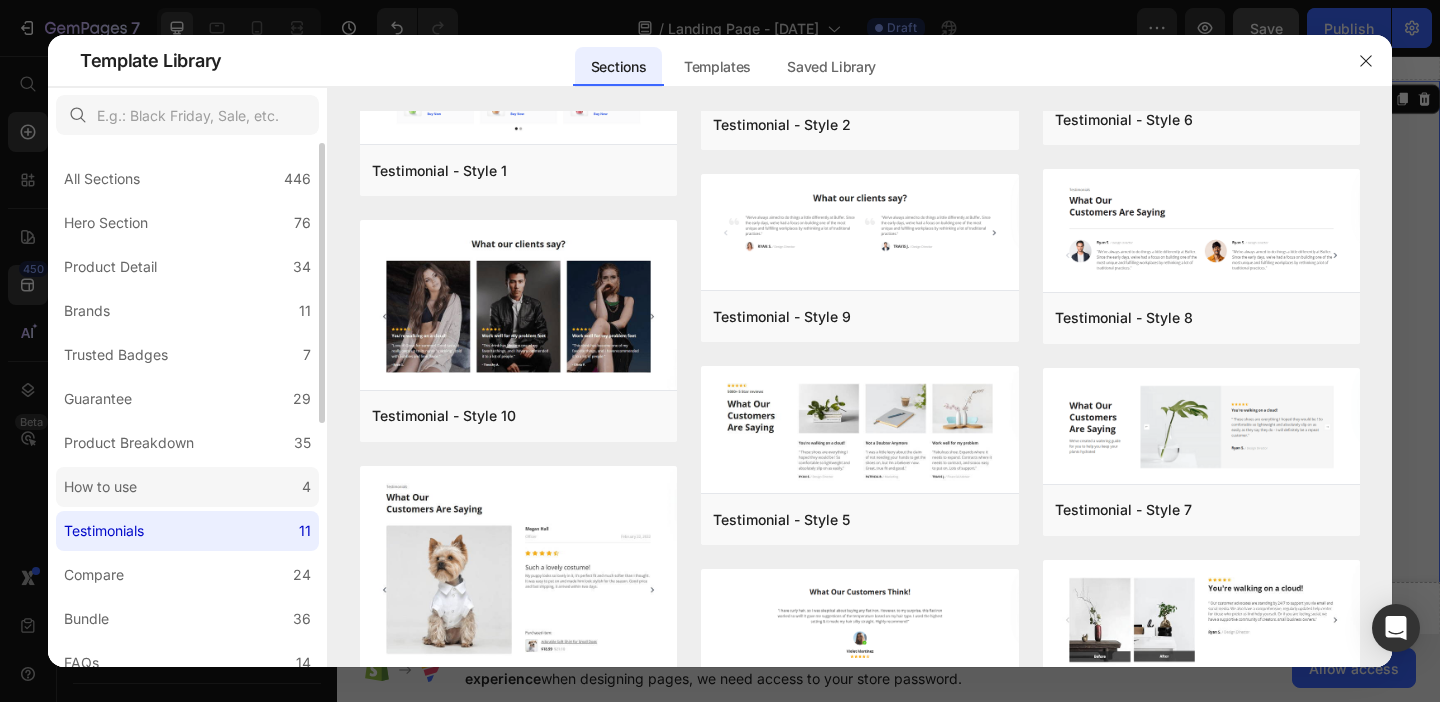 click on "How to use 4" 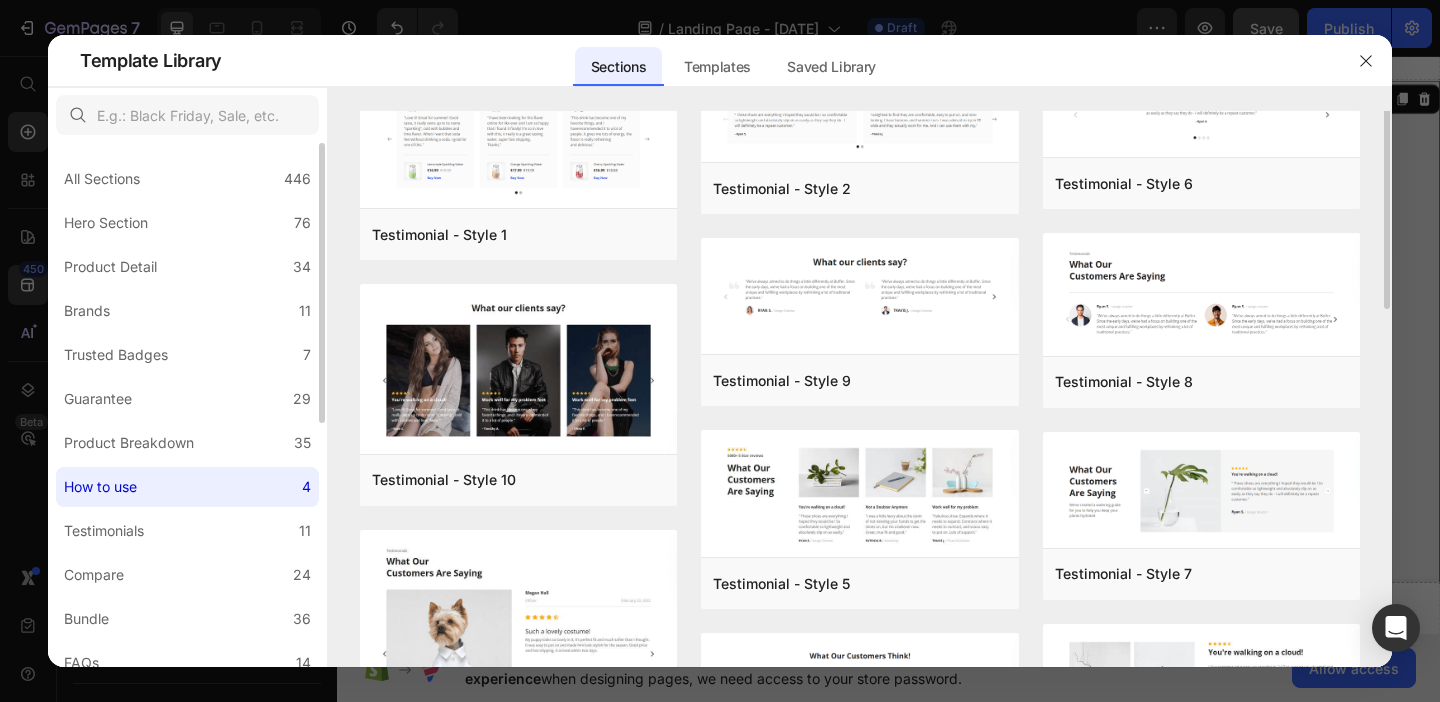 scroll, scrollTop: 0, scrollLeft: 0, axis: both 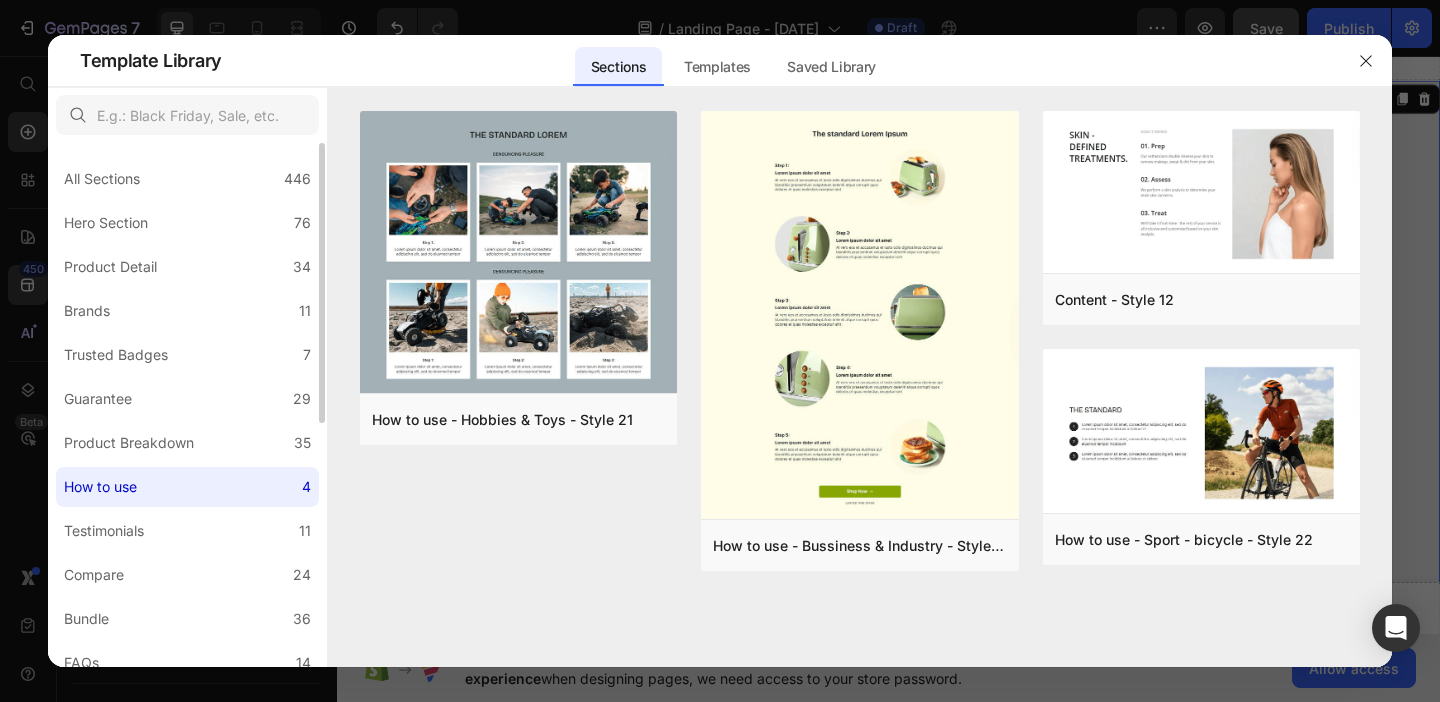 click on "How to use 4" 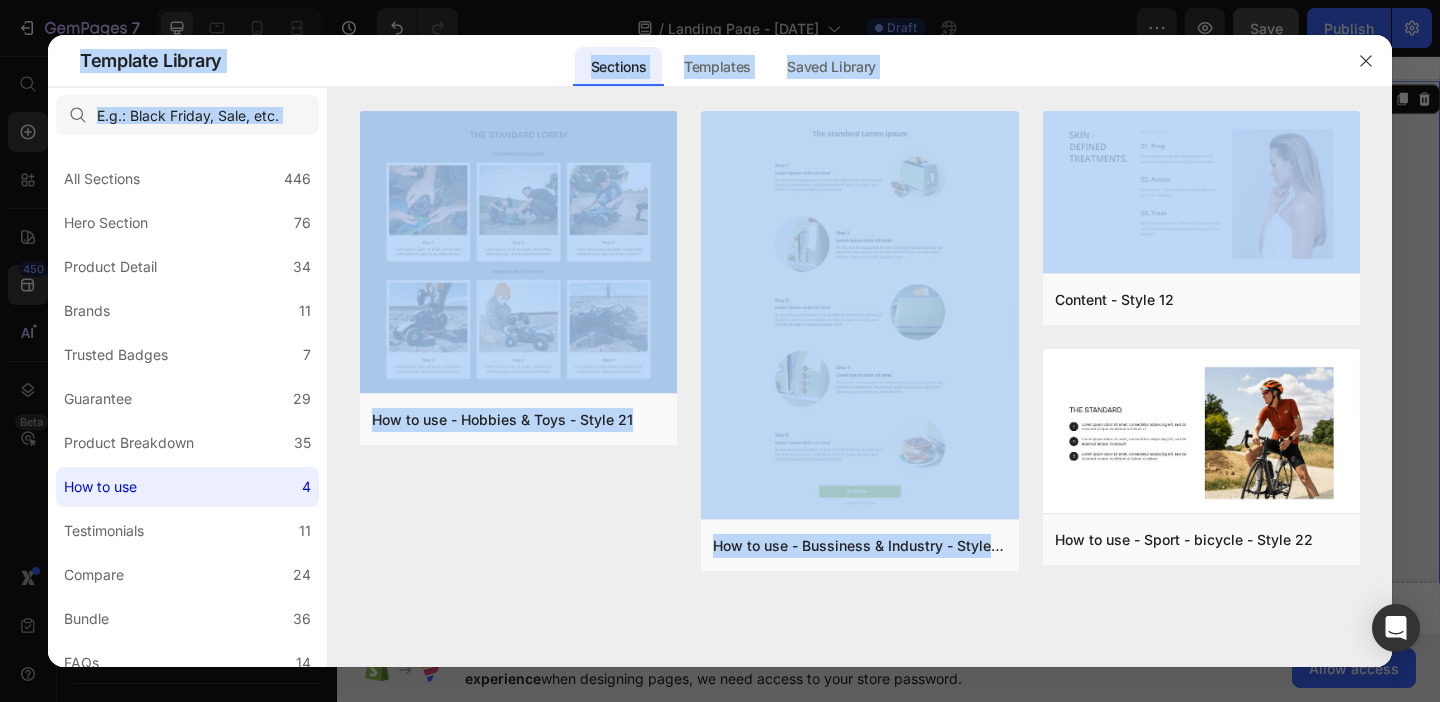 drag, startPoint x: 1380, startPoint y: 258, endPoint x: 1424, endPoint y: 406, distance: 154.40207 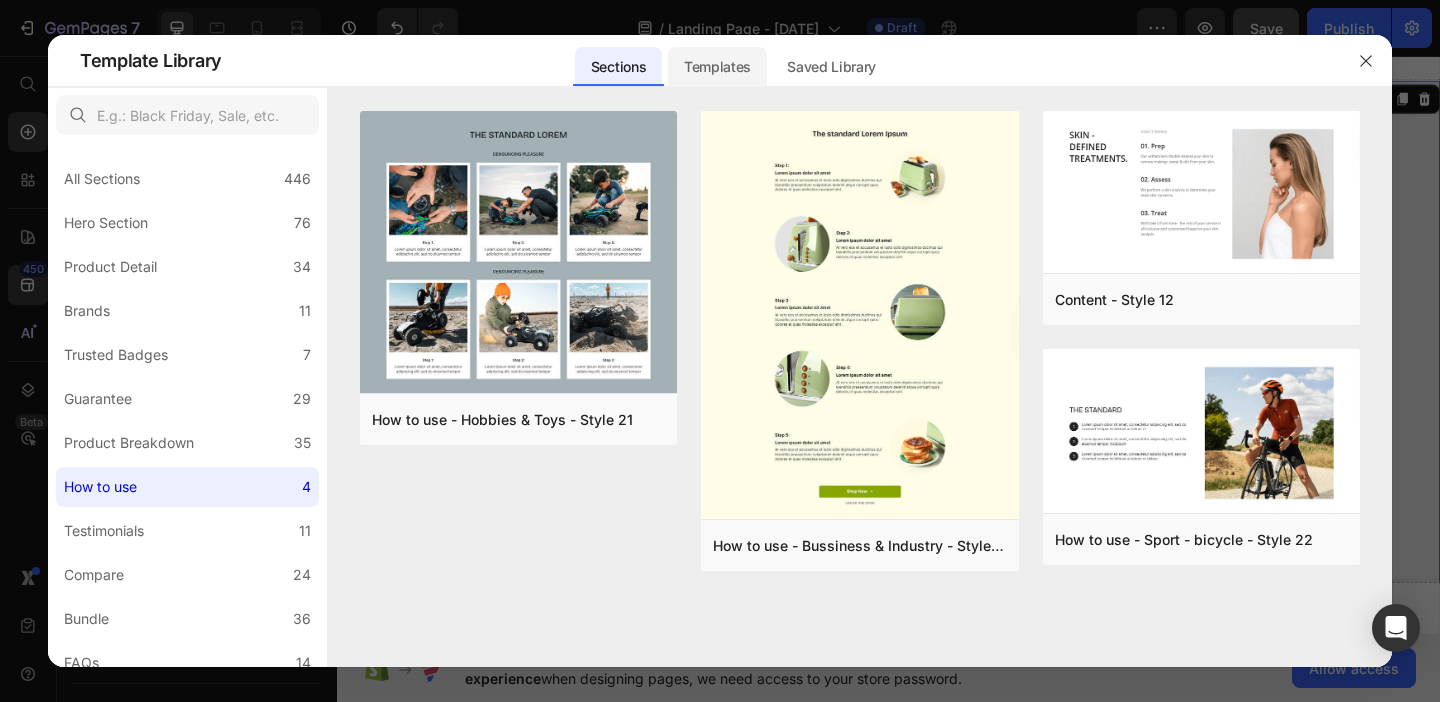 click on "Templates" 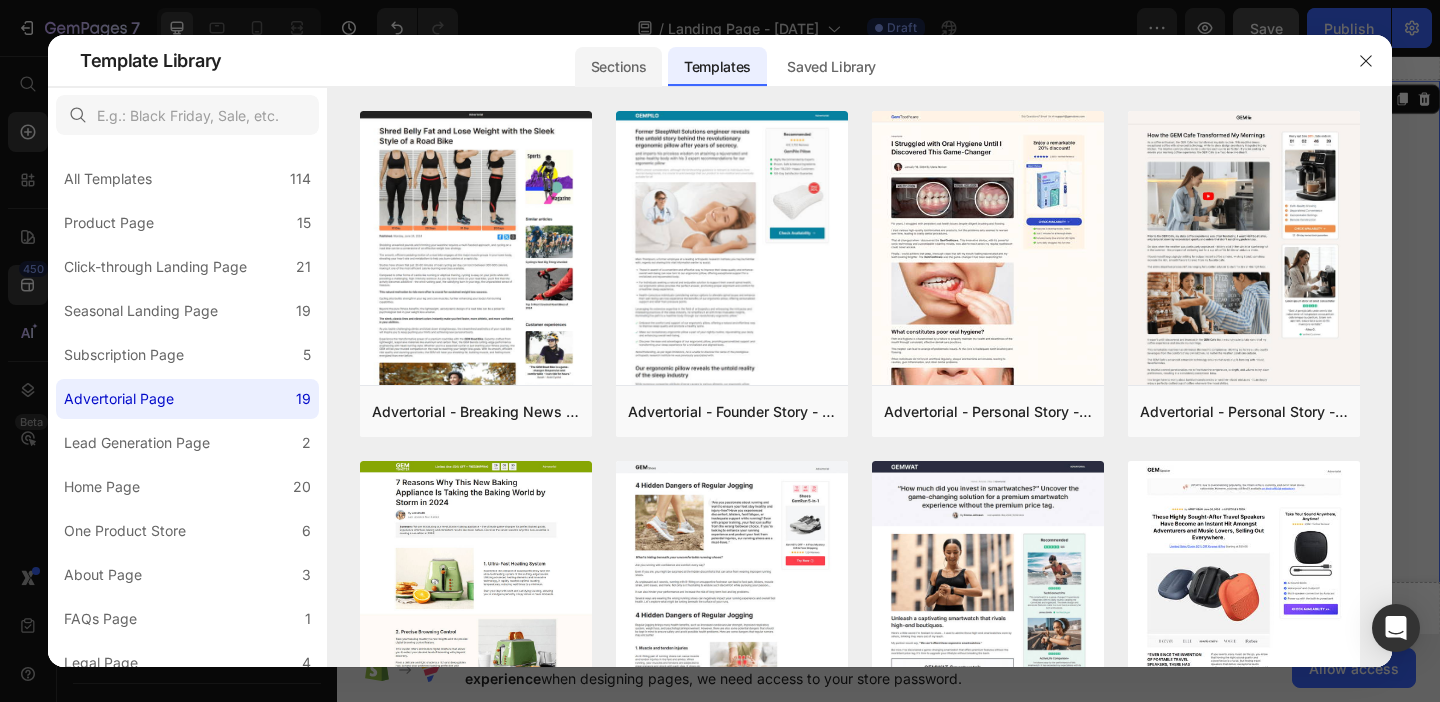 click on "Sections" 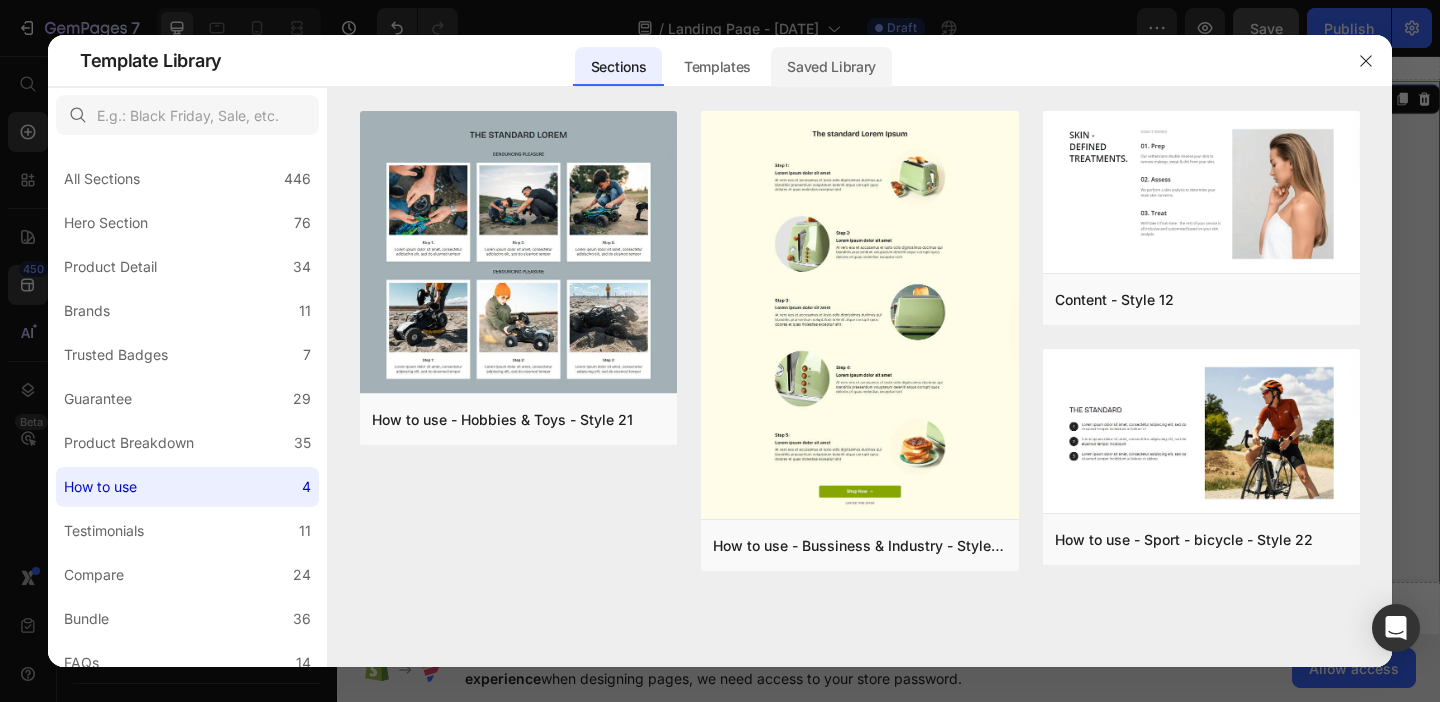 click on "Saved Library" 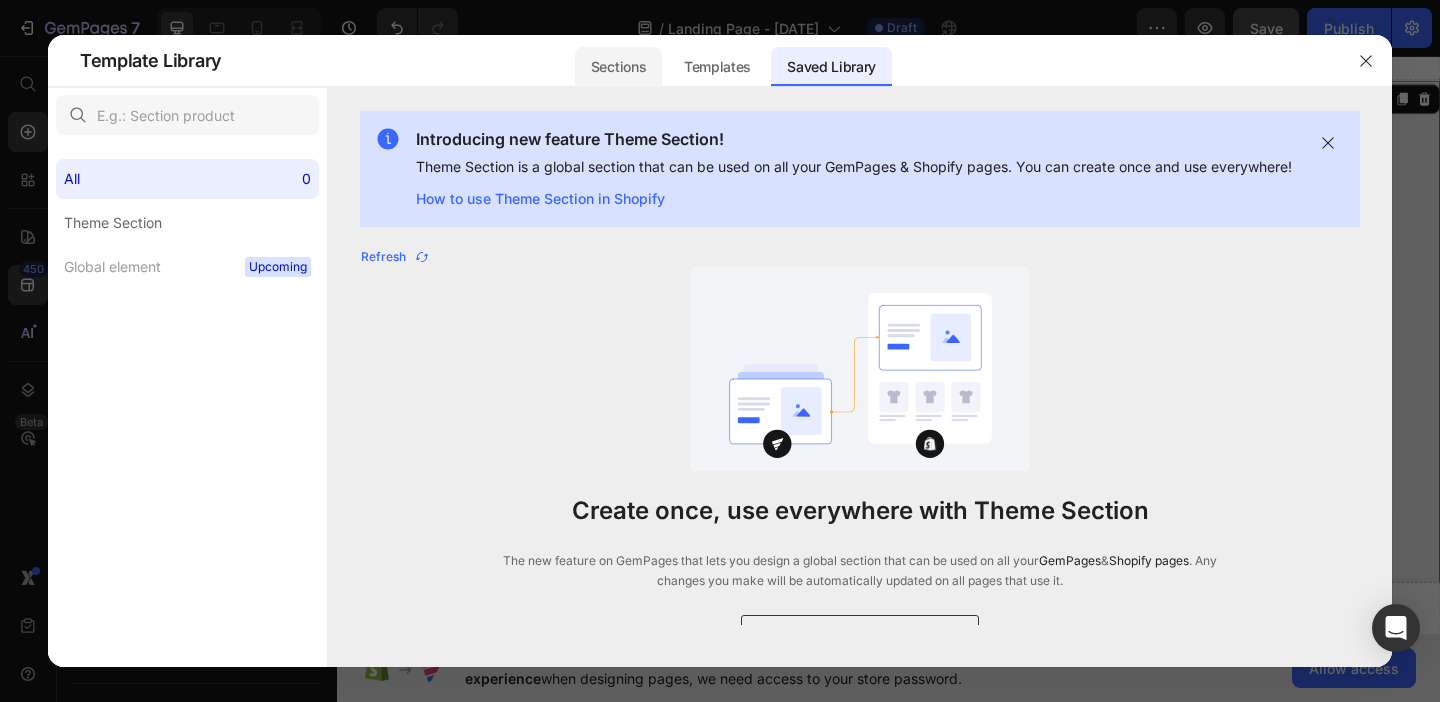 click on "Sections" 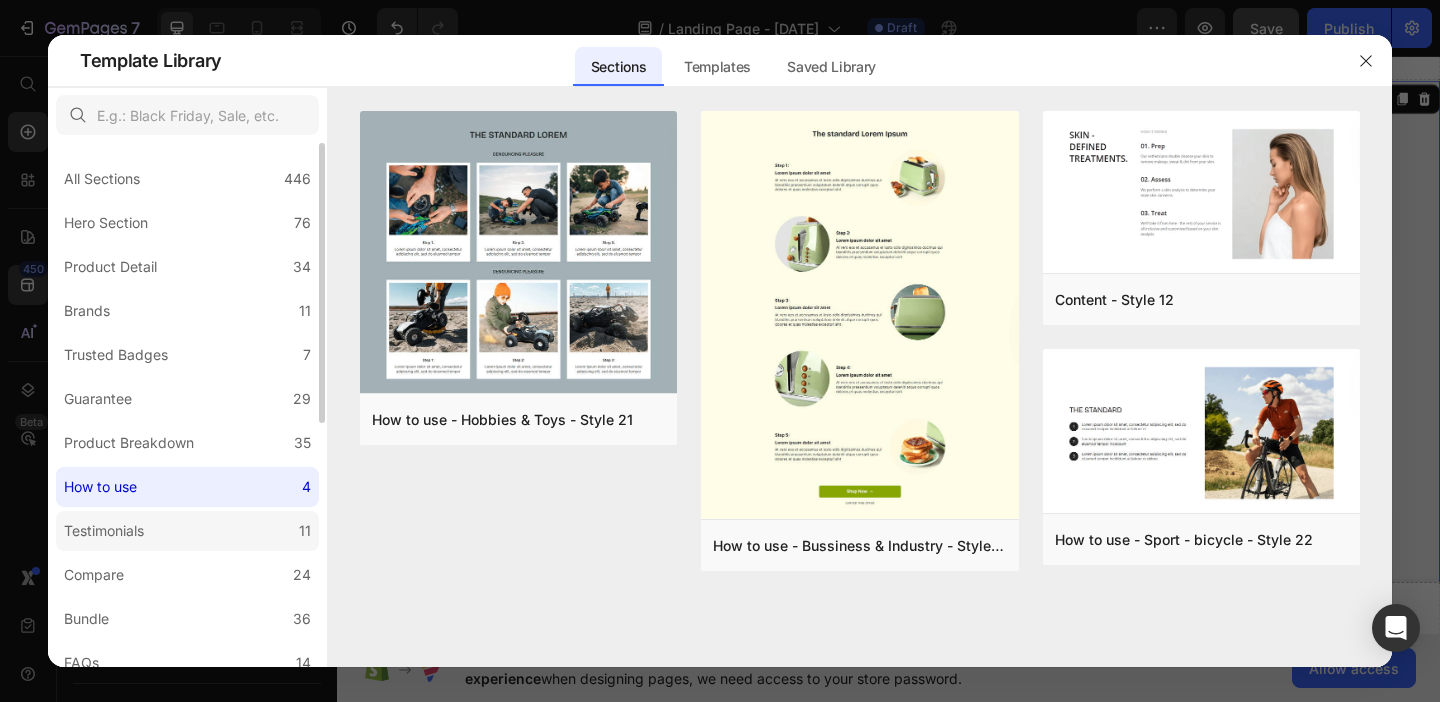 click on "Testimonials" at bounding box center [104, 531] 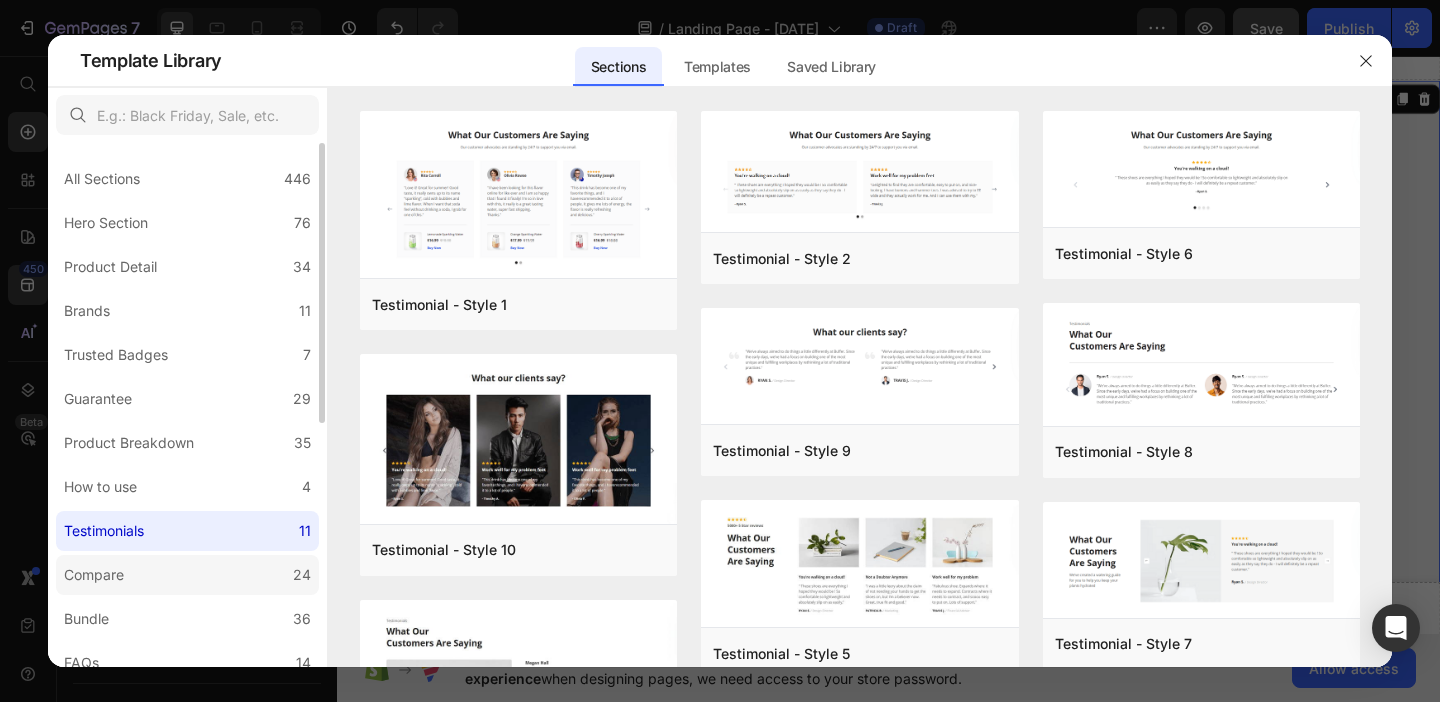 click on "Compare" at bounding box center [94, 575] 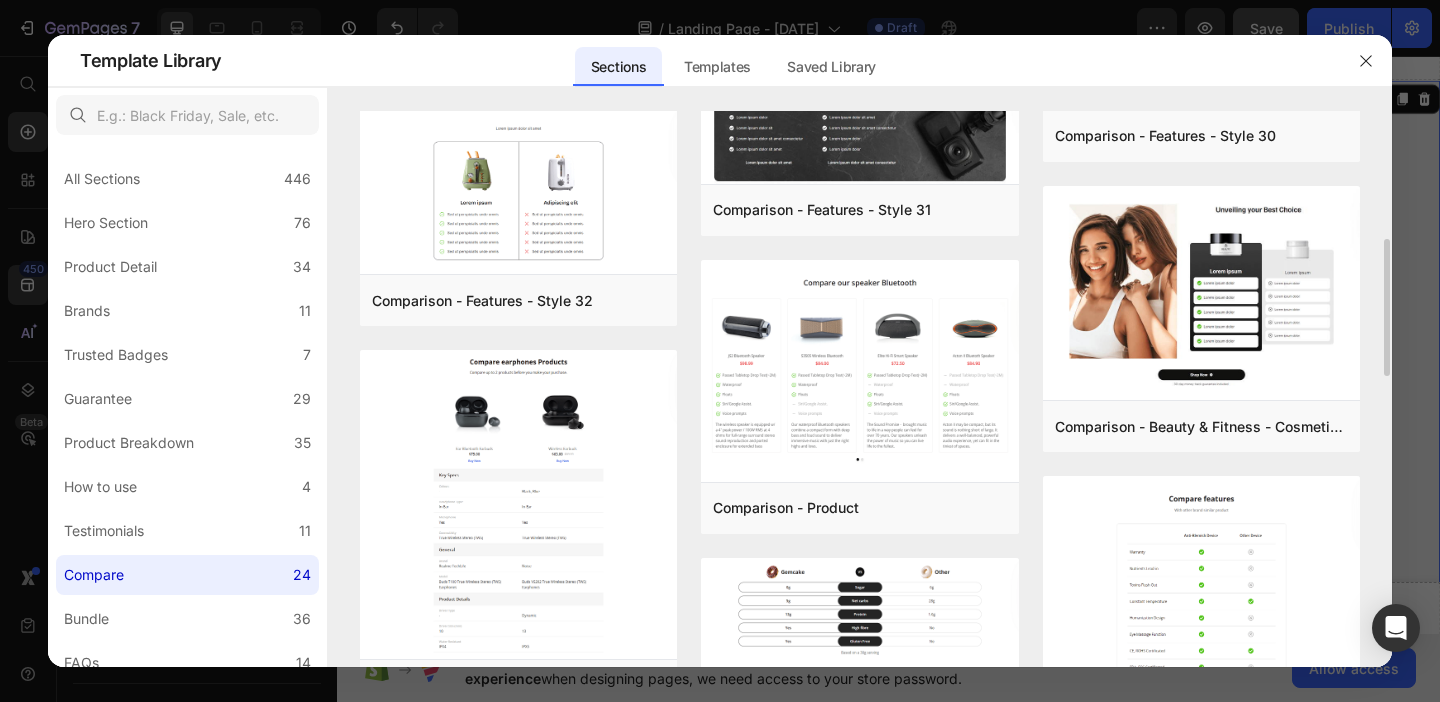 scroll, scrollTop: 783, scrollLeft: 0, axis: vertical 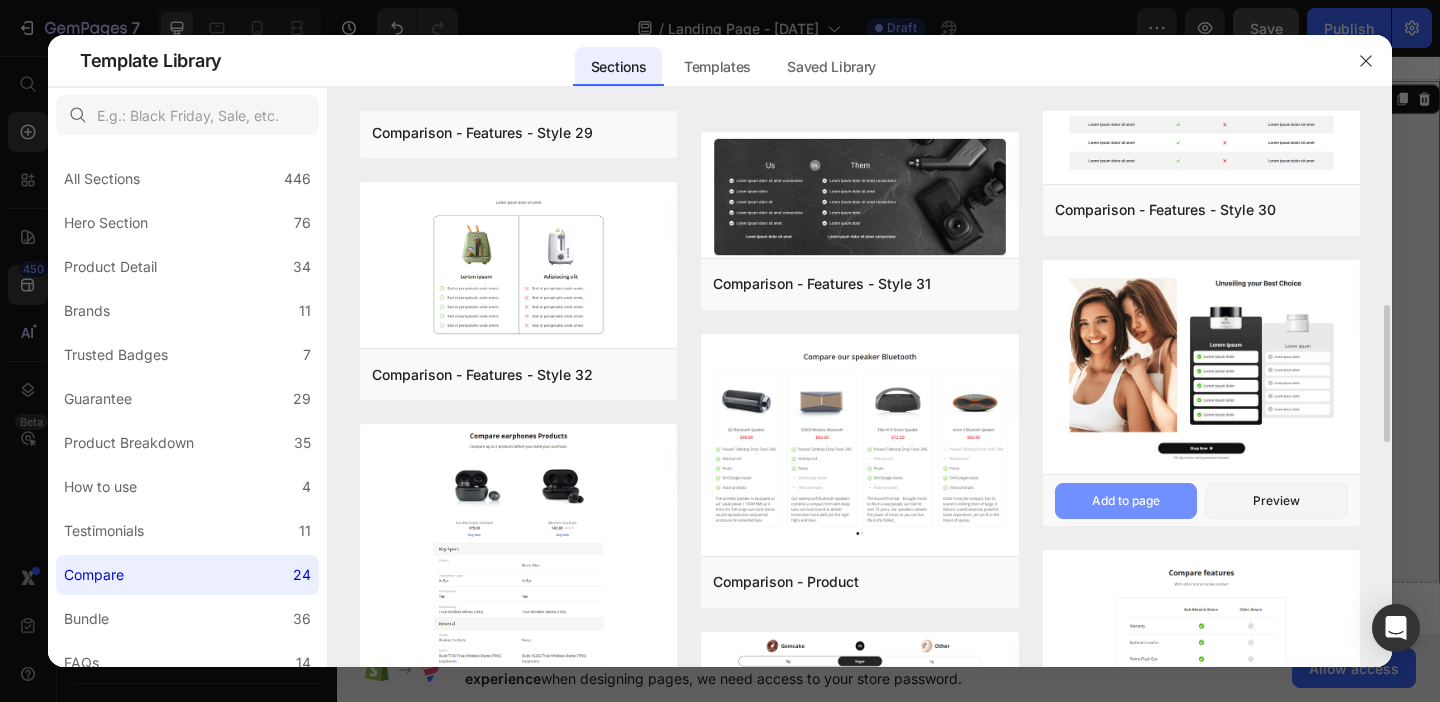 click on "Add to page" at bounding box center (1126, 501) 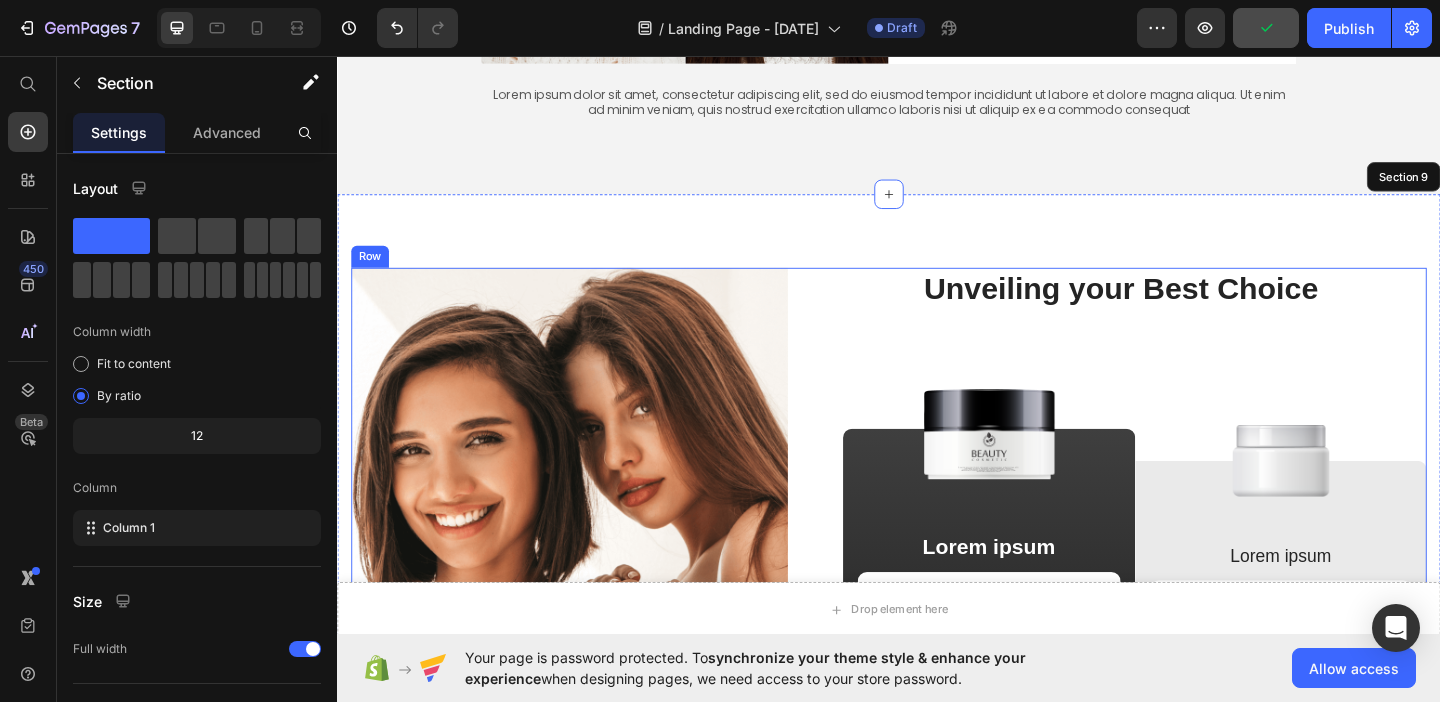 scroll, scrollTop: 1608, scrollLeft: 0, axis: vertical 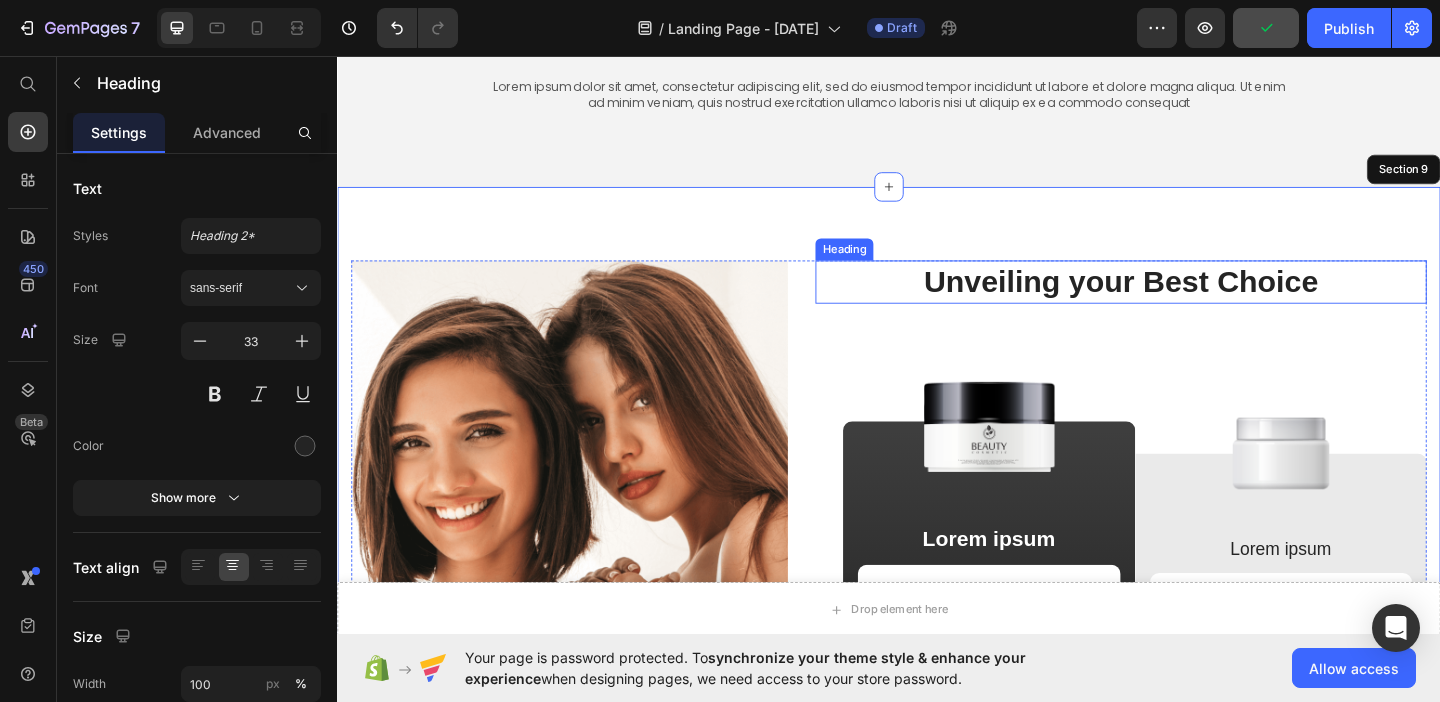 click on "Unveiling your Best Choice" at bounding box center [1189, 301] 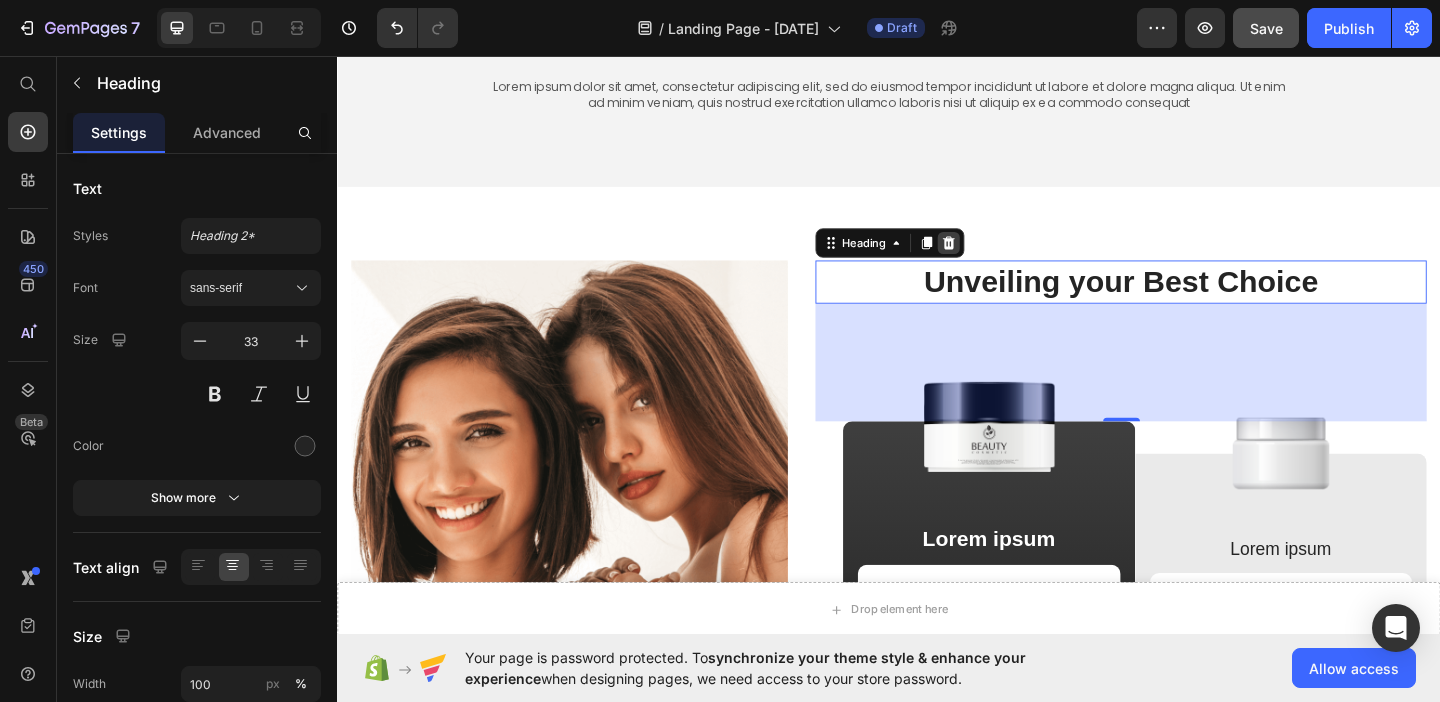 click 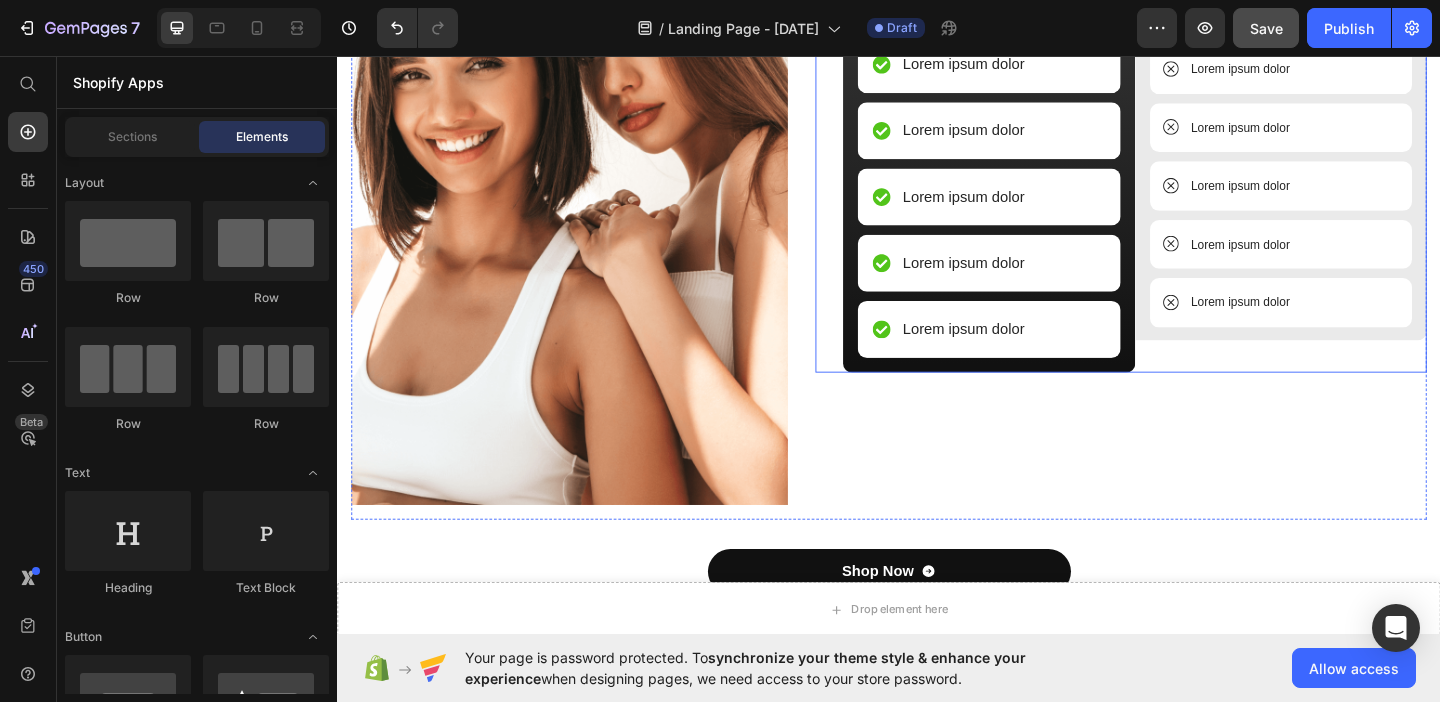 scroll, scrollTop: 1929, scrollLeft: 0, axis: vertical 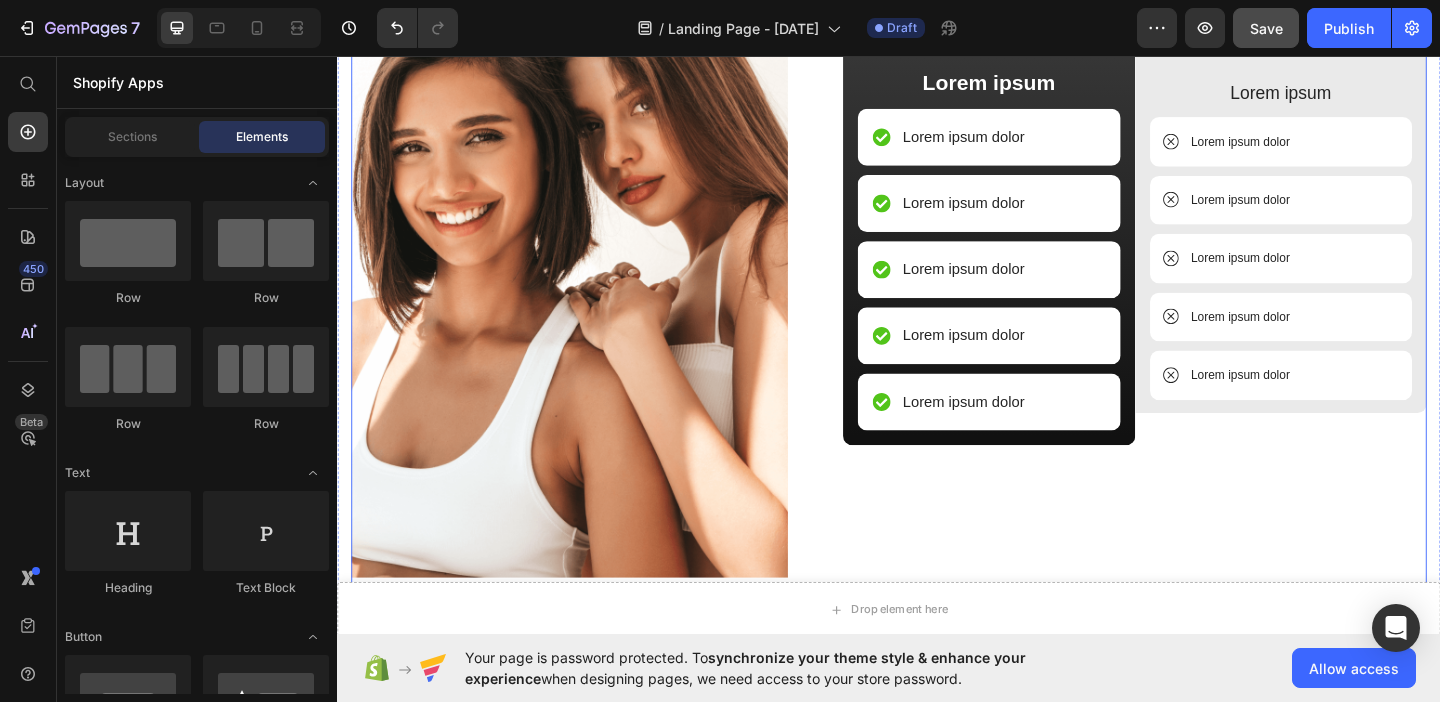 click on "Image Lorem ipsum Text Block Lorem ipsum dolor Item List Lorem ipsum dolor Item List Lorem ipsum dolor Item List Lorem ipsum dolor Item List Lorem ipsum dolor Item List Row Image Lorem ipsum Text Block
Lorem ipsum dolor Item List
Lorem ipsum dolor Item List
Lorem ipsum dolor Item List
Lorem ipsum dolor Item List
Lorem ipsum dolor Item List Row Row" at bounding box center [1189, 298] 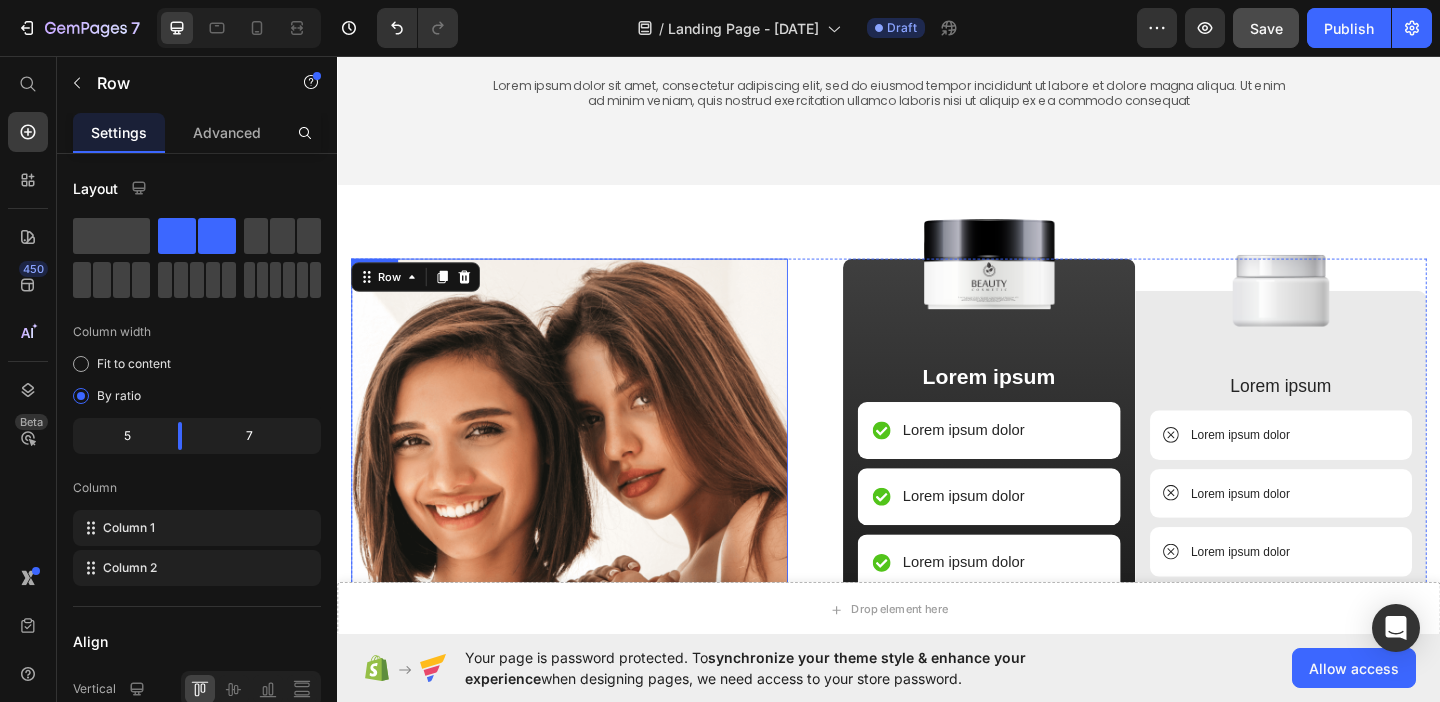 scroll, scrollTop: 1609, scrollLeft: 0, axis: vertical 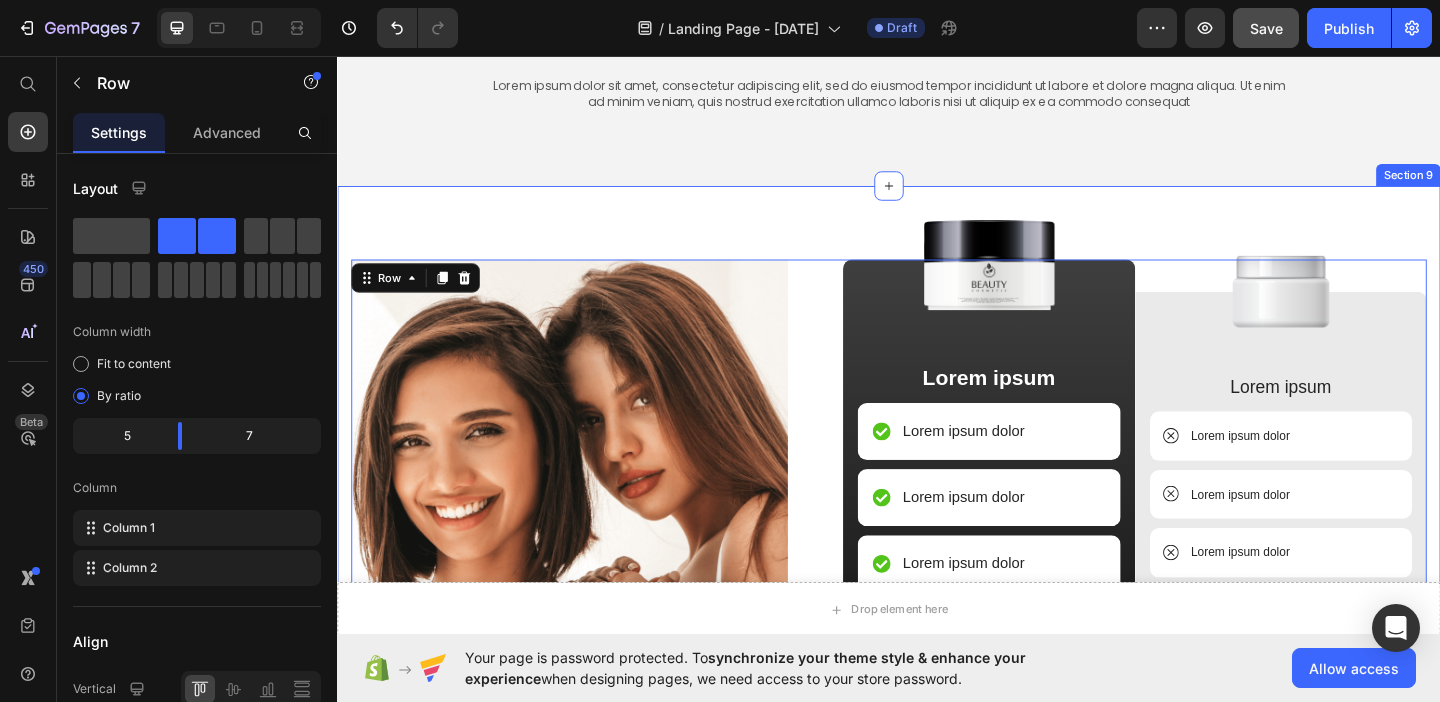click on "Image Image Lorem ipsum Text Block Lorem ipsum dolor Item List Lorem ipsum dolor Item List Lorem ipsum dolor Item List Lorem ipsum dolor Item List Lorem ipsum dolor Item List Row Image Lorem ipsum Text Block
Lorem ipsum dolor Item List
Lorem ipsum dolor Item List
Lorem ipsum dolor Item List
Lorem ipsum dolor Item List
Lorem ipsum dolor Item List Row Row Row   32
Shop Now Button 30-day money-back guarantee included  Text Block Row Section 9" at bounding box center [937, 674] 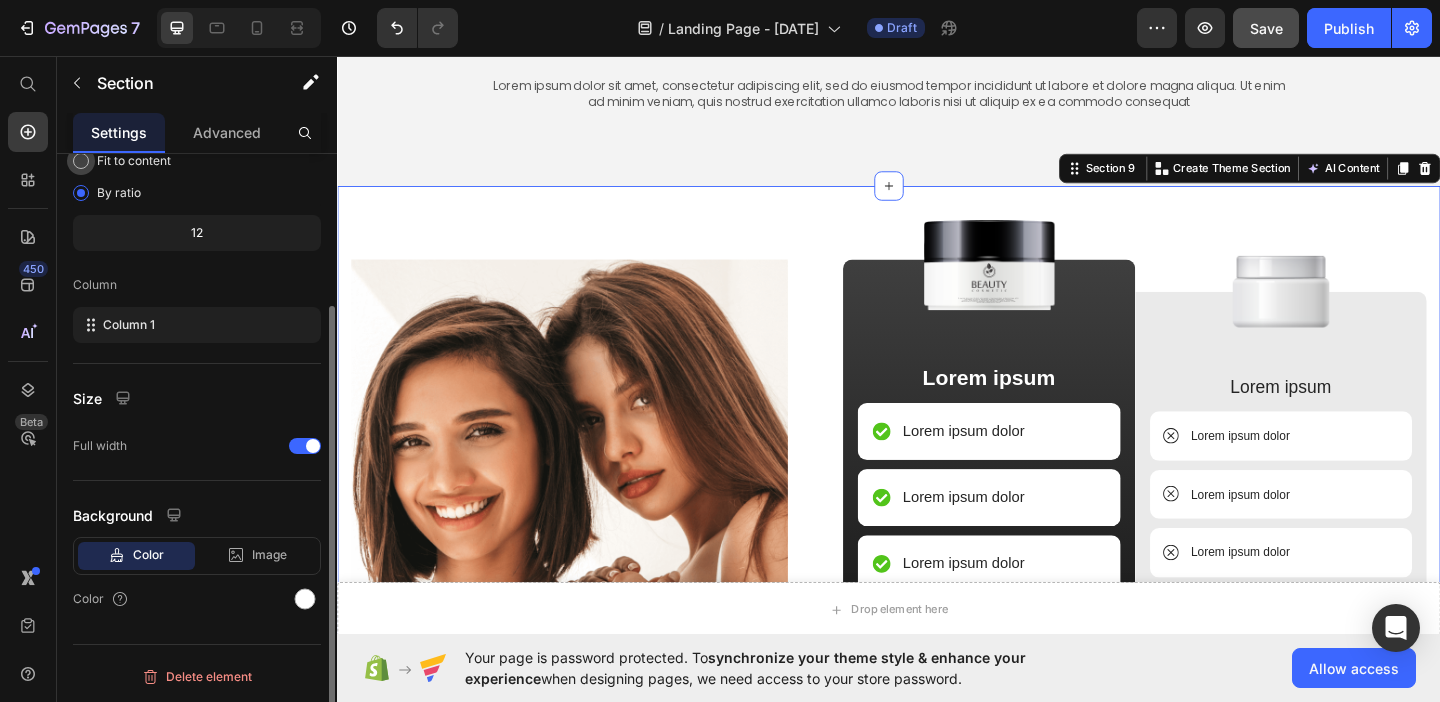scroll, scrollTop: 202, scrollLeft: 0, axis: vertical 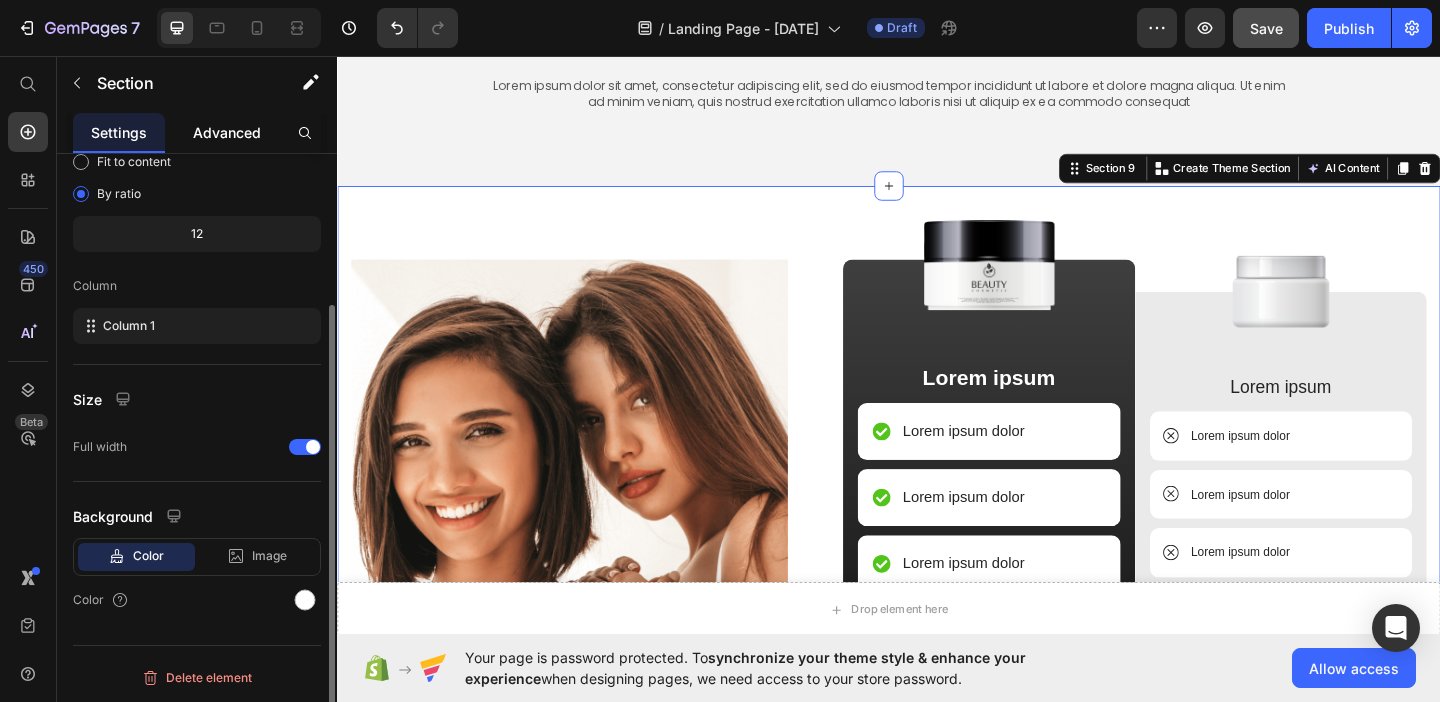 click on "Advanced" 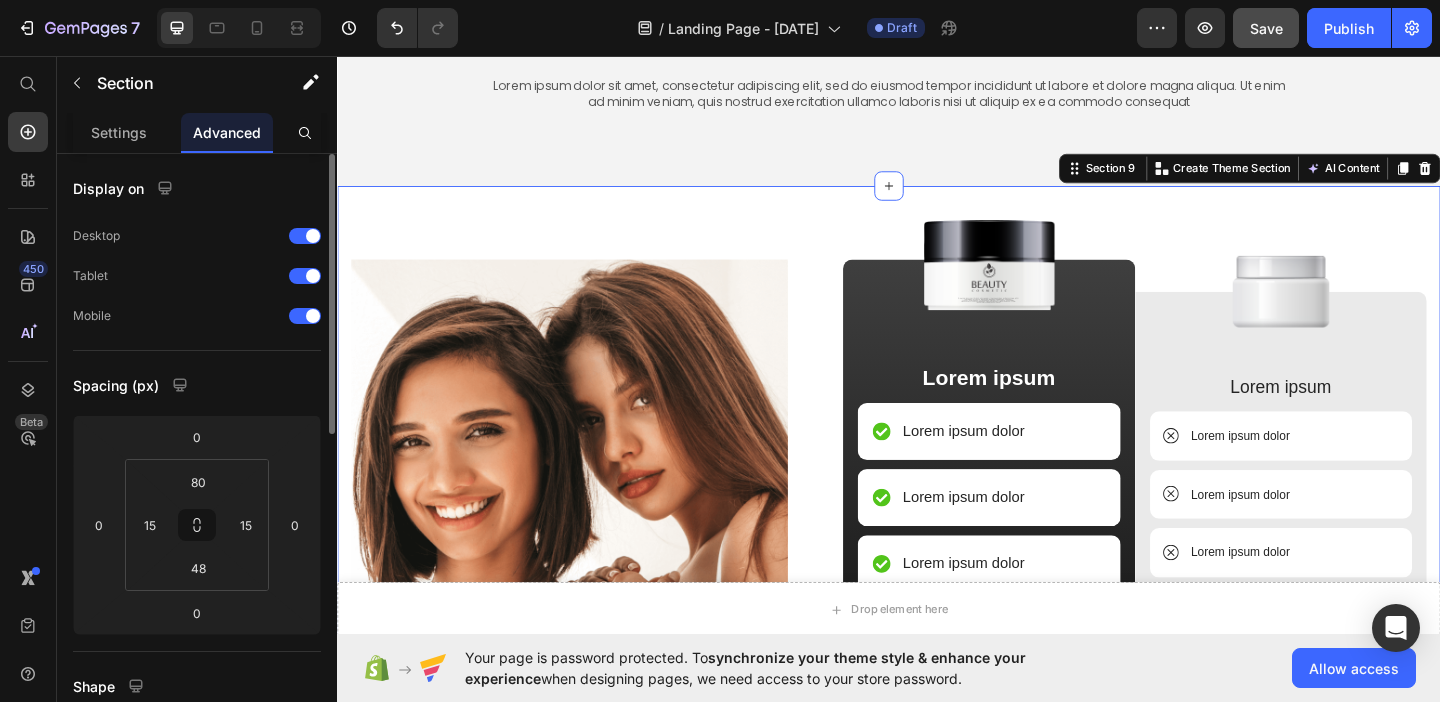 scroll, scrollTop: 11, scrollLeft: 0, axis: vertical 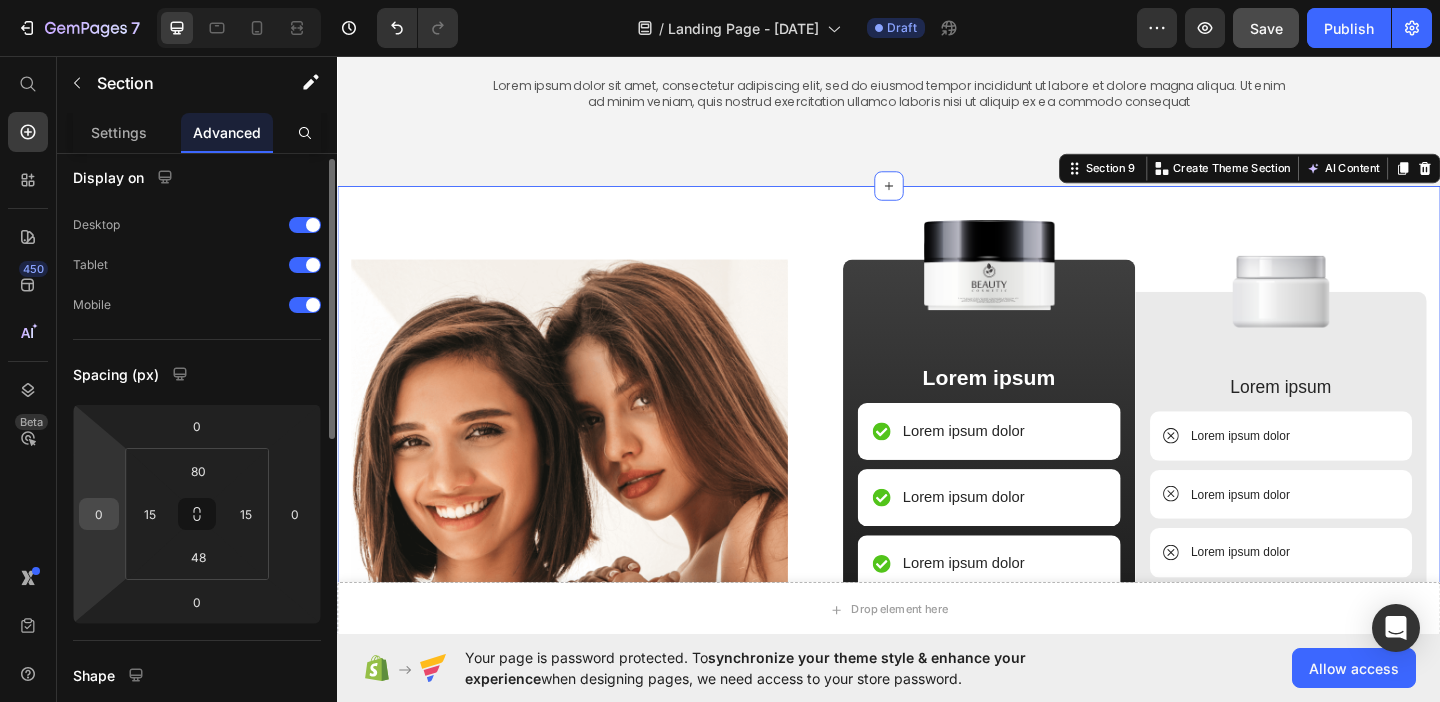click on "0" at bounding box center [99, 514] 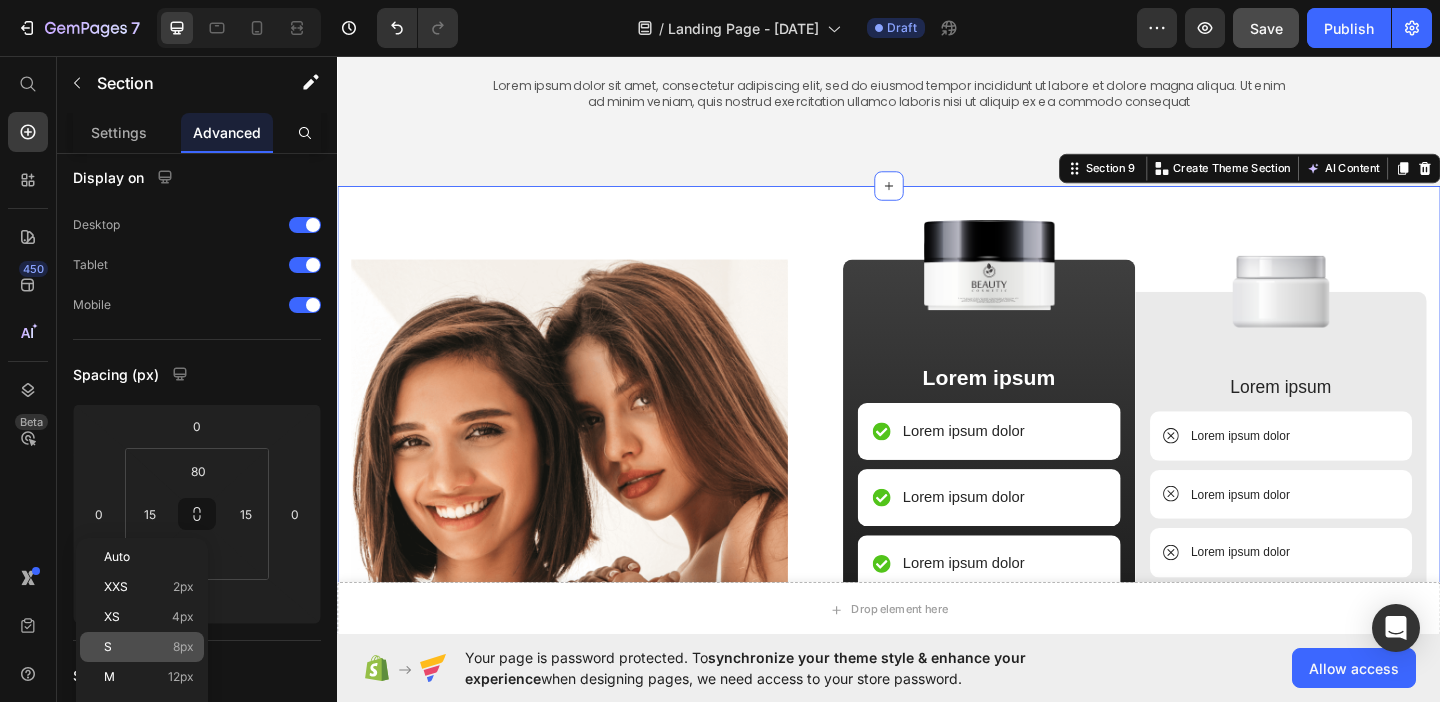 click on "S 8px" 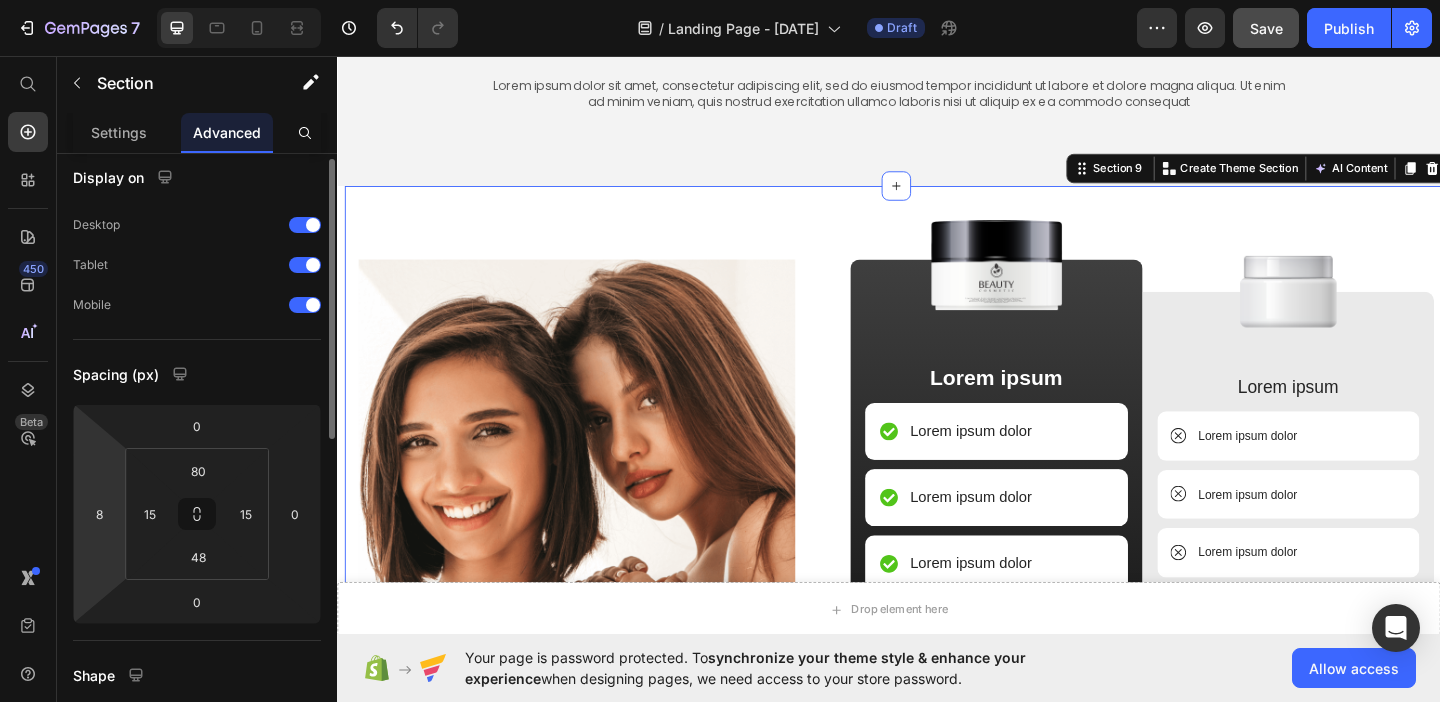 click on "7   /  Landing Page - Jul 13, 16:49:55 Draft Preview  Save   Publish  450 Beta Shopify Apps Sections Elements Hero Section Product Detail Brands Trusted Badges Guarantee Product Breakdown How to use Testimonials Compare Bundle FAQs Social Proof Brand Story Product List Collection Blog List Contact Sticky Add to Cart Custom Footer Browse Library 450 Layout
Row
Row
Row
Row Text
Heading
Text Block Button
Button
Button
Sticky Back to top Media
Image" at bounding box center (720, 0) 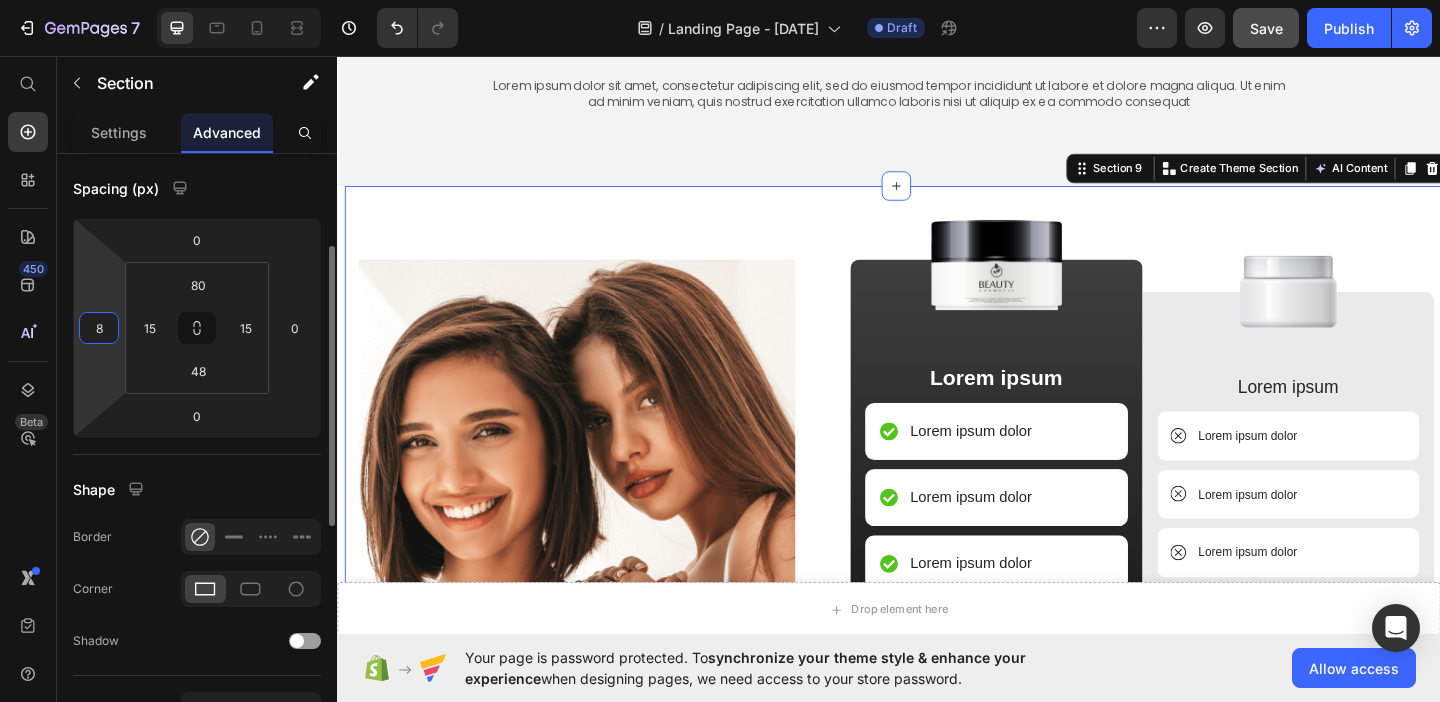 scroll, scrollTop: 198, scrollLeft: 0, axis: vertical 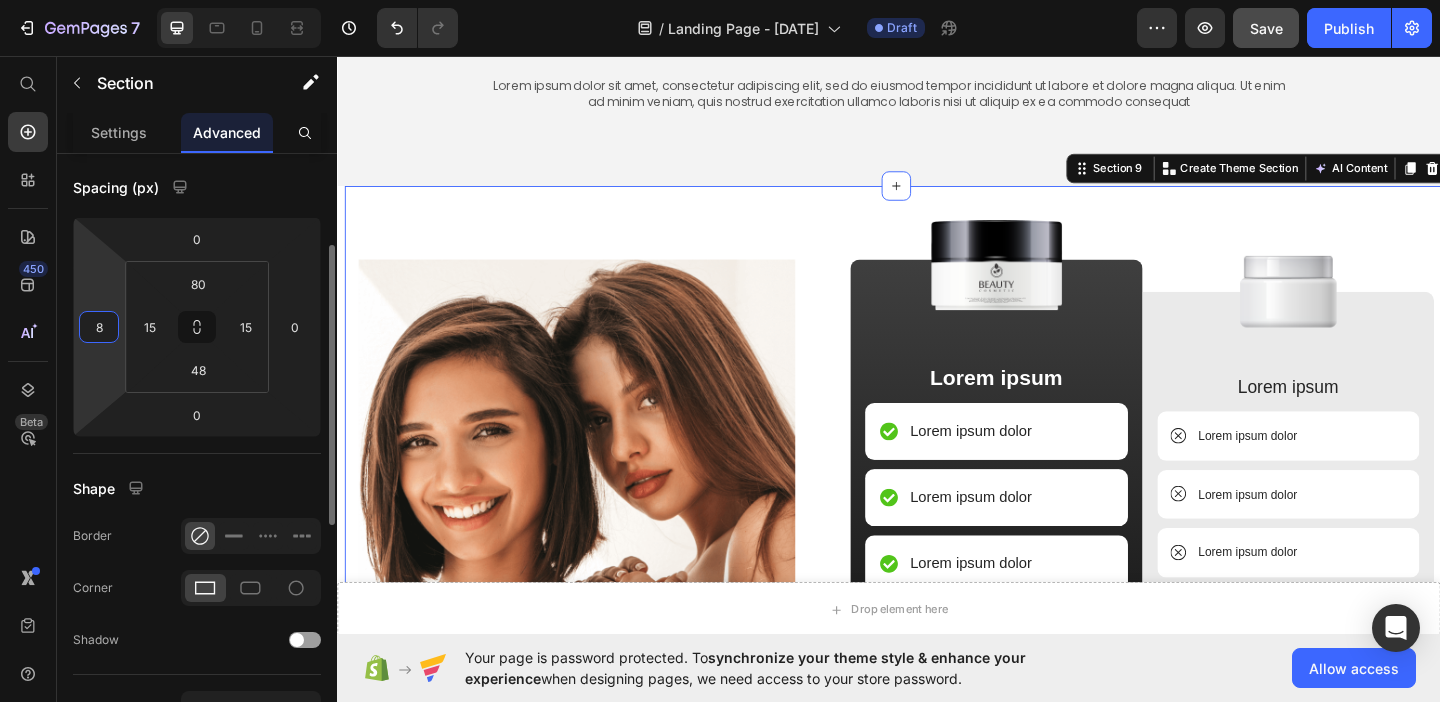 click on "8" at bounding box center (99, 327) 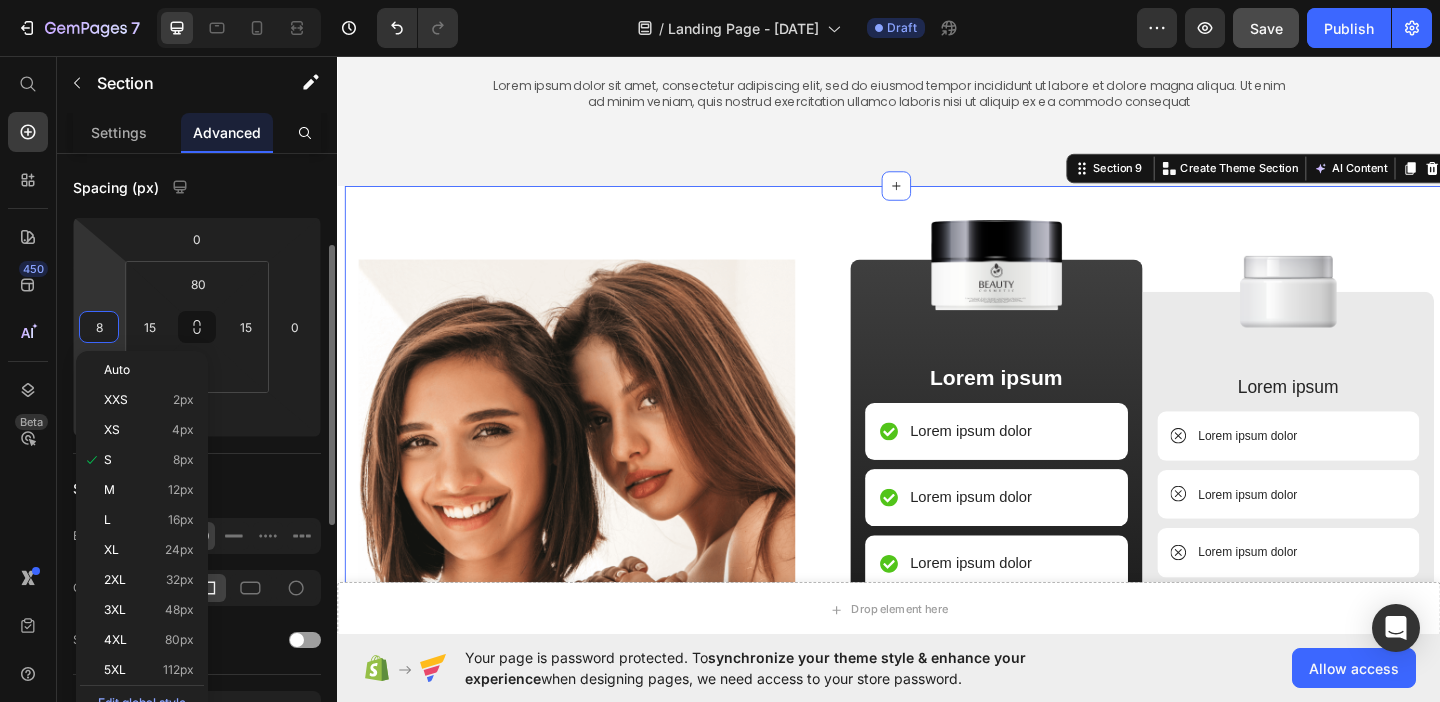 click on "8" at bounding box center [99, 327] 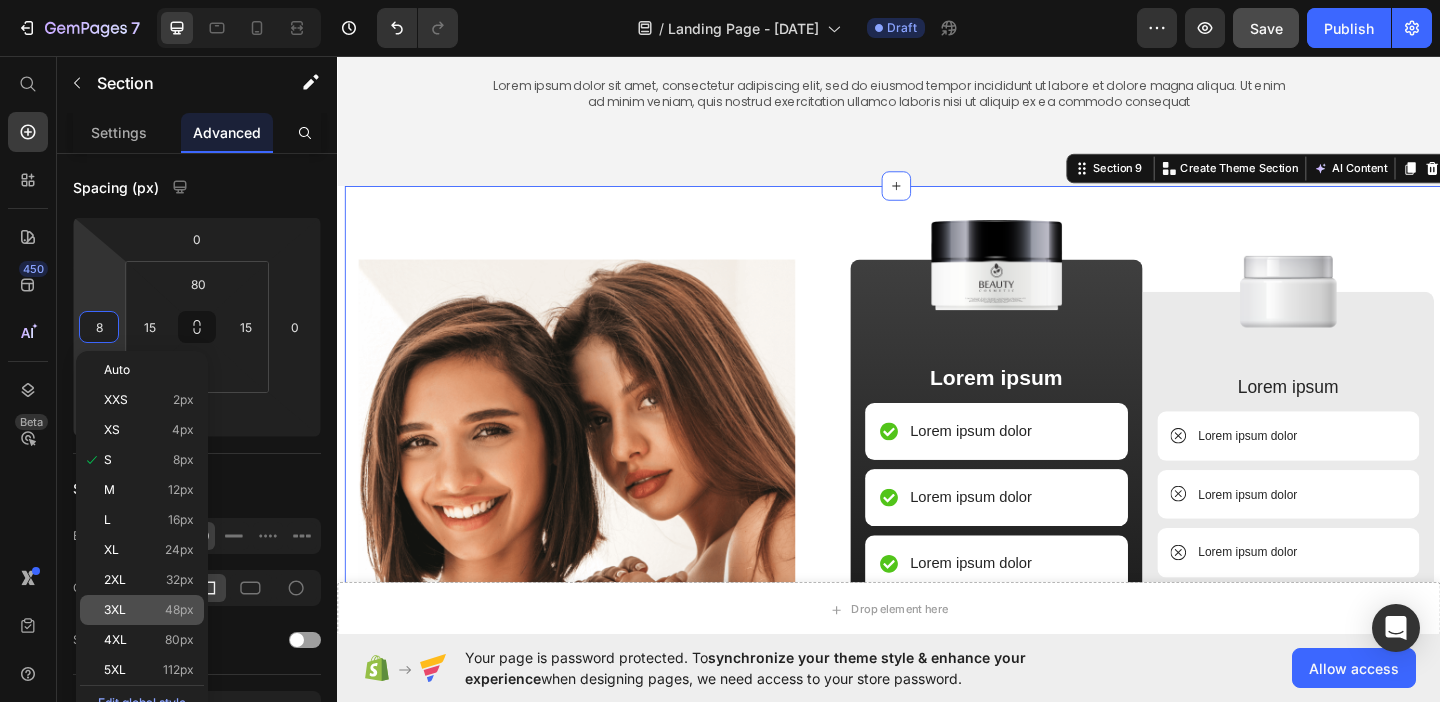 click on "3XL" at bounding box center (115, 610) 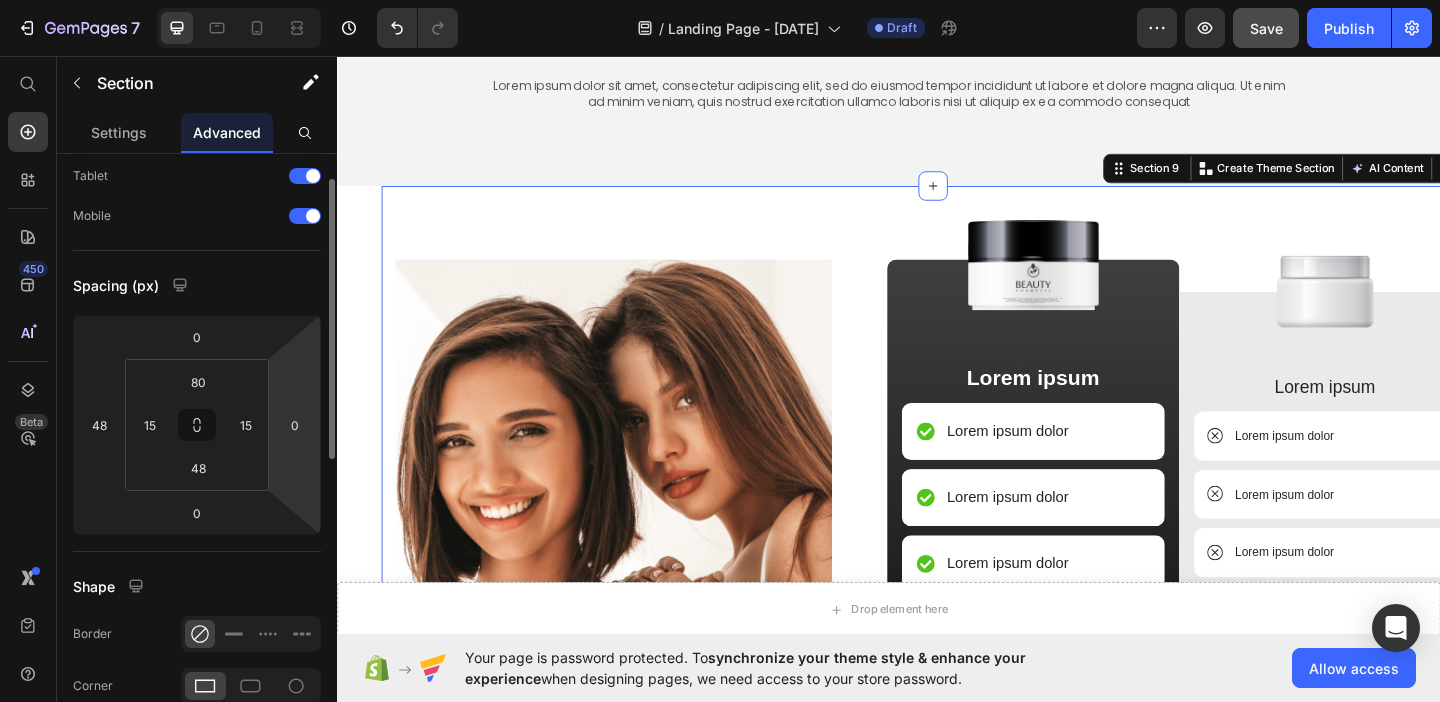 scroll, scrollTop: 86, scrollLeft: 0, axis: vertical 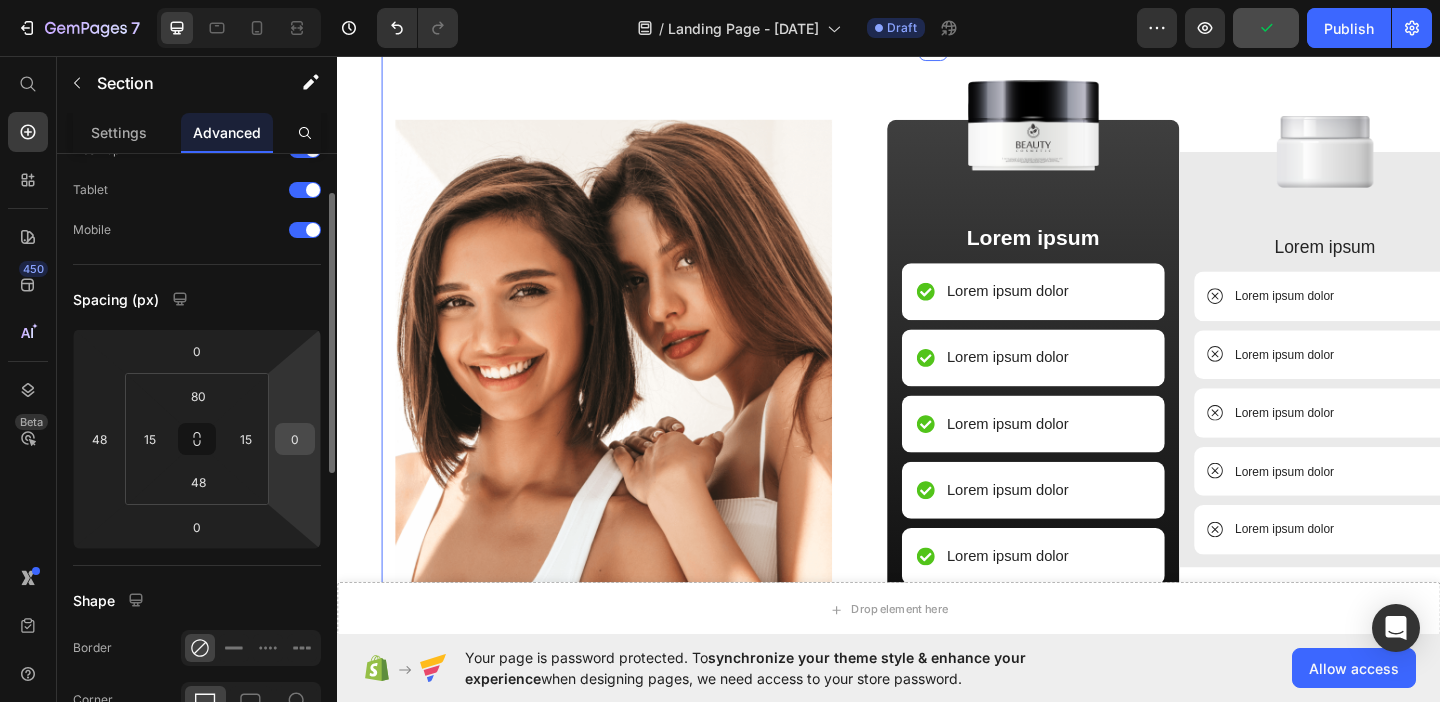 click on "0" at bounding box center [295, 439] 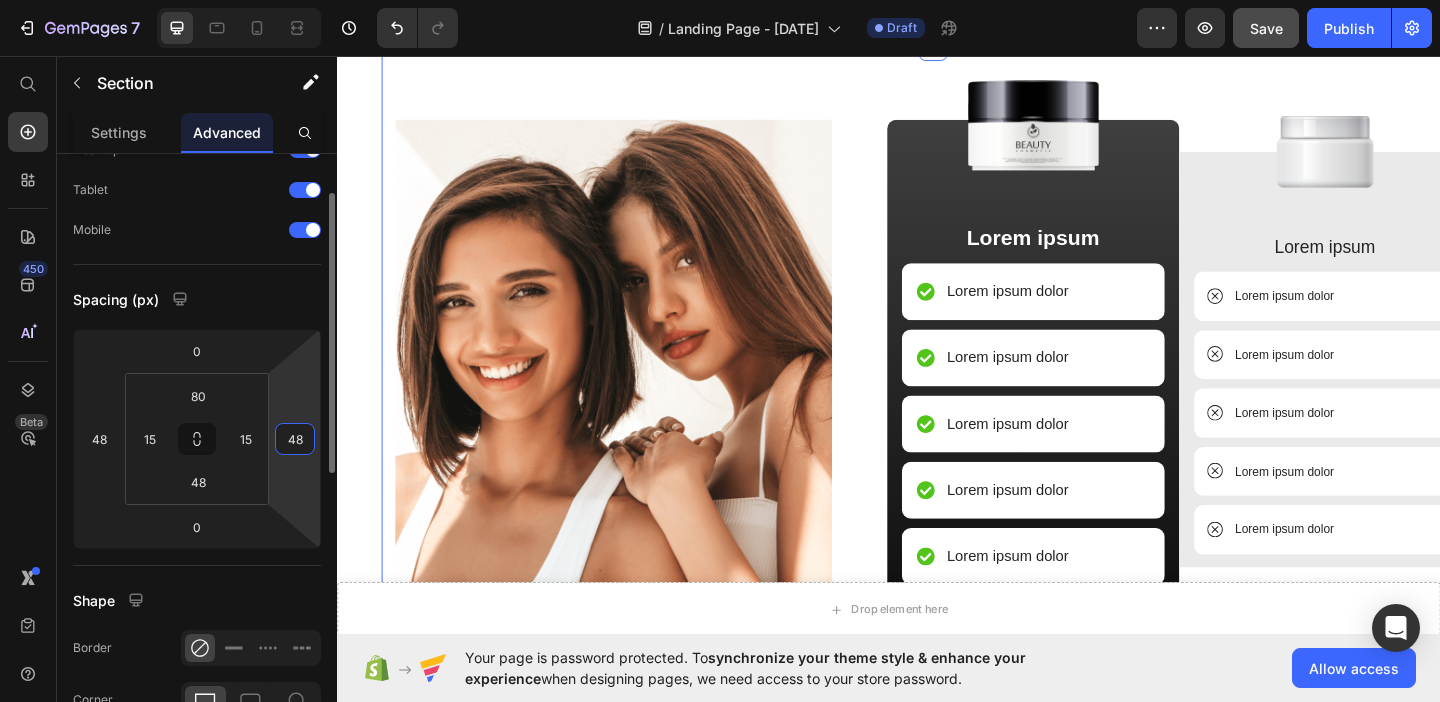 type on "48" 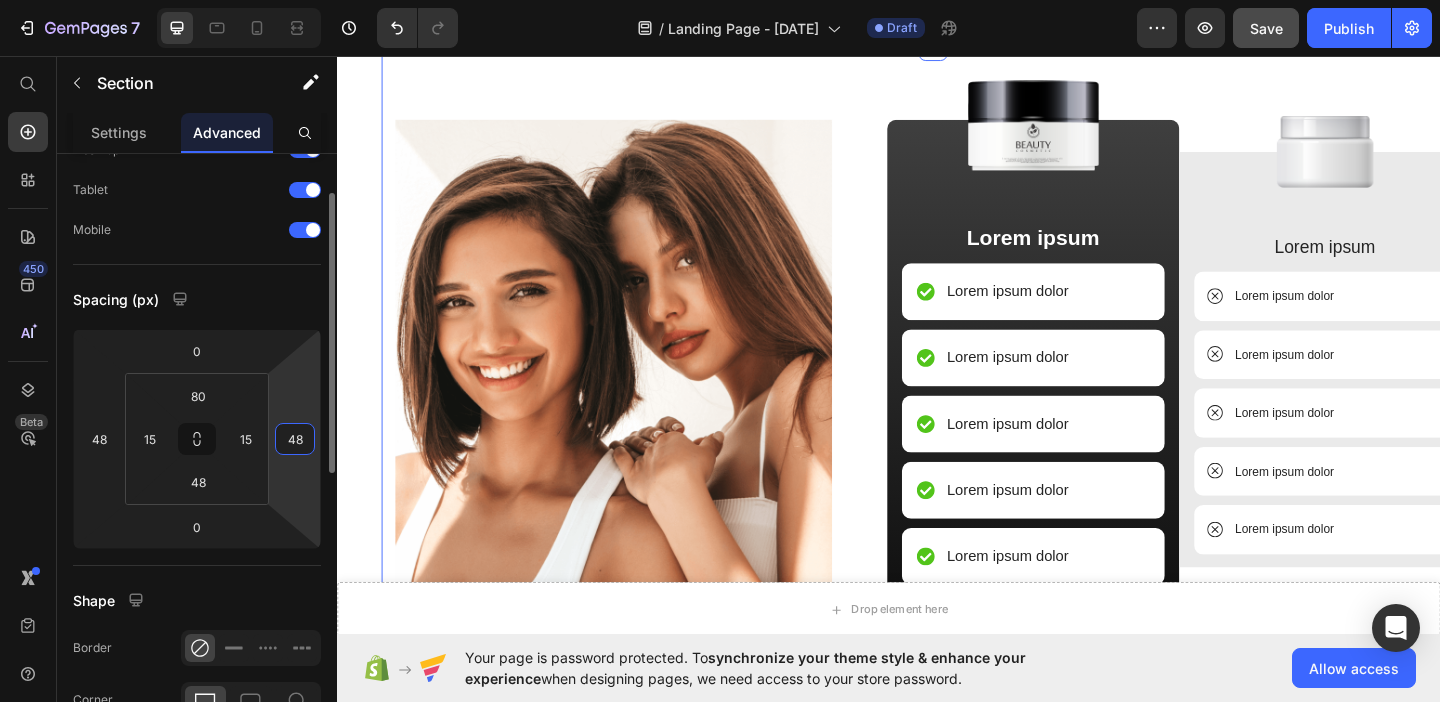 click on "Display on Desktop Tablet Mobile Spacing (px) 0 48 0 48 80 15 48 15 Shape Border Corner Shadow Position Opacity 100 % Animation Upgrade to Build plan  to unlock Animation & other premium features. Interaction Upgrade to Optimize plan  to unlock Interaction & other premium features. CSS class" at bounding box center (197, 671) 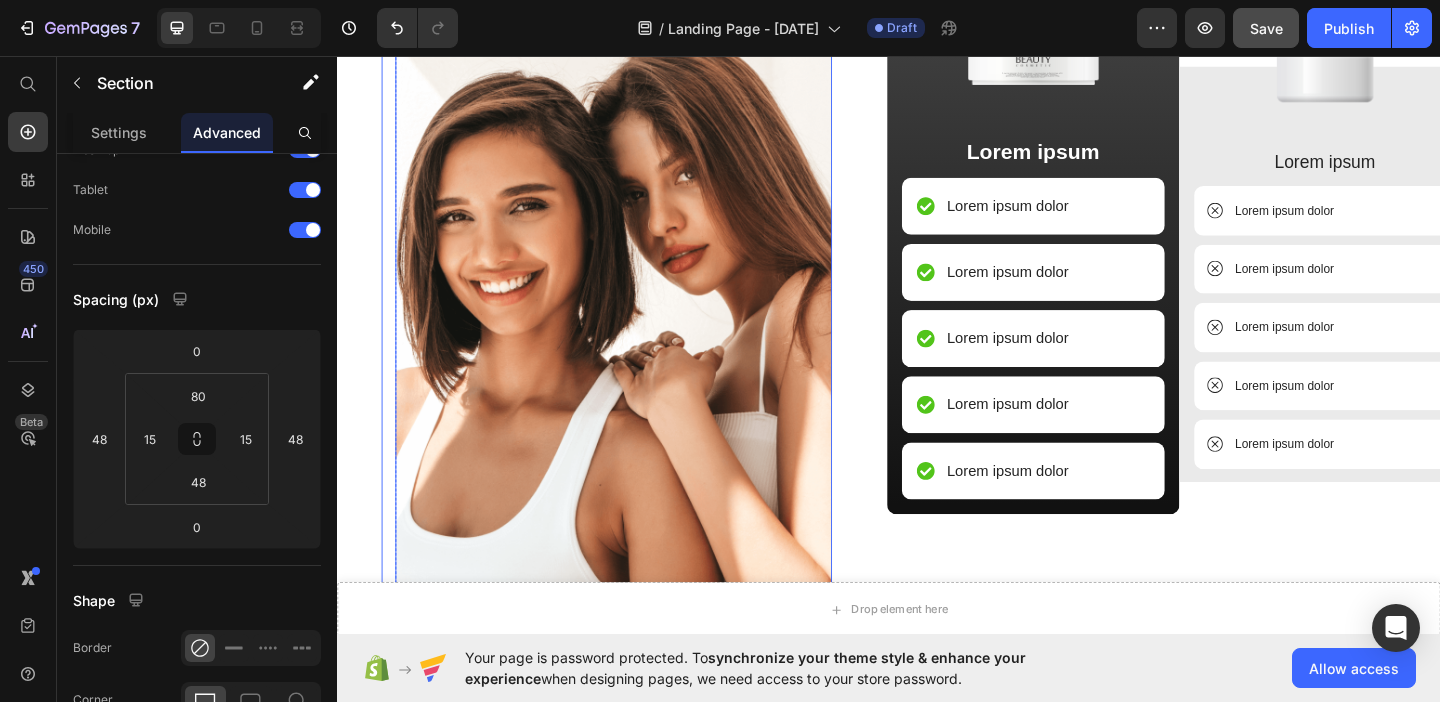 scroll, scrollTop: 1829, scrollLeft: 0, axis: vertical 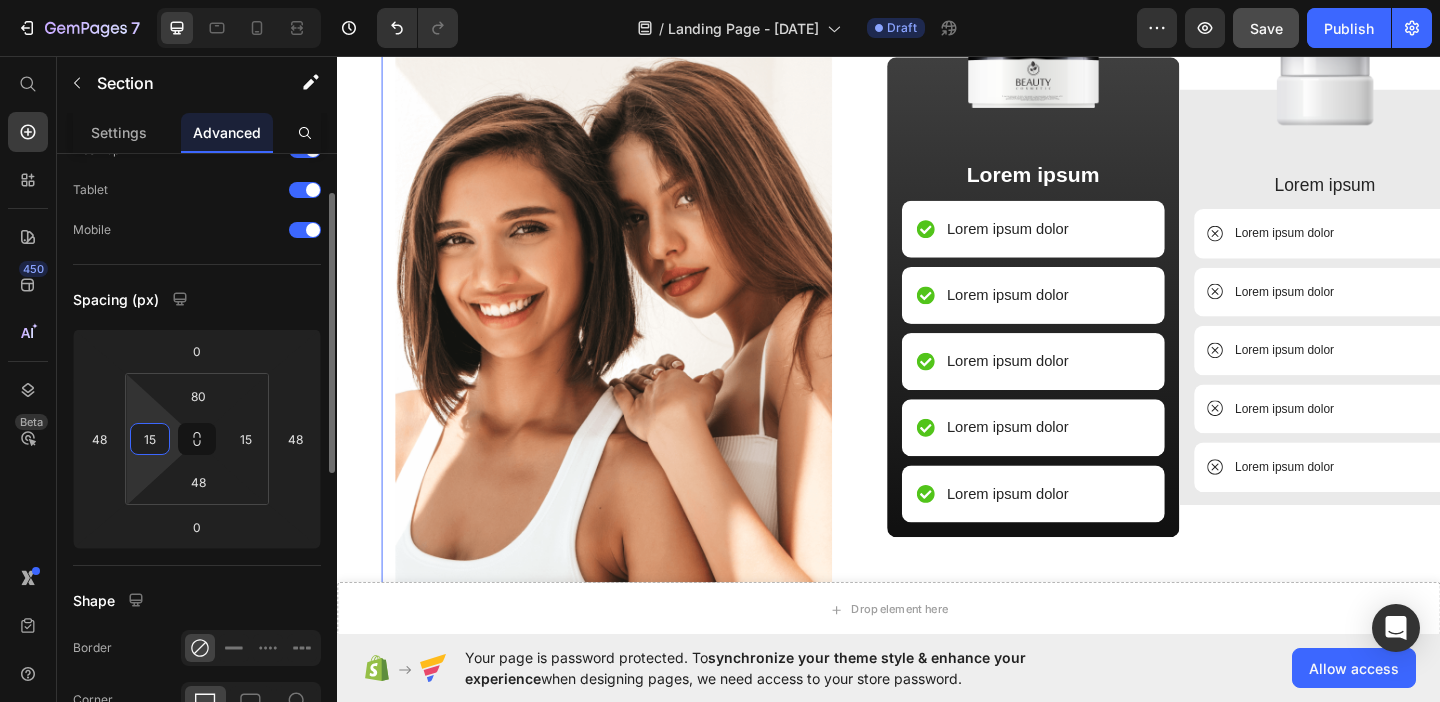 click on "15" at bounding box center (150, 439) 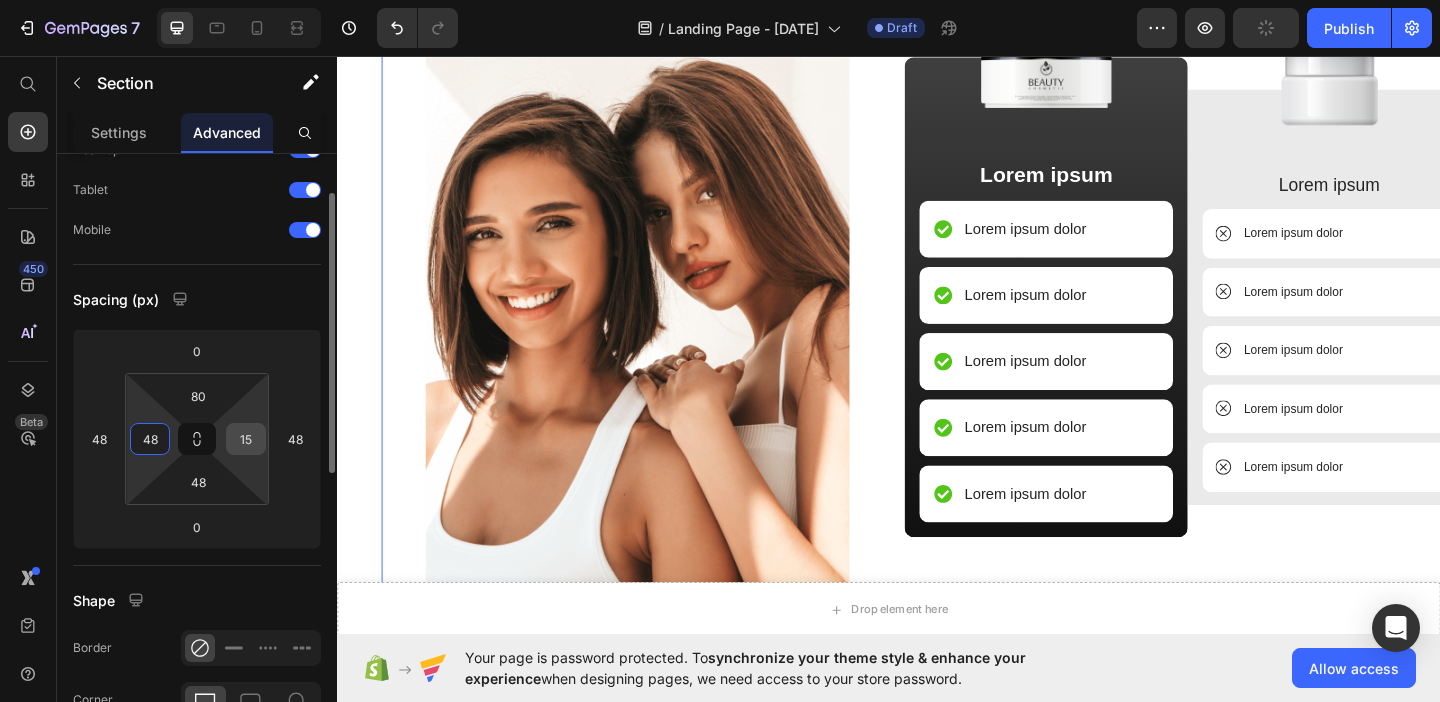 type on "48" 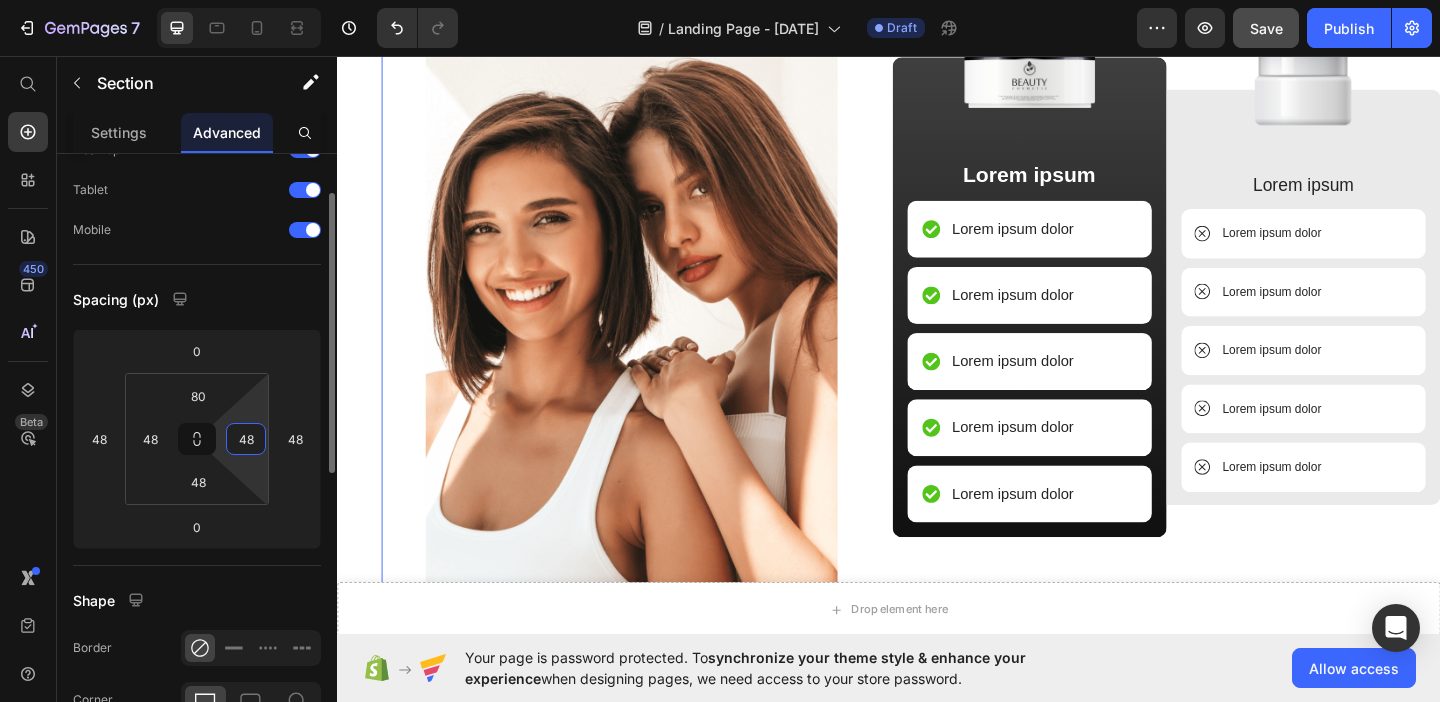 type on "4" 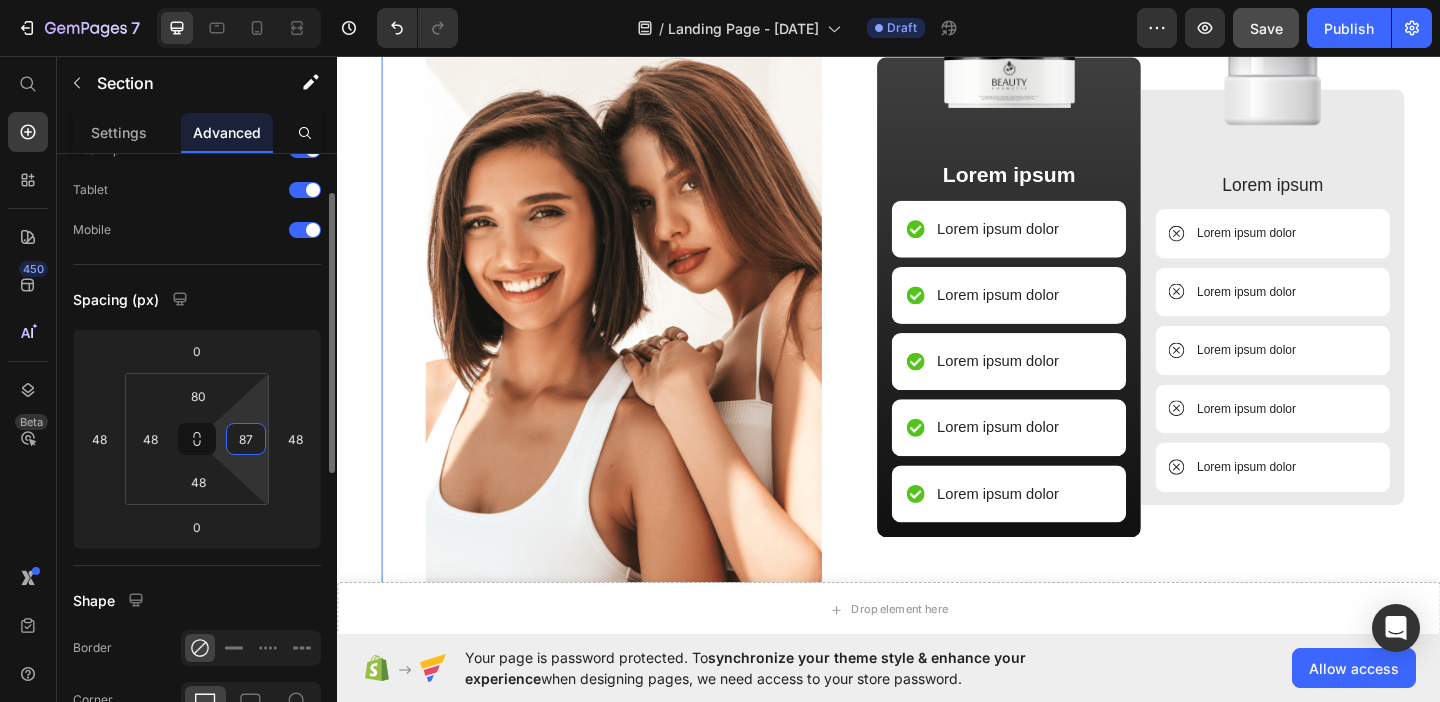 type on "8" 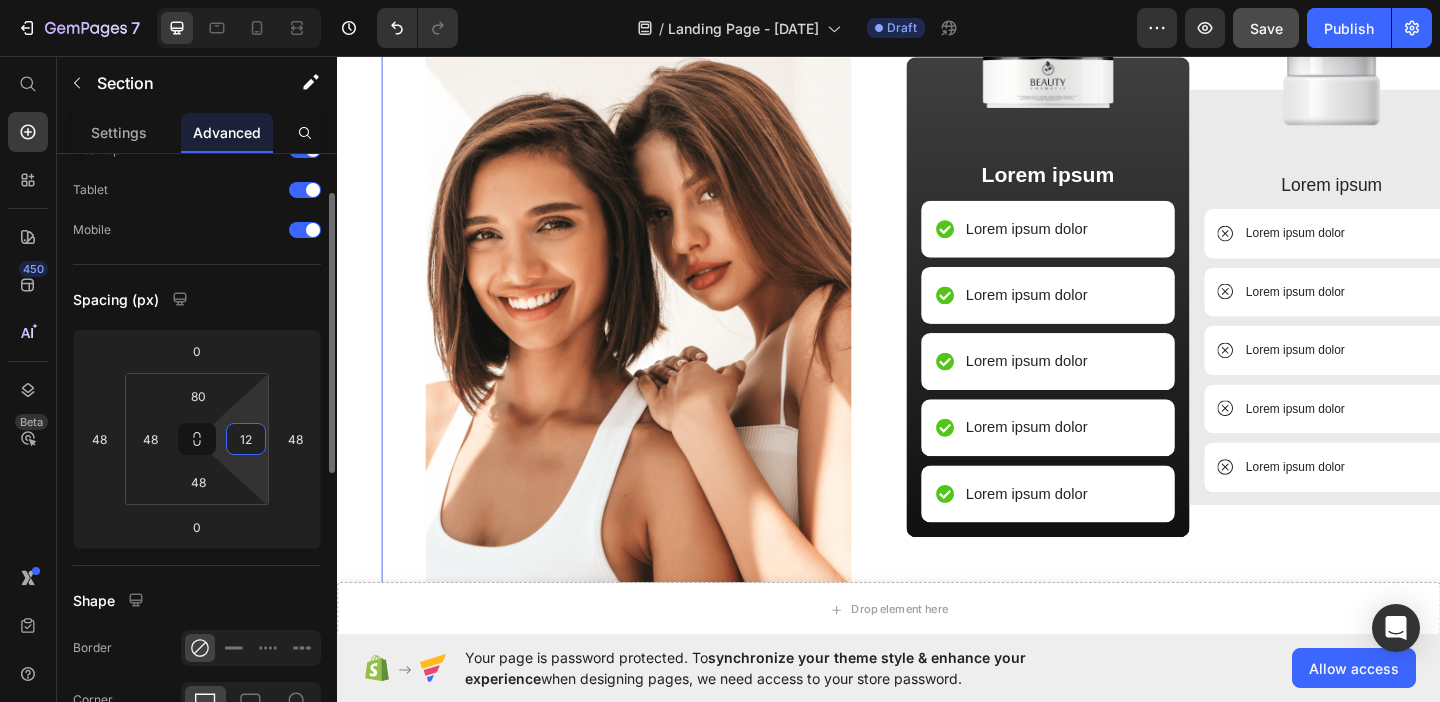 type on "124" 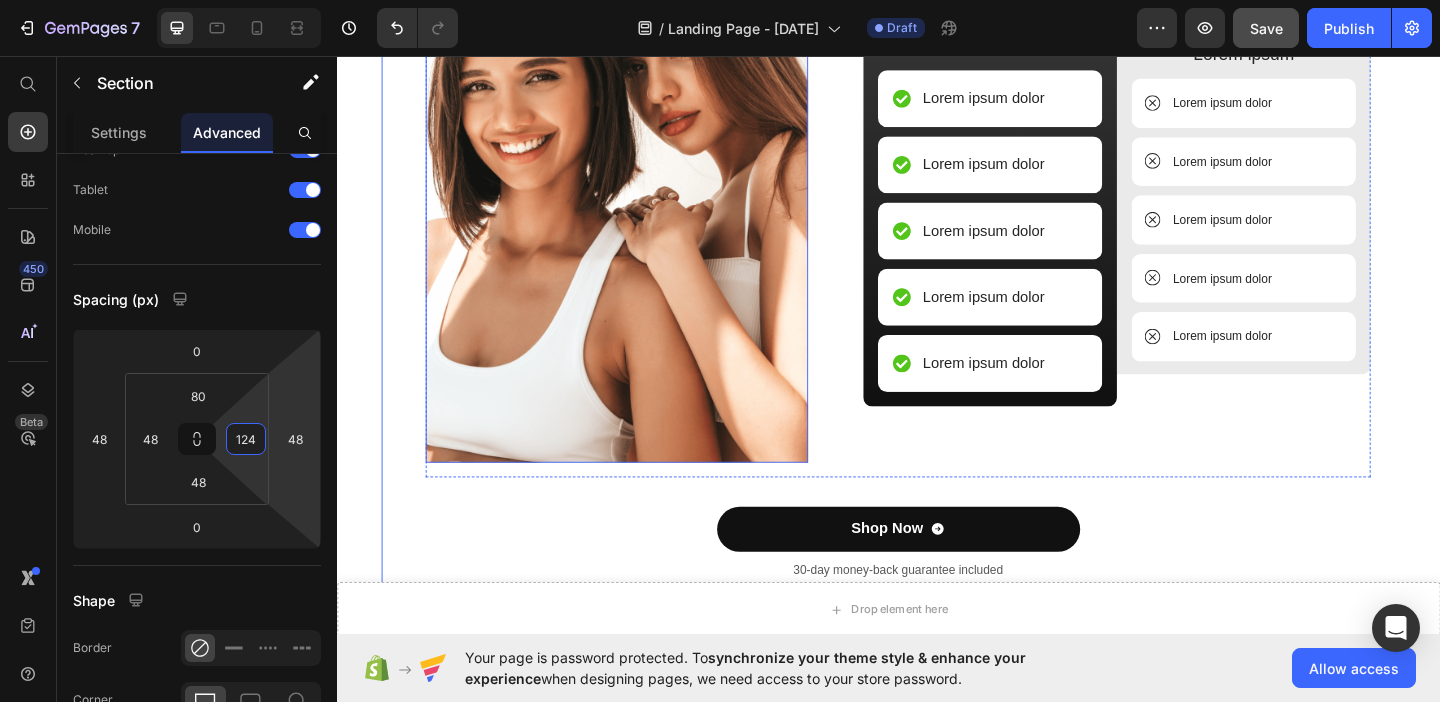 scroll, scrollTop: 2137, scrollLeft: 0, axis: vertical 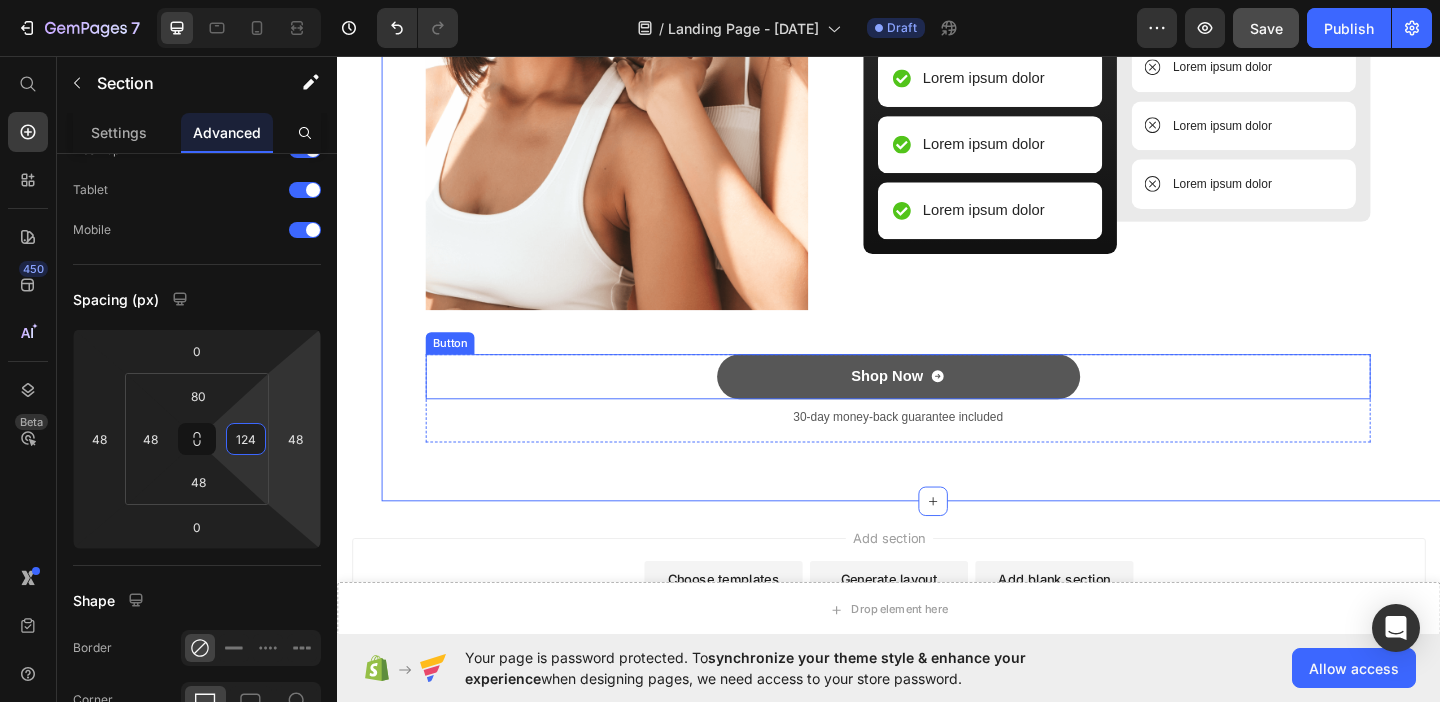 click on "Shop Now" at bounding box center [947, 404] 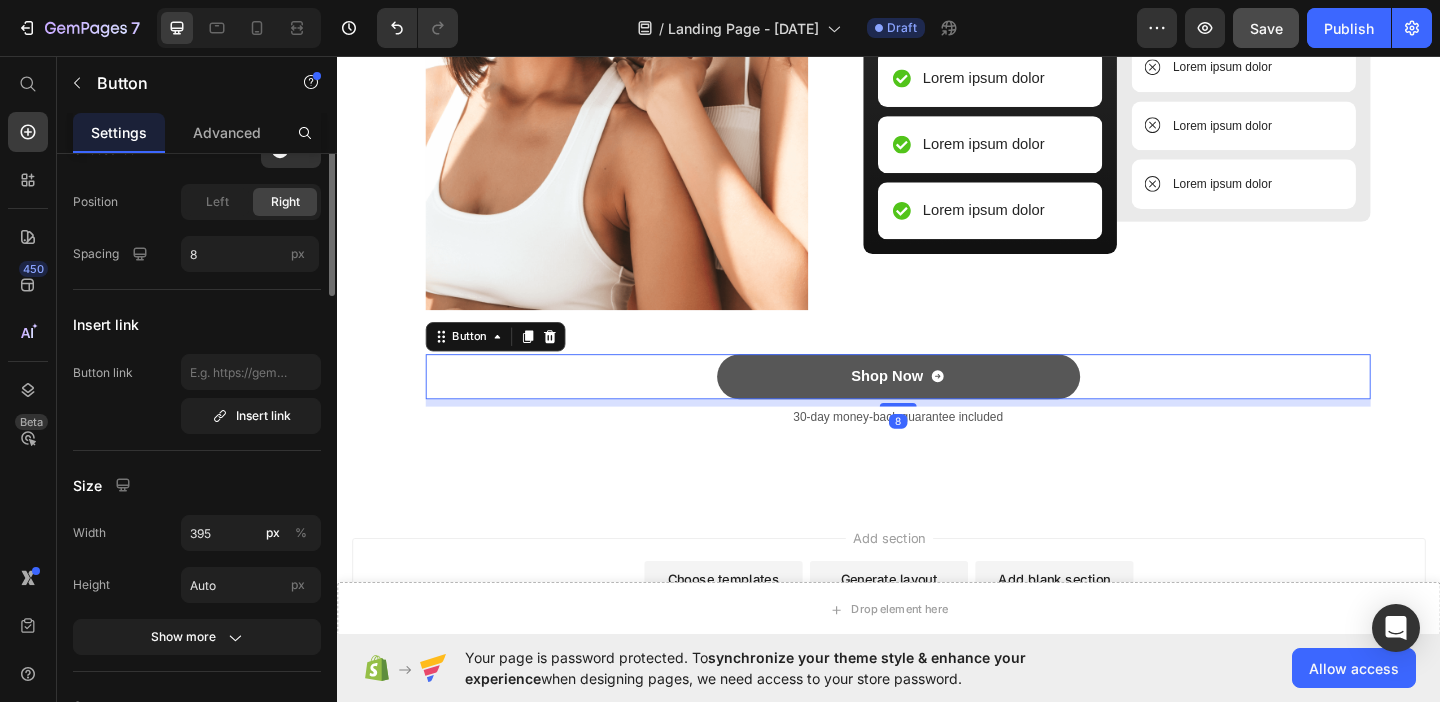 scroll, scrollTop: 0, scrollLeft: 0, axis: both 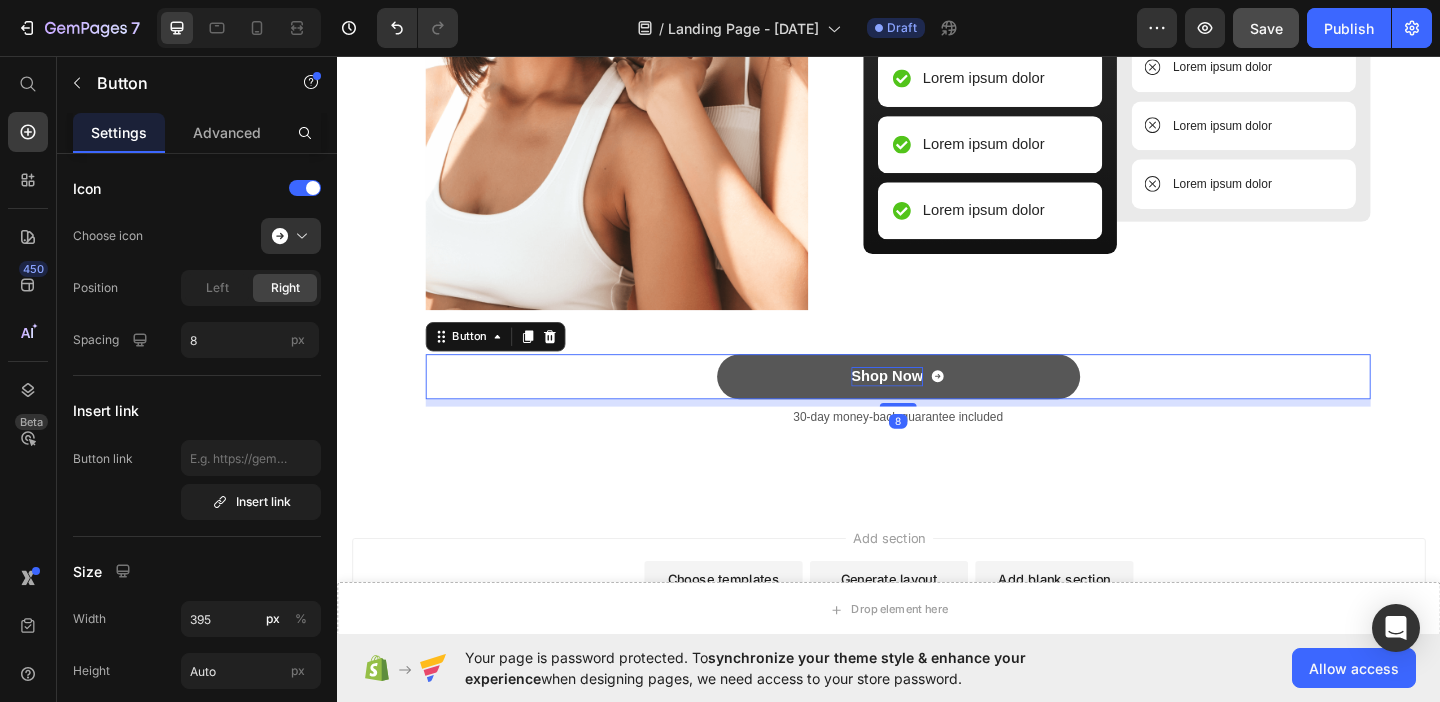 click on "Shop Now" at bounding box center [935, 404] 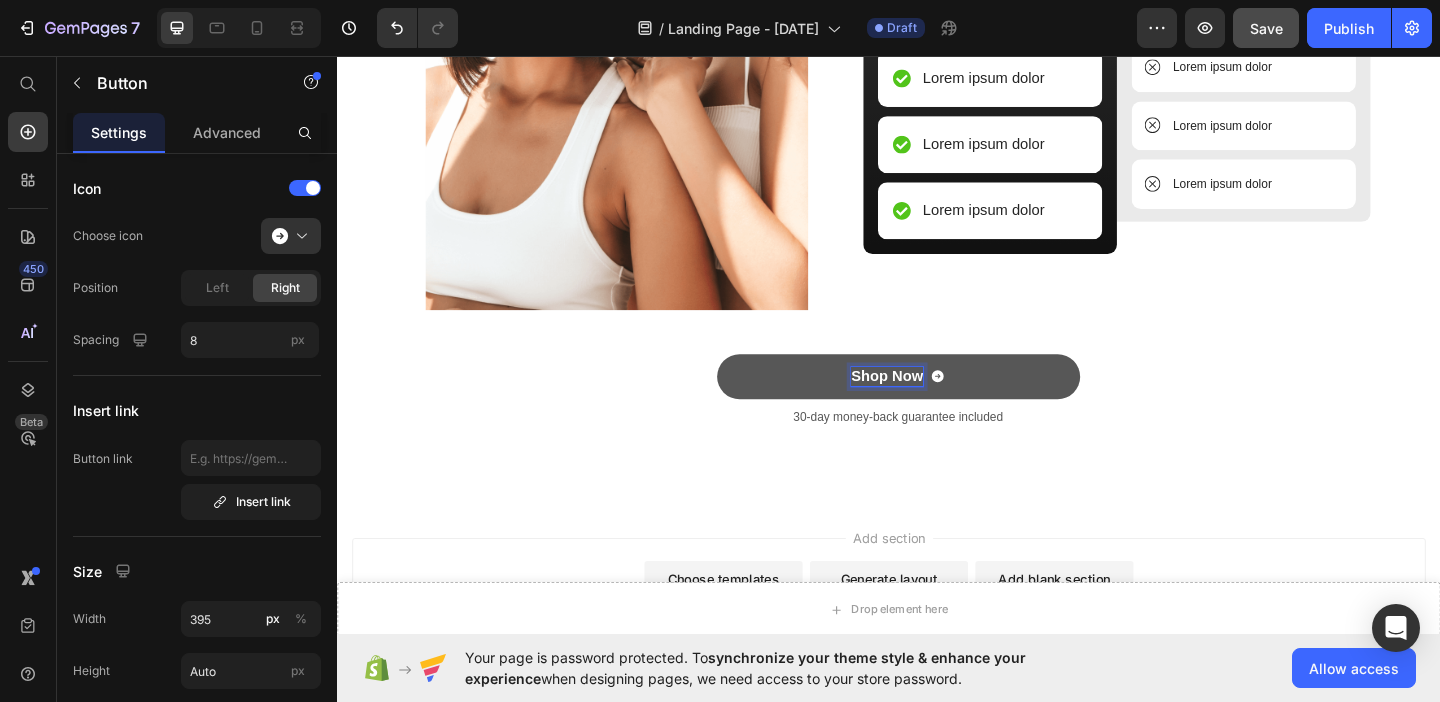 click 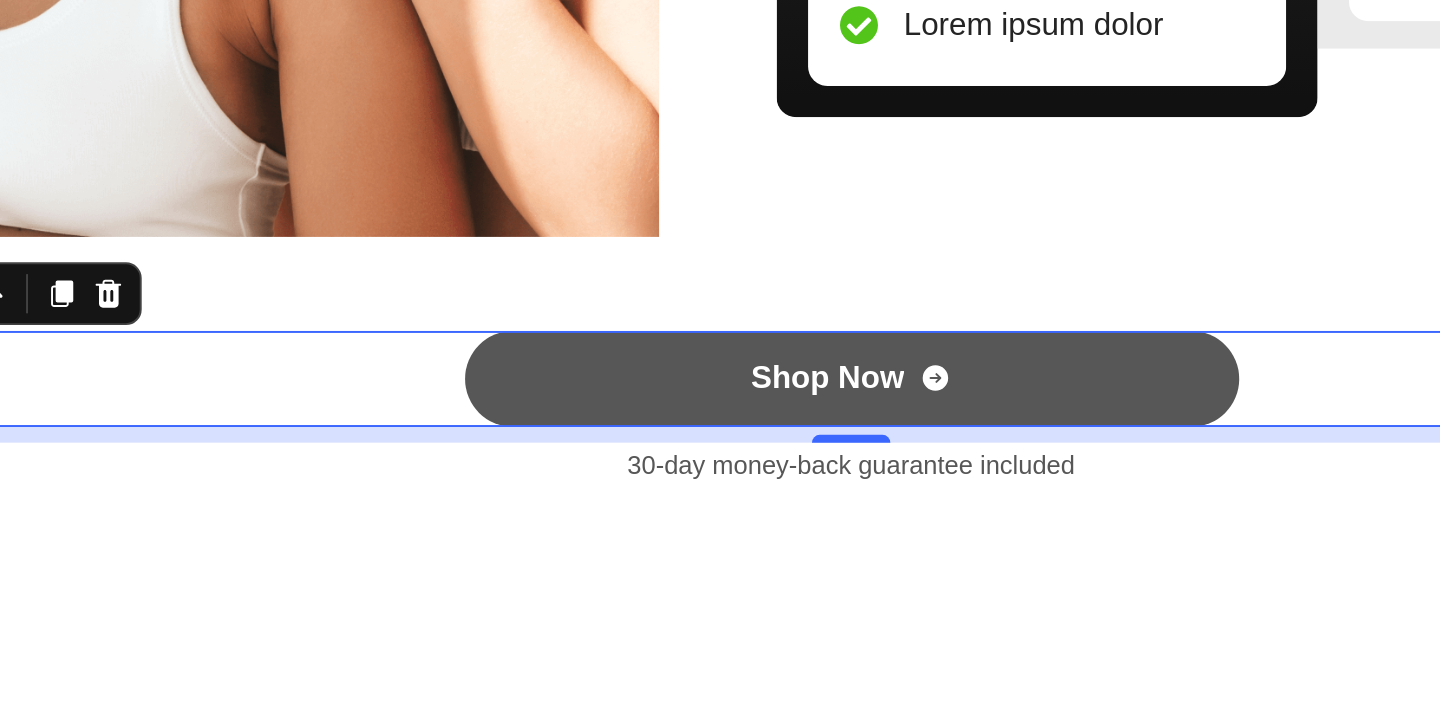click 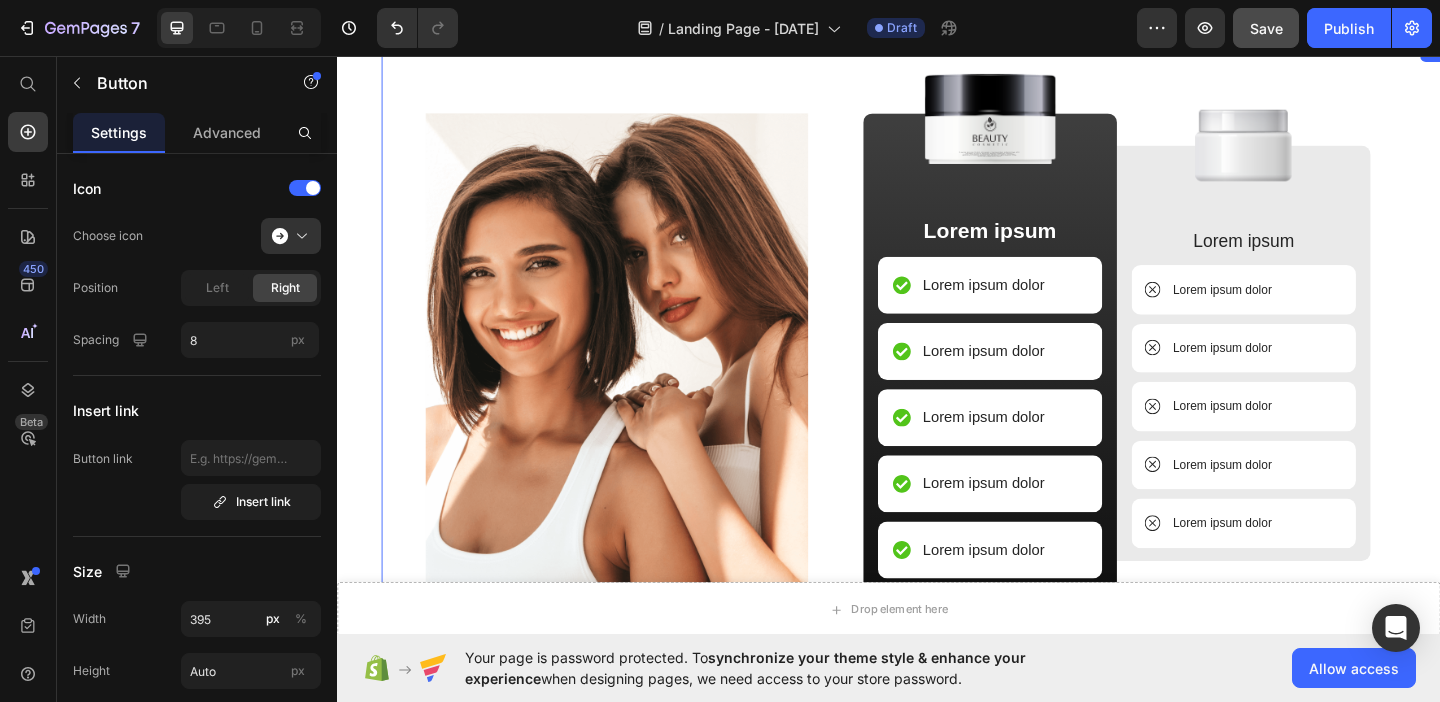 scroll, scrollTop: 1773, scrollLeft: 0, axis: vertical 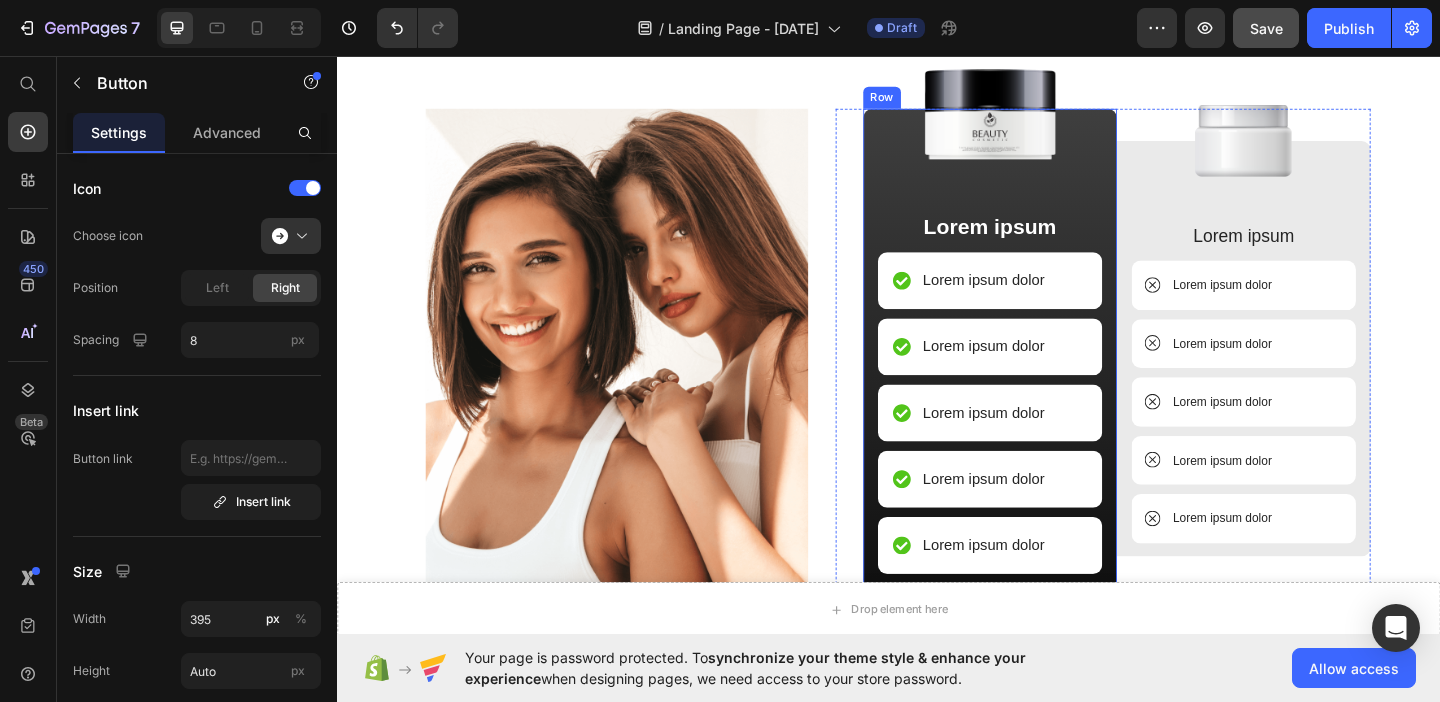 click on "Image Lorem ipsum Text Block Lorem ipsum dolor Item List Lorem ipsum dolor Item List Lorem ipsum dolor Item List Lorem ipsum dolor Item List Lorem ipsum dolor Item List Row" at bounding box center (1047, 374) 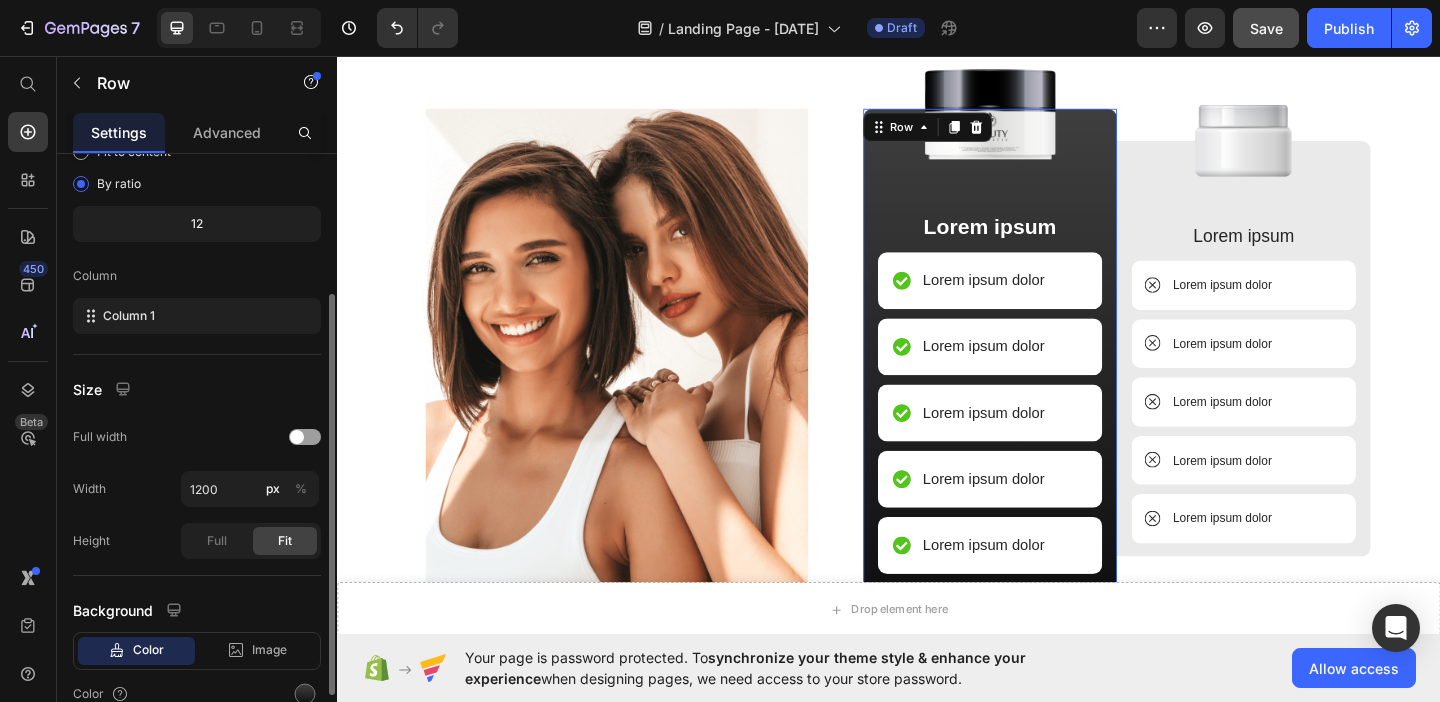 scroll, scrollTop: 307, scrollLeft: 0, axis: vertical 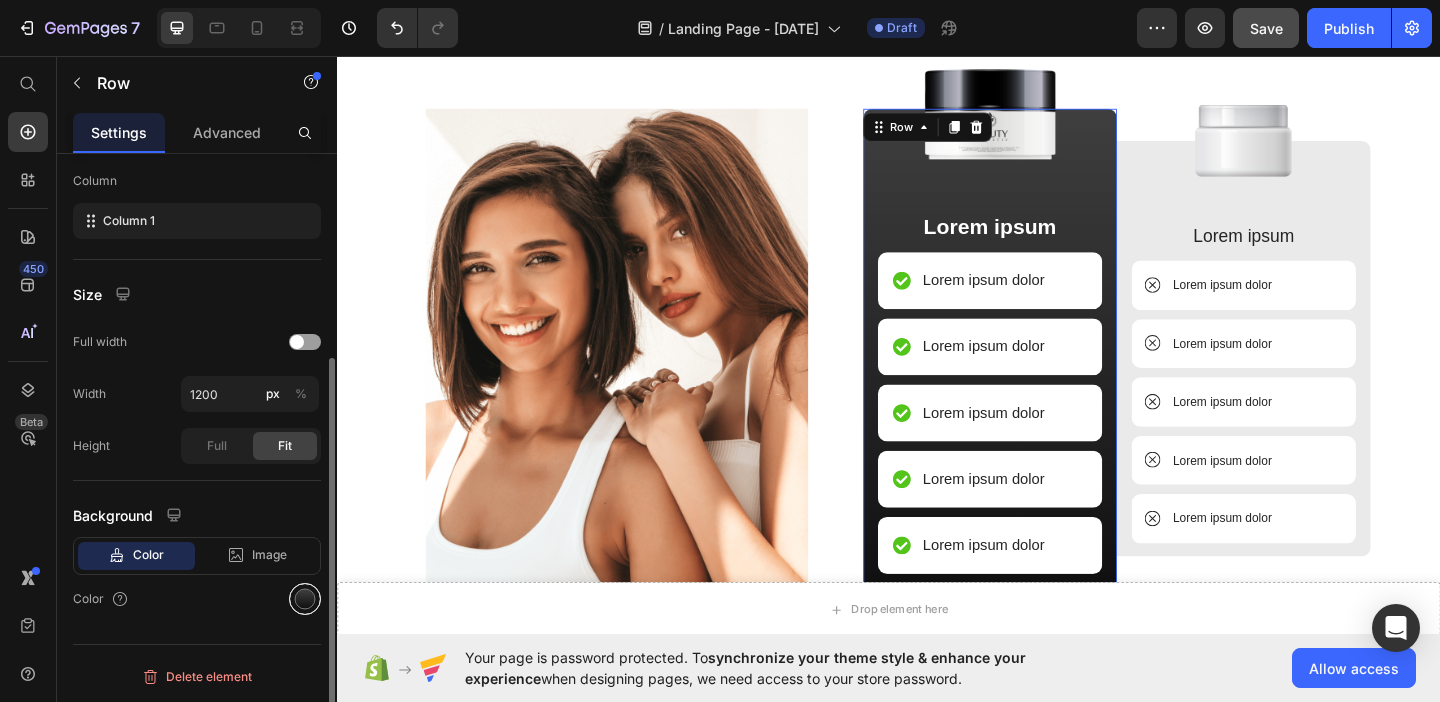 click at bounding box center [305, 599] 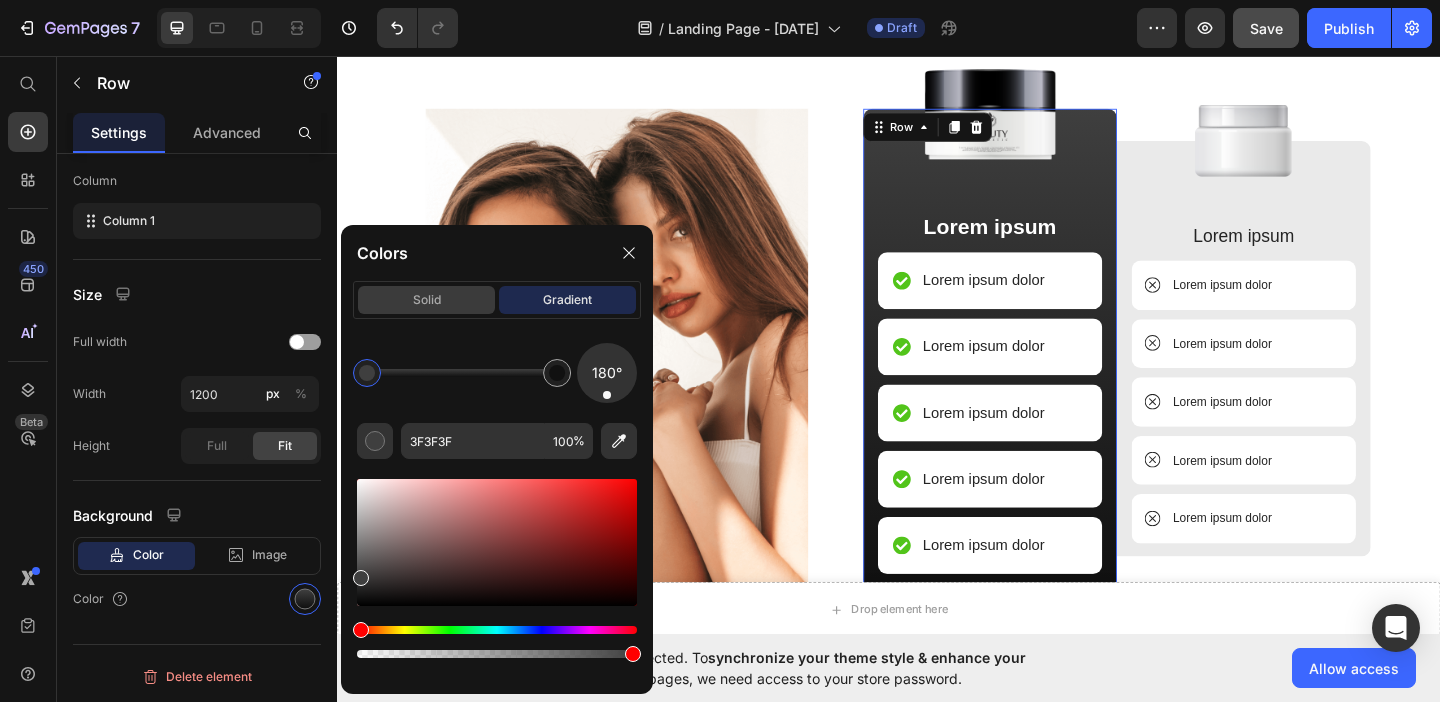click on "solid" 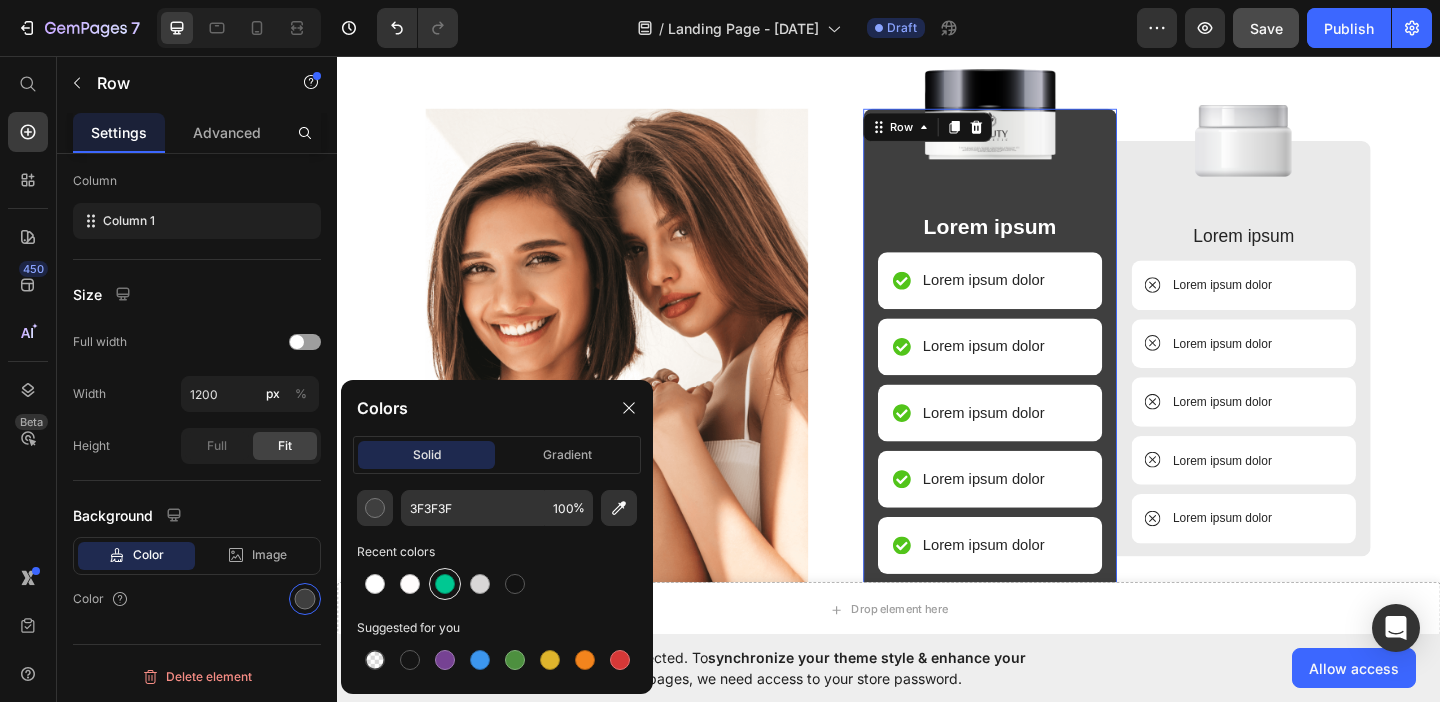 click at bounding box center (445, 584) 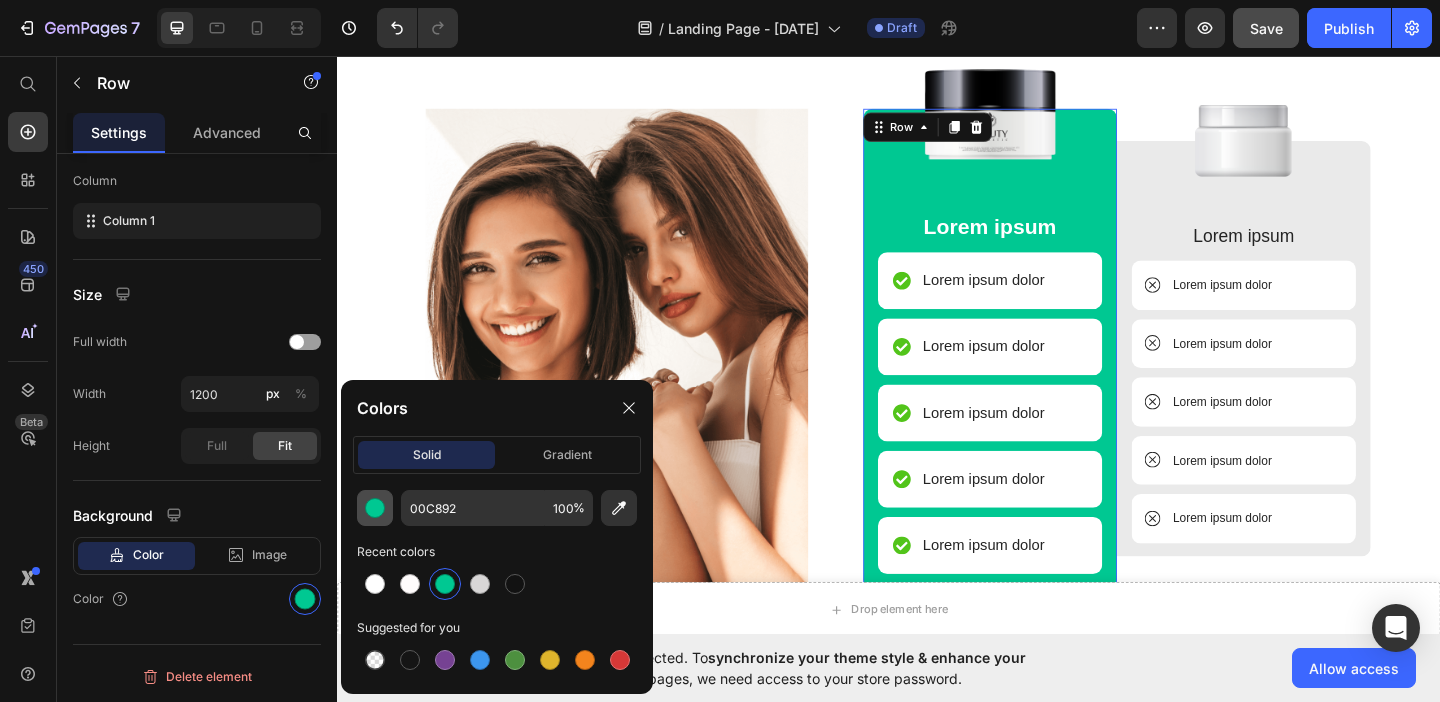 click at bounding box center [375, 508] 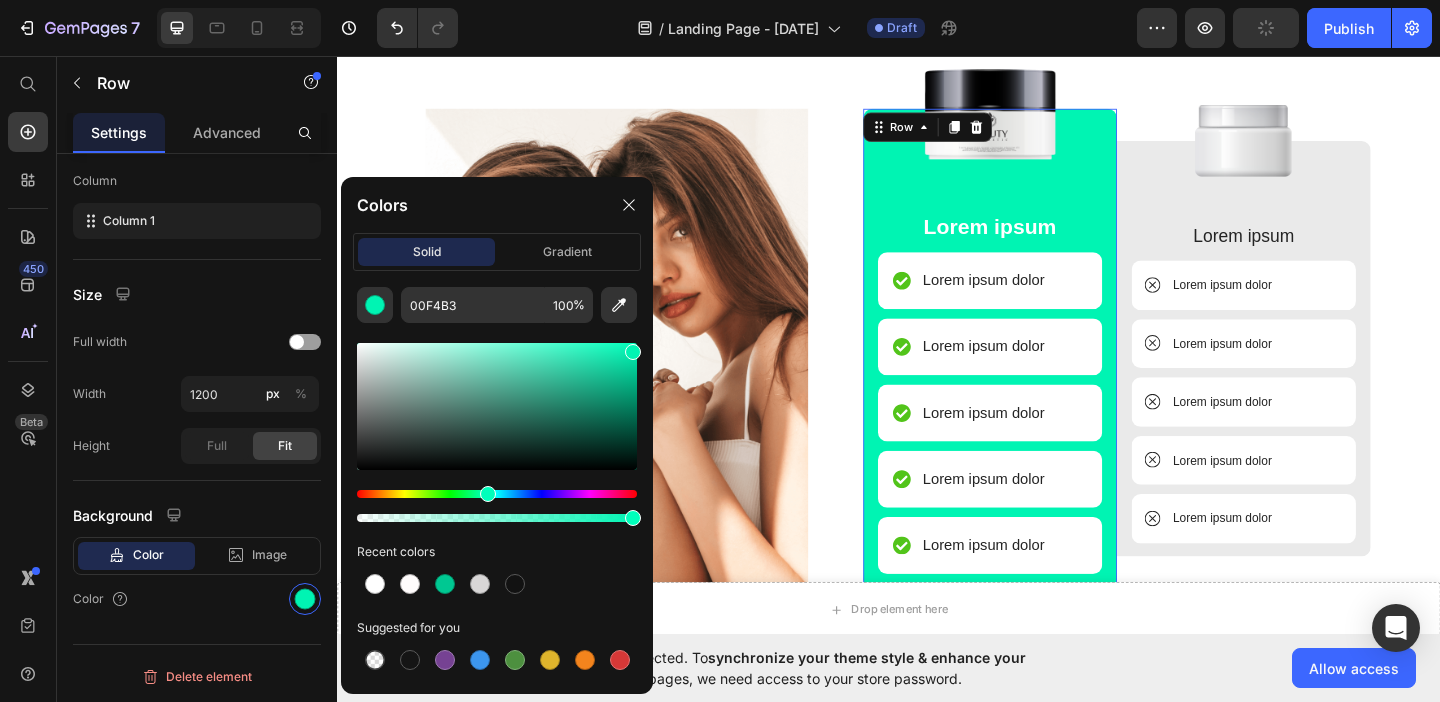 drag, startPoint x: 636, startPoint y: 373, endPoint x: 651, endPoint y: 344, distance: 32.649654 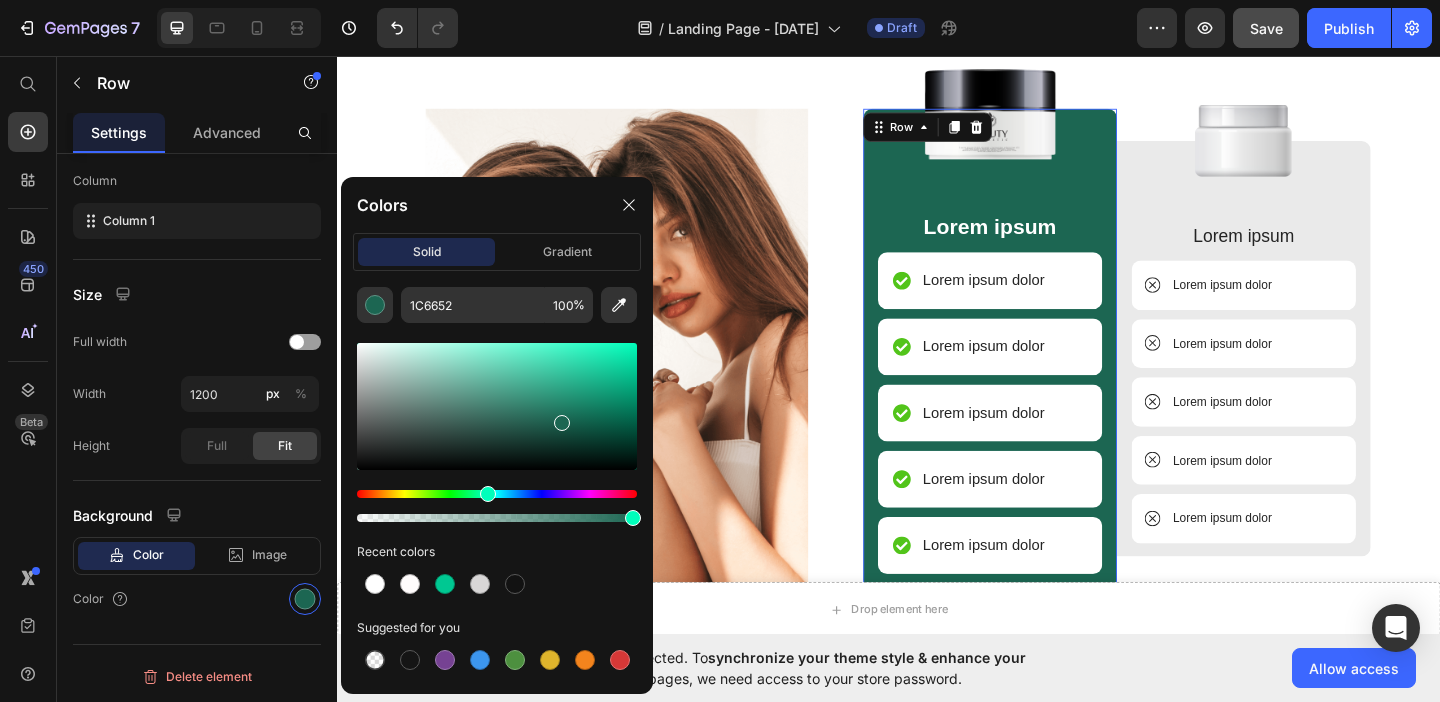 drag, startPoint x: 630, startPoint y: 349, endPoint x: 560, endPoint y: 419, distance: 98.99495 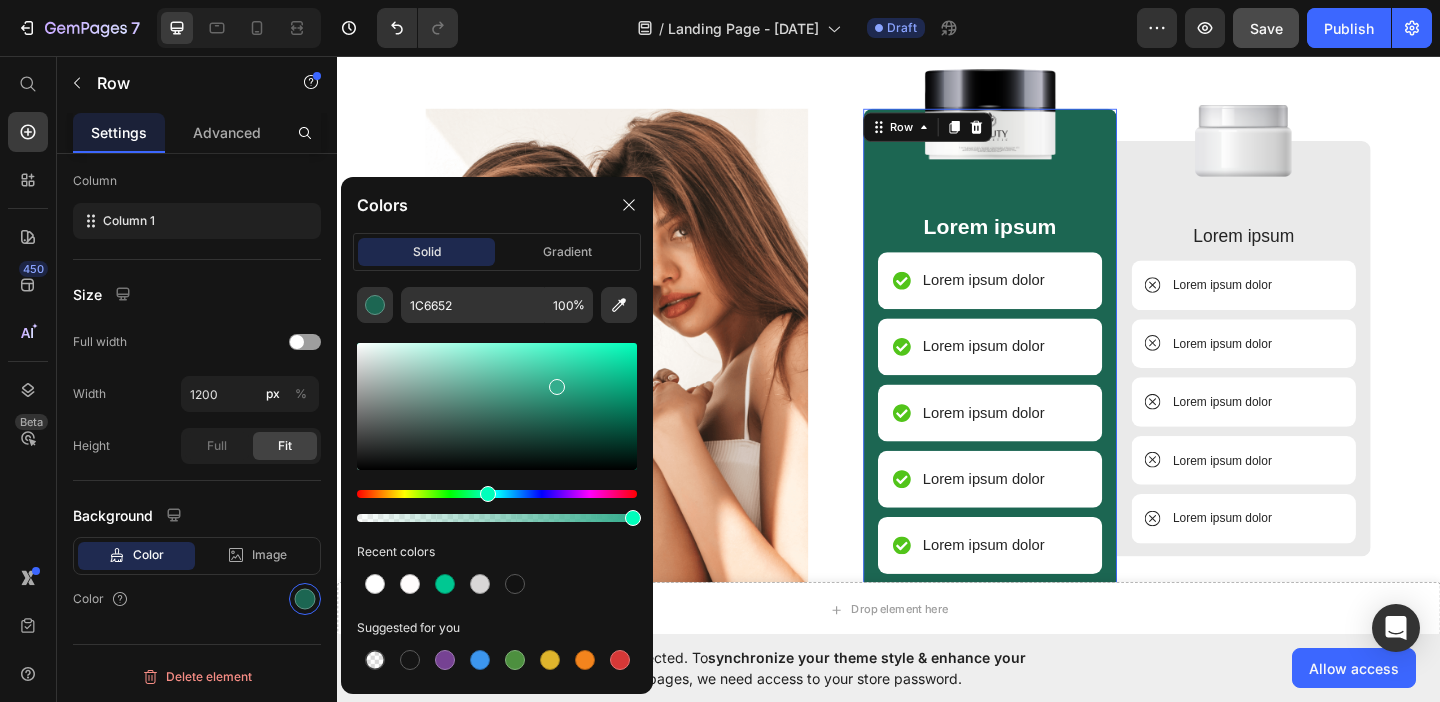 drag, startPoint x: 560, startPoint y: 419, endPoint x: 555, endPoint y: 383, distance: 36.345562 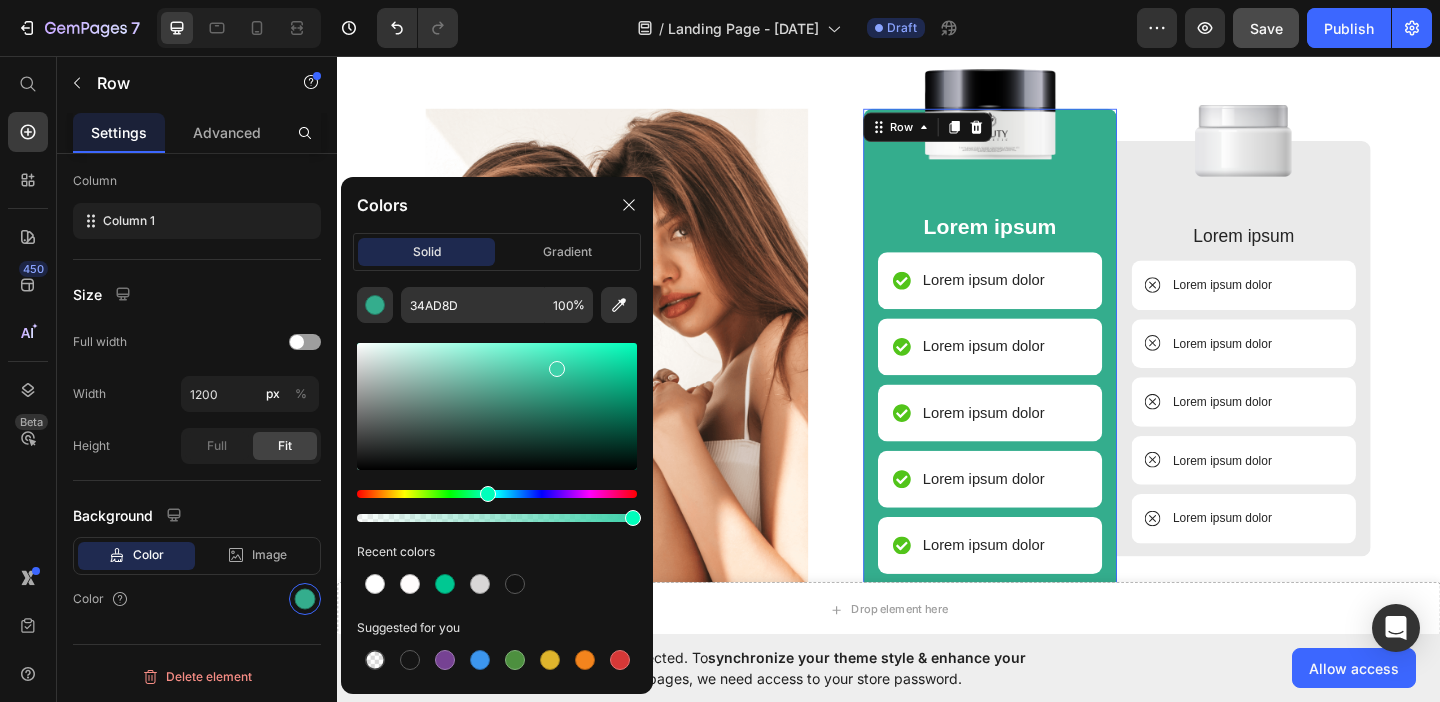 drag, startPoint x: 555, startPoint y: 383, endPoint x: 555, endPoint y: 365, distance: 18 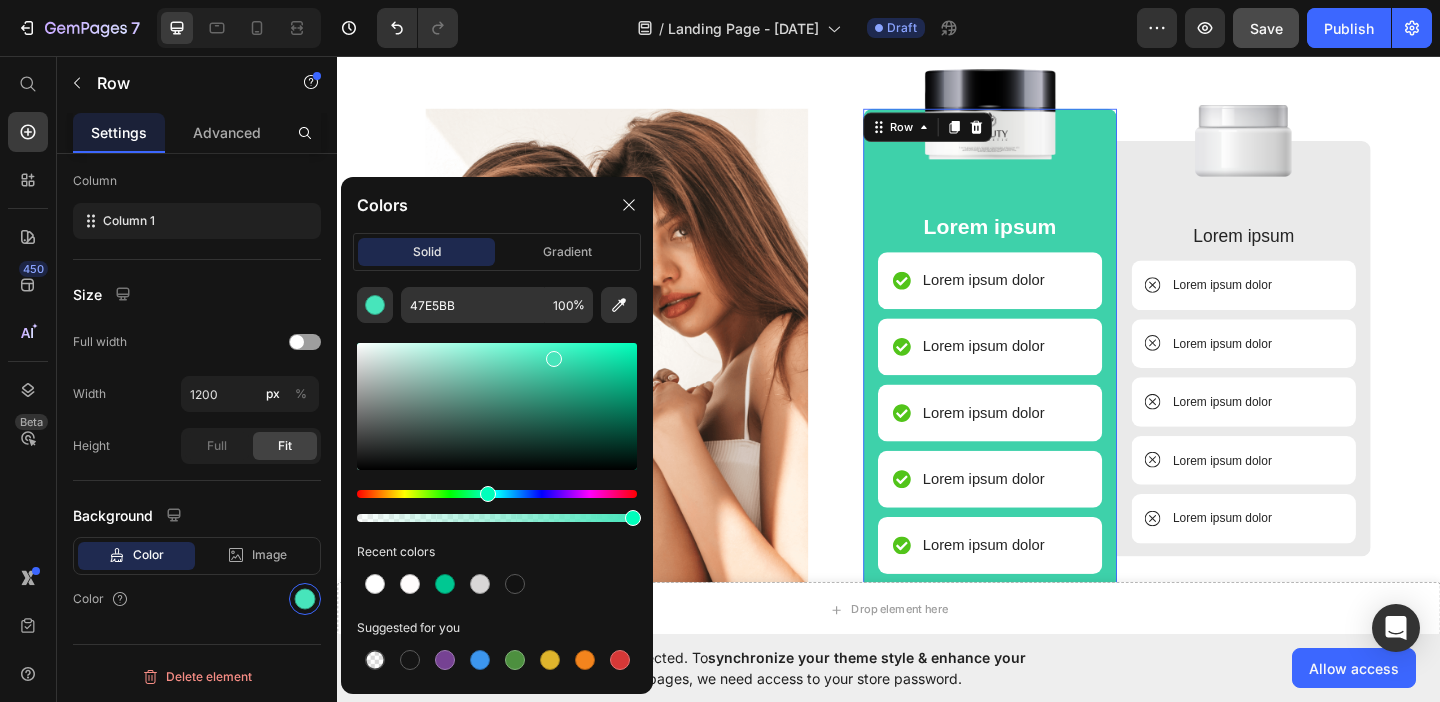 click at bounding box center [554, 359] 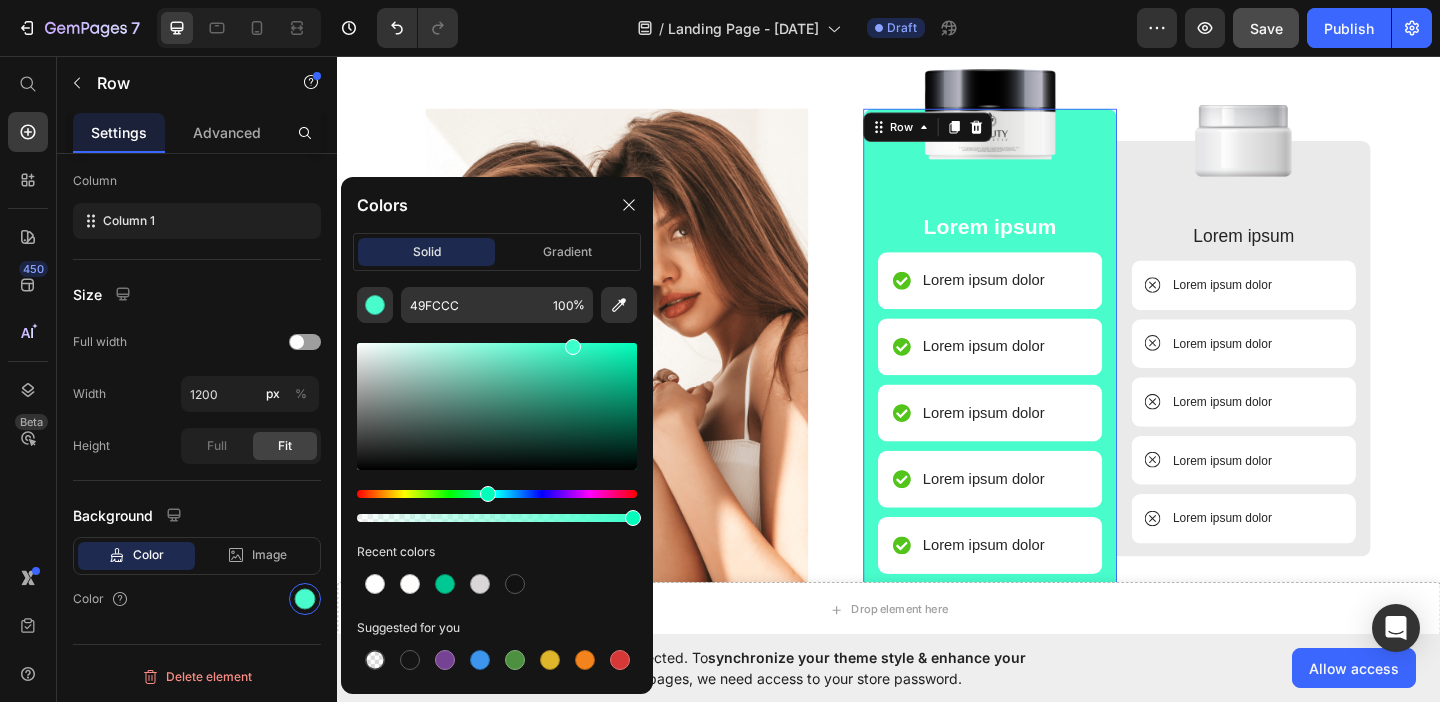 type on "3DFFCB" 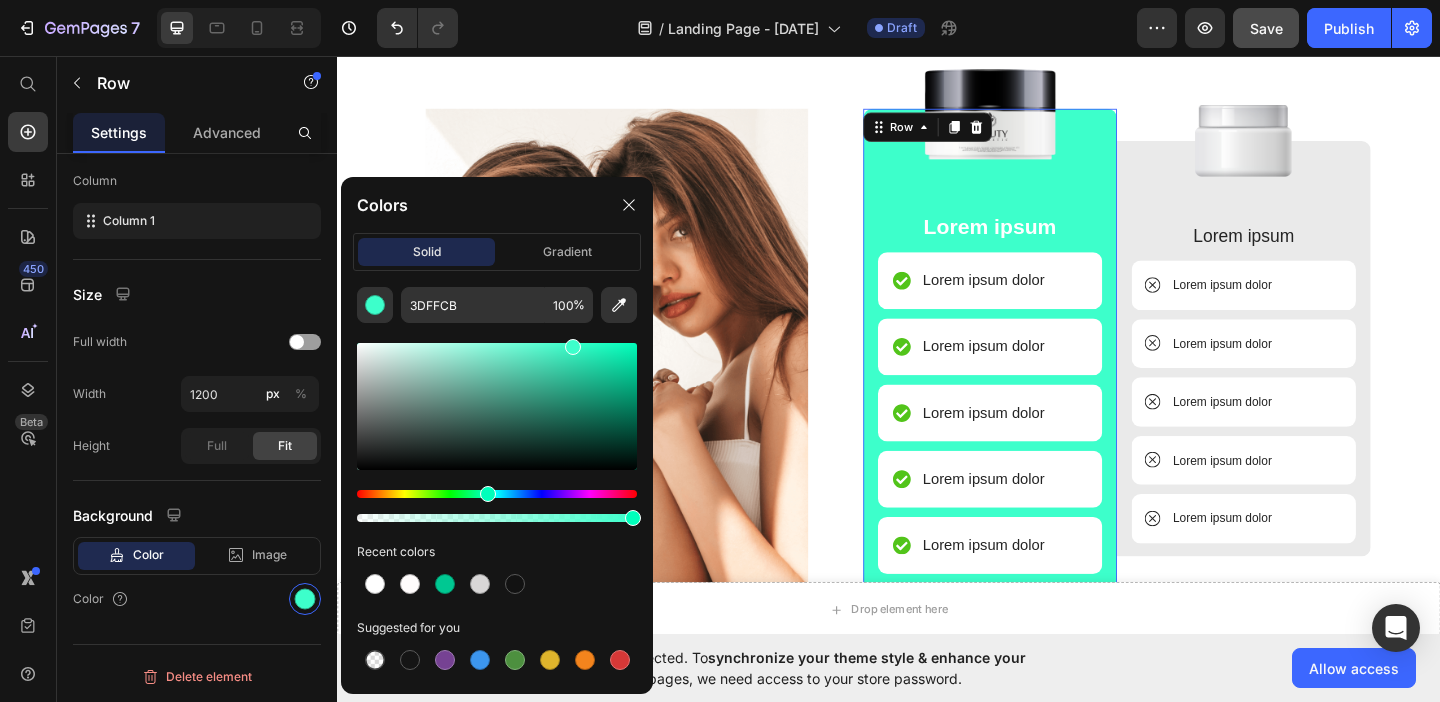 drag, startPoint x: 550, startPoint y: 354, endPoint x: 570, endPoint y: 342, distance: 23.323807 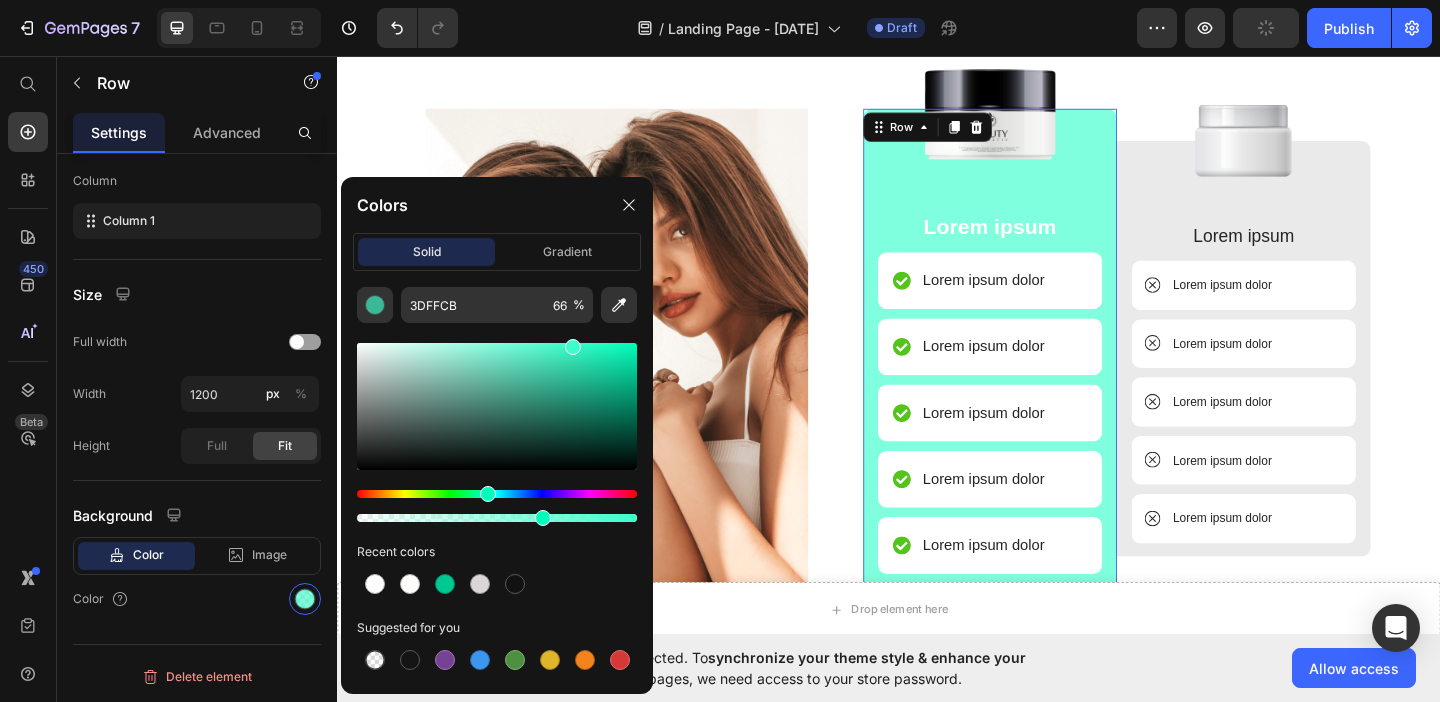 drag, startPoint x: 631, startPoint y: 521, endPoint x: 539, endPoint y: 530, distance: 92.43917 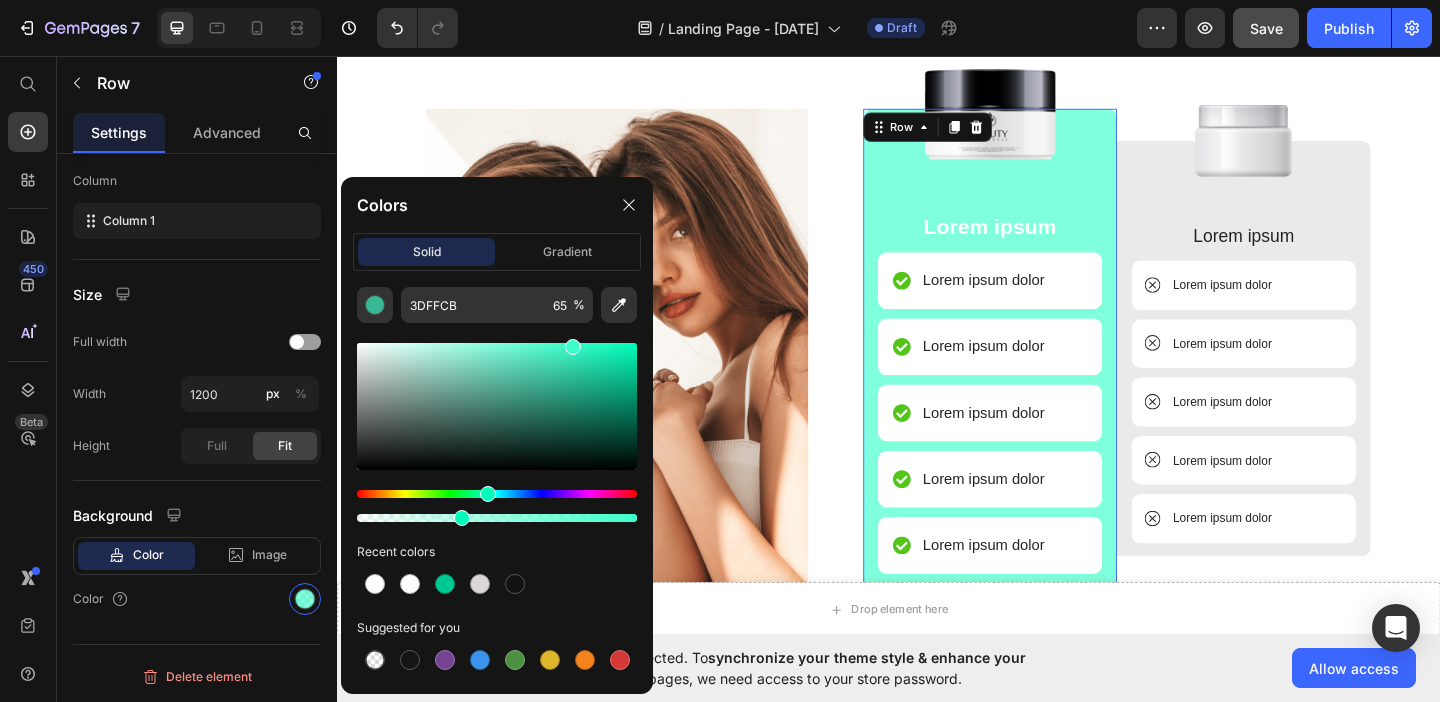 drag, startPoint x: 543, startPoint y: 519, endPoint x: 459, endPoint y: 519, distance: 84 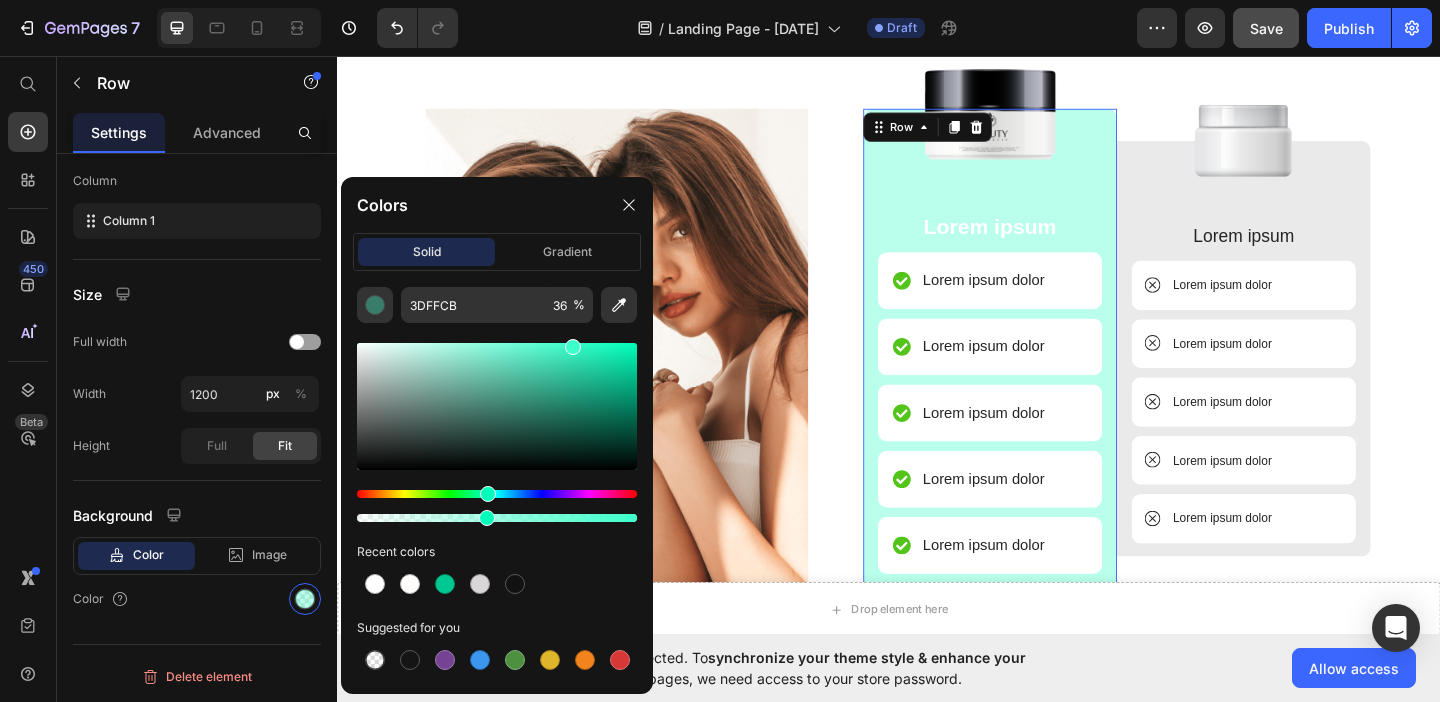type on "45" 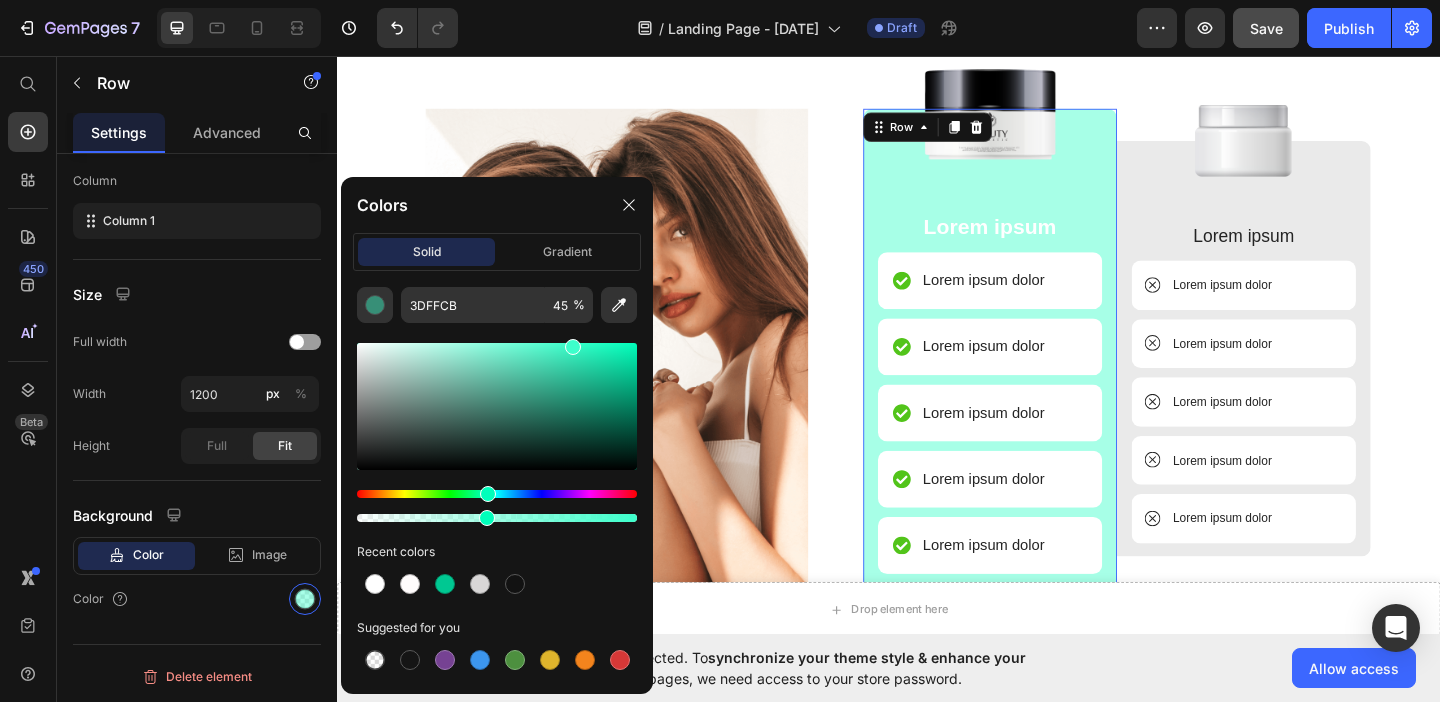 drag, startPoint x: 459, startPoint y: 519, endPoint x: 483, endPoint y: 518, distance: 24.020824 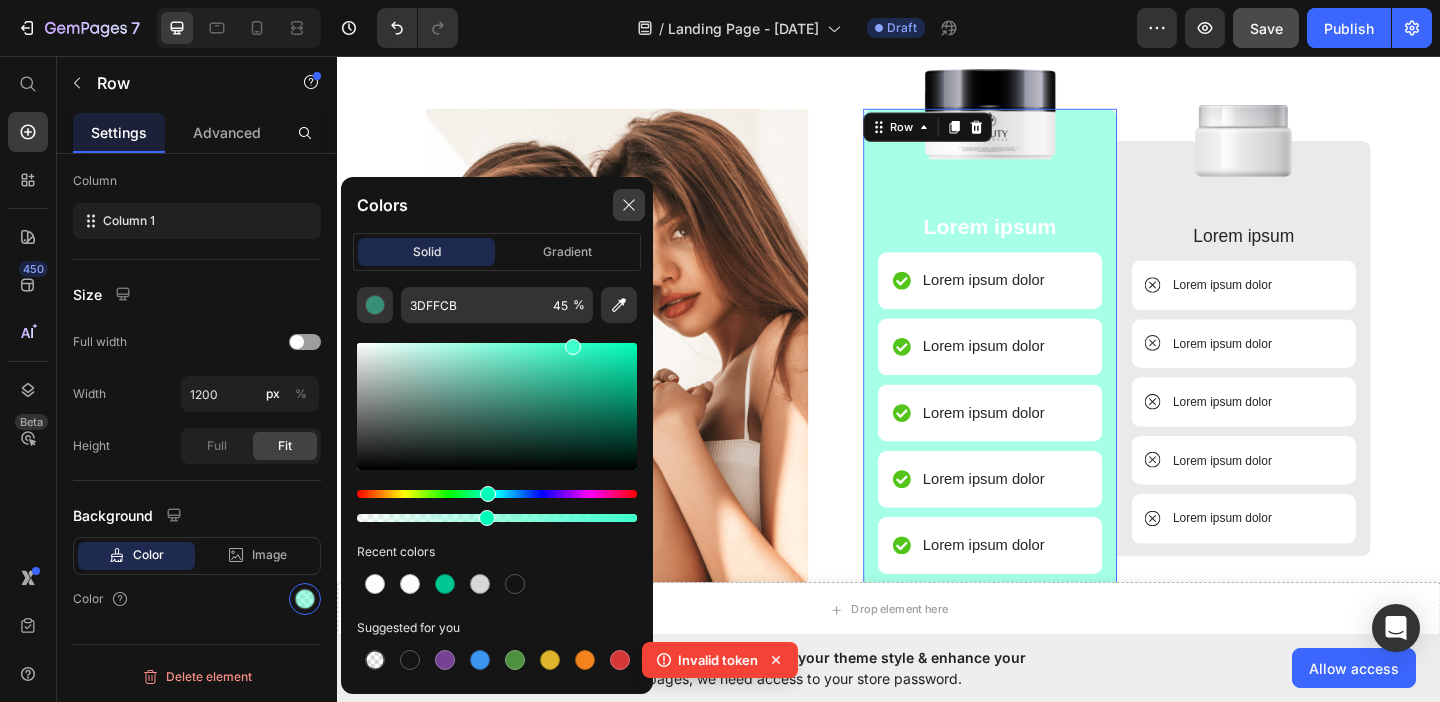 click 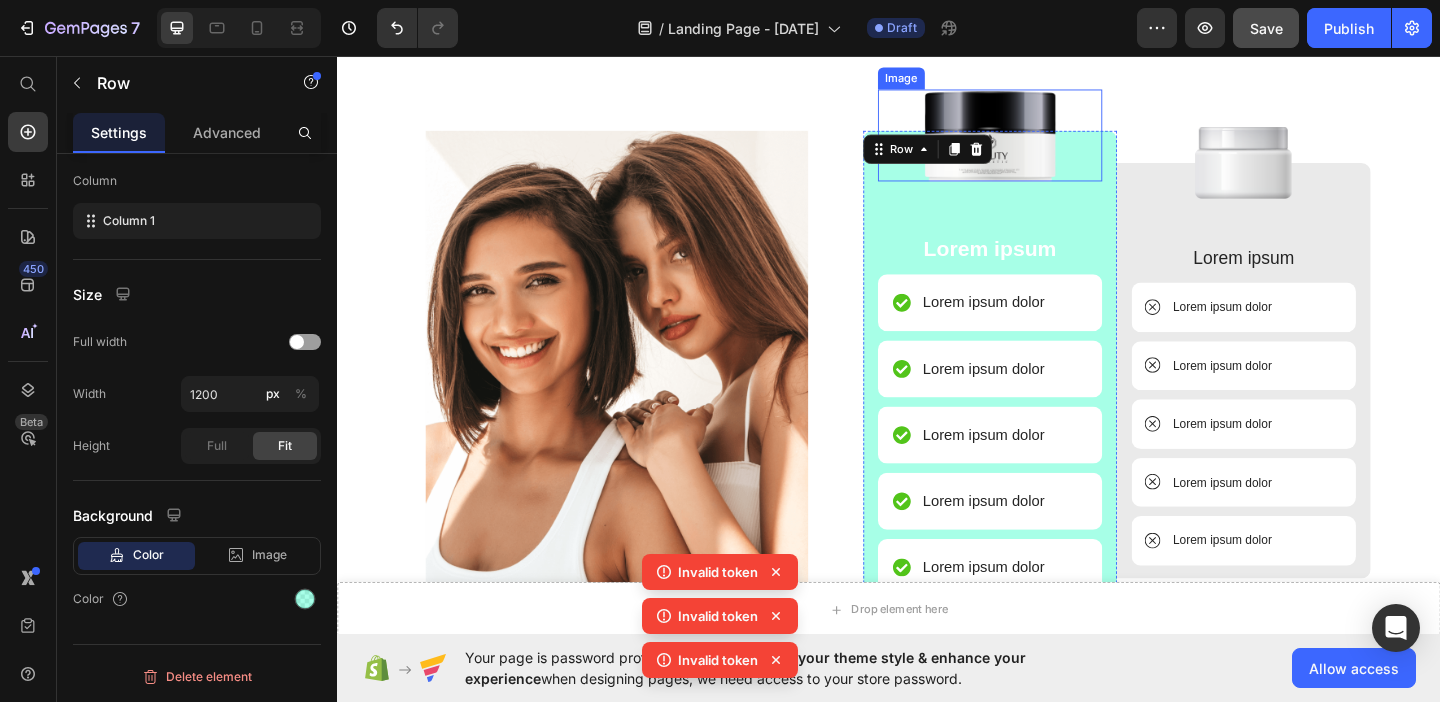 scroll, scrollTop: 1769, scrollLeft: 0, axis: vertical 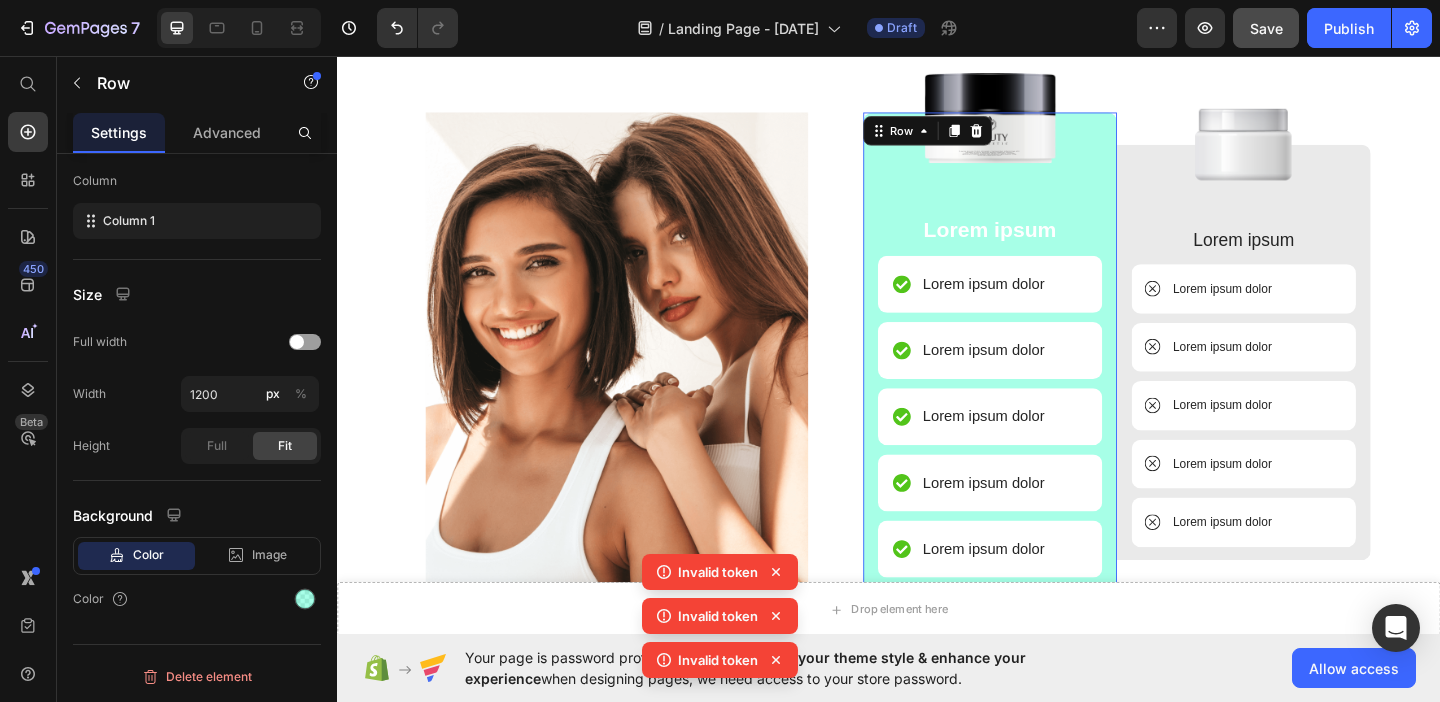click 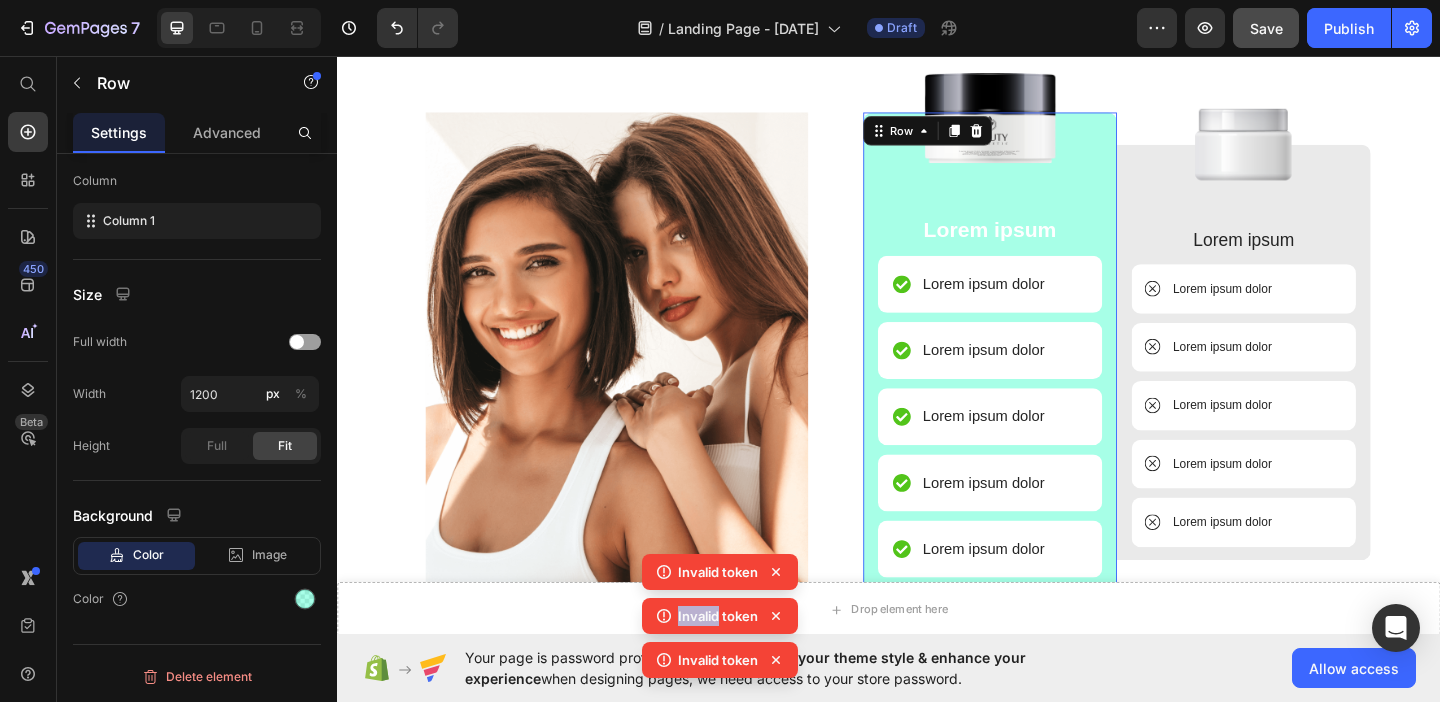 click 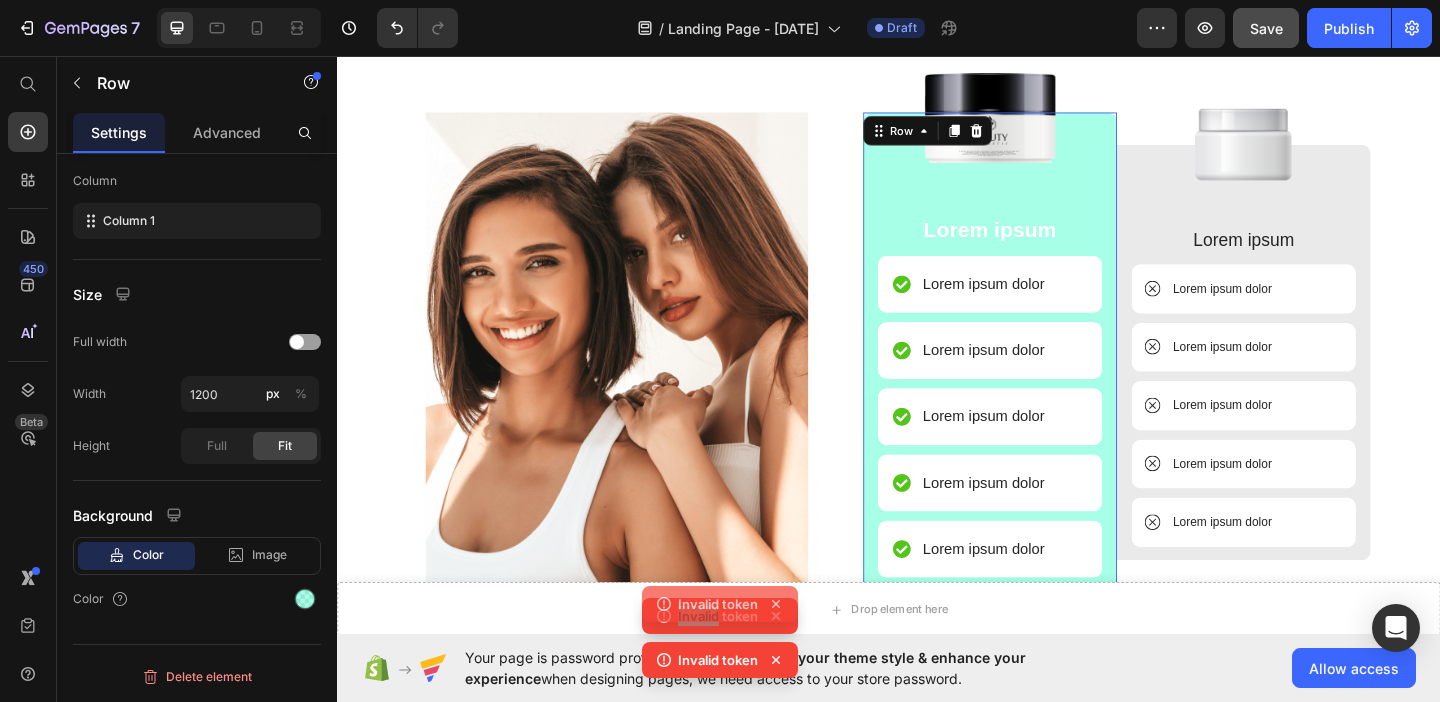 click at bounding box center (641, 408) 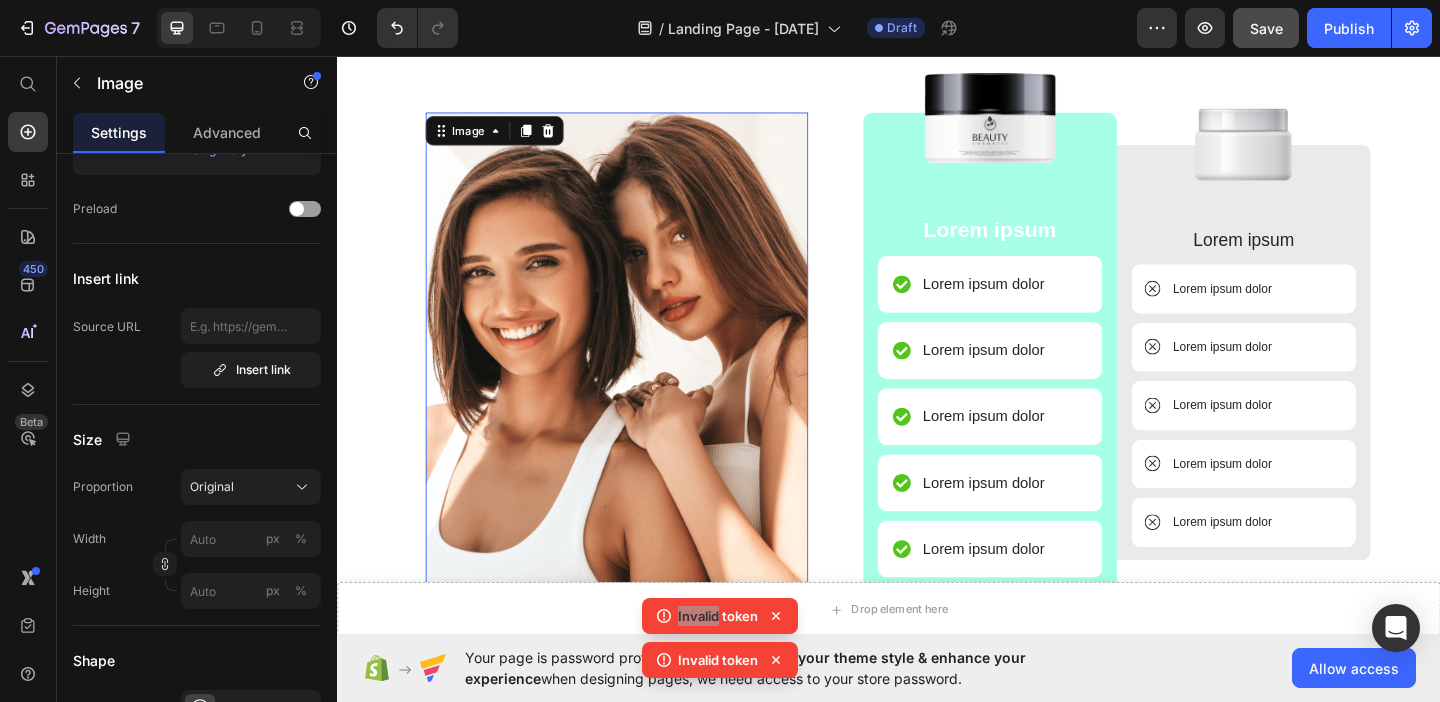 scroll, scrollTop: 0, scrollLeft: 0, axis: both 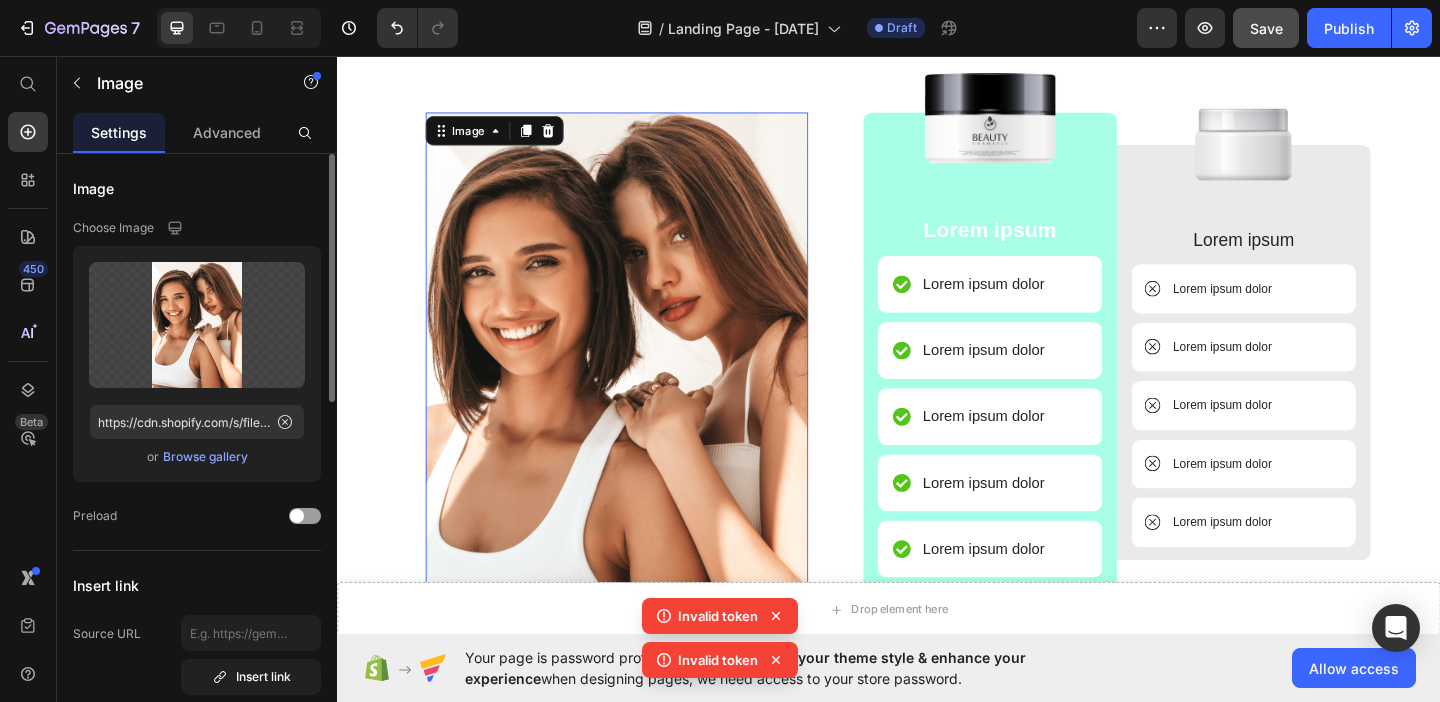 click 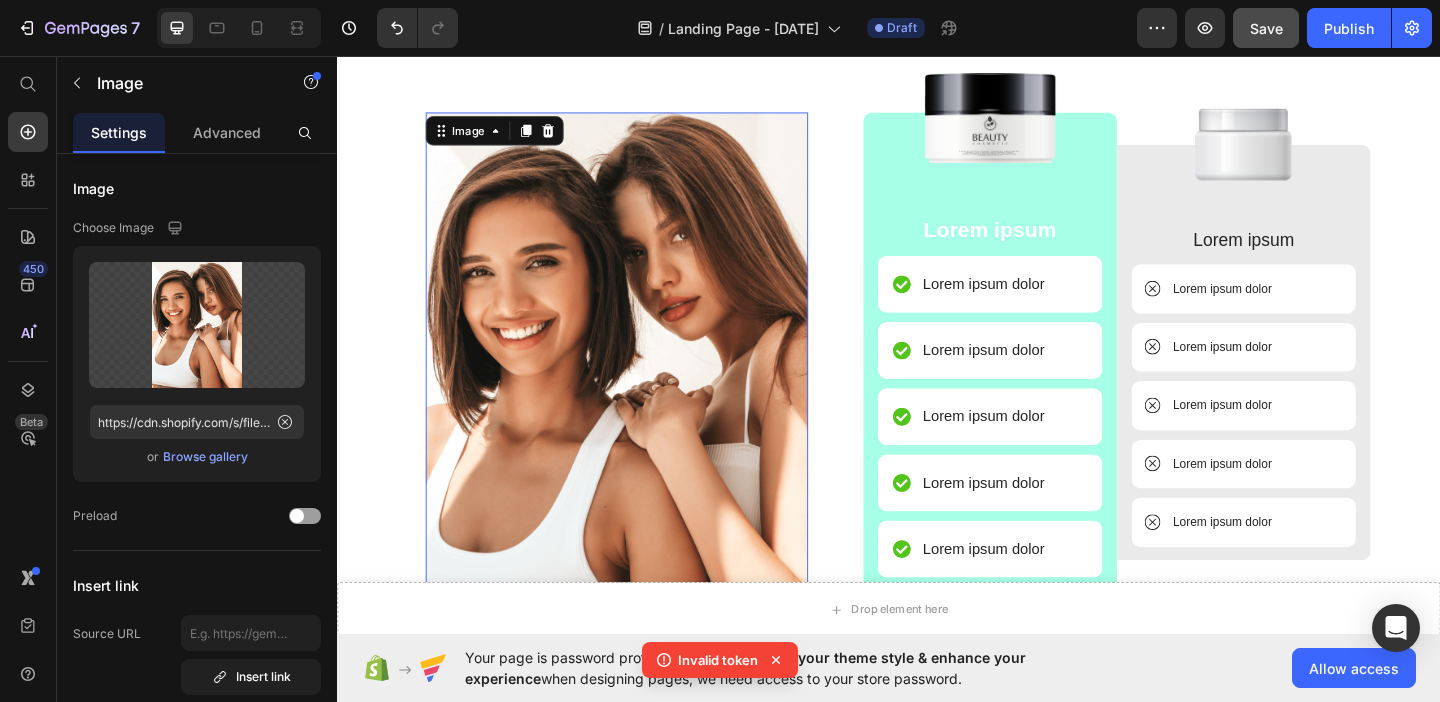 click 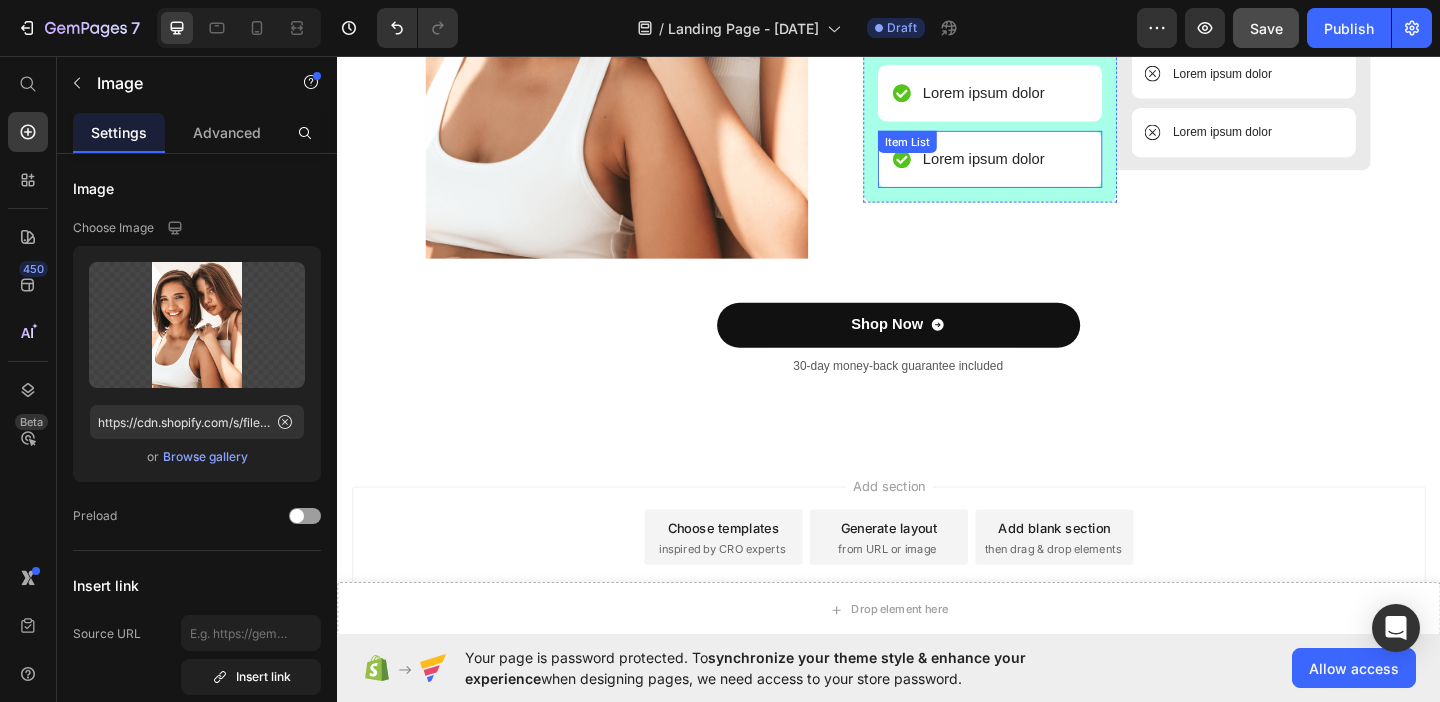 scroll, scrollTop: 2206, scrollLeft: 0, axis: vertical 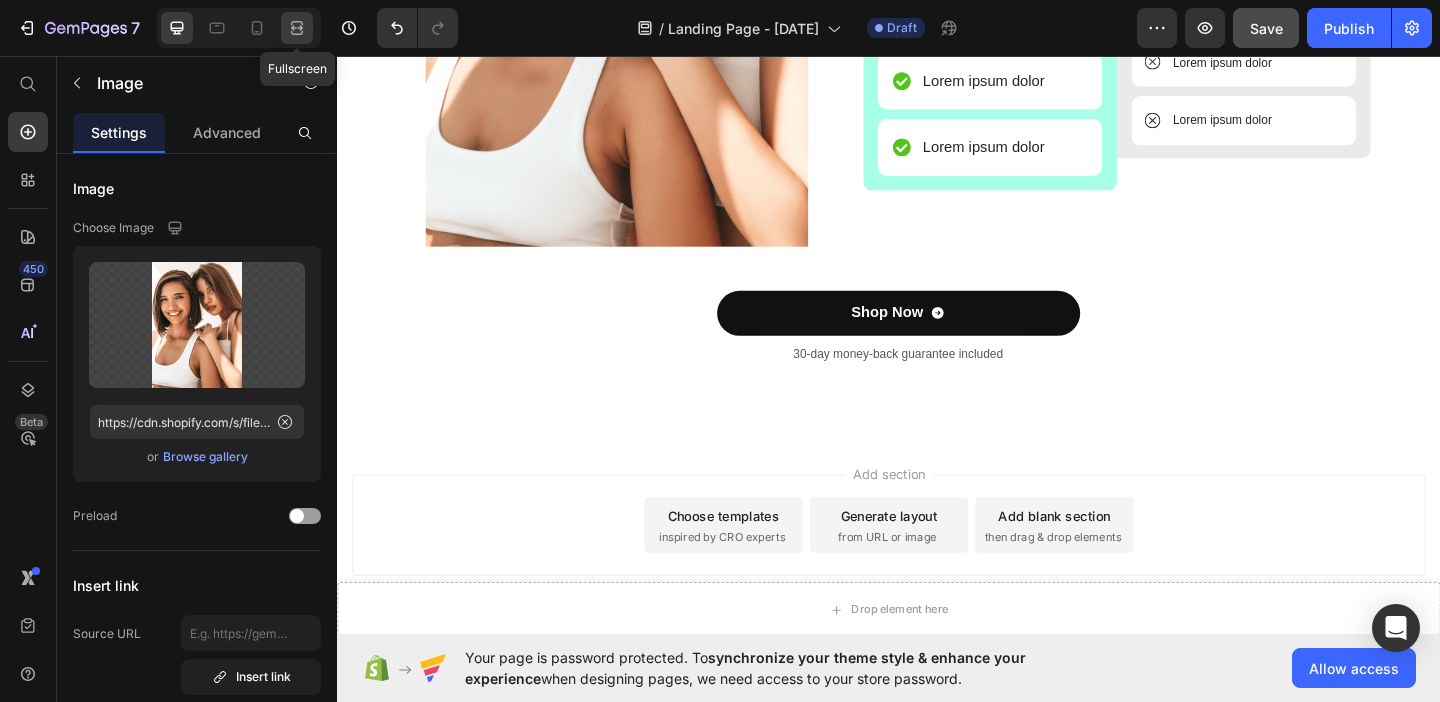click 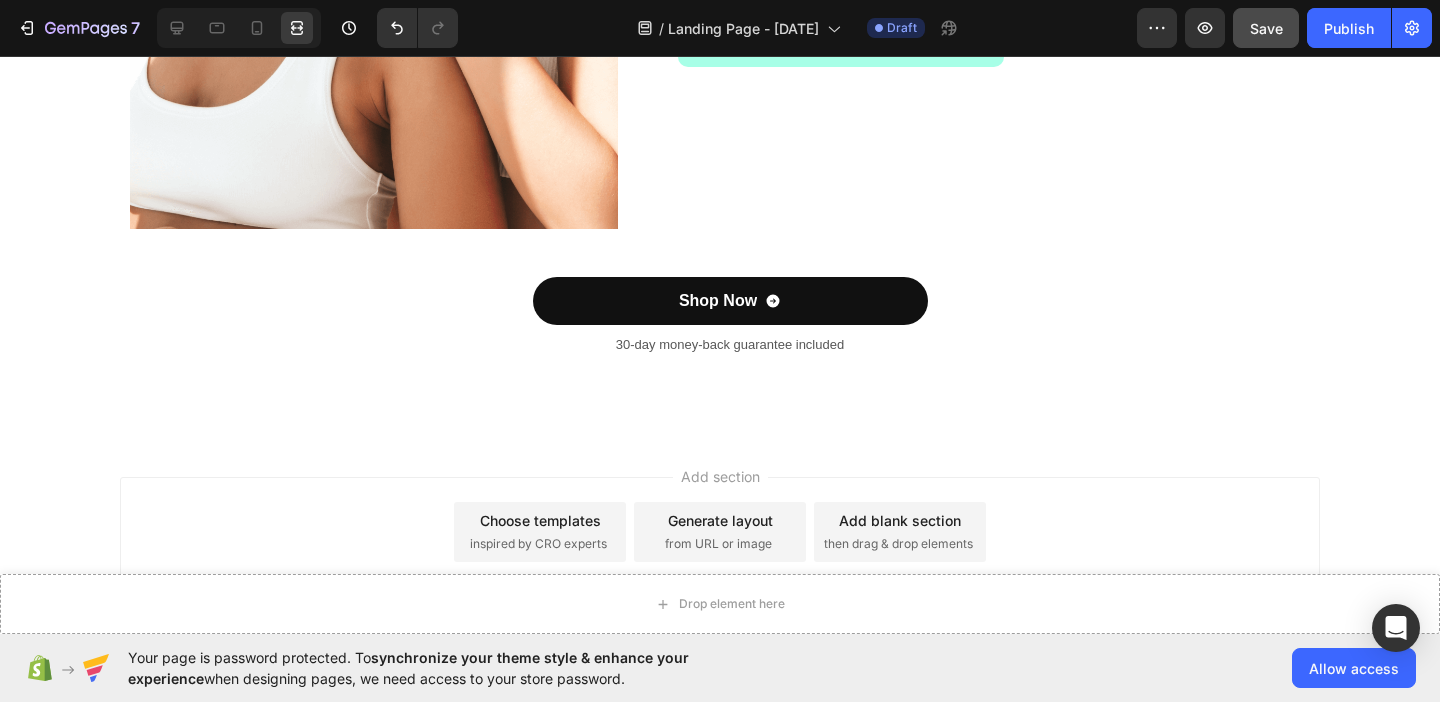 scroll, scrollTop: 1774, scrollLeft: 0, axis: vertical 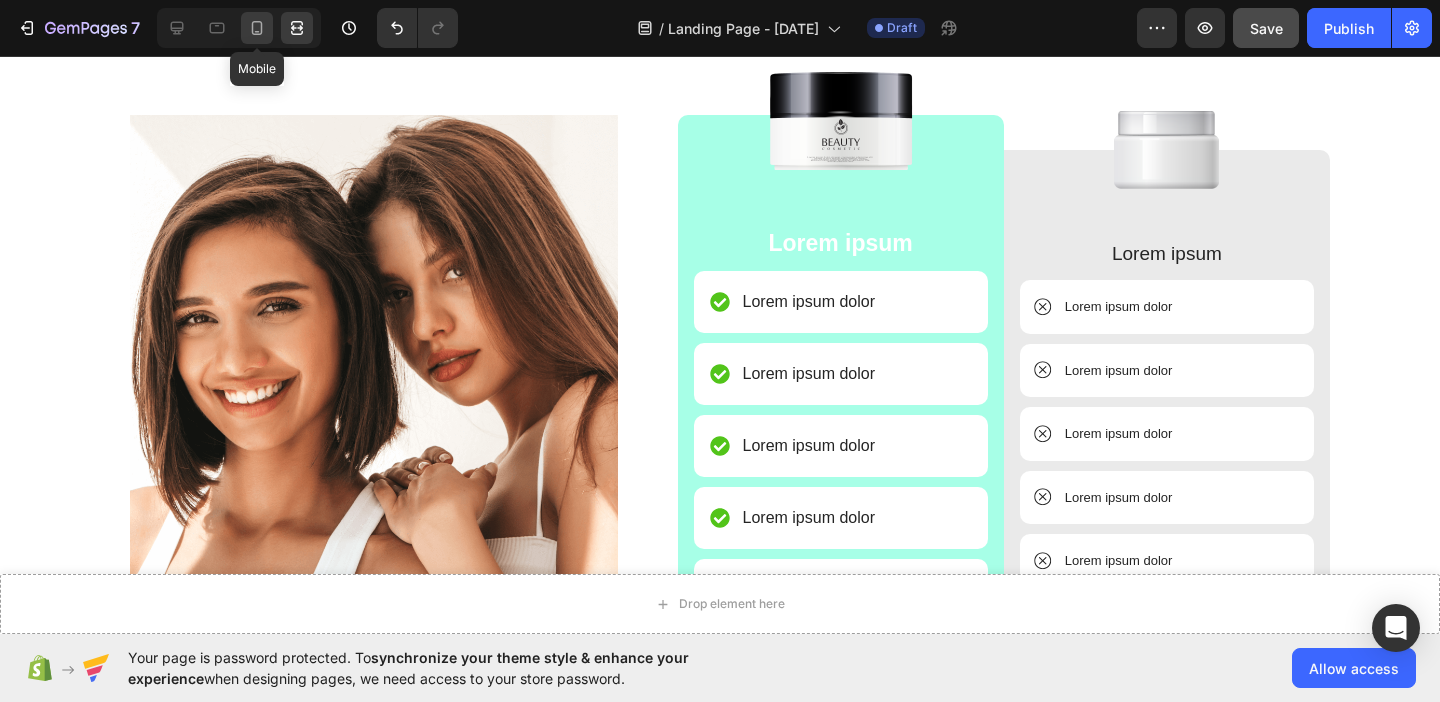 click 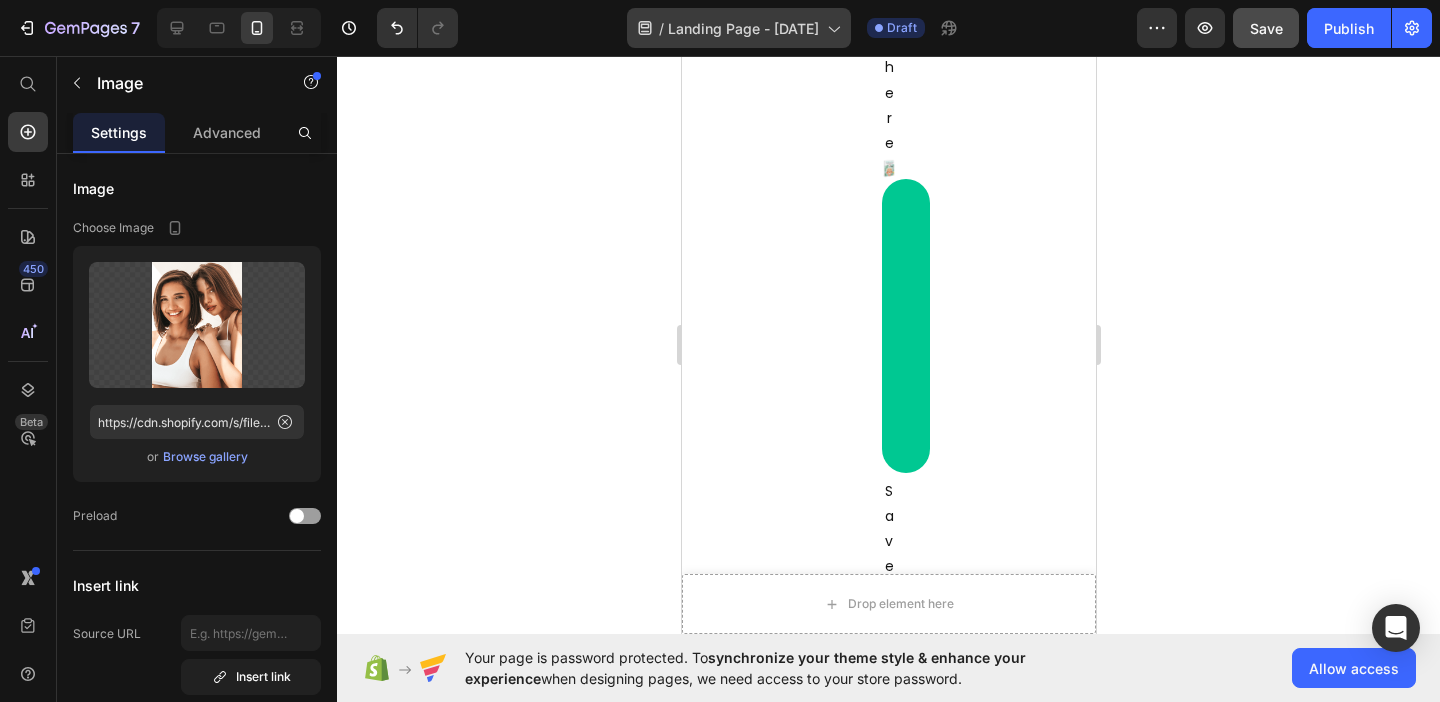 scroll, scrollTop: 1313, scrollLeft: 0, axis: vertical 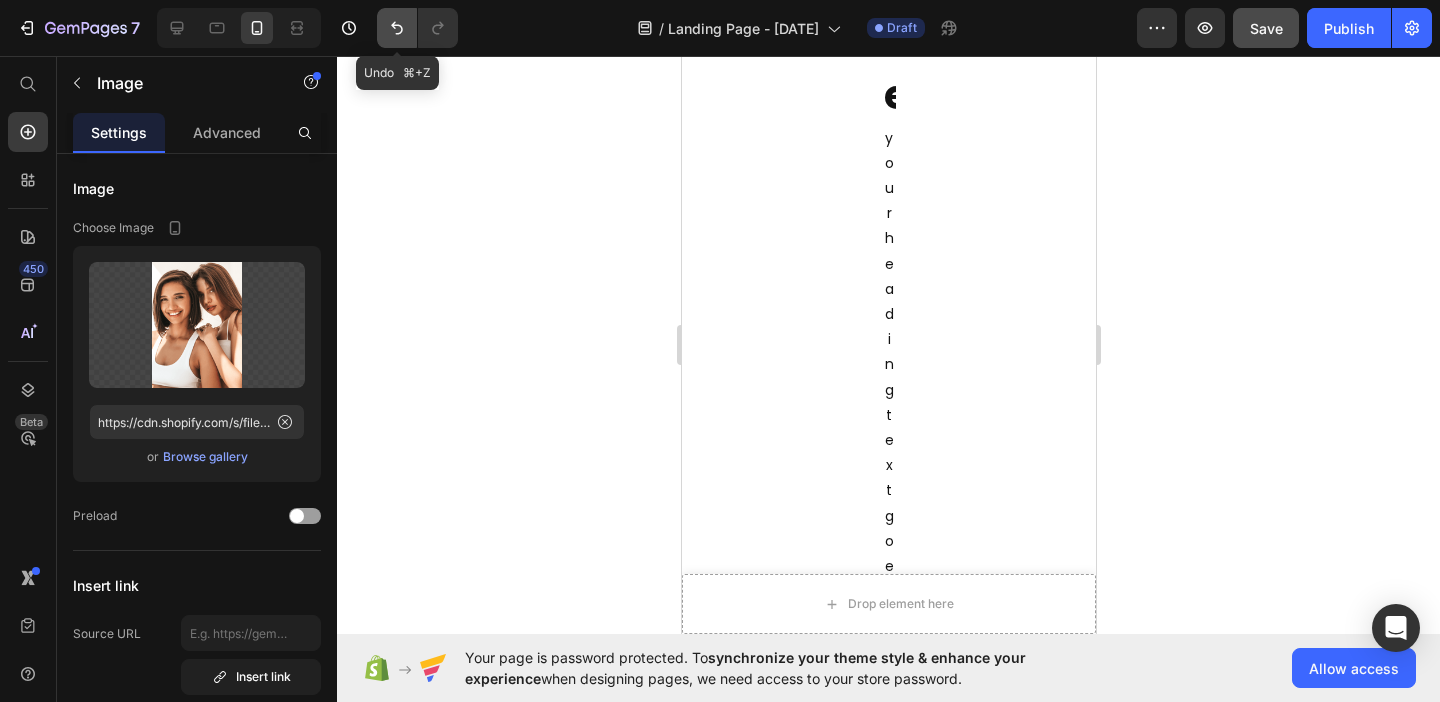 click 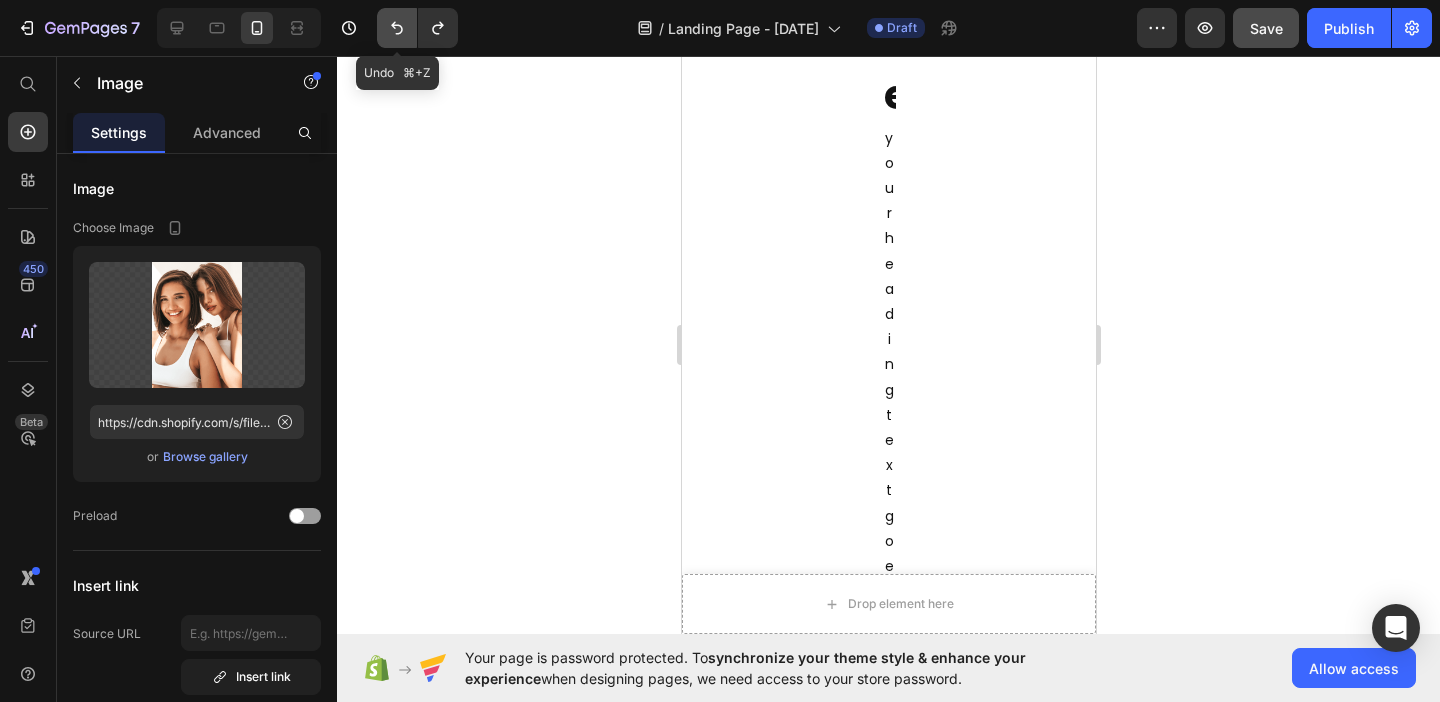 click 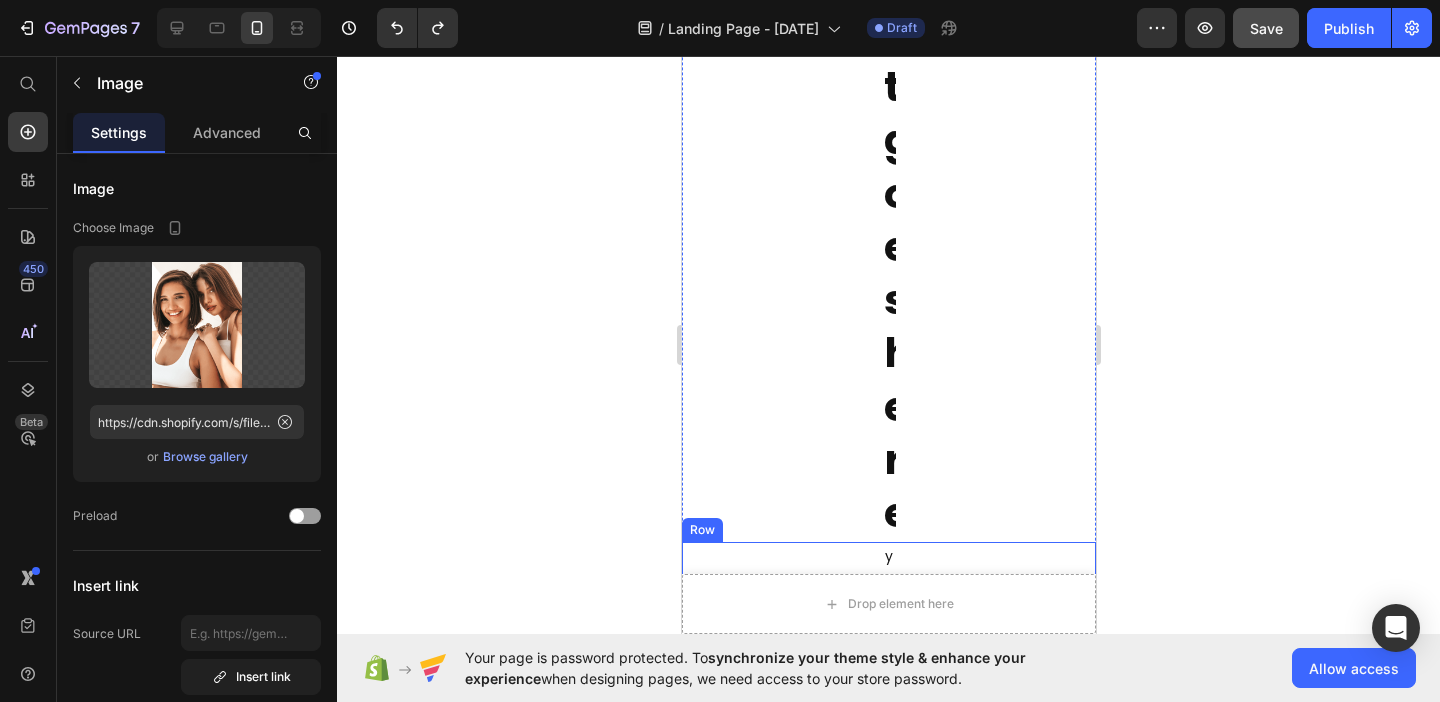 scroll, scrollTop: 892, scrollLeft: 0, axis: vertical 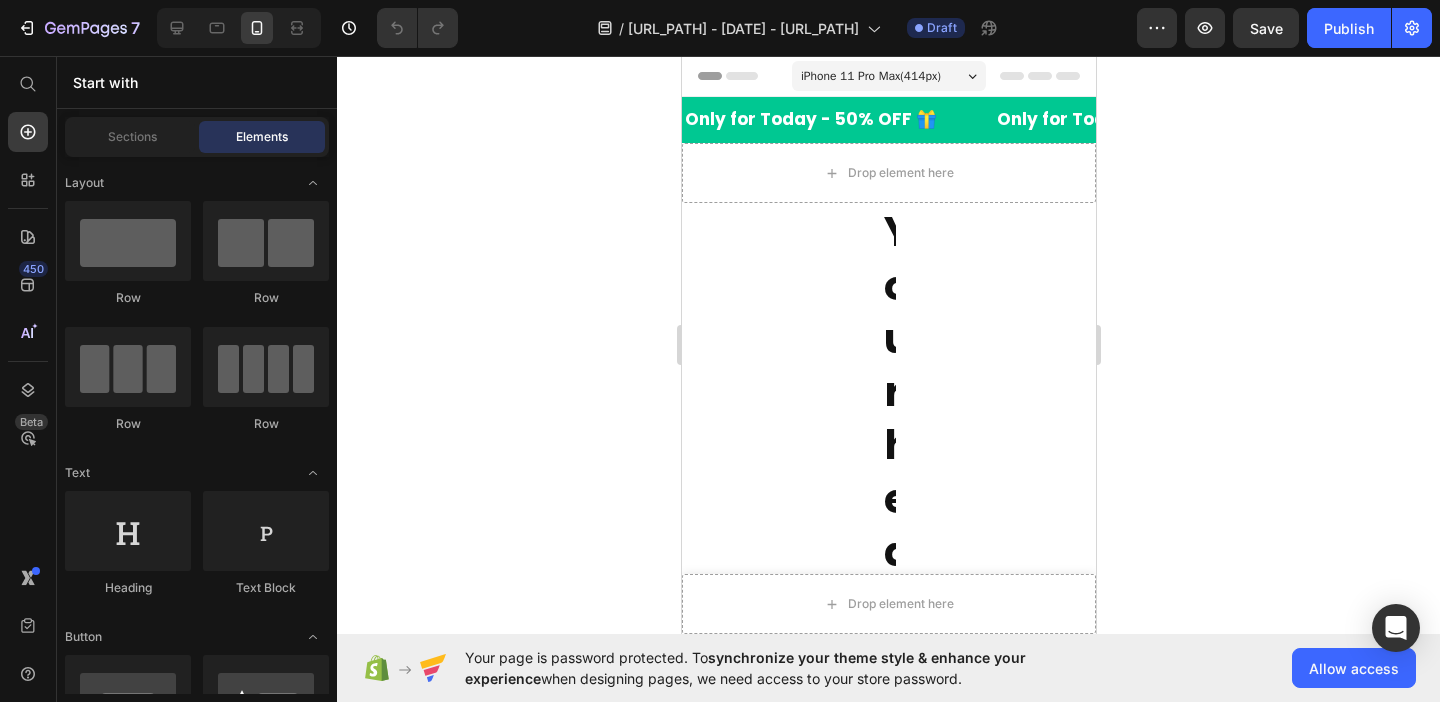 click 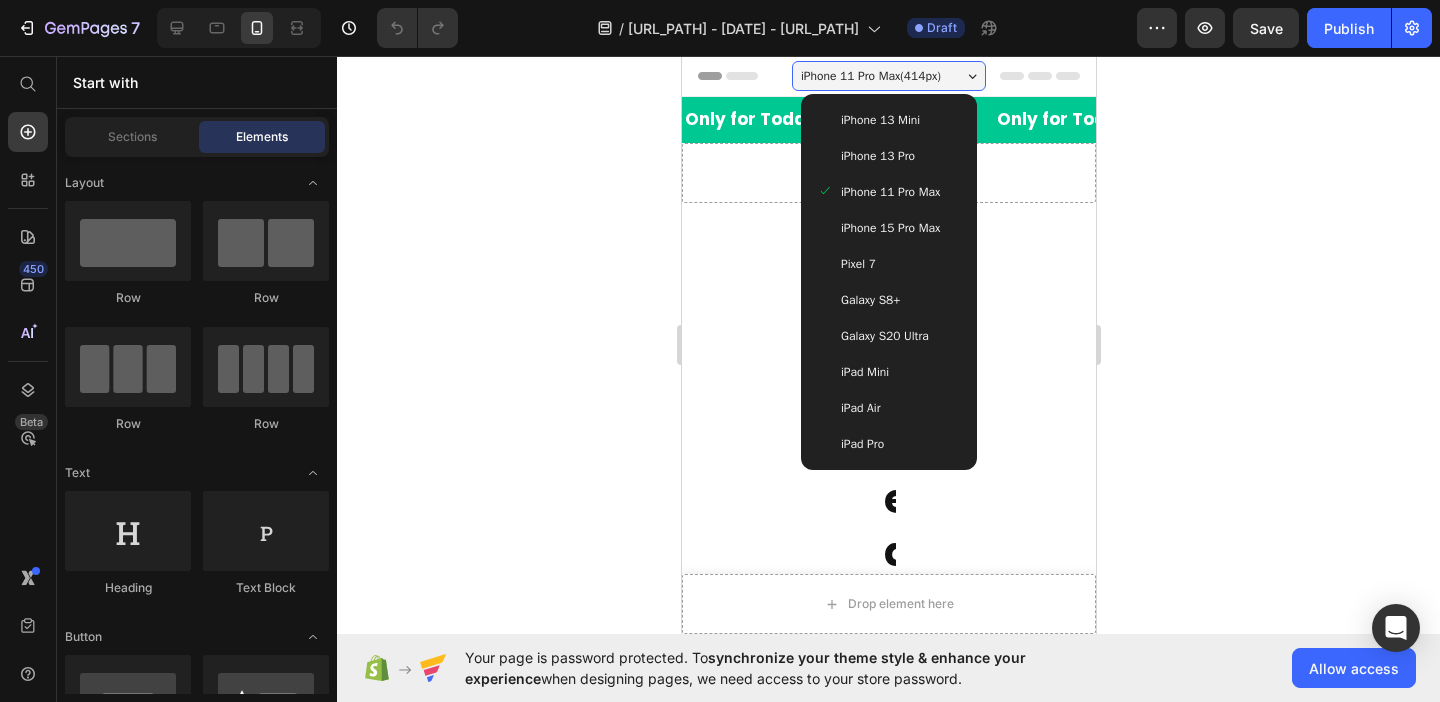 click on "iPhone 13 Mini" at bounding box center (888, 120) 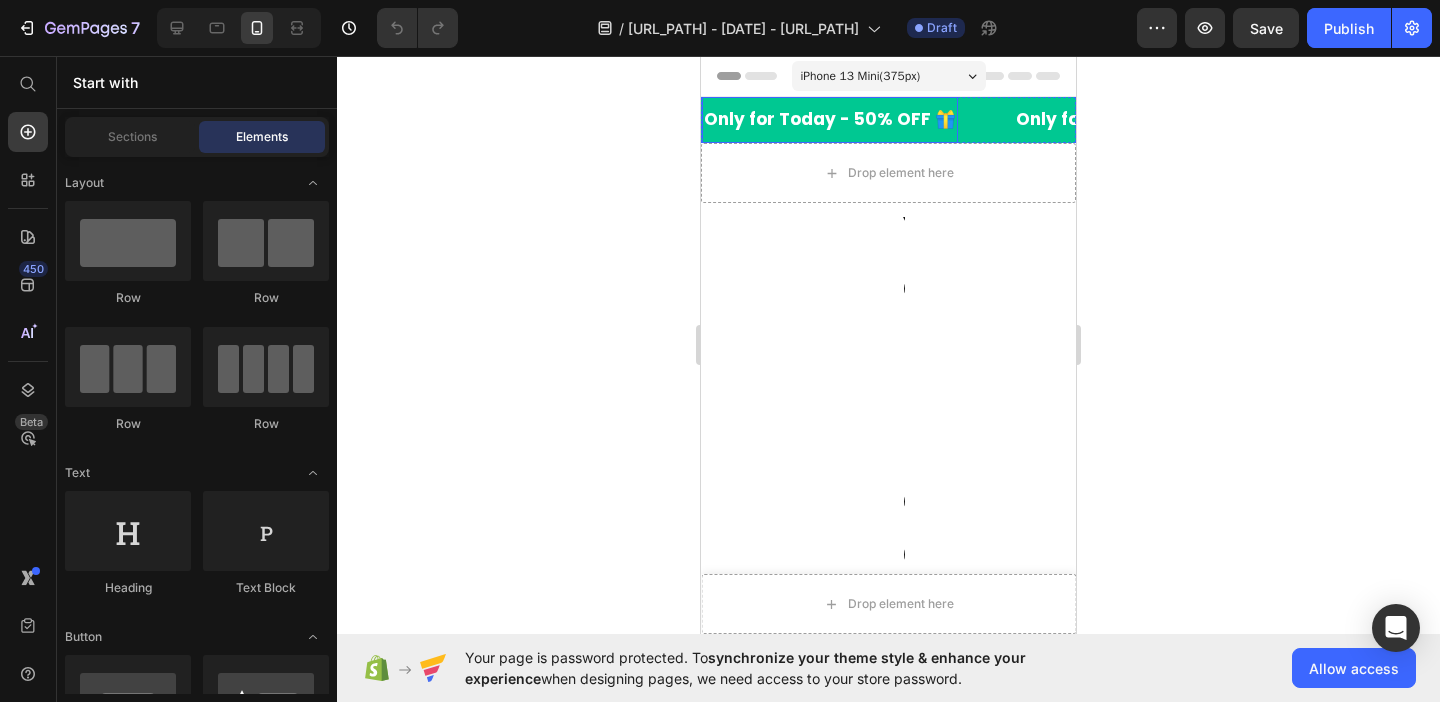 click on "iPhone 13 Mini  ( 375 px) iPhone 13 Mini iPhone 13 Pro iPhone 11 Pro Max iPhone 15 Pro Max Pixel 7 Galaxy S8+ Galaxy S20 Ultra iPad Mini iPad Air iPad Pro" at bounding box center [889, 78] 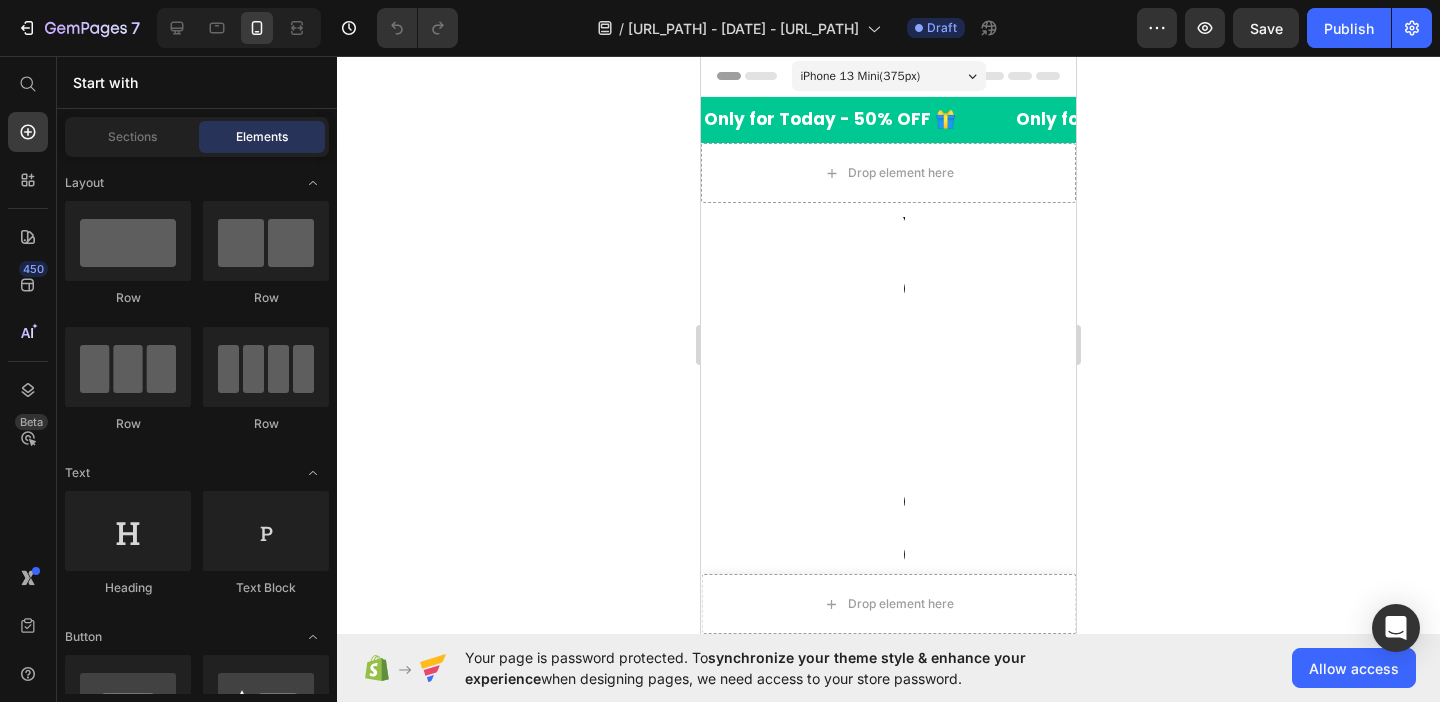 click on "iPhone 13 Mini  ( 375 px)" at bounding box center (861, 76) 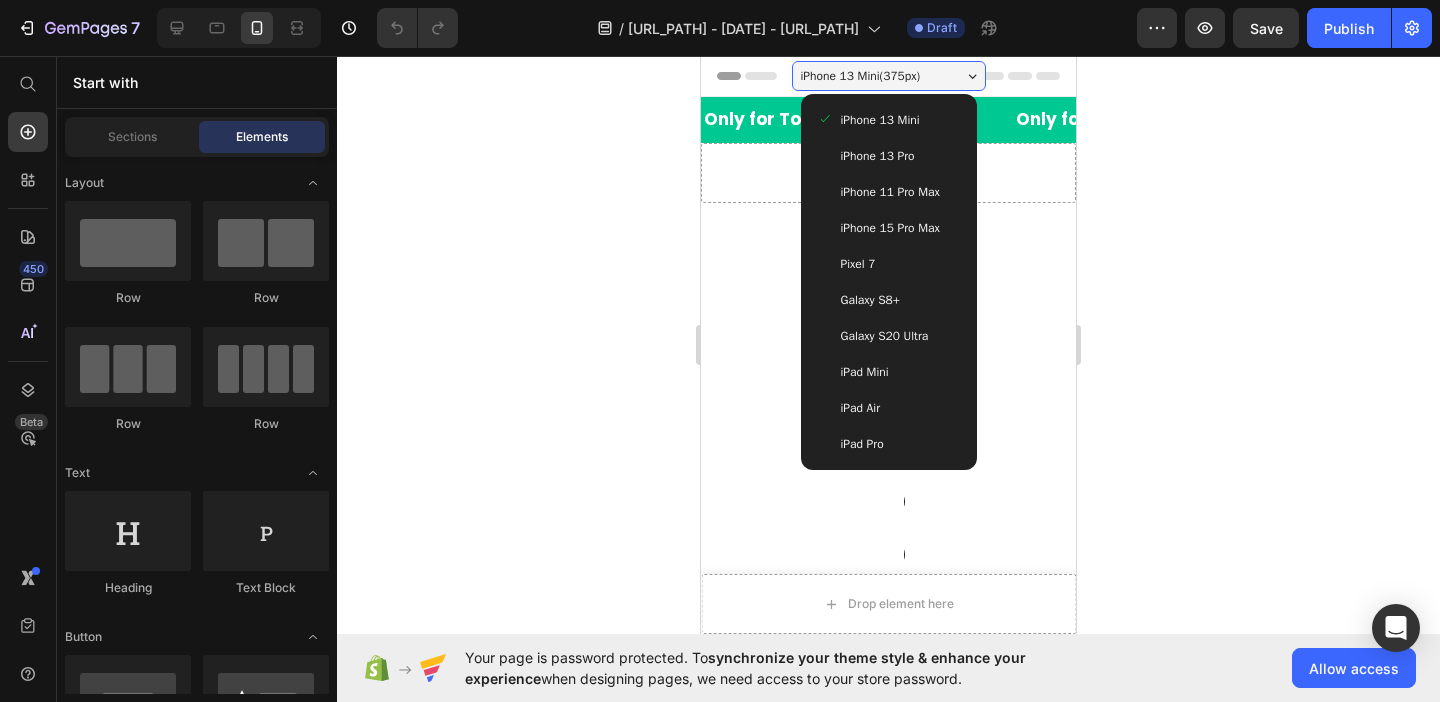 click on "iPad Pro" at bounding box center (862, 444) 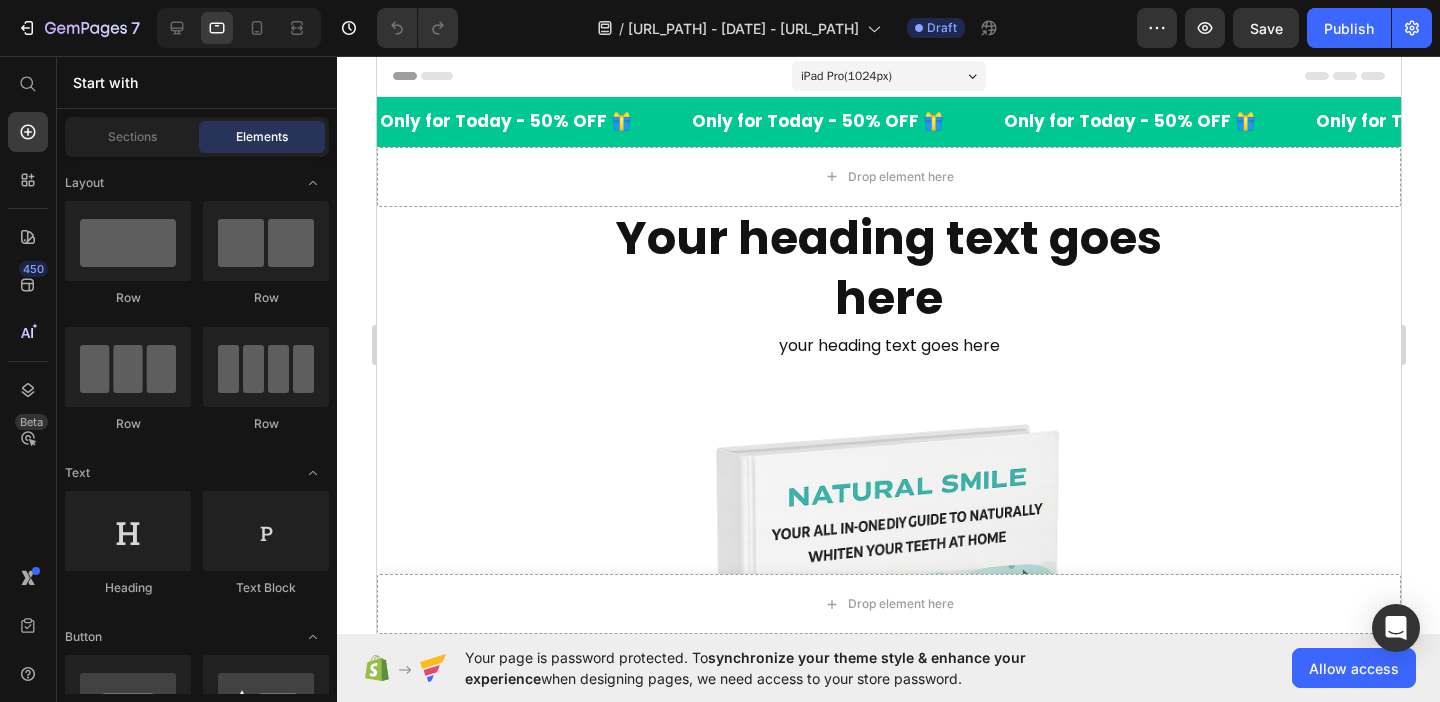 click on "iPad Pro  ( 1024 px)" at bounding box center [845, 76] 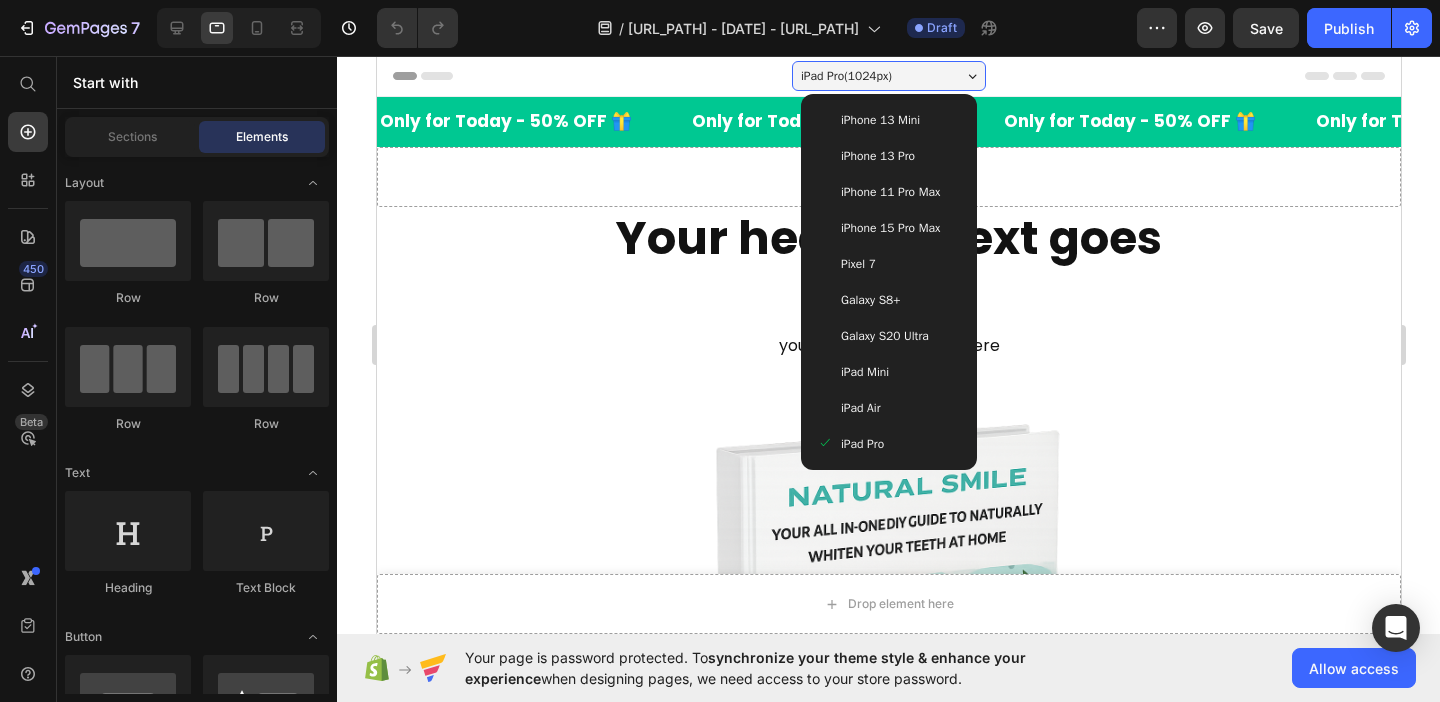 click on "iPhone 13 Pro" at bounding box center (877, 156) 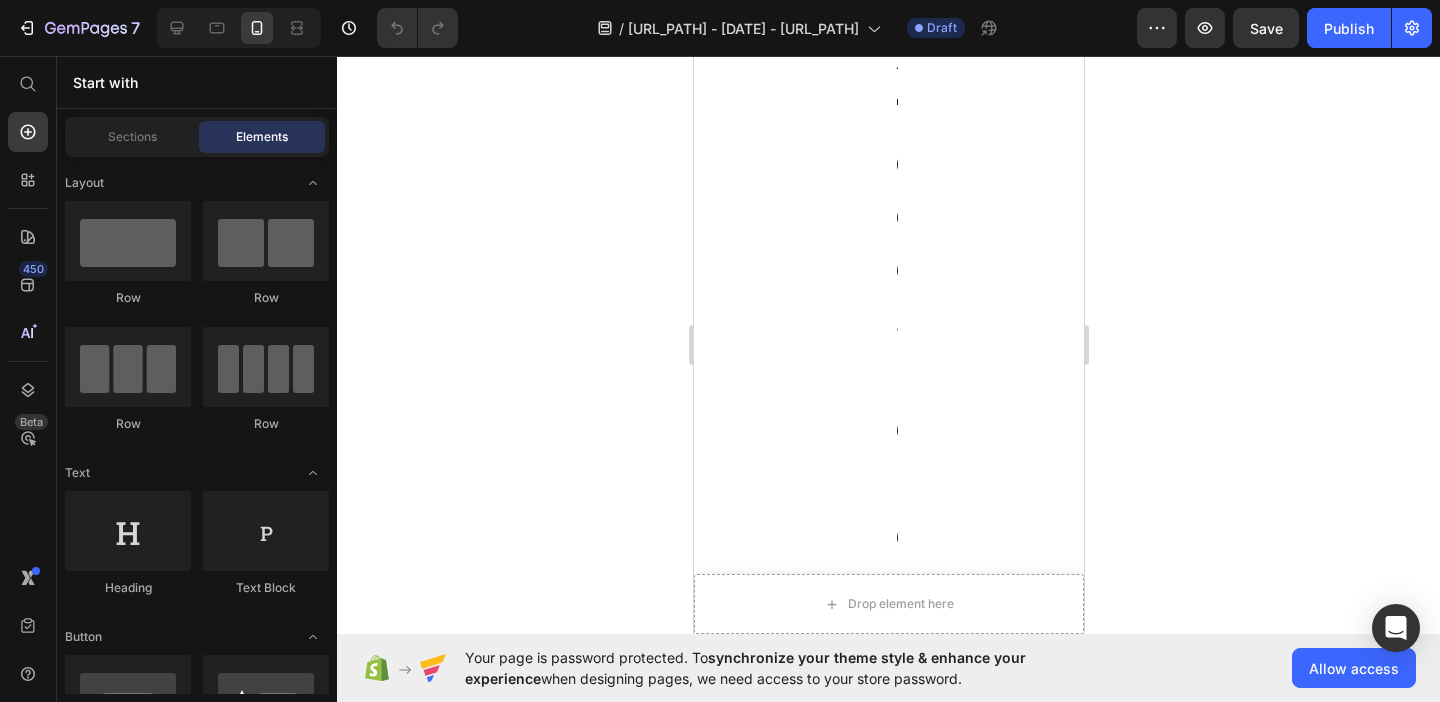 scroll, scrollTop: 0, scrollLeft: 0, axis: both 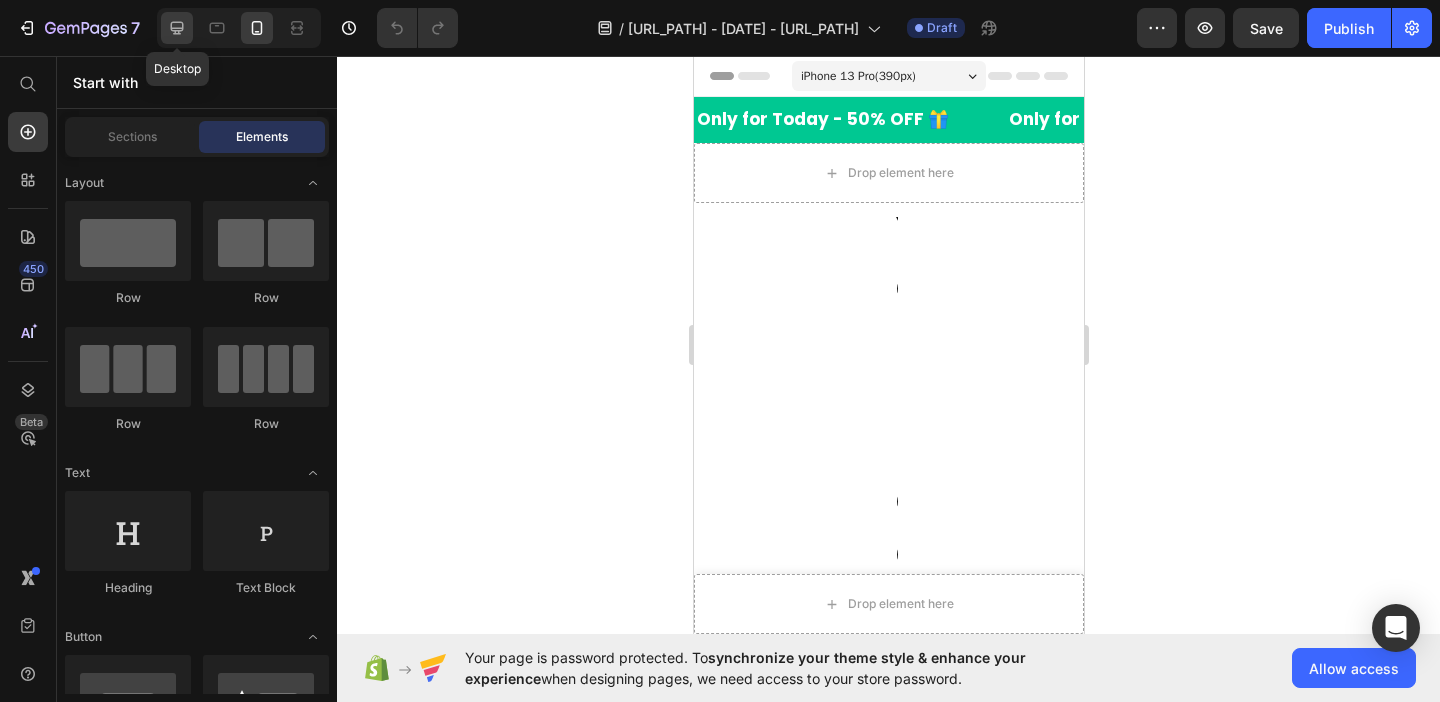 click 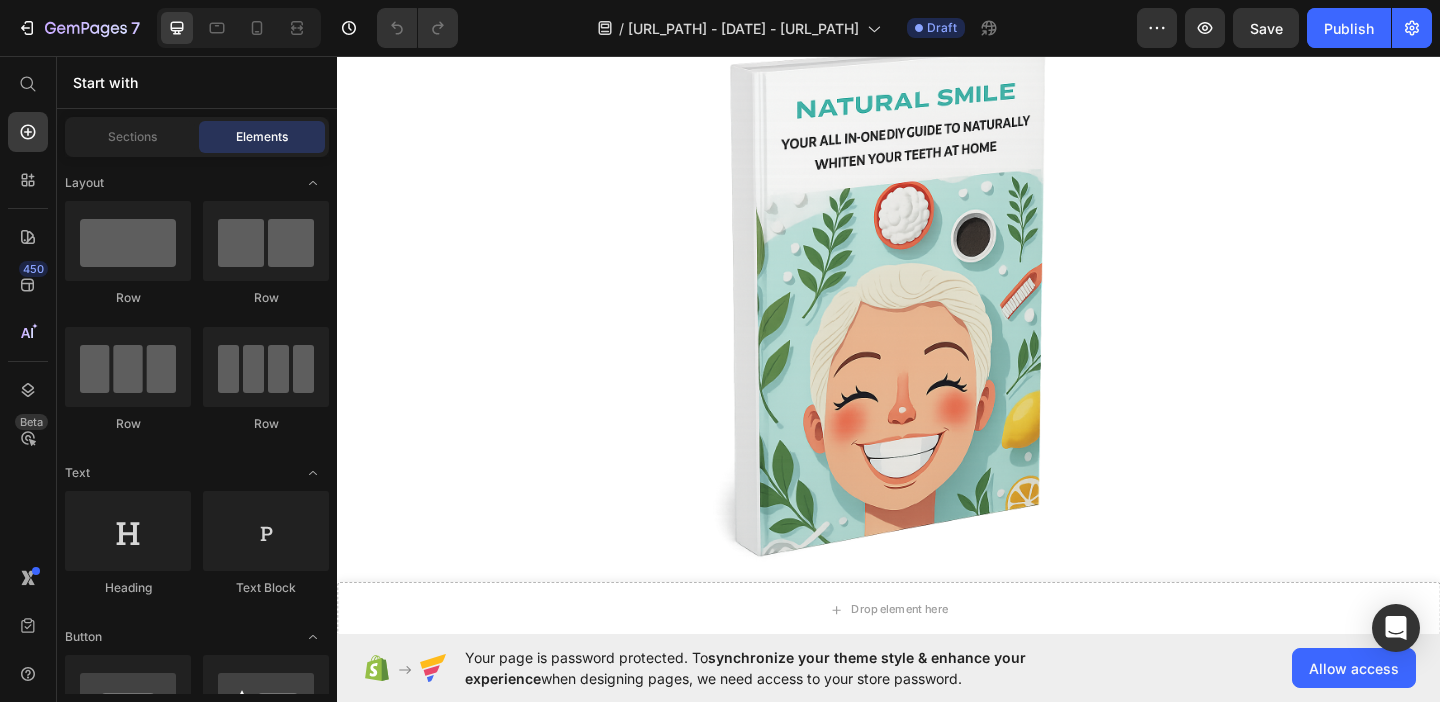 scroll, scrollTop: 286, scrollLeft: 0, axis: vertical 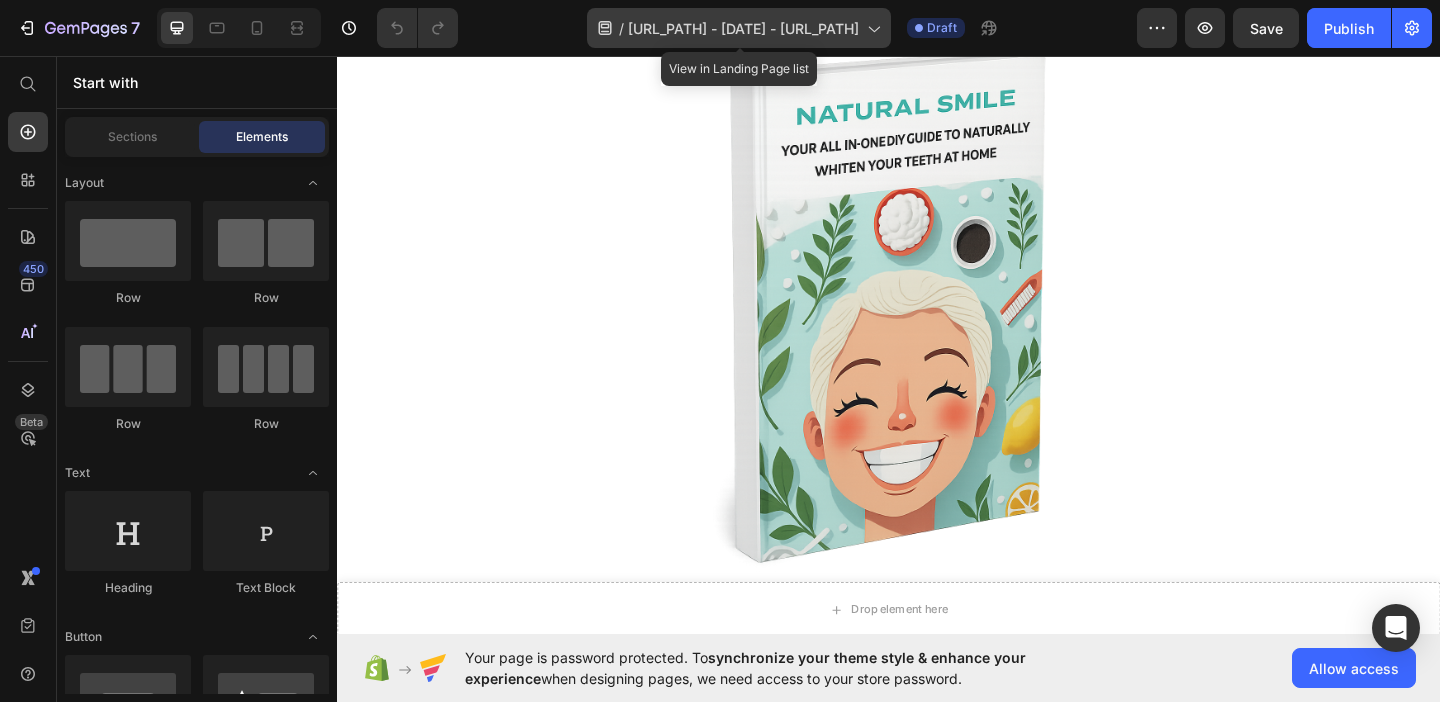 click on "Landing Page - [DATE]" at bounding box center (743, 28) 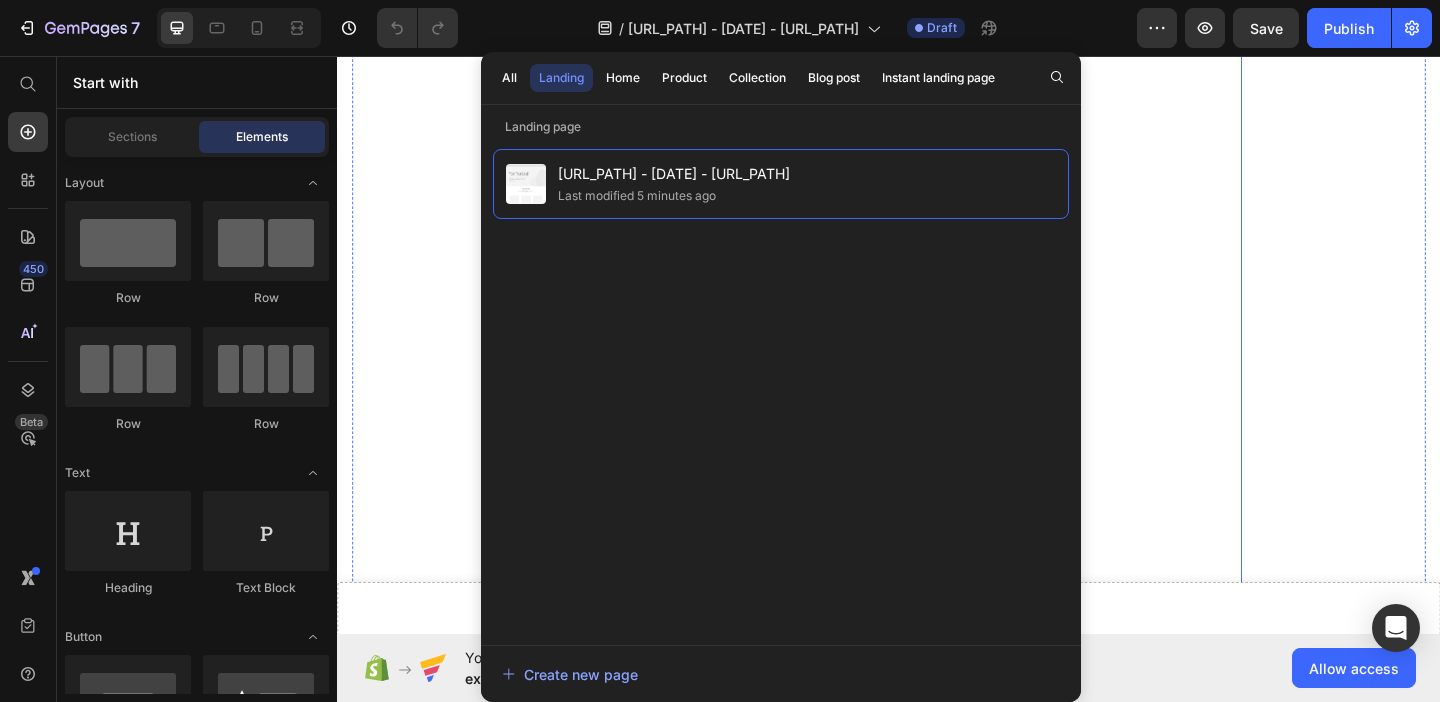 click at bounding box center [937, 332] 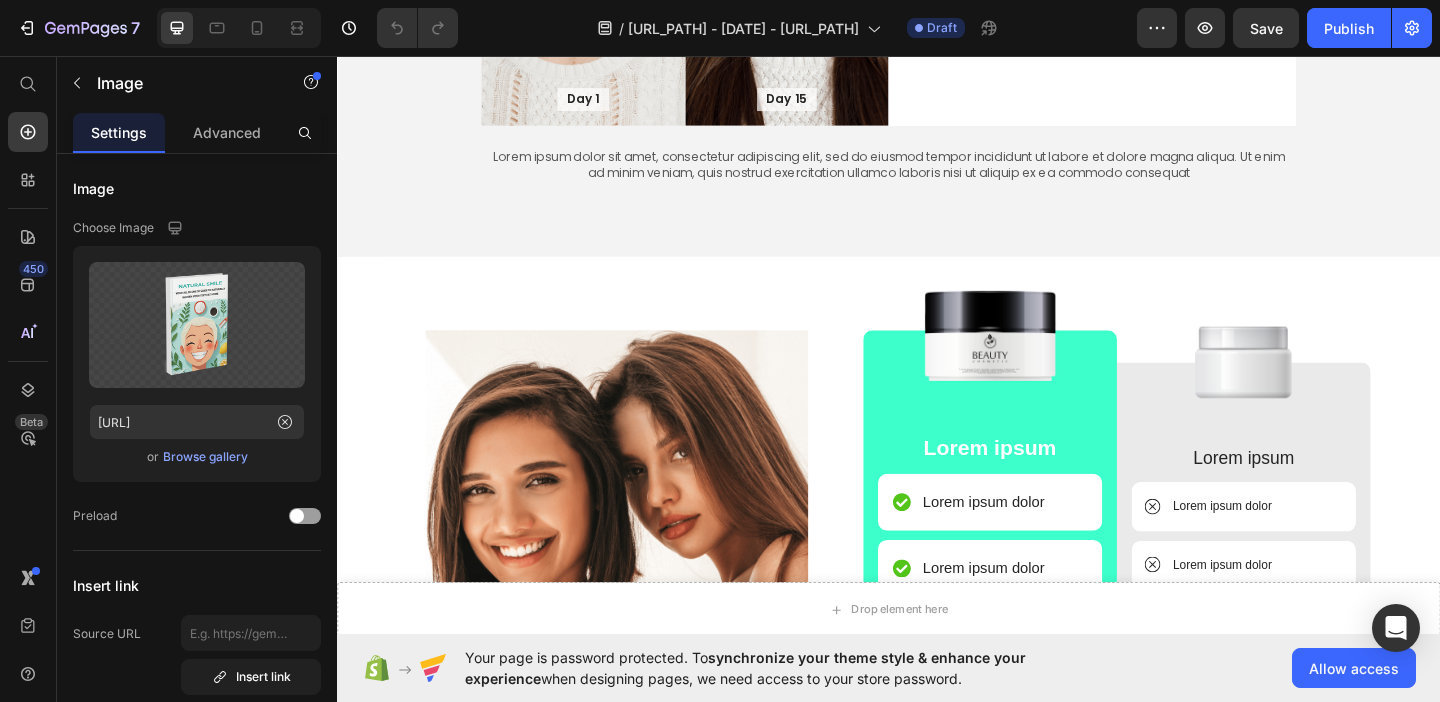 scroll, scrollTop: 1550, scrollLeft: 0, axis: vertical 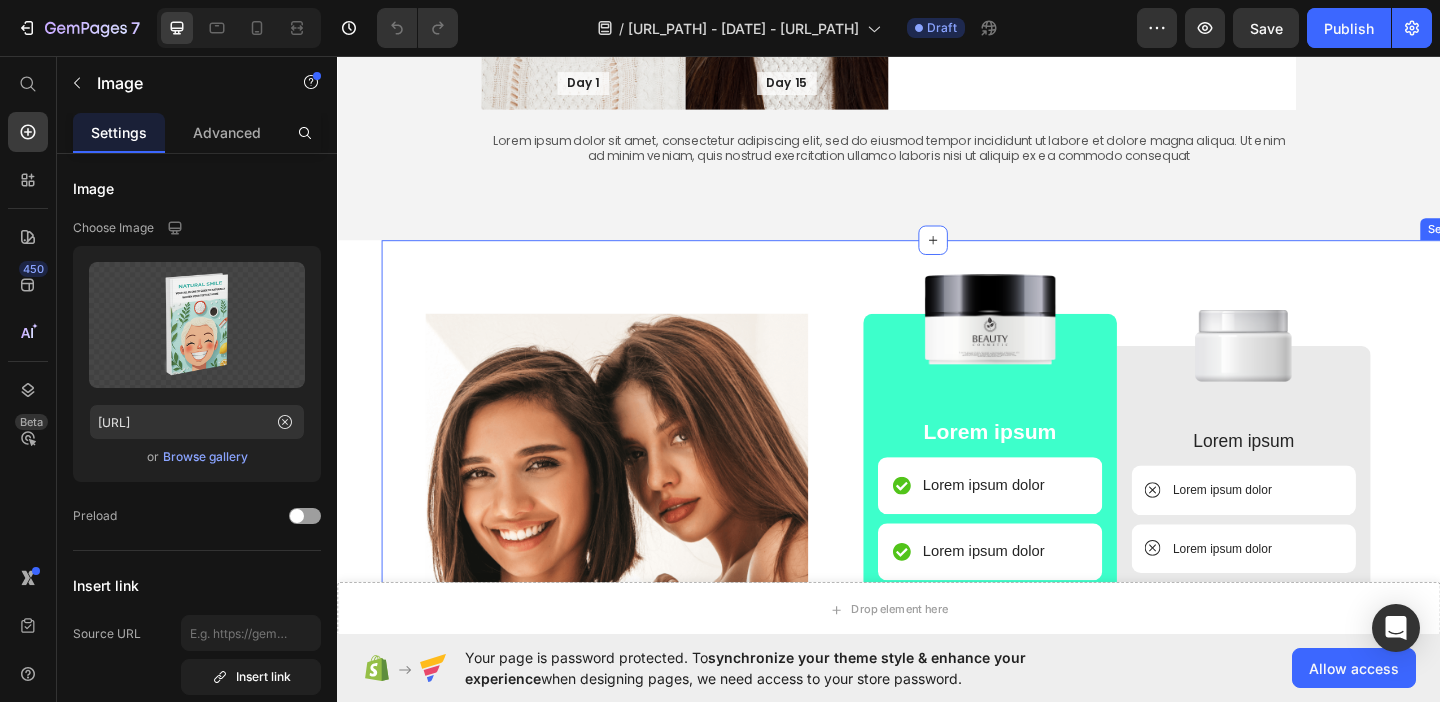 click on "Image Image Lorem ipsum Text Block Lorem ipsum dolor Item List Lorem ipsum dolor Item List Lorem ipsum dolor Item List Lorem ipsum dolor Item List Lorem ipsum dolor Item List Row Image Lorem ipsum Text Block
Lorem ipsum dolor Item List
Lorem ipsum dolor Item List
Lorem ipsum dolor Item List
Lorem ipsum dolor Item List
Lorem ipsum dolor Item List Row Row Row
Shop Now Button 30-day money-back guarantee included  Text Block Row Section 9" at bounding box center [985, 691] 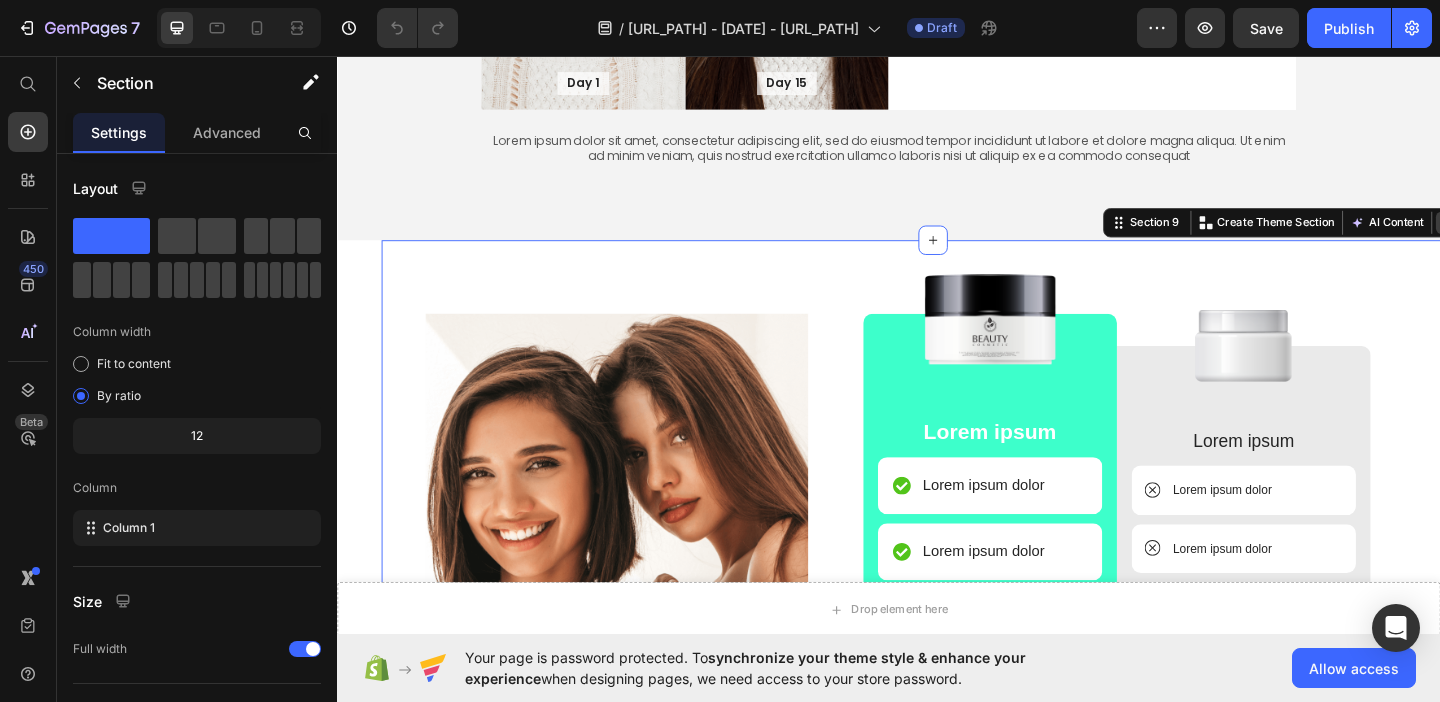 click 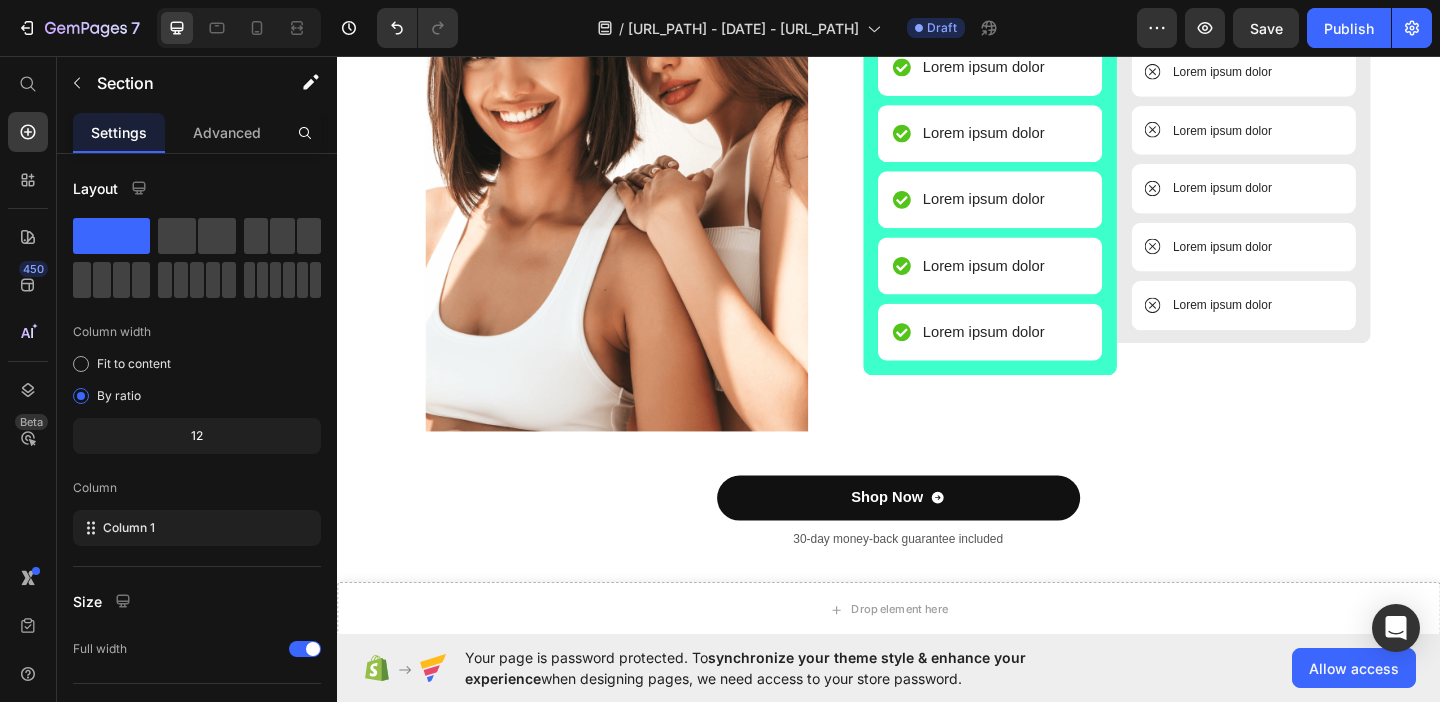 scroll, scrollTop: 2554, scrollLeft: 0, axis: vertical 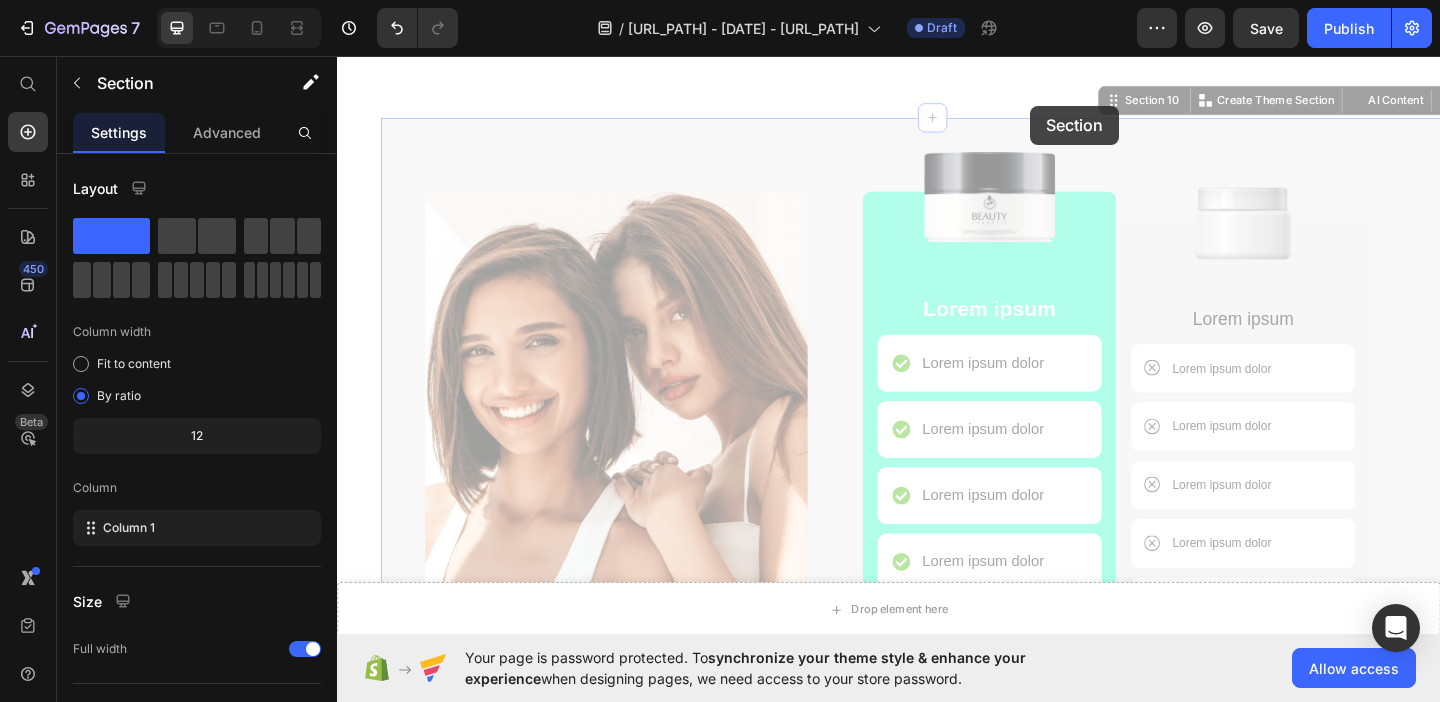 drag, startPoint x: 1235, startPoint y: 104, endPoint x: 1090, endPoint y: 106, distance: 145.0138 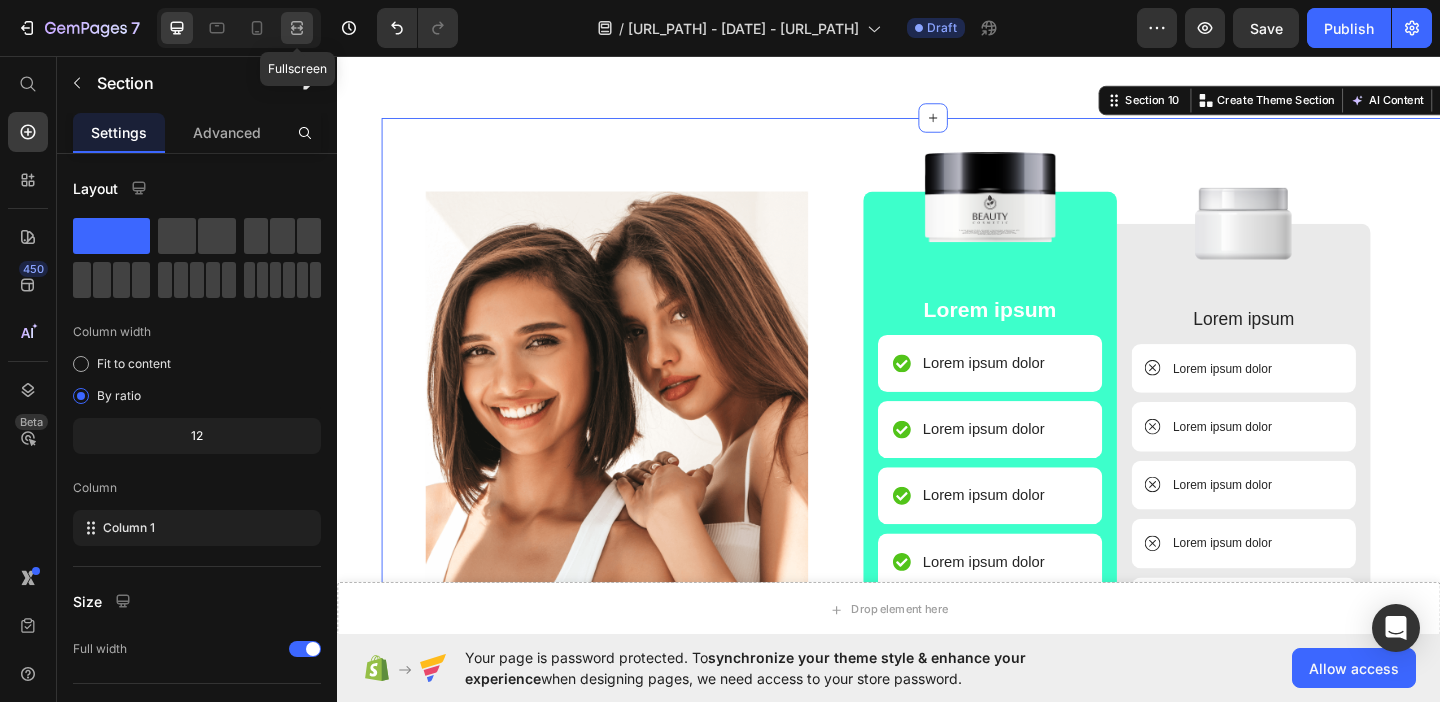 click 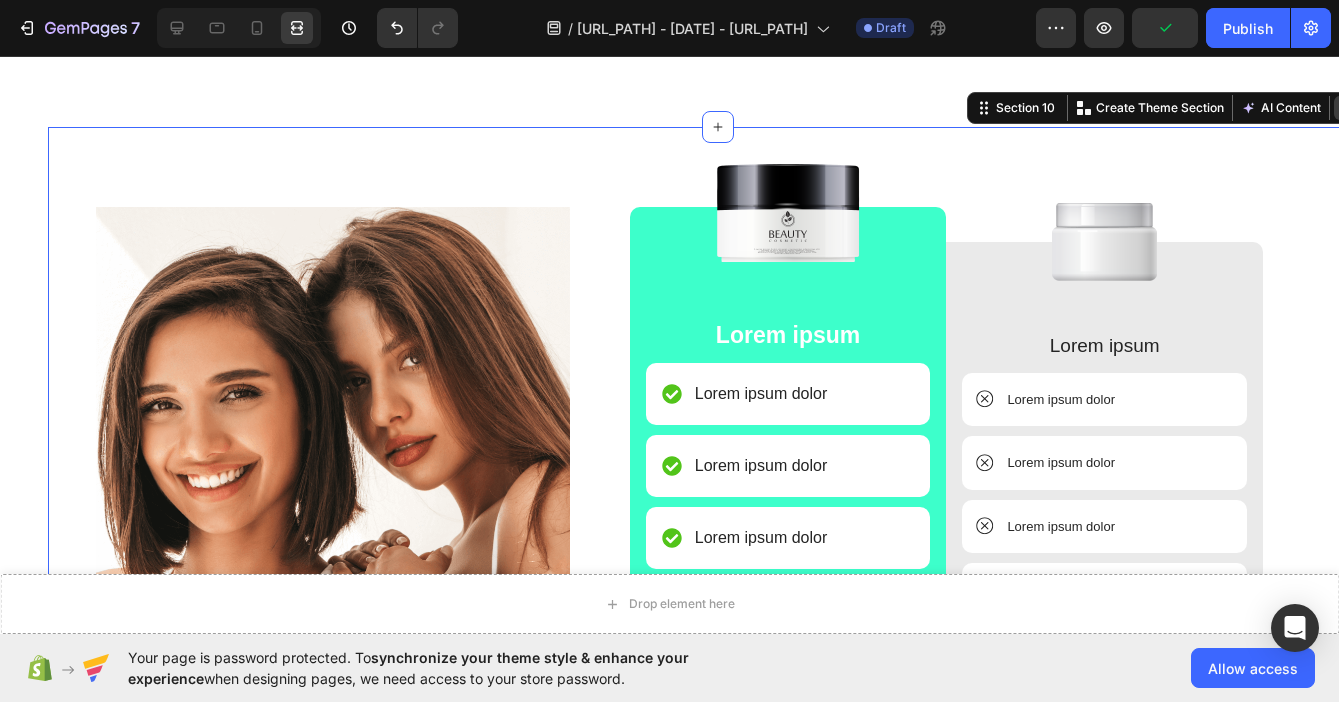 scroll, scrollTop: 2635, scrollLeft: 0, axis: vertical 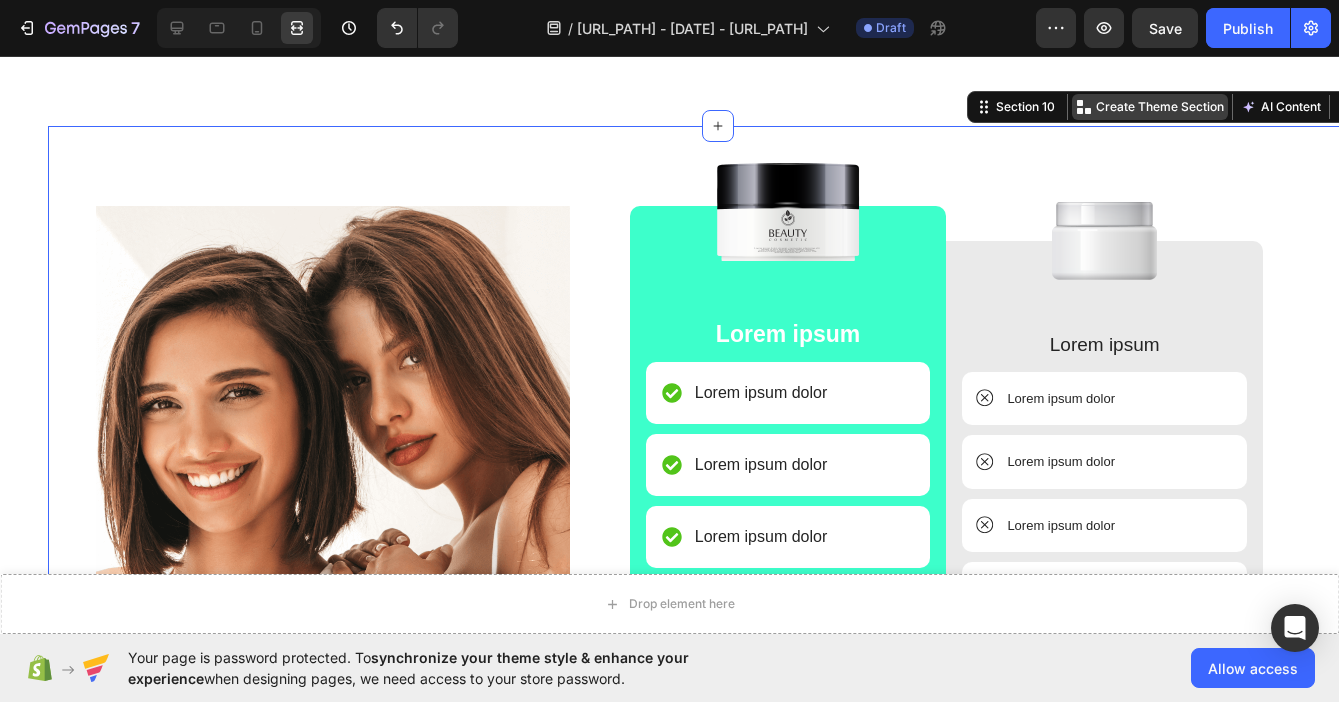 drag, startPoint x: 1305, startPoint y: 112, endPoint x: 1203, endPoint y: 116, distance: 102.0784 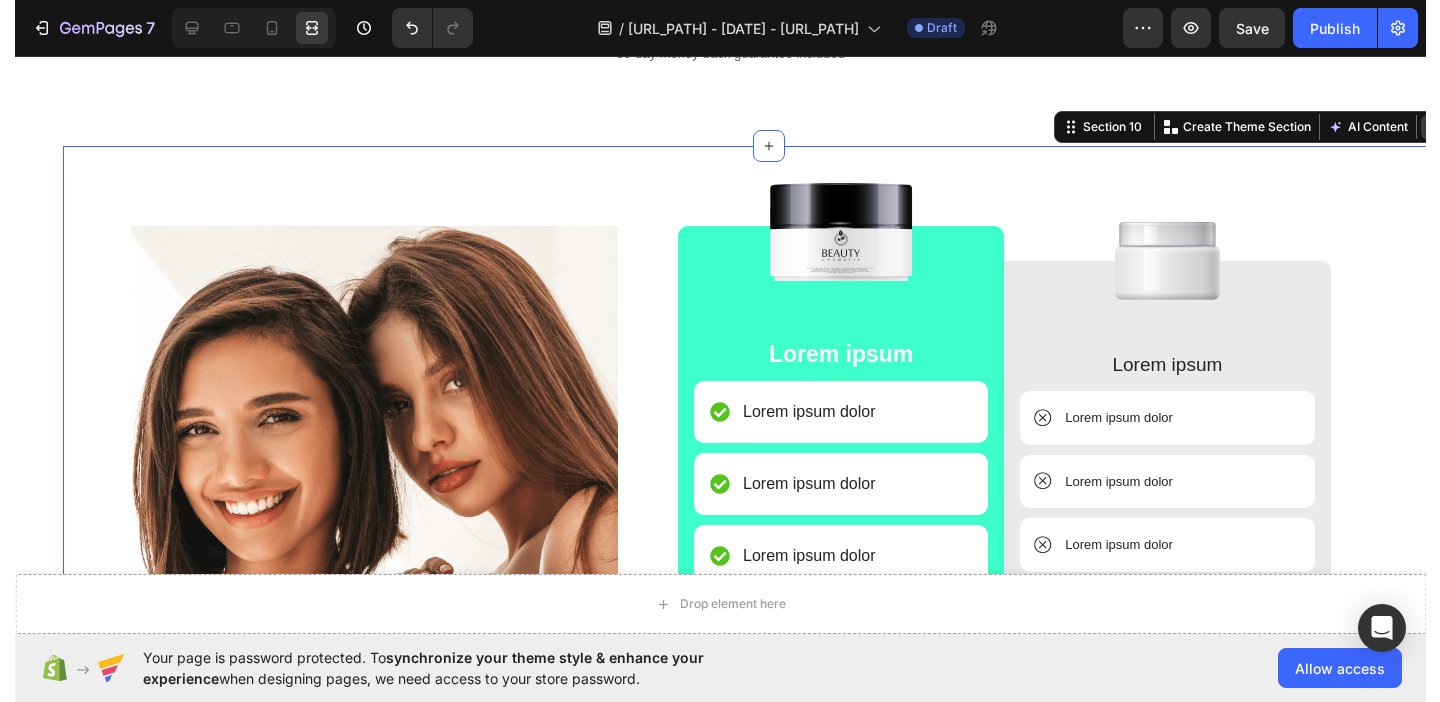 scroll, scrollTop: 2654, scrollLeft: 0, axis: vertical 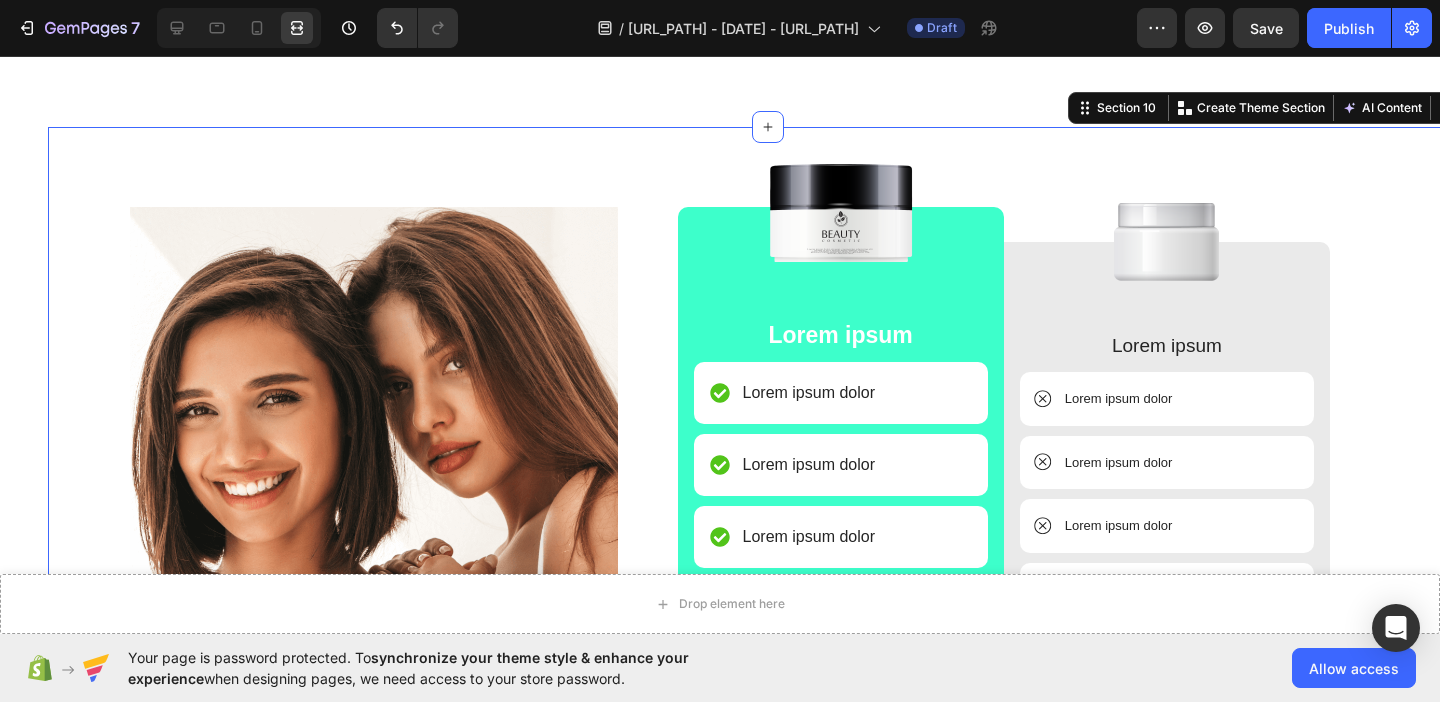 click on "Image Image Lorem ipsum Text Block Lorem ipsum dolor Item List Lorem ipsum dolor Item List Lorem ipsum dolor Item List Lorem ipsum dolor Item List Lorem ipsum dolor Item List Row Image Lorem ipsum Text Block
Lorem ipsum dolor Item List
Lorem ipsum dolor Item List
Lorem ipsum dolor Item List
Lorem ipsum dolor Item List
Lorem ipsum dolor Item List Row Row Row
Shop Now Button 30-day money-back guarantee included  Text Block Row Section 10   You can create reusable sections Create Theme Section AI Content Write with GemAI What would you like to describe here? Tone and Voice Persuasive Product Natural Smile Guide Show more Generate" at bounding box center (768, 613) 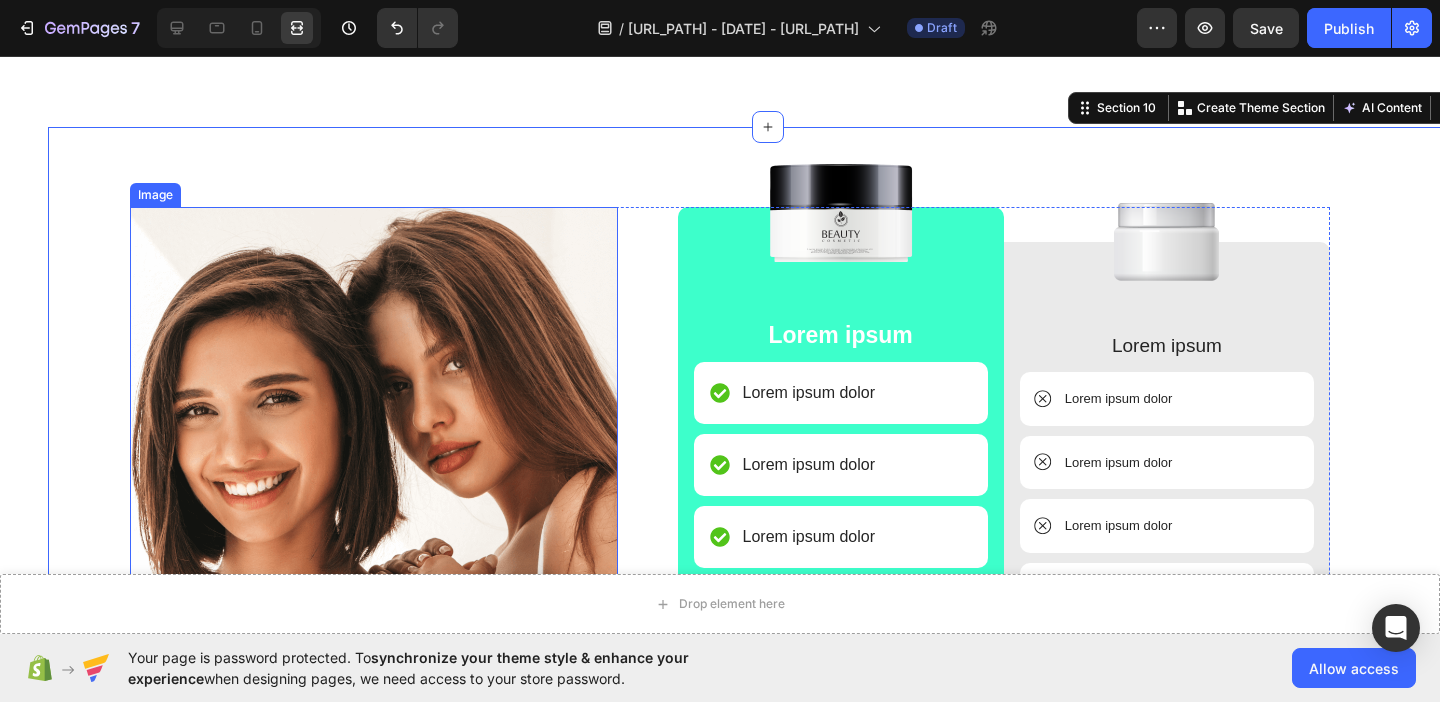 click at bounding box center [374, 549] 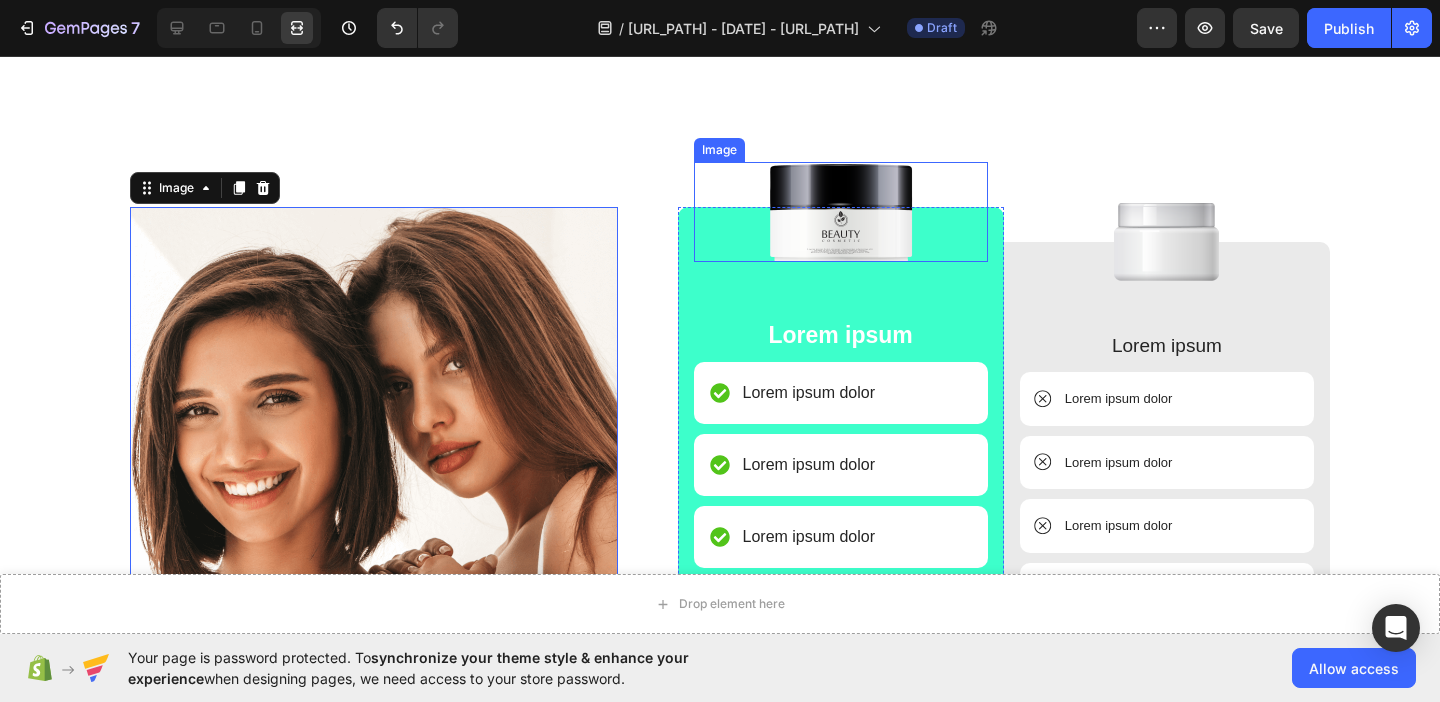 click at bounding box center (841, 212) 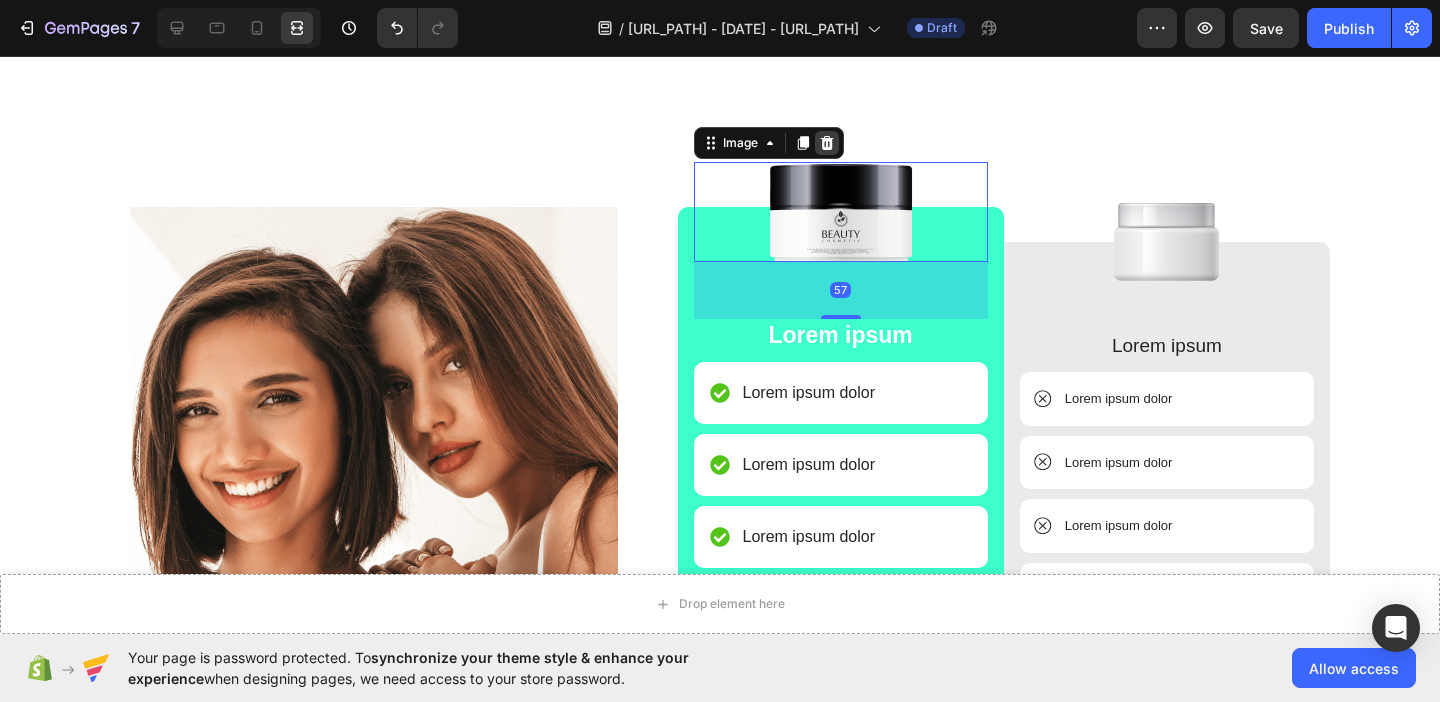 click 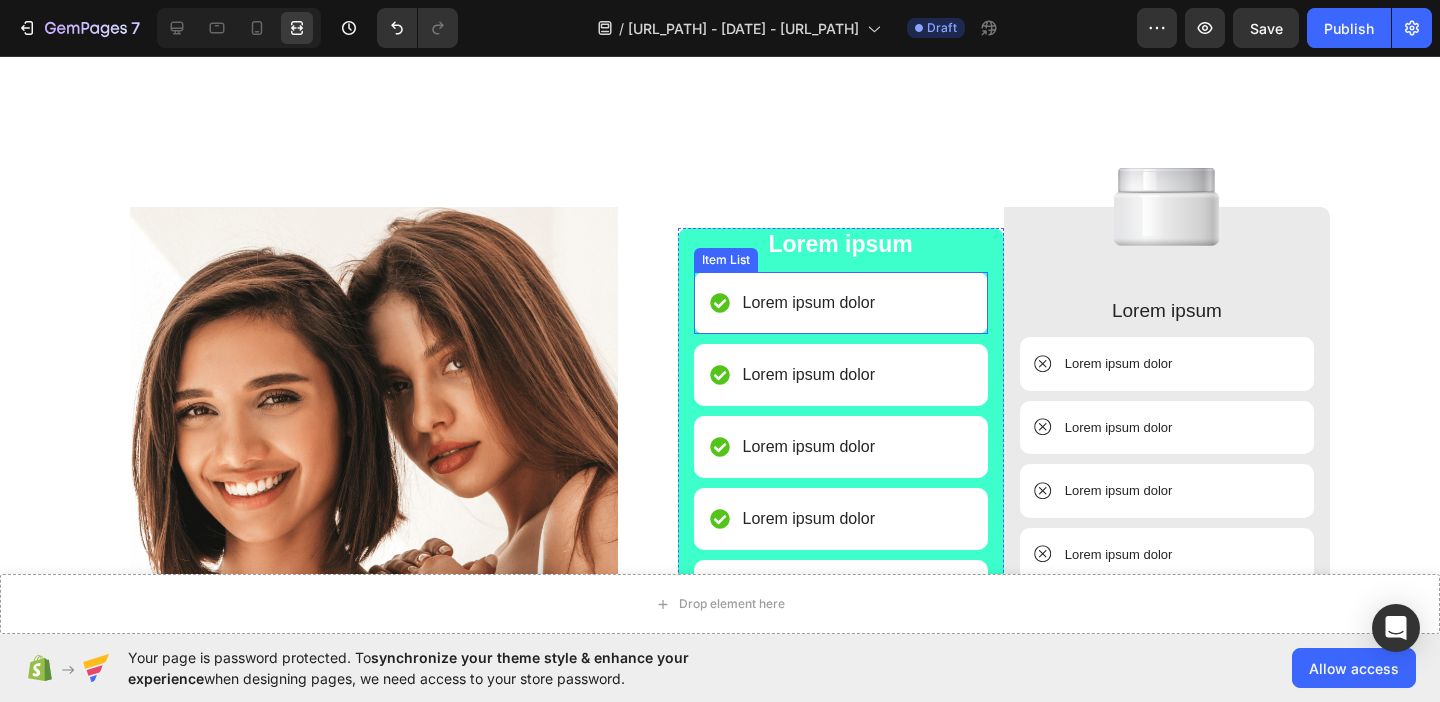click on "Lorem ipsum dolor" at bounding box center [809, 303] 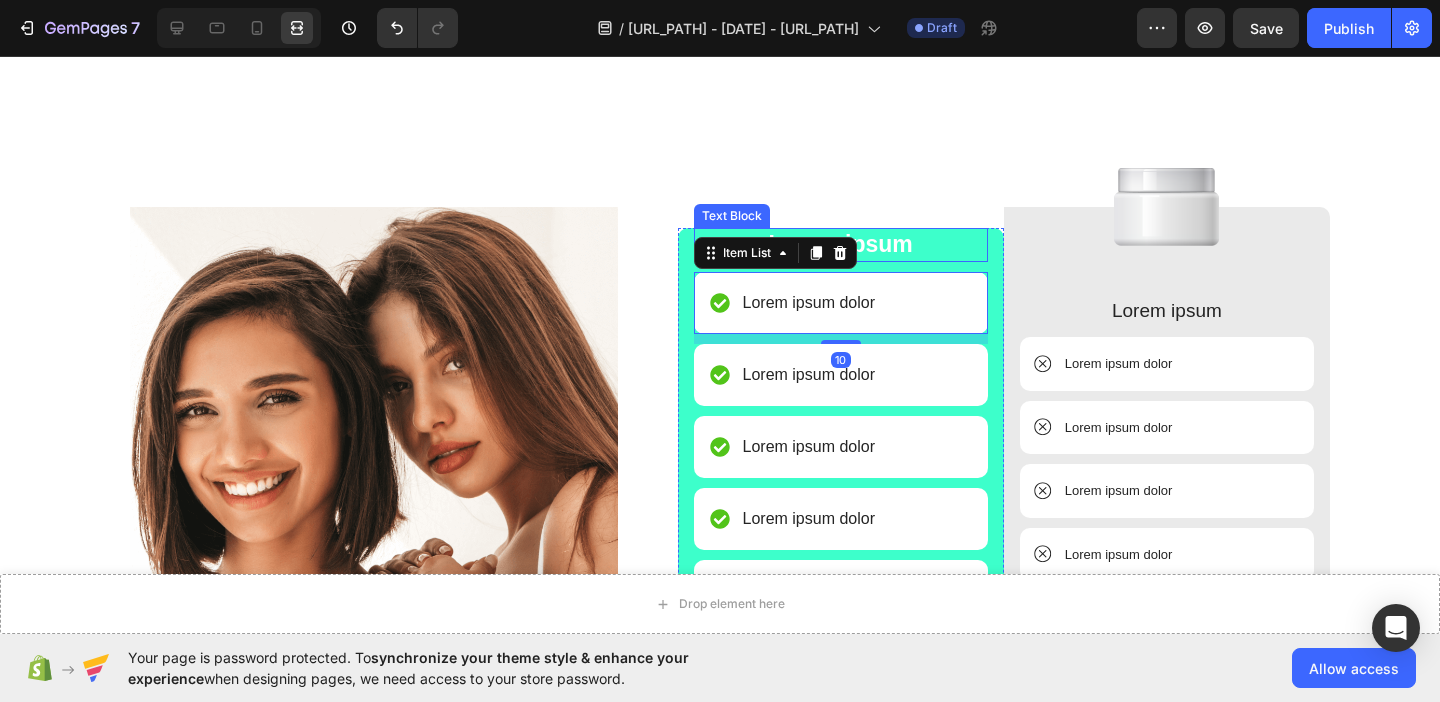 click on "Lorem ipsum" at bounding box center (841, 245) 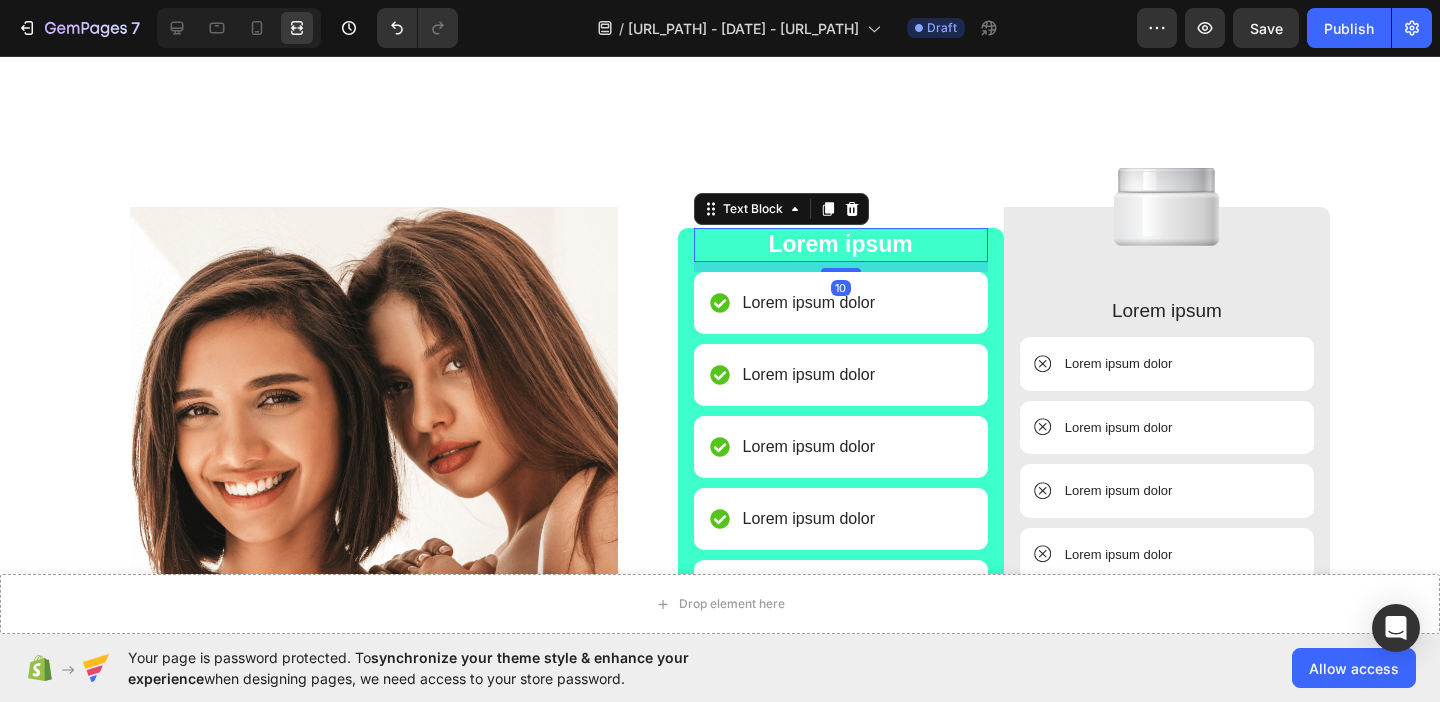 click on "Text Block" at bounding box center (781, 209) 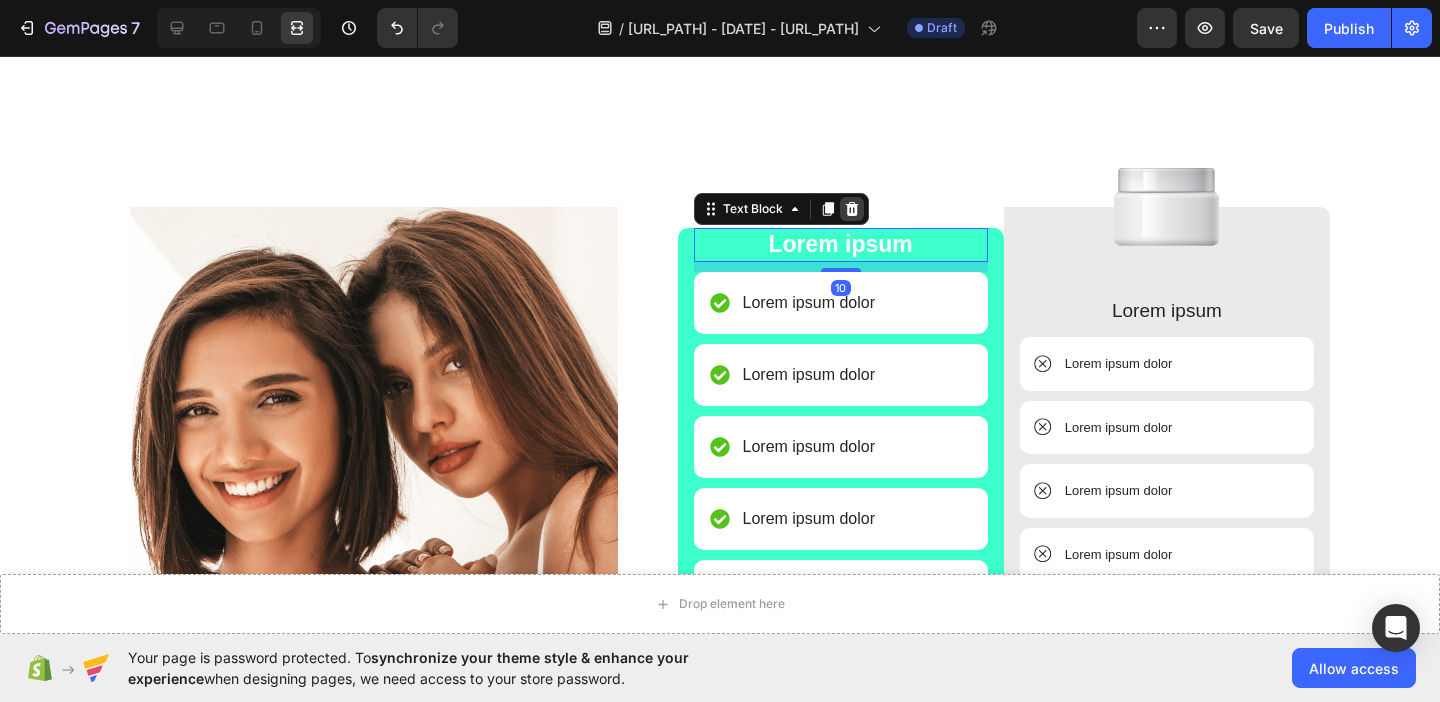 click 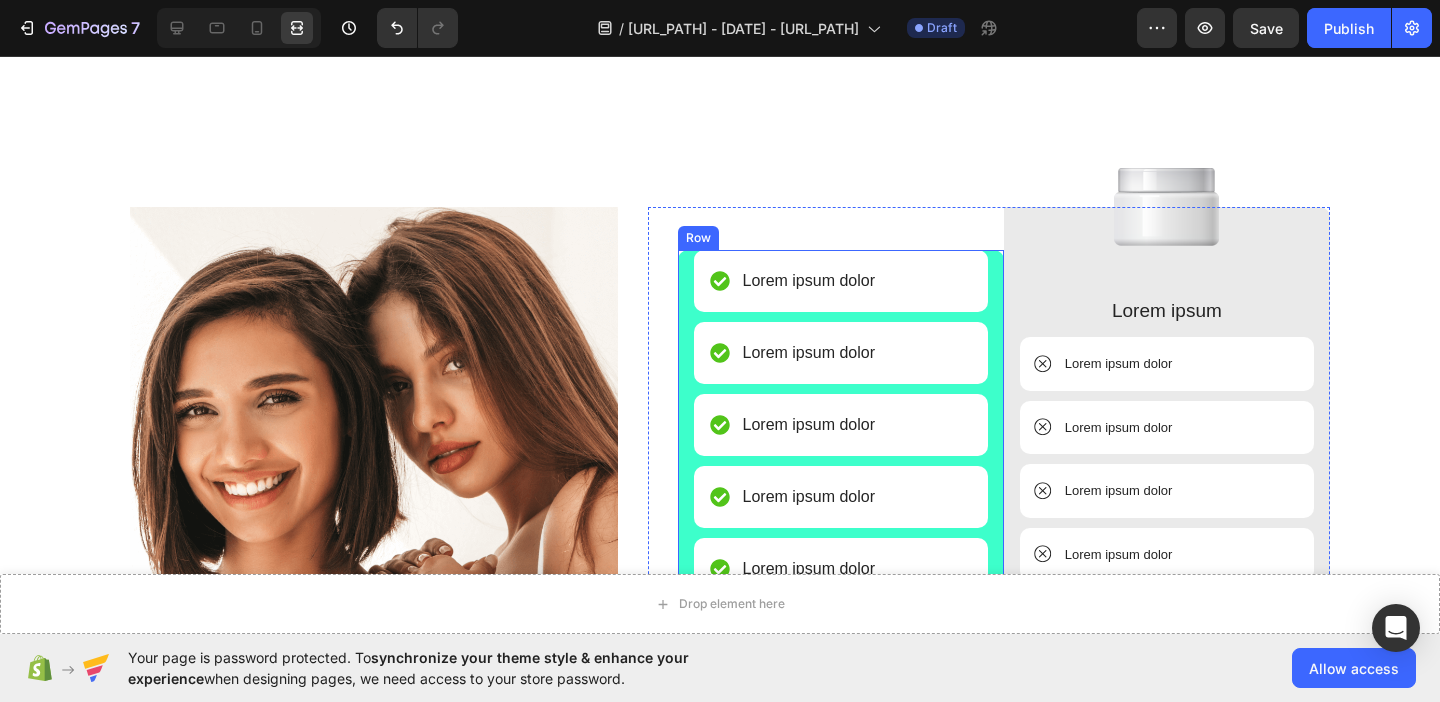 click on "Lorem ipsum dolor Item List Lorem ipsum dolor Item List Lorem ipsum dolor Item List Lorem ipsum dolor Item List Lorem ipsum dolor Item List Row" at bounding box center (841, 433) 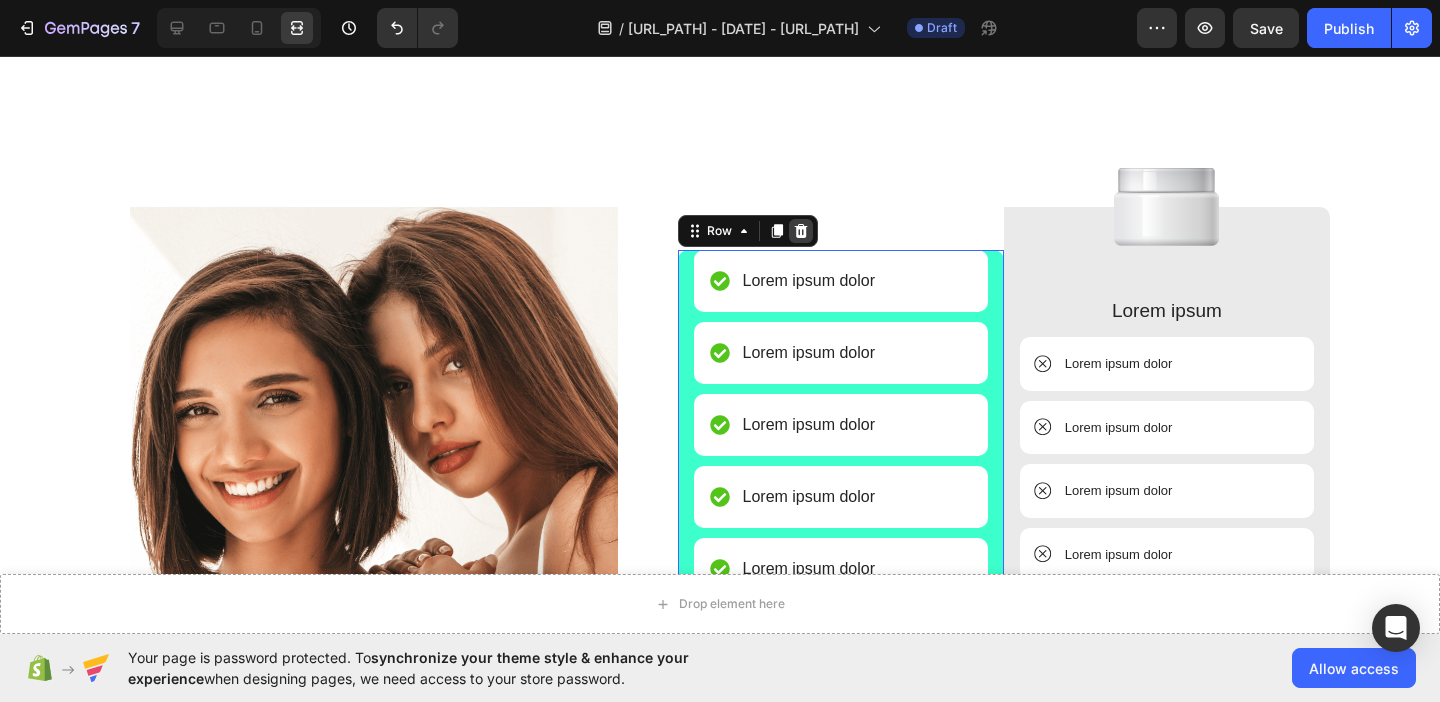 click 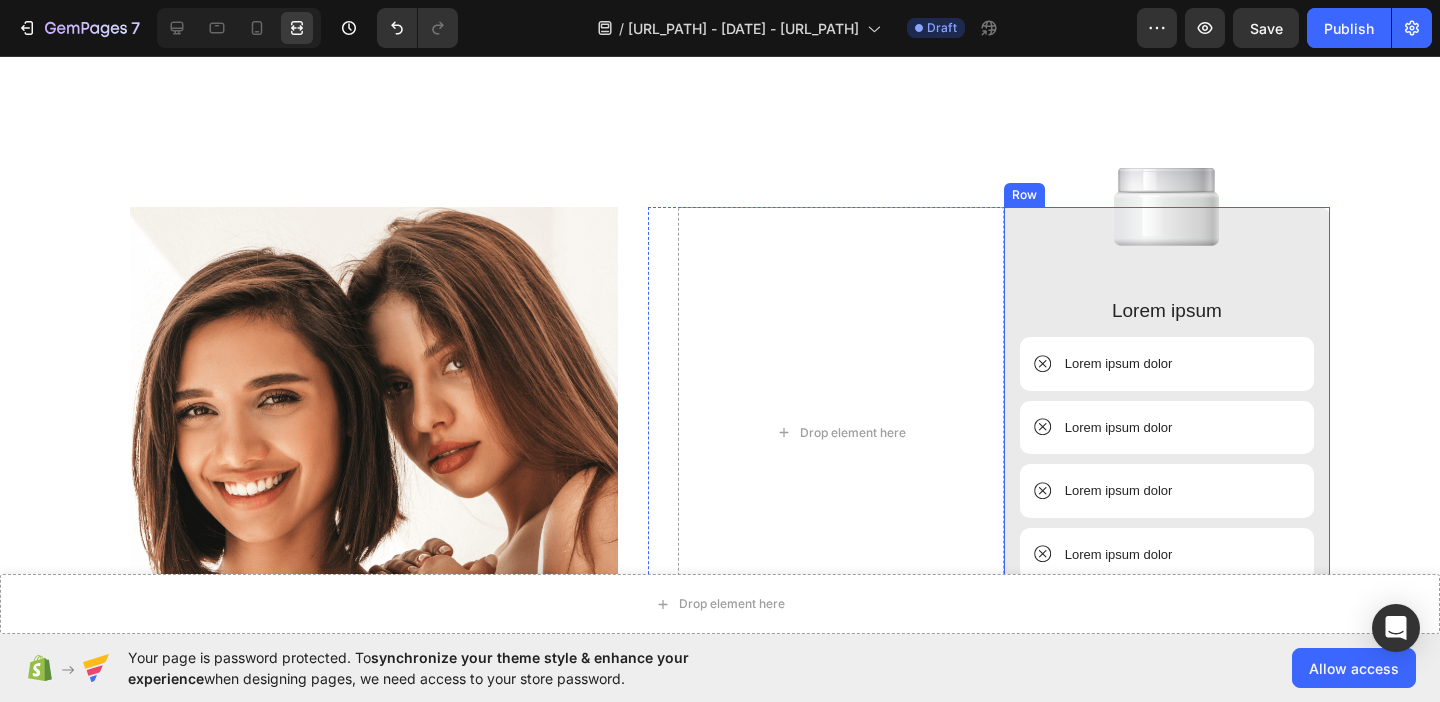 click on "Image Lorem ipsum Text Block
Lorem ipsum dolor Item List
Lorem ipsum dolor Item List
Lorem ipsum dolor Item List
Lorem ipsum dolor Item List
Lorem ipsum dolor Item List" at bounding box center (1167, 433) 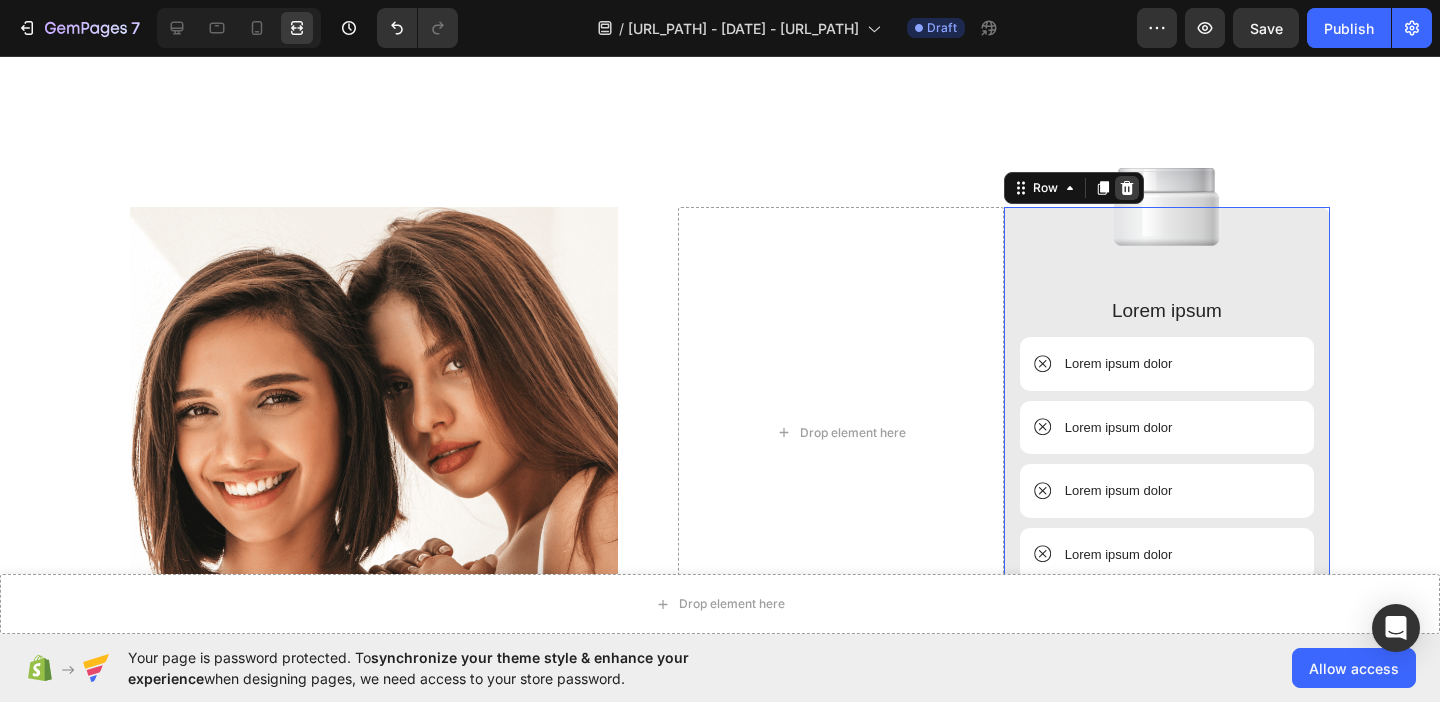 click 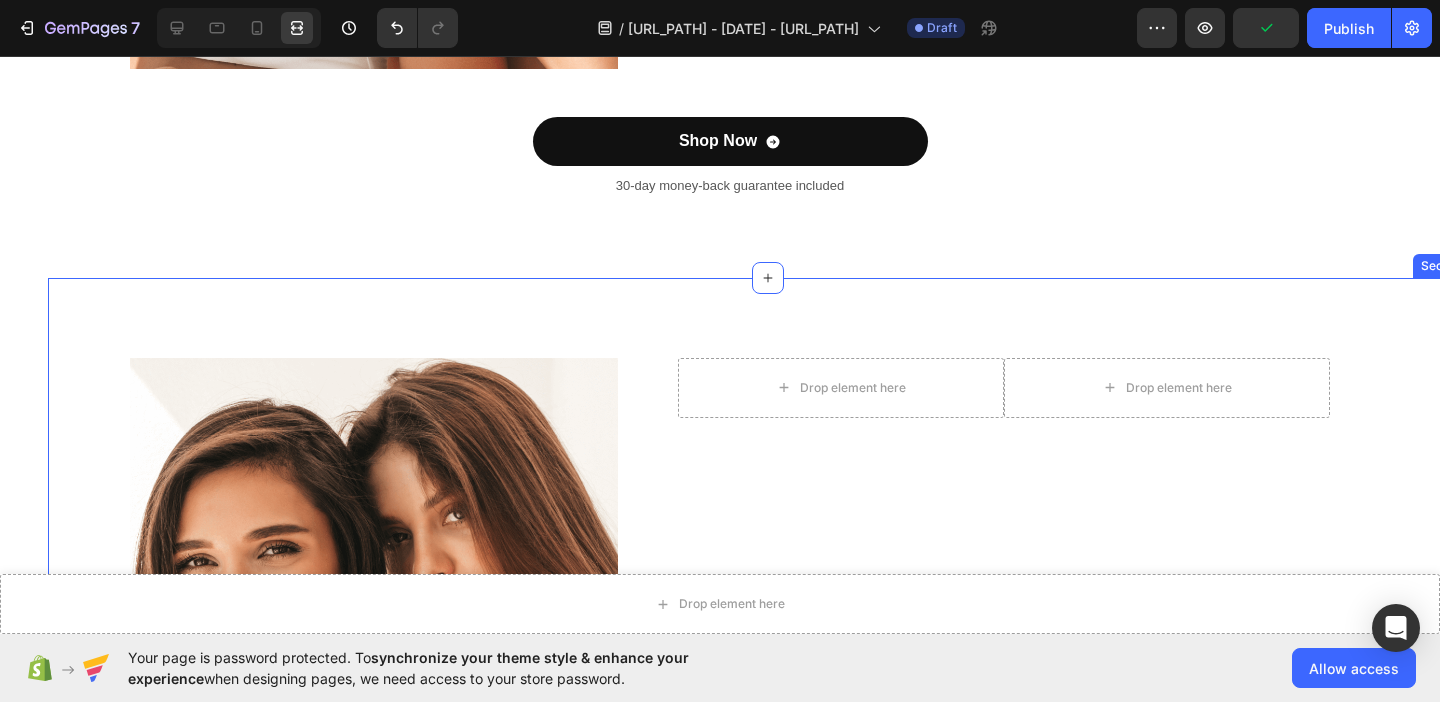scroll, scrollTop: 2498, scrollLeft: 0, axis: vertical 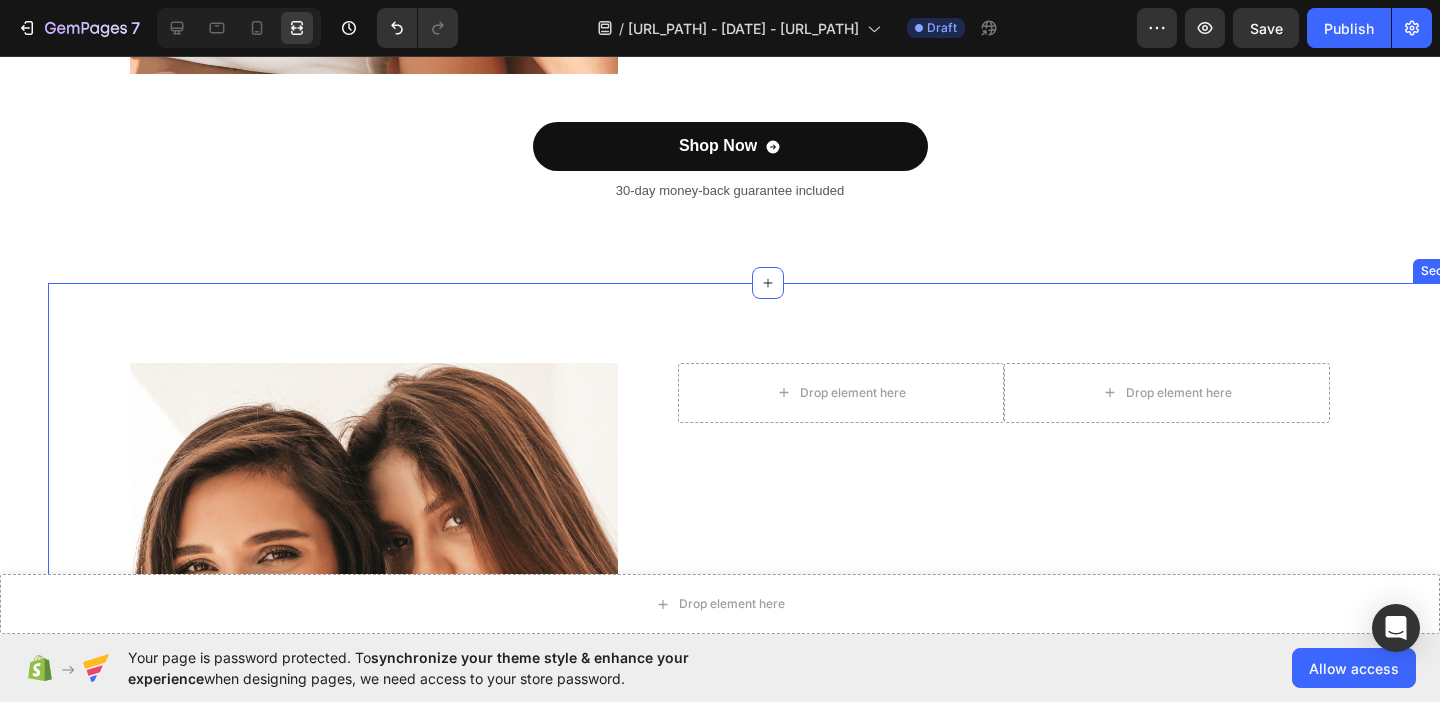 click on "Image
Drop element here
Drop element here Row Row
Shop Now Button 30-day money-back guarantee included  Text Block Row Section 10" at bounding box center [768, 769] 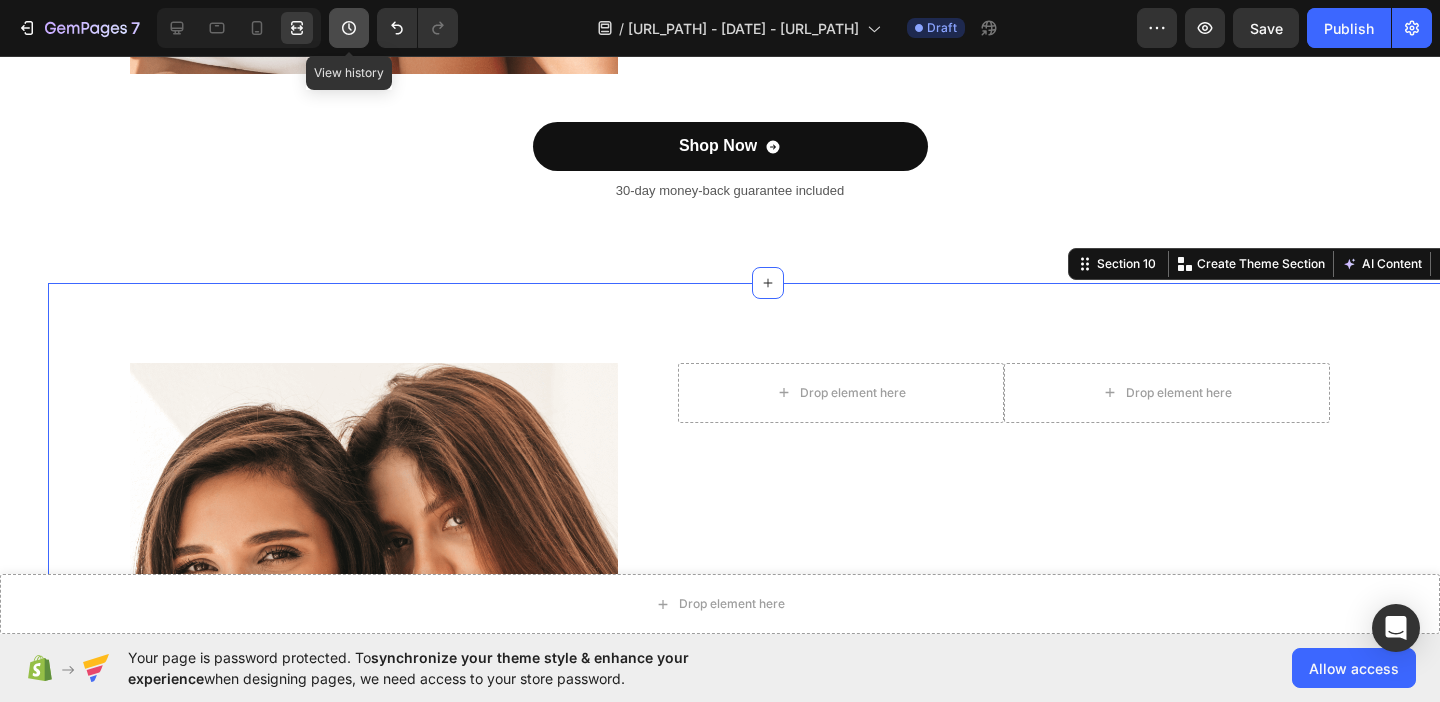 click 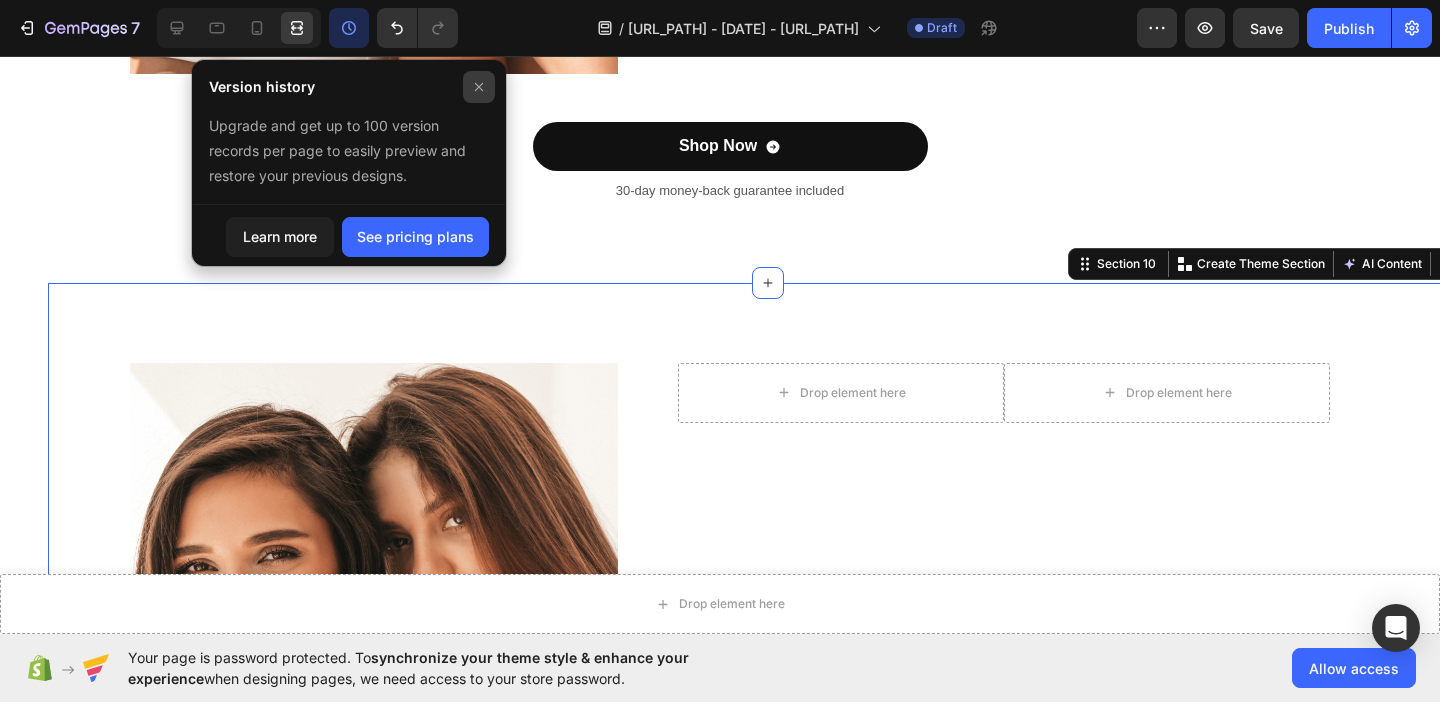 click at bounding box center [479, 87] 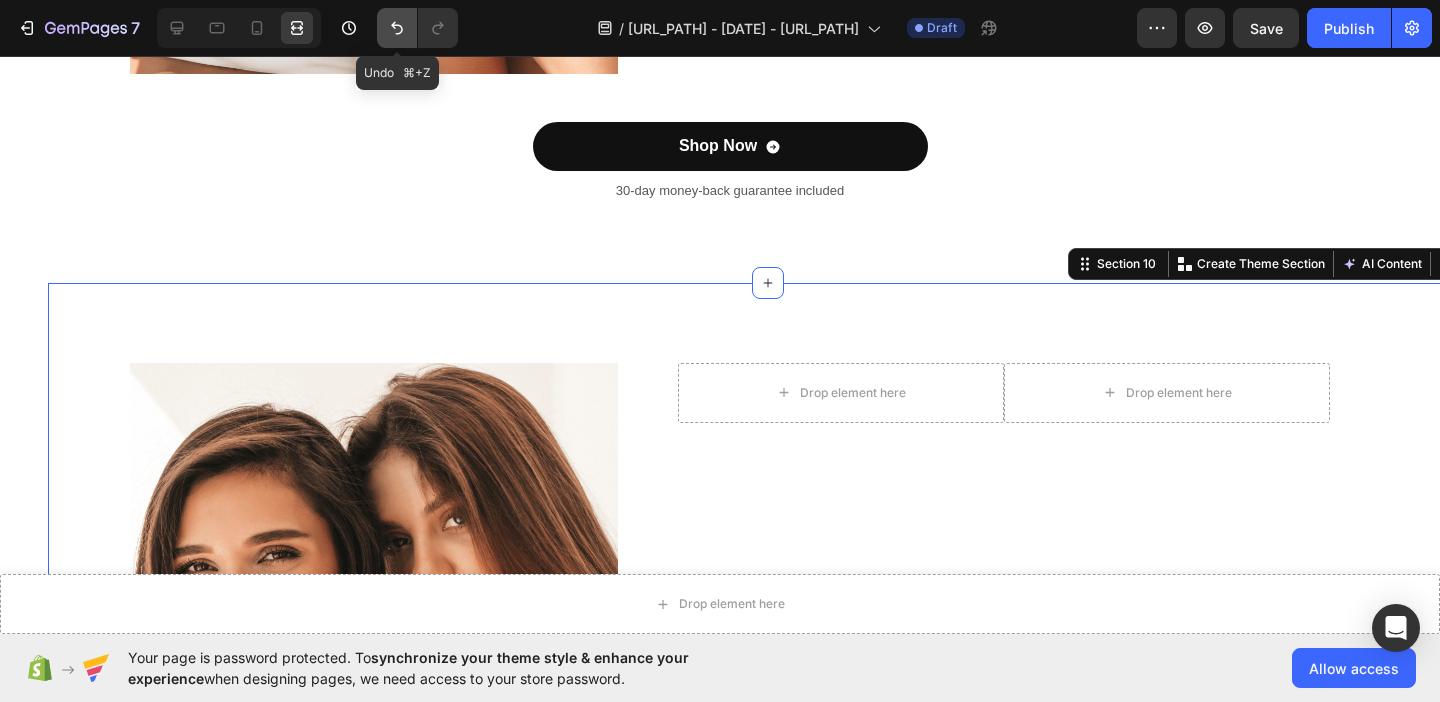 click 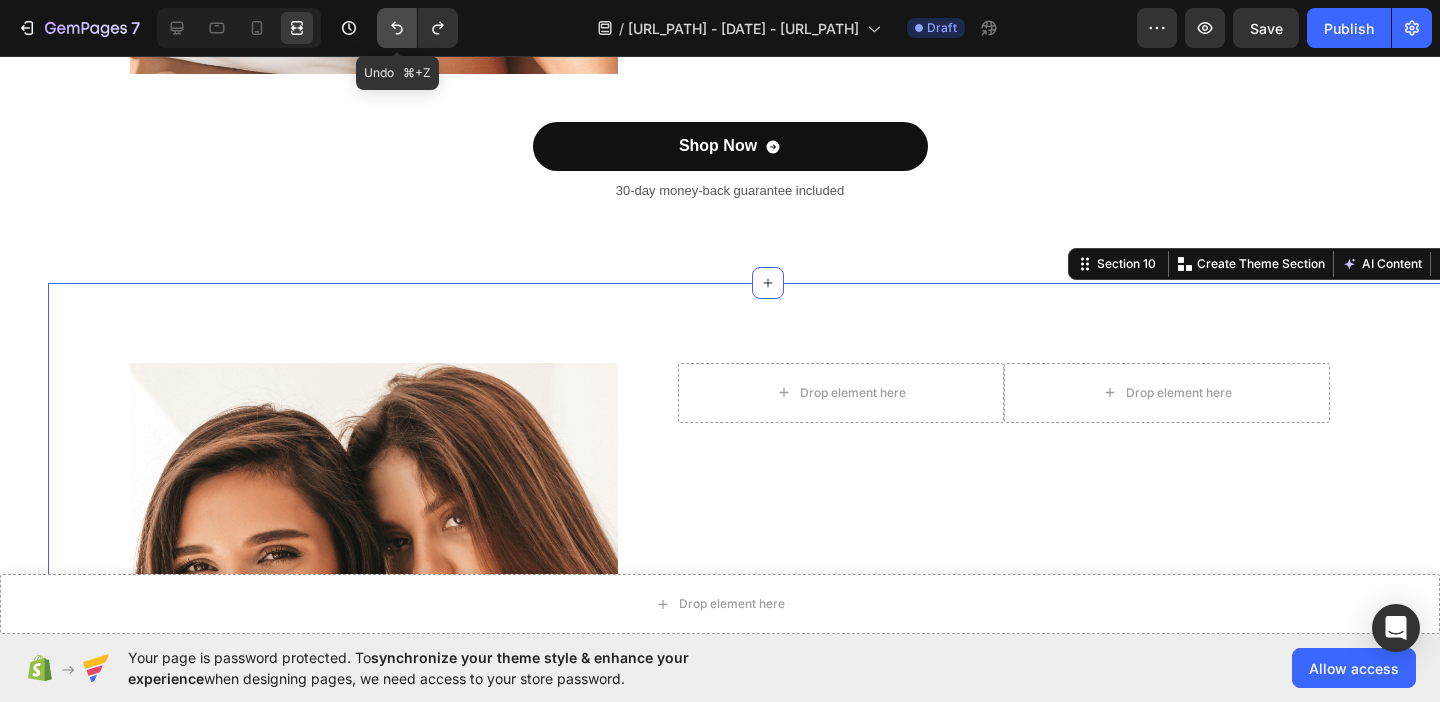 click 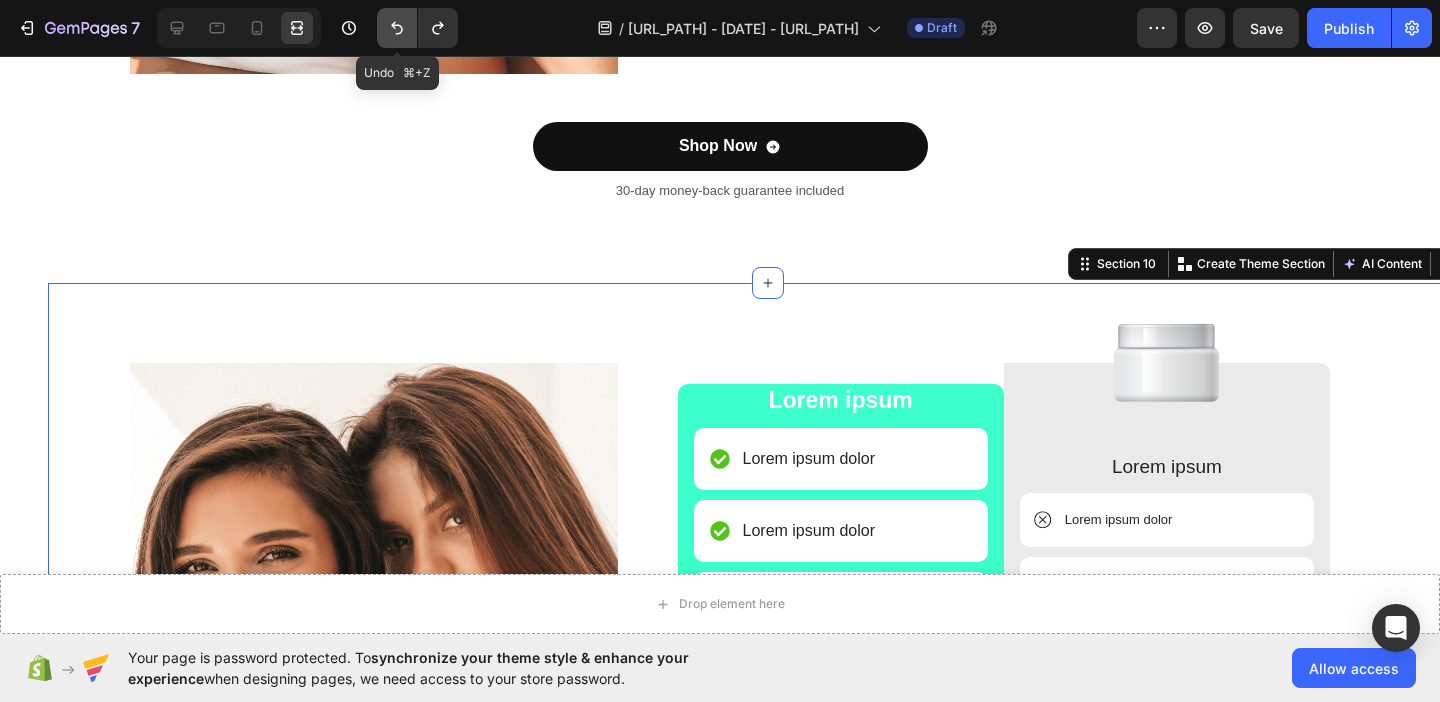 click 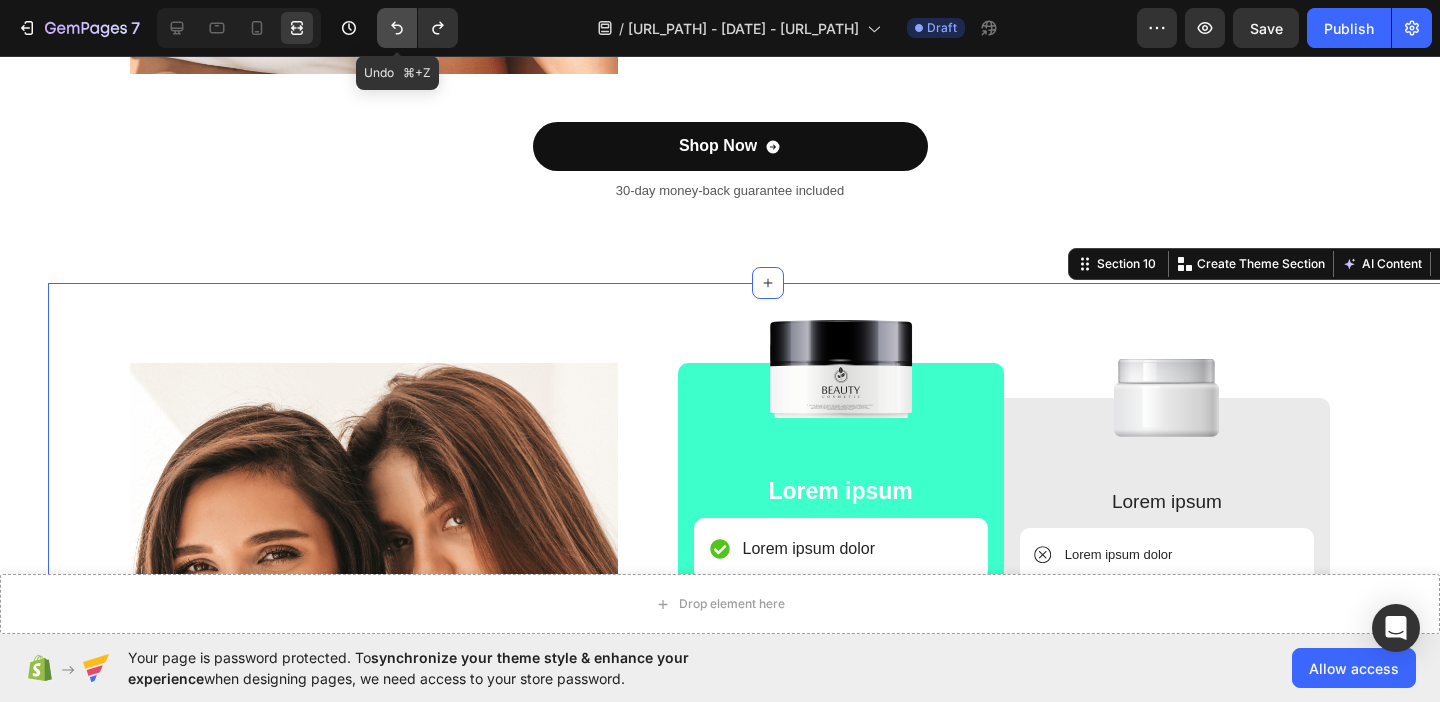 click 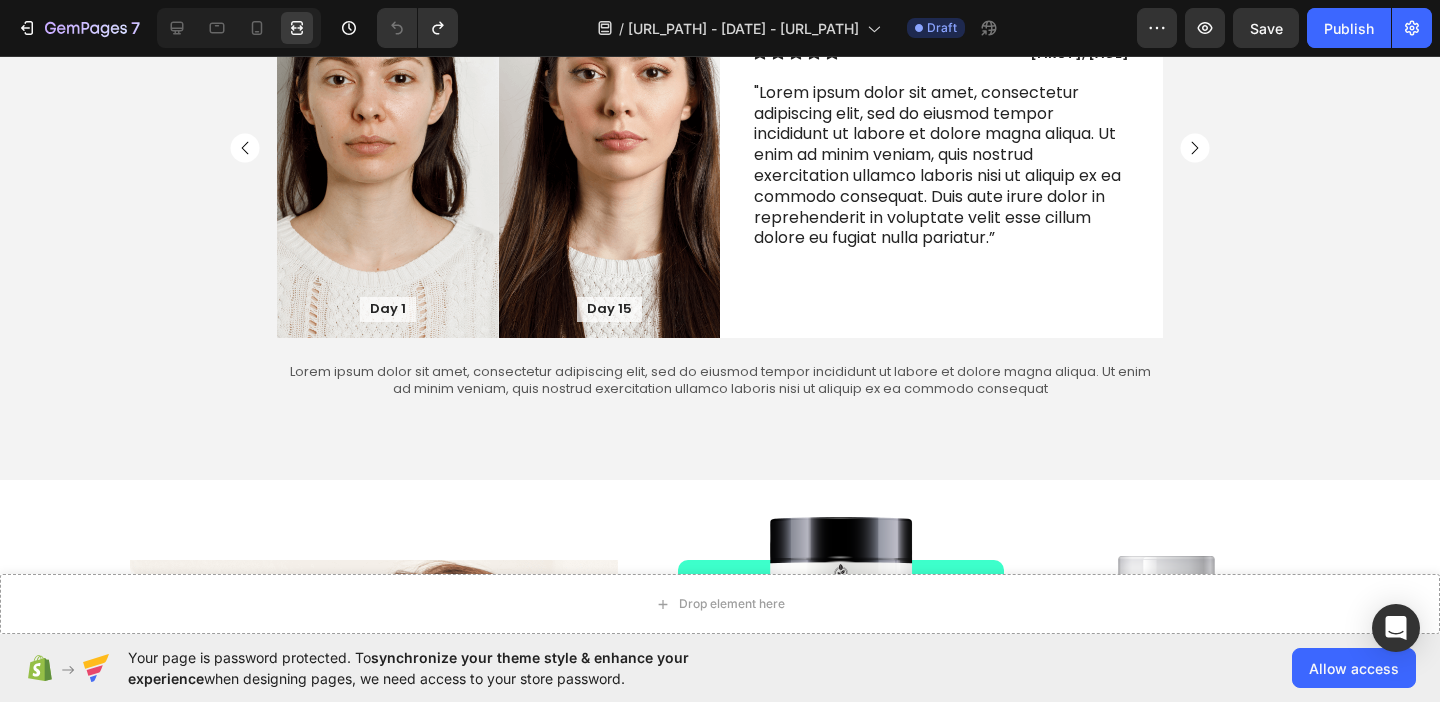 scroll, scrollTop: 1304, scrollLeft: 0, axis: vertical 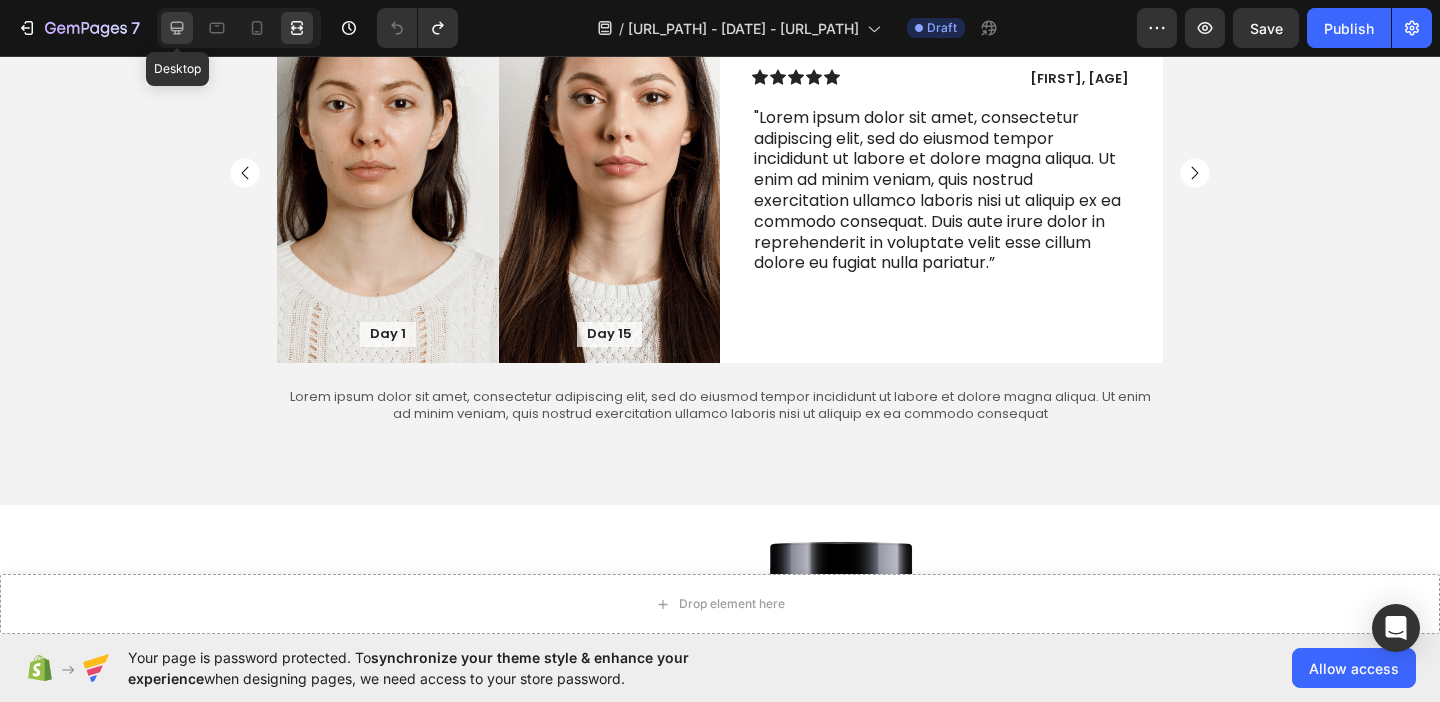 click 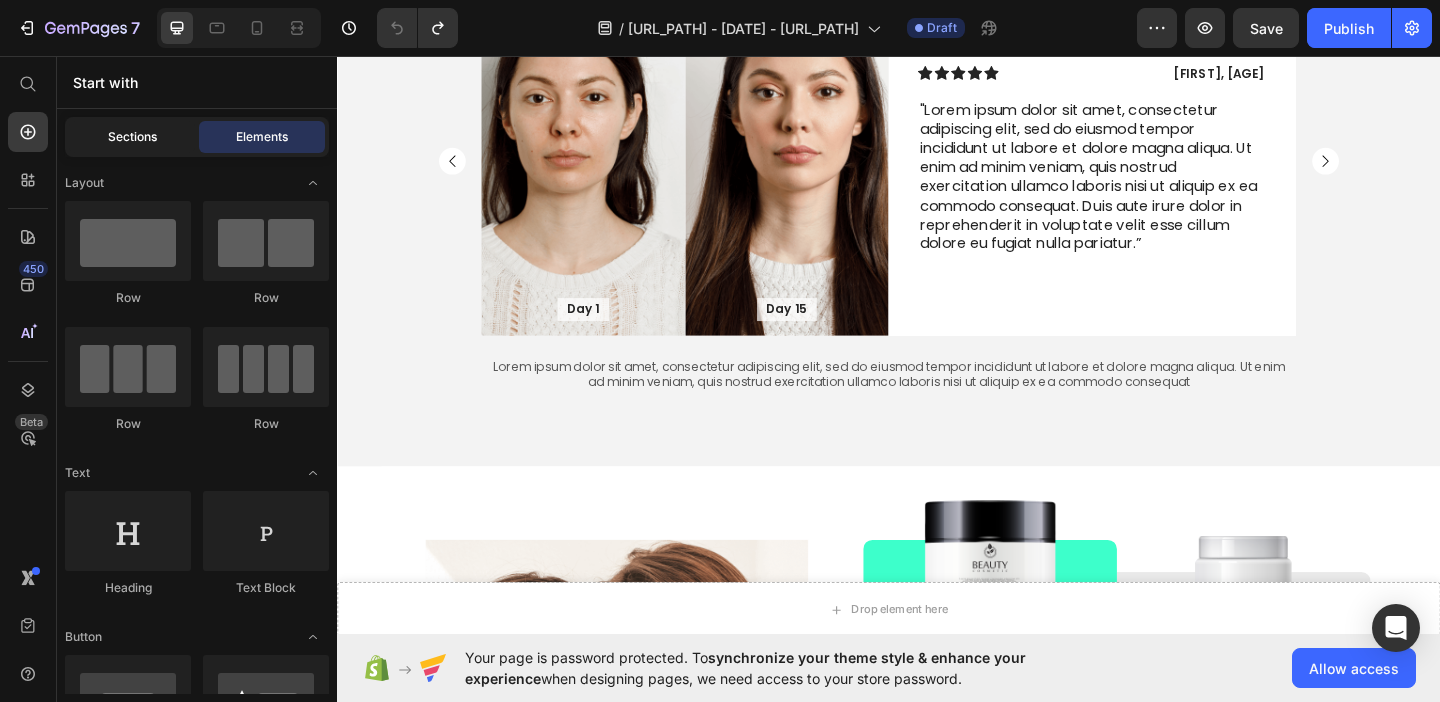 click on "Sections" 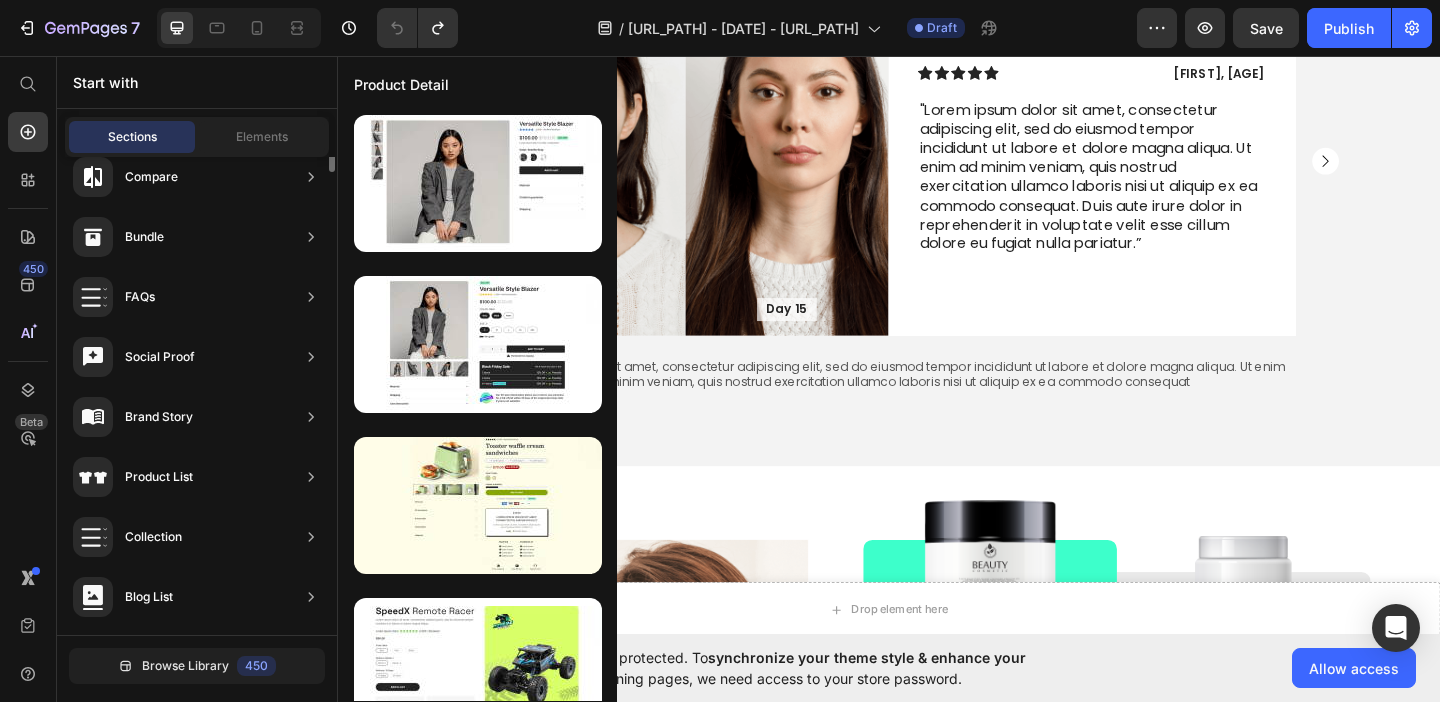 scroll, scrollTop: 682, scrollLeft: 0, axis: vertical 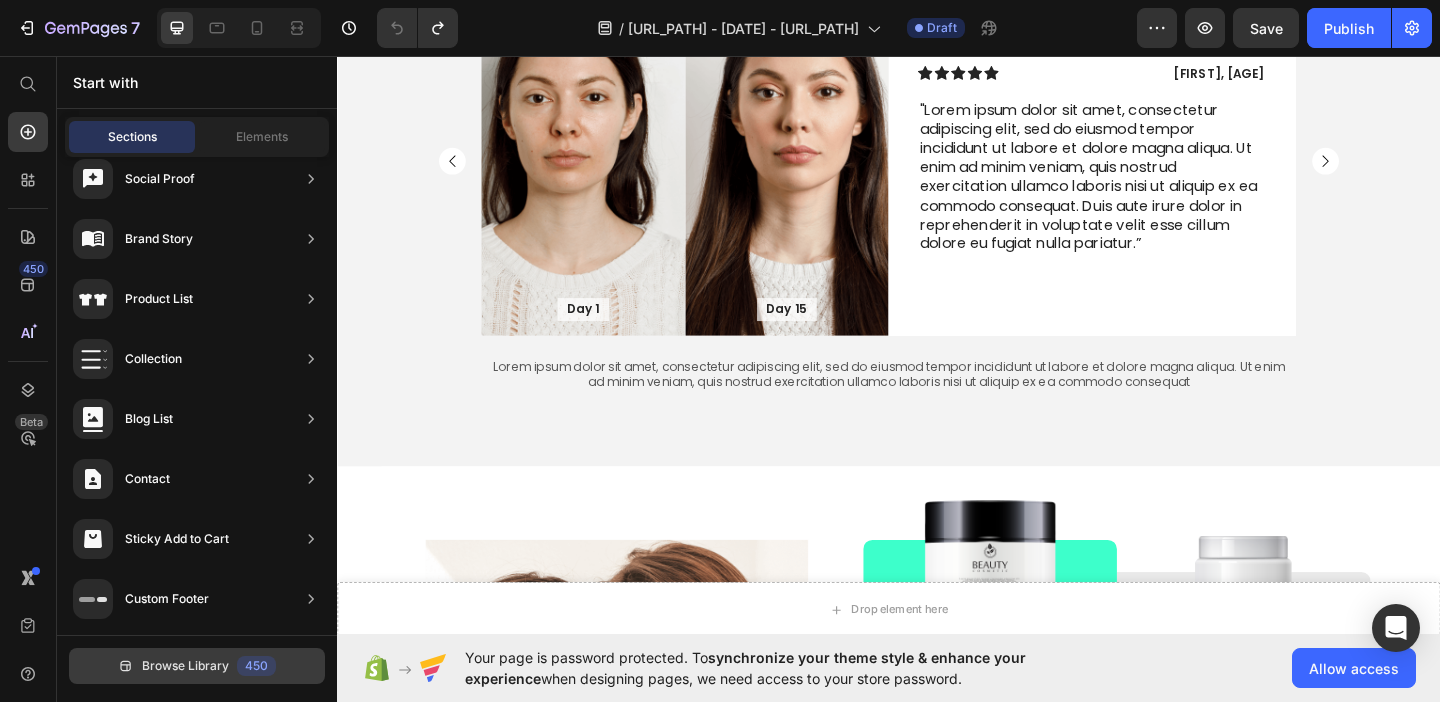 click on "Browse Library 450" at bounding box center (197, 666) 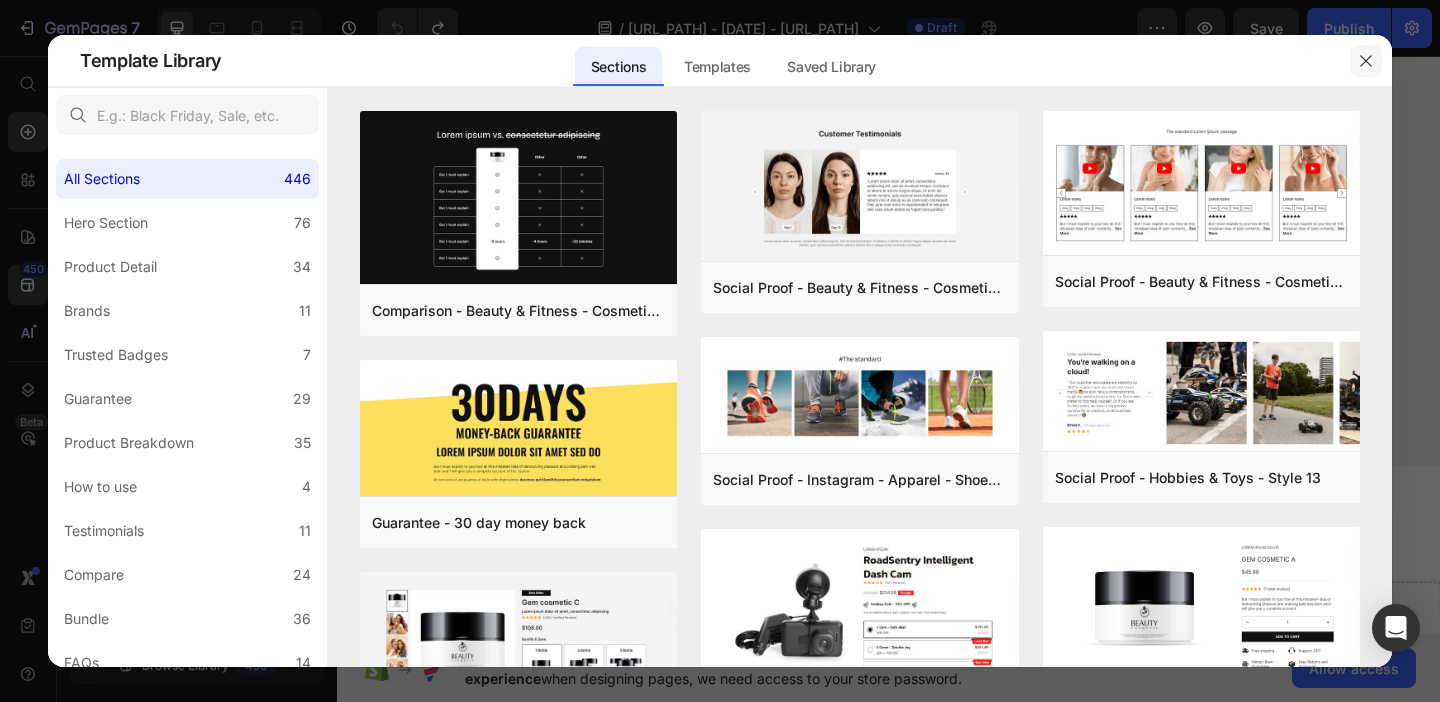 click 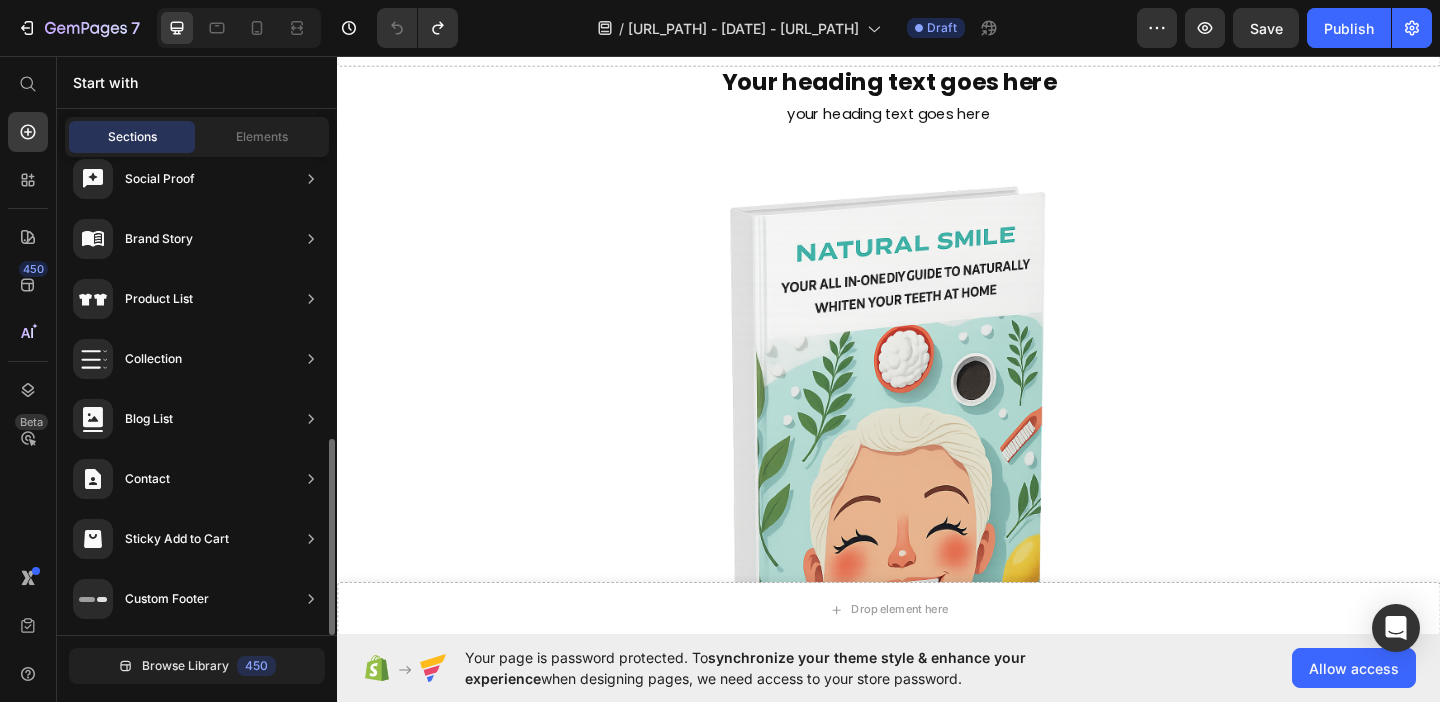 scroll, scrollTop: 136, scrollLeft: 0, axis: vertical 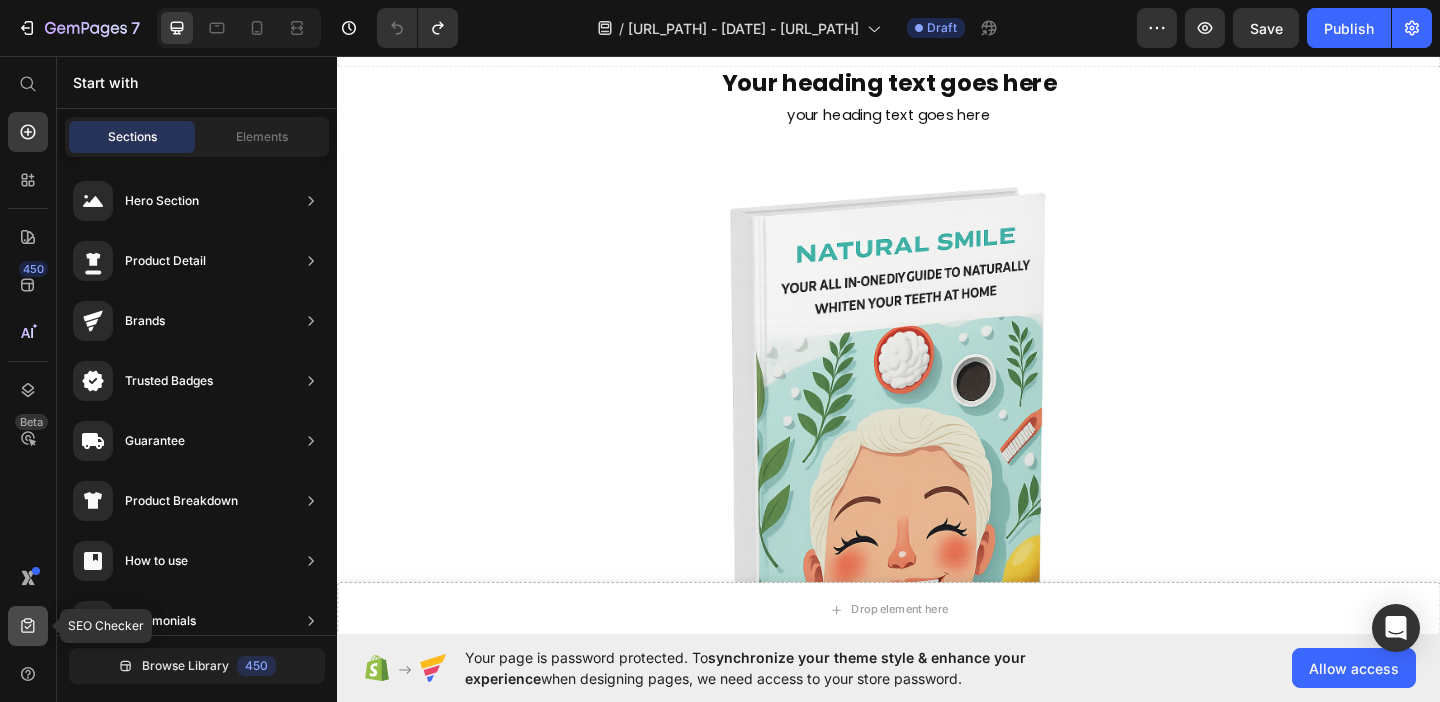 click 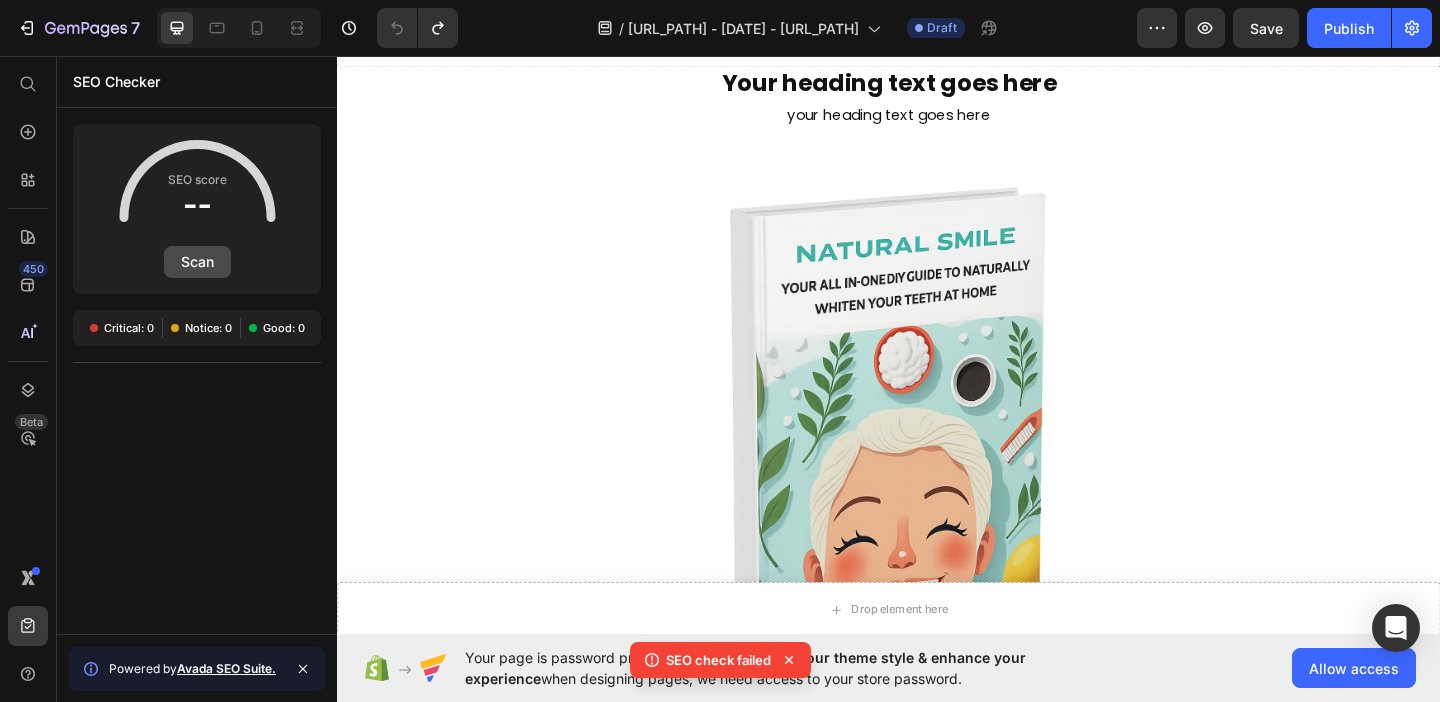 click on "Scan" at bounding box center [197, 262] 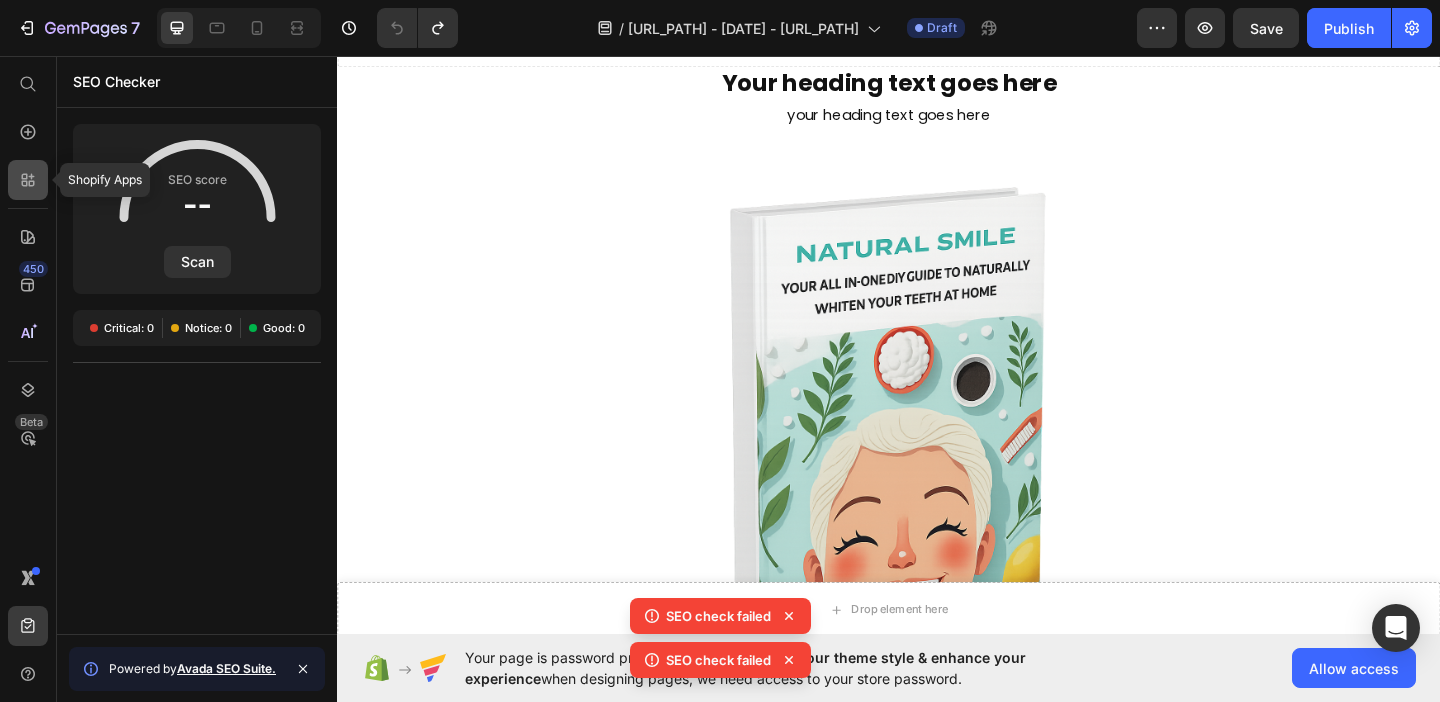 click 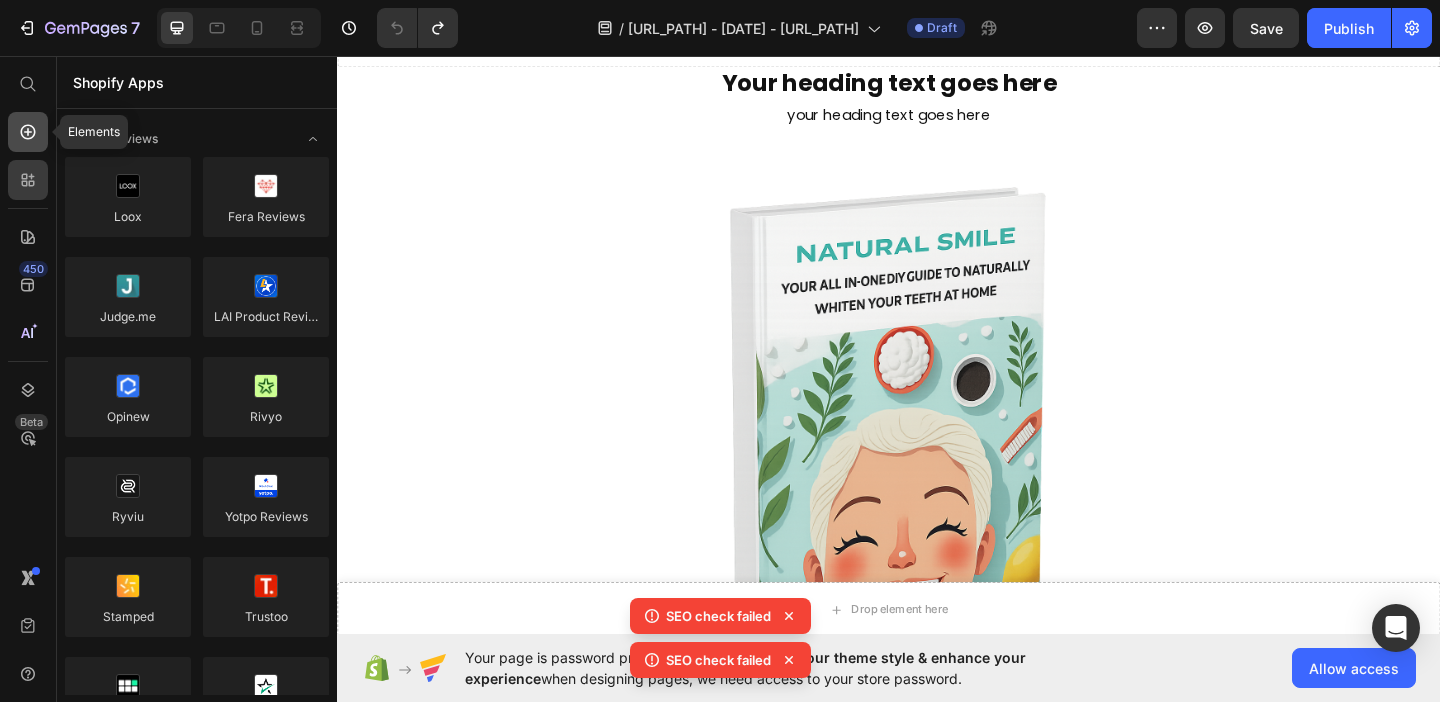 click 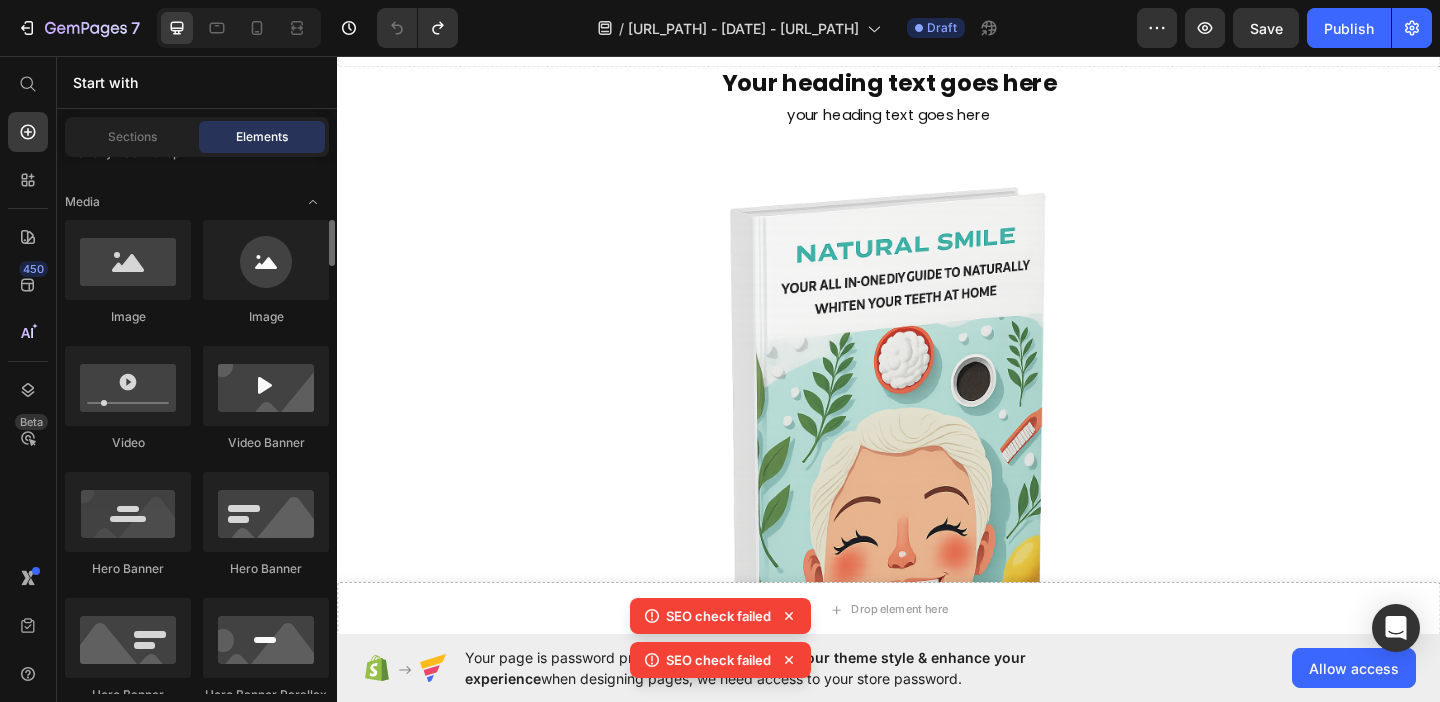 scroll, scrollTop: 0, scrollLeft: 0, axis: both 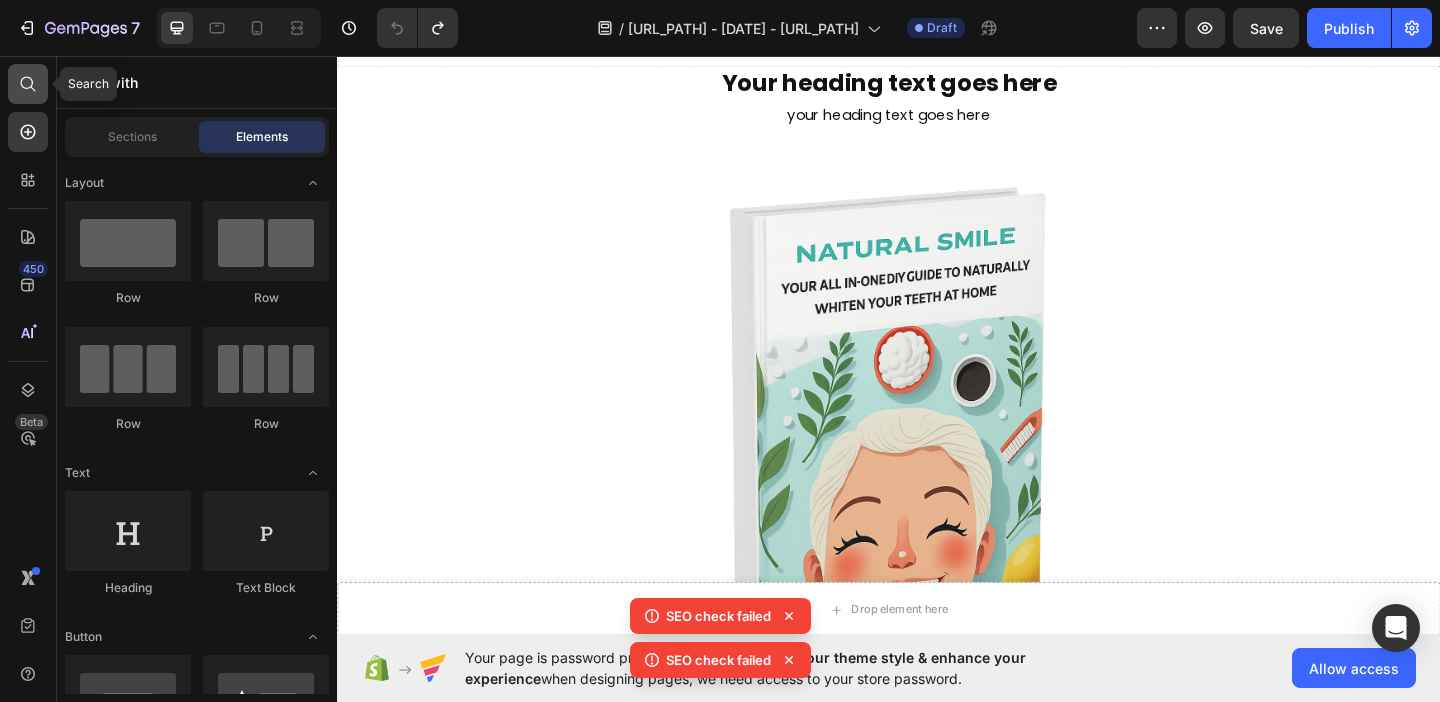 click 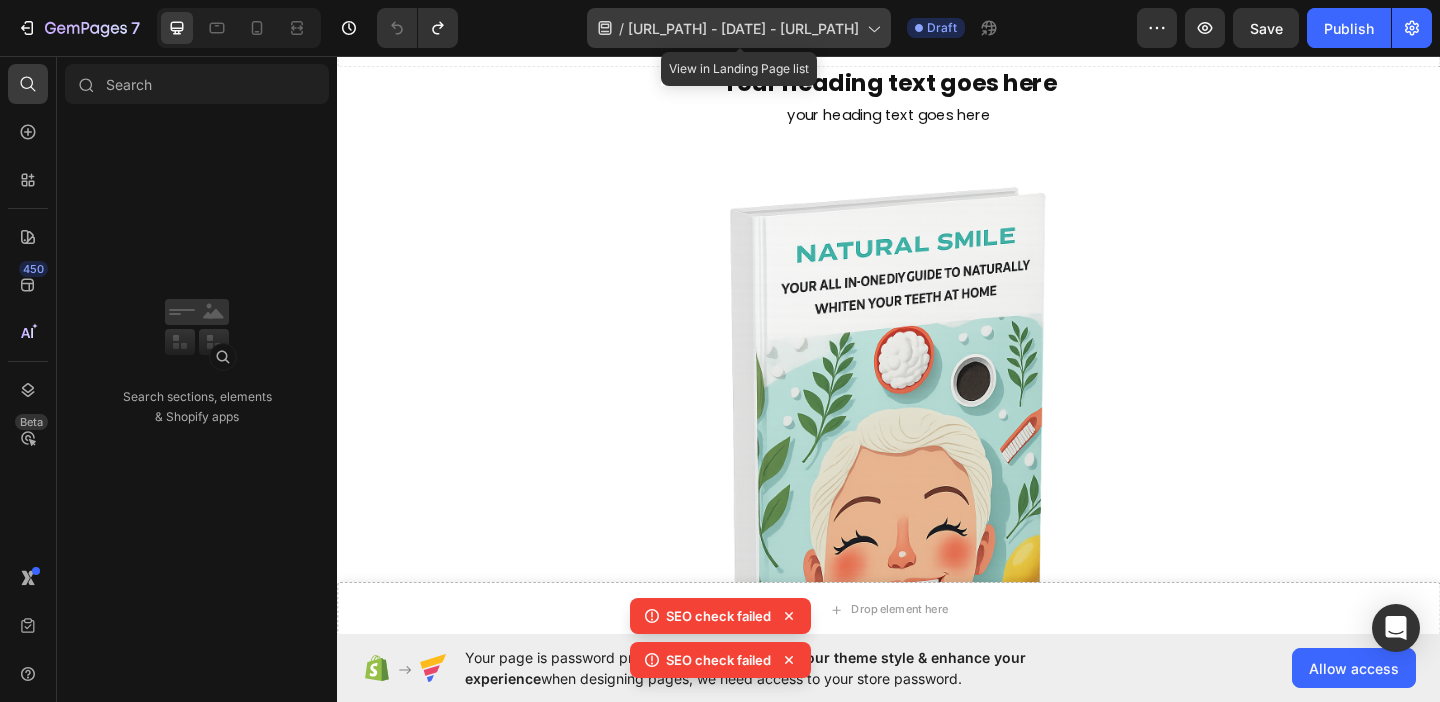 click 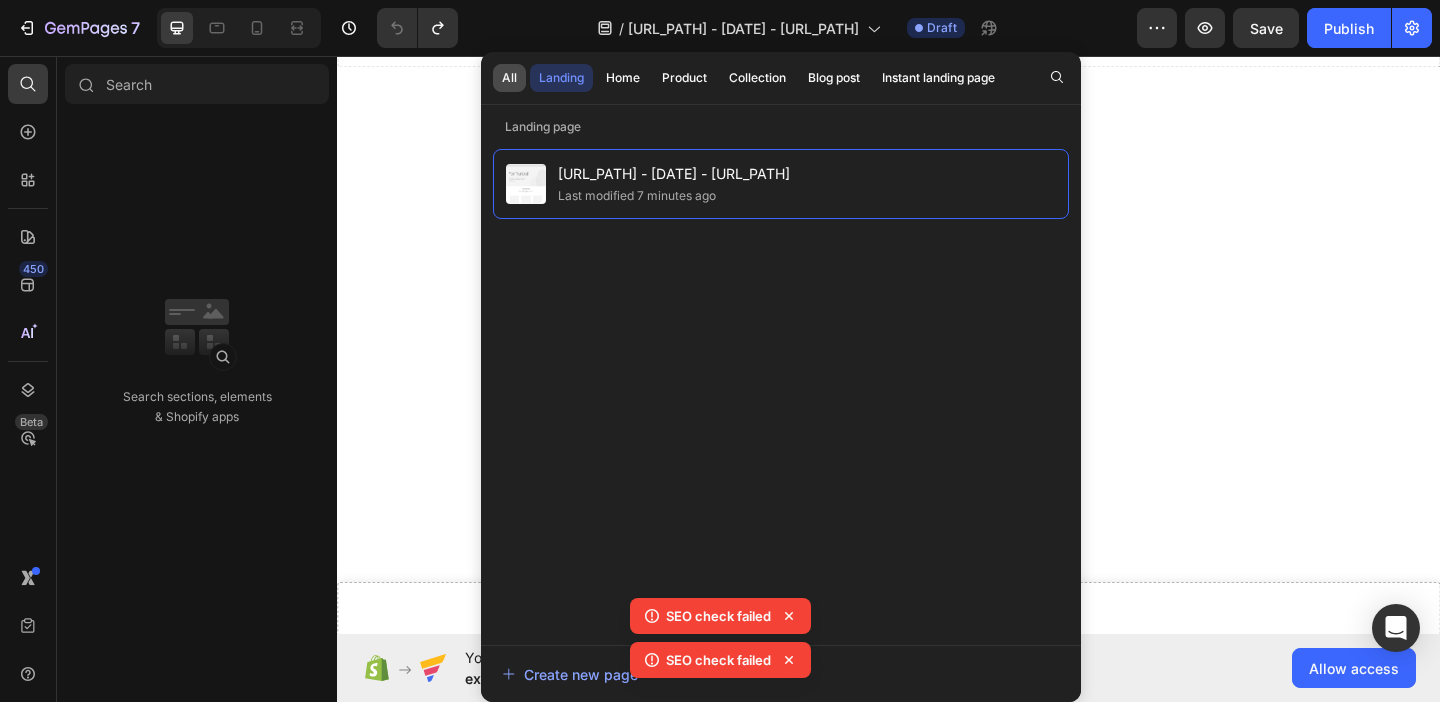 click on "All" at bounding box center (509, 78) 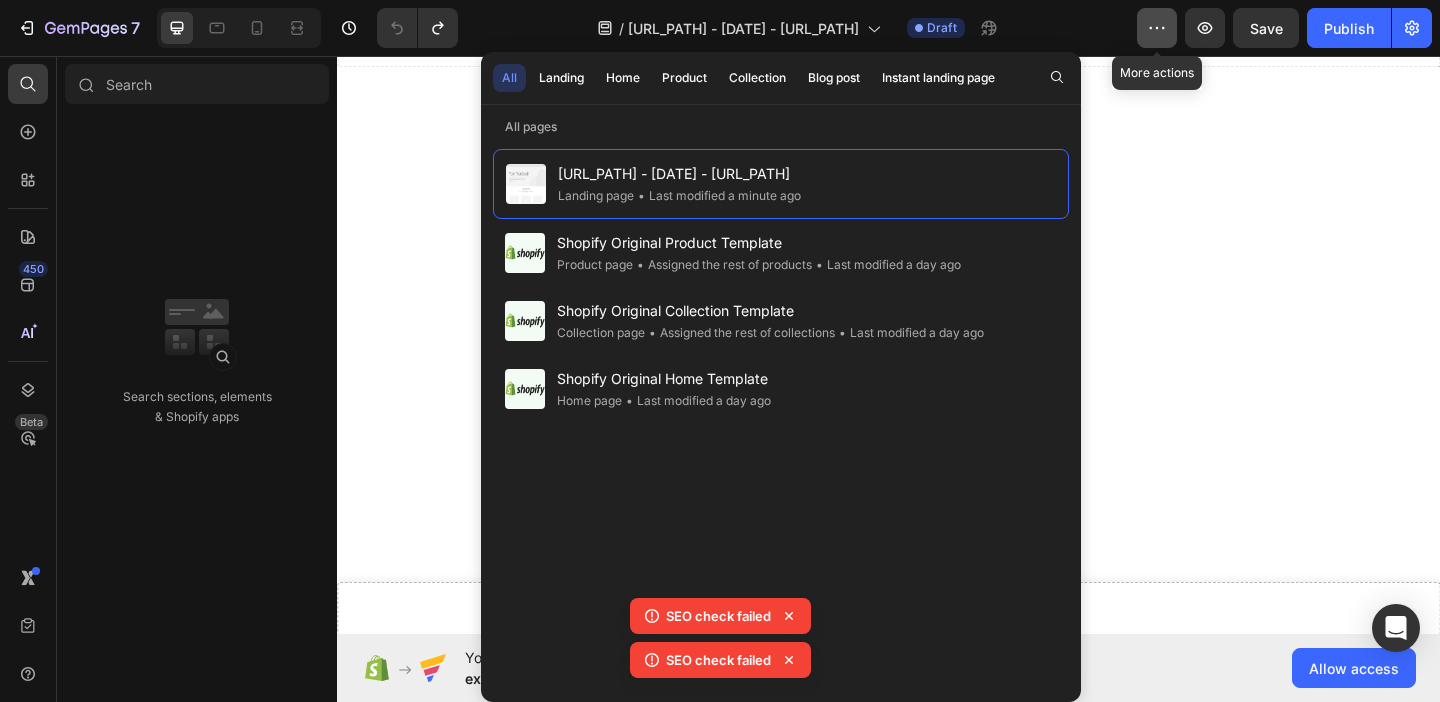 click 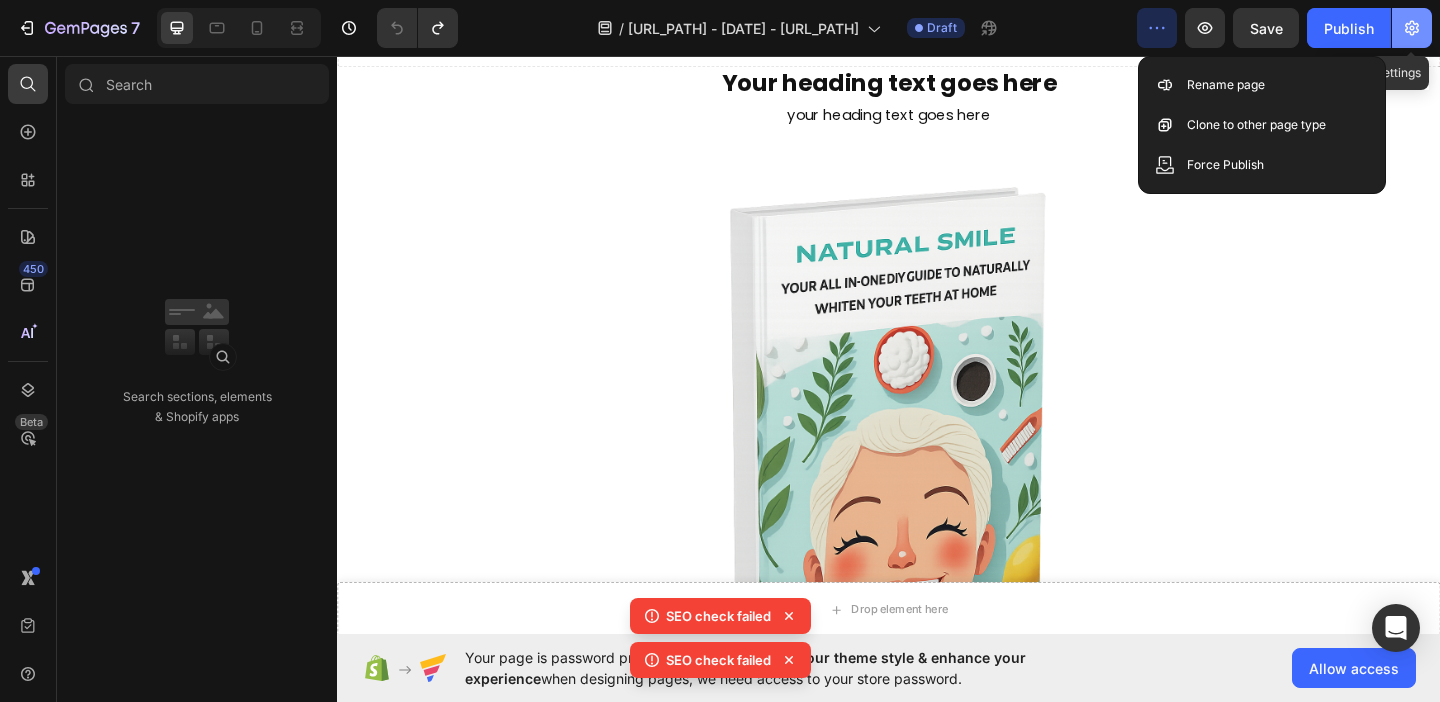 click 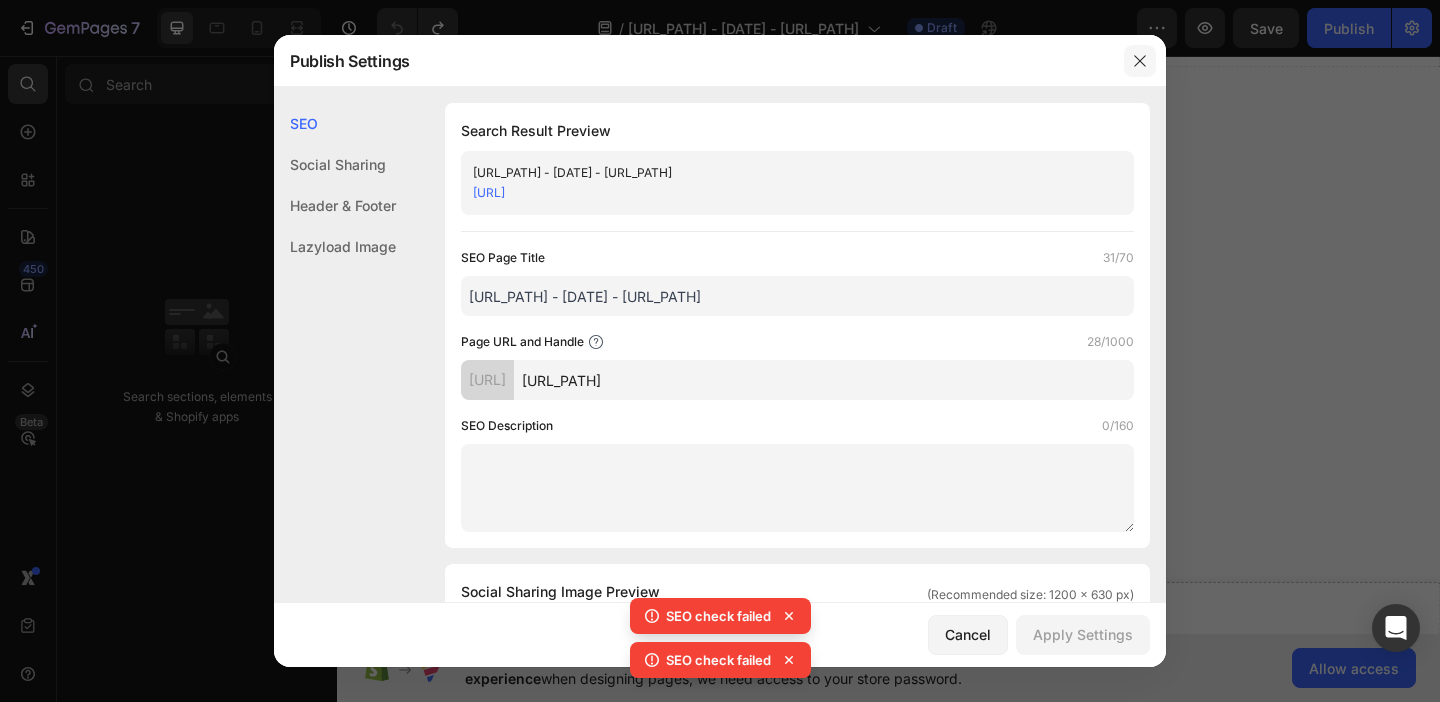 click 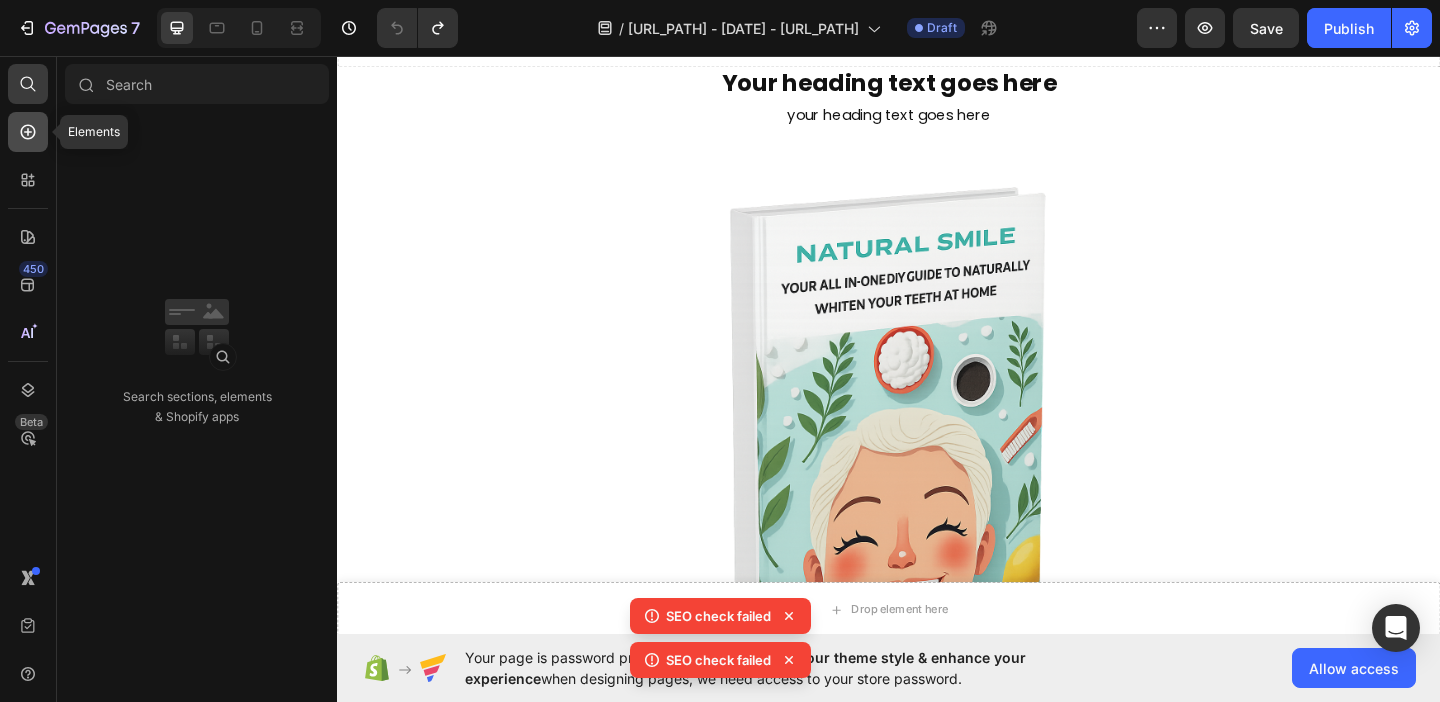 click 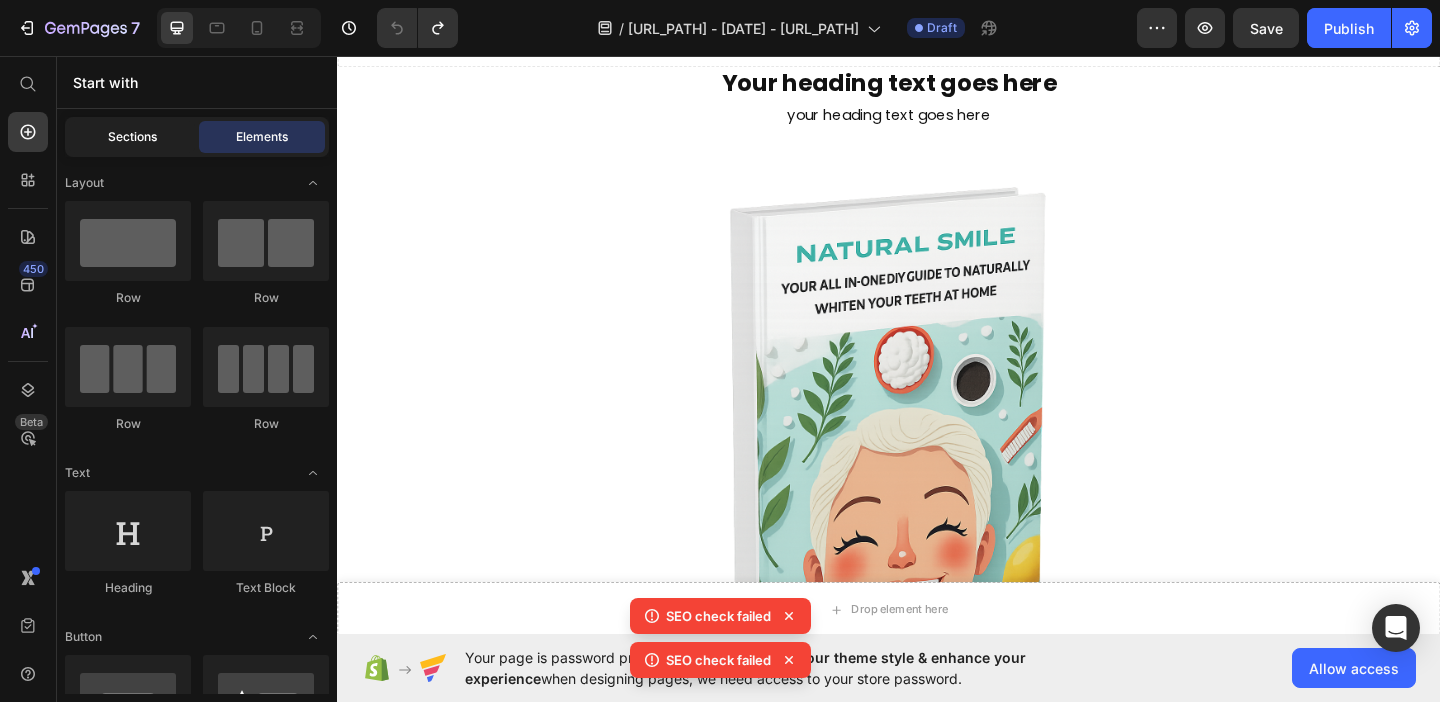 click on "Sections" at bounding box center [132, 137] 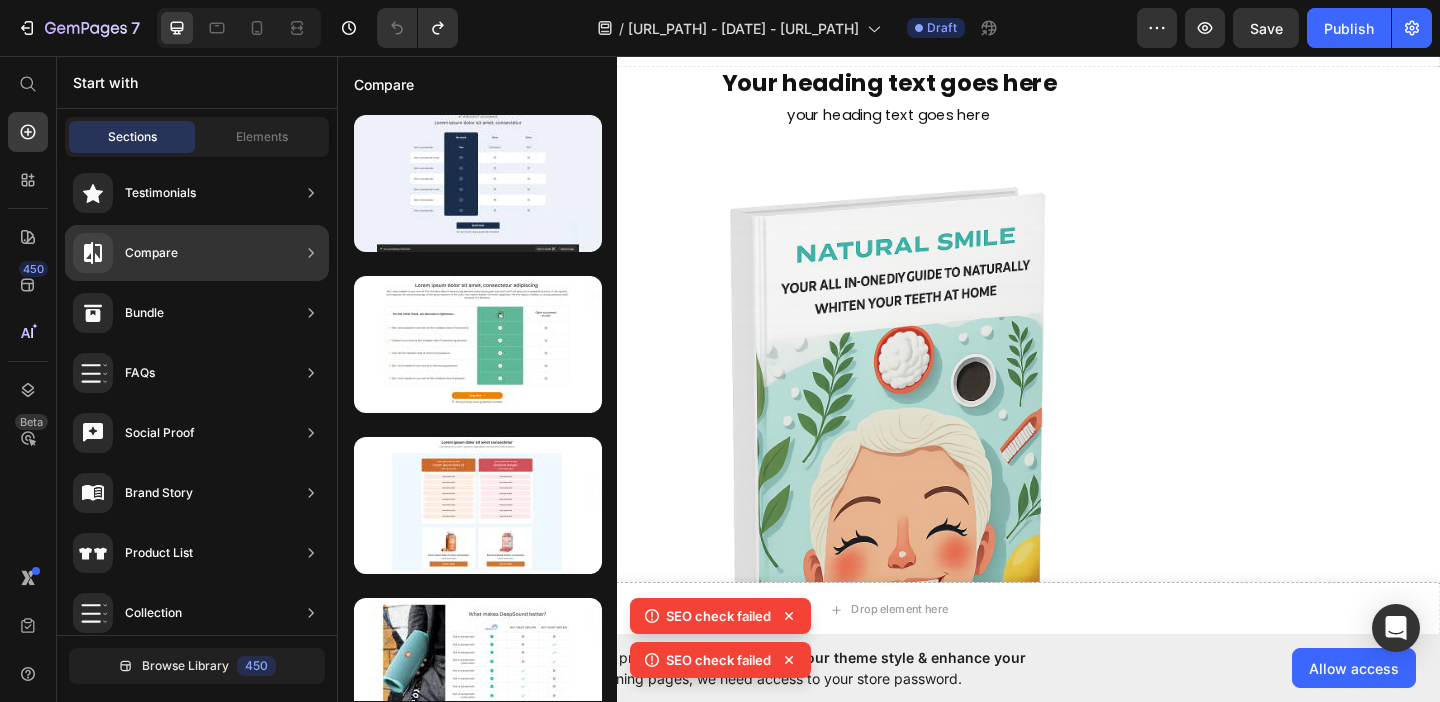 scroll, scrollTop: 0, scrollLeft: 0, axis: both 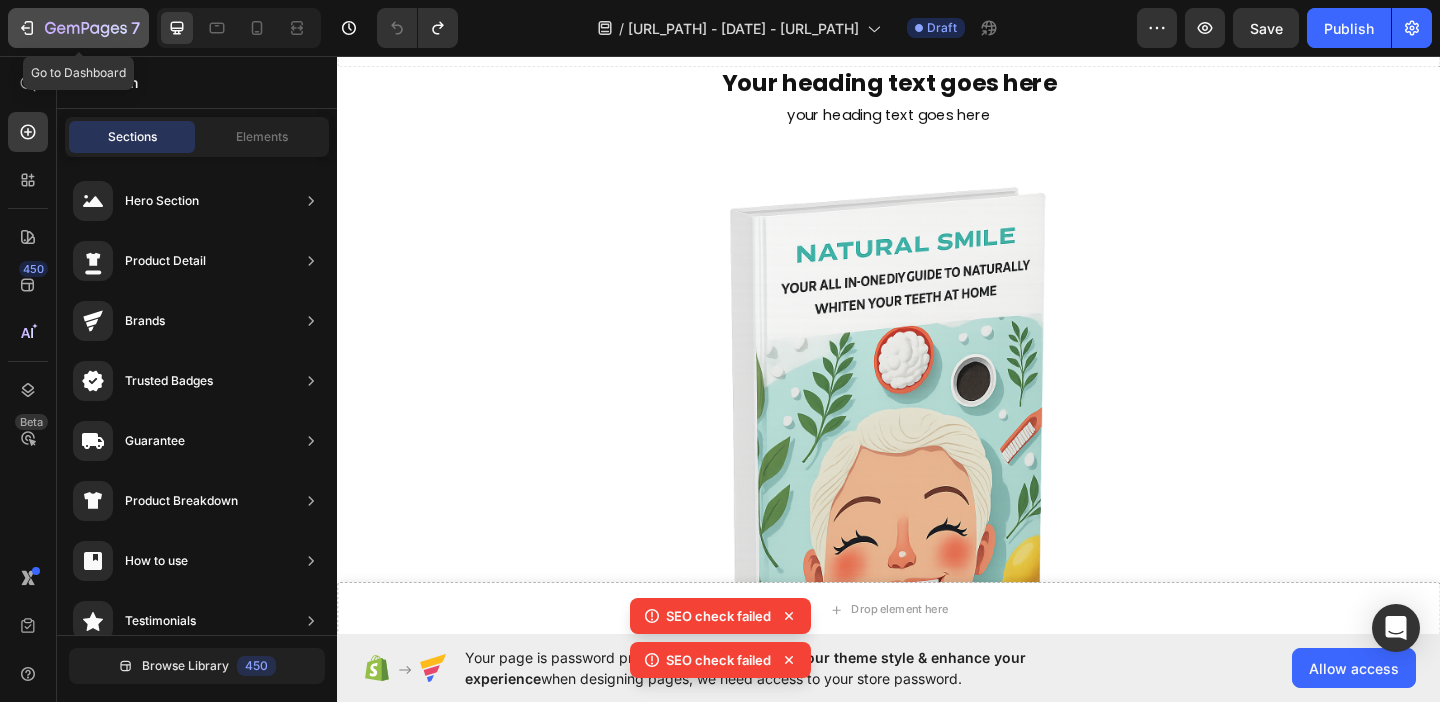 click 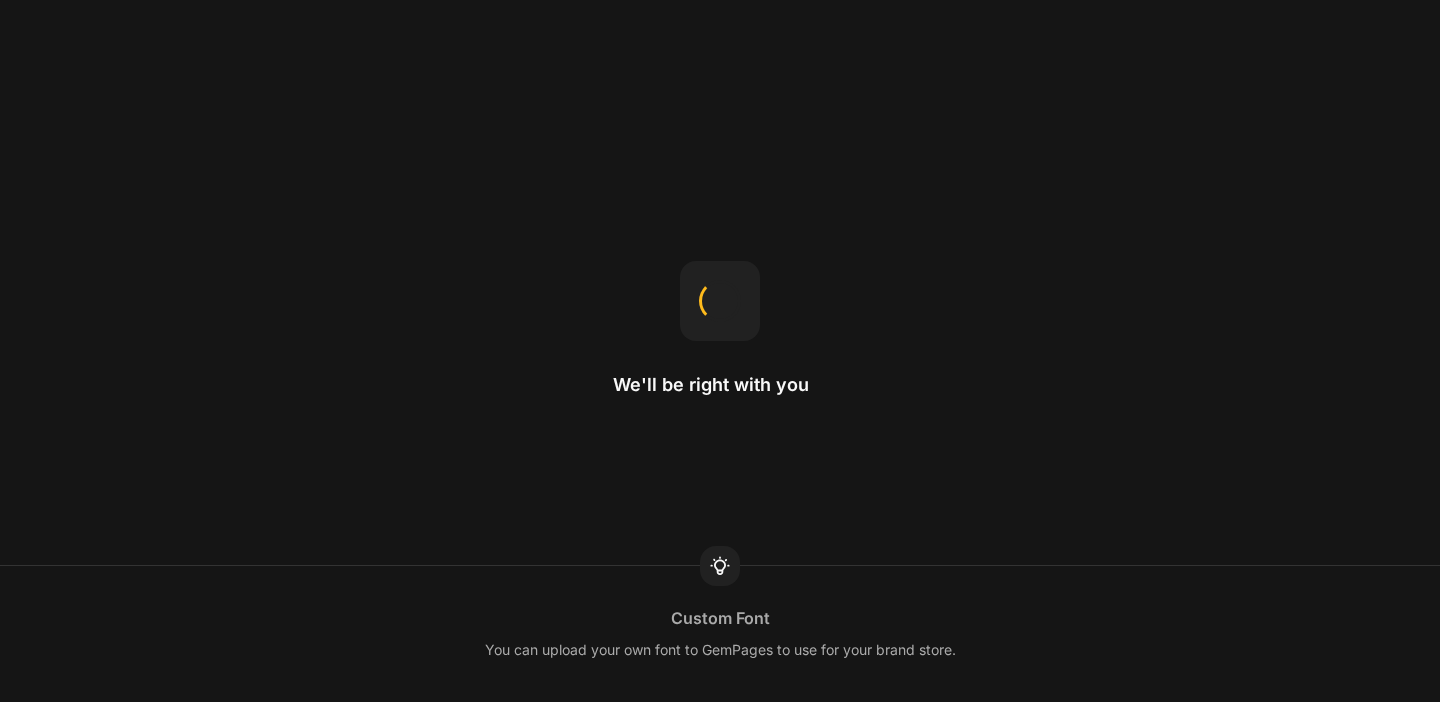 scroll, scrollTop: 0, scrollLeft: 0, axis: both 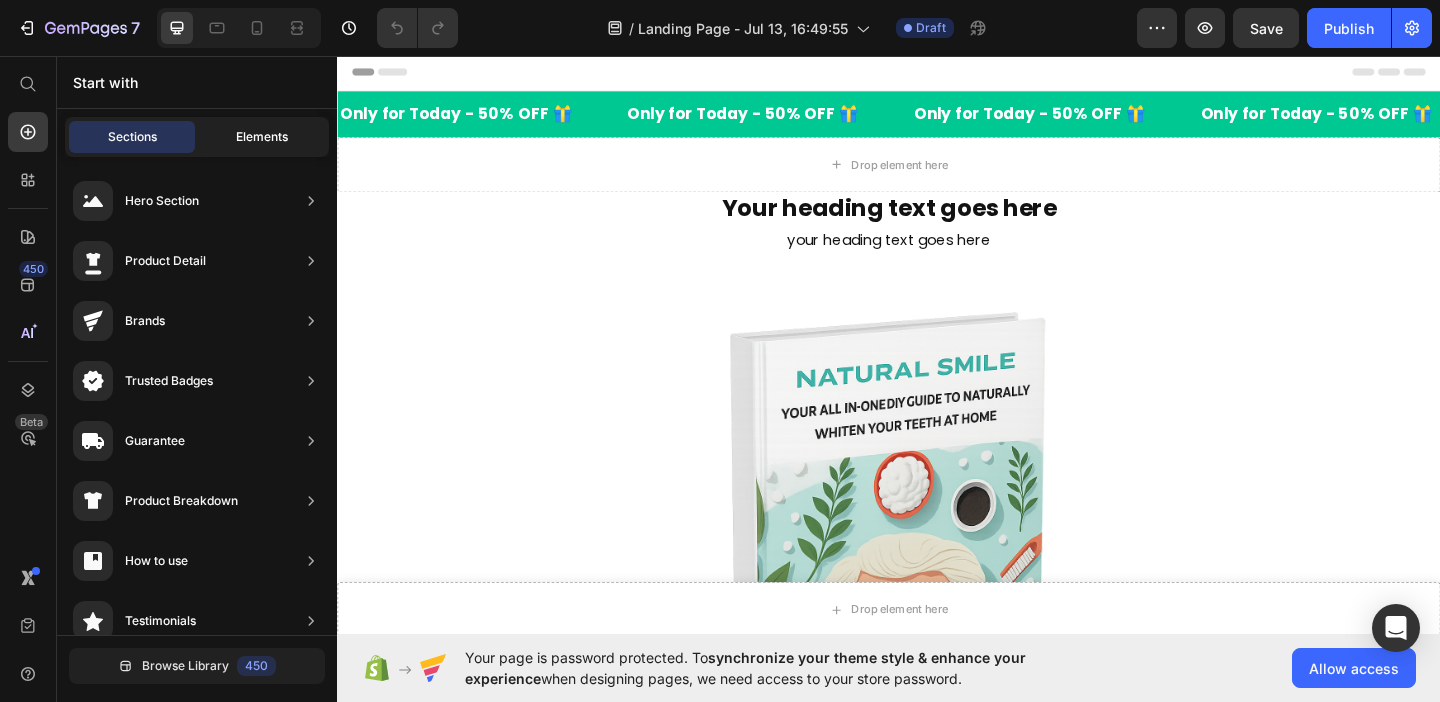 click on "Elements" at bounding box center (262, 137) 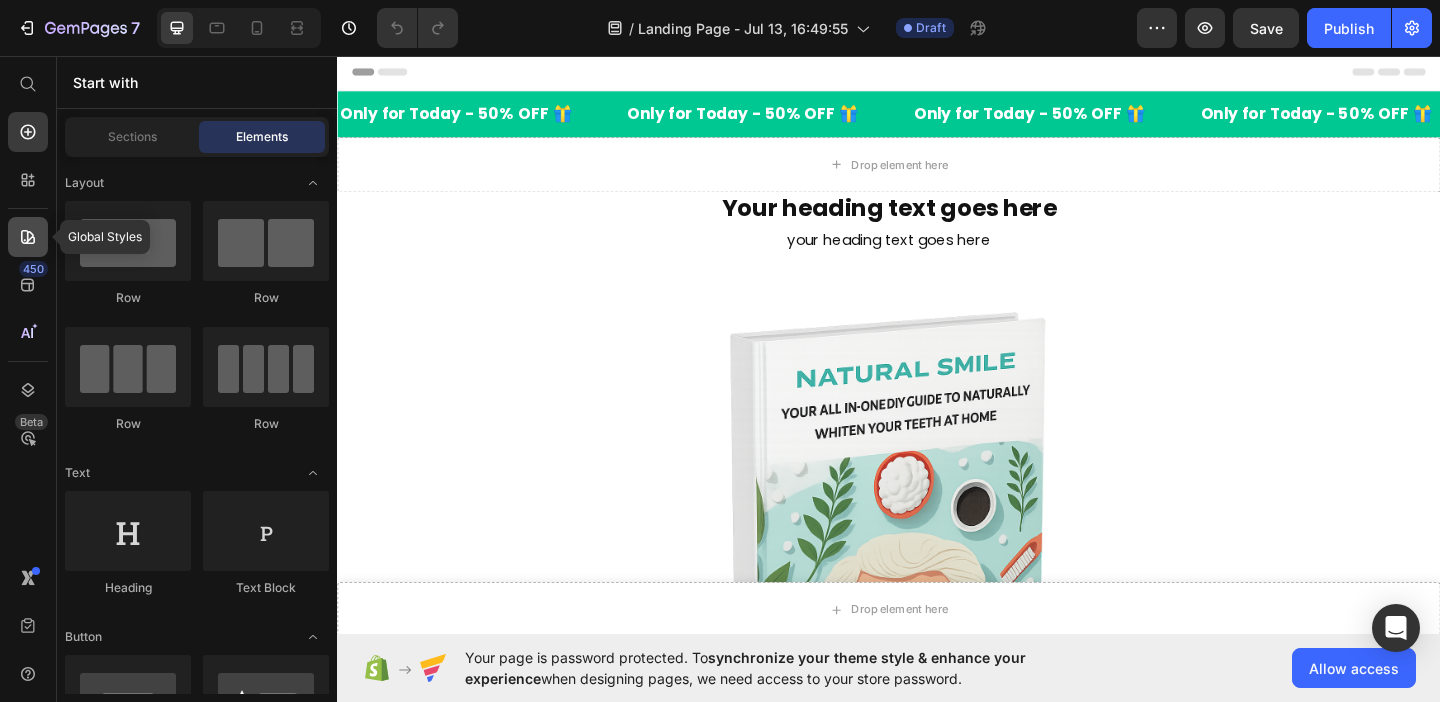 click 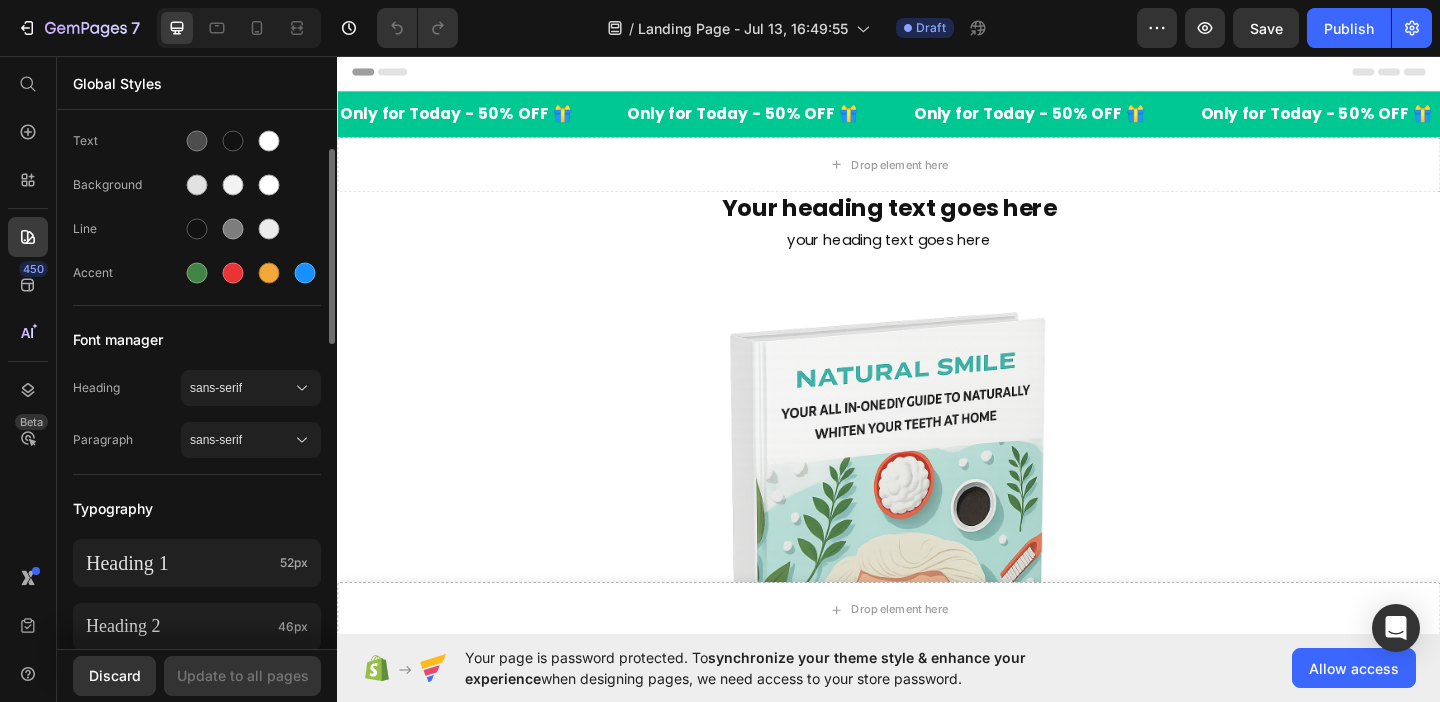 scroll, scrollTop: 163, scrollLeft: 0, axis: vertical 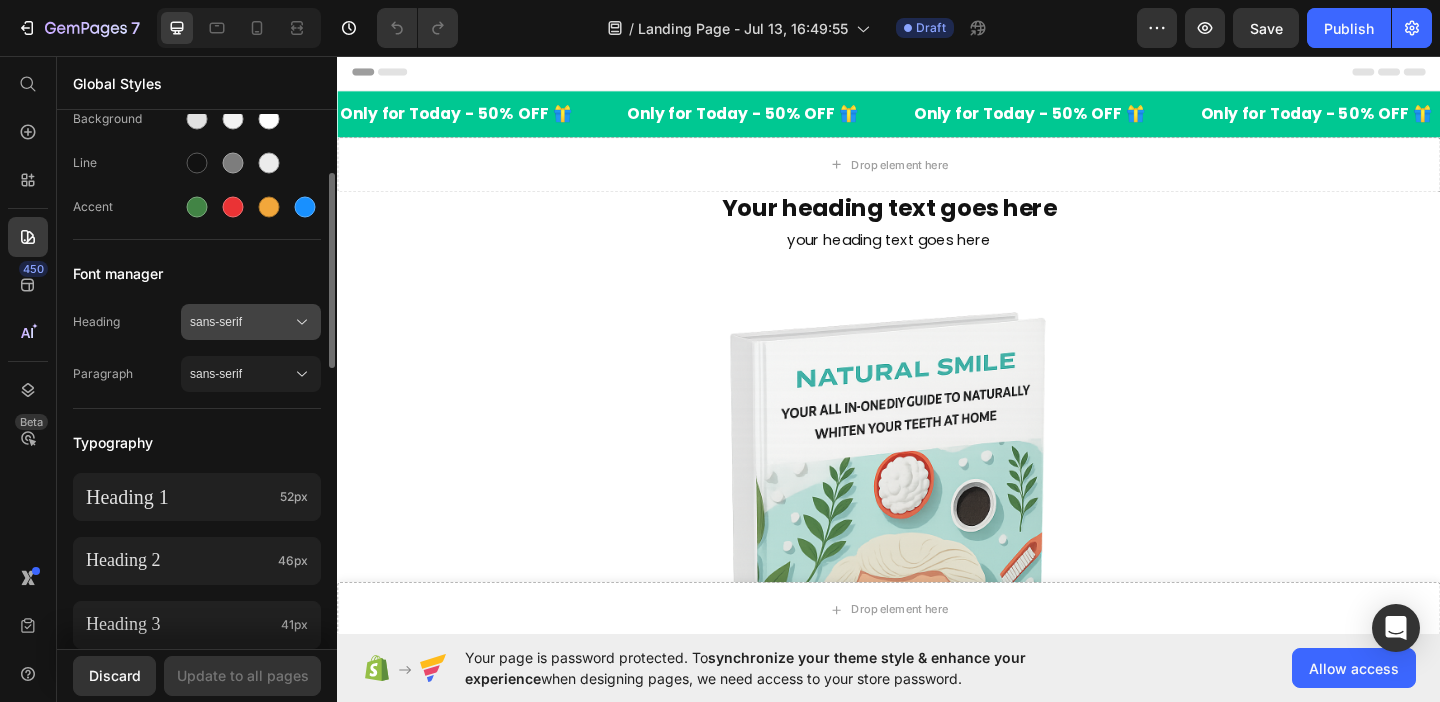 click on "sans-serif" at bounding box center (241, 322) 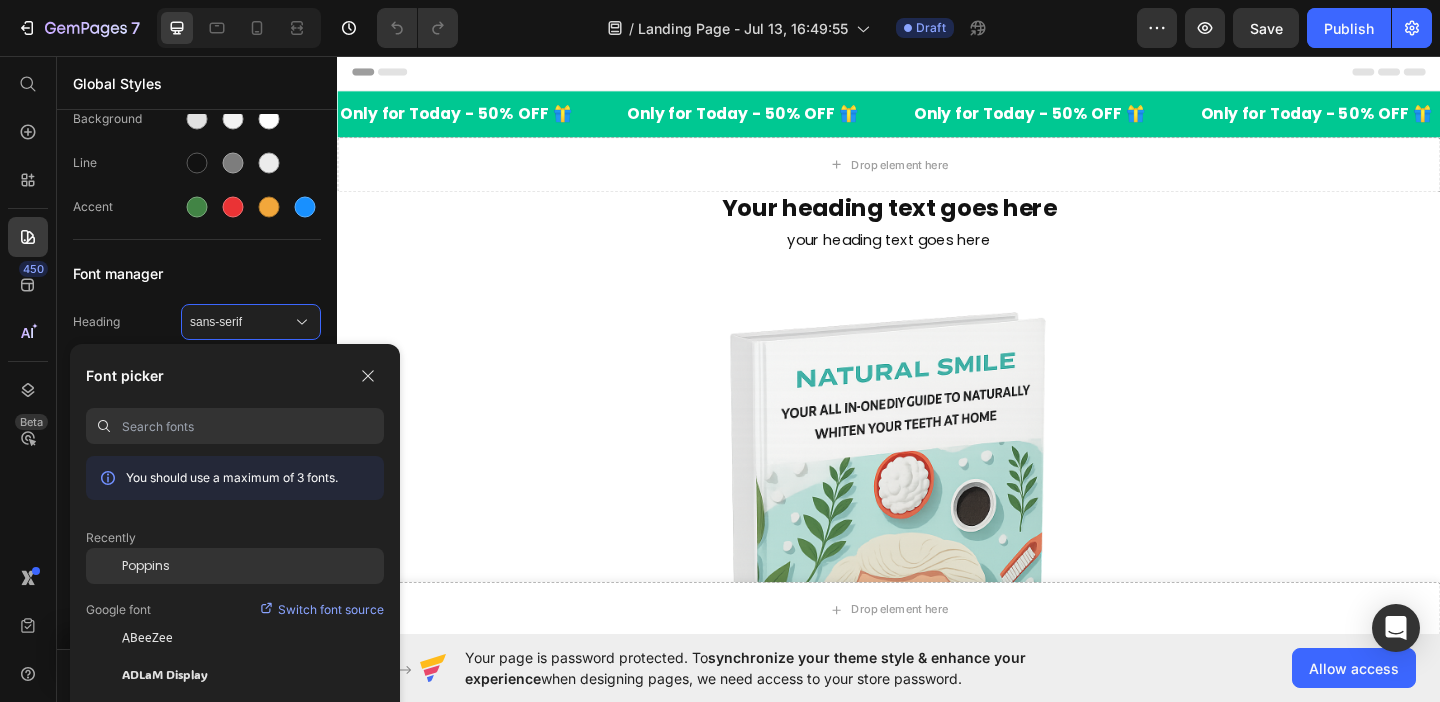 click on "Poppins" 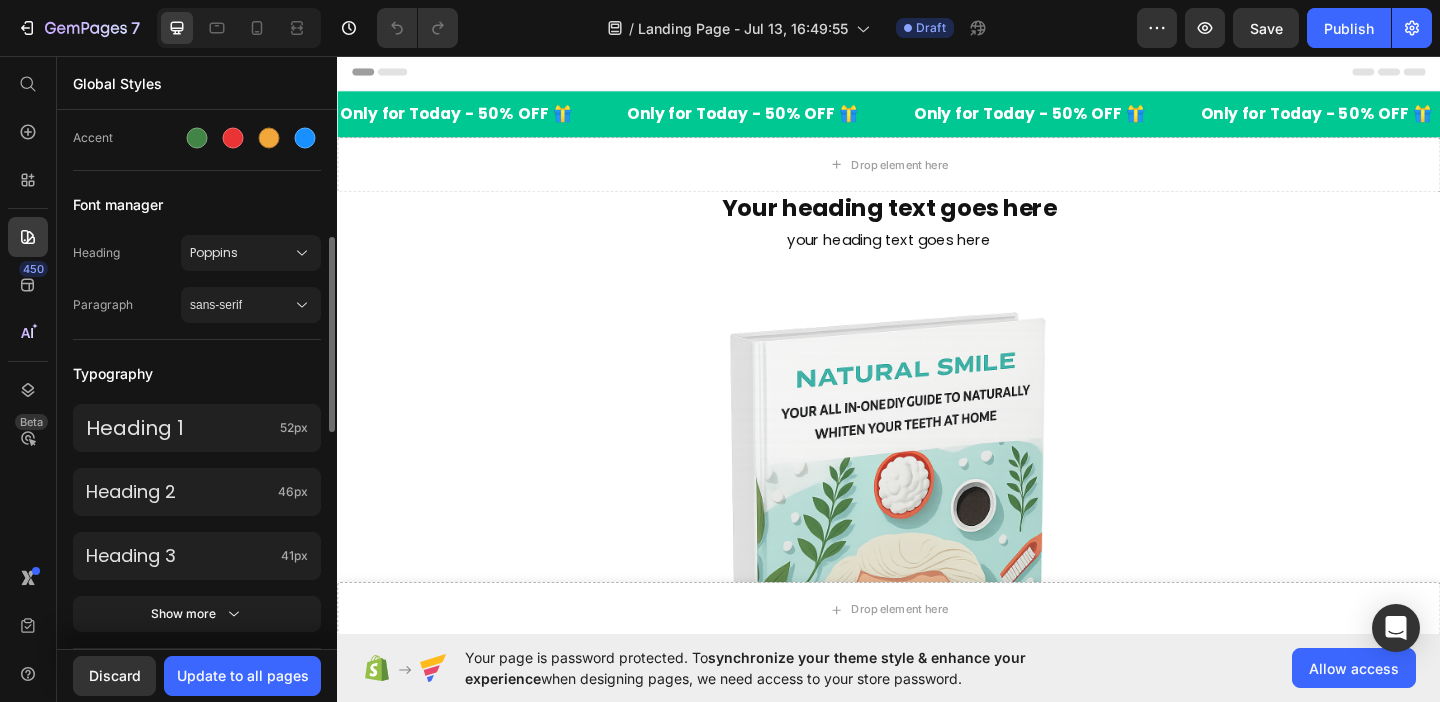 scroll, scrollTop: 269, scrollLeft: 0, axis: vertical 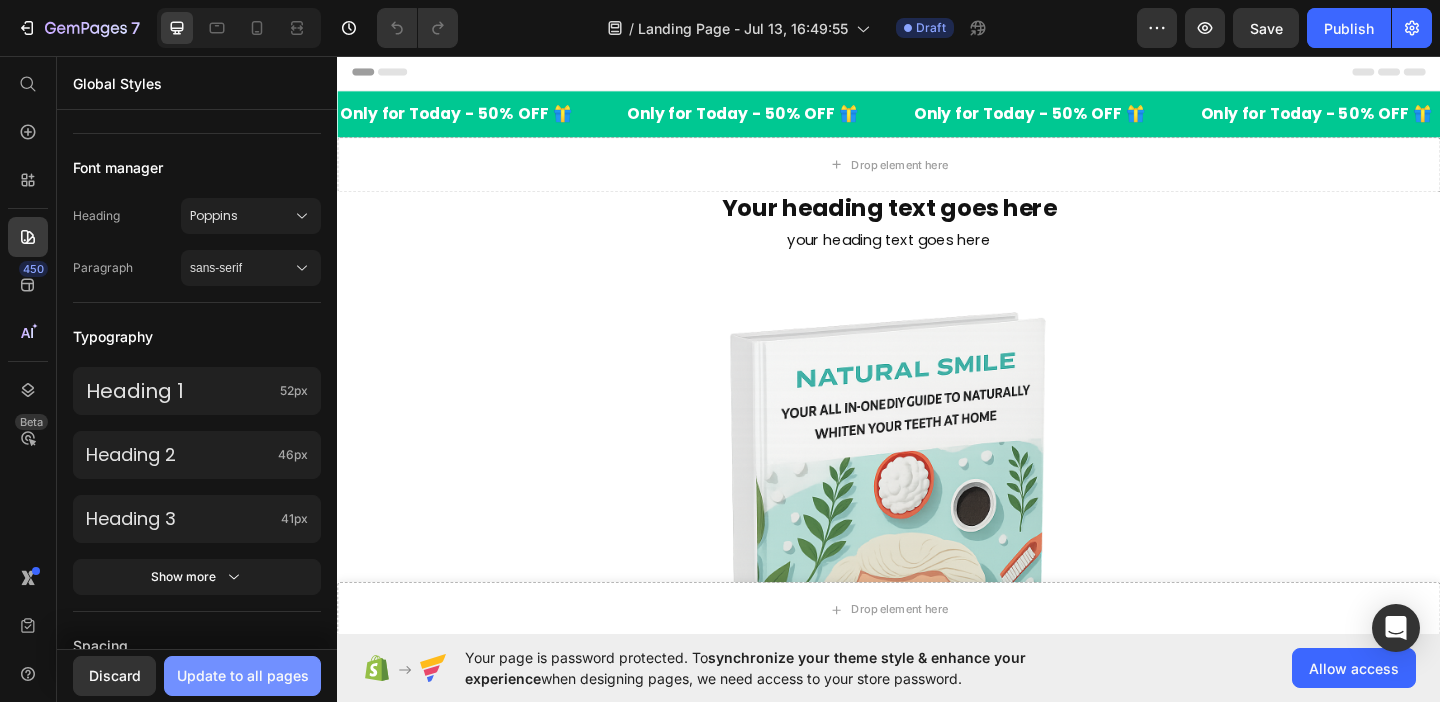 click on "Update to all pages" at bounding box center (243, 675) 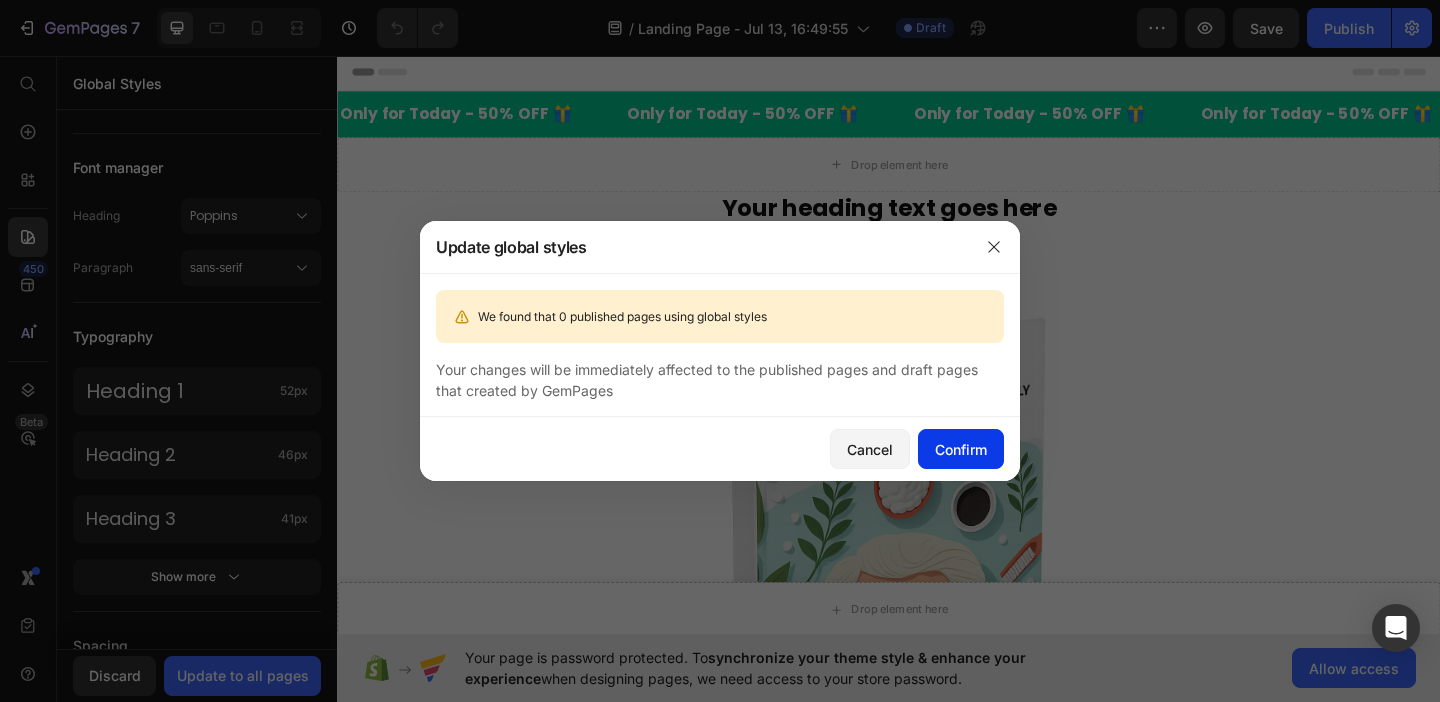 click on "Confirm" at bounding box center (961, 449) 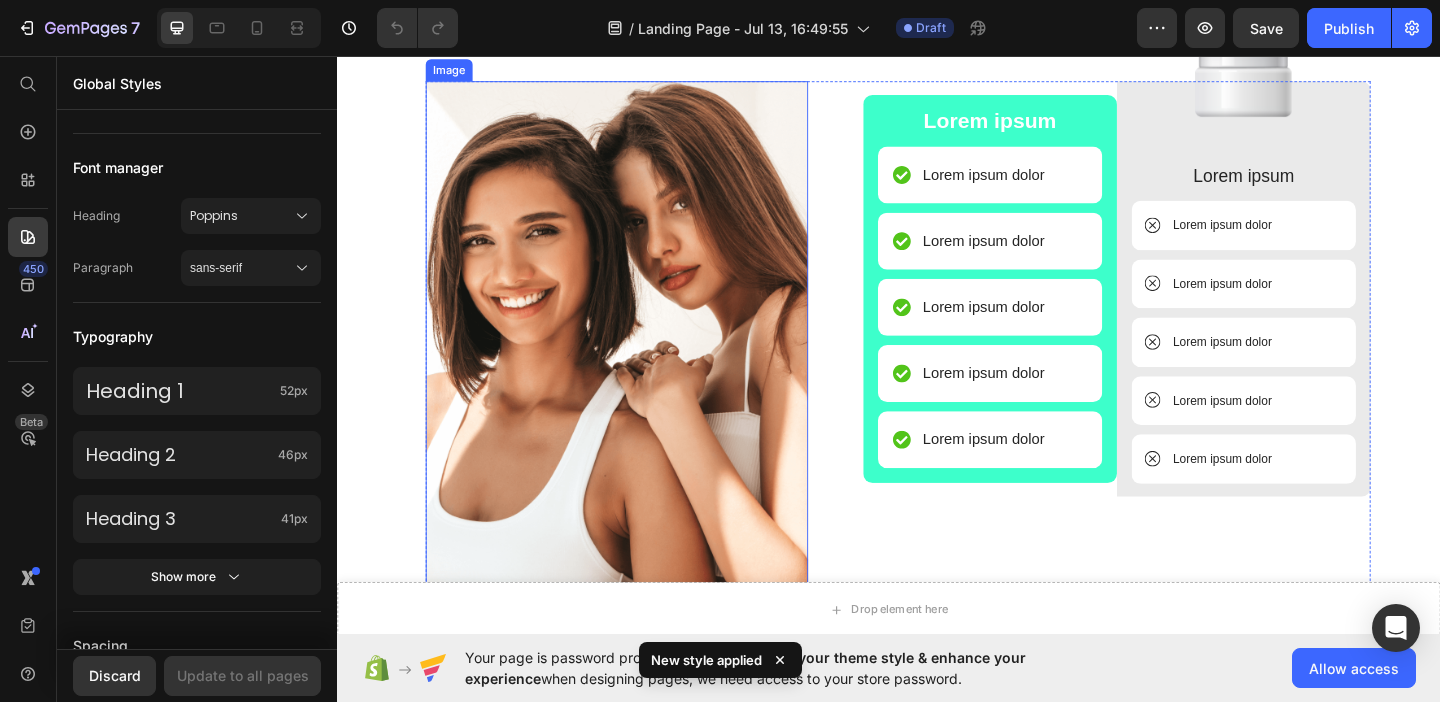 scroll, scrollTop: 1828, scrollLeft: 0, axis: vertical 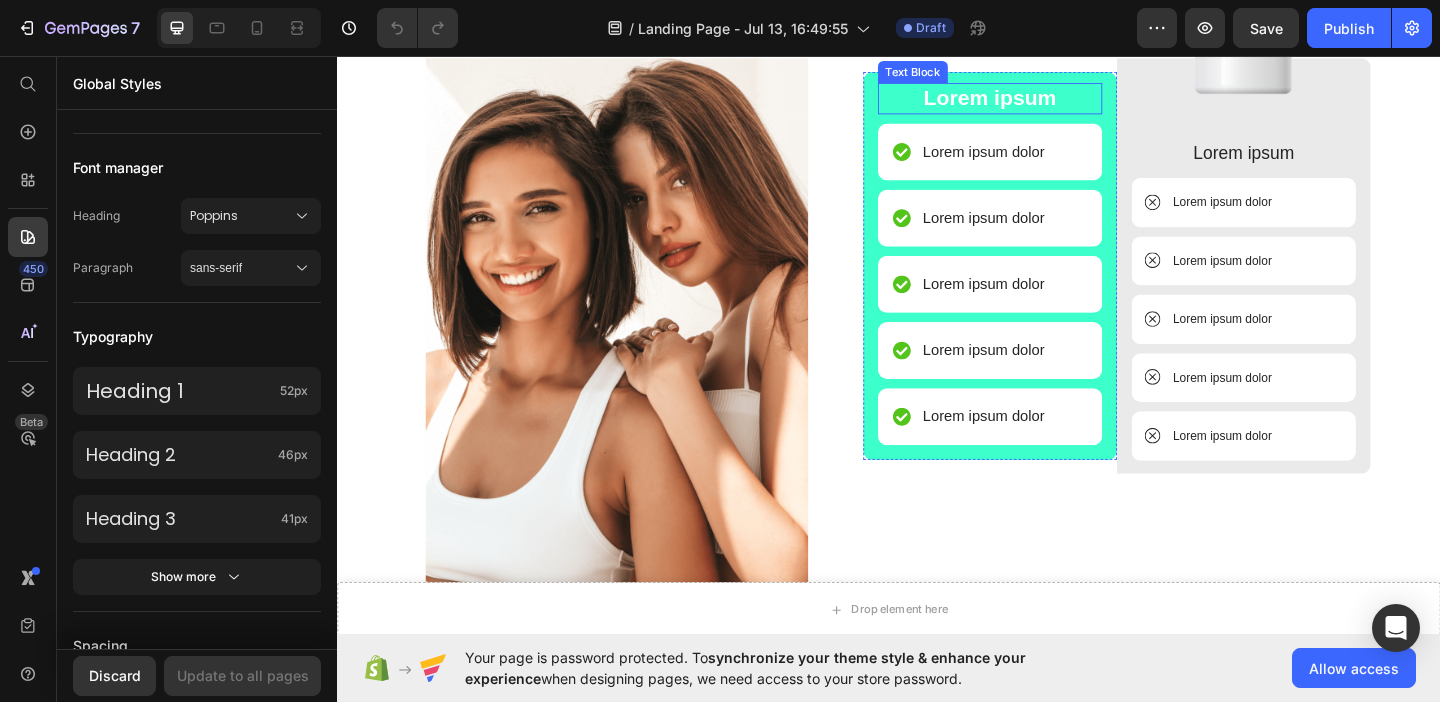 click on "Lorem ipsum" at bounding box center [1047, 102] 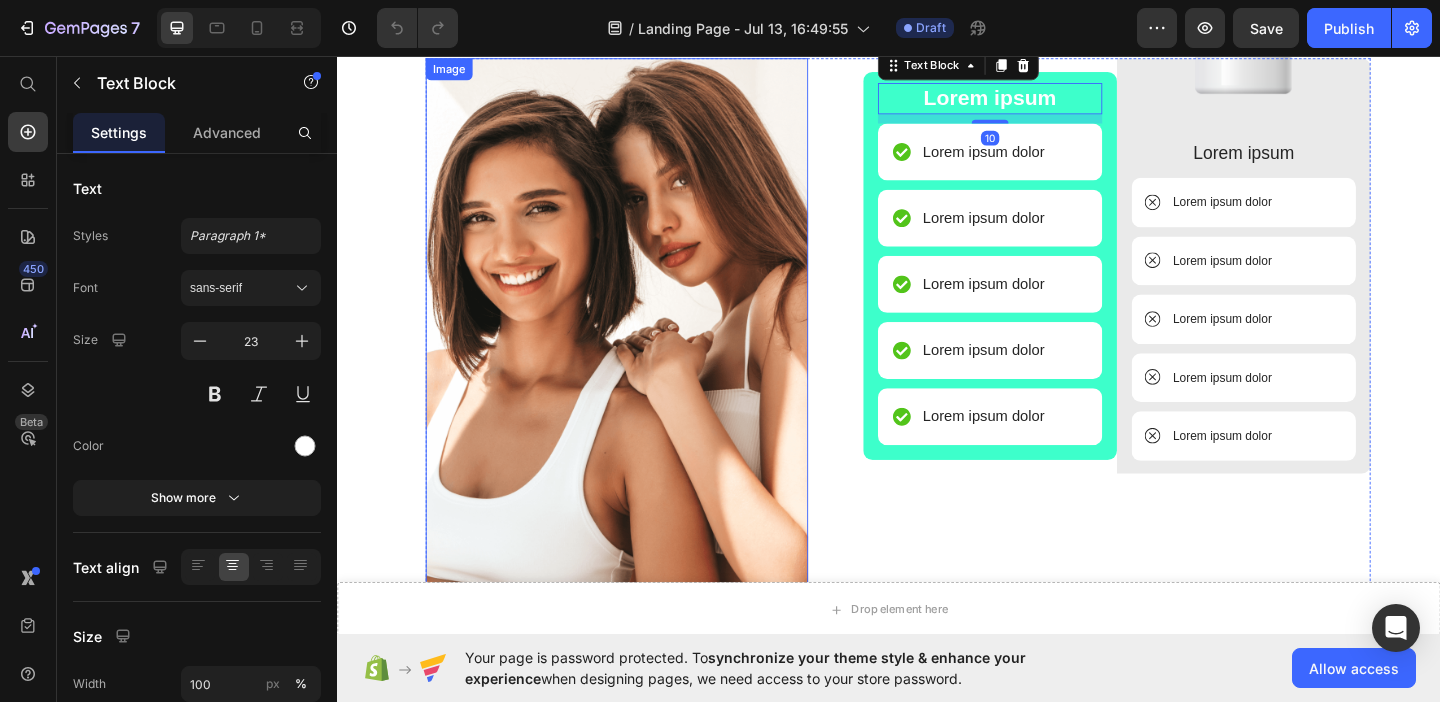 scroll, scrollTop: 1652, scrollLeft: 0, axis: vertical 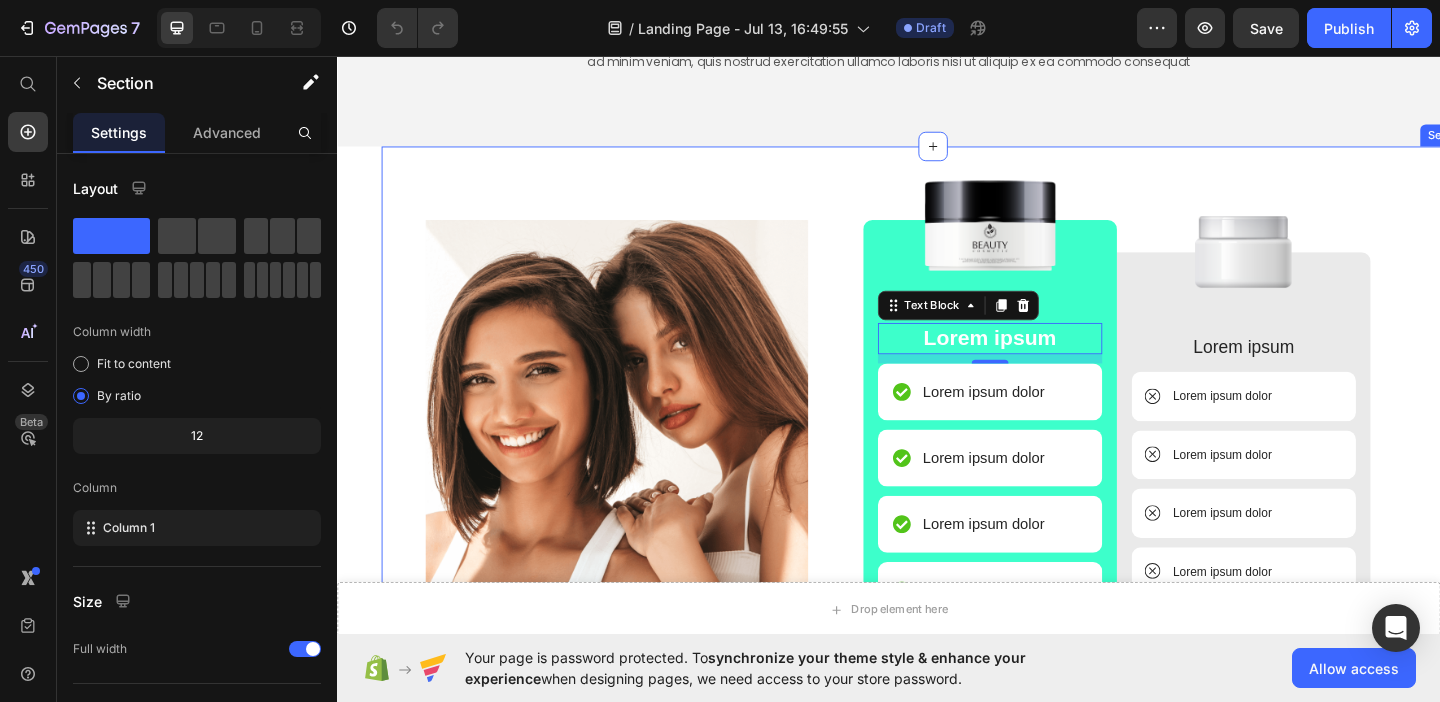 click on "Image Image Lorem ipsum Text Block   10 Lorem ipsum dolor Item List Lorem ipsum dolor Item List Lorem ipsum dolor Item List Lorem ipsum dolor Item List Lorem ipsum dolor Item List Row Image Lorem ipsum Text Block
Lorem ipsum dolor Item List
Lorem ipsum dolor Item List
Lorem ipsum dolor Item List
Lorem ipsum dolor Item List
Lorem ipsum dolor Item List Row Row Row
Shop Now Button 30-day money-back guarantee included  Text Block Row Section 9" at bounding box center [985, 589] 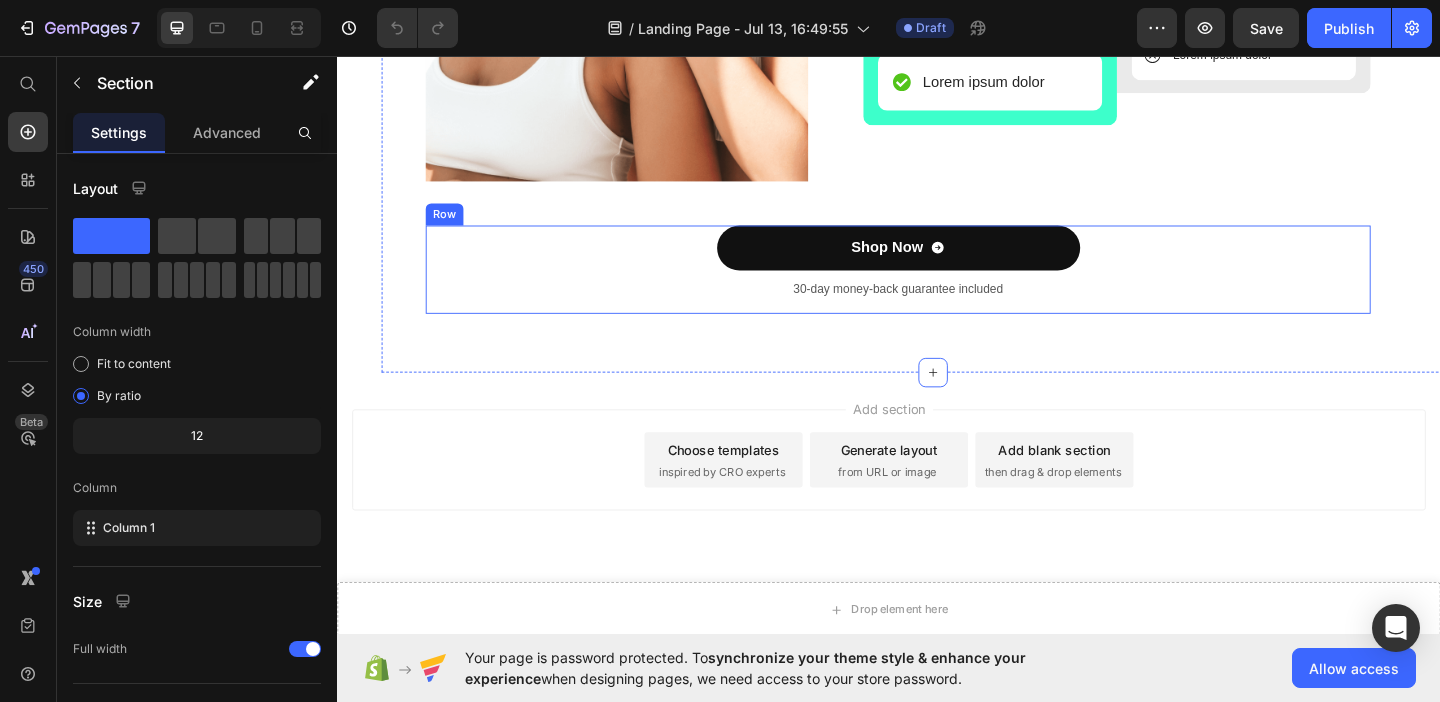 scroll, scrollTop: 2049, scrollLeft: 0, axis: vertical 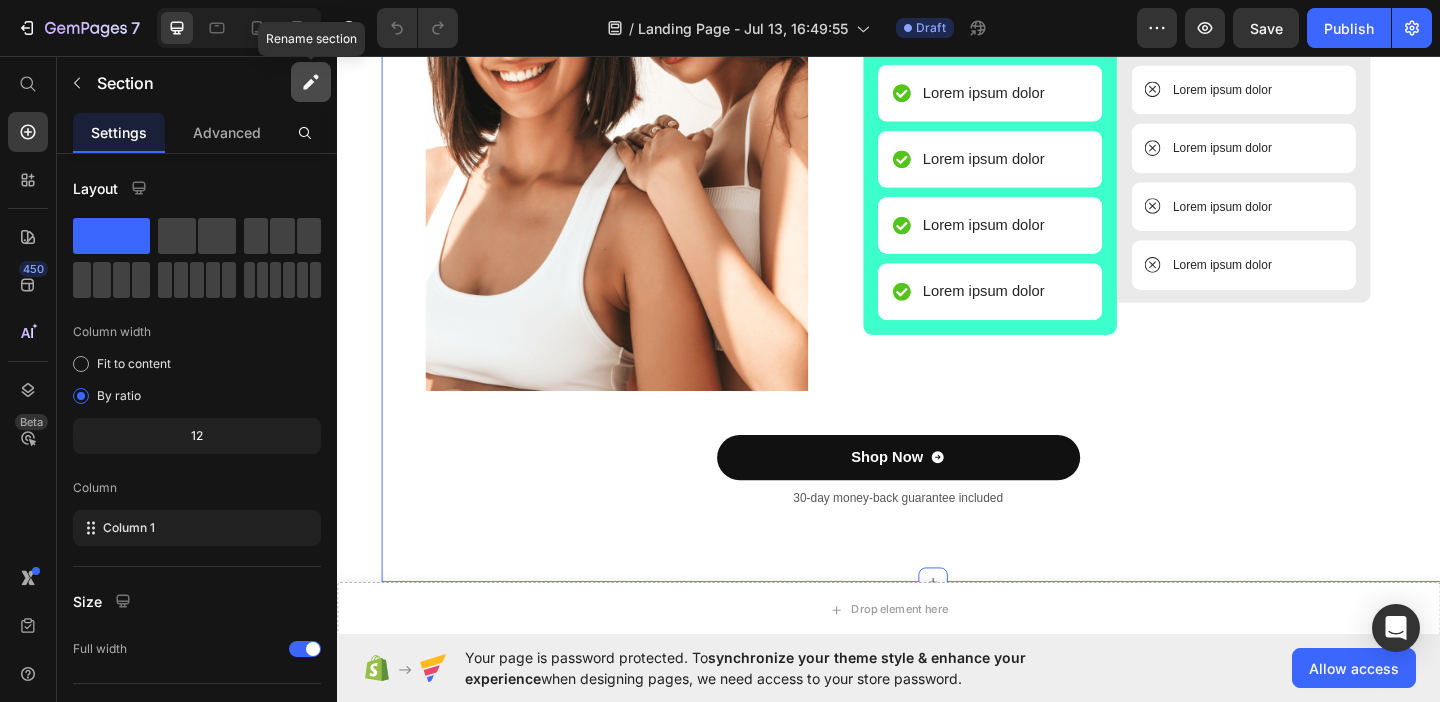click 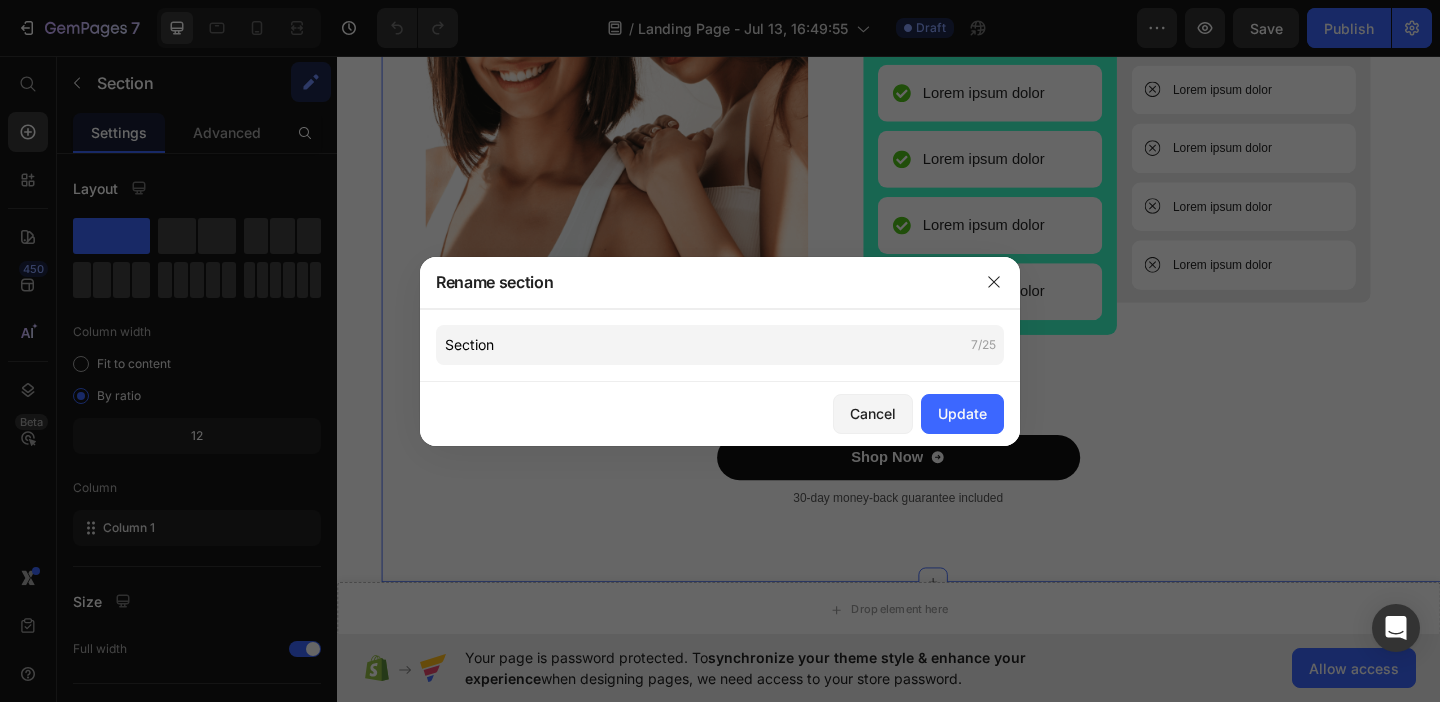 click at bounding box center [720, 351] 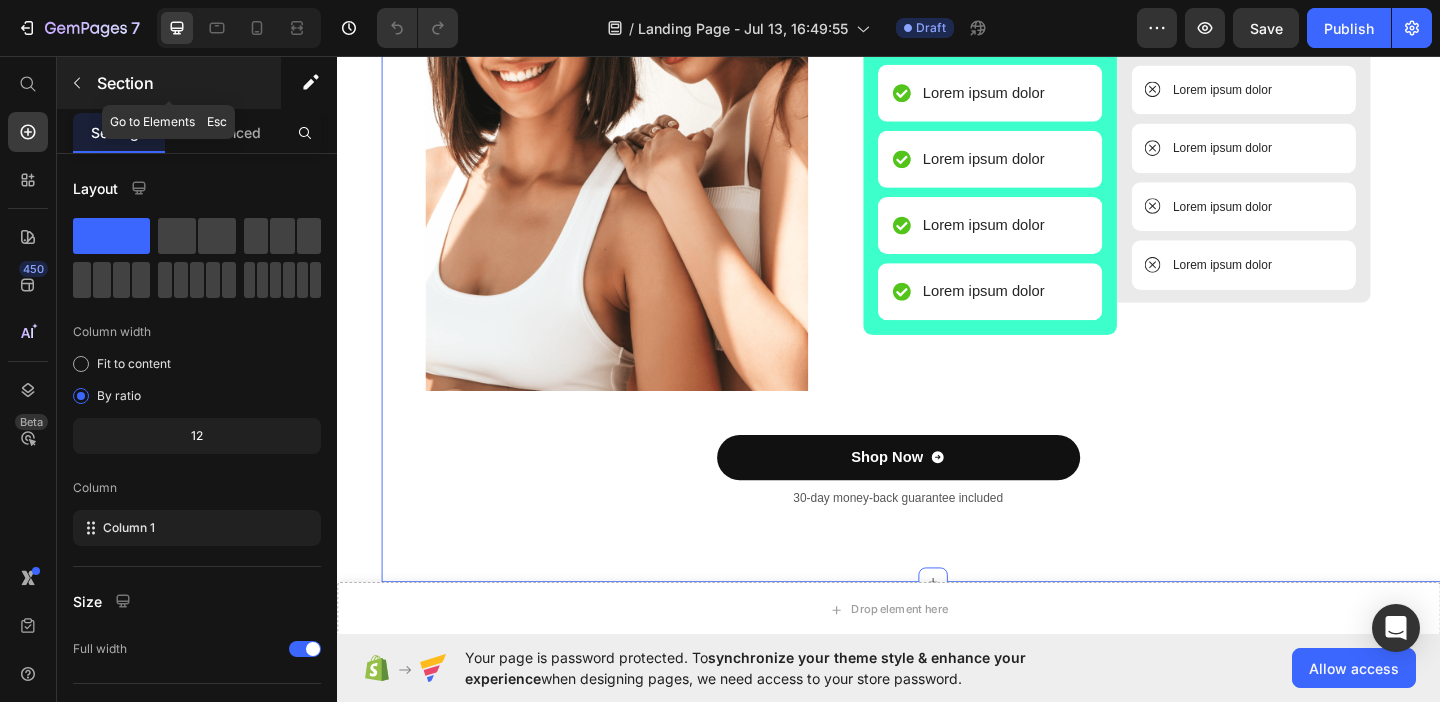 click at bounding box center [77, 83] 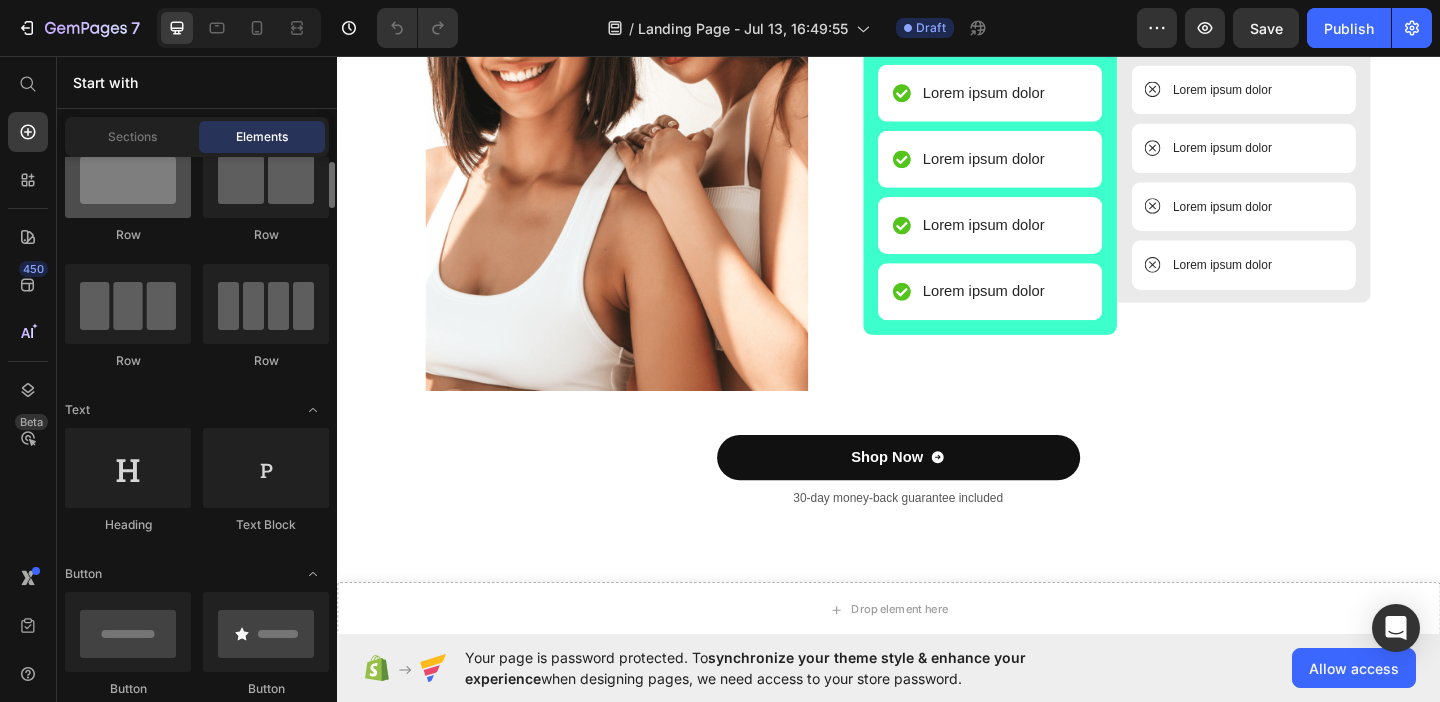 scroll, scrollTop: 0, scrollLeft: 0, axis: both 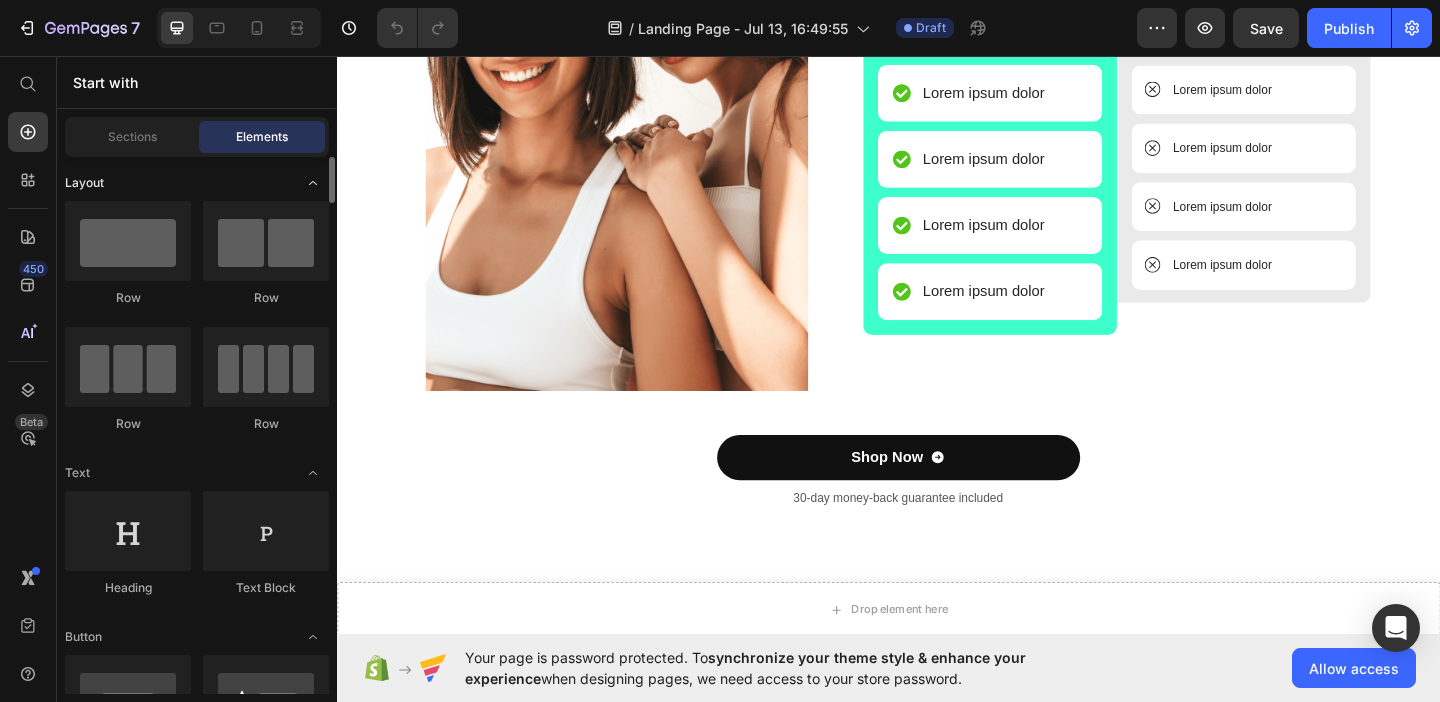 click 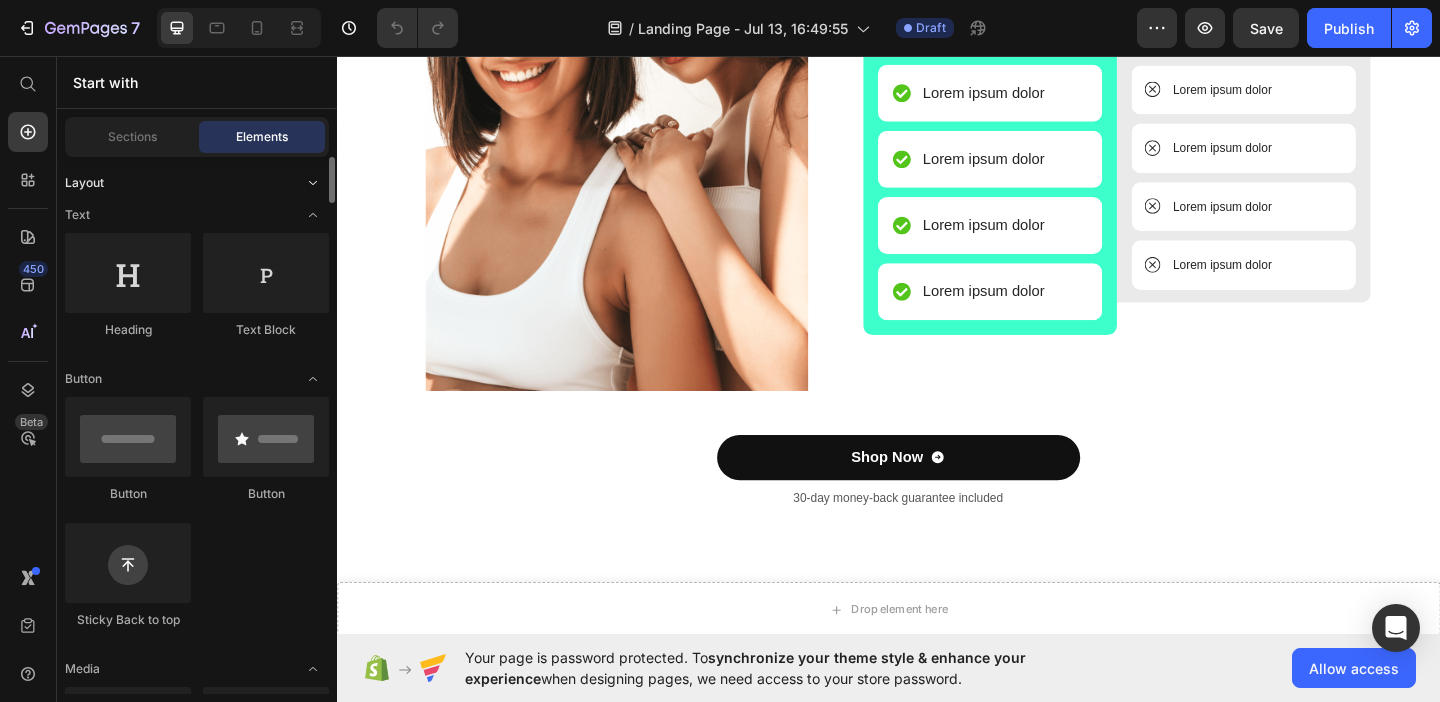 click 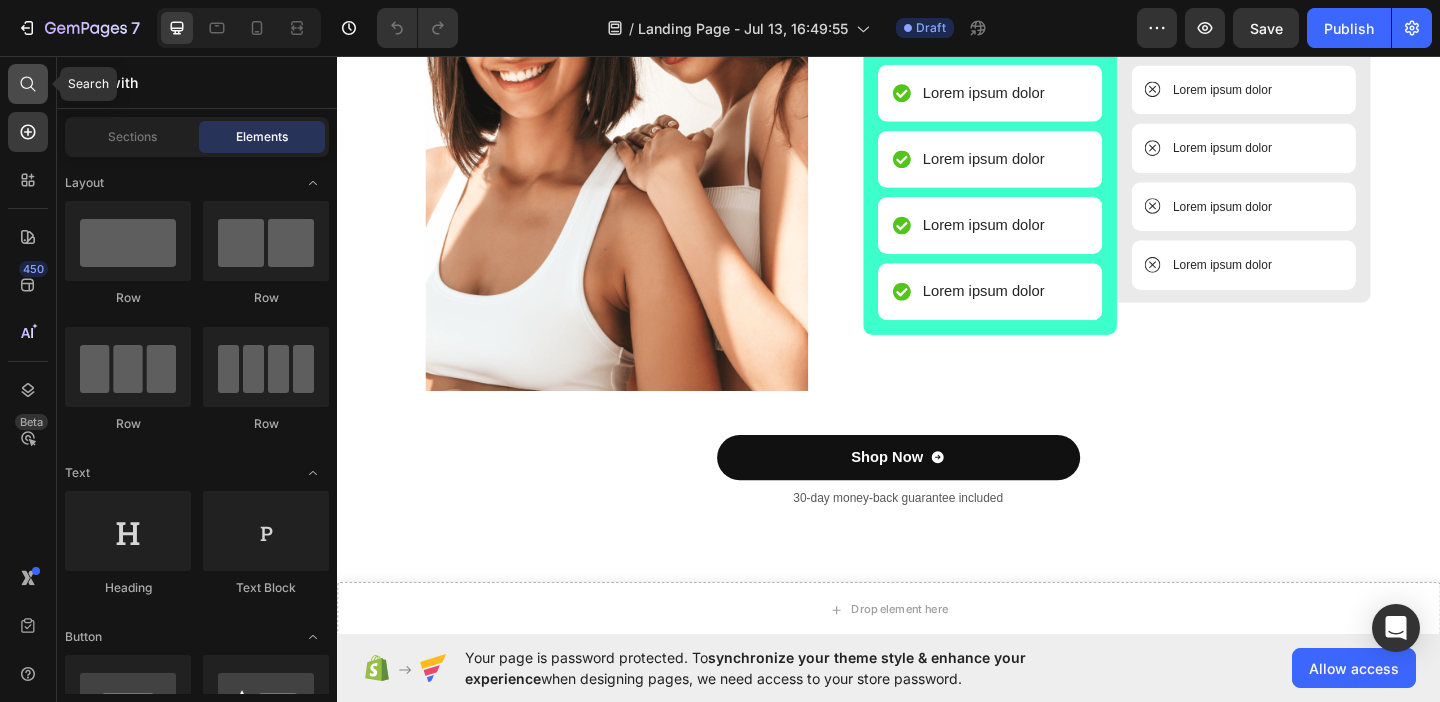 click 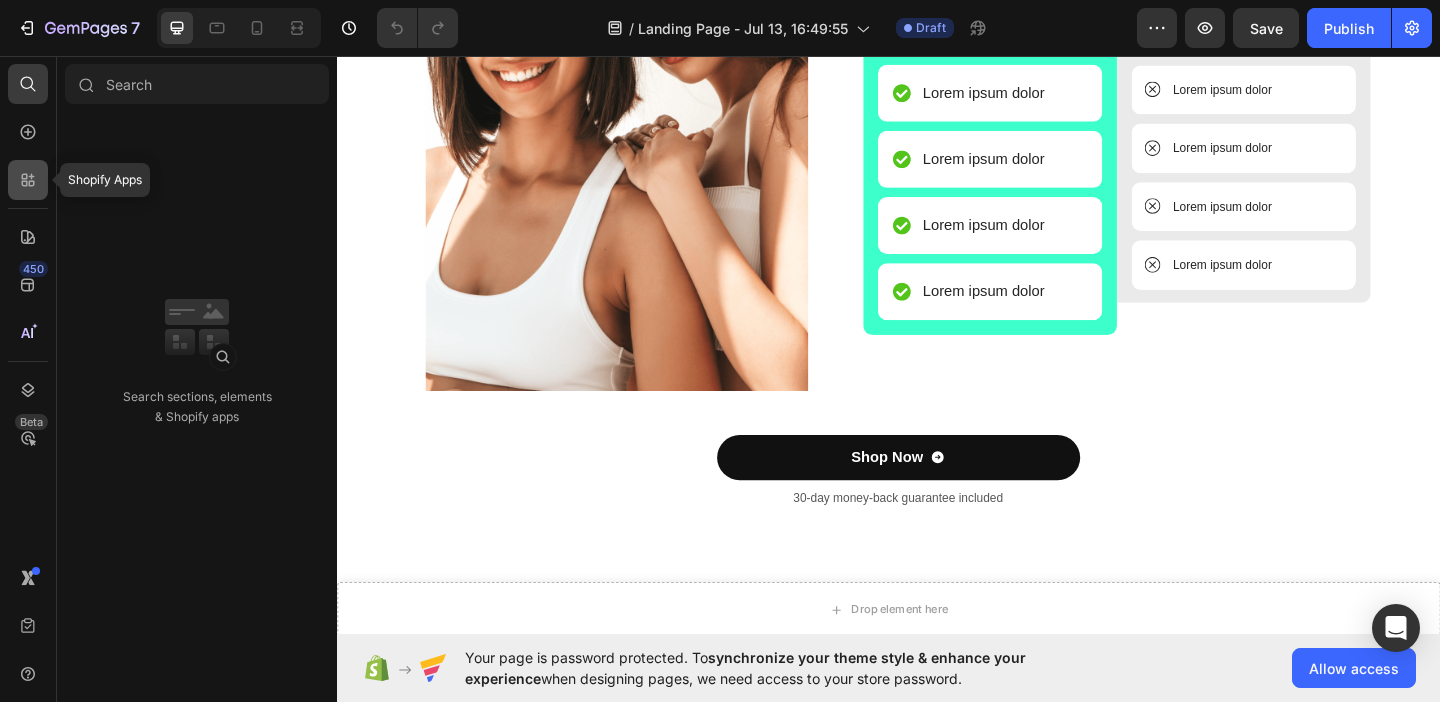 click 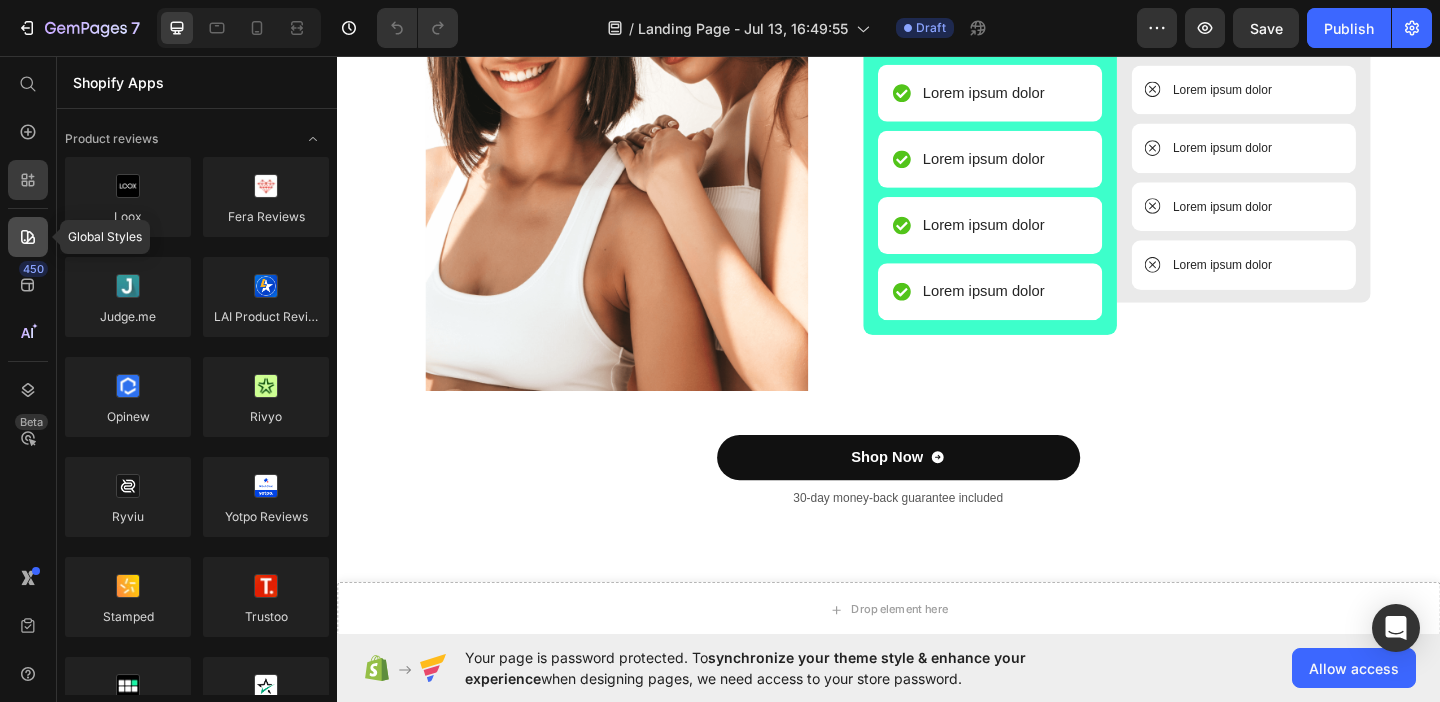 click 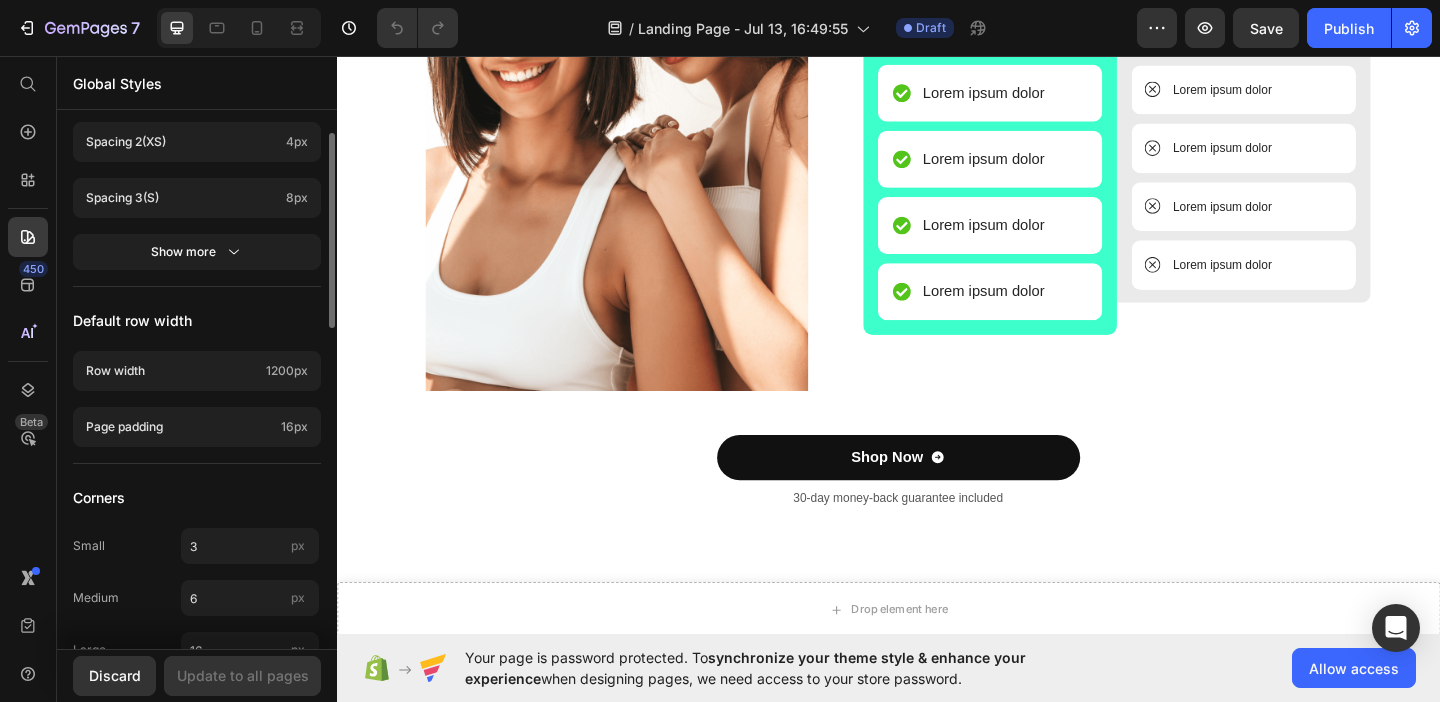 scroll, scrollTop: 930, scrollLeft: 0, axis: vertical 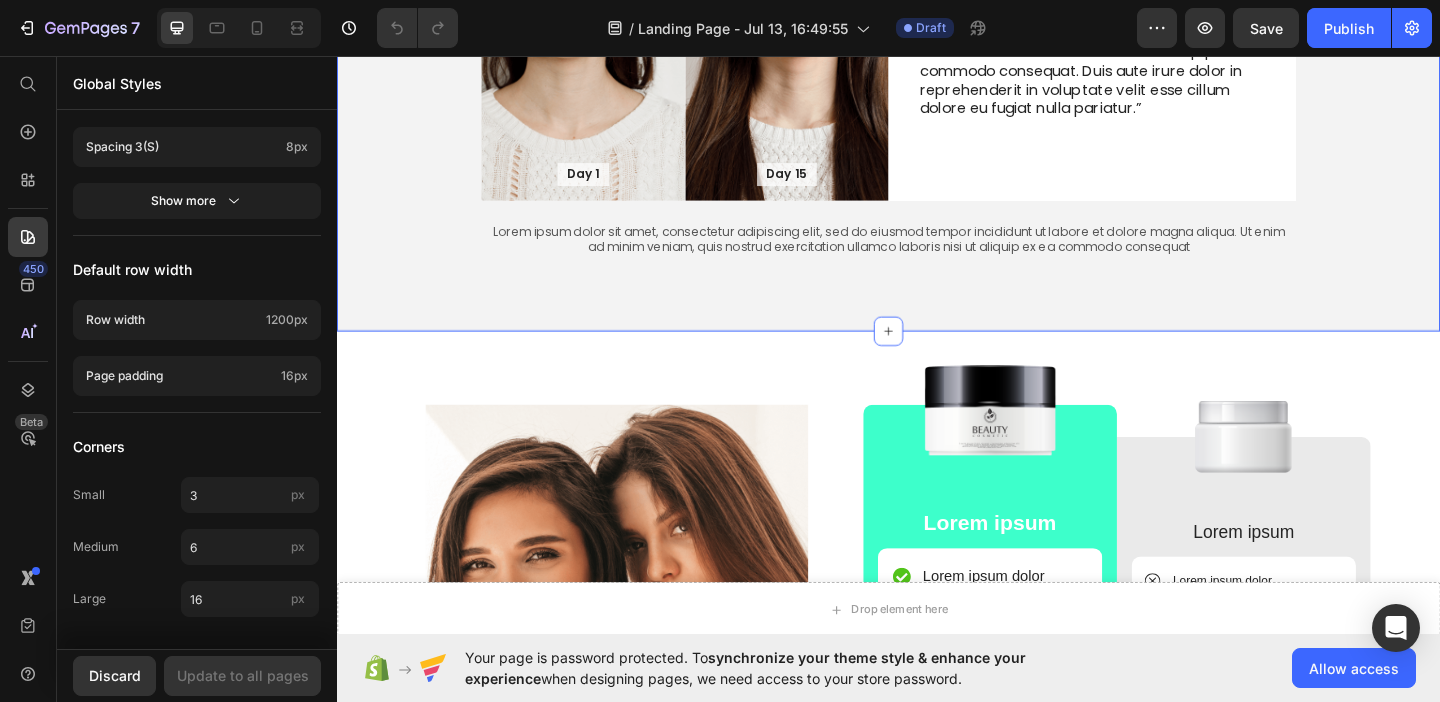click on "Image Image Lorem ipsum Text Block Lorem ipsum dolor Item List Lorem ipsum dolor Item List Lorem ipsum dolor Item List Lorem ipsum dolor Item List Lorem ipsum dolor Item List Row Image Lorem ipsum Text Block
Lorem ipsum dolor Item List
Lorem ipsum dolor Item List
Lorem ipsum dolor Item List
Lorem ipsum dolor Item List
Lorem ipsum dolor Item List Row Row Row
Shop Now Button 30-day money-back guarantee included  Text Block Row Section 9" at bounding box center [937, 790] 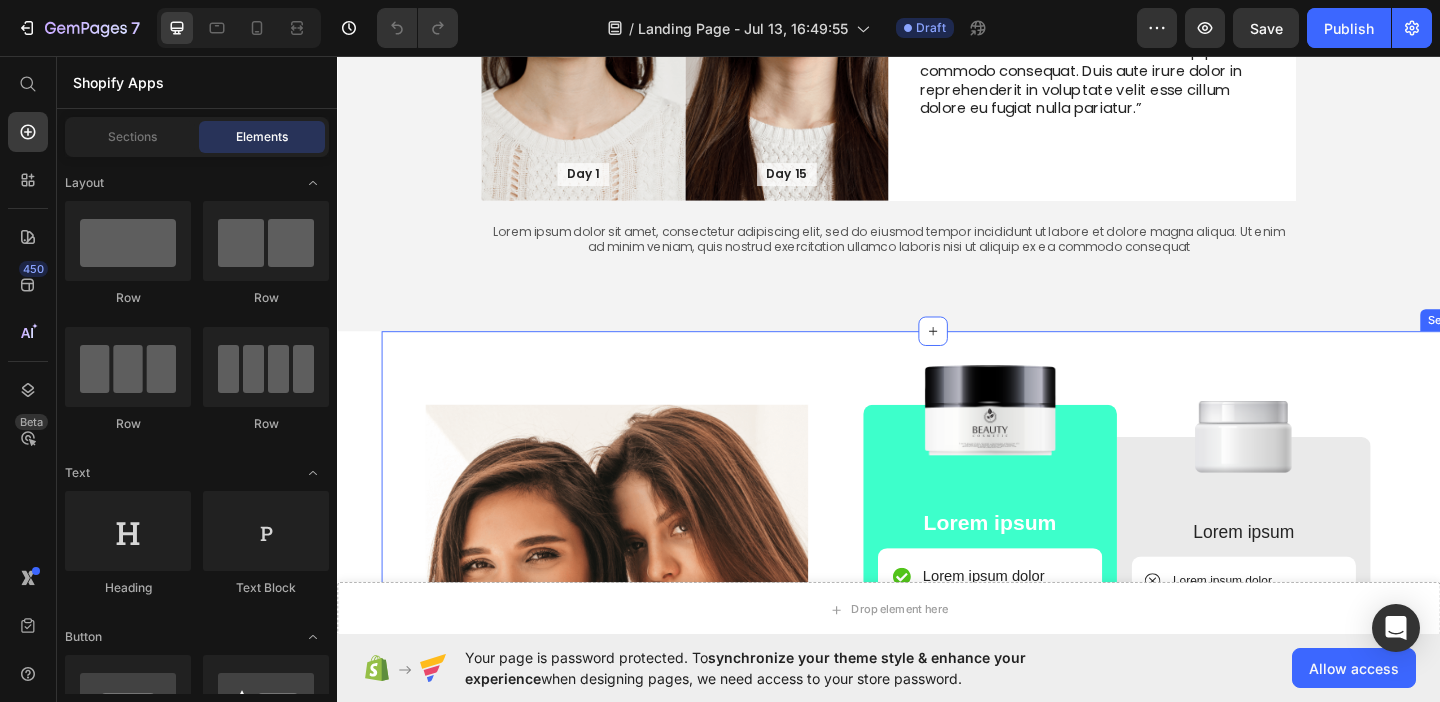 click on "Image Image Lorem ipsum Text Block Lorem ipsum dolor Item List Lorem ipsum dolor Item List Lorem ipsum dolor Item List Lorem ipsum dolor Item List Lorem ipsum dolor Item List Row Image Lorem ipsum Text Block
Lorem ipsum dolor Item List
Lorem ipsum dolor Item List
Lorem ipsum dolor Item List
Lorem ipsum dolor Item List
Lorem ipsum dolor Item List Row Row Row
Shop Now Button 30-day money-back guarantee included  Text Block Row Section 9" at bounding box center [985, 790] 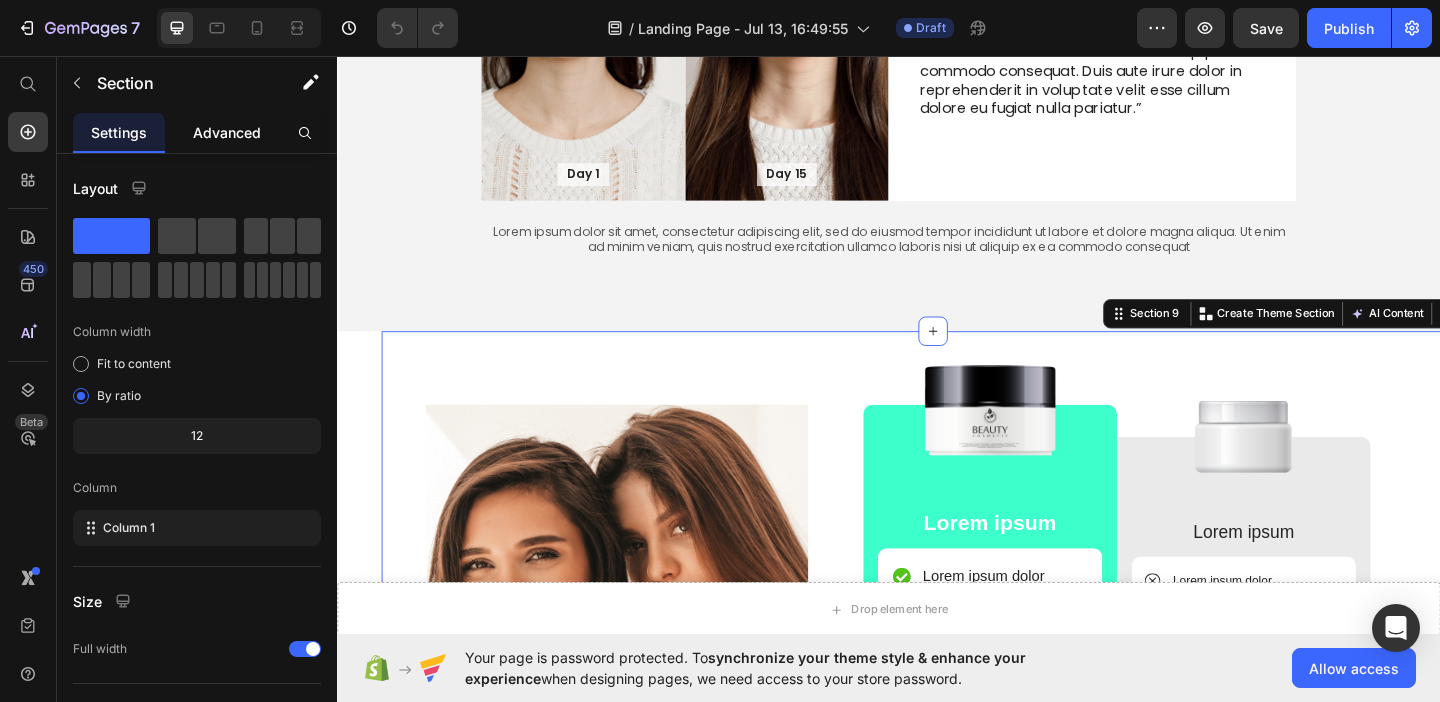 click on "Advanced" at bounding box center (227, 132) 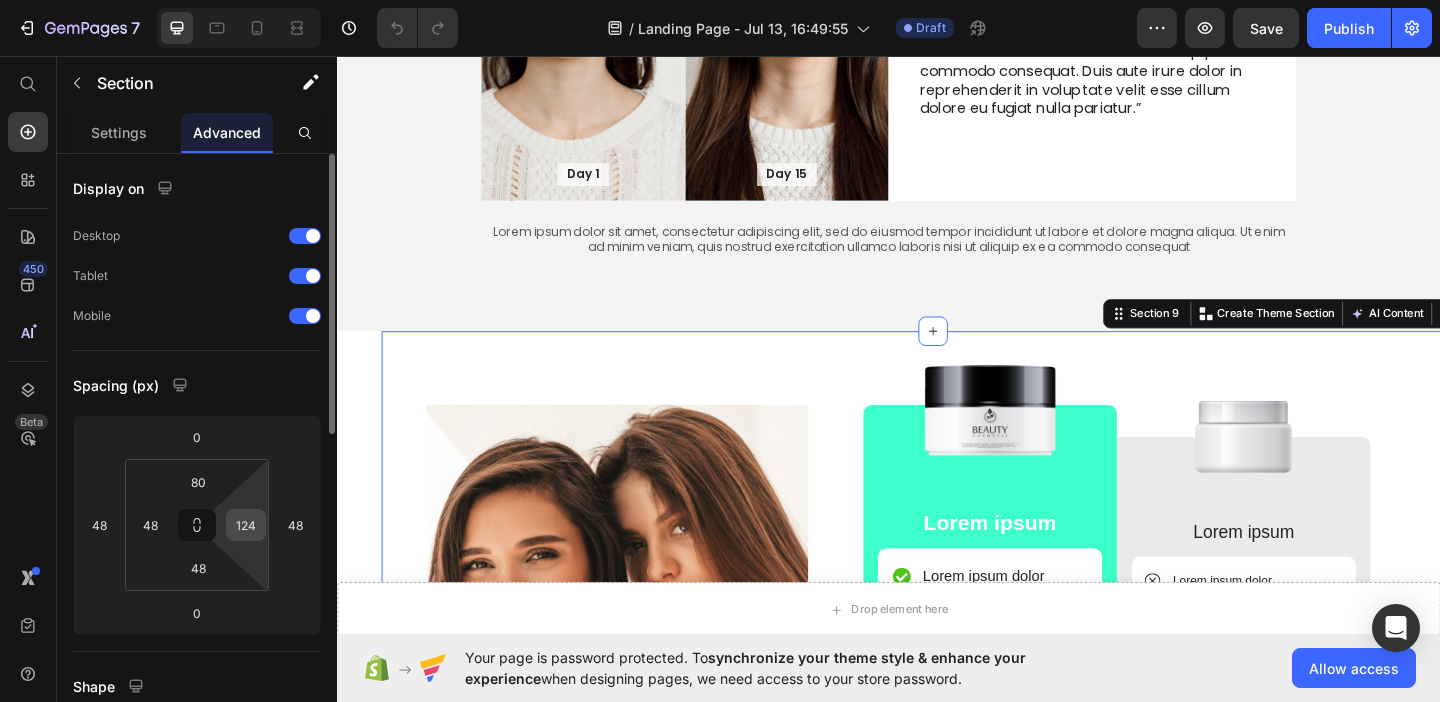 click on "124" at bounding box center (246, 525) 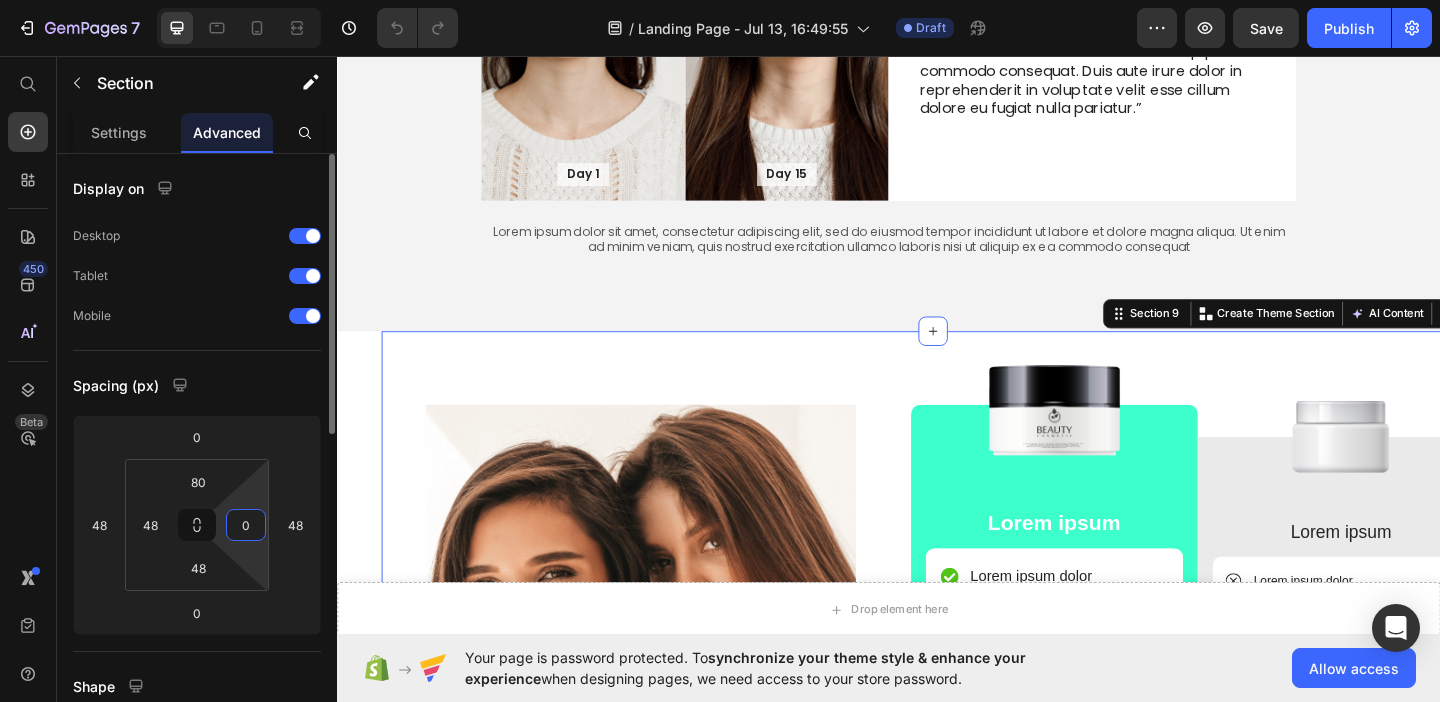 type on "0" 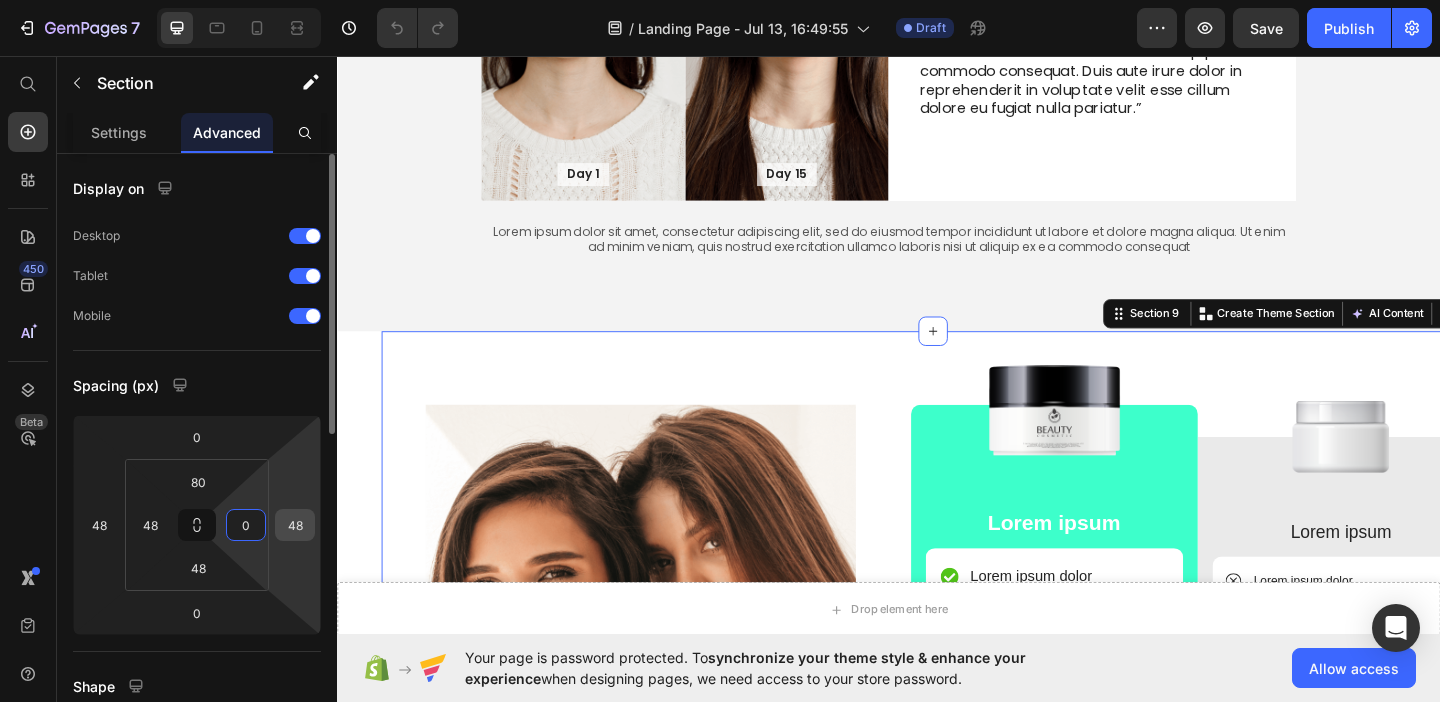 click on "48" at bounding box center (295, 525) 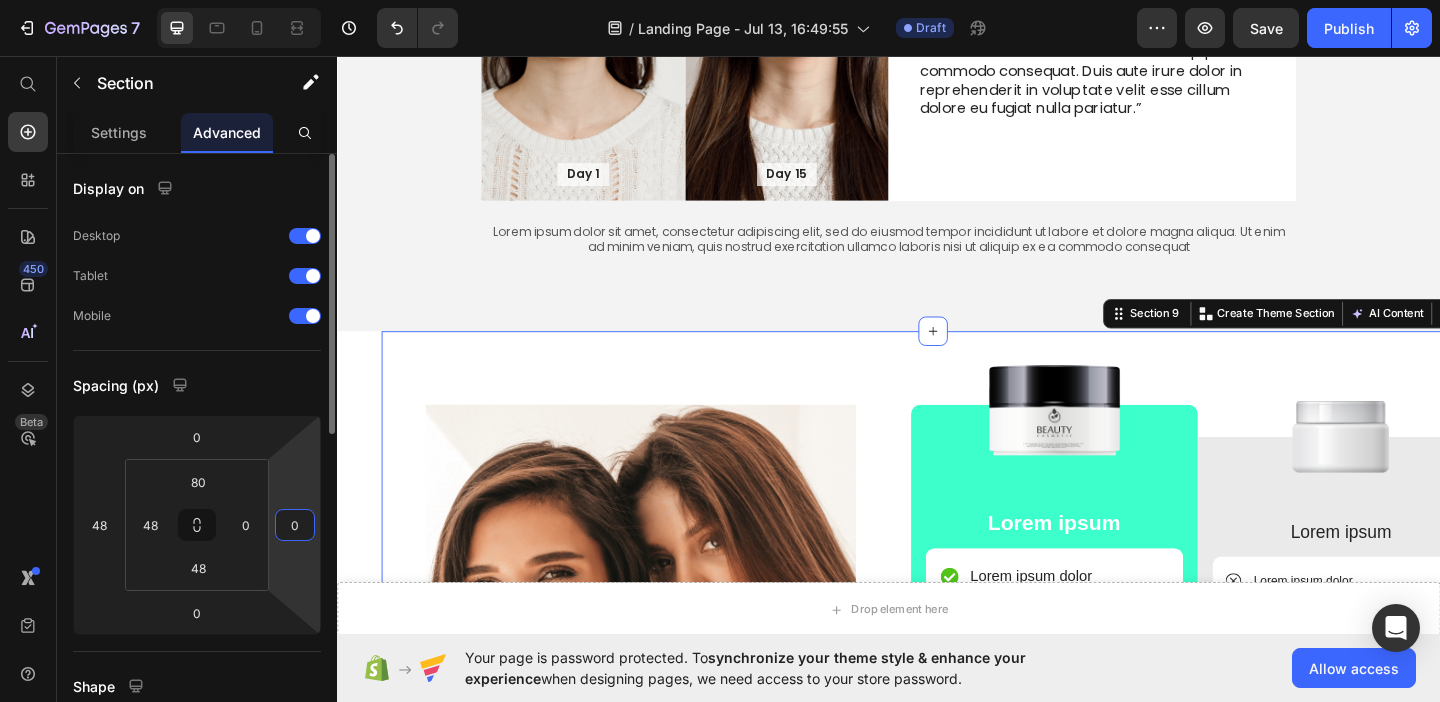 type on "0" 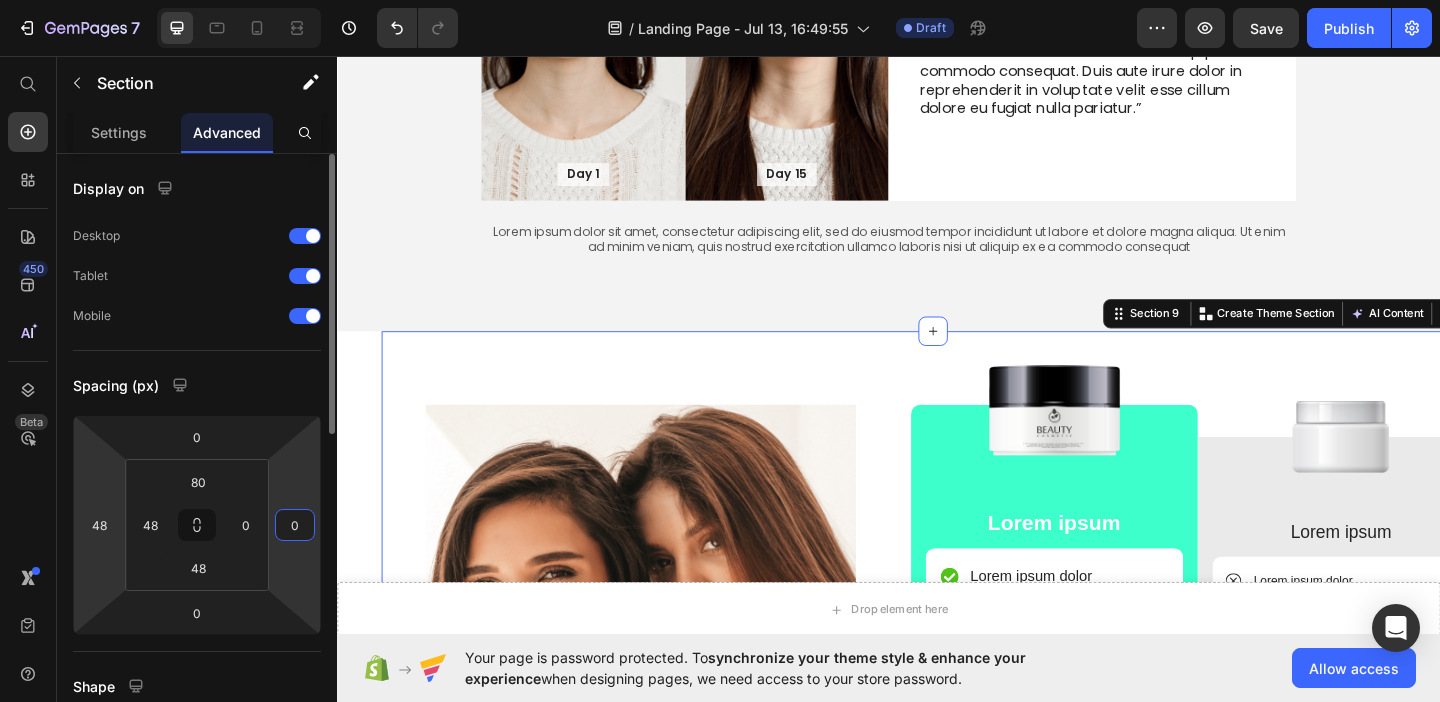 click on "7   /  Landing Page - Jul 13, 16:49:55 Draft Preview  Save   Publish  450 Beta Shopify Apps Sections Elements Hero Section Product Detail Brands Trusted Badges Guarantee Product Breakdown How to use Testimonials Compare Bundle FAQs Social Proof Brand Story Product List Collection Blog List Contact Sticky Add to Cart Custom Footer Browse Library 450 Layout
Row
Row
Row
Row Text
Heading
Text Block Button
Button
Button
Sticky Back to top Media
Image" at bounding box center [720, 0] 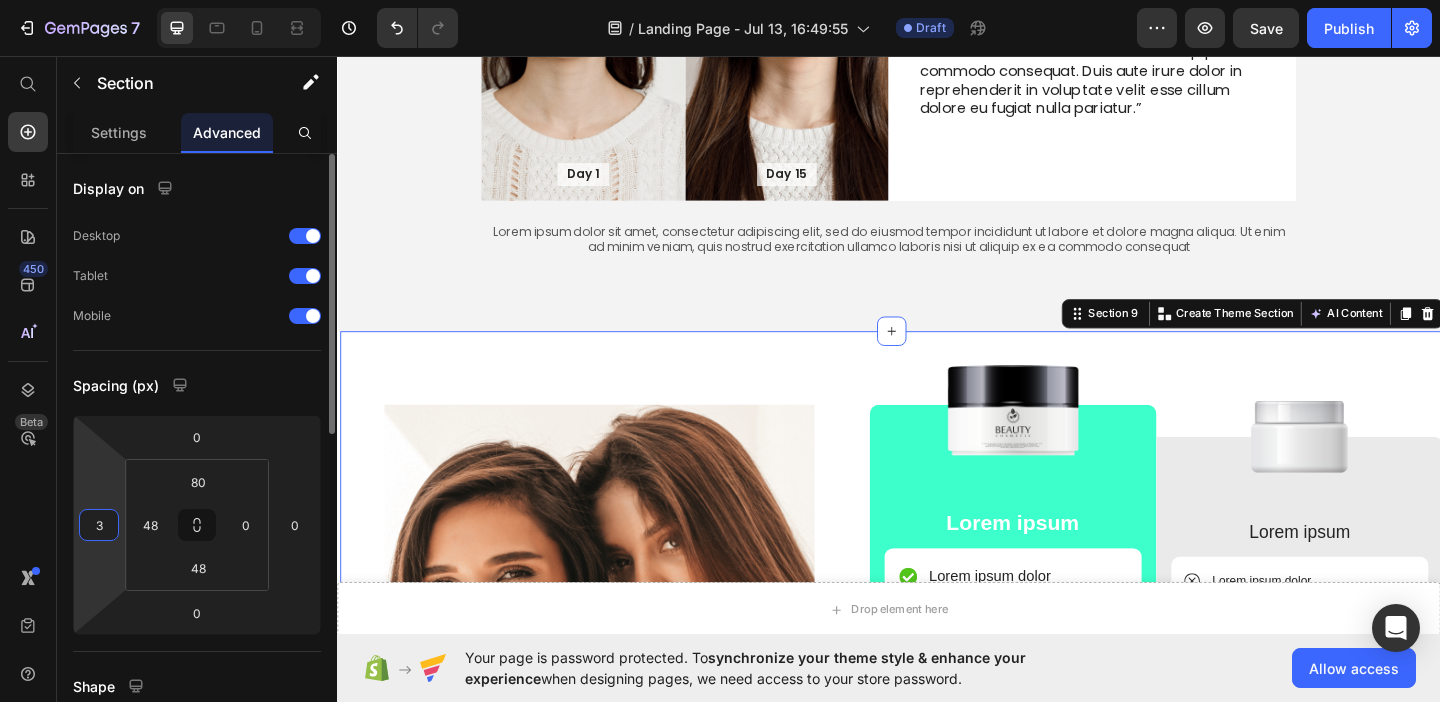 type on "0" 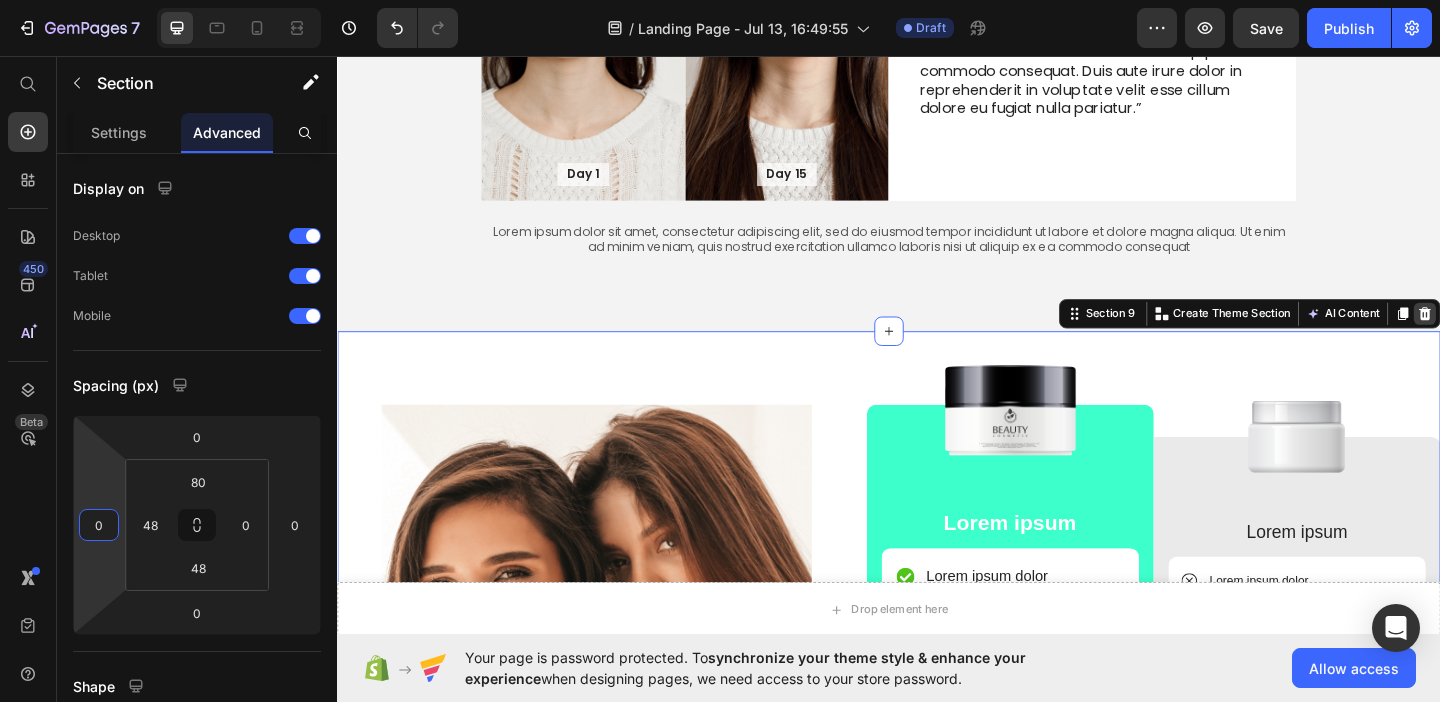 click 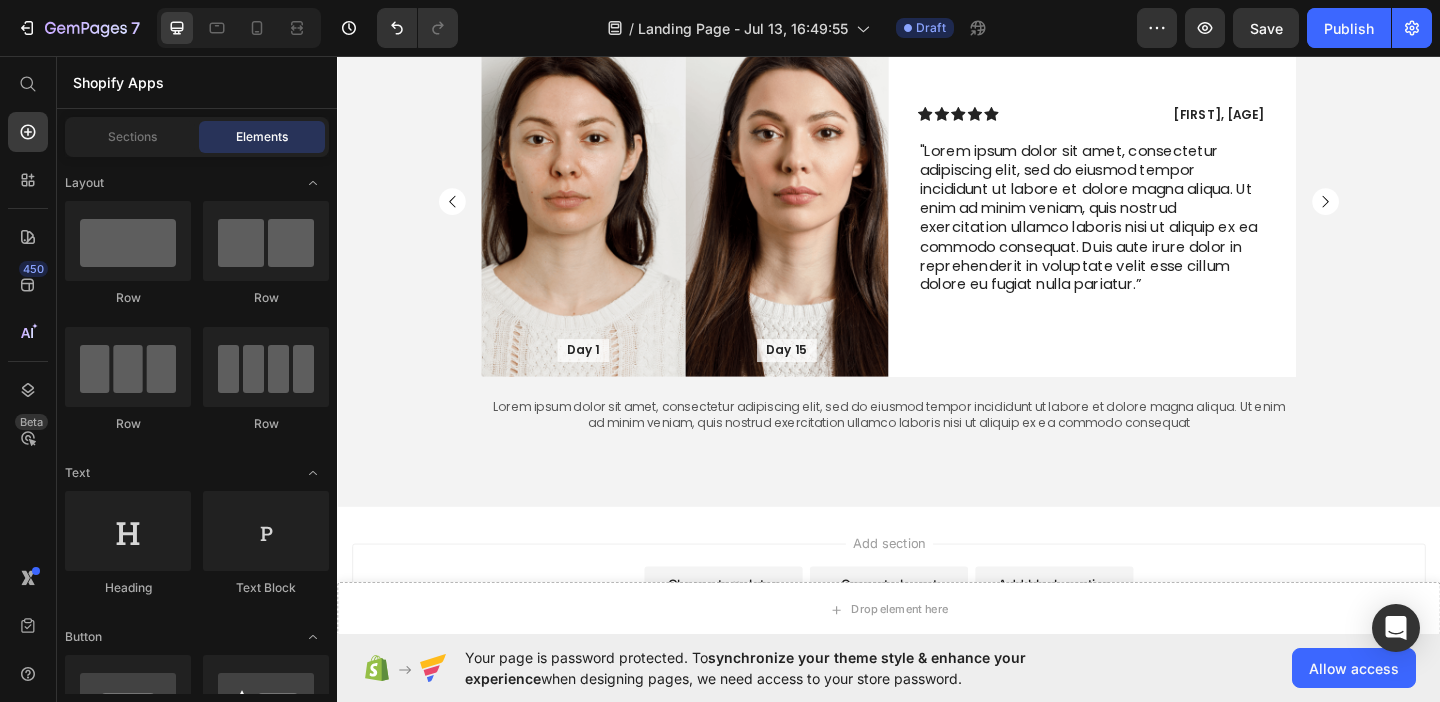 scroll, scrollTop: 1277, scrollLeft: 0, axis: vertical 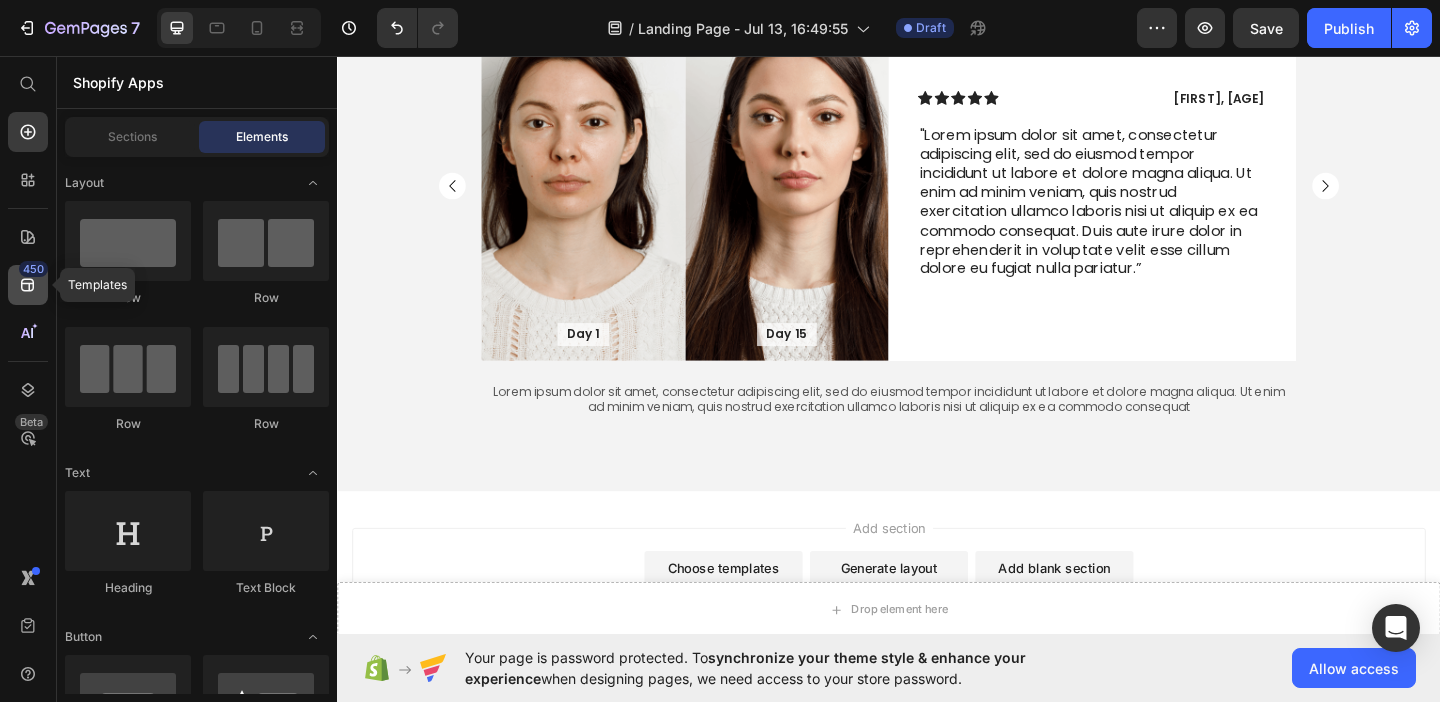 click 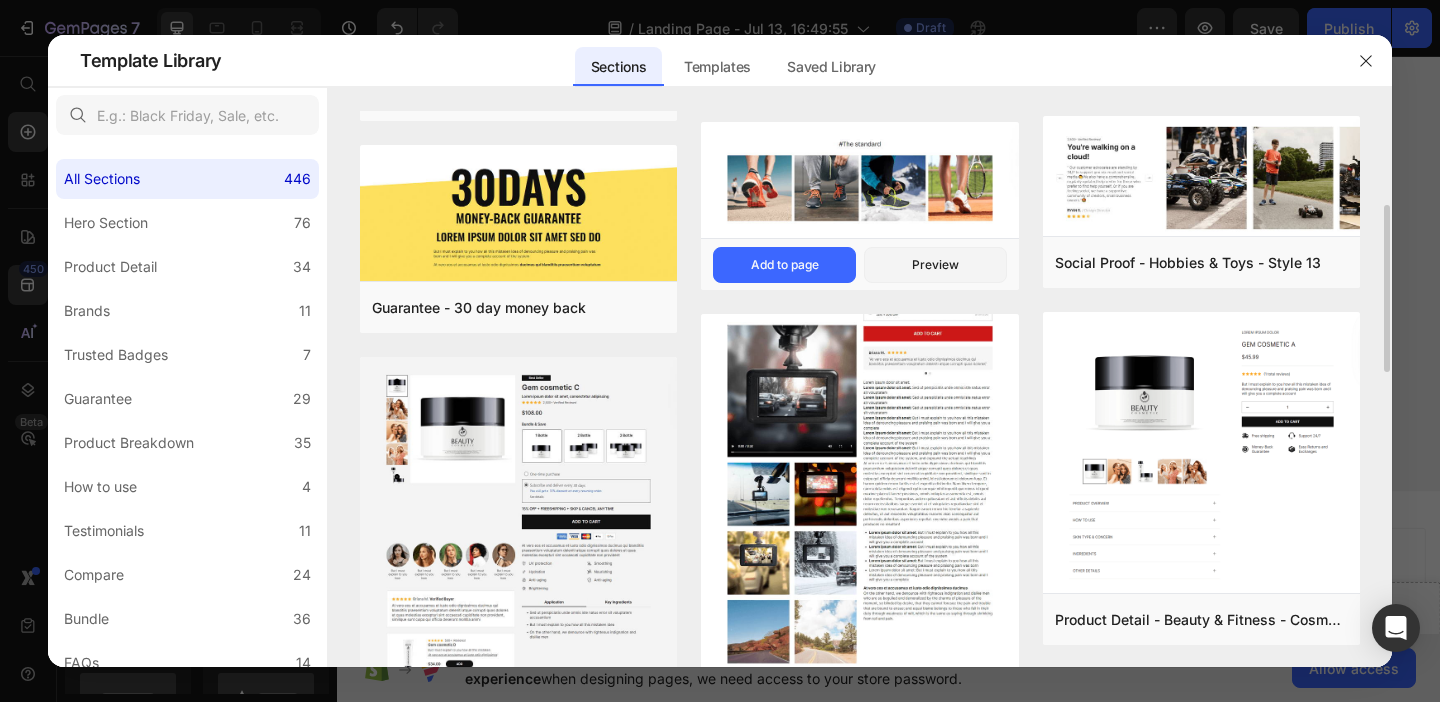 scroll, scrollTop: 264, scrollLeft: 0, axis: vertical 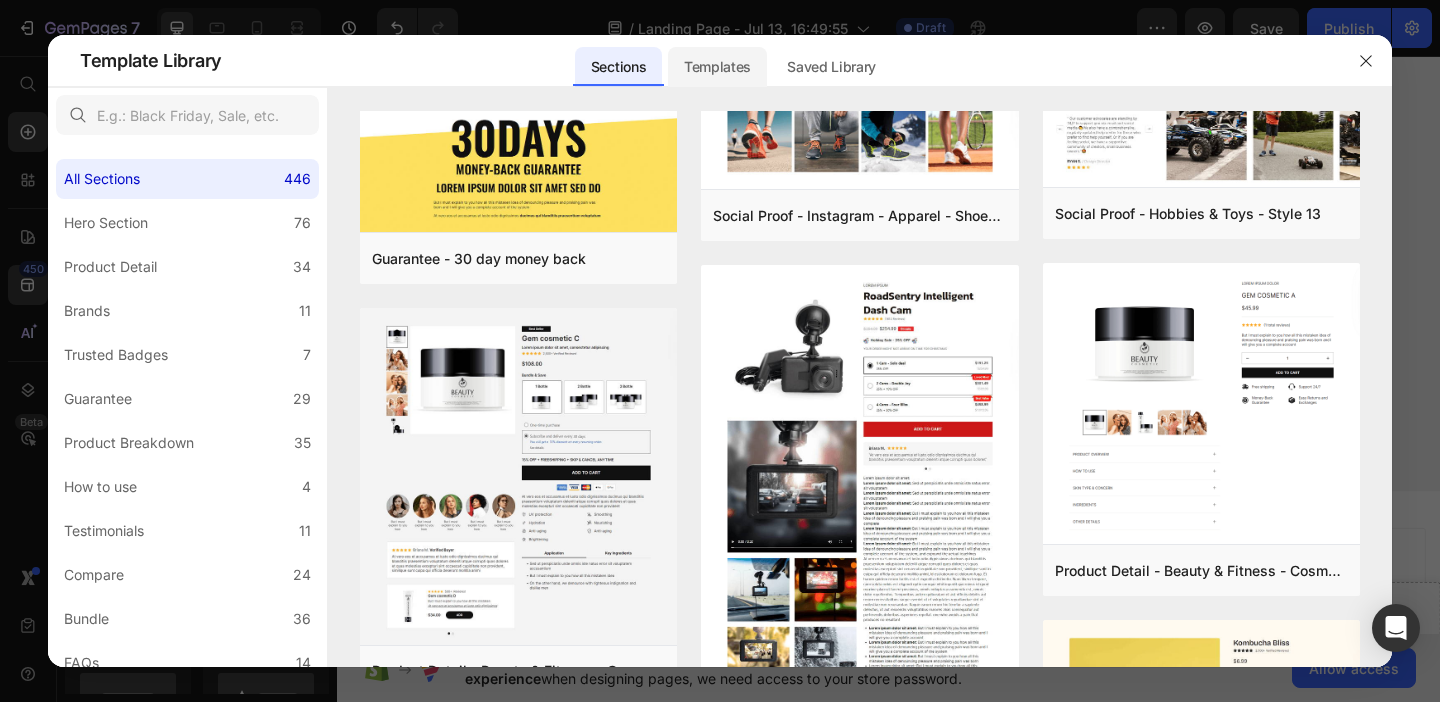 click on "Templates" 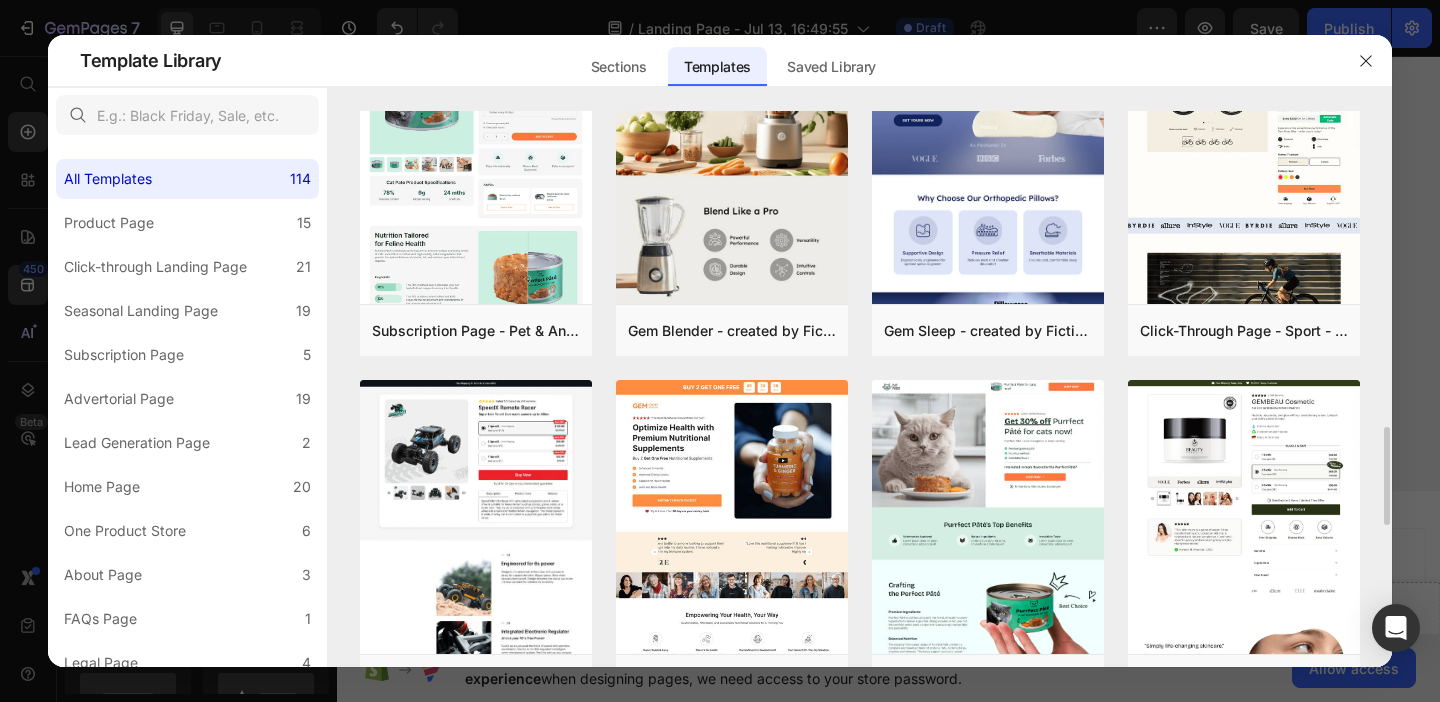scroll, scrollTop: 1673, scrollLeft: 0, axis: vertical 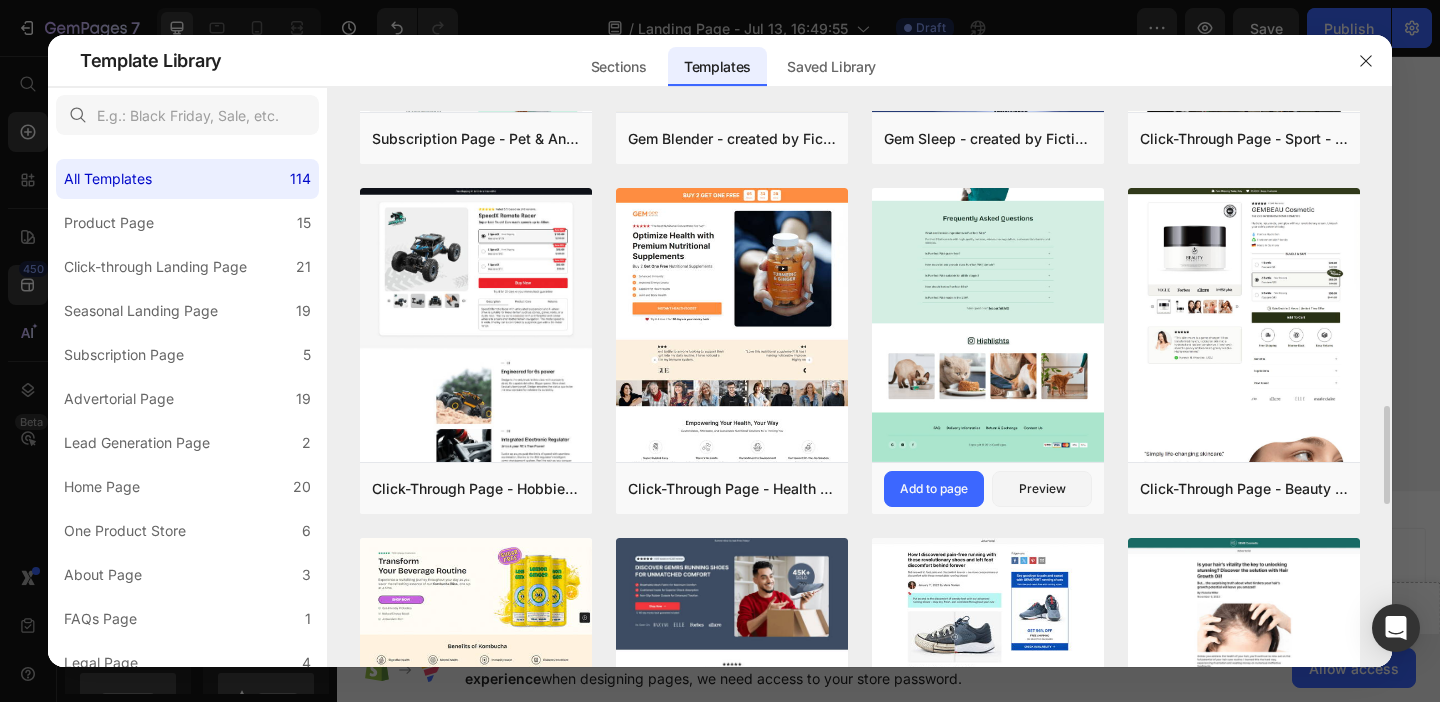 click at bounding box center (988, -73) 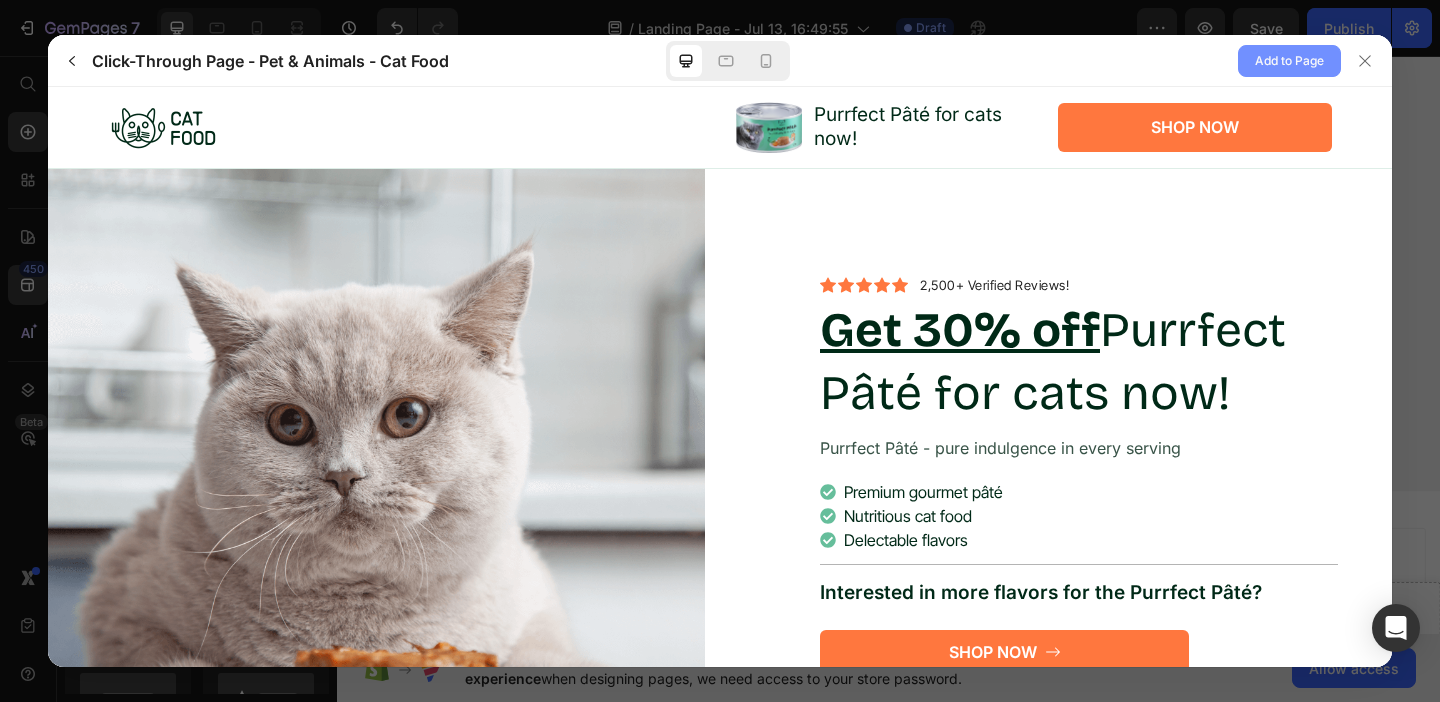 scroll, scrollTop: 0, scrollLeft: 0, axis: both 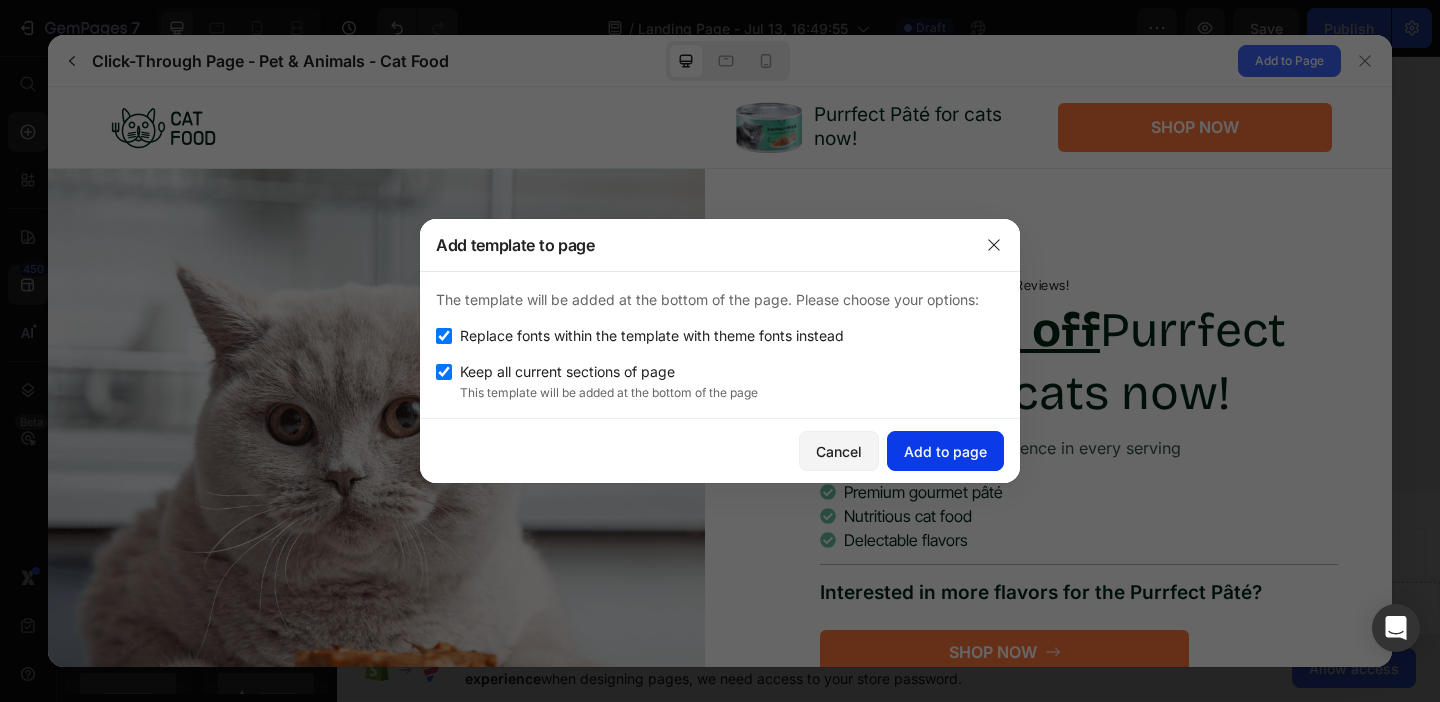 click on "Add to page" at bounding box center [945, 451] 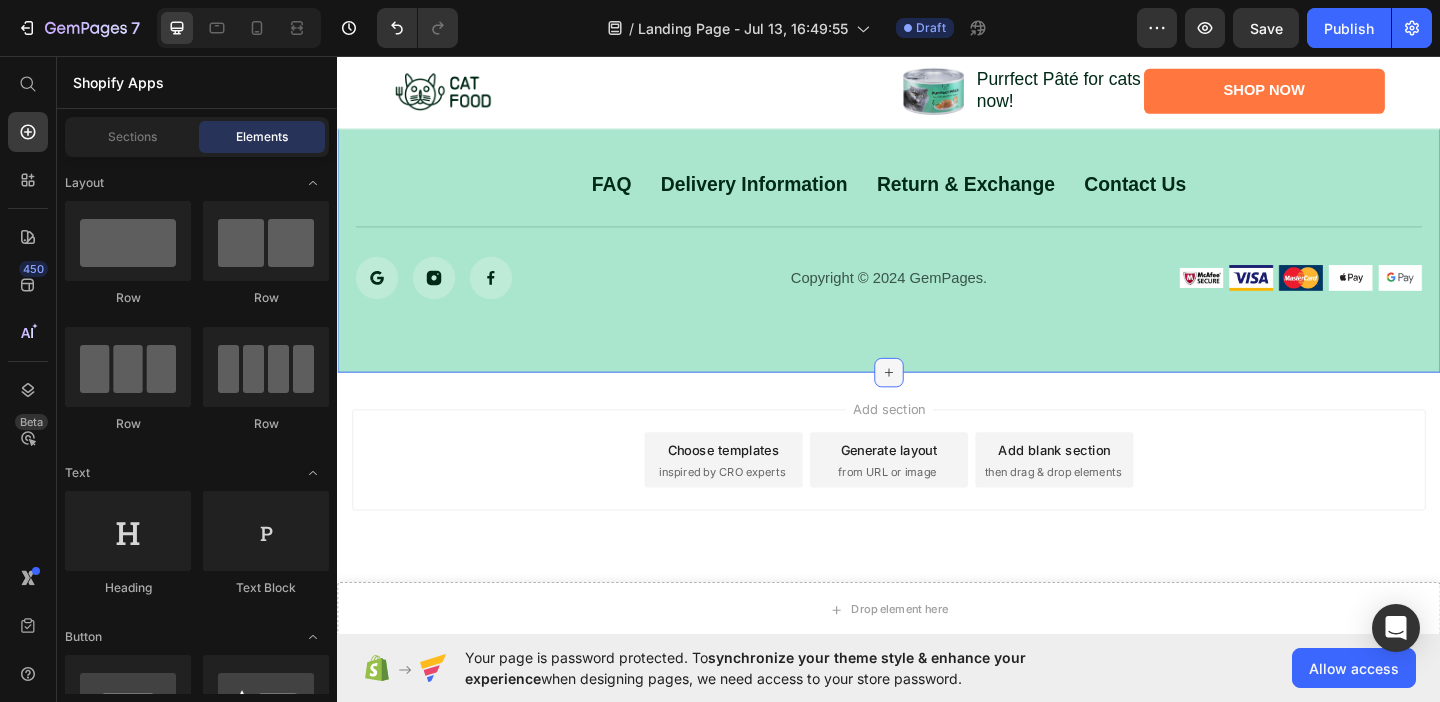 scroll, scrollTop: 8029, scrollLeft: 0, axis: vertical 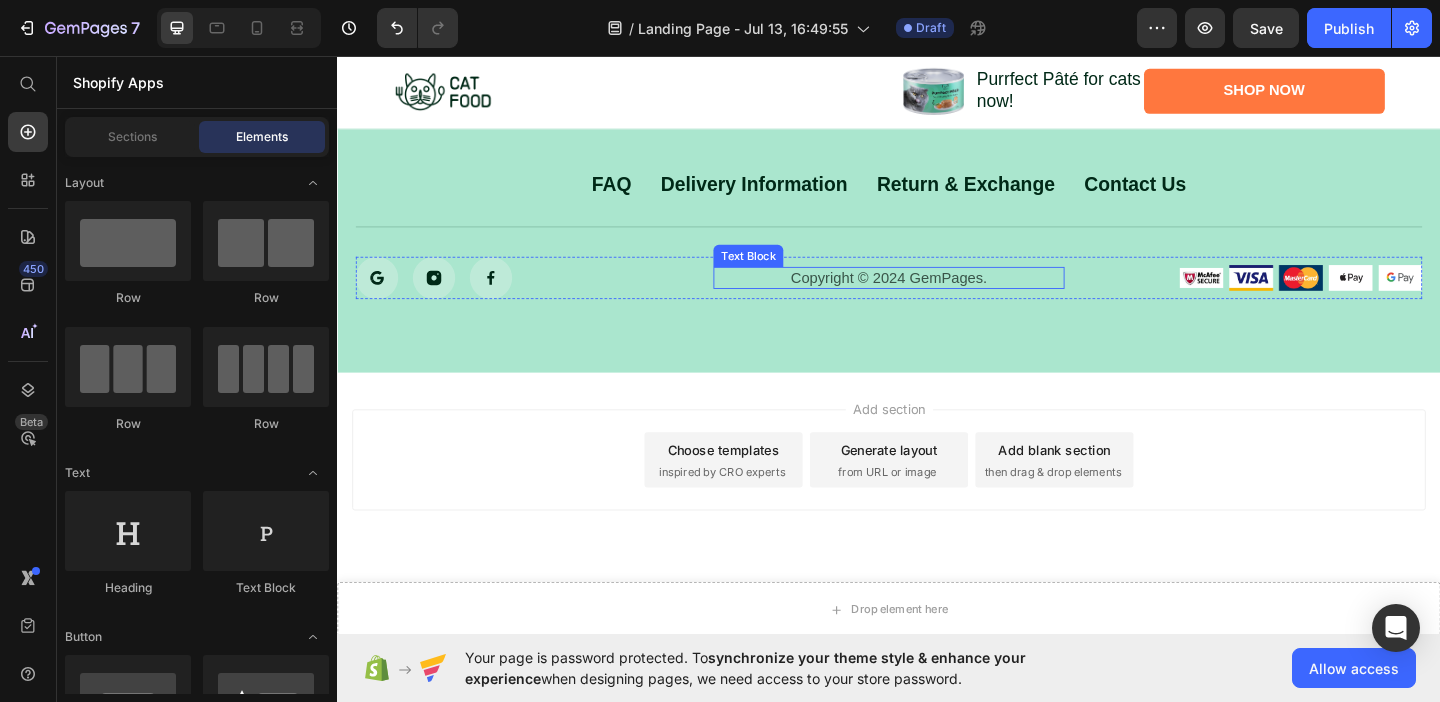 click on "Copyright © 2024 GemPages." at bounding box center (936, 297) 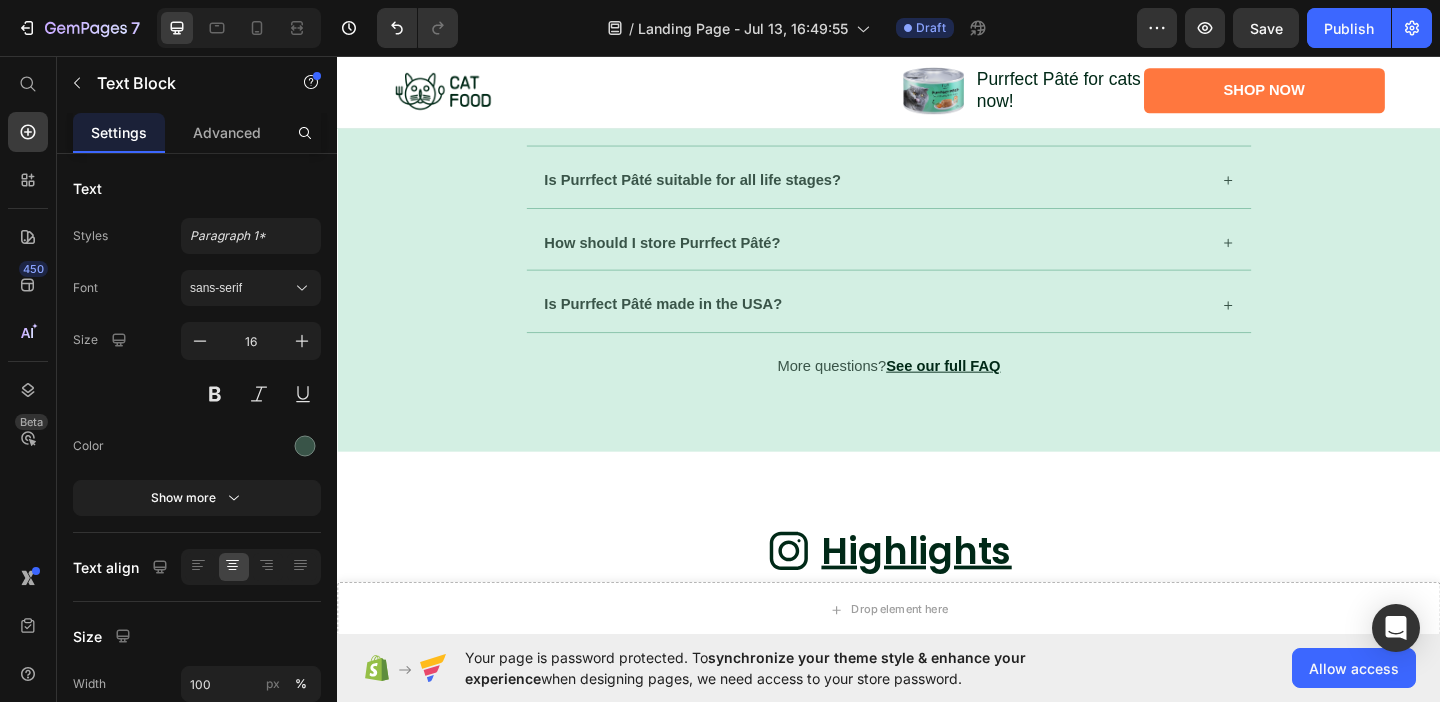 scroll, scrollTop: 7521, scrollLeft: 0, axis: vertical 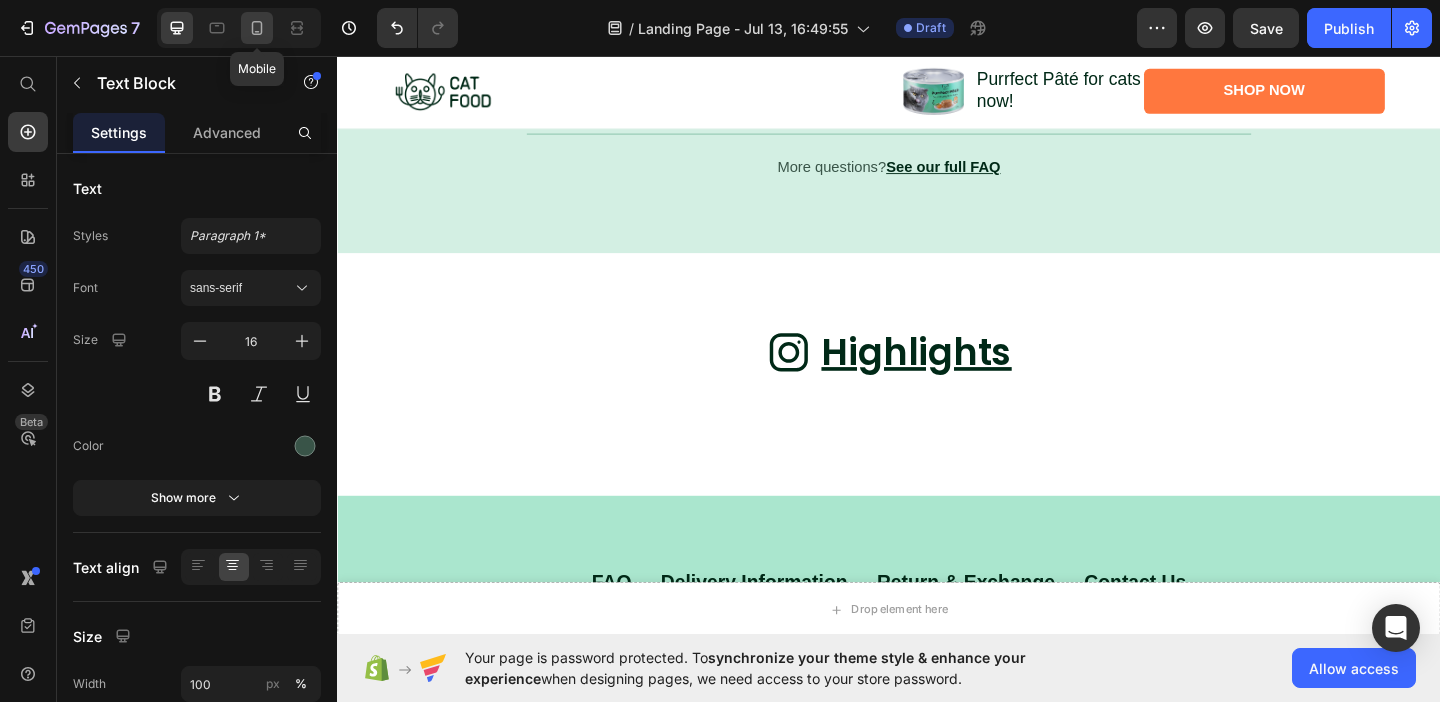 click 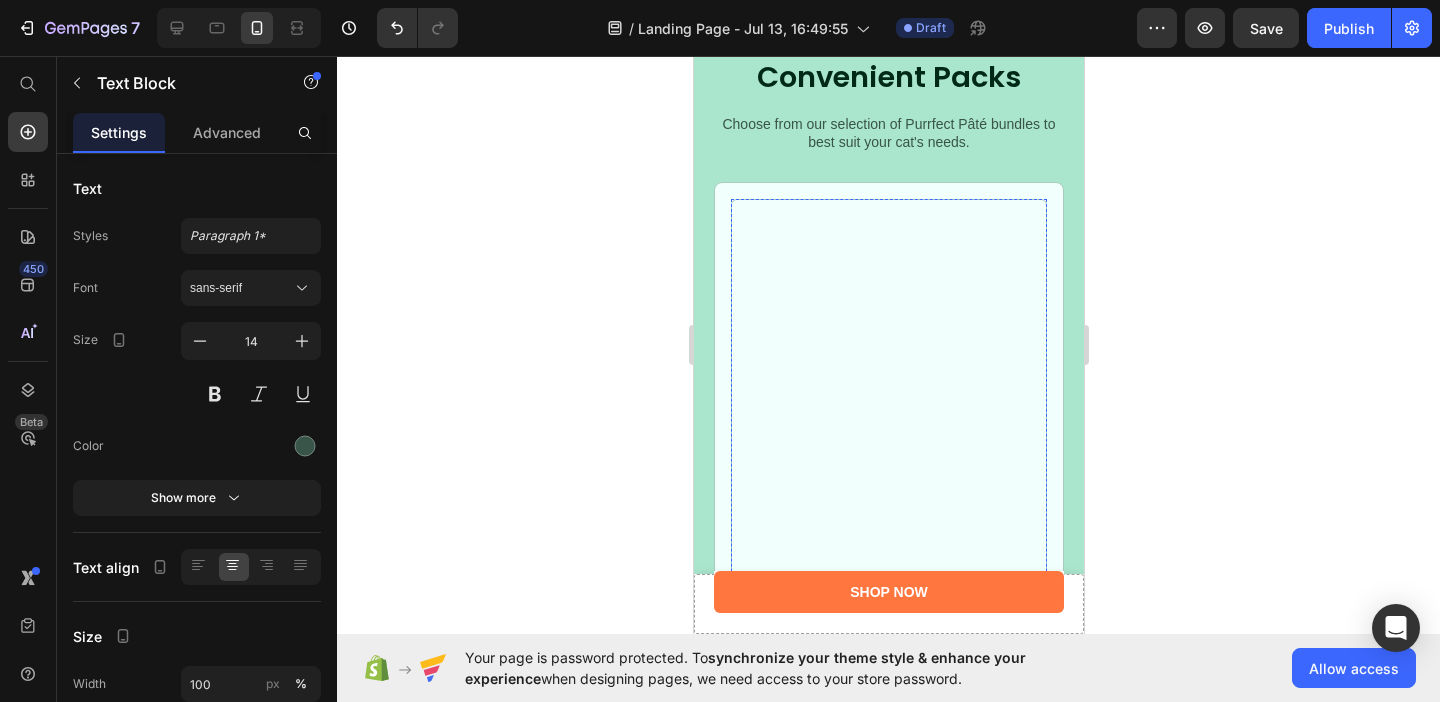 scroll, scrollTop: 5895, scrollLeft: 0, axis: vertical 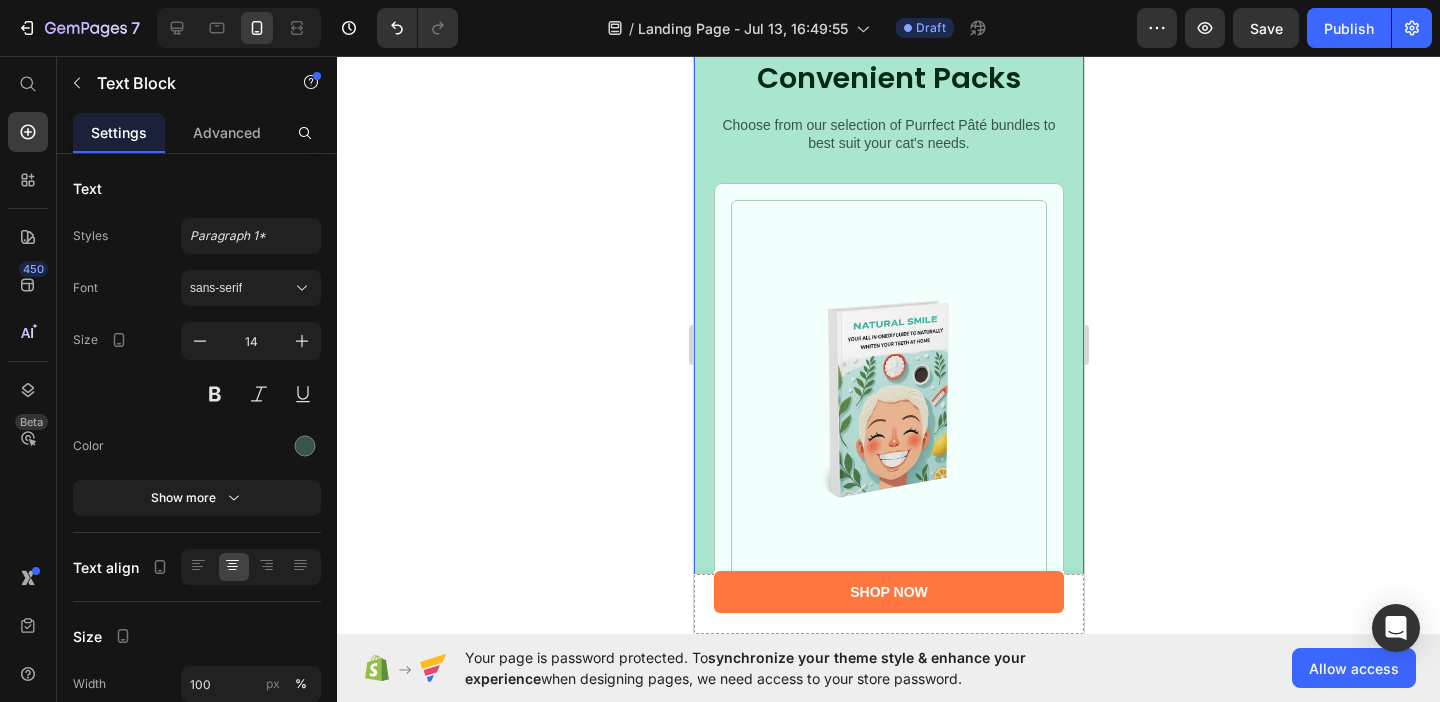 click on "Convenient Packs Heading Choose from our selection of Purrfect Pâté bundles to best suit your cat's needs. Text Block
Icon Product Images Natural Smile Guide Product Title One delectable portion of our premium wet food Text Block Icon Icon Icon Icon Icon Icon List 255 Reviews Text Block Row €49,99 Product Price €19,99 Product Price Row Free [COUNTRY] Shipping Text Block Add to cart Add to Cart ✨  Natural Teeth Whitening at Home  ✨ Achieve a brighter, healthier smile—naturally. Our digital guide reveals safe, proven home remedies to whiten your teeth from the comfort of your home. Easy to follow, backed by science, and designed for real results. Download now and start your journey to a confident, radiant smile! Product Description Product Row MOST POPULAR Text Block Product Images Natural Smile Guide Product Title Stock up and save with our Purrfect Pâté double pack Text Block Icon Icon Icon Icon Icon Icon List 255 Reviews Text Block Row €49,99 Product Price €19,99 Product Price Row Free [COUNTRY] Shipping Text Block Add to cart Add to Cart ✨  Natural Teeth Whitening at Home  ✨ Achieve a brighter, healthier smile—naturally. Our digital guide reveals safe, proven home remedies to whiten your teeth from the comfort of your home. Easy to follow, backed by science, and designed for real results. Download now and start your journey to a confident, radiant smile! Product Description Product Row" at bounding box center (888, 1841) 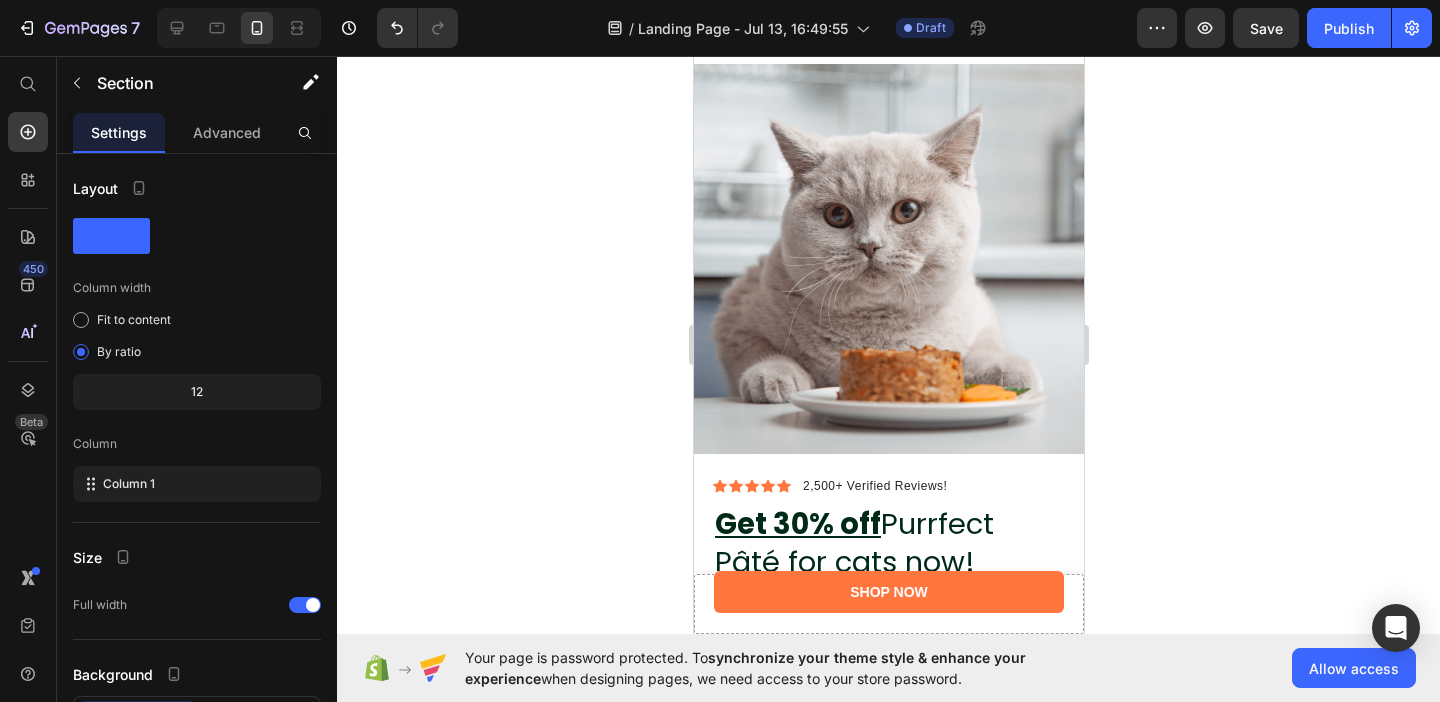 scroll, scrollTop: 3753, scrollLeft: 0, axis: vertical 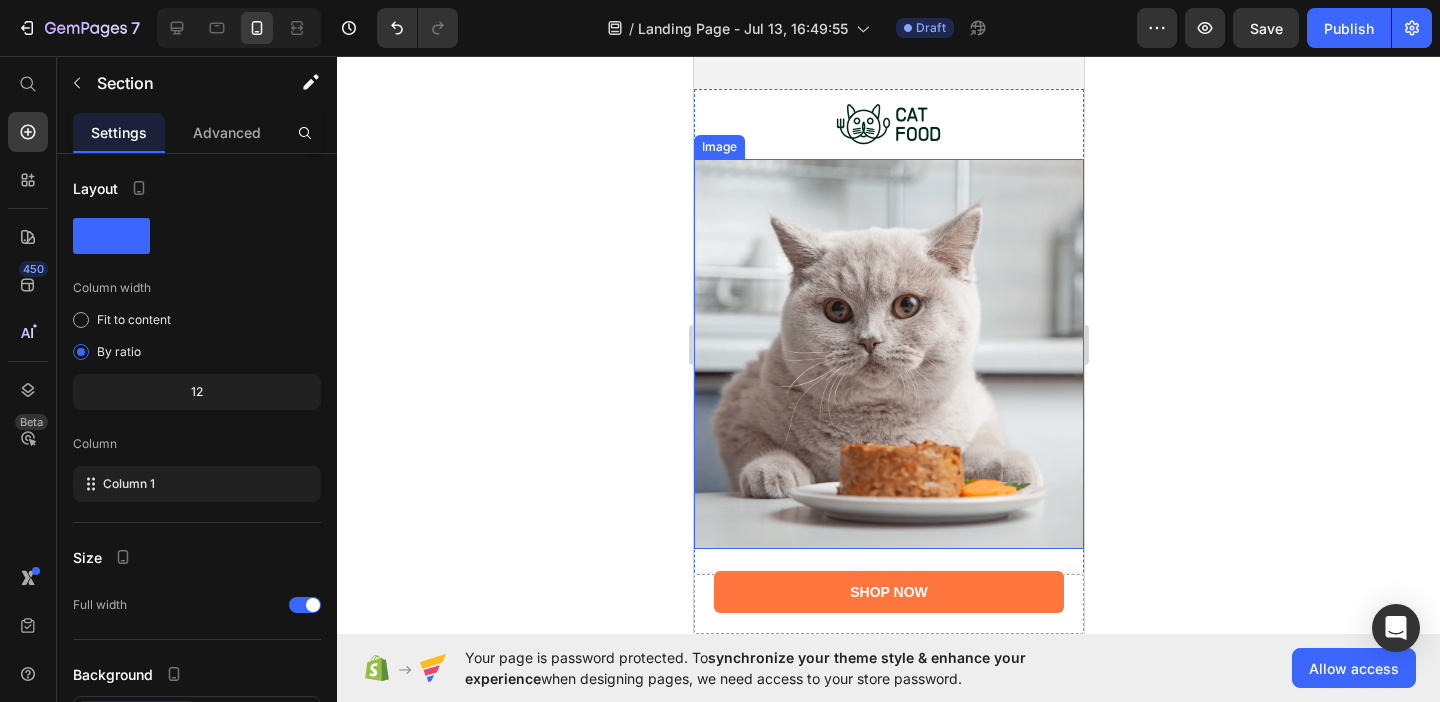 click at bounding box center (888, 354) 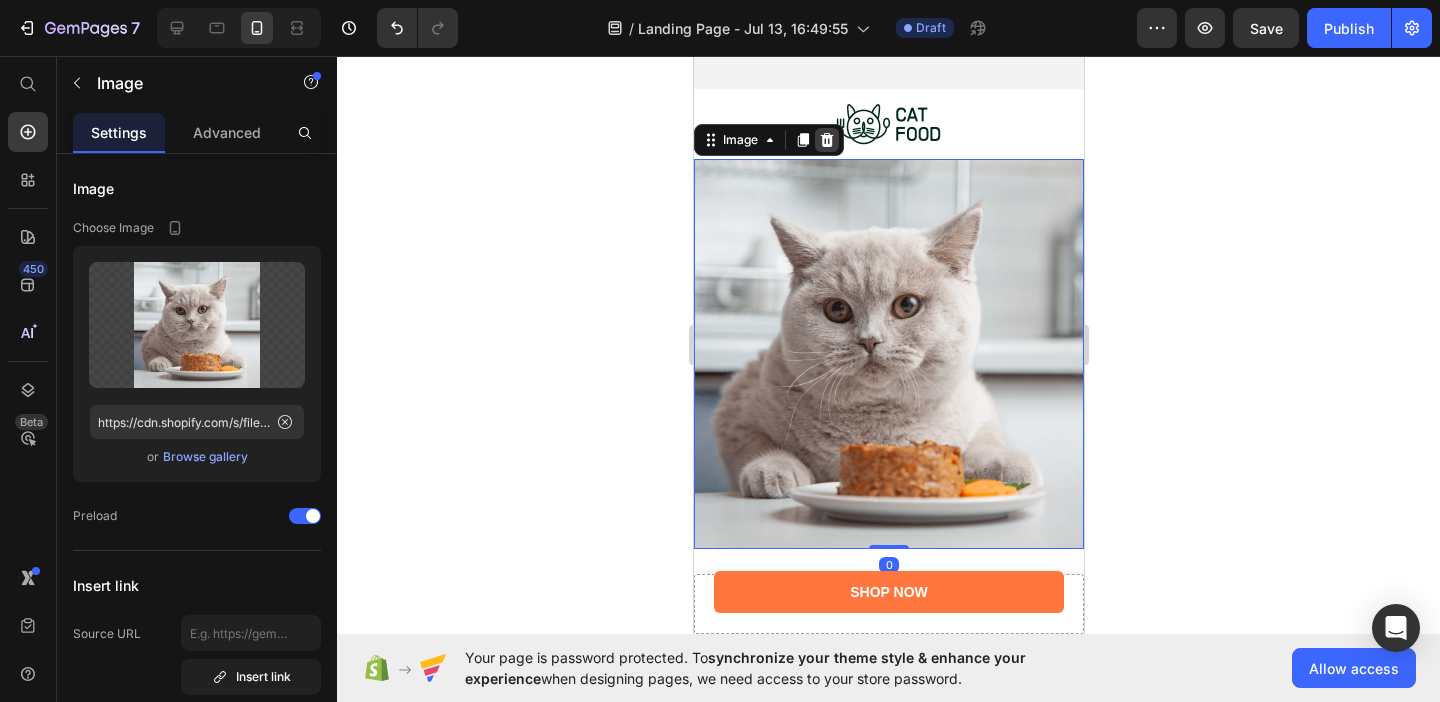 click 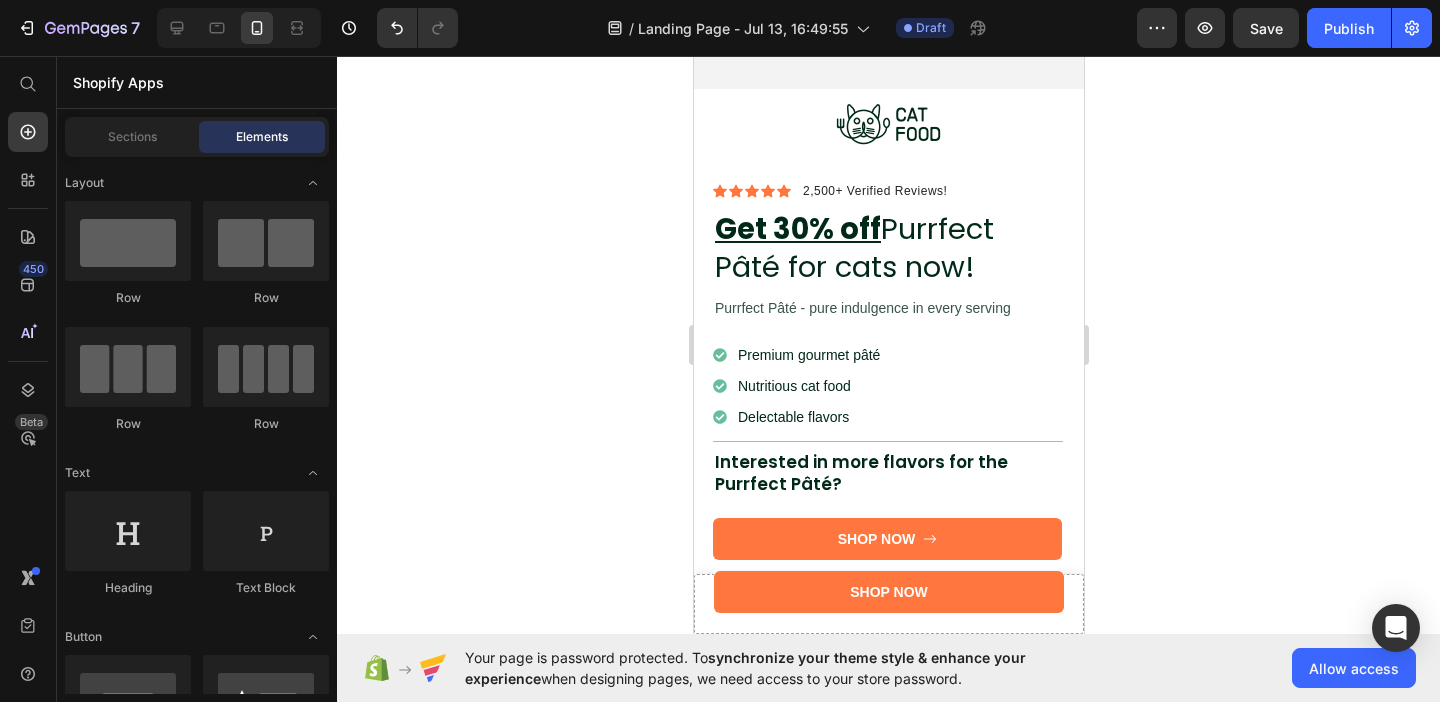 scroll, scrollTop: 3672, scrollLeft: 0, axis: vertical 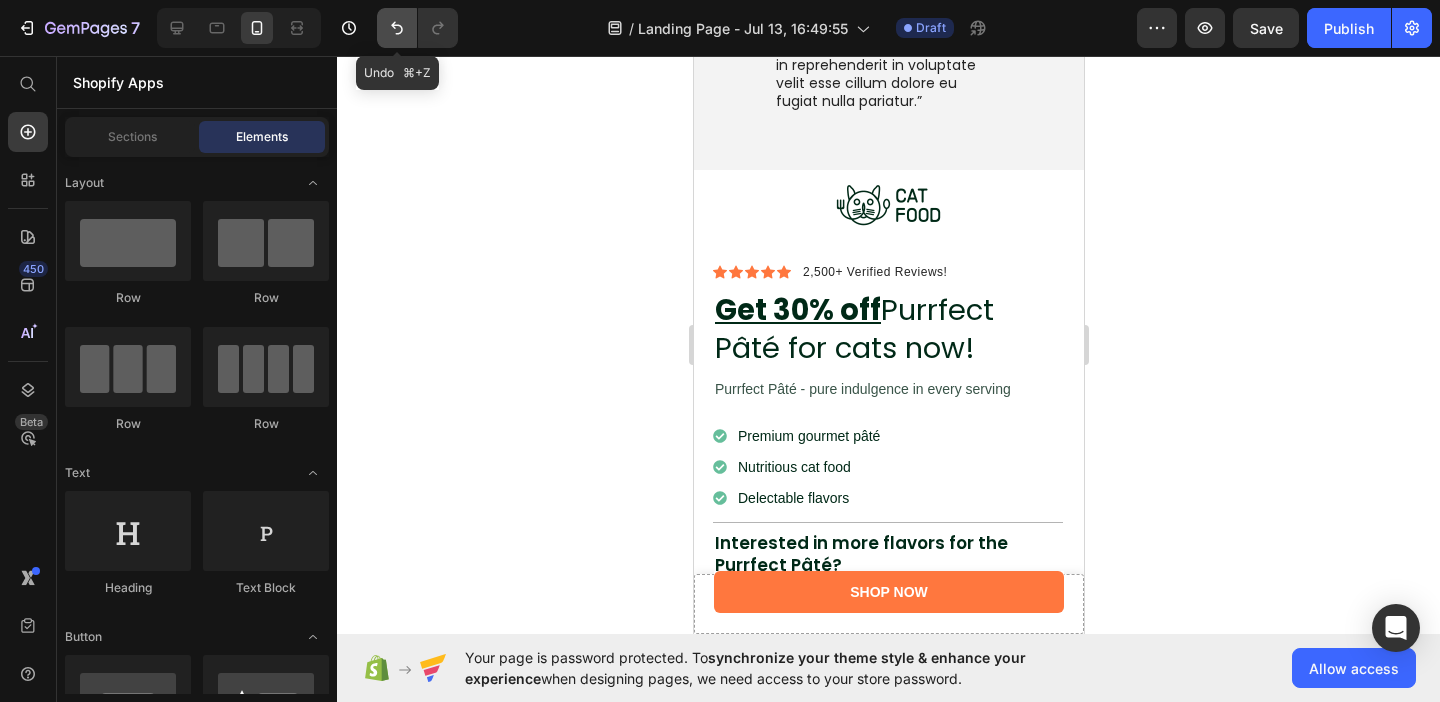 click 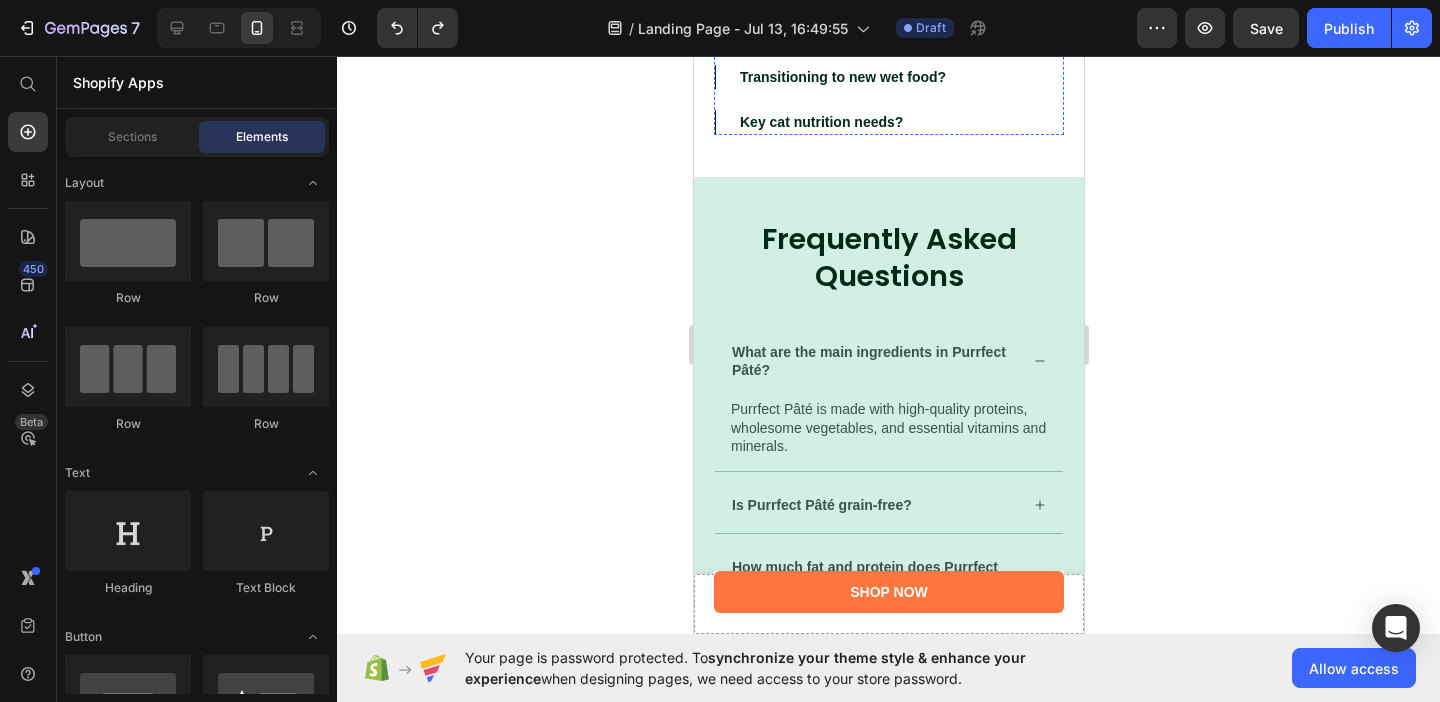 scroll, scrollTop: 11735, scrollLeft: 0, axis: vertical 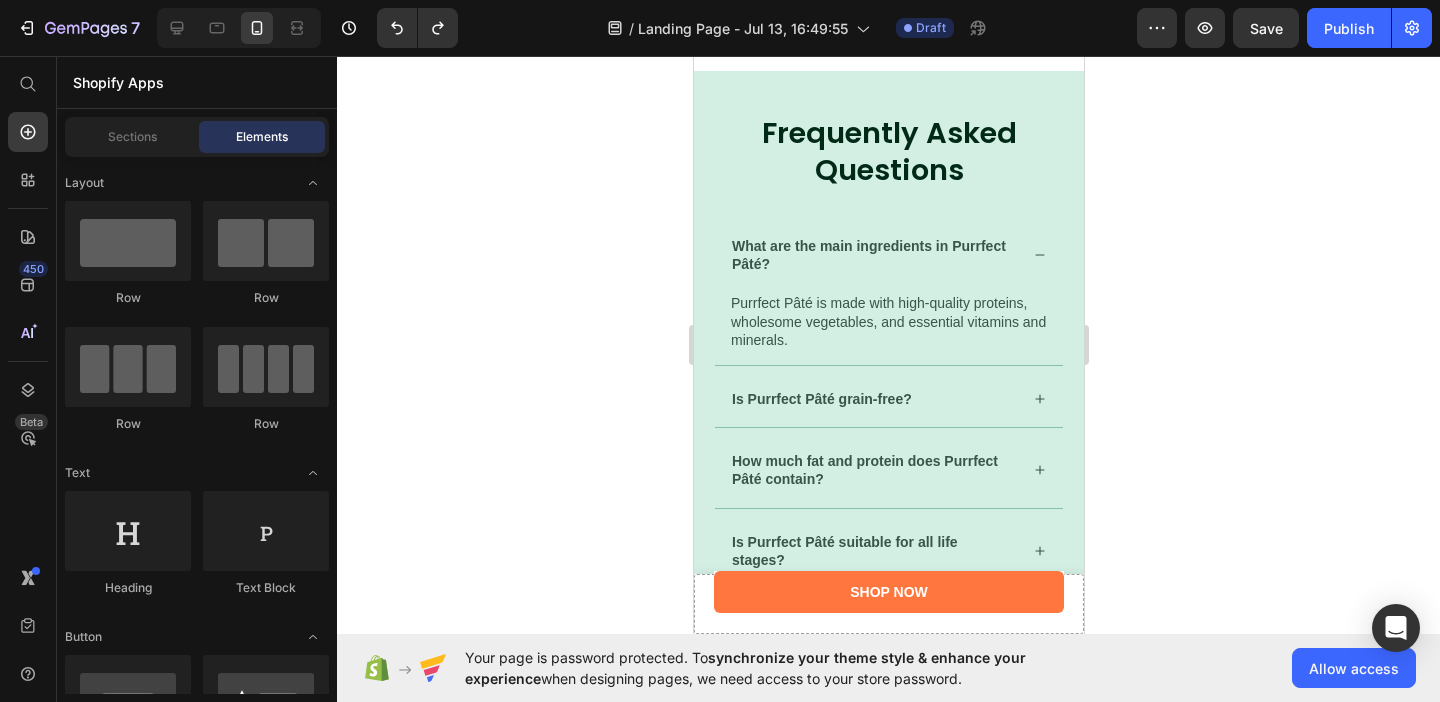 click on "Transitioning to new wet food?" at bounding box center [890, -29] 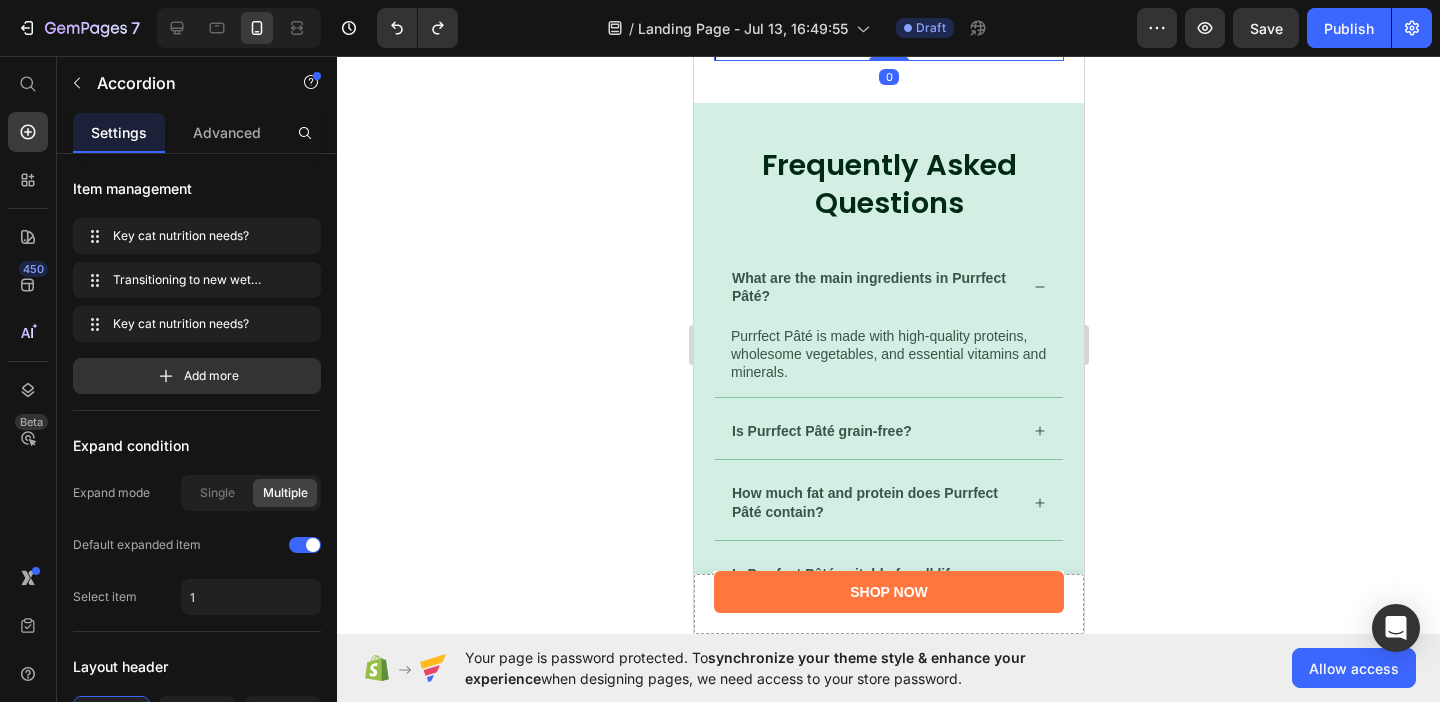 click on "Key cat nutrition needs? High protein, healthy fats, vitamins - Purrfect Pâté meets these. Text Block
Transitioning to new wet food? Slowly mix in Purrfect Pâté over 7-10 days. Text Block
Key cat nutrition needs?" at bounding box center (888, -38) 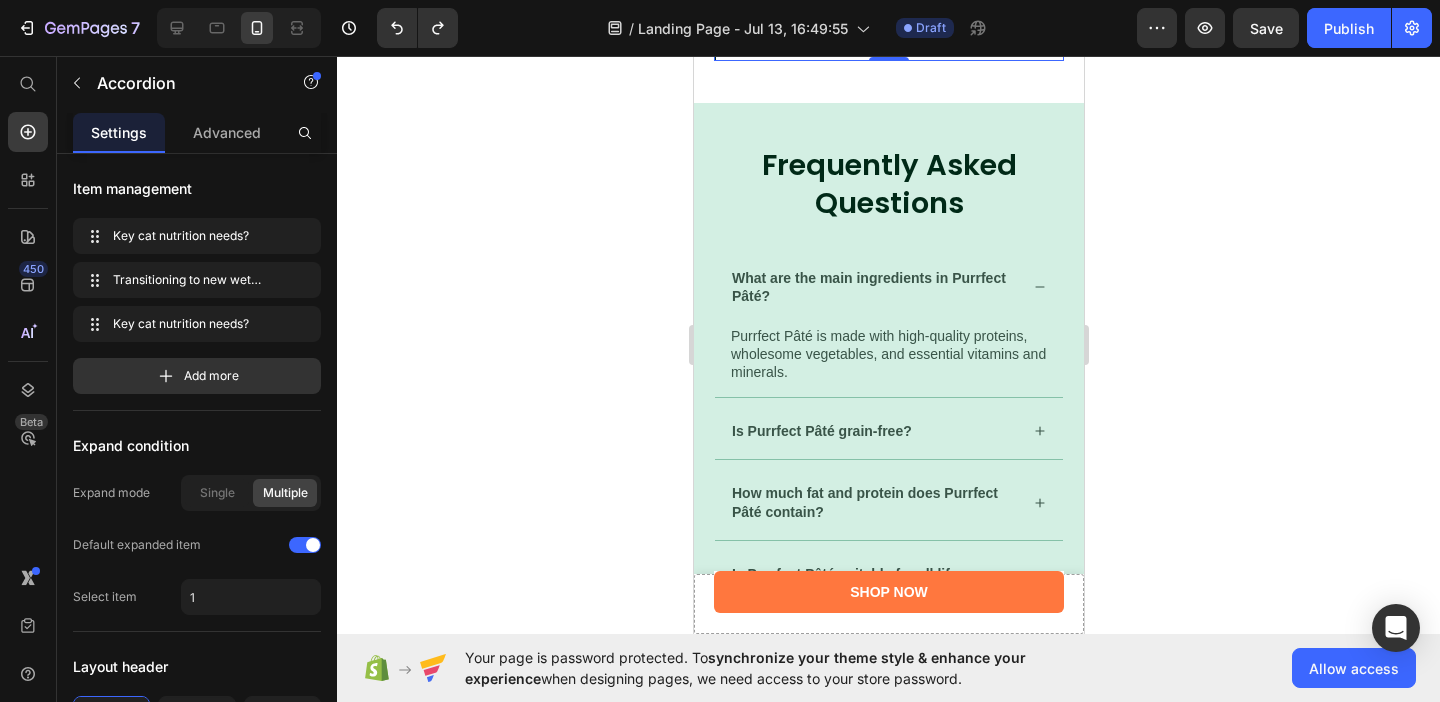 click on "Key cat nutrition needs?" at bounding box center (890, 49) 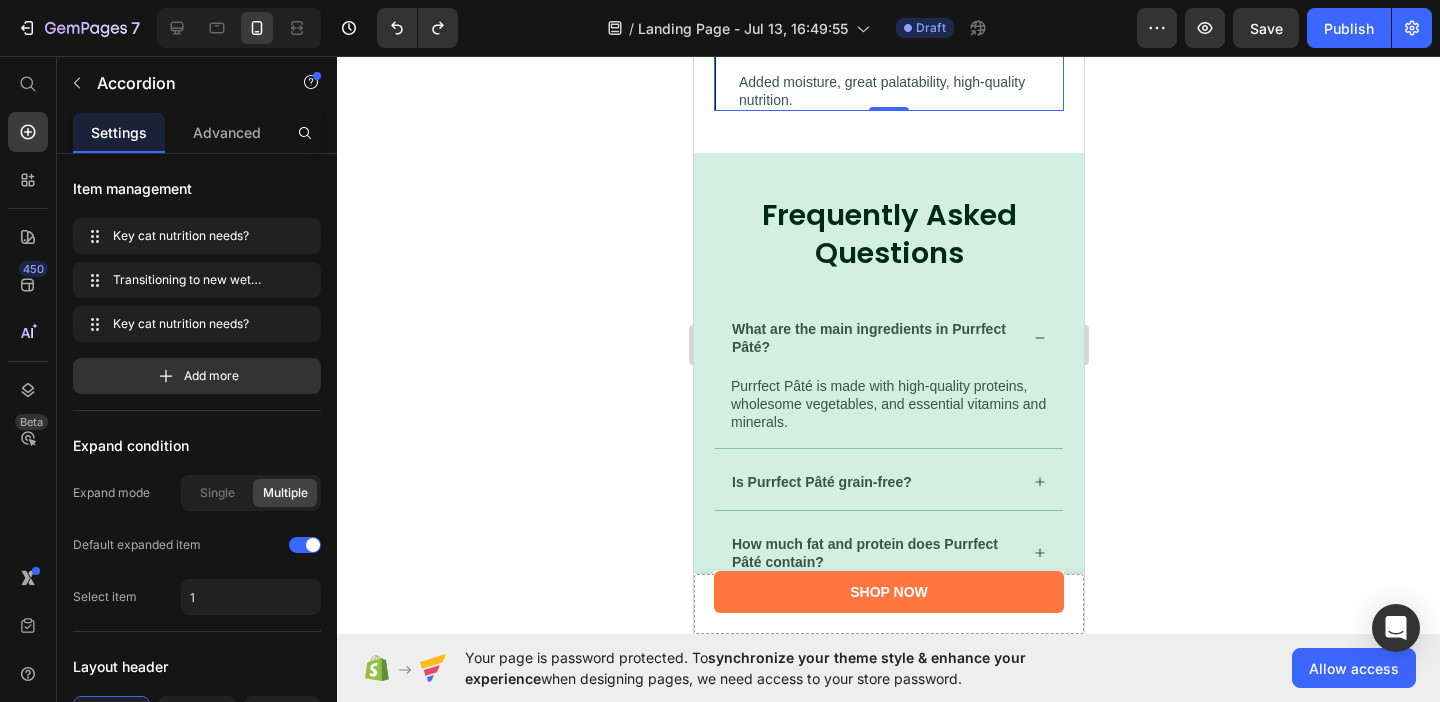 click 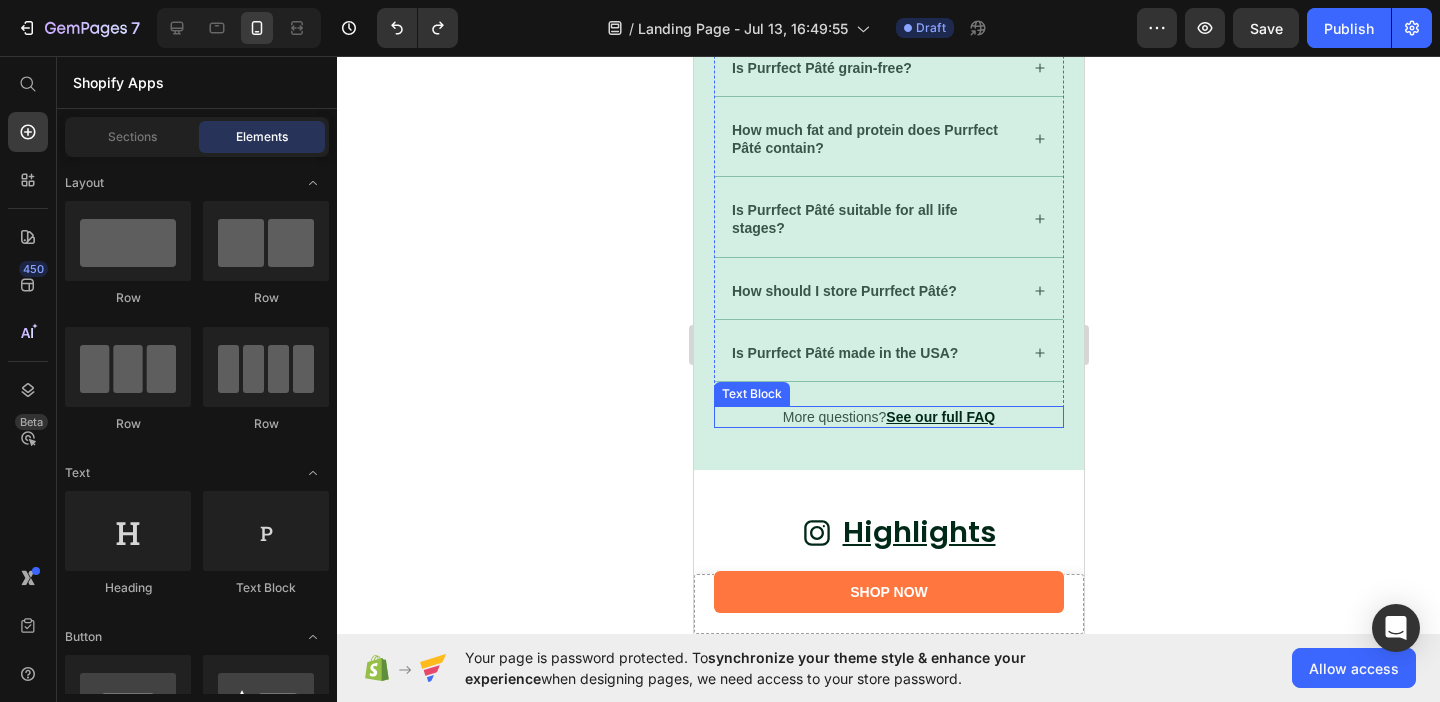 scroll, scrollTop: 12143, scrollLeft: 0, axis: vertical 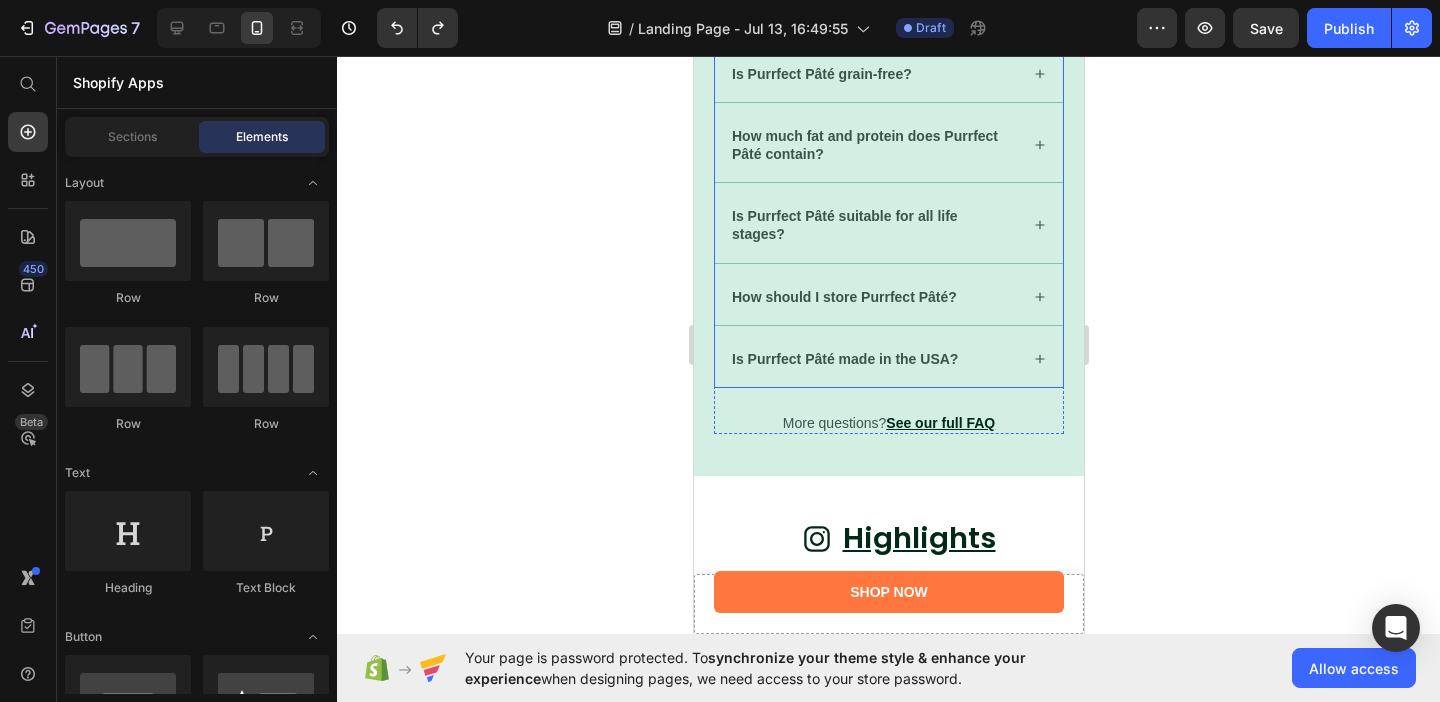 click 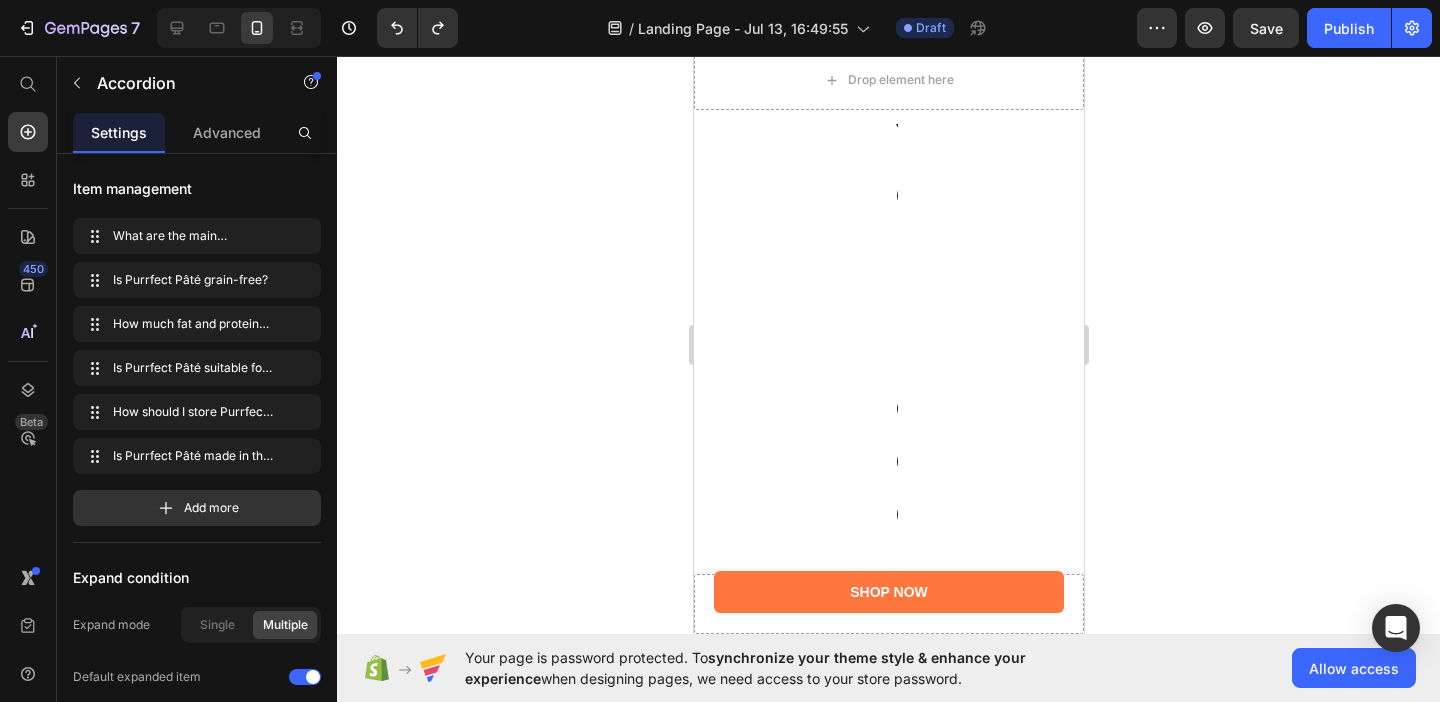 scroll, scrollTop: 0, scrollLeft: 0, axis: both 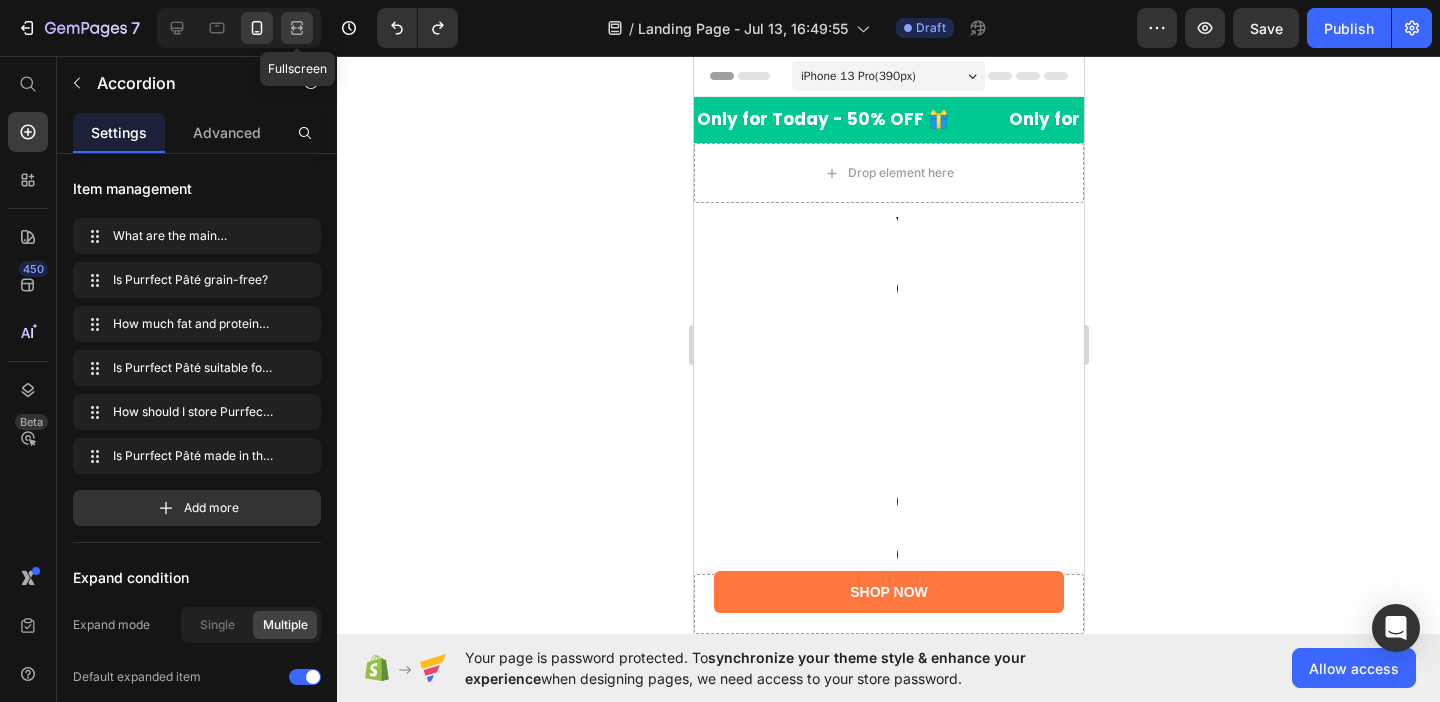 click 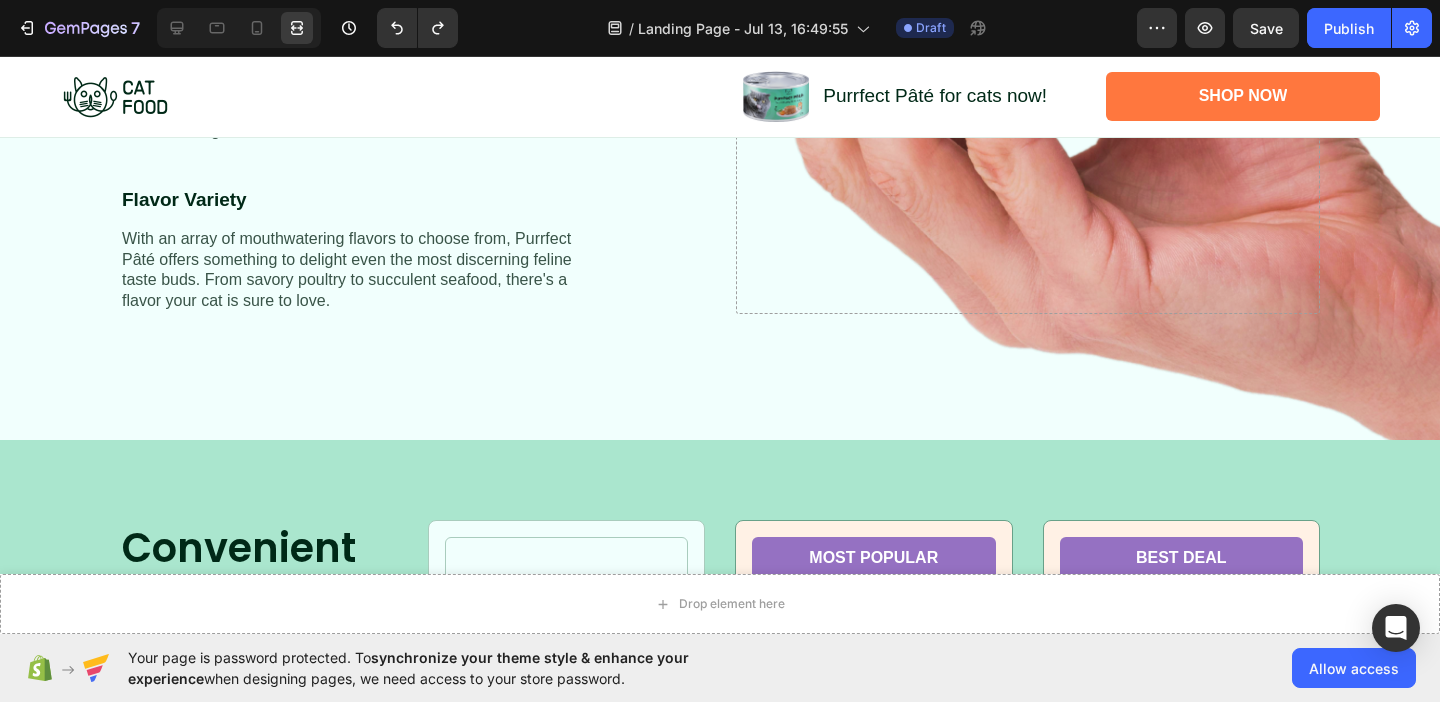scroll, scrollTop: 3376, scrollLeft: 0, axis: vertical 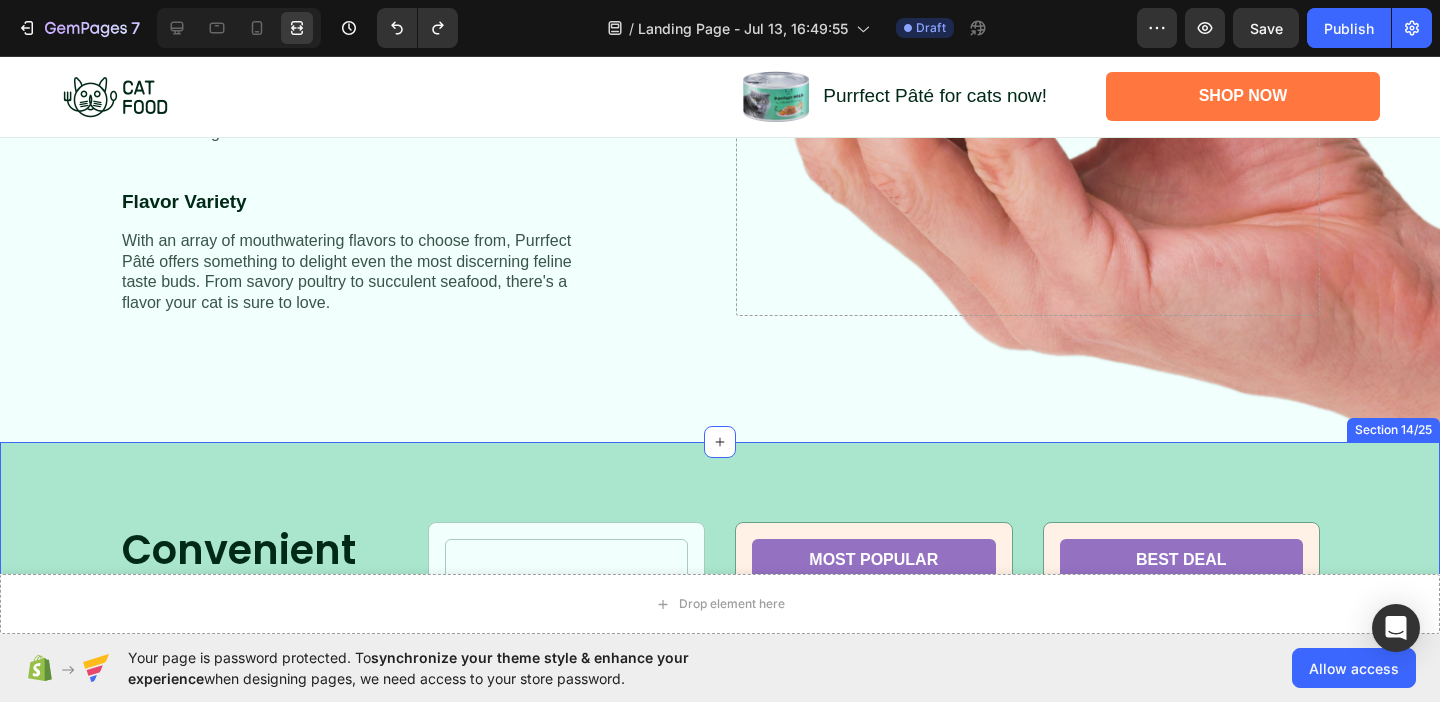 click on "Convenient Packs Heading Choose from our selection of Purrfect Pâté bundles to best suit your cat's needs. Text Block
Icon Product Images Natural Smile Guide Product Title One delectable portion of our premium wet food Text Block Icon Icon Icon Icon Icon Icon List 255 Reviews Text Block Row €49,99 Product Price €19,99 Product Price Row Free [COUNTRY] Shipping Text Block Add to cart Add to Cart ✨  Natural Teeth Whitening at Home  ✨ Achieve a brighter, healthier smile—naturally. Our digital guide reveals safe, proven home remedies to whiten your teeth from the comfort of your home. Easy to follow, backed by science, and designed for real results. Download now and start your journey to a confident, radiant smile! Show more Product Description Product Row MOST POPULAR Text Block Product Images Natural Smile Guide Product Title Stock up and save with our Purrfect Pâté double pack Text Block Icon Icon Icon Icon Icon Icon List 255 Reviews Text Block Row €49,99 Product Price €19,99 Product Price Row Free [COUNTRY] Shipping Text Block Add to cart Add to Cart ✨  Natural Teeth Whitening at Home  ✨ Achieve a brighter, healthier smile—naturally. Our digital guide reveals safe, proven home remedies to whiten your teeth from the comfort of your home. Easy to follow, backed by science, and designed for real results. Download now and start your journey to a confident, radiant smile! Product Description Product Row" at bounding box center [720, 1188] 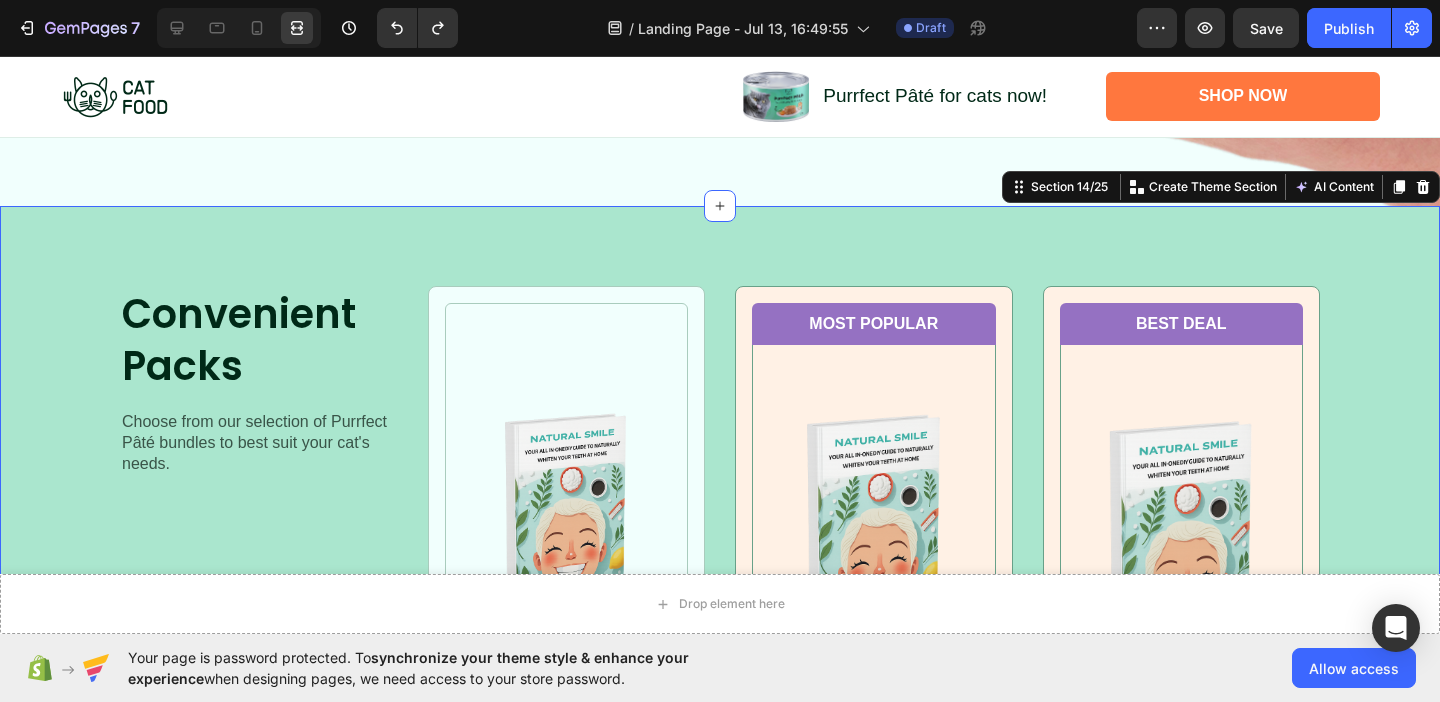 scroll, scrollTop: 3639, scrollLeft: 0, axis: vertical 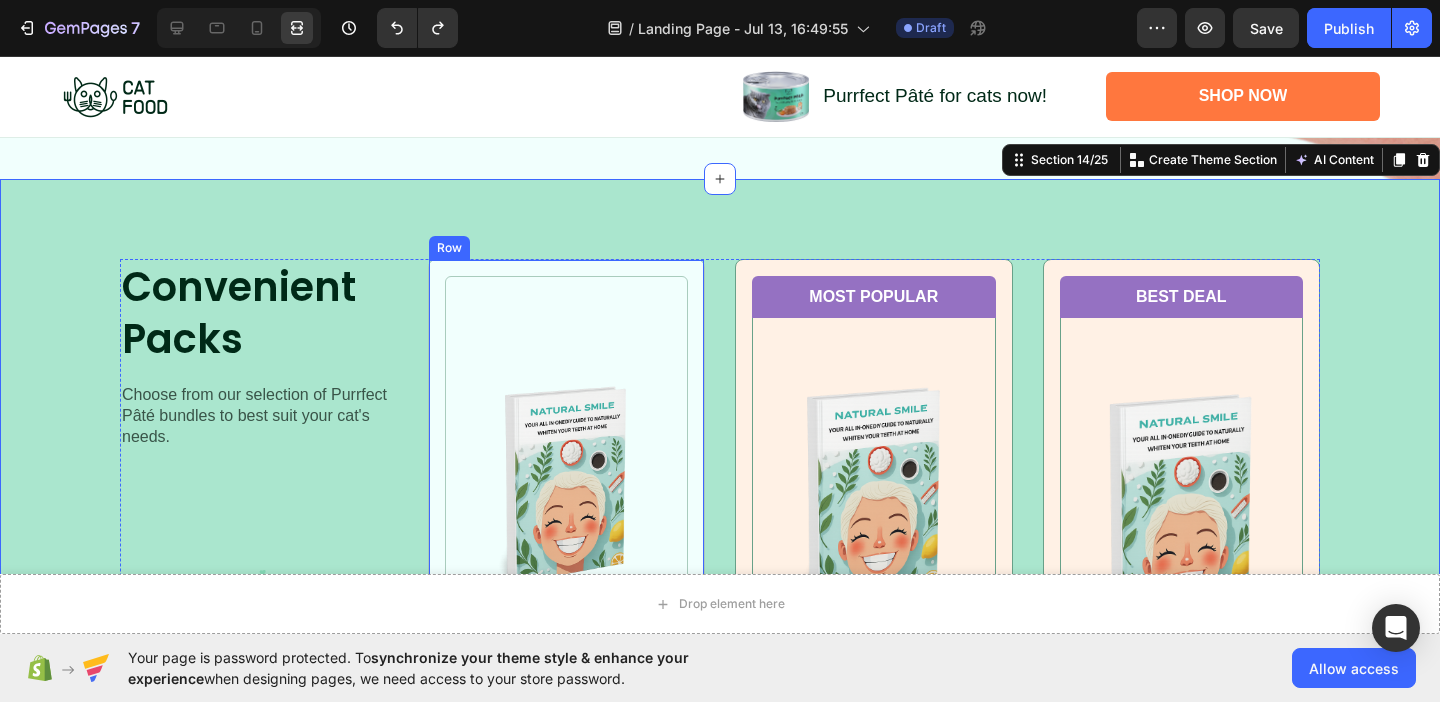 click on "Product Images Natural Smile Guide Product Title One delectable portion of our premium wet food Text Block Icon Icon Icon Icon Icon Icon List 255 Reviews Text Block Row €49,99 Product Price €19,99 Product Price Row Free [COUNTRY] Shipping Text Block Add to cart Add to Cart ✨  Natural Teeth Whitening at Home  ✨ Achieve a brighter, healthier smile—naturally. Our digital guide reveals safe, proven home remedies to whiten your teeth from the comfort of your home. Easy to follow, backed by science, and designed for real results. Download now and start your journey to a confident, radiant smile! Show more Product Description Product Row" at bounding box center [567, 813] 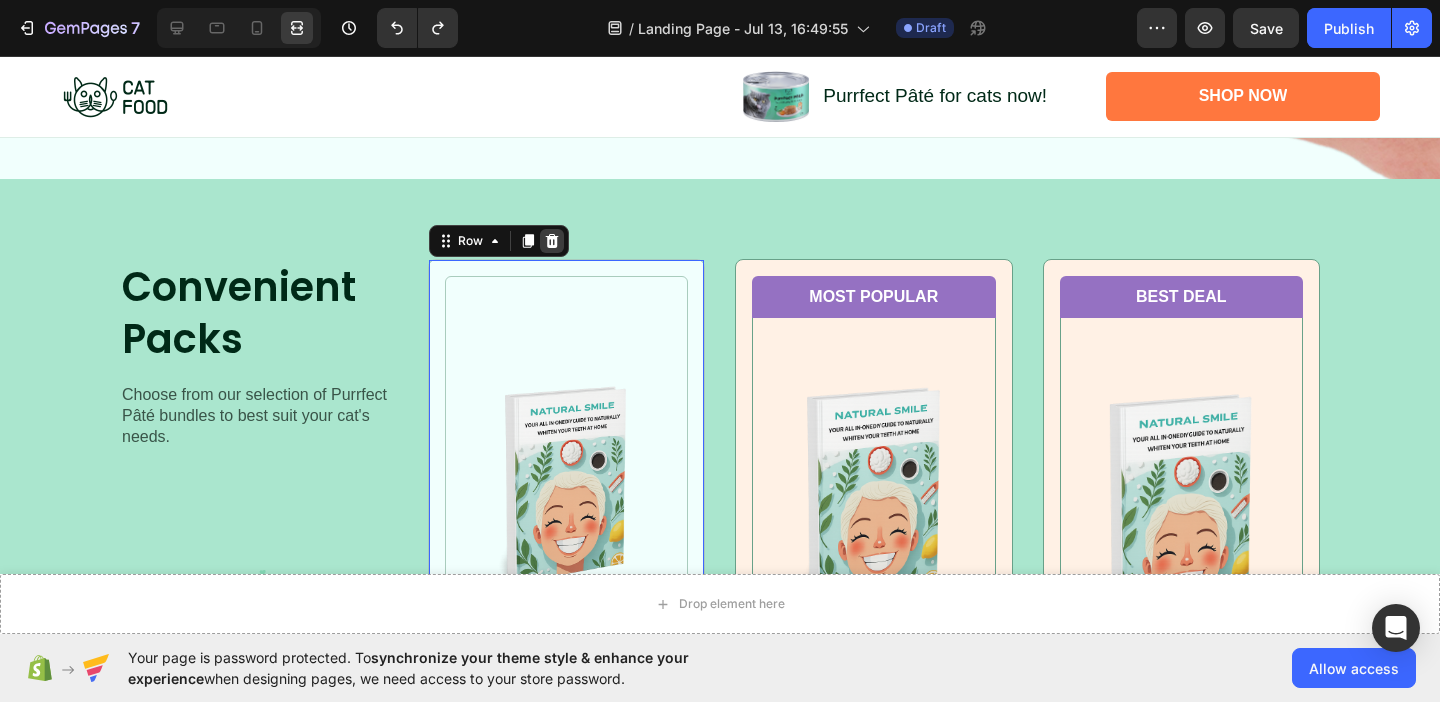 click at bounding box center (552, 241) 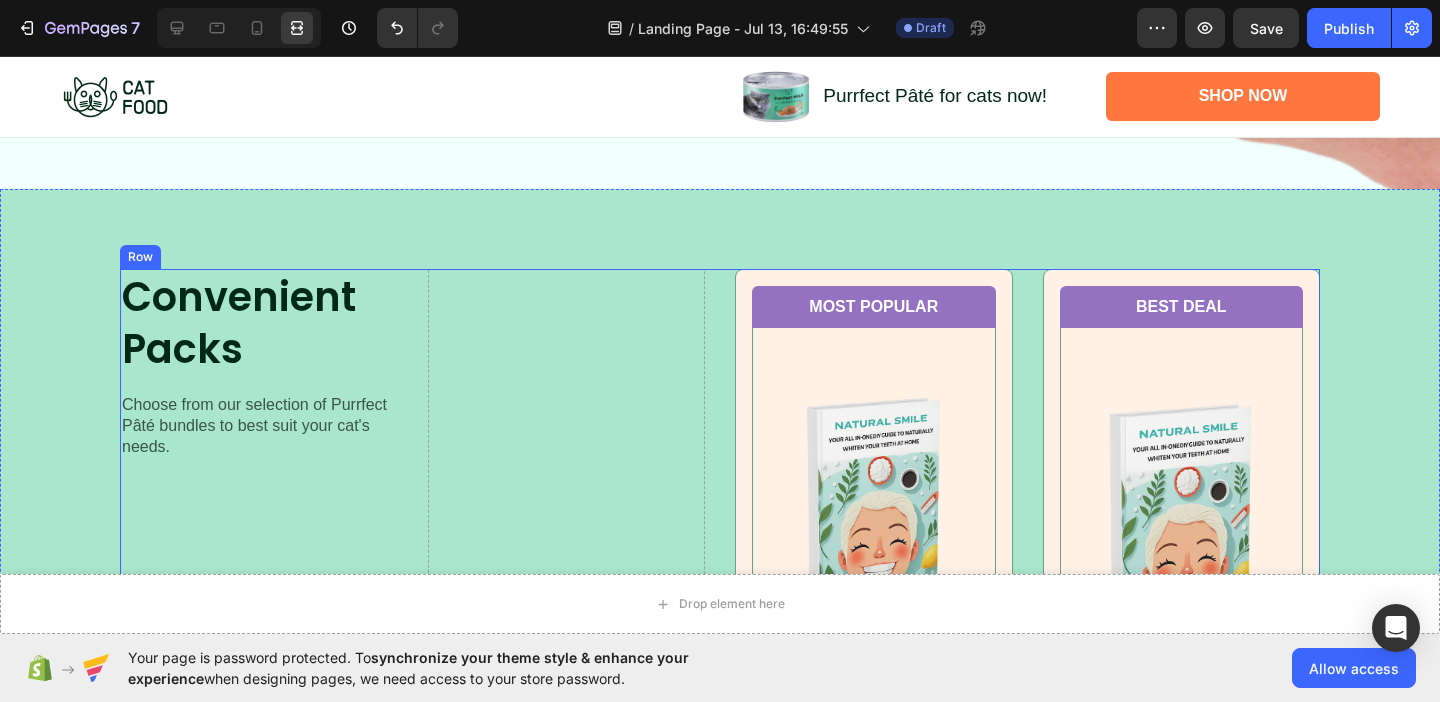 scroll, scrollTop: 3628, scrollLeft: 0, axis: vertical 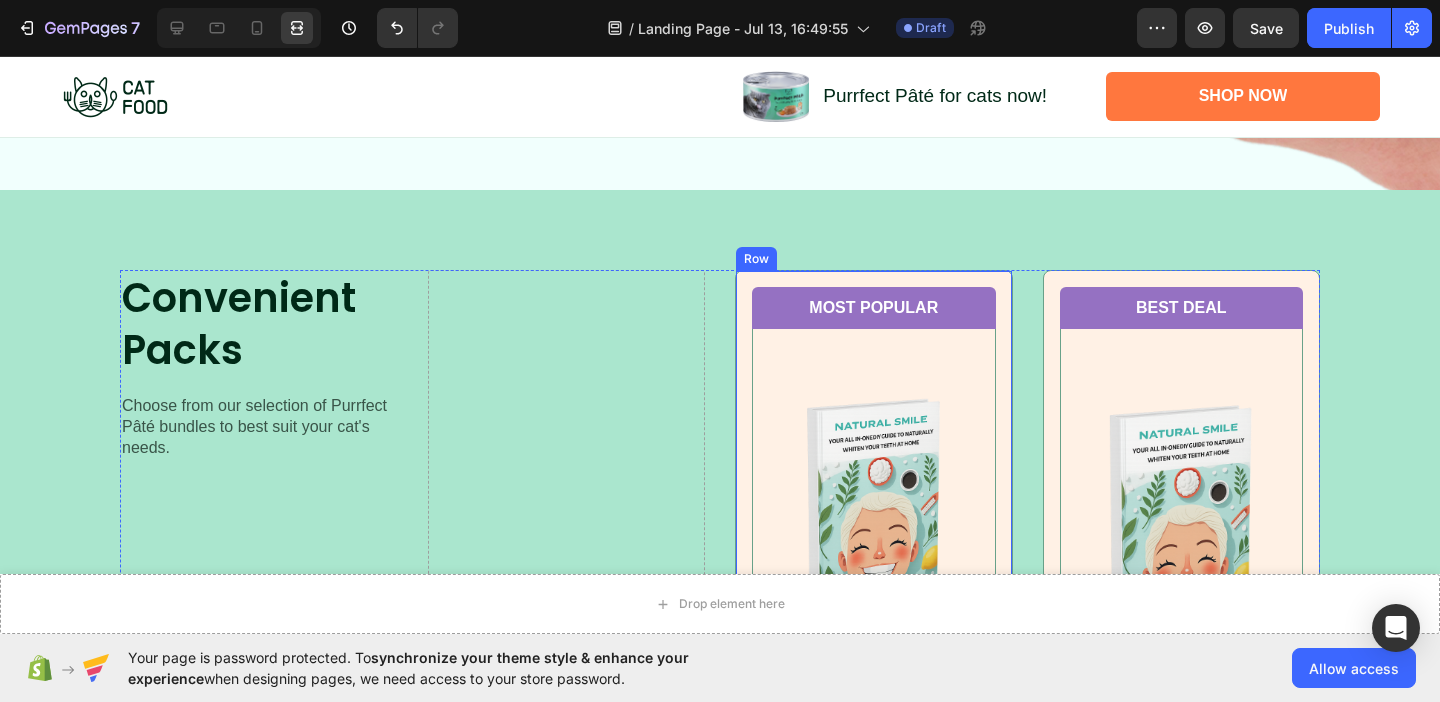 click on "MOST POPULAR Text Block Product Images Natural Smile Guide Product Title Stock up and save with our Purrfect Pâté double pack Text Block Icon Icon Icon Icon Icon Icon List 255 Reviews Text Block Row €49,99 Product Price €19,99 Product Price Row Free [COUNTRY] Shipping Text Block Add to cart Add to Cart ✨  Natural Teeth Whitening at Home  ✨ Achieve a brighter, healthier smile—naturally. Our digital guide reveals safe, proven home remedies to whiten your teeth from the comfort of your home. Easy to follow, backed by science, and designed for real results. Download now and start your journey to a confident, radiant smile! Show more Product Description Product Row" at bounding box center (874, 820) 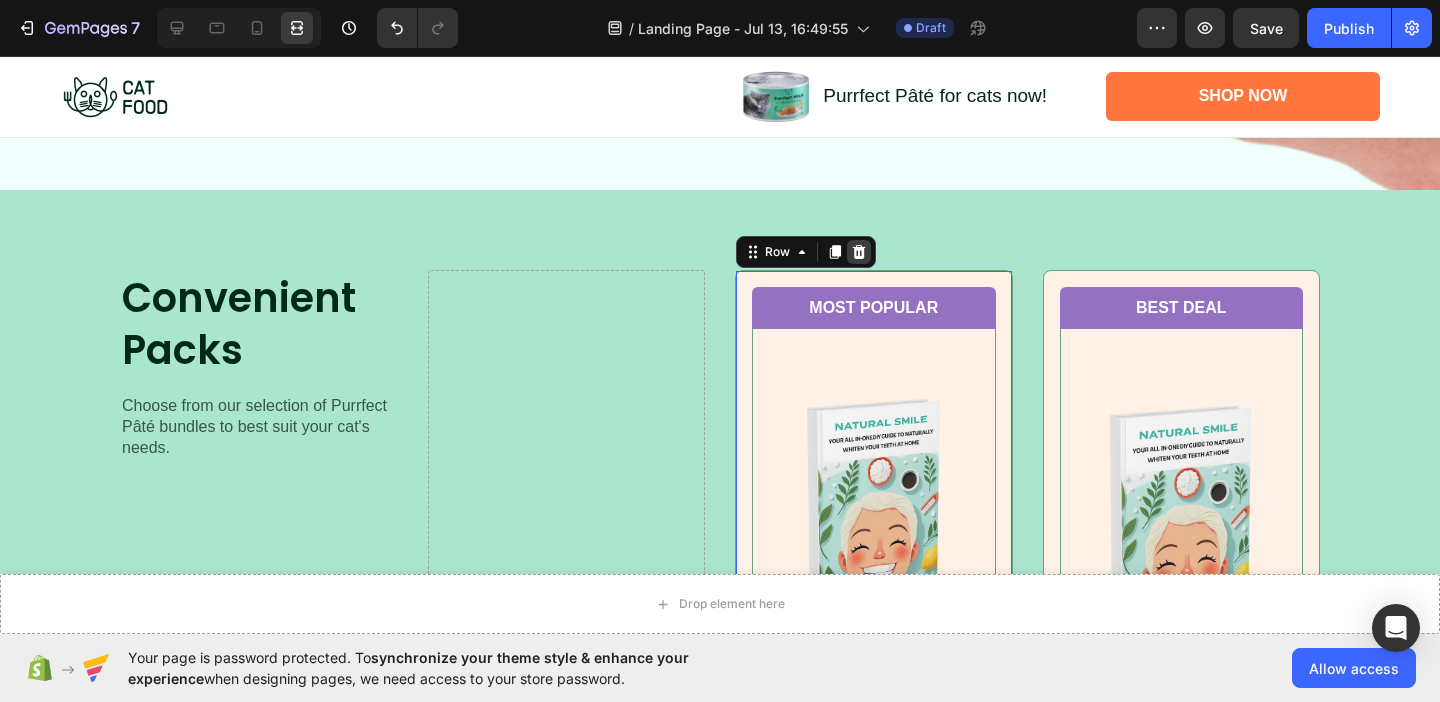 click 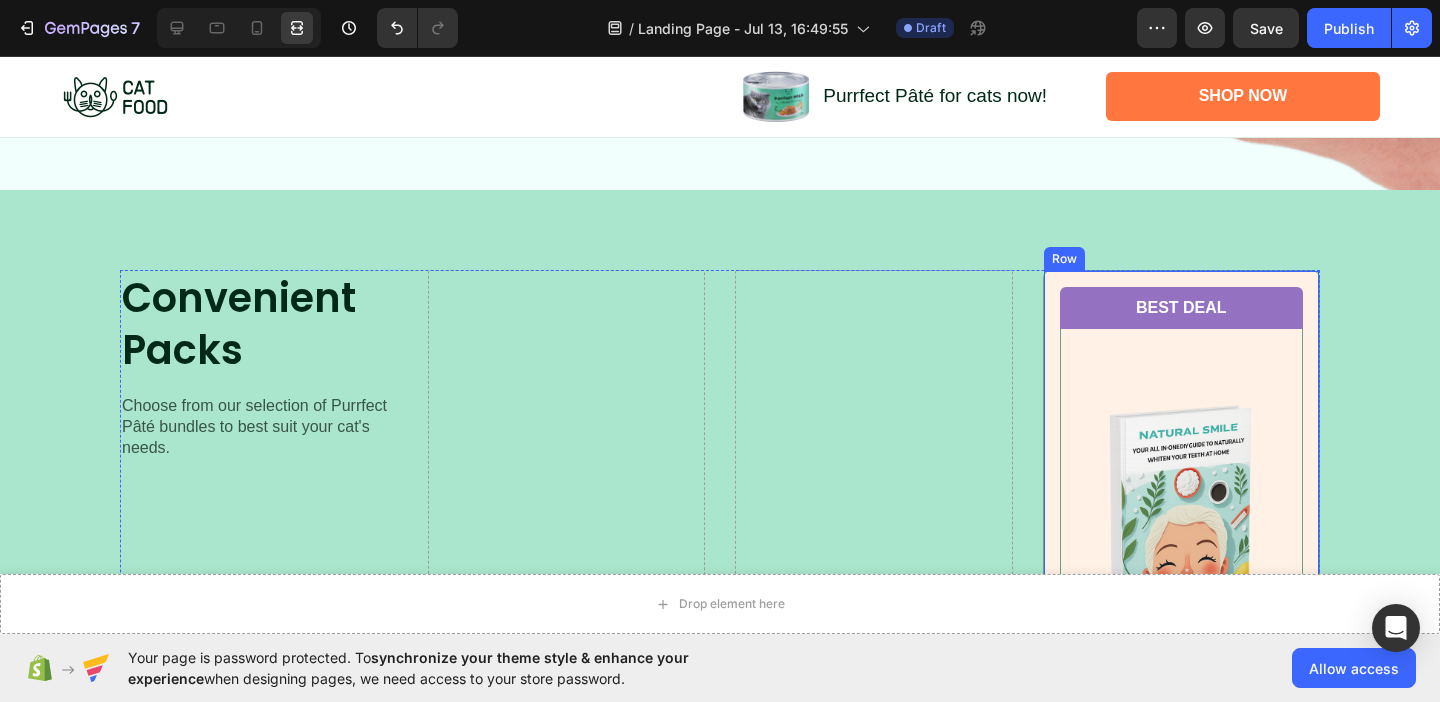 click on "BEST DEAL Text Block Product Images Natural Smile Guide Product Title Satisfy your cat's cravings with our Purrfect Pâté variety triple pack Text Block Icon Icon Icon Icon Icon Icon List 255 Reviews Text Block Row €49,99 Product Price €19,99 Product Price Row Free [COUNTRY] Shipping Text Block Add to cart Add to Cart ✨  Natural Teeth Whitening at Home  ✨ Achieve a brighter, healthier smile—naturally. Our digital guide reveals safe, proven home remedies to whiten your teeth from the comfort of your home. Easy to follow, backed by science, and designed for real results. Download now and start your journey to a confident, radiant smile! Product Description Product Row" at bounding box center (1182, 834) 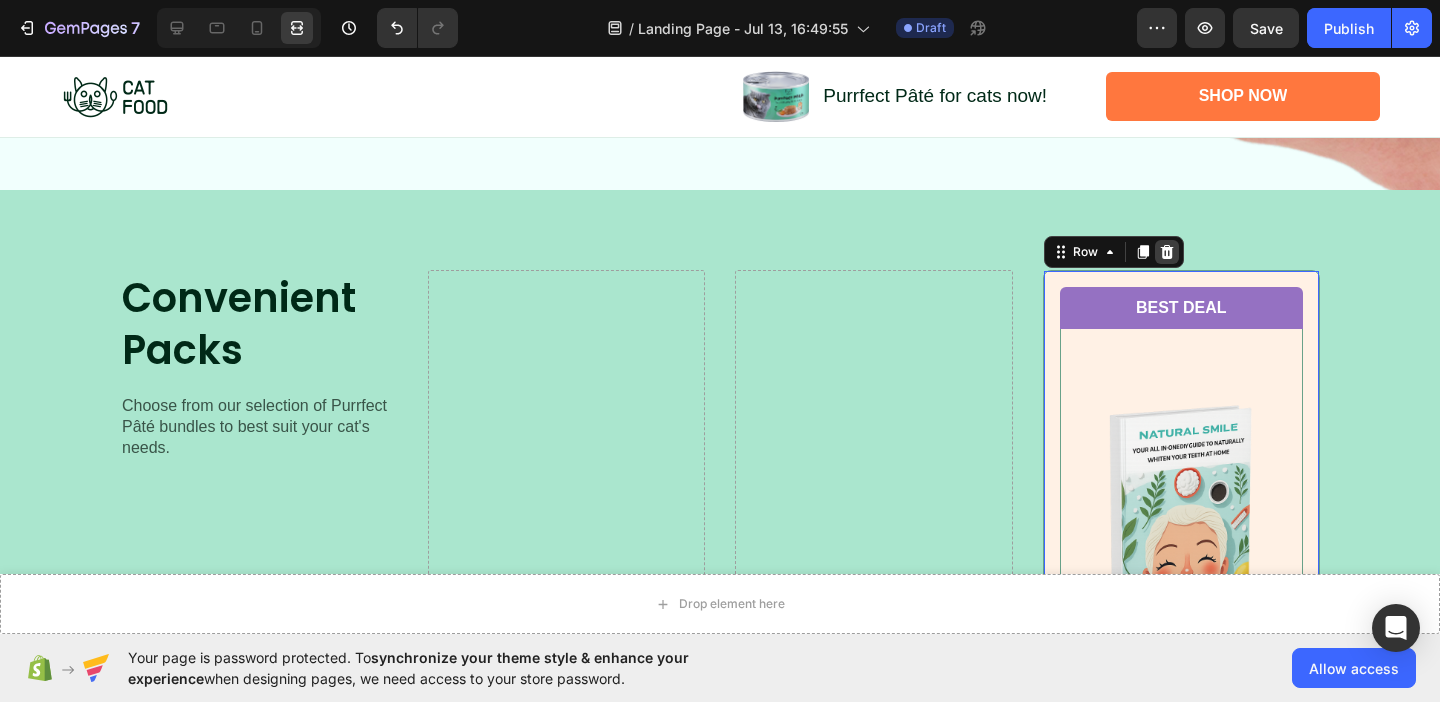 click 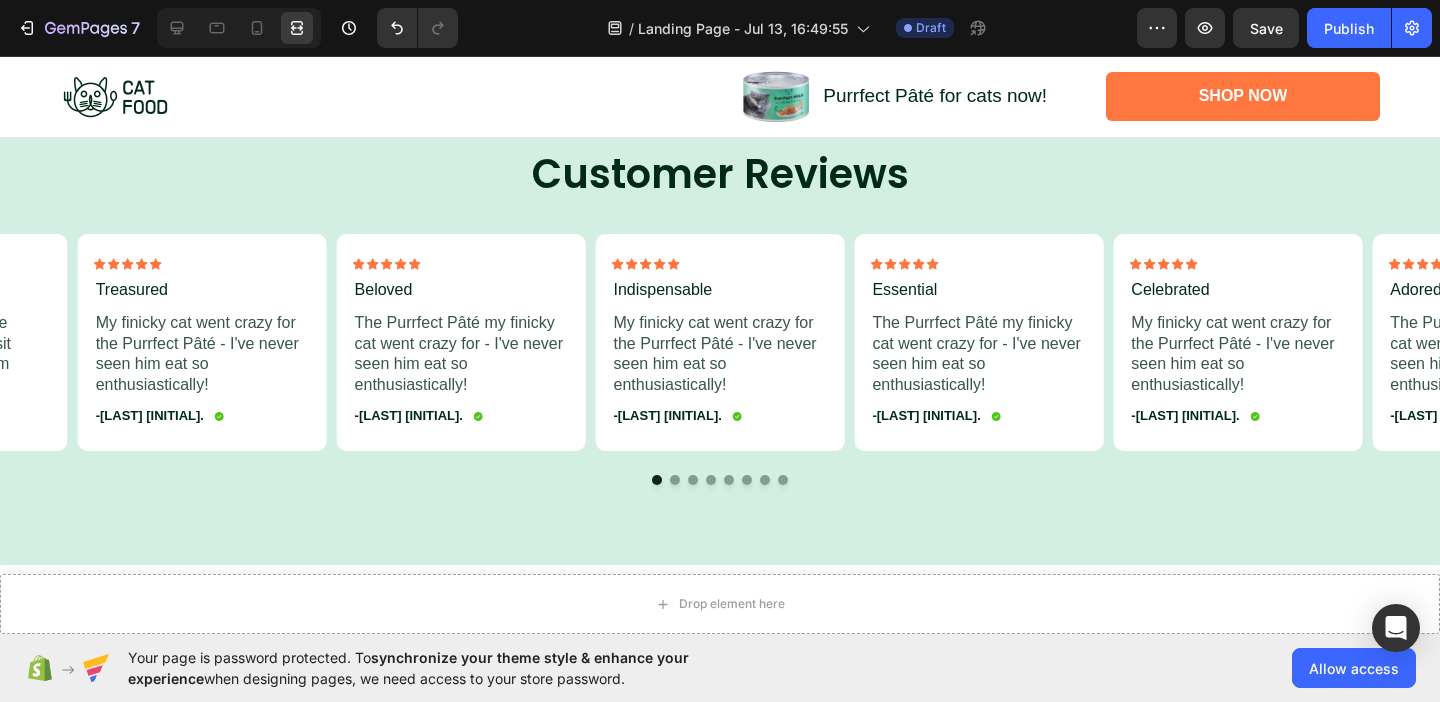 scroll, scrollTop: 5290, scrollLeft: 0, axis: vertical 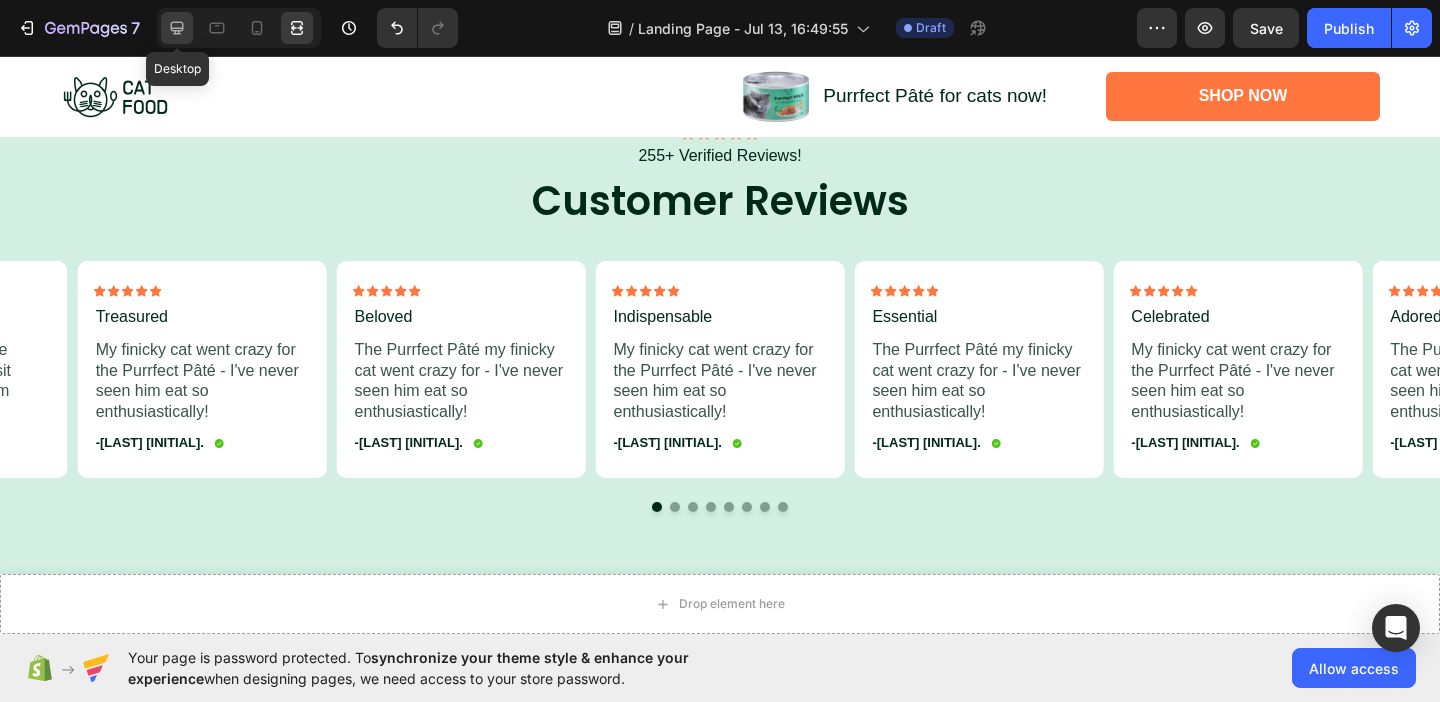 click 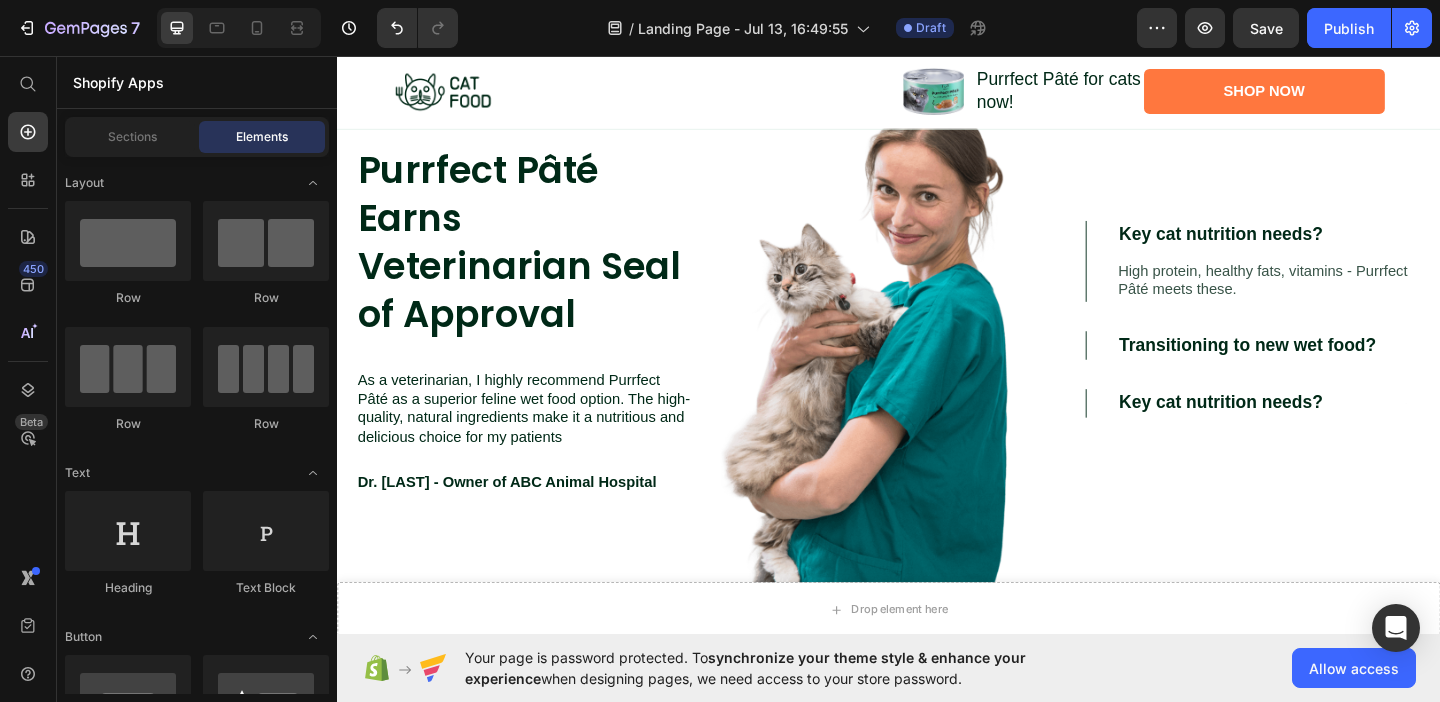 scroll, scrollTop: 5683, scrollLeft: 0, axis: vertical 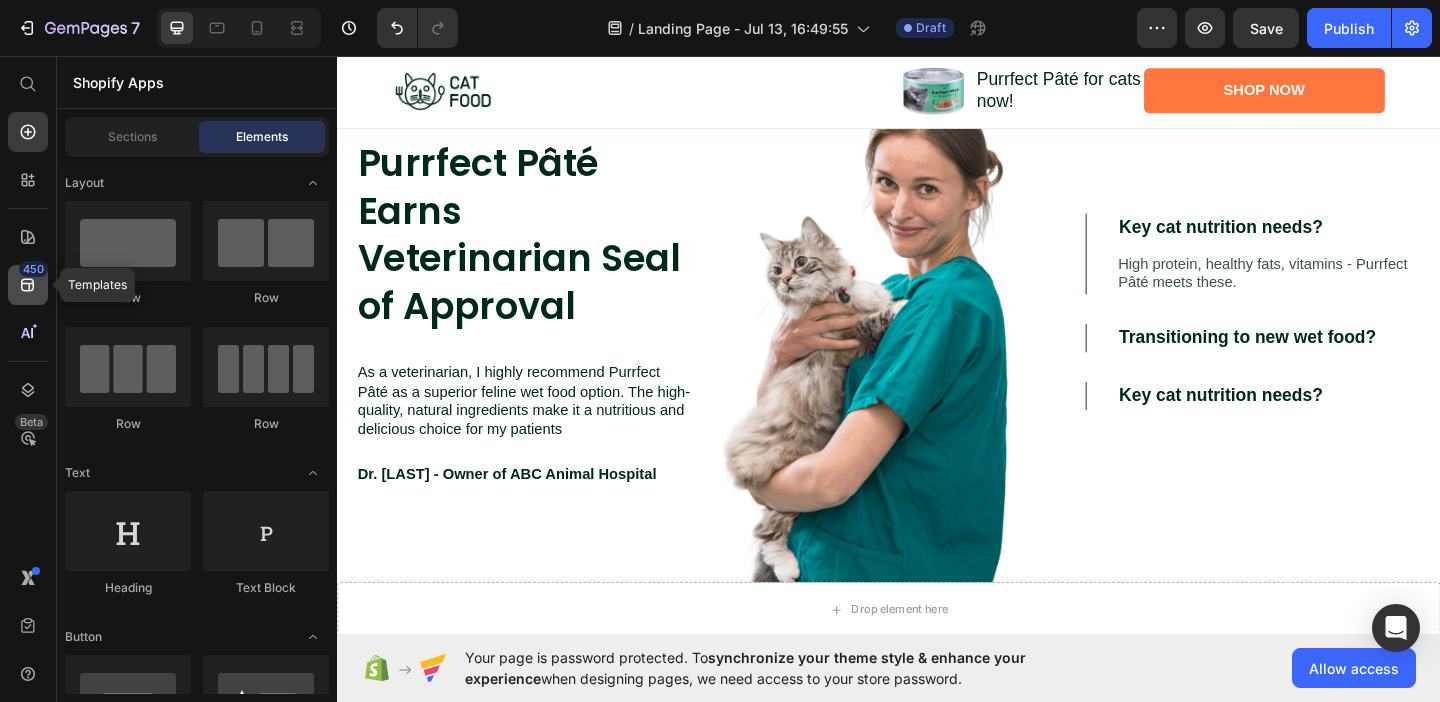 click 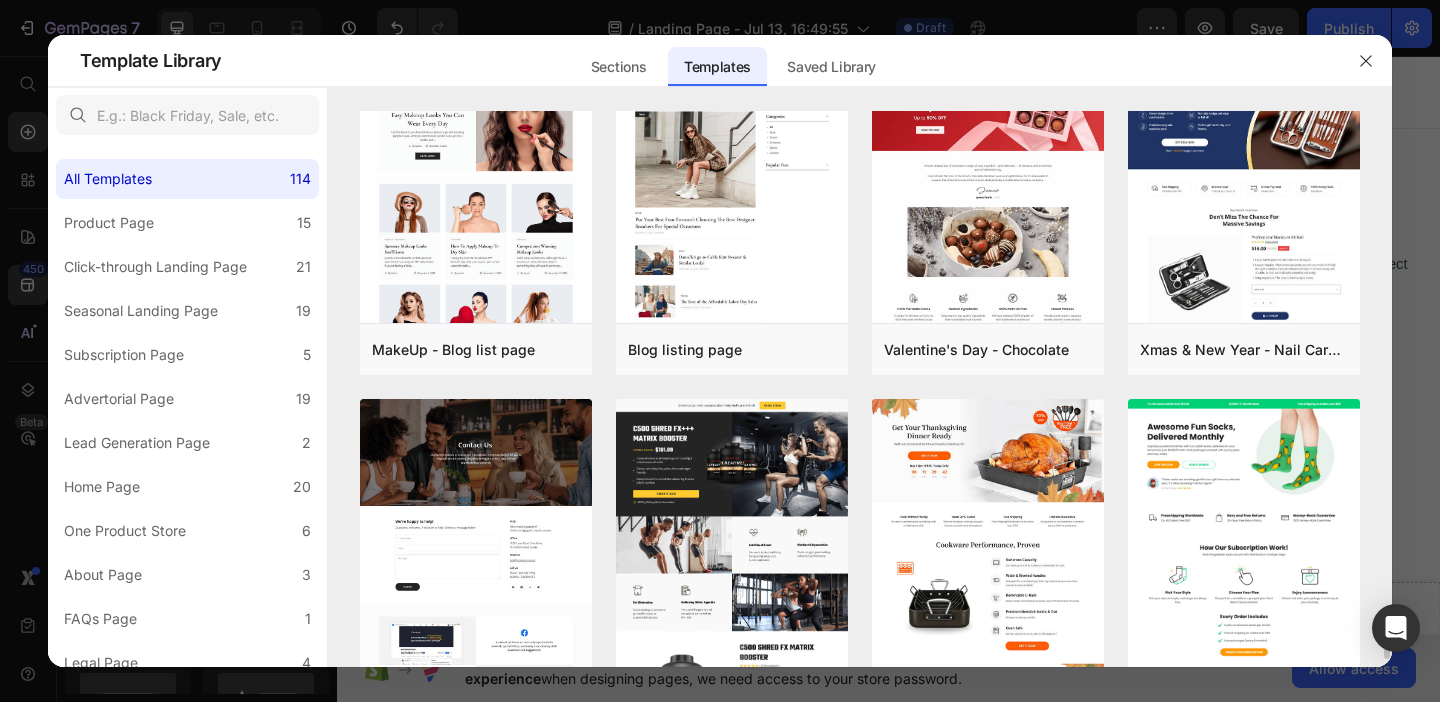 scroll, scrollTop: 5691, scrollLeft: 0, axis: vertical 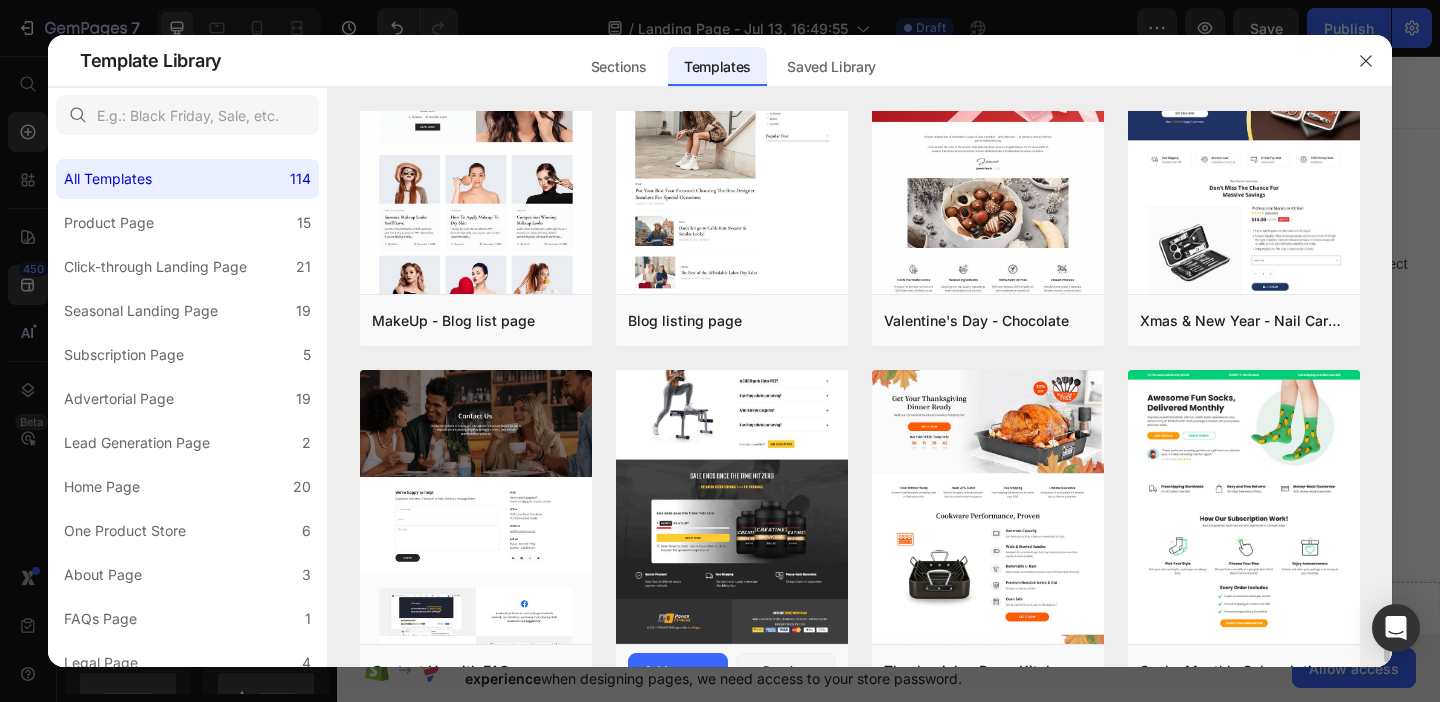click at bounding box center (732, 116) 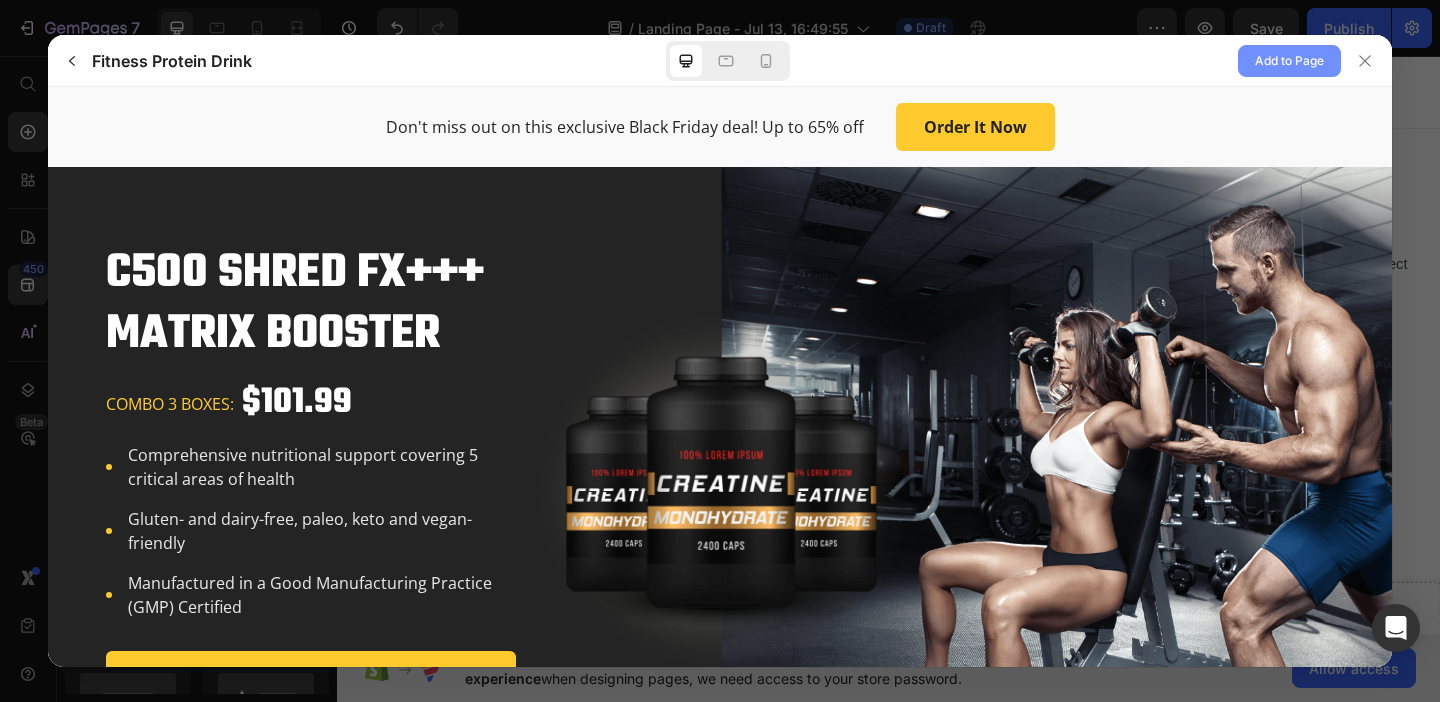 scroll, scrollTop: 0, scrollLeft: 0, axis: both 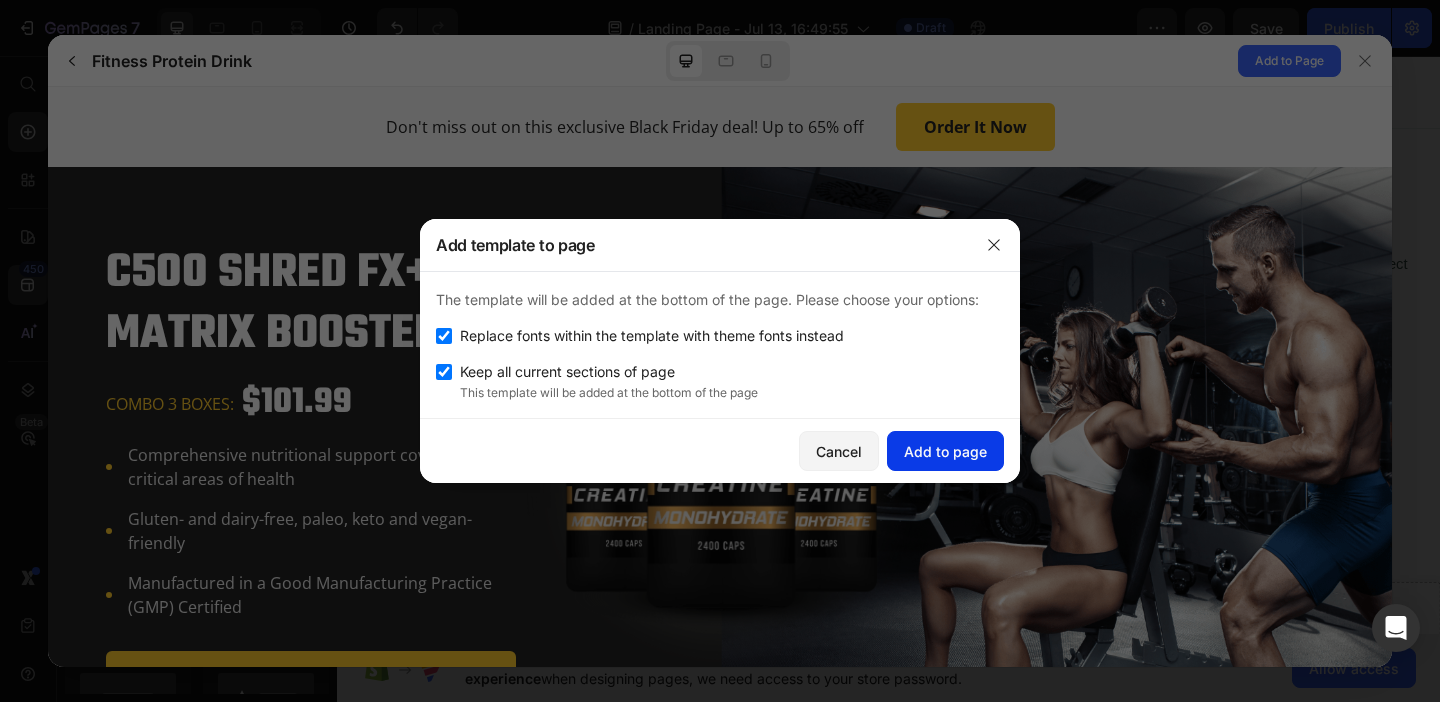 click on "Add to page" 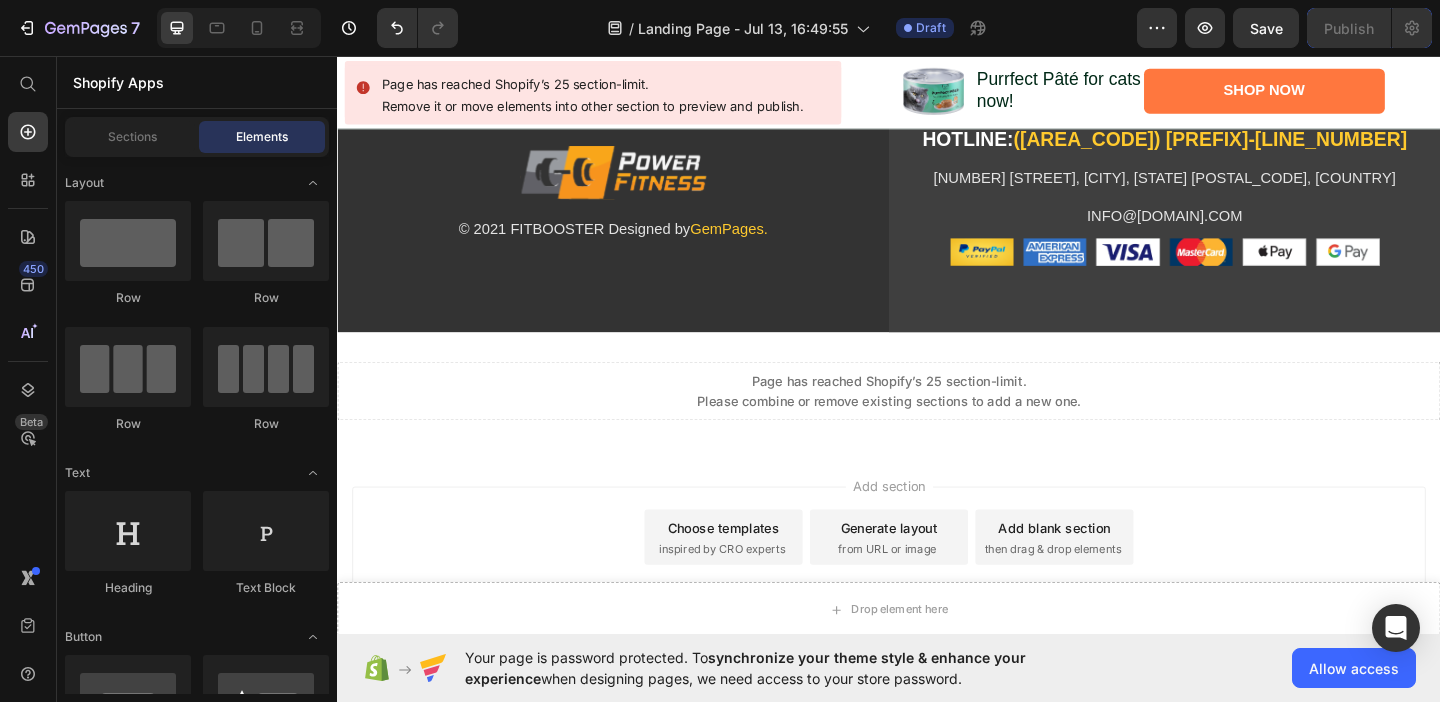 scroll, scrollTop: 14634, scrollLeft: 0, axis: vertical 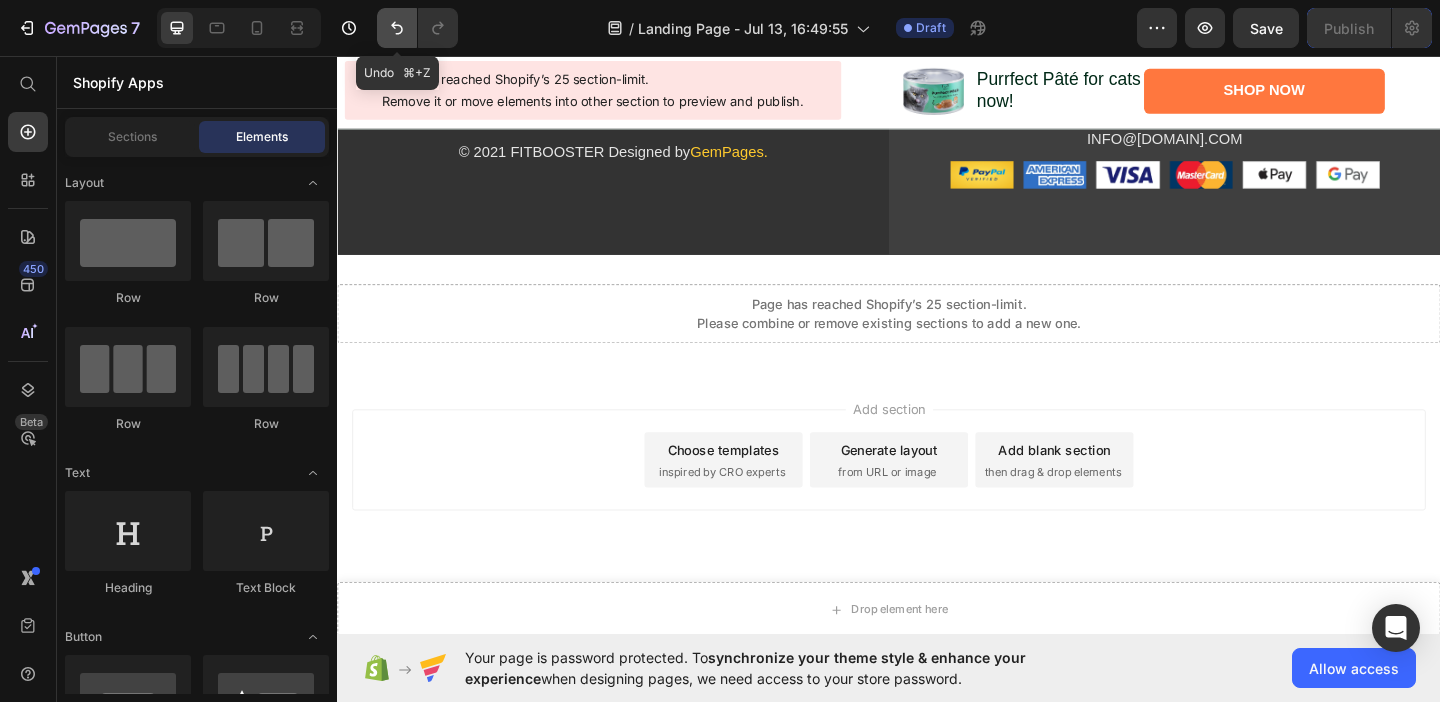 click 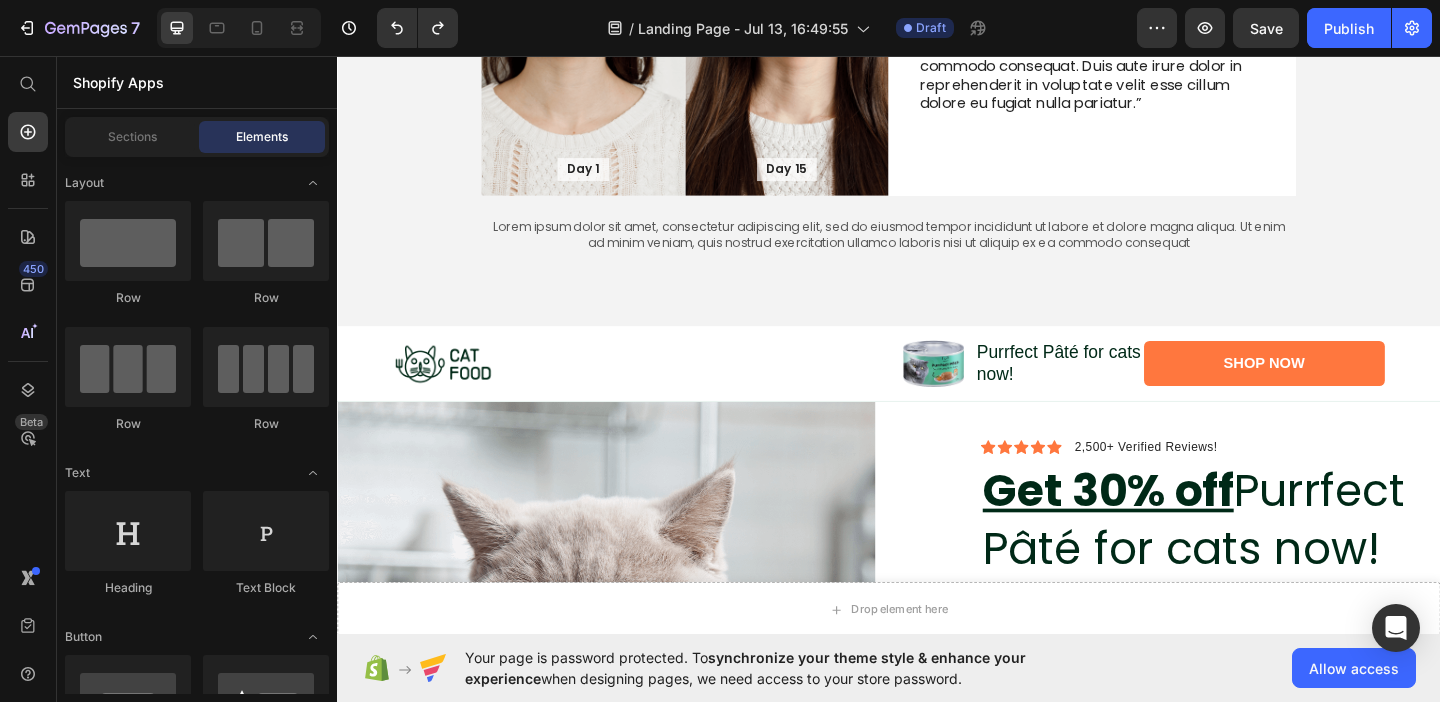 scroll, scrollTop: 1576, scrollLeft: 0, axis: vertical 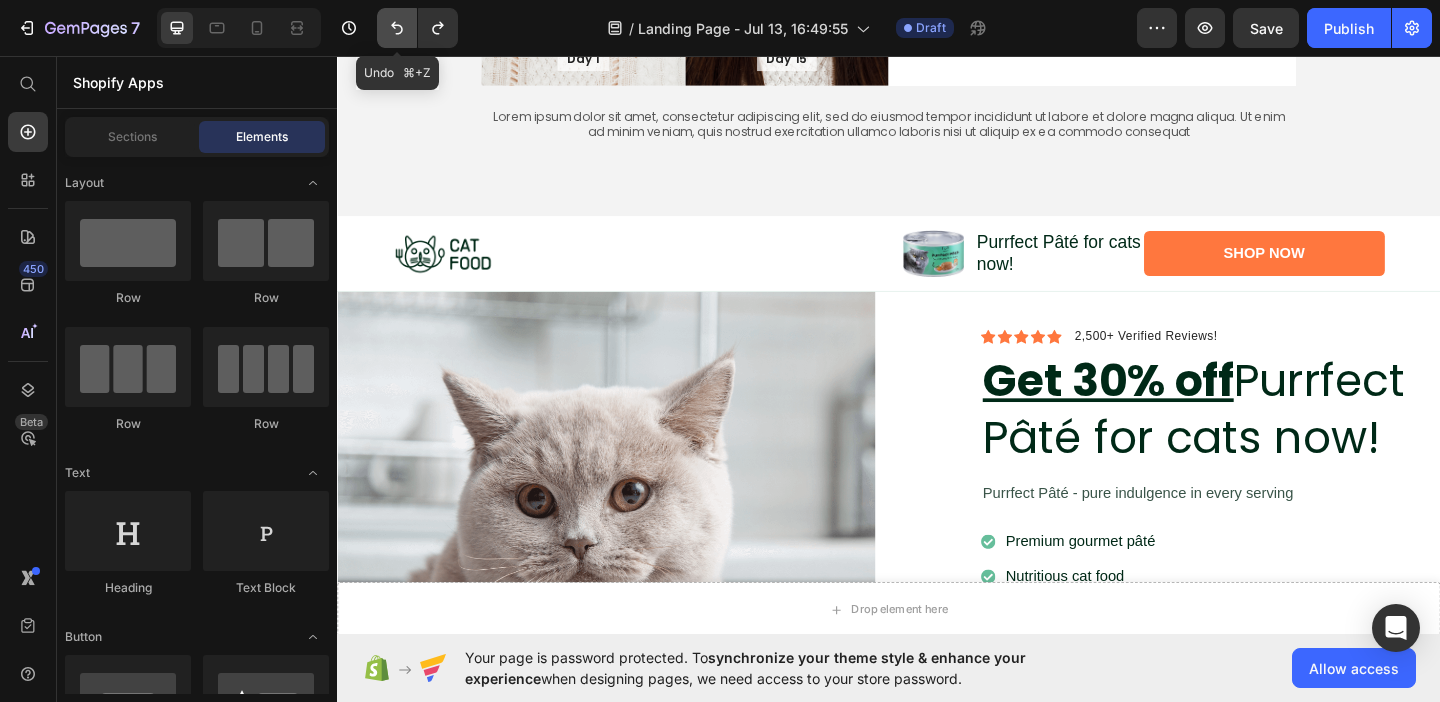 click 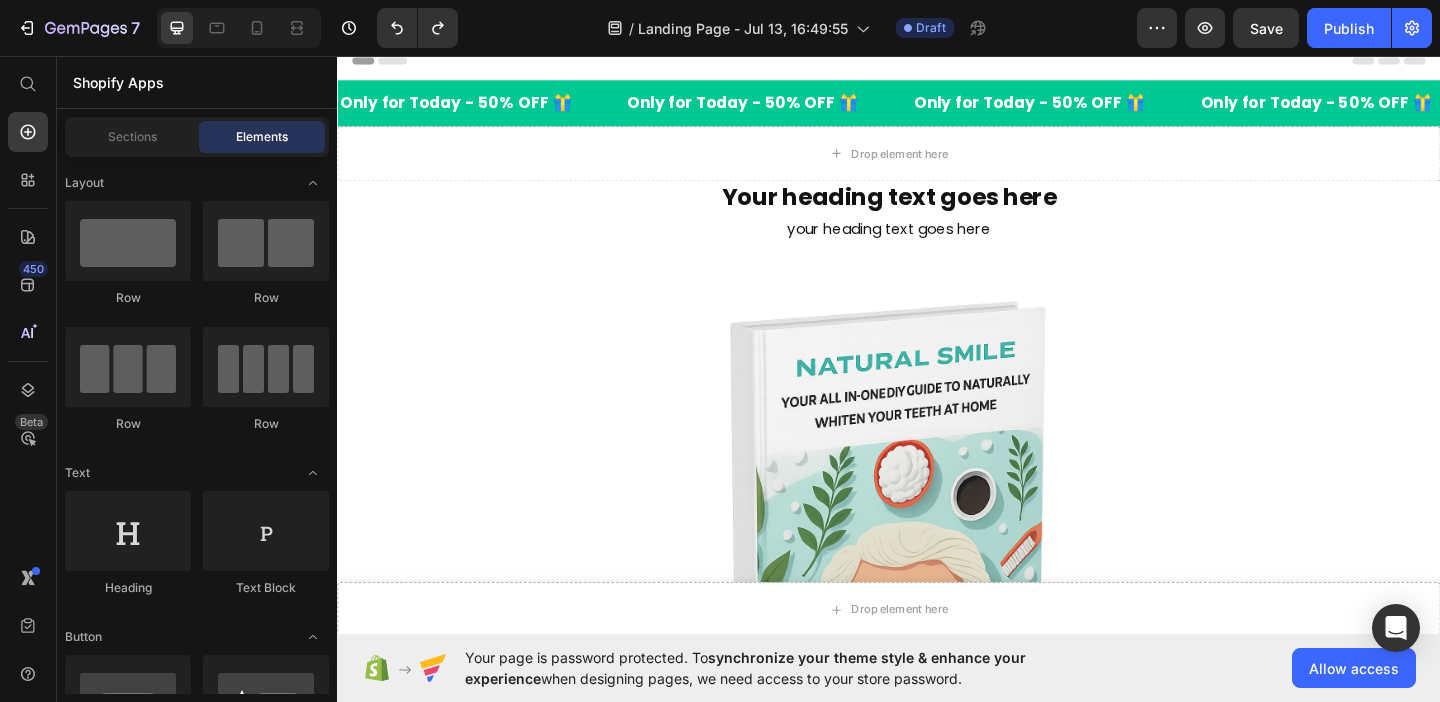 scroll, scrollTop: 0, scrollLeft: 0, axis: both 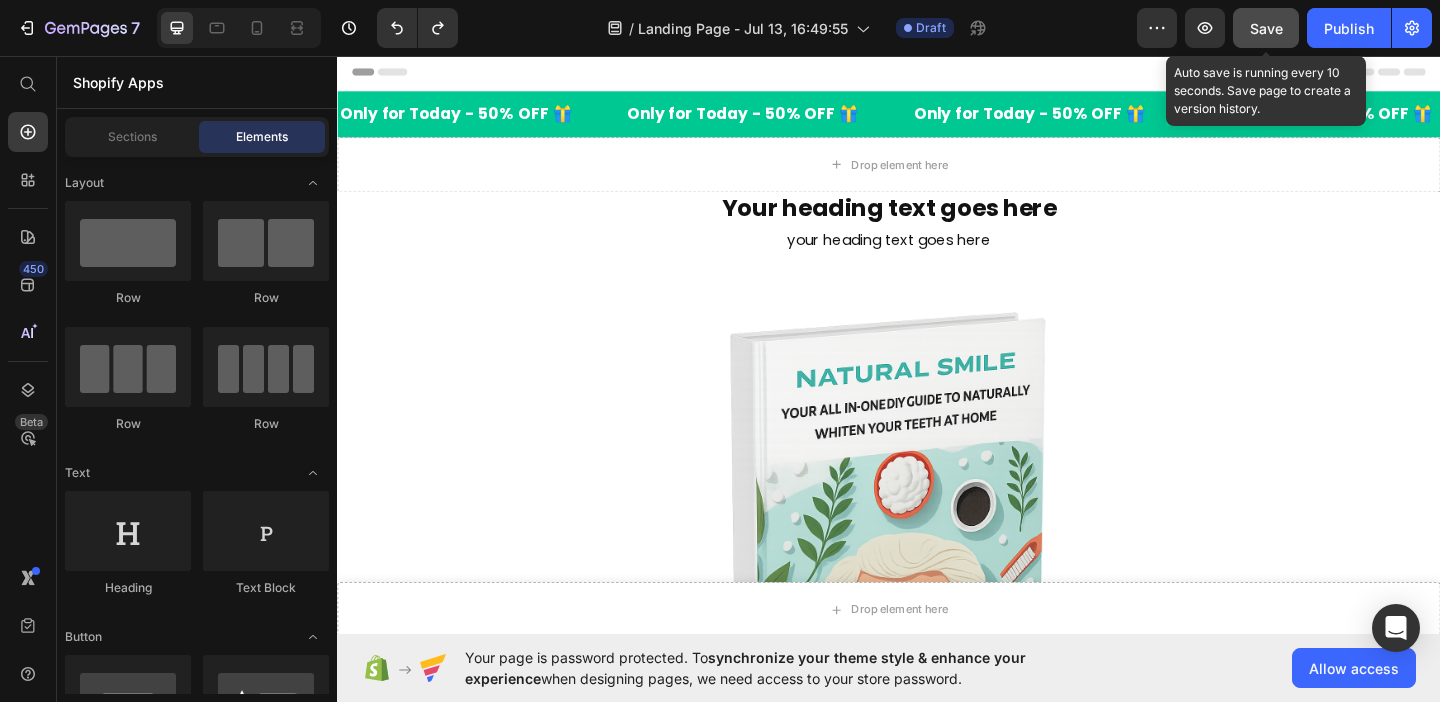 click on "Save" 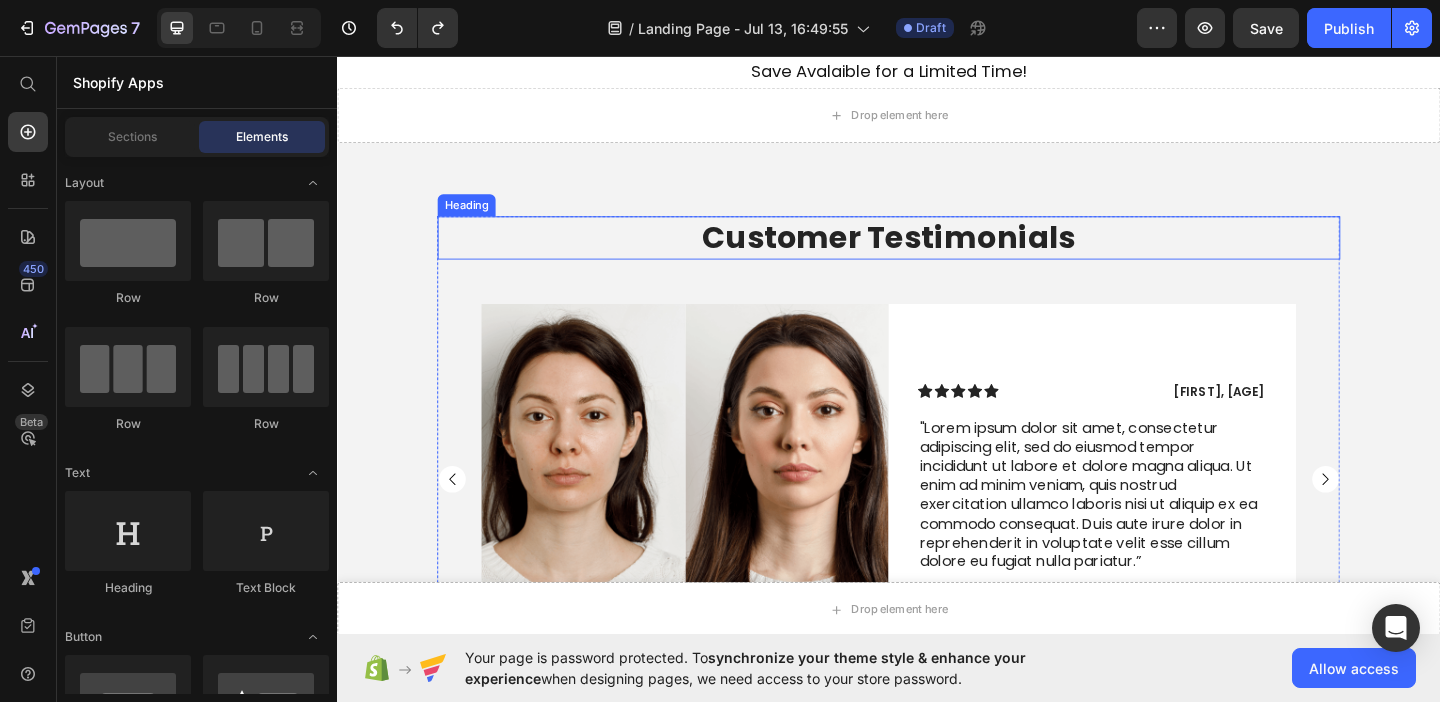 scroll, scrollTop: 878, scrollLeft: 0, axis: vertical 